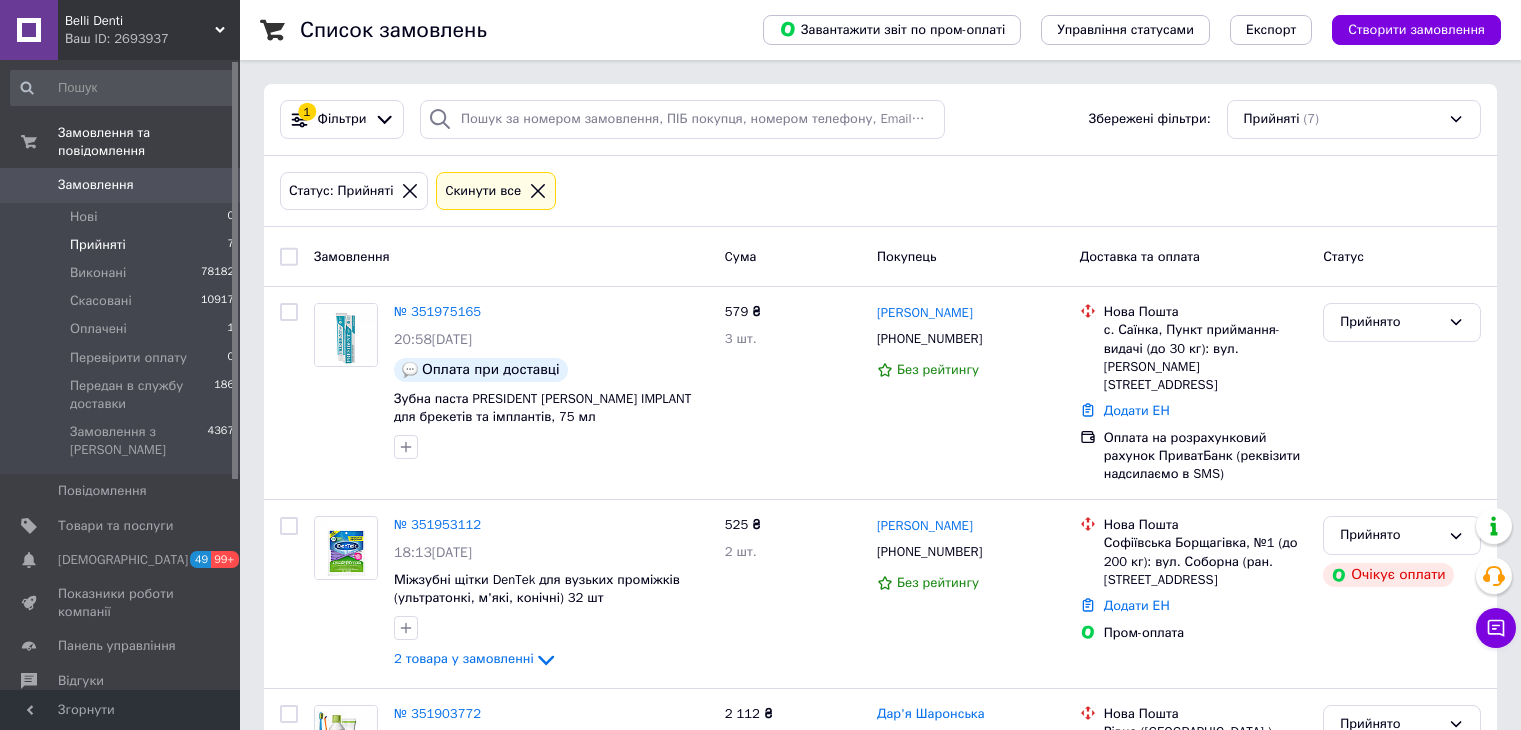 scroll, scrollTop: 0, scrollLeft: 0, axis: both 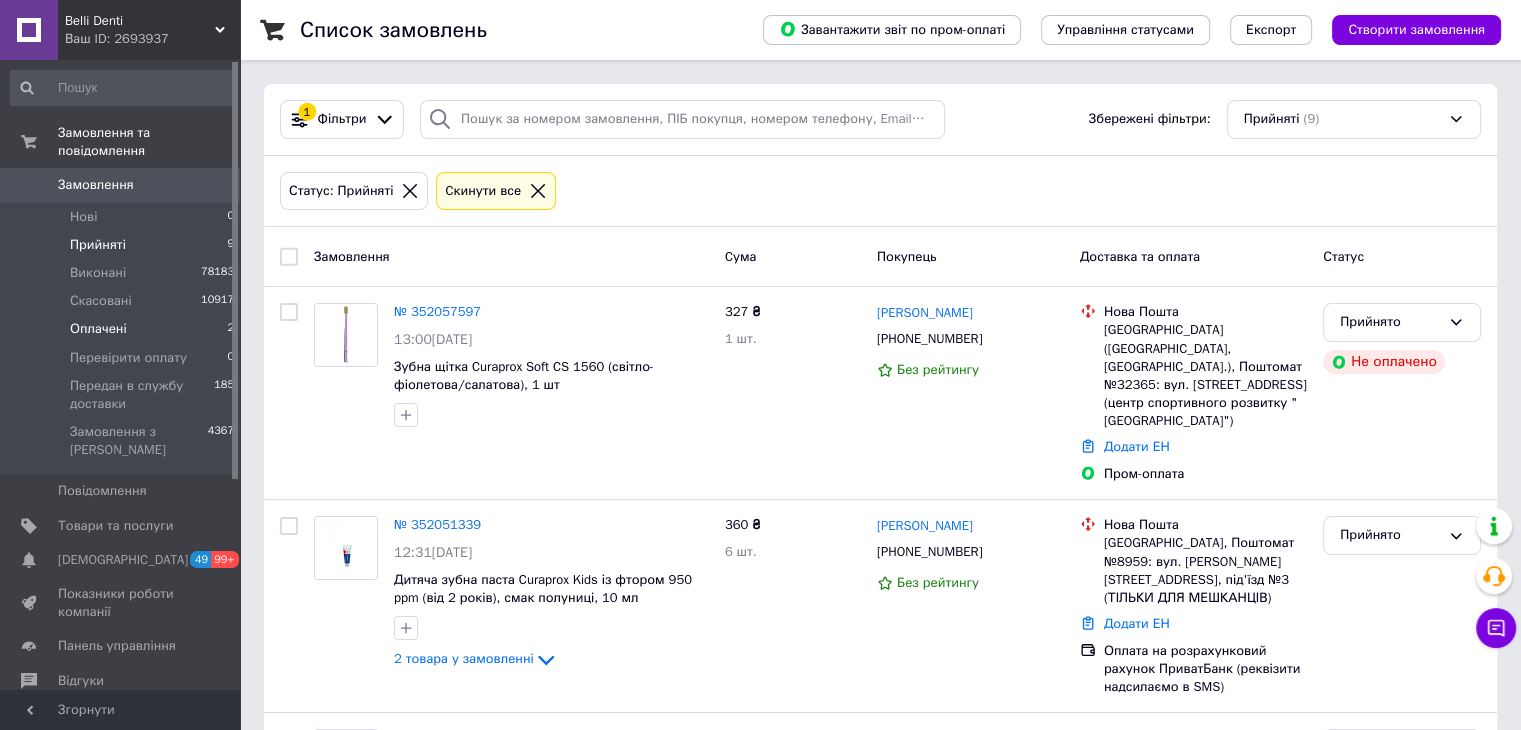 click on "Оплачені 2" at bounding box center (123, 329) 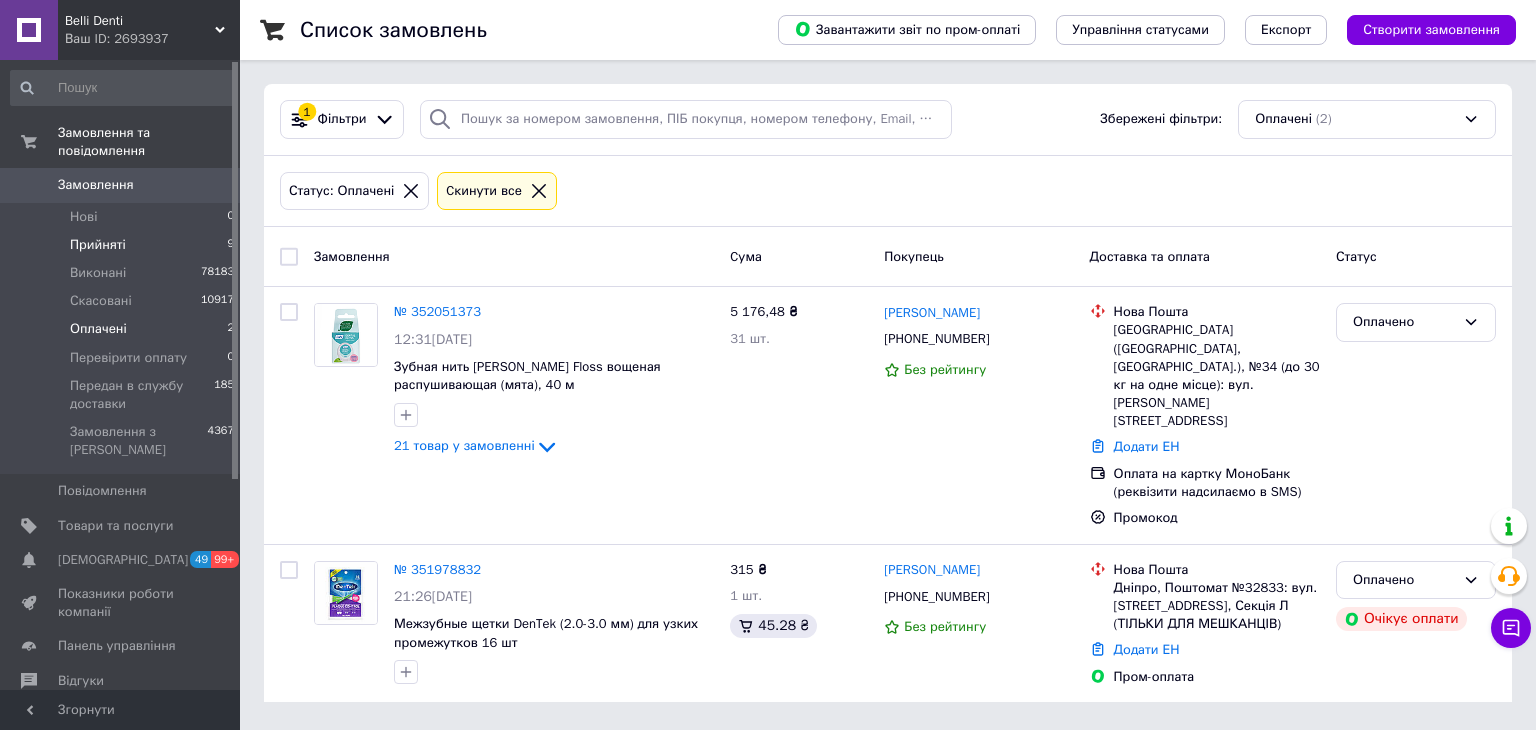 click on "Прийняті 9" at bounding box center [123, 245] 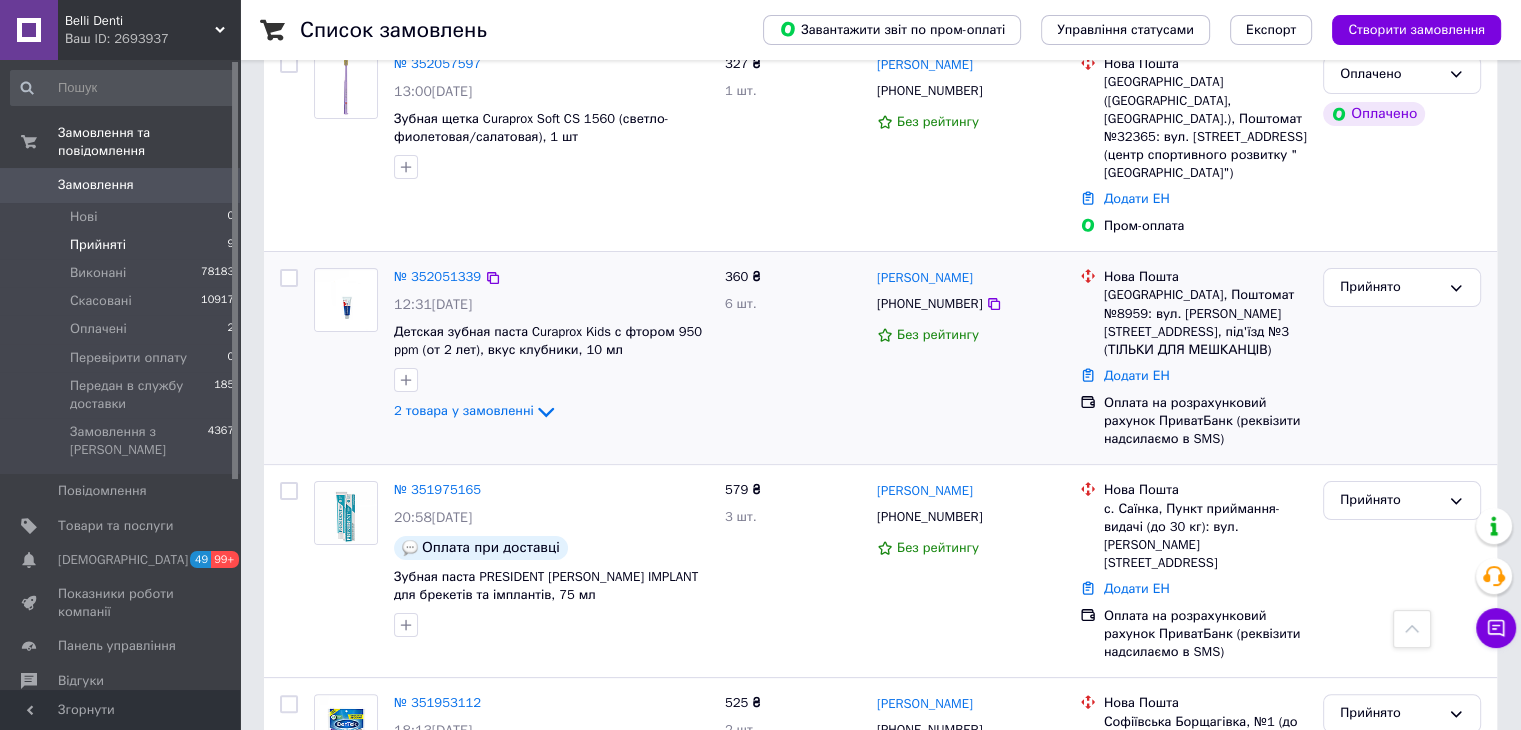 scroll, scrollTop: 400, scrollLeft: 0, axis: vertical 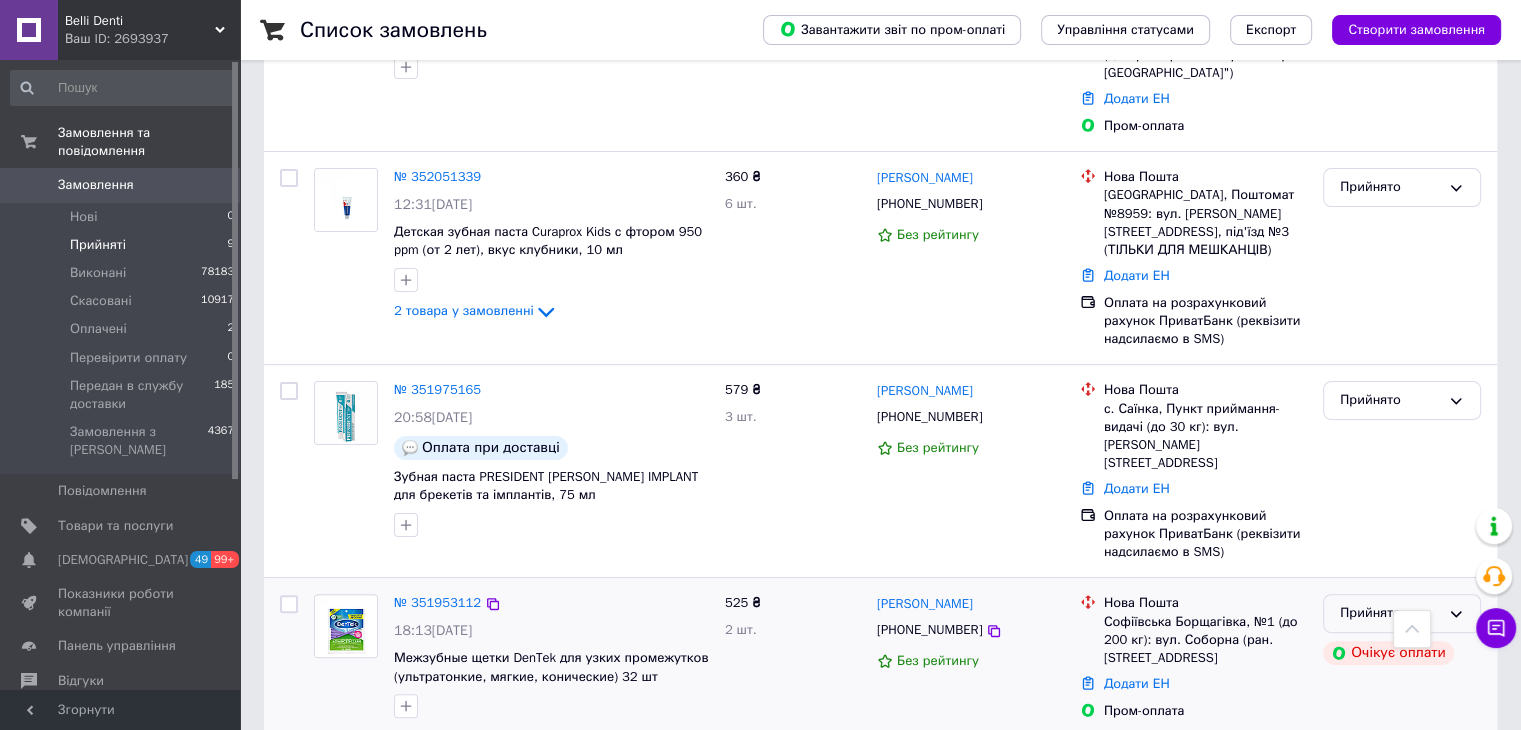 click on "Прийнято" at bounding box center (1390, 613) 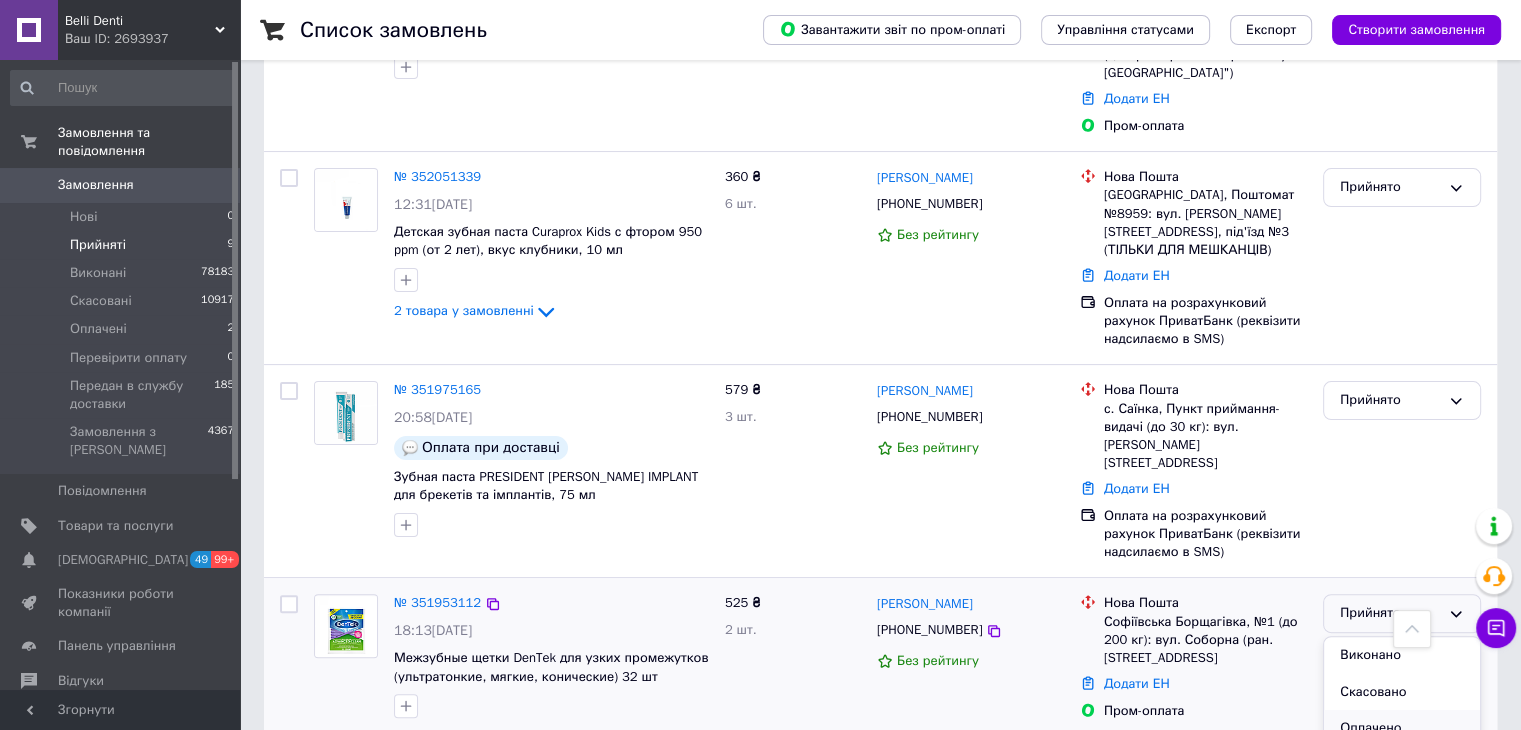 click on "Оплачено" at bounding box center (1402, 728) 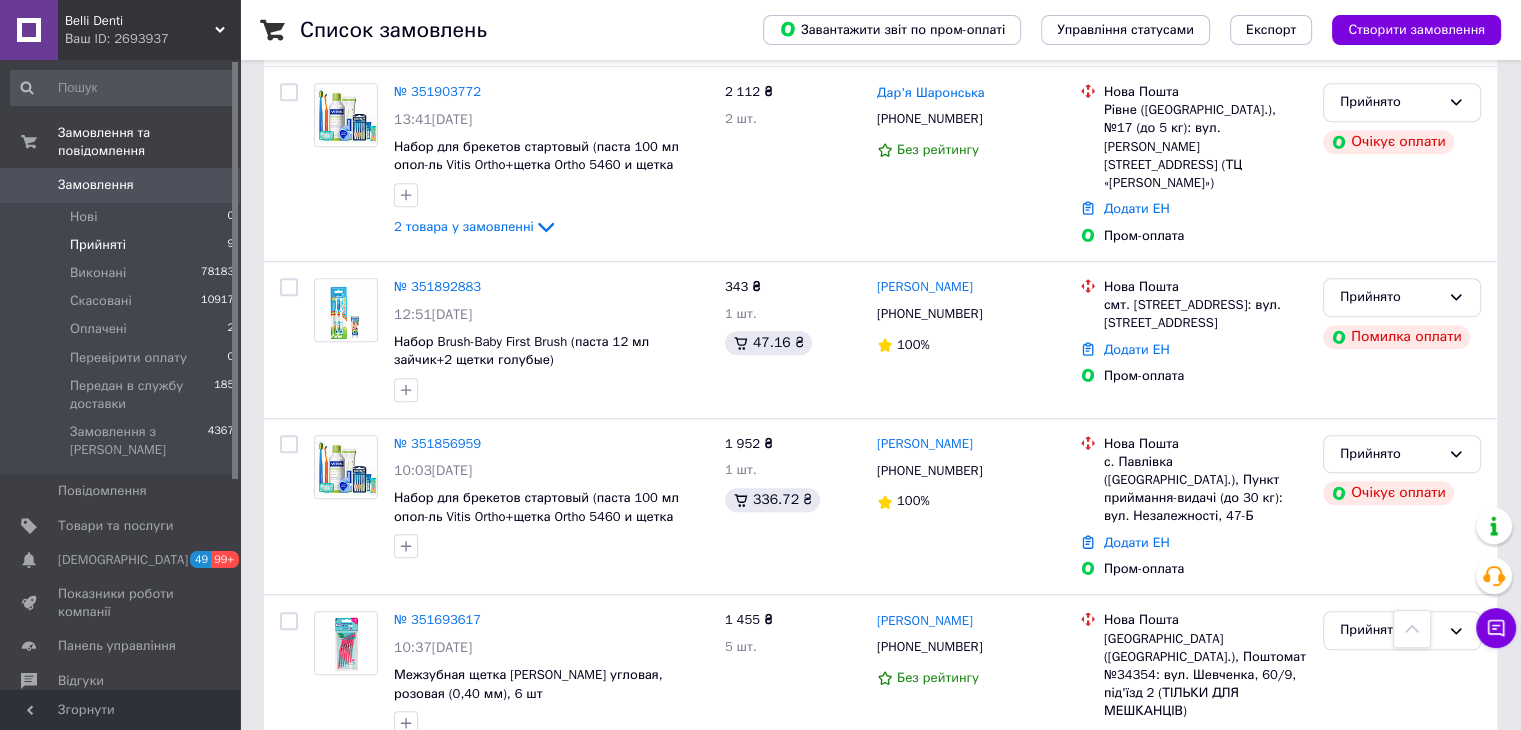 scroll, scrollTop: 1328, scrollLeft: 0, axis: vertical 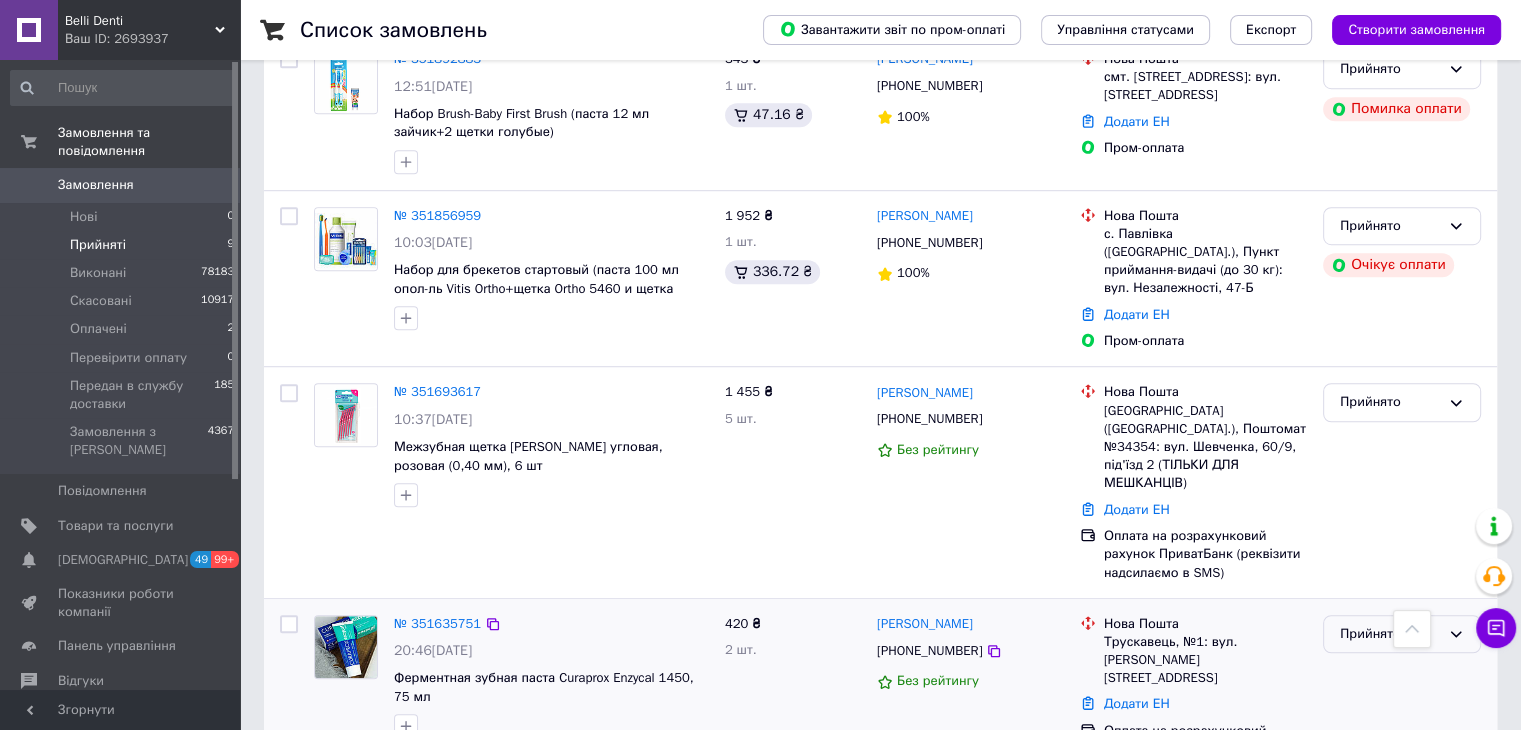 click on "Прийнято" at bounding box center [1390, 634] 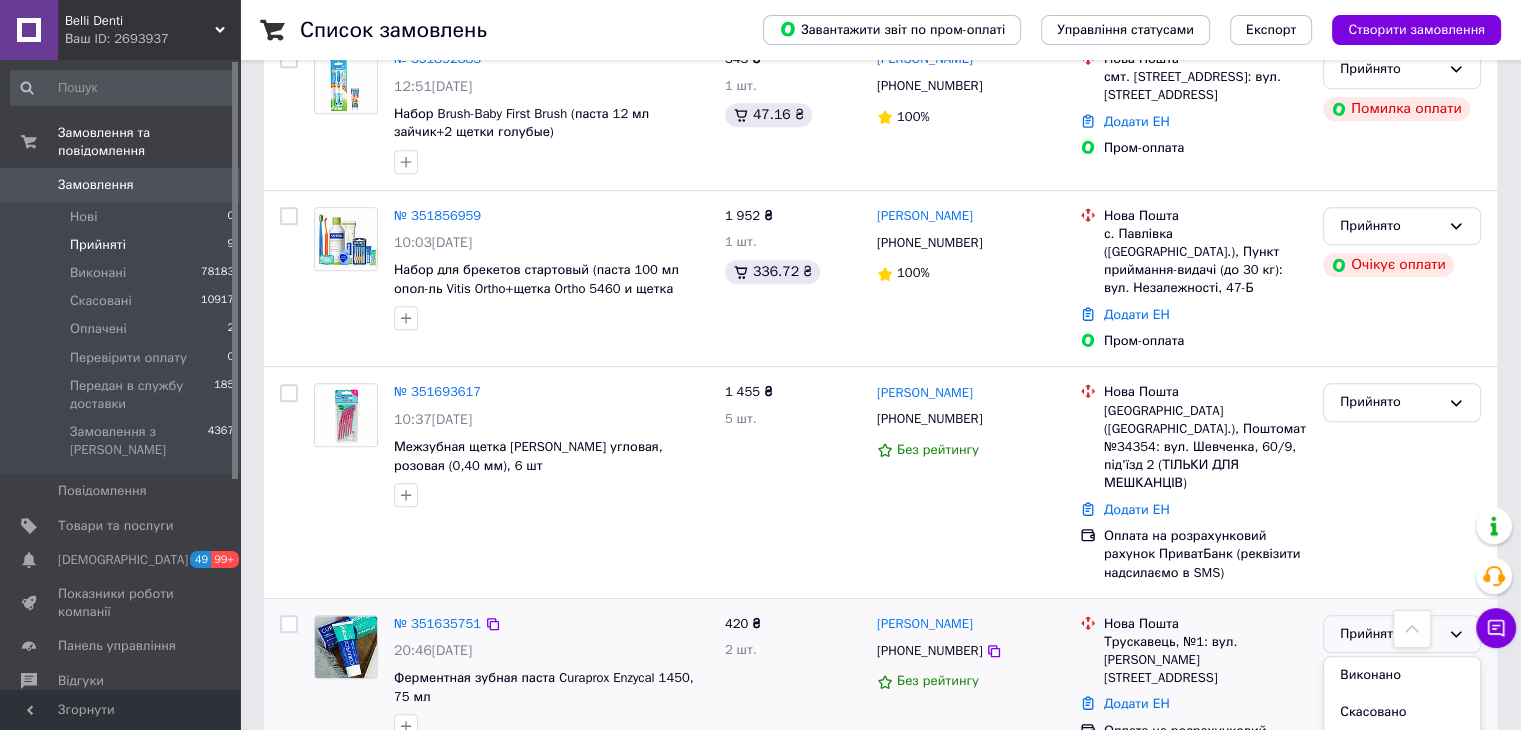 click on "Оплачено" at bounding box center [1402, 748] 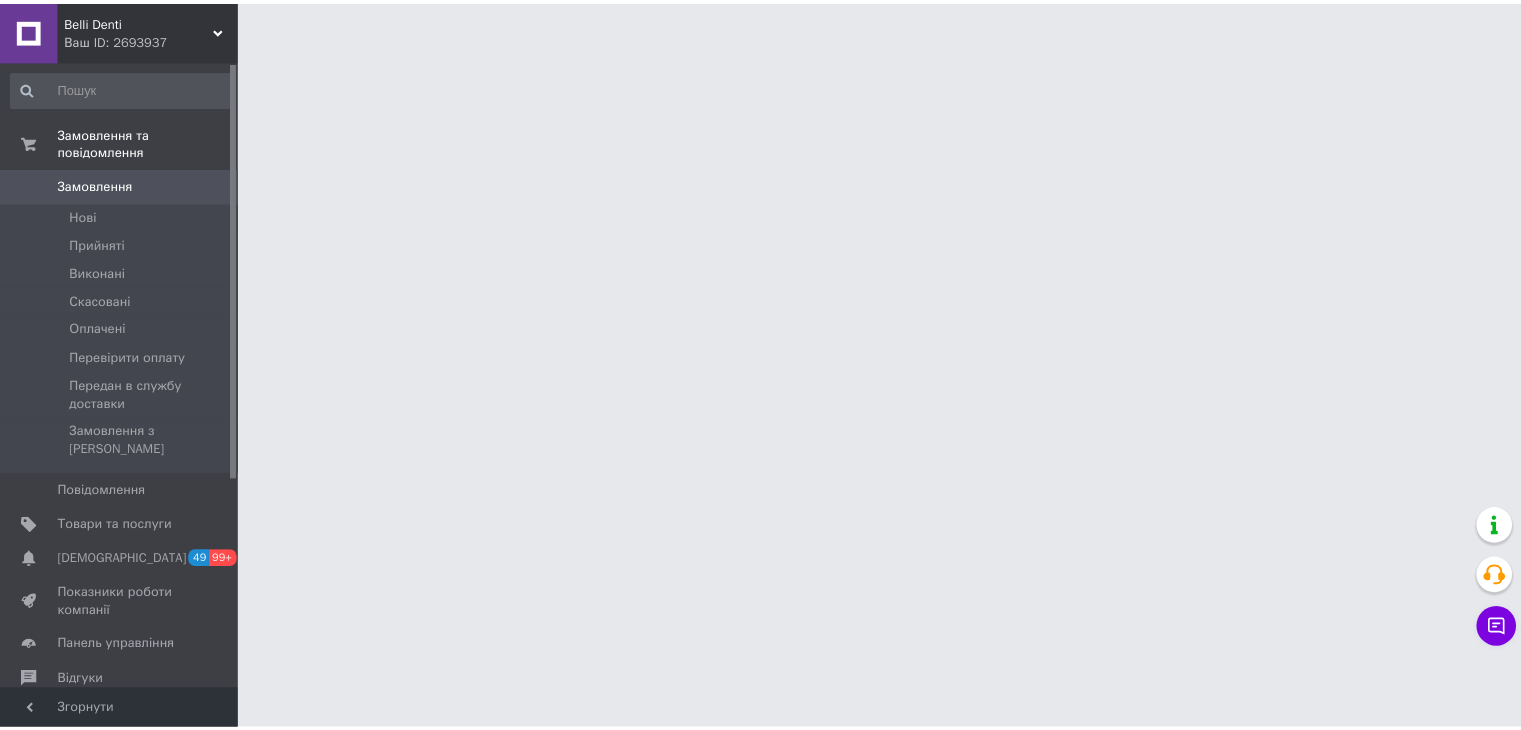 scroll, scrollTop: 0, scrollLeft: 0, axis: both 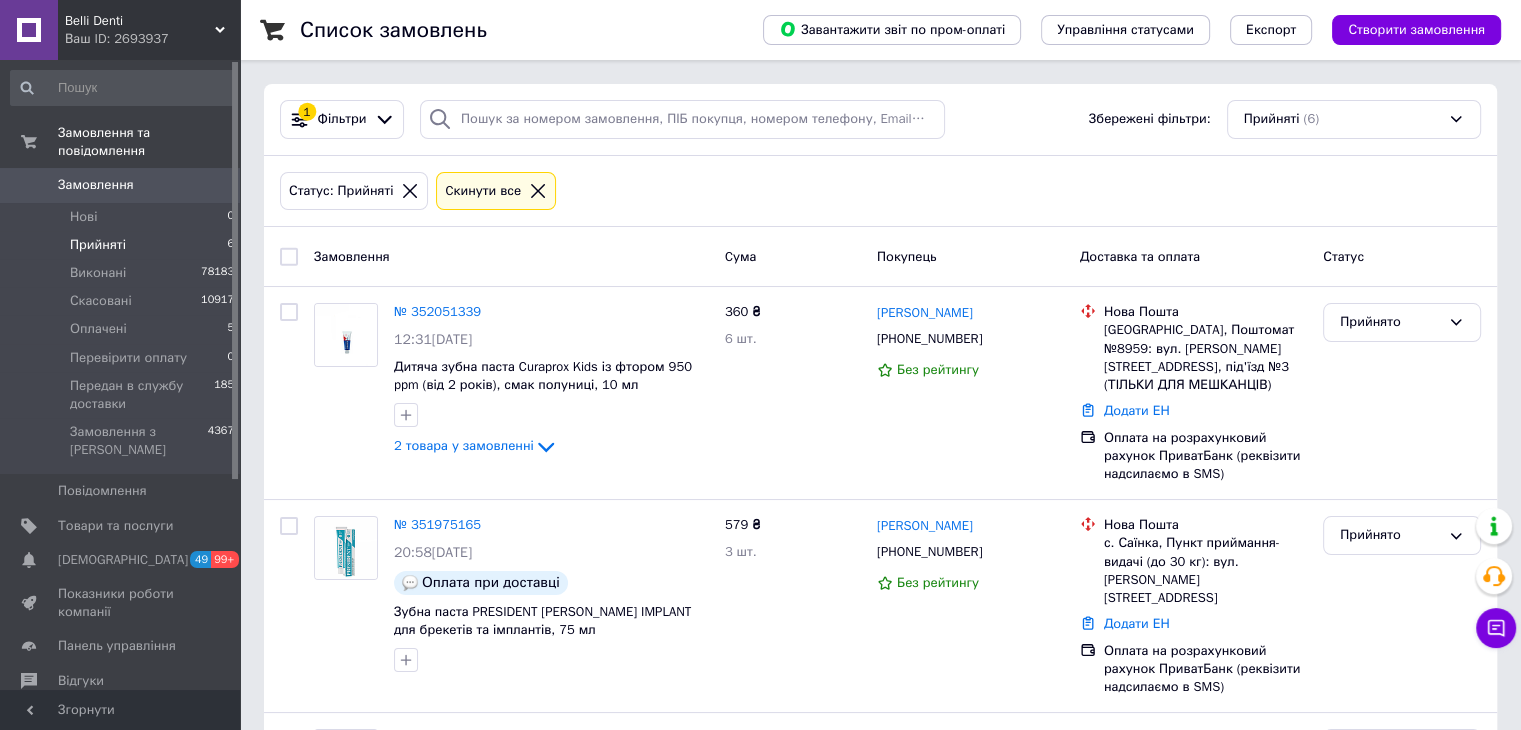 click on "Прийняті 6" at bounding box center [123, 245] 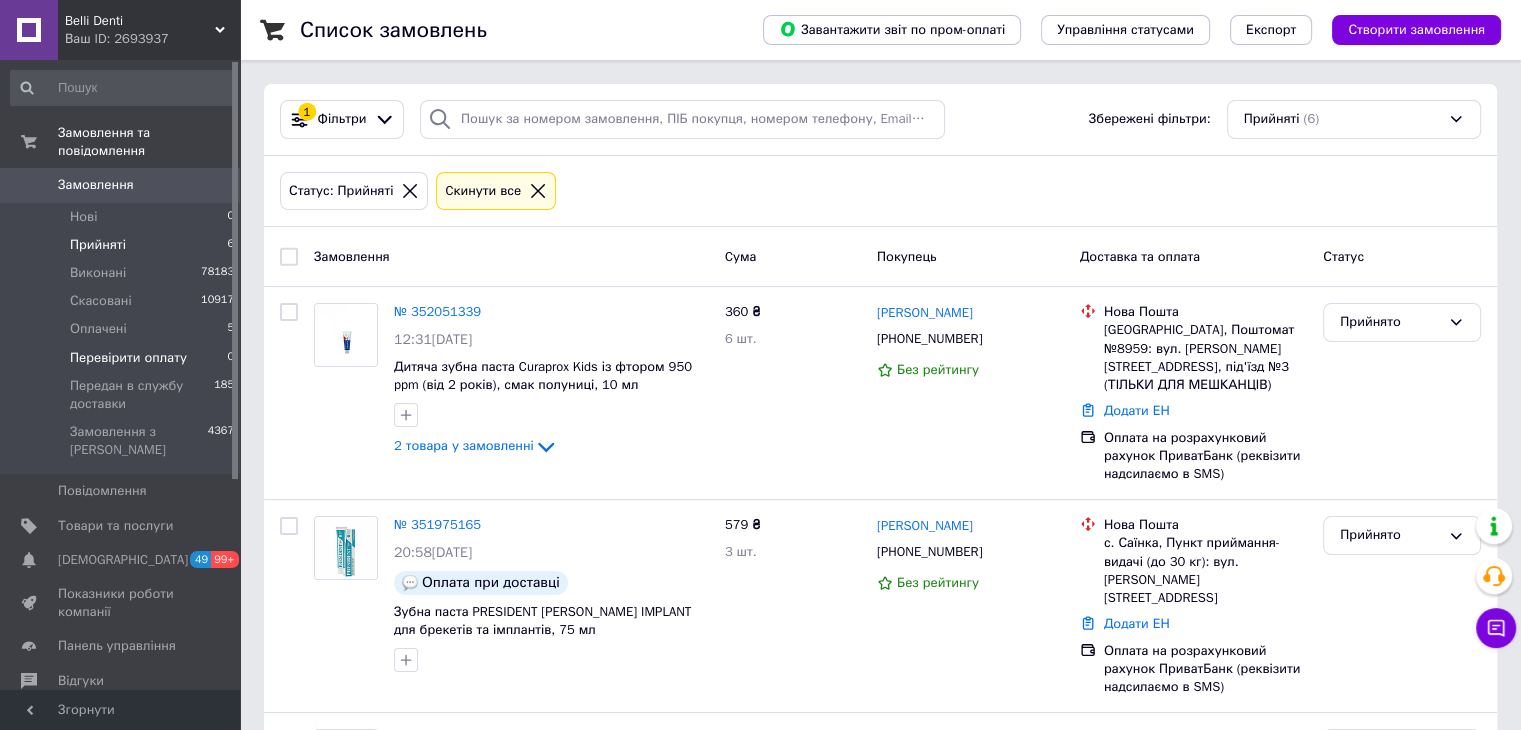 click on "Перевірити оплату  0" at bounding box center (123, 358) 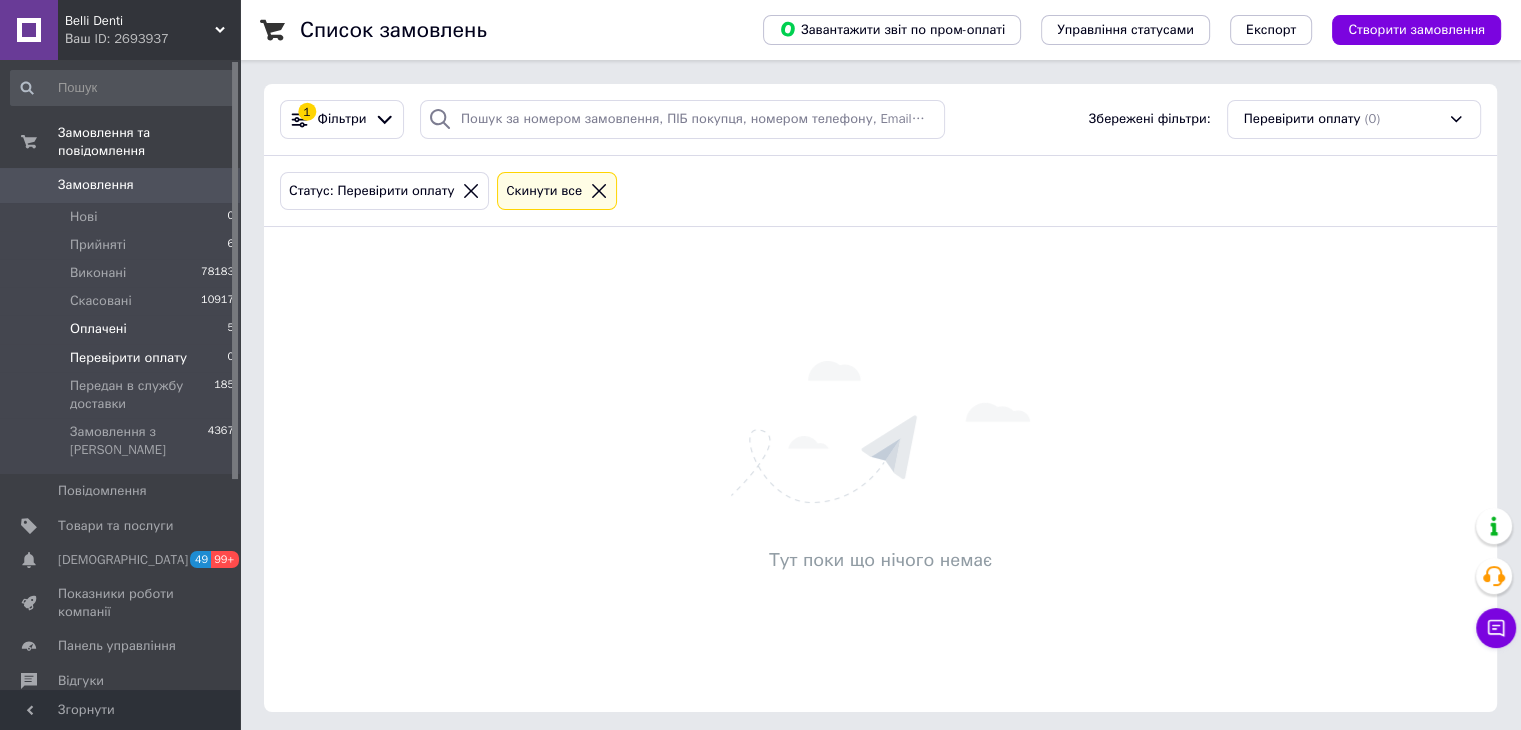 click on "Оплачені 5" at bounding box center (123, 329) 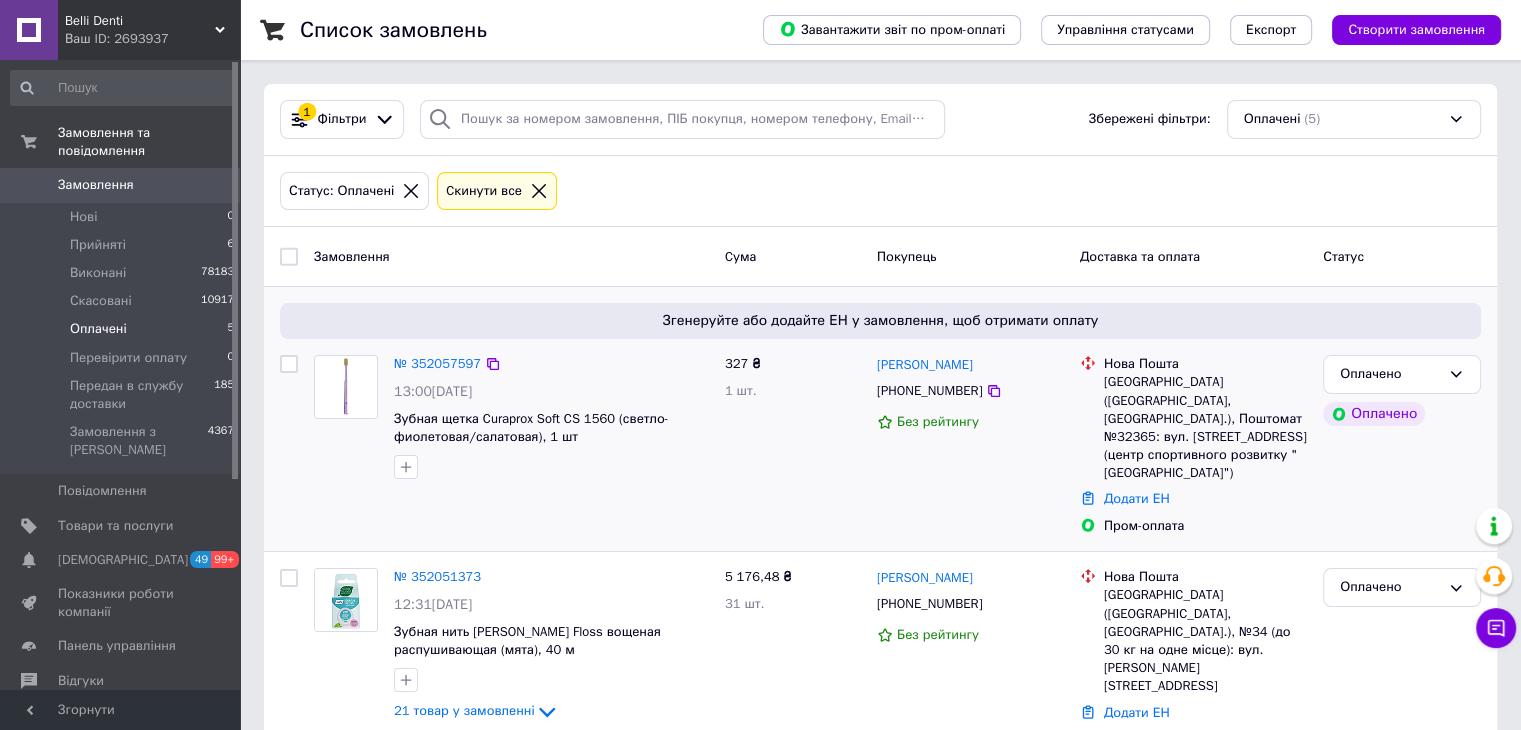 scroll, scrollTop: 586, scrollLeft: 0, axis: vertical 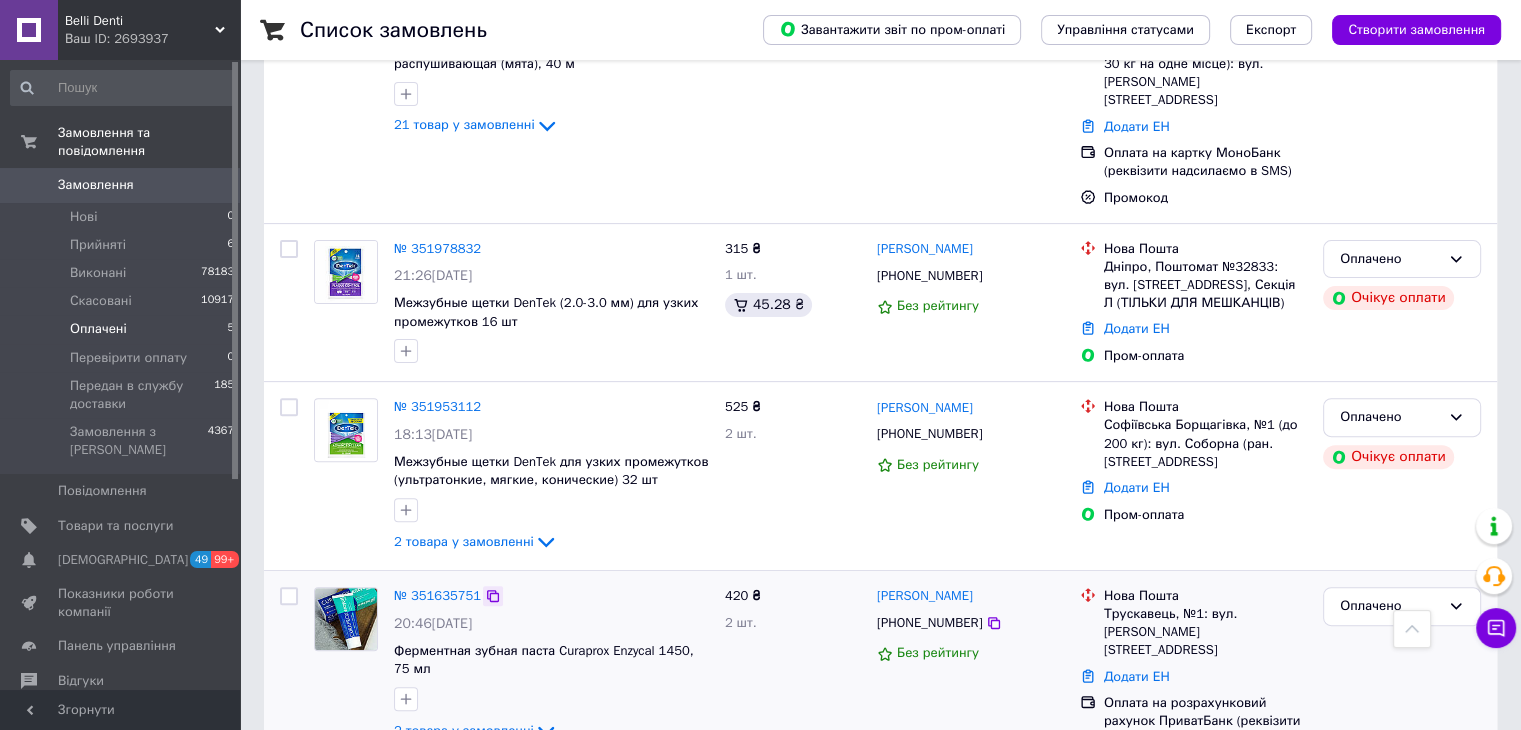 click 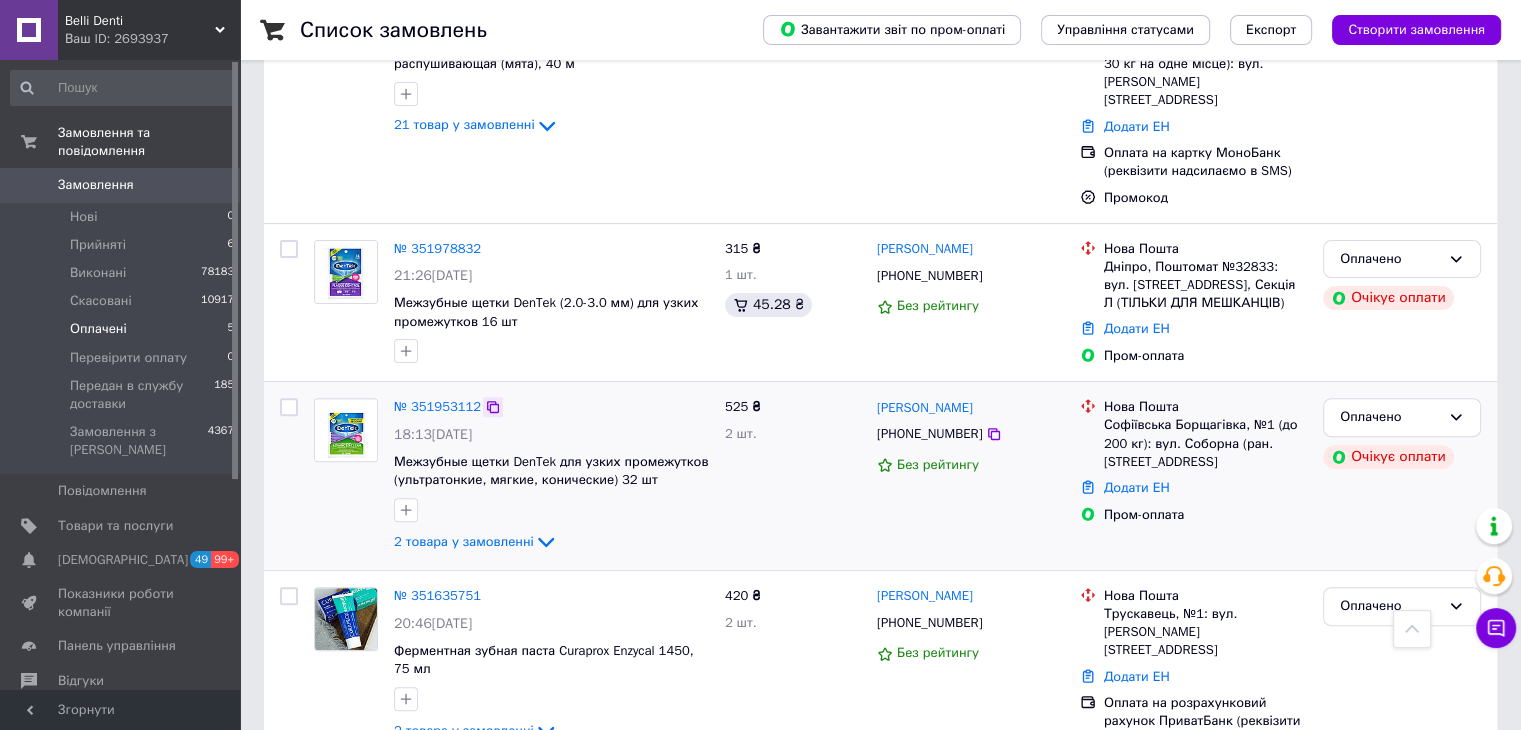 click 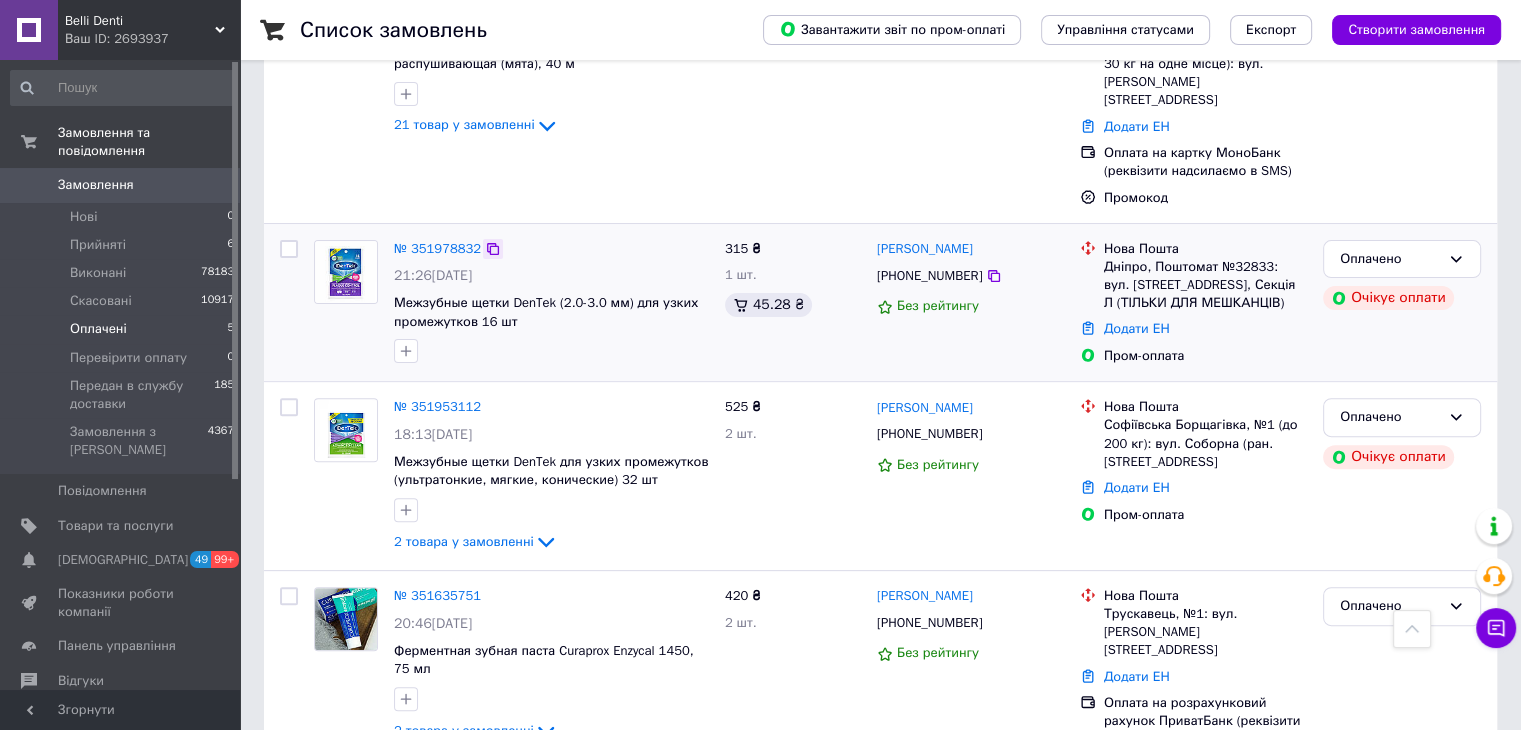 click 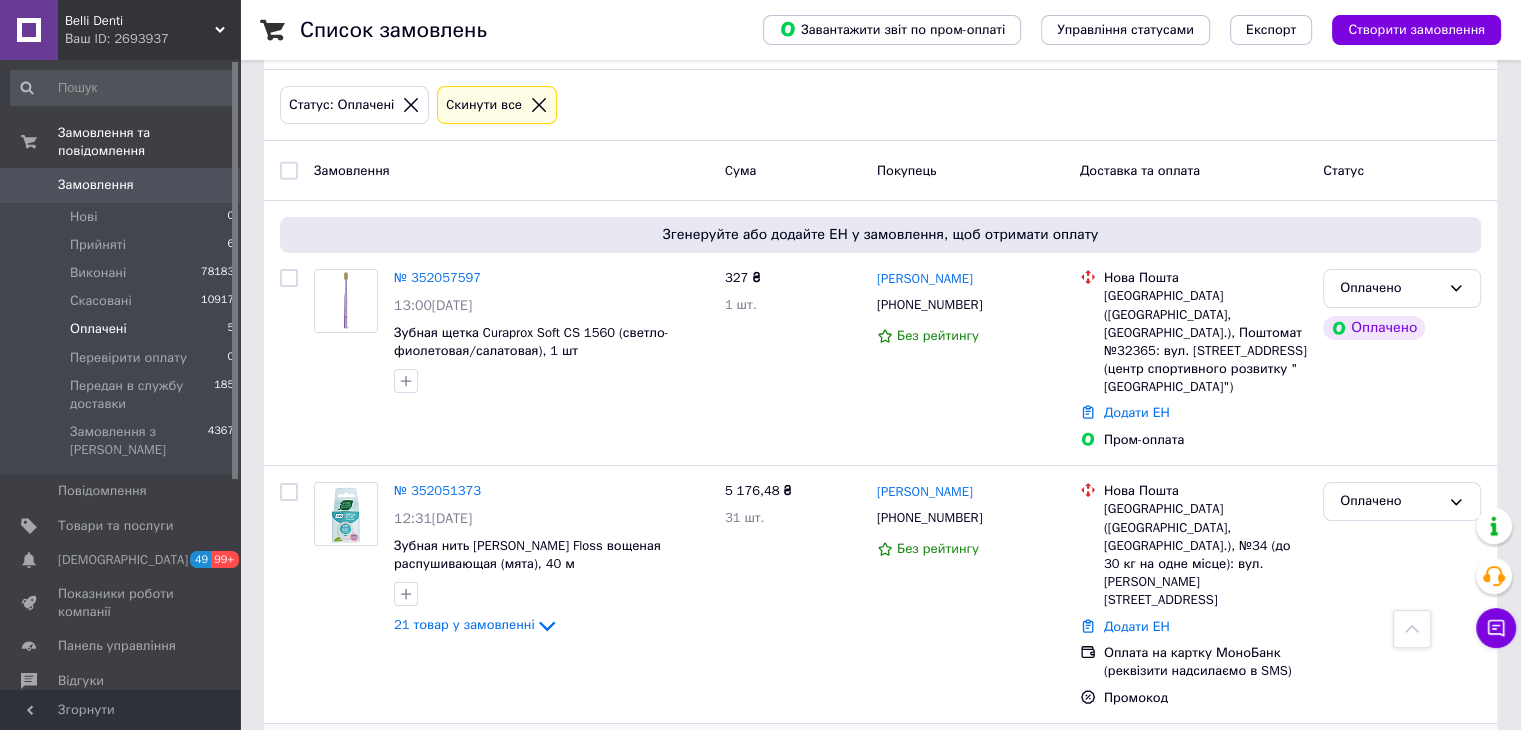 scroll, scrollTop: 0, scrollLeft: 0, axis: both 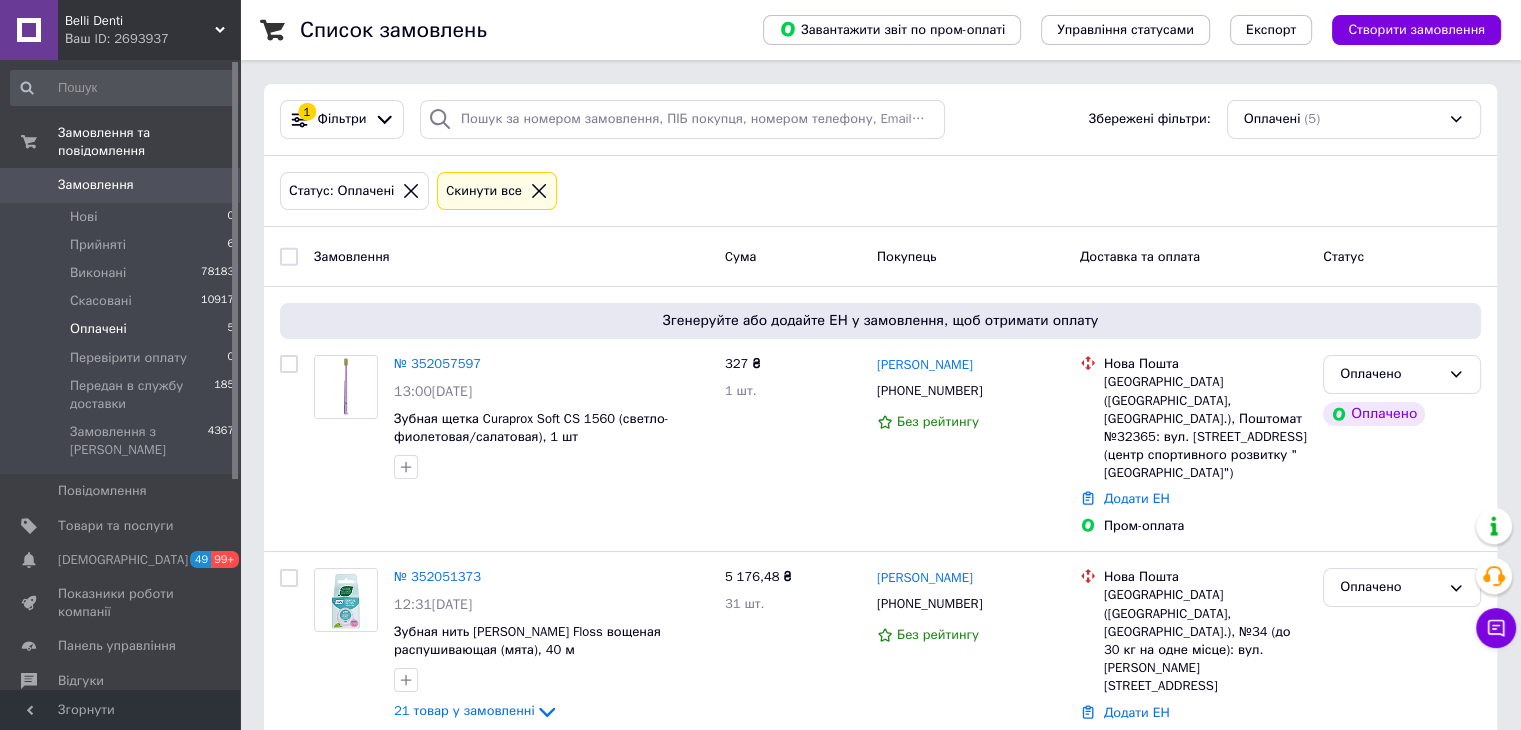 click 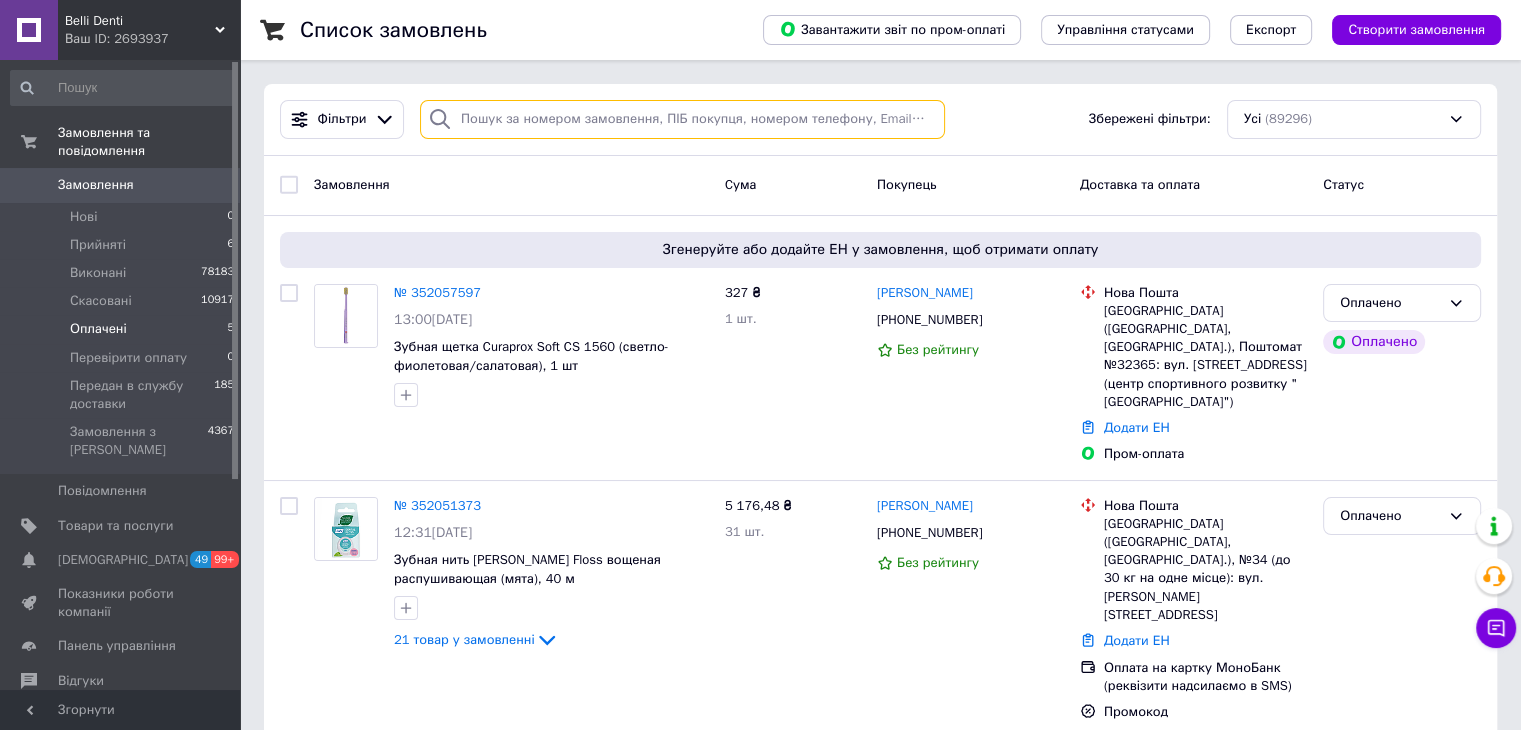 click at bounding box center (682, 119) 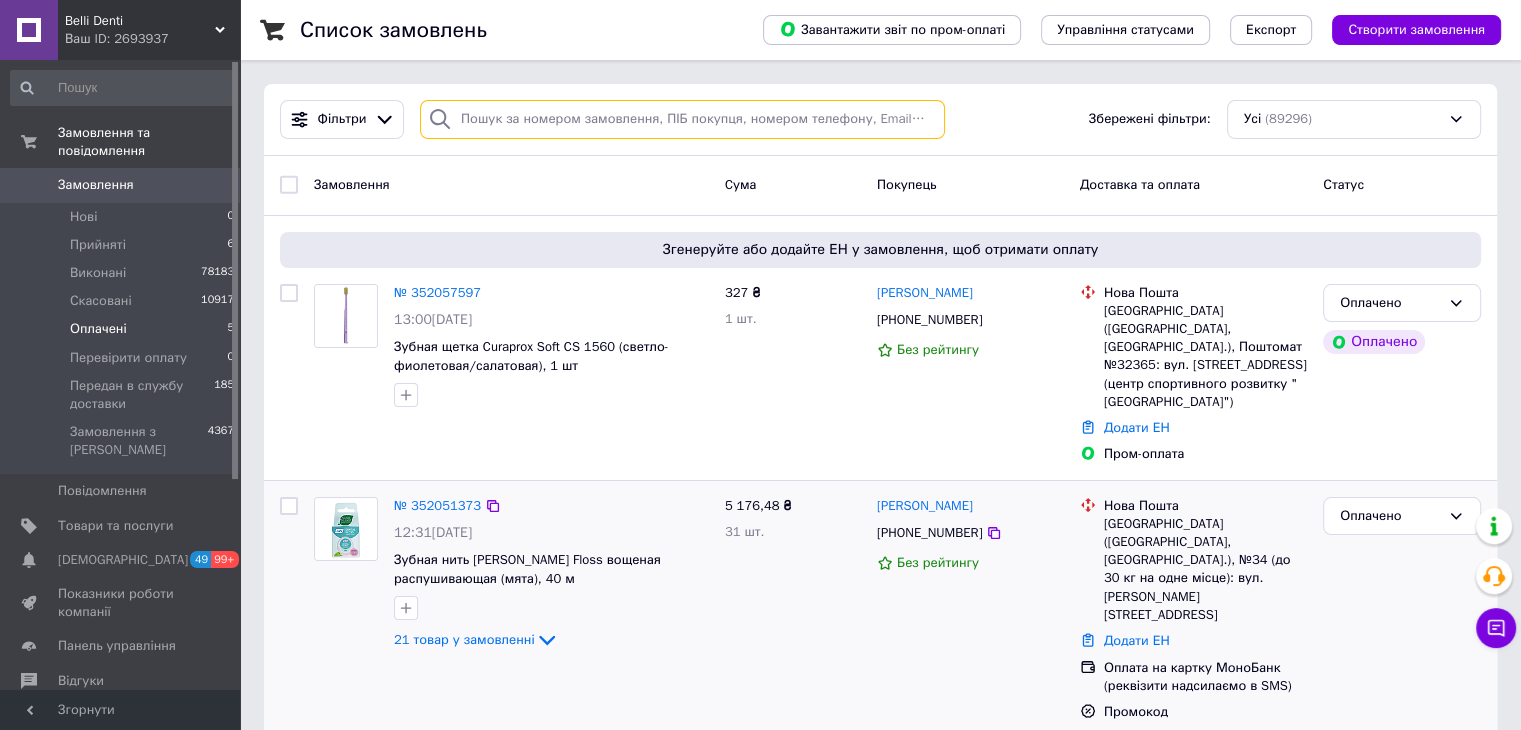 paste on "351892883" 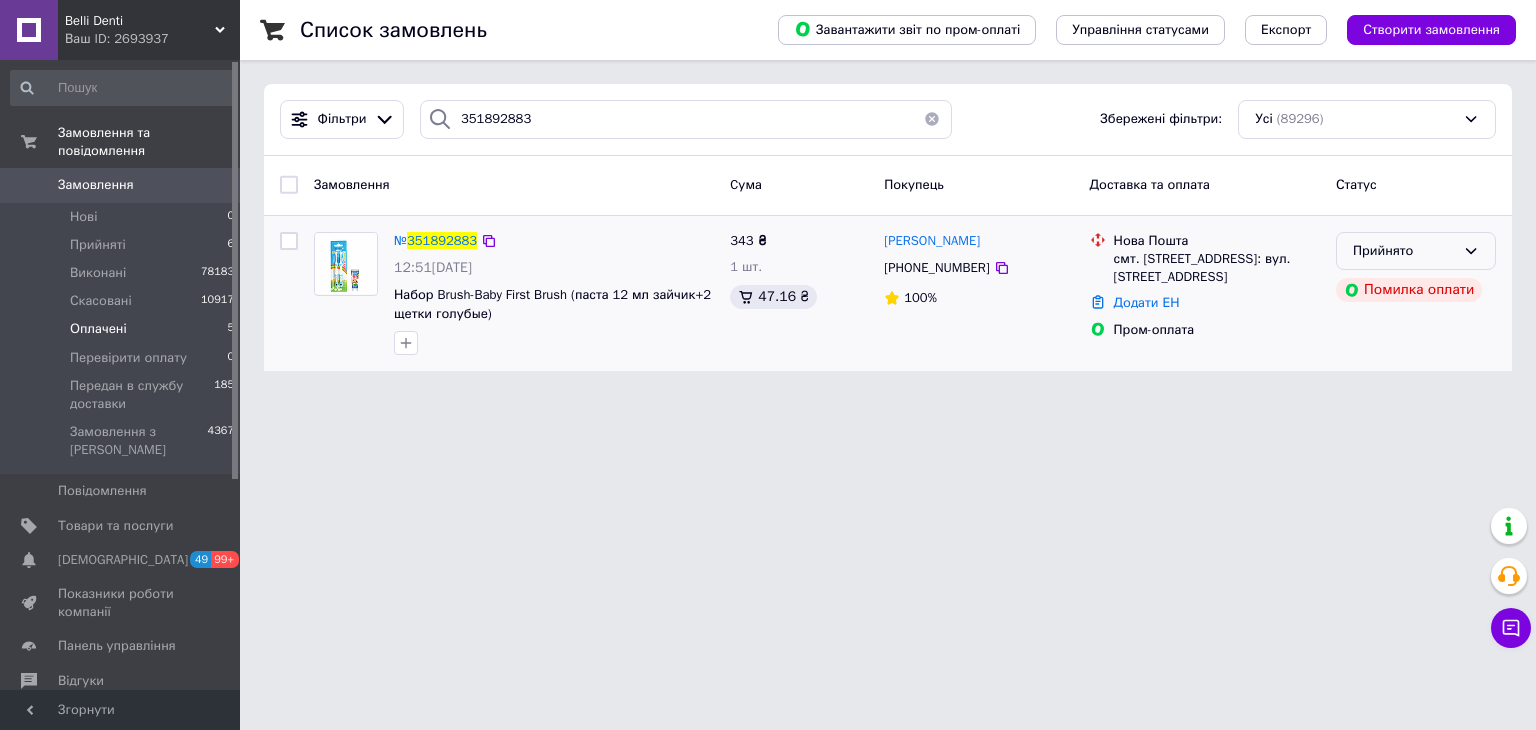 click on "Прийнято" at bounding box center [1416, 251] 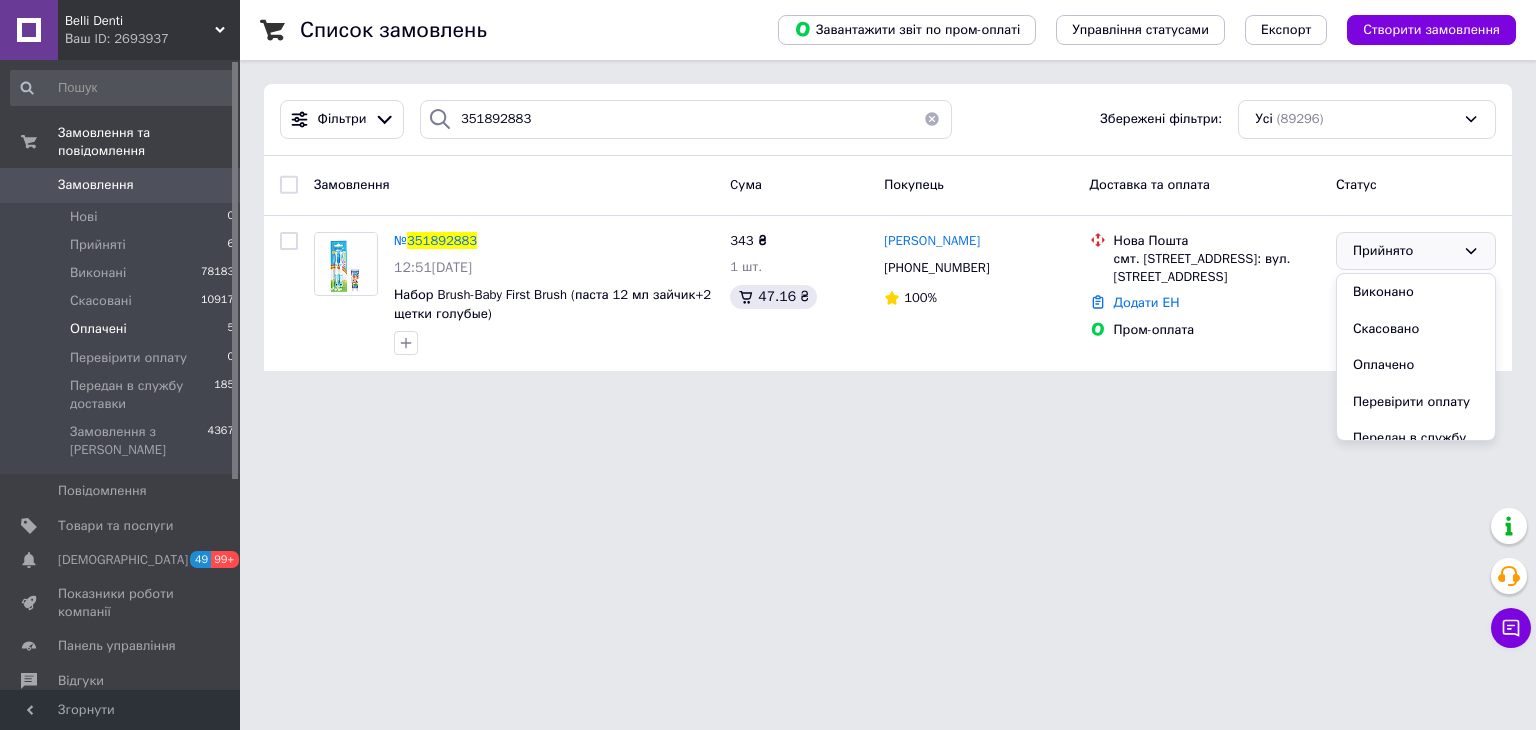 drag, startPoint x: 1404, startPoint y: 365, endPoint x: 1333, endPoint y: 394, distance: 76.6942 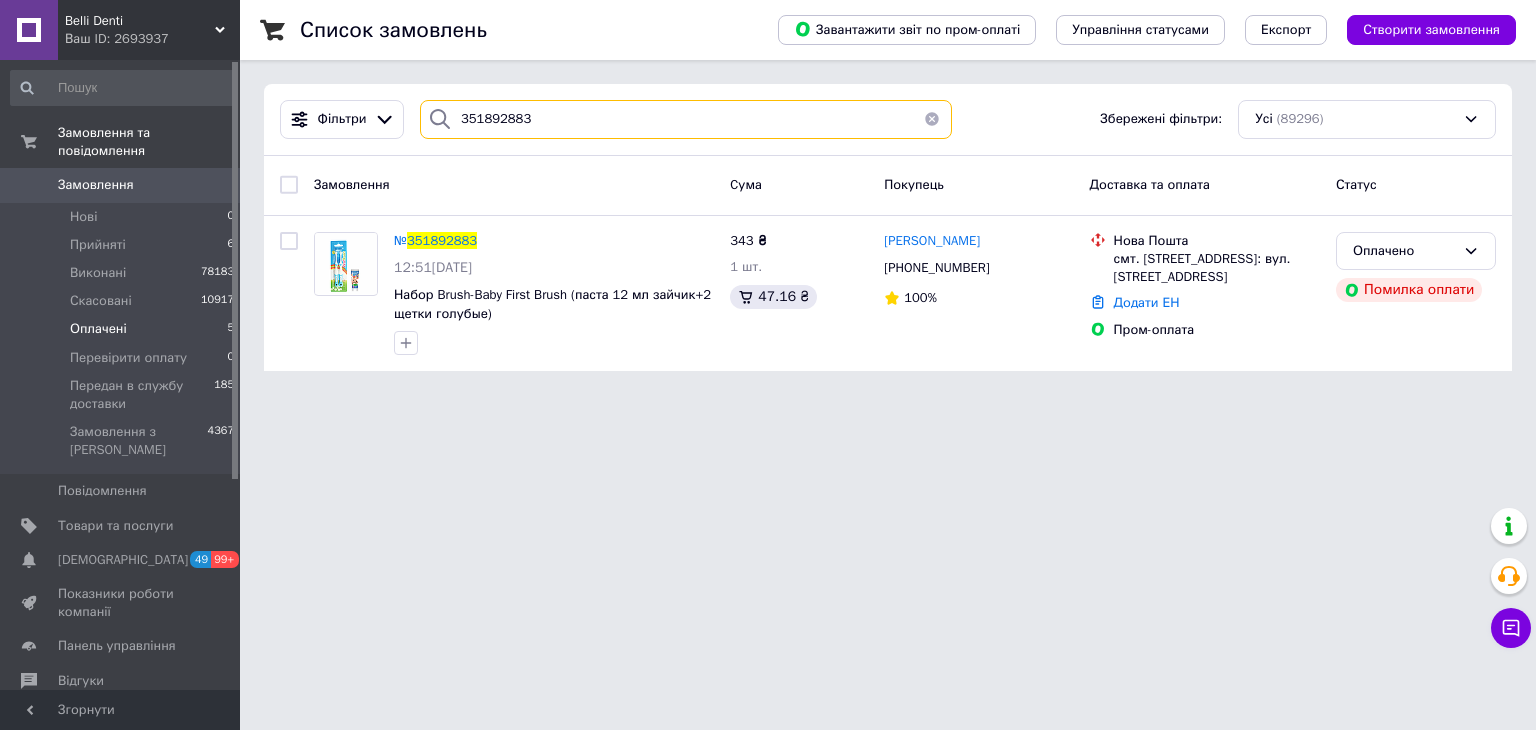 drag, startPoint x: 576, startPoint y: 114, endPoint x: 353, endPoint y: 184, distance: 233.72847 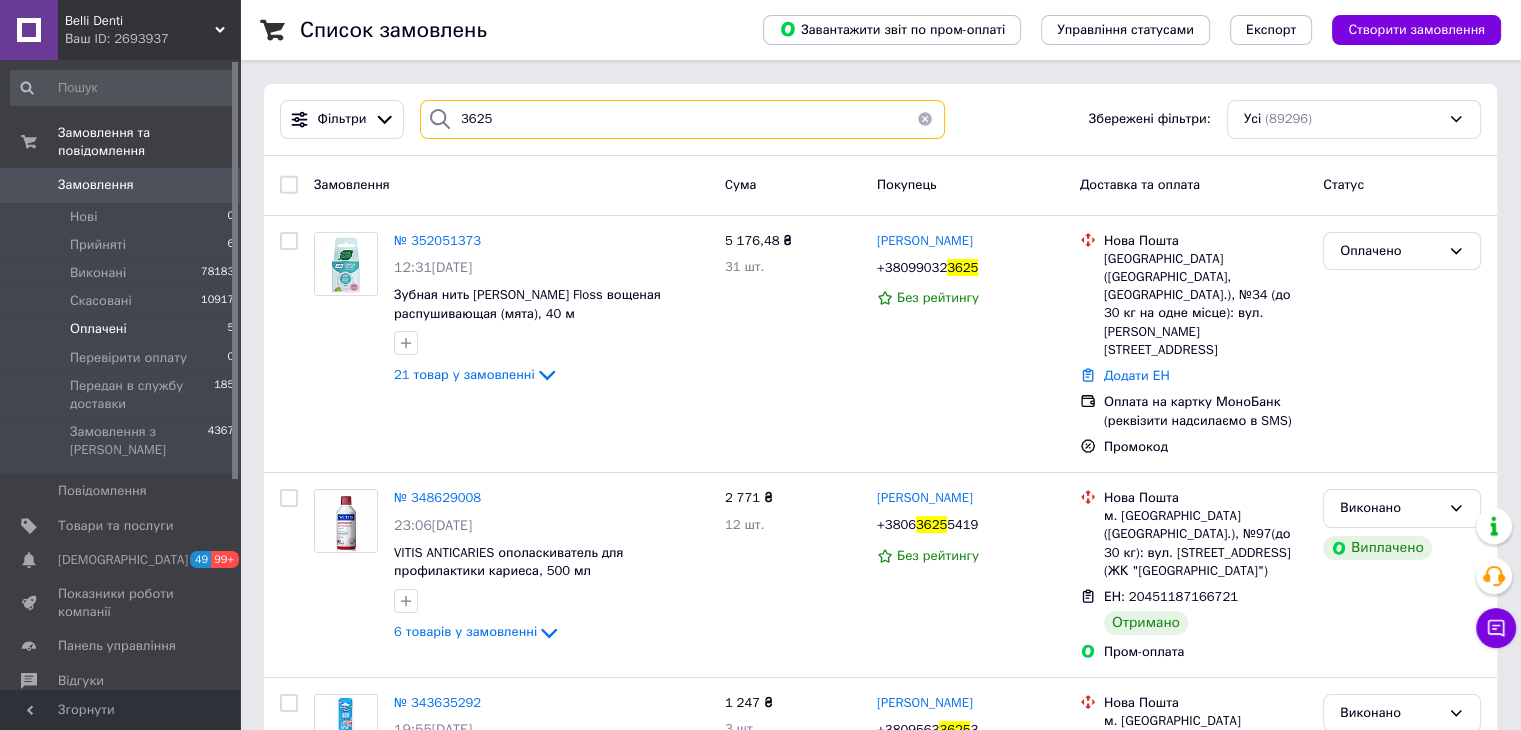 drag, startPoint x: 431, startPoint y: 149, endPoint x: 352, endPoint y: 184, distance: 86.40602 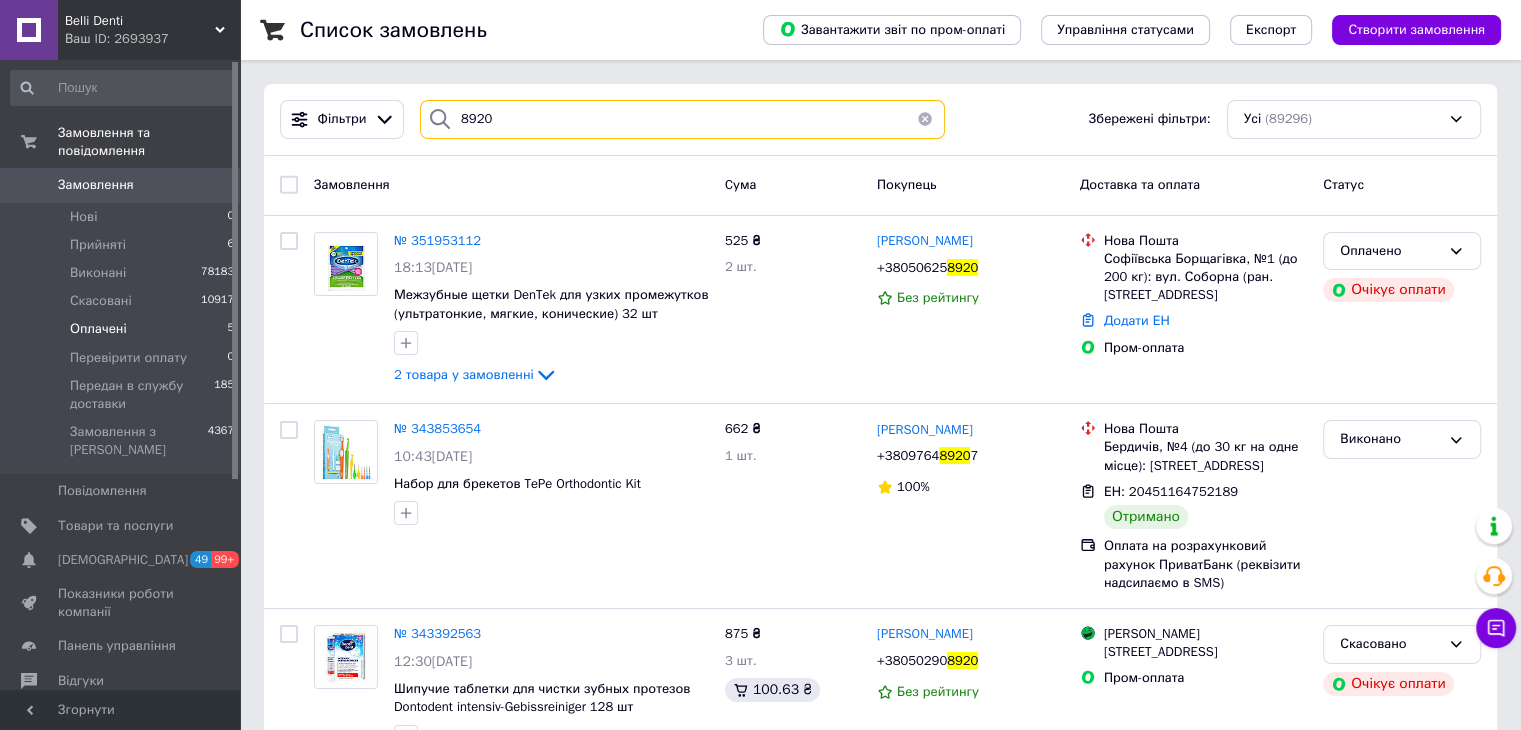 type on "8920" 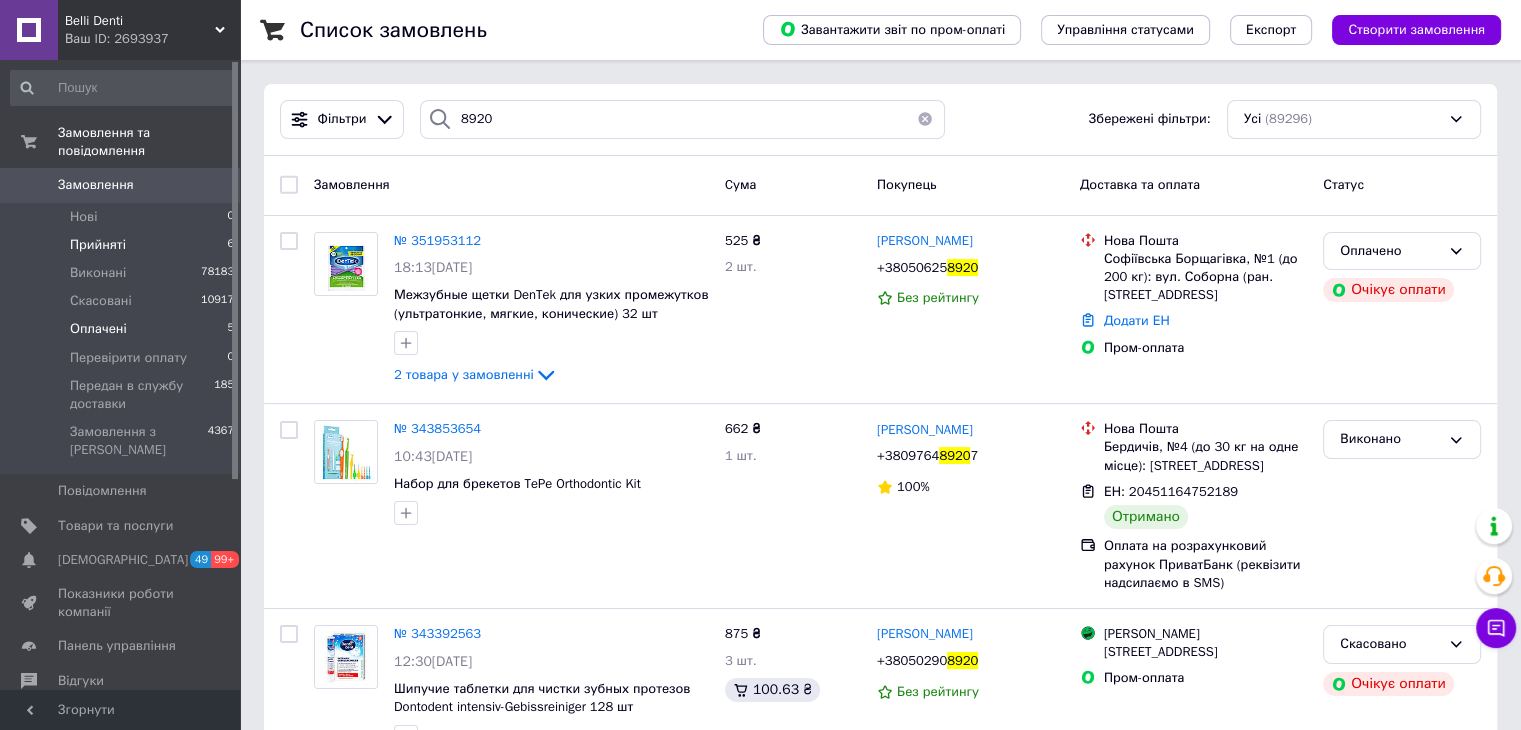 click on "Прийняті 6" at bounding box center (123, 245) 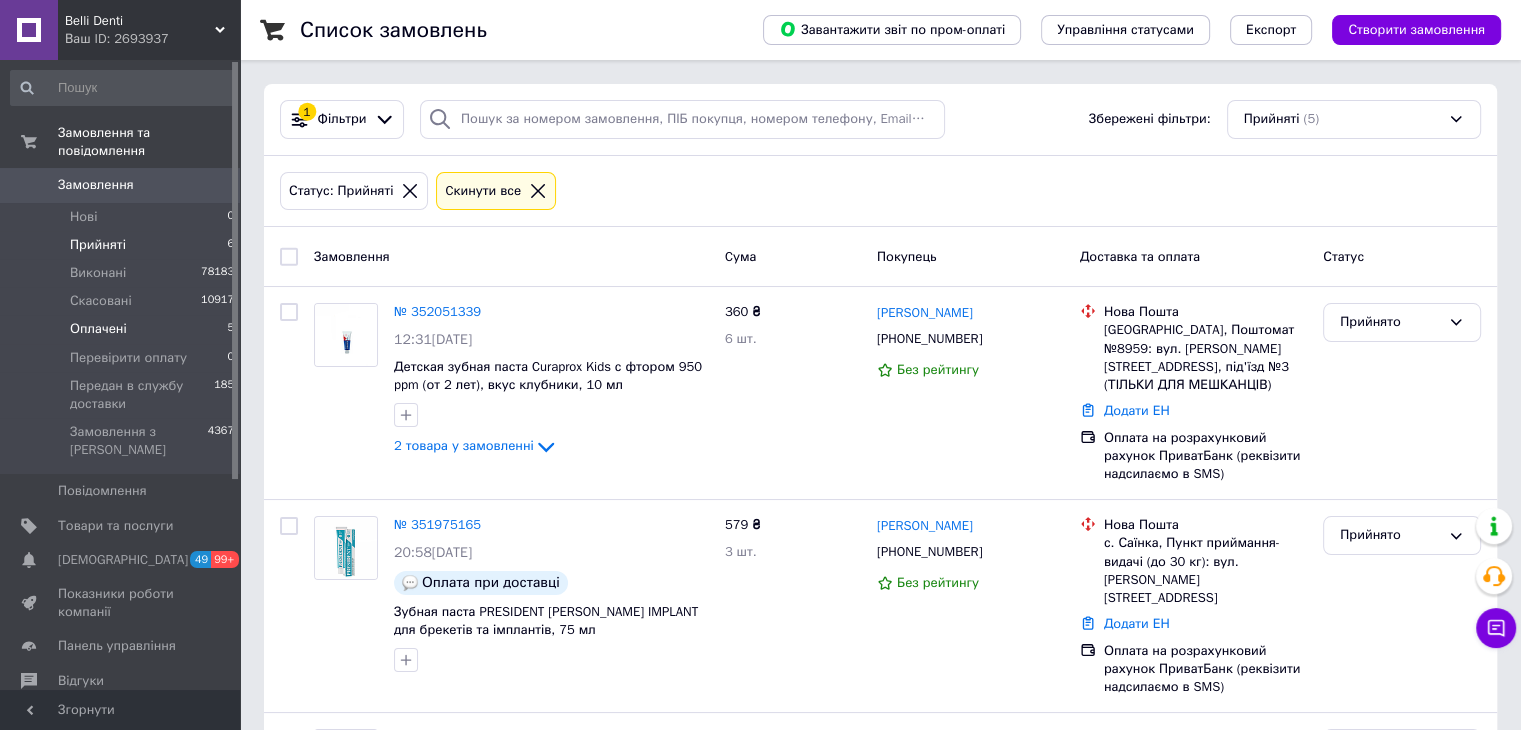 click on "Оплачені 5" at bounding box center [123, 329] 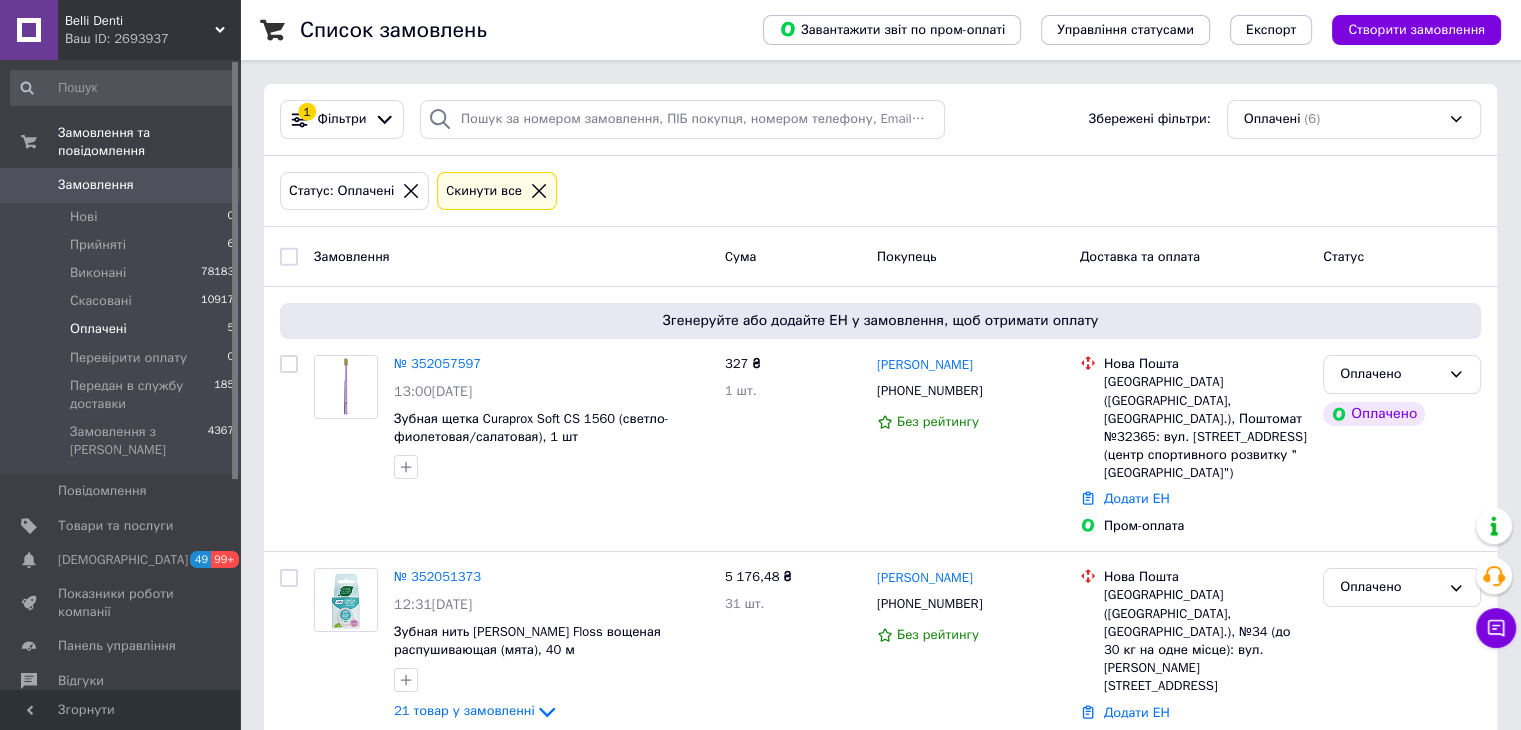 scroll, scrollTop: 744, scrollLeft: 0, axis: vertical 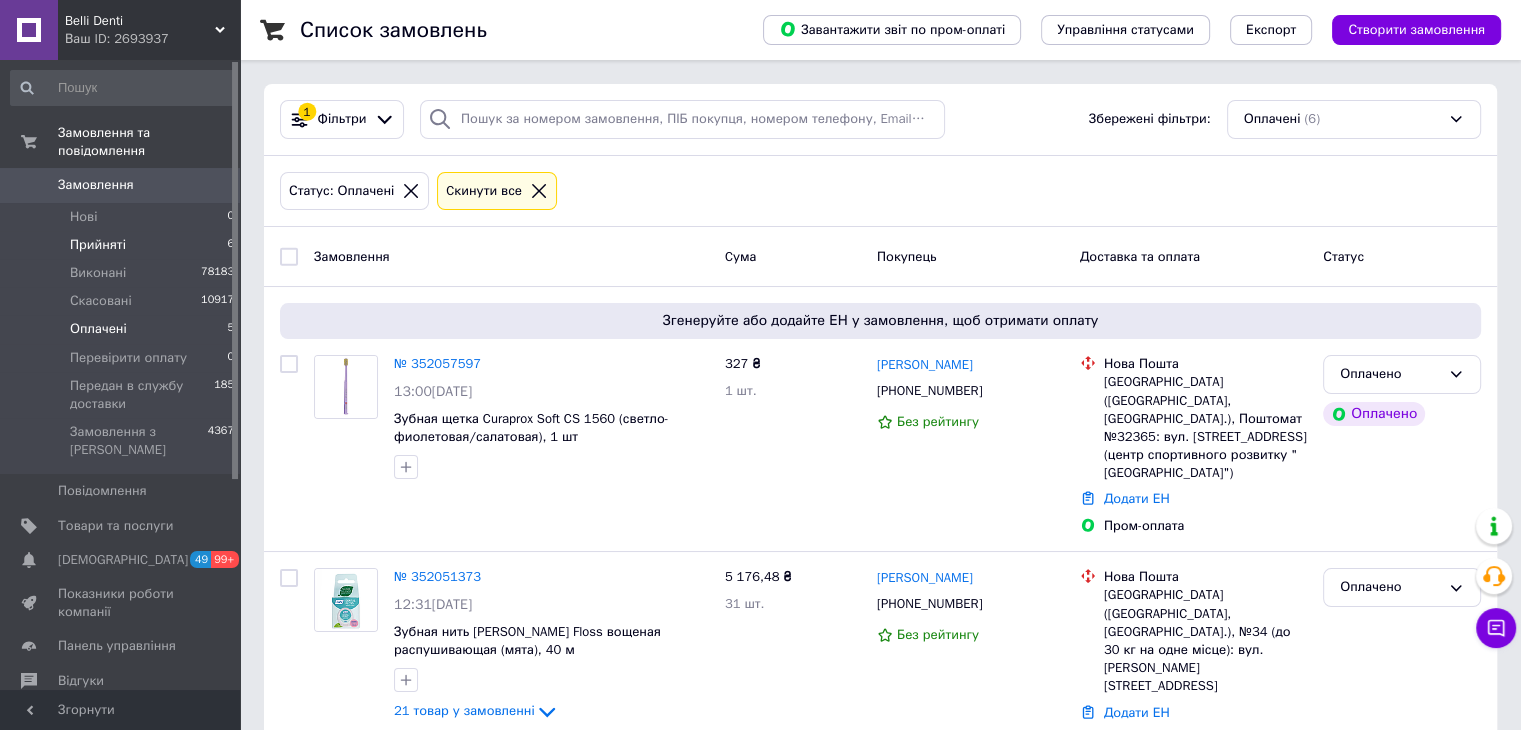 click on "Прийняті 6" at bounding box center [123, 245] 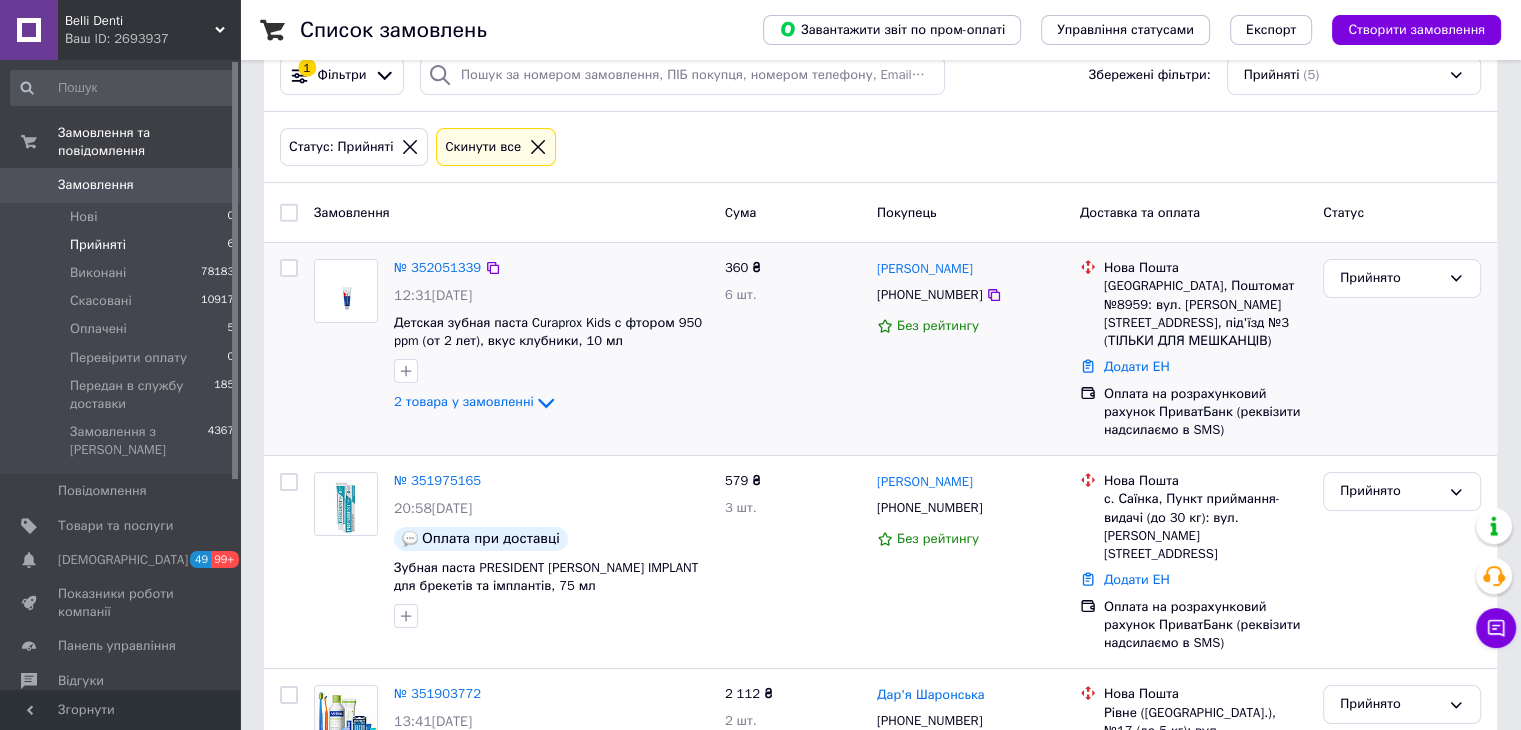 scroll, scrollTop: 0, scrollLeft: 0, axis: both 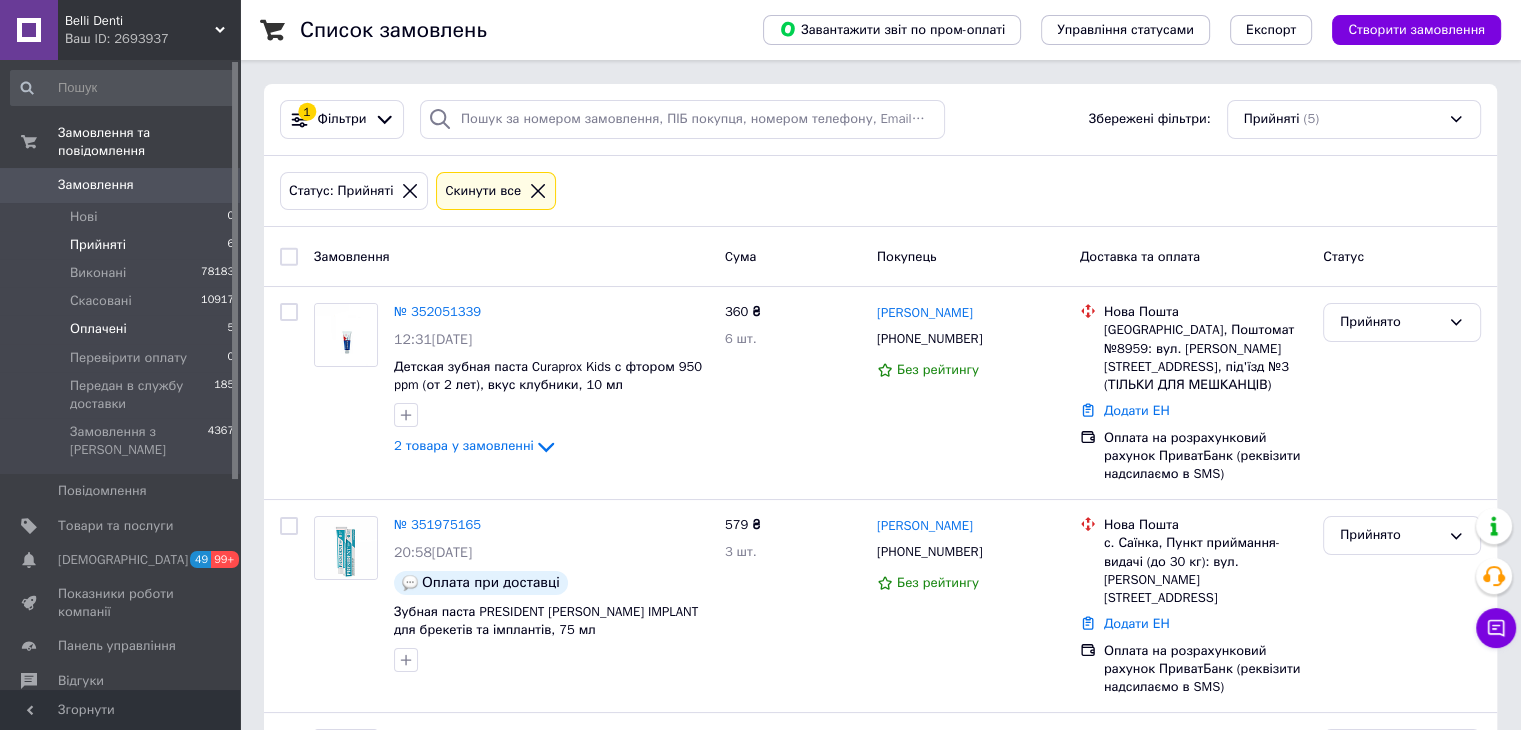 click on "Оплачені 5" at bounding box center [123, 329] 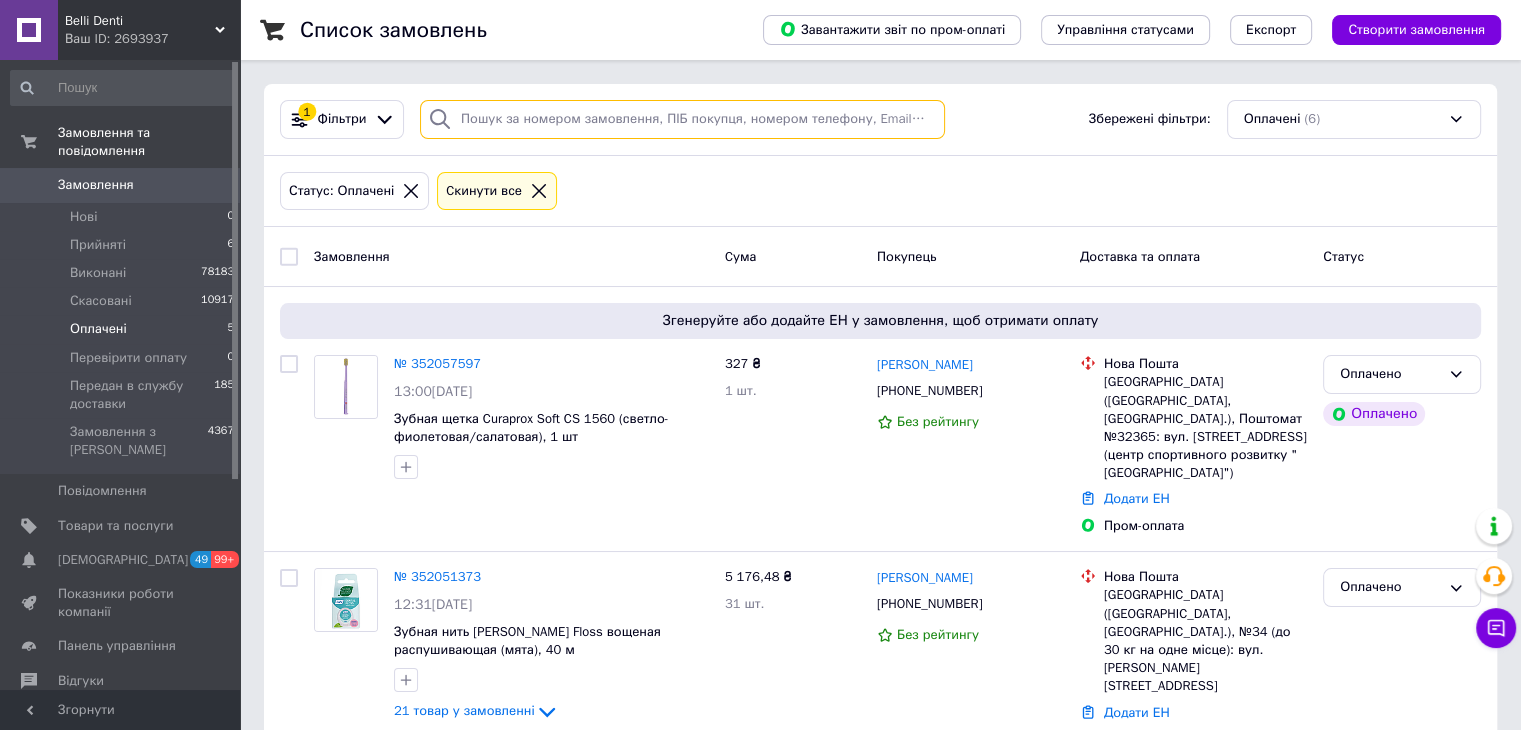 click at bounding box center [682, 119] 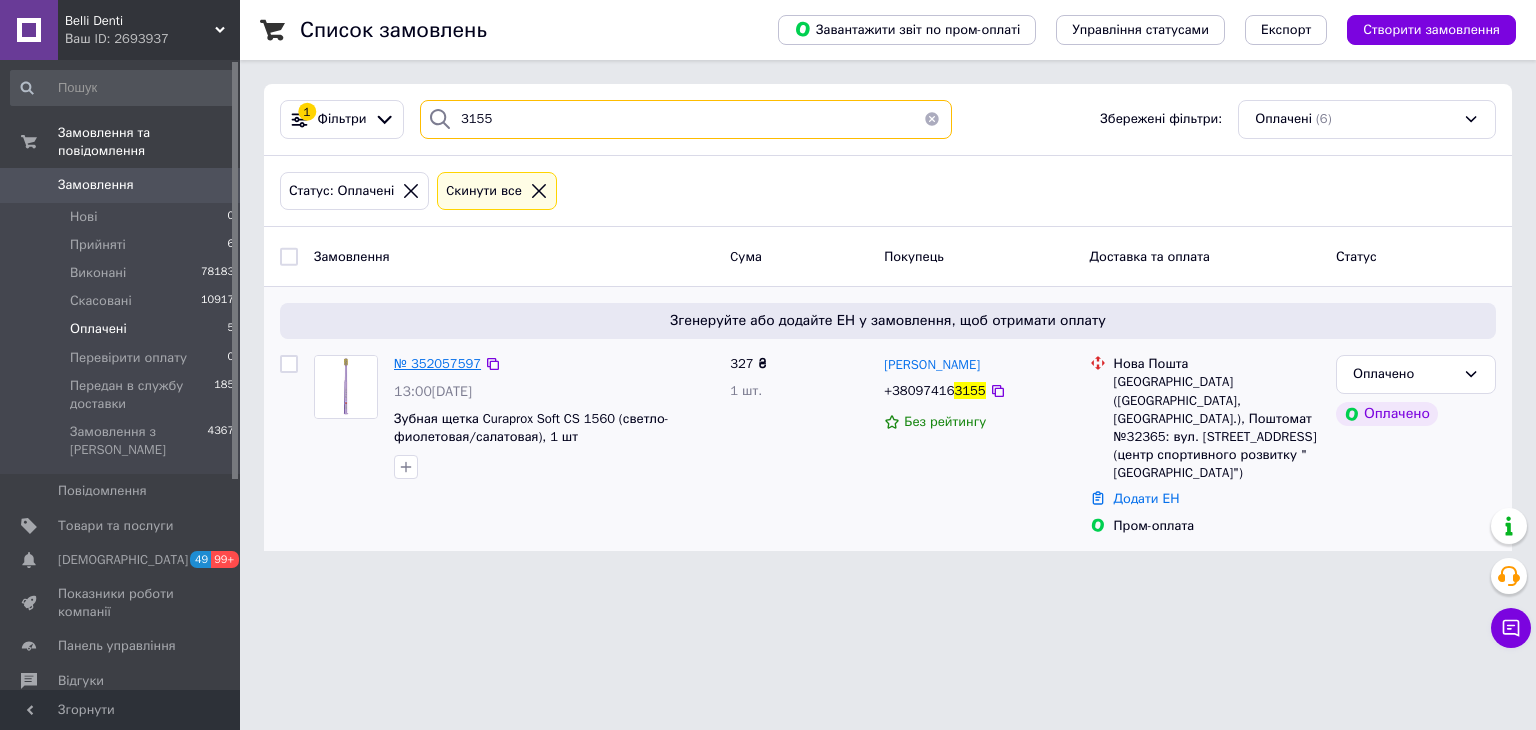 type on "3155" 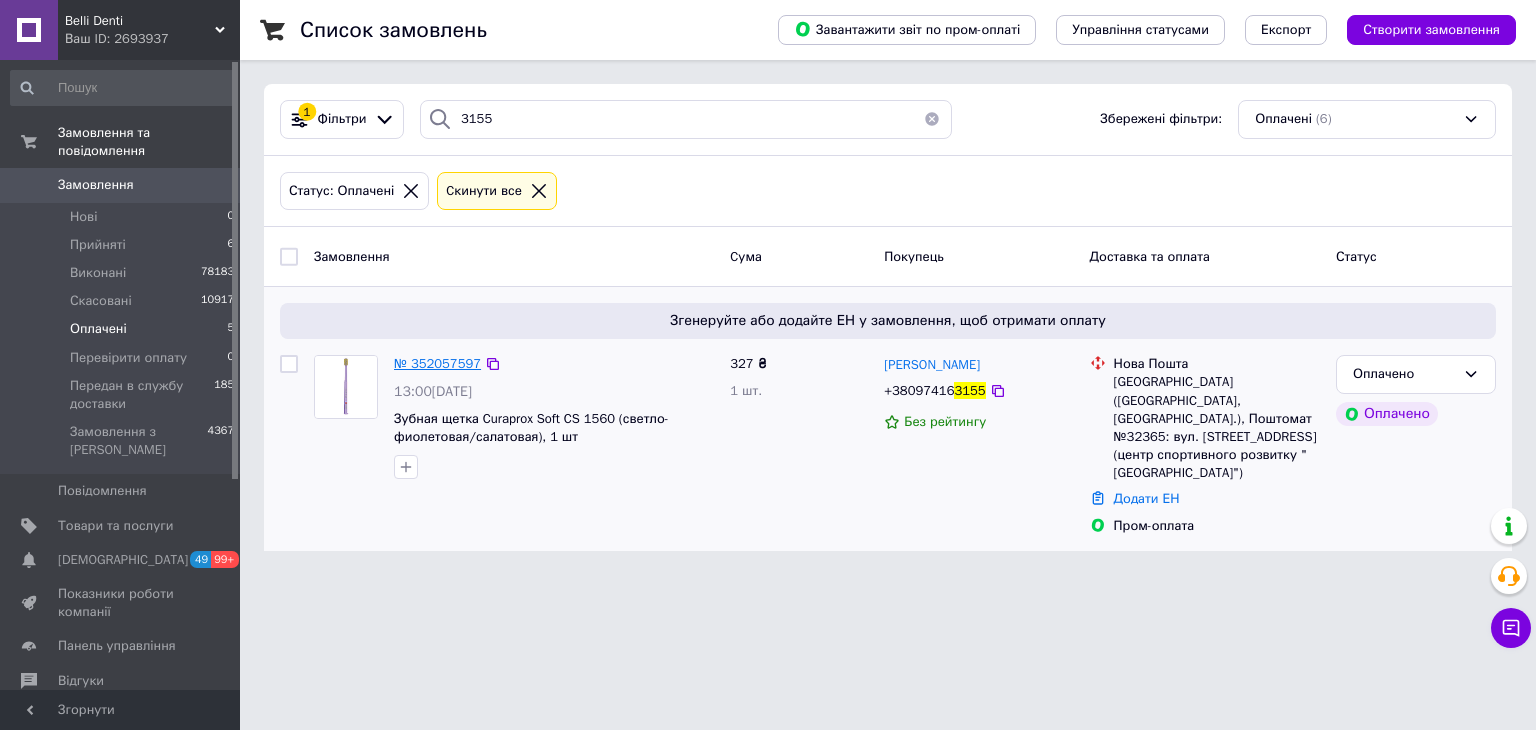 click on "№ 352057597" at bounding box center (437, 363) 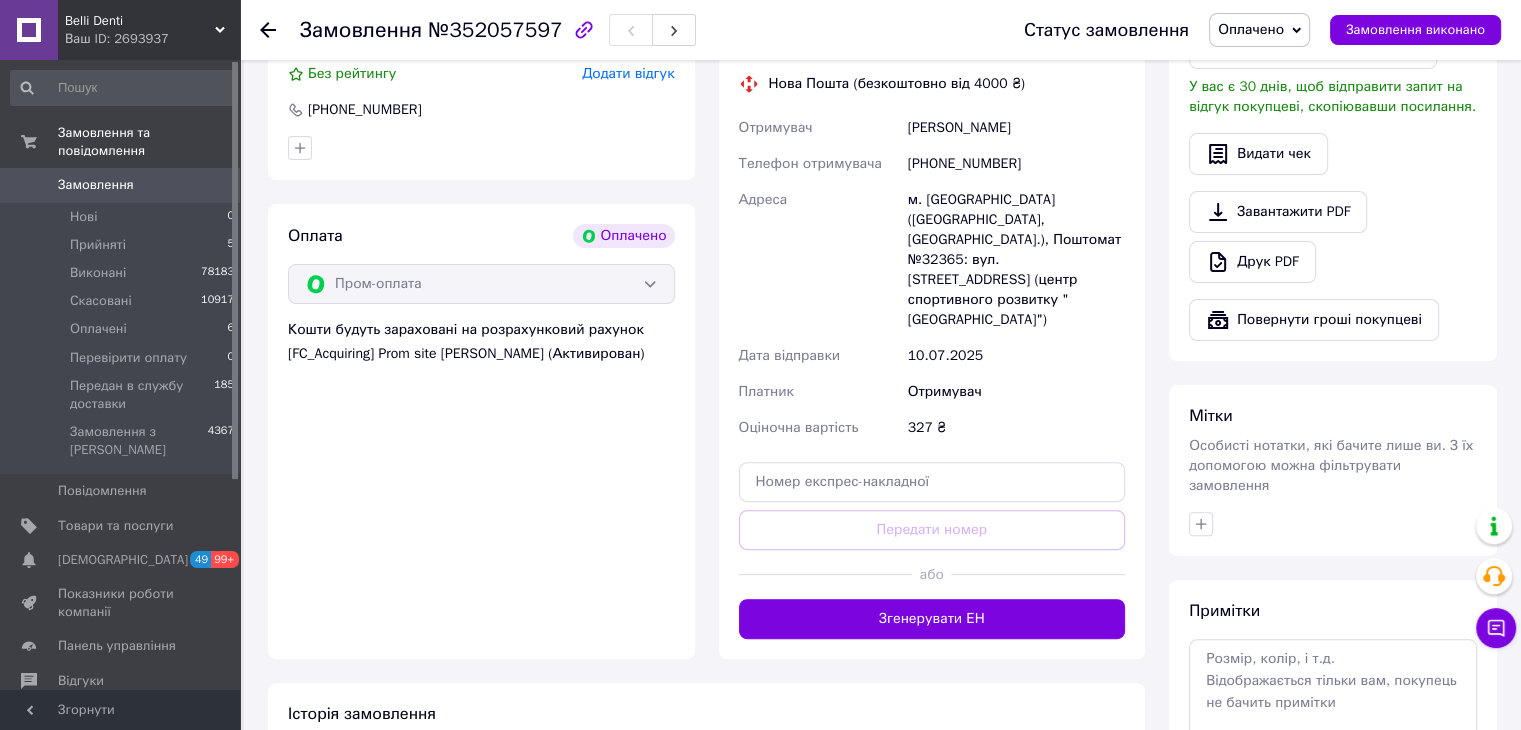scroll, scrollTop: 452, scrollLeft: 0, axis: vertical 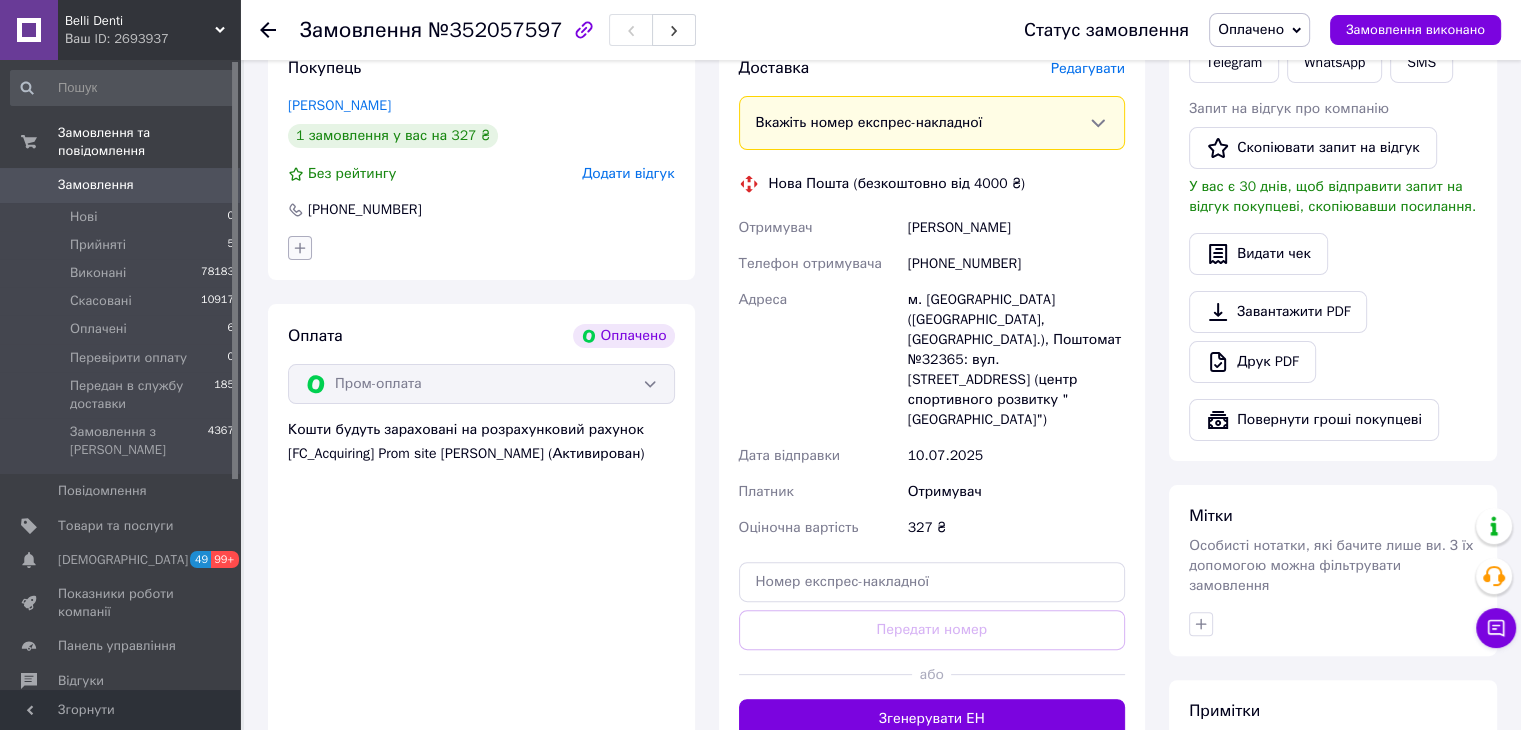 click 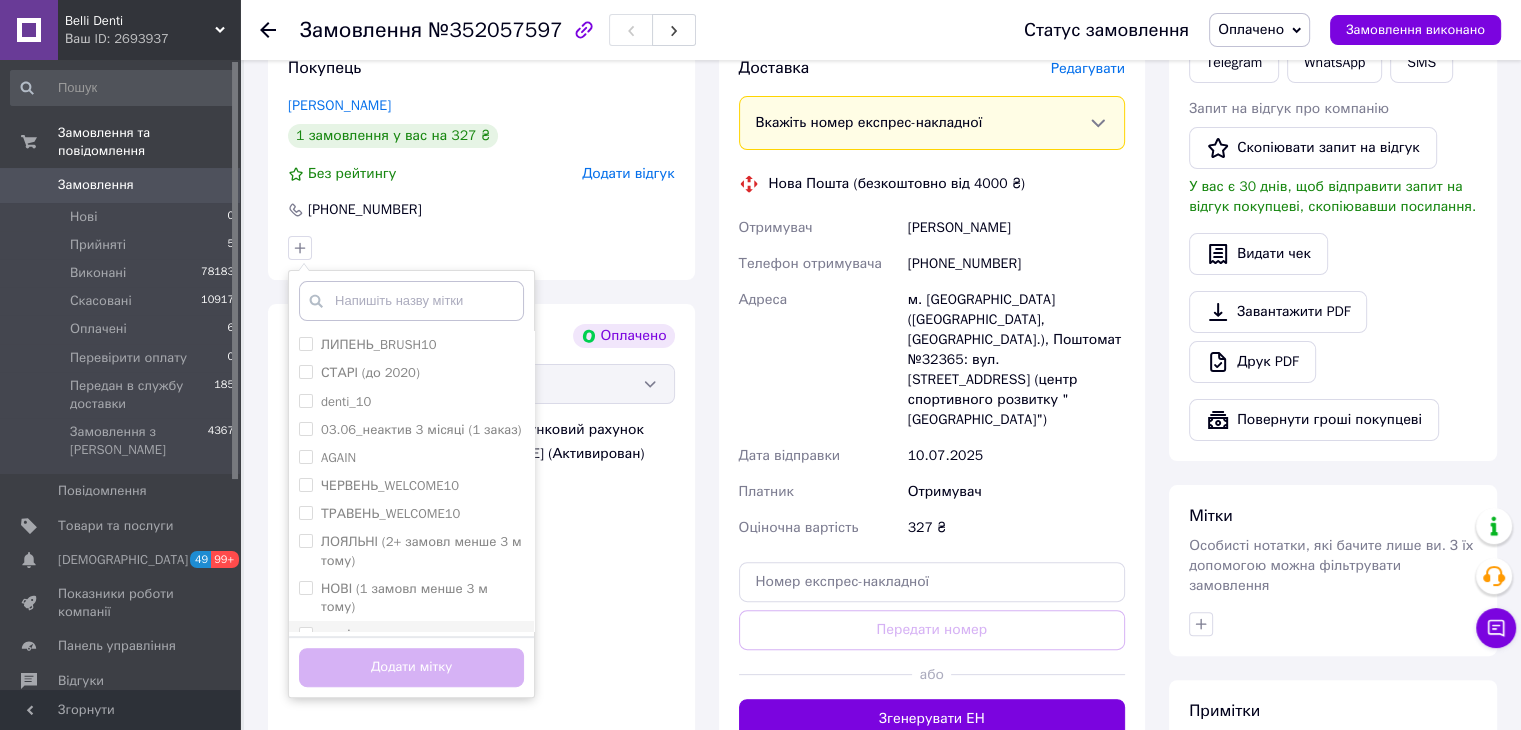 drag, startPoint x: 357, startPoint y: 347, endPoint x: 428, endPoint y: 605, distance: 267.5911 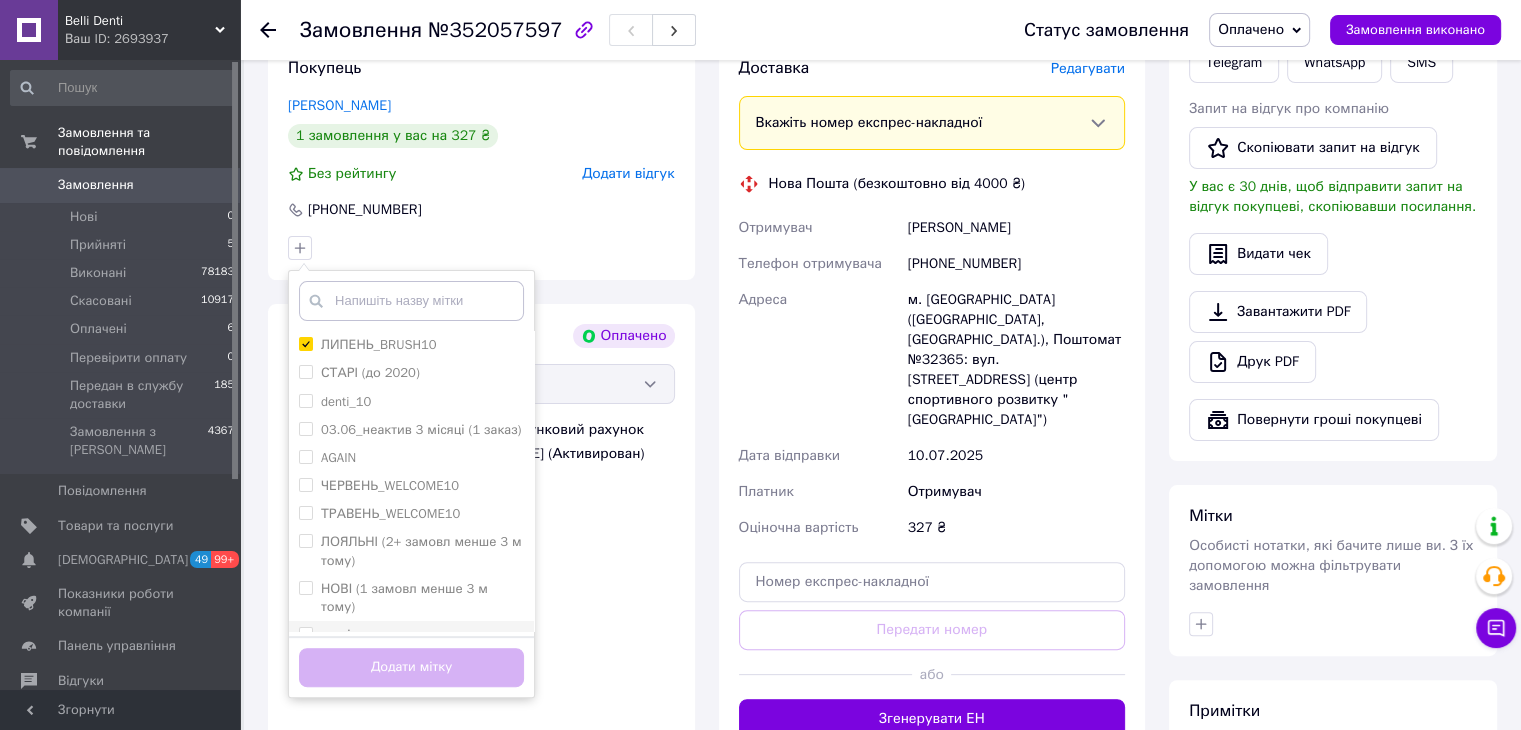 checkbox on "true" 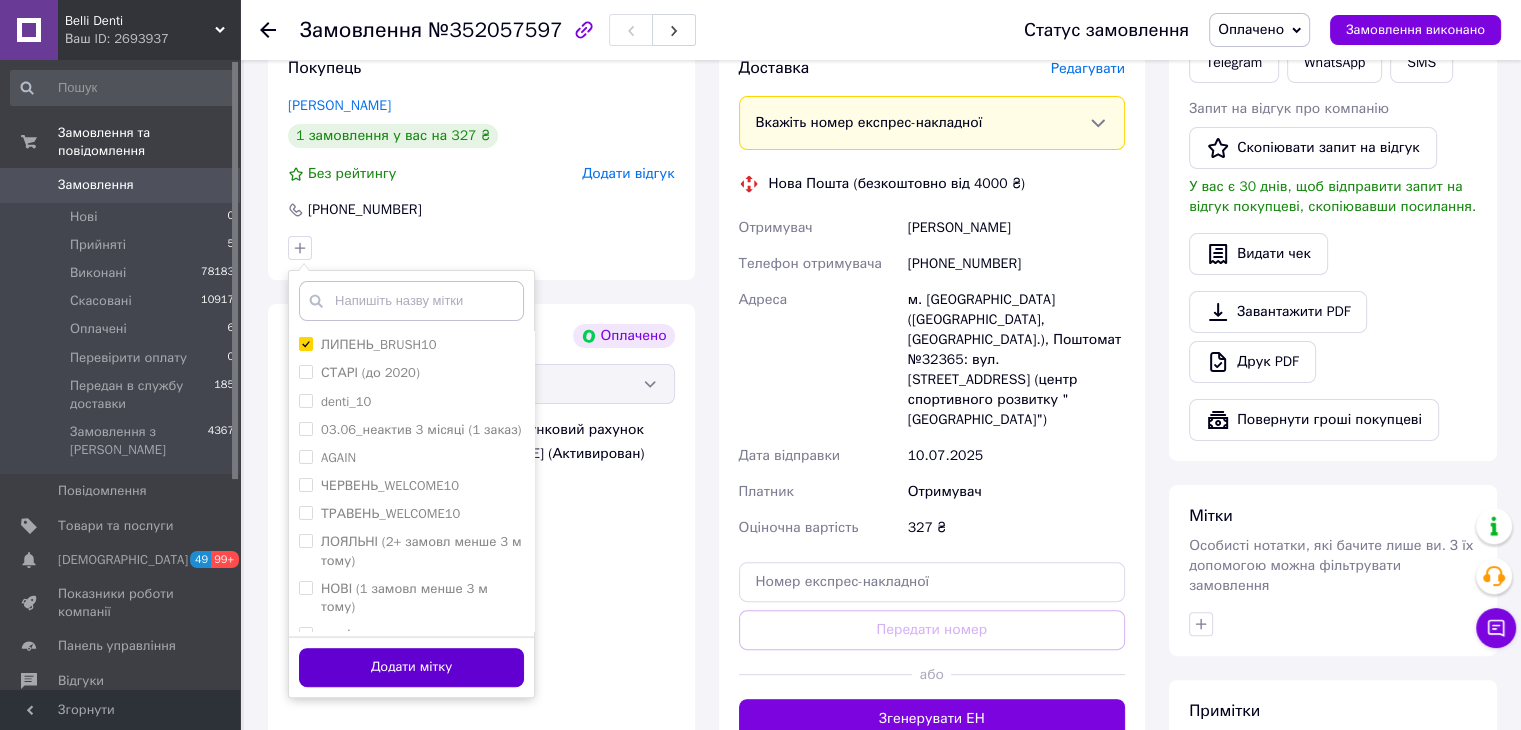 click on "Додати мітку" at bounding box center [411, 667] 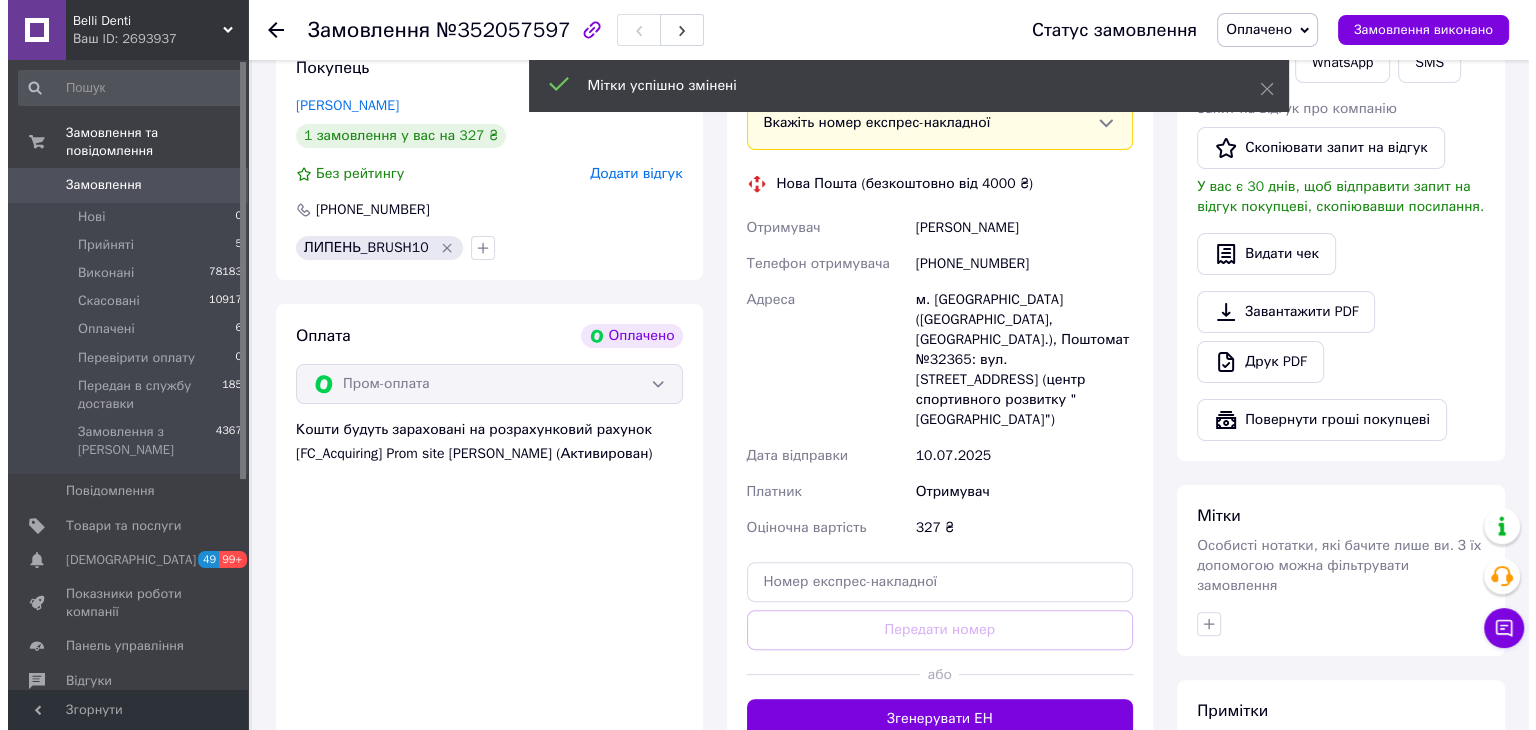 scroll, scrollTop: 252, scrollLeft: 0, axis: vertical 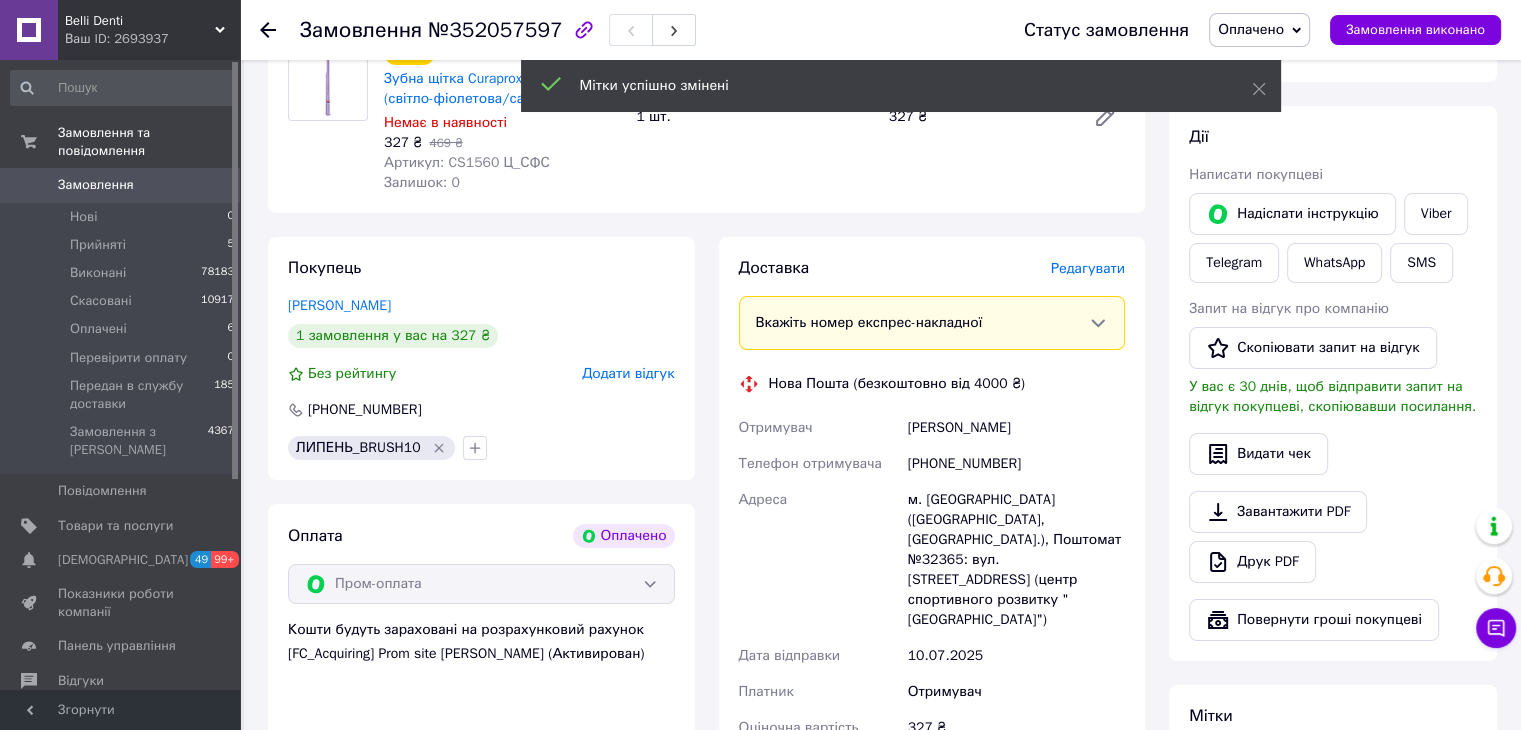 click on "Редагувати" at bounding box center [1088, 268] 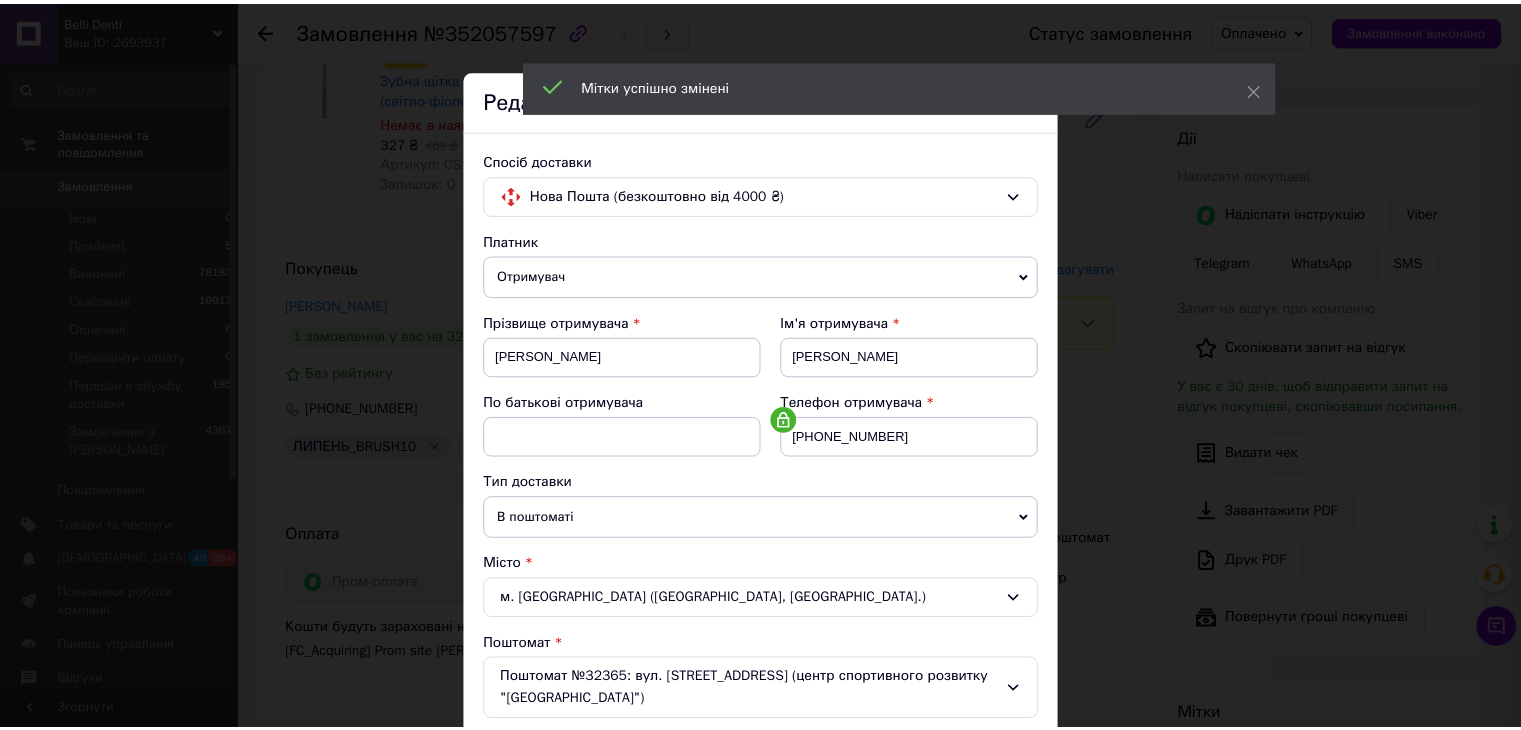scroll, scrollTop: 615, scrollLeft: 0, axis: vertical 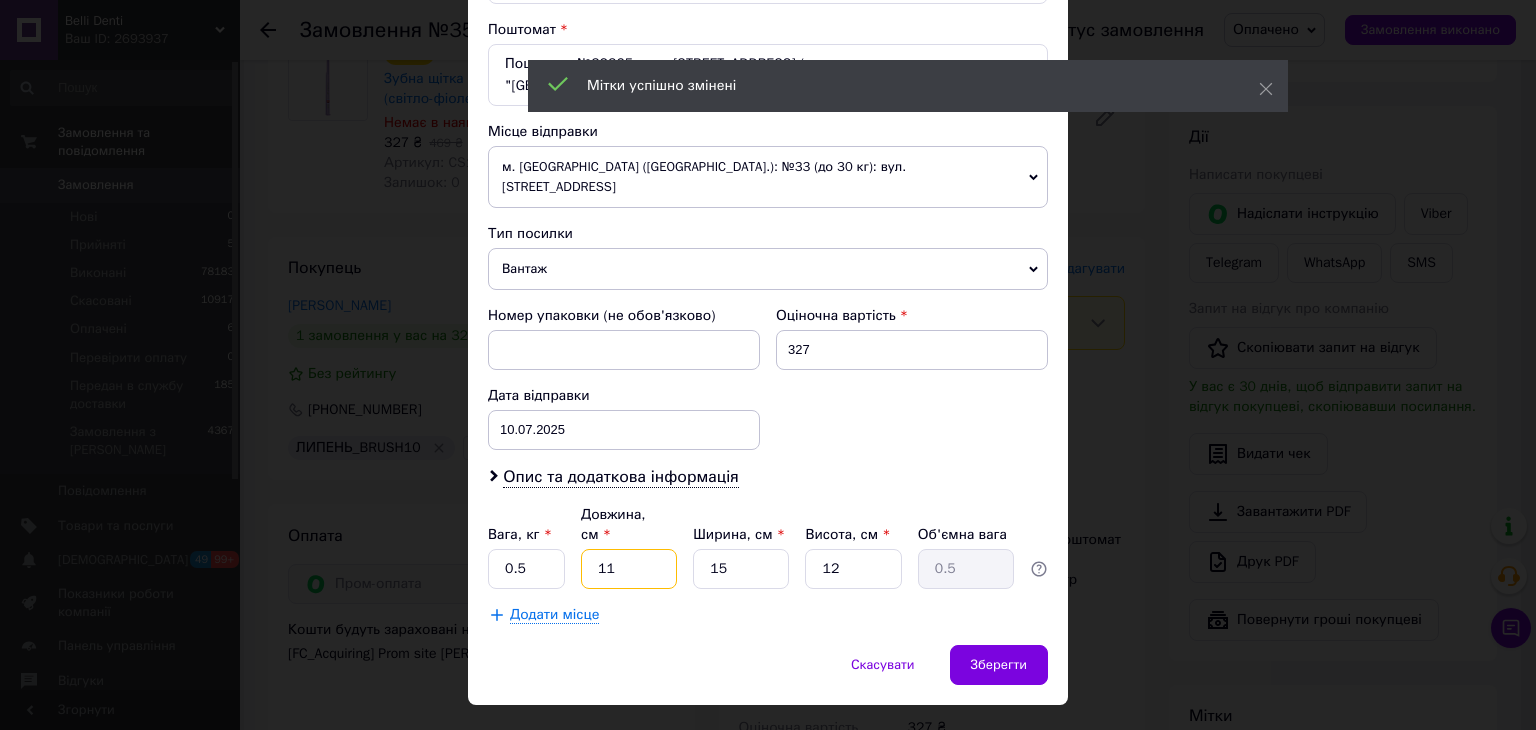 drag, startPoint x: 608, startPoint y: 539, endPoint x: 540, endPoint y: 568, distance: 73.92564 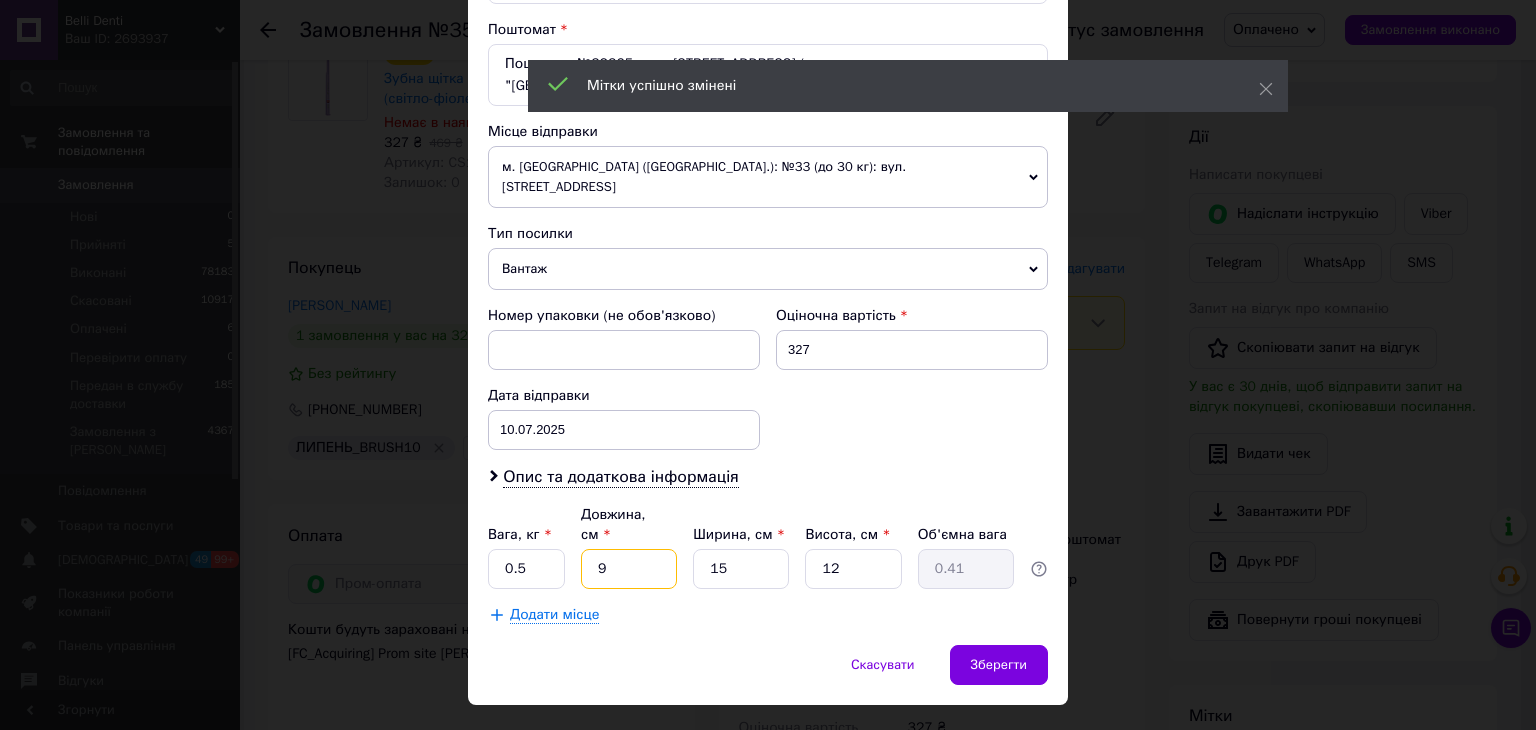 type on "9" 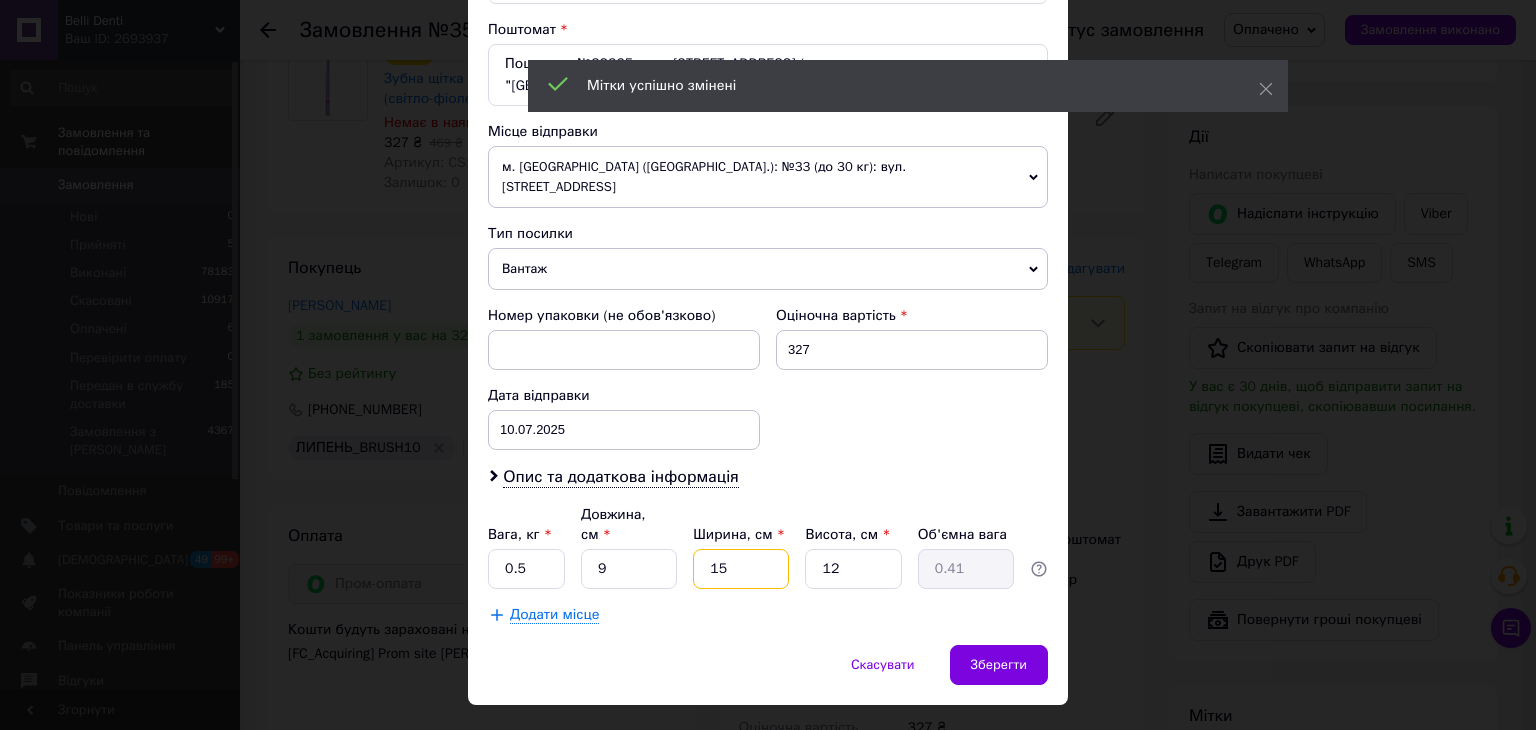 drag, startPoint x: 692, startPoint y: 541, endPoint x: 776, endPoint y: 550, distance: 84.48077 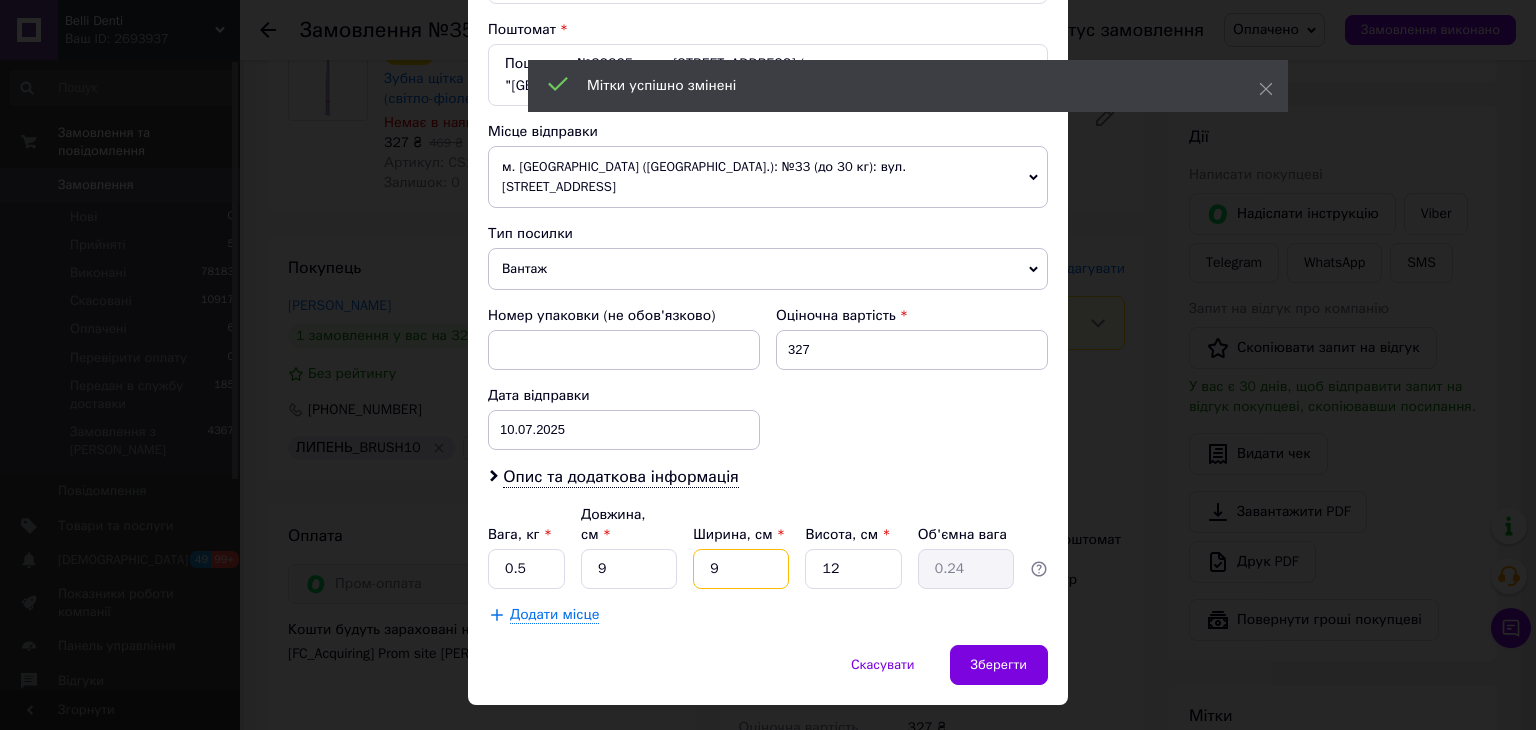 type on "9" 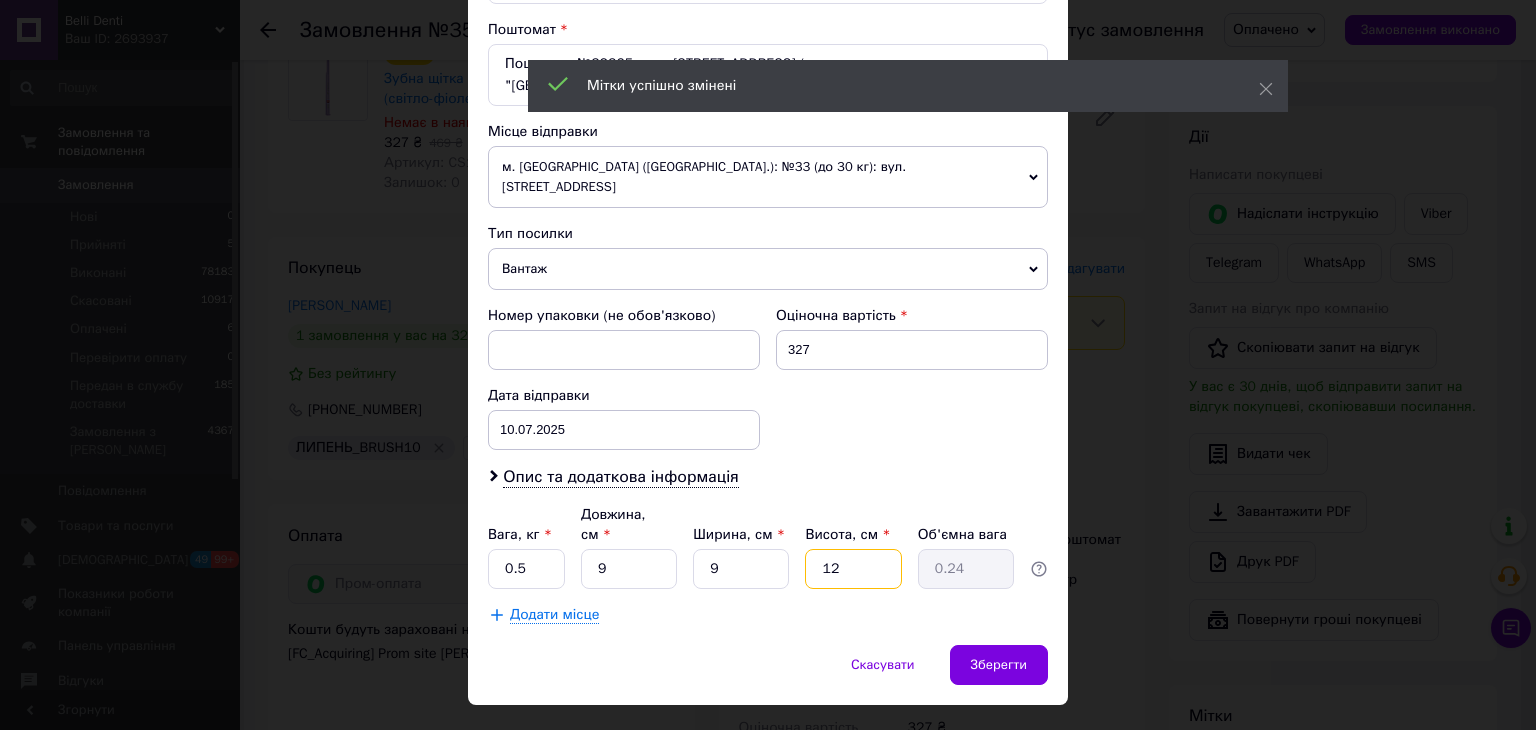 drag, startPoint x: 800, startPoint y: 549, endPoint x: 927, endPoint y: 573, distance: 129.24782 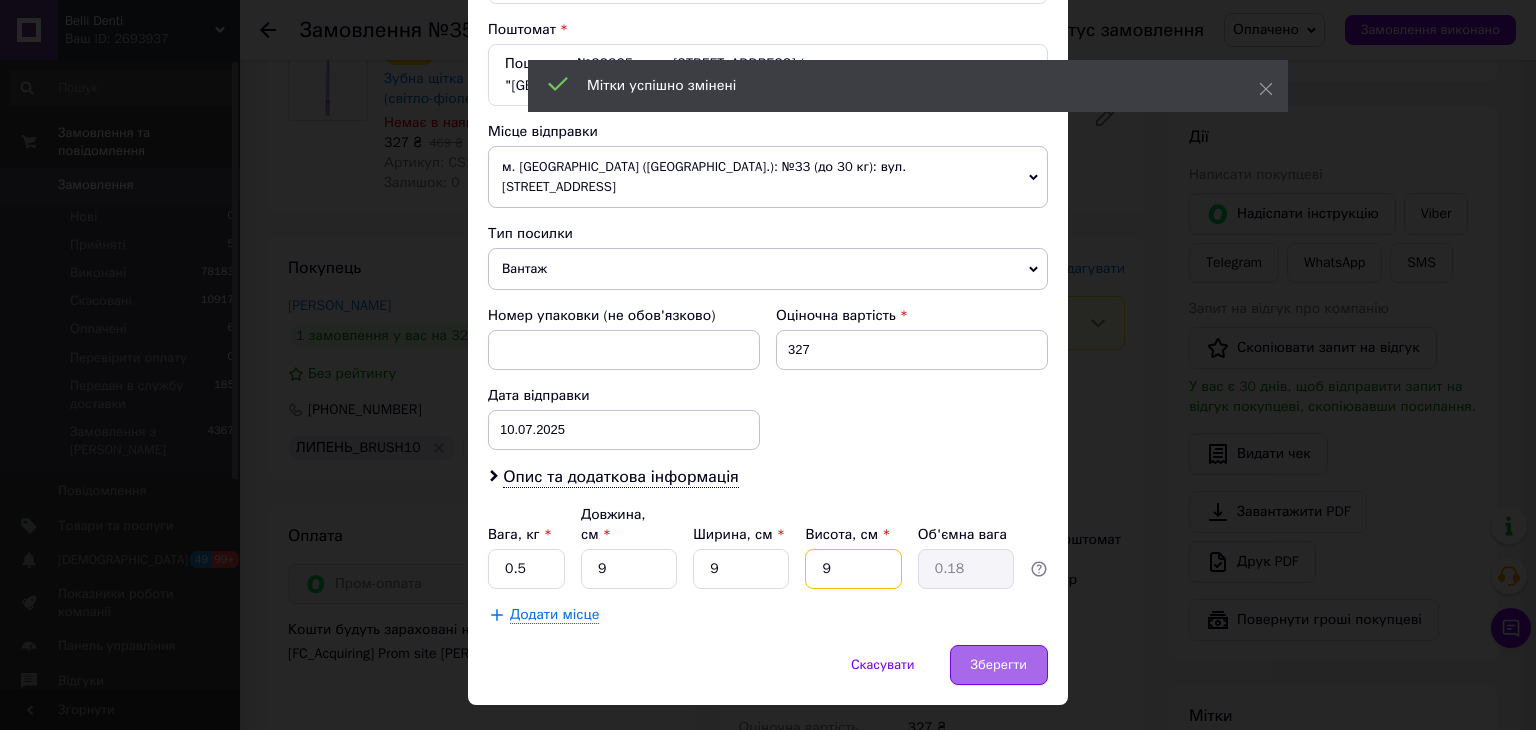 type on "9" 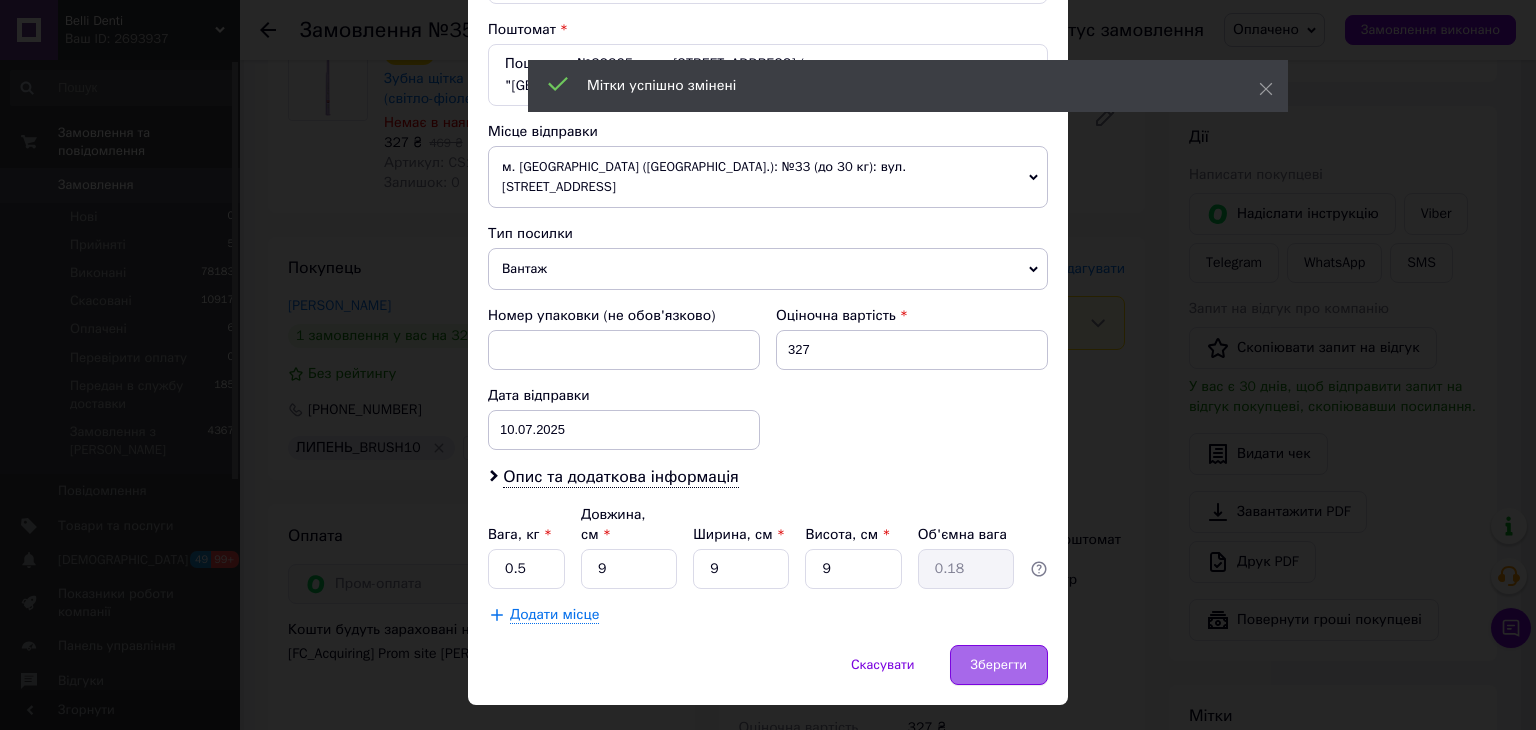 click on "Зберегти" at bounding box center [999, 665] 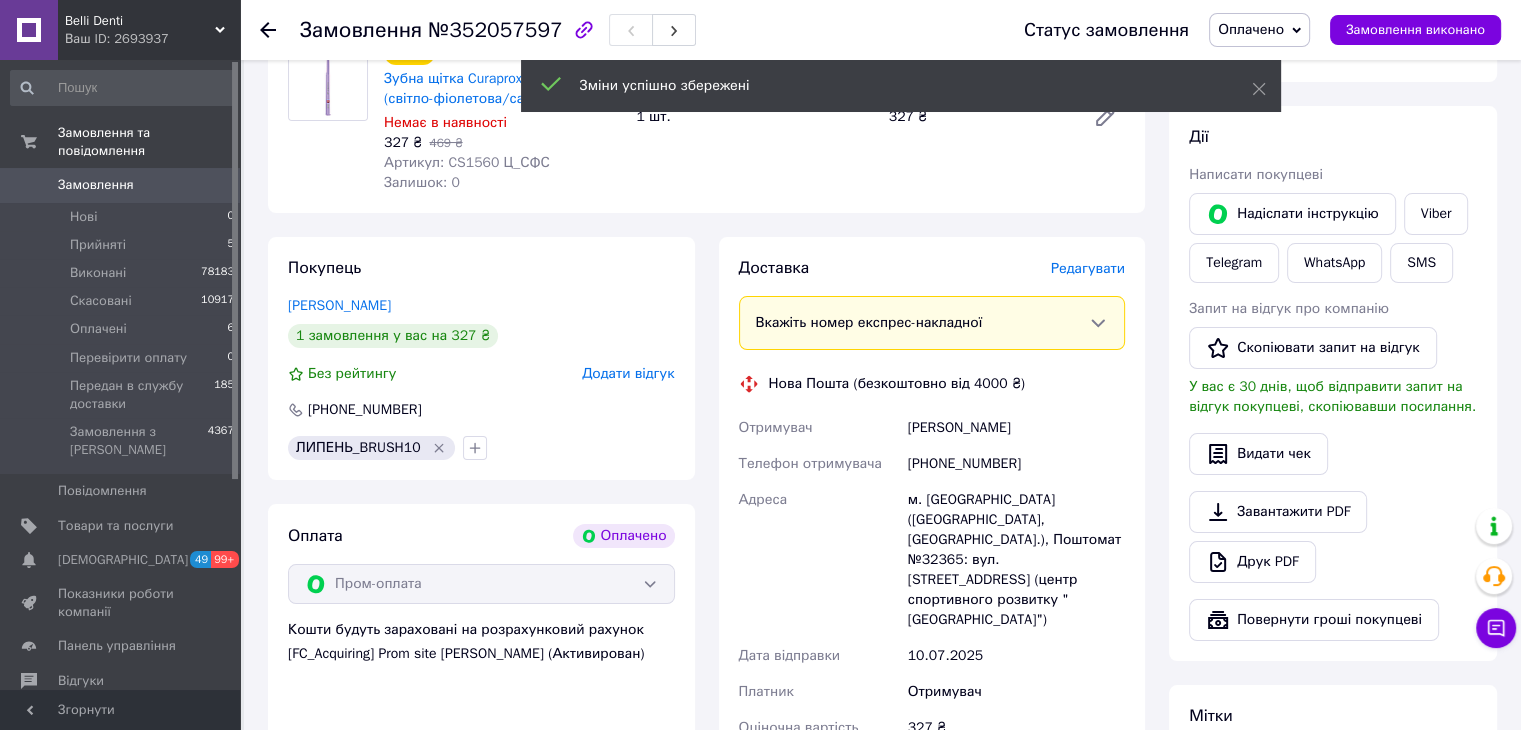scroll, scrollTop: 452, scrollLeft: 0, axis: vertical 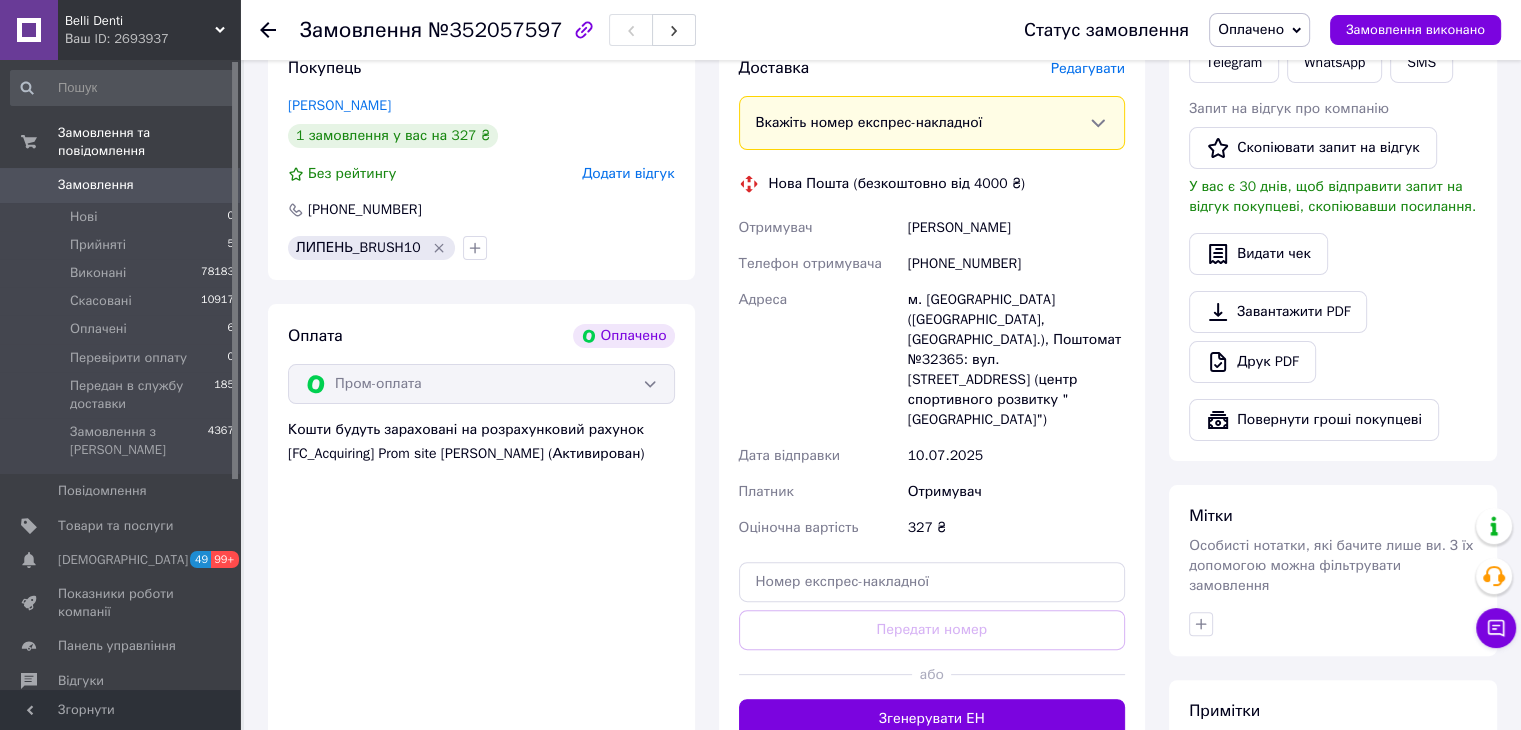 click at bounding box center [1038, 674] 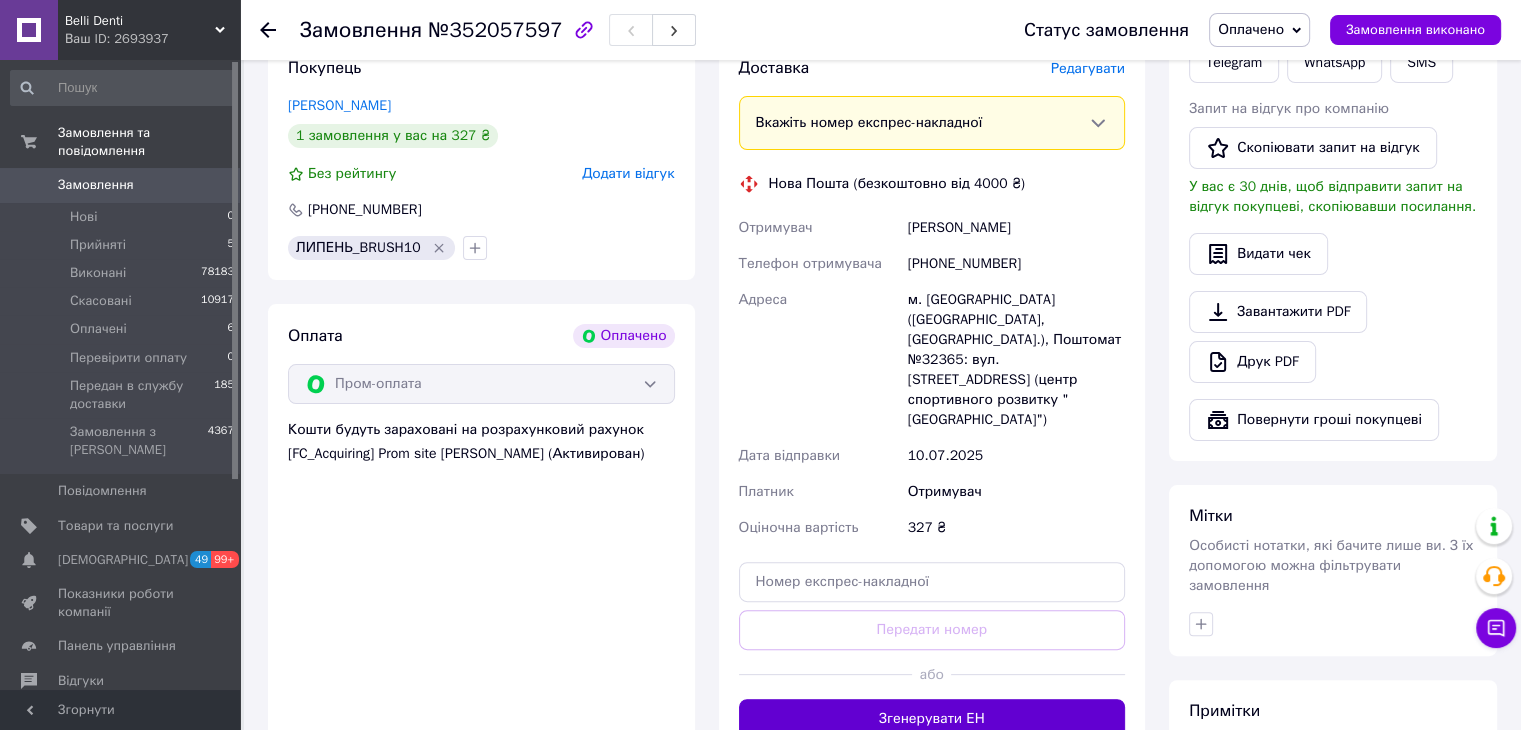 click on "Згенерувати ЕН" at bounding box center [932, 719] 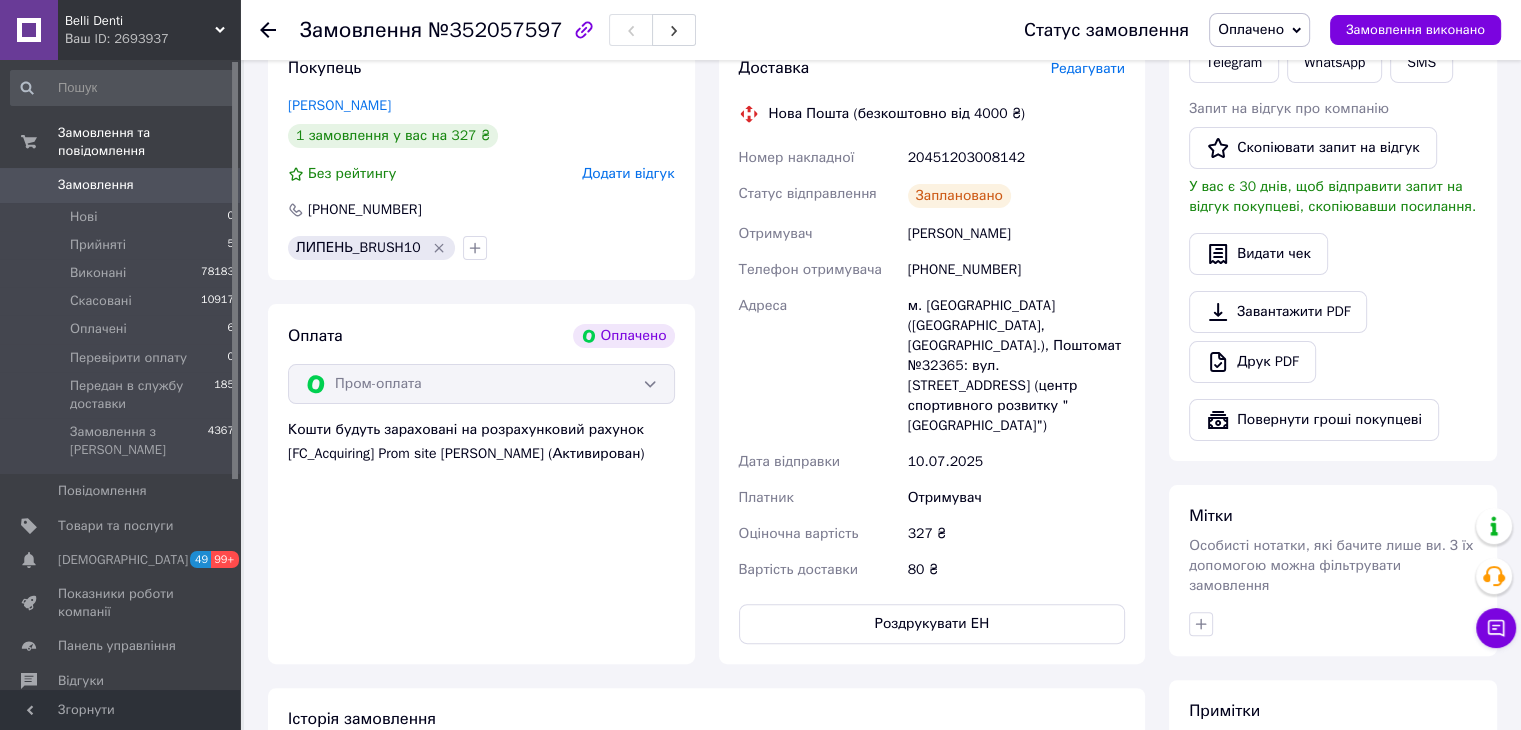 click on "Оплачено" at bounding box center [1251, 29] 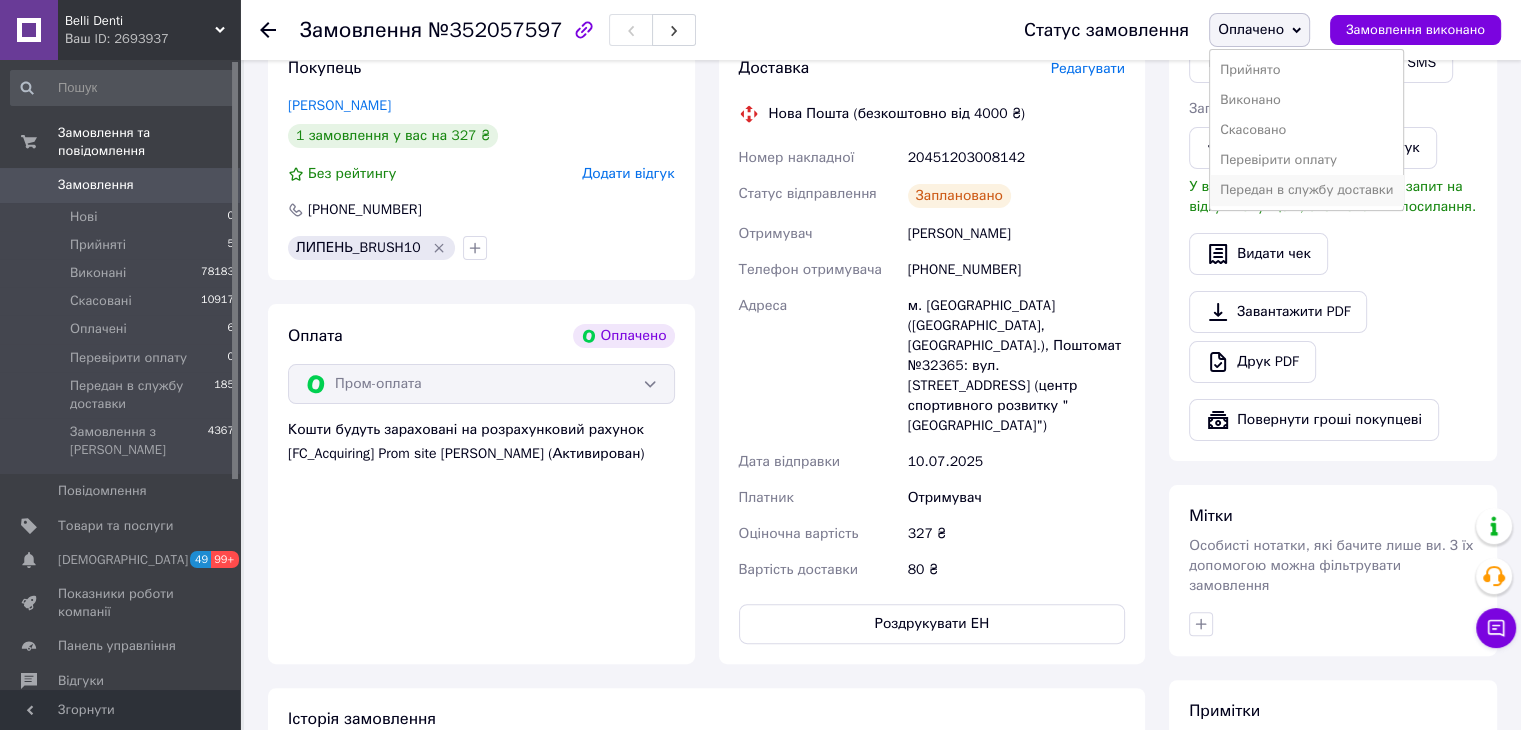 click on "Передан в службу доставки" at bounding box center [1306, 190] 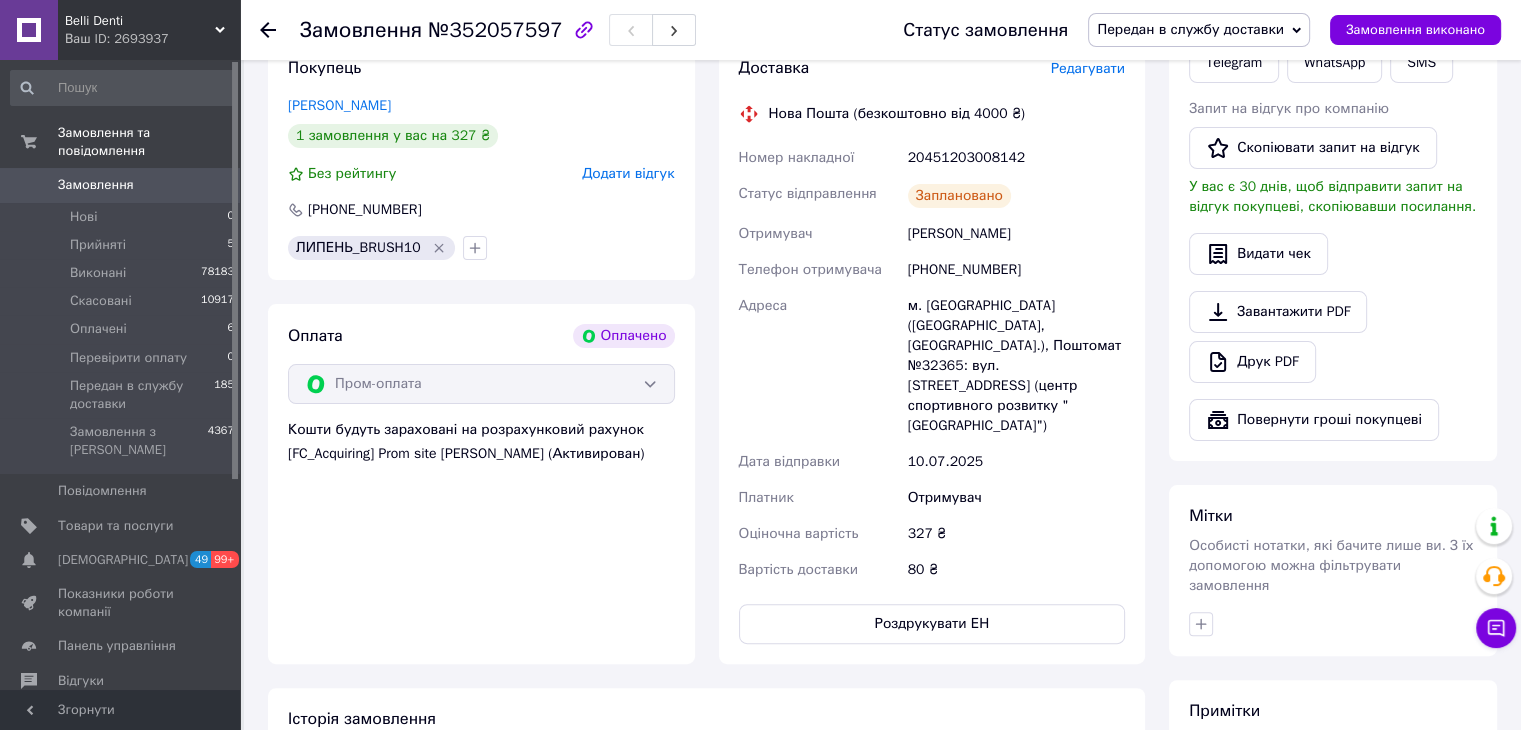 click 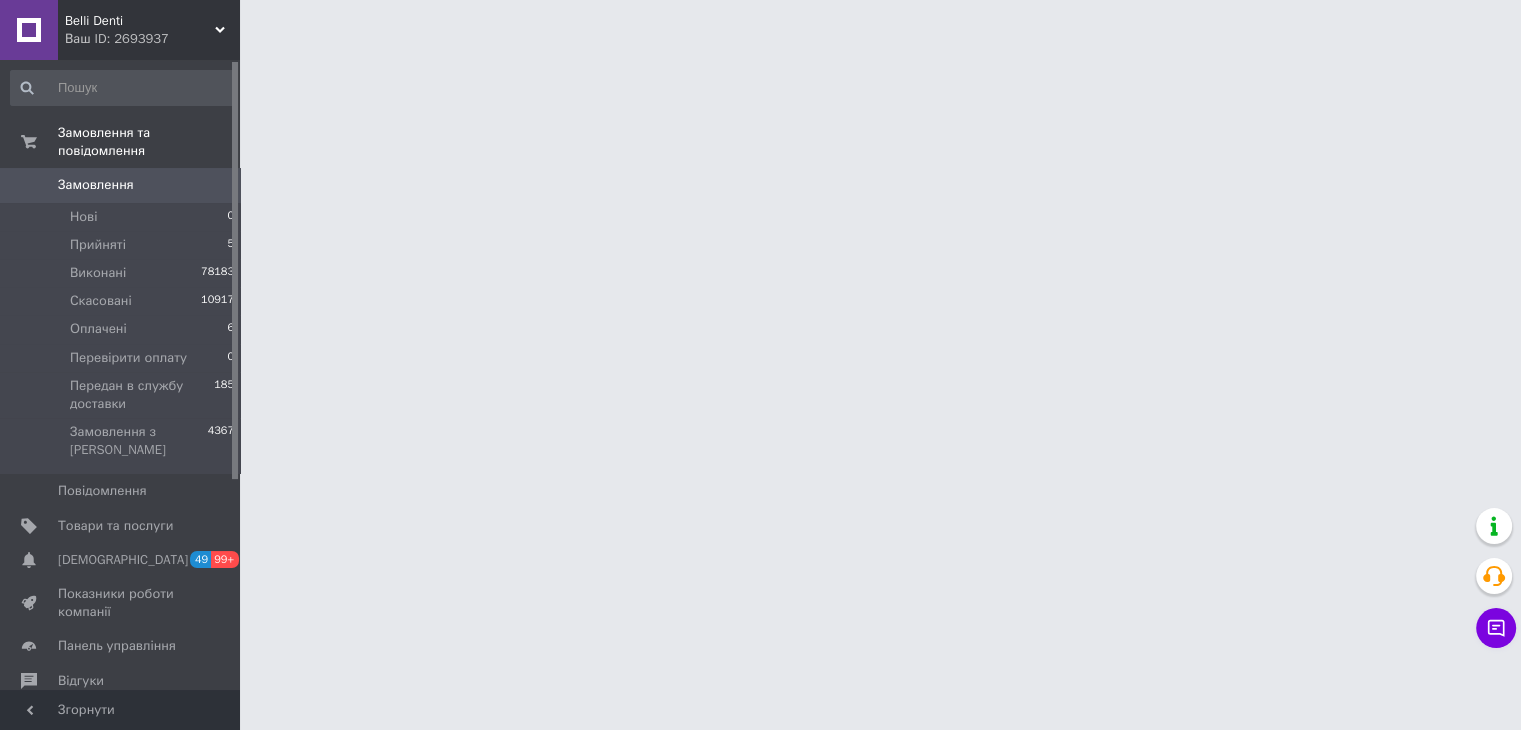 scroll, scrollTop: 0, scrollLeft: 0, axis: both 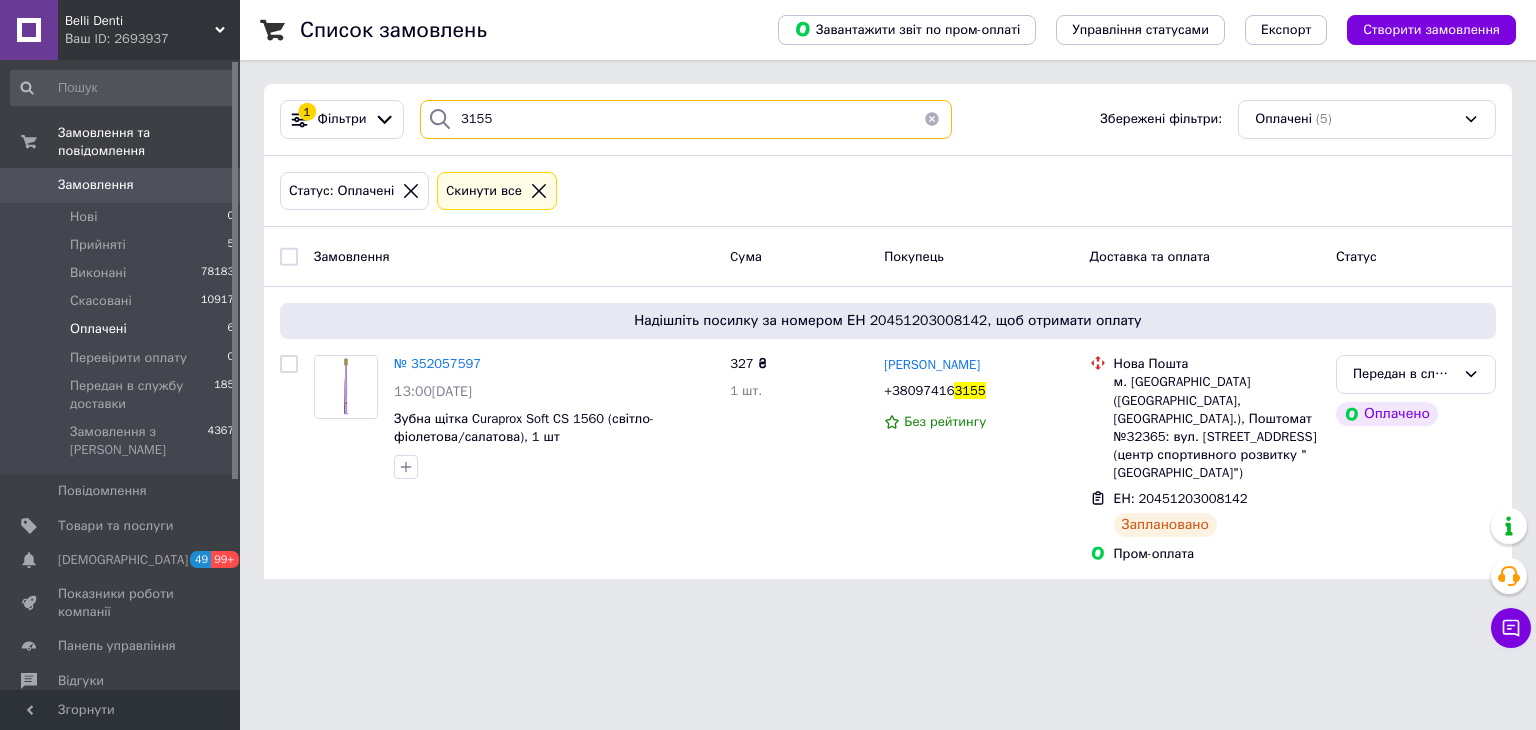 drag, startPoint x: 420, startPoint y: 166, endPoint x: 385, endPoint y: 175, distance: 36.138622 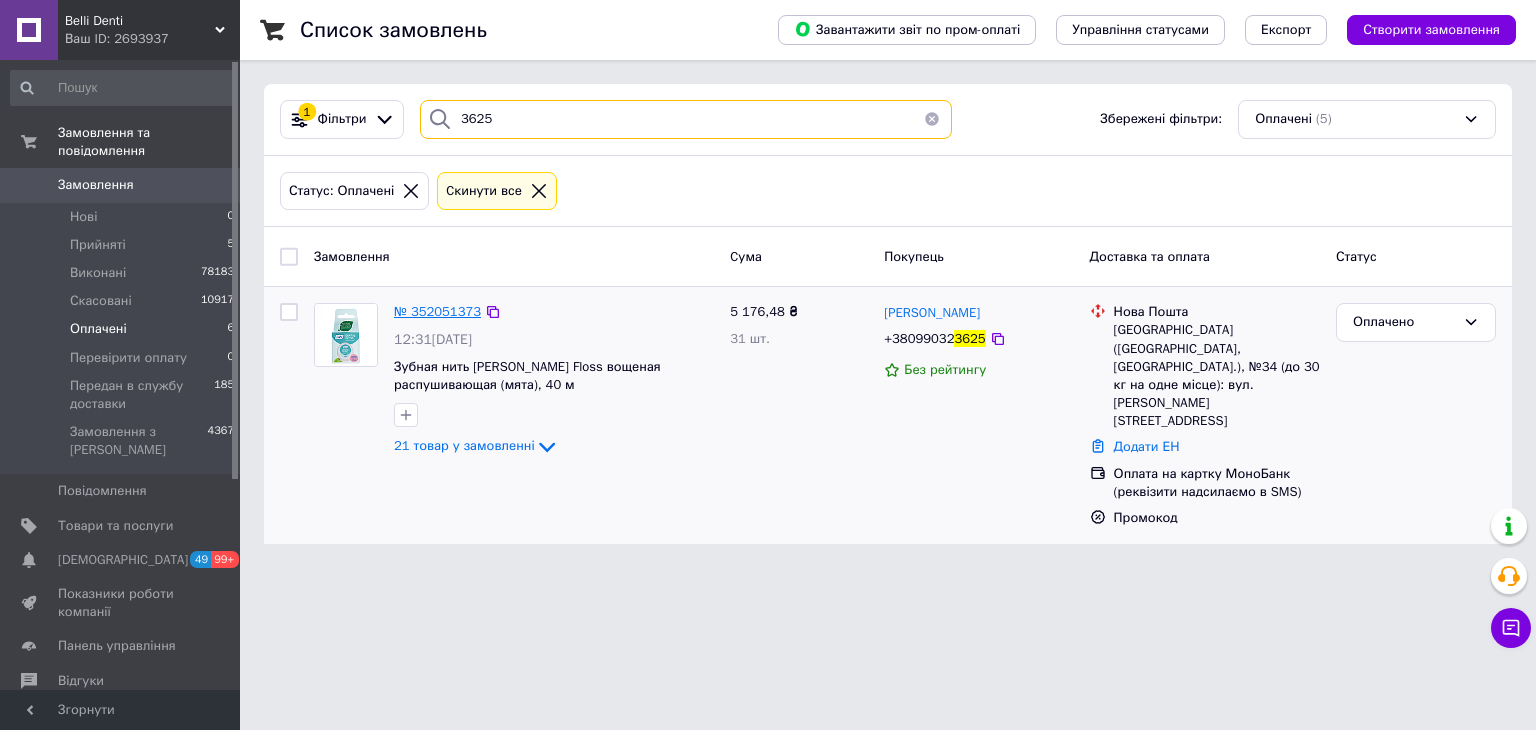 type on "3625" 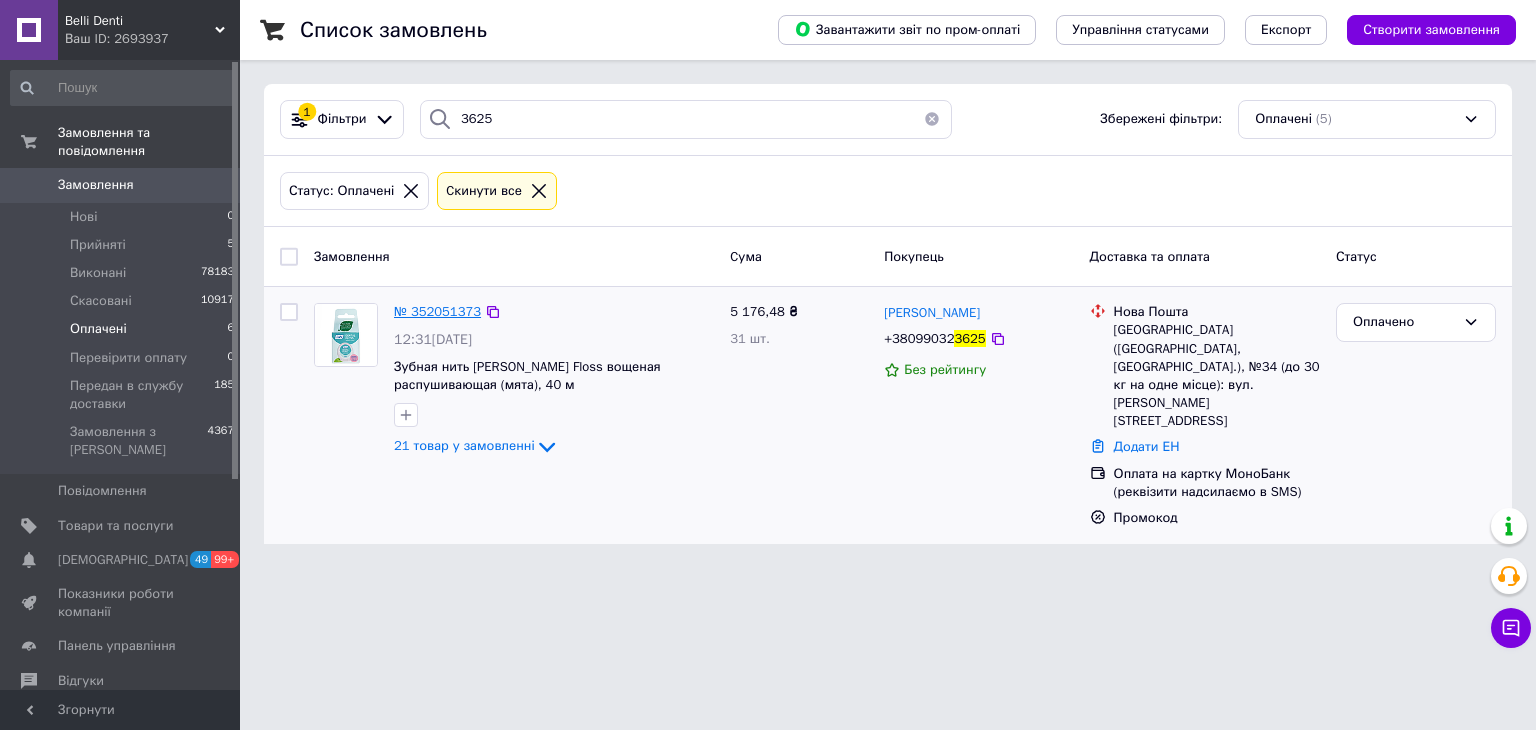 click on "№ 352051373" at bounding box center [437, 311] 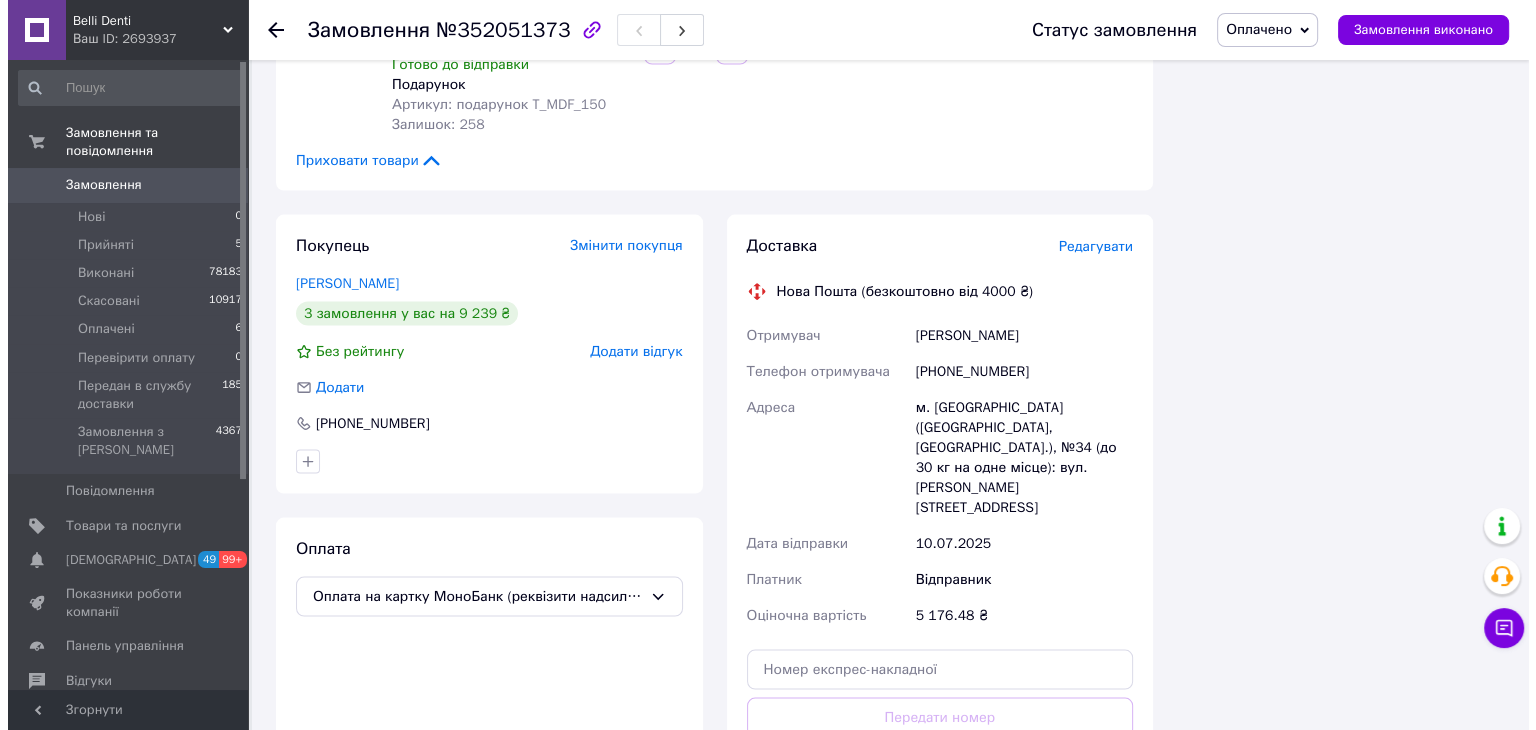 scroll, scrollTop: 4000, scrollLeft: 0, axis: vertical 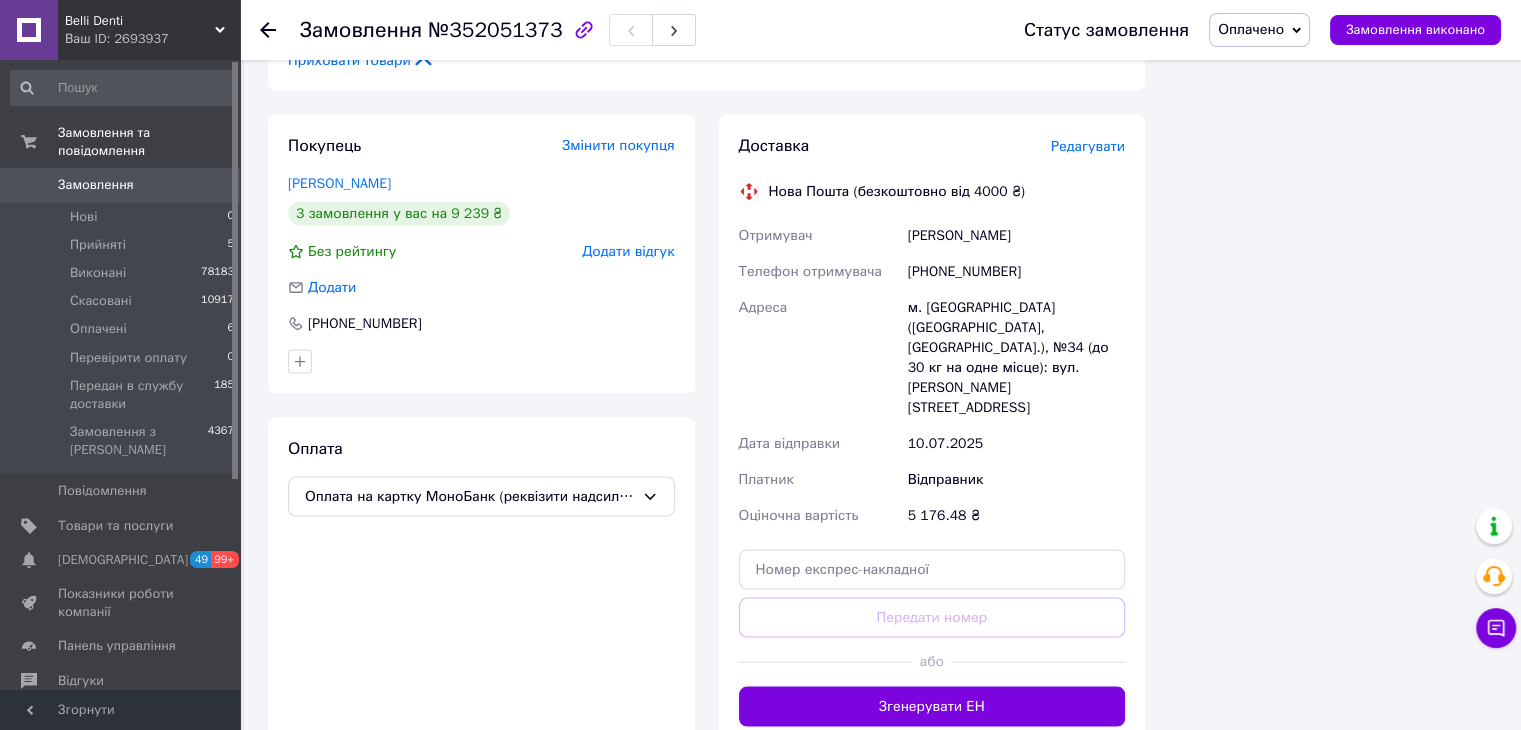 click on "Редагувати" at bounding box center (1088, 146) 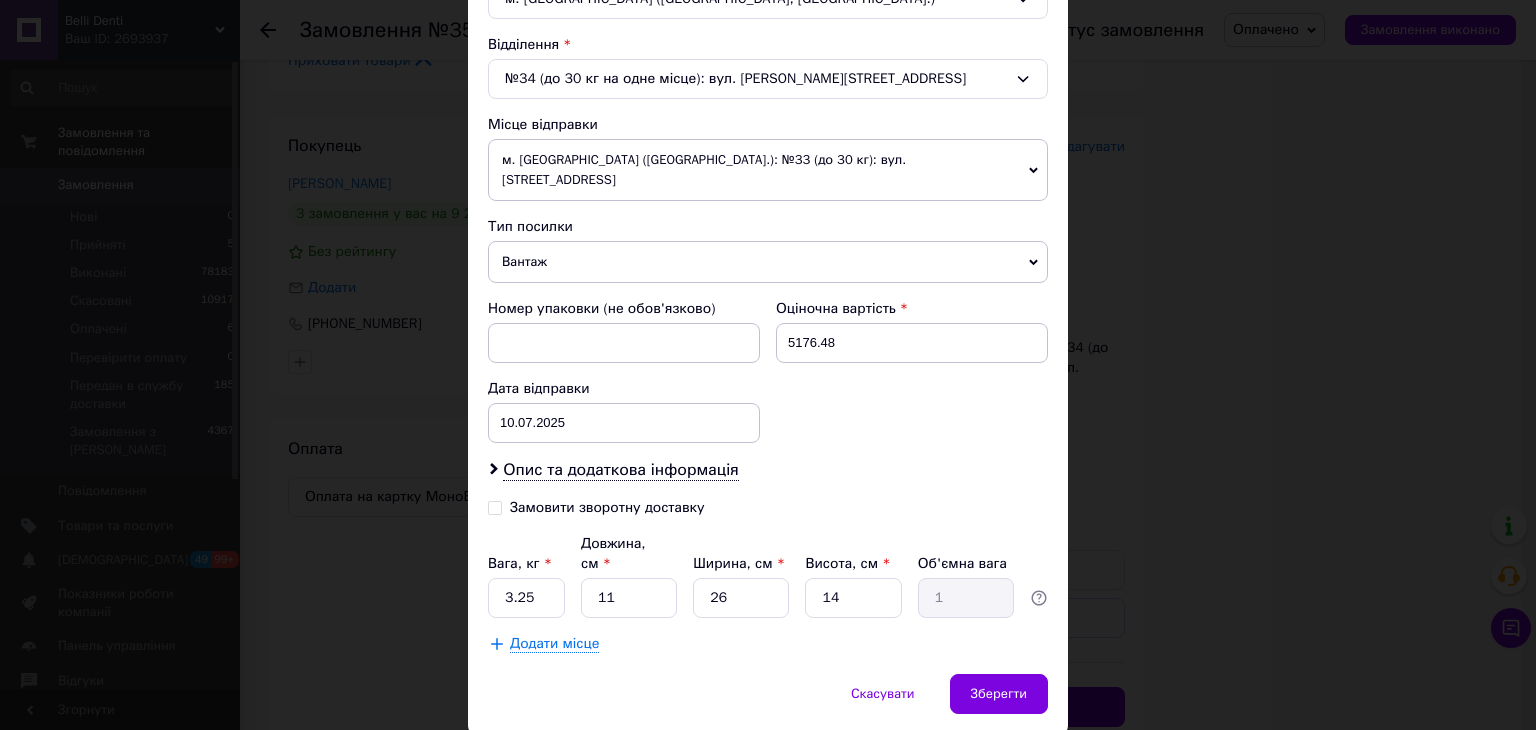 scroll, scrollTop: 628, scrollLeft: 0, axis: vertical 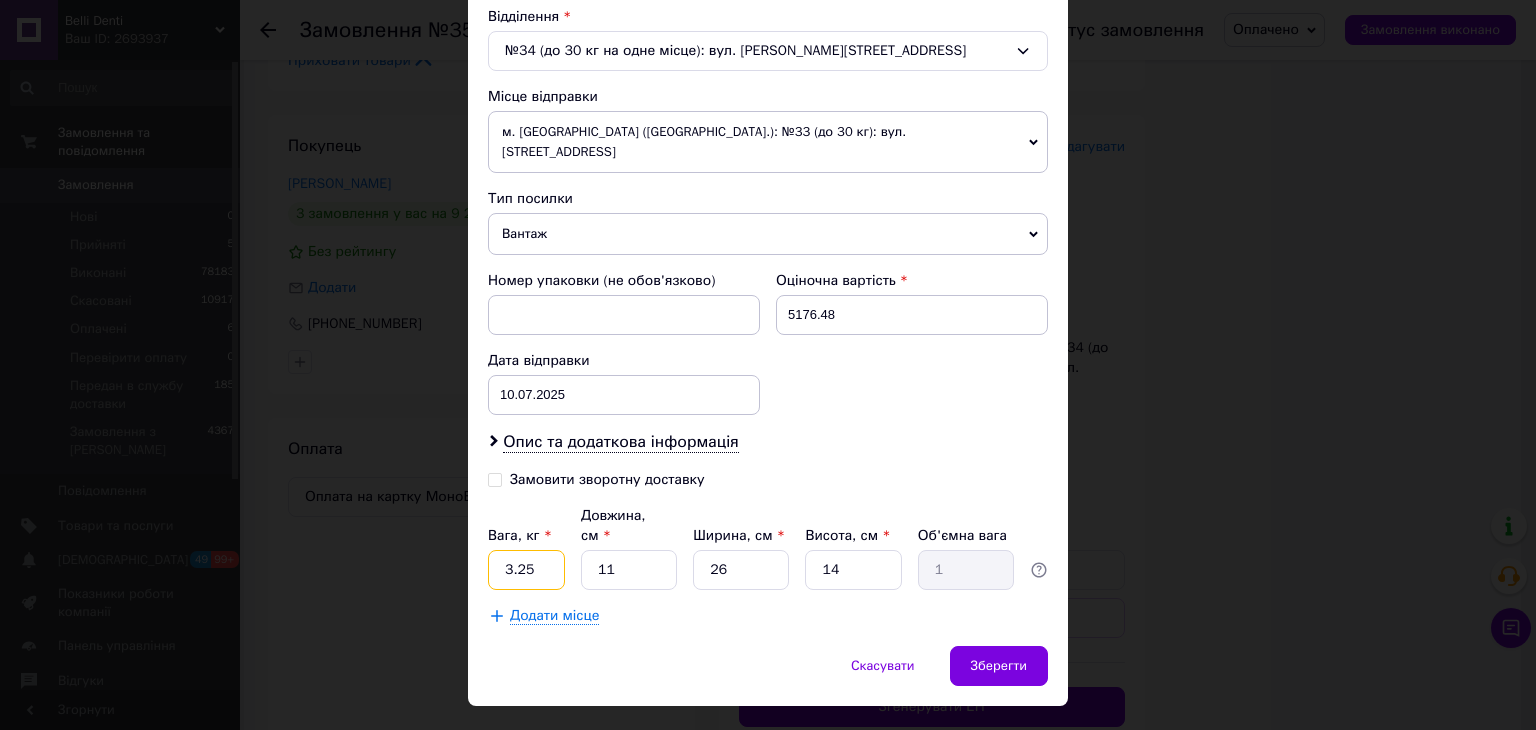 drag, startPoint x: 556, startPoint y: 521, endPoint x: 545, endPoint y: 521, distance: 11 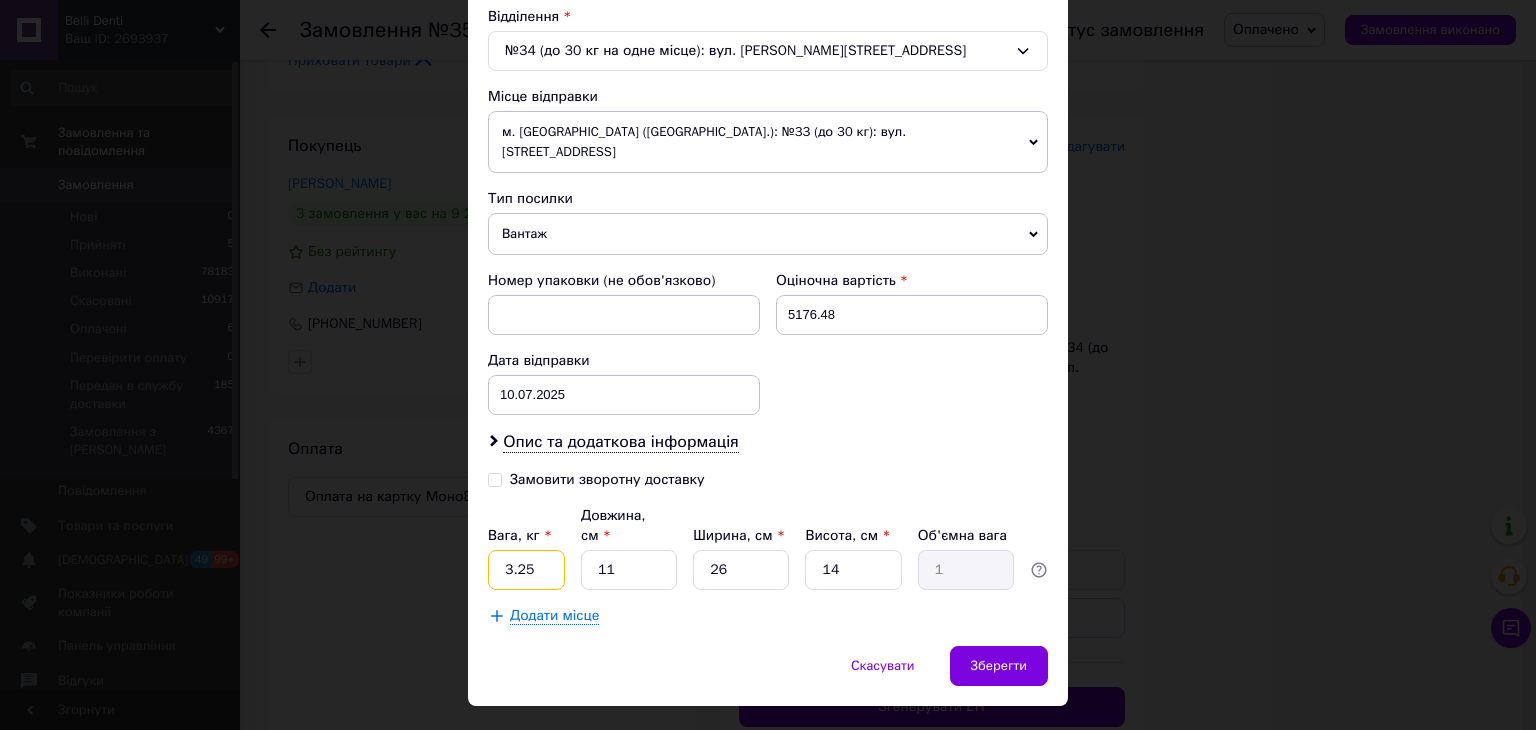 click on "3.25" at bounding box center (526, 570) 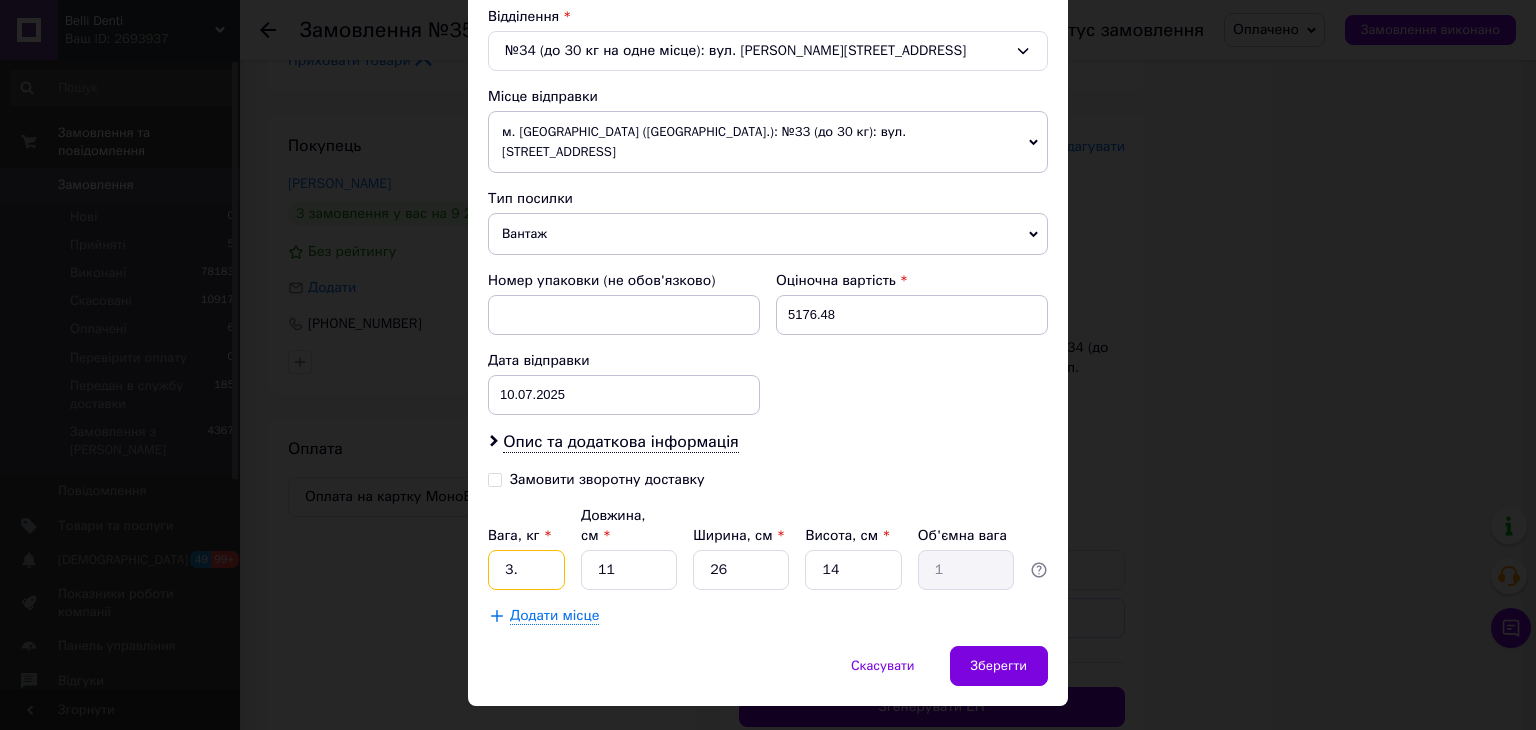 type on "3" 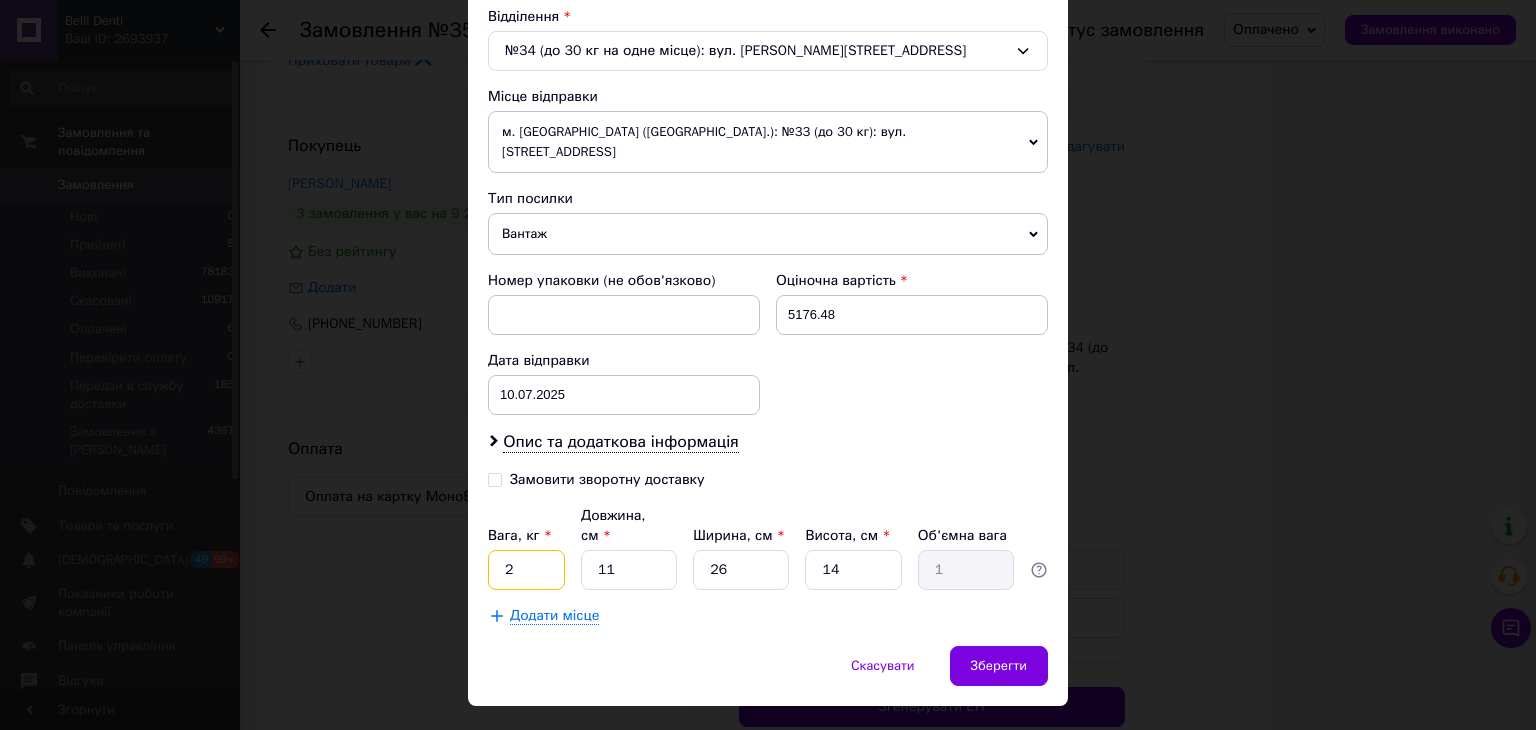 type on "2" 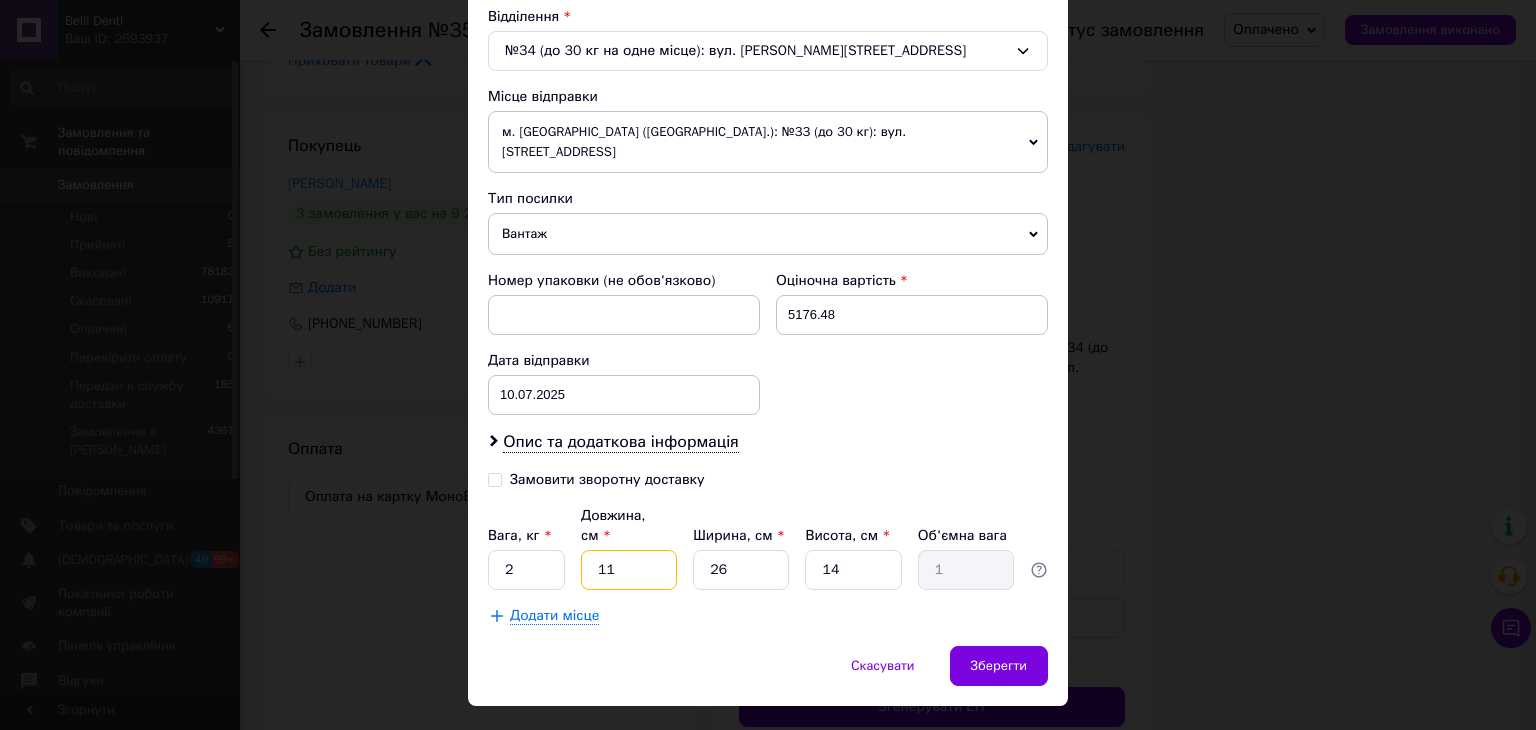 click on "11" at bounding box center (629, 570) 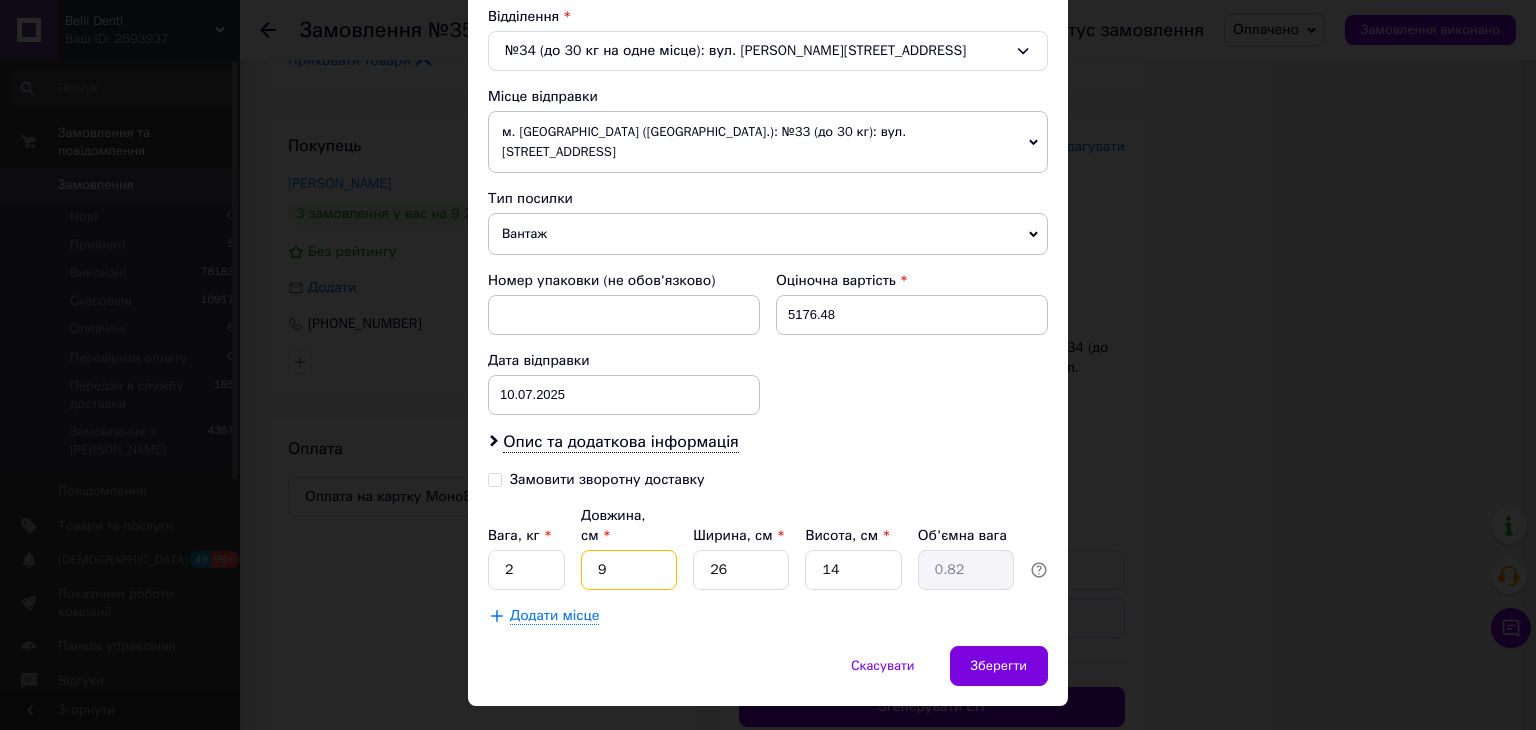 type on "9" 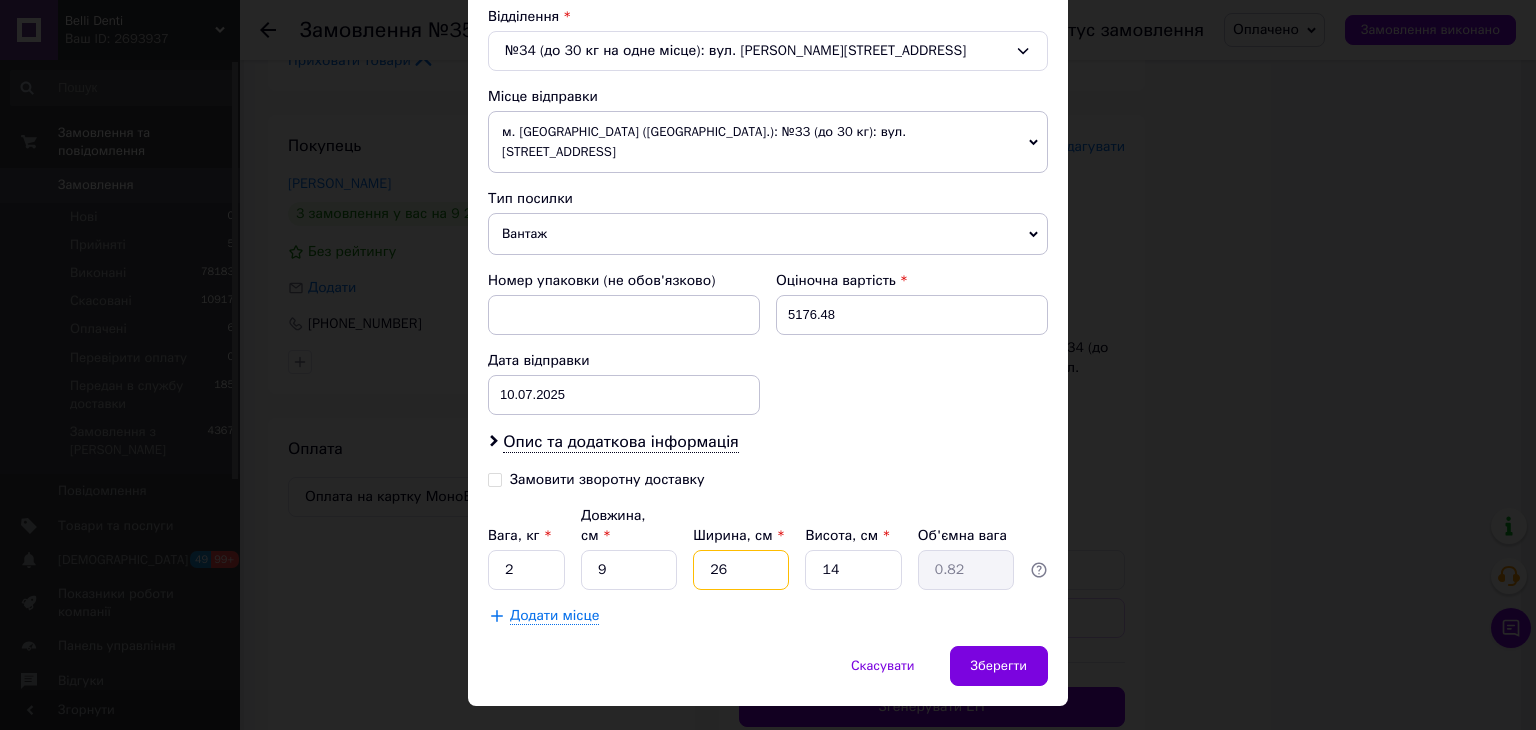 drag, startPoint x: 701, startPoint y: 544, endPoint x: 739, endPoint y: 565, distance: 43.416588 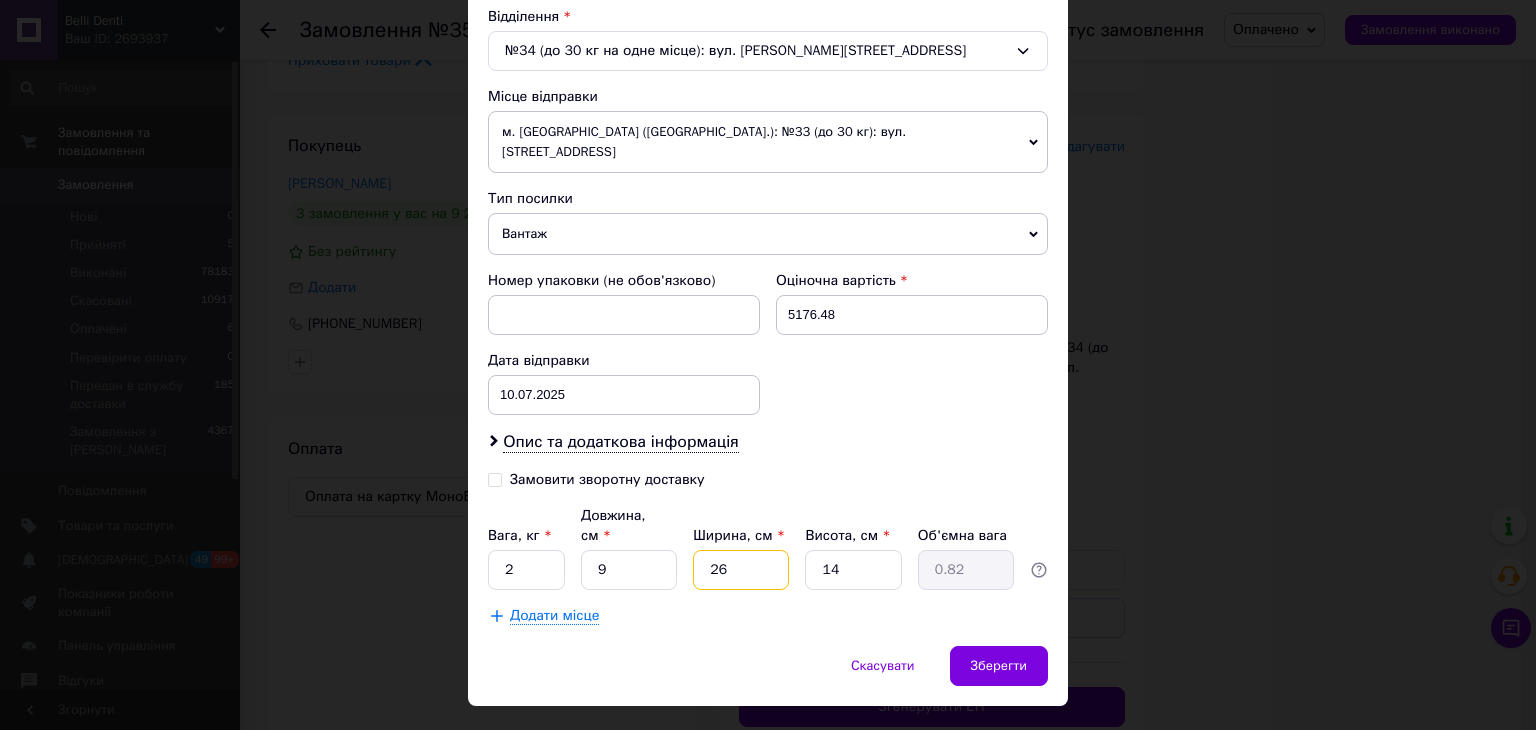 click on "Платник Відправник Отримувач Прізвище отримувача Мельникова Ім'я отримувача Анжеліка По батькові отримувача Телефон отримувача +380990323625 Тип доставки У відділенні Кур'єром В поштоматі Місто м. Запоріжжя (Запорізька обл., Запорізький р-н.) Відділення №34 (до 30 кг на одне місце): вул. Мирослава Симчича, 41 Місце відправки м. Львів (Львівська обл.): №33 (до 30 кг): вул. Кульпарківська, 59 Немає збігів. Спробуйте змінити умови пошуку Додати ще місце відправки Тип посилки Вантаж Документи Номер упаковки (не обов'язково) Оціночна вартість 5176.48 Дата відправки 10.07.2025 < 2025 > < > 1" at bounding box center (768, 114) 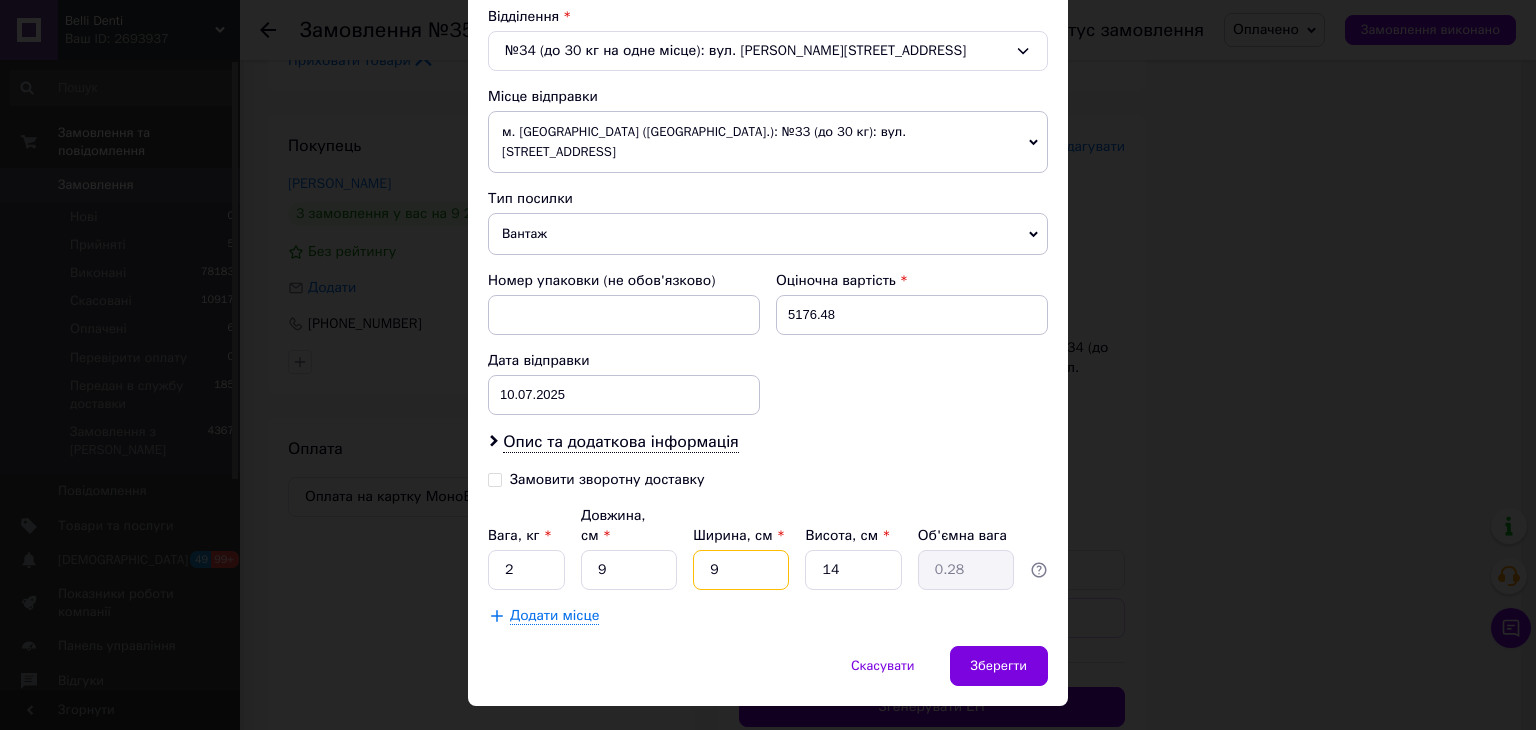 type on "9" 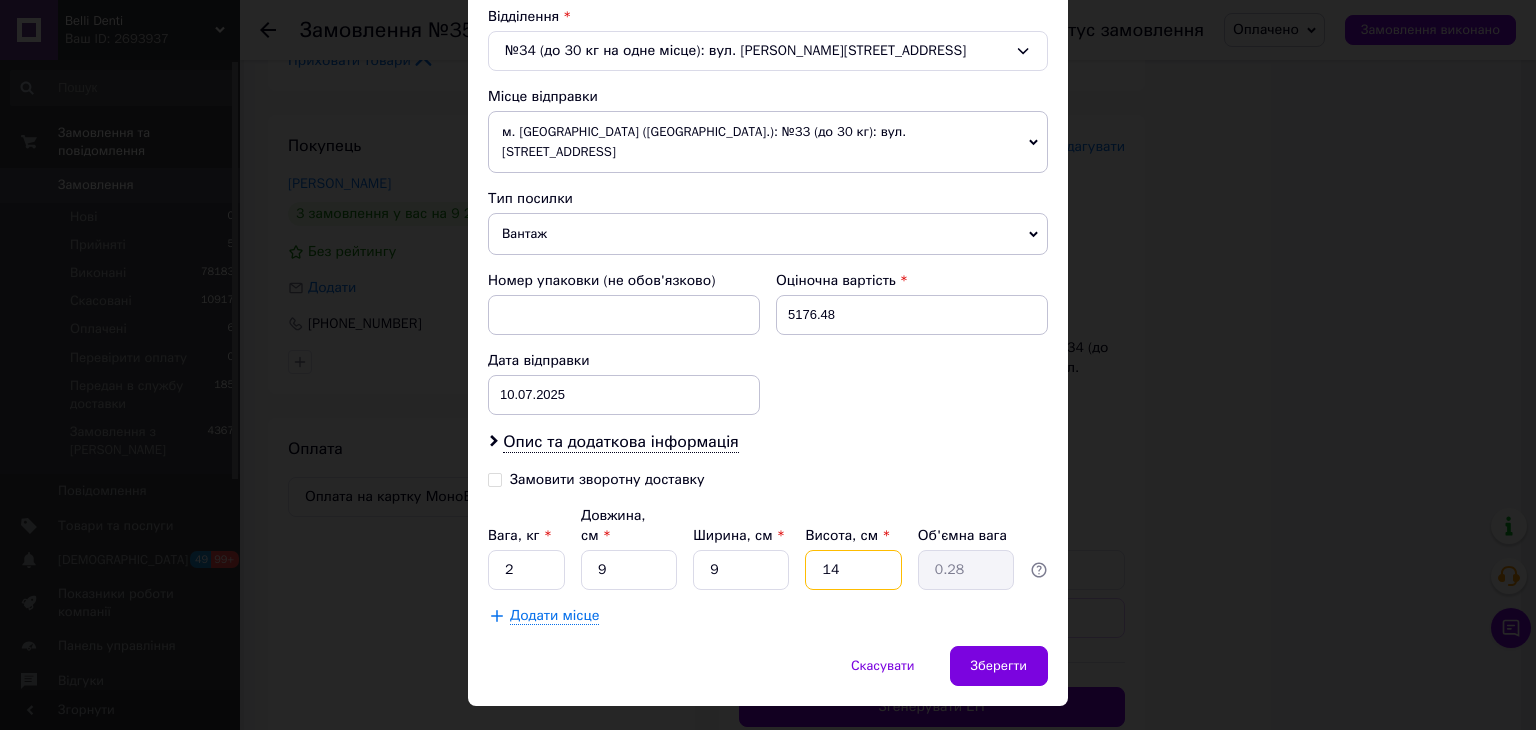 drag, startPoint x: 812, startPoint y: 551, endPoint x: 789, endPoint y: 560, distance: 24.698177 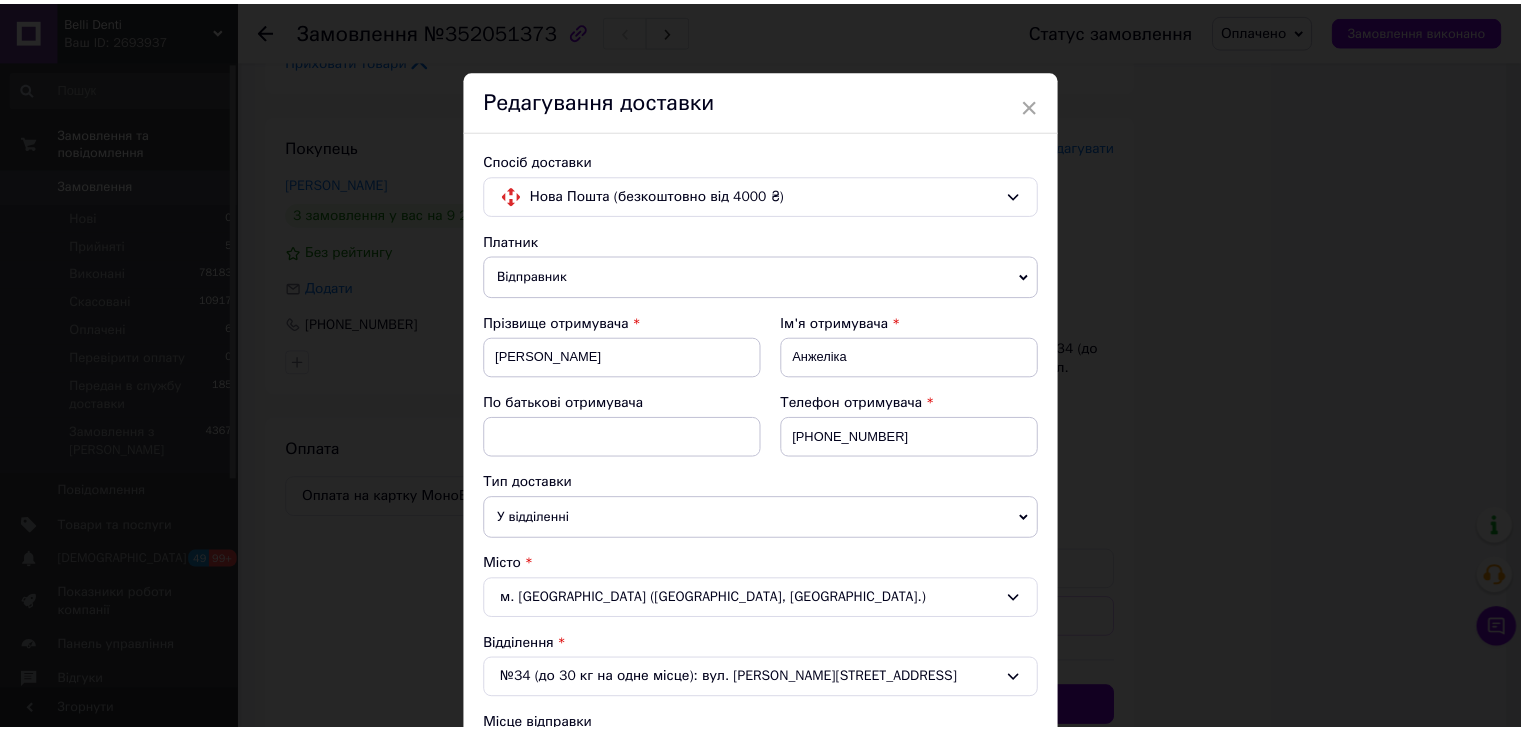 scroll, scrollTop: 628, scrollLeft: 0, axis: vertical 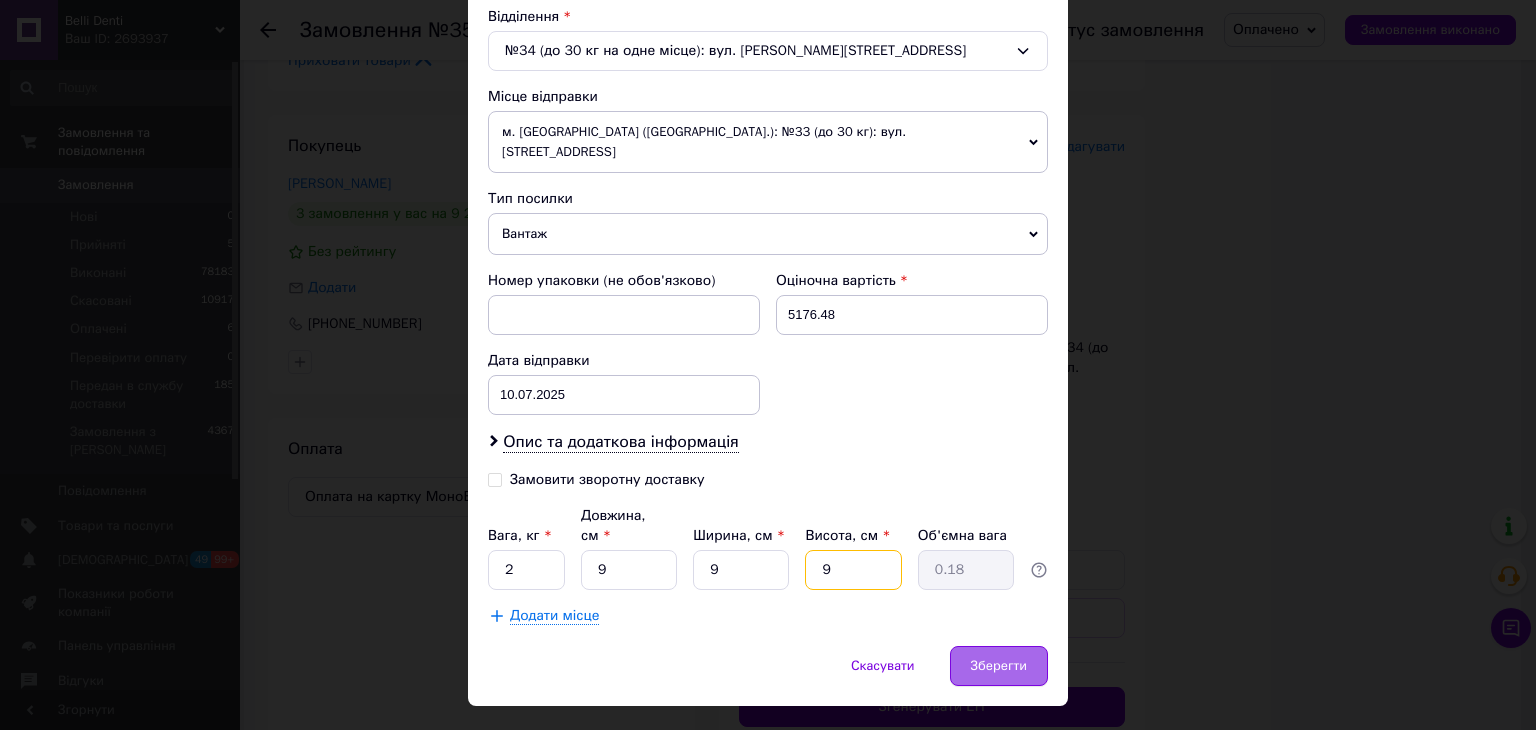 type on "9" 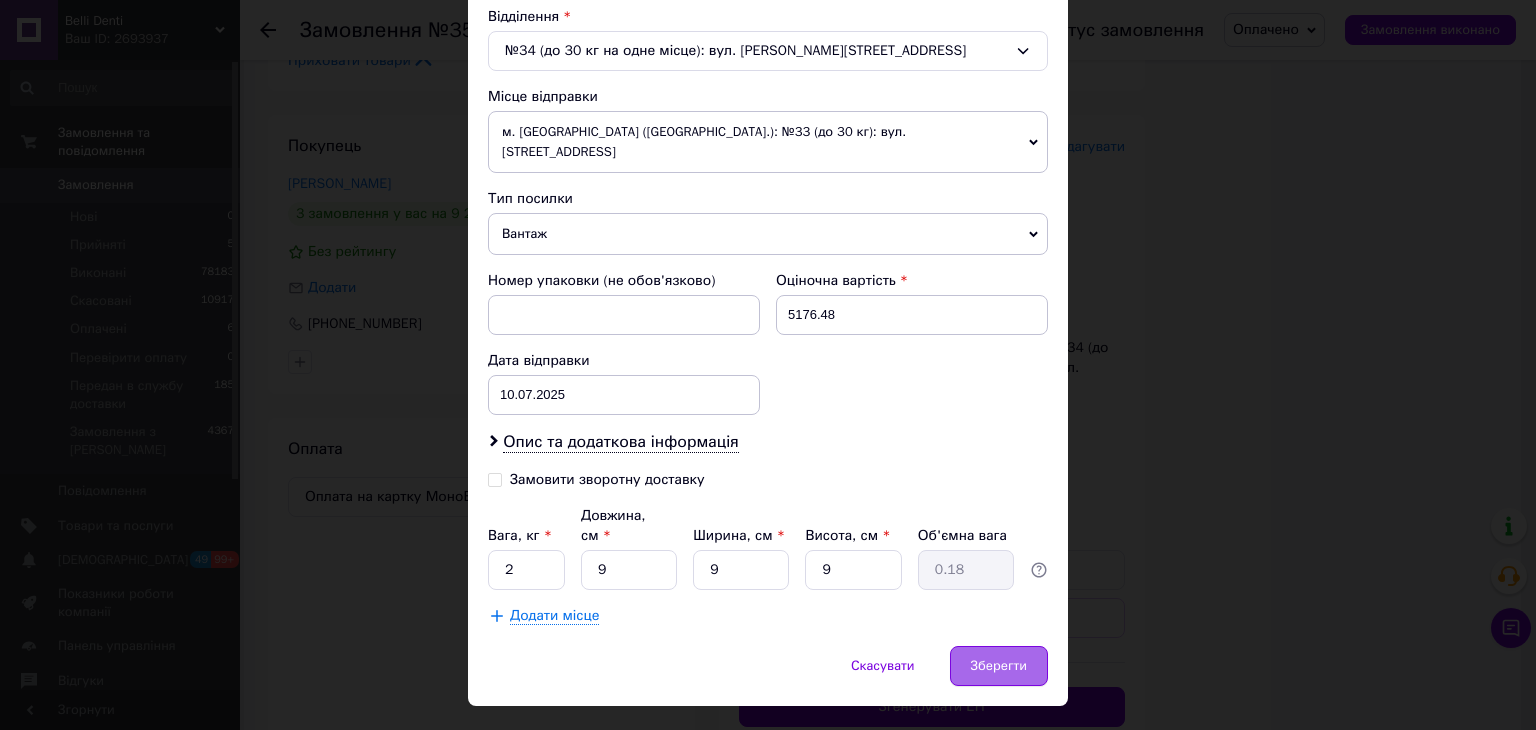 click on "Зберегти" at bounding box center [999, 666] 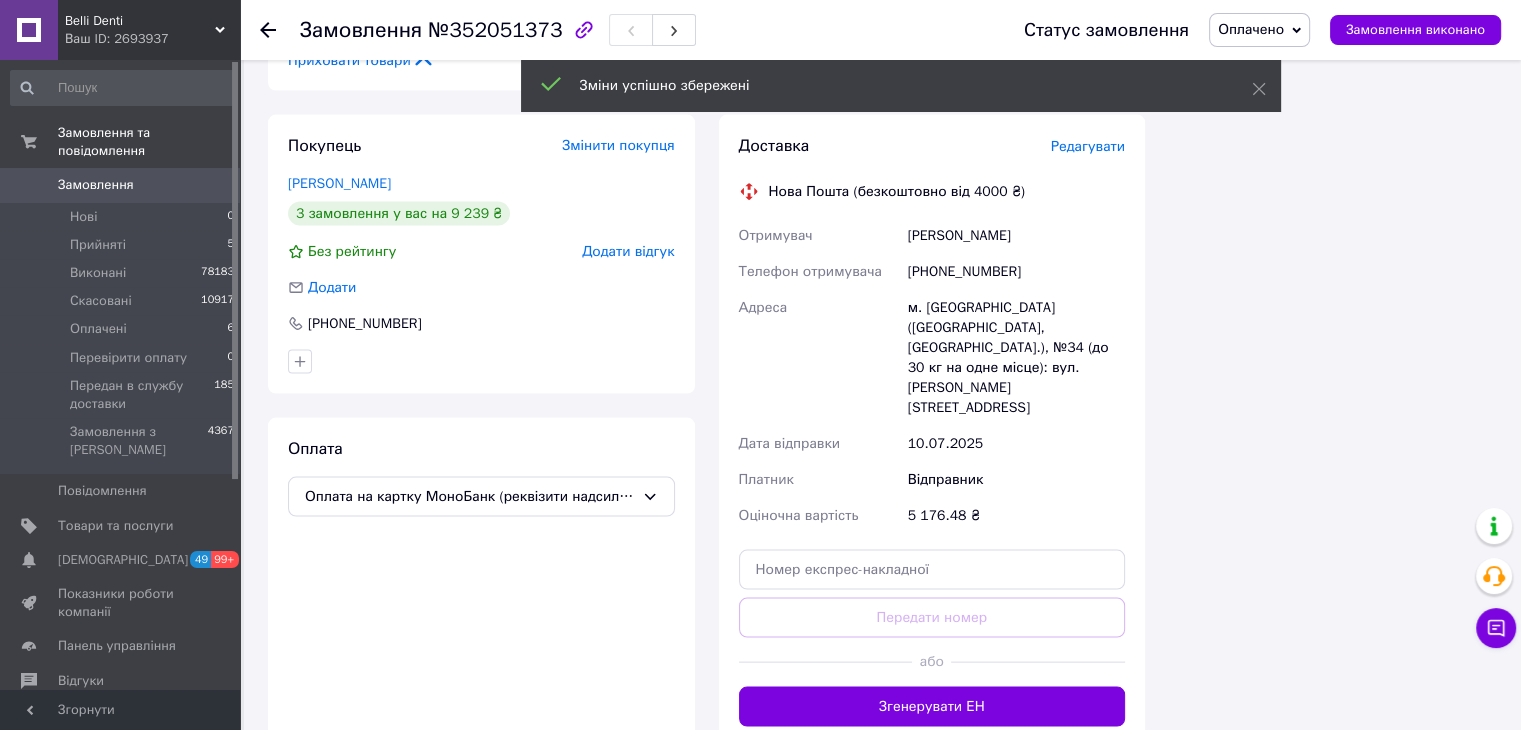 click on "Згенерувати ЕН" at bounding box center [932, 707] 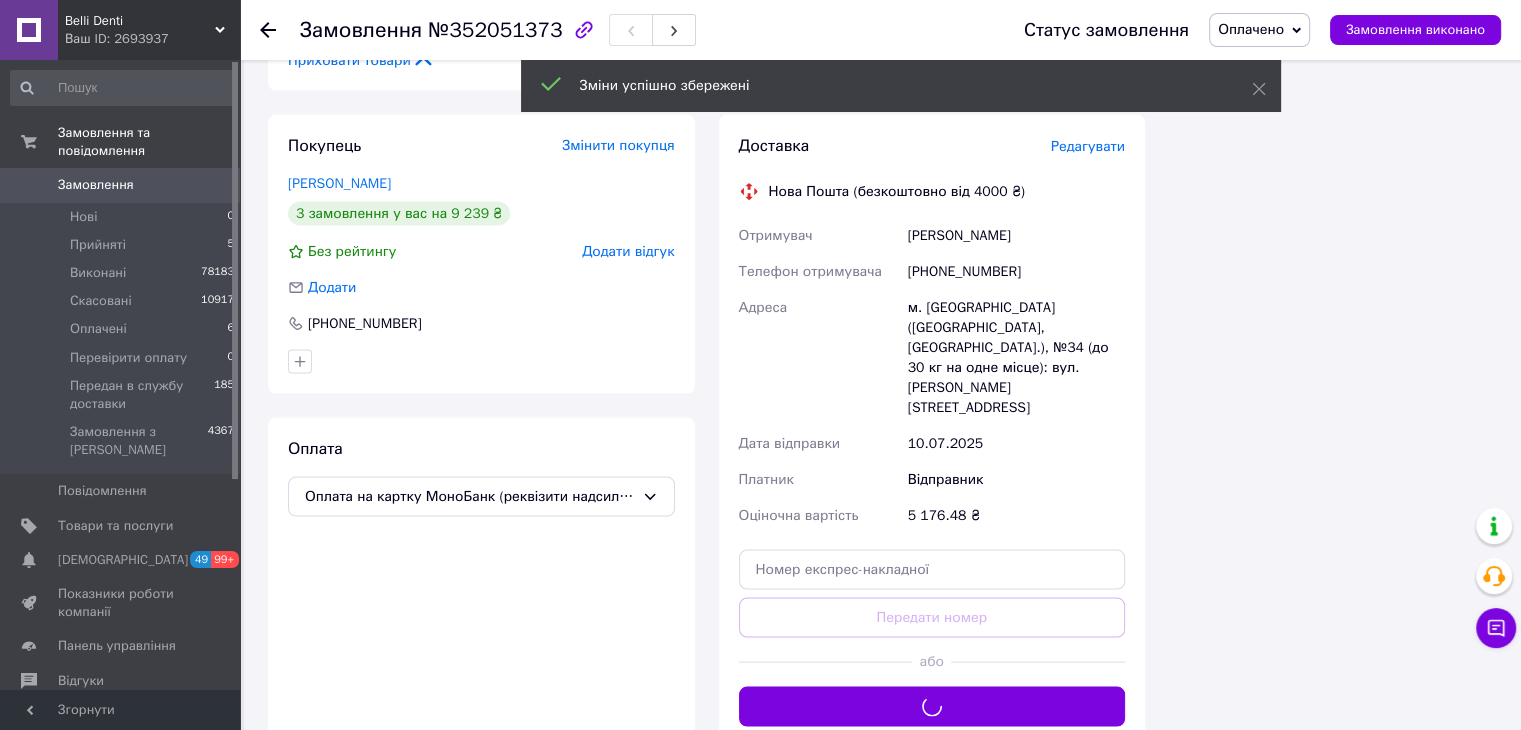 click on "Оплачено" at bounding box center (1259, 30) 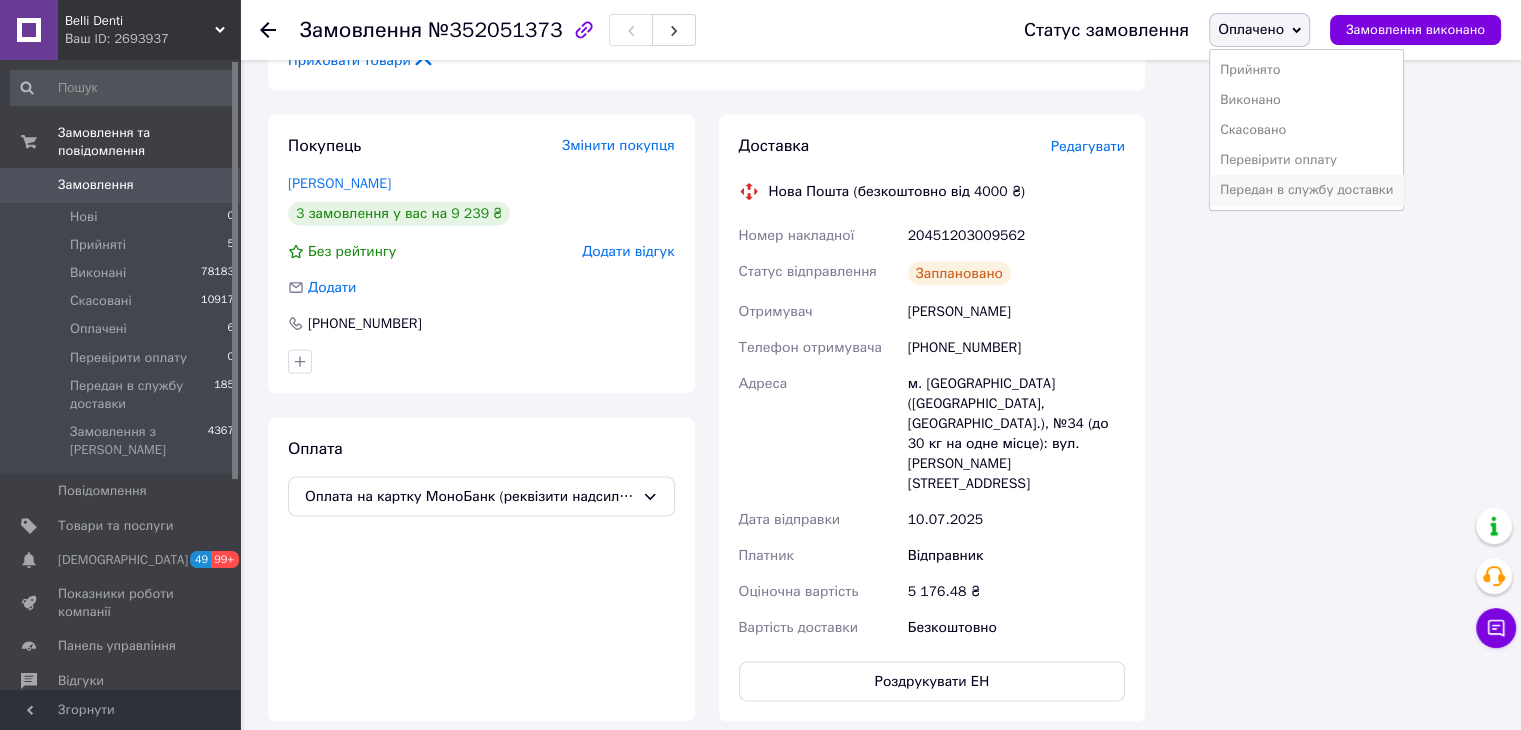 click on "Передан в службу доставки" at bounding box center (1306, 190) 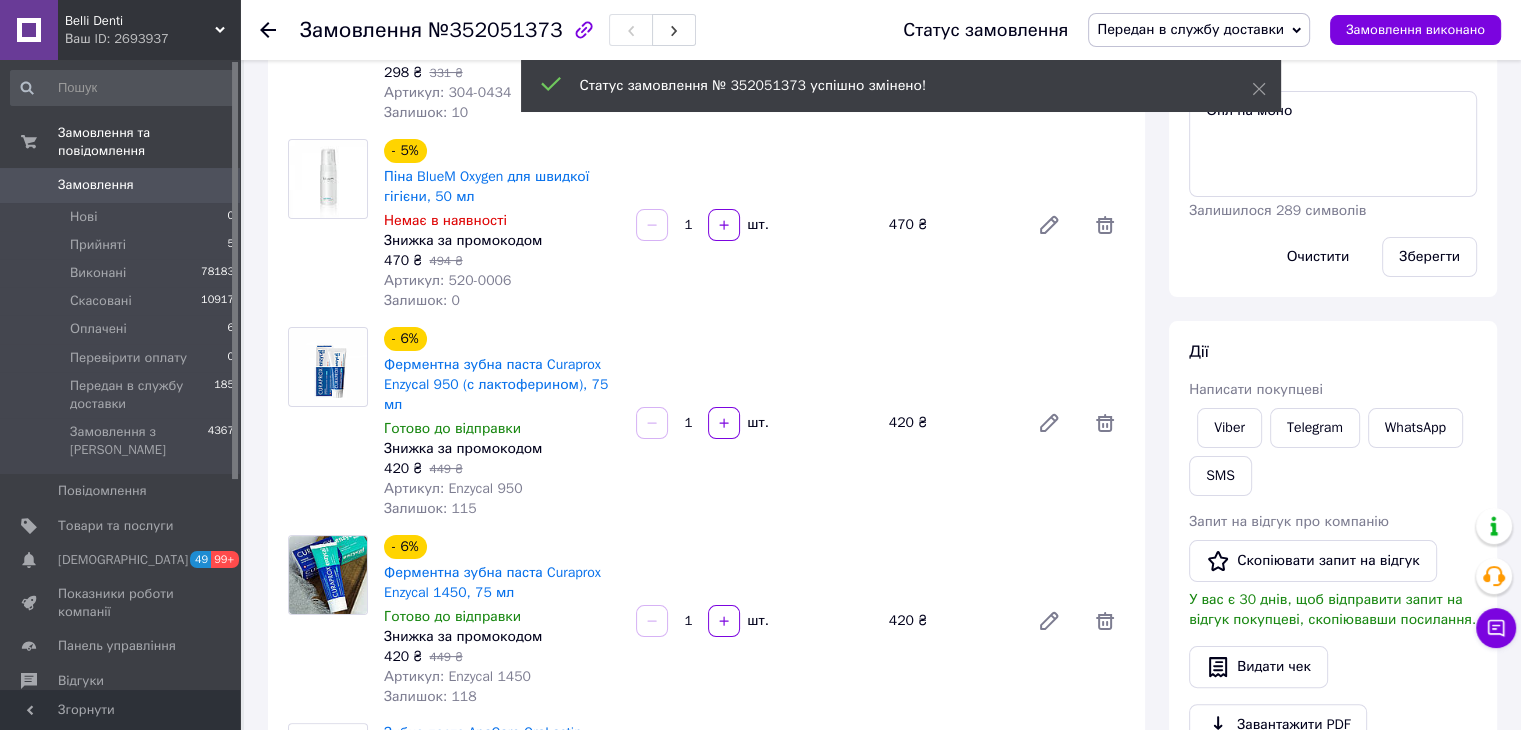 scroll, scrollTop: 0, scrollLeft: 0, axis: both 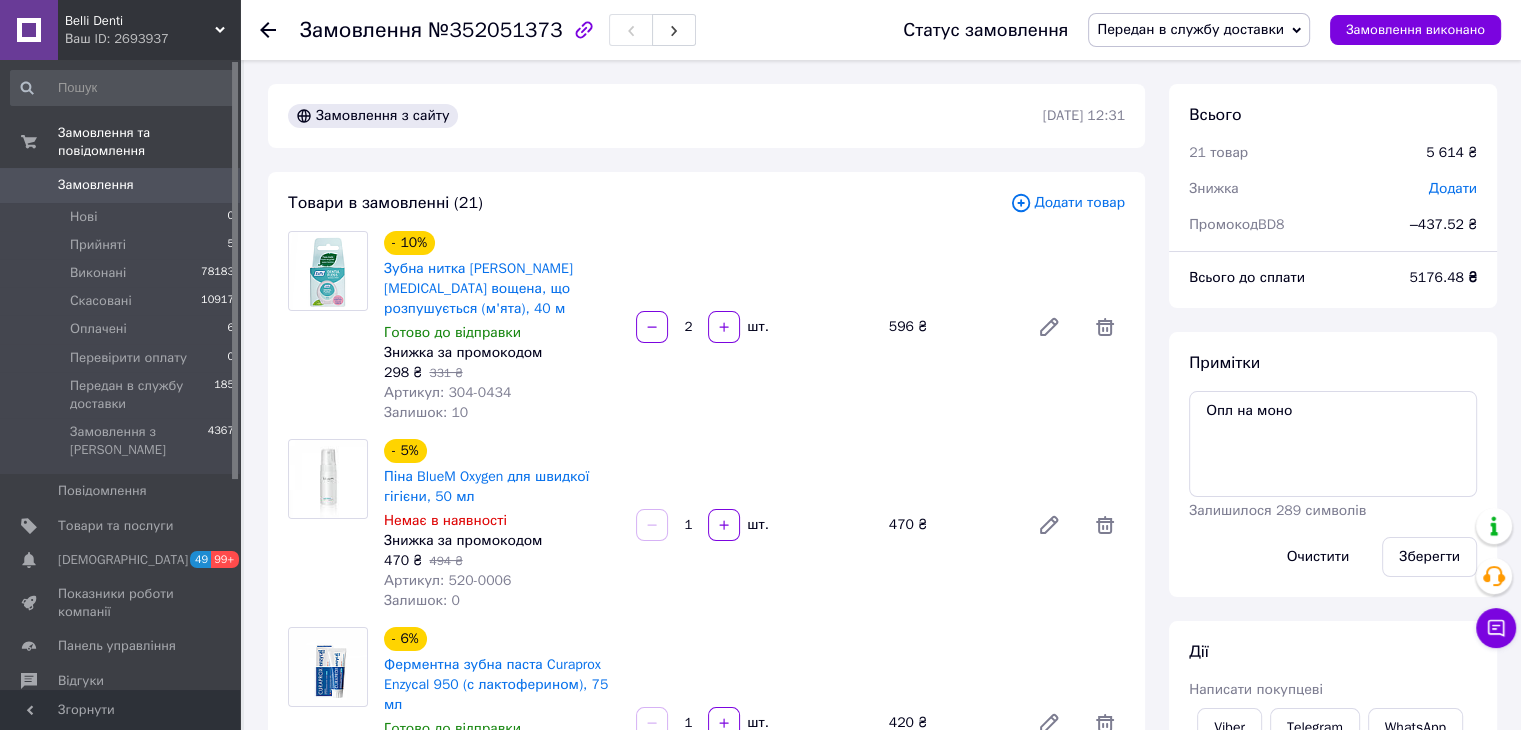click 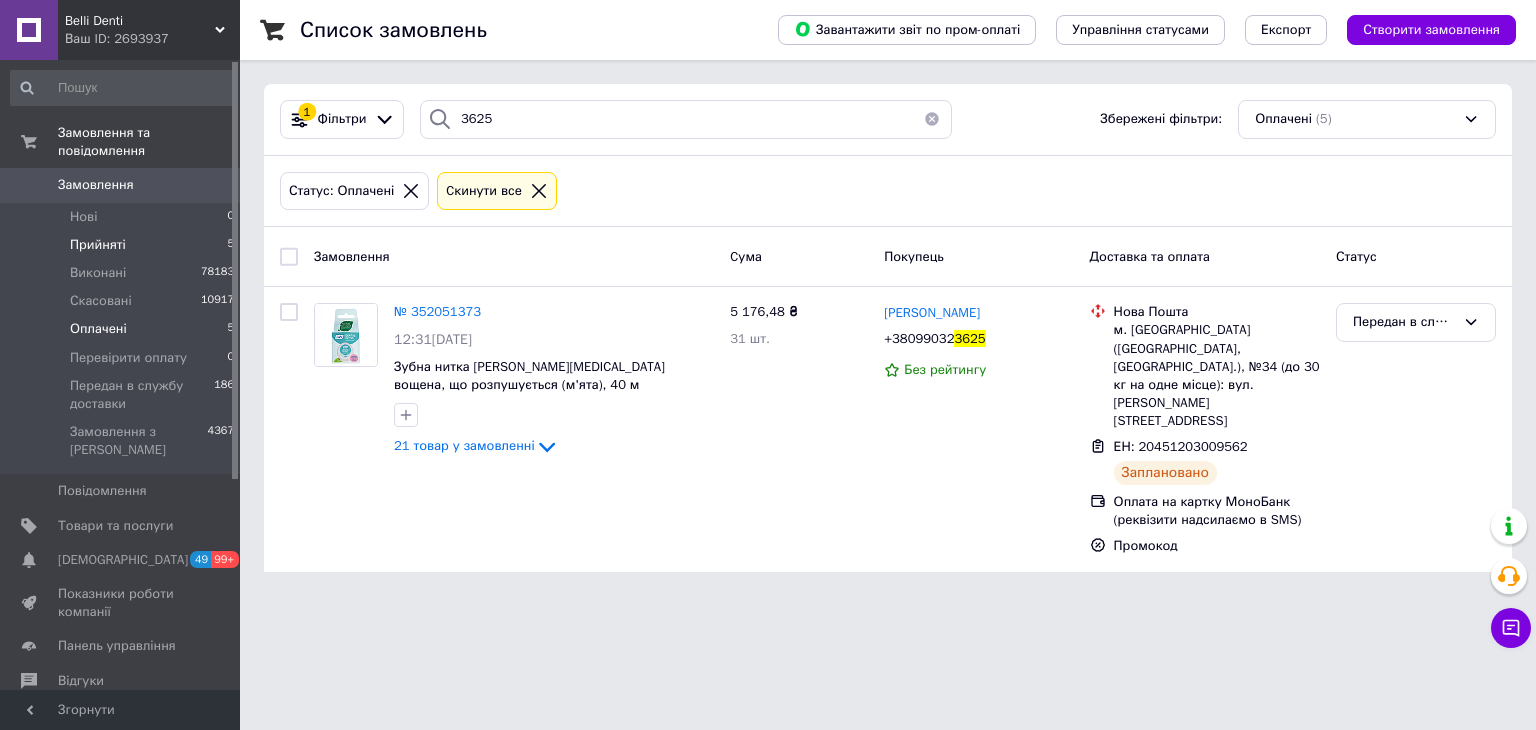 click on "Прийняті 5" at bounding box center [123, 245] 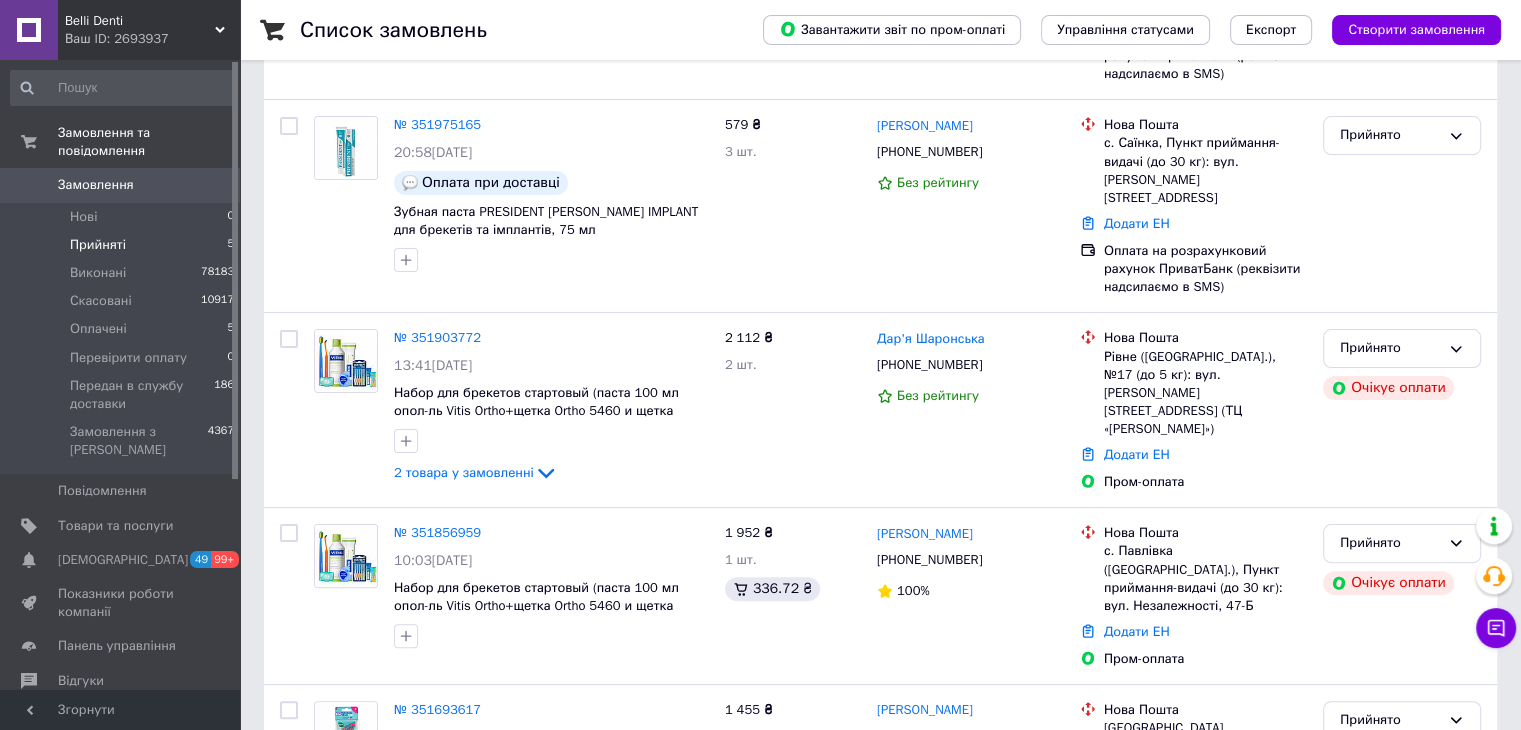 scroll, scrollTop: 544, scrollLeft: 0, axis: vertical 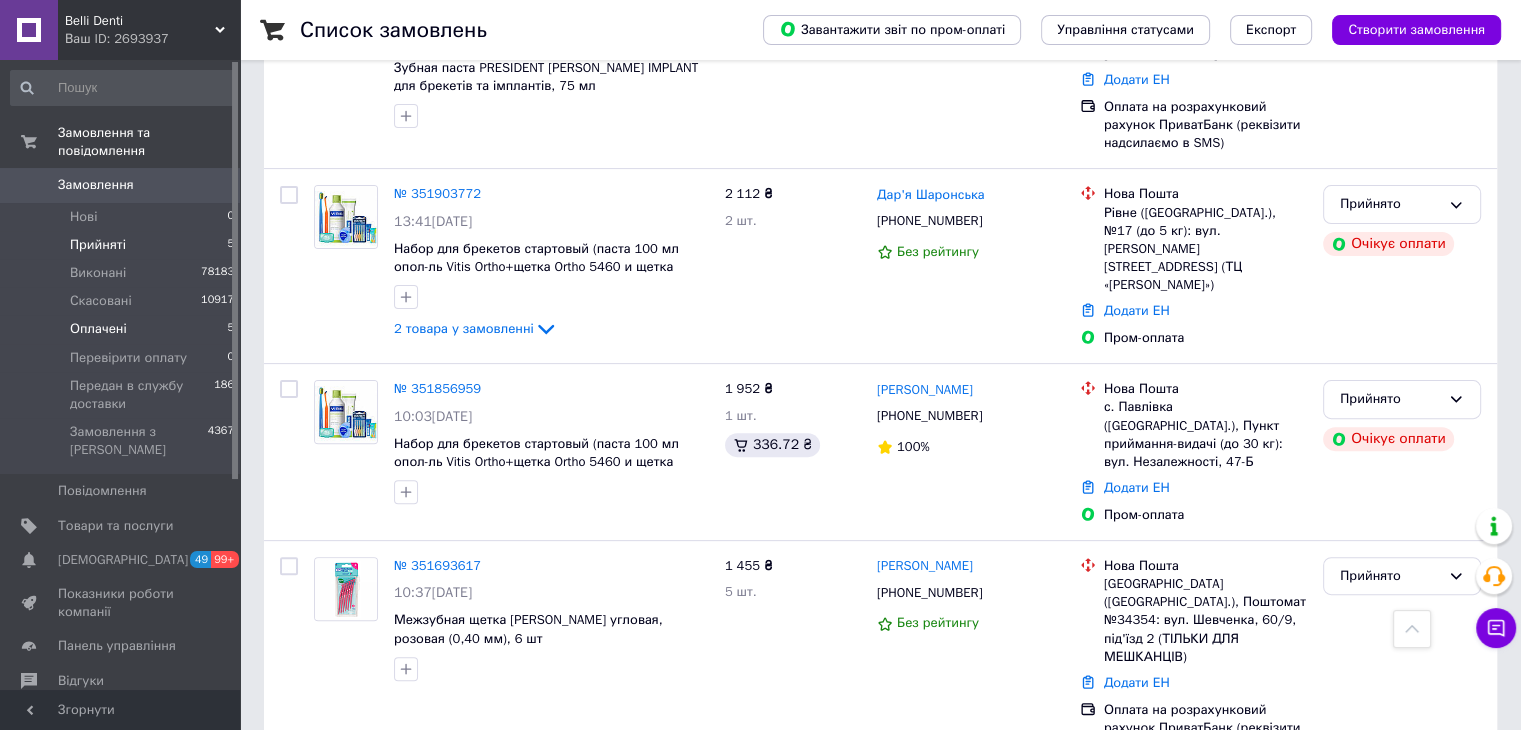 click on "Оплачені 5" at bounding box center [123, 329] 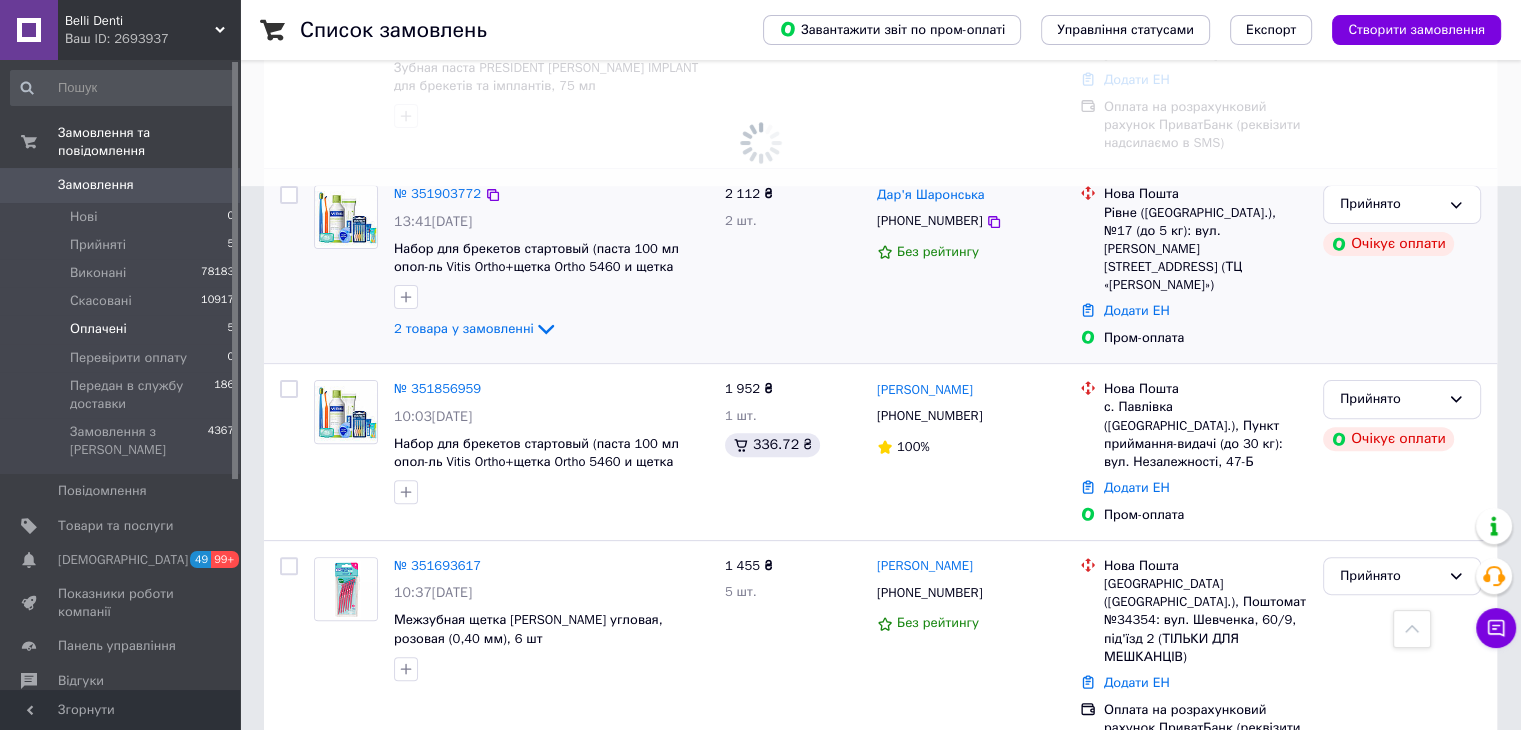 scroll, scrollTop: 0, scrollLeft: 0, axis: both 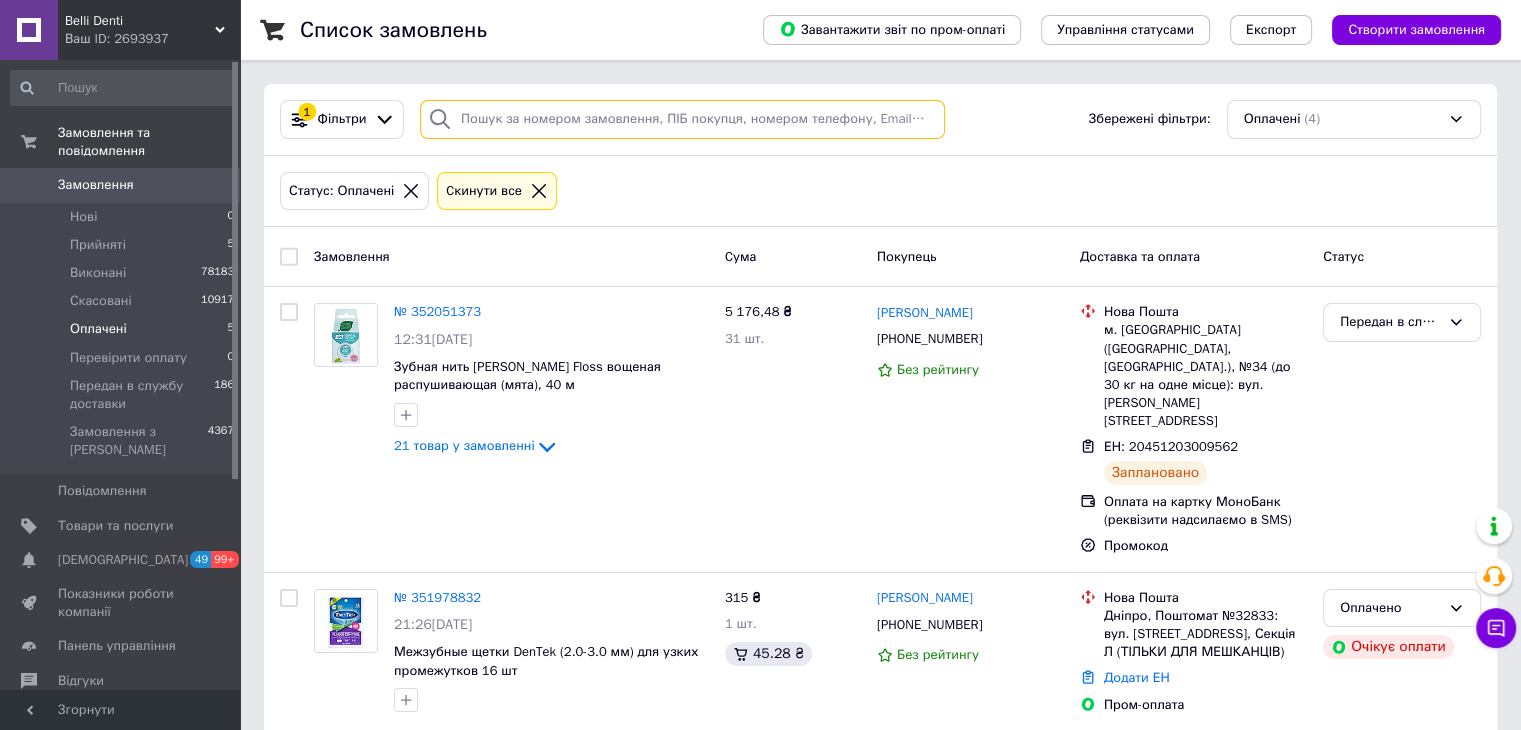 click at bounding box center (682, 119) 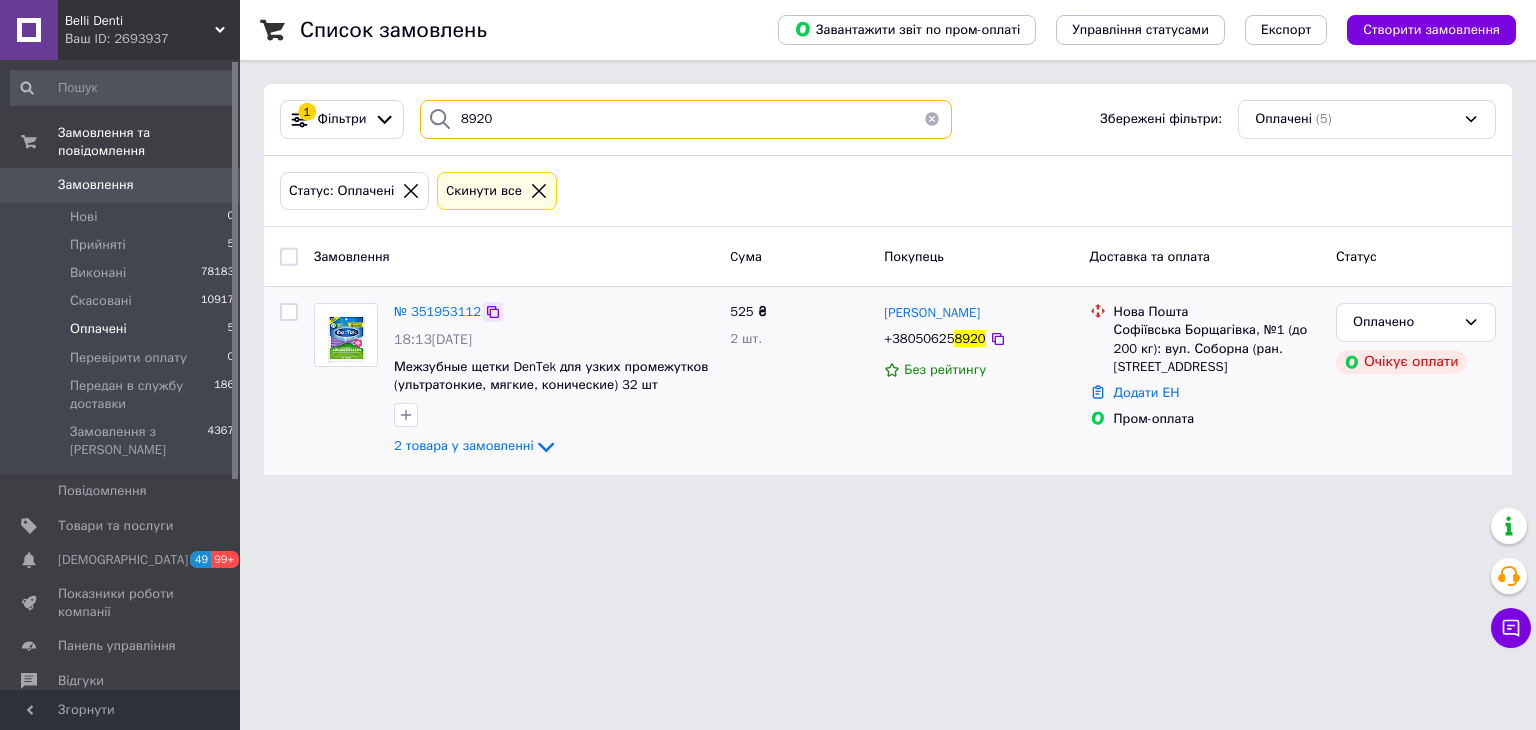 type on "8920" 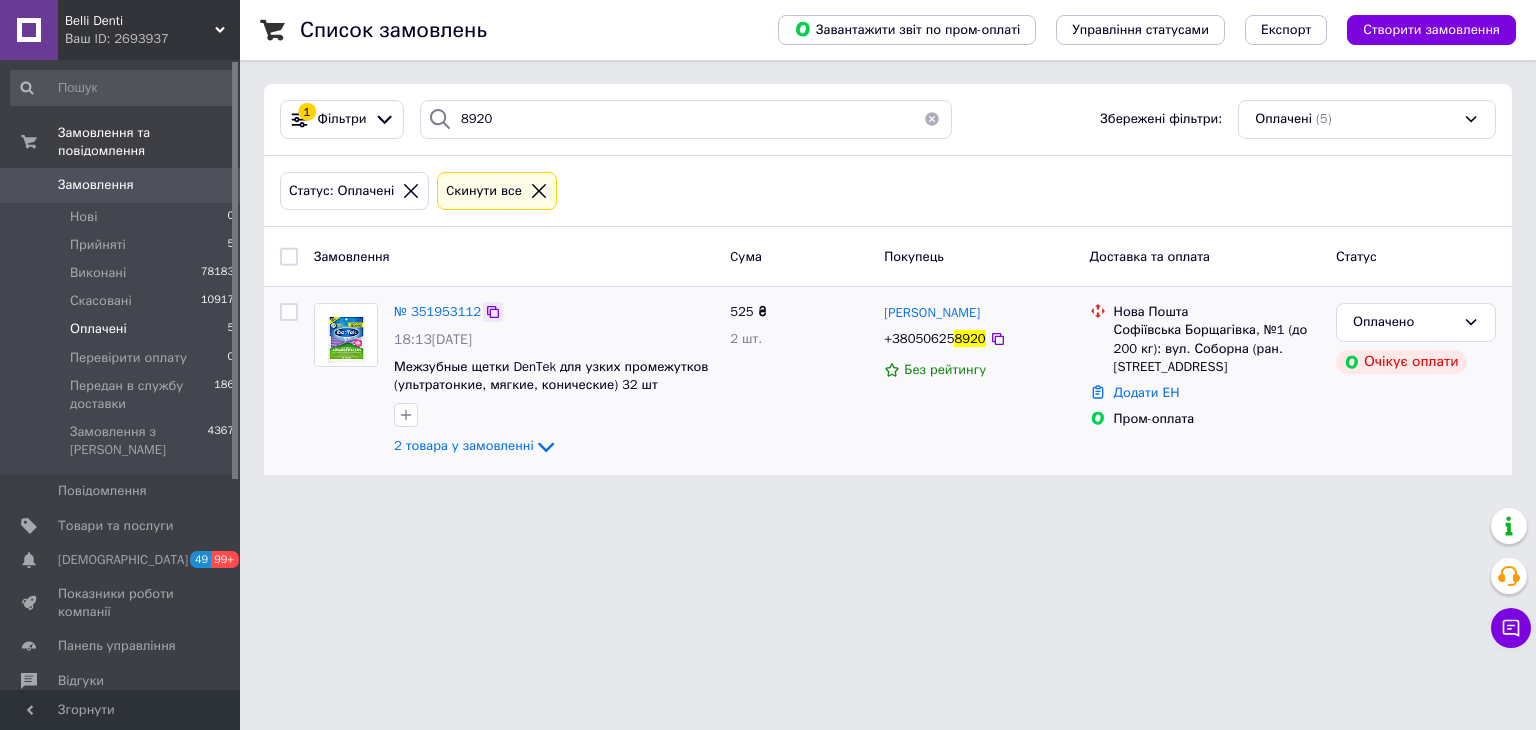 click 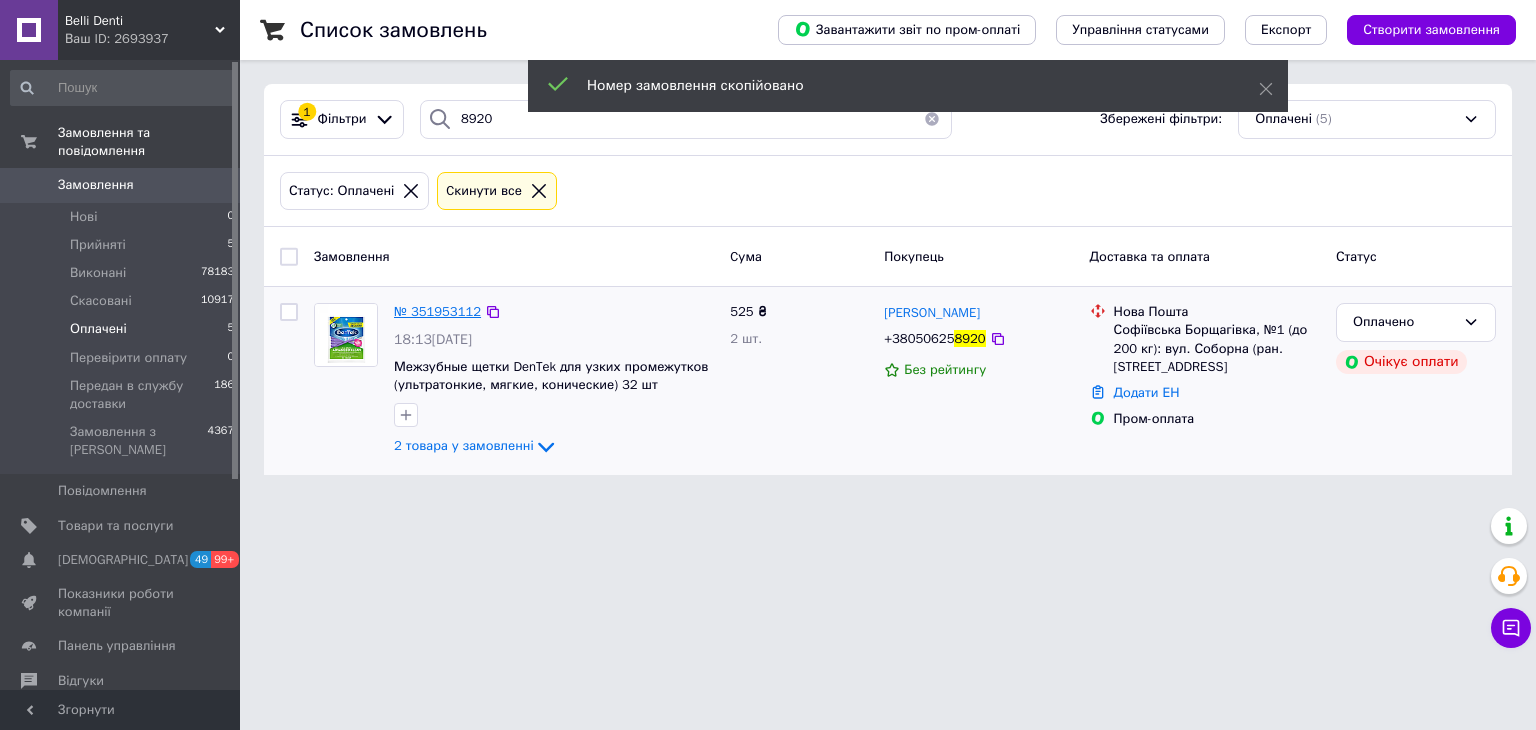 click on "№ 351953112" at bounding box center [437, 311] 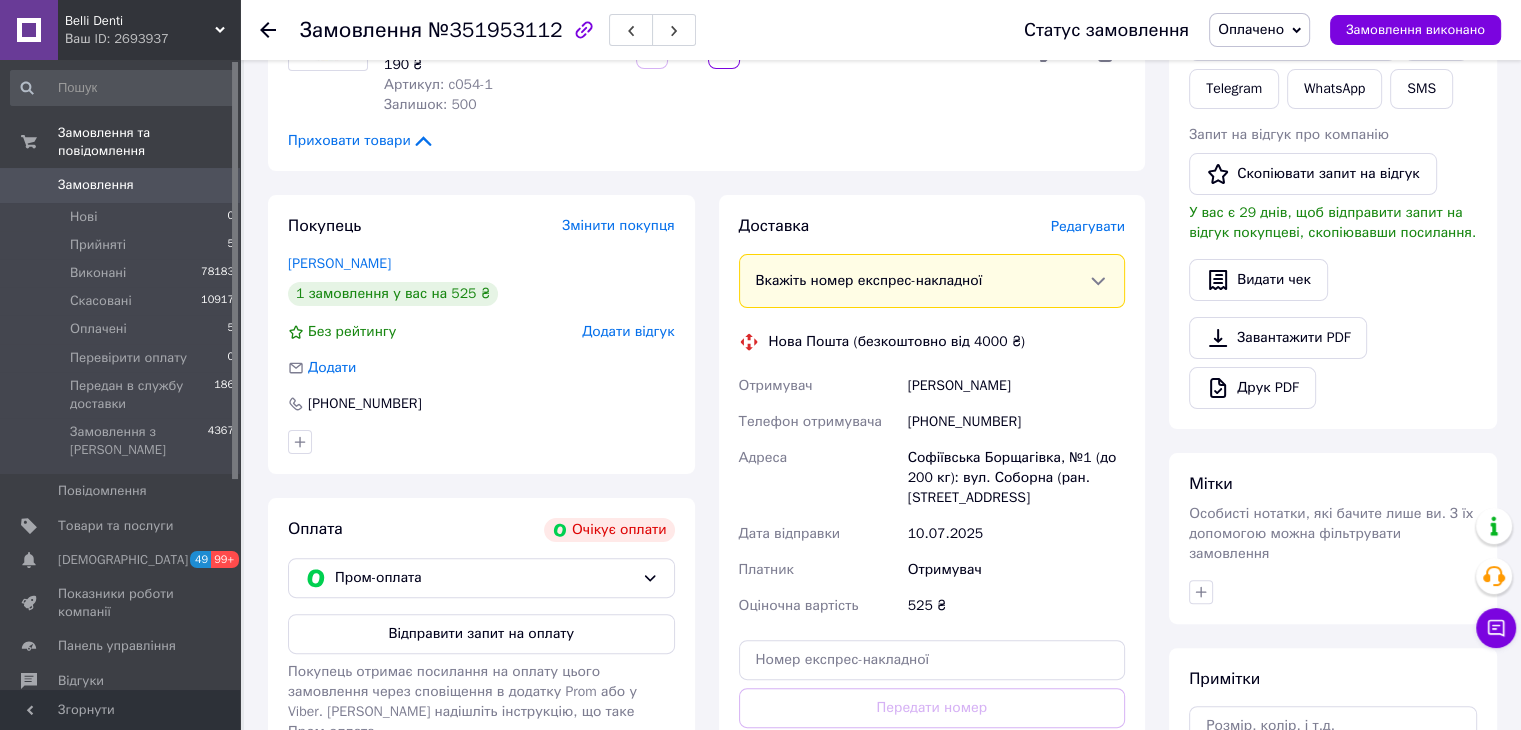 scroll, scrollTop: 500, scrollLeft: 0, axis: vertical 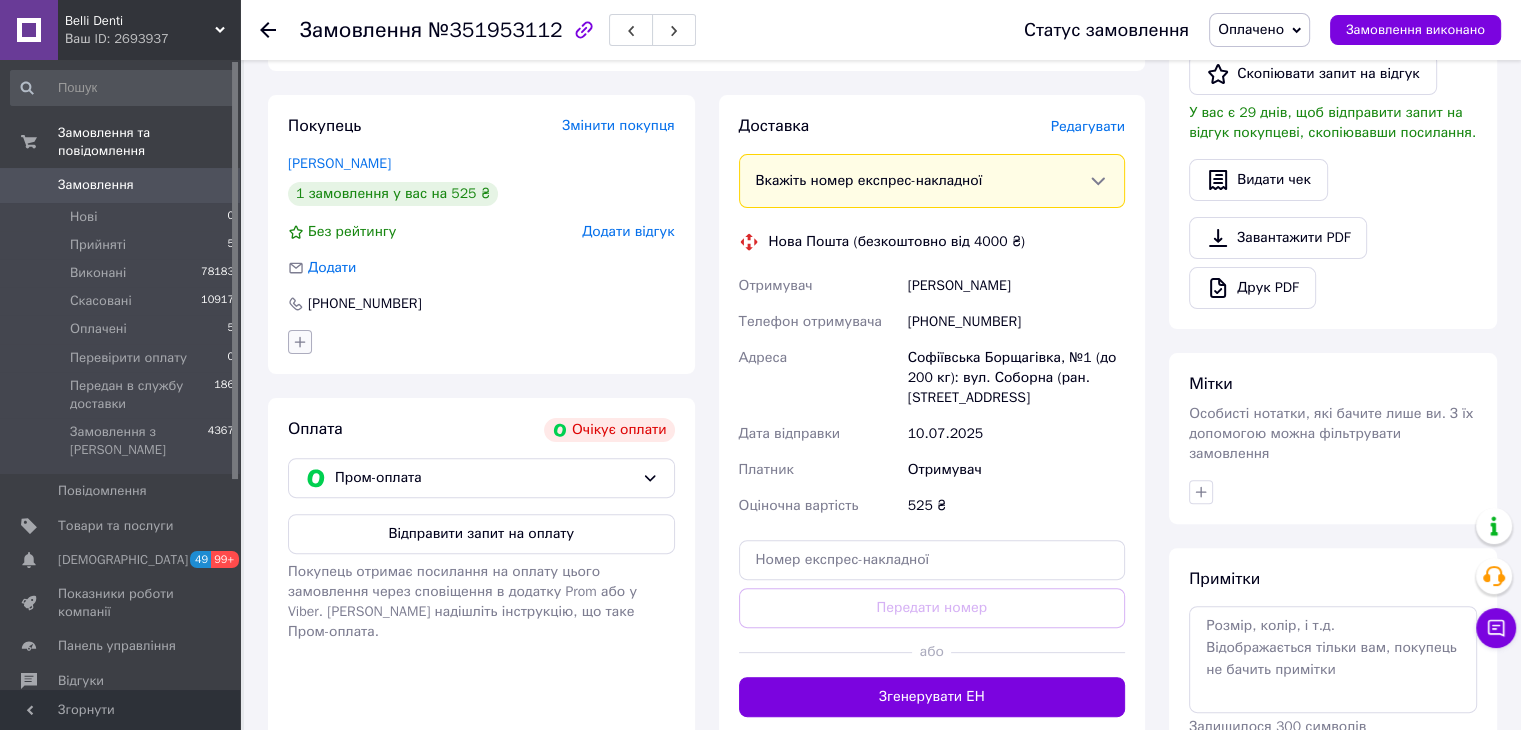click at bounding box center (300, 342) 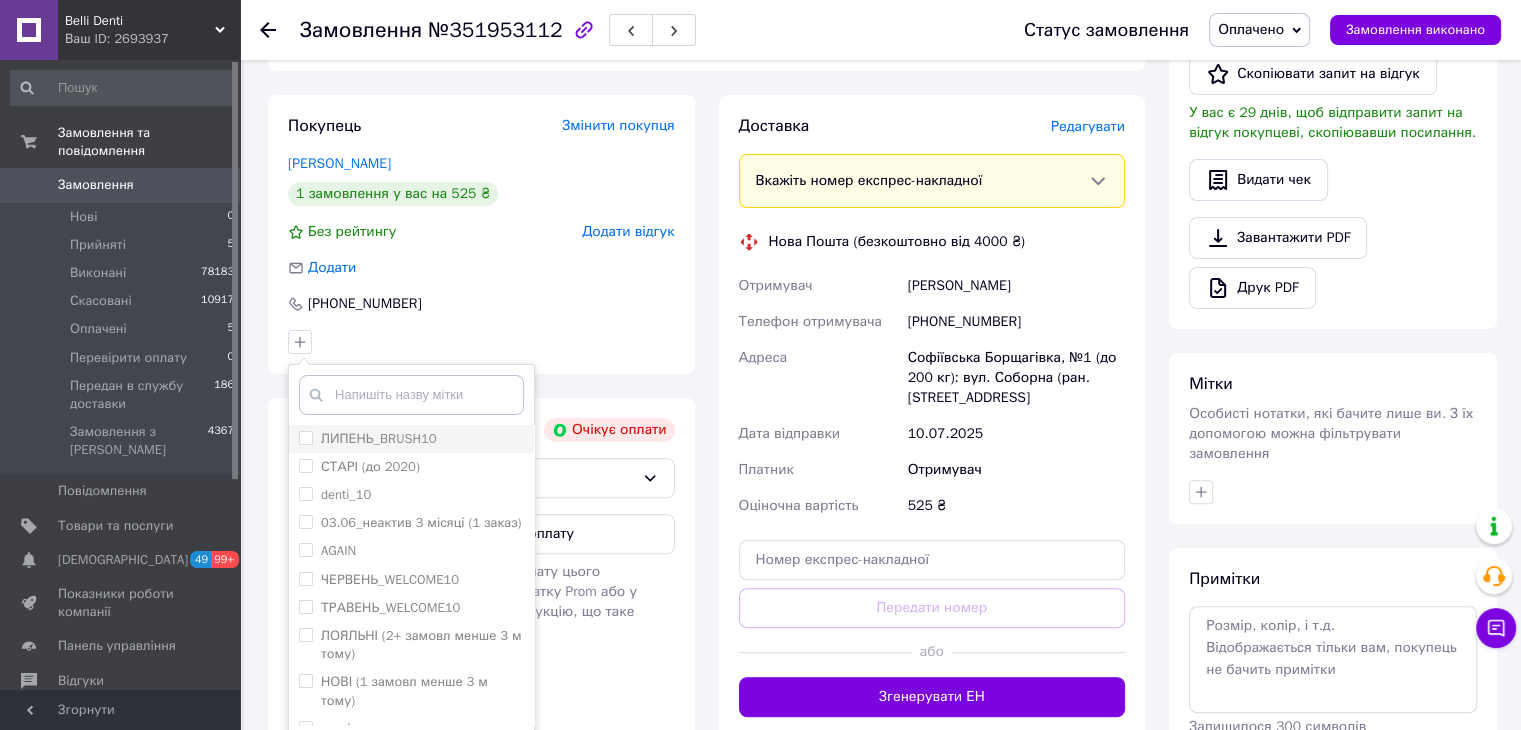 click on "ЛИПЕНЬ_BRUSH10" at bounding box center [379, 438] 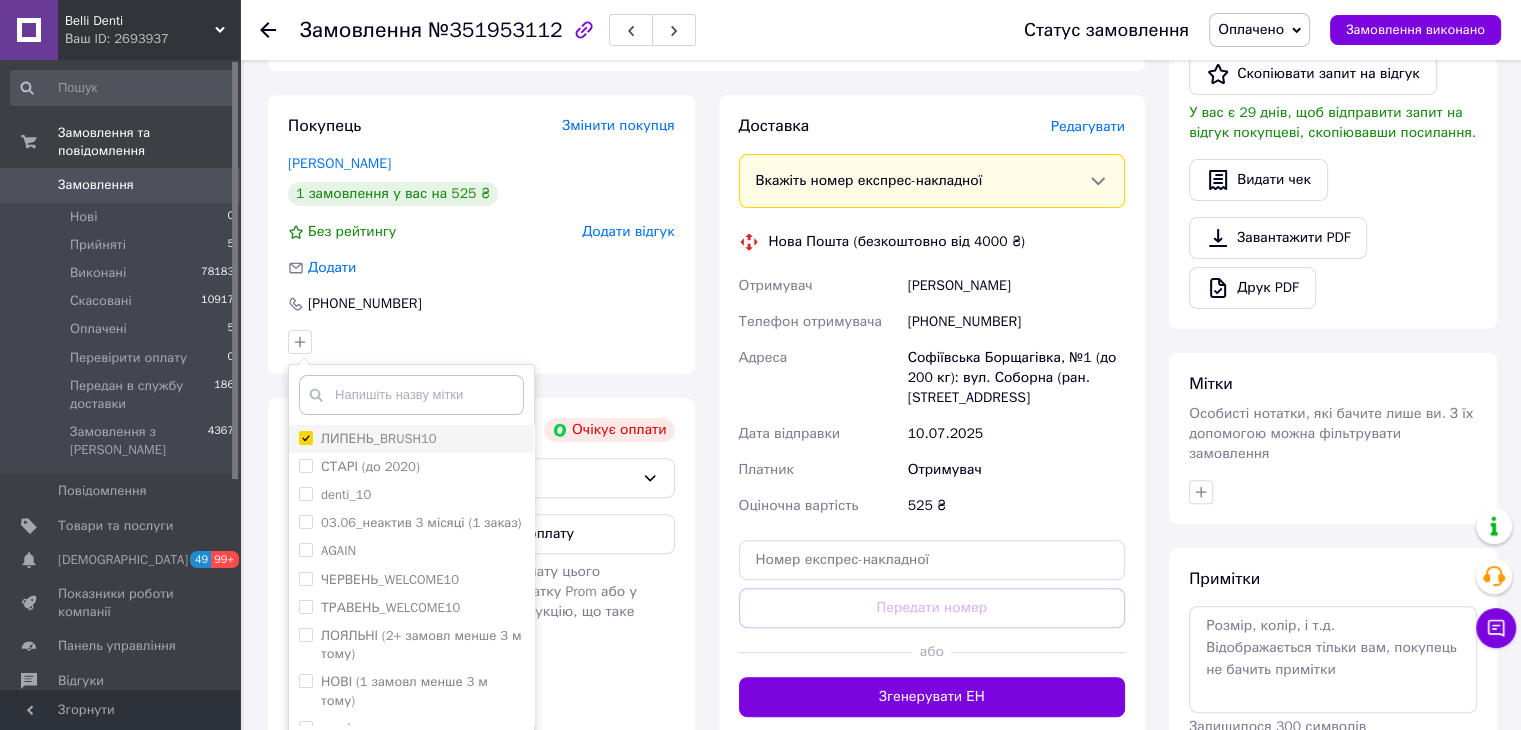 checkbox on "true" 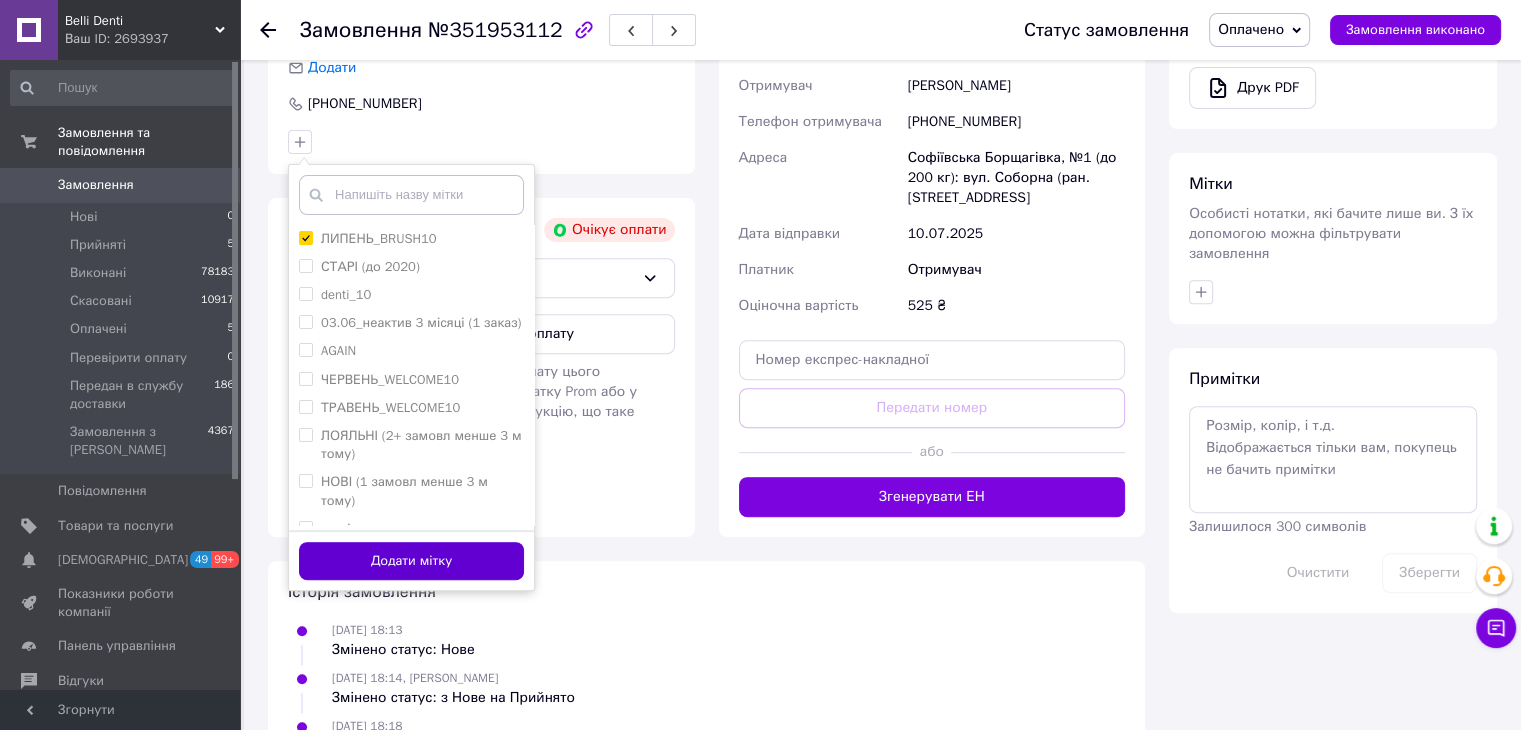 click on "Додати мітку" at bounding box center (411, 561) 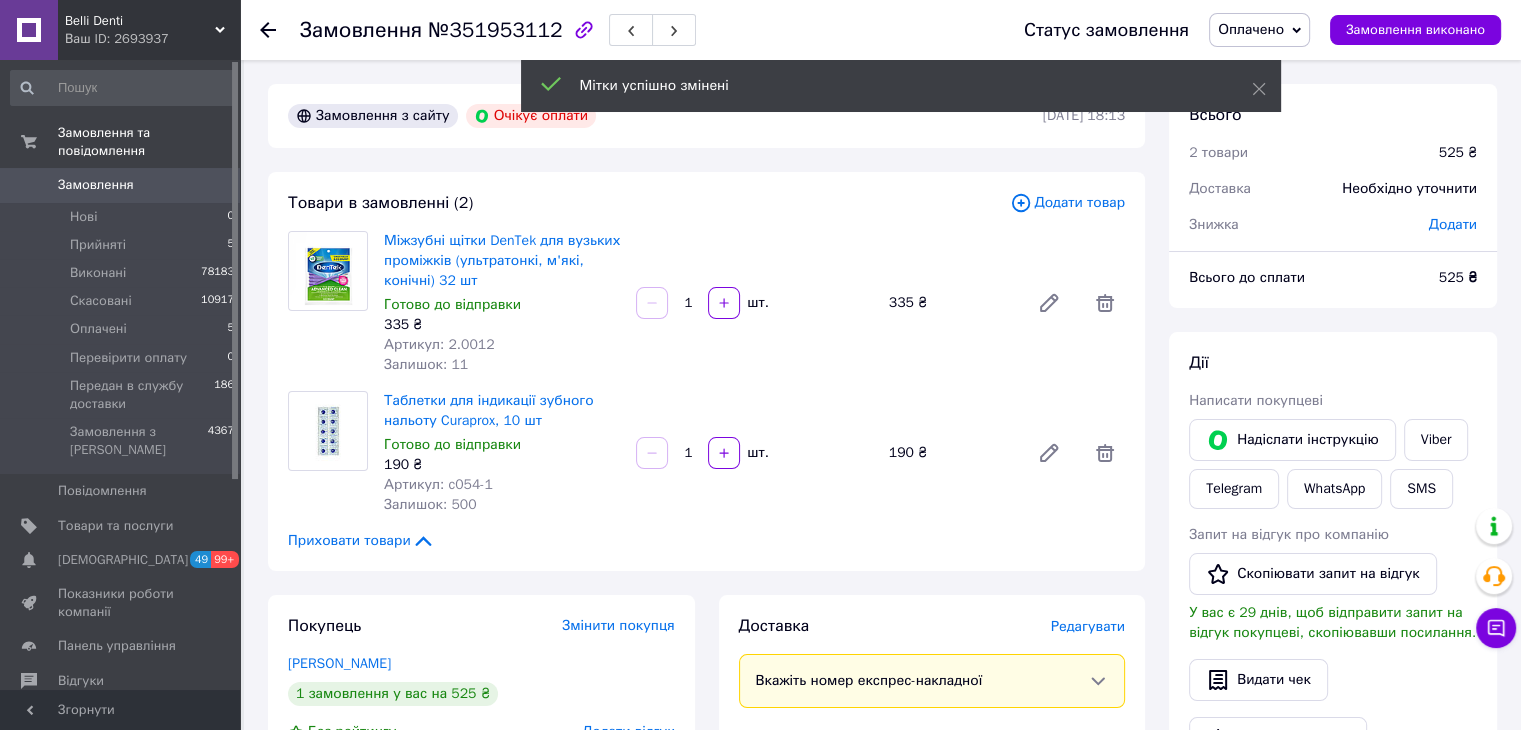 scroll, scrollTop: 600, scrollLeft: 0, axis: vertical 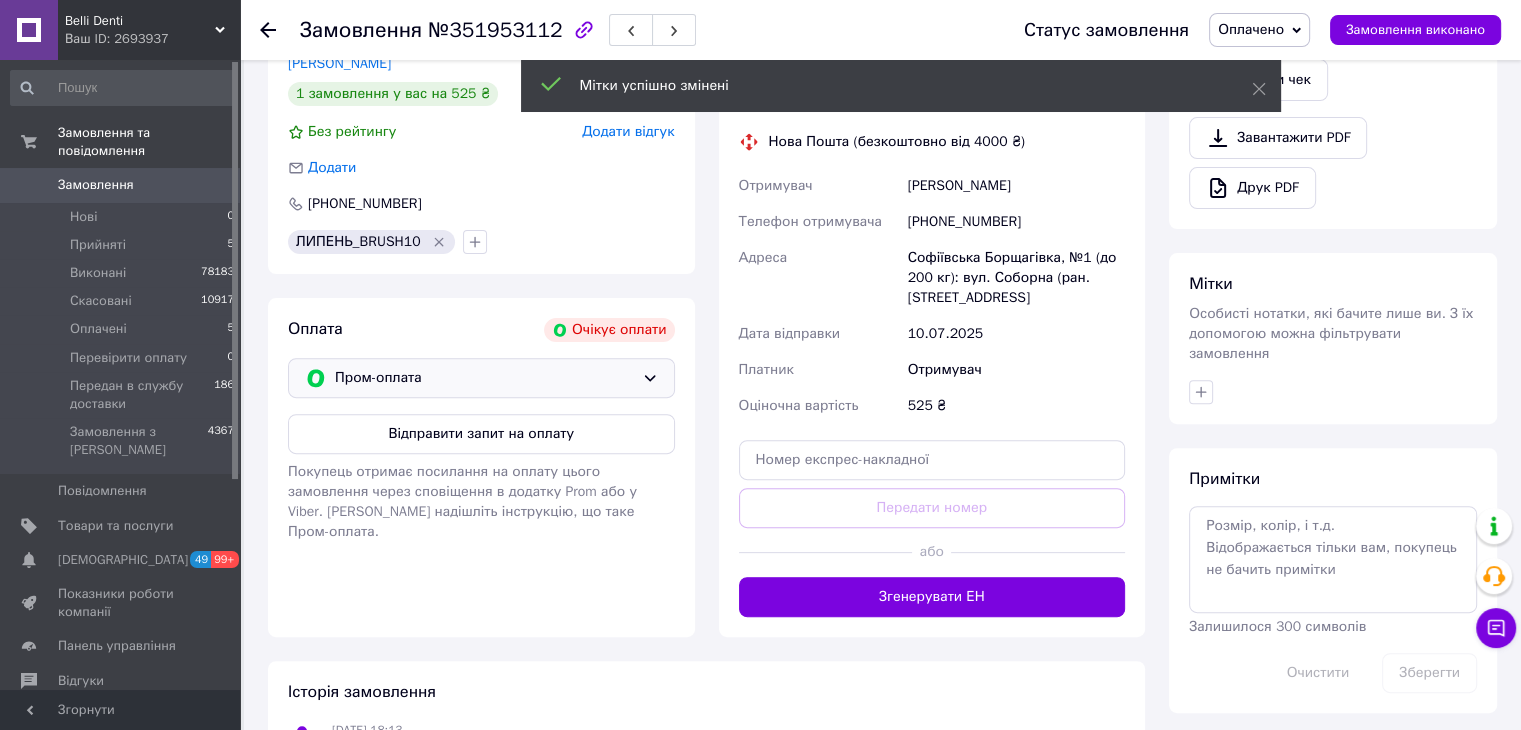 click on "Пром-оплата" at bounding box center [484, 378] 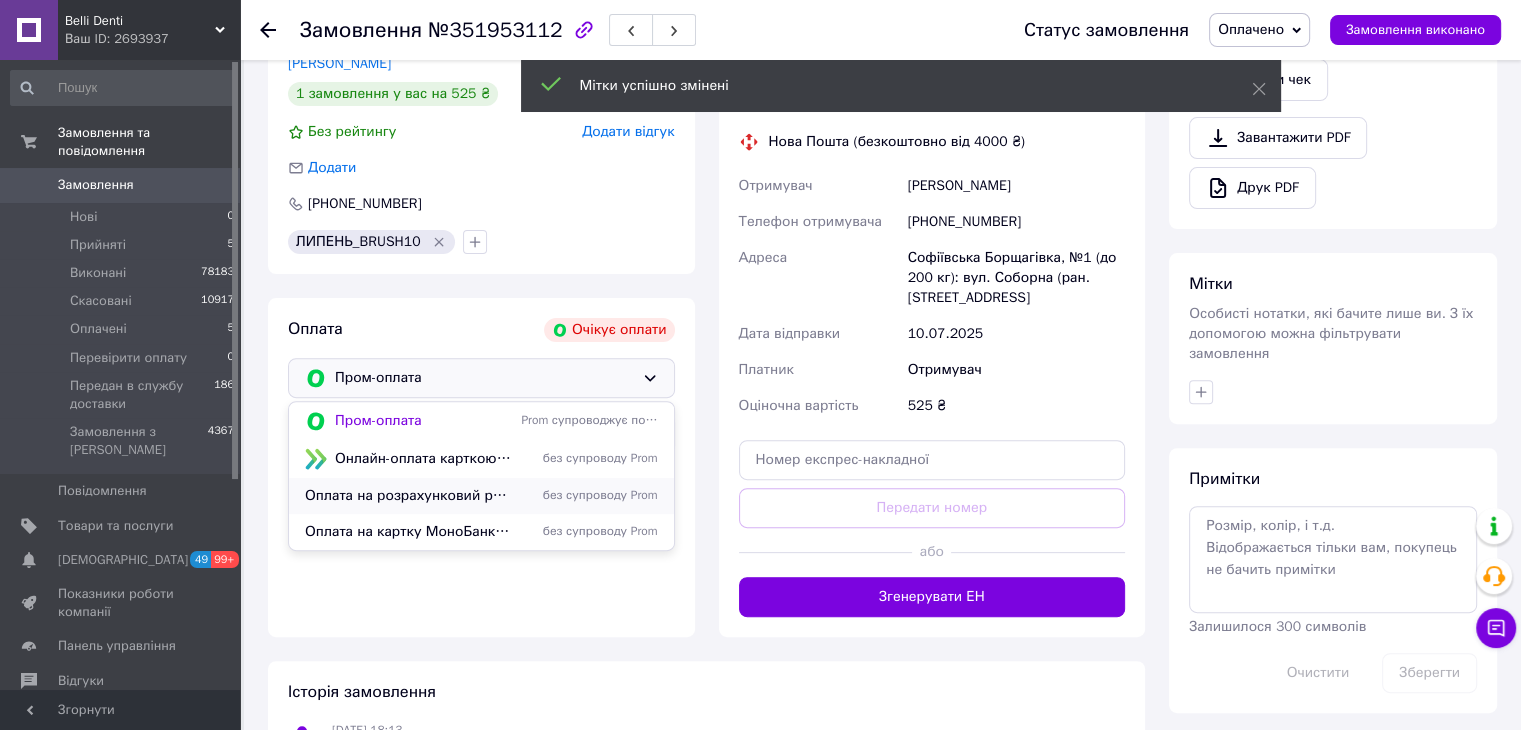 click on "Оплата на розрахунковий рахунок ПриватБанк (реквізити надсилаємо в SMS)" at bounding box center (409, 496) 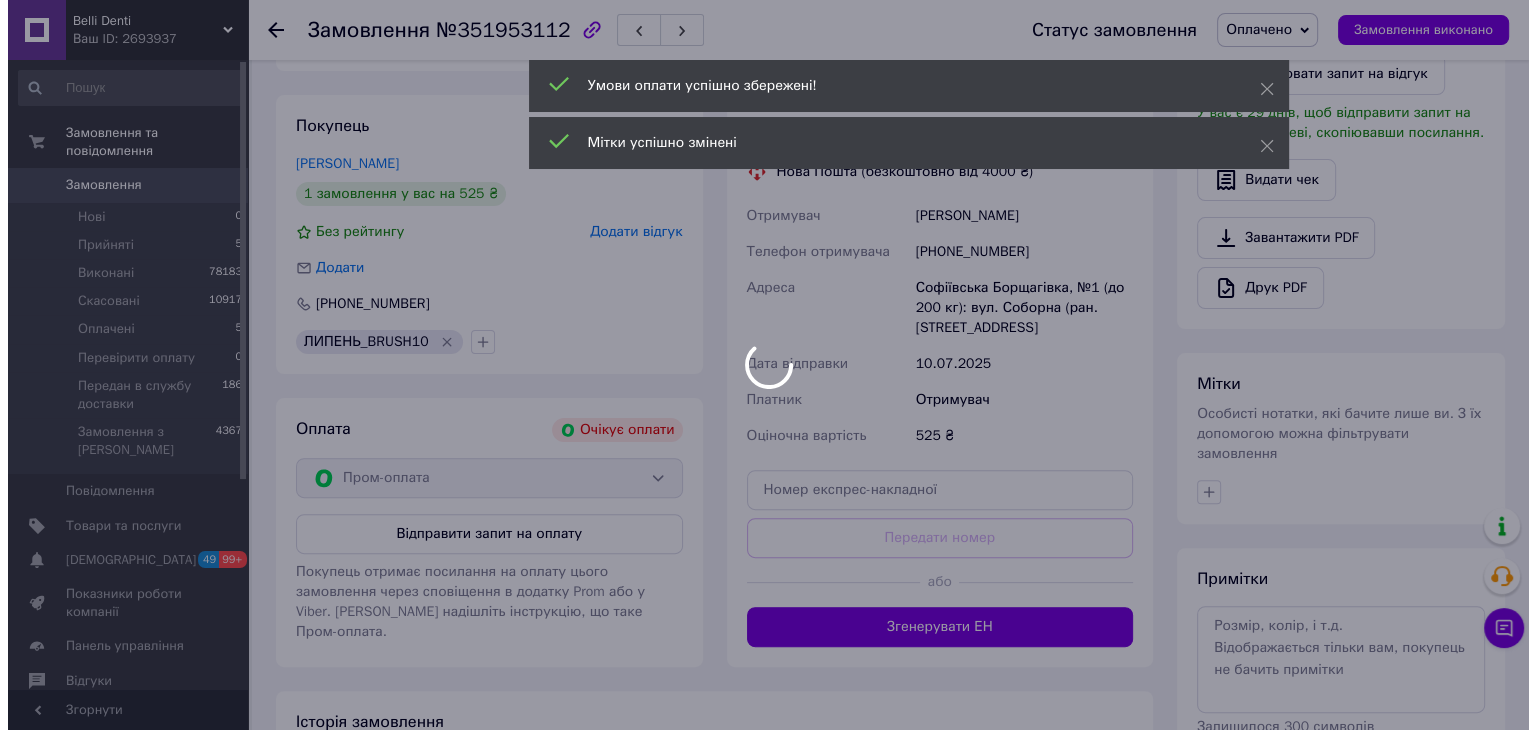 scroll, scrollTop: 400, scrollLeft: 0, axis: vertical 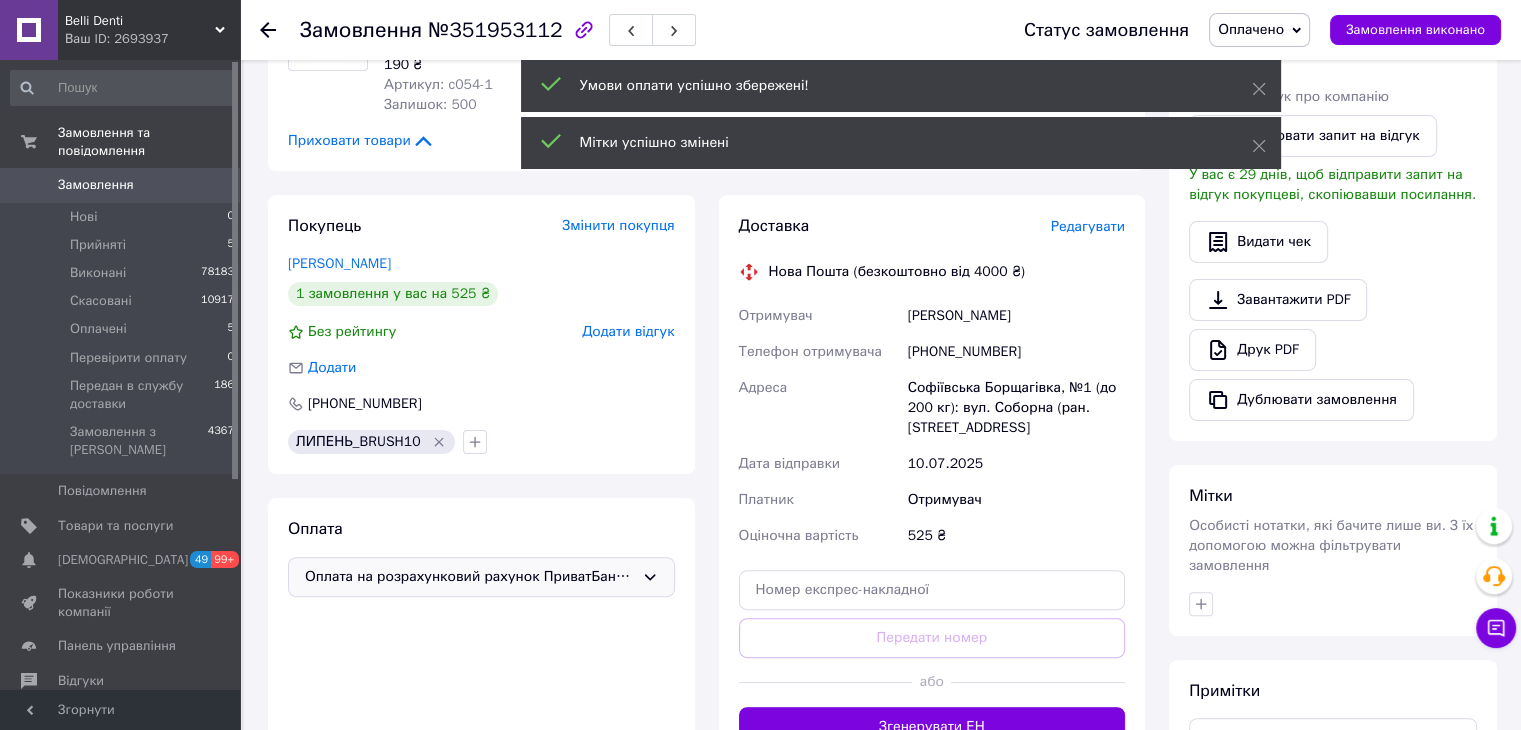 click on "Редагувати" at bounding box center [1088, 226] 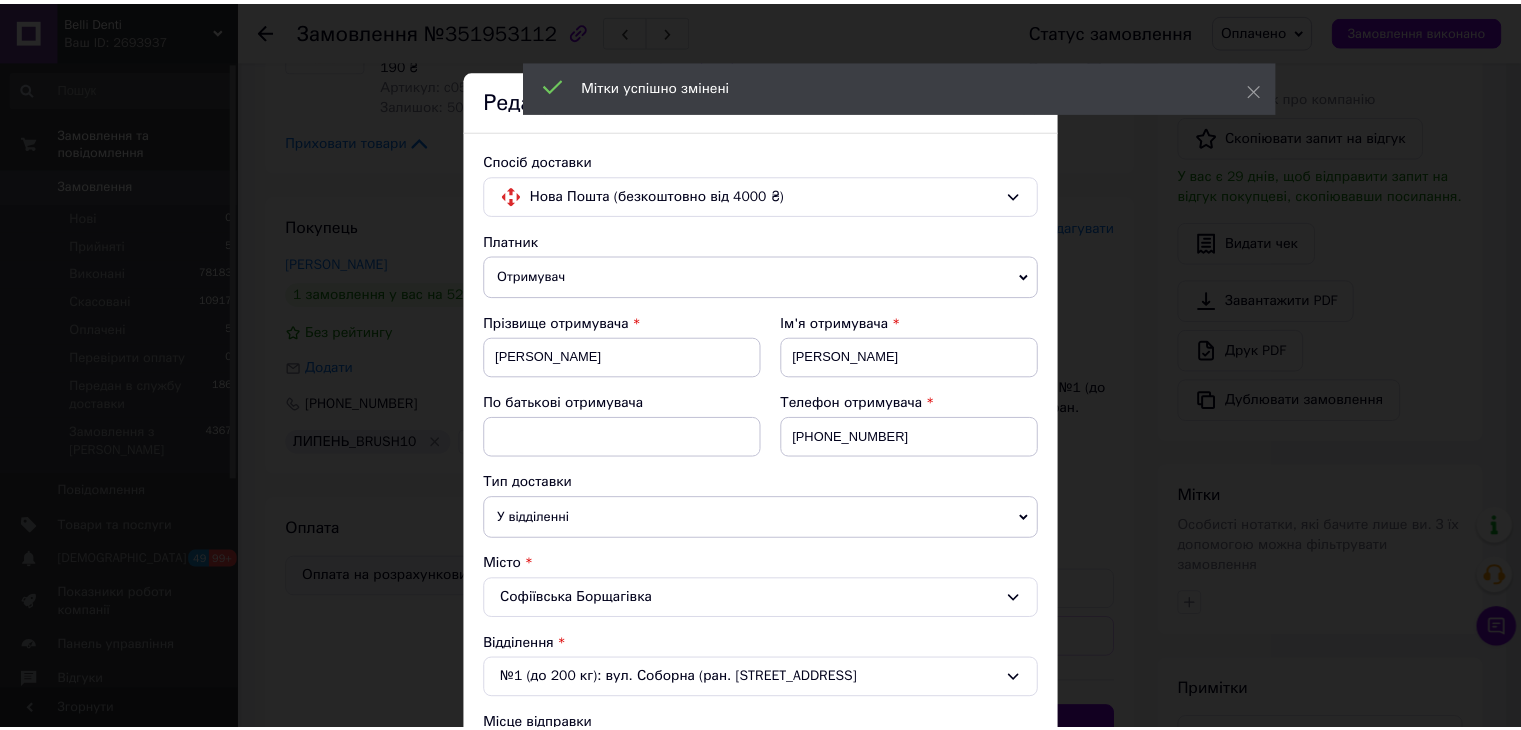 scroll, scrollTop: 628, scrollLeft: 0, axis: vertical 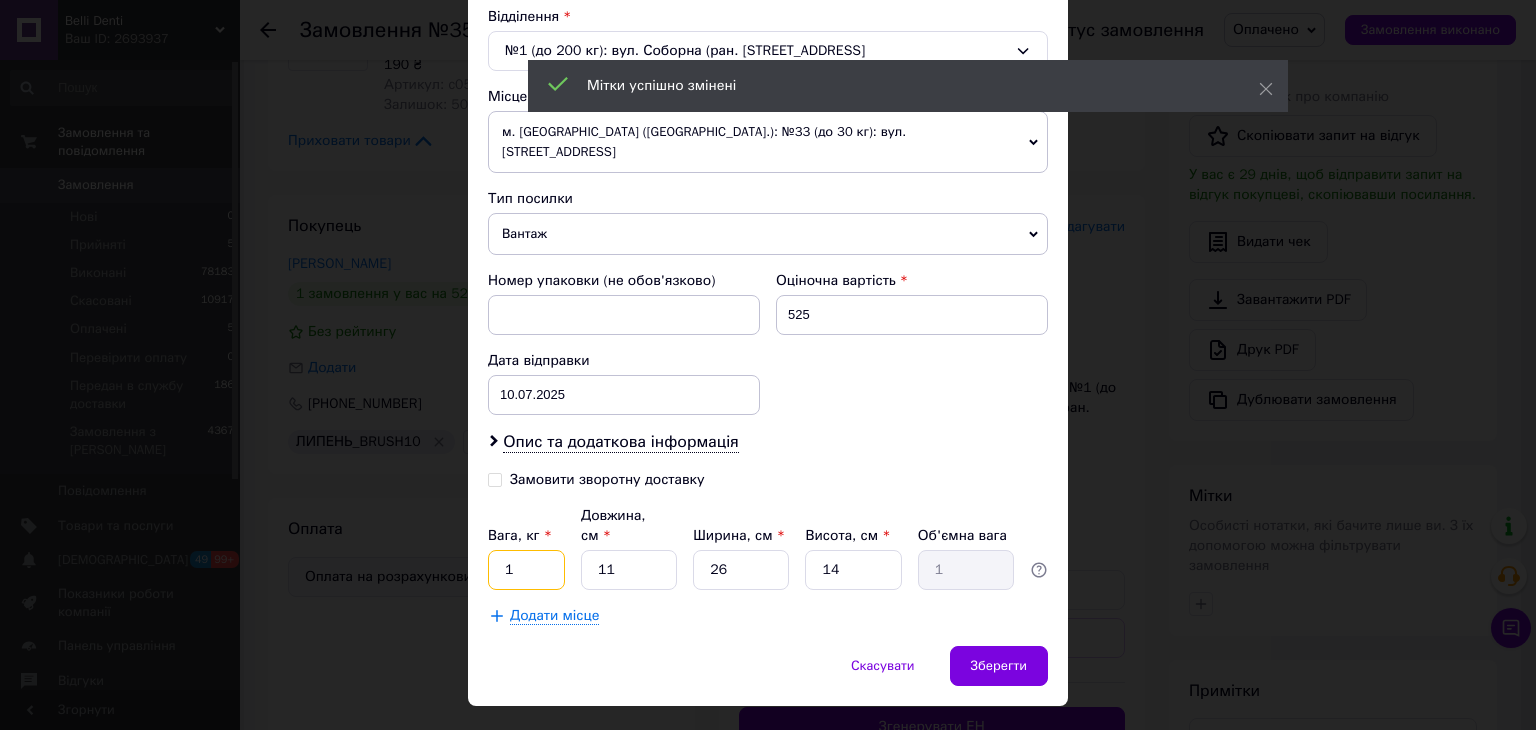 click on "1" at bounding box center [526, 570] 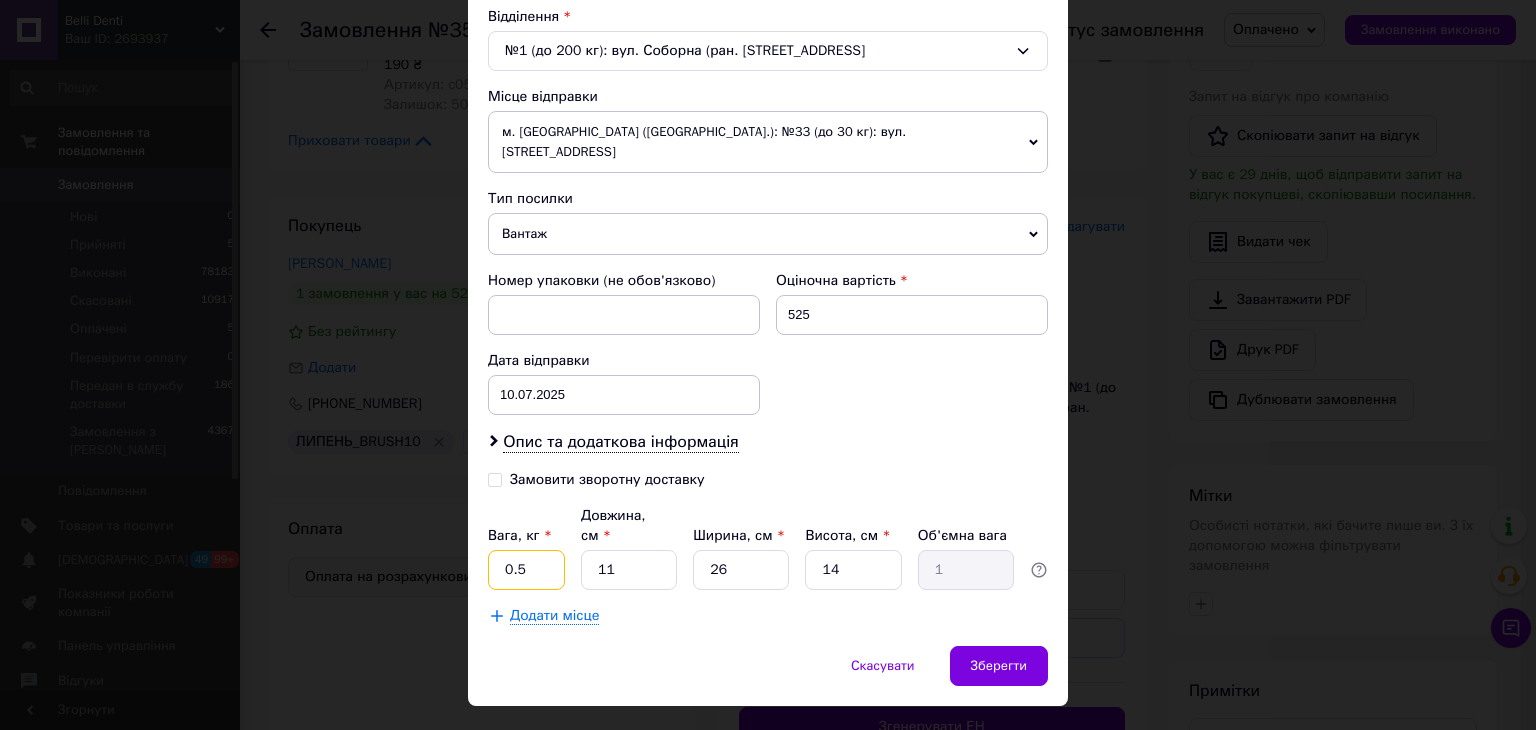 type on "0.5" 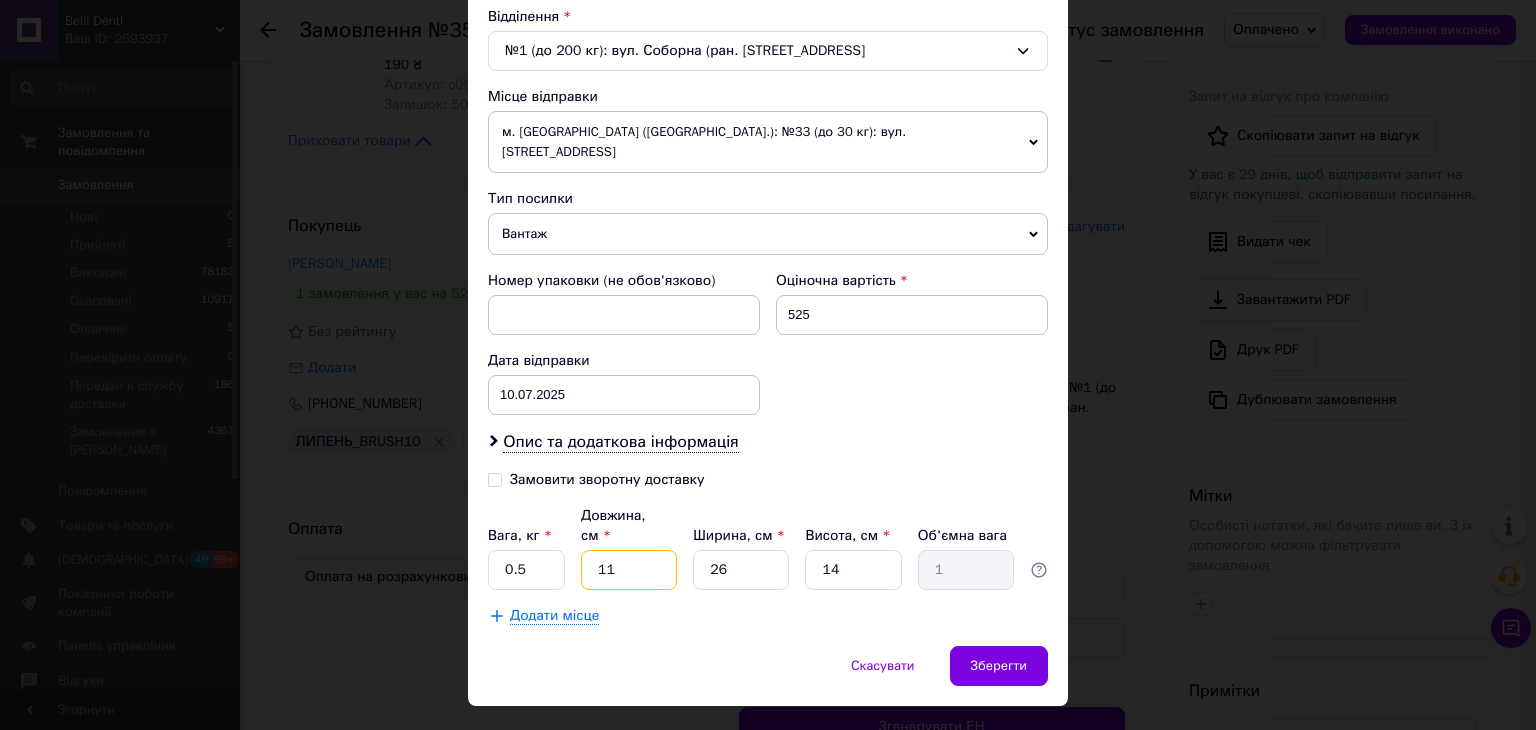 click on "Платник Отримувач Відправник Прізвище отримувача Сігарєва Ім'я отримувача Марина По батькові отримувача Телефон отримувача +380506258920 Тип доставки У відділенні Кур'єром В поштоматі Місто Софіївська Борщагівка Відділення №1 (до 200 кг): вул. Соборна (ран. Леніна), 21а Місце відправки м. Львів (Львівська обл.): №33 (до 30 кг): вул. Кульпарківська, 59 Немає збігів. Спробуйте змінити умови пошуку Додати ще місце відправки Тип посилки Вантаж Документи Номер упаковки (не обов'язково) Оціночна вартість 525 Дата відправки 10.07.2025 < 2025 > < Июль > Пн Вт Ср Чт Пт Сб Вс 30 1 2 3 4 5 6 7 8 9 10 11 12 1" at bounding box center (768, 114) 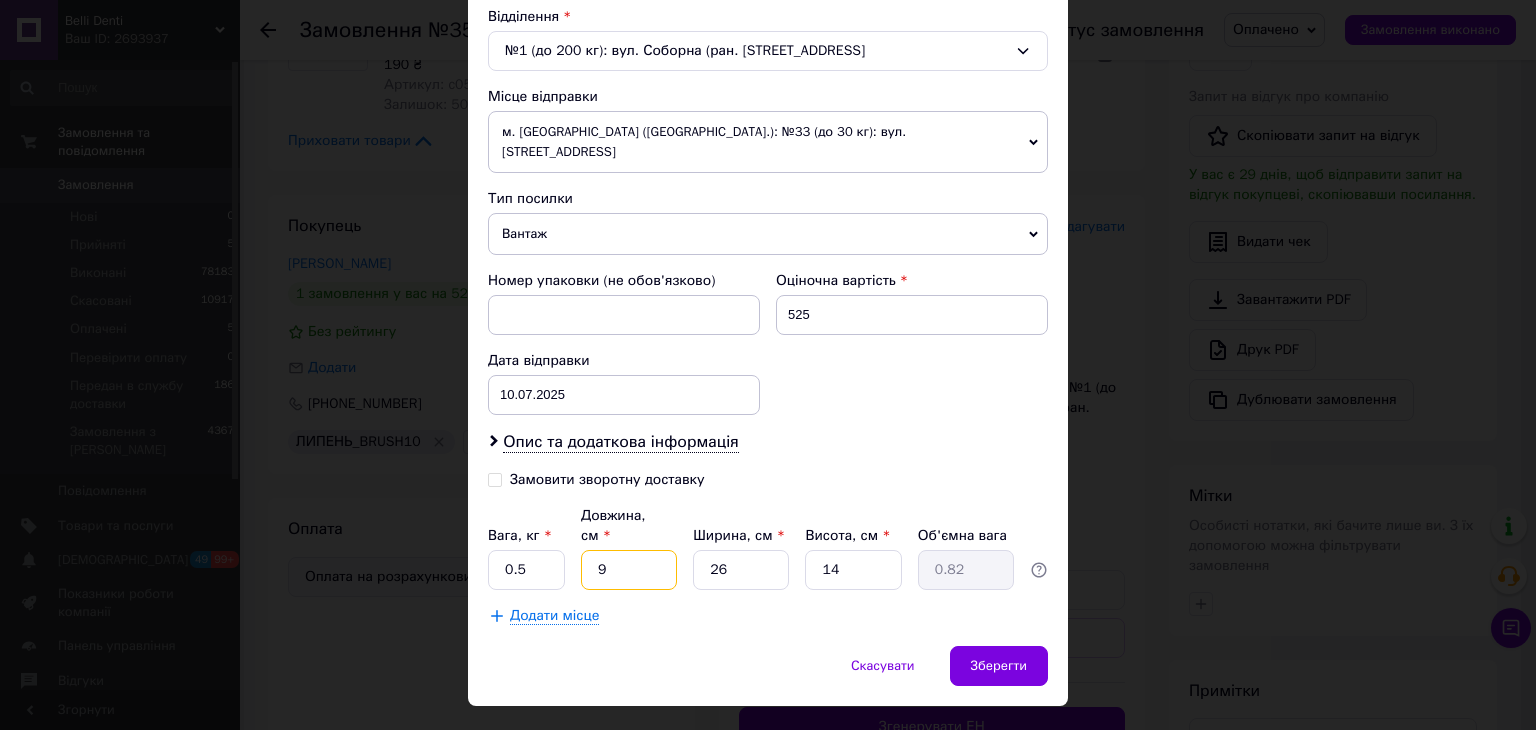 type on "9" 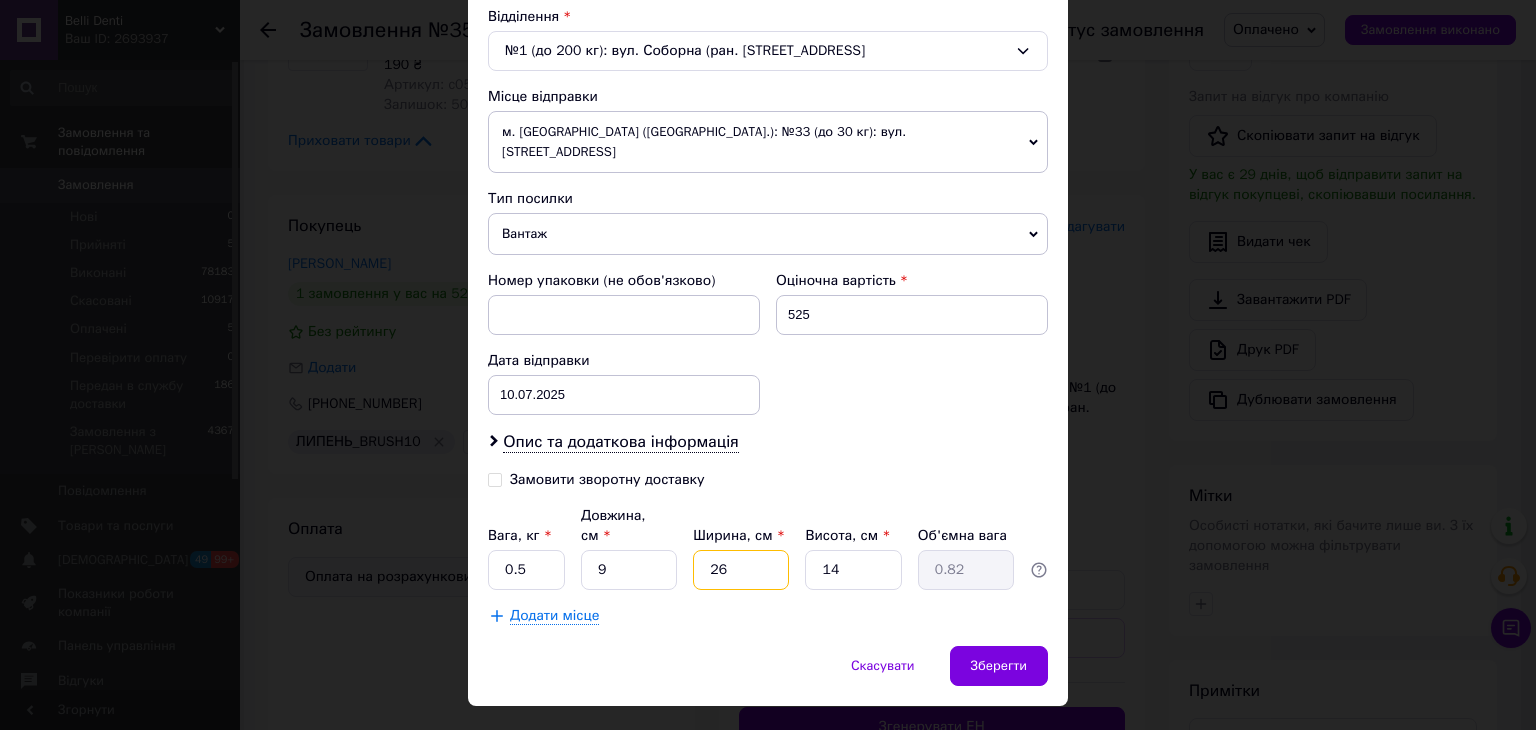drag, startPoint x: 671, startPoint y: 560, endPoint x: 731, endPoint y: 549, distance: 61 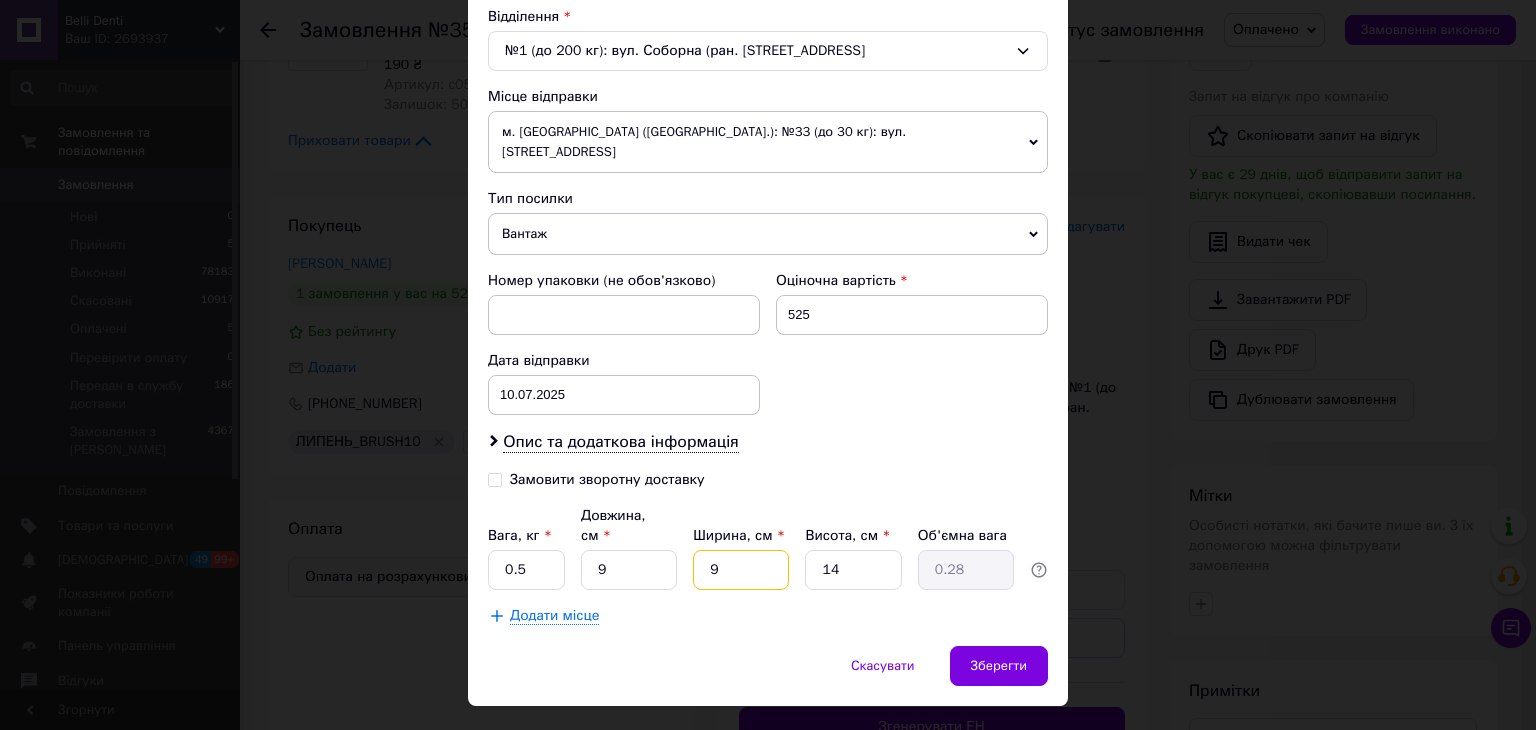 type on "9" 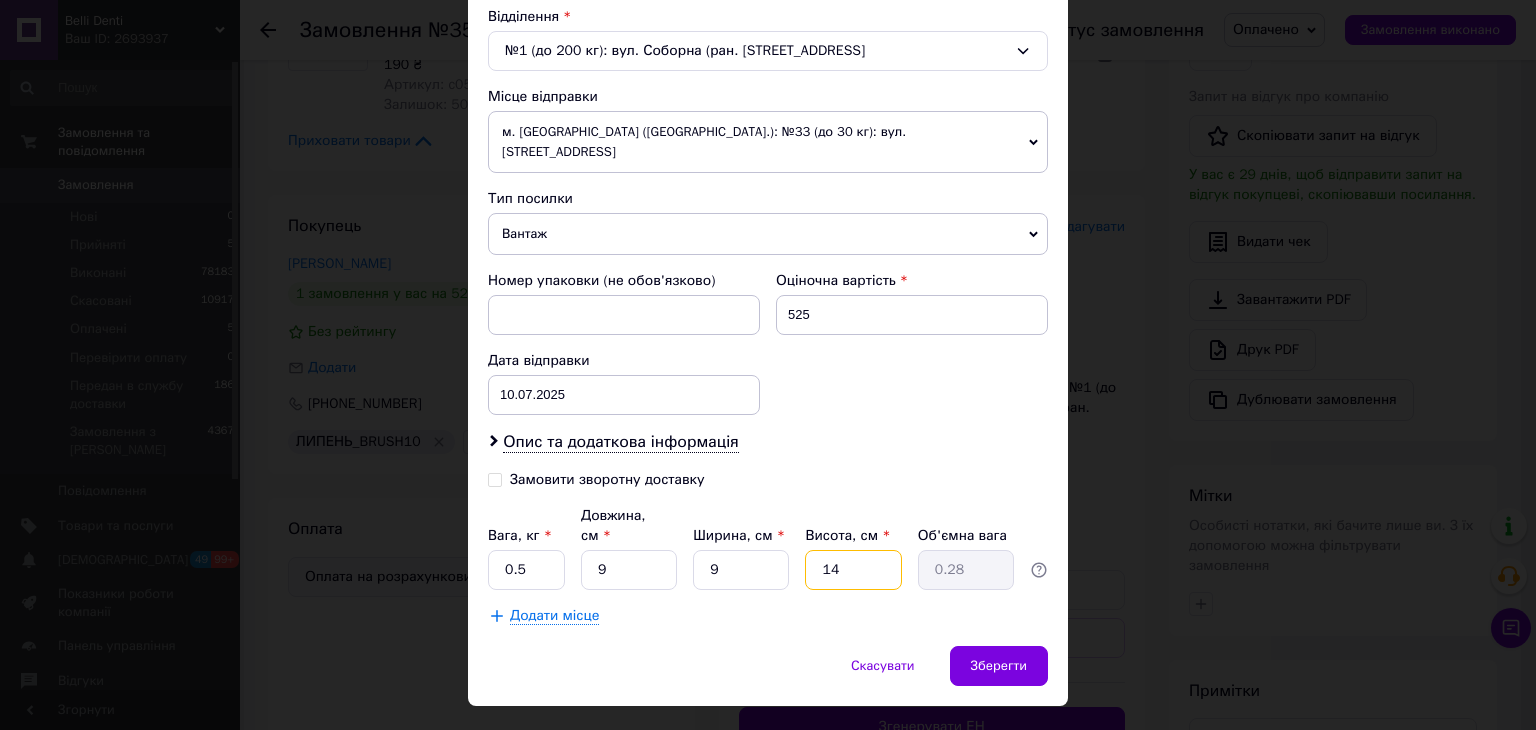 drag, startPoint x: 844, startPoint y: 525, endPoint x: 784, endPoint y: 573, distance: 76.837494 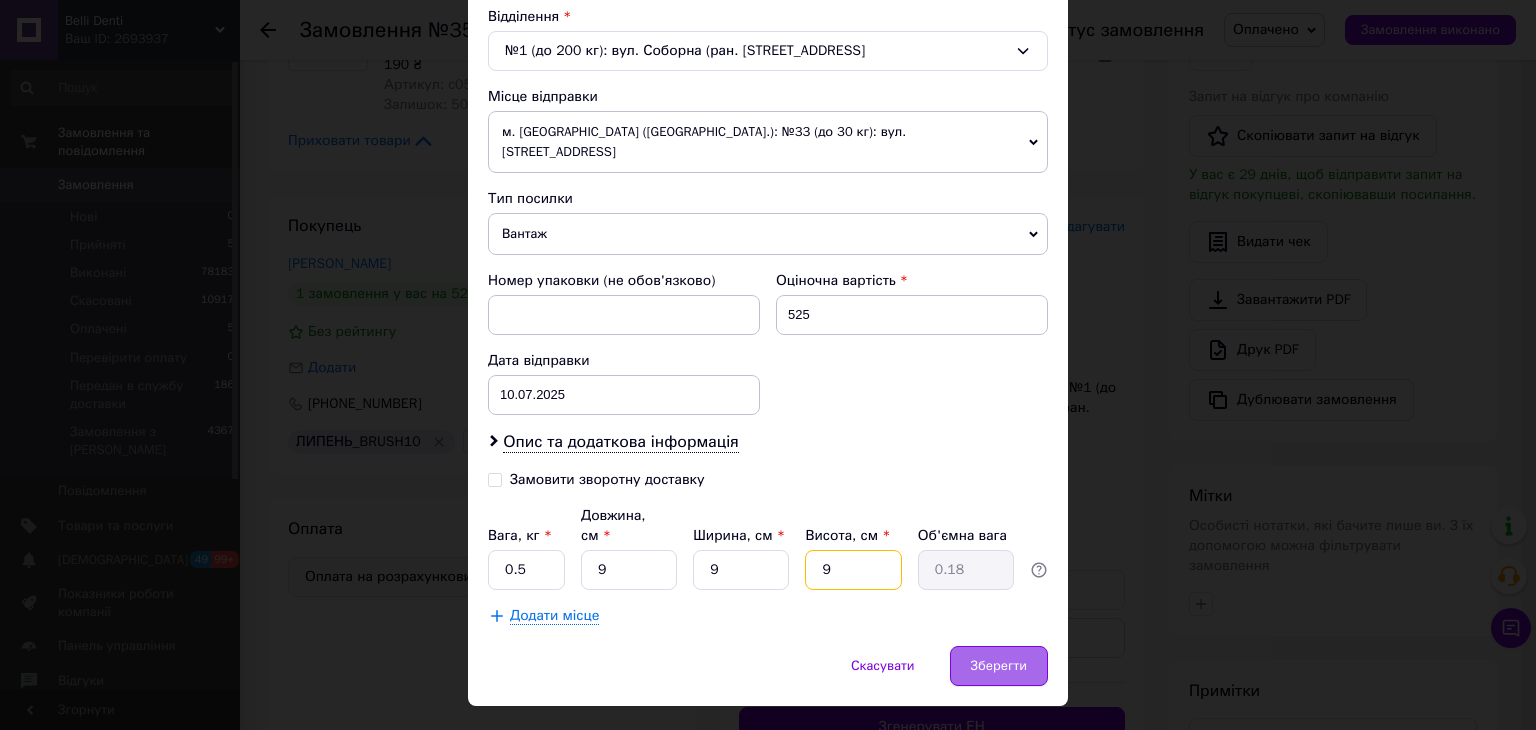 type on "9" 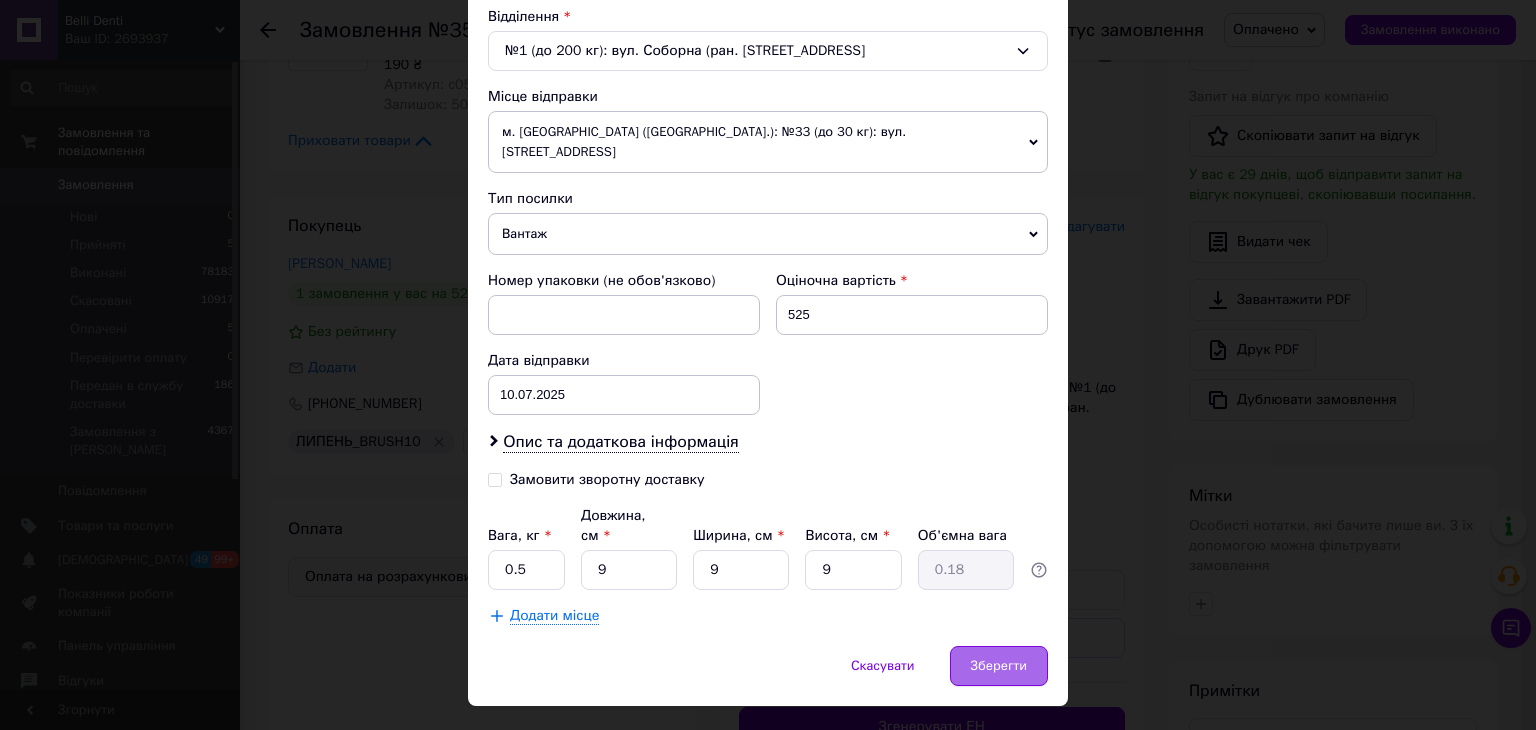 click on "Зберегти" at bounding box center [999, 666] 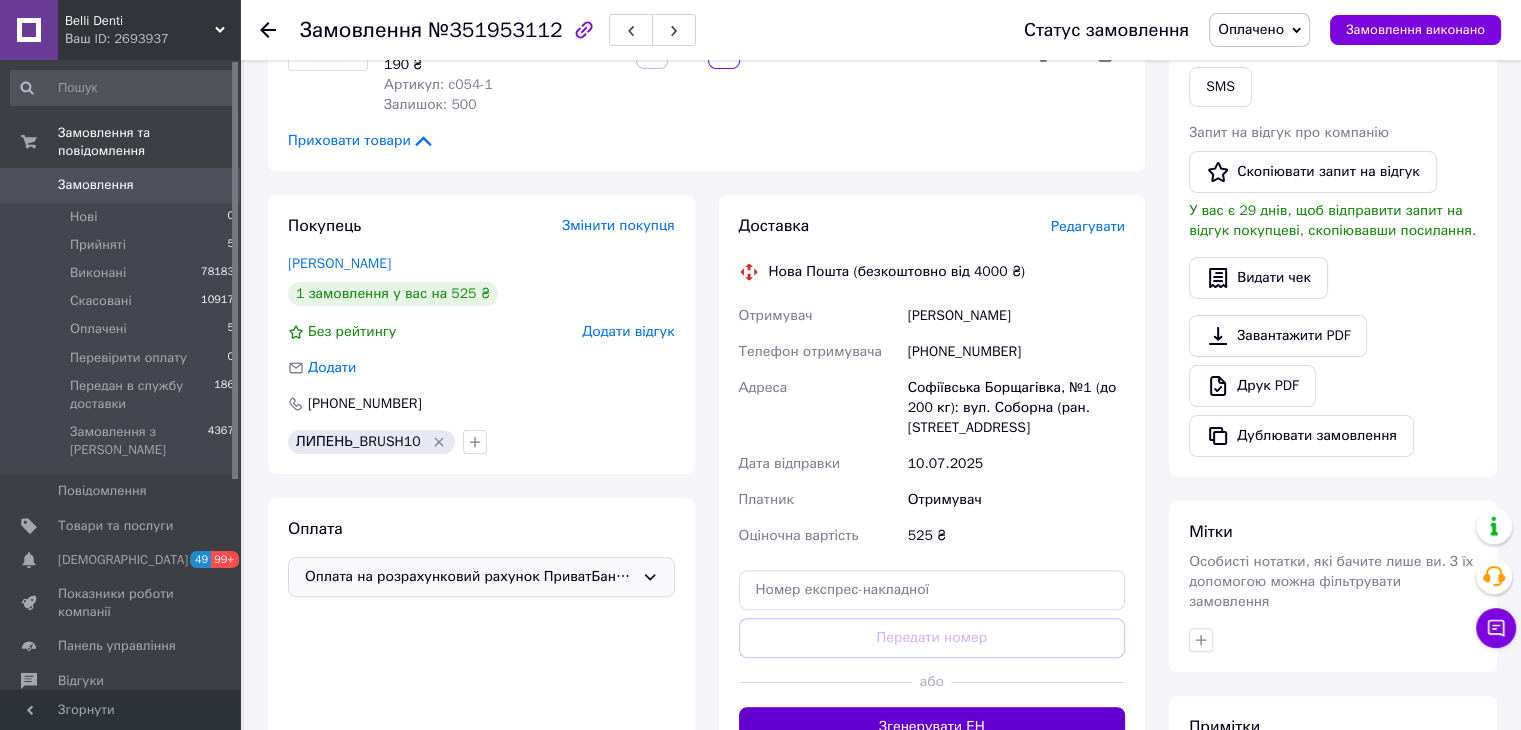 click on "Згенерувати ЕН" at bounding box center [932, 727] 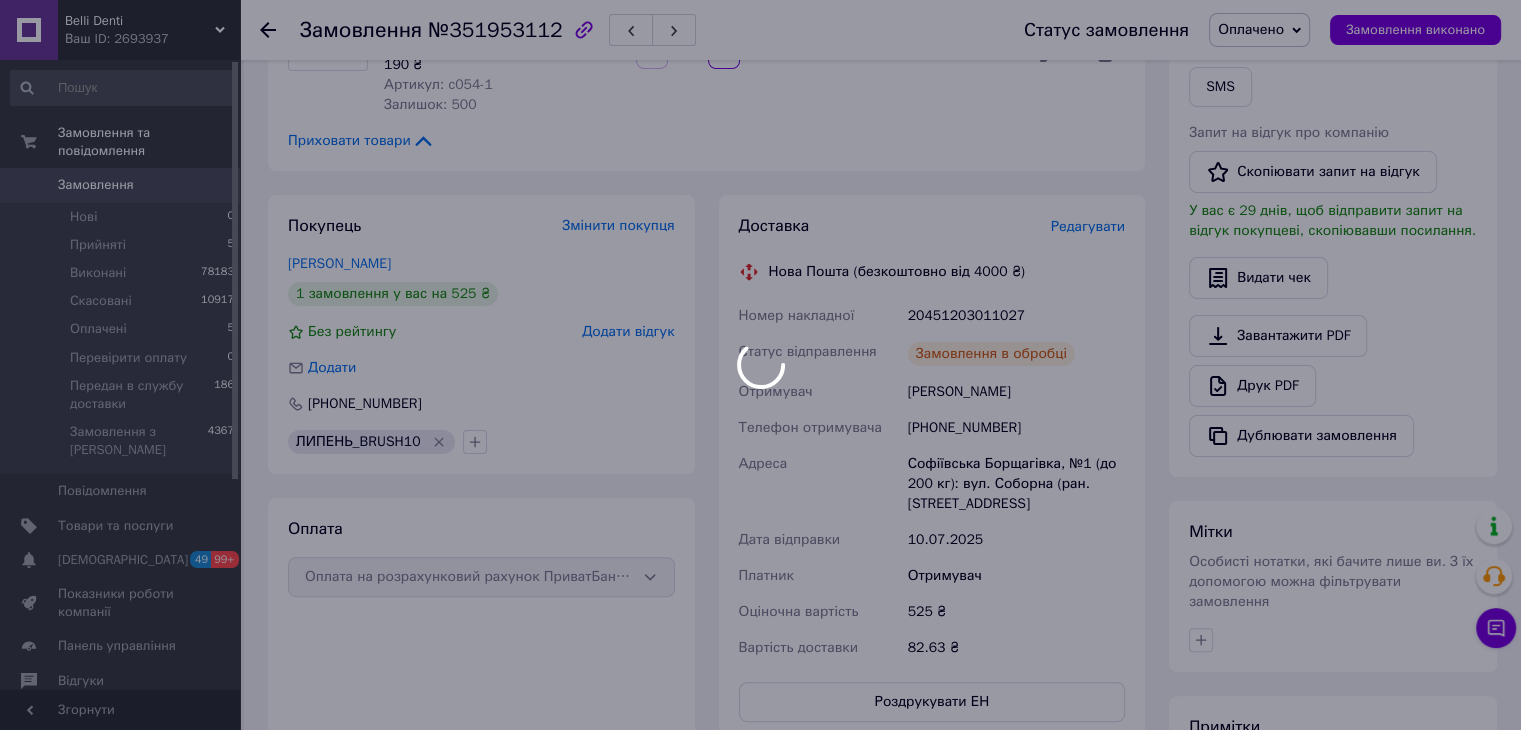 click at bounding box center (760, 365) 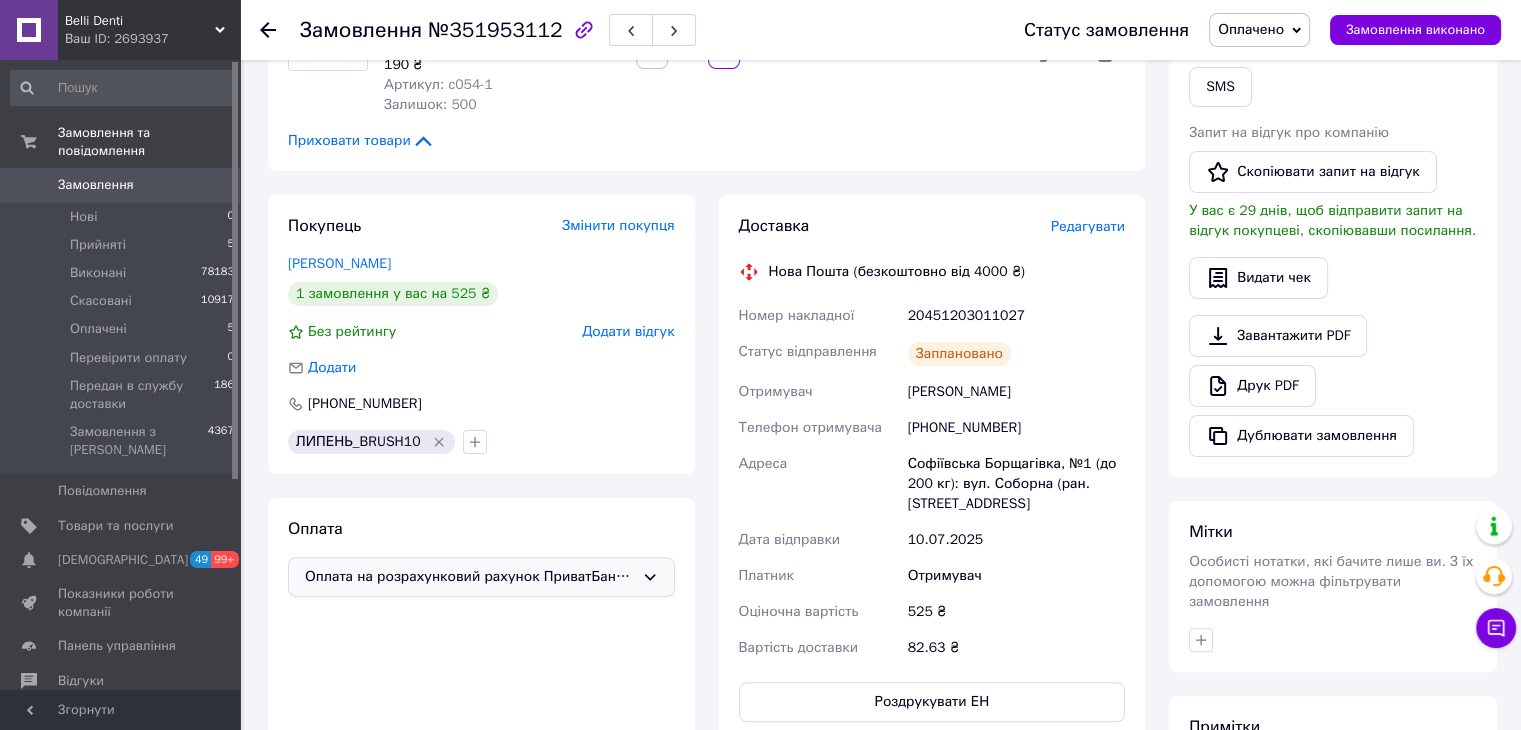 click on "Оплачено" at bounding box center [1251, 29] 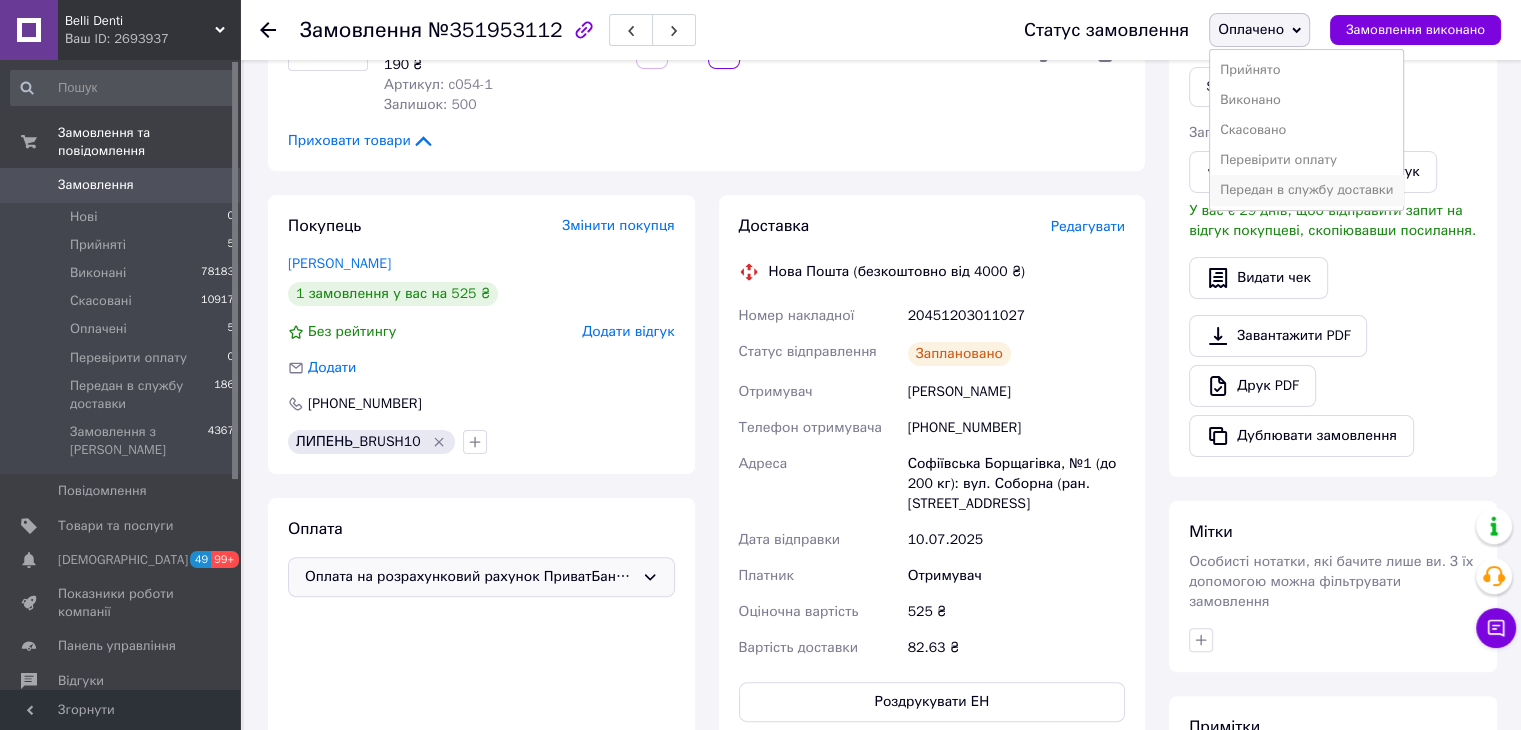 click on "Передан в службу доставки" at bounding box center (1306, 190) 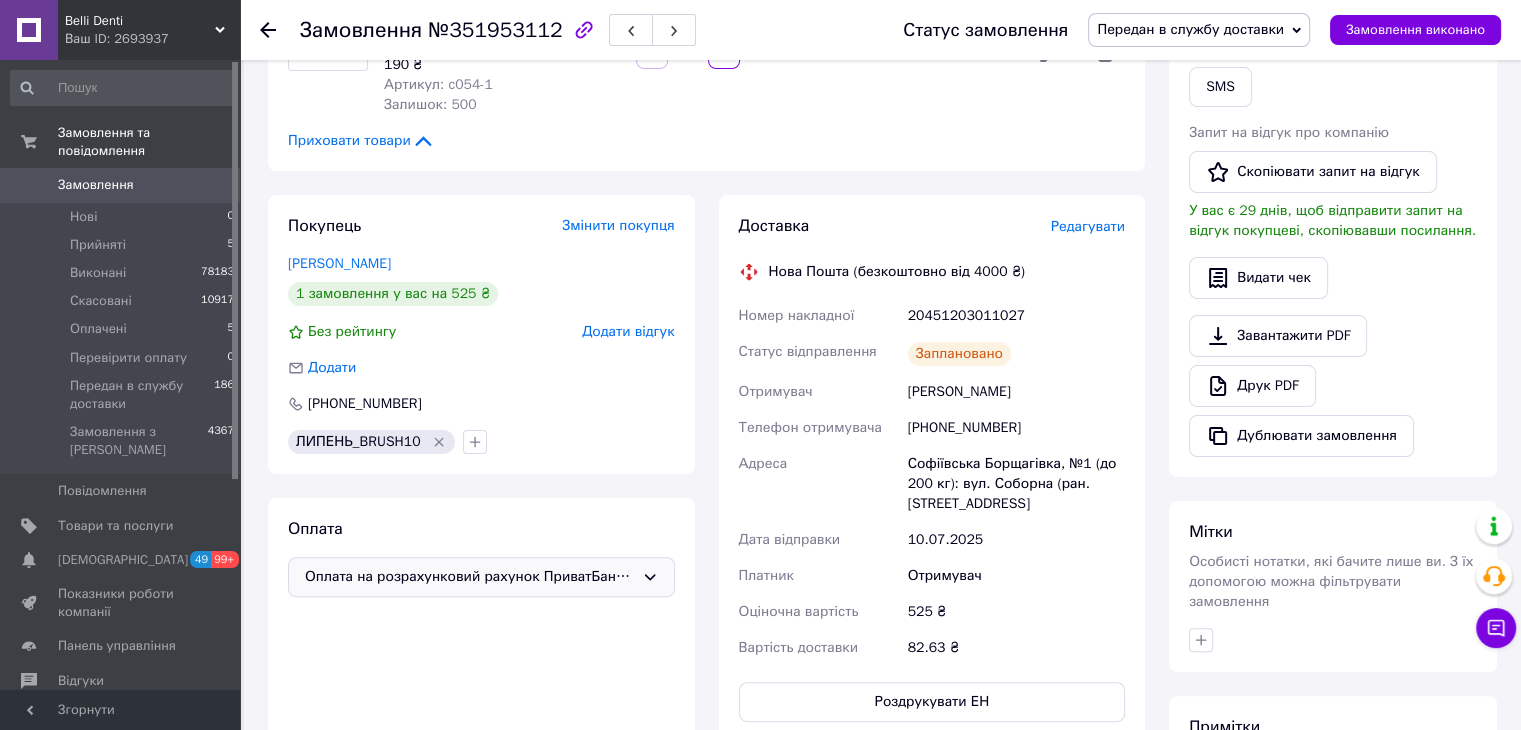 click 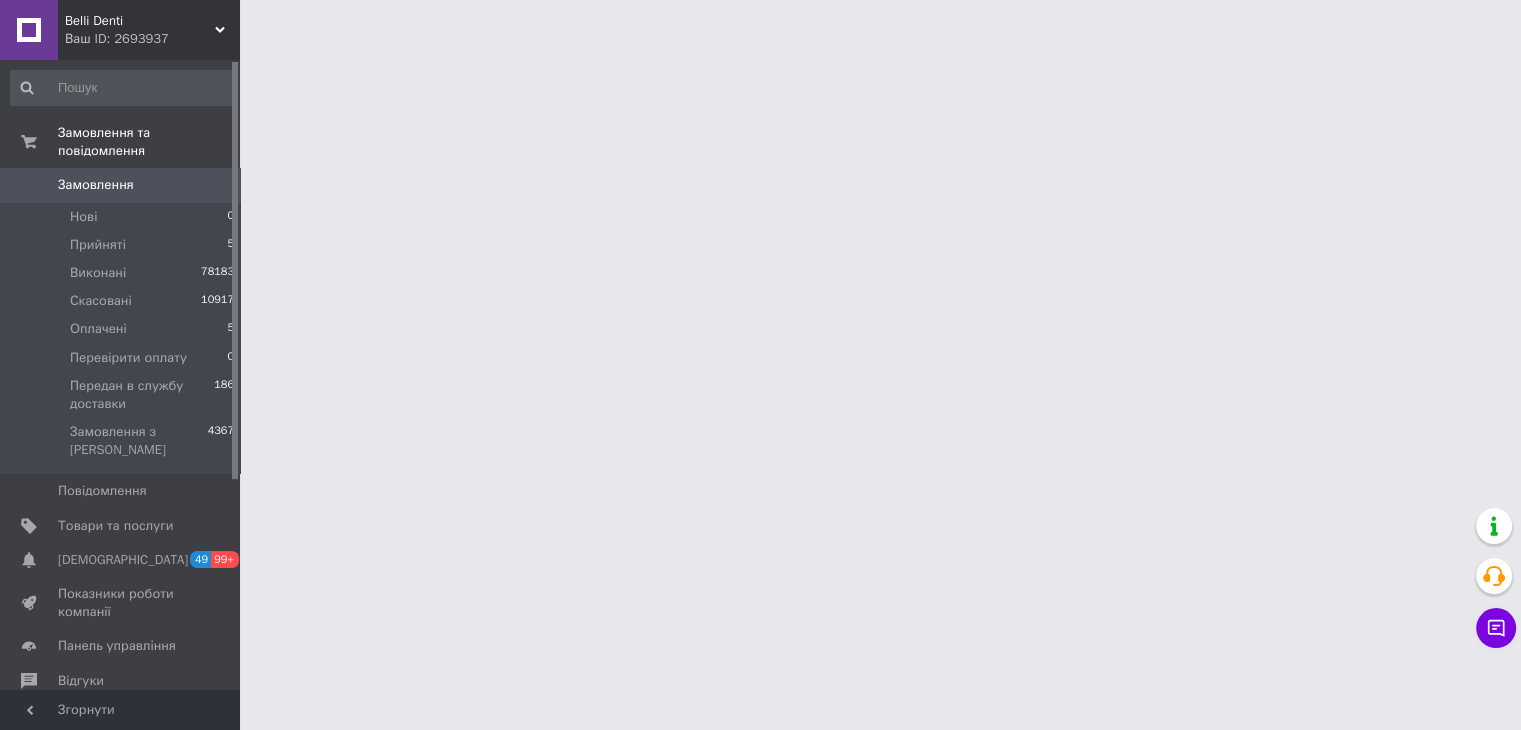 scroll, scrollTop: 0, scrollLeft: 0, axis: both 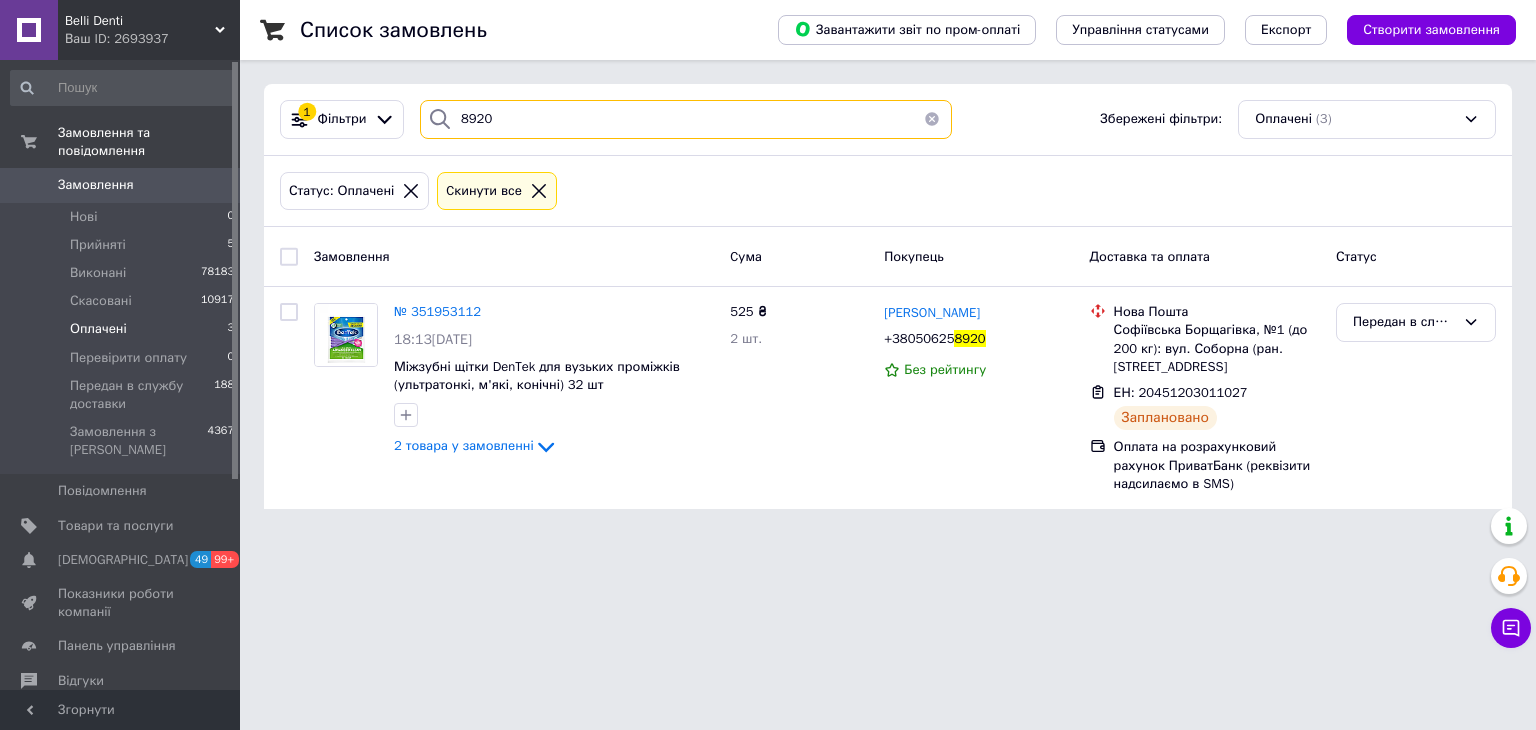 drag, startPoint x: 504, startPoint y: 119, endPoint x: 382, endPoint y: 170, distance: 132.23087 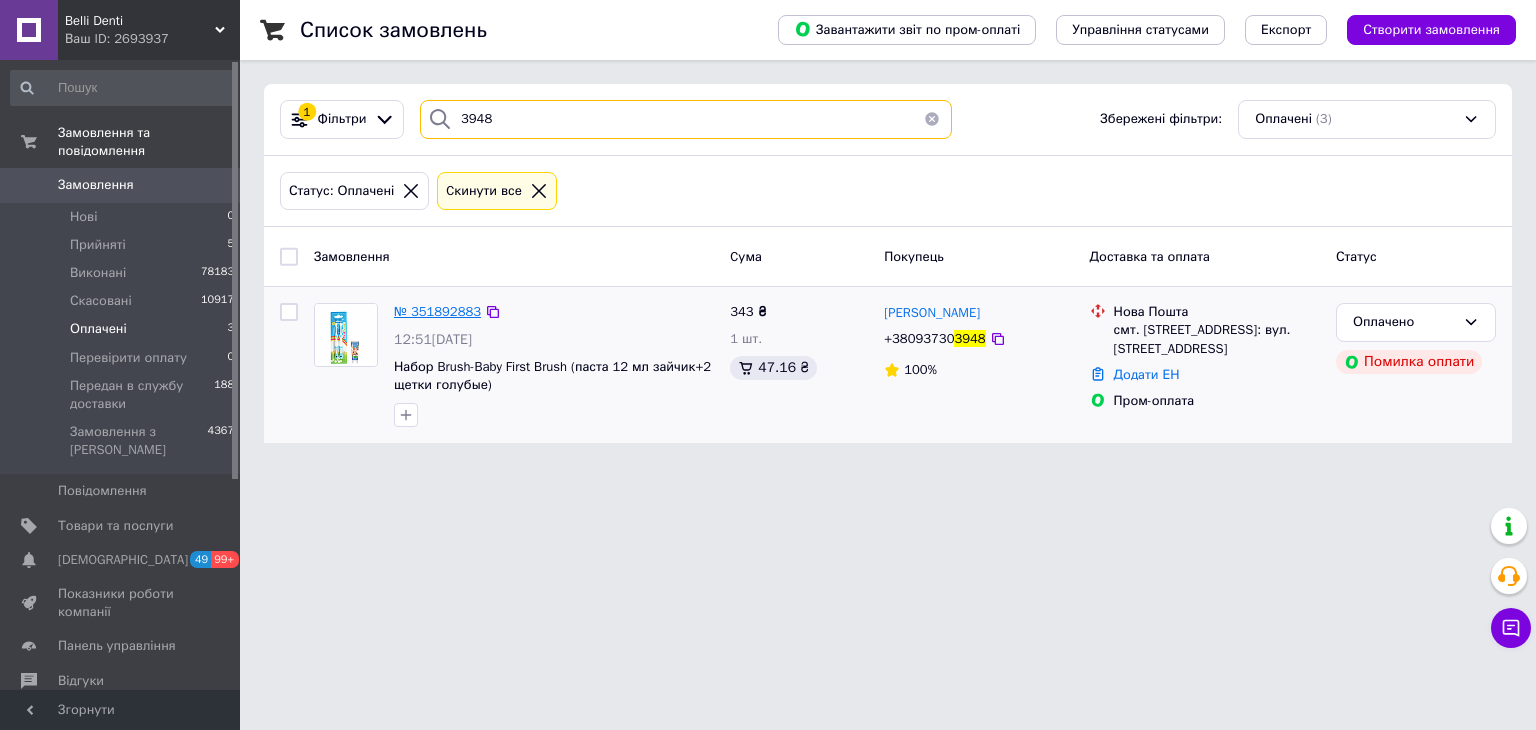 type on "3948" 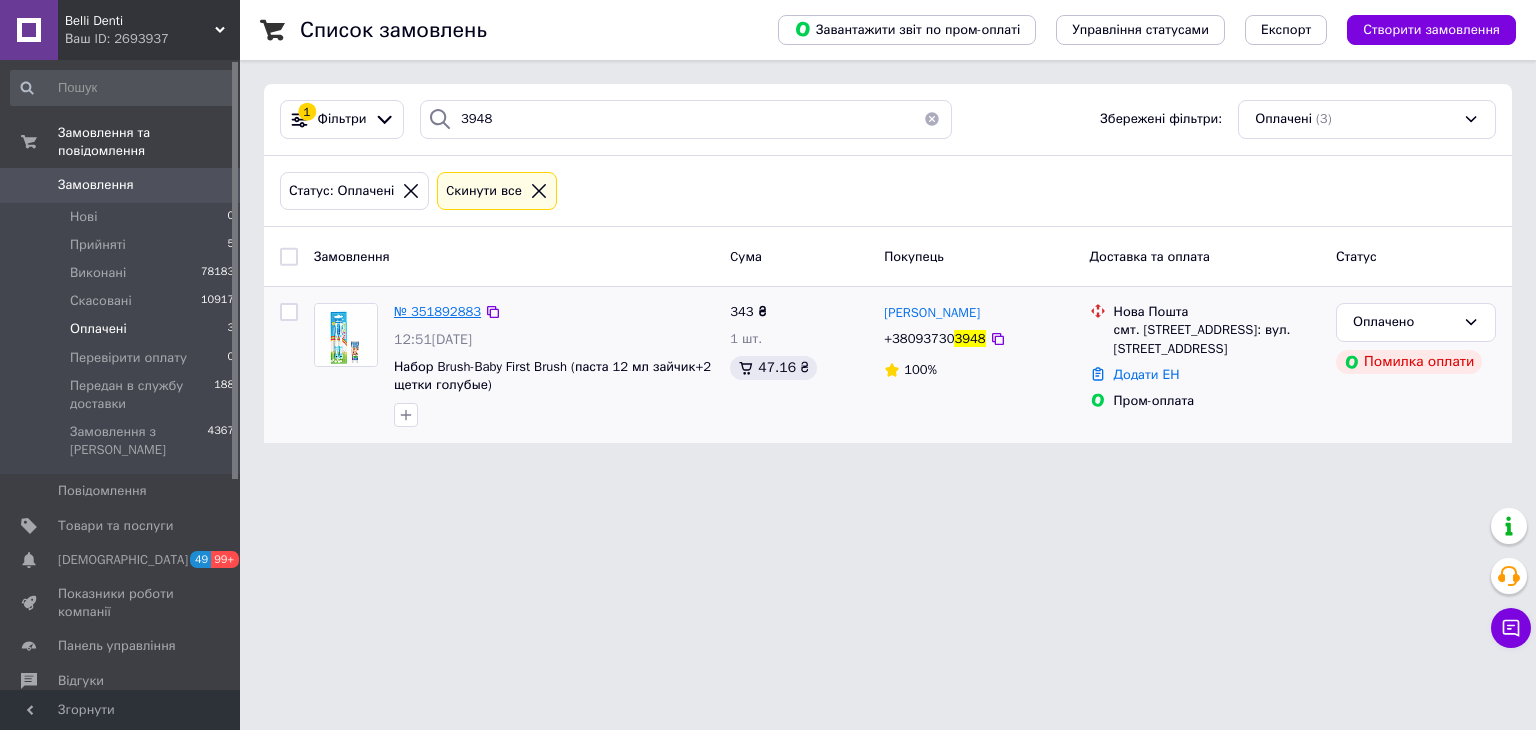 click on "№ 351892883" at bounding box center [437, 311] 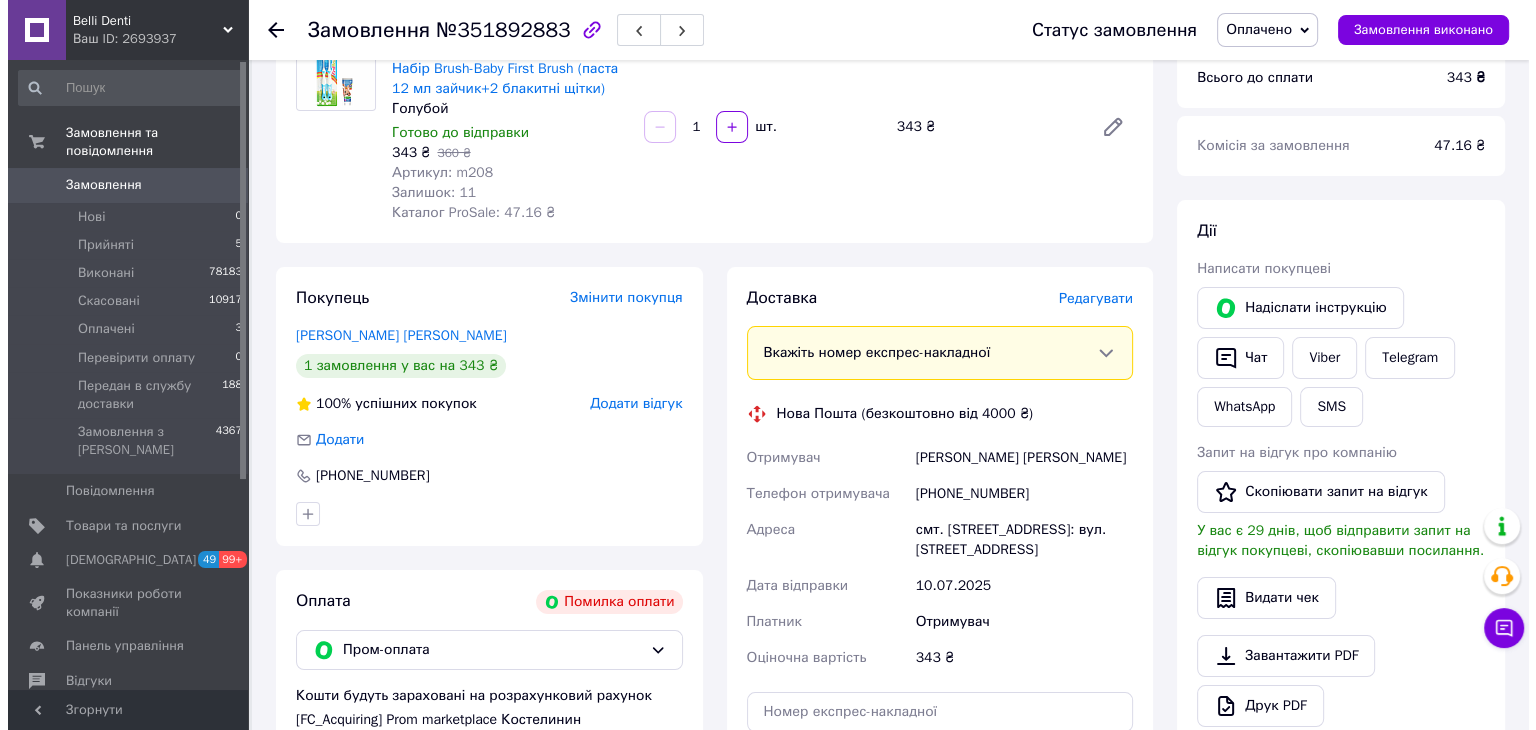 scroll, scrollTop: 300, scrollLeft: 0, axis: vertical 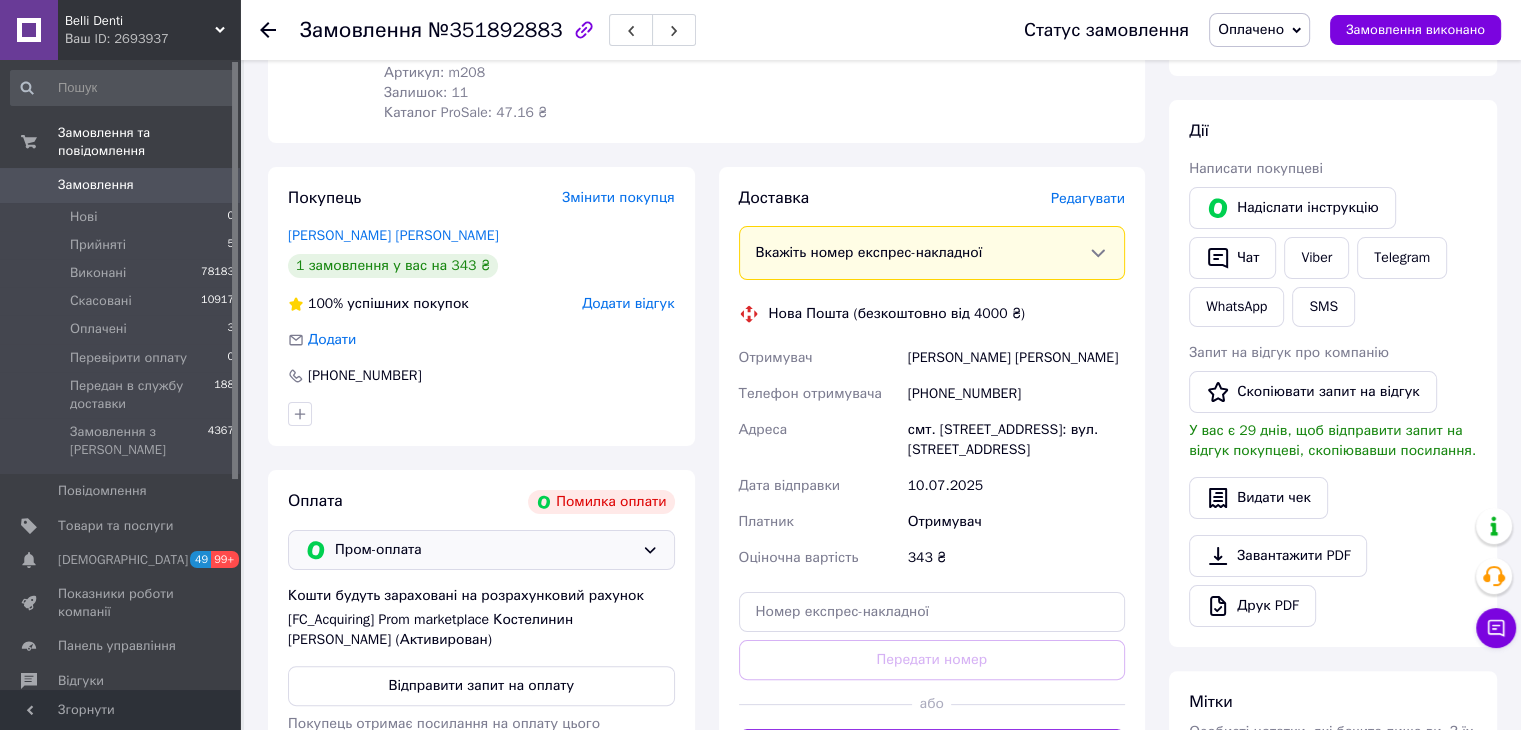 click on "Пром-оплата" at bounding box center [481, 550] 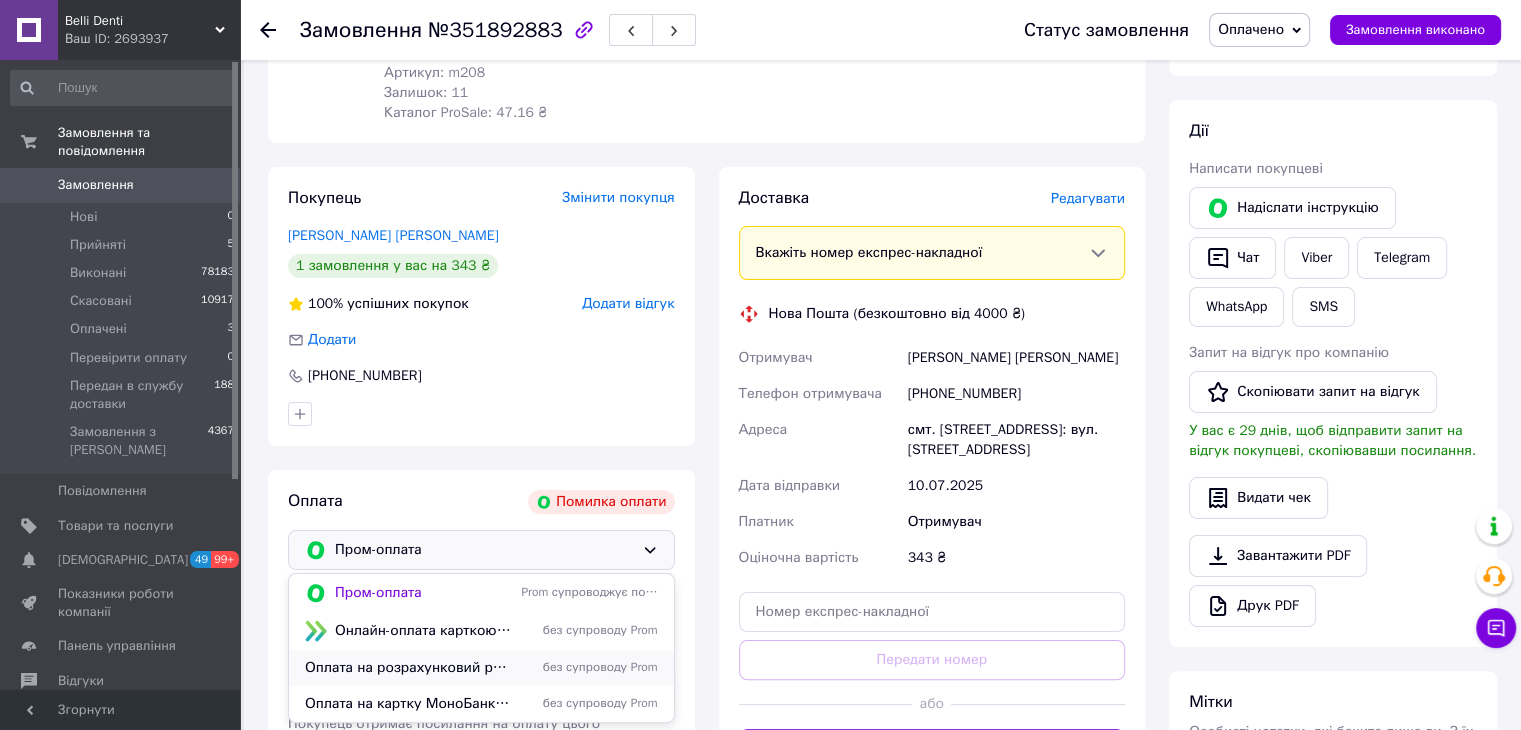 click on "Оплата на розрахунковий рахунок ПриватБанк (реквізити надсилаємо в SMS)" at bounding box center (409, 668) 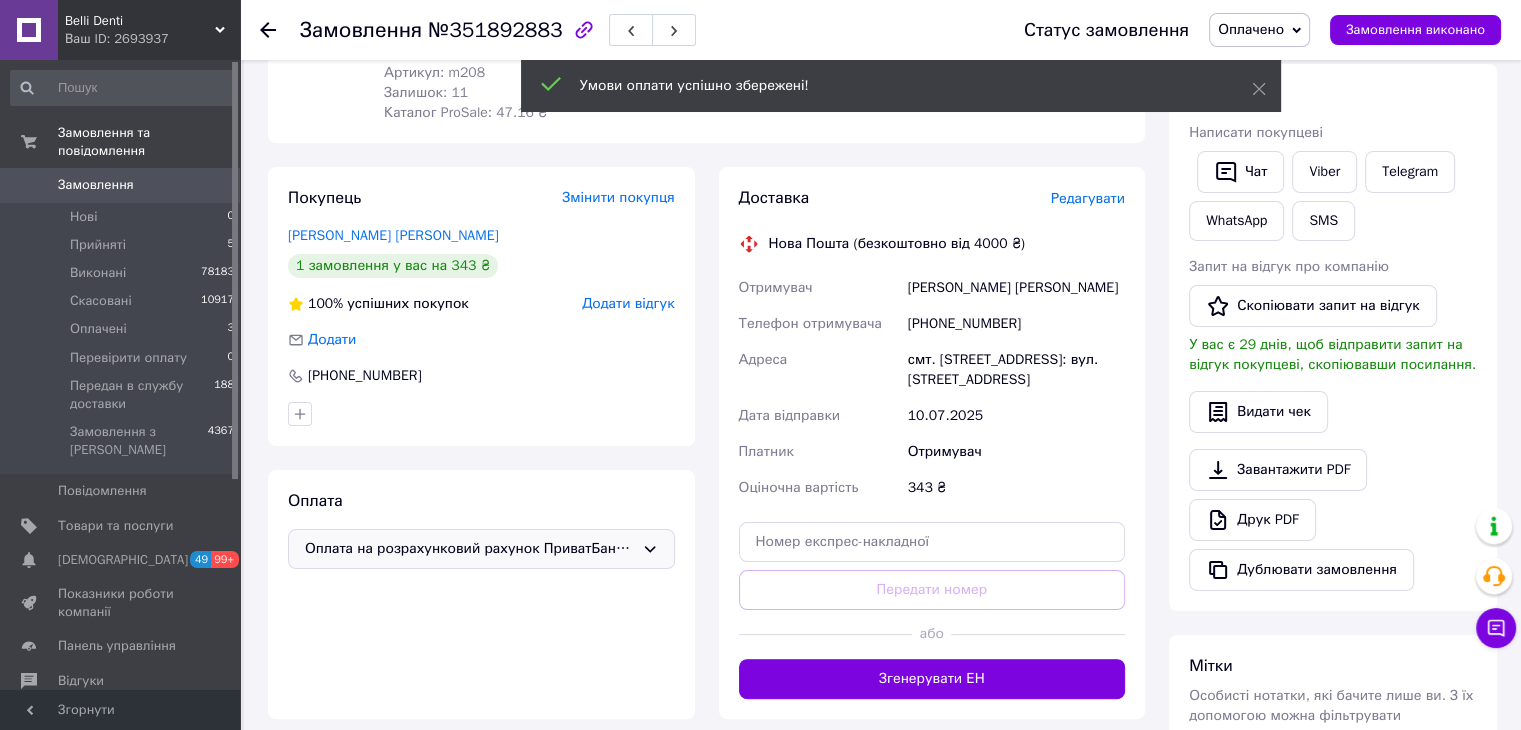click on "Редагувати" at bounding box center (1088, 198) 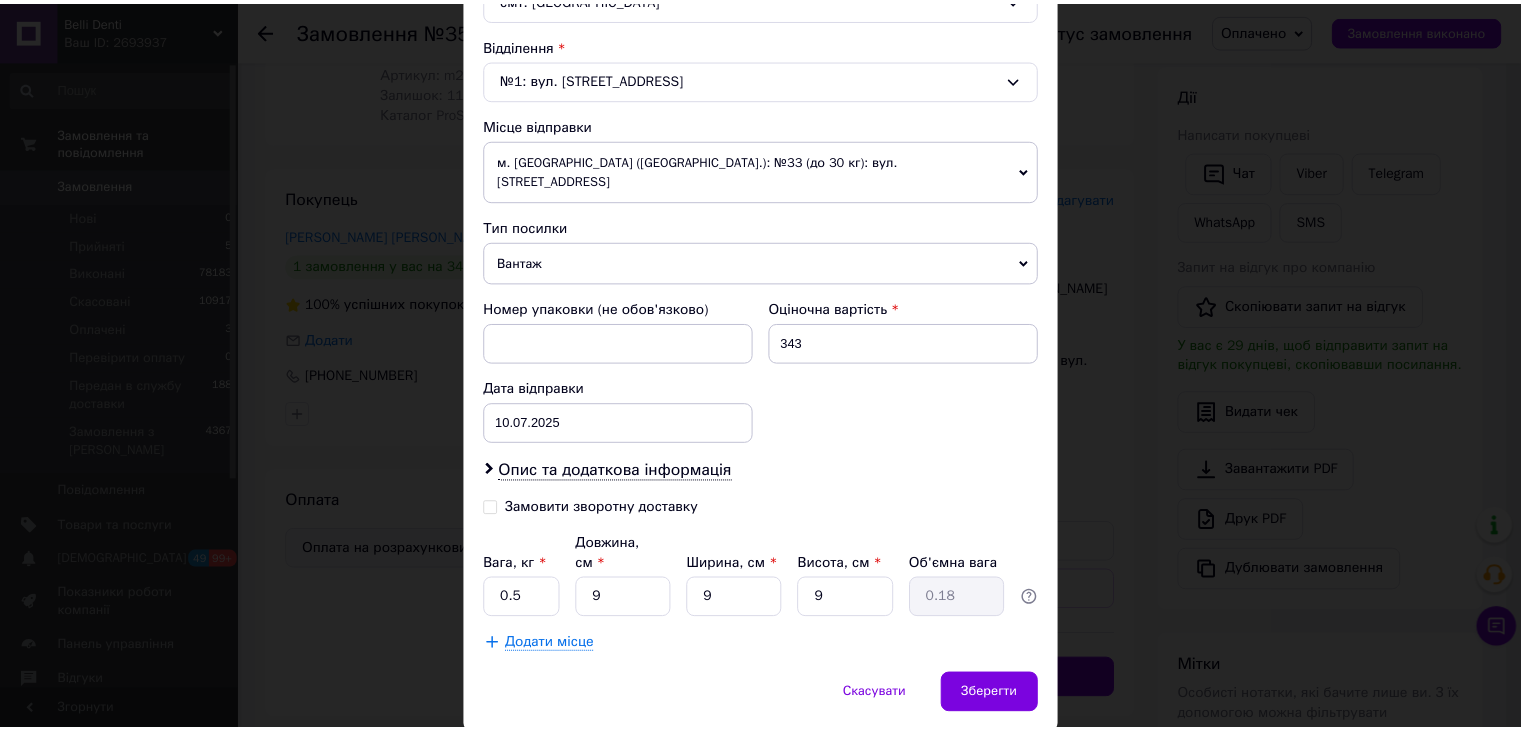 scroll, scrollTop: 628, scrollLeft: 0, axis: vertical 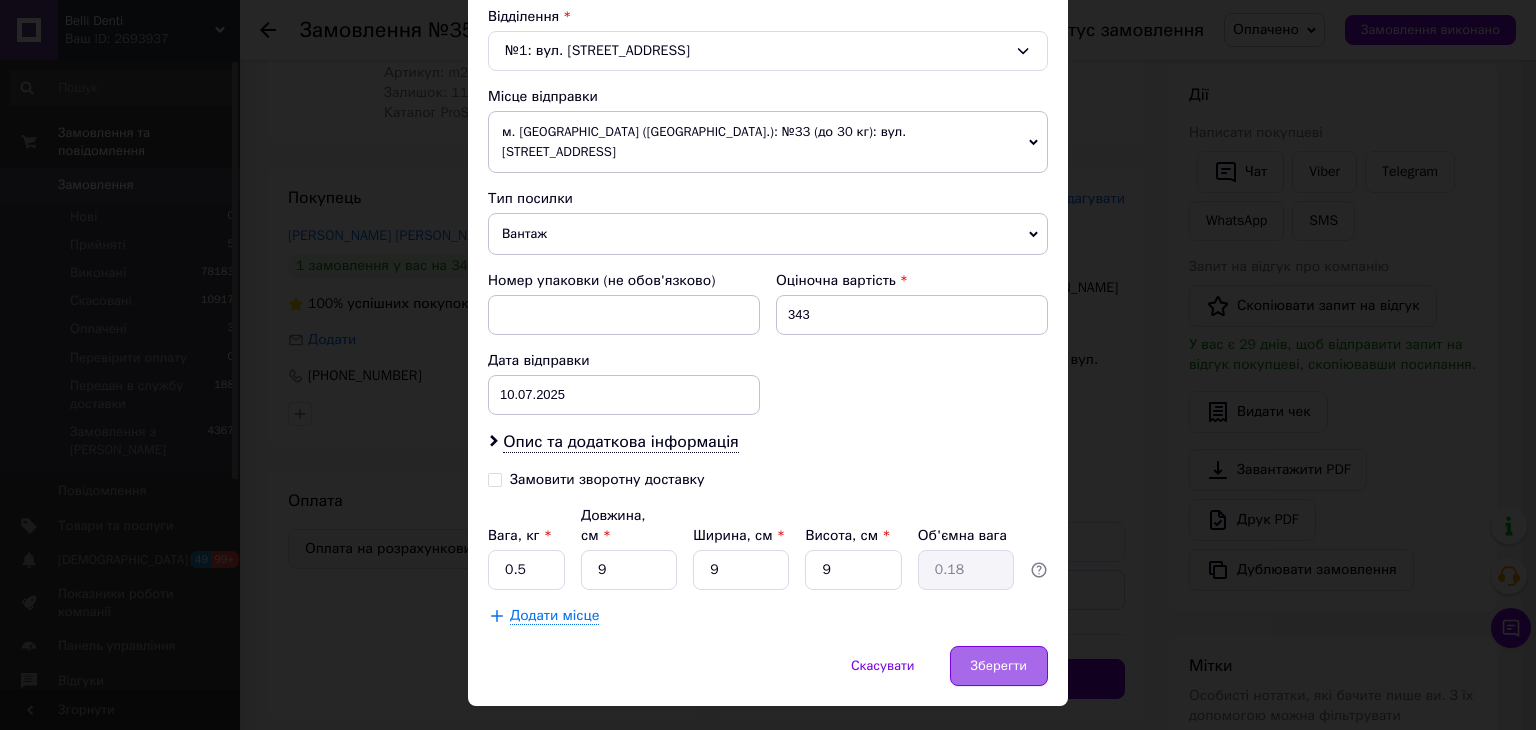 click on "Зберегти" at bounding box center [999, 666] 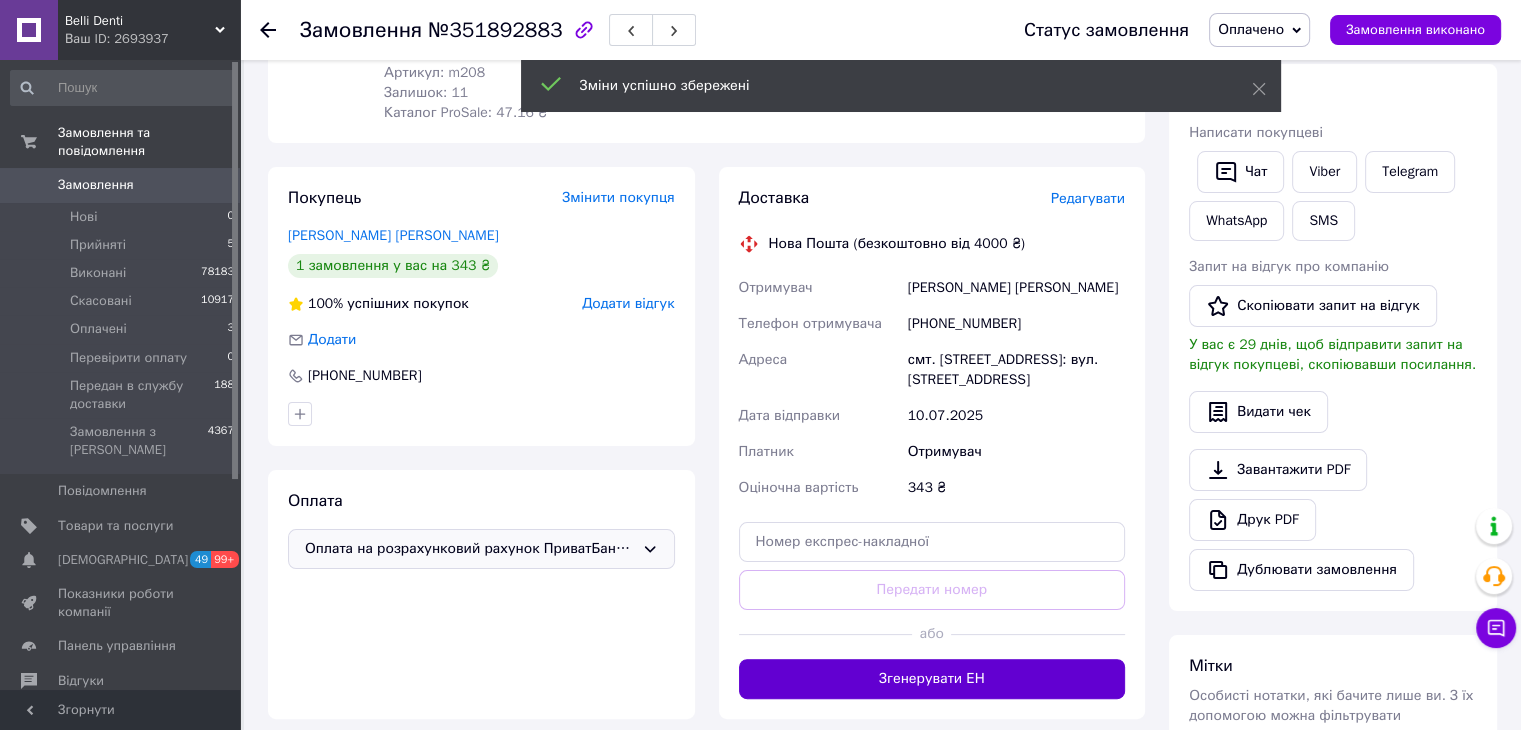 click on "Згенерувати ЕН" at bounding box center (932, 679) 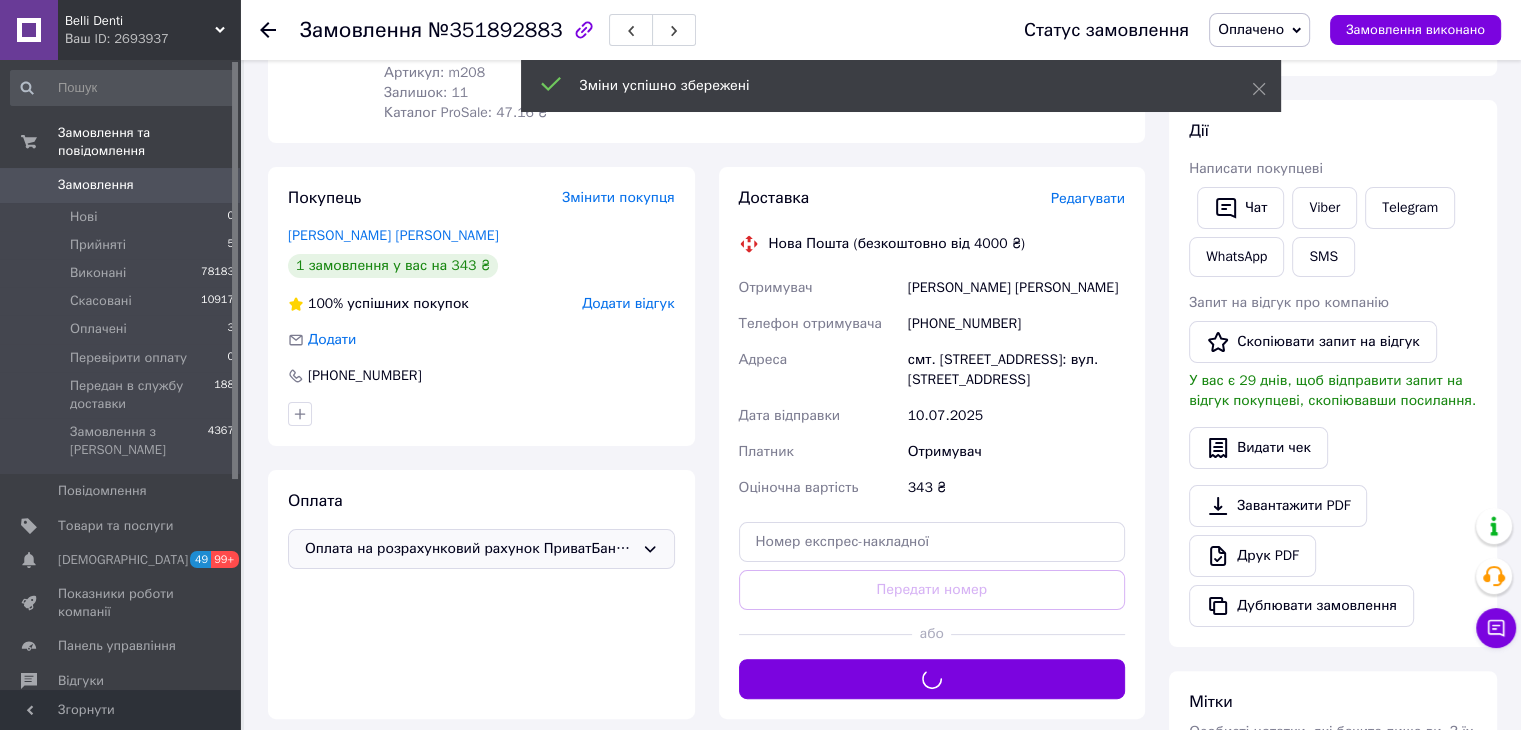 click on "Оплачено" at bounding box center (1259, 30) 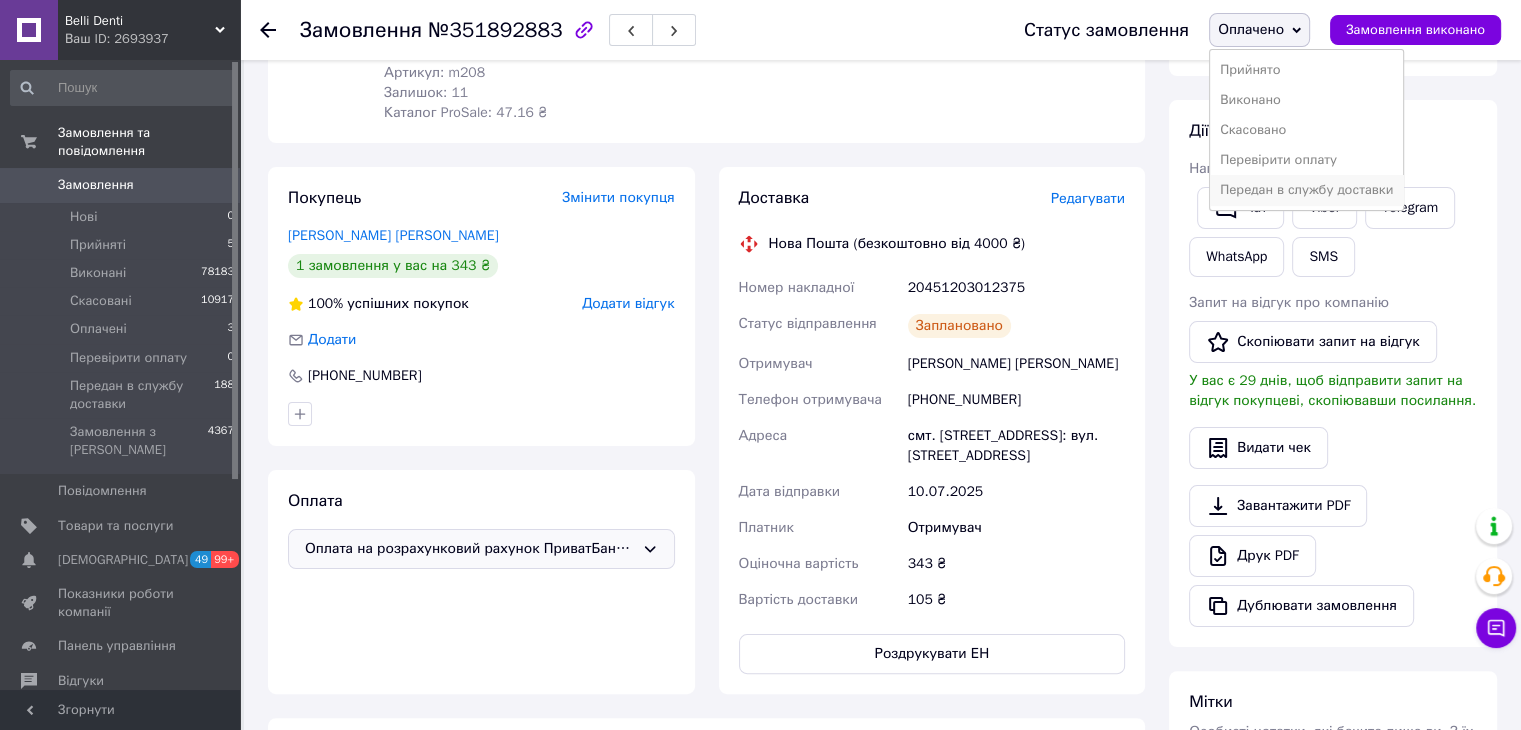 click on "Передан в службу доставки" at bounding box center [1306, 190] 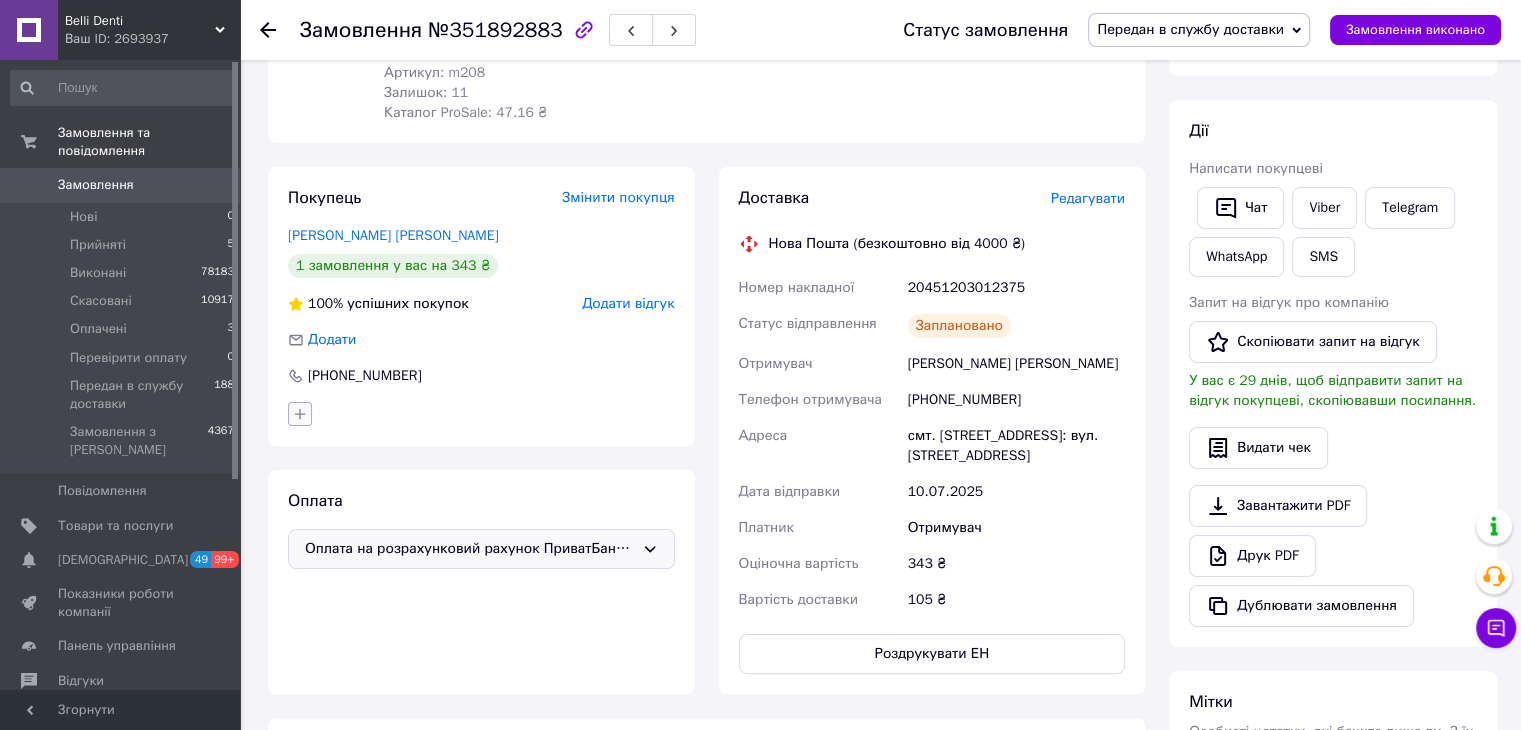 click 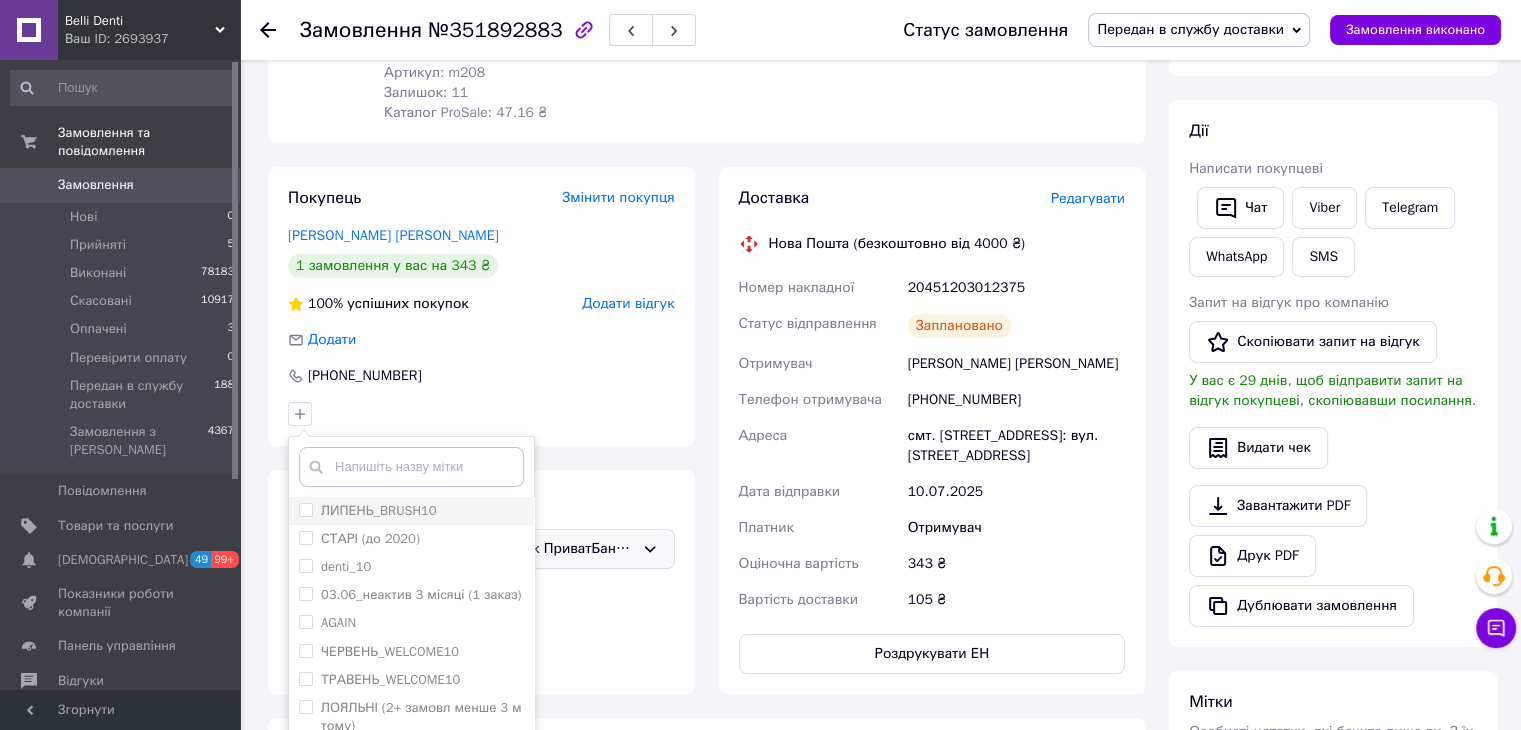 click on "ЛИПЕНЬ_BRUSH10" at bounding box center [379, 510] 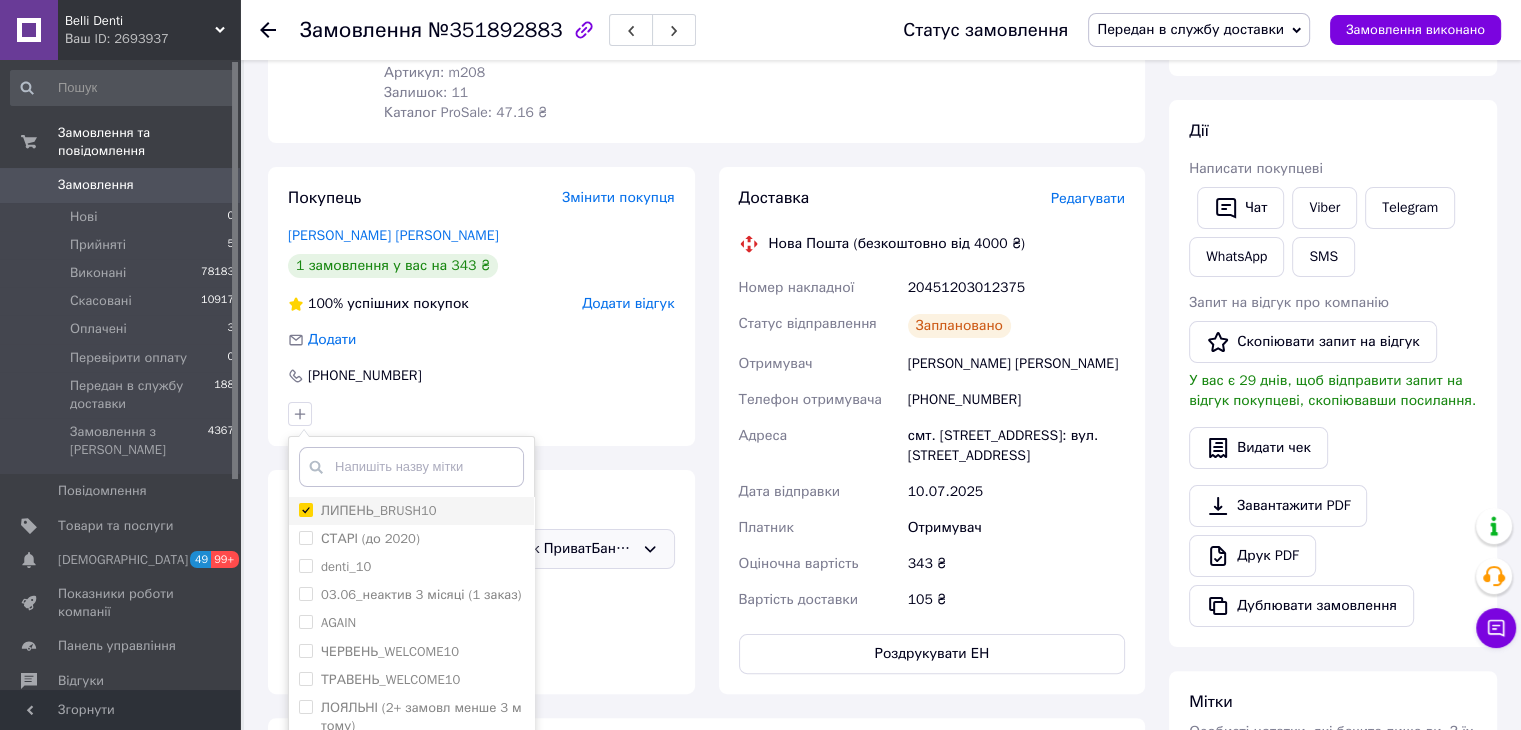 checkbox on "true" 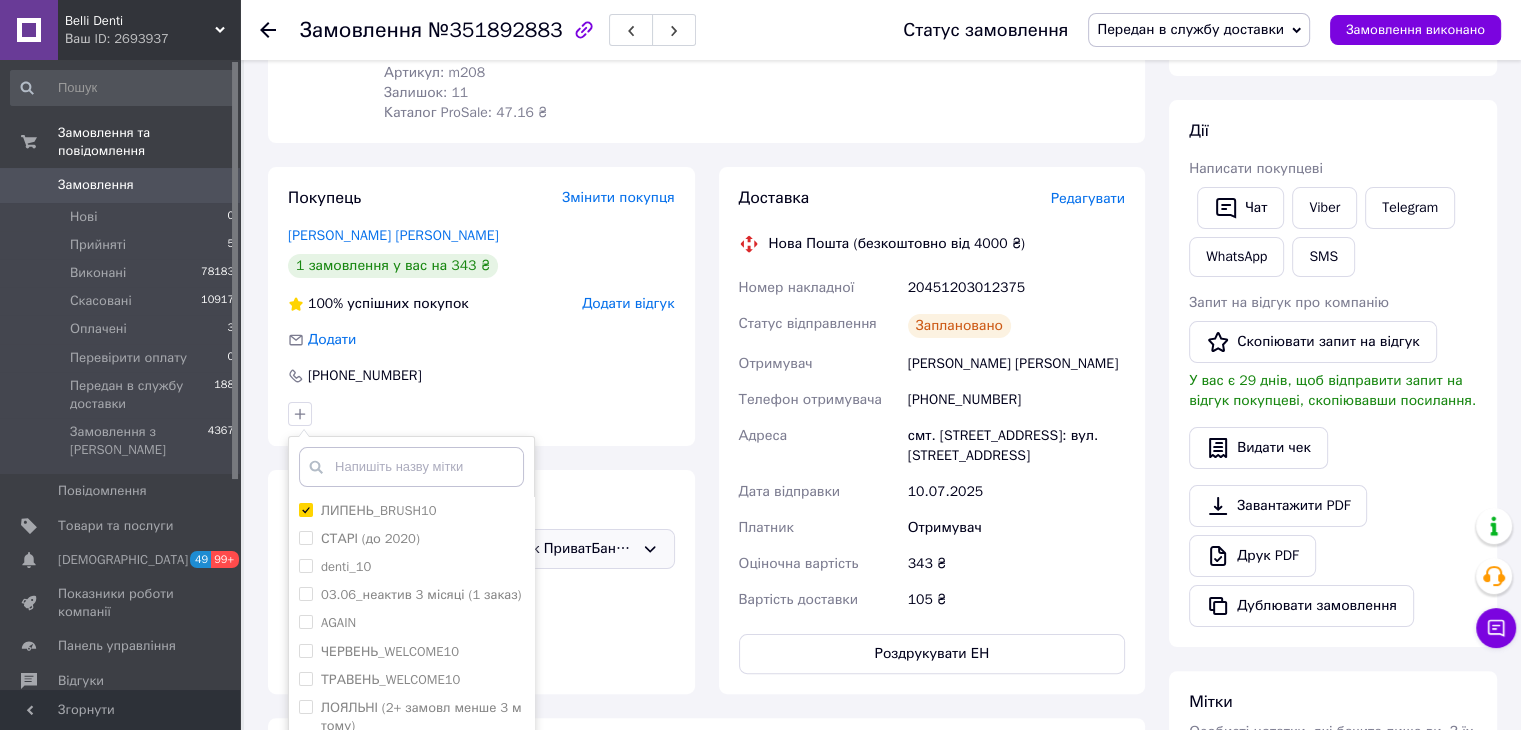 scroll, scrollTop: 500, scrollLeft: 0, axis: vertical 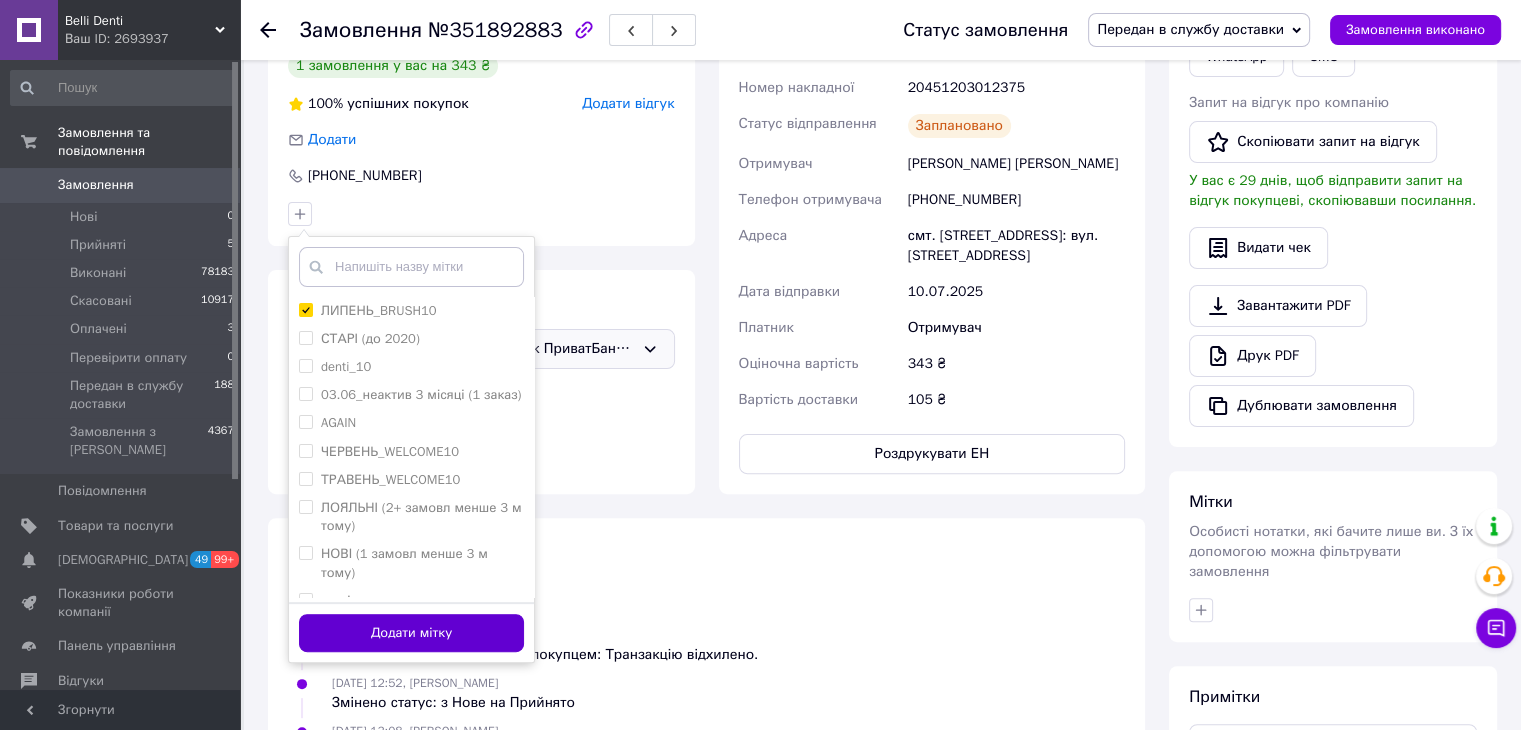 click on "Додати мітку" at bounding box center (411, 633) 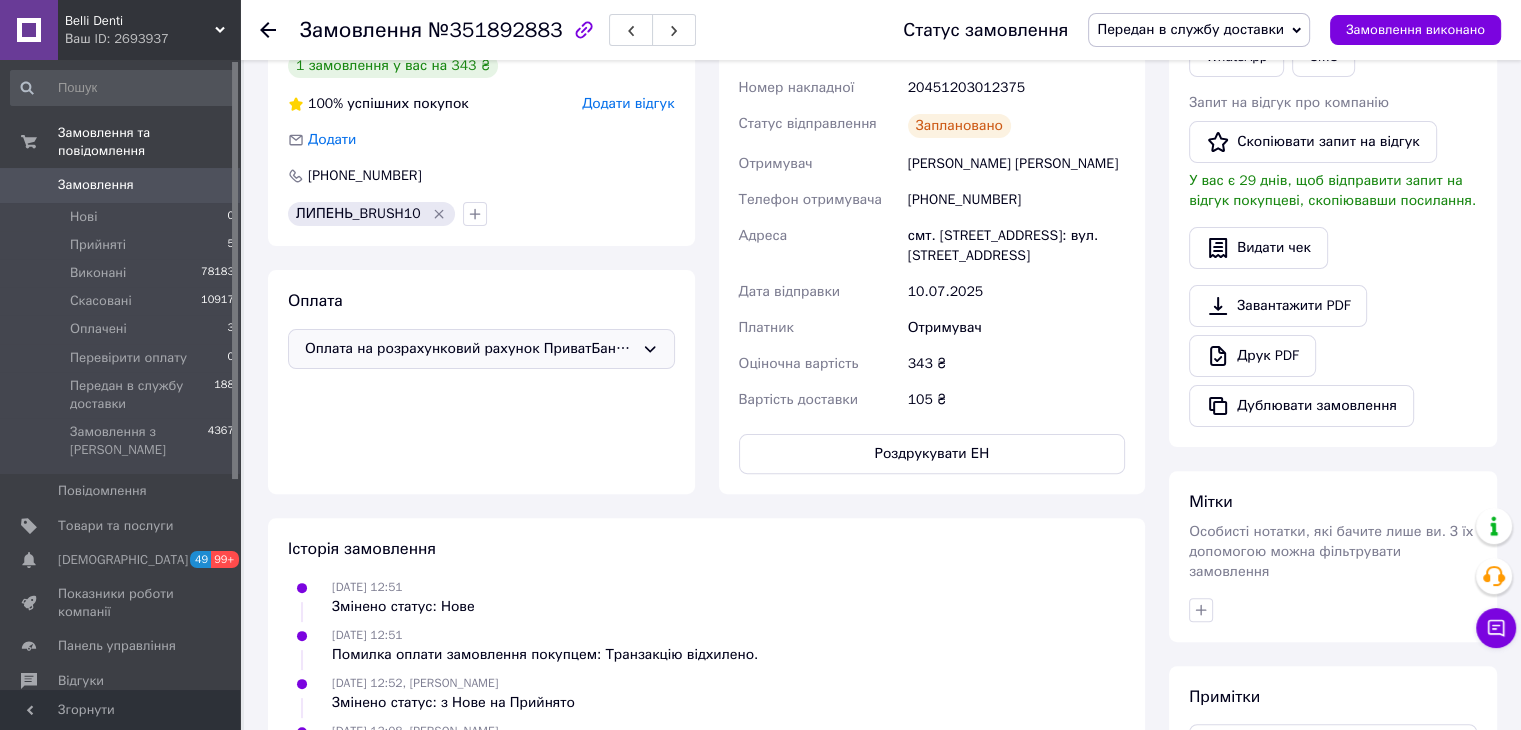 click 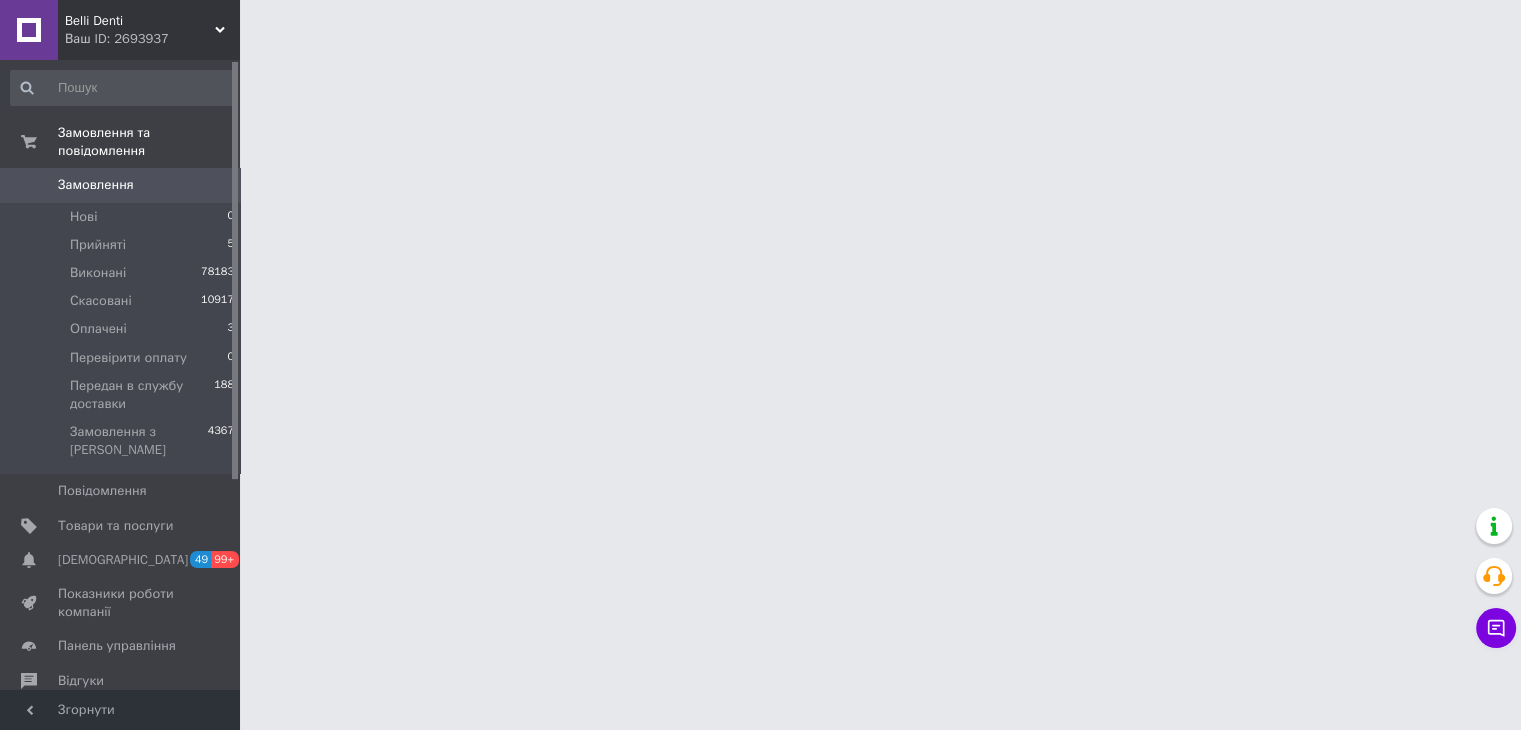 scroll, scrollTop: 0, scrollLeft: 0, axis: both 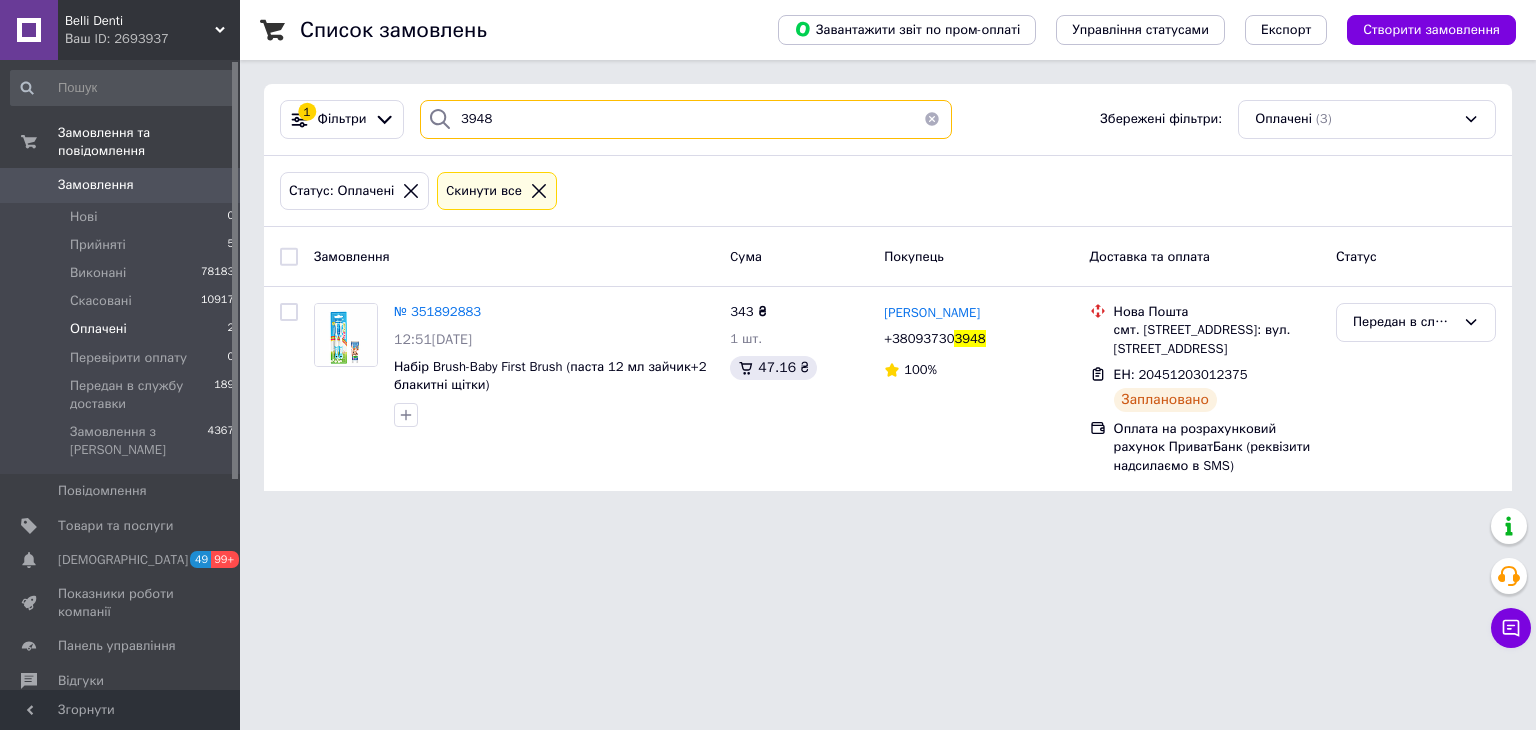 drag, startPoint x: 472, startPoint y: 137, endPoint x: 373, endPoint y: 172, distance: 105.00476 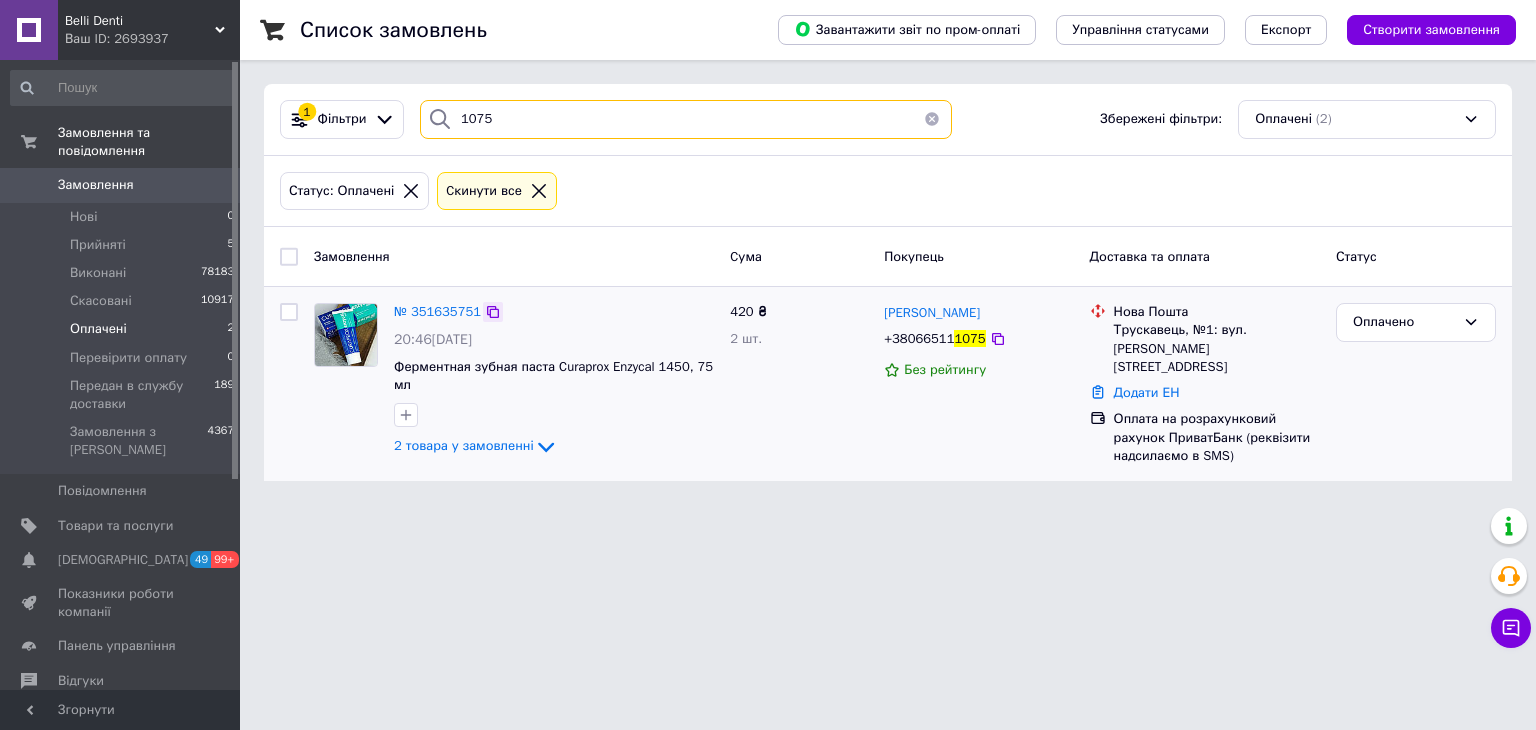 type on "1075" 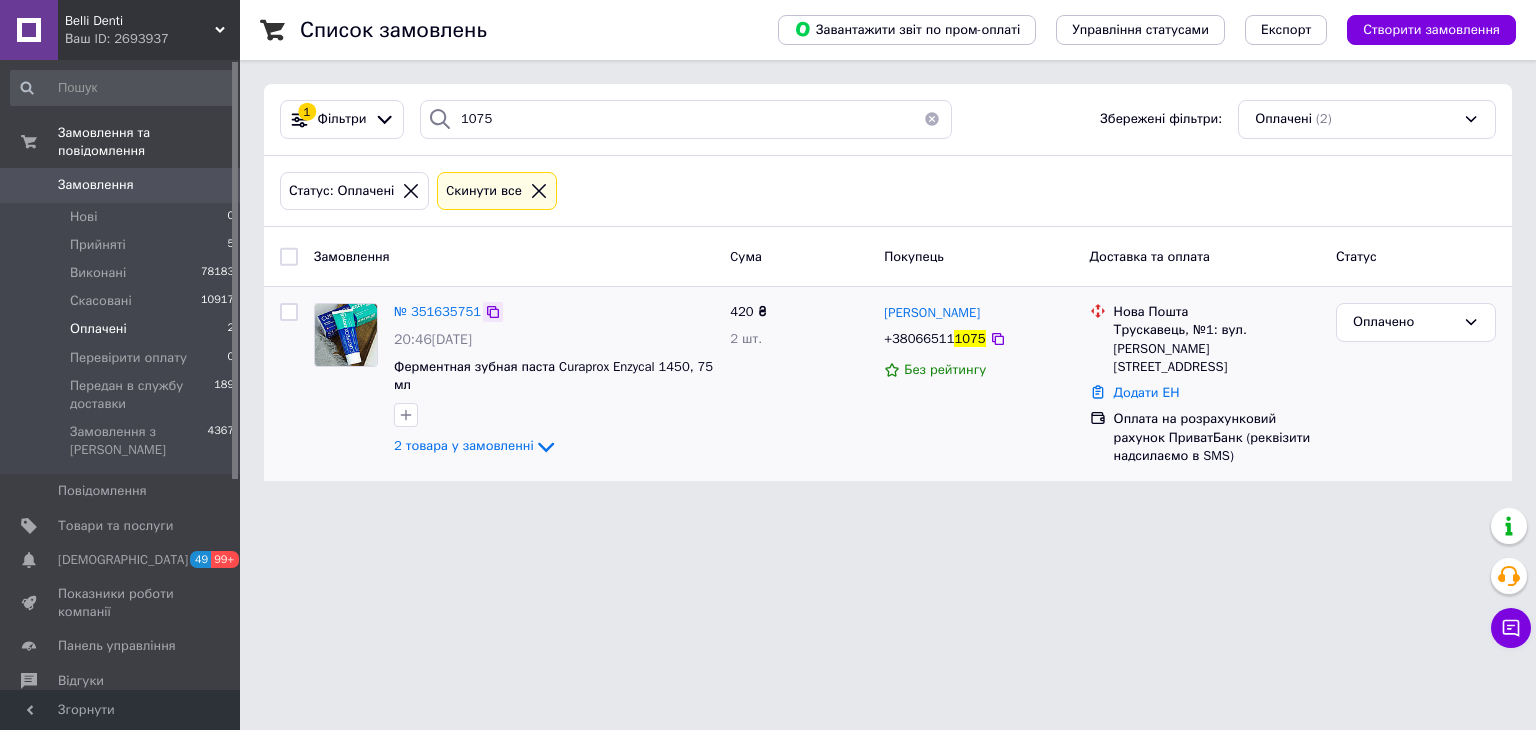 click 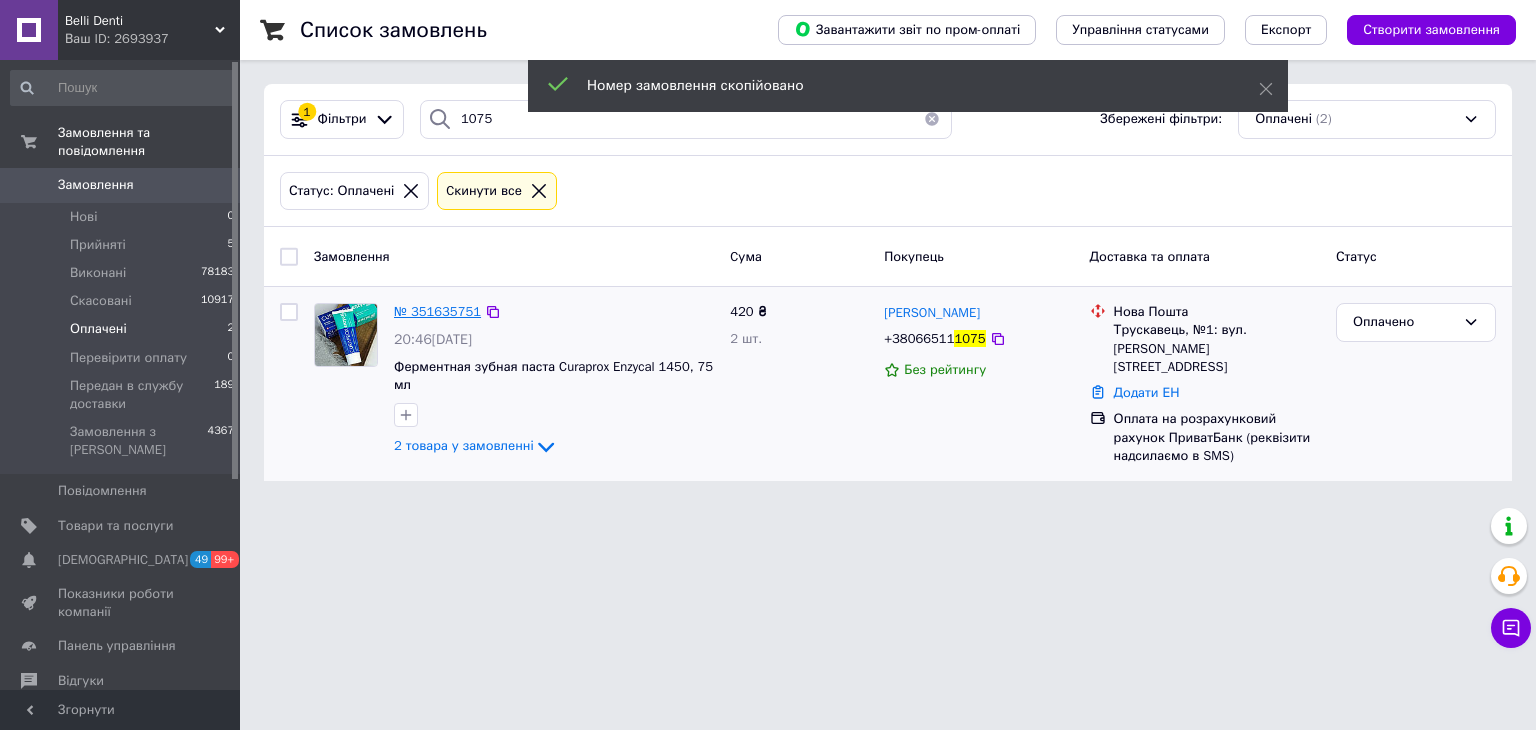 click on "№ 351635751" at bounding box center (437, 311) 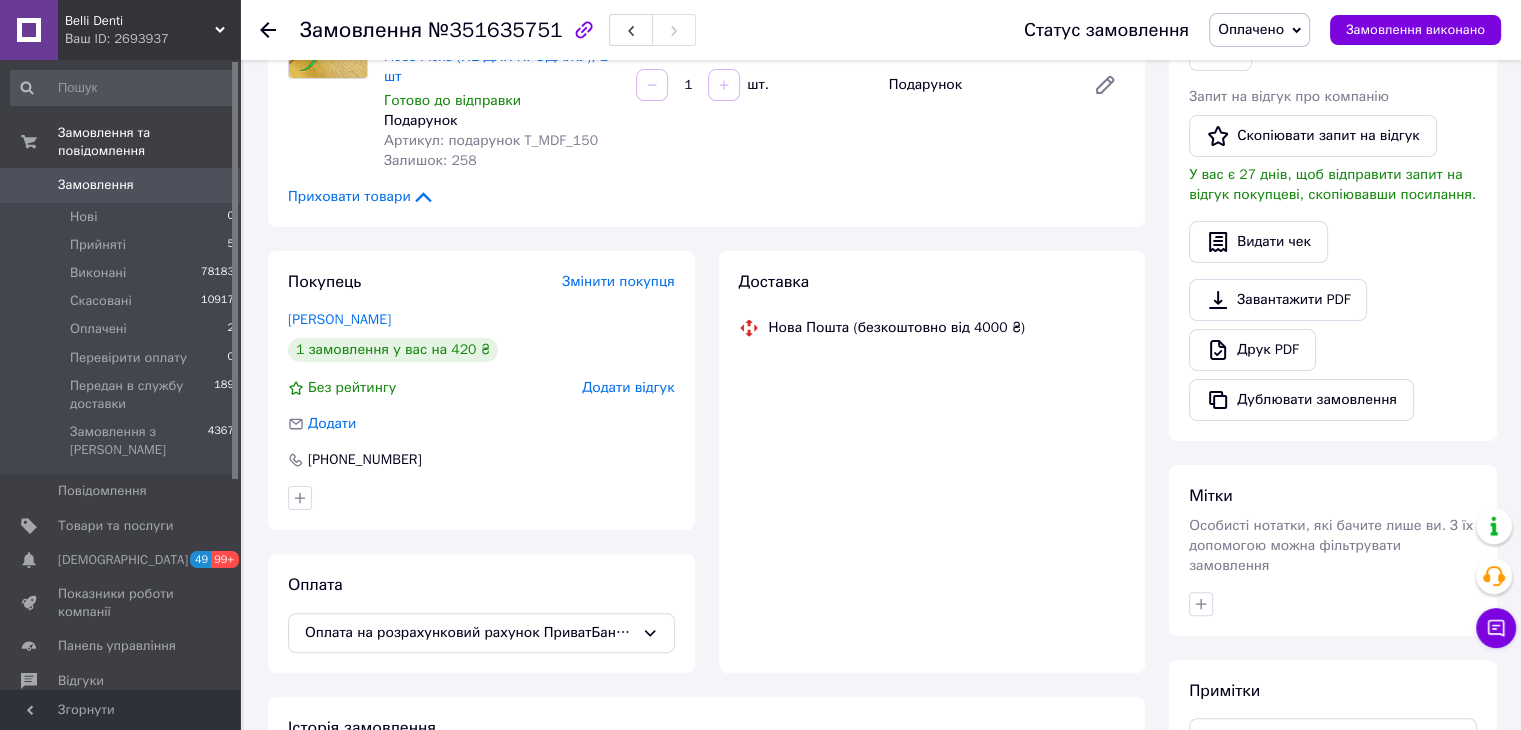 scroll, scrollTop: 500, scrollLeft: 0, axis: vertical 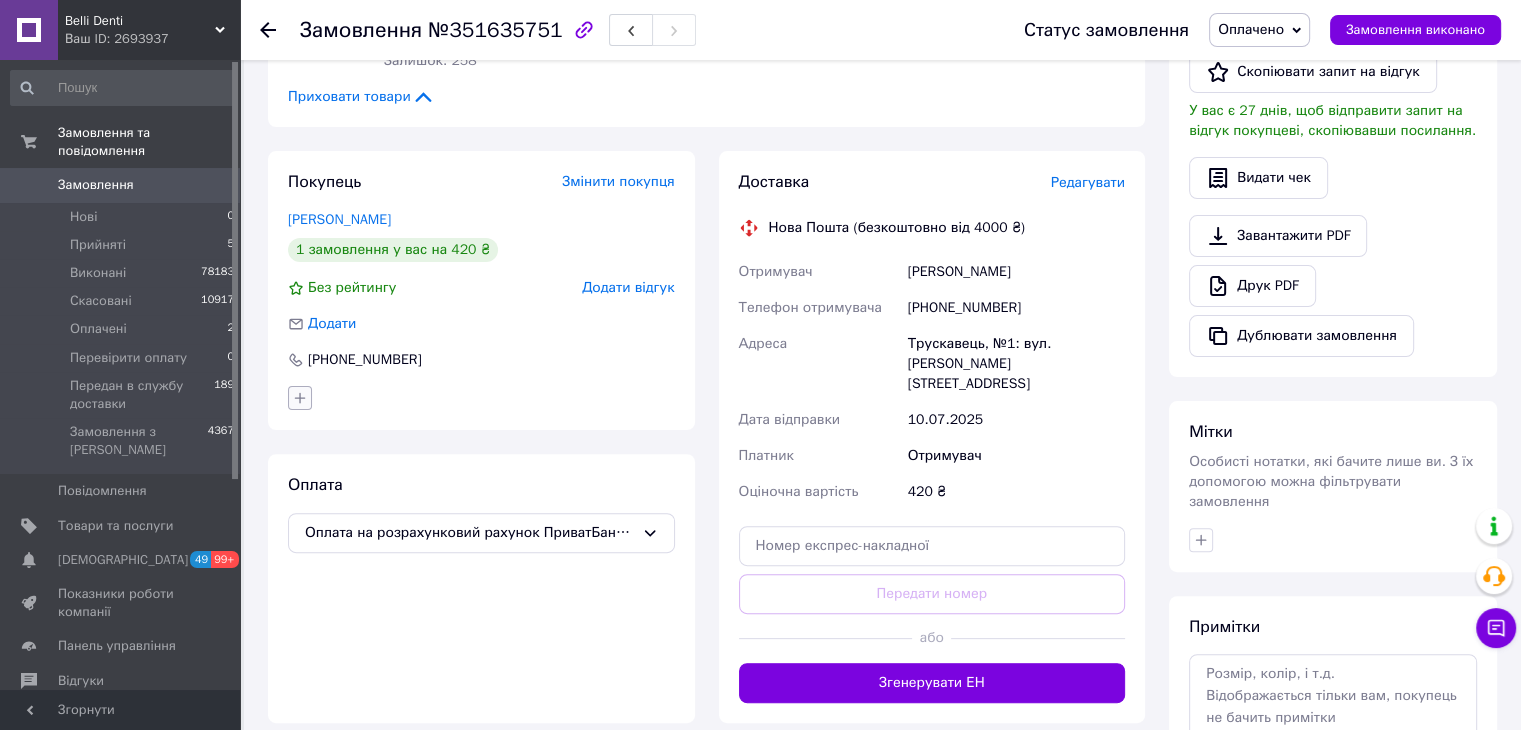 click 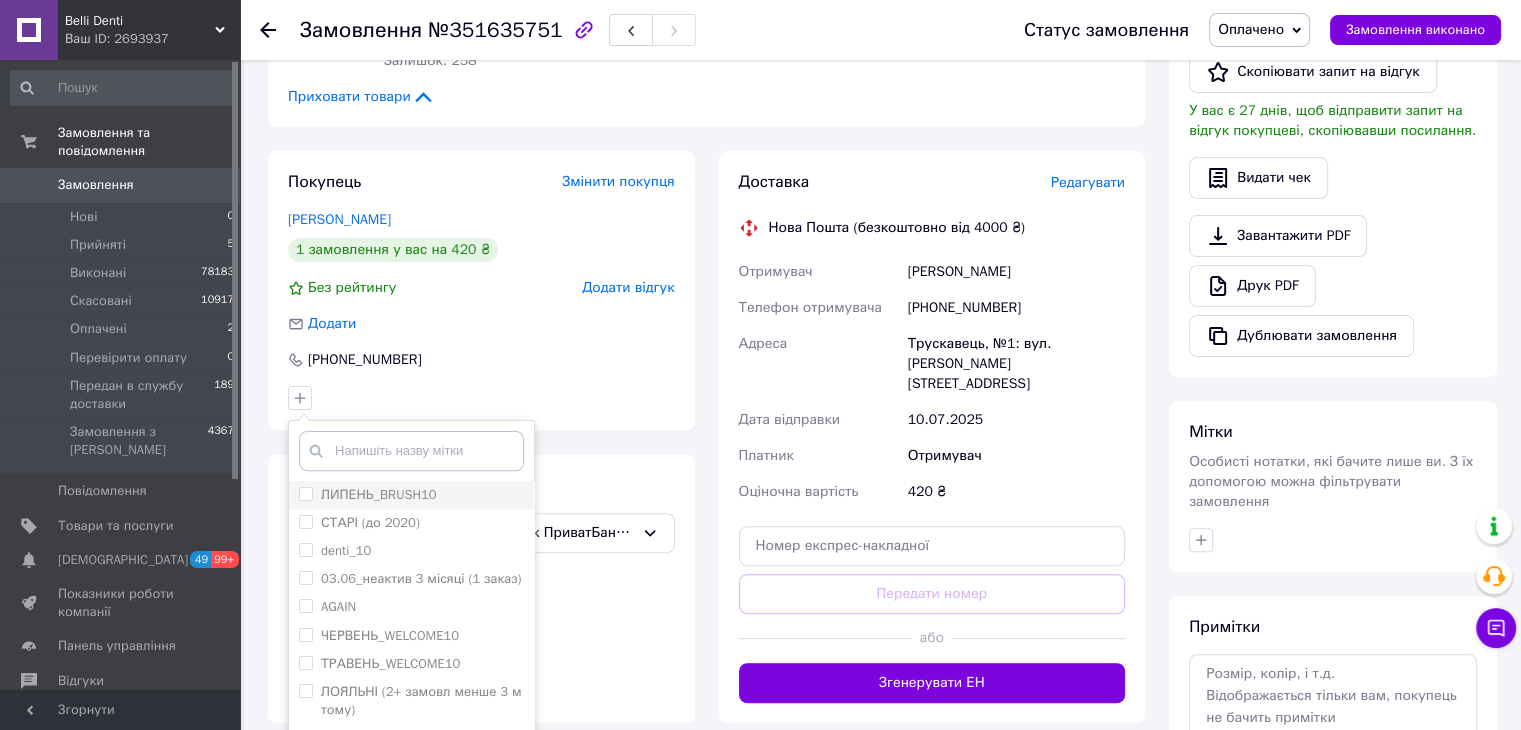 click on "ЛИПЕНЬ_BRUSH10" at bounding box center (379, 494) 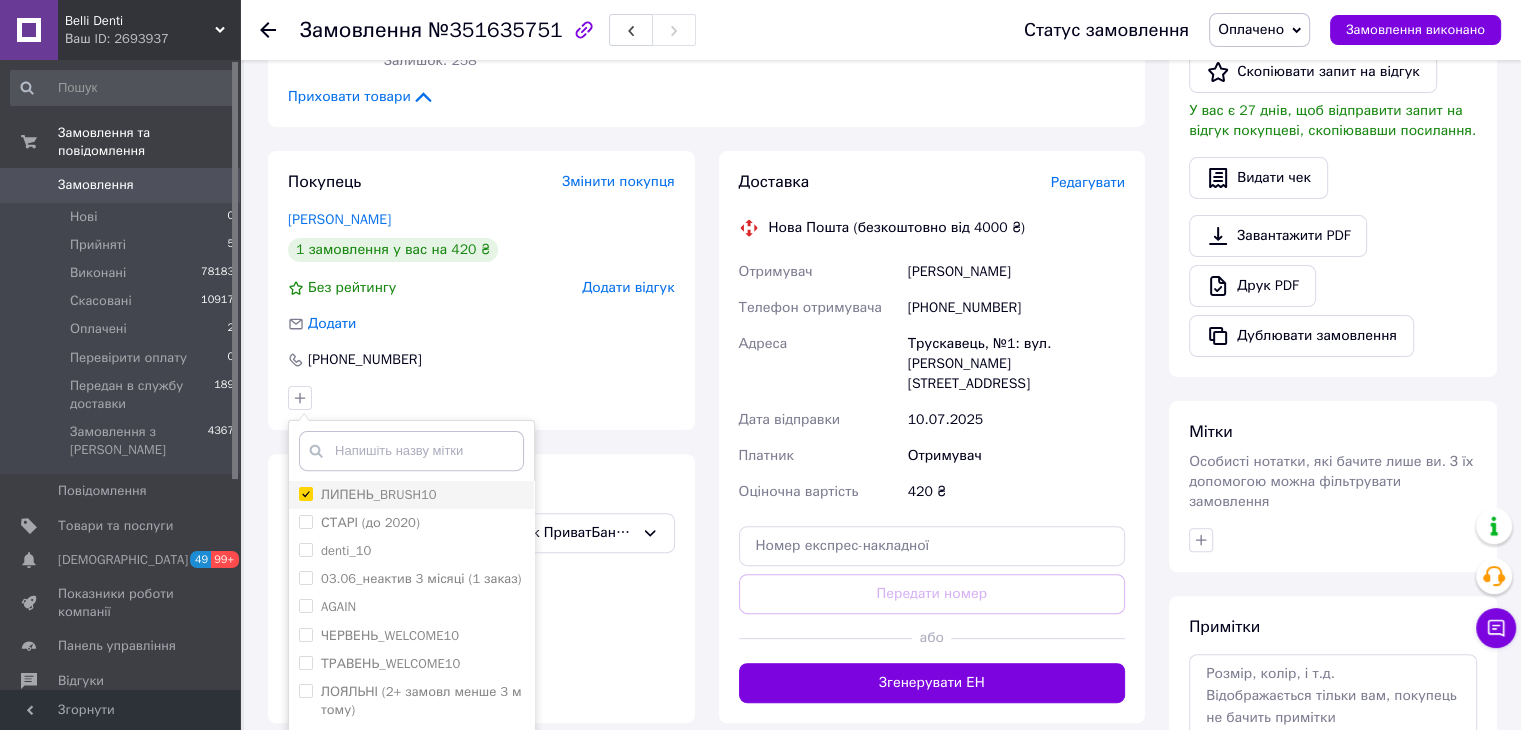 checkbox on "true" 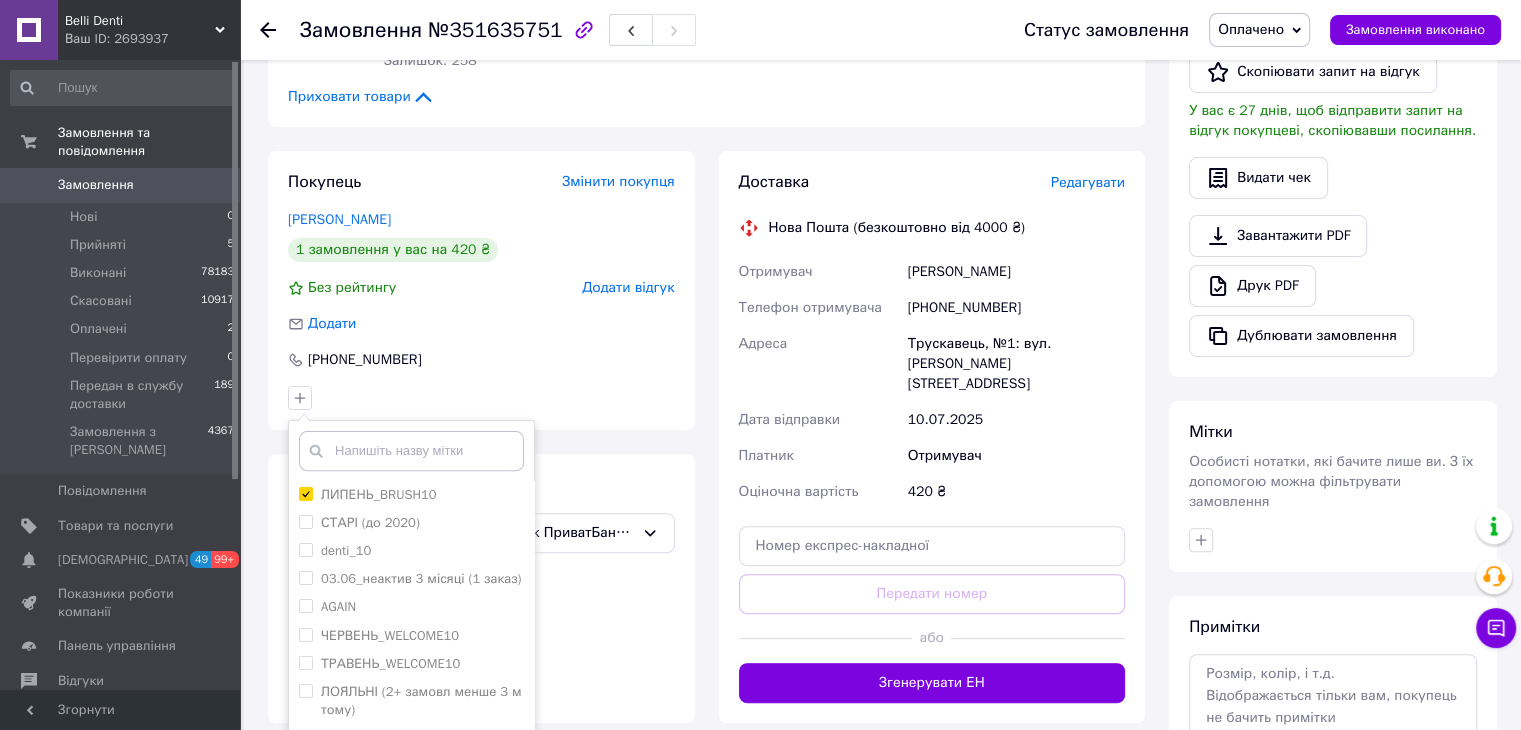 scroll, scrollTop: 700, scrollLeft: 0, axis: vertical 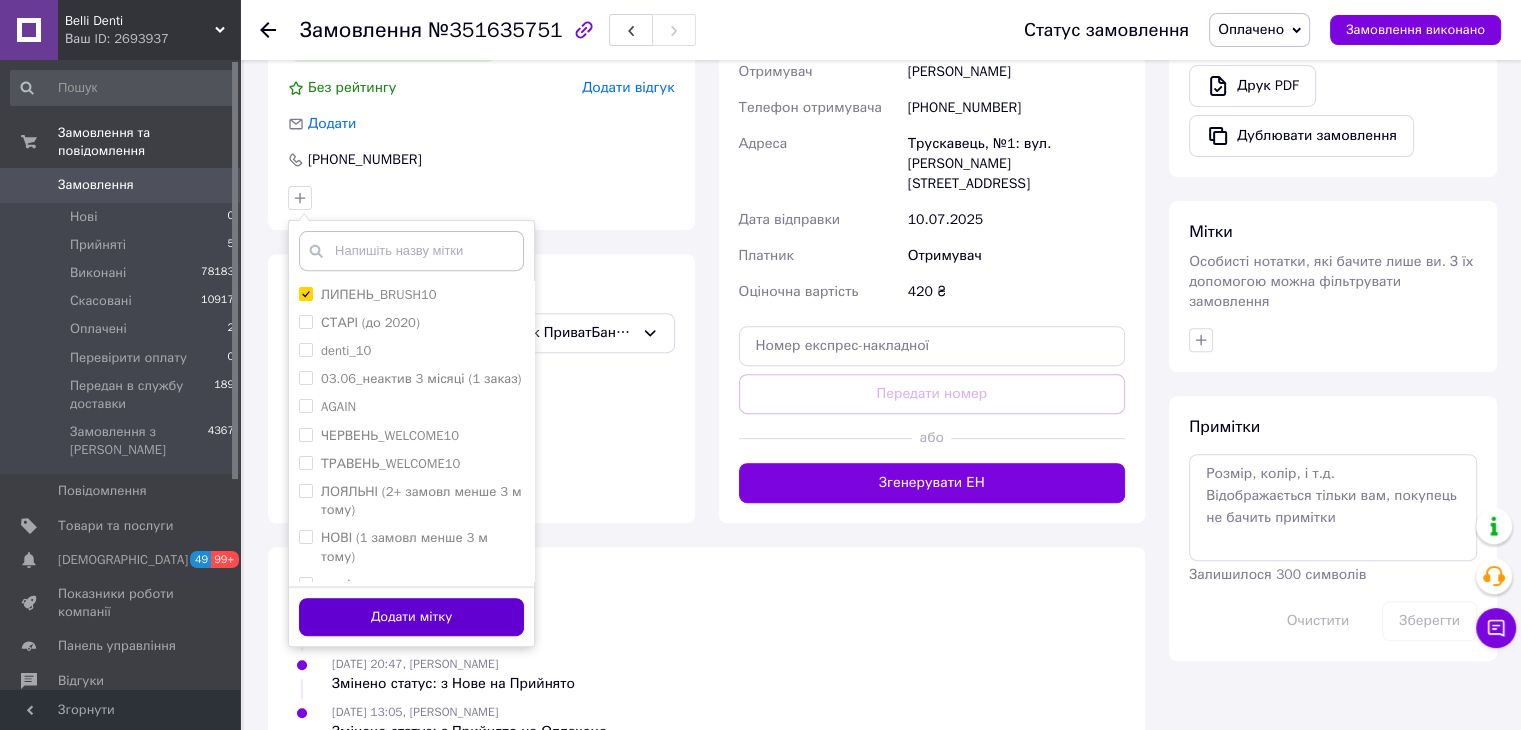 click on "Додати мітку" at bounding box center (411, 617) 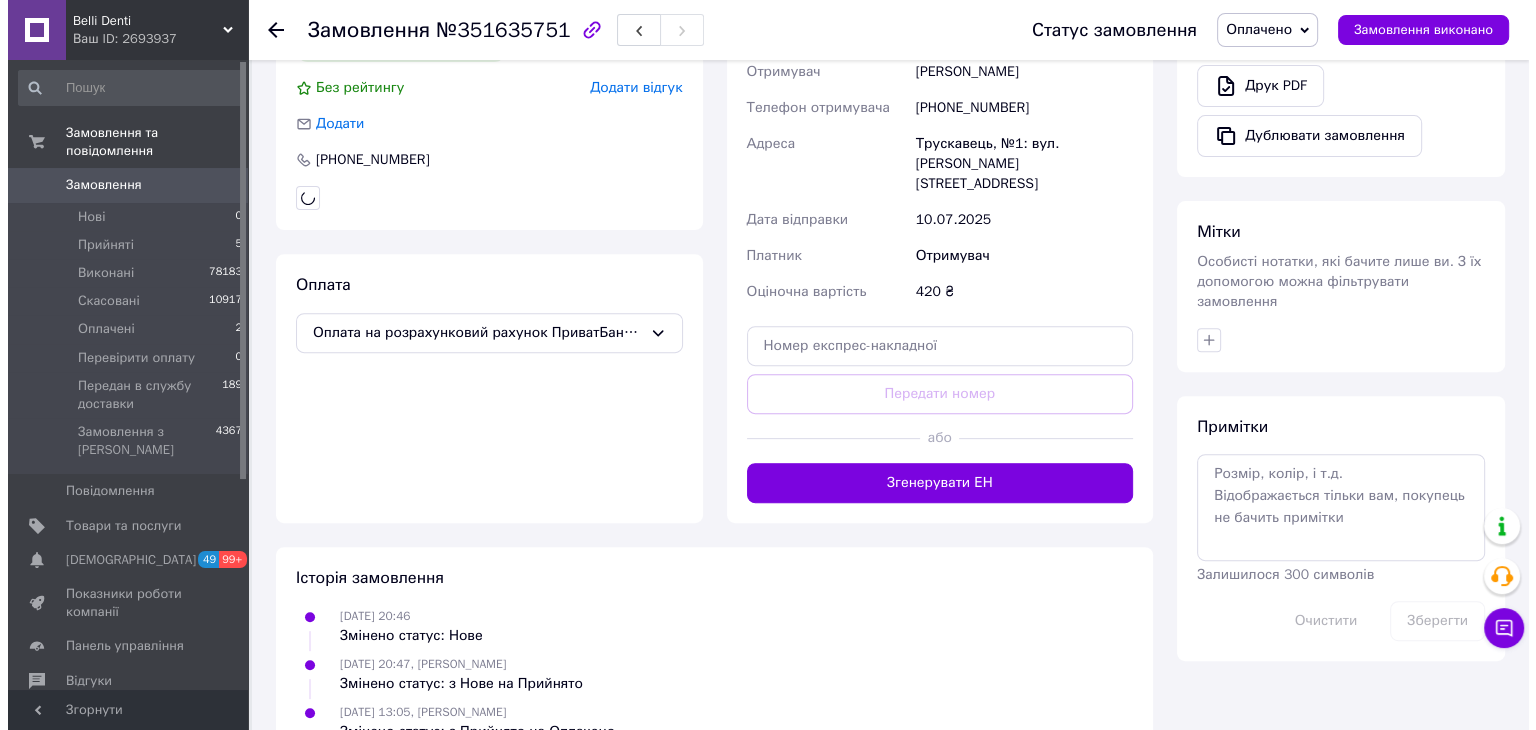 scroll, scrollTop: 500, scrollLeft: 0, axis: vertical 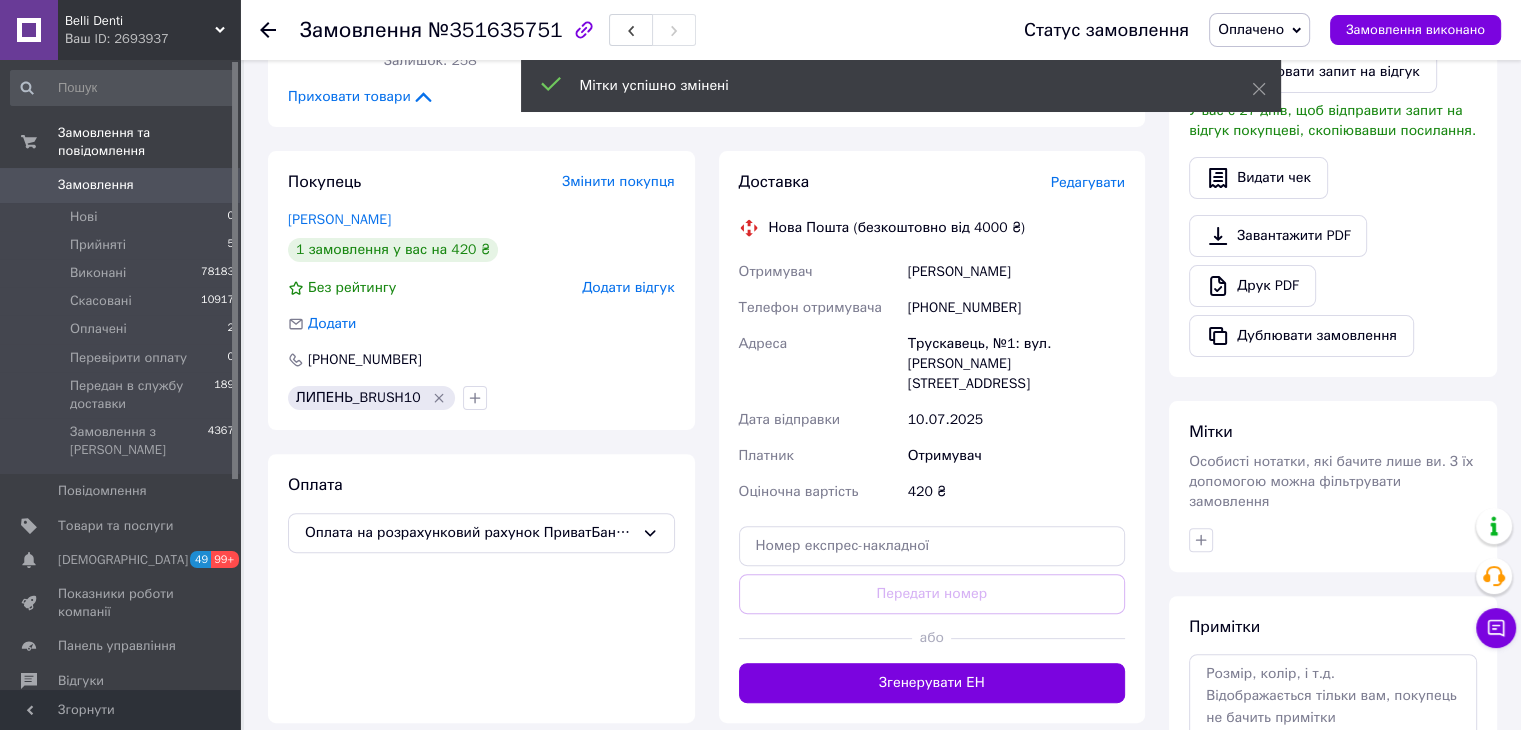 click on "Редагувати" at bounding box center (1088, 182) 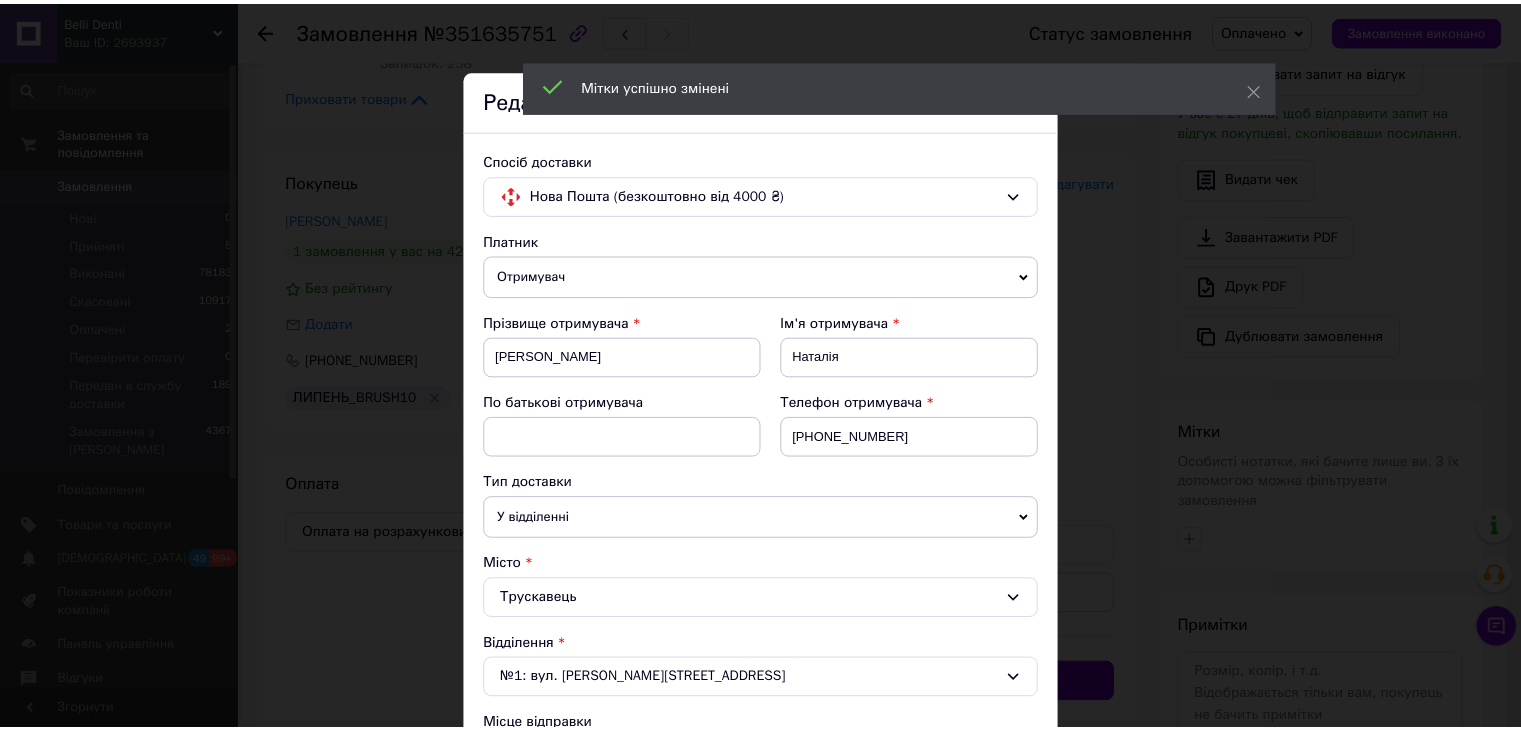 scroll, scrollTop: 628, scrollLeft: 0, axis: vertical 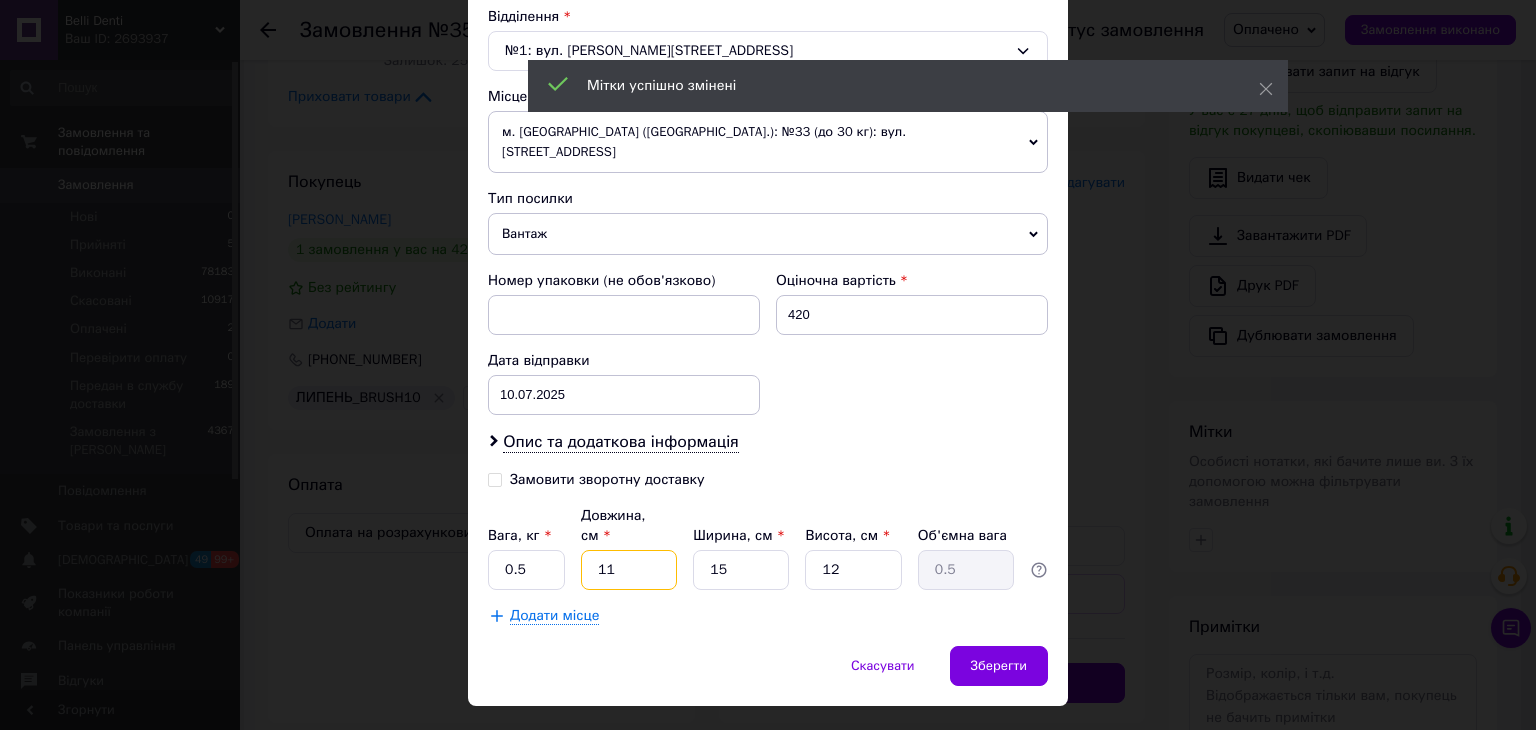 drag, startPoint x: 601, startPoint y: 531, endPoint x: 571, endPoint y: 544, distance: 32.695564 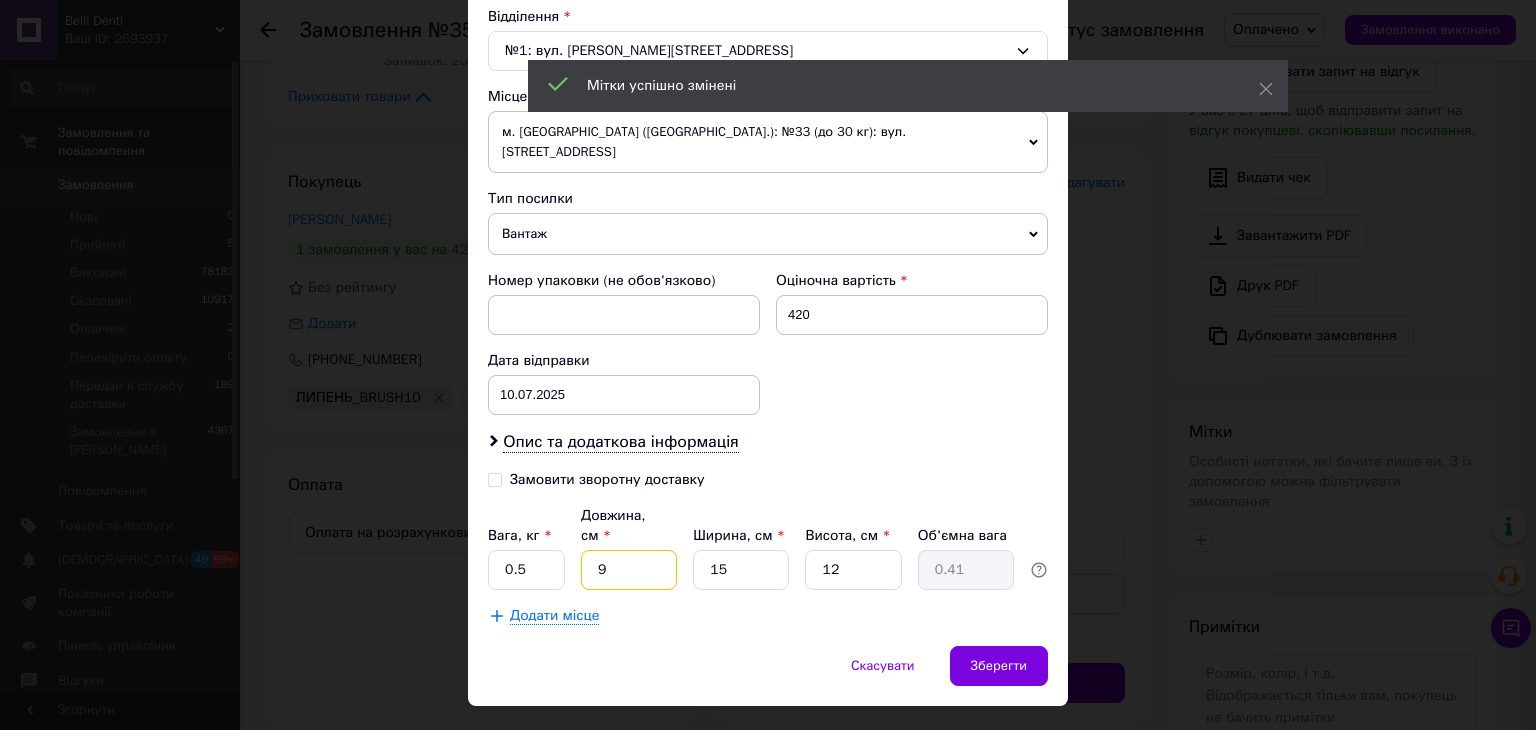 type on "9" 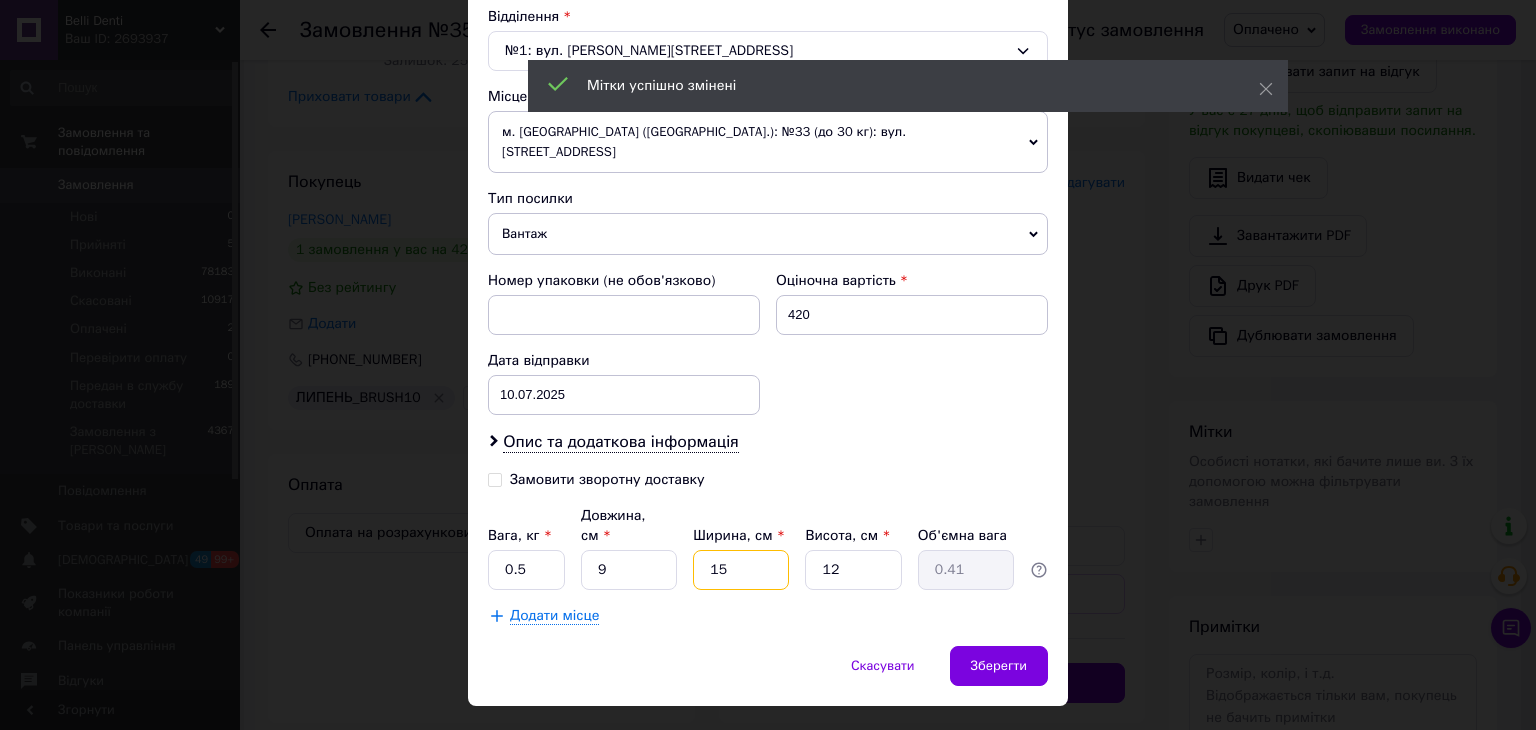 drag, startPoint x: 685, startPoint y: 553, endPoint x: 772, endPoint y: 541, distance: 87.823685 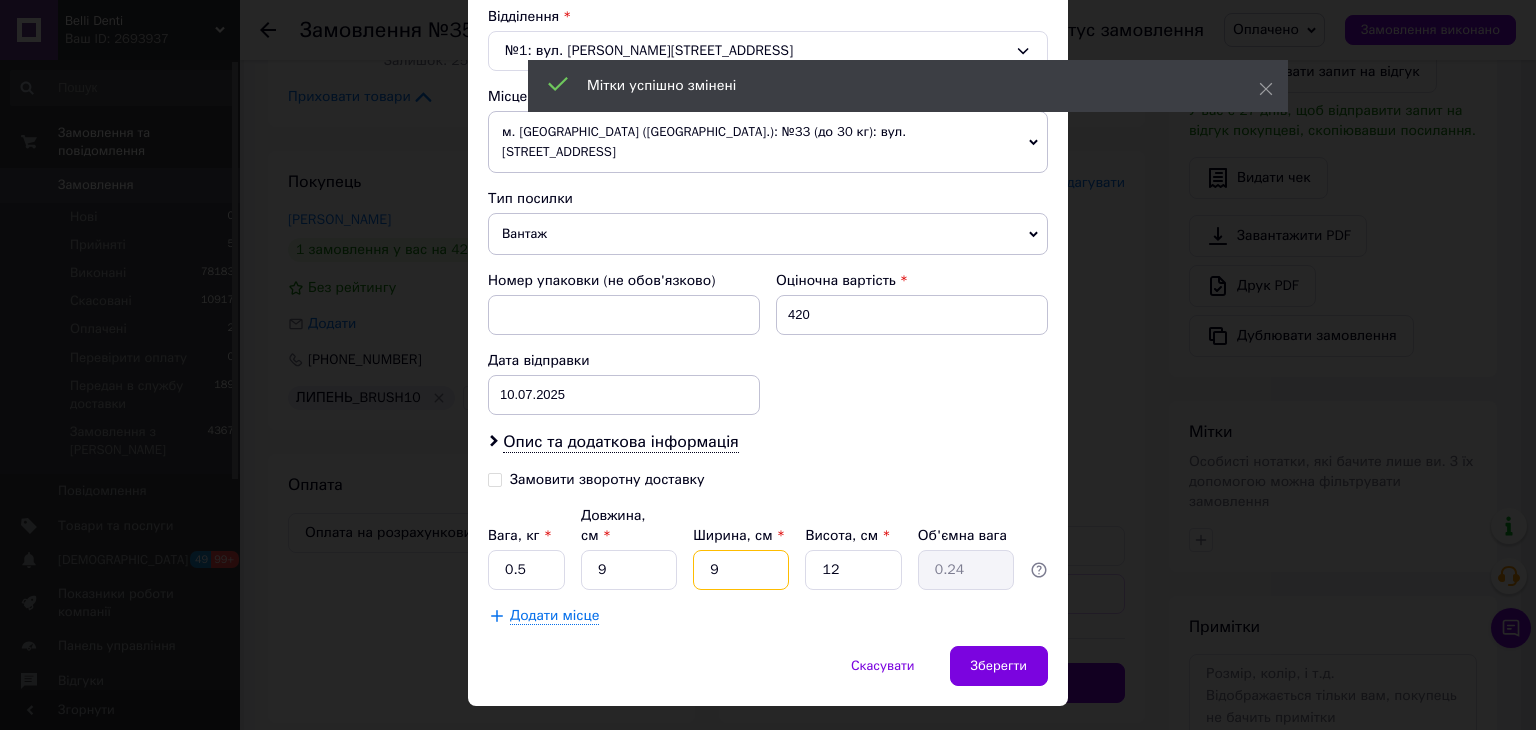 type on "9" 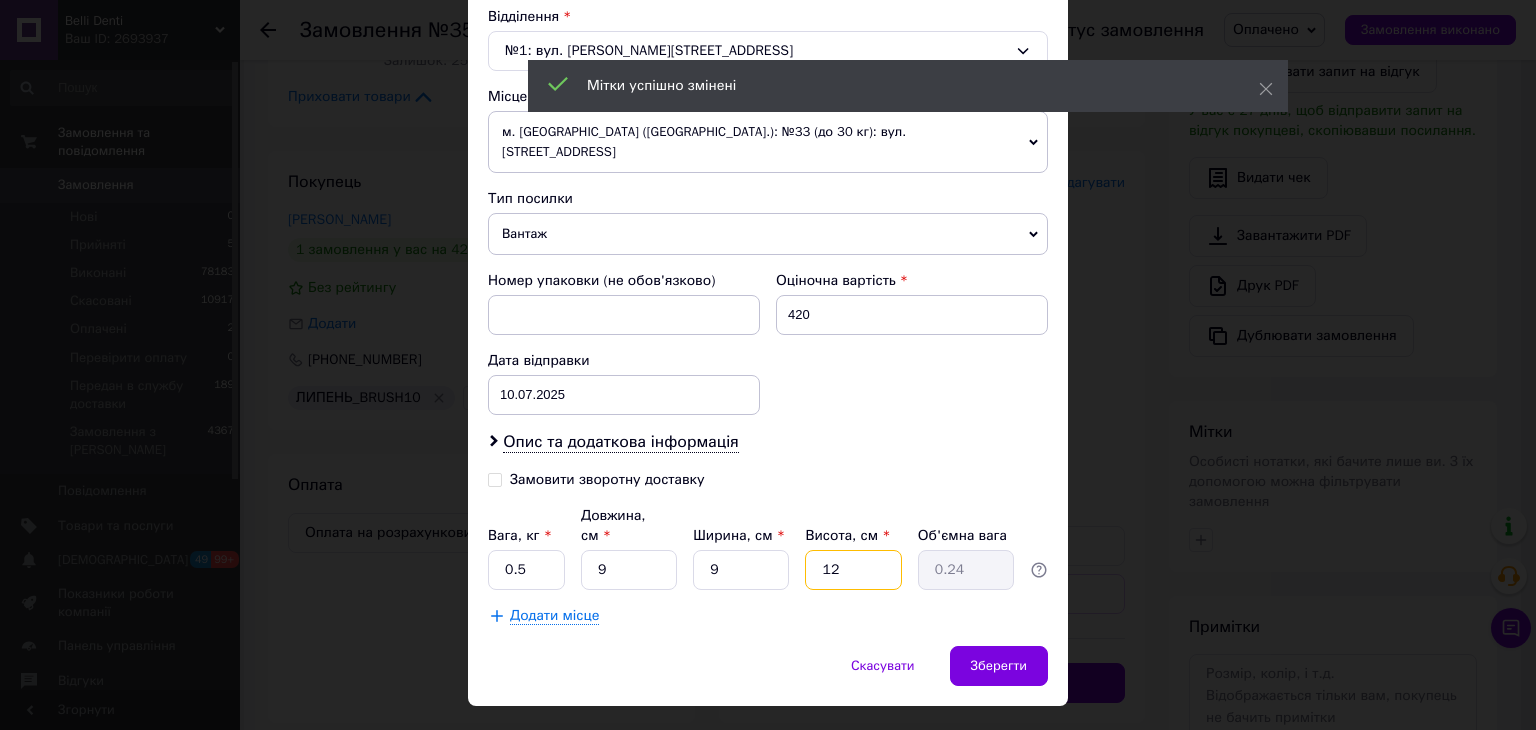drag, startPoint x: 824, startPoint y: 524, endPoint x: 920, endPoint y: 589, distance: 115.935326 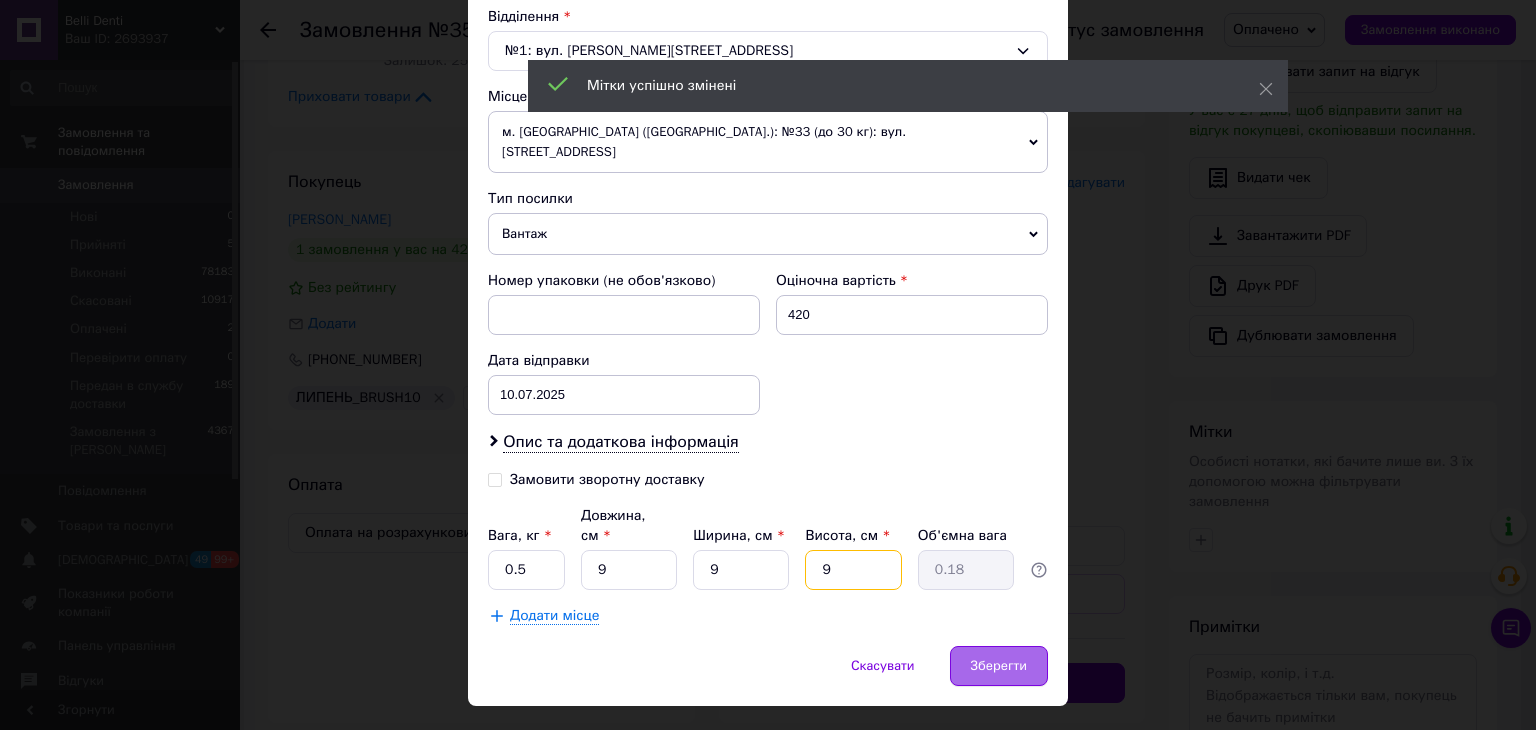 type on "9" 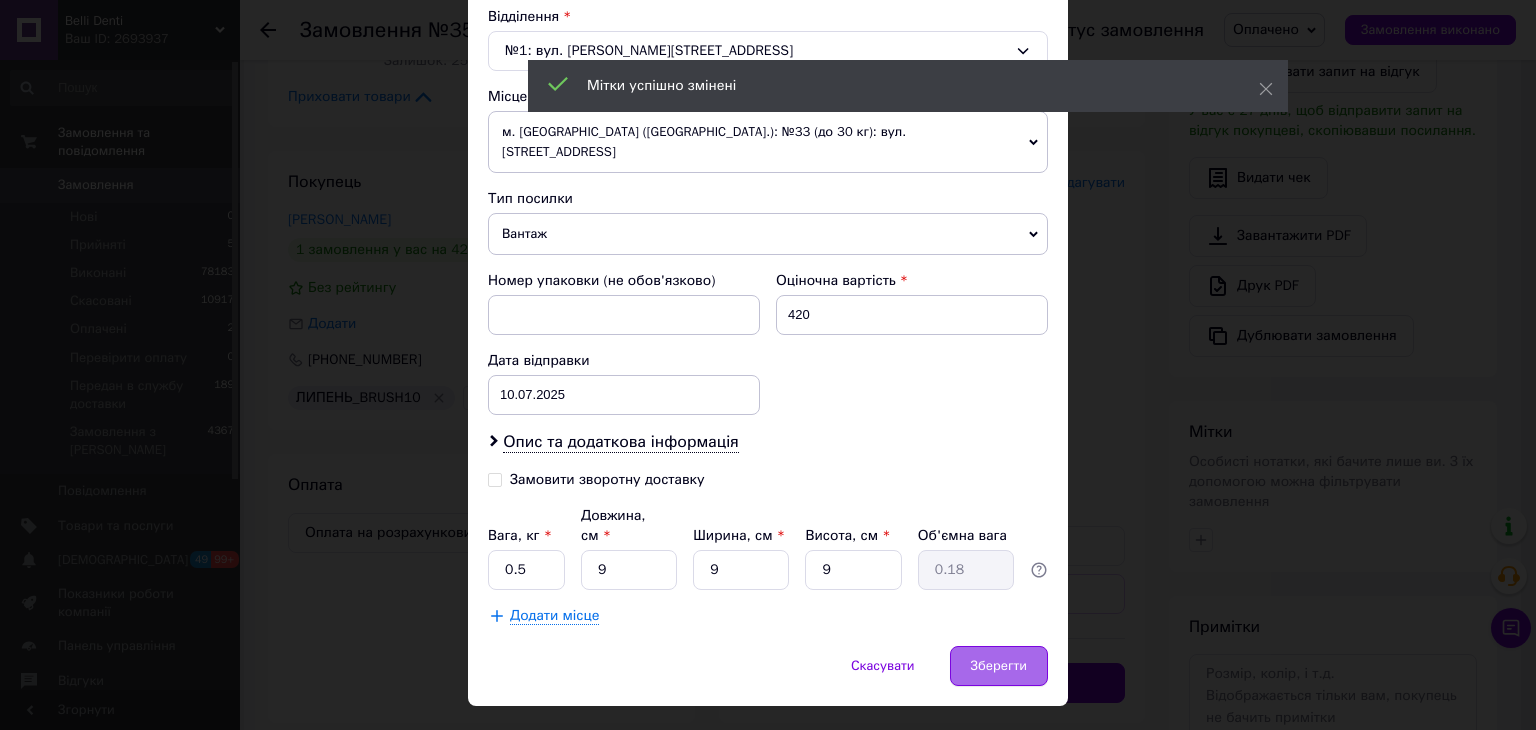 click on "Зберегти" at bounding box center [999, 666] 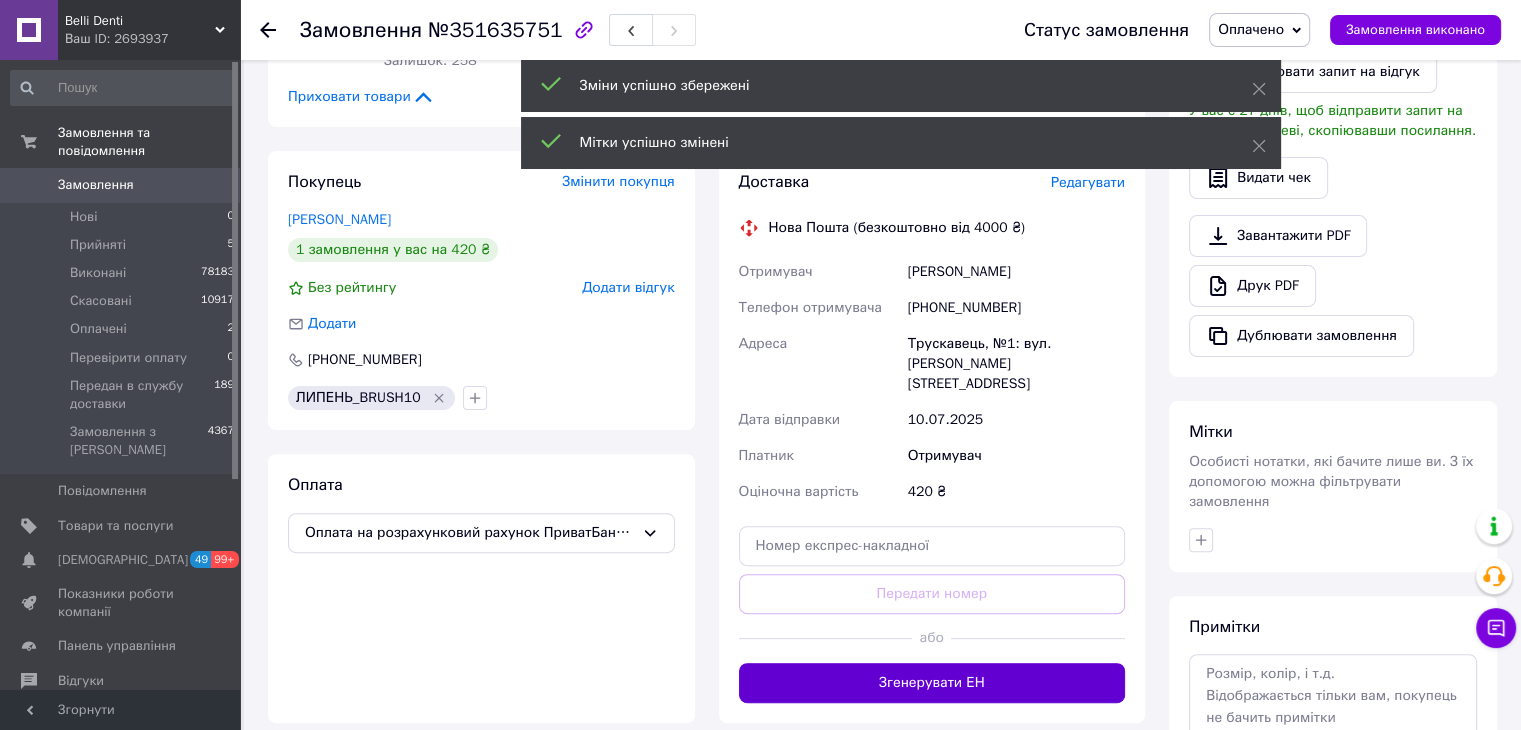 click on "Згенерувати ЕН" at bounding box center (932, 683) 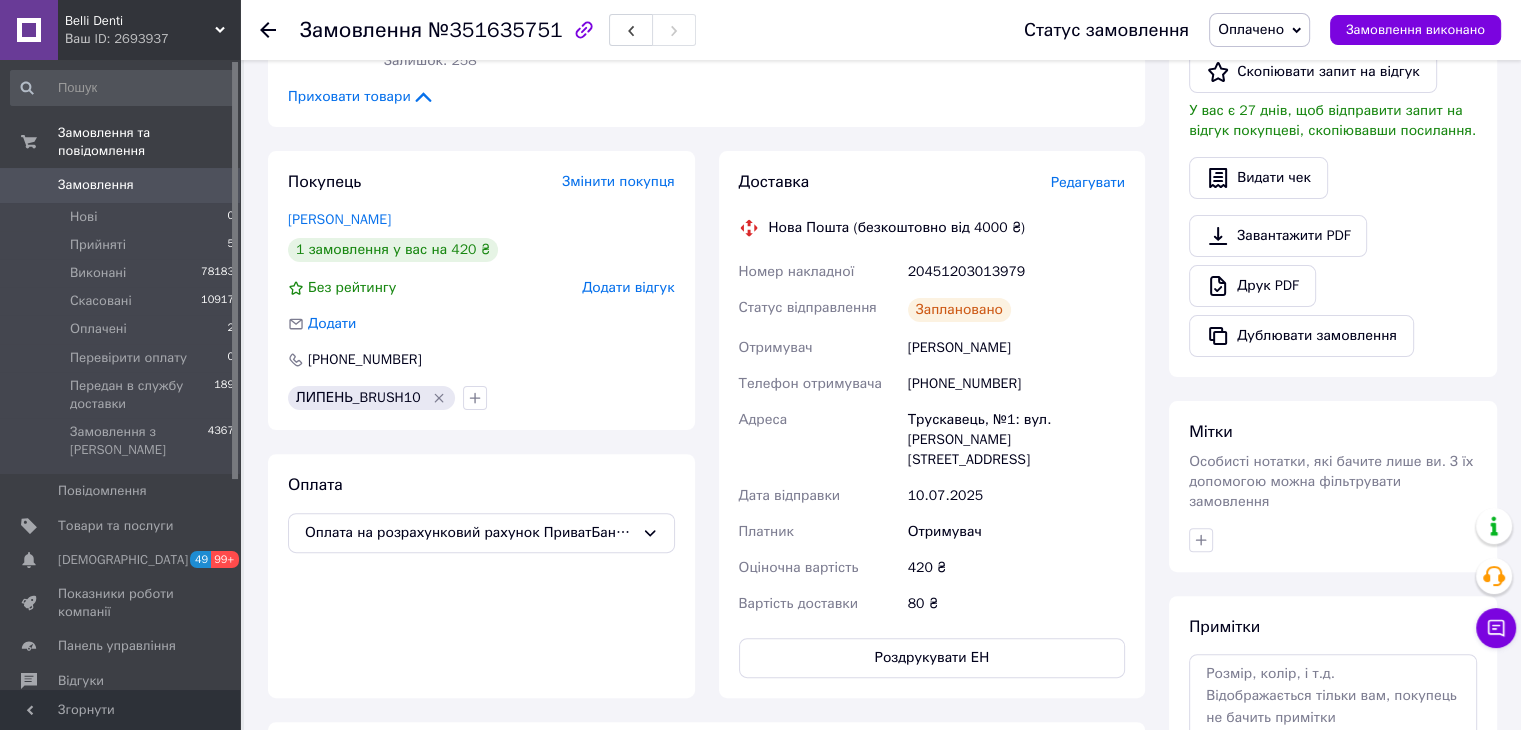 click on "Оплачено" at bounding box center (1259, 30) 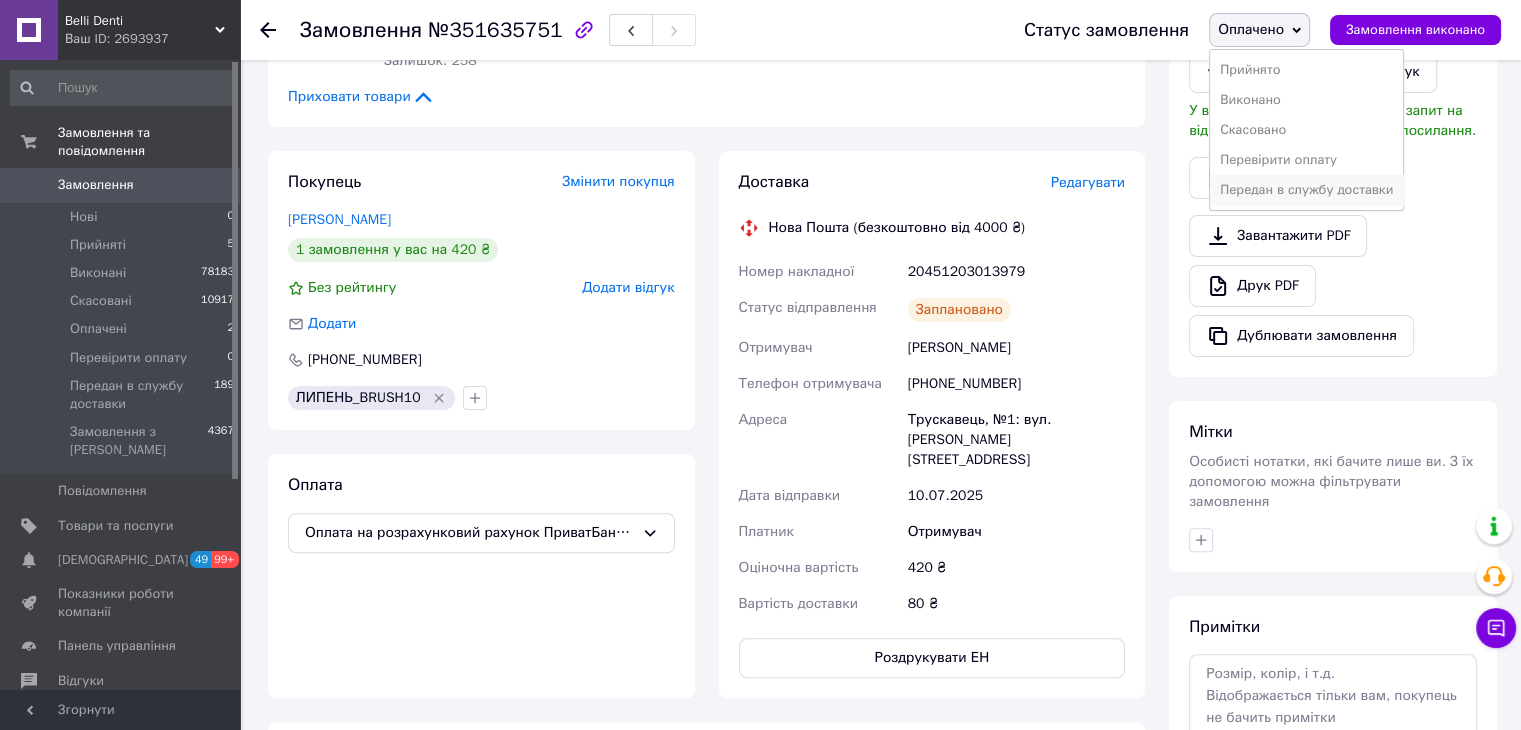 click on "Передан в службу доставки" at bounding box center (1306, 190) 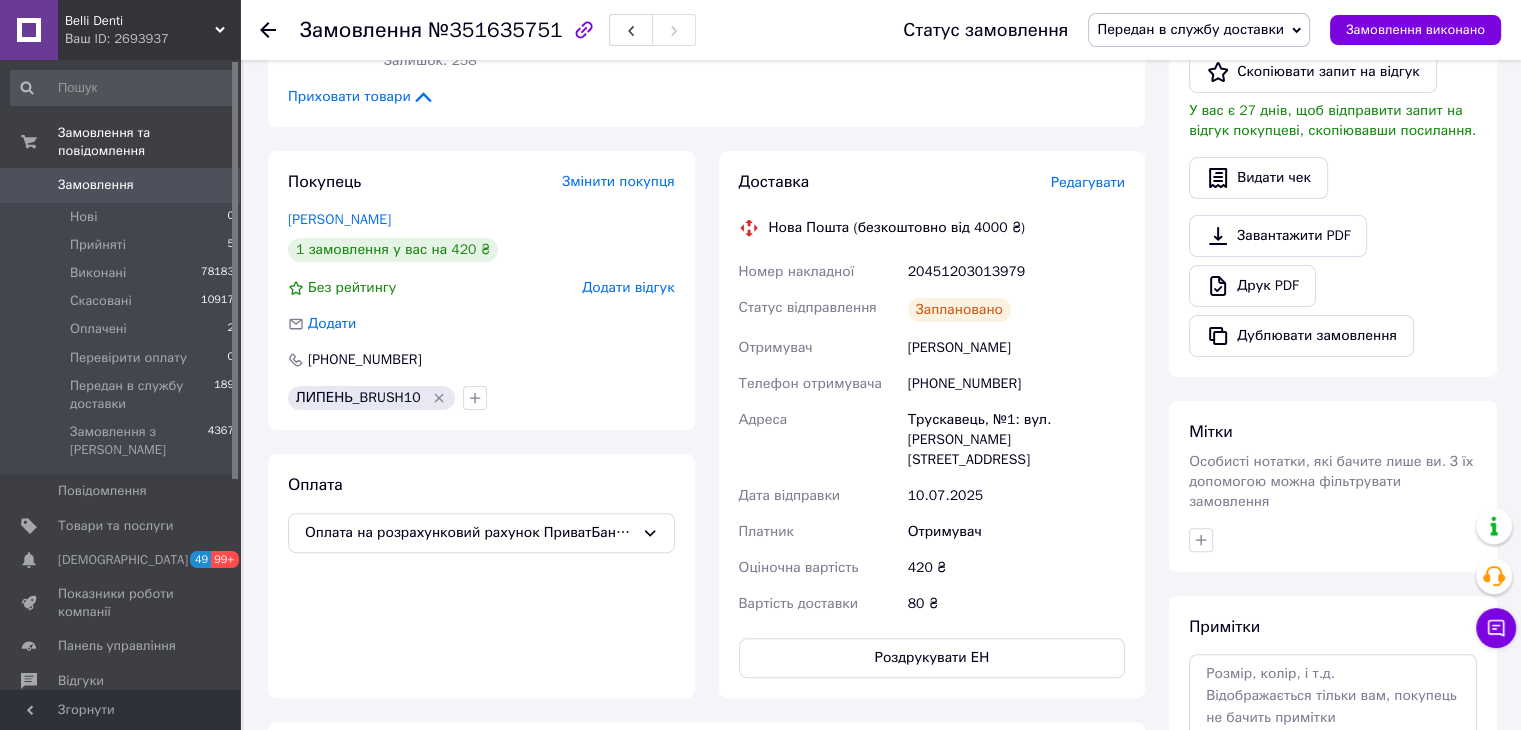 click 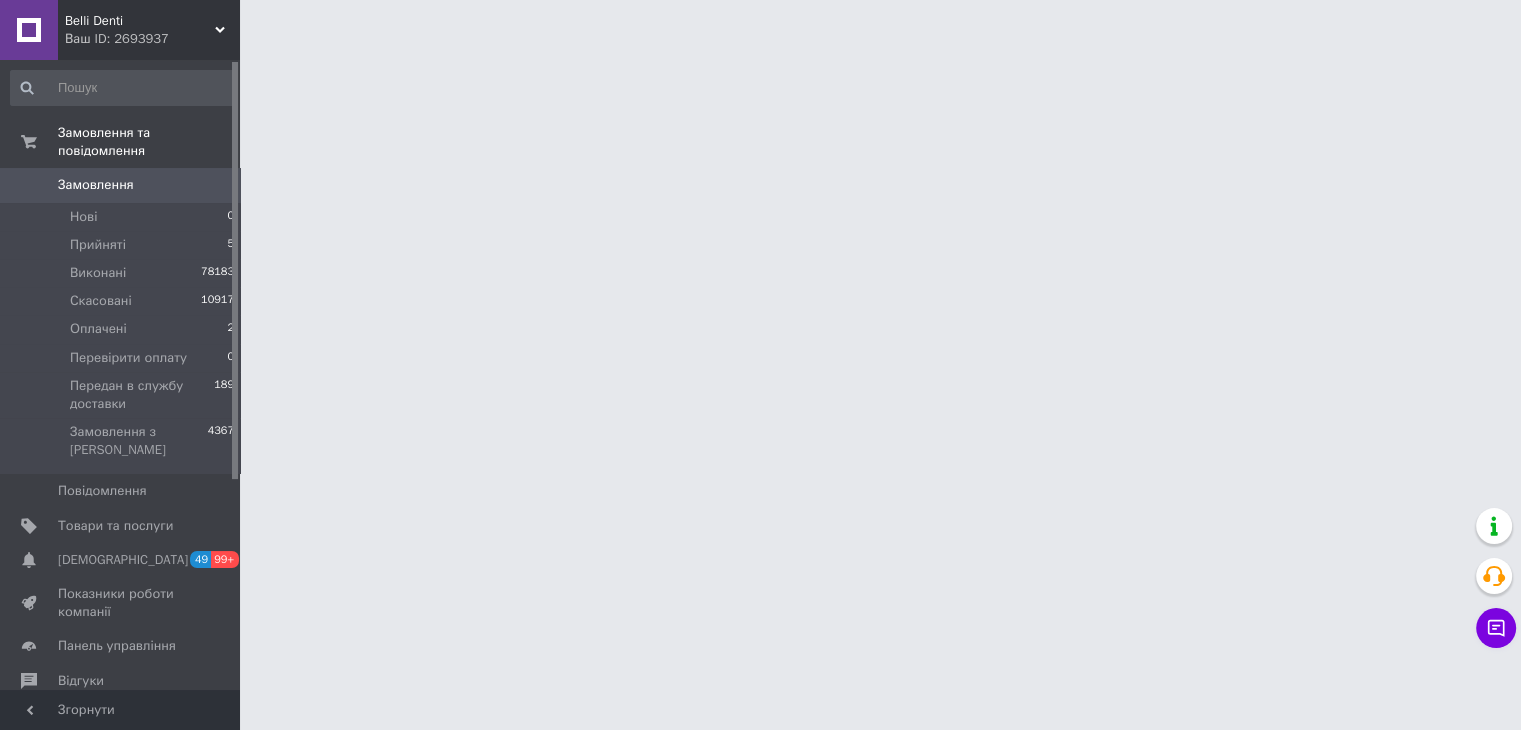 scroll, scrollTop: 0, scrollLeft: 0, axis: both 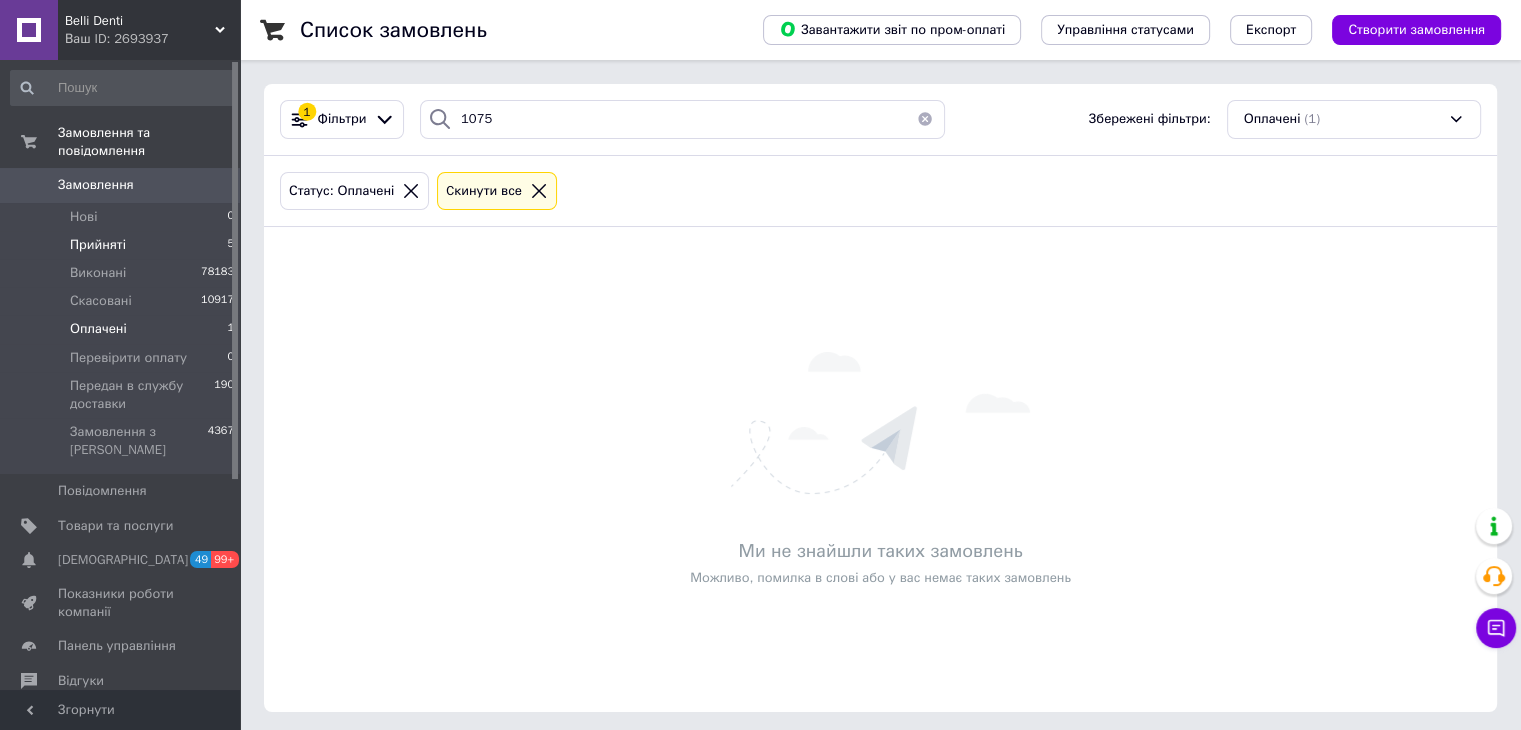 click on "Прийняті 5" at bounding box center (123, 245) 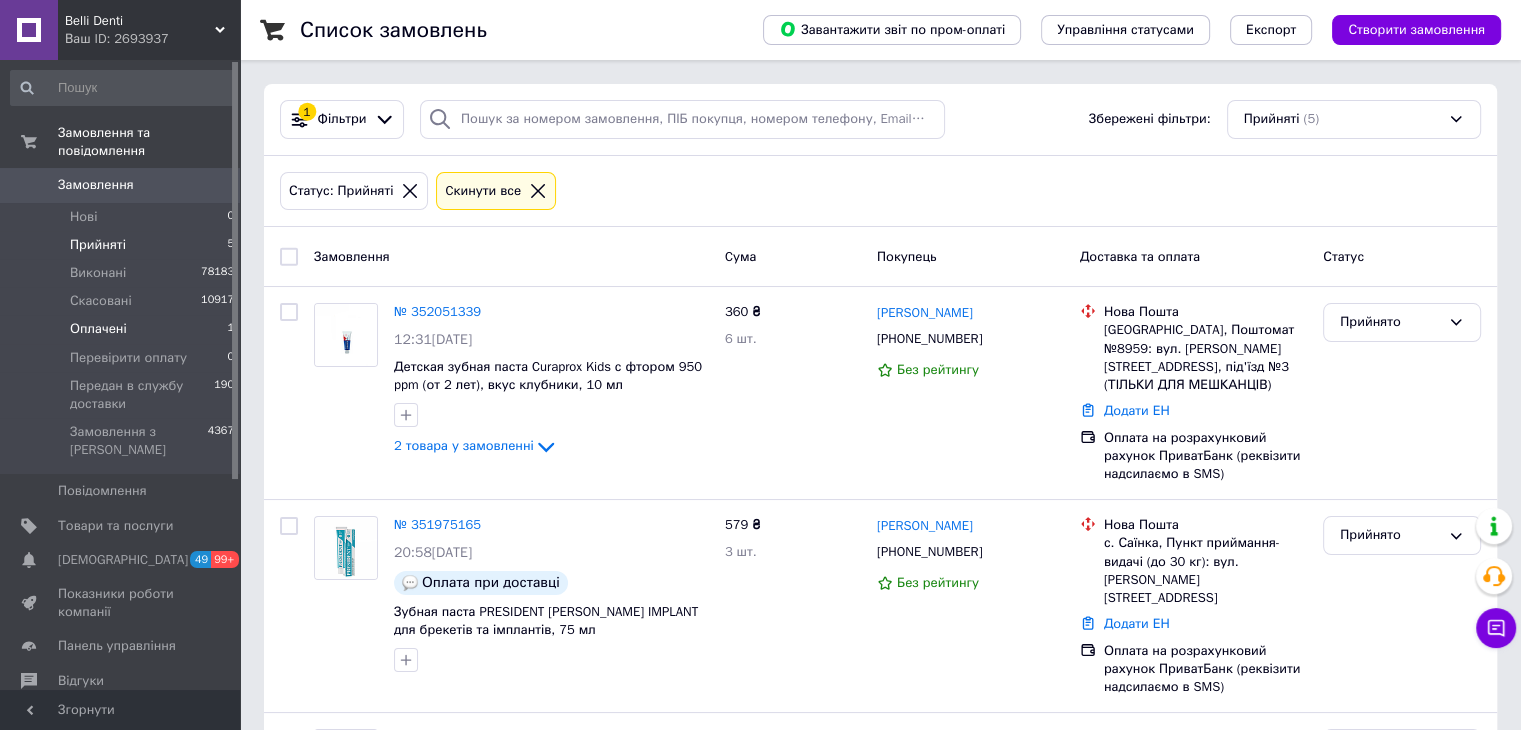 click on "Оплачені 1" at bounding box center (123, 329) 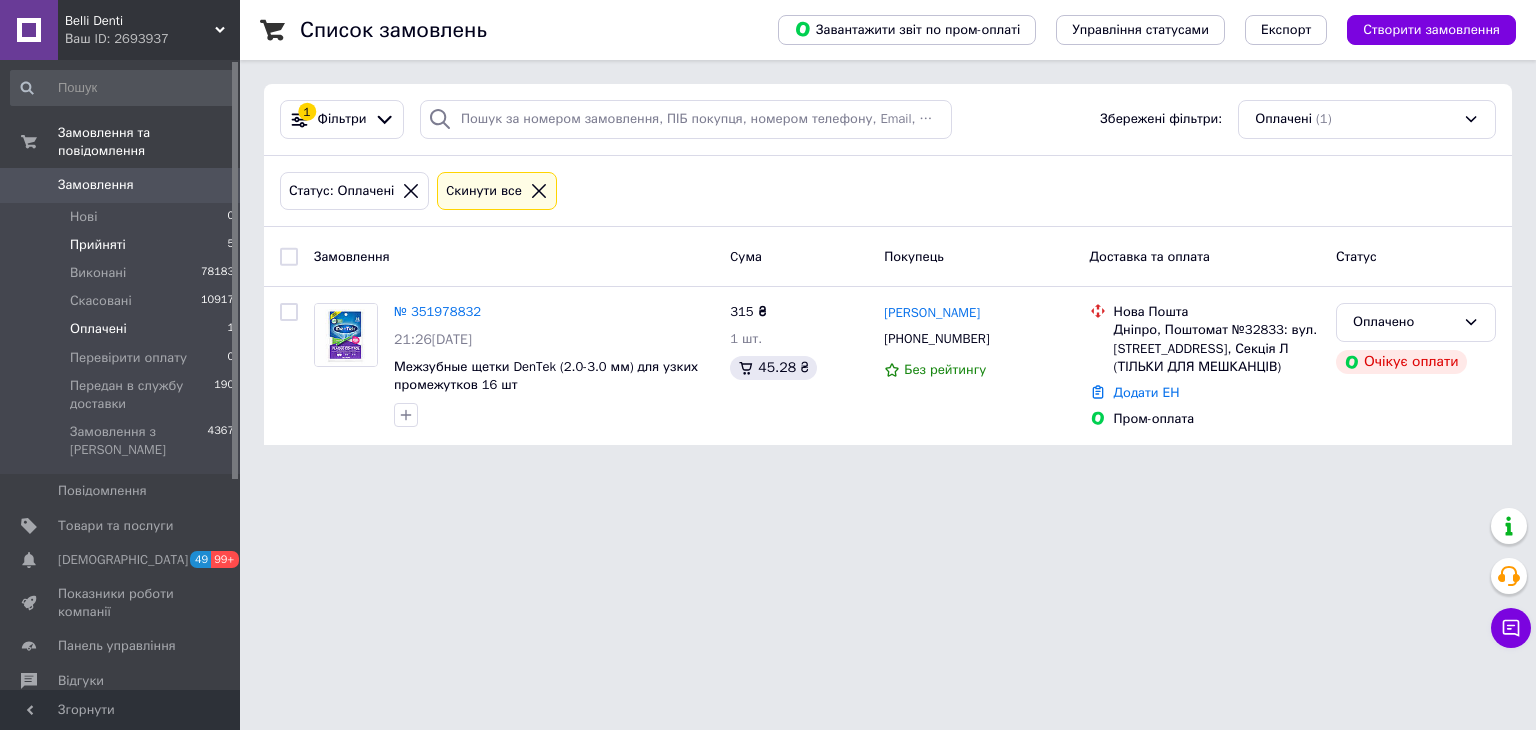 click on "Прийняті 5" at bounding box center [123, 245] 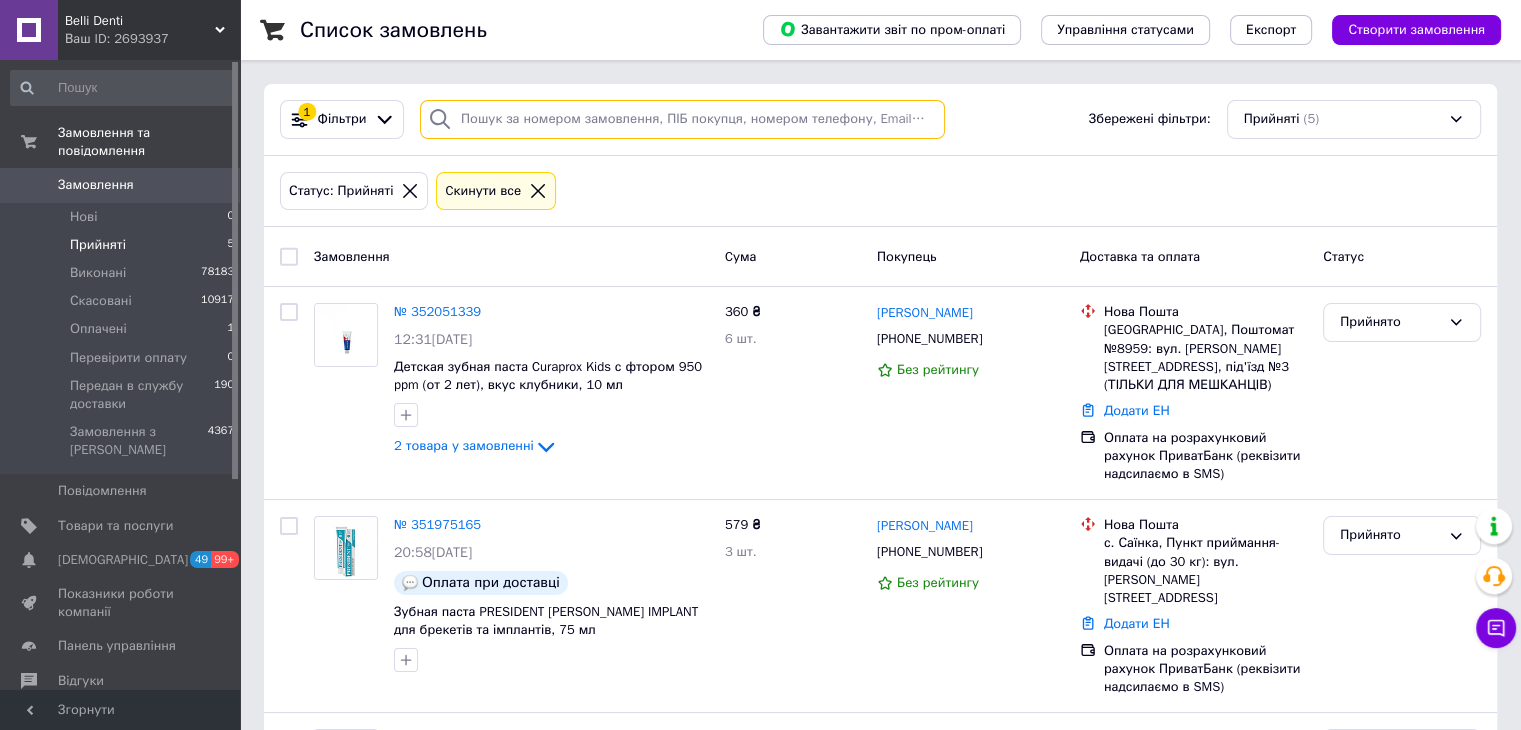 click at bounding box center (682, 119) 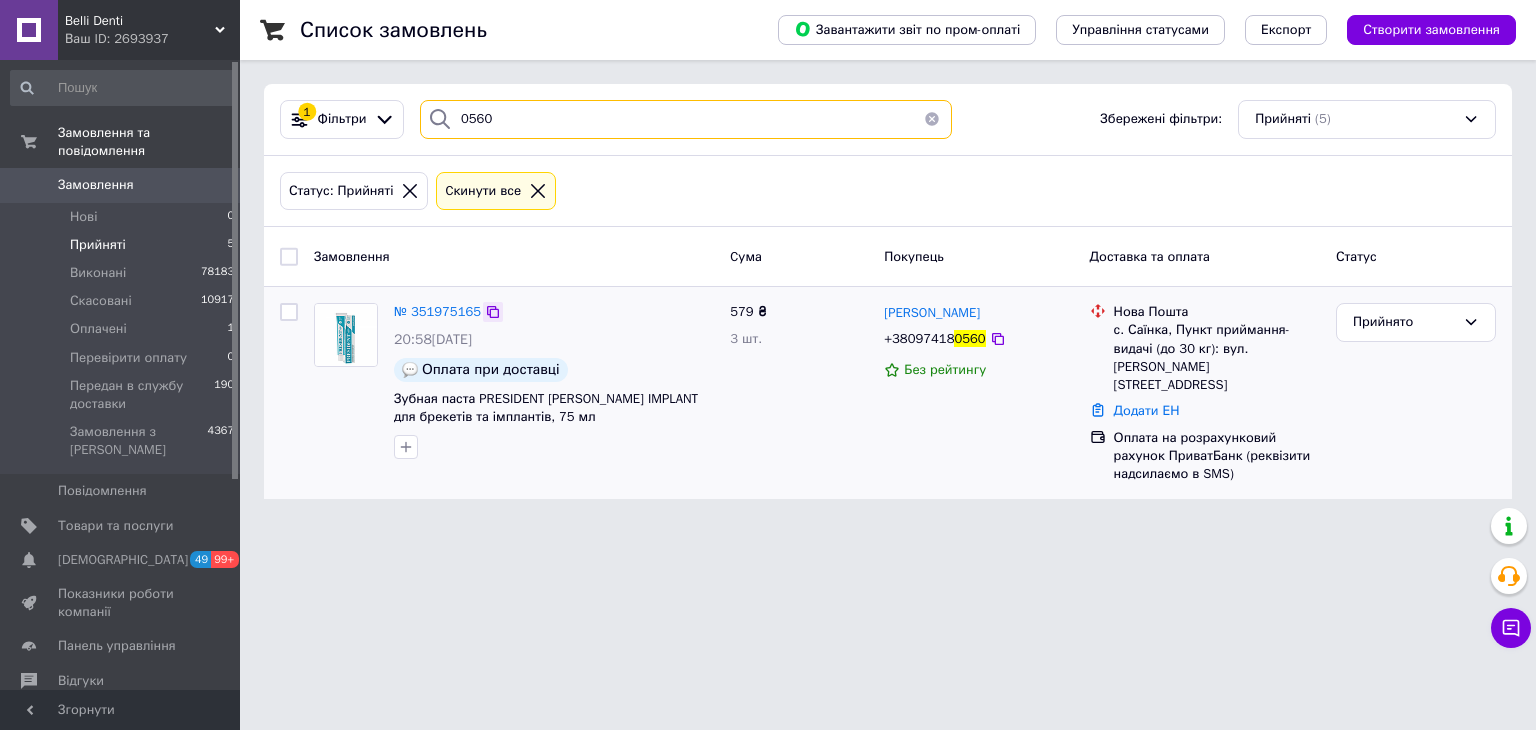 type on "0560" 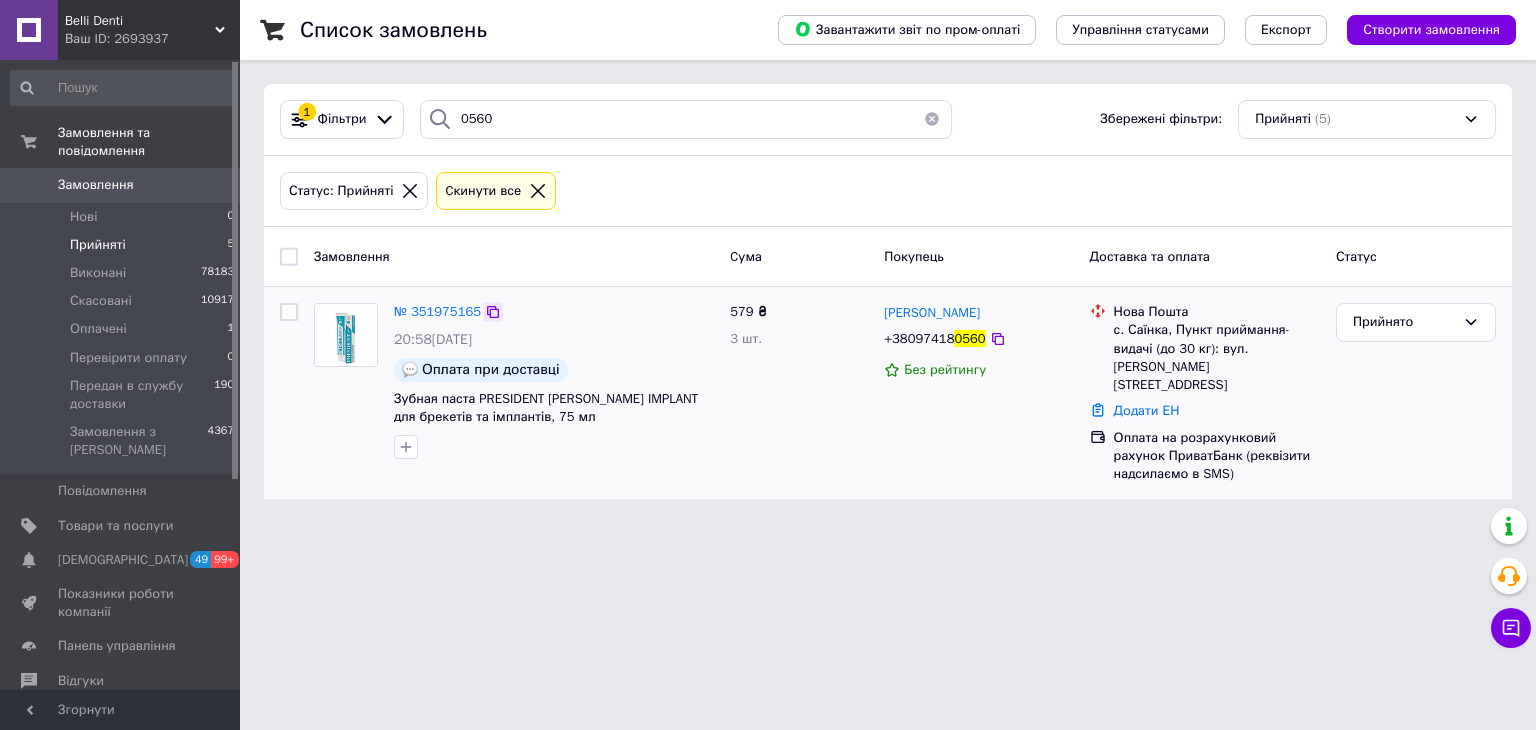 click 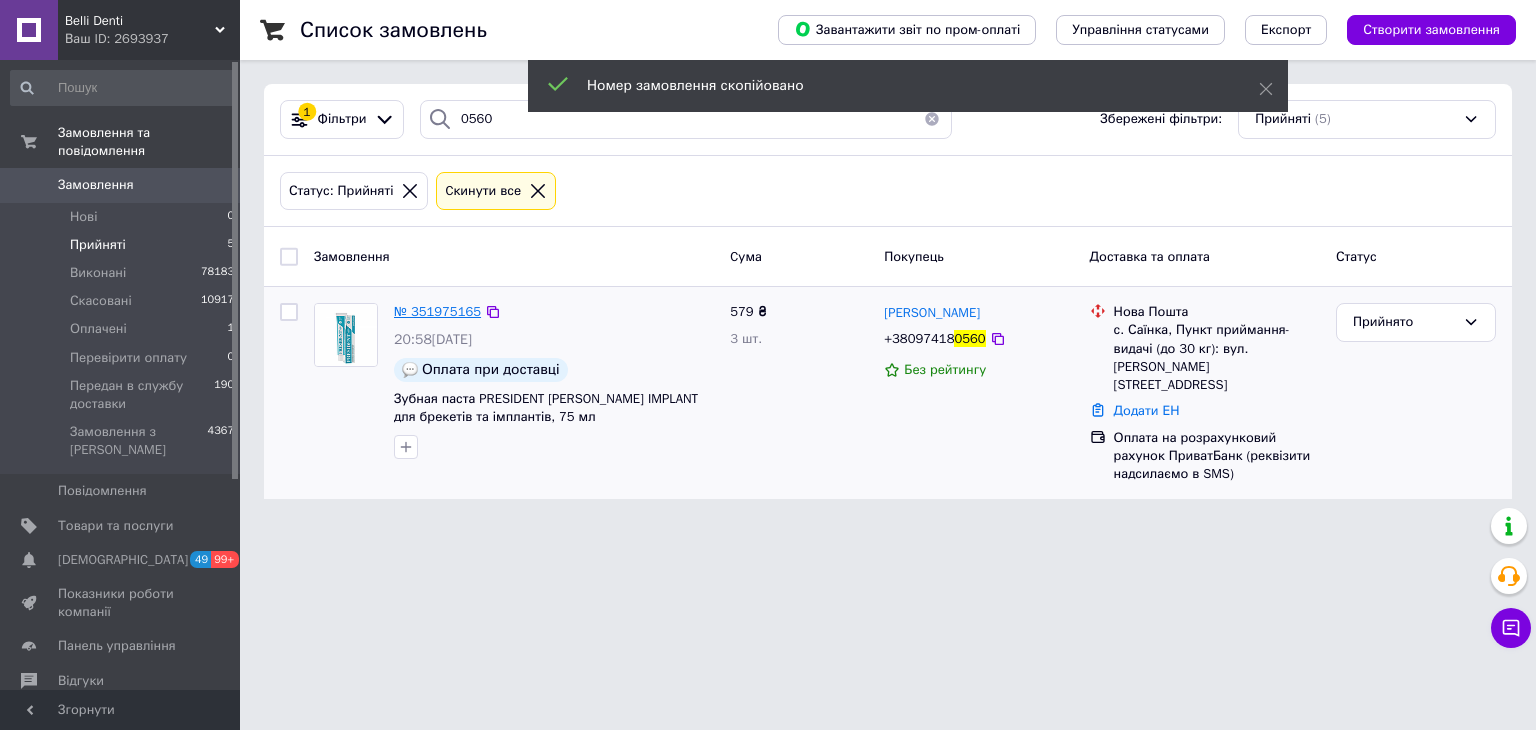 click on "№ 351975165" at bounding box center [437, 311] 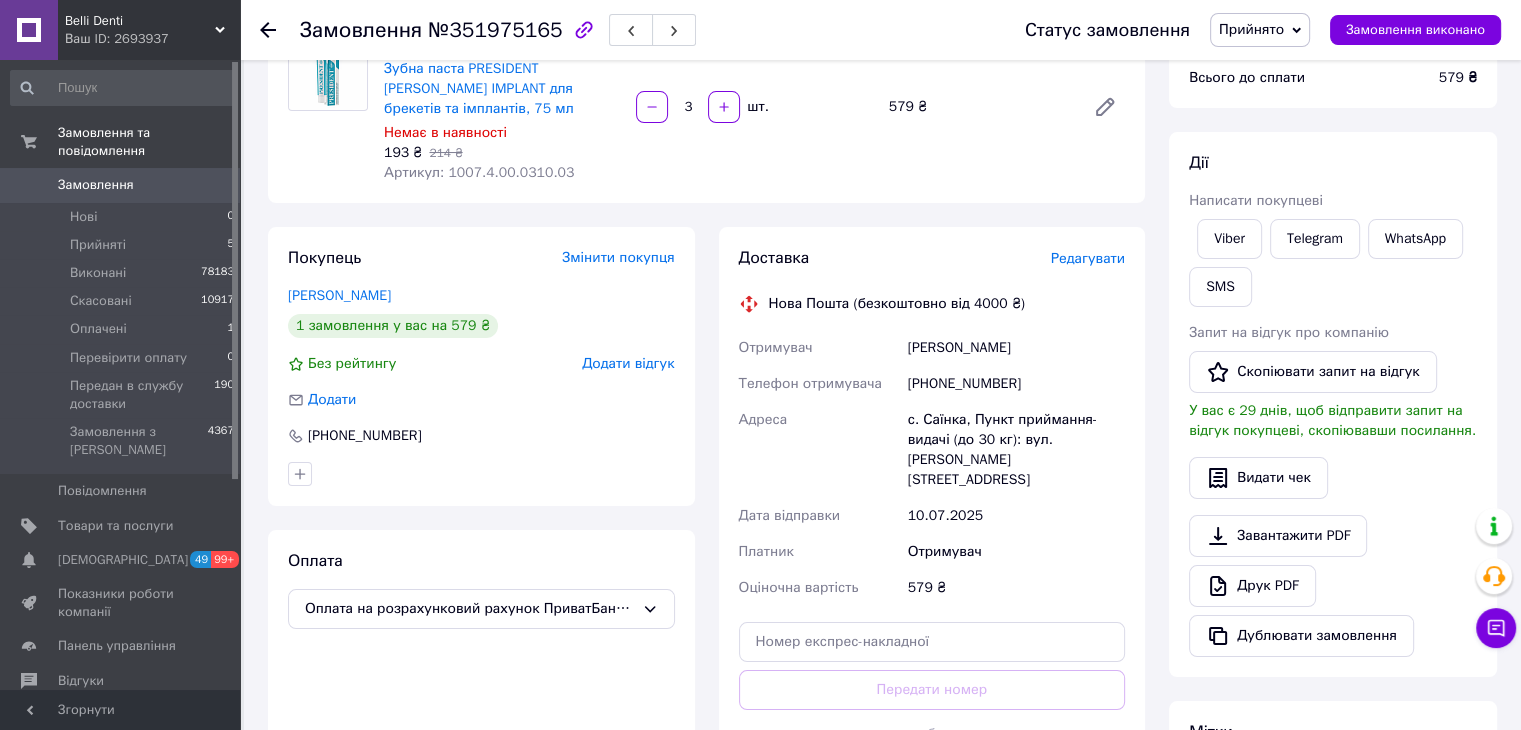 scroll, scrollTop: 300, scrollLeft: 0, axis: vertical 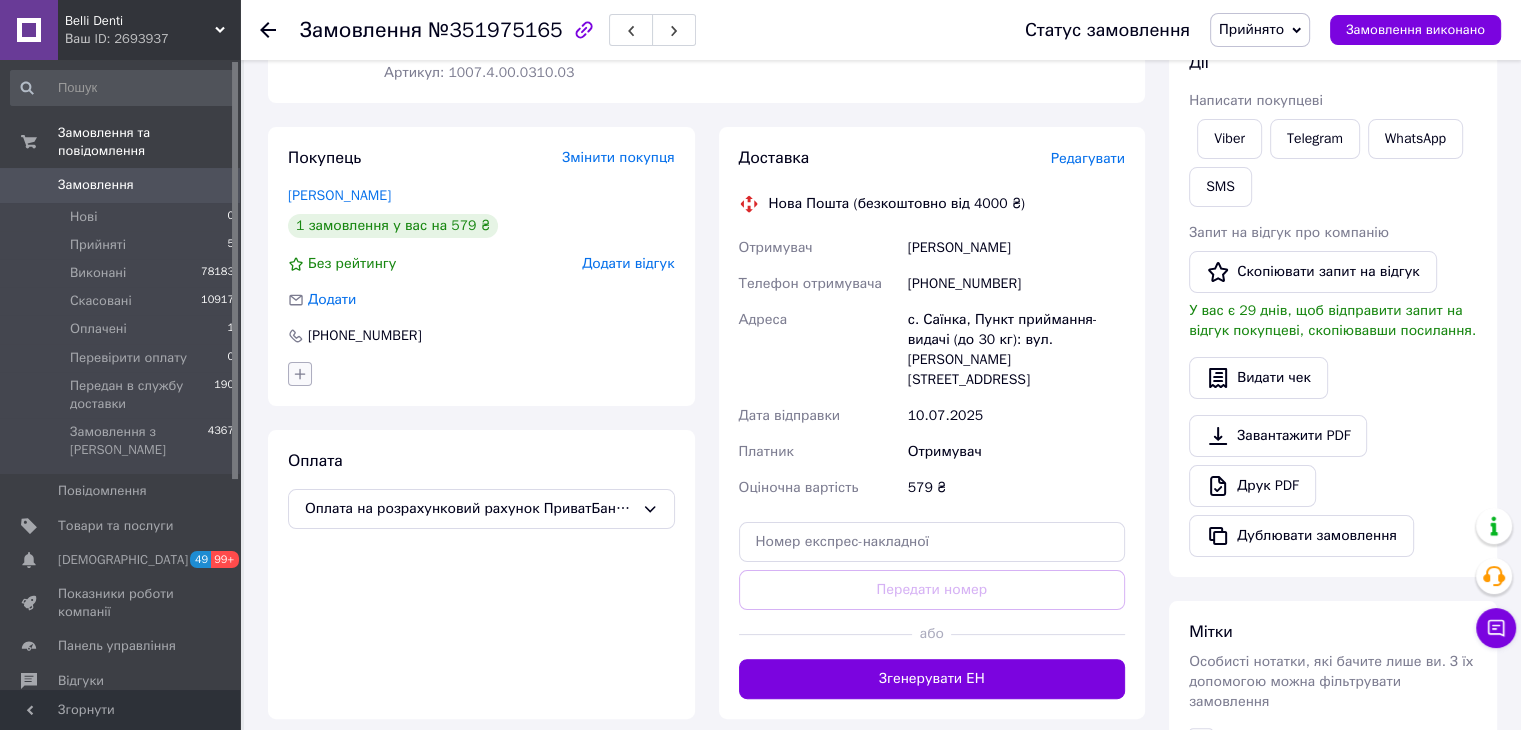click 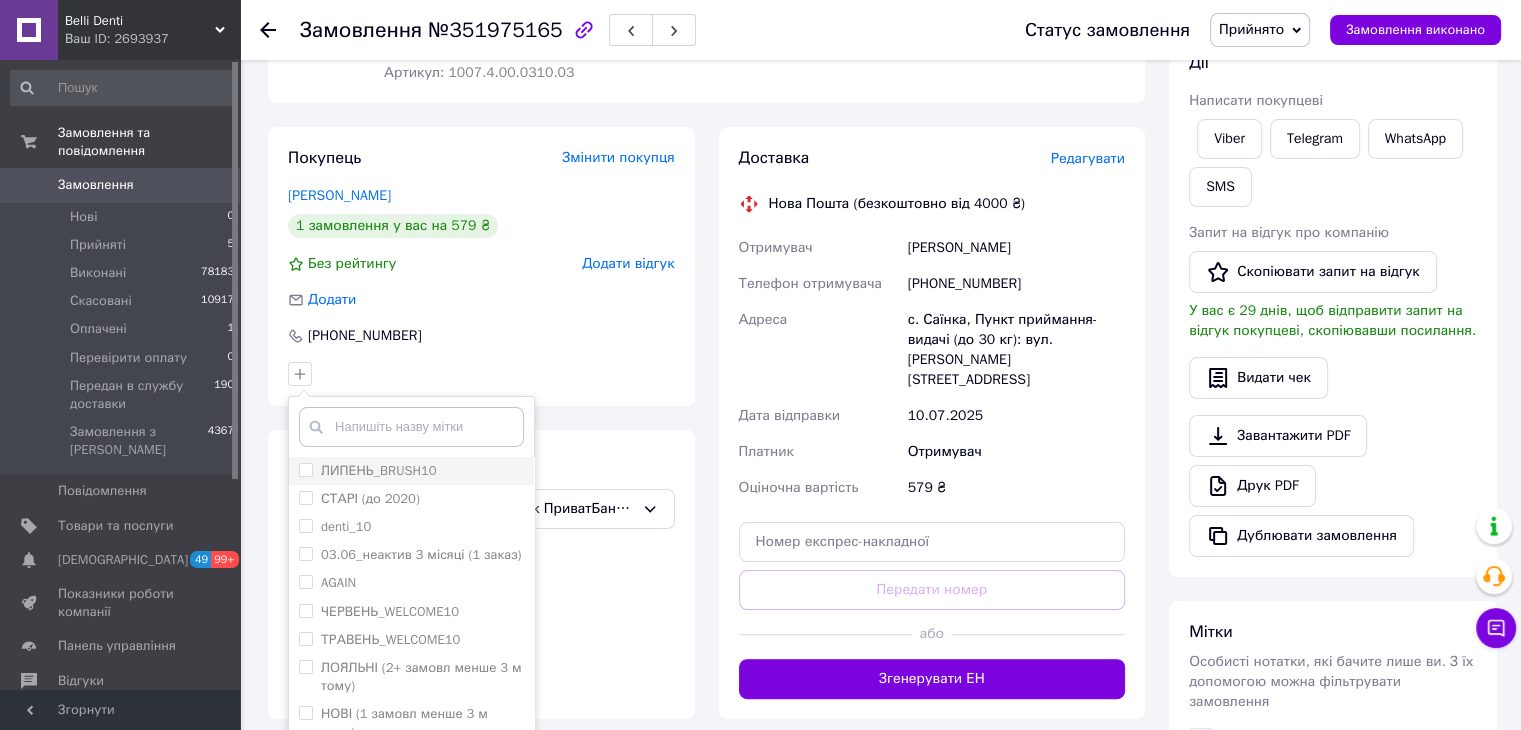 click on "ЛИПЕНЬ_BRUSH10" at bounding box center (379, 470) 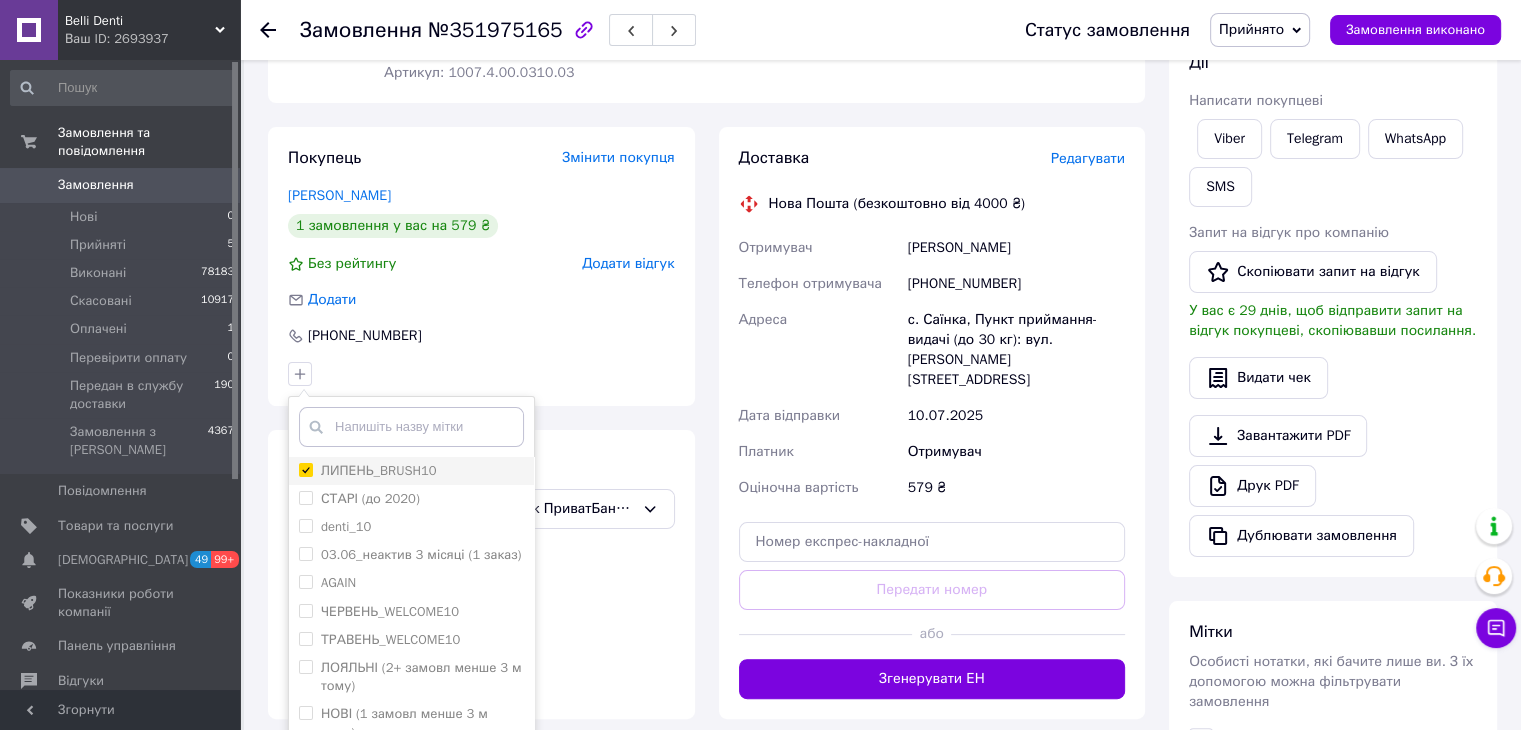 checkbox on "true" 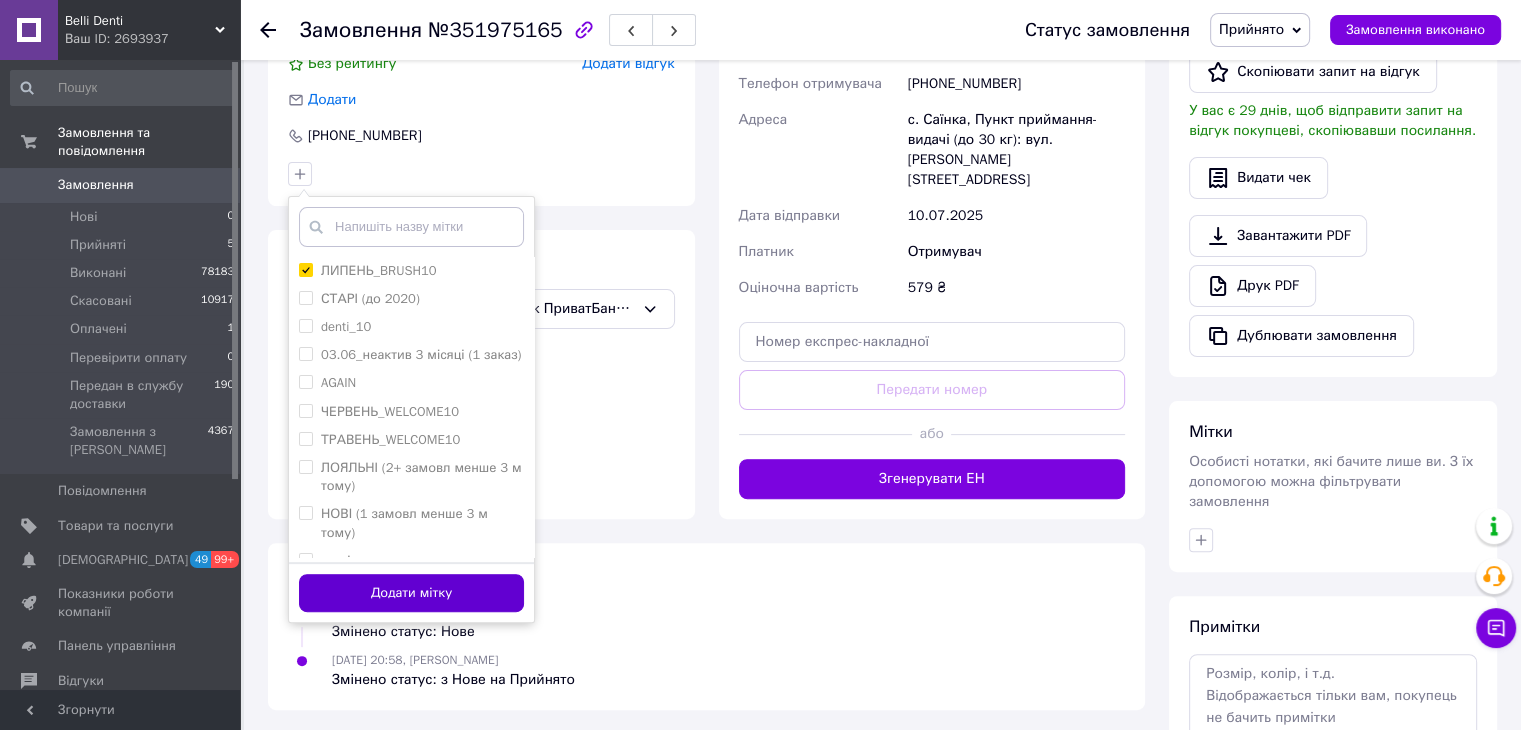 click on "Додати мітку" at bounding box center (411, 593) 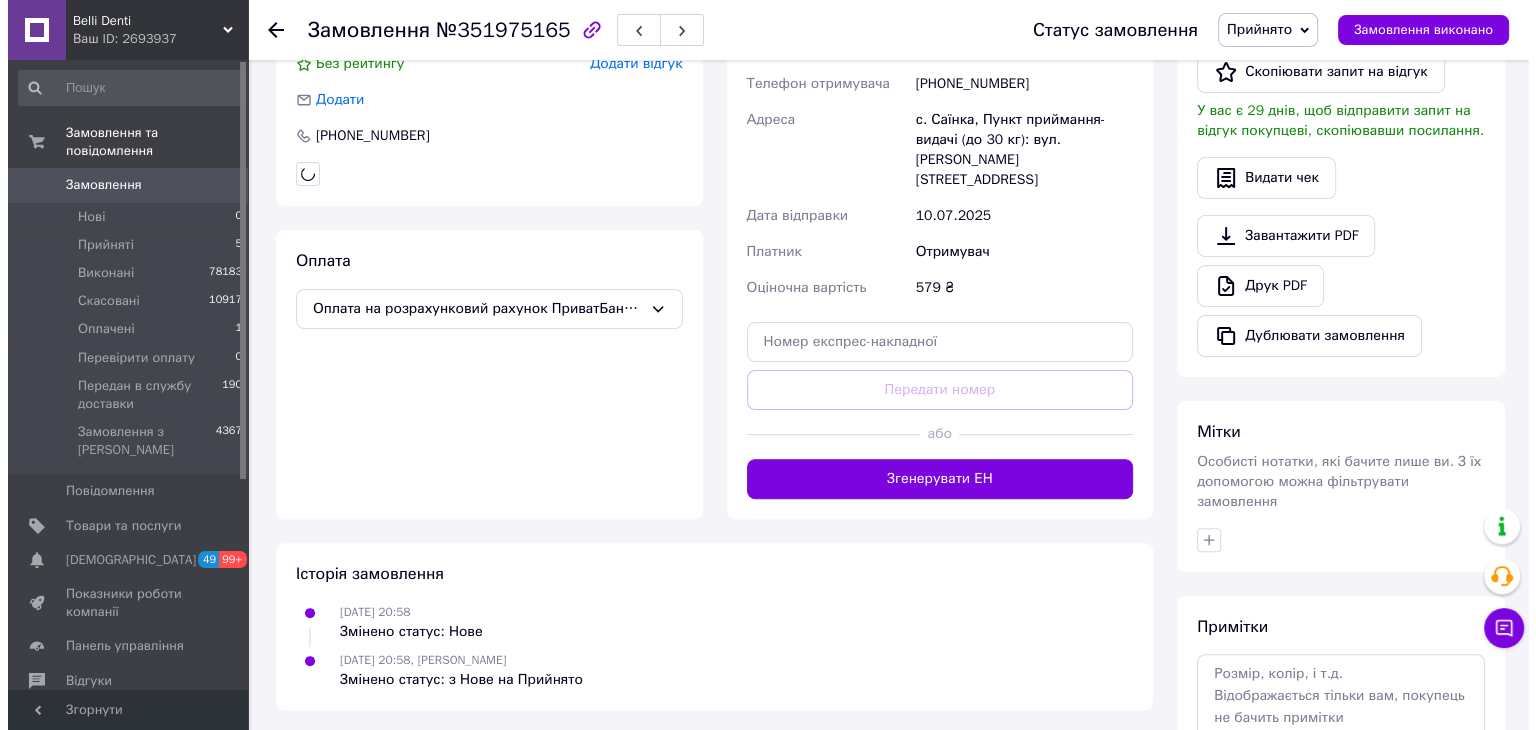 scroll, scrollTop: 300, scrollLeft: 0, axis: vertical 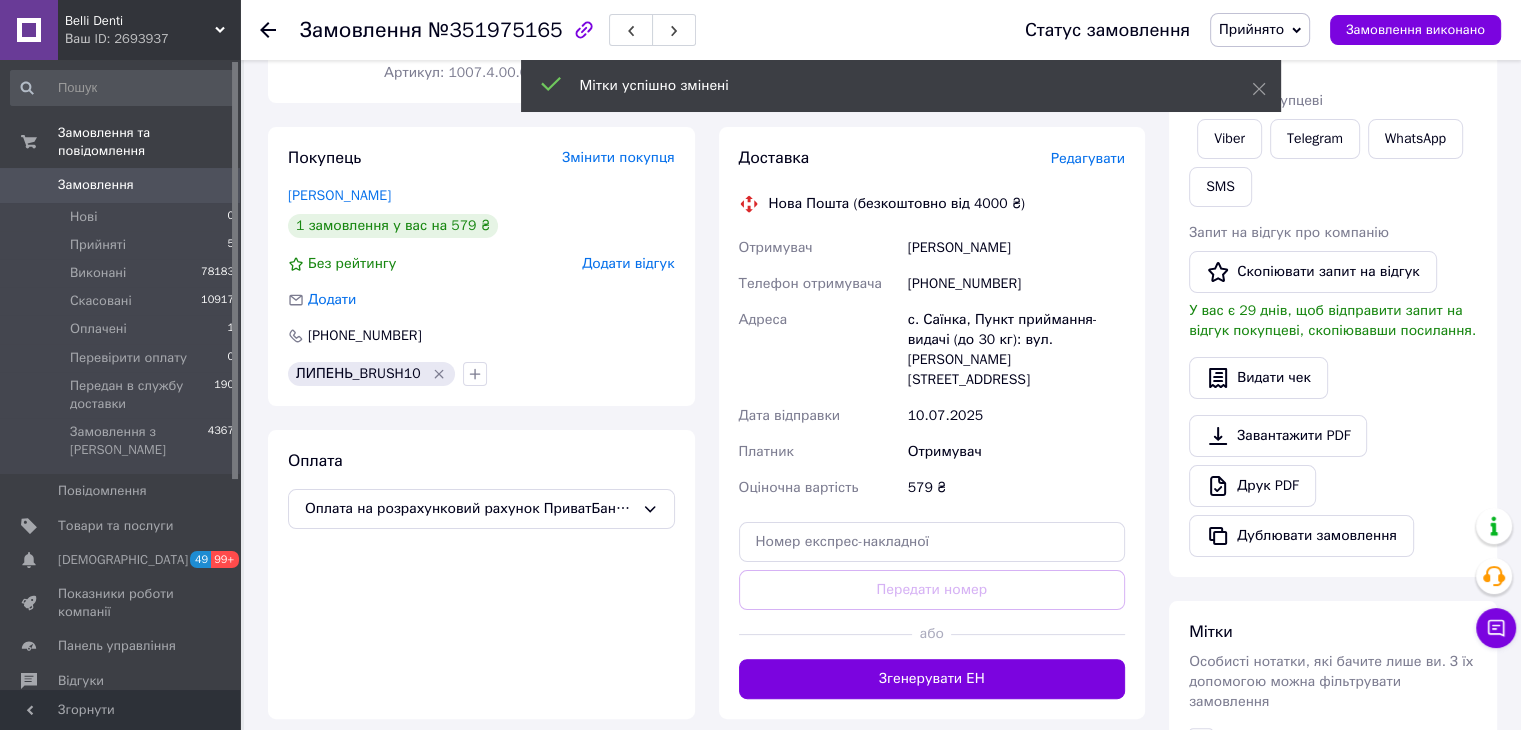click on "Редагувати" at bounding box center [1088, 158] 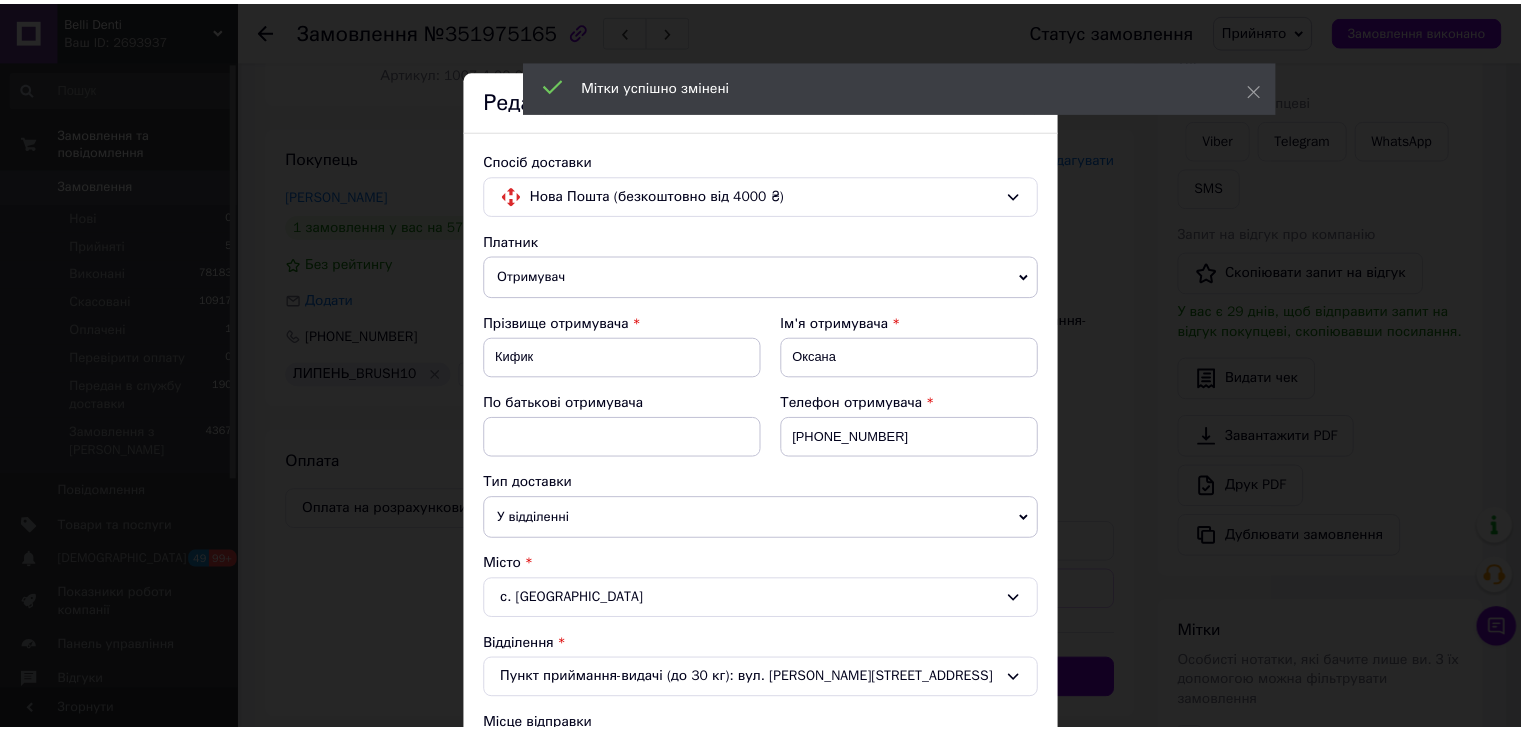 scroll, scrollTop: 628, scrollLeft: 0, axis: vertical 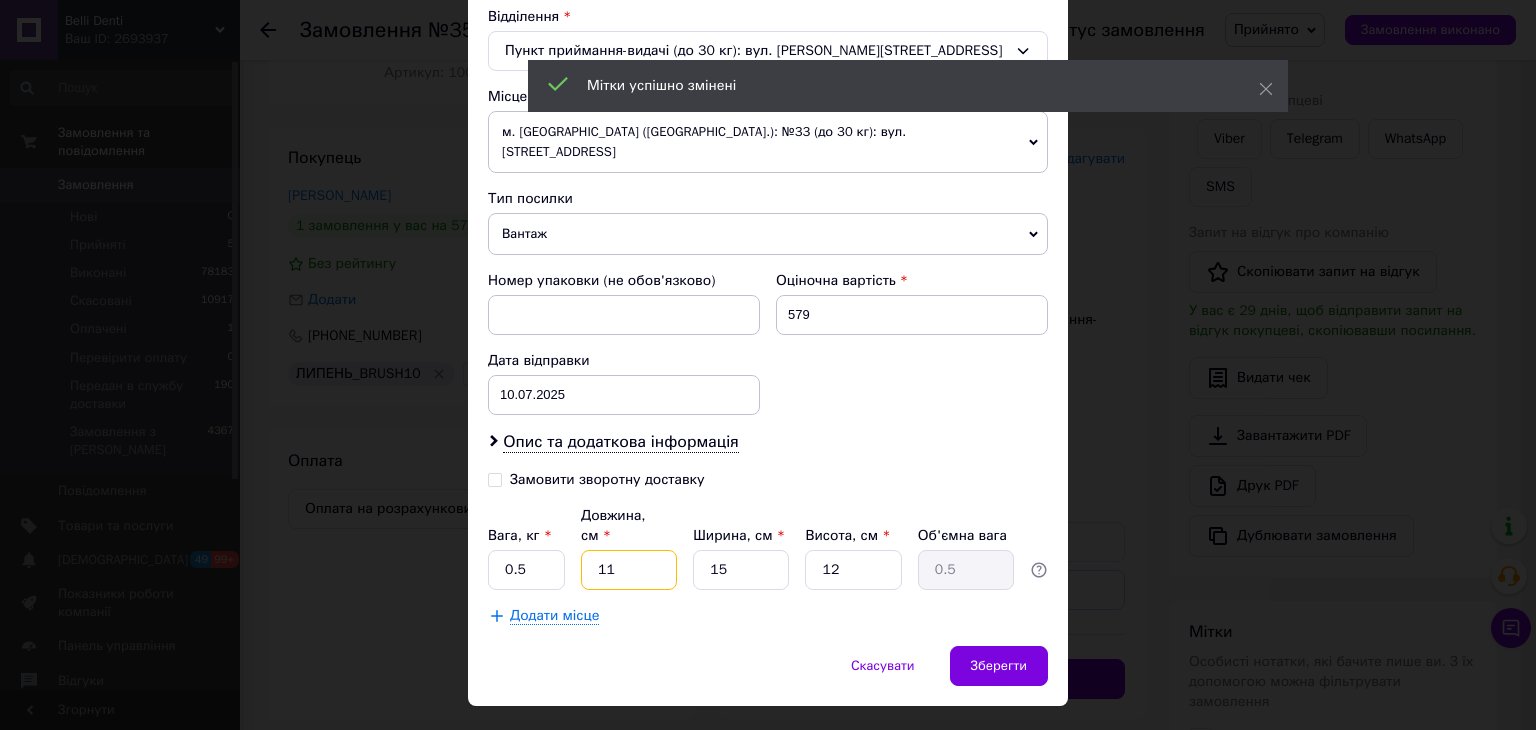 click on "11" at bounding box center (629, 570) 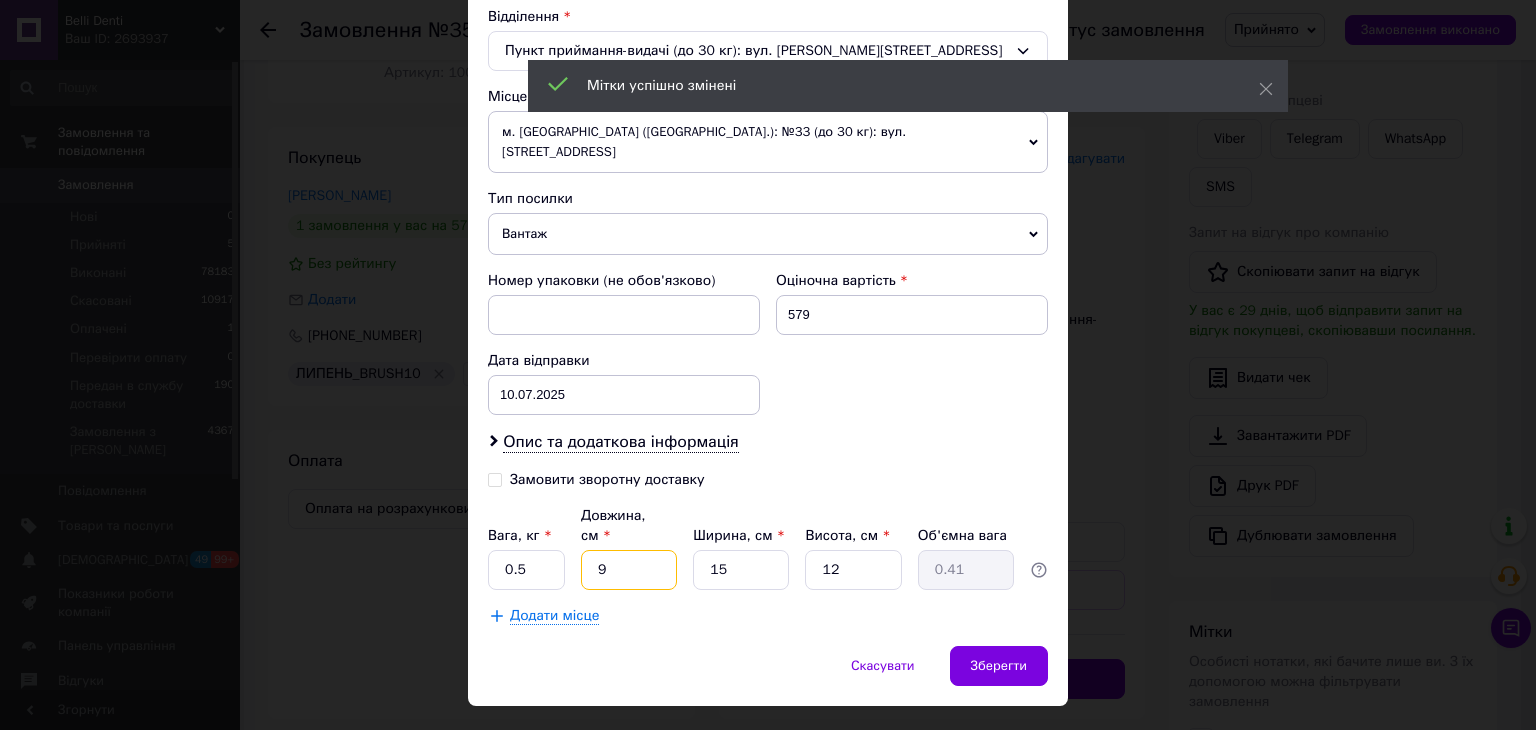 type on "9" 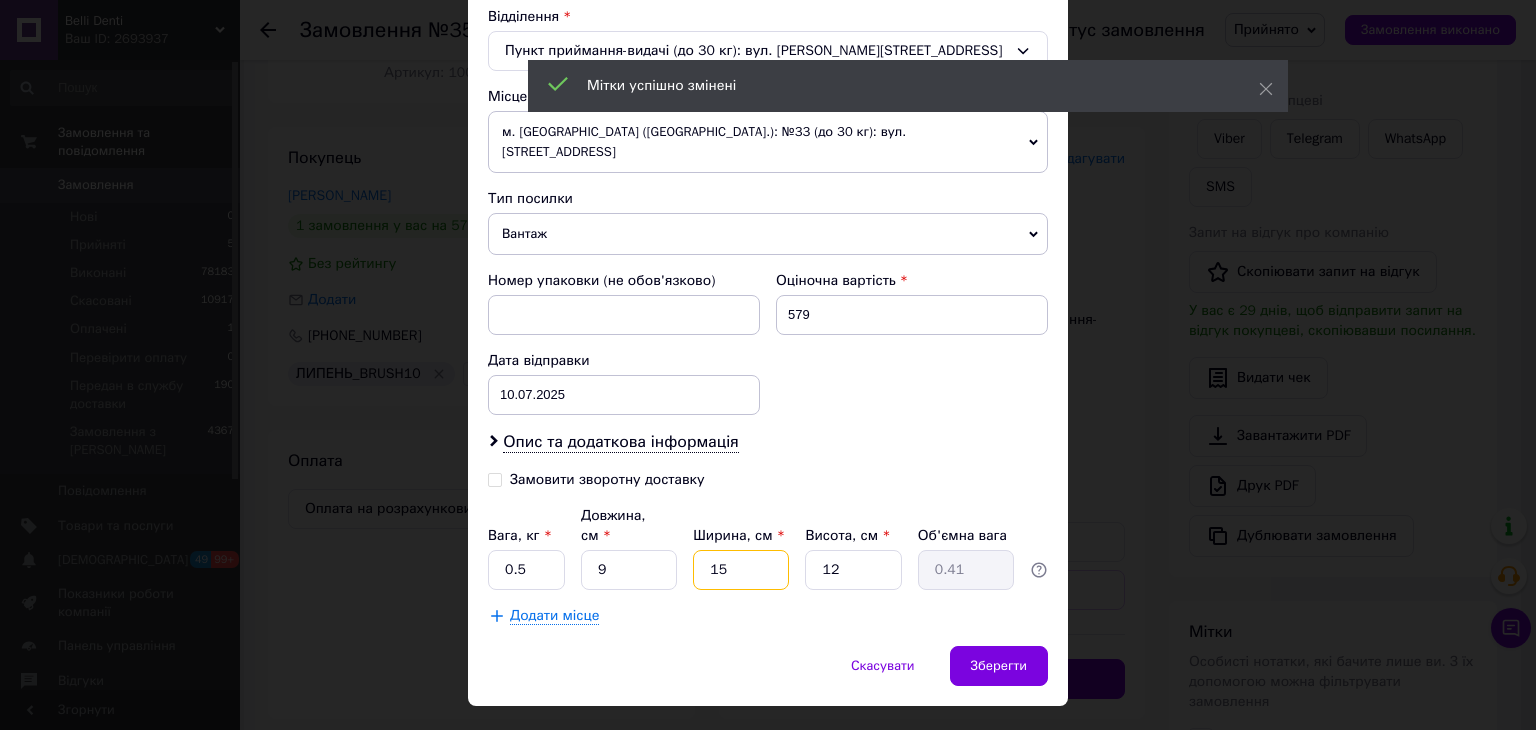 drag, startPoint x: 712, startPoint y: 541, endPoint x: 838, endPoint y: 532, distance: 126.32102 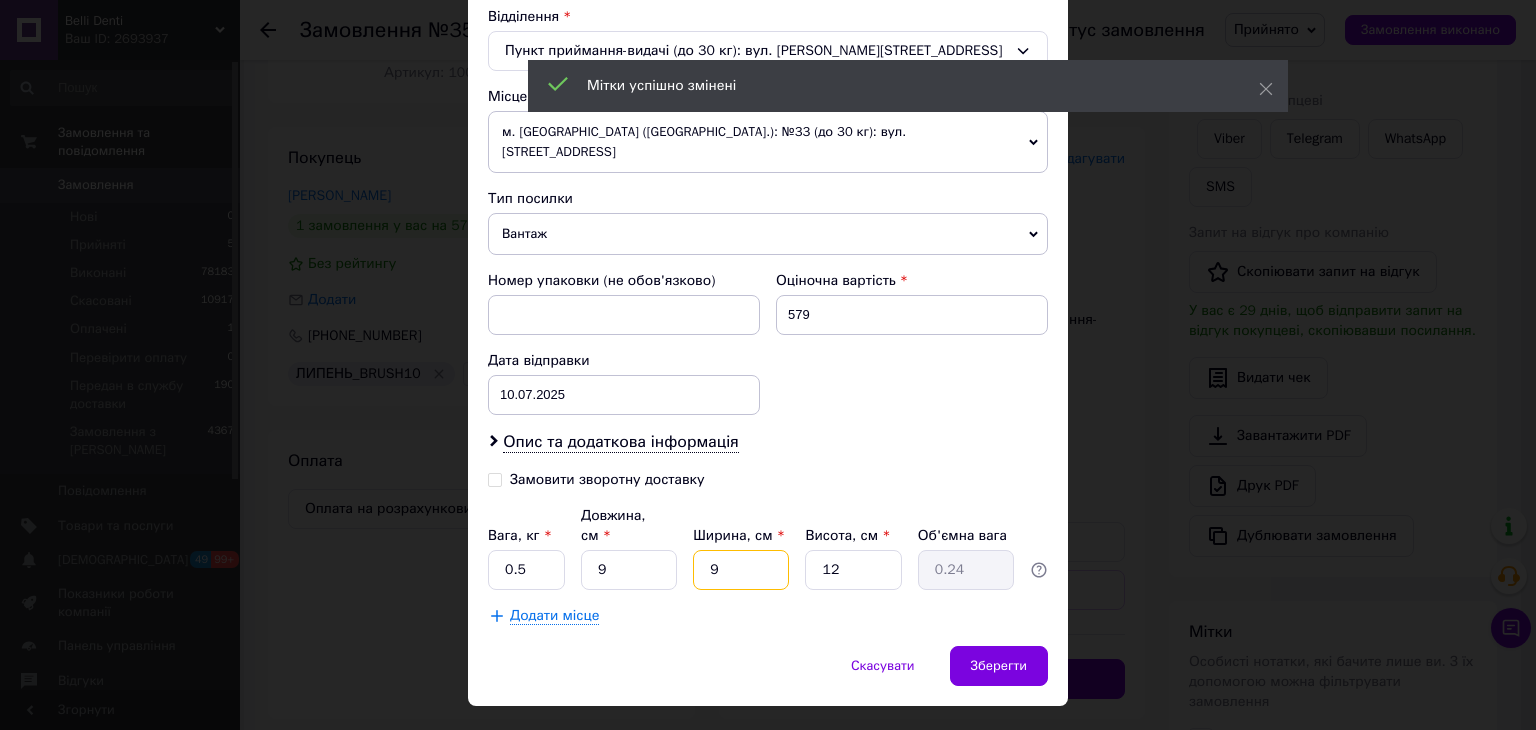 type on "9" 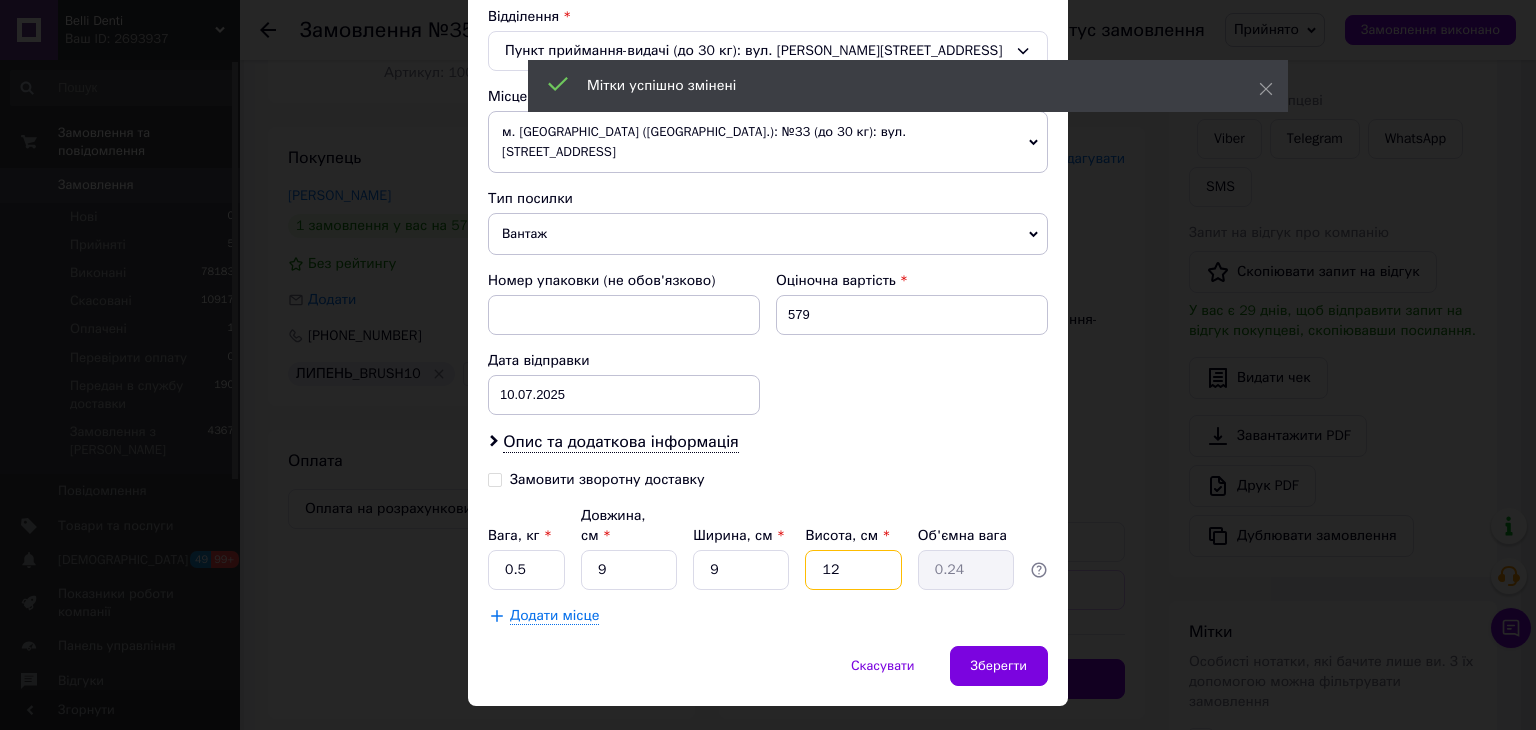 drag, startPoint x: 848, startPoint y: 529, endPoint x: 802, endPoint y: 569, distance: 60.959003 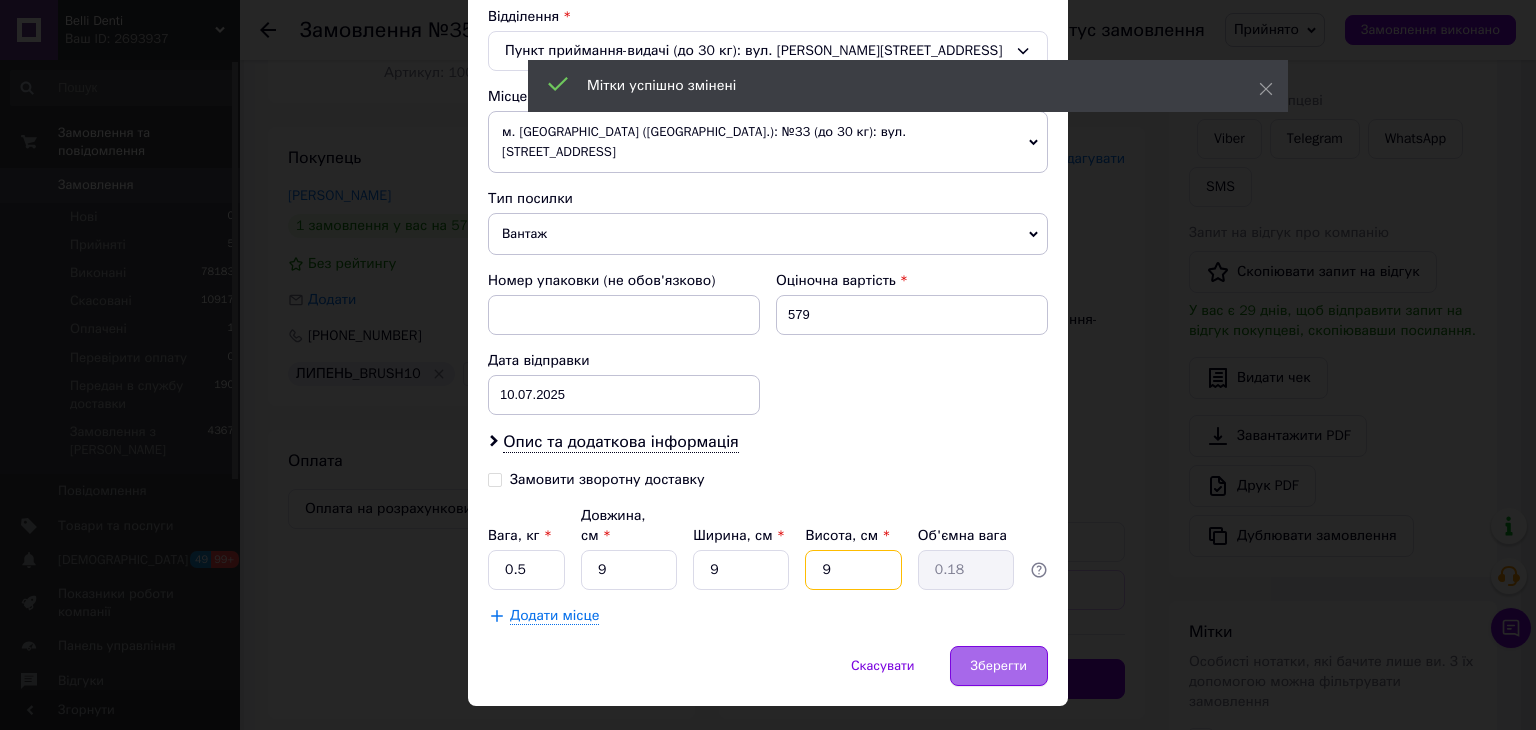 type on "9" 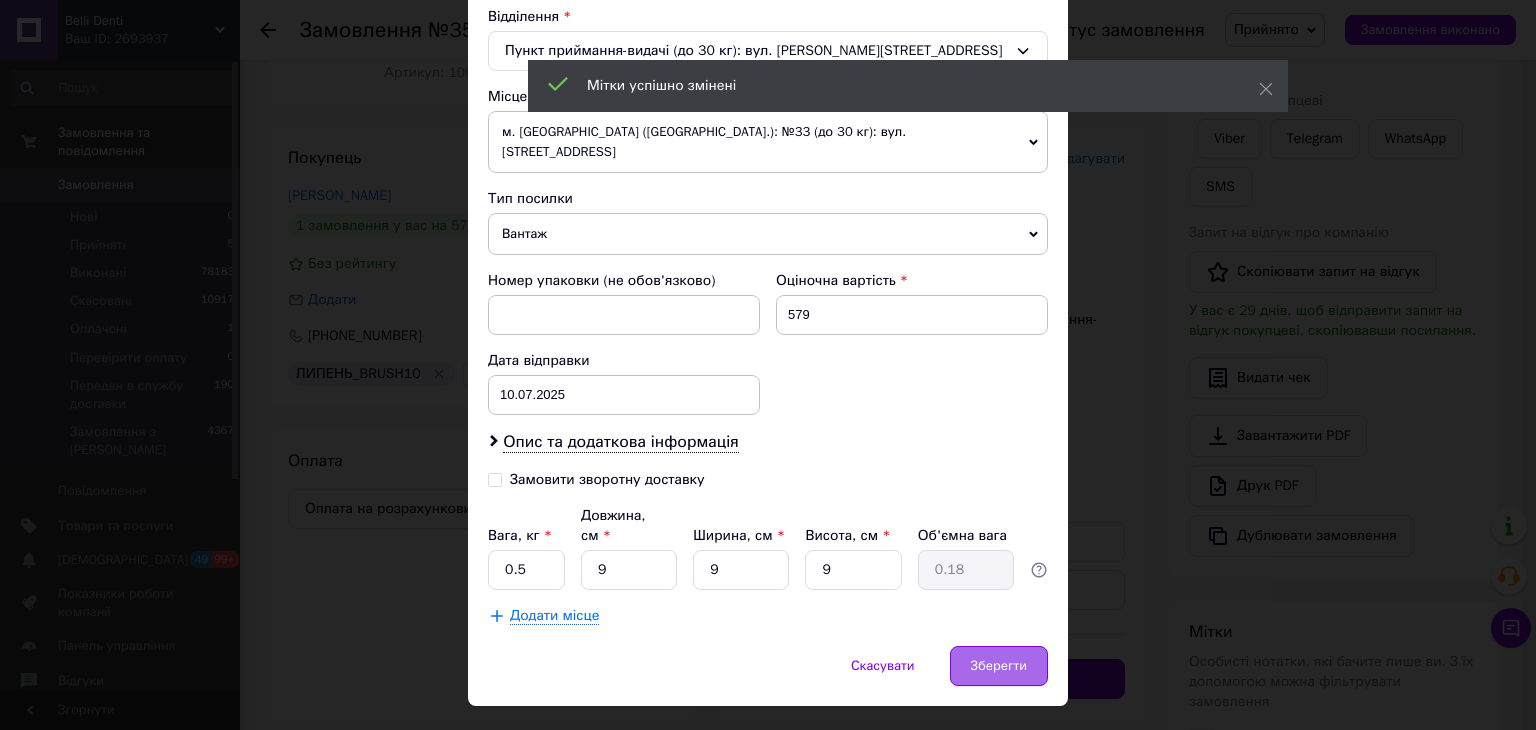 click on "Зберегти" at bounding box center (999, 666) 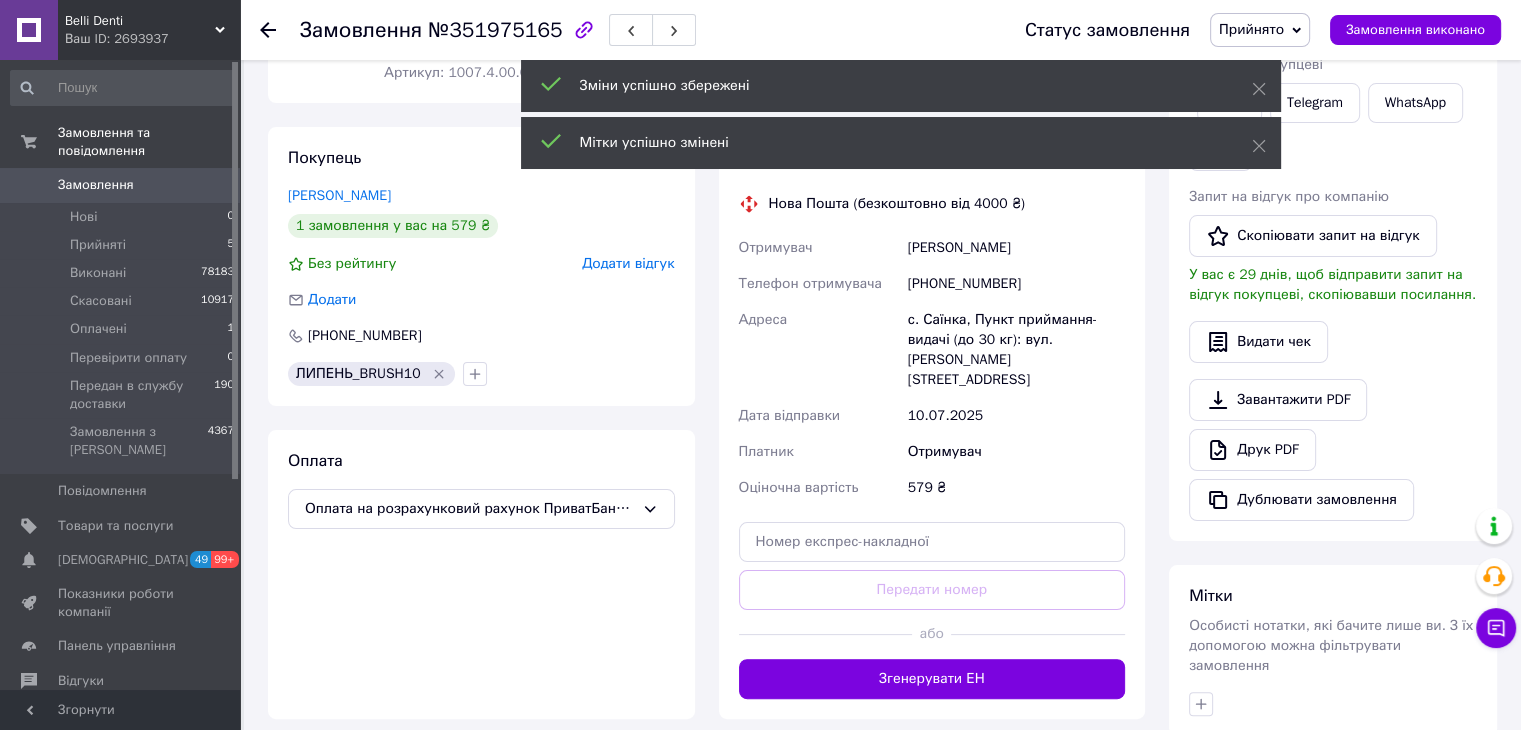 drag, startPoint x: 1028, startPoint y: 664, endPoint x: 1017, endPoint y: 661, distance: 11.401754 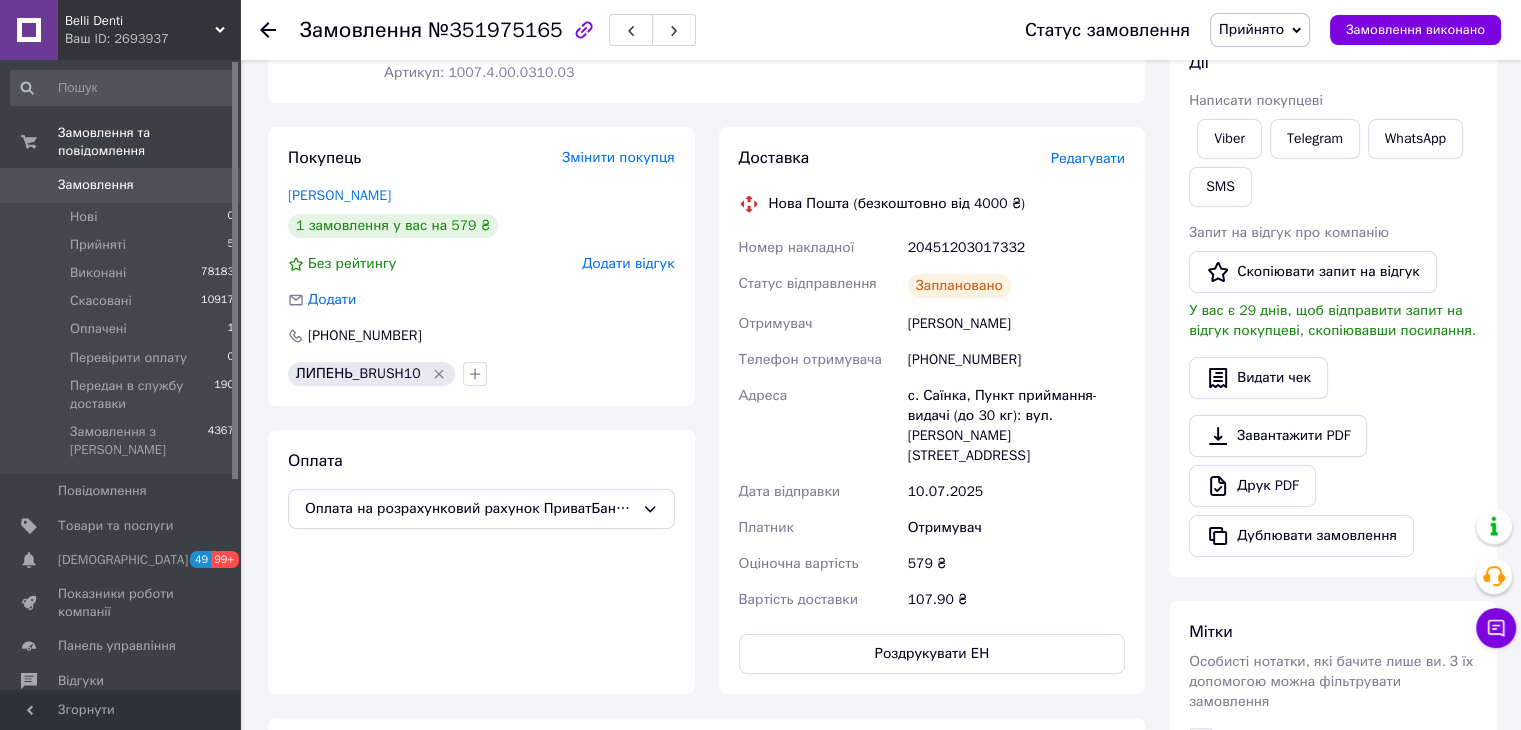 click on "Прийнято" at bounding box center [1251, 29] 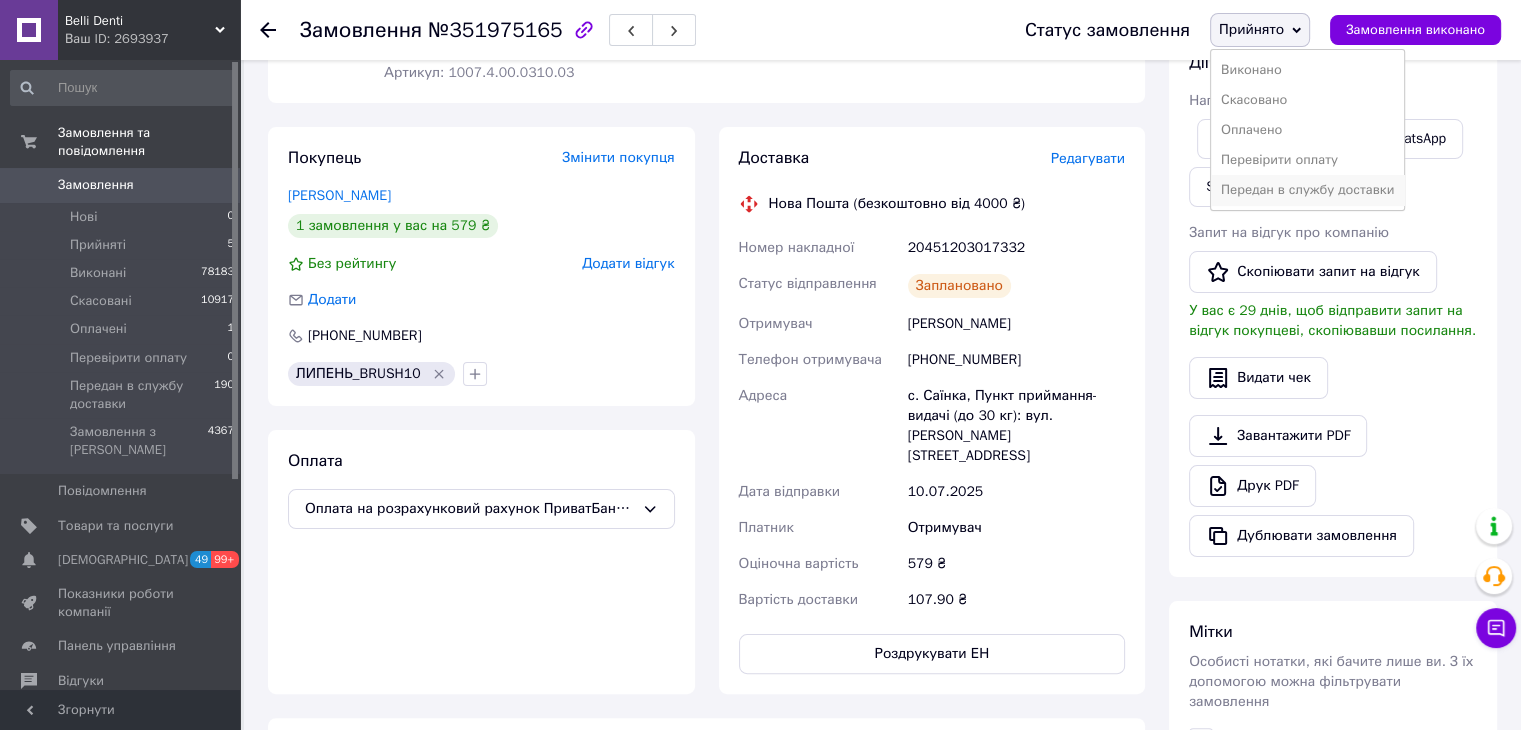 click on "Передан в службу доставки" at bounding box center (1307, 190) 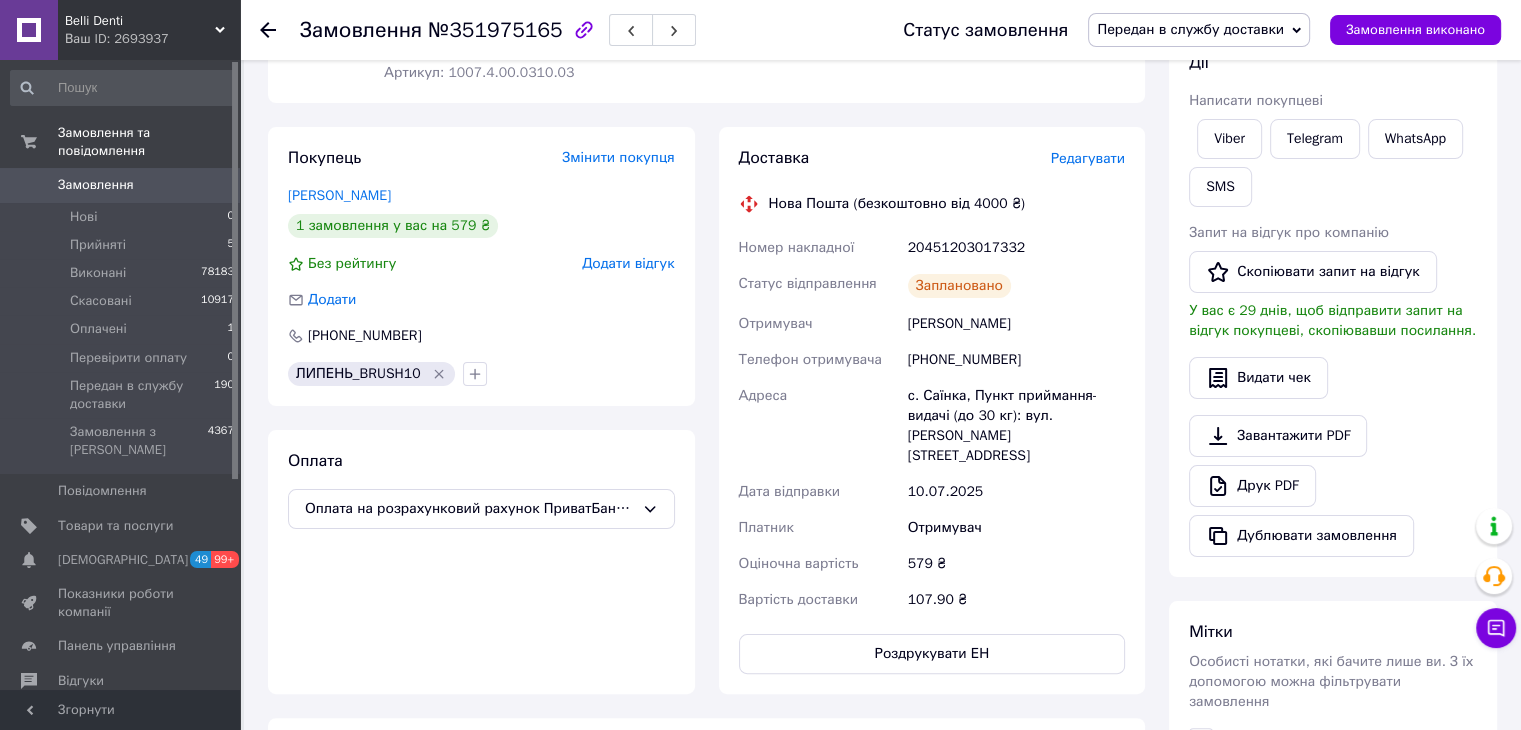 click on "20451203017332" at bounding box center (1016, 248) 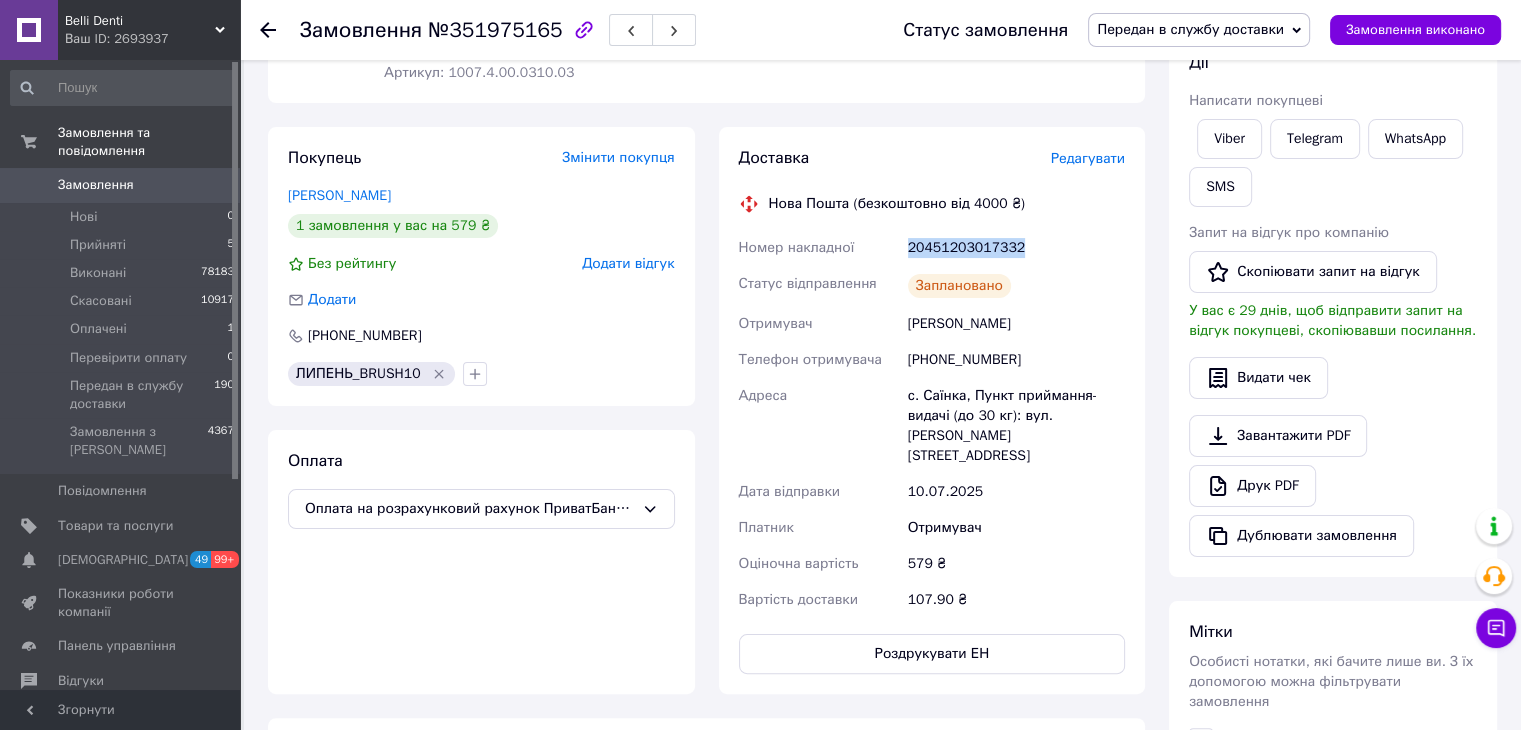 click on "20451203017332" at bounding box center (1016, 248) 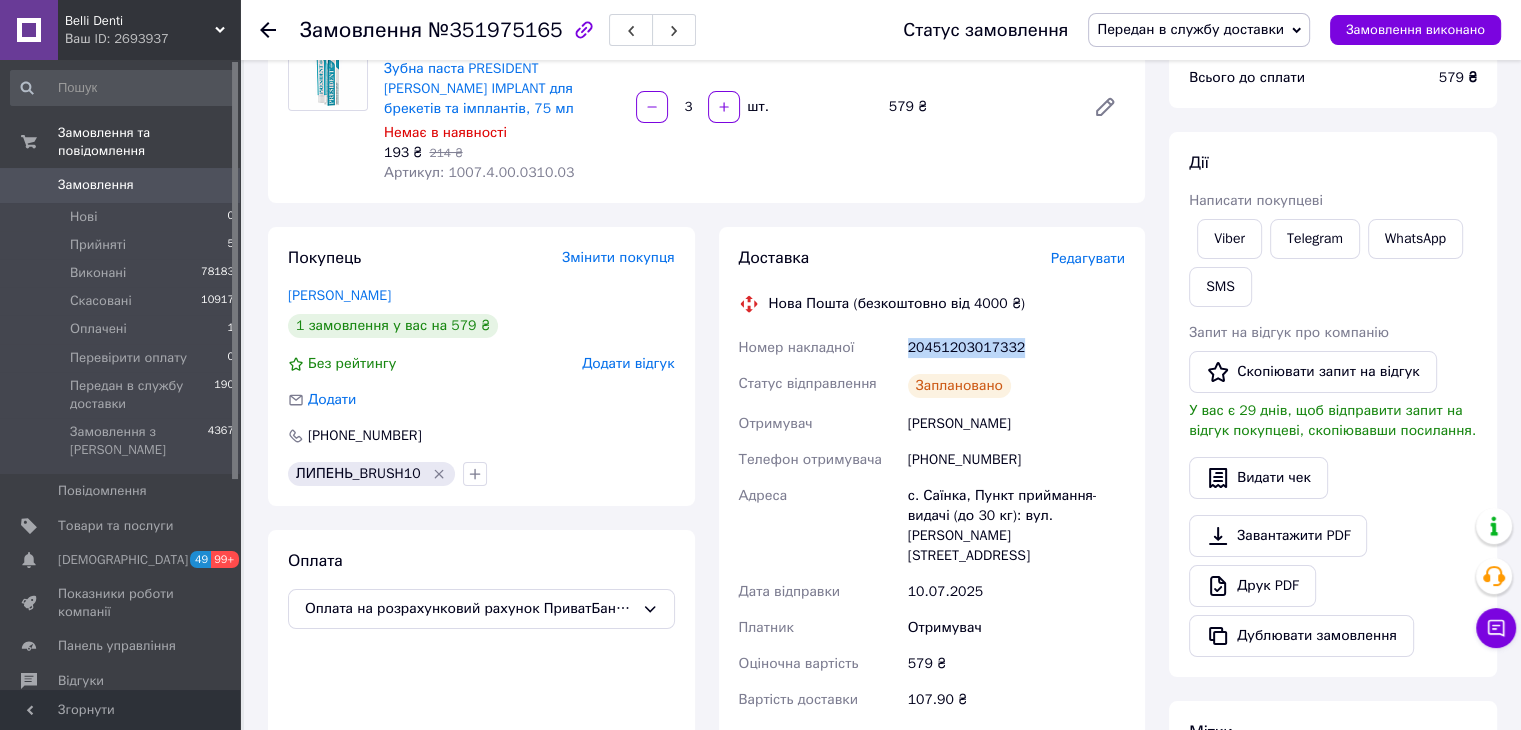 scroll, scrollTop: 100, scrollLeft: 0, axis: vertical 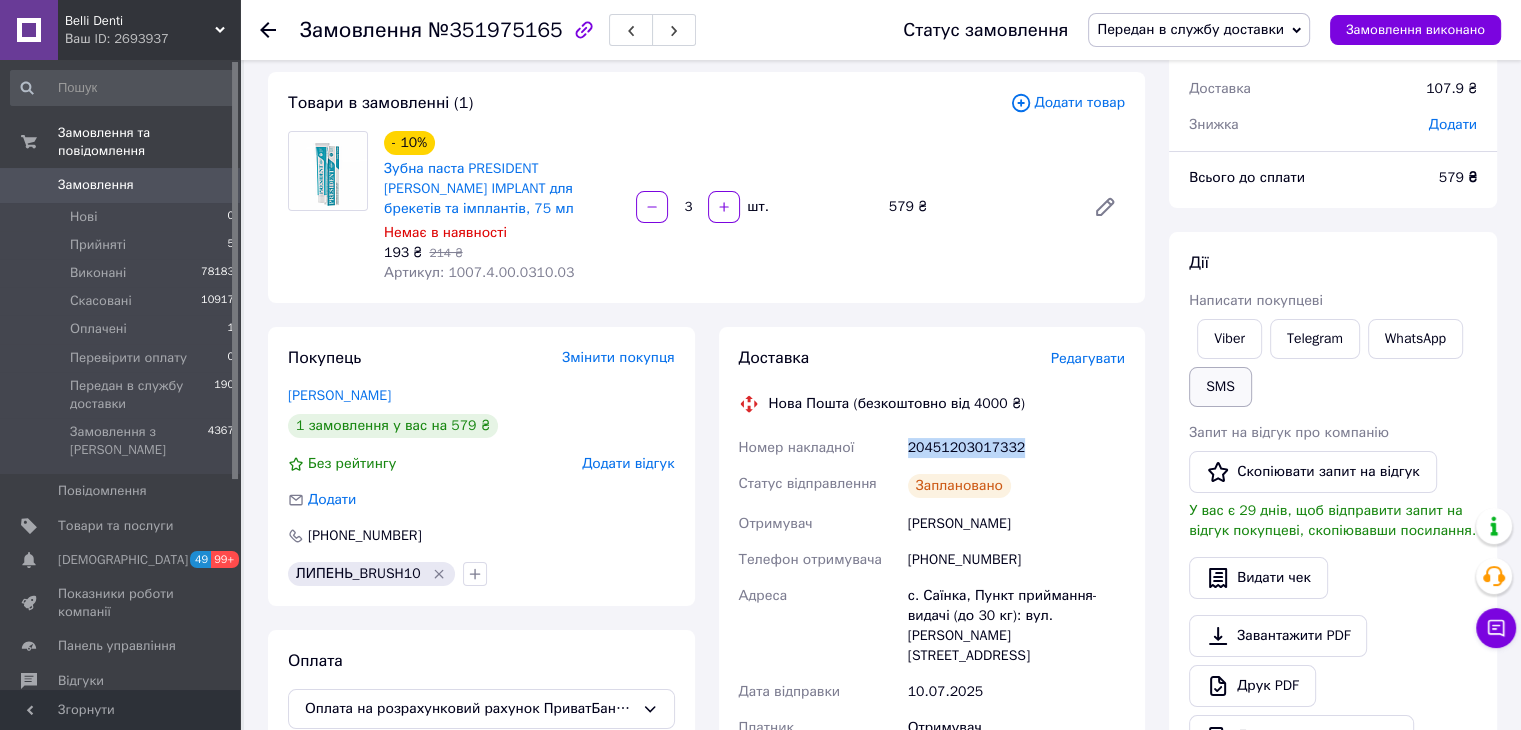 click on "SMS" at bounding box center [1220, 387] 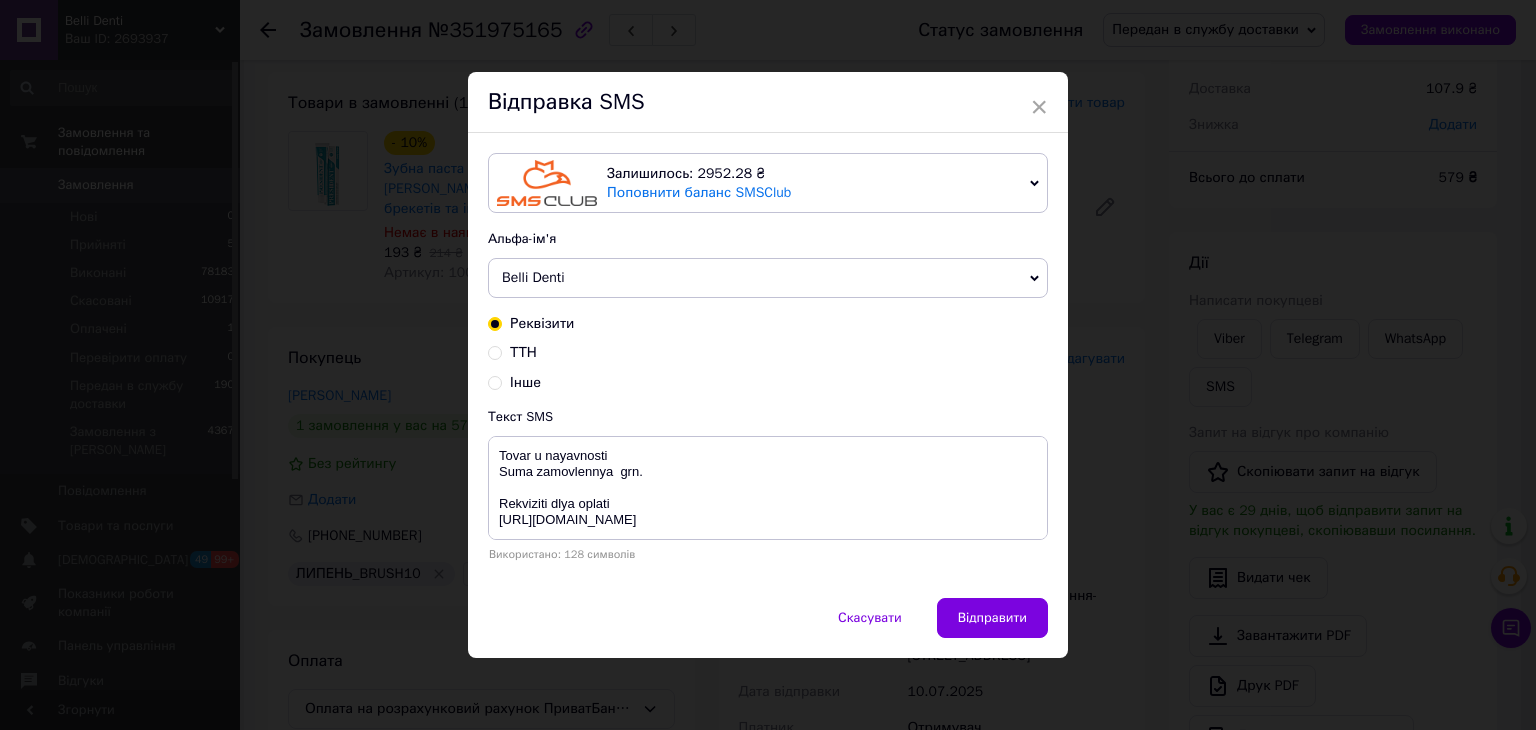 click on "ТТН" at bounding box center [523, 352] 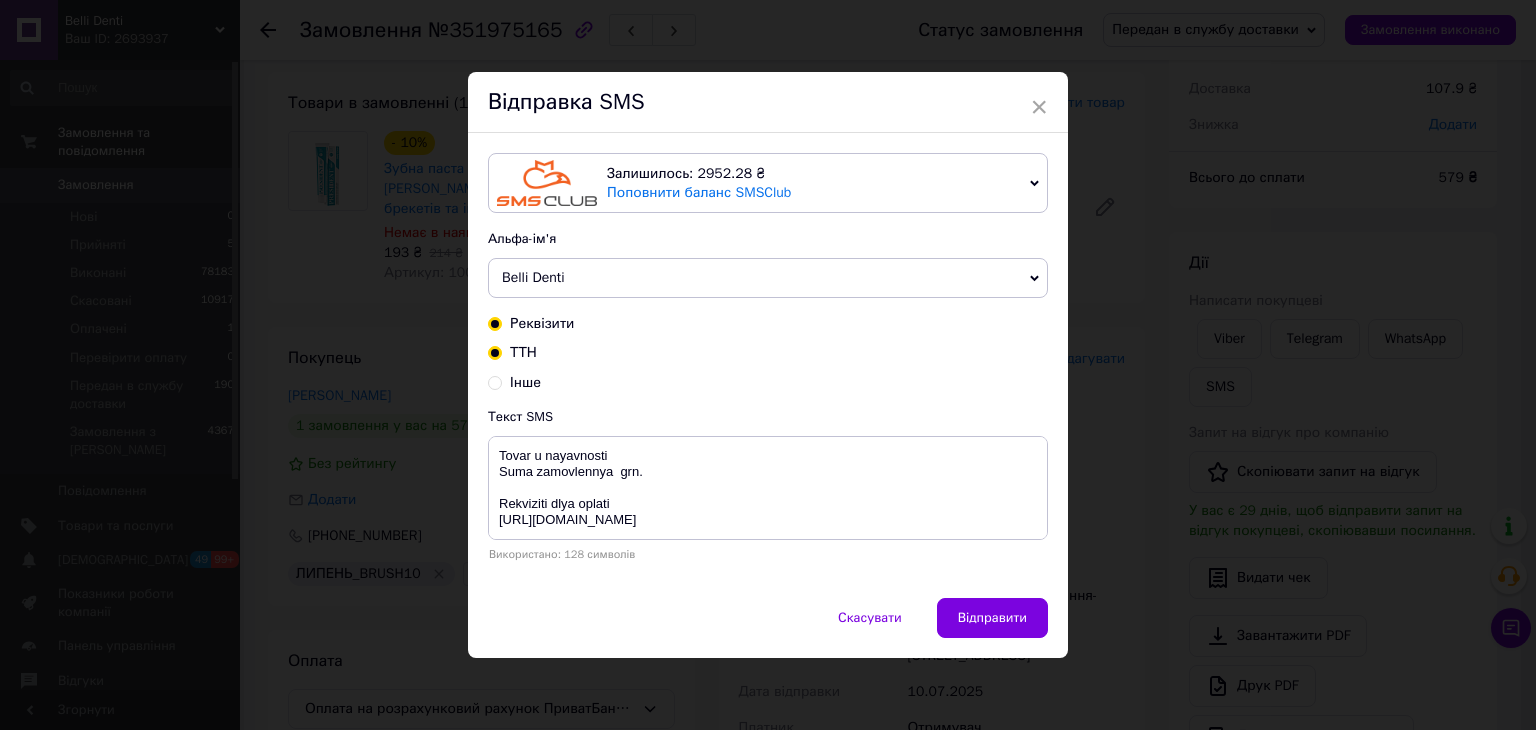 radio on "true" 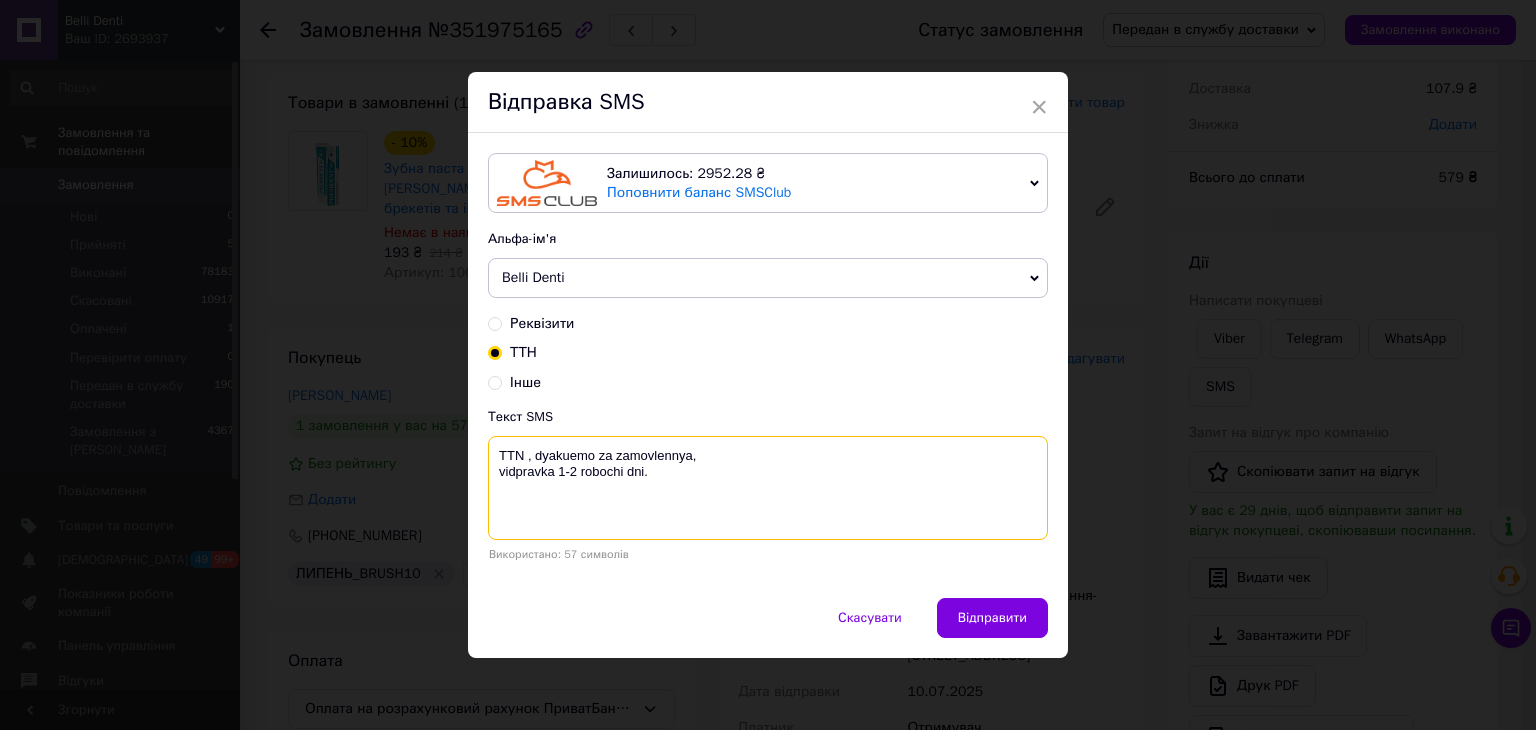 click on "TTN , dyakuemo za zamovlennya,
vidpravka 1-2 robochi dni." at bounding box center (768, 488) 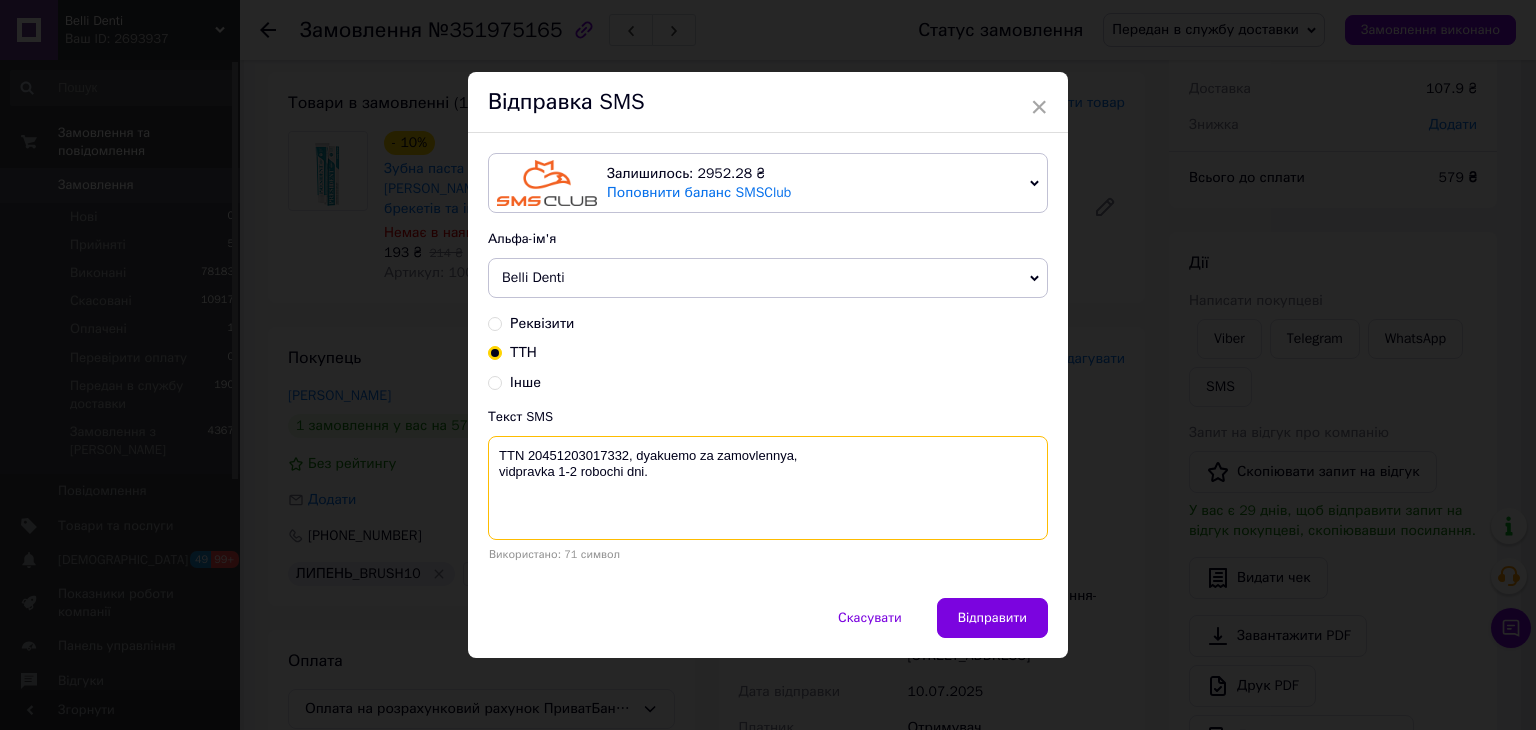 type on "TTN 20451203017332, dyakuemo za zamovlennya,
vidpravka 1-2 robochi dni." 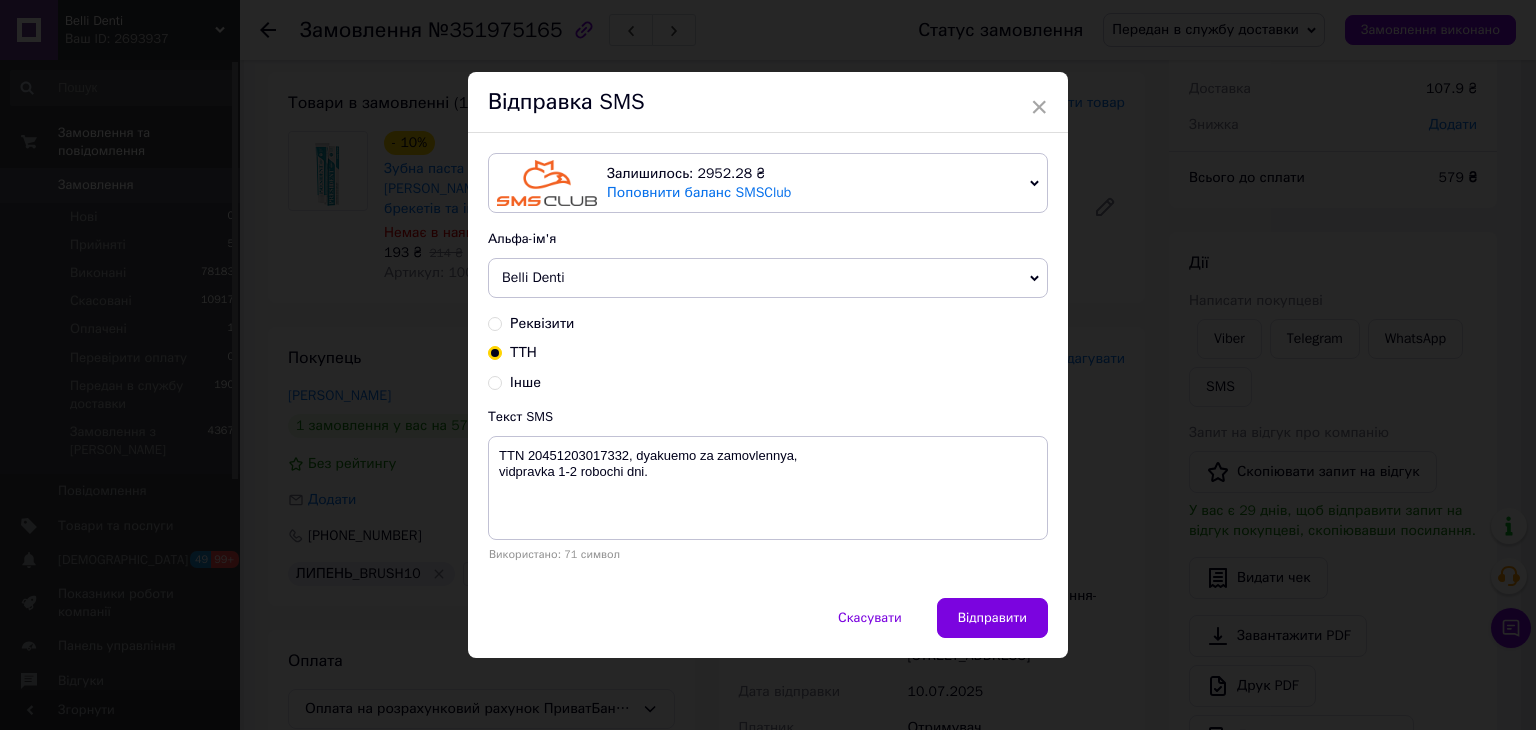 drag, startPoint x: 940, startPoint y: 638, endPoint x: 915, endPoint y: 645, distance: 25.96151 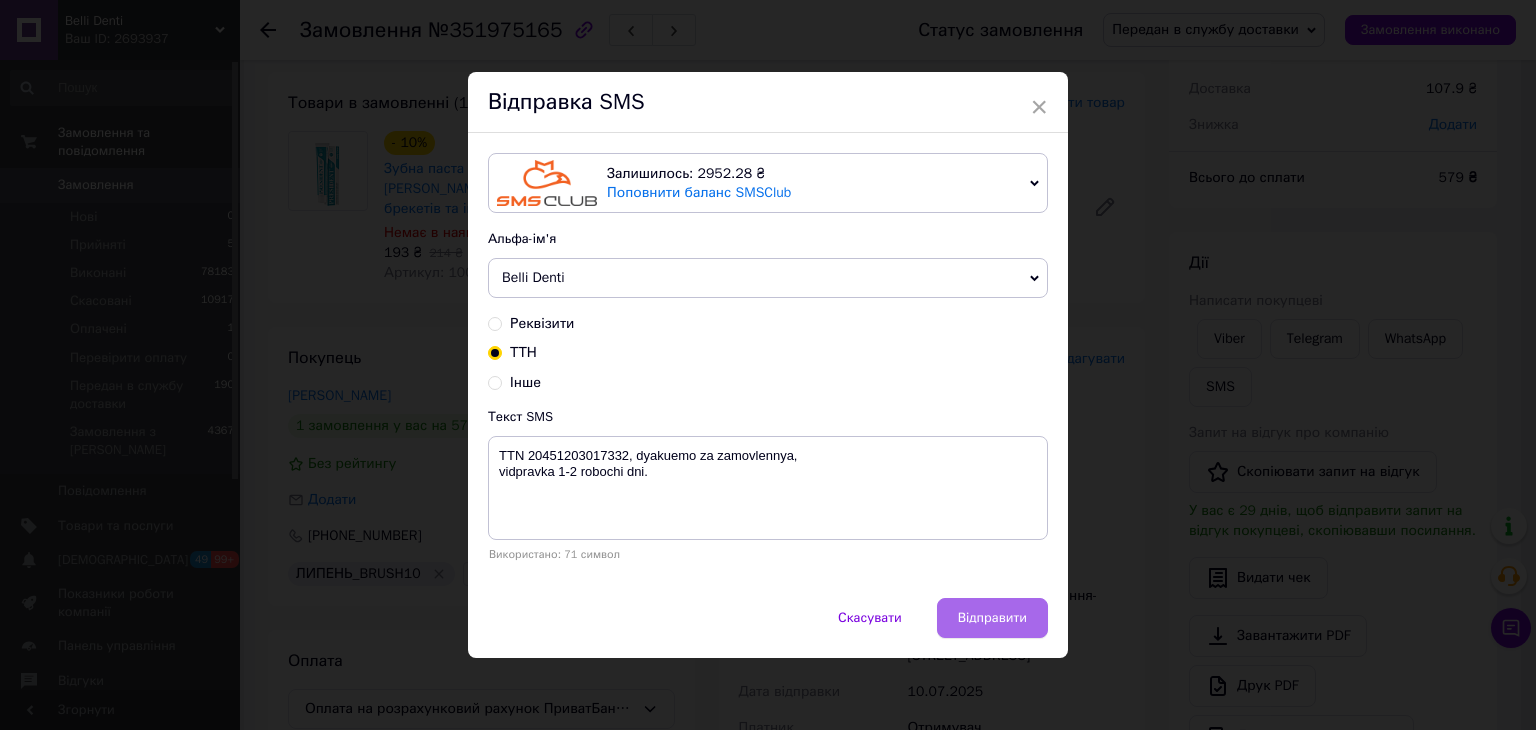 click on "Відправити" at bounding box center (992, 618) 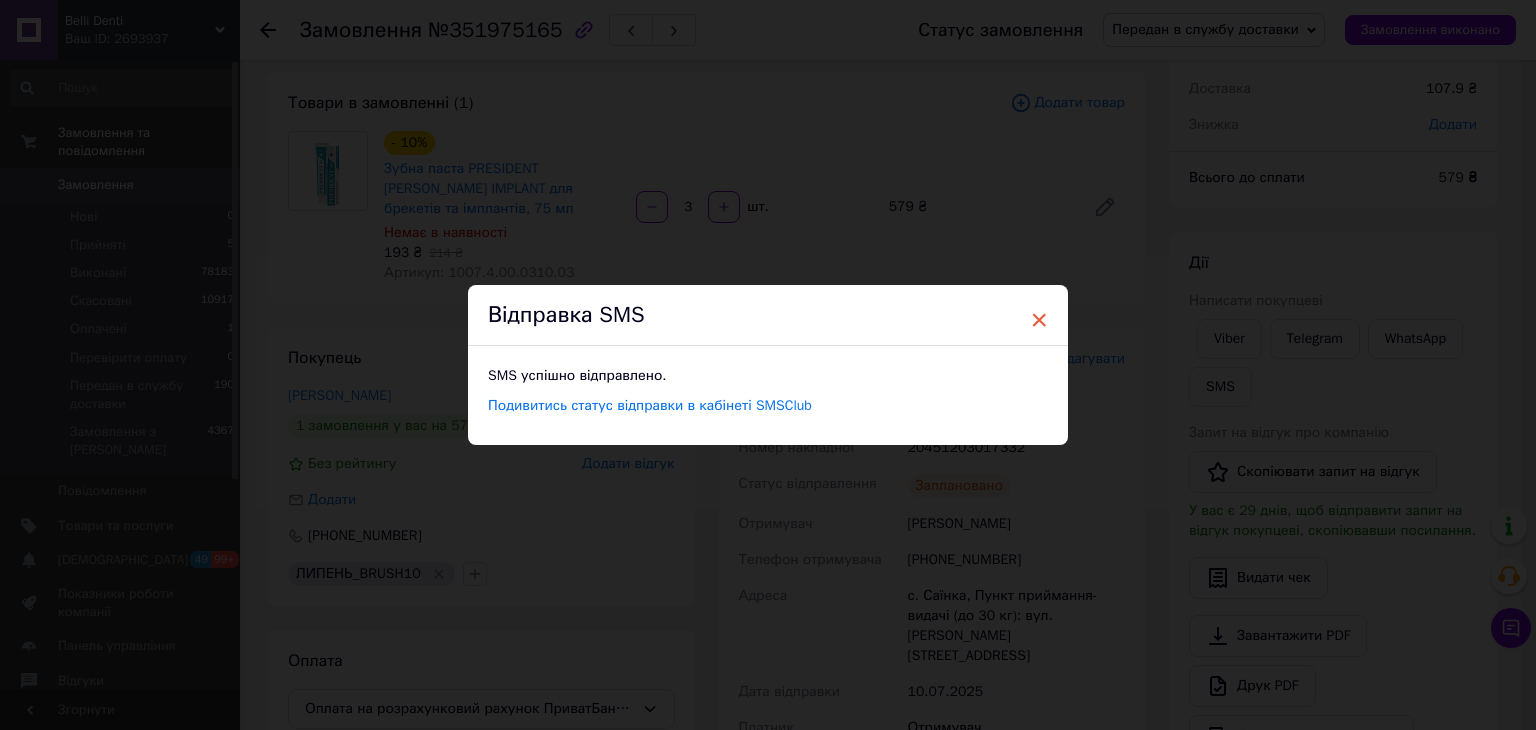 click on "×" at bounding box center [1039, 320] 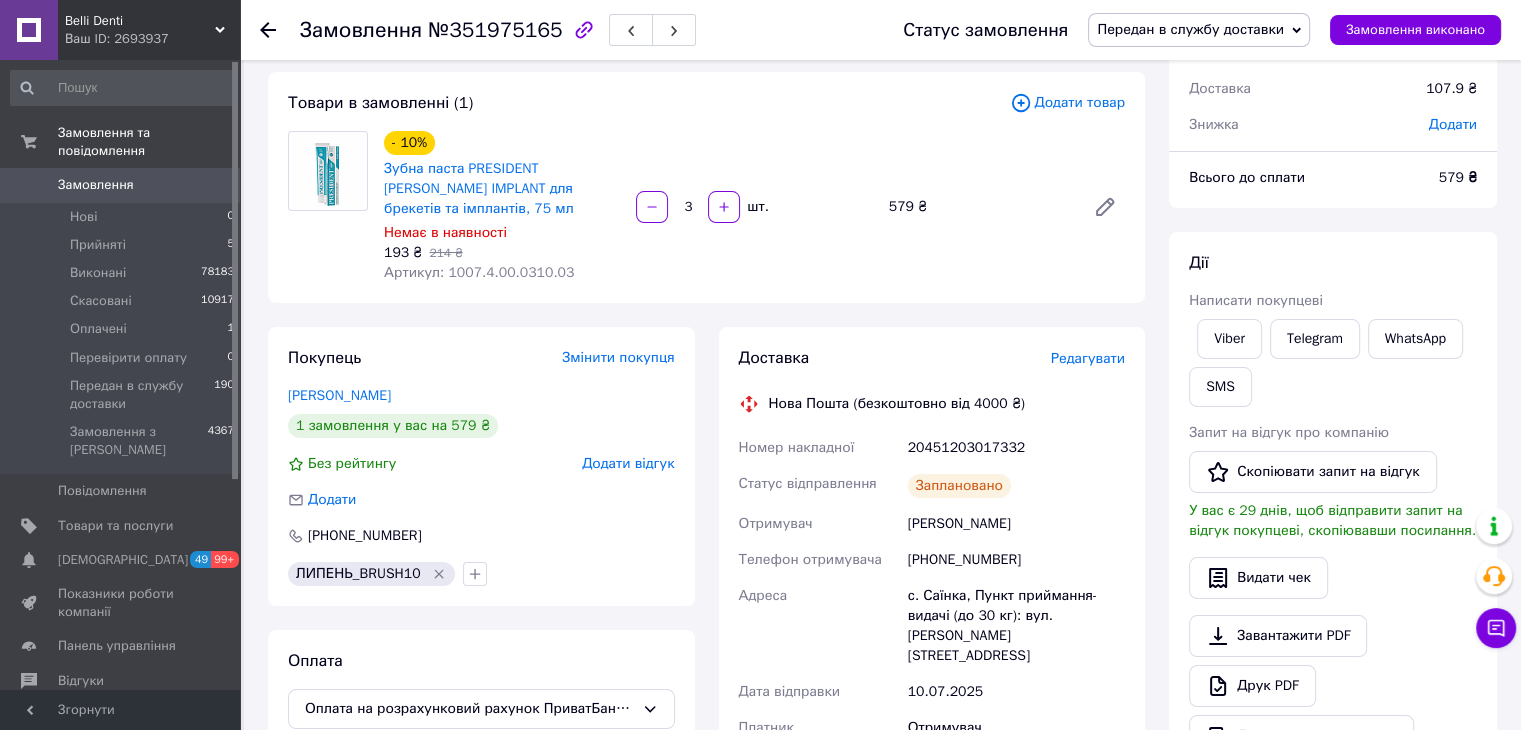 click 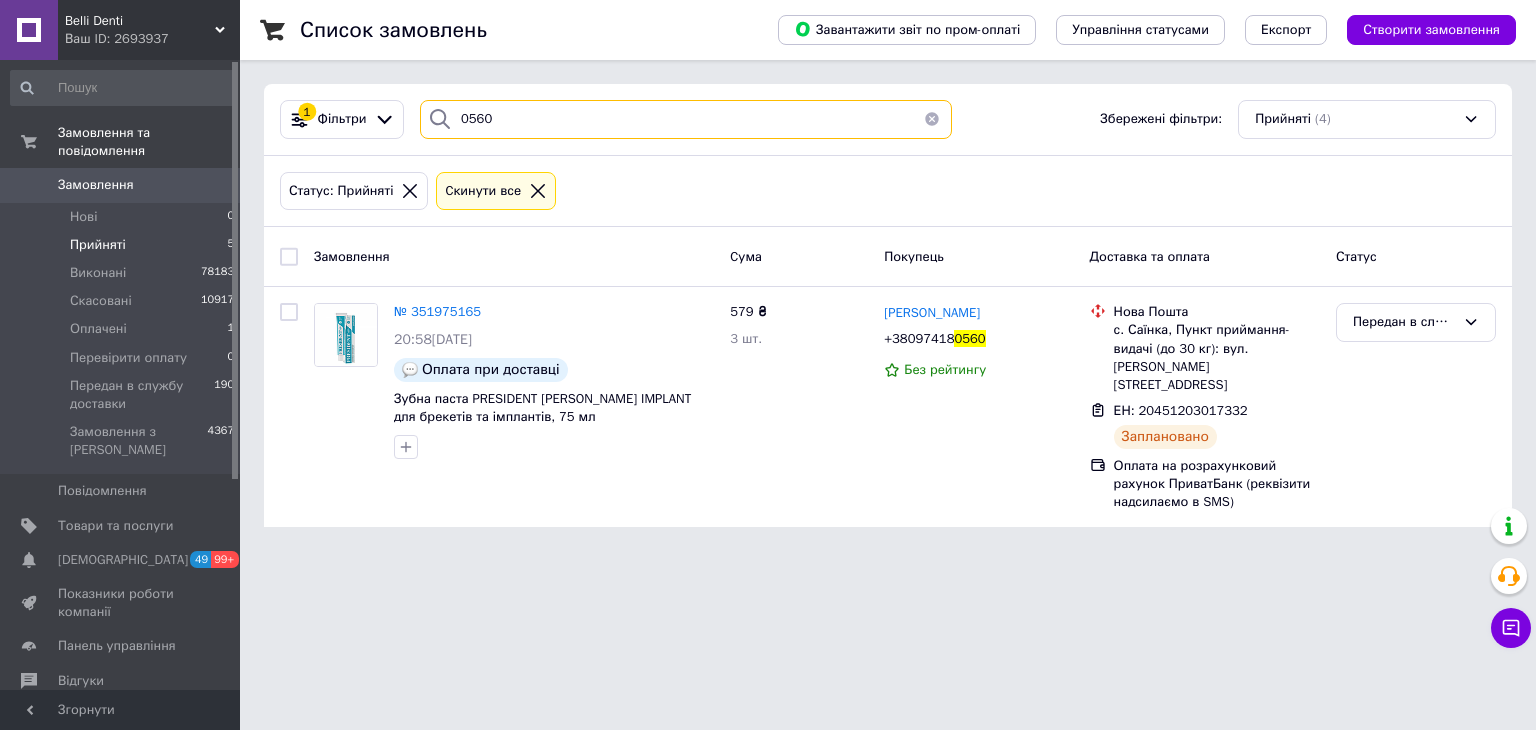 click on "1 Фільтри 0560 Збережені фільтри: Прийняті (4) Статус: Прийняті Cкинути все Замовлення Cума Покупець Доставка та оплата Статус № 351975165 20:58, 09.07.2025 Оплата при доставці Зубна паста PRESIDENT ORTHO IMPLANT для брекетів та імплантів, 75 мл 579 ₴ 3 шт. Оксана Кифик +38097418 0560 Без рейтингу Нова Пошта с. Саїнка, Пункт приймання-видачі (до 30 кг): вул. Комарова, 1 ЕН: 20451203017332 Заплановано Оплата на розрахунковий рахунок ПриватБанк (реквізити надсилаємо в SMS) Передан в службу доставки" at bounding box center (888, 305) 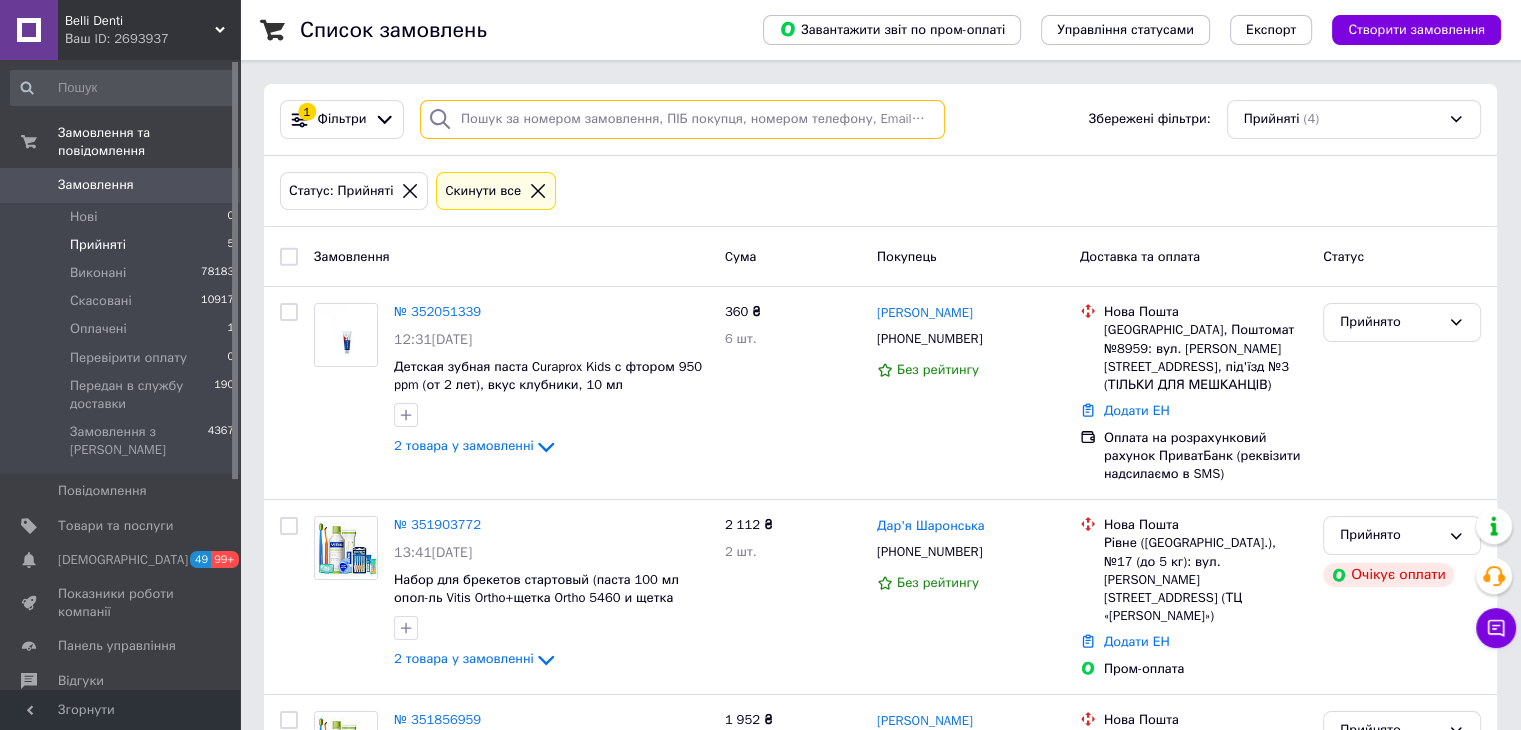 type 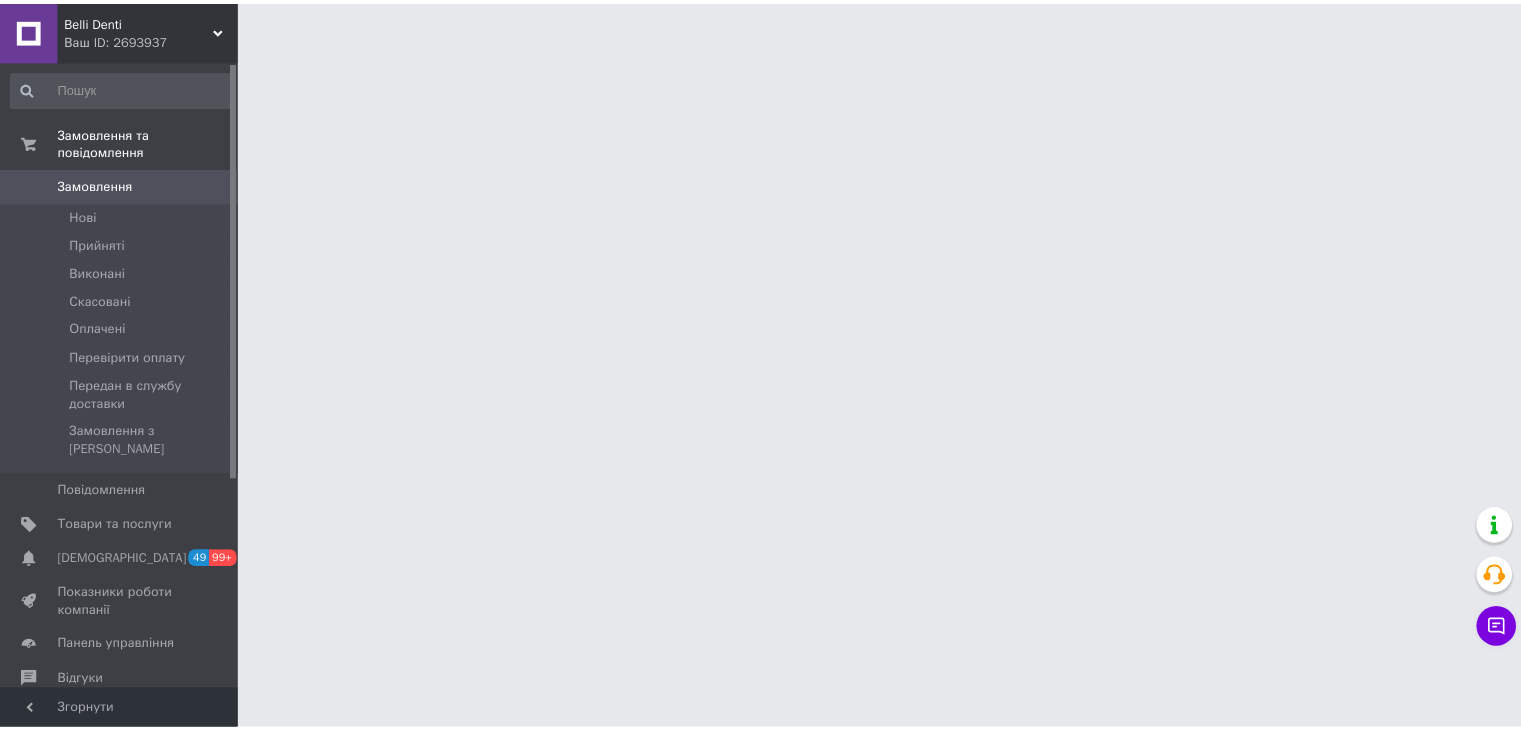 scroll, scrollTop: 0, scrollLeft: 0, axis: both 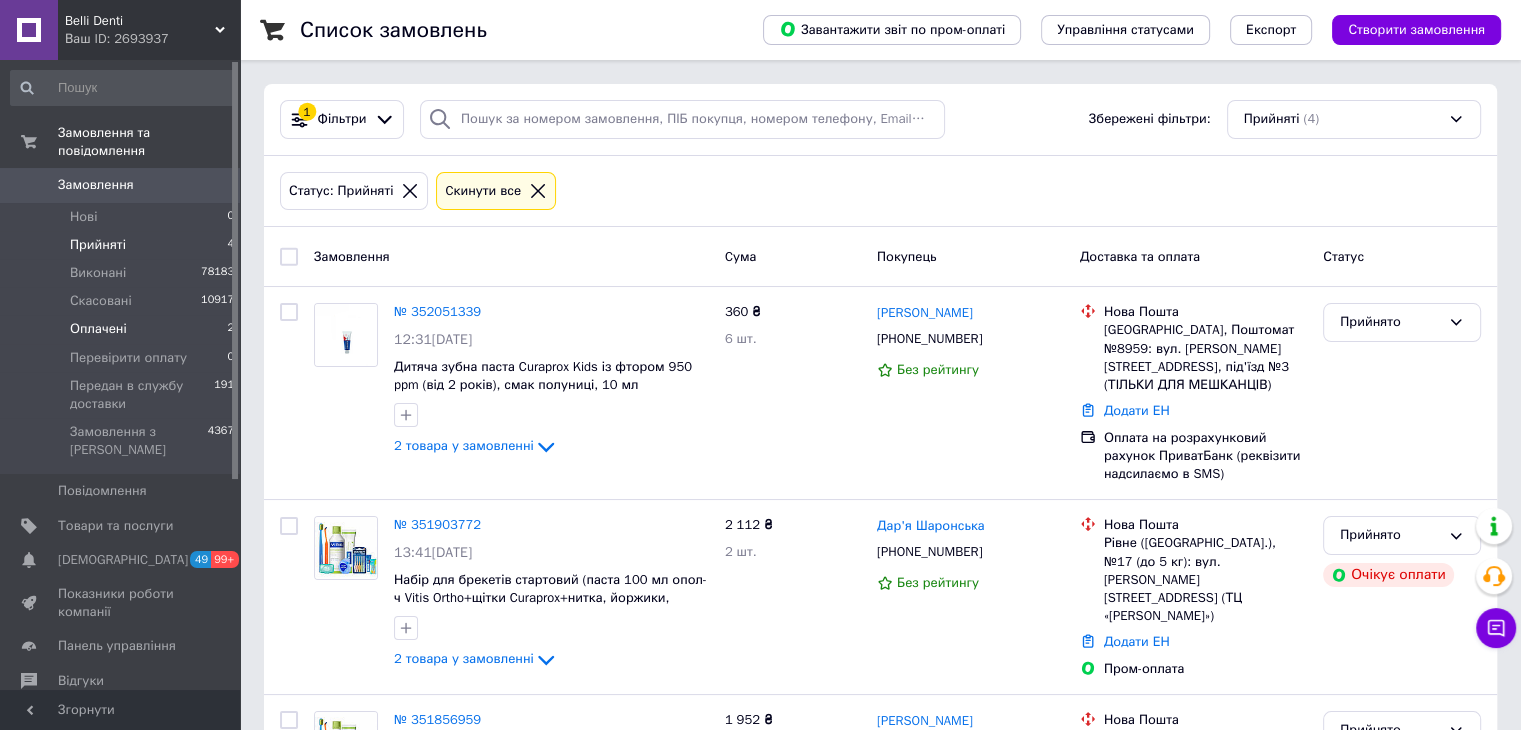 click on "Оплачені 2" at bounding box center (123, 329) 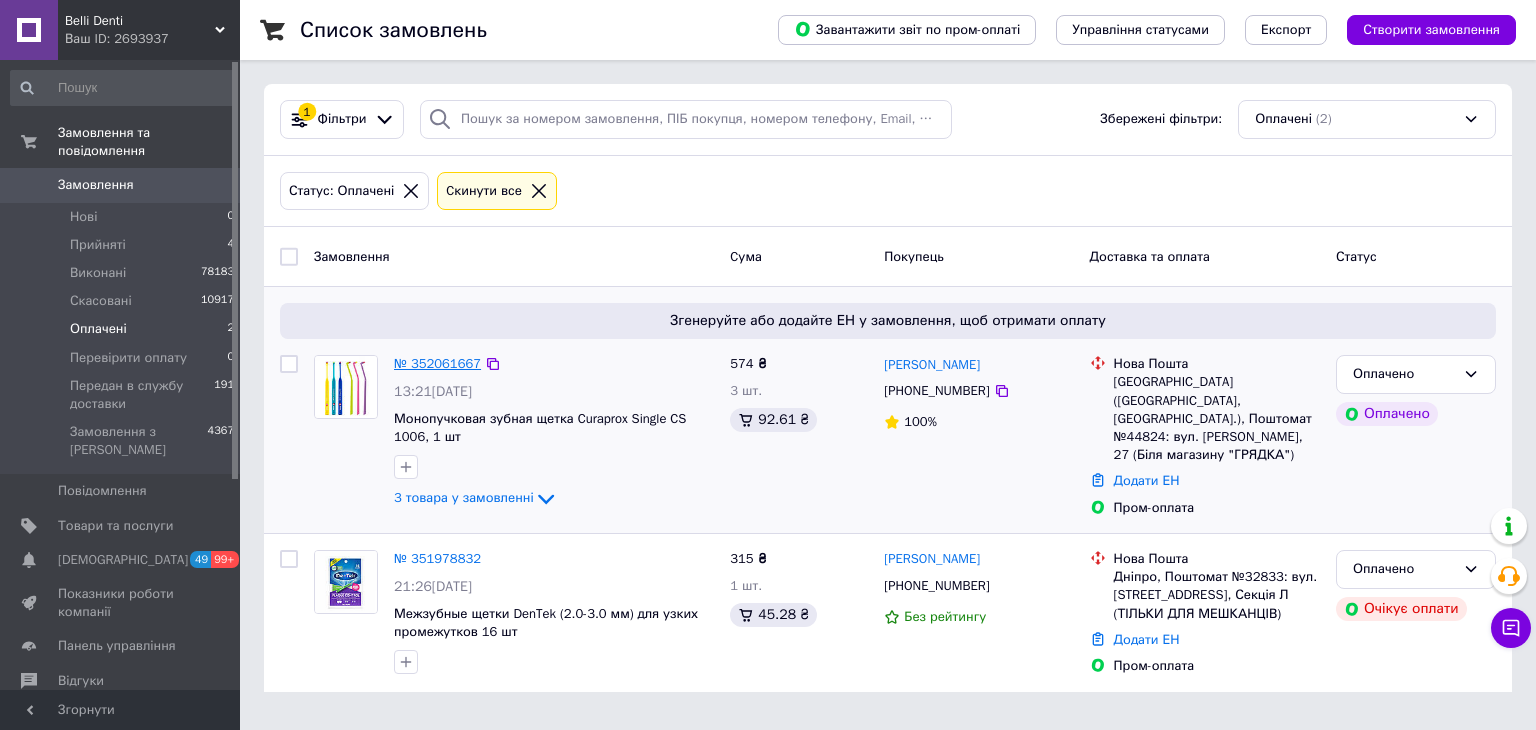 click on "№ 352061667" at bounding box center (437, 363) 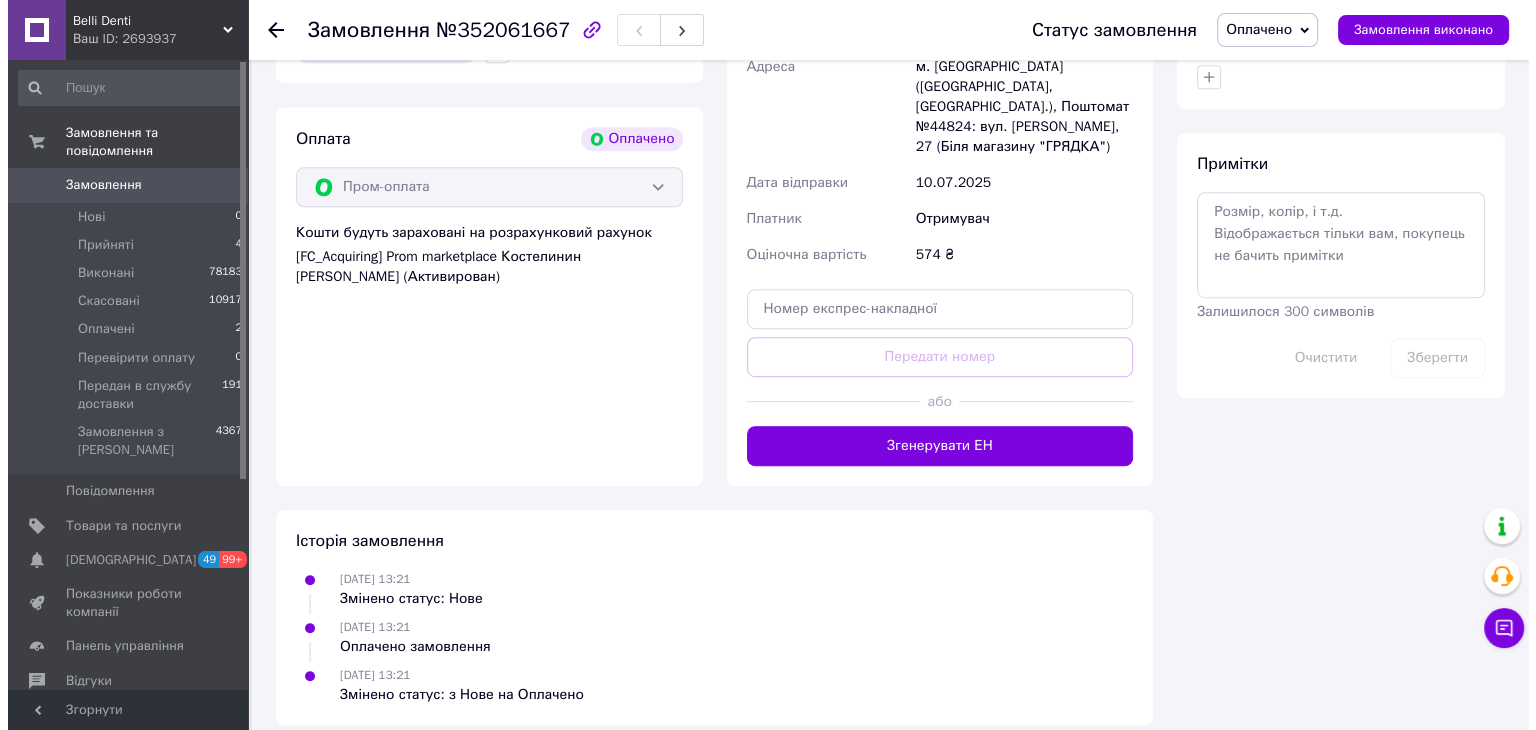 scroll, scrollTop: 817, scrollLeft: 0, axis: vertical 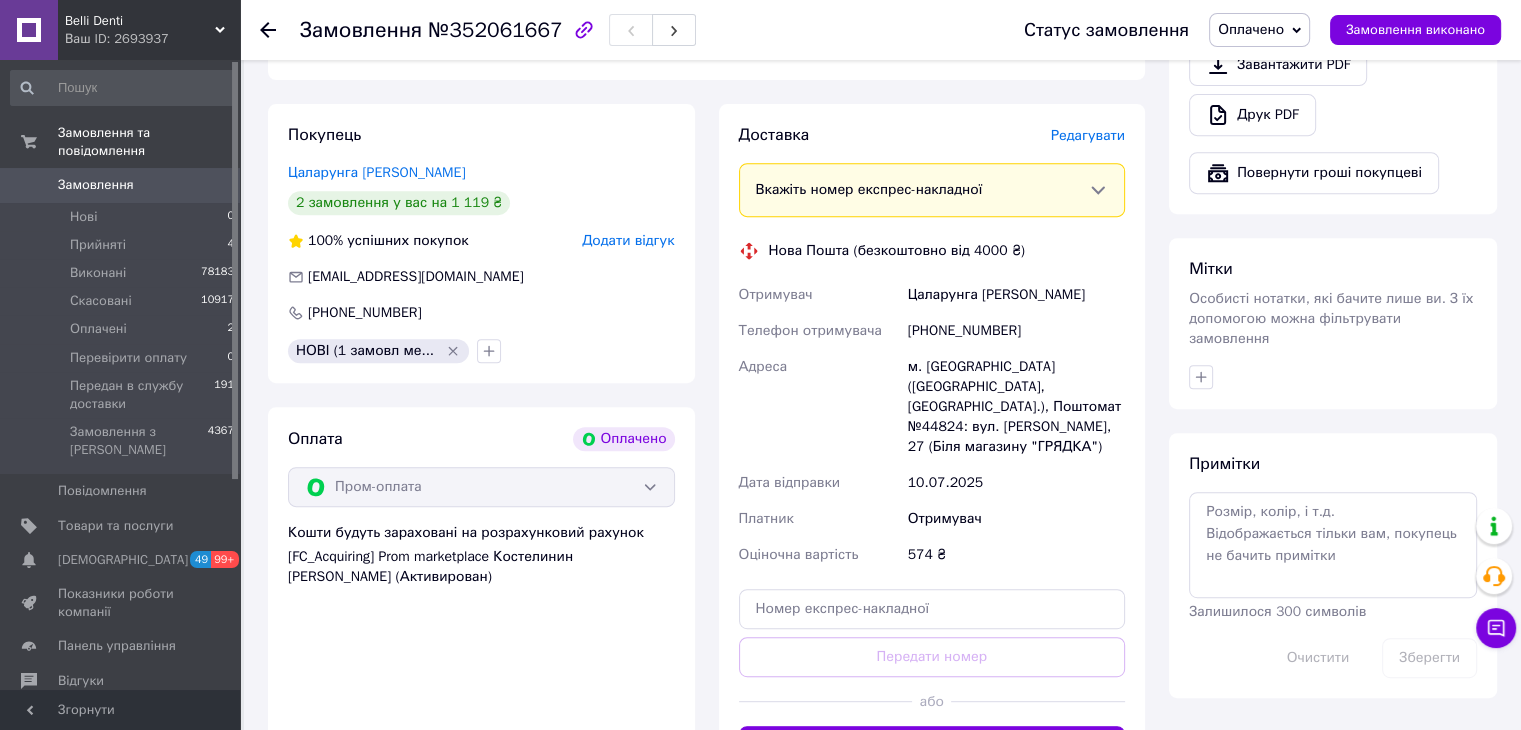 click on "Редагувати" at bounding box center (1088, 135) 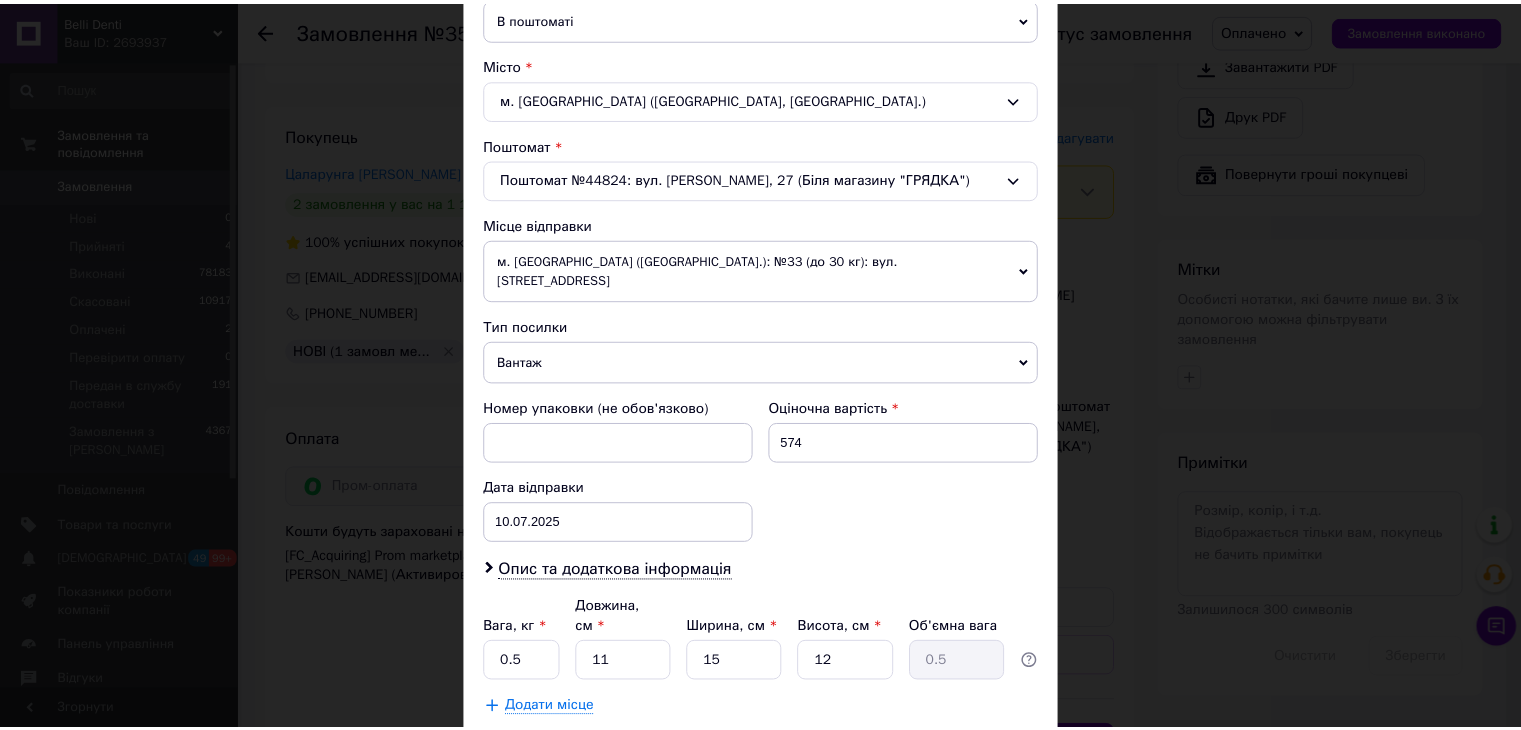 scroll, scrollTop: 592, scrollLeft: 0, axis: vertical 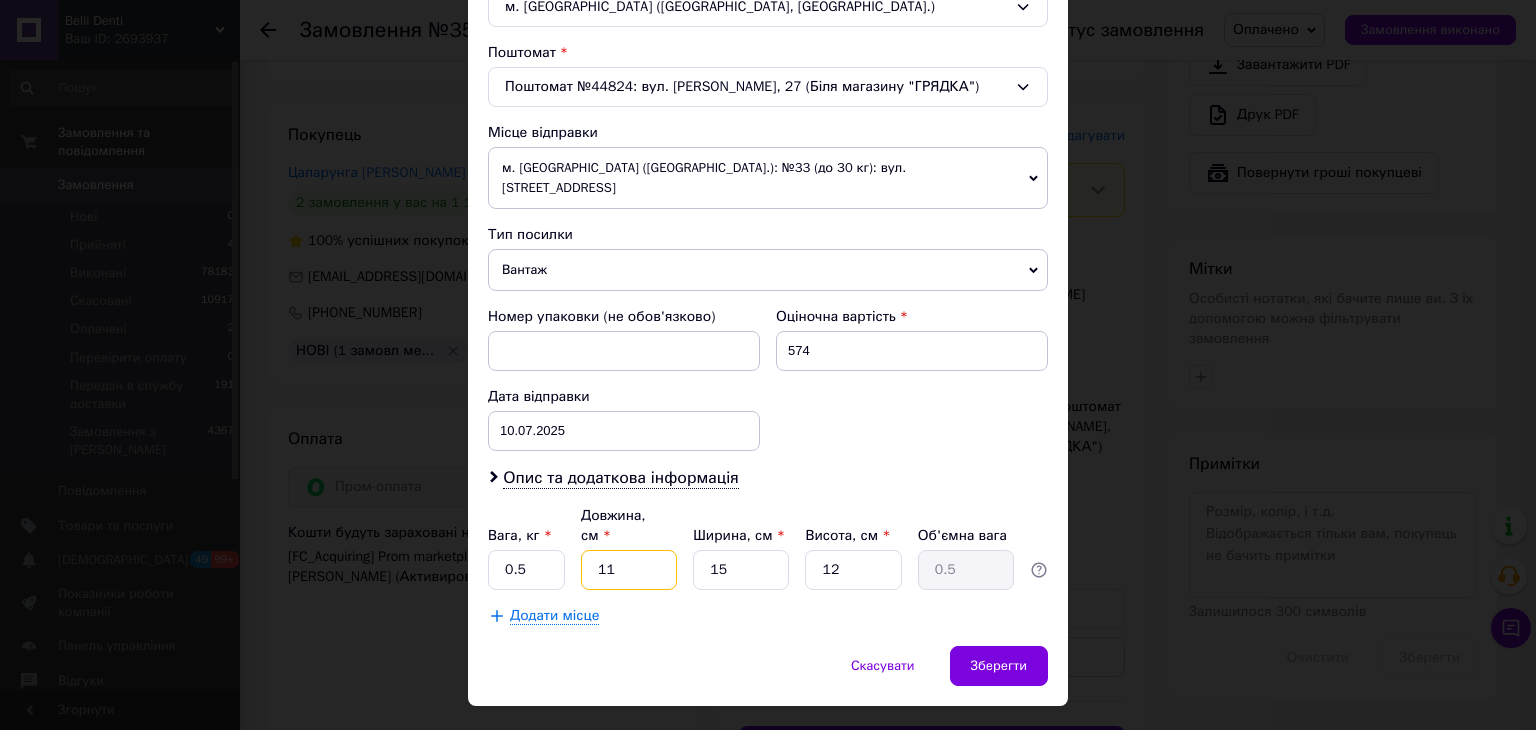 drag, startPoint x: 596, startPoint y: 529, endPoint x: 580, endPoint y: 549, distance: 25.612497 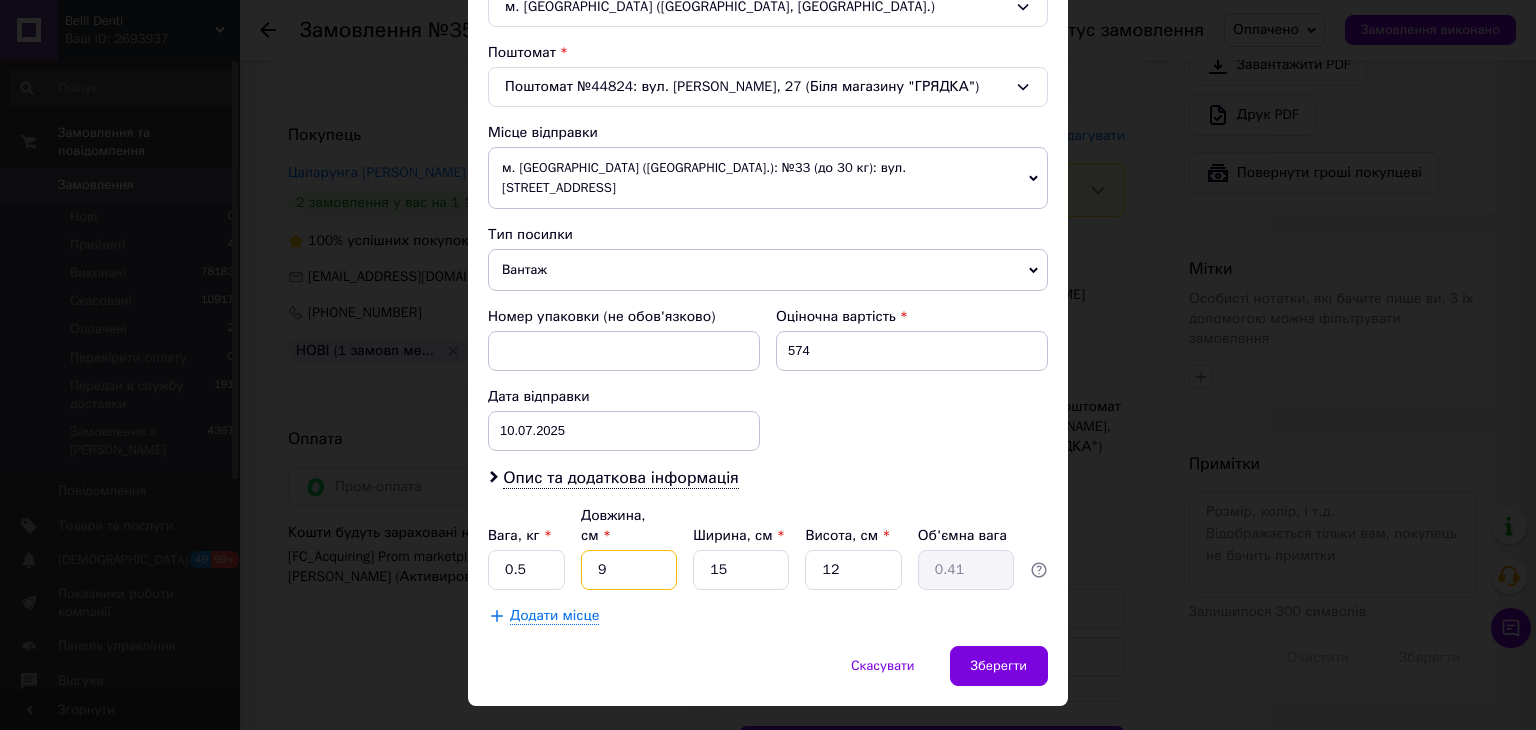 type on "9" 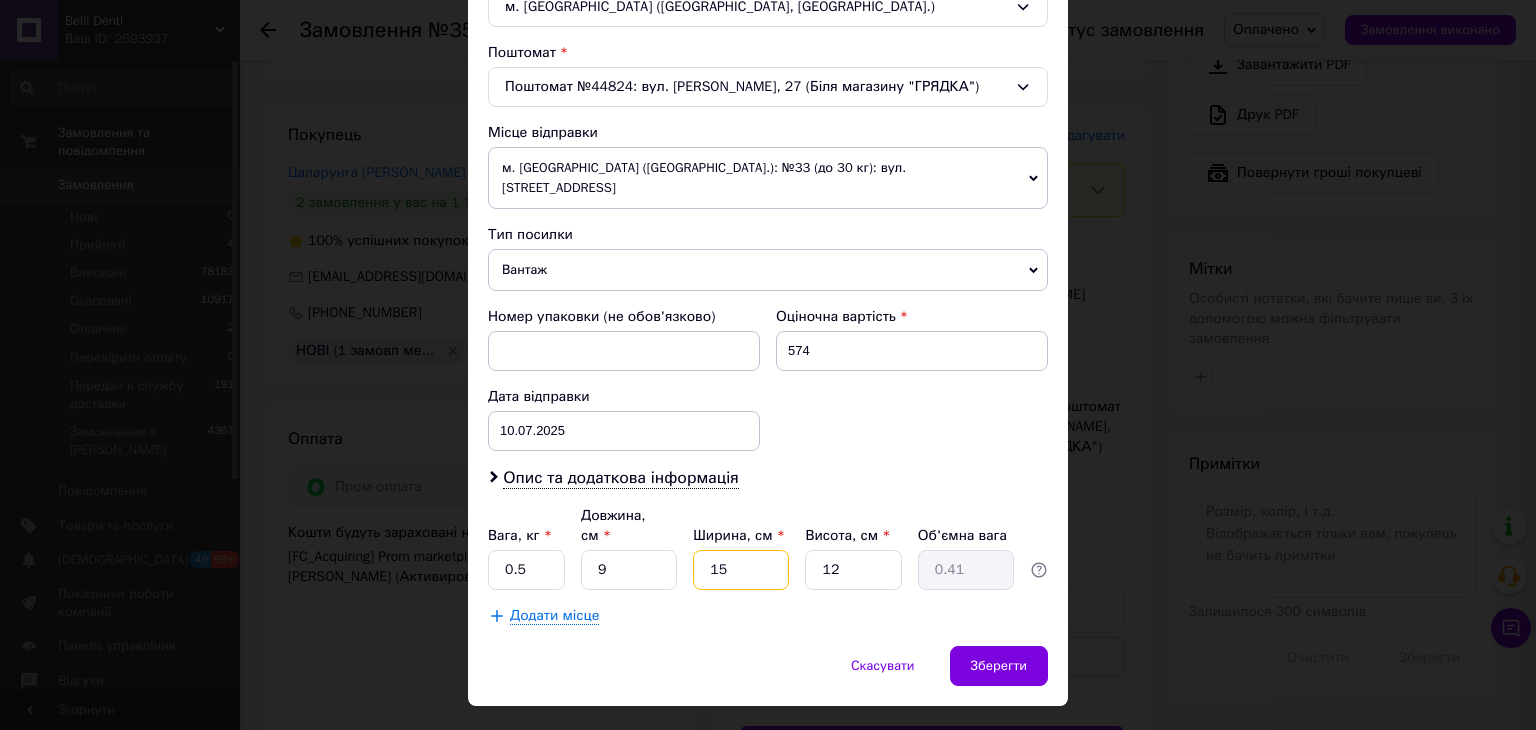 click on "Платник Отримувач Відправник Прізвище отримувача Цаларунга Ім'я отримувача Даша По батькові отримувача Телефон отримувача +380957794364 Тип доставки В поштоматі У відділенні Кур'єром Місто м. Запоріжжя (Запорізька обл., Запорізький р-н.) Поштомат Поштомат №44824: вул. Сергія Синенко, 27 (Біля магазину "ГРЯДКА") Місце відправки м. Львів (Львівська обл.): №33 (до 30 кг): вул. Кульпарківська, 59 Немає збігів. Спробуйте змінити умови пошуку Додати ще місце відправки Тип посилки Вантаж Документи Номер упаковки (не обов'язково) Оціночна вартість 574 Дата відправки 10.07.2025 < 2025 > < > 30" at bounding box center [768, 132] 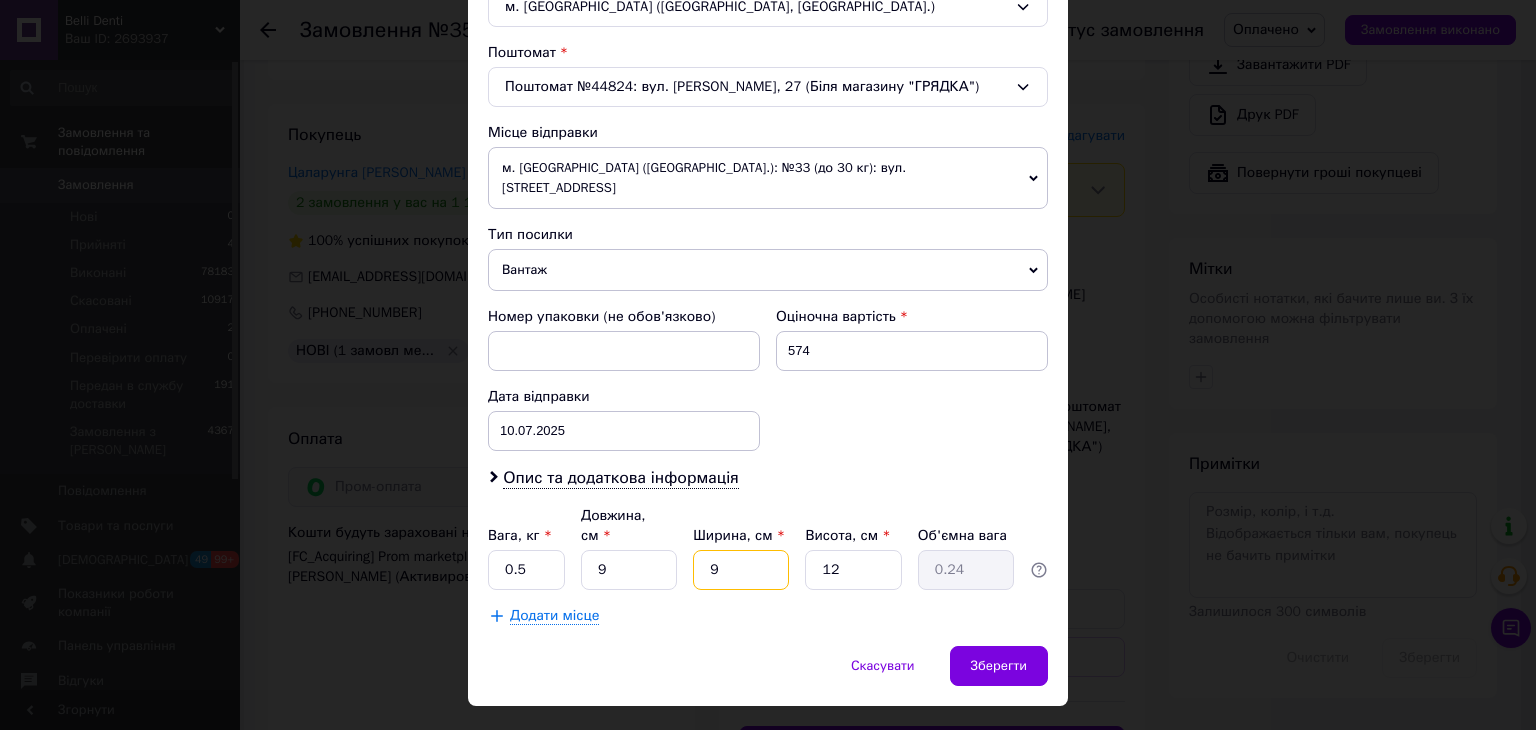 type on "9" 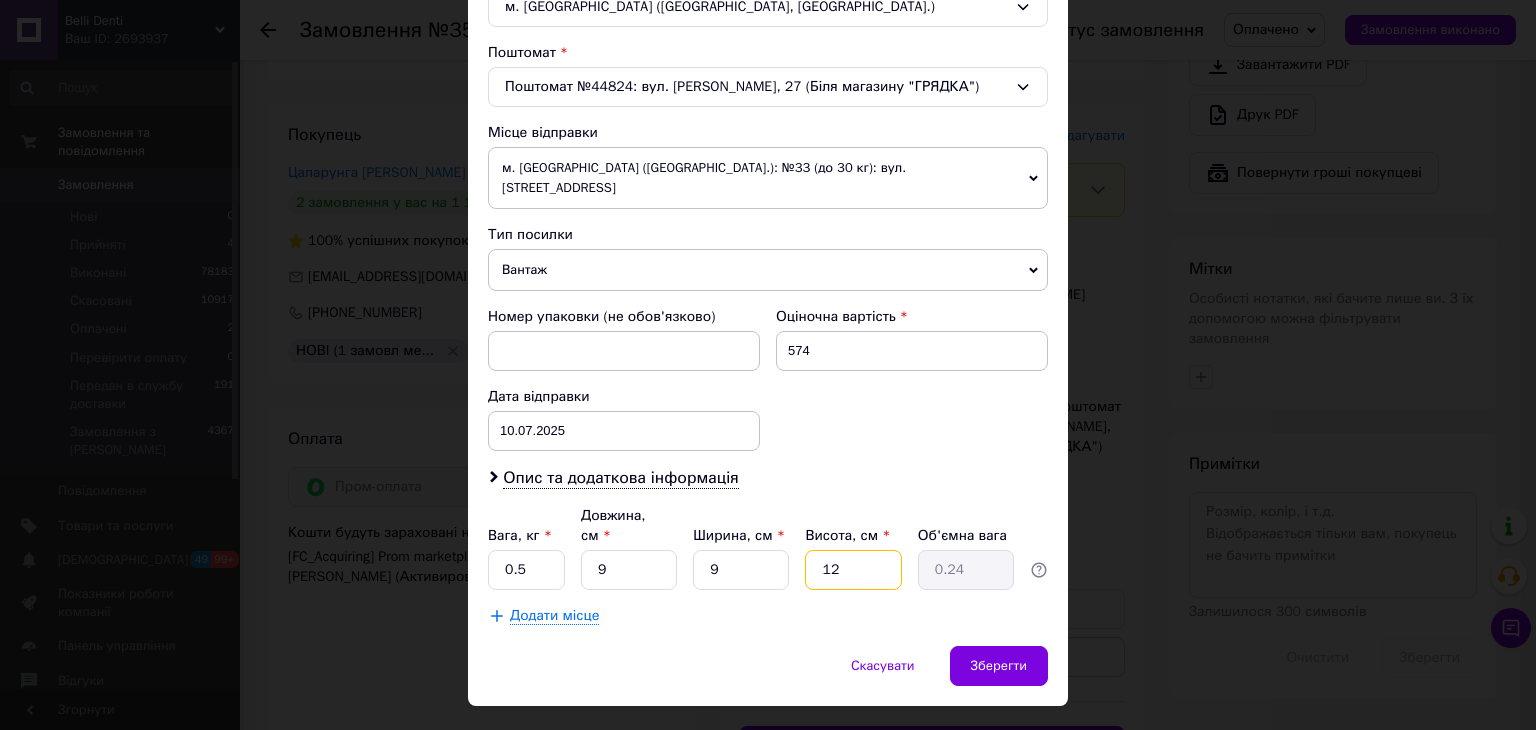 drag, startPoint x: 837, startPoint y: 525, endPoint x: 795, endPoint y: 553, distance: 50.47772 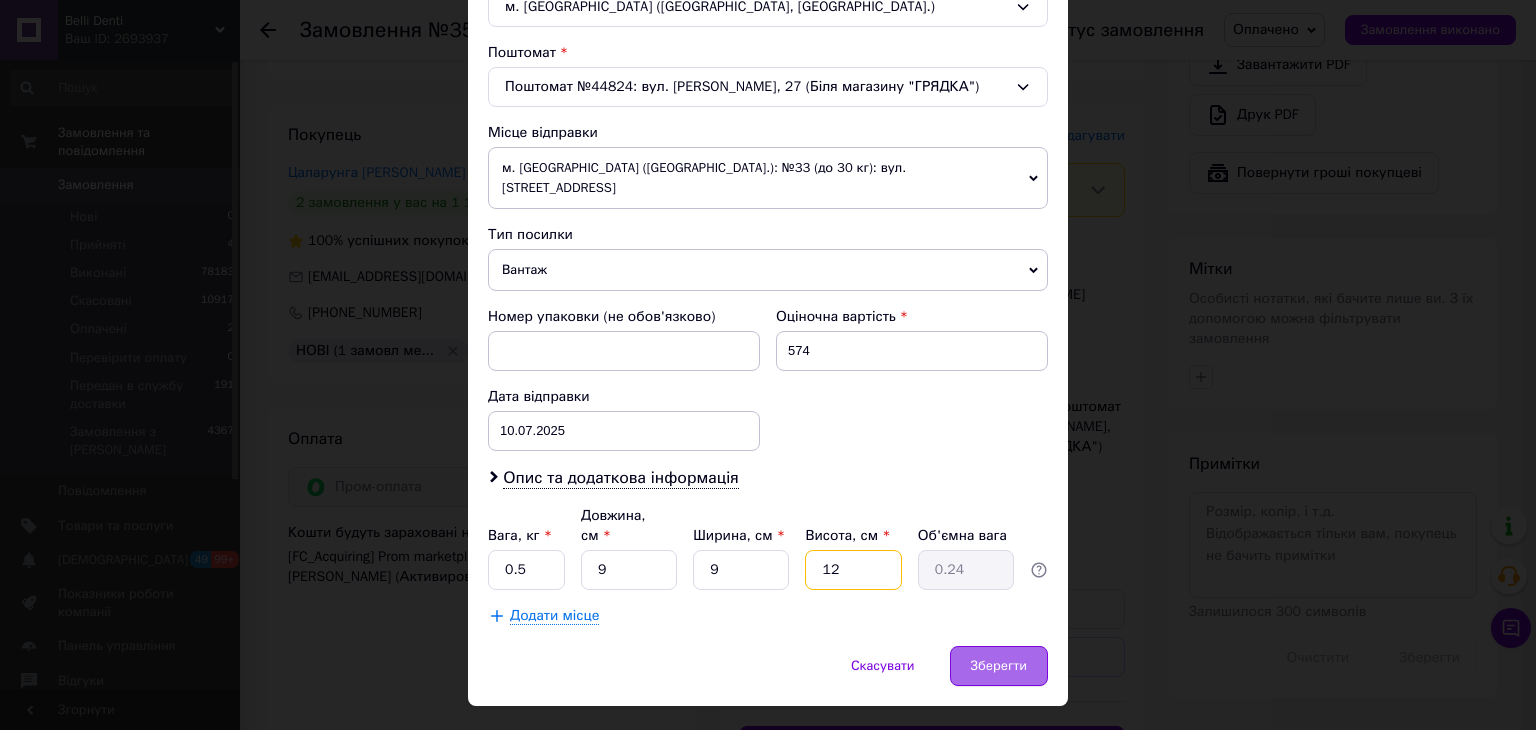 type on "9" 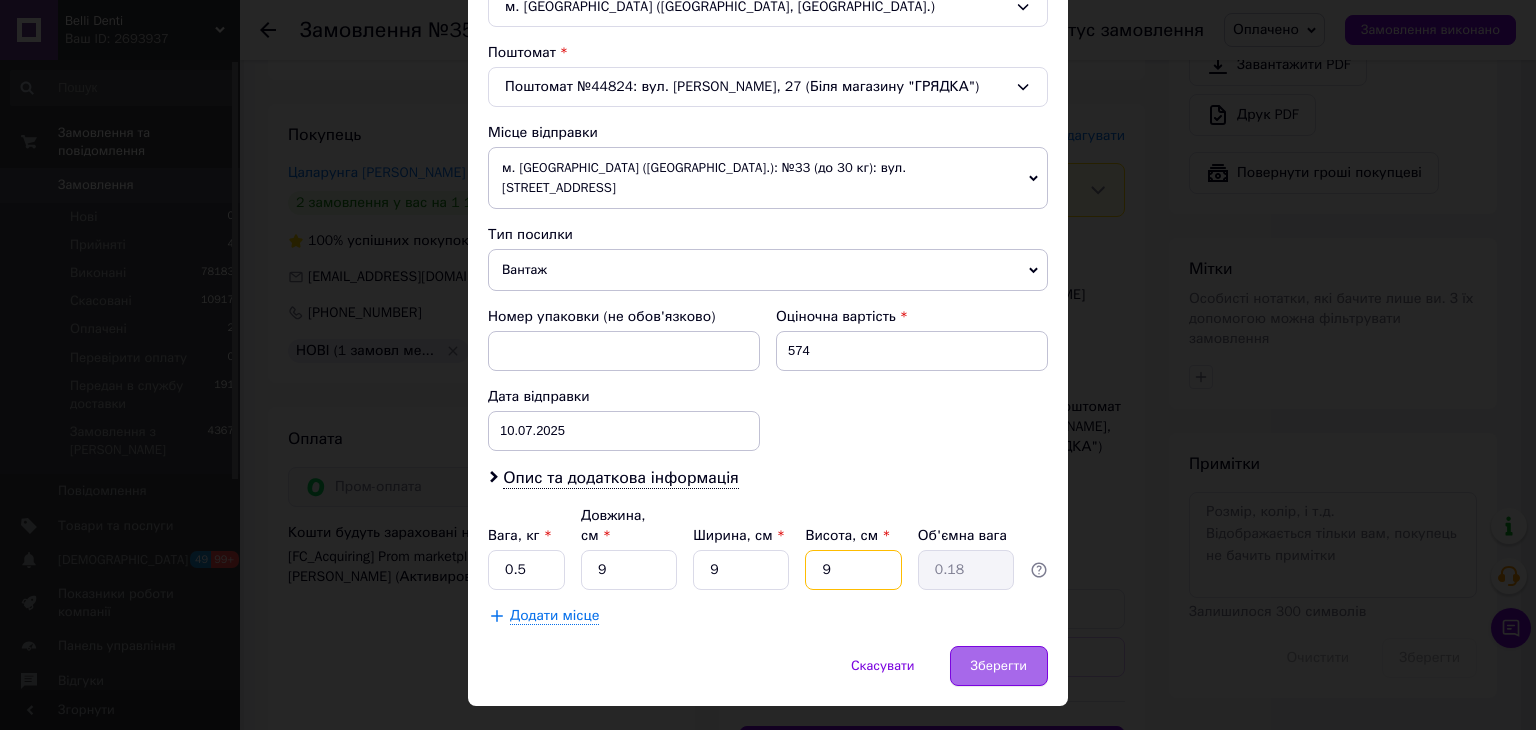 type on "9" 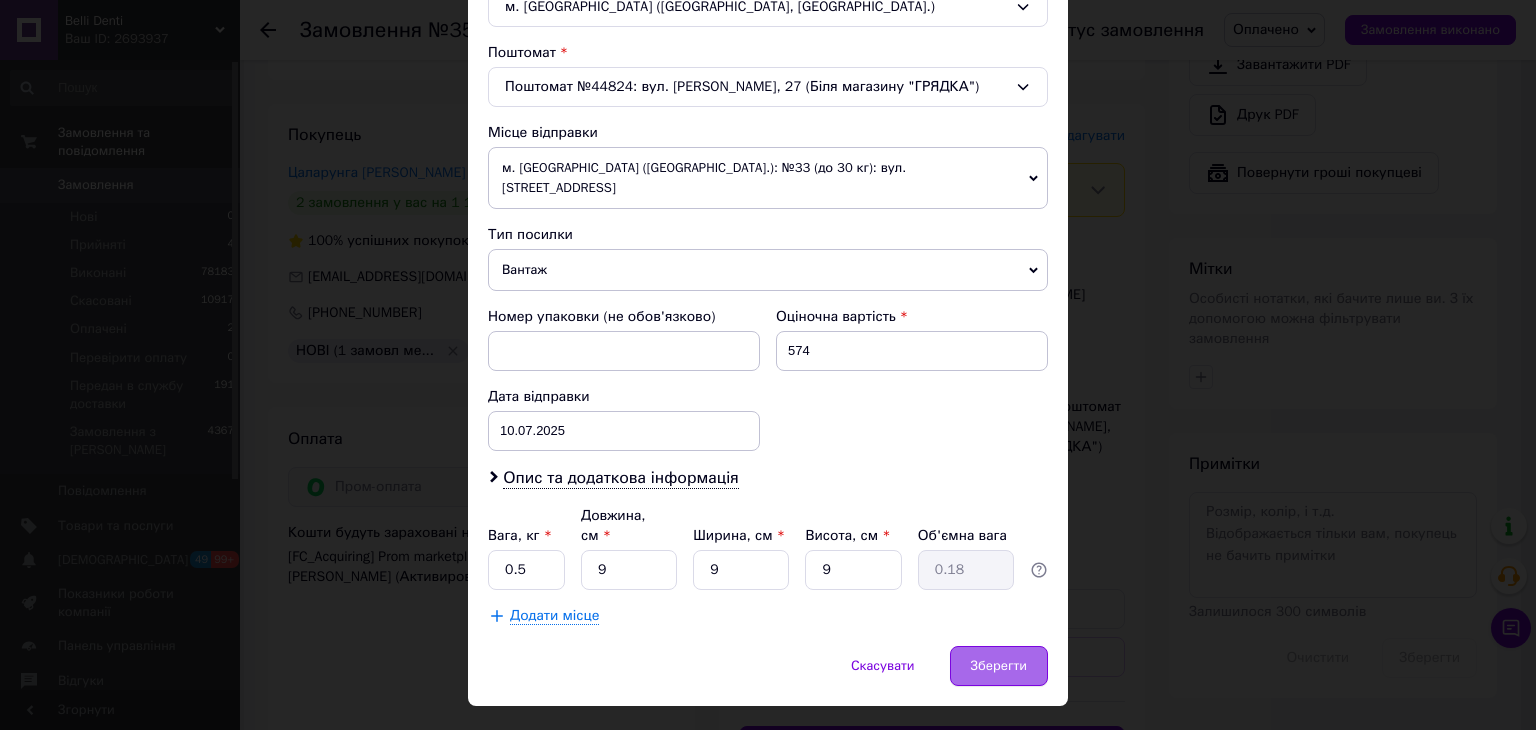 click on "Зберегти" at bounding box center (999, 666) 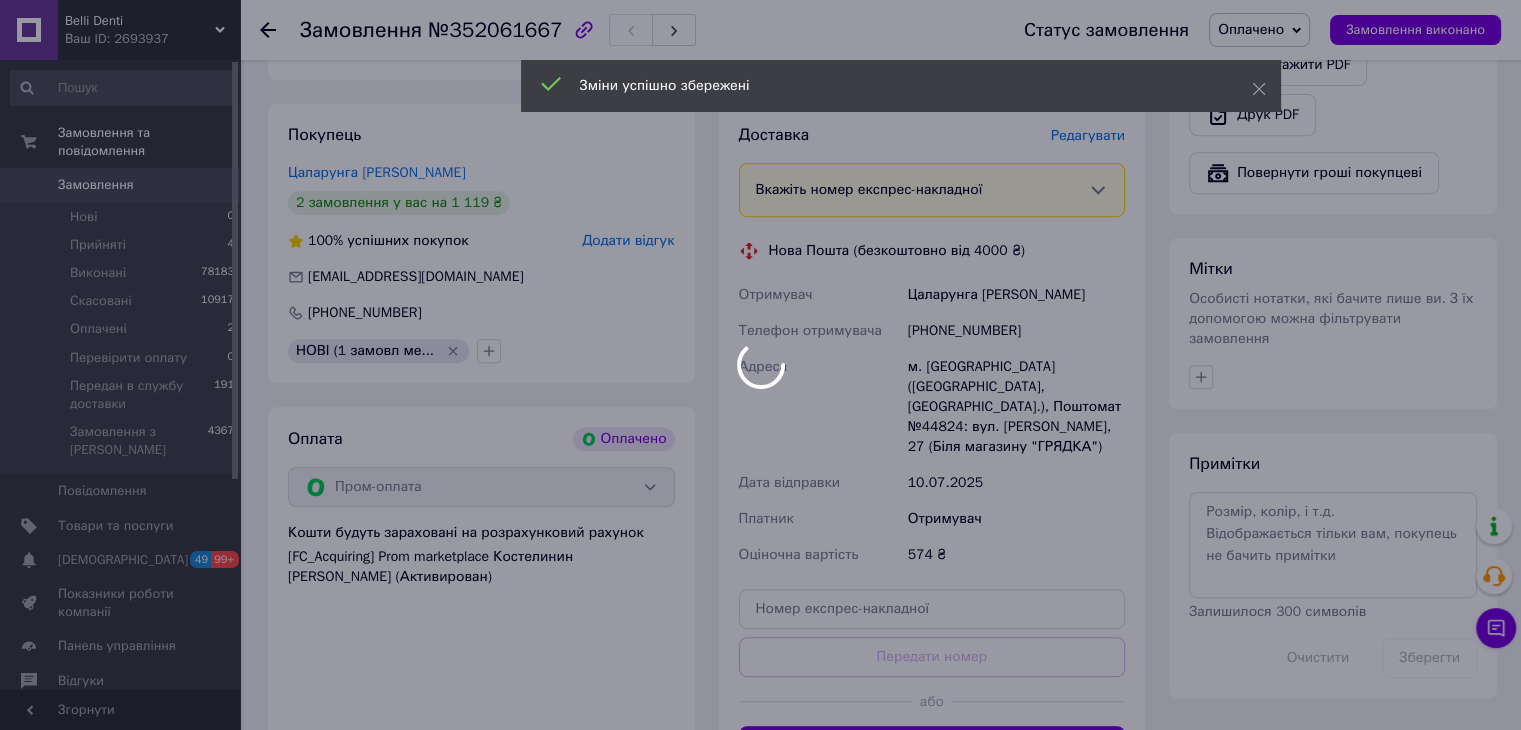 scroll, scrollTop: 917, scrollLeft: 0, axis: vertical 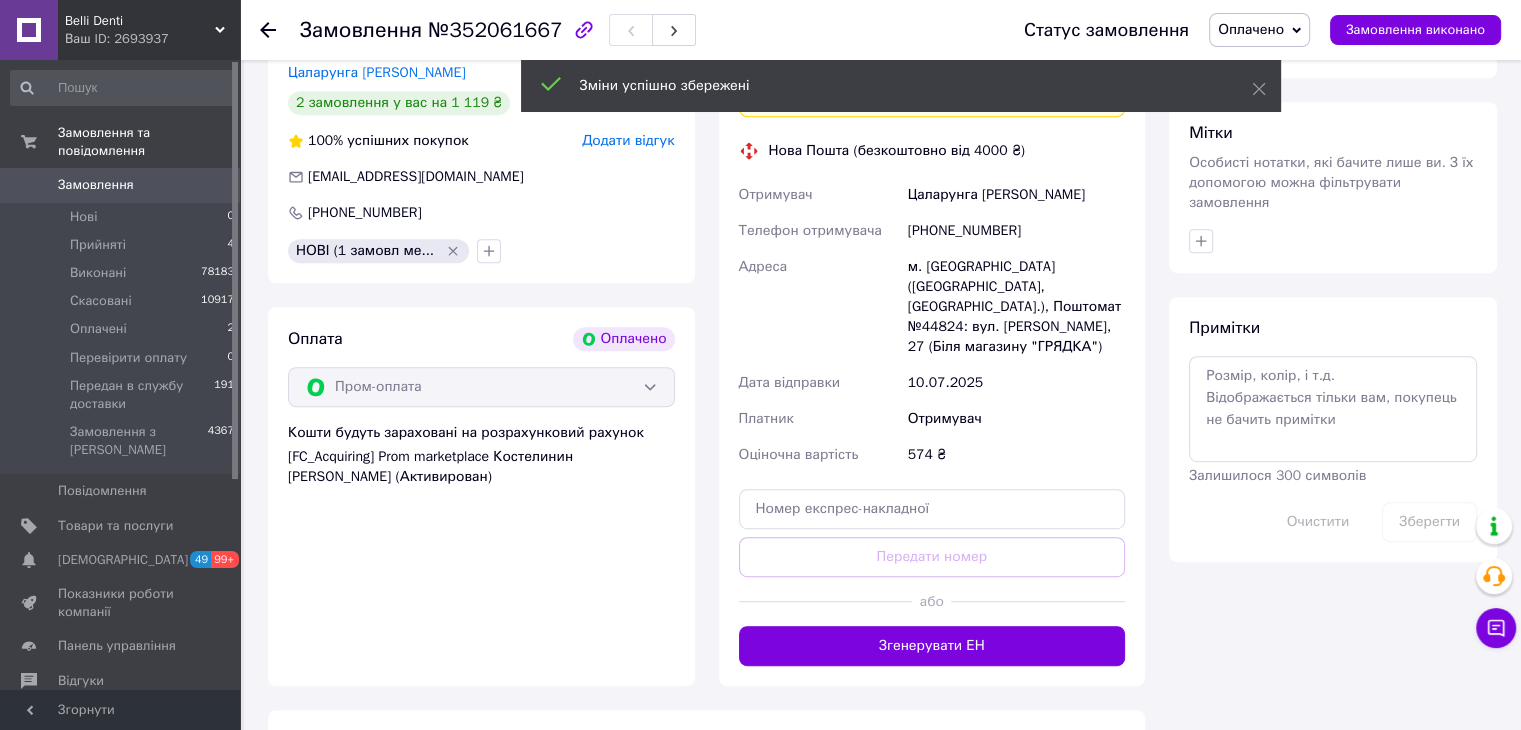 click on "Згенерувати ЕН" at bounding box center [932, 646] 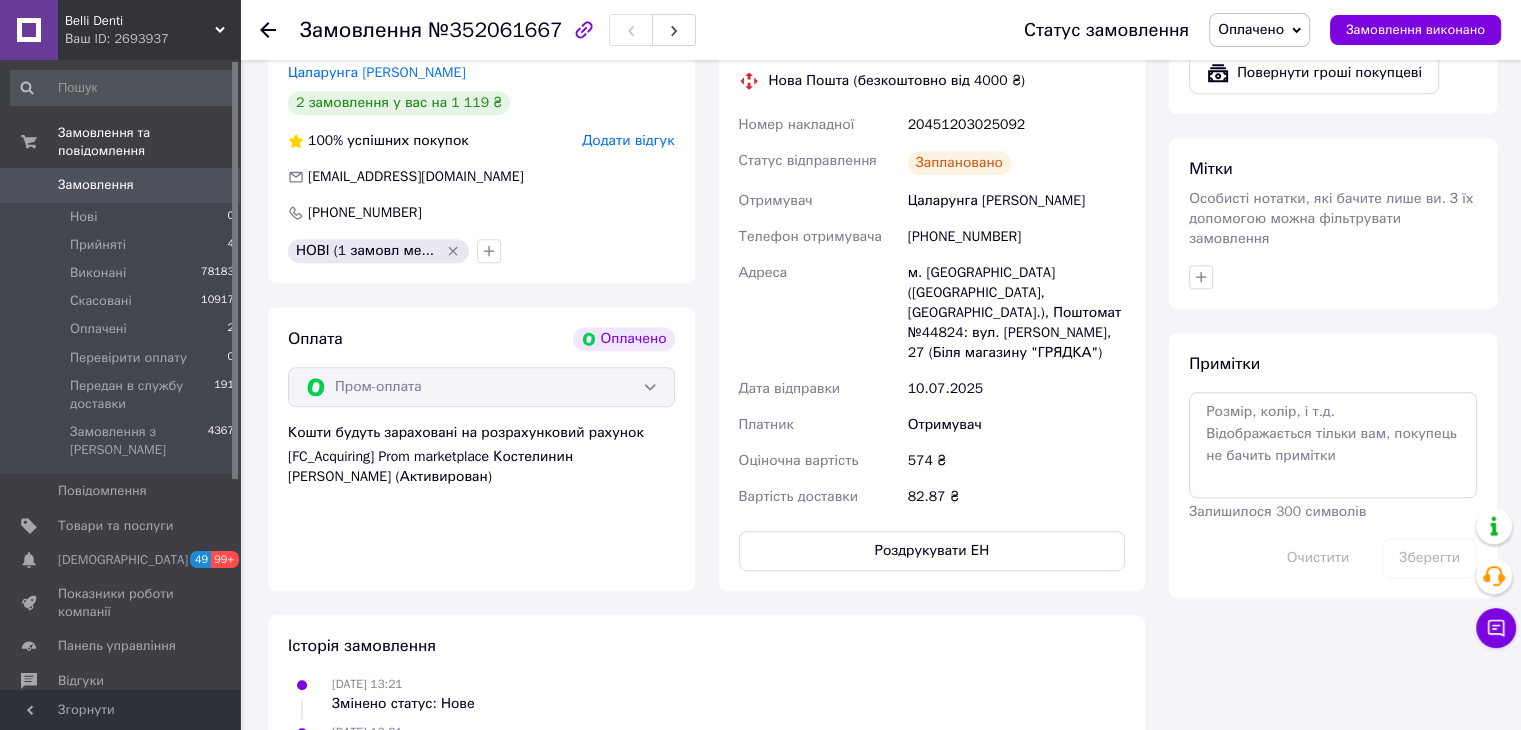 click on "Оплачено" at bounding box center (1251, 29) 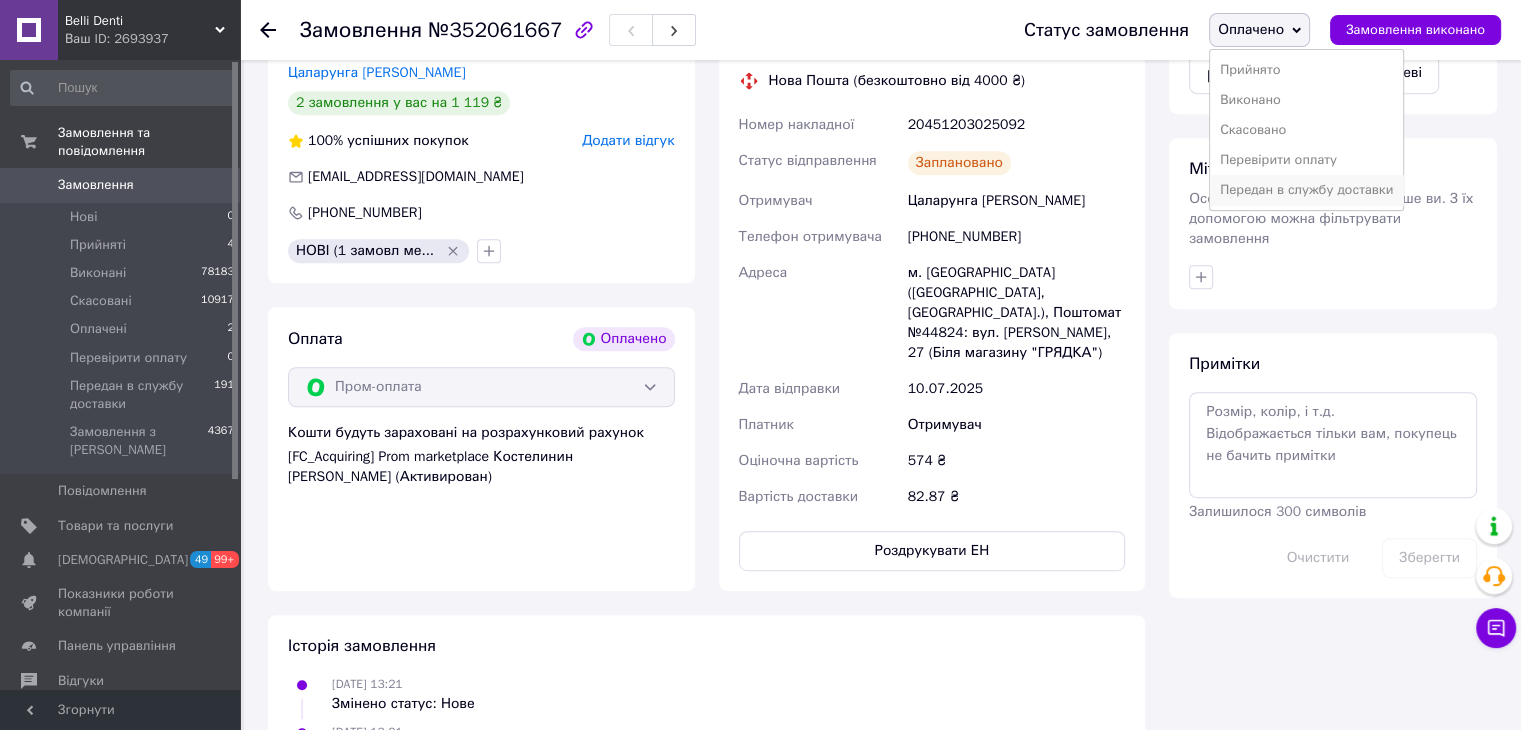 click on "Передан в службу доставки" at bounding box center [1306, 190] 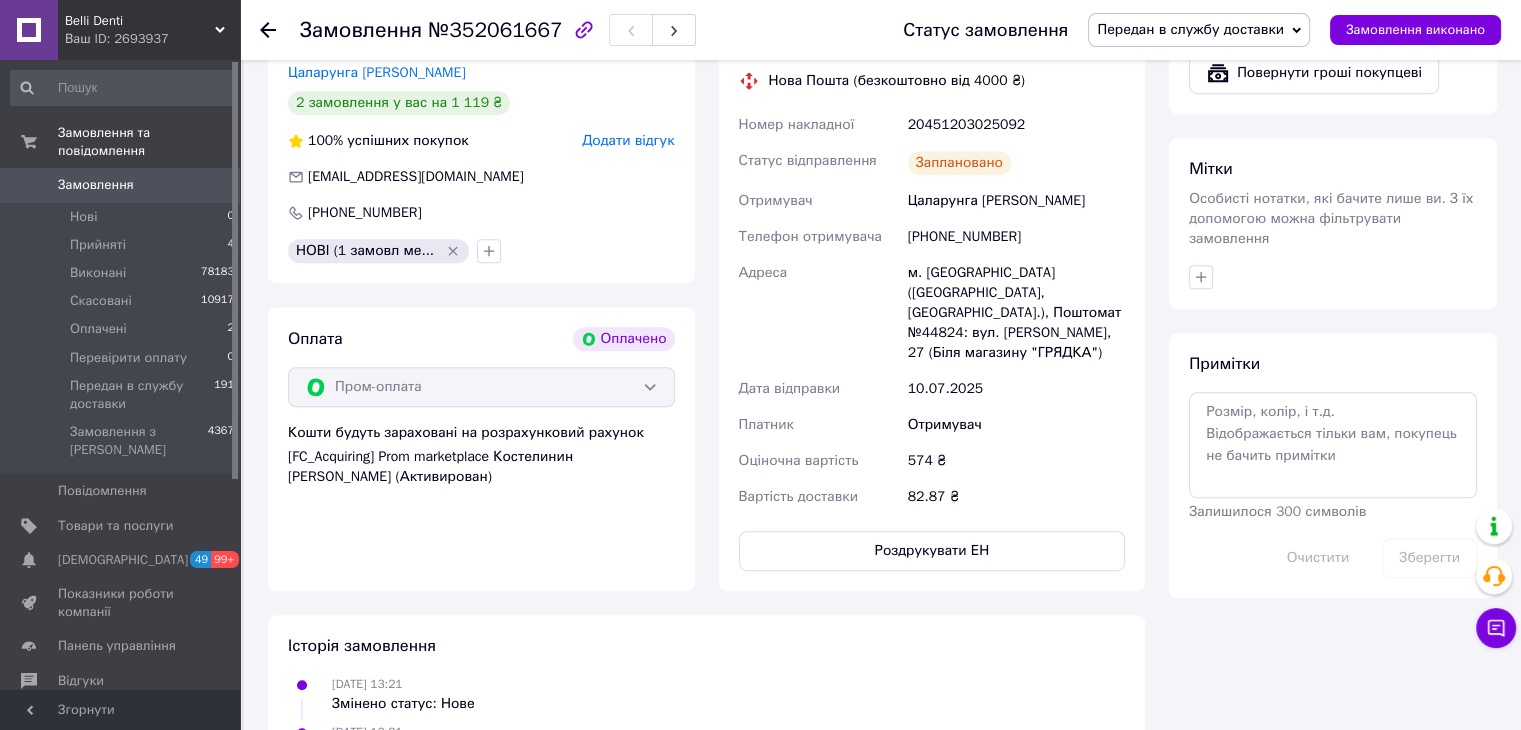 click 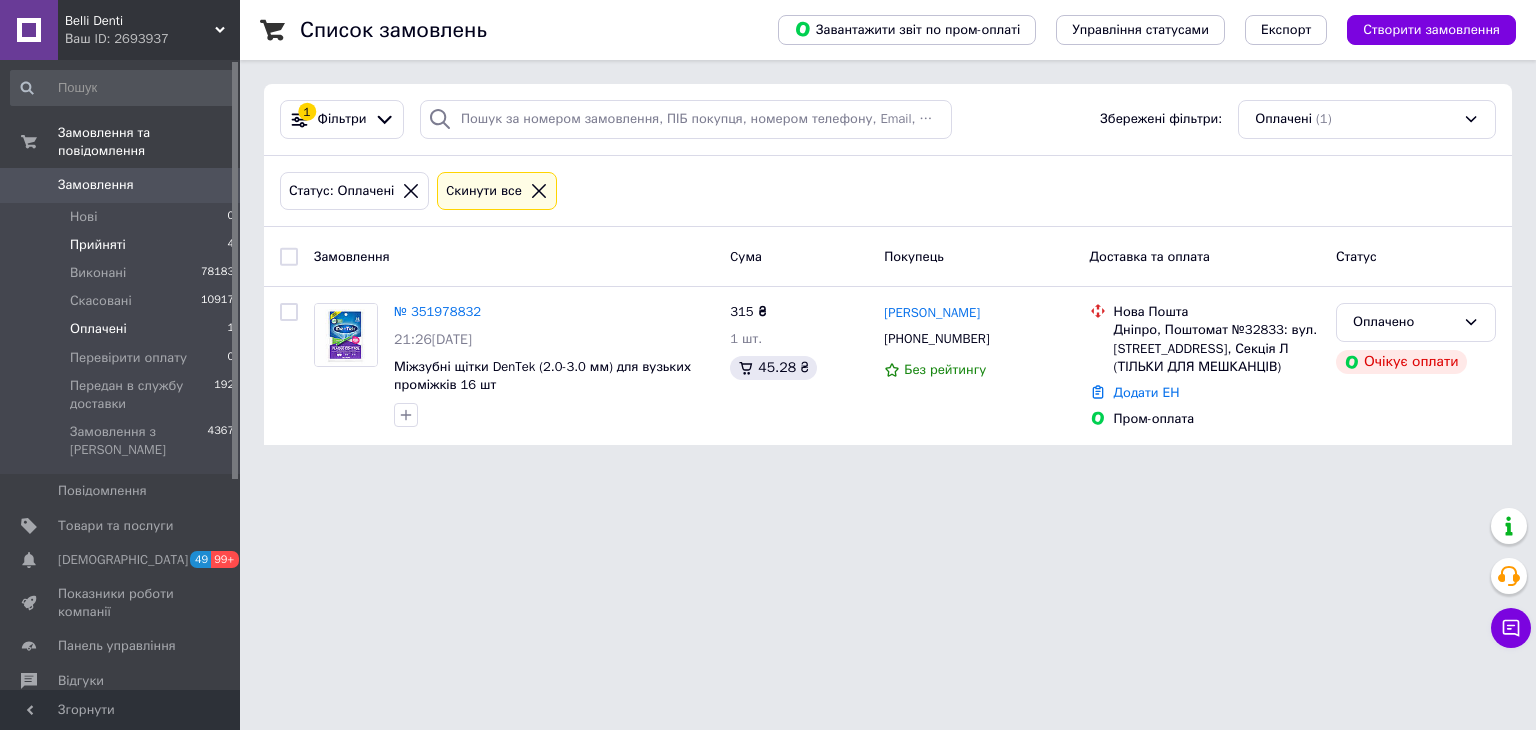 click on "Прийняті 4" at bounding box center (123, 245) 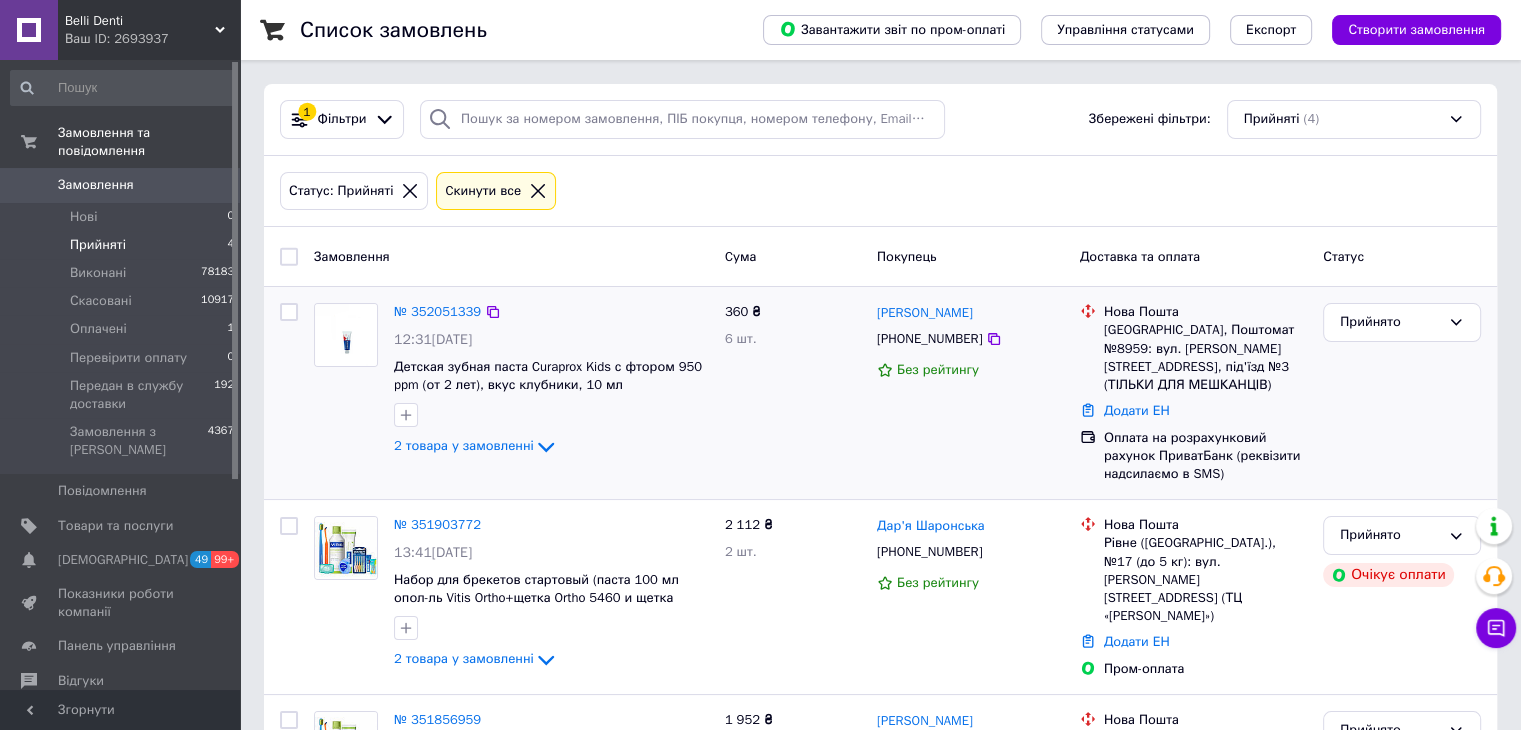 scroll, scrollTop: 354, scrollLeft: 0, axis: vertical 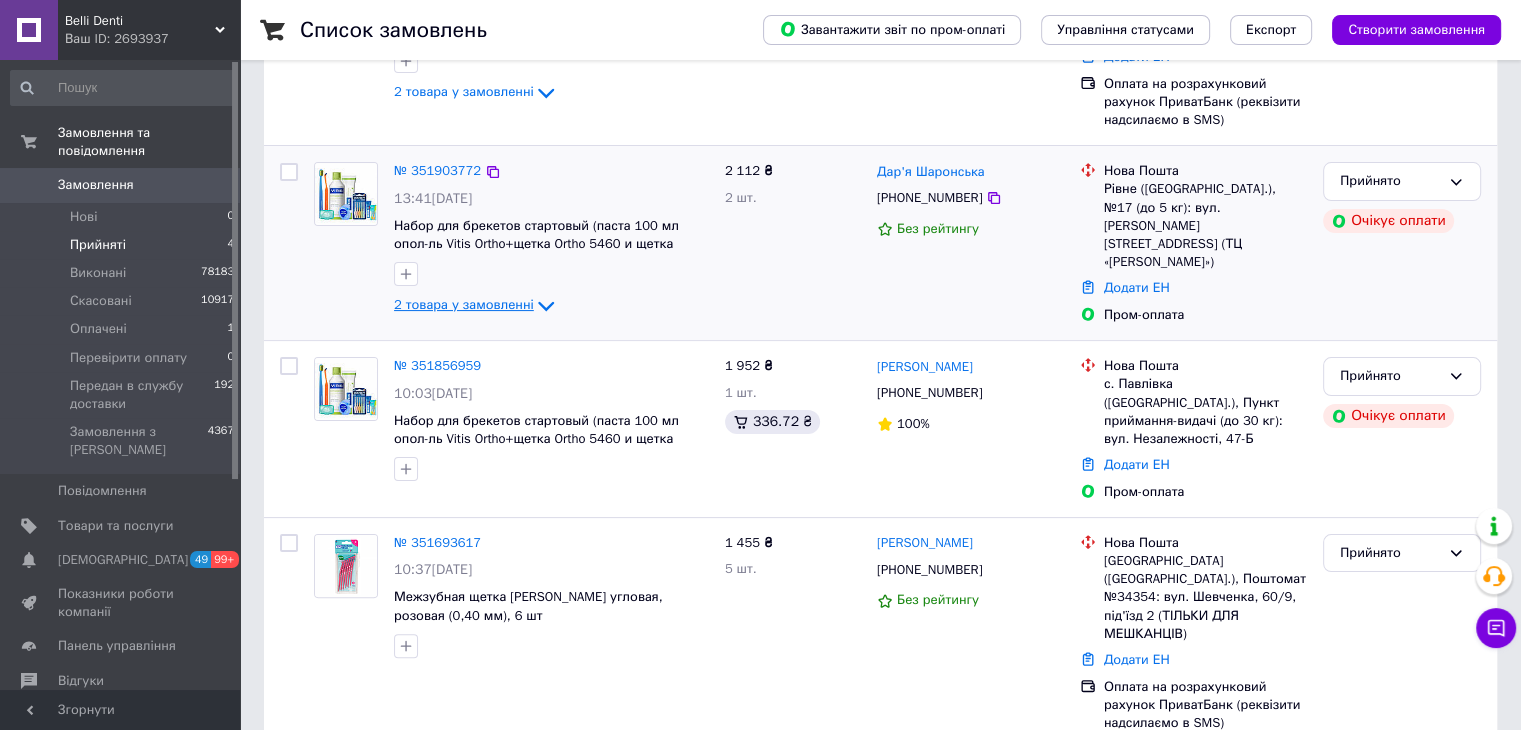 click on "2 товара у замовленні" at bounding box center (464, 305) 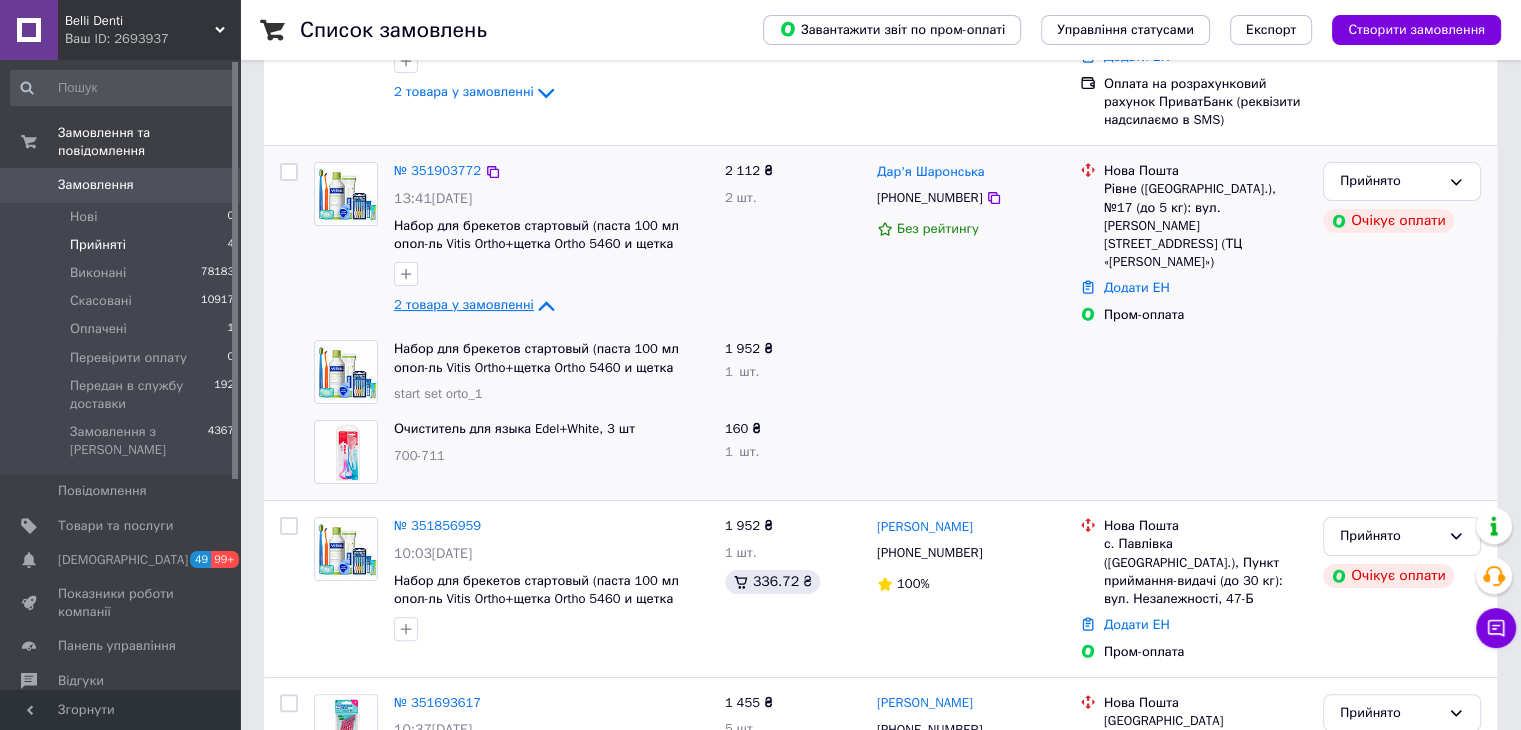 click on "2 товара у замовленні" at bounding box center [464, 305] 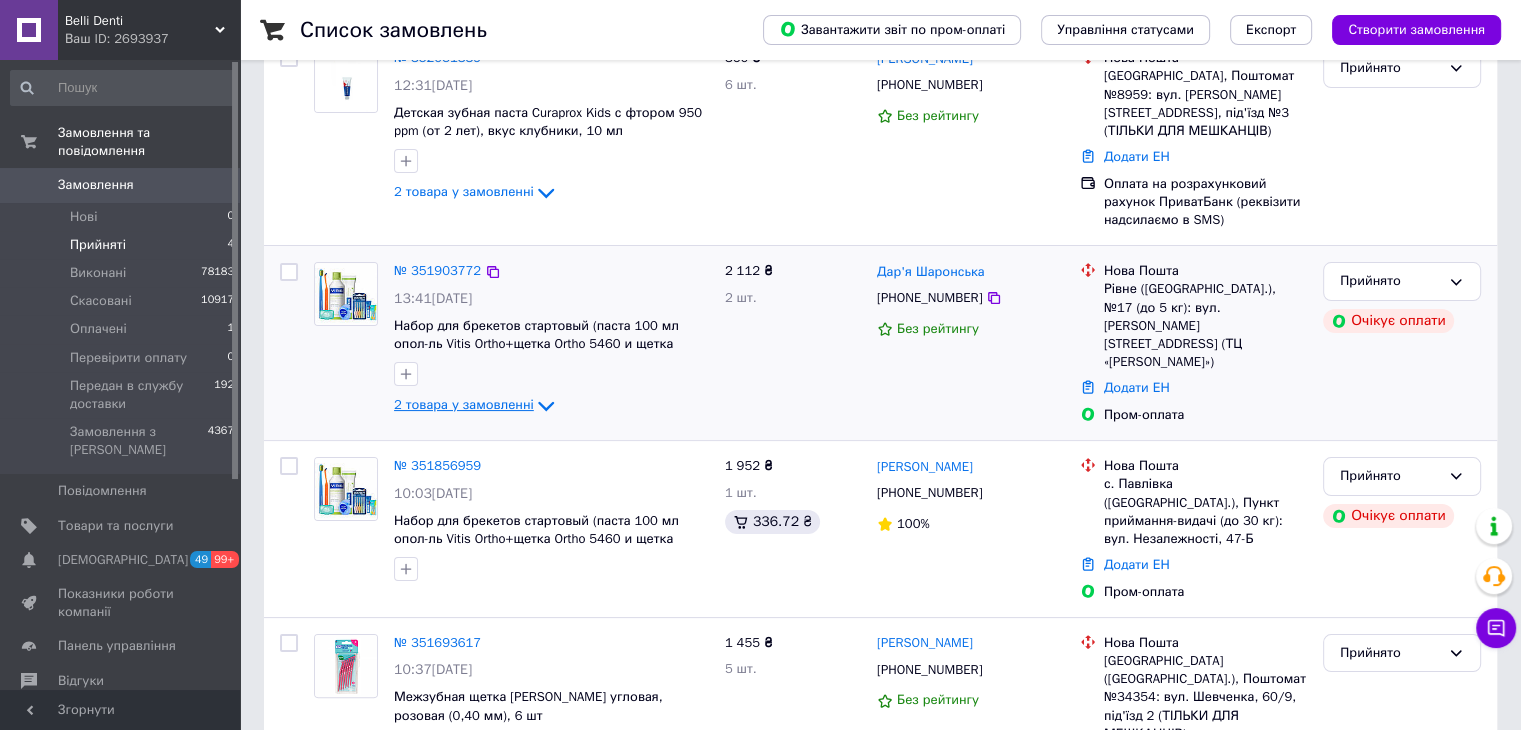 scroll, scrollTop: 154, scrollLeft: 0, axis: vertical 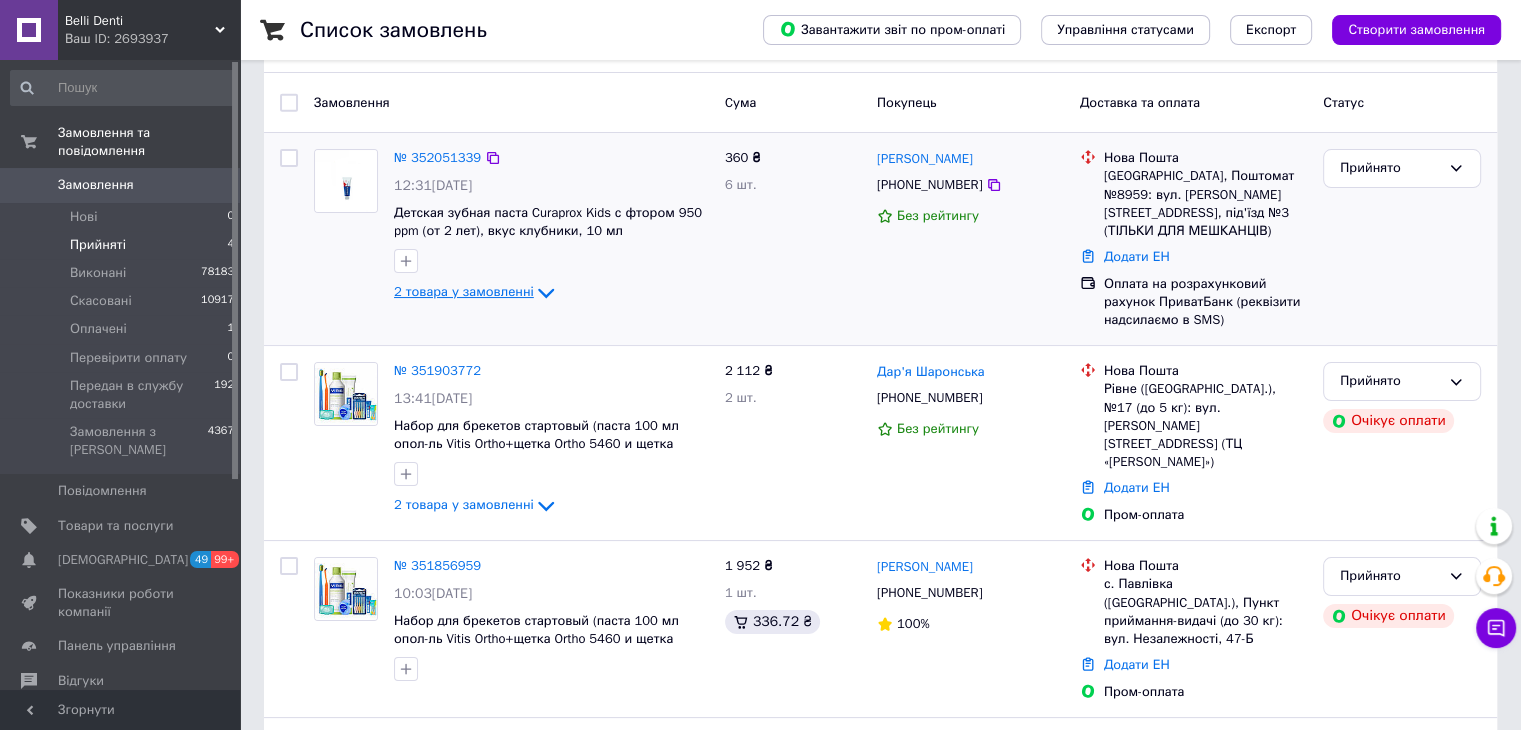 click on "2 товара у замовленні" at bounding box center (464, 292) 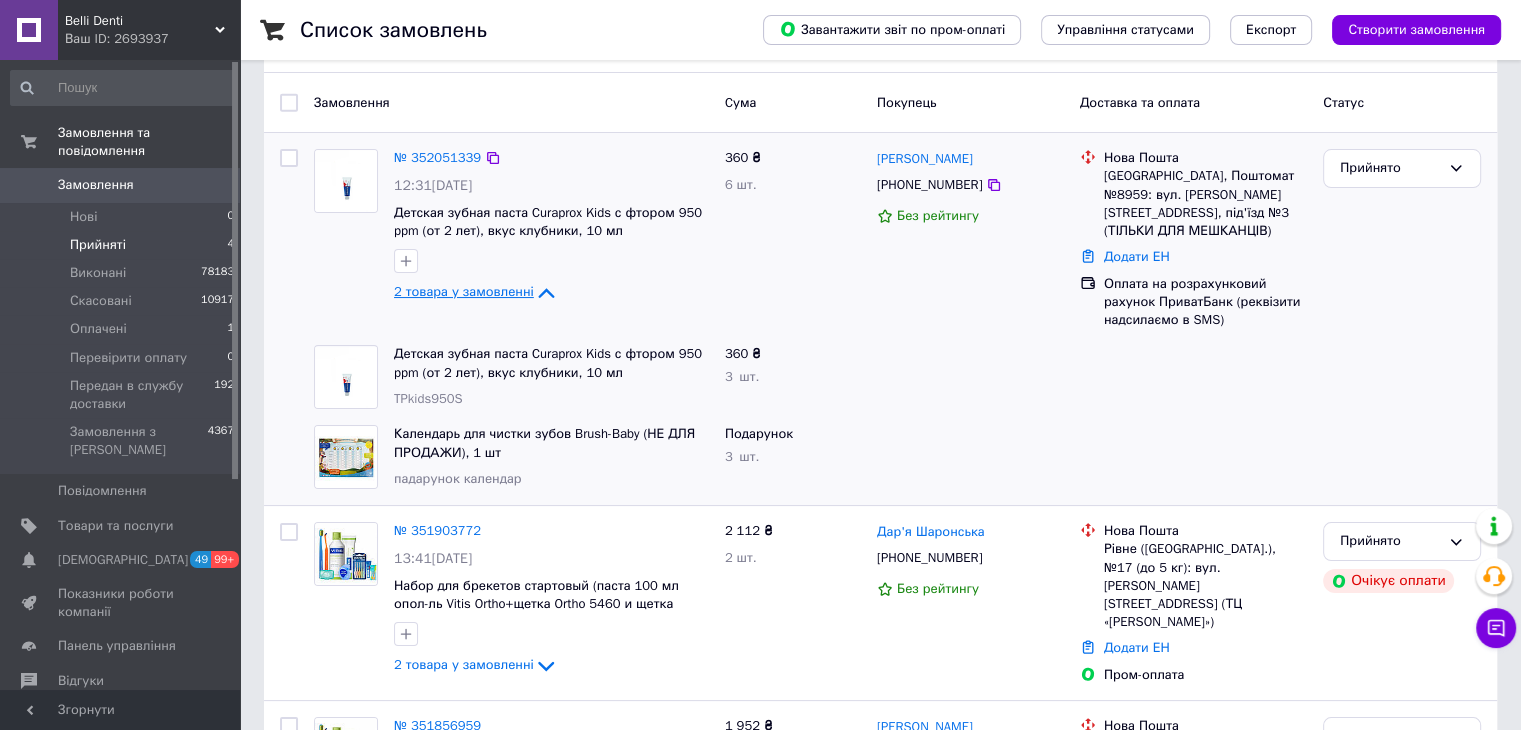 click on "2 товара у замовленні" at bounding box center [464, 292] 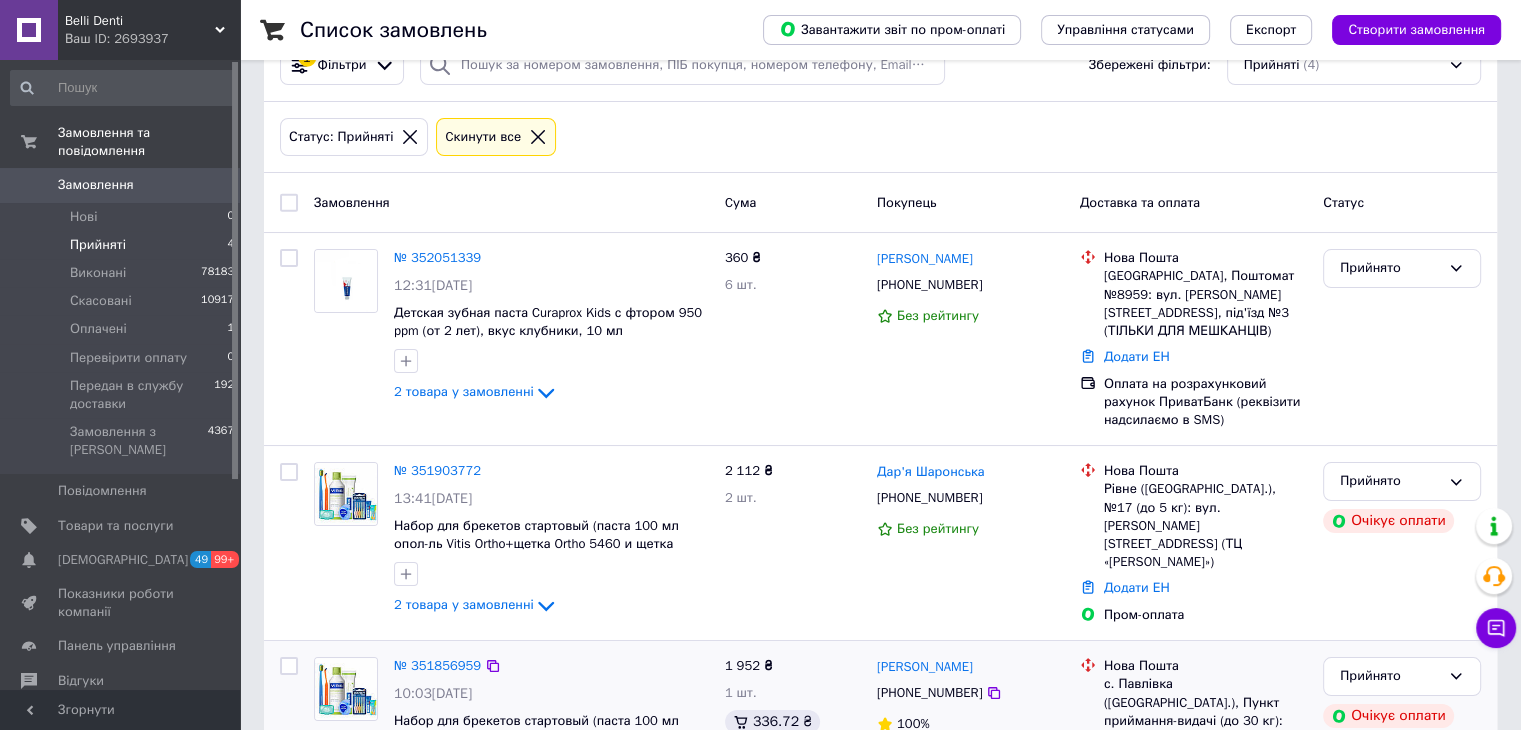 scroll, scrollTop: 0, scrollLeft: 0, axis: both 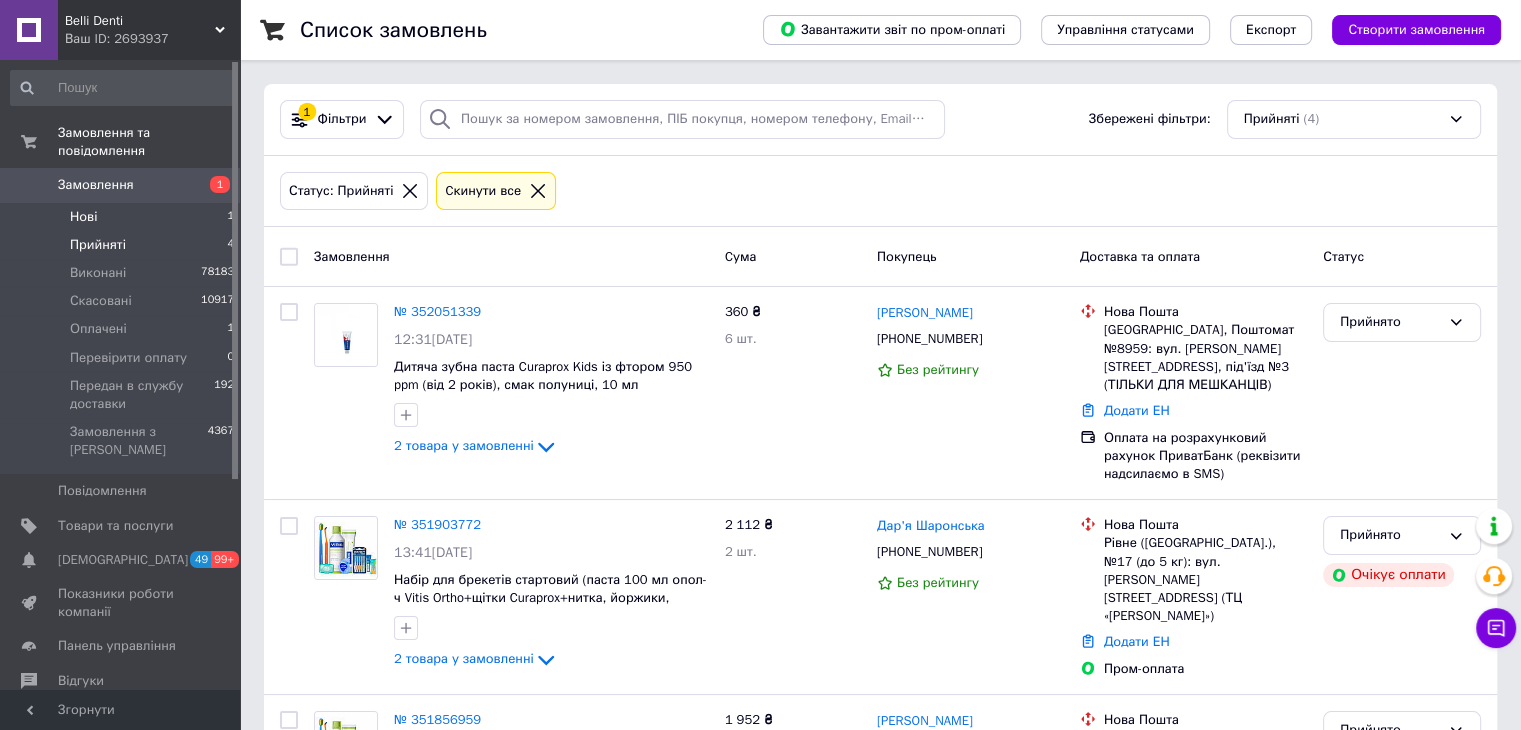 click on "Нові 1" at bounding box center (123, 217) 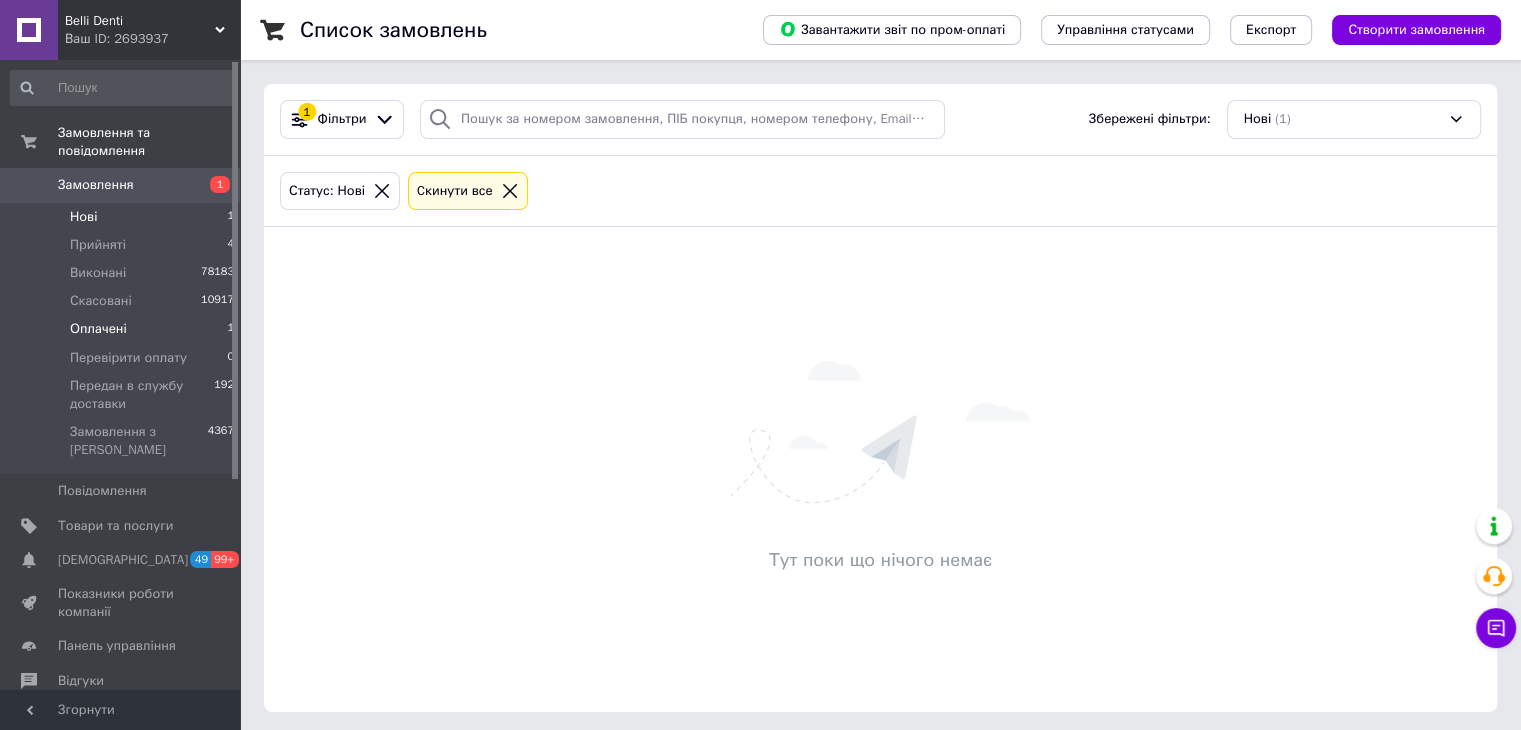 click on "Оплачені" at bounding box center (98, 329) 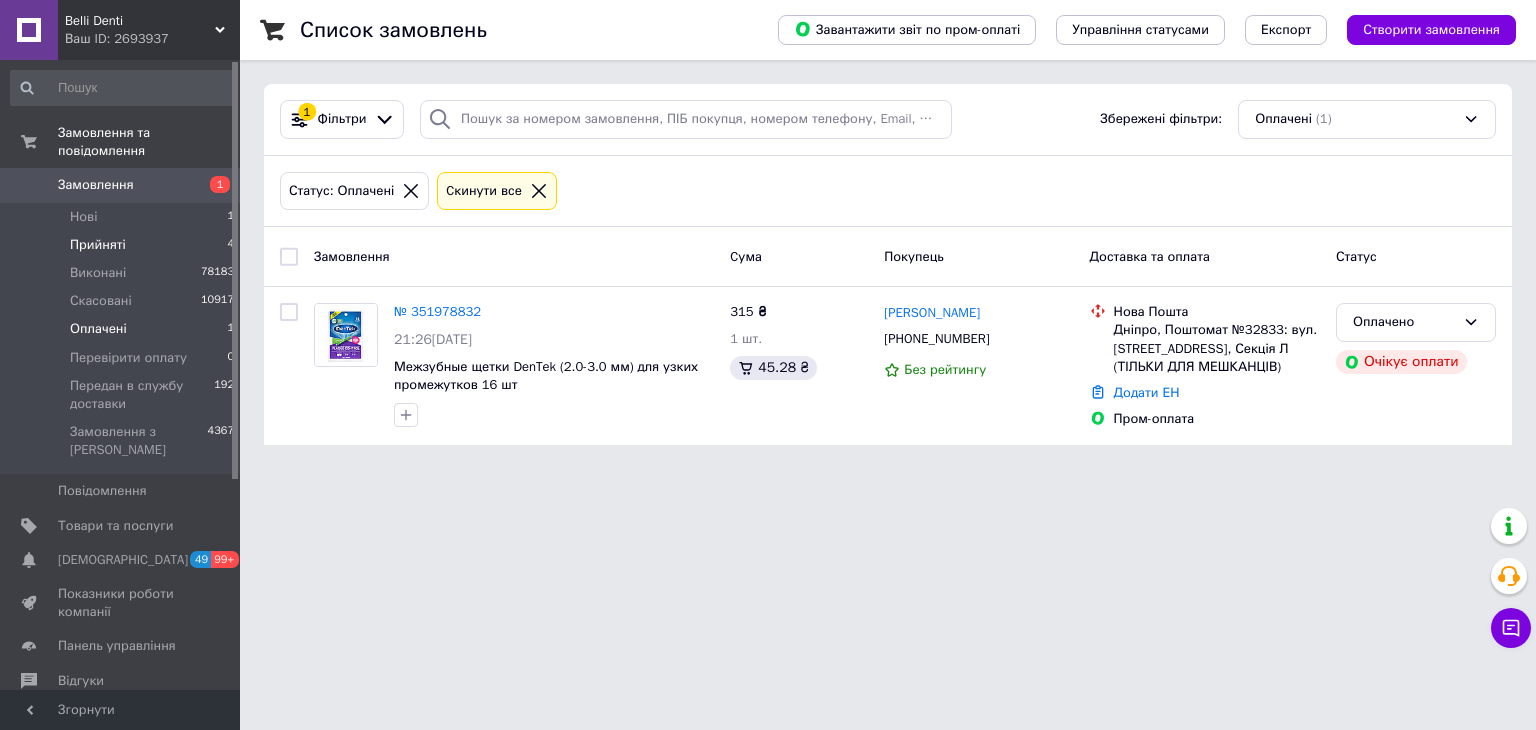 click on "Прийняті 4" at bounding box center (123, 245) 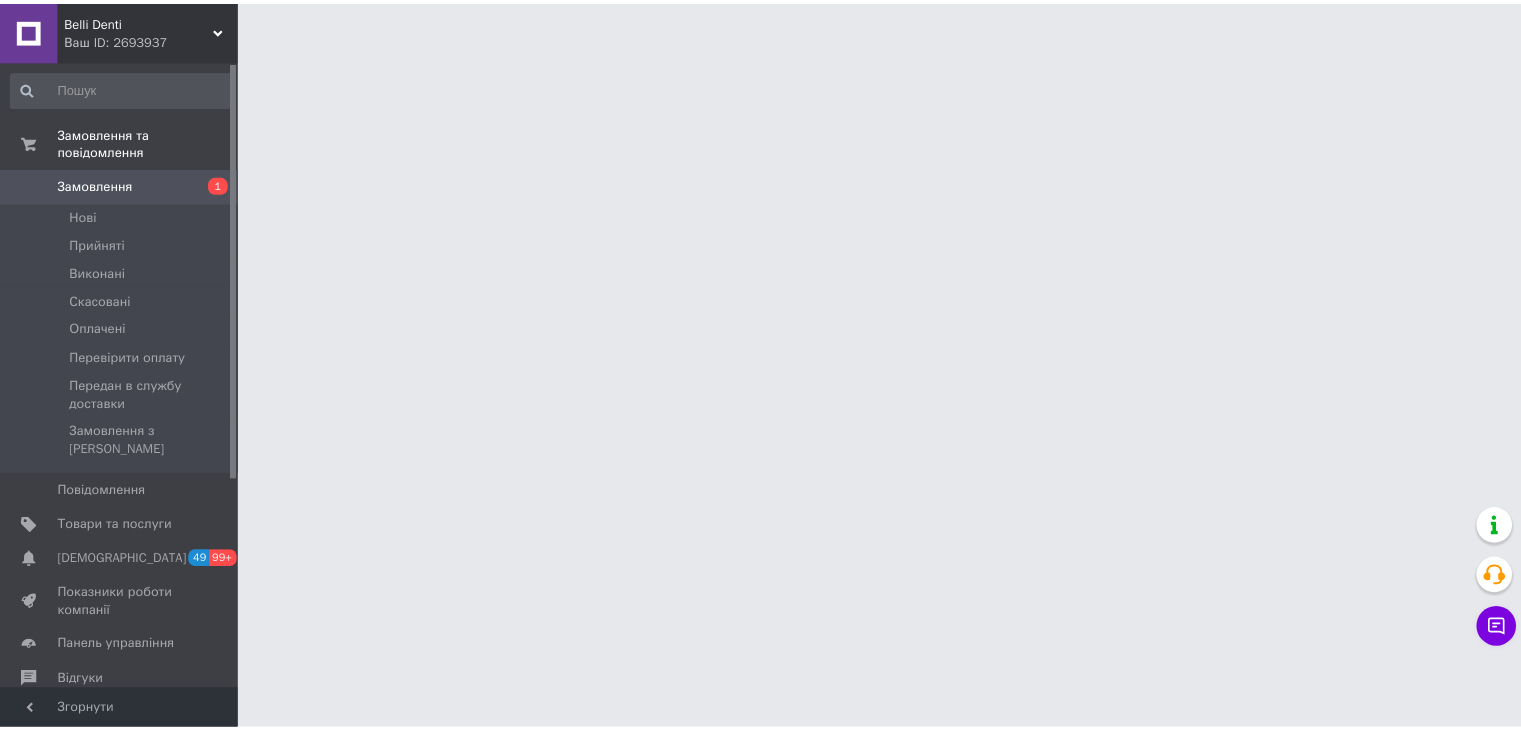 scroll, scrollTop: 0, scrollLeft: 0, axis: both 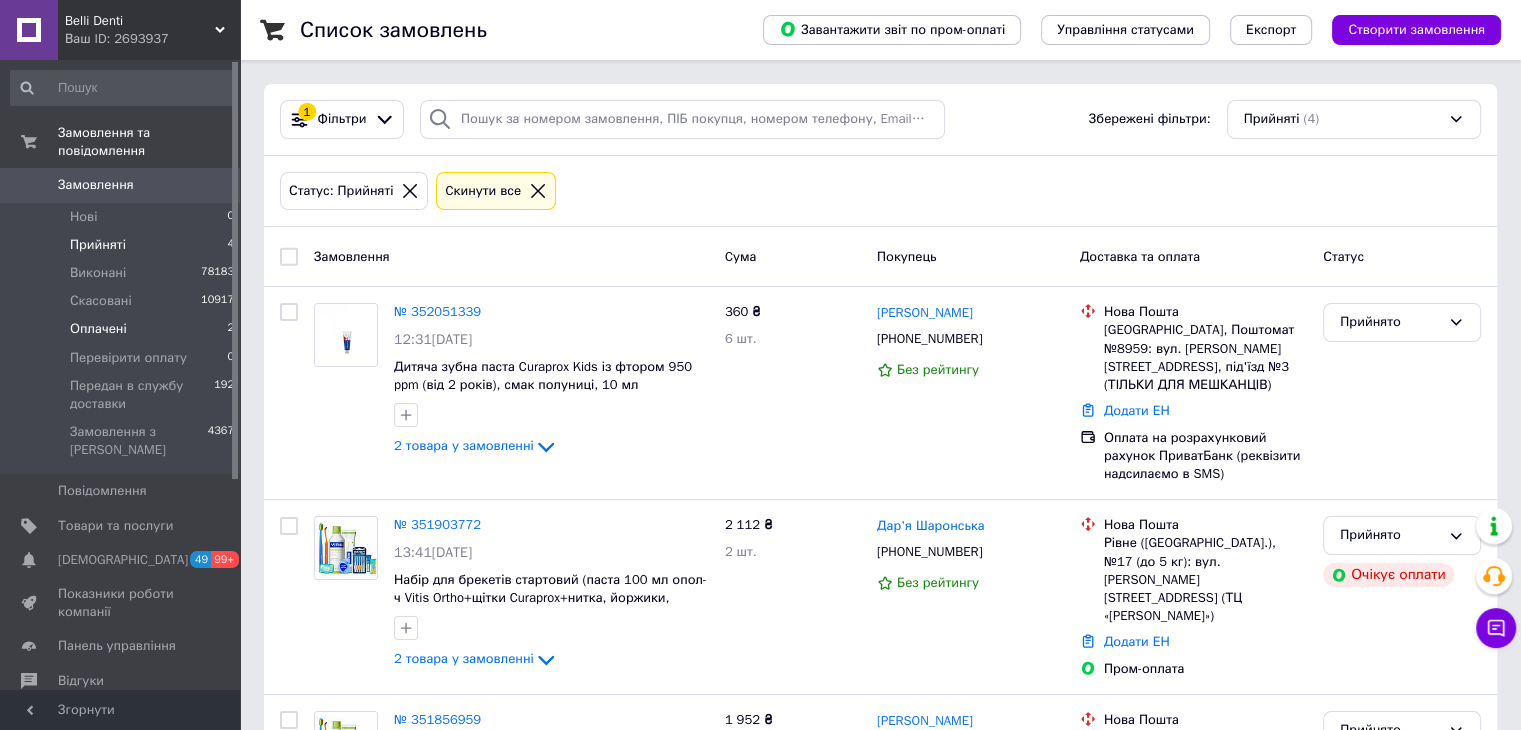 click on "Оплачені 2" at bounding box center (123, 329) 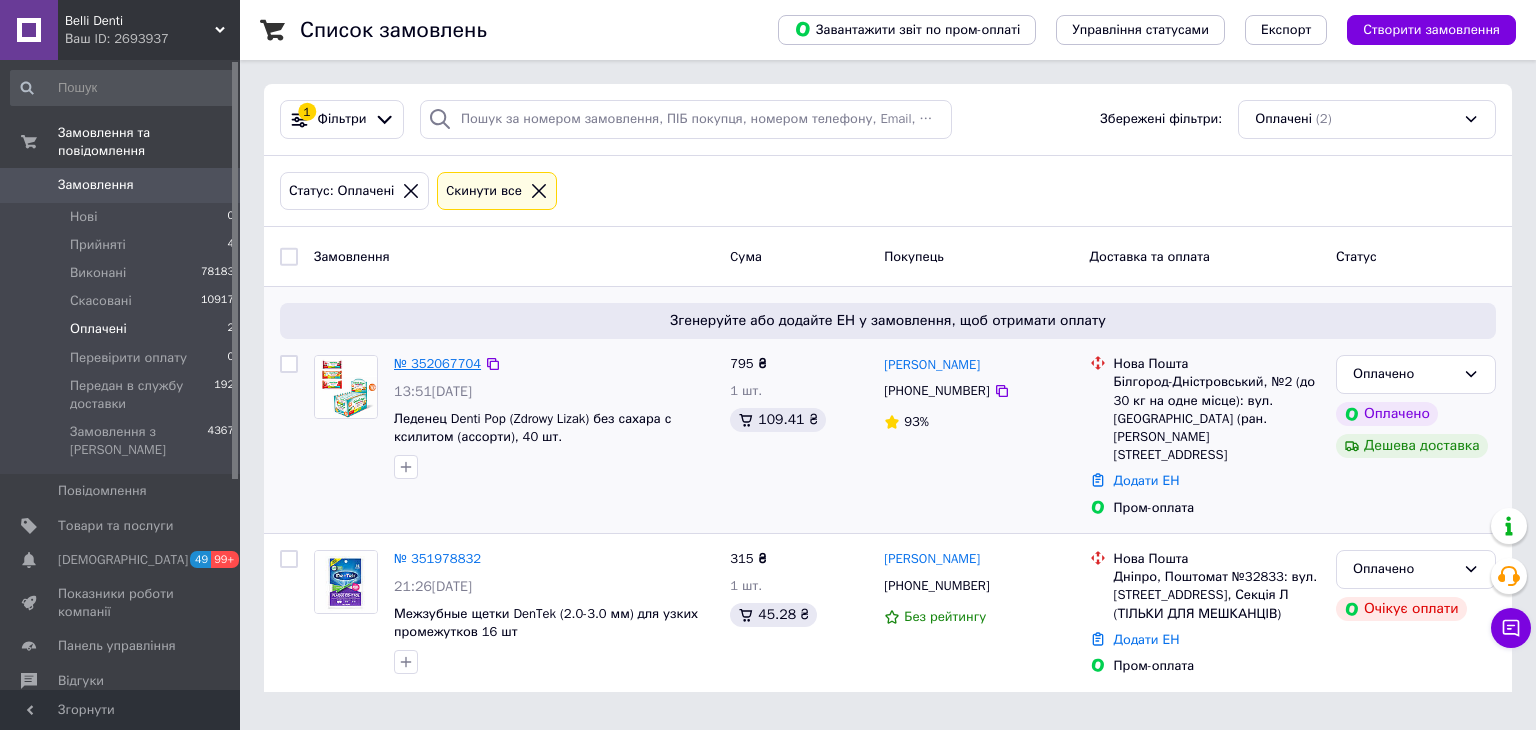 click on "№ 352067704" at bounding box center [437, 363] 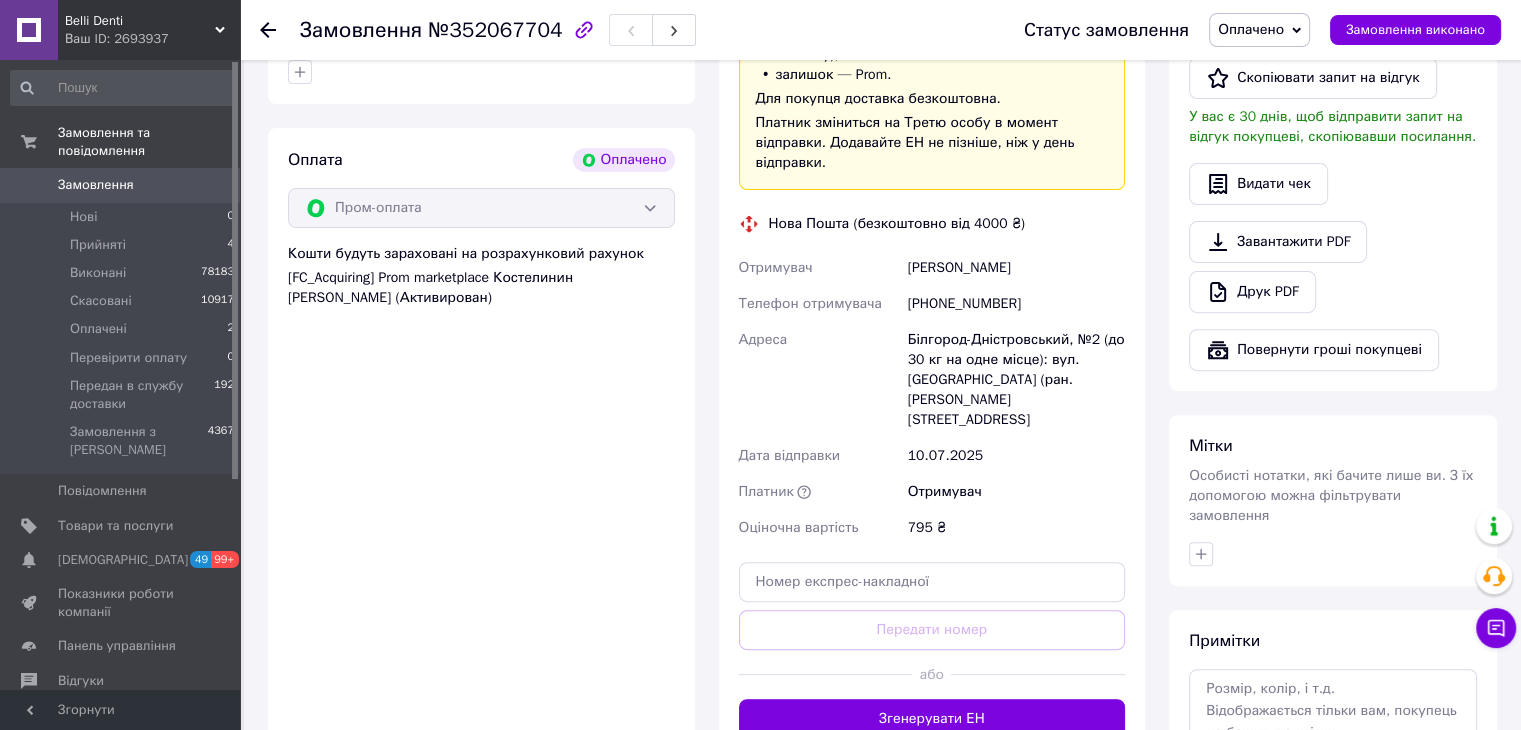 scroll, scrollTop: 540, scrollLeft: 0, axis: vertical 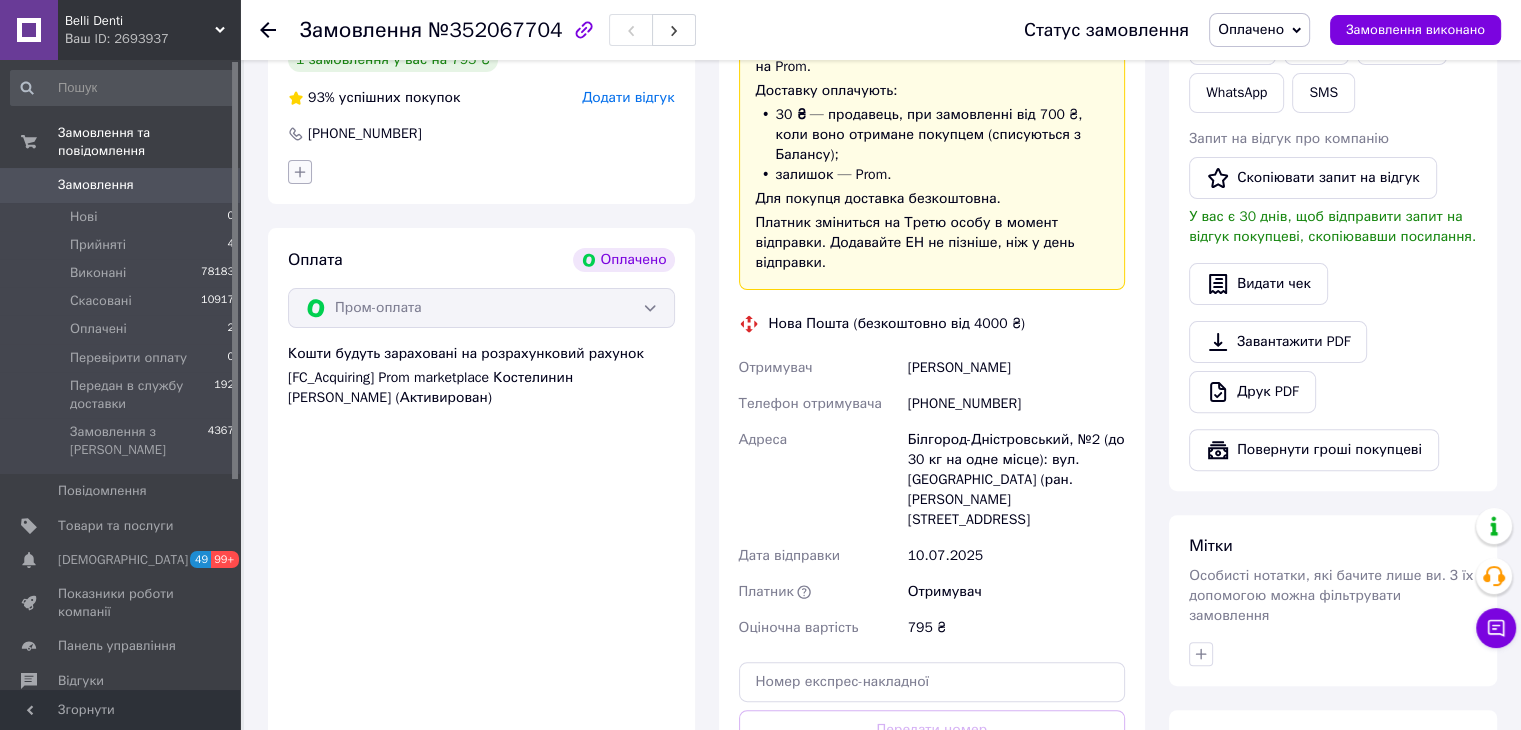 click 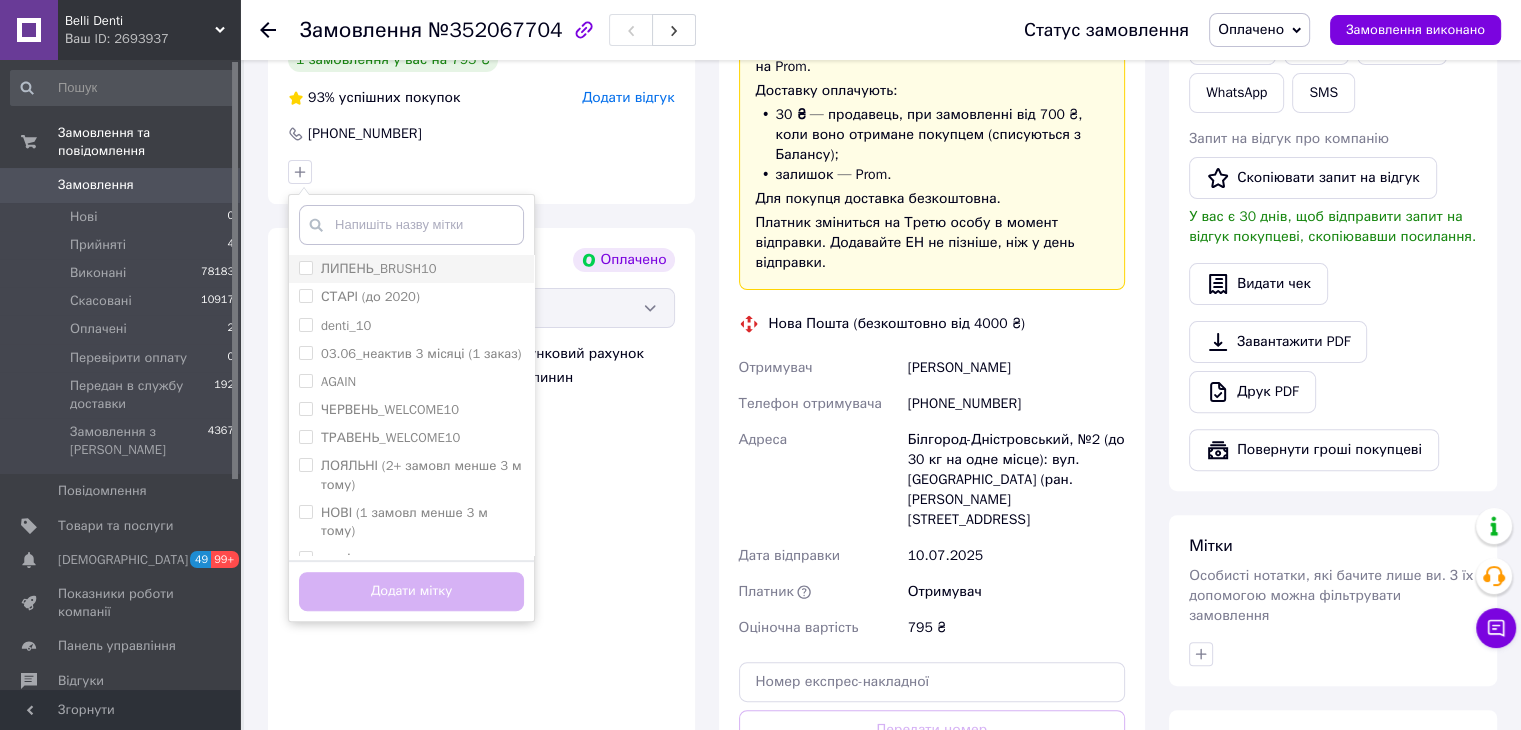 click on "ЛИПЕНЬ_BRUSH10" at bounding box center [411, 269] 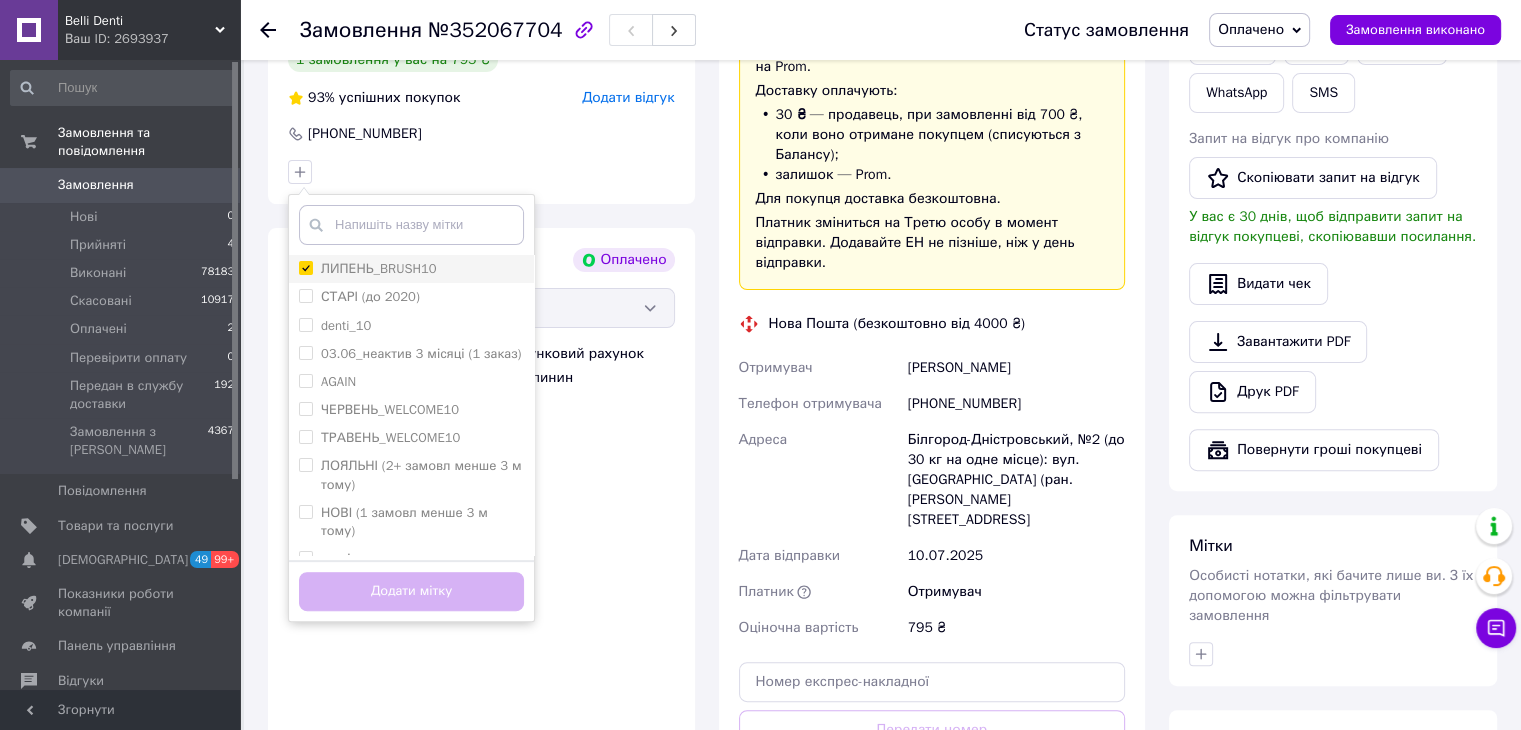checkbox on "true" 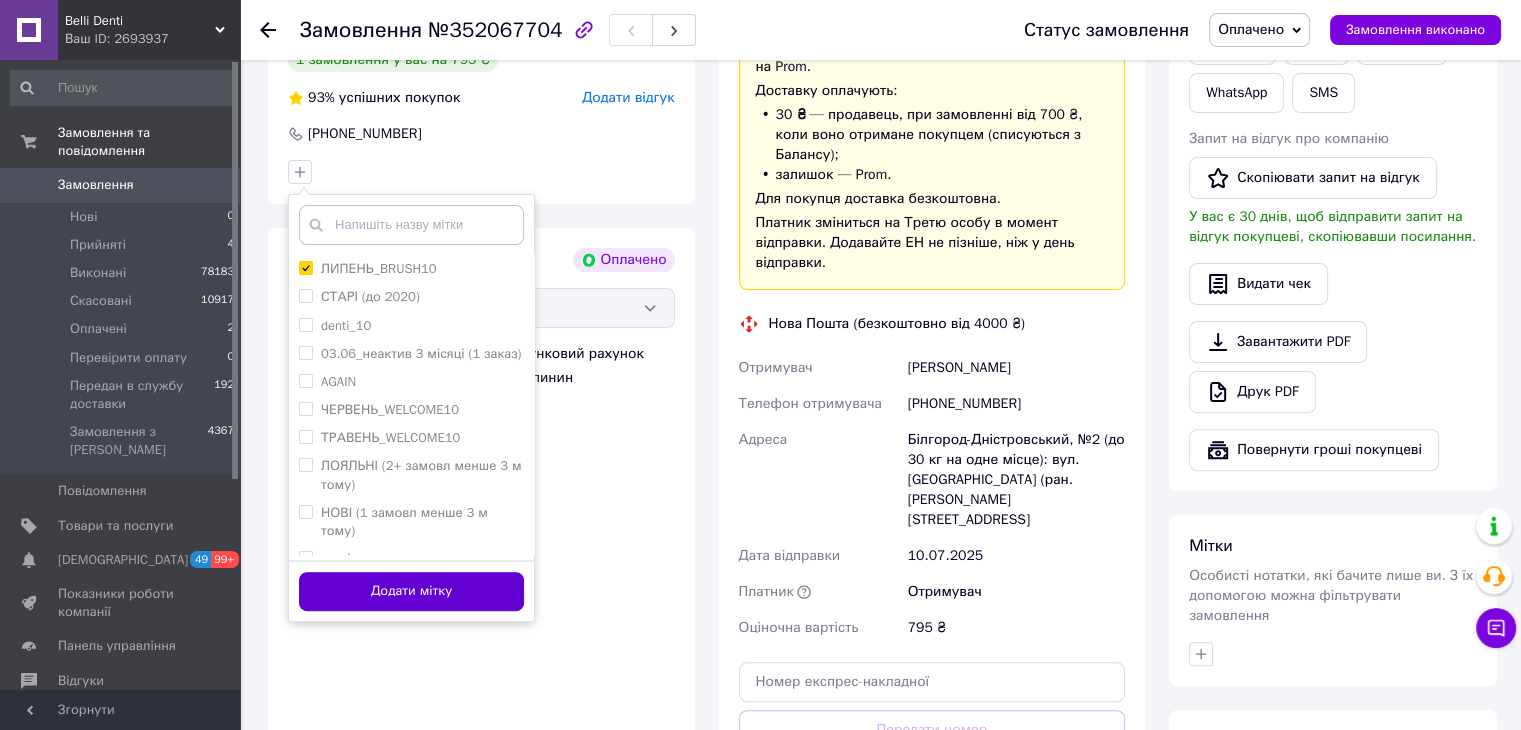 click on "Додати мітку" at bounding box center (411, 591) 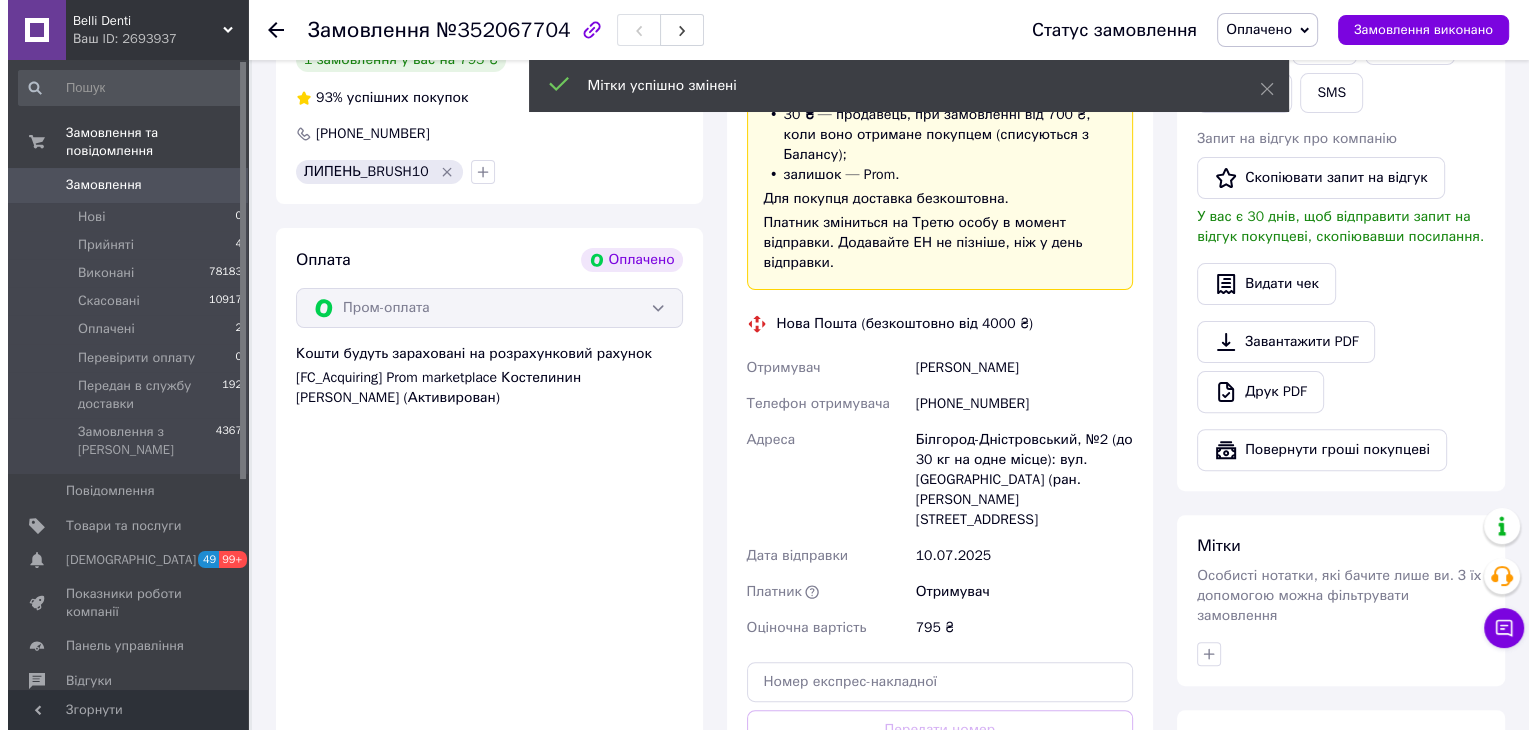 scroll, scrollTop: 340, scrollLeft: 0, axis: vertical 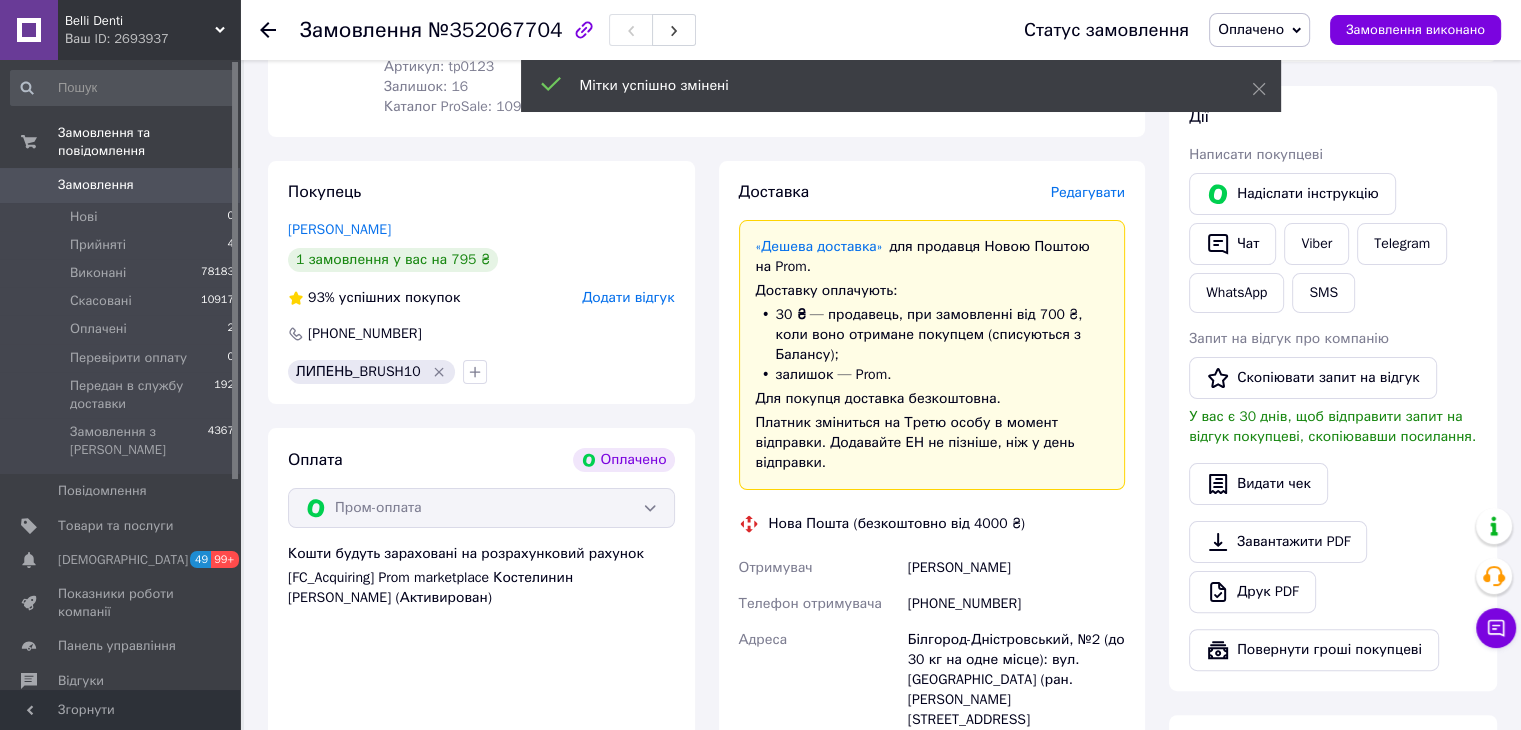 click on "Редагувати" at bounding box center (1088, 192) 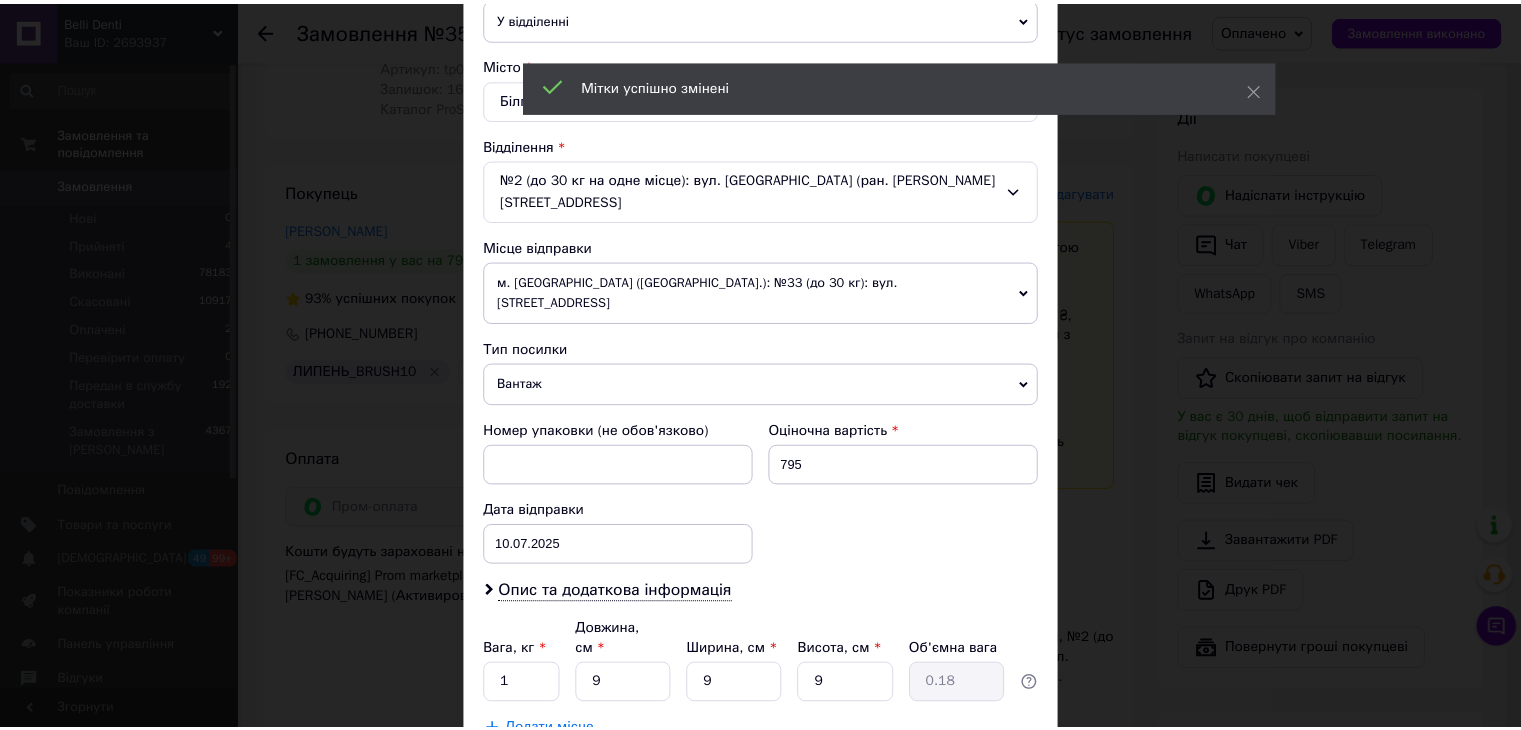 scroll, scrollTop: 592, scrollLeft: 0, axis: vertical 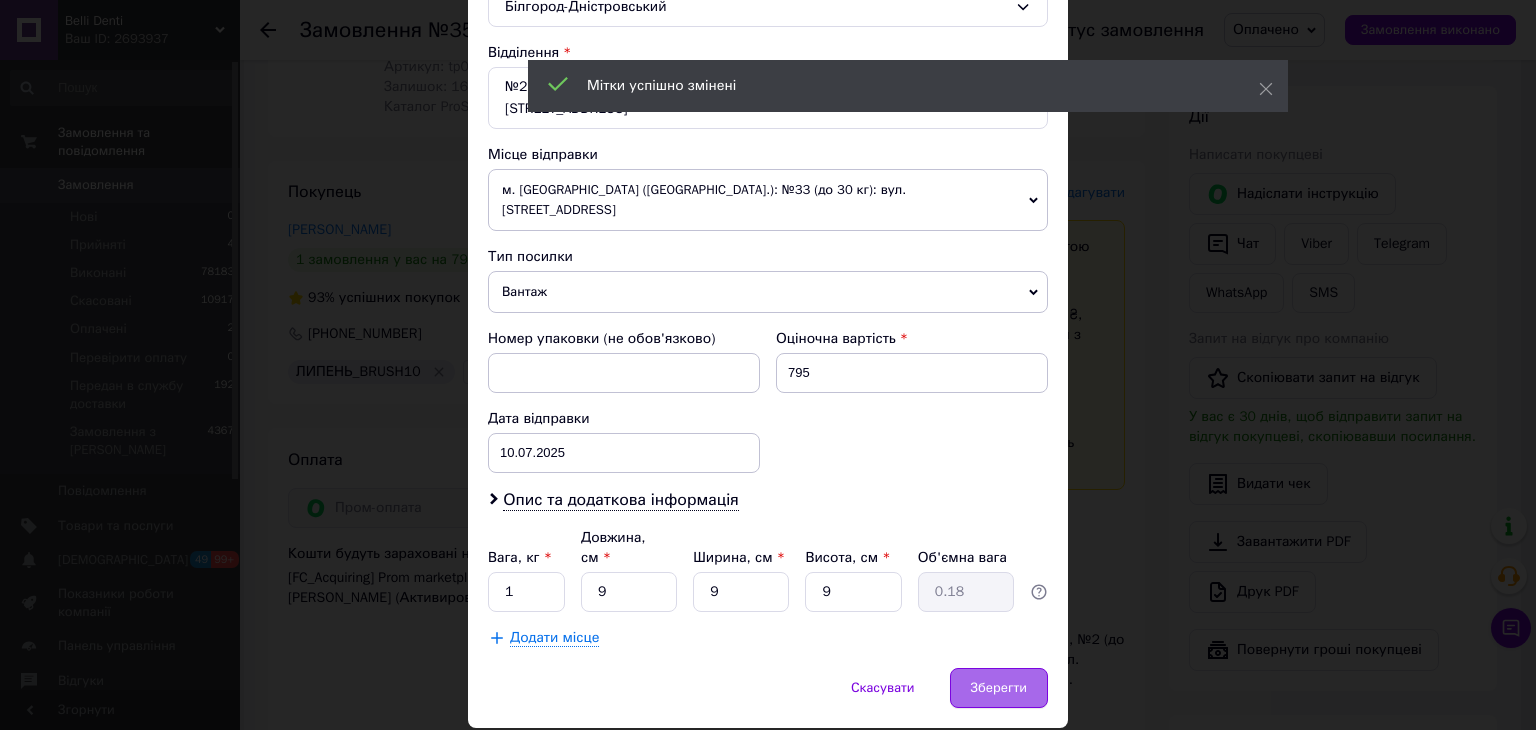 click on "Зберегти" at bounding box center [999, 688] 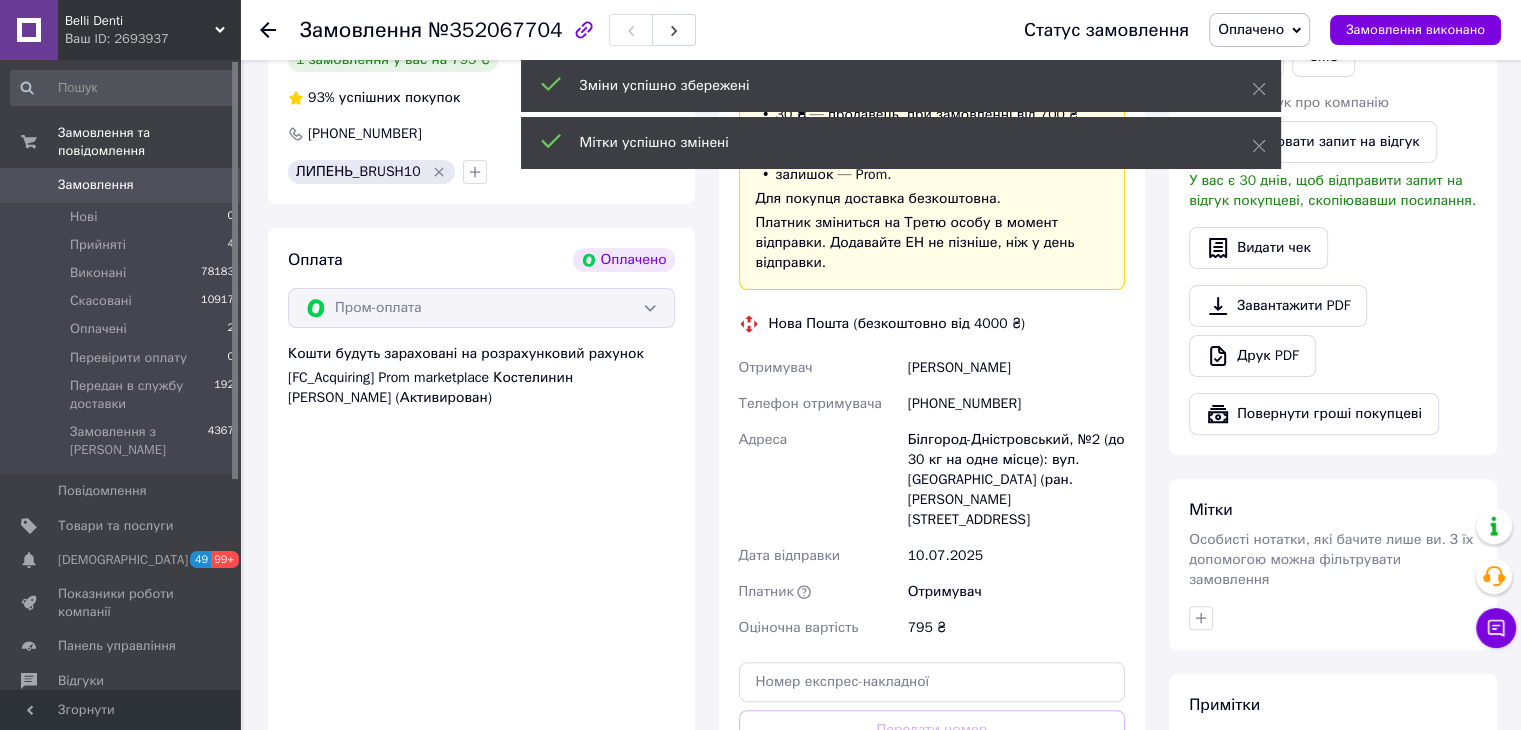 scroll, scrollTop: 640, scrollLeft: 0, axis: vertical 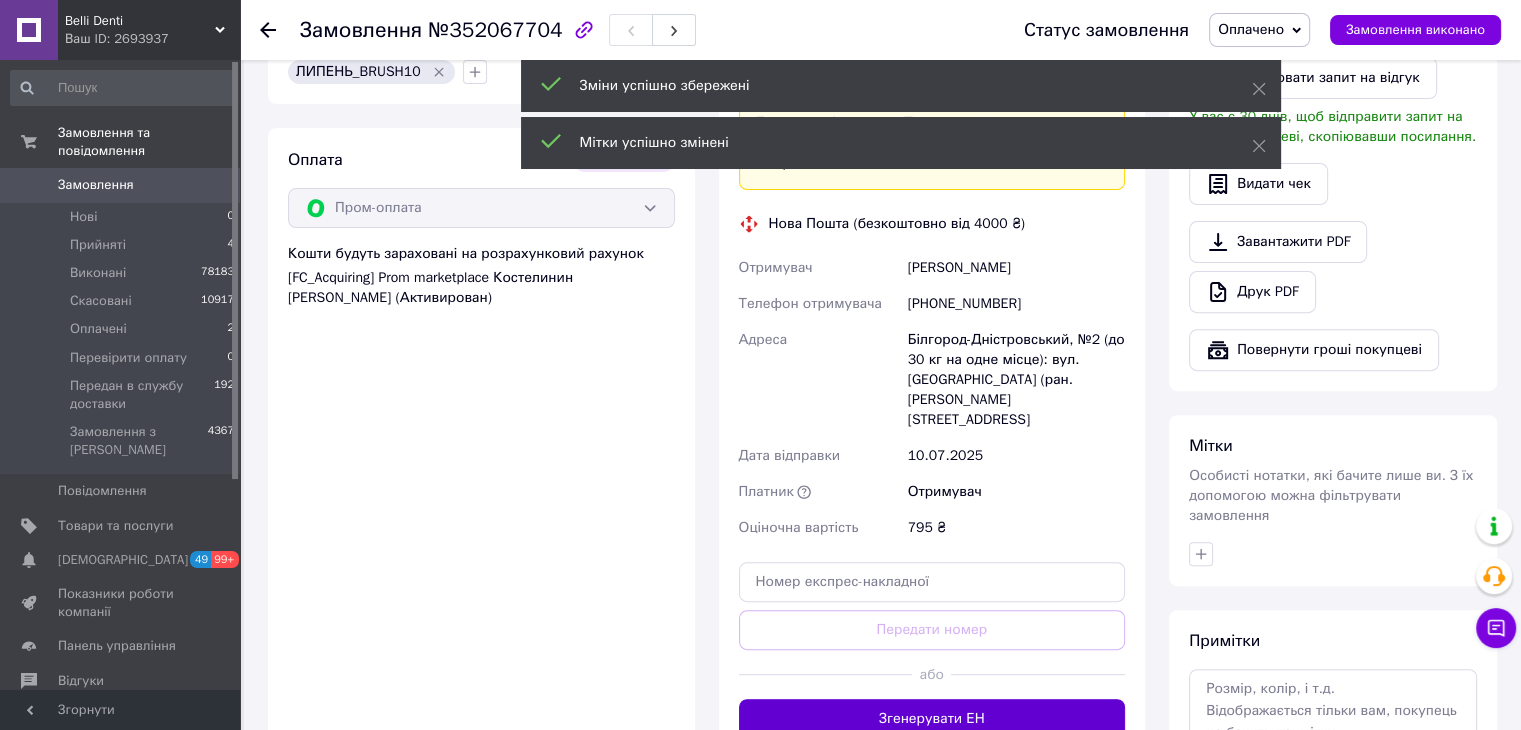click on "Згенерувати ЕН" at bounding box center (932, 719) 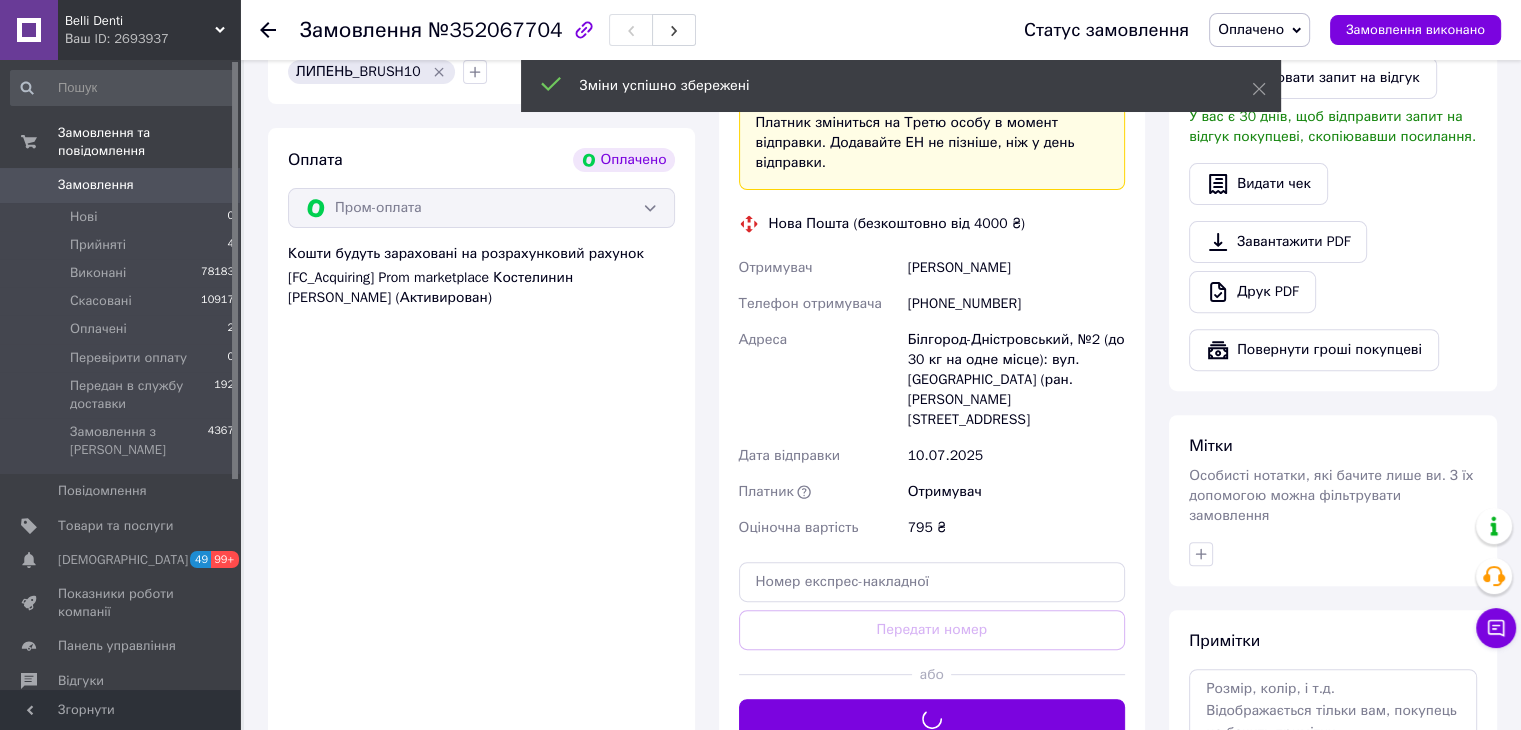 click 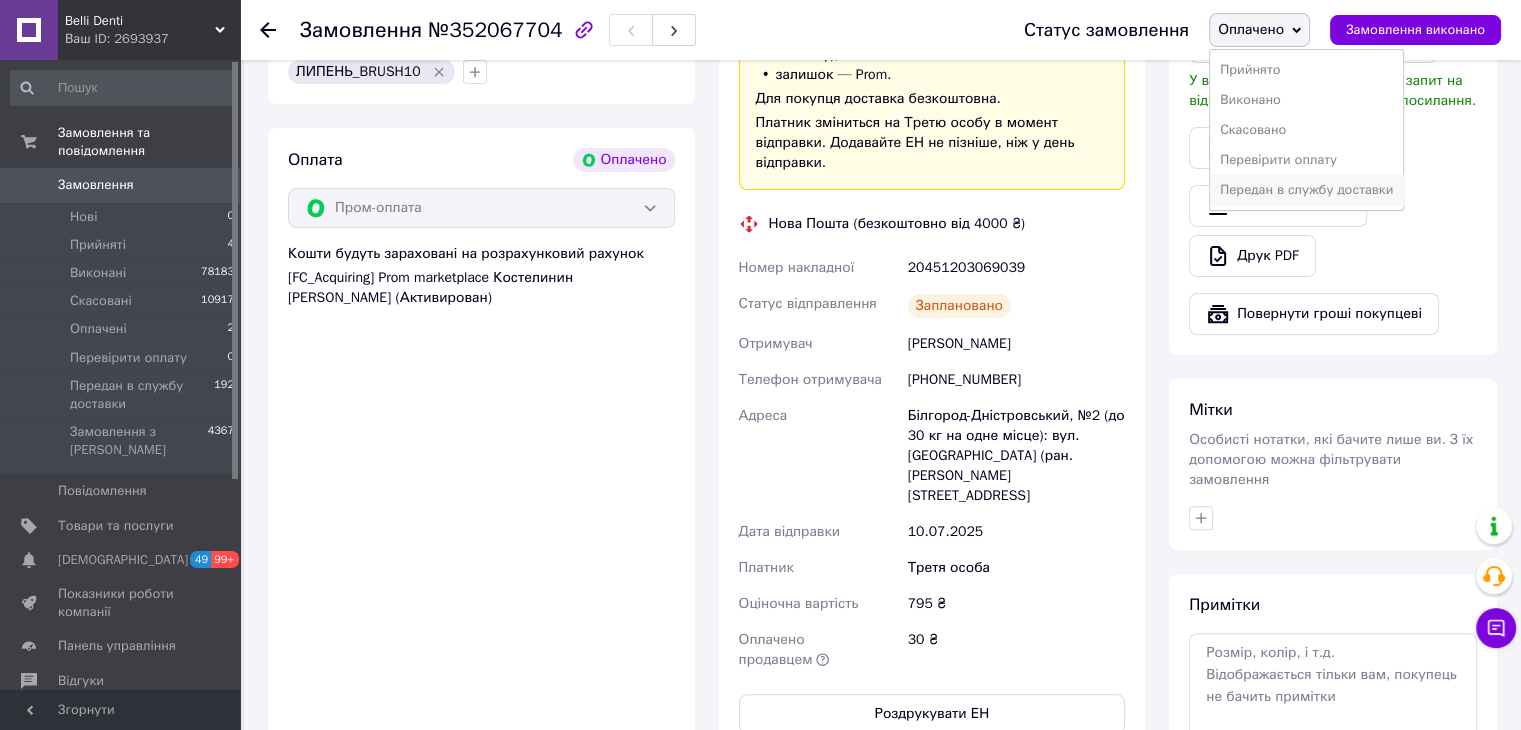 click on "Передан в службу доставки" at bounding box center (1306, 190) 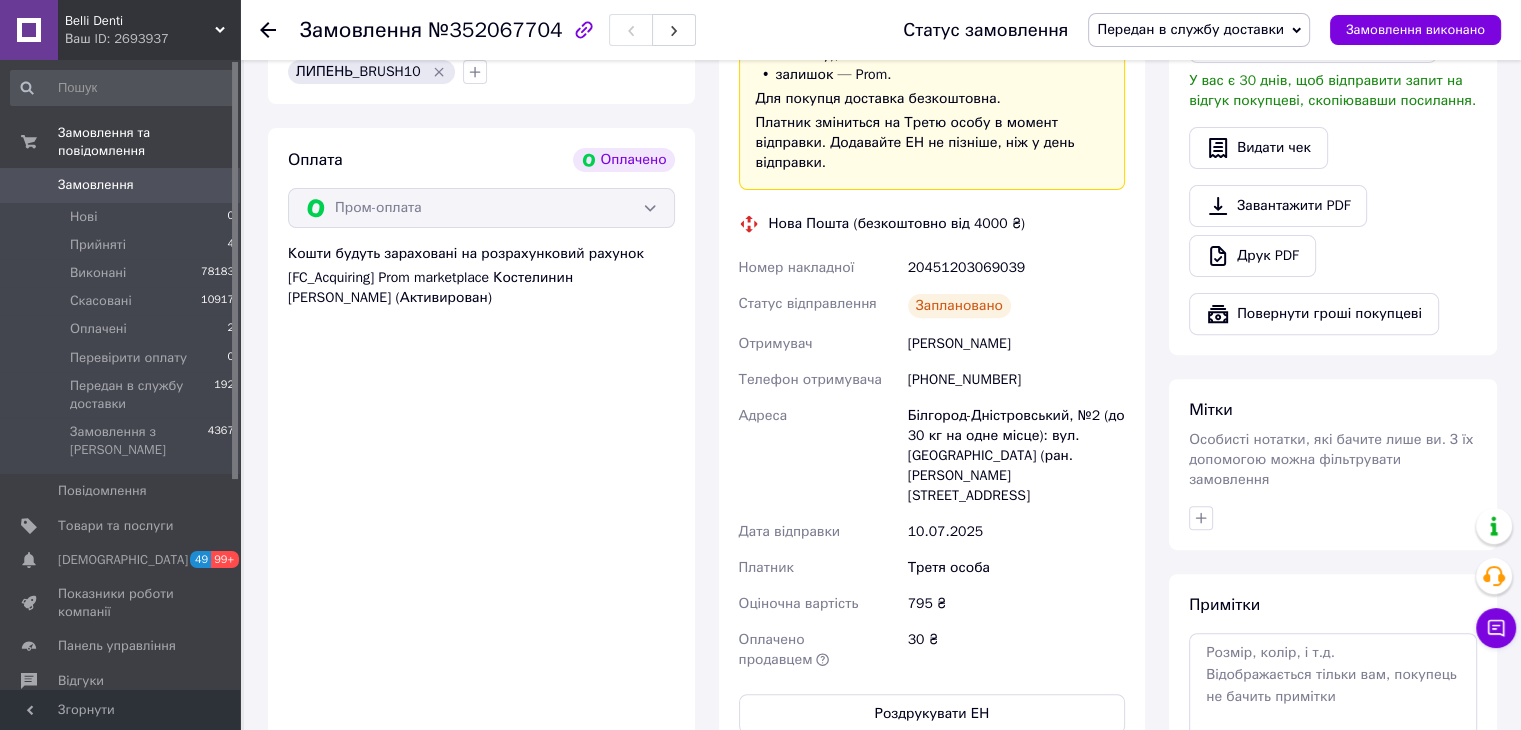 click 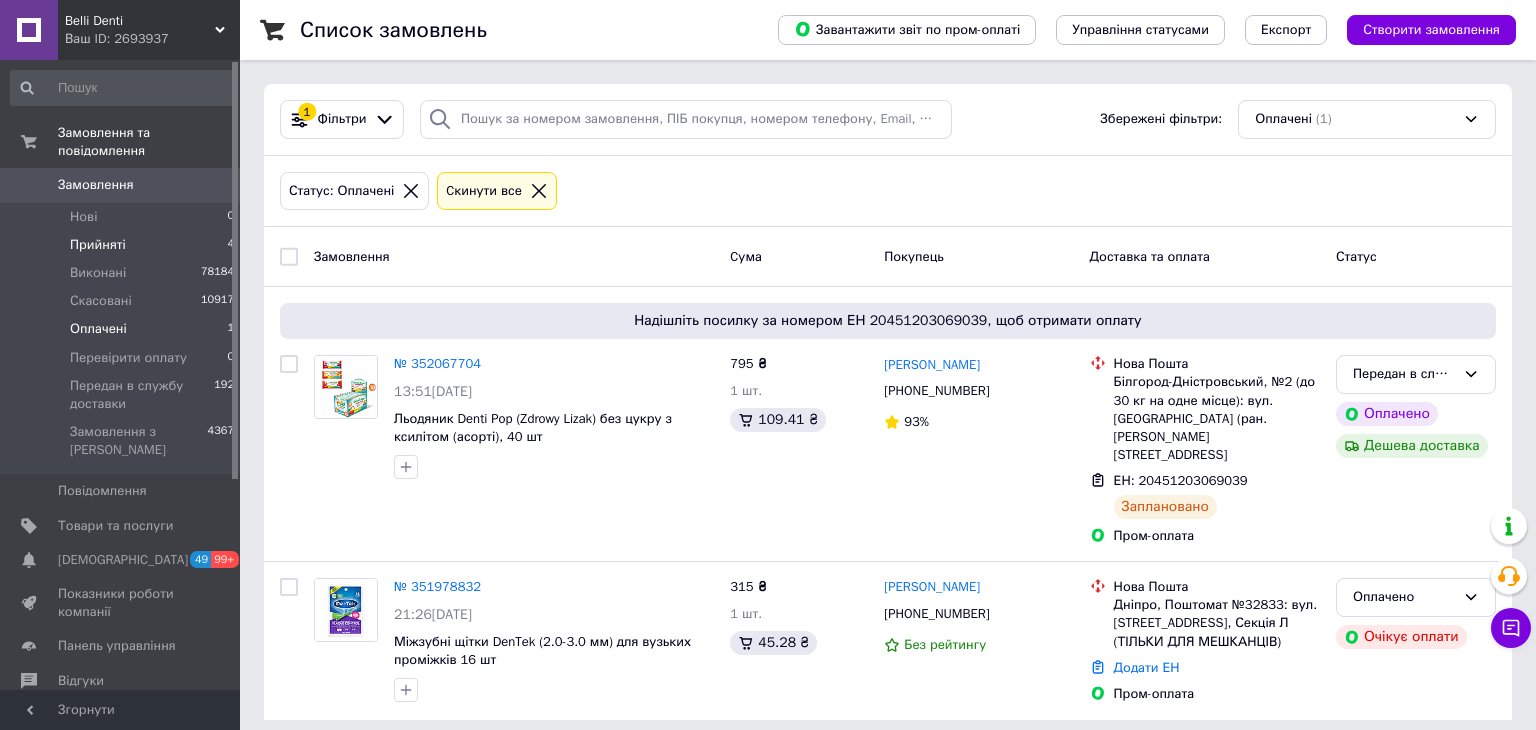 click on "Прийняті 4" at bounding box center [123, 245] 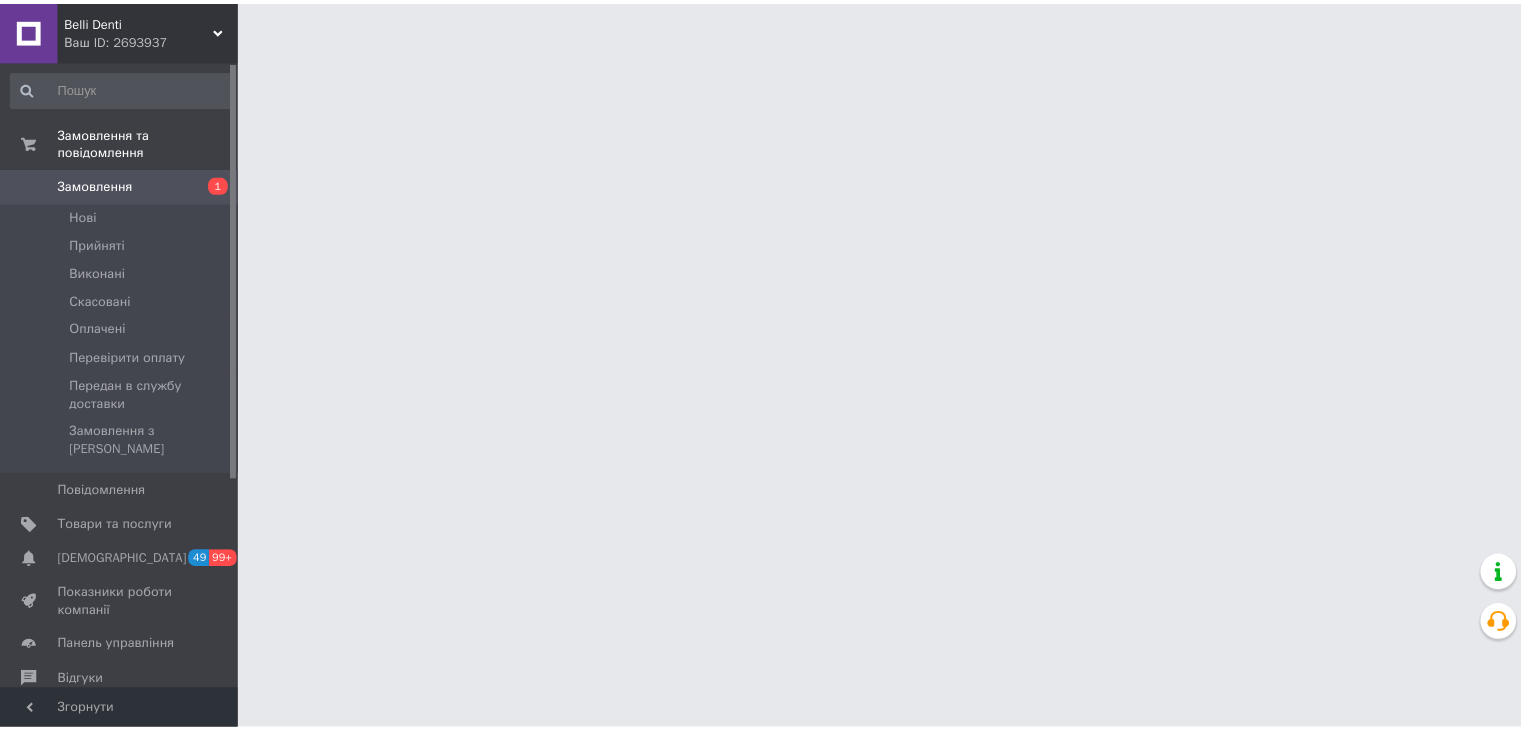 scroll, scrollTop: 0, scrollLeft: 0, axis: both 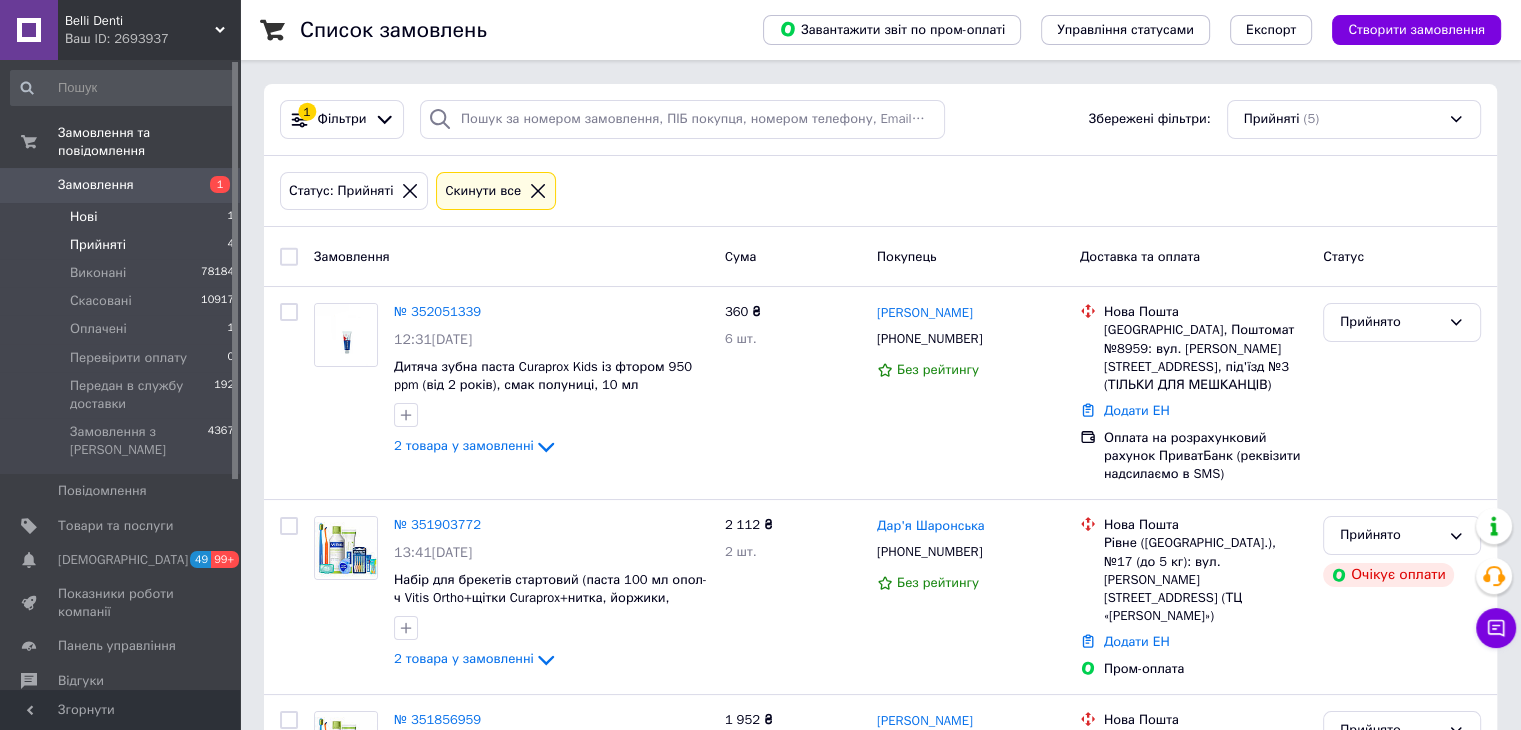 click on "Нові 1" at bounding box center [123, 217] 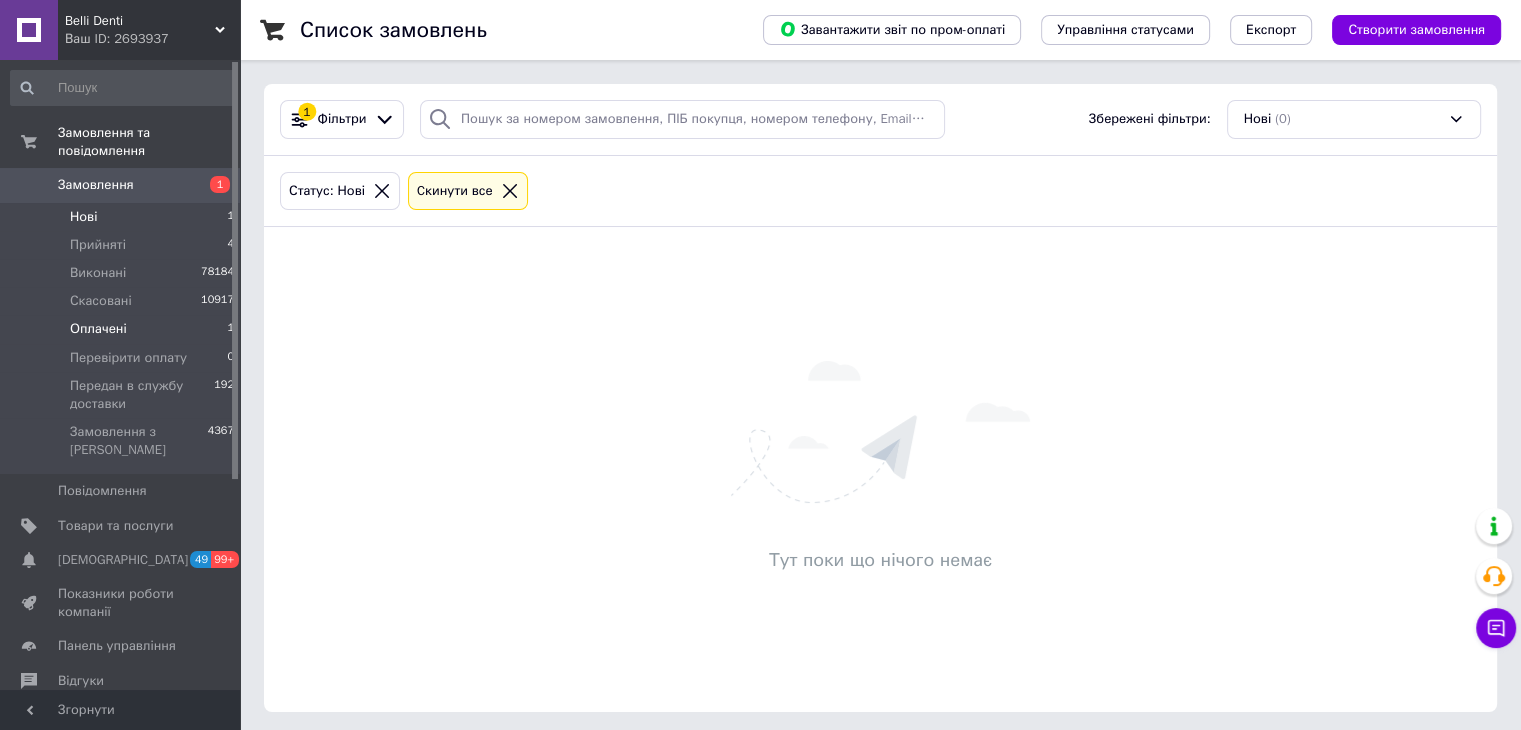 click on "Оплачені 1" at bounding box center [123, 329] 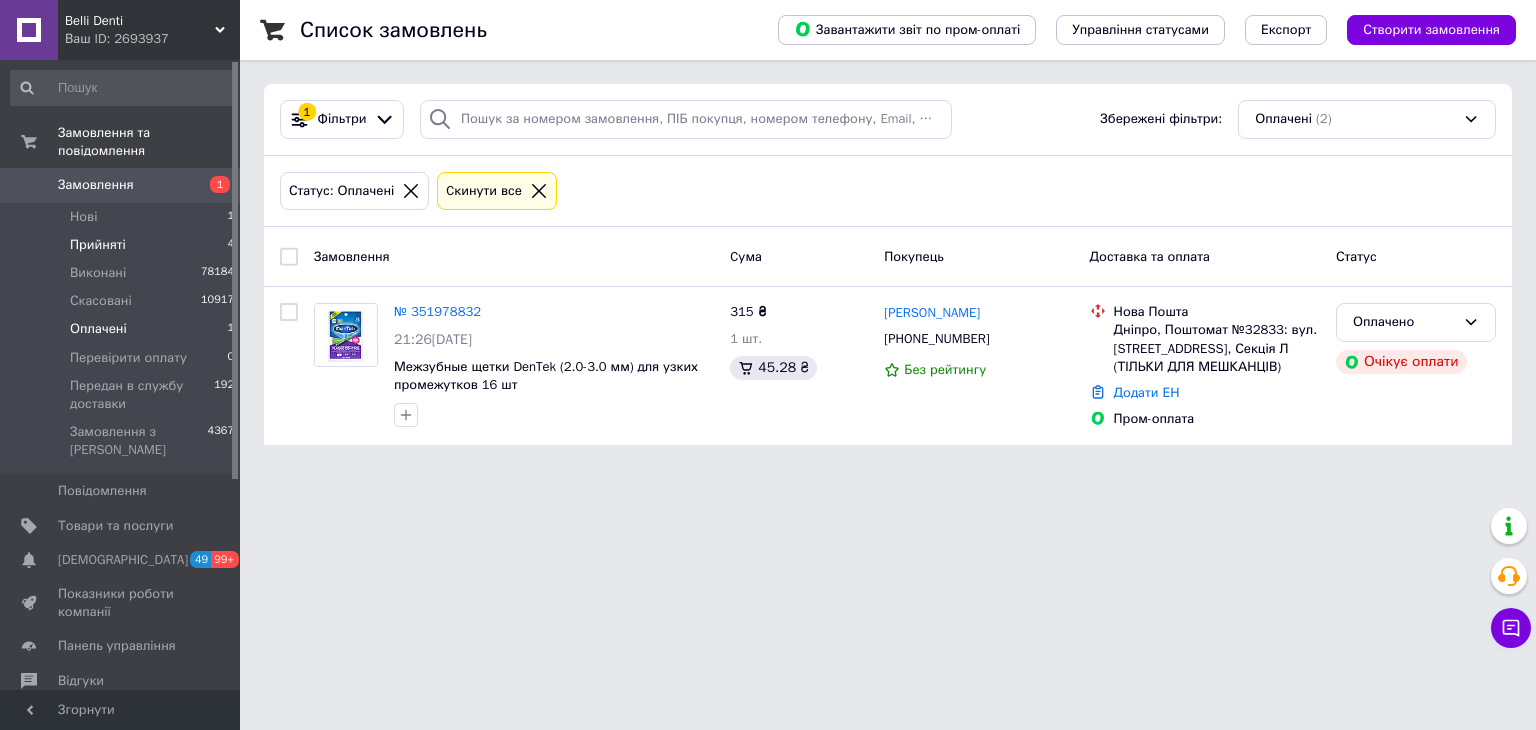 click on "Прийняті 4" at bounding box center (123, 245) 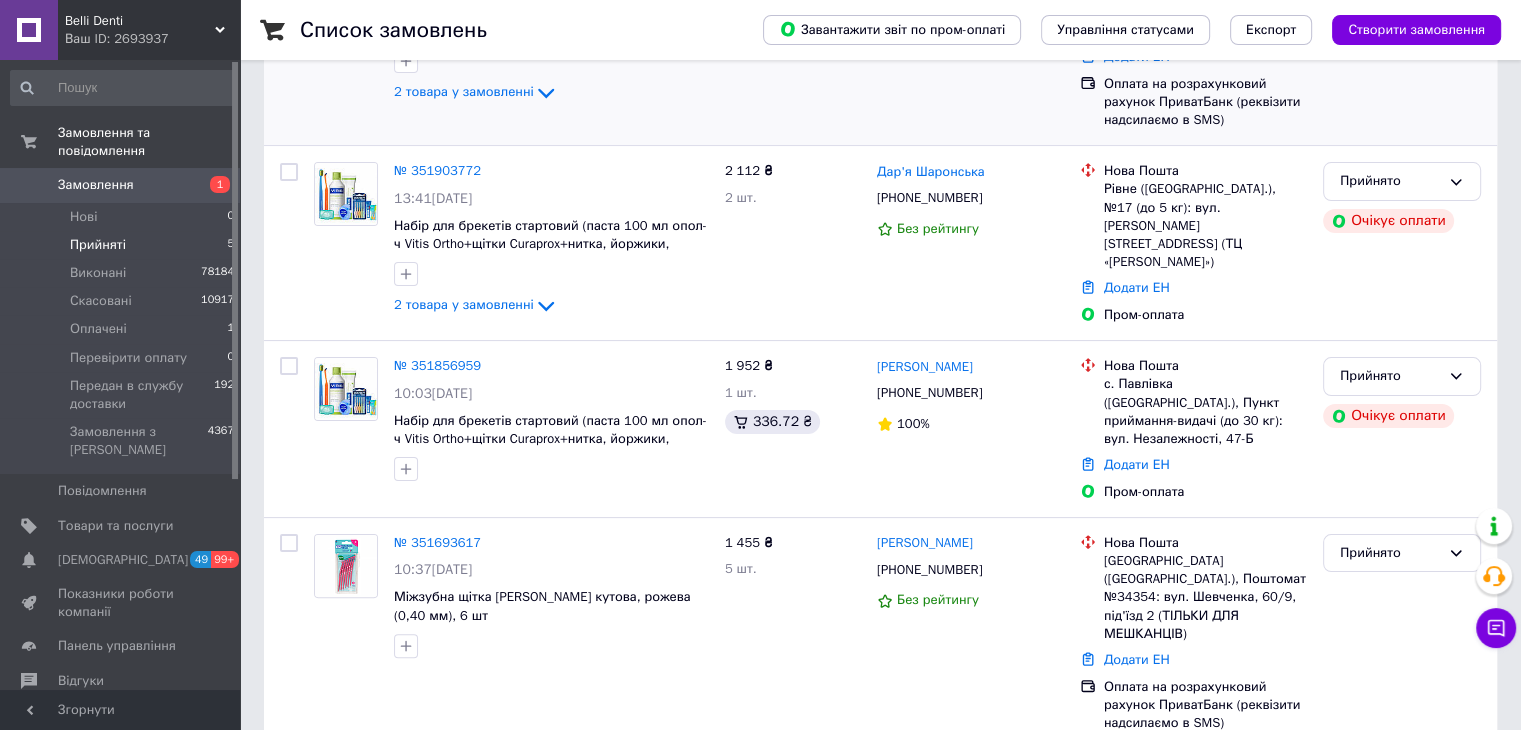 scroll, scrollTop: 0, scrollLeft: 0, axis: both 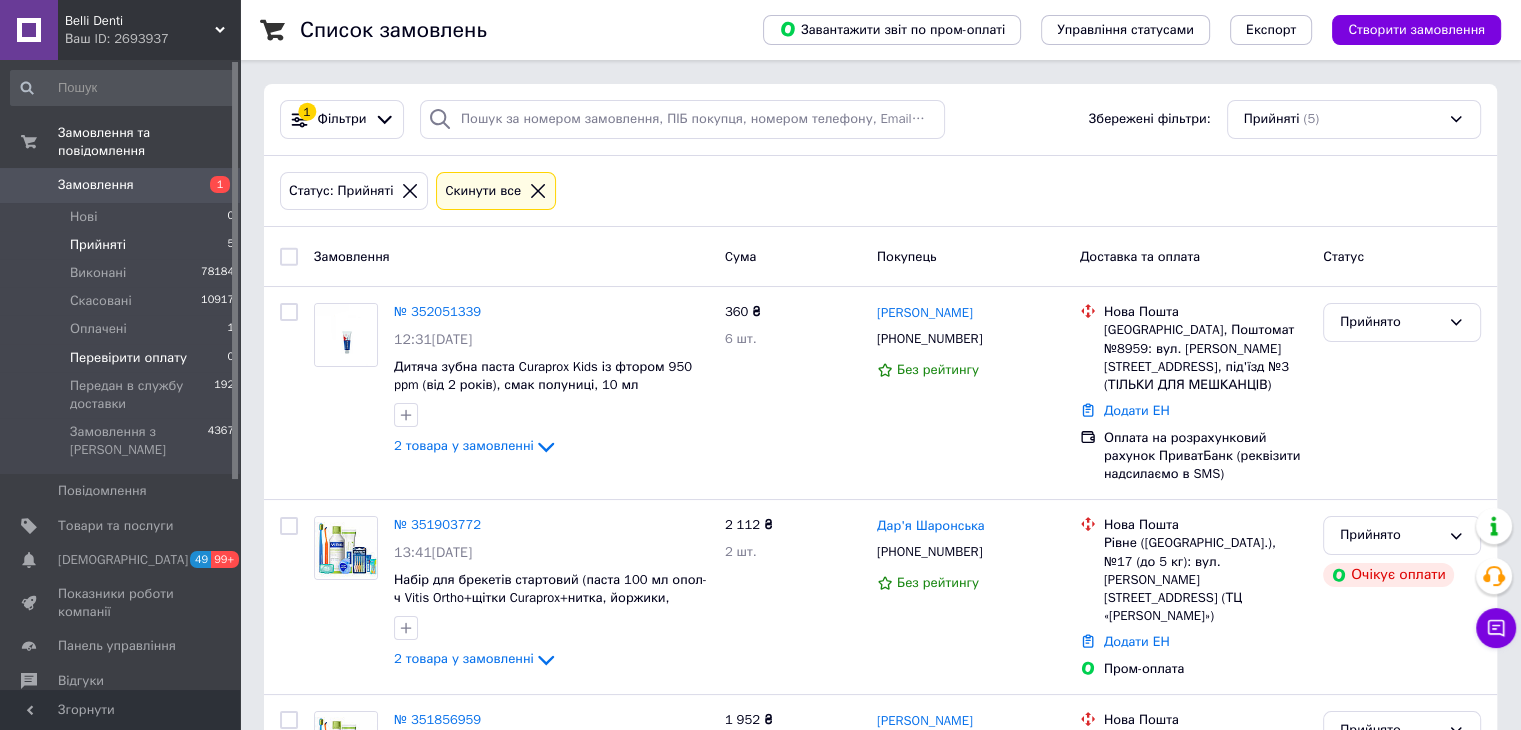click on "Перевірити оплату" at bounding box center [128, 358] 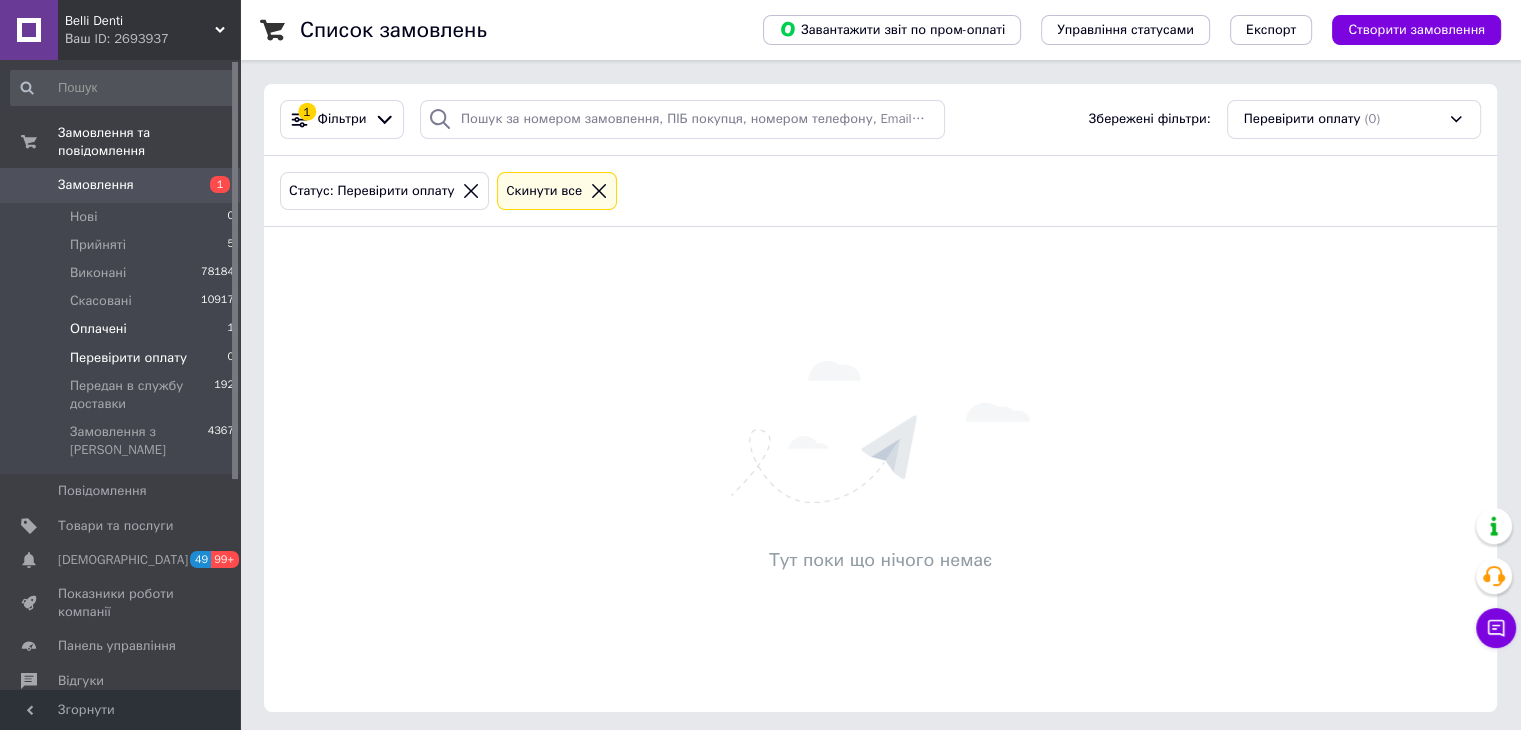 click on "Оплачені 1" at bounding box center [123, 329] 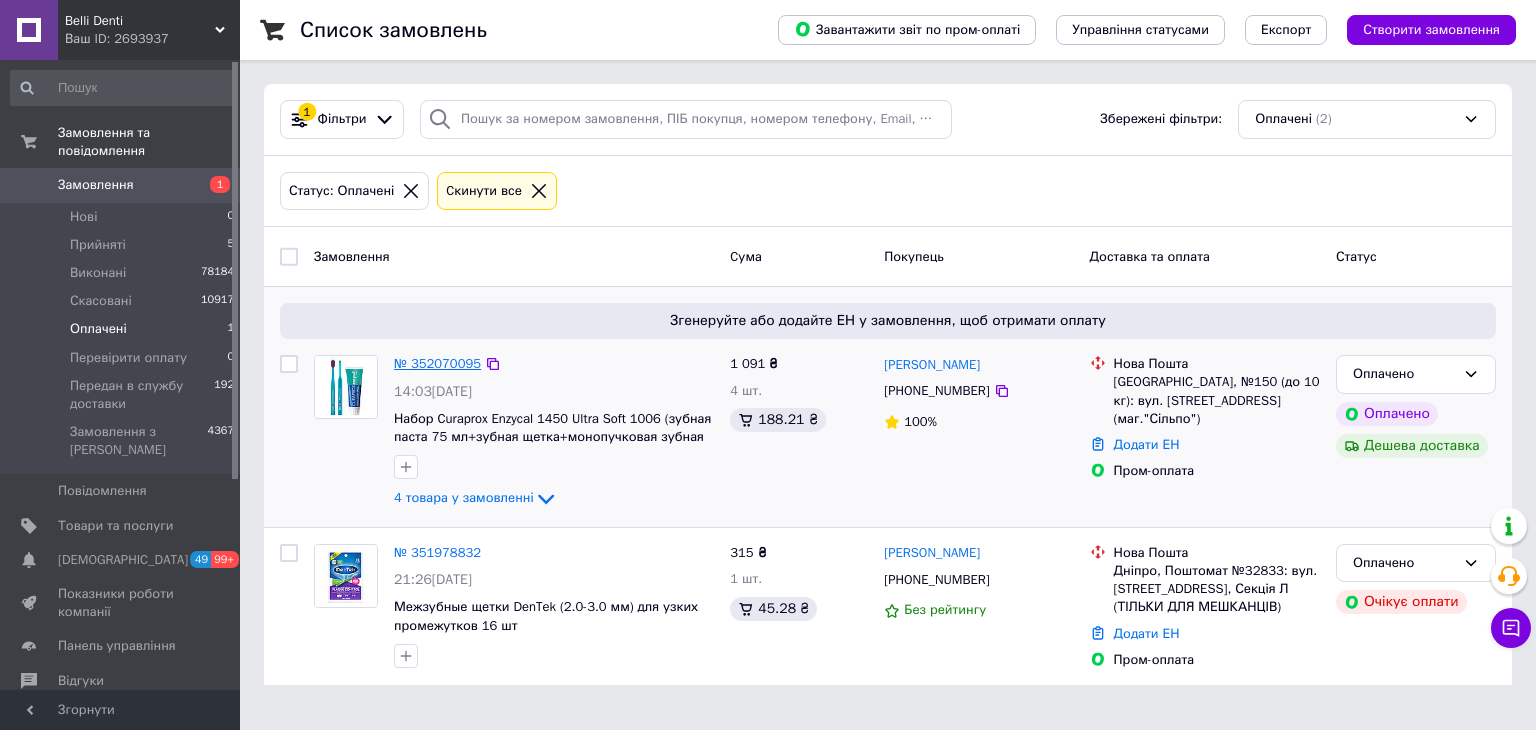 click on "№ 352070095" at bounding box center [437, 363] 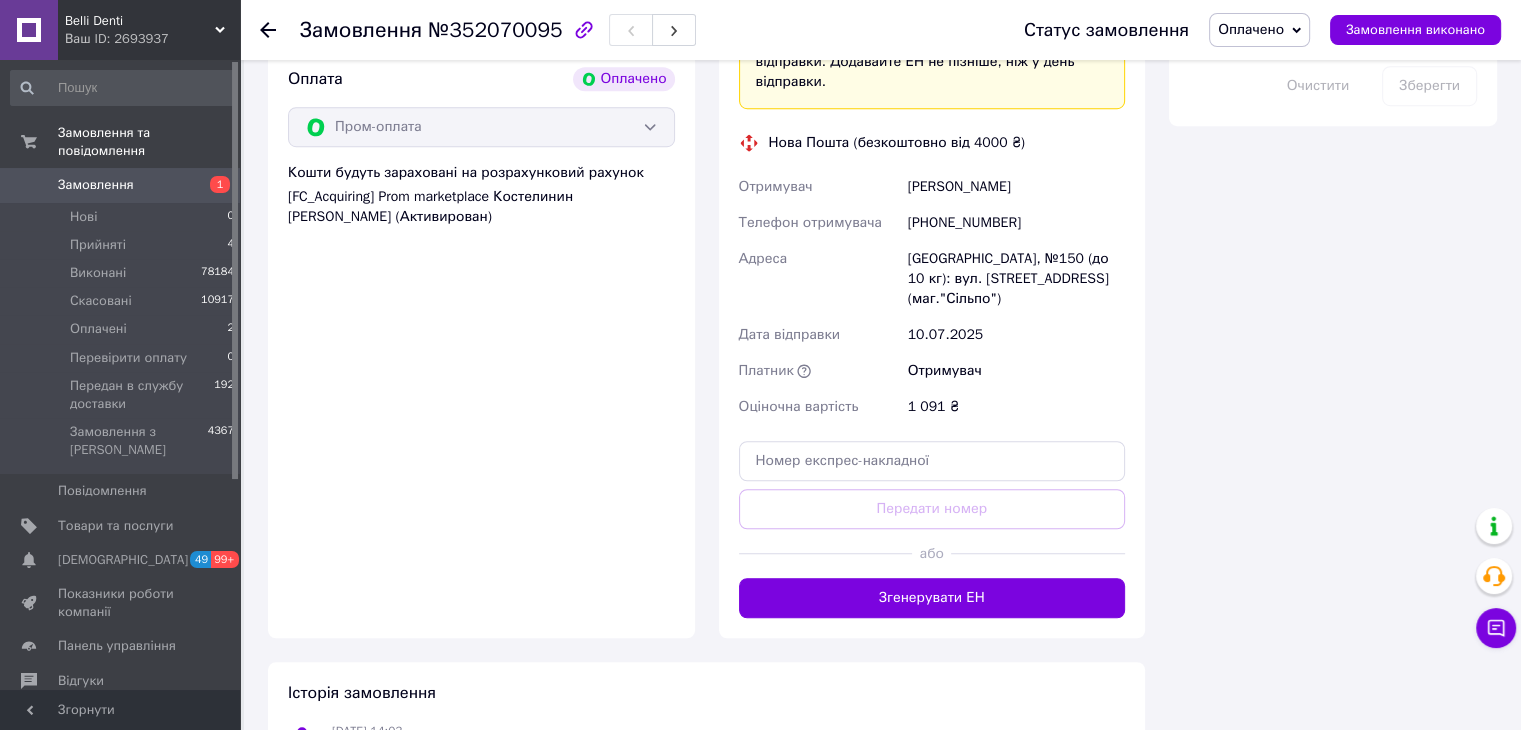 scroll, scrollTop: 1289, scrollLeft: 0, axis: vertical 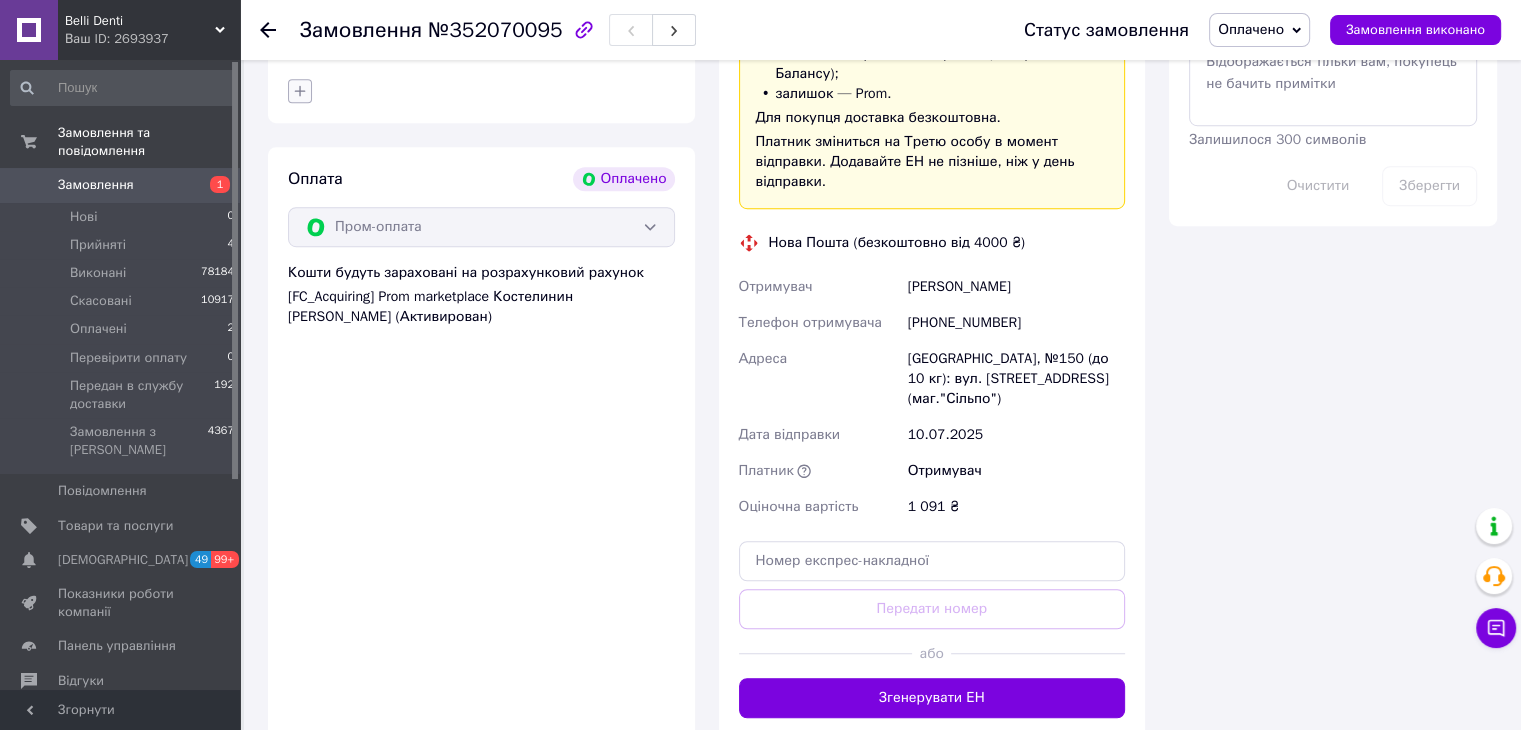 click 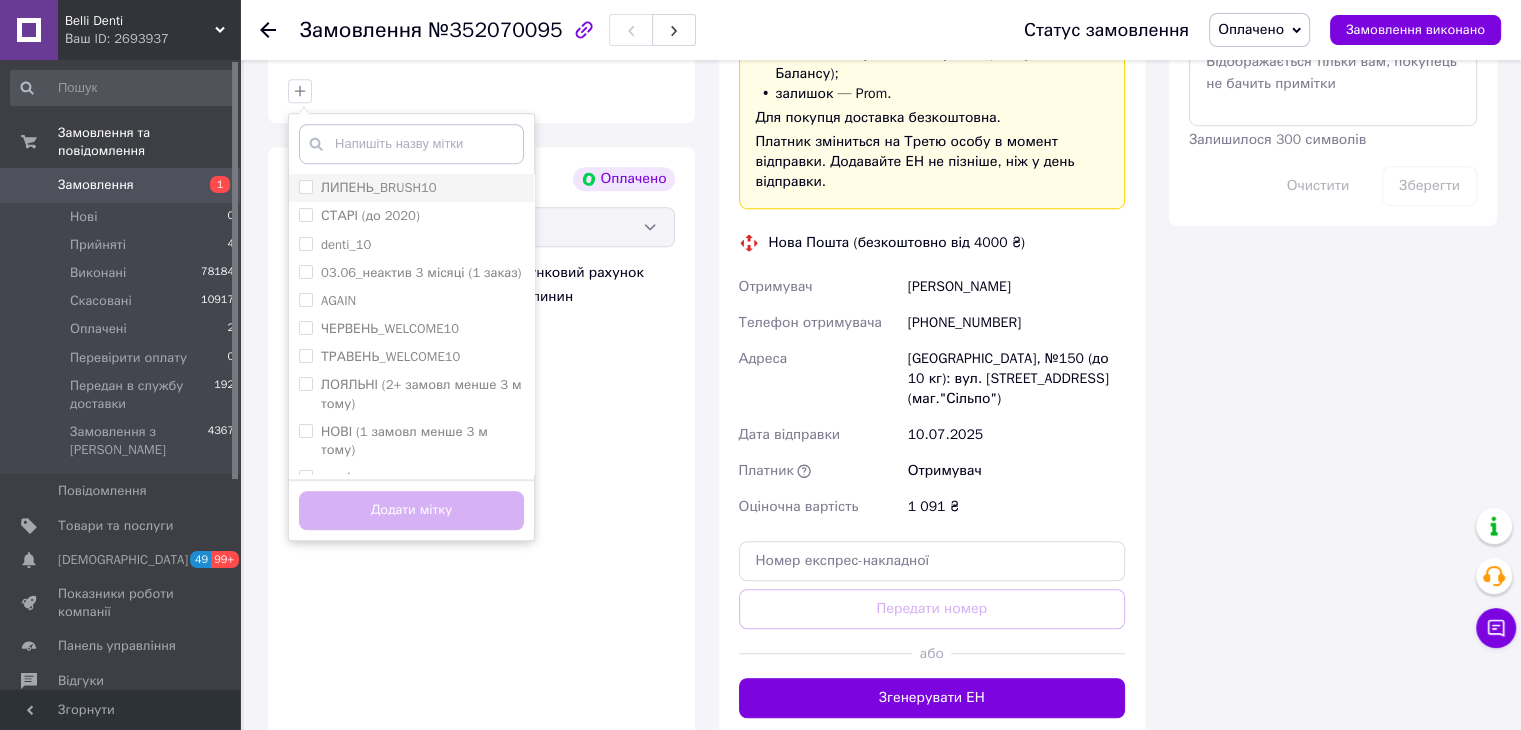 click on "ЛИПЕНЬ_BRUSH10" at bounding box center [379, 187] 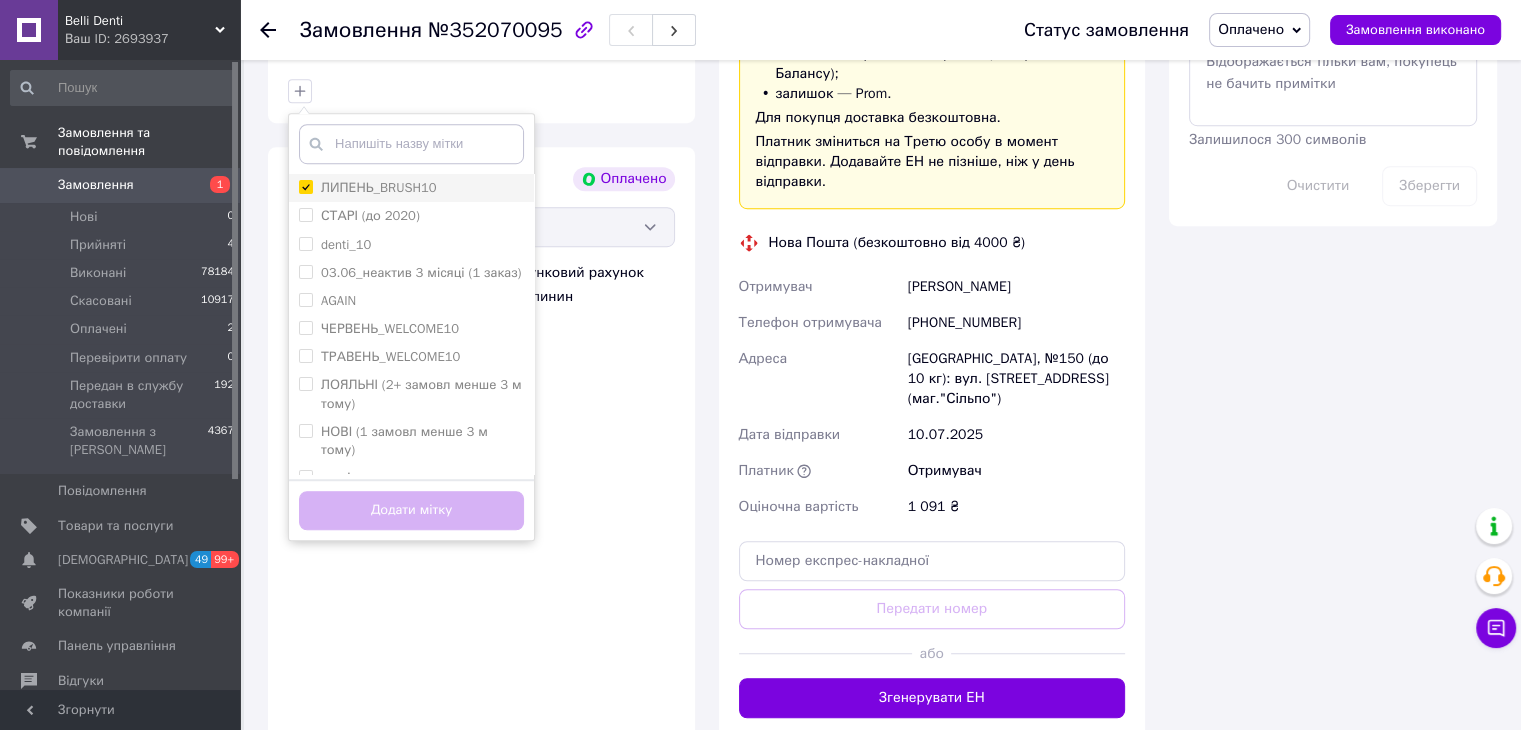 checkbox on "true" 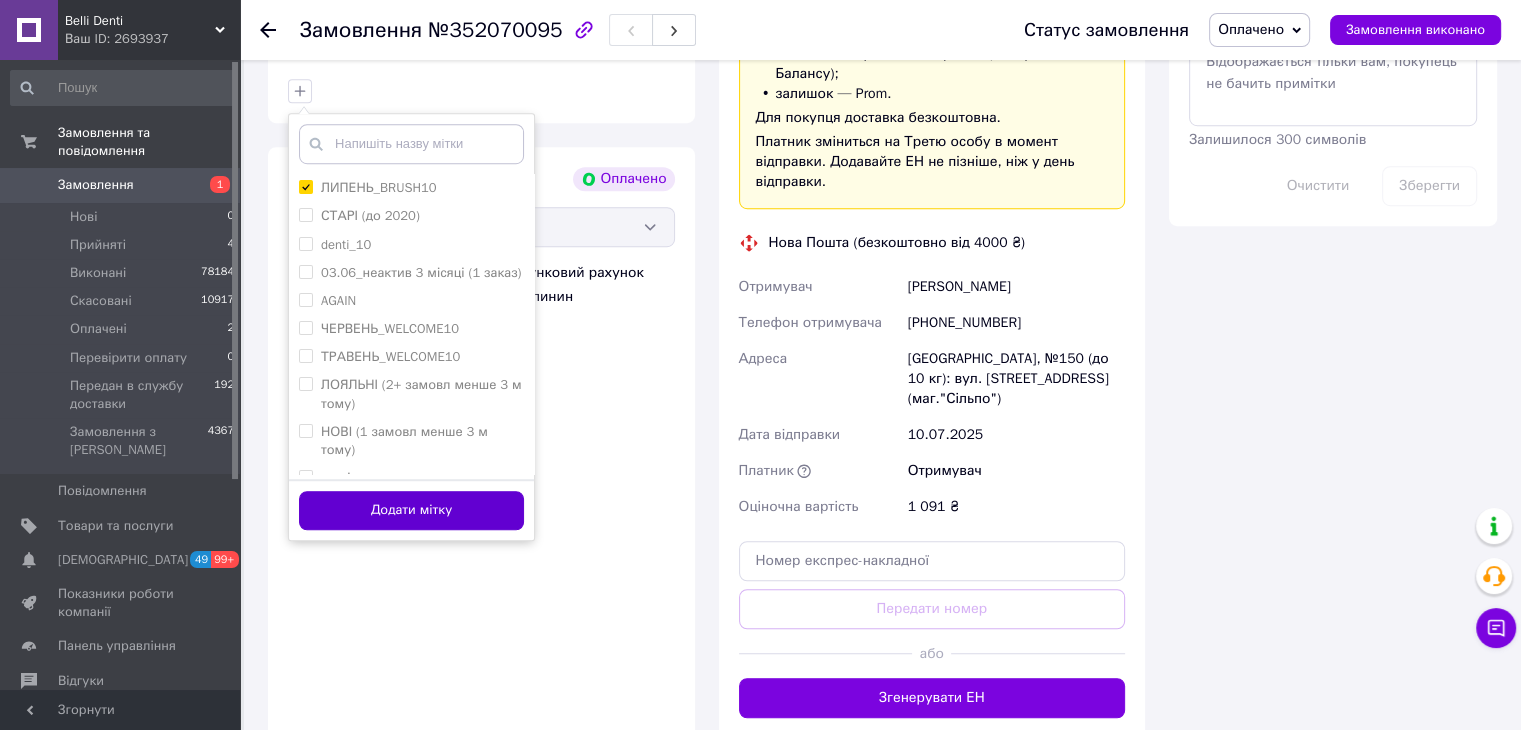 click on "Додати мітку" at bounding box center [411, 510] 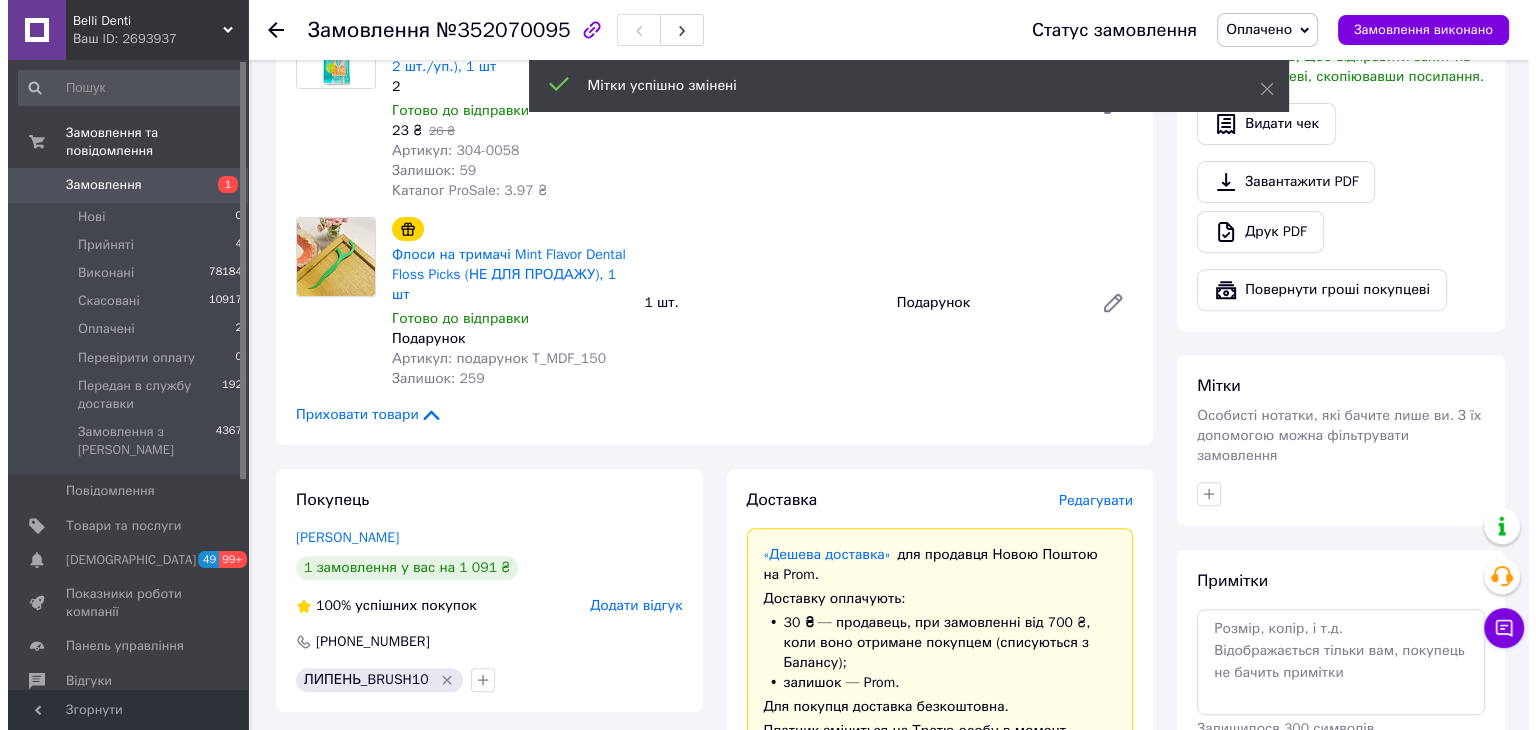 scroll, scrollTop: 900, scrollLeft: 0, axis: vertical 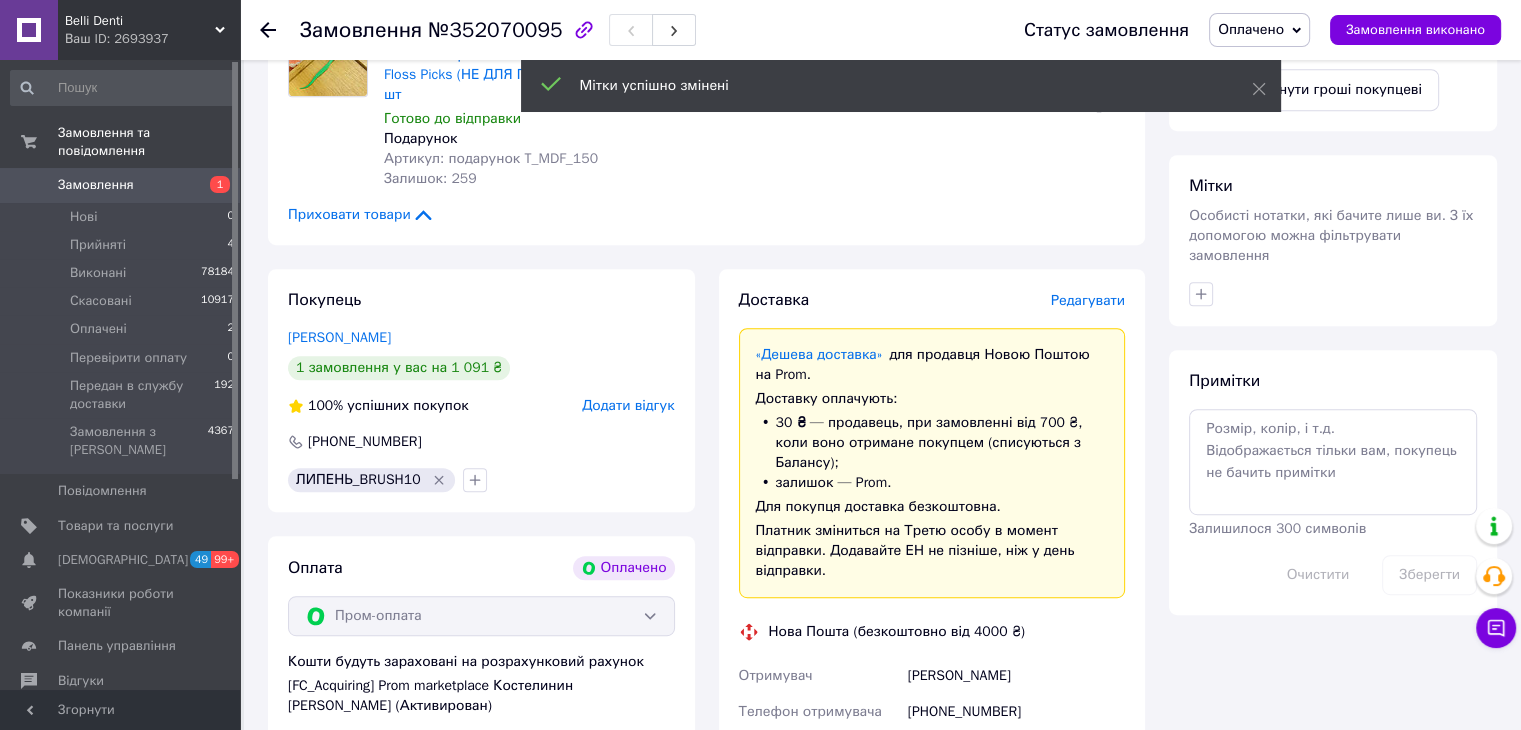 click on "Редагувати" at bounding box center [1088, 300] 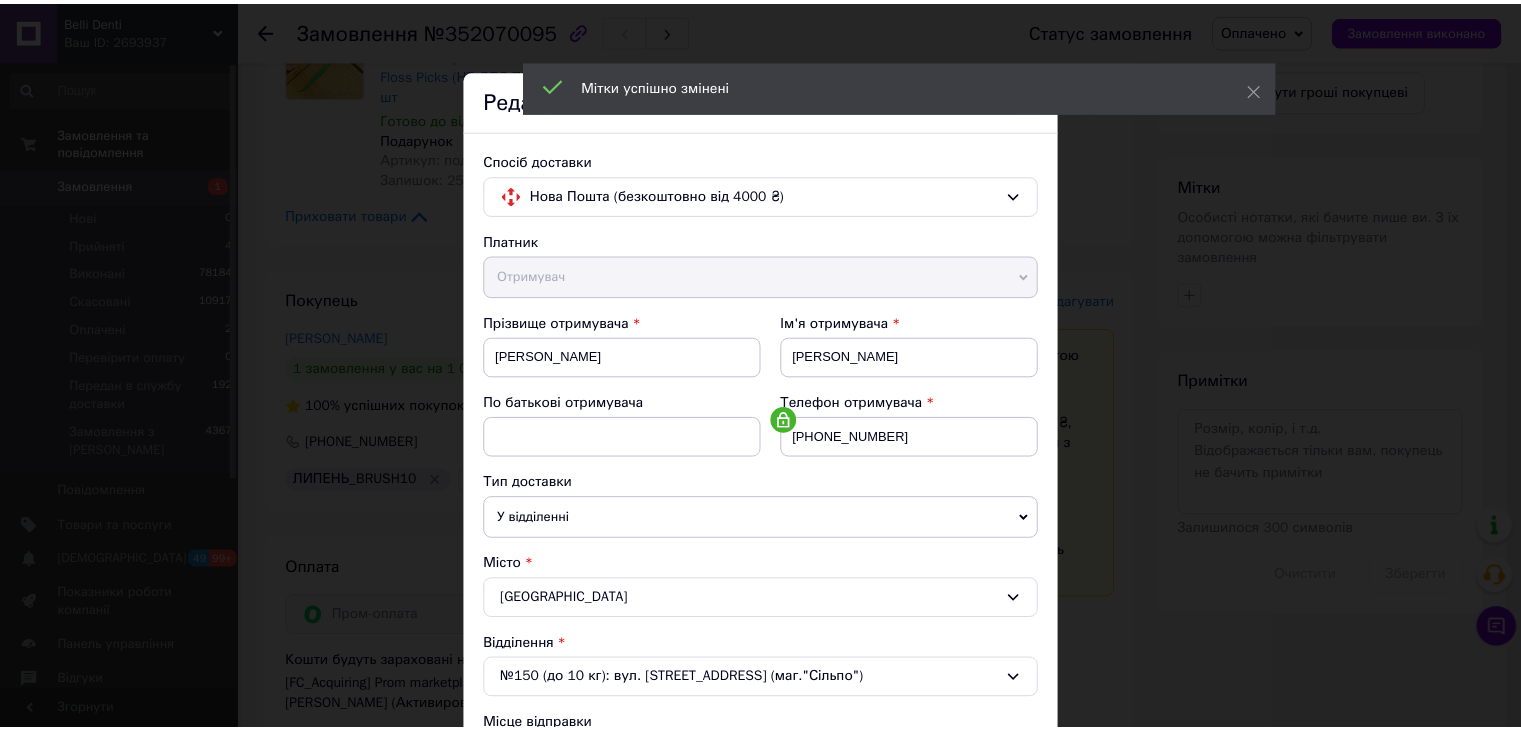 scroll, scrollTop: 592, scrollLeft: 0, axis: vertical 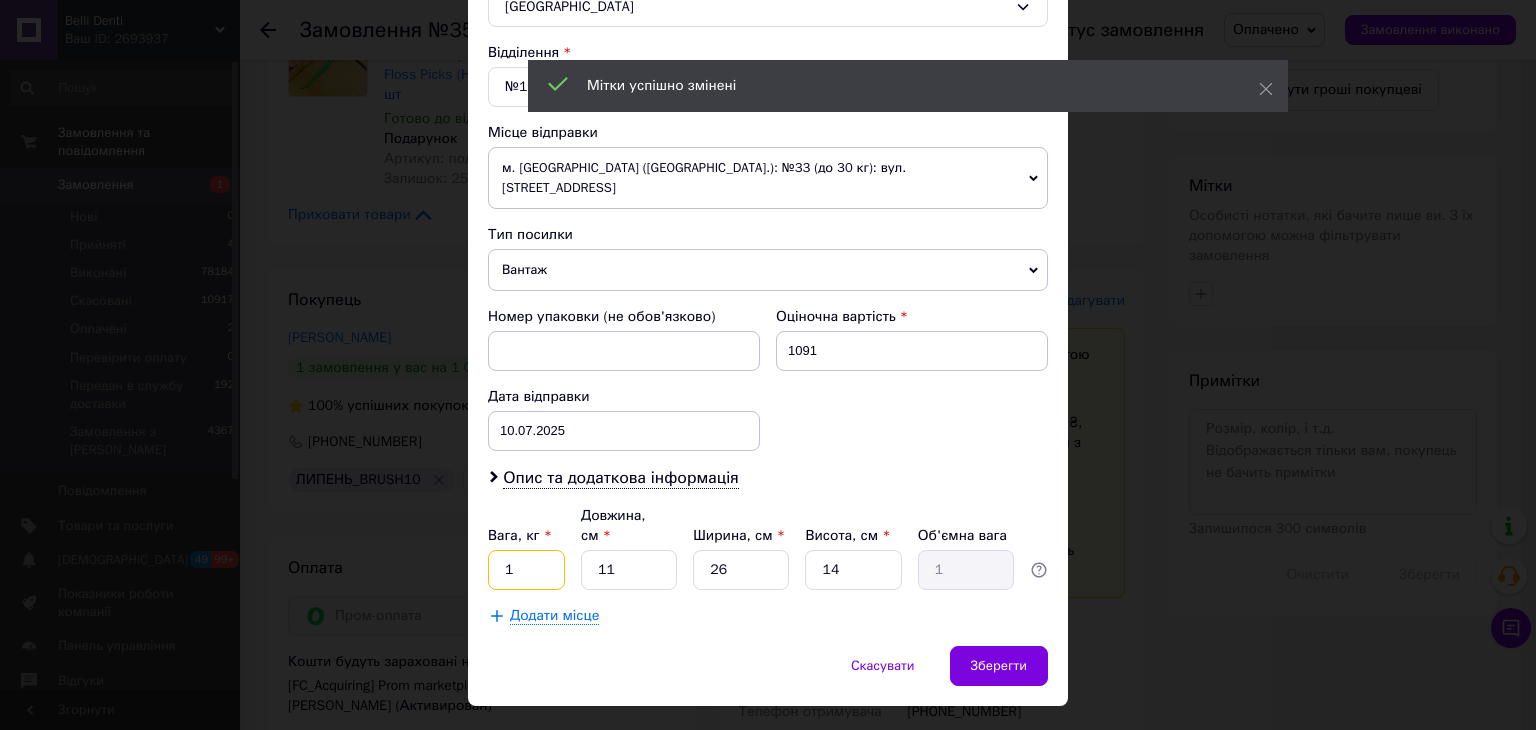 click on "1" at bounding box center [526, 570] 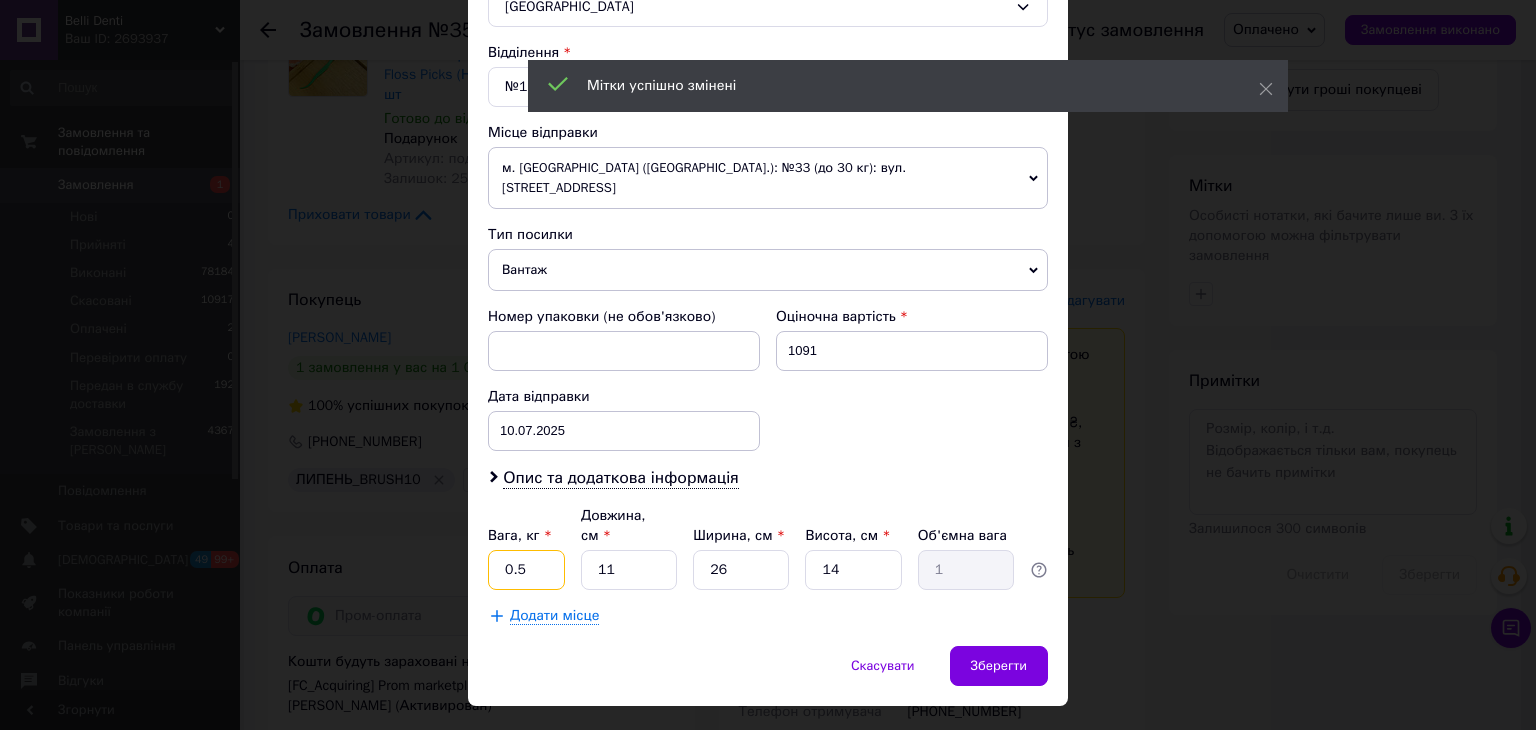type on "0.5" 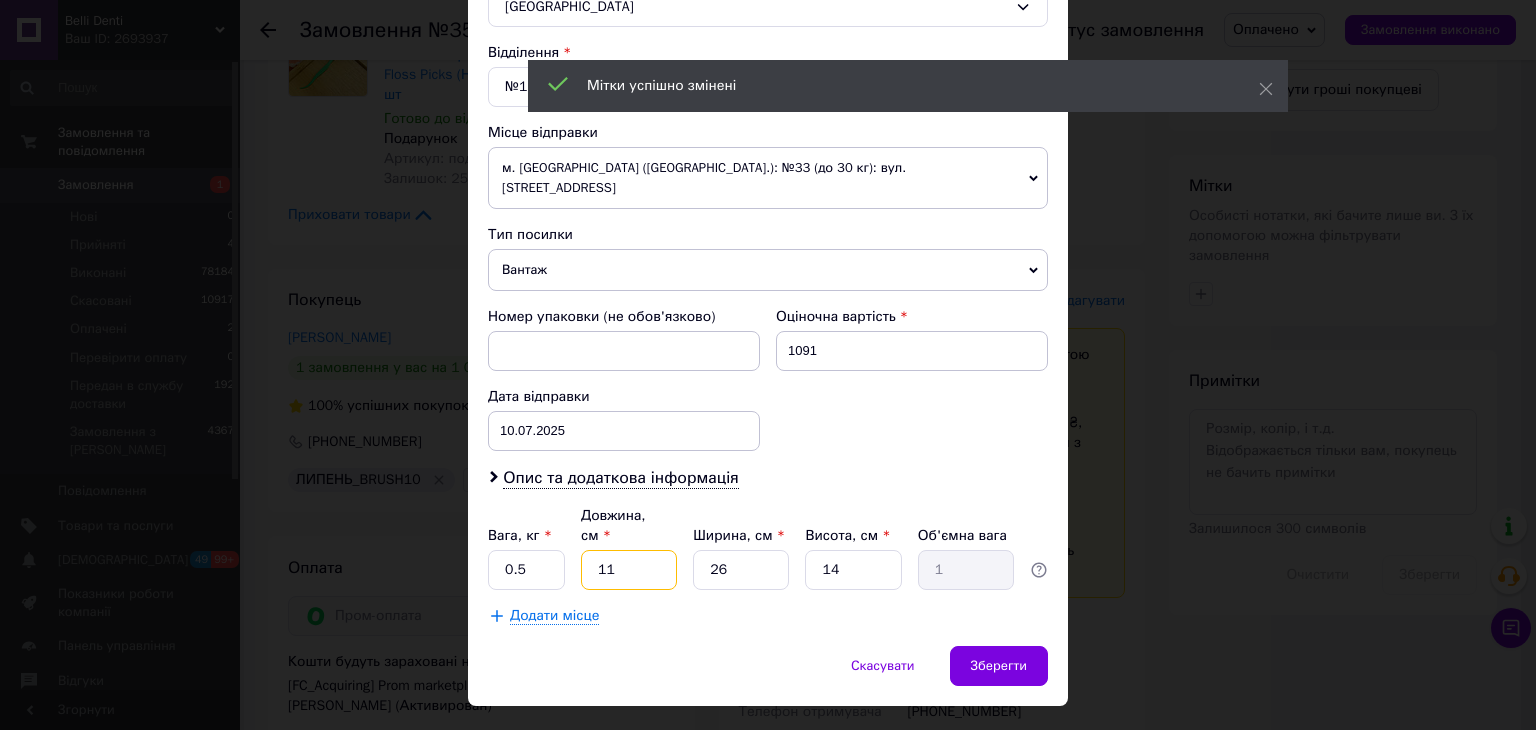 drag, startPoint x: 592, startPoint y: 541, endPoint x: 564, endPoint y: 565, distance: 36.878178 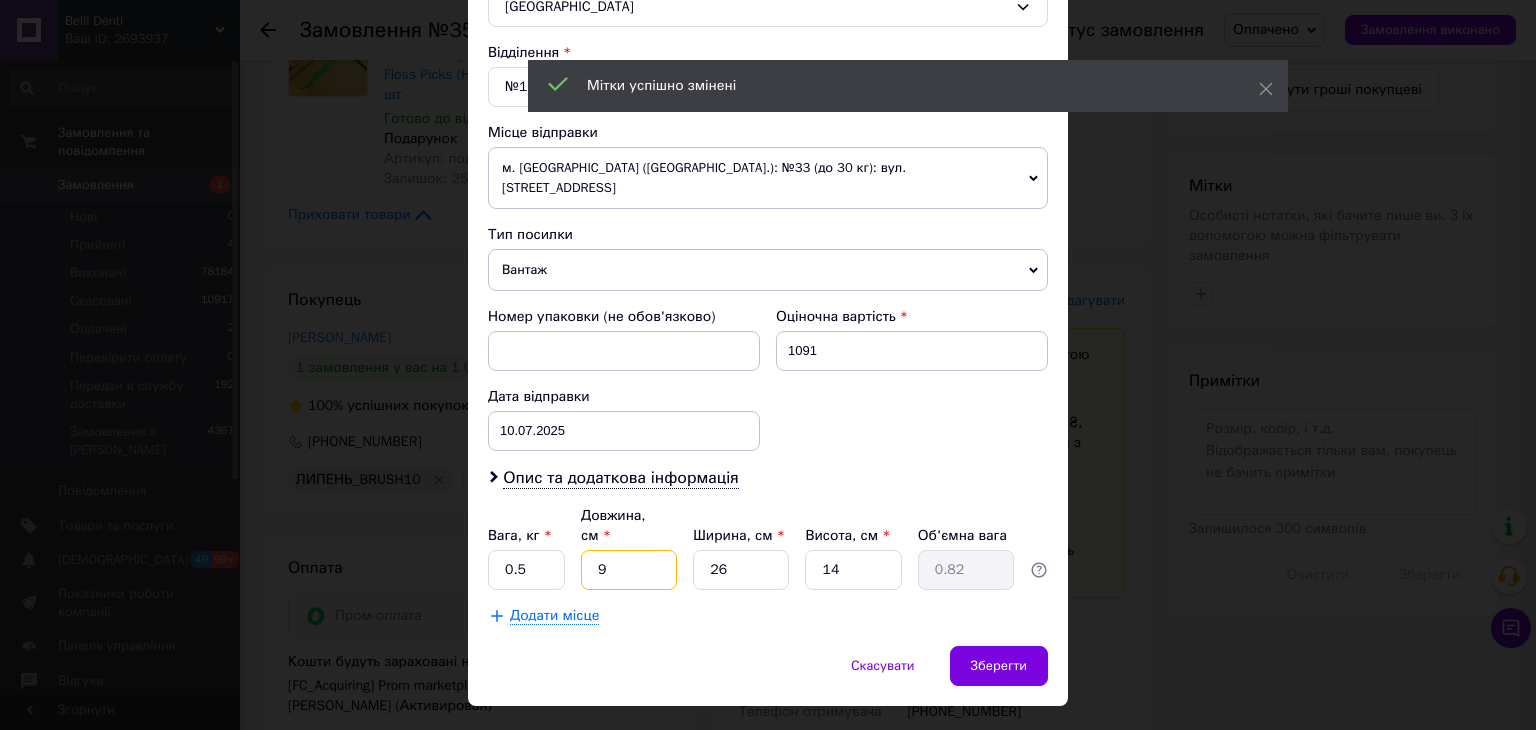 type on "9" 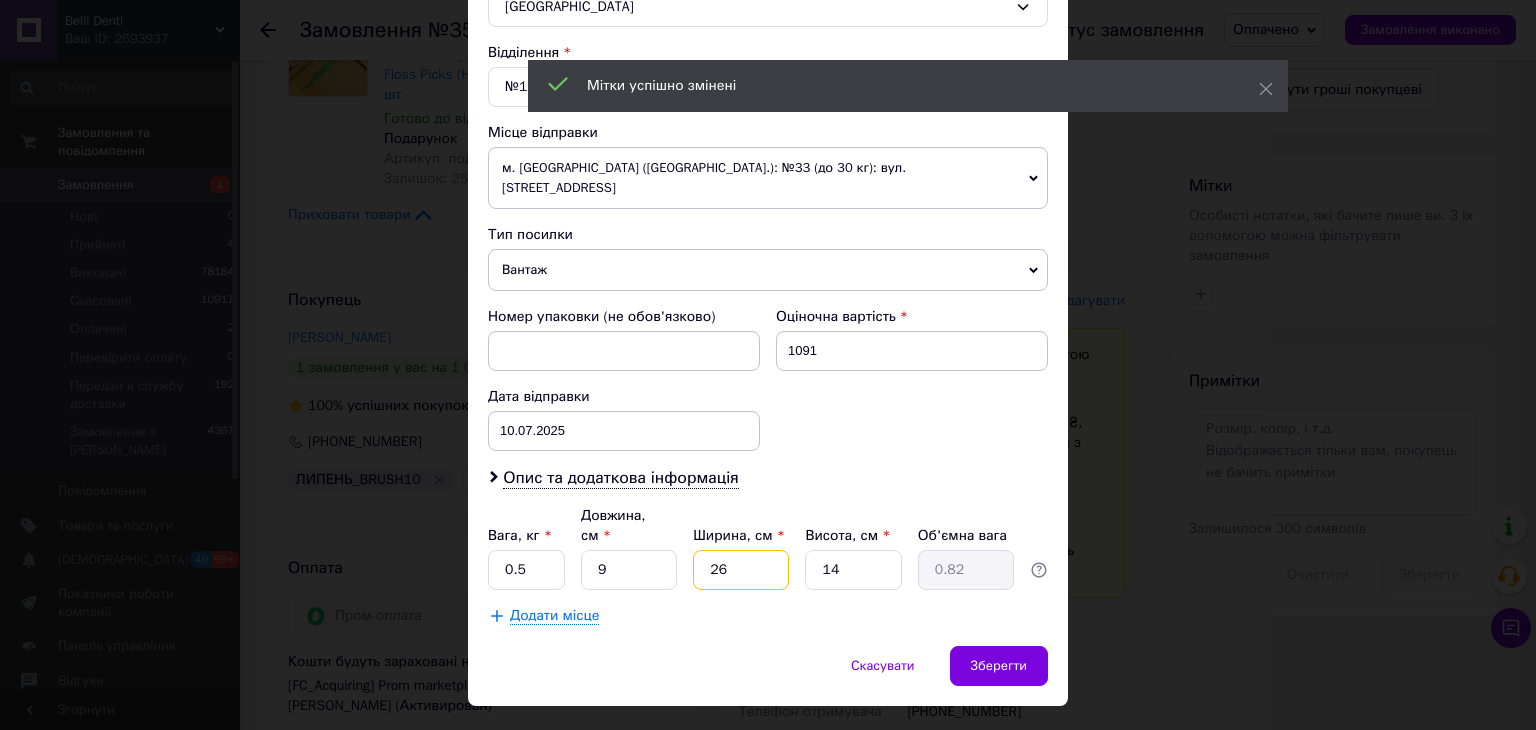 drag, startPoint x: 692, startPoint y: 549, endPoint x: 709, endPoint y: 555, distance: 18.027756 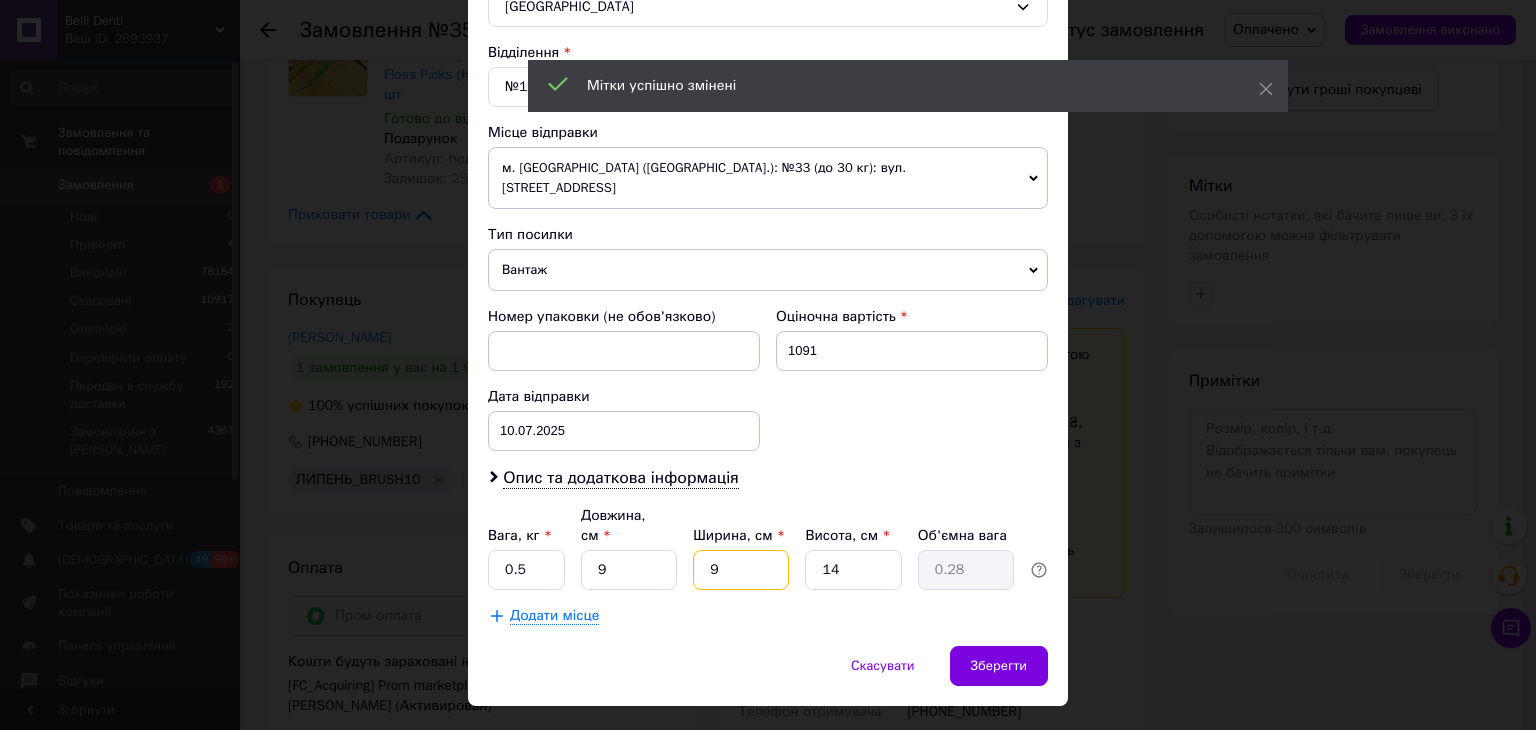 type on "9" 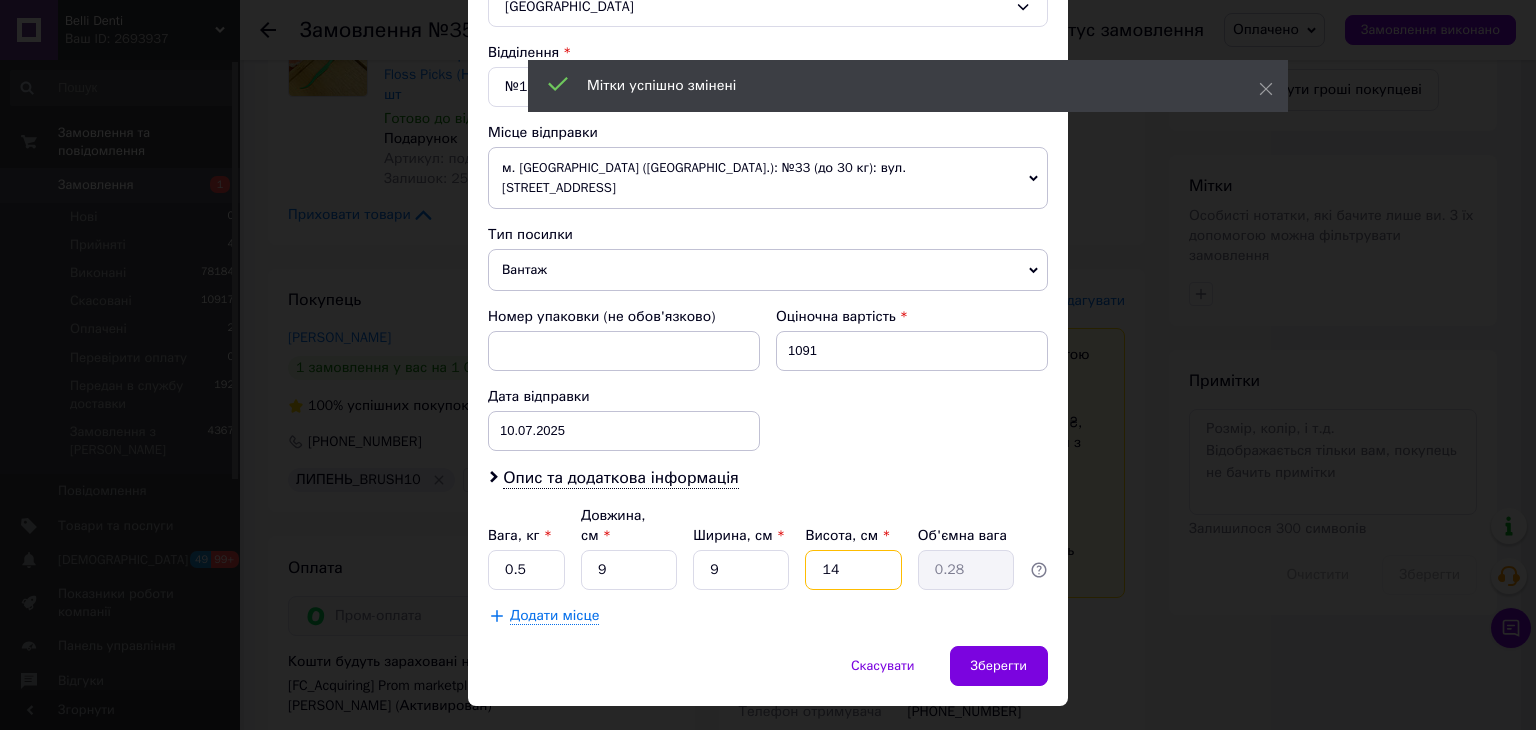 drag, startPoint x: 806, startPoint y: 542, endPoint x: 785, endPoint y: 611, distance: 72.12489 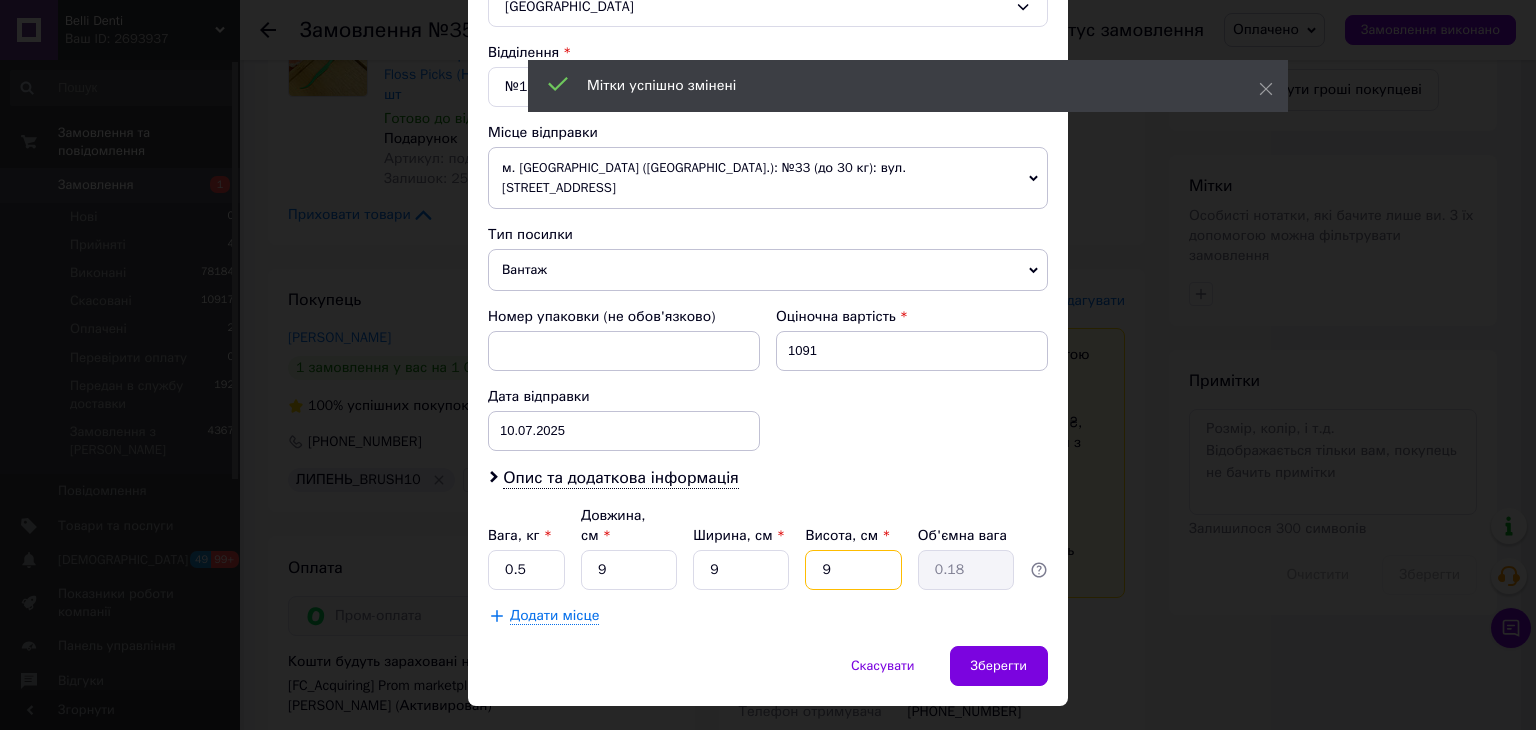 type on "9" 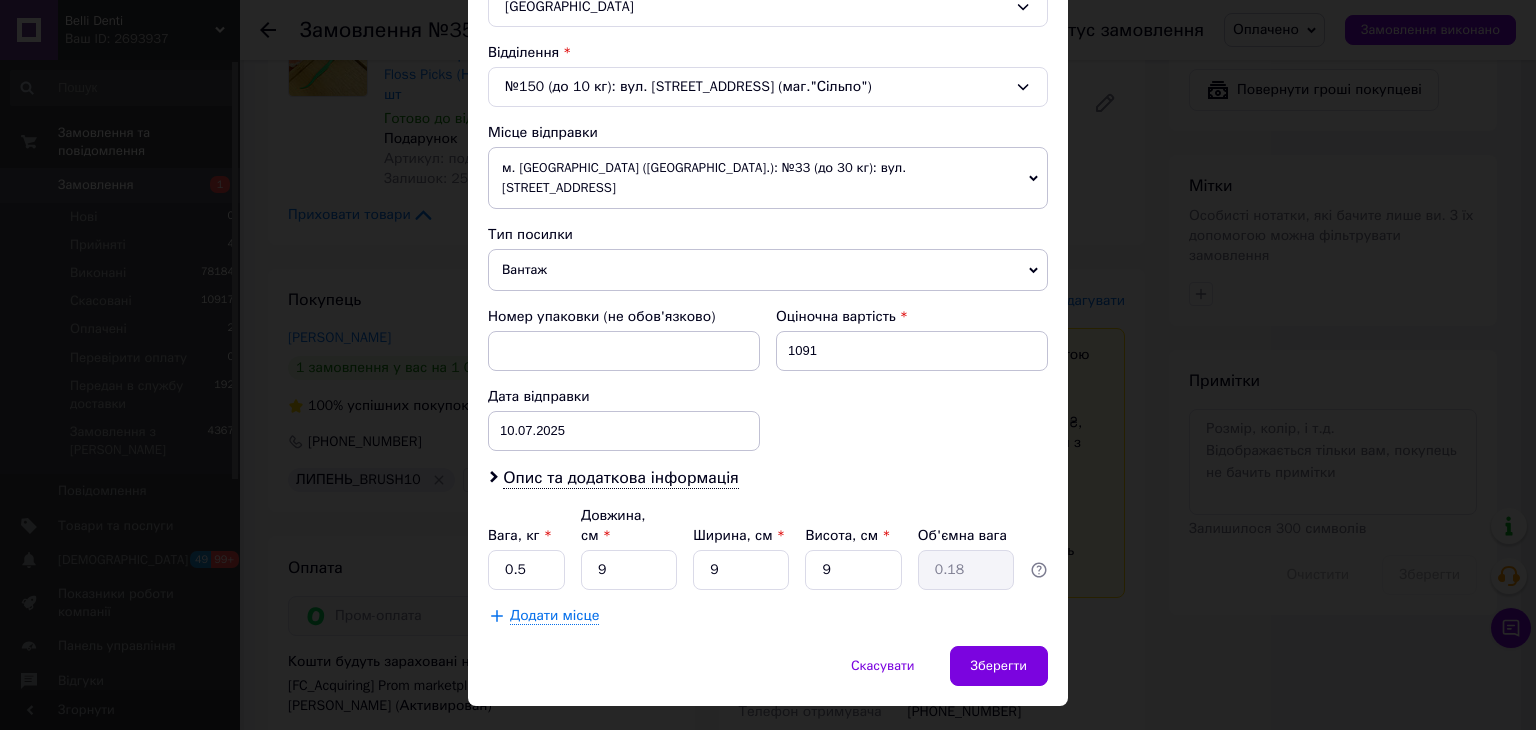 click on "Скасувати   Зберегти" at bounding box center [768, 676] 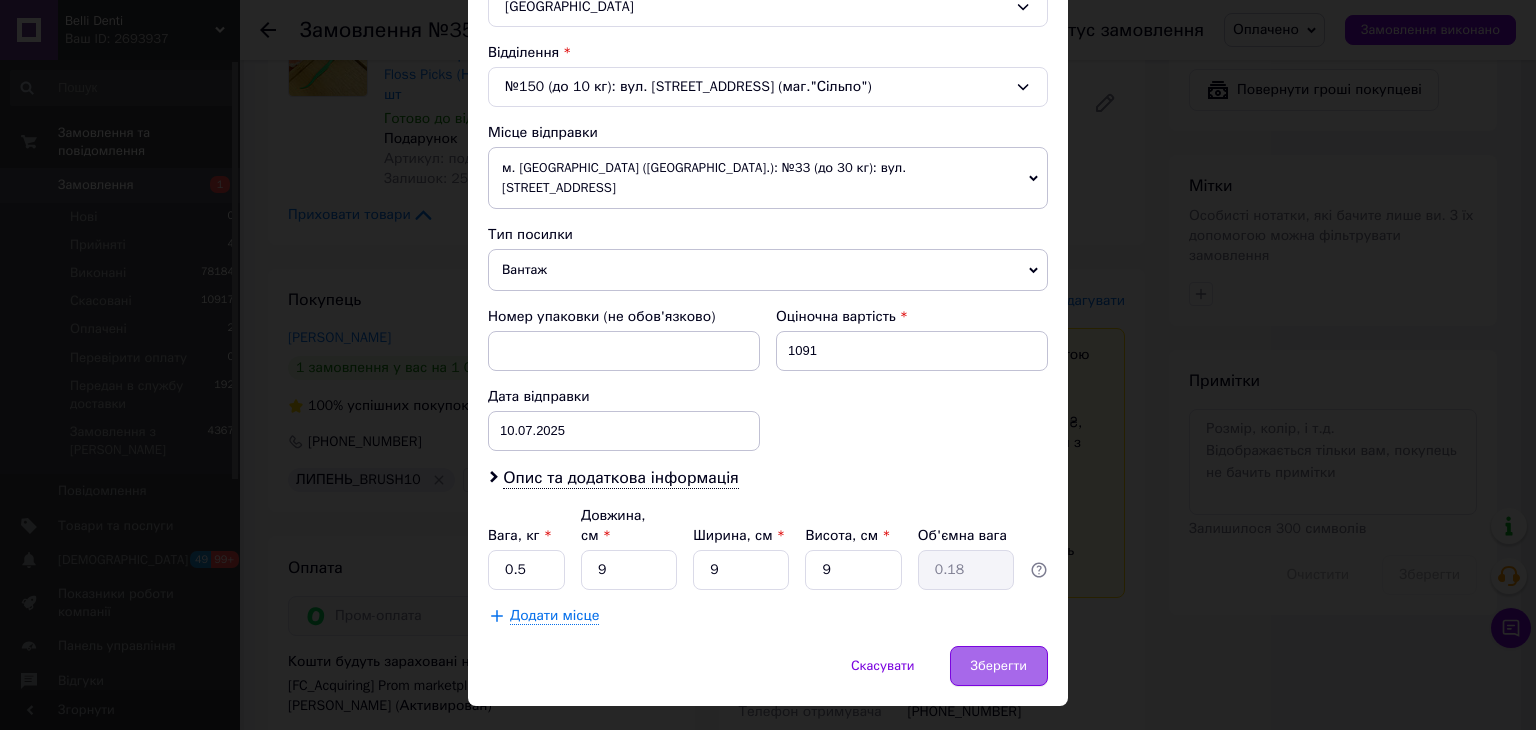 click on "Зберегти" at bounding box center (999, 666) 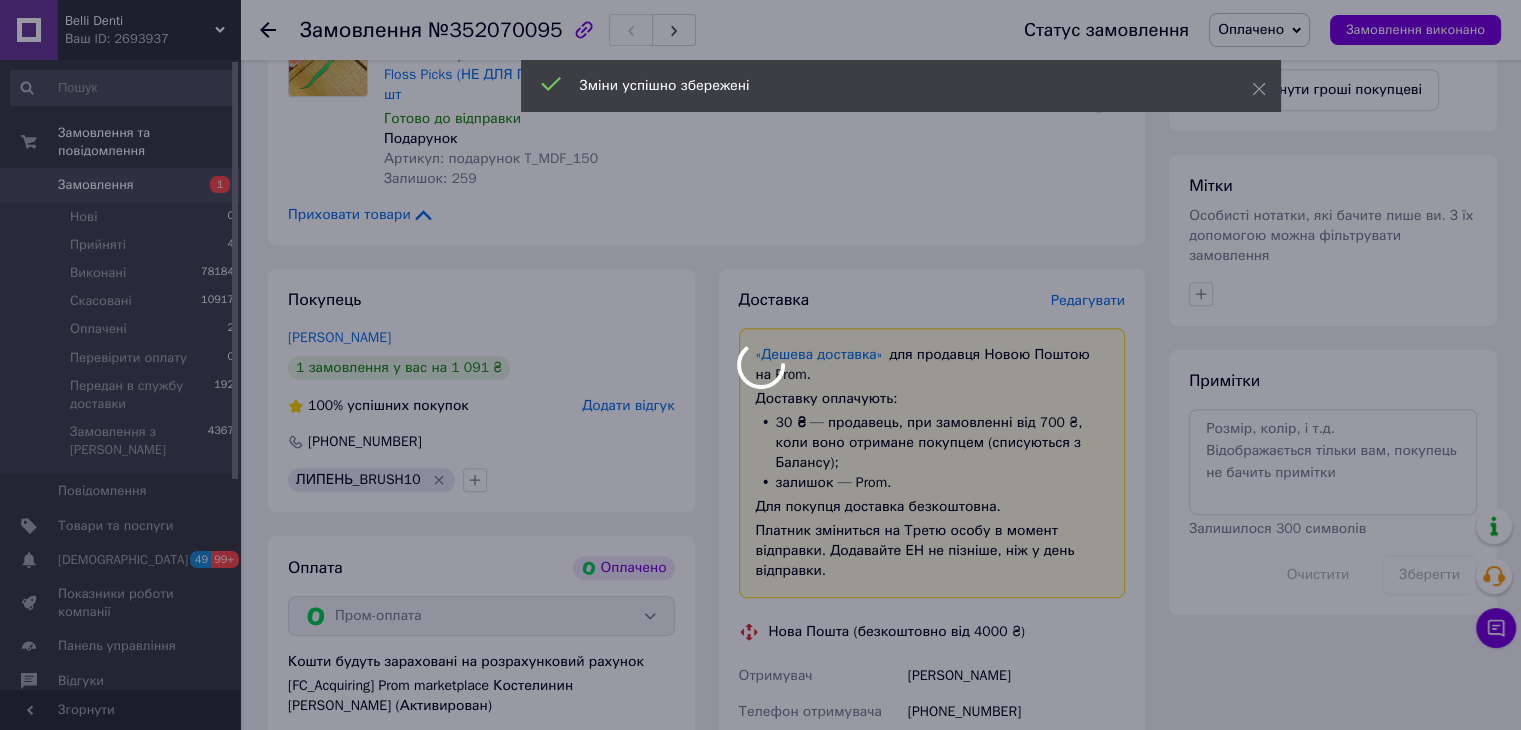scroll, scrollTop: 1200, scrollLeft: 0, axis: vertical 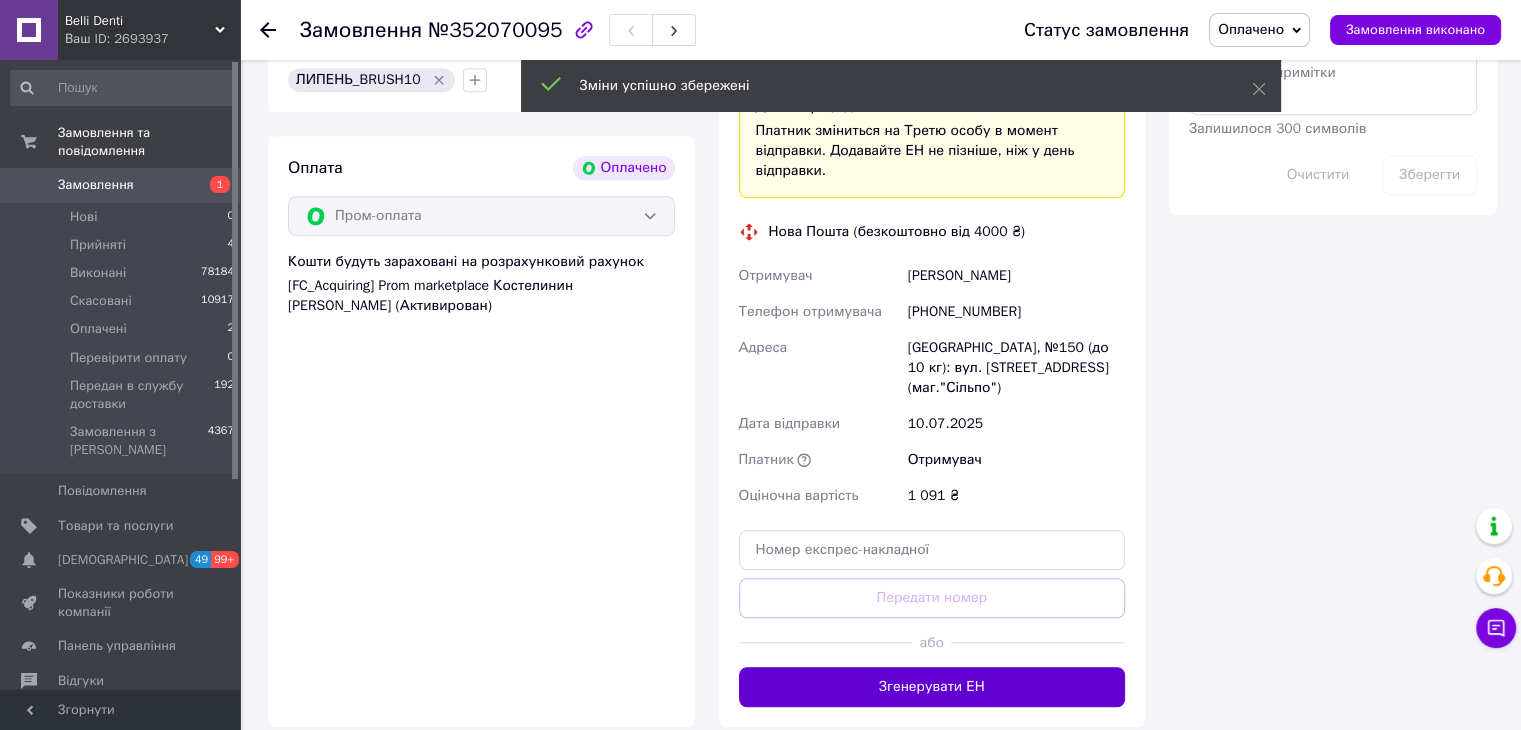 click on "Згенерувати ЕН" at bounding box center [932, 687] 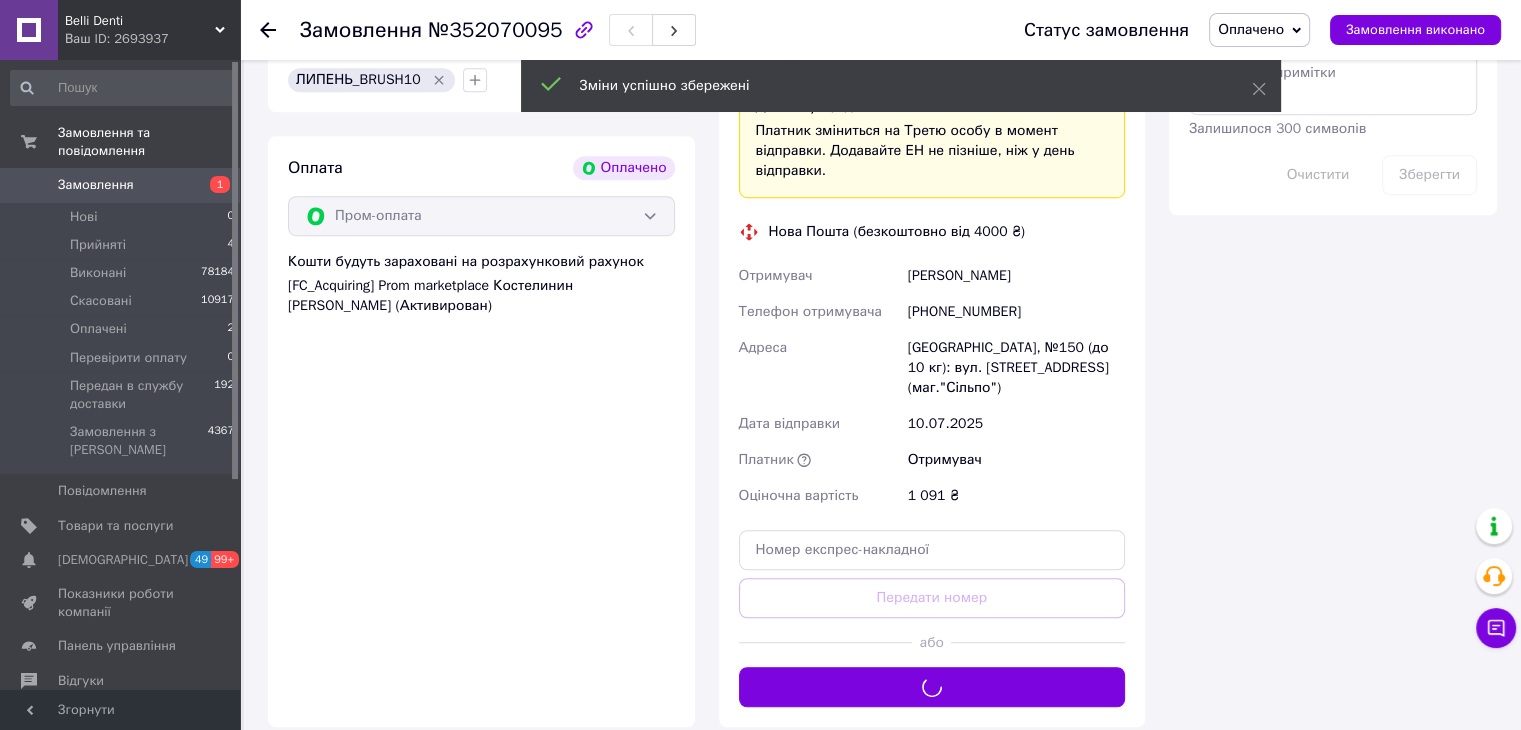 scroll, scrollTop: 1200, scrollLeft: 0, axis: vertical 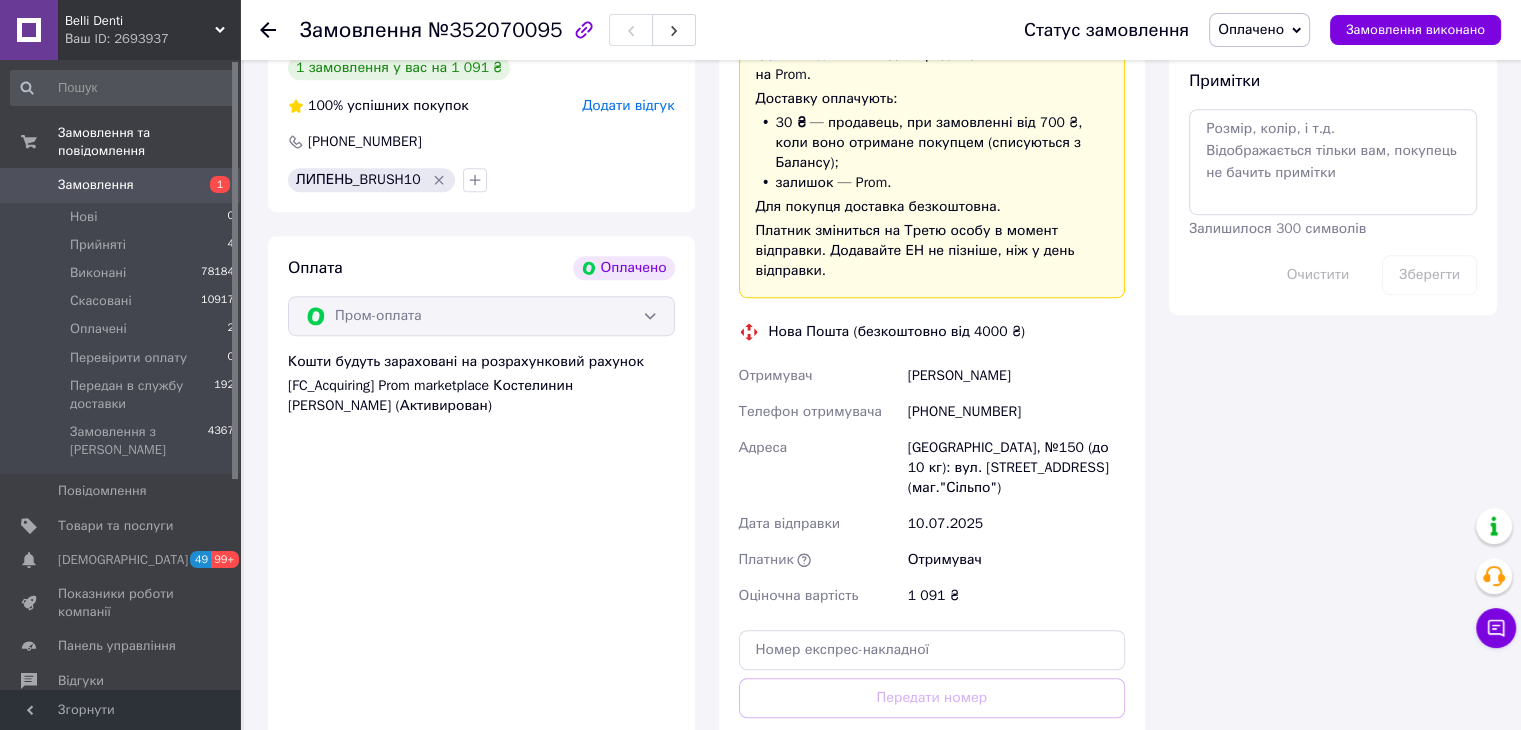 click on "Оплачено" at bounding box center (1251, 29) 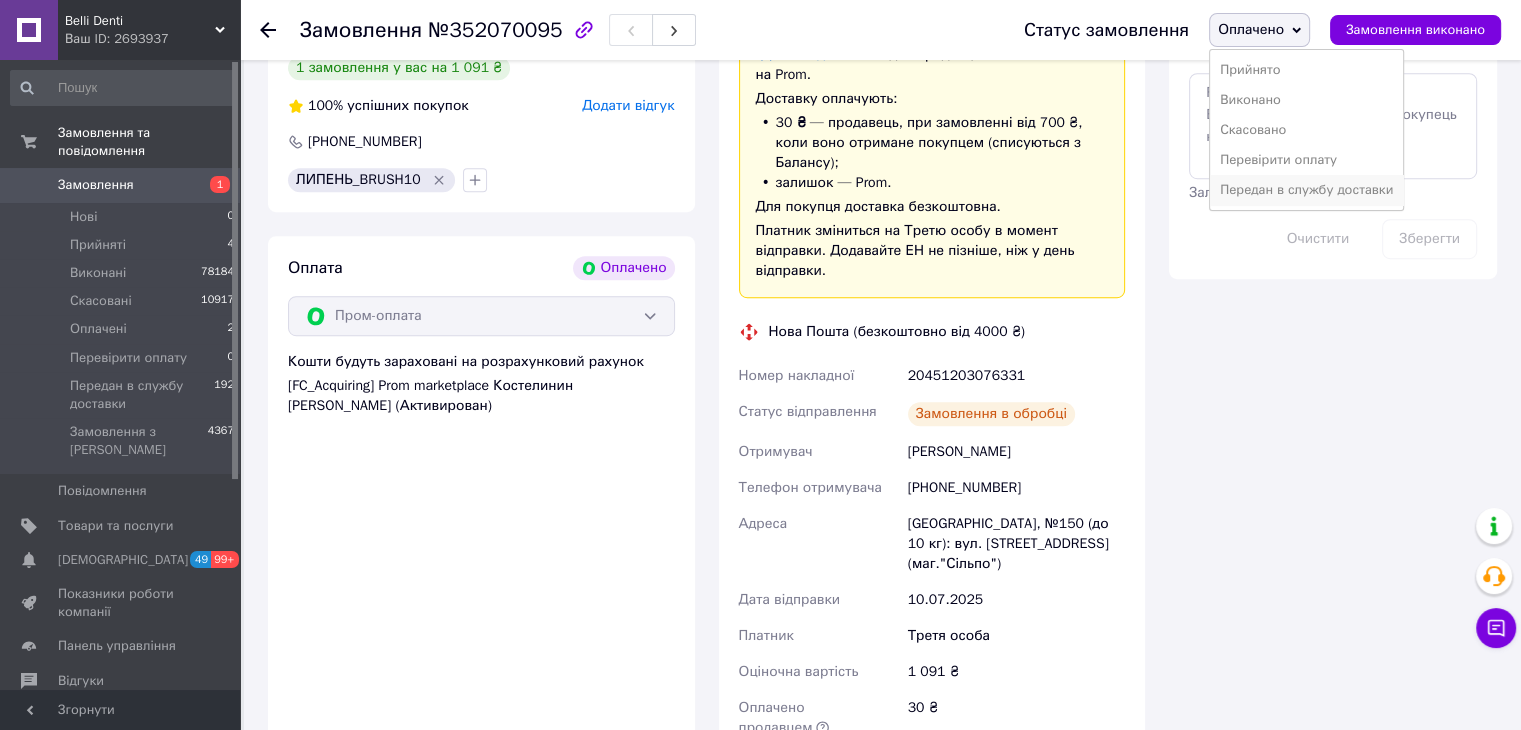 click on "Передан в службу доставки" at bounding box center (1306, 190) 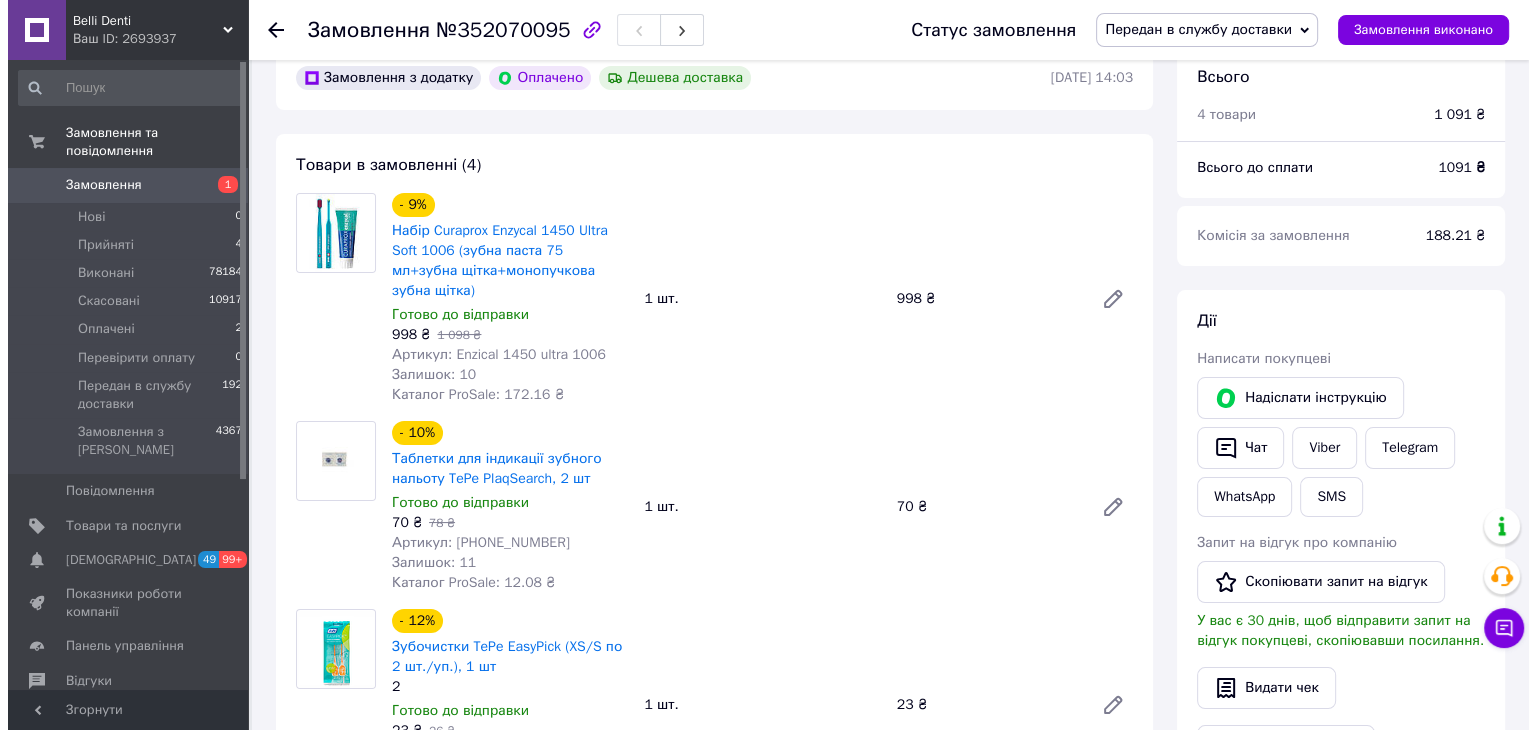 scroll, scrollTop: 0, scrollLeft: 0, axis: both 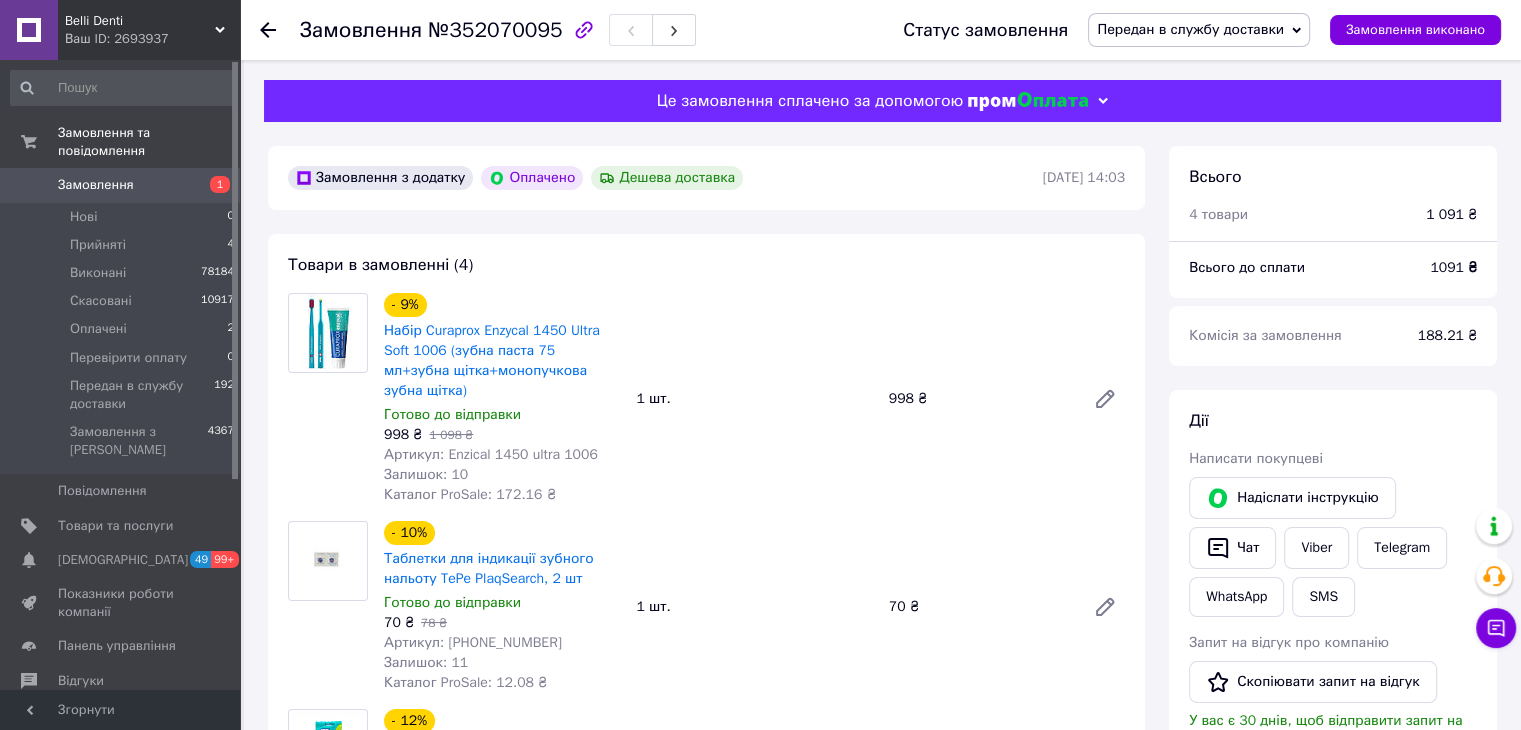 click 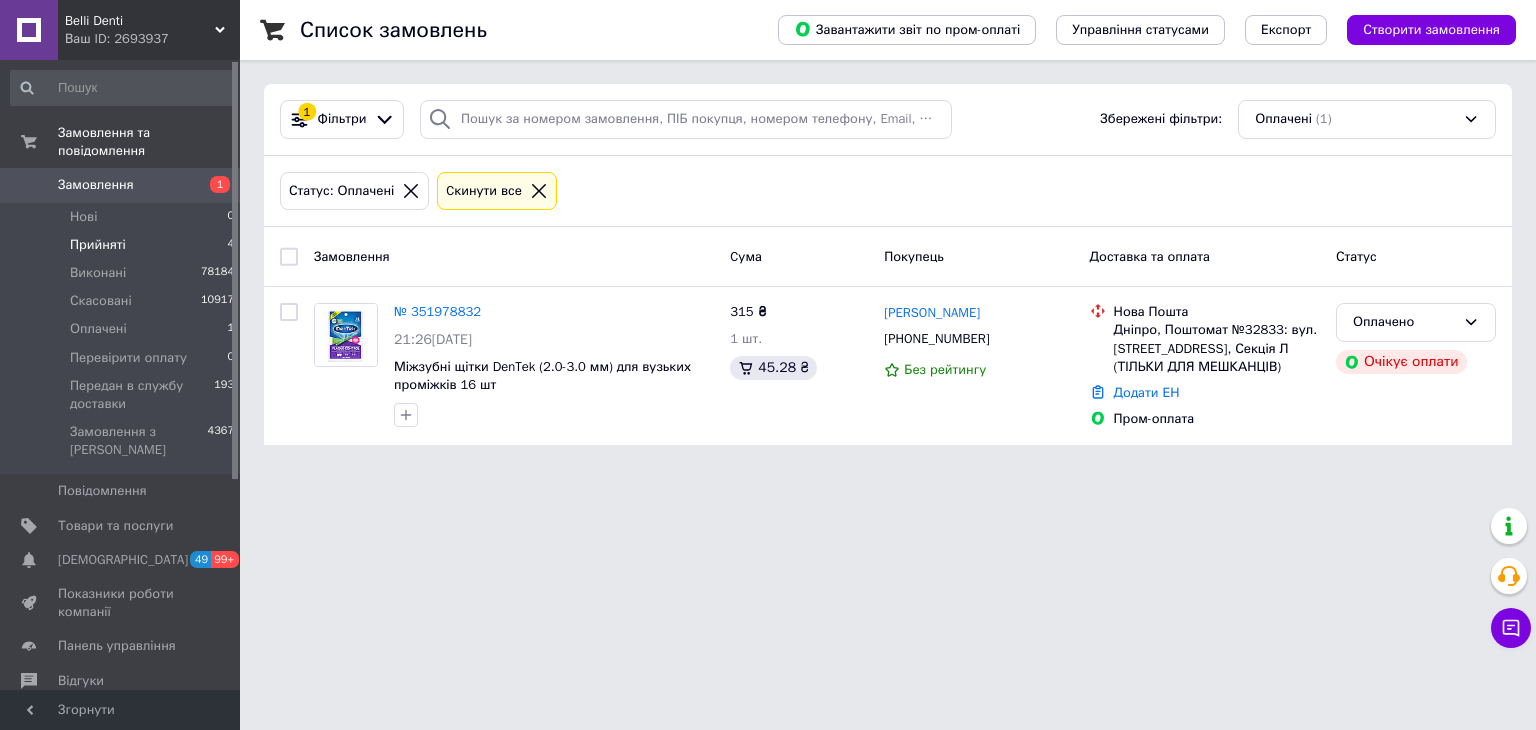 click on "Прийняті 4" at bounding box center (123, 245) 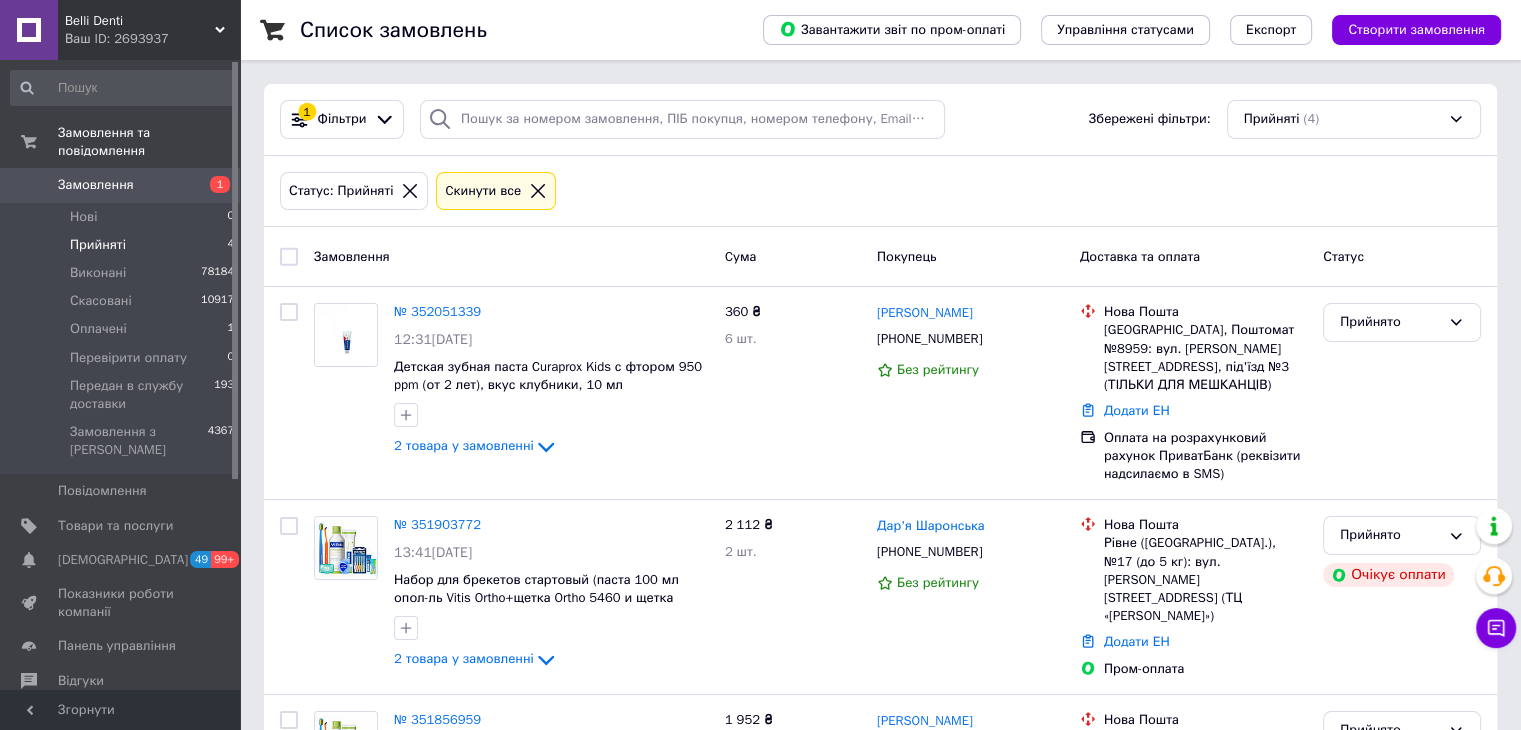 click 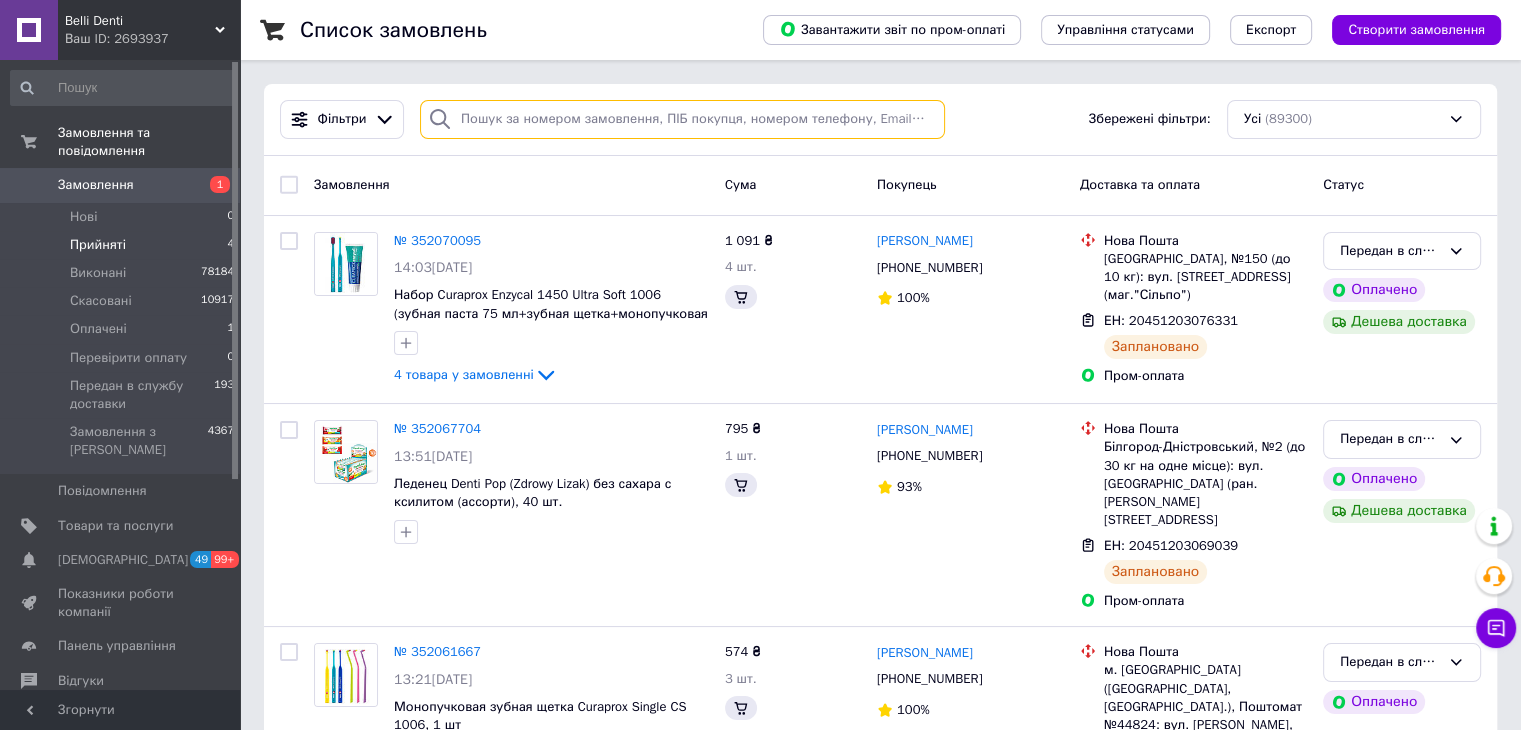 click at bounding box center (682, 119) 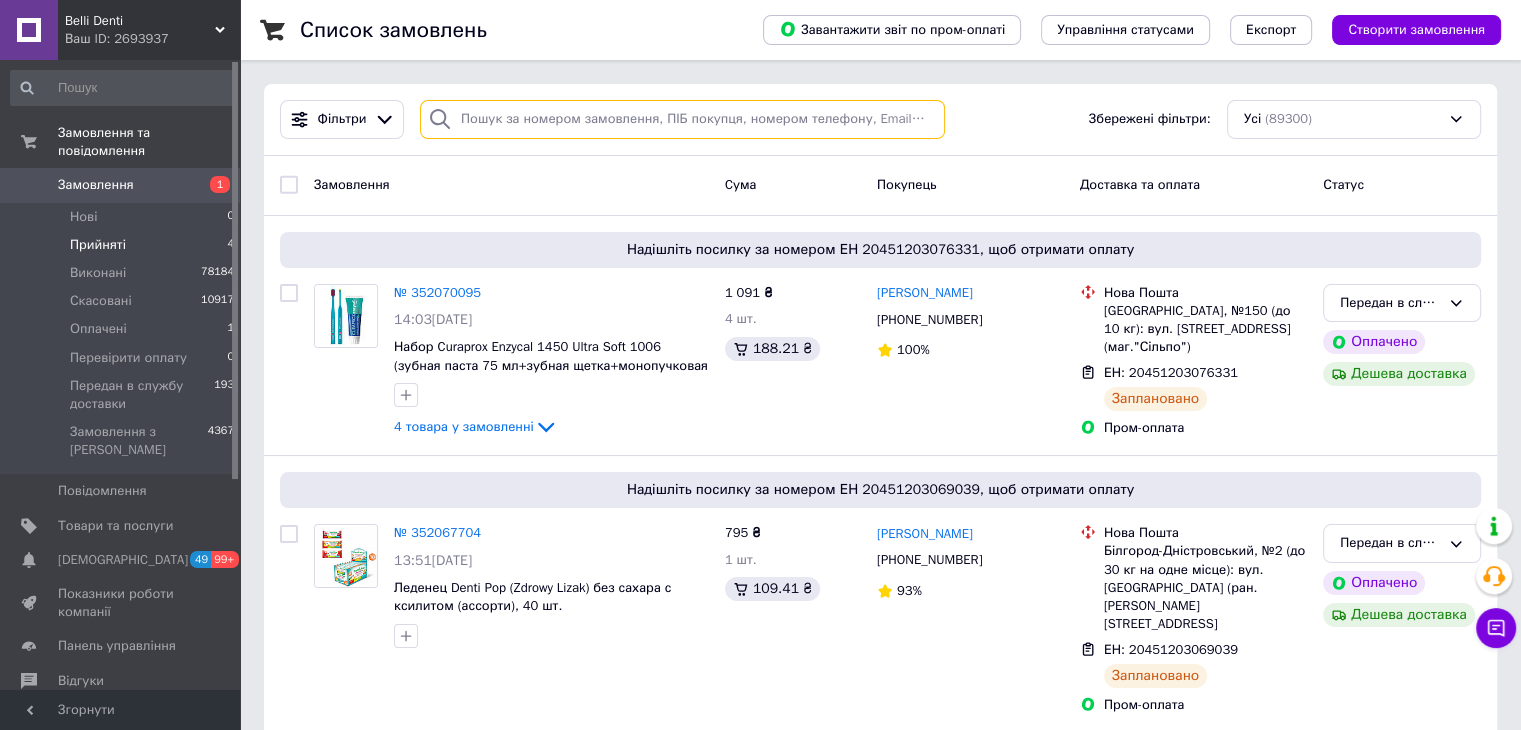 paste on "351705795" 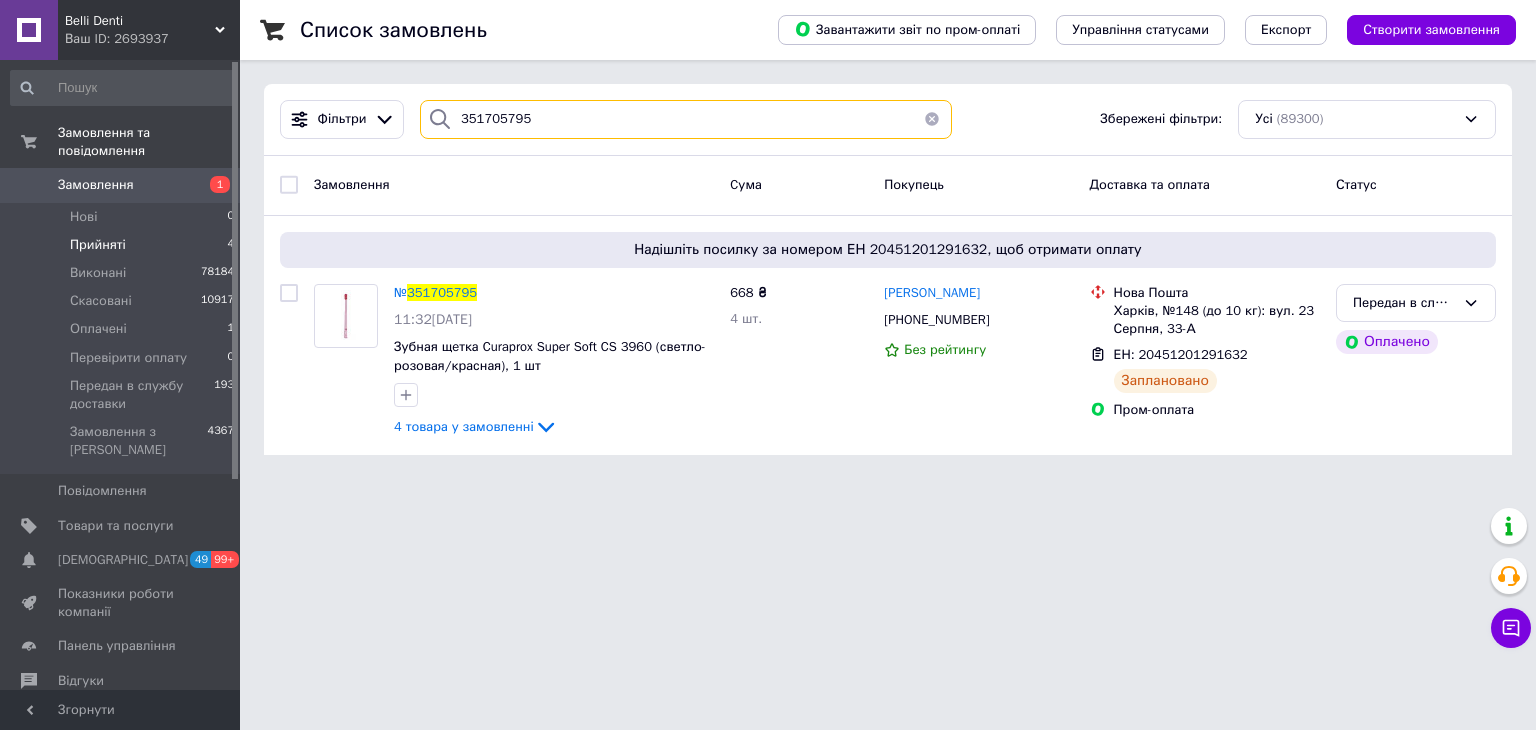drag, startPoint x: 580, startPoint y: 121, endPoint x: 412, endPoint y: 183, distance: 179.07541 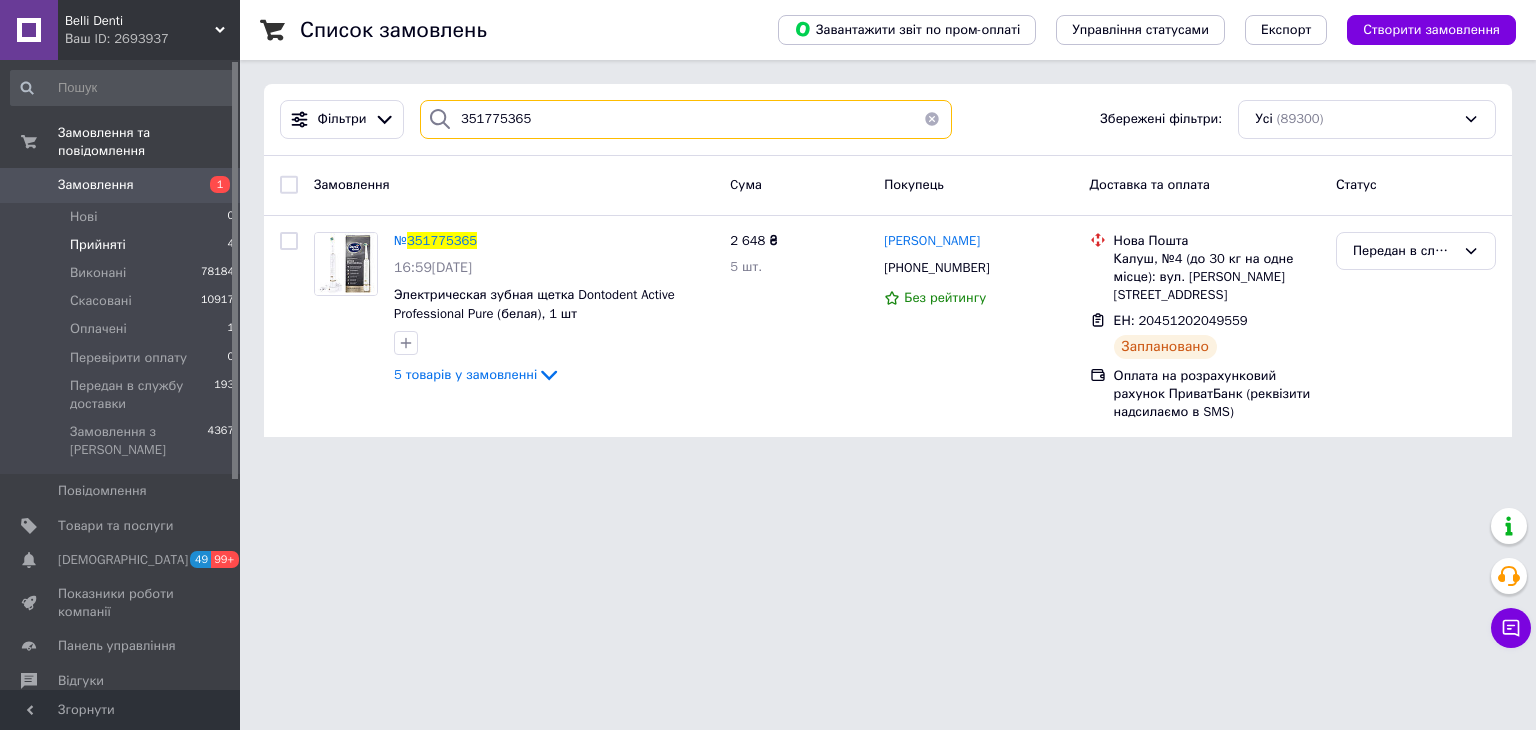 drag, startPoint x: 580, startPoint y: 131, endPoint x: 255, endPoint y: 226, distance: 338.60007 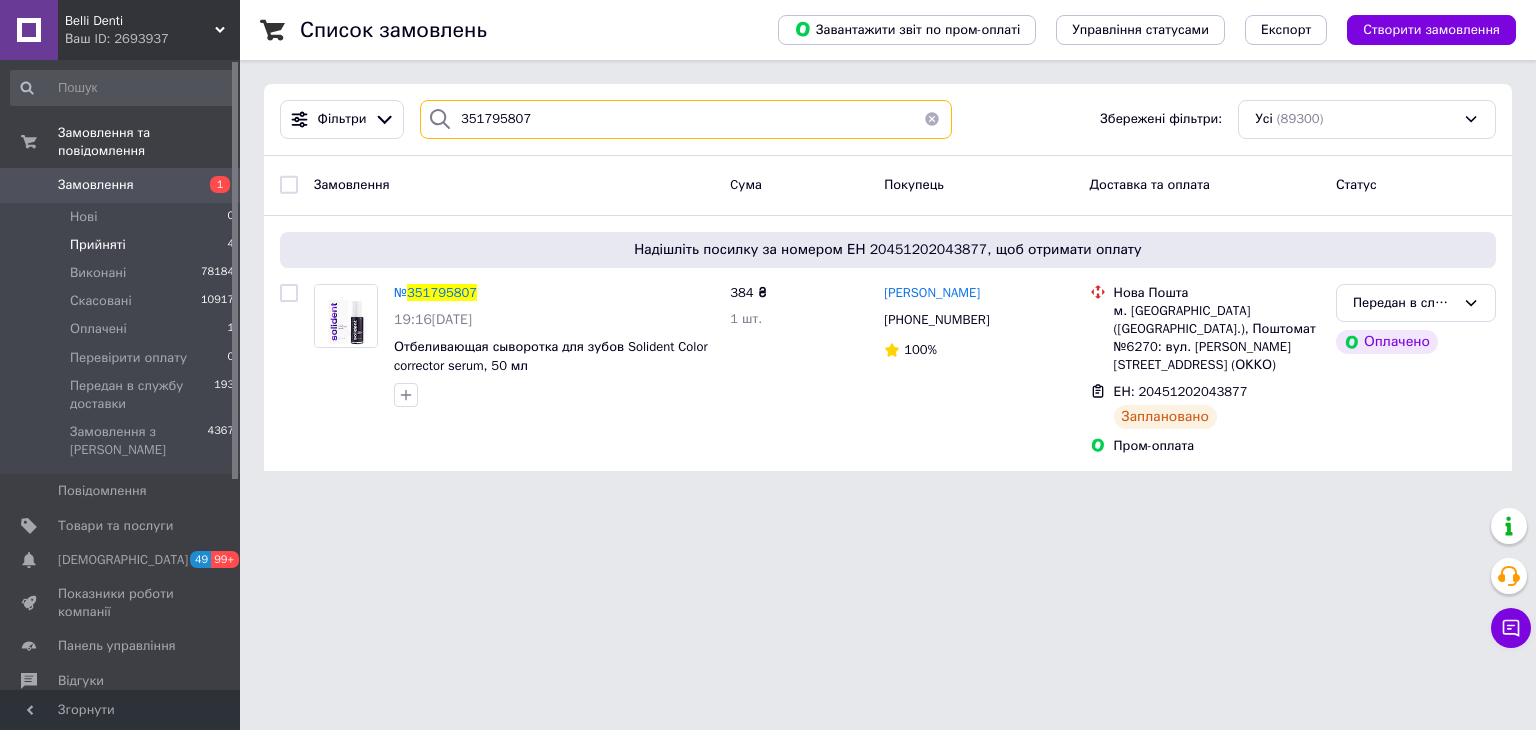 type on "351795807" 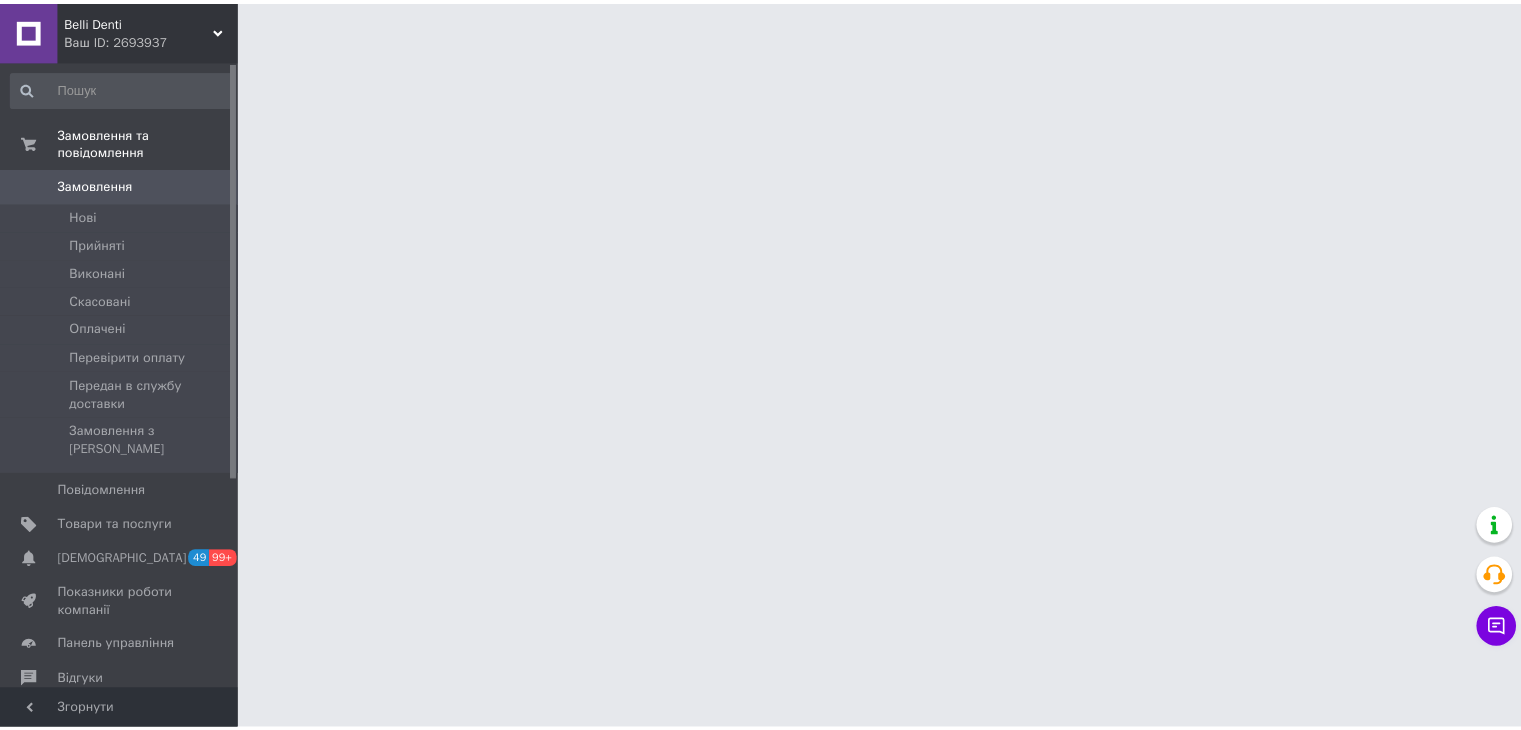 scroll, scrollTop: 0, scrollLeft: 0, axis: both 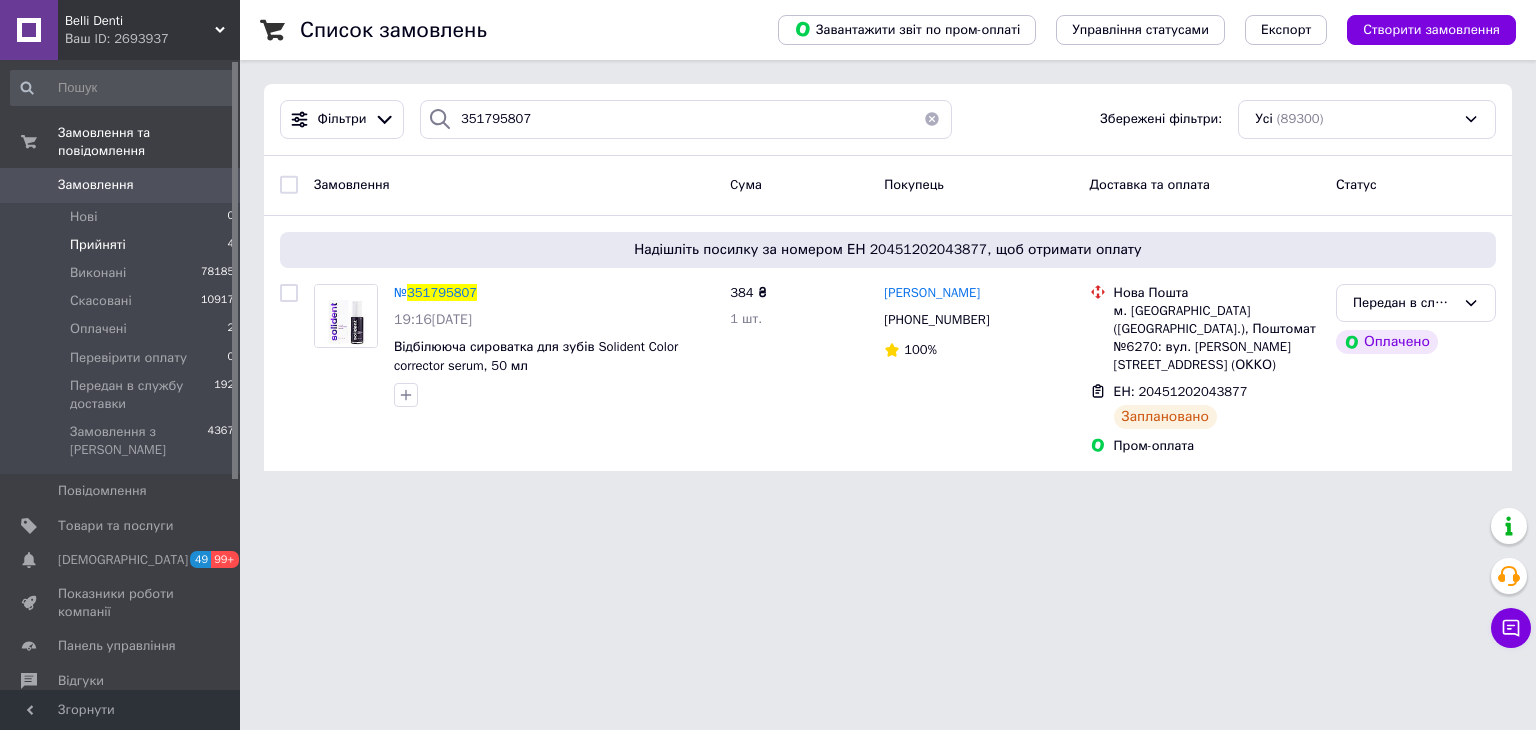 click on "Прийняті 4" at bounding box center (123, 245) 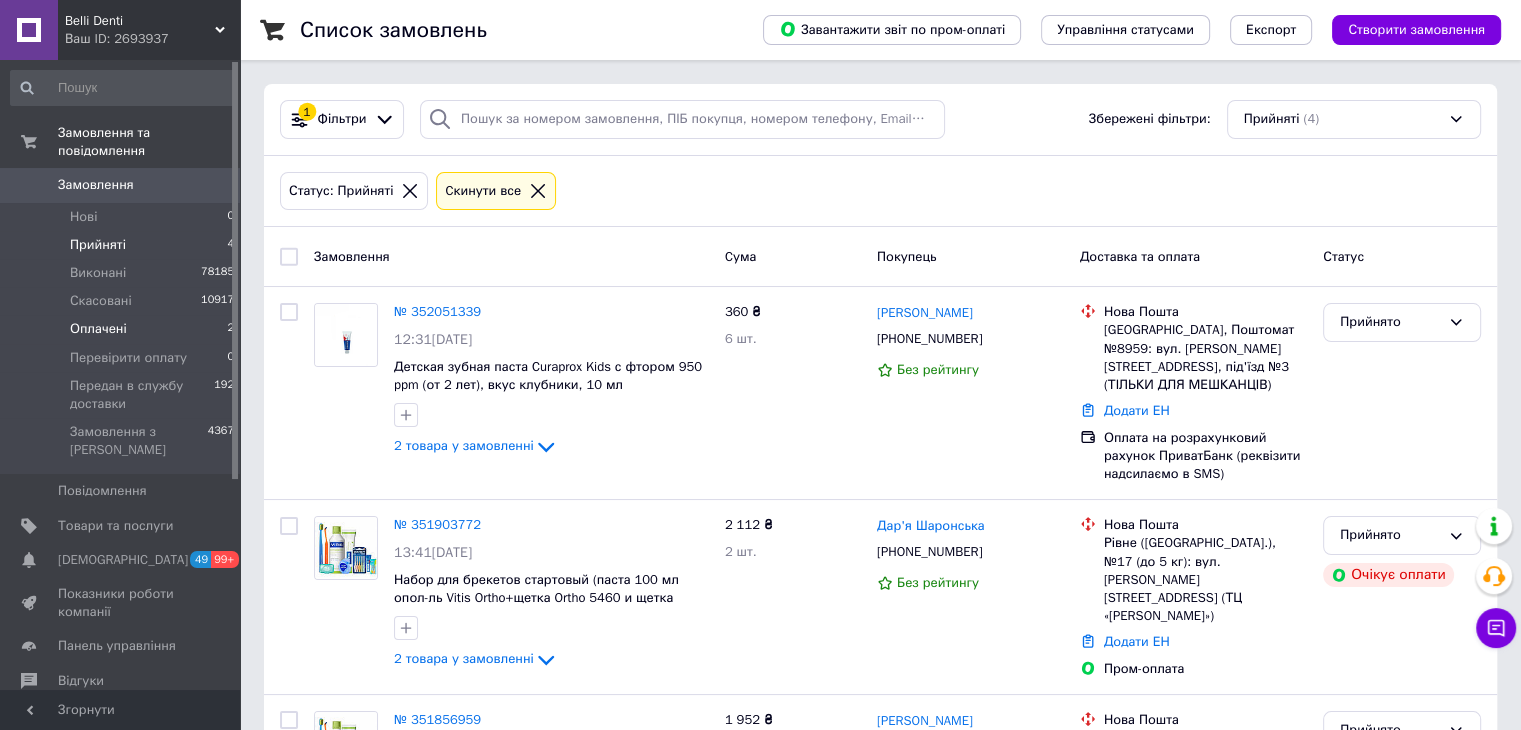 click on "Оплачені 2" at bounding box center [123, 329] 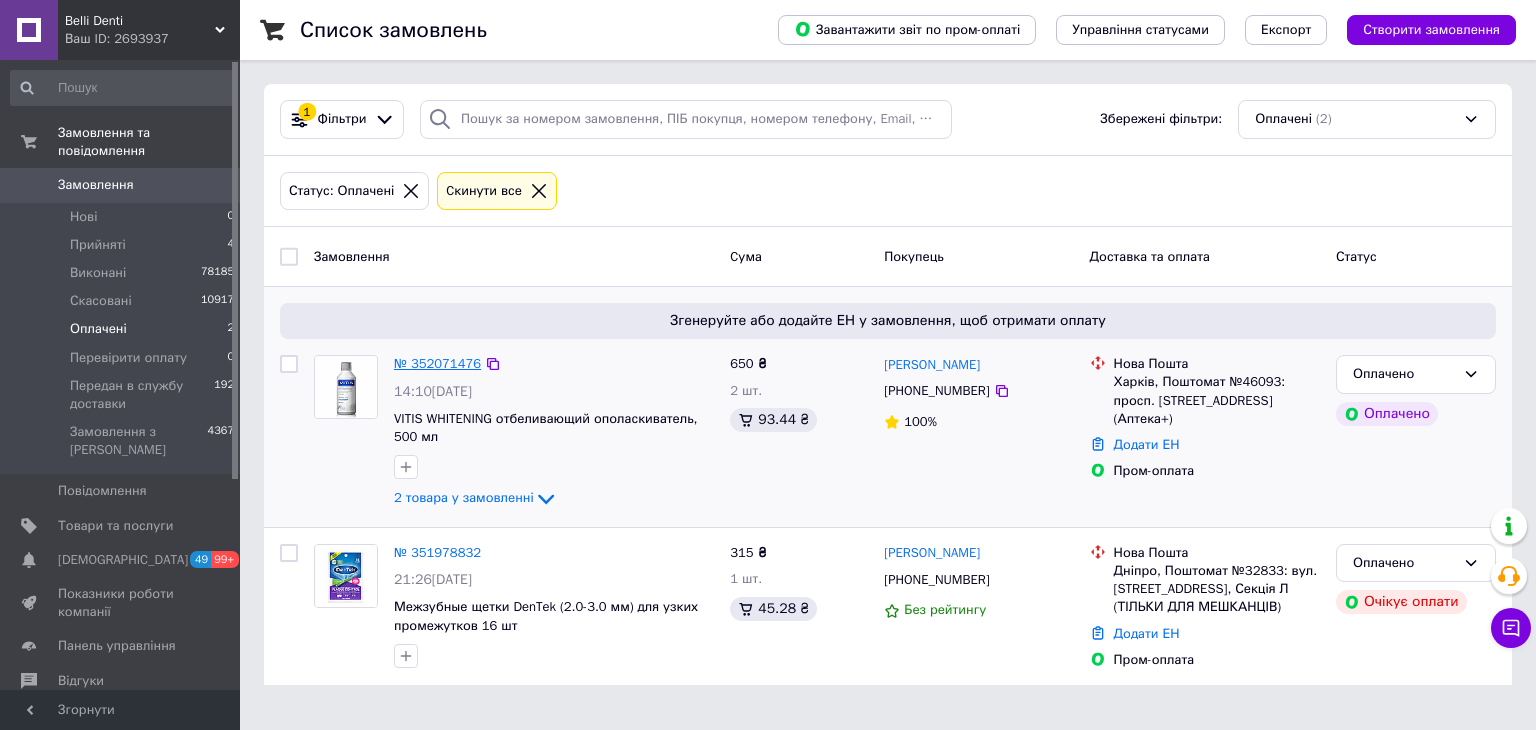 click on "№ 352071476" at bounding box center (437, 363) 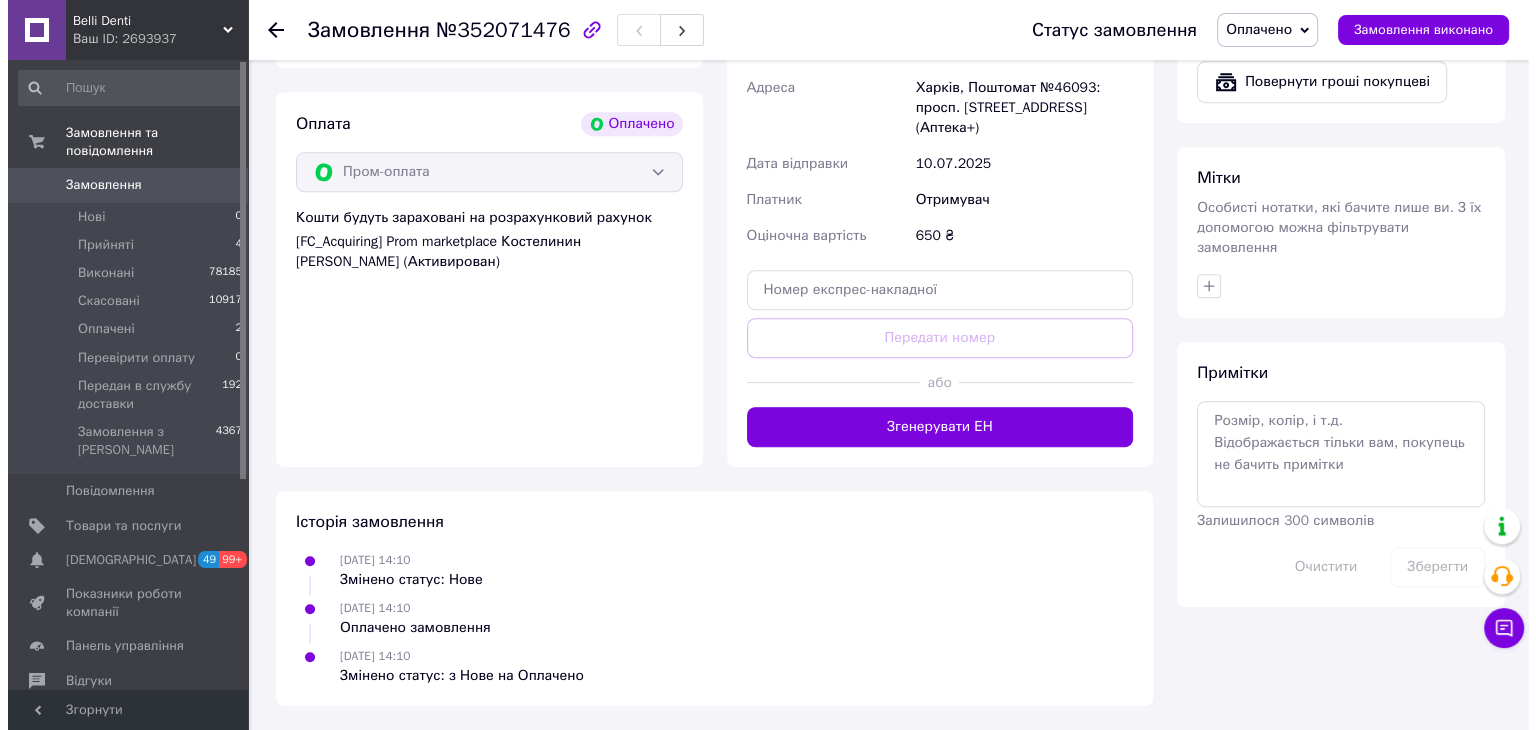 scroll, scrollTop: 608, scrollLeft: 0, axis: vertical 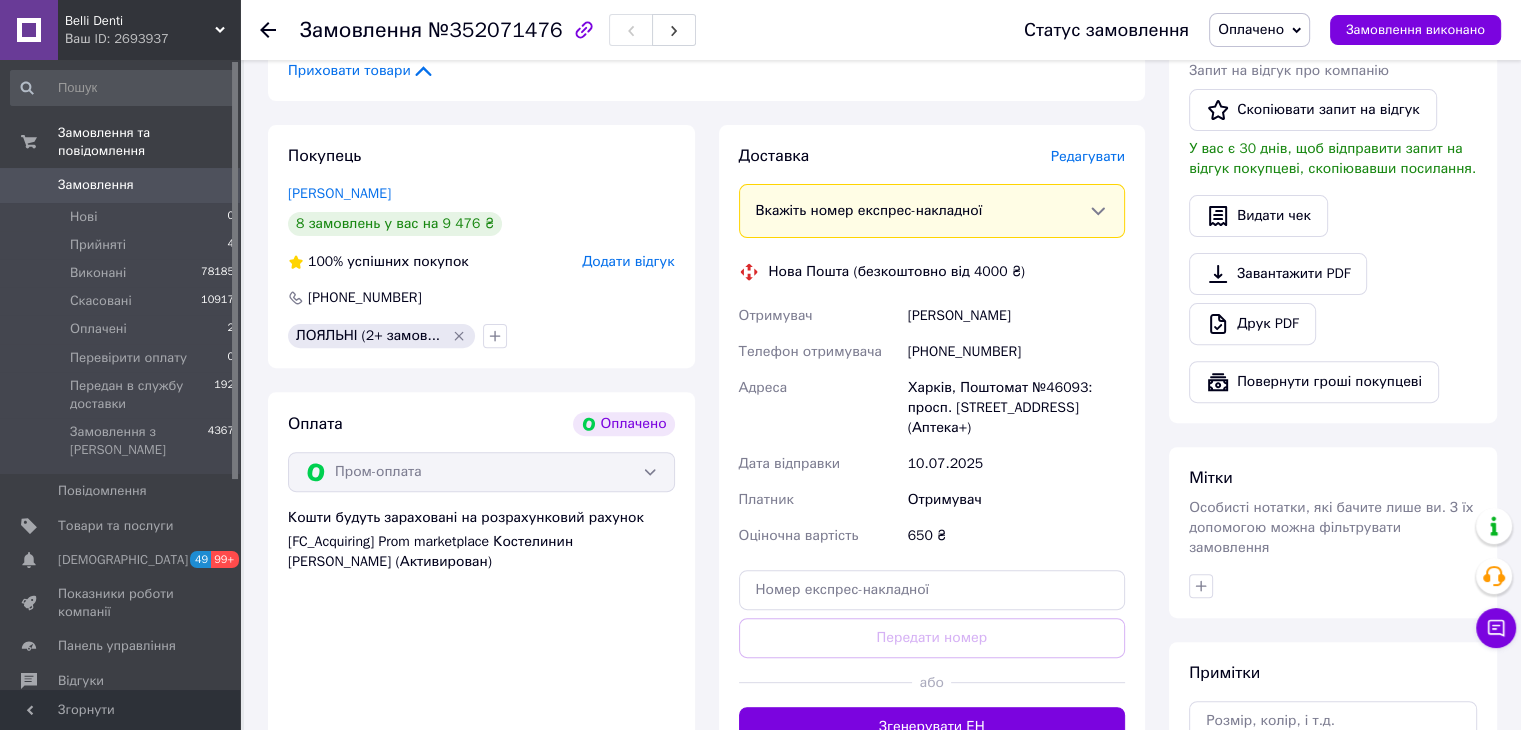click on "Редагувати" at bounding box center [1088, 156] 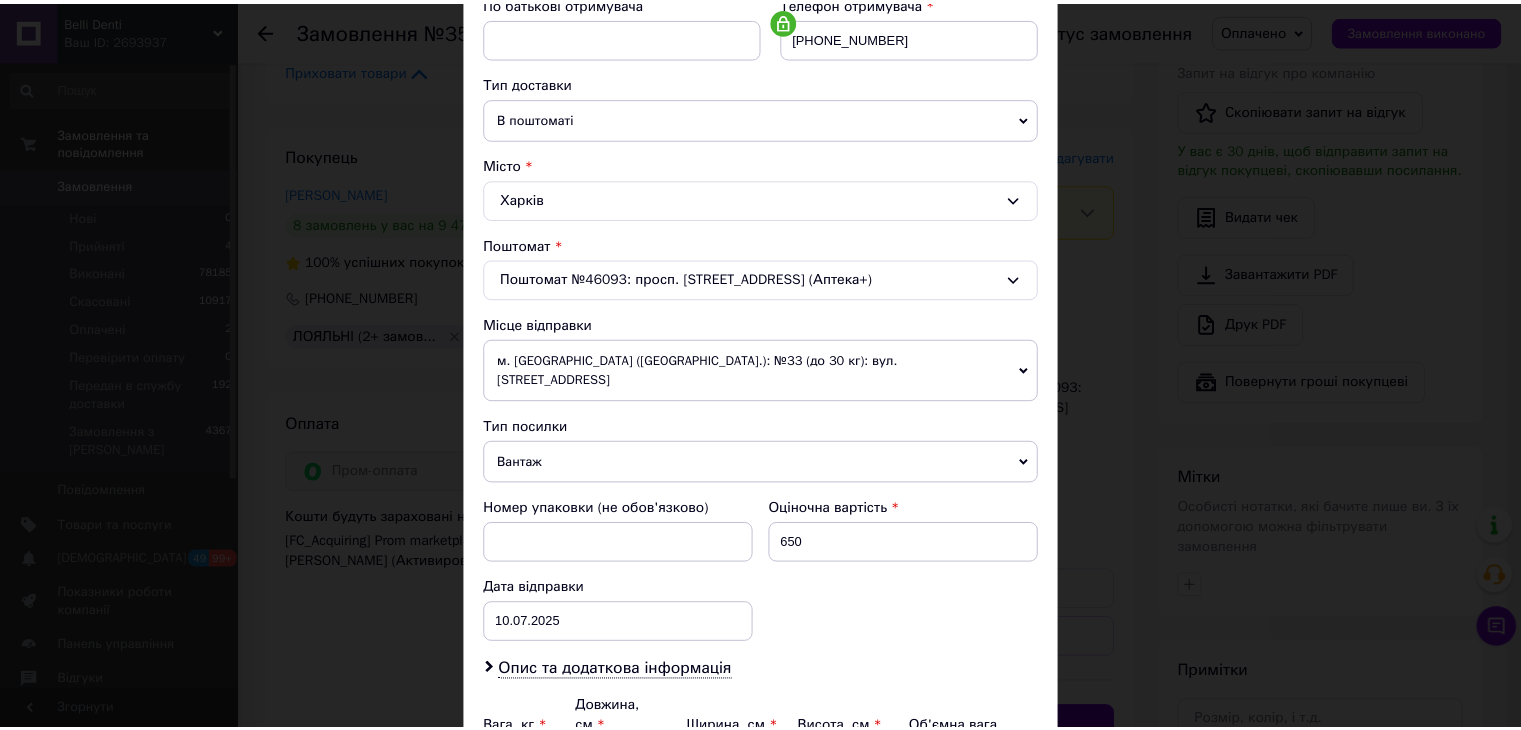 scroll, scrollTop: 592, scrollLeft: 0, axis: vertical 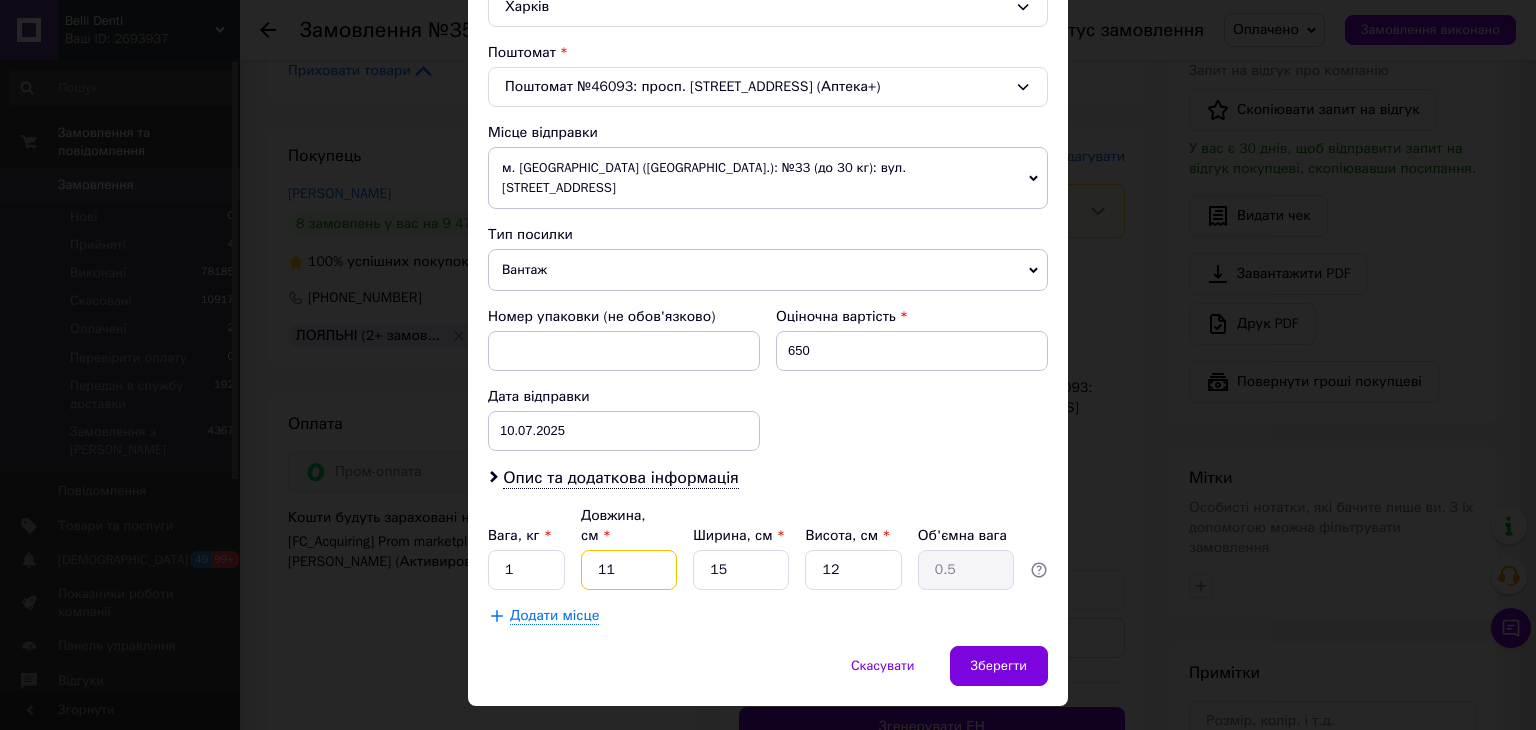 click on "Платник Отримувач Відправник Прізвище отримувача Баришнікова Ім'я отримувача Владислава По батькові отримувача Телефон отримувача +380665432596 Тип доставки В поштоматі У відділенні Кур'єром Місто Харків Поштомат Поштомат №46093: просп. Тракторобудівників, 71 (Аптека+) Місце відправки м. Львів (Львівська обл.): №33 (до 30 кг): вул. Кульпарківська, 59 Немає збігів. Спробуйте змінити умови пошуку Додати ще місце відправки Тип посилки Вантаж Документи Номер упаковки (не обов'язково) Оціночна вартість 650 Дата відправки 10.07.2025 < 2025 > < Июль > Пн Вт Ср Чт Пт Сб Вс 30 1 2 3 4 5 6 7 8 9 10 11 1" at bounding box center (768, 132) 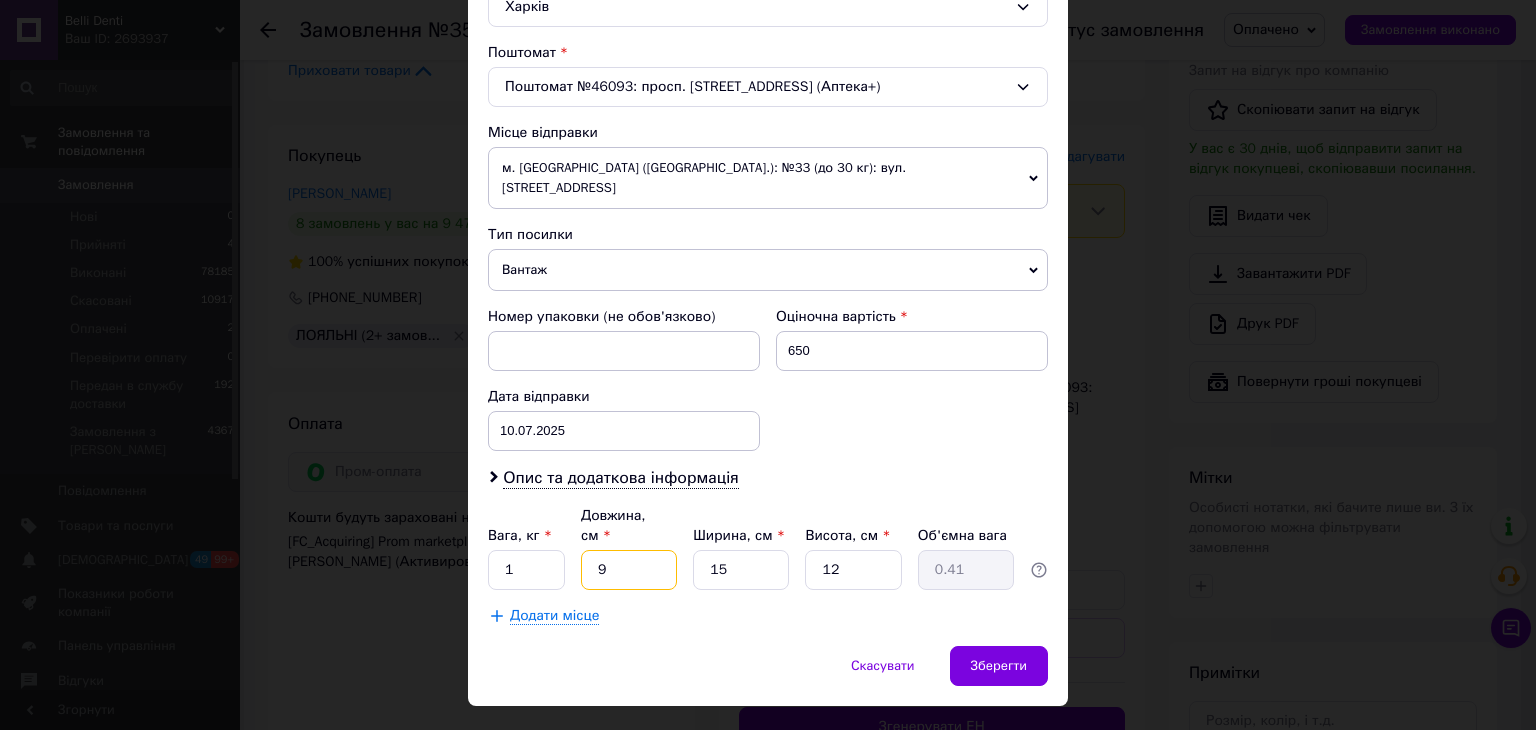 type on "9" 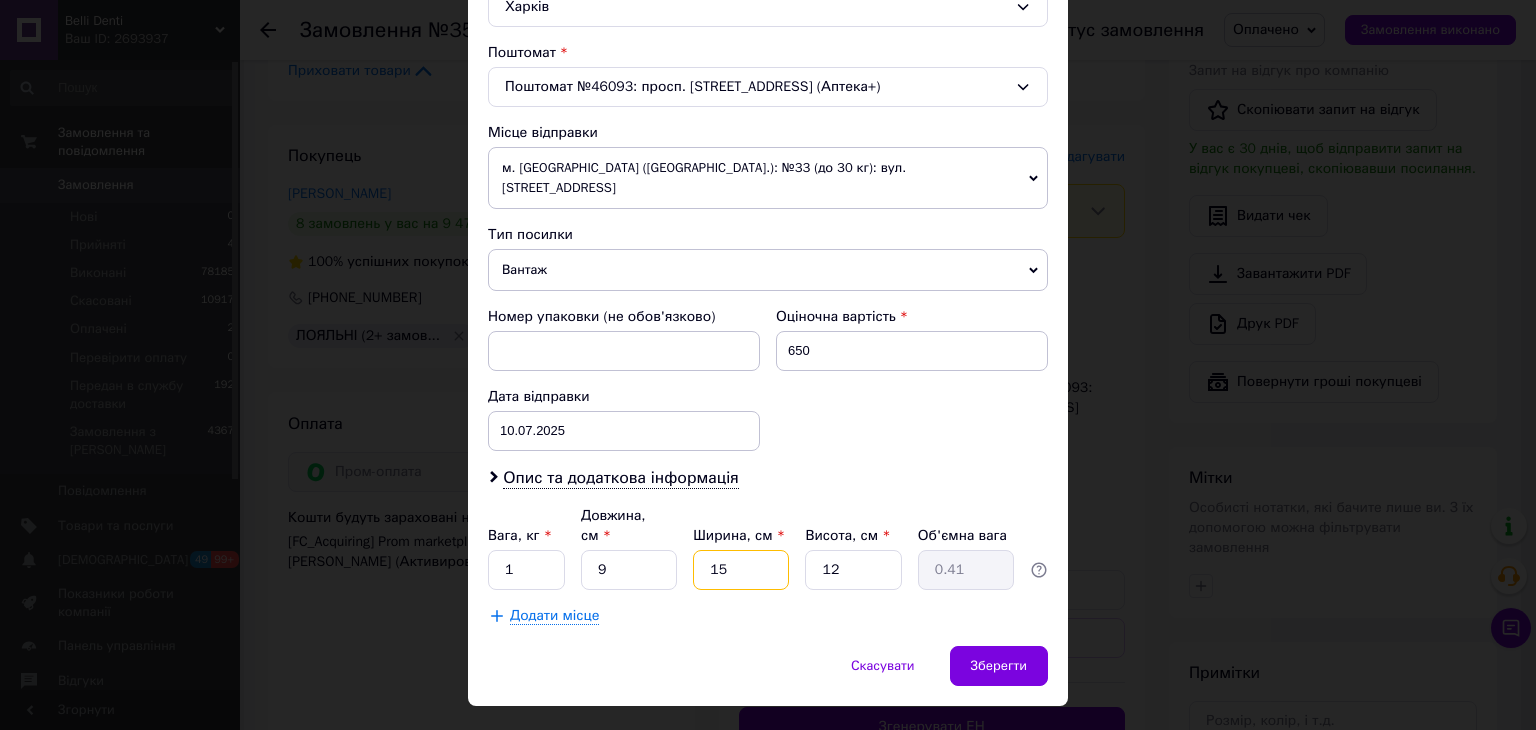 drag, startPoint x: 711, startPoint y: 533, endPoint x: 704, endPoint y: 557, distance: 25 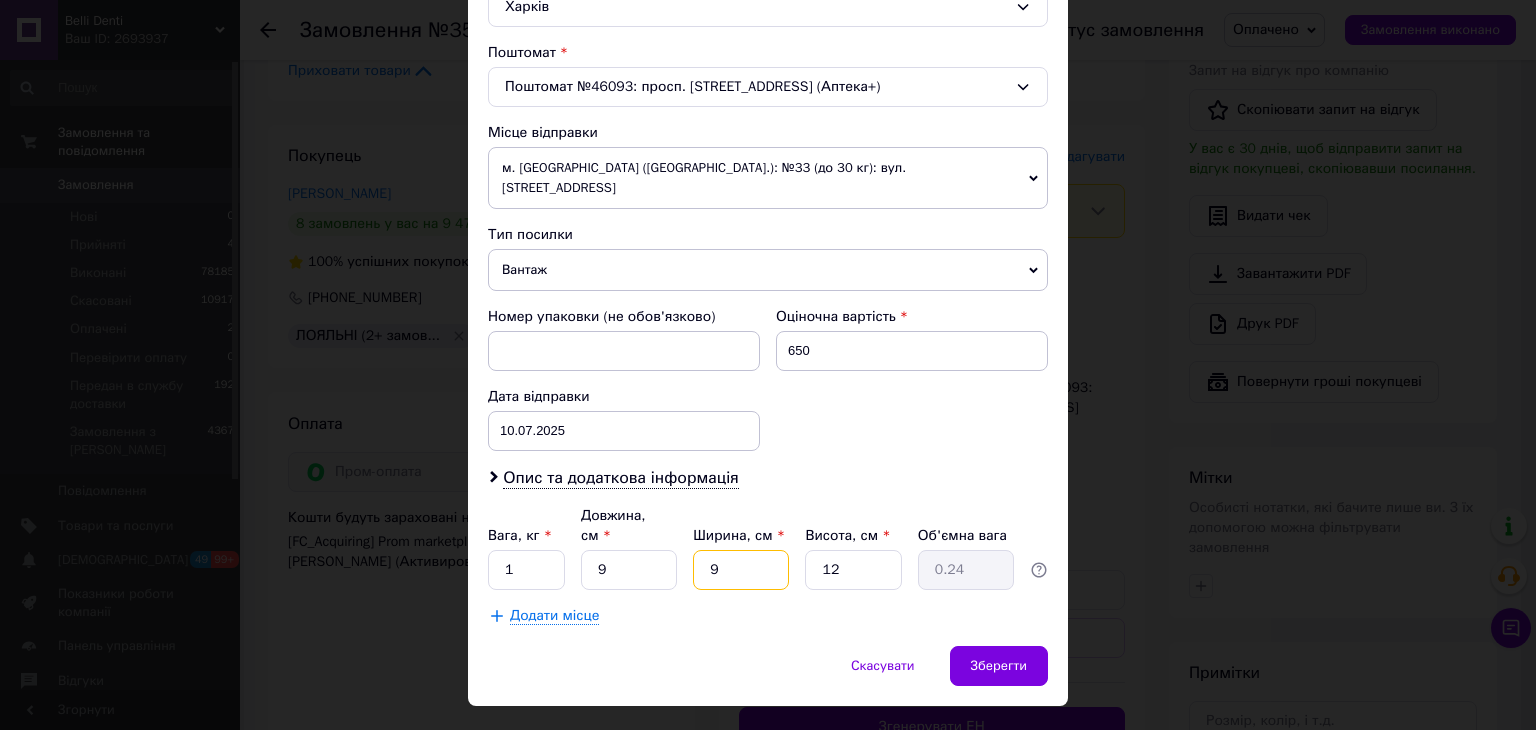 type on "9" 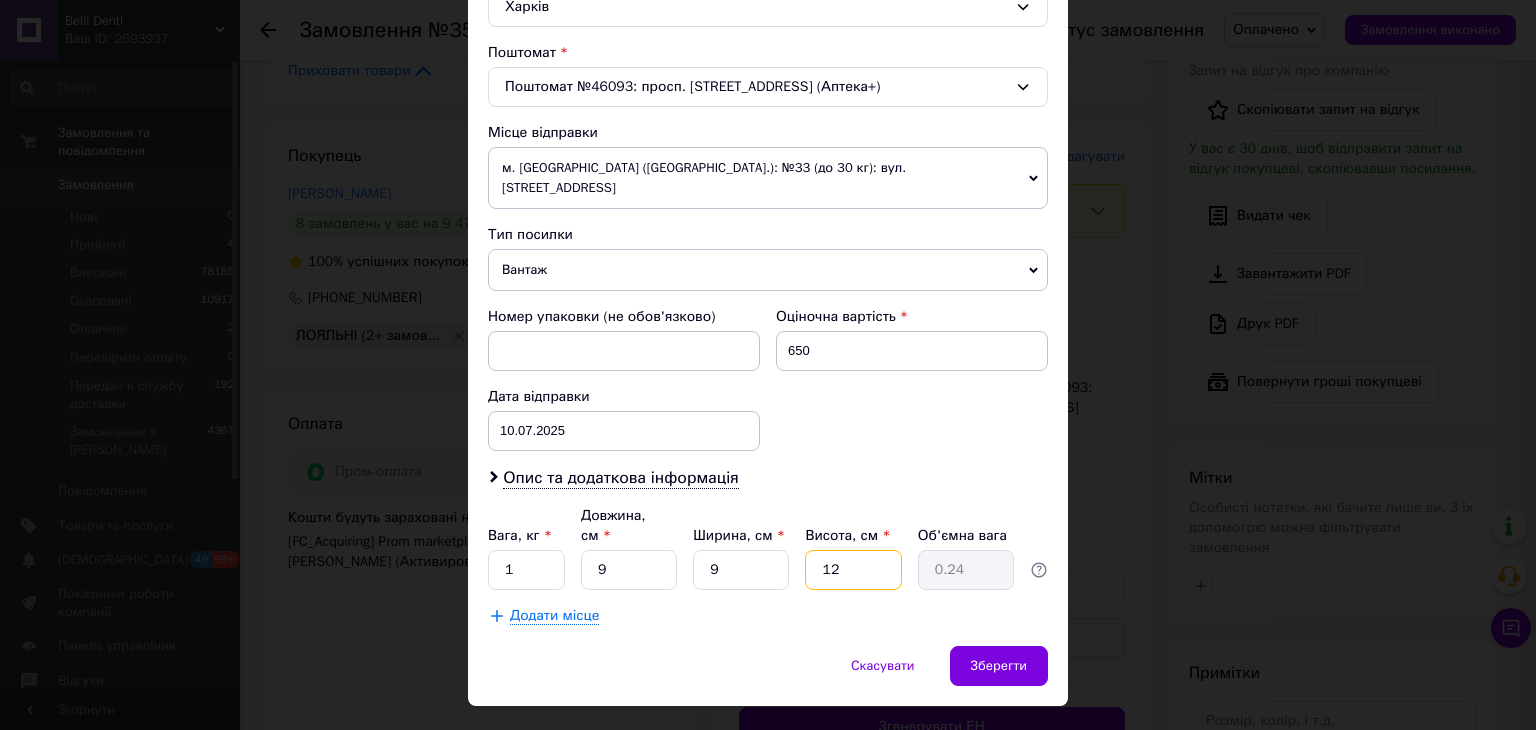 drag, startPoint x: 802, startPoint y: 545, endPoint x: 859, endPoint y: 590, distance: 72.62231 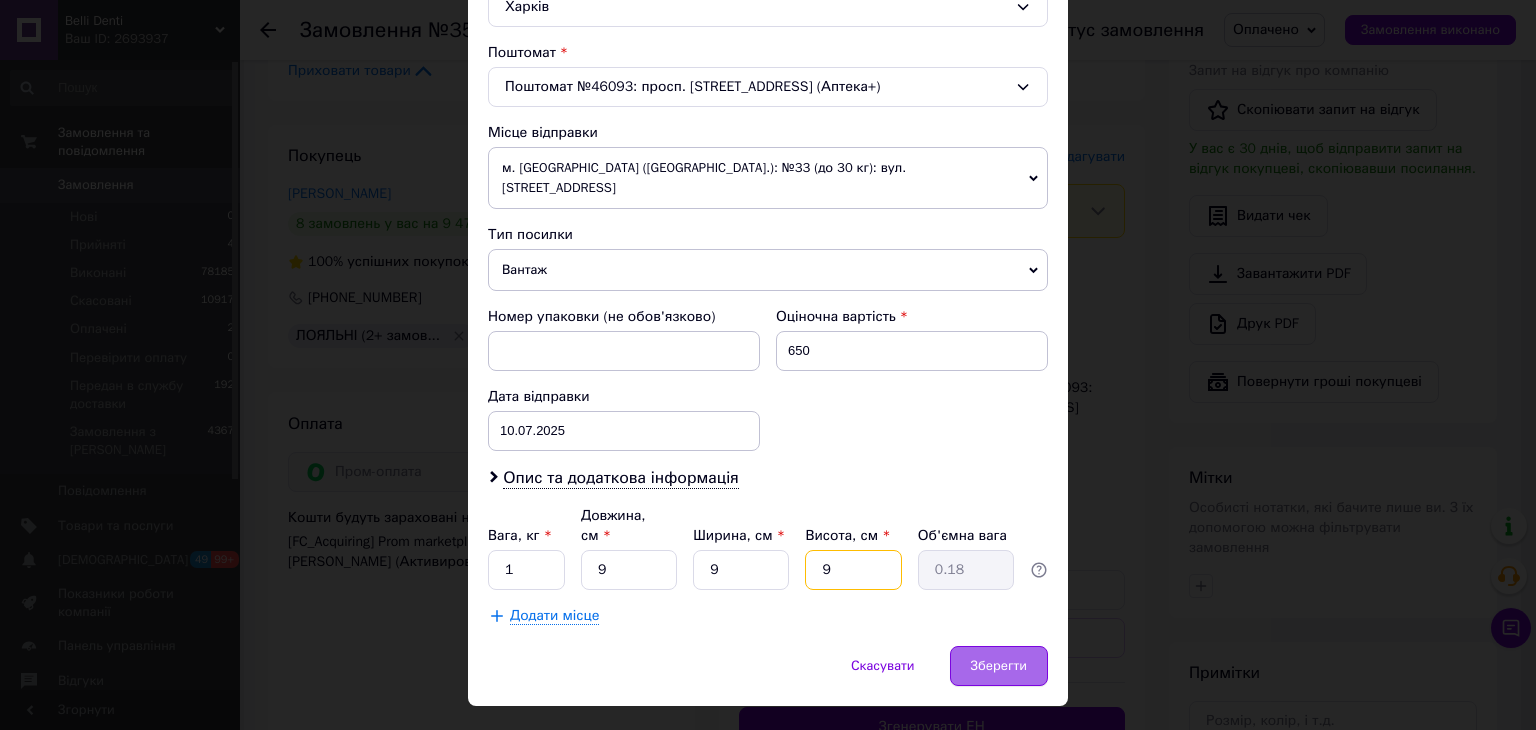 type on "9" 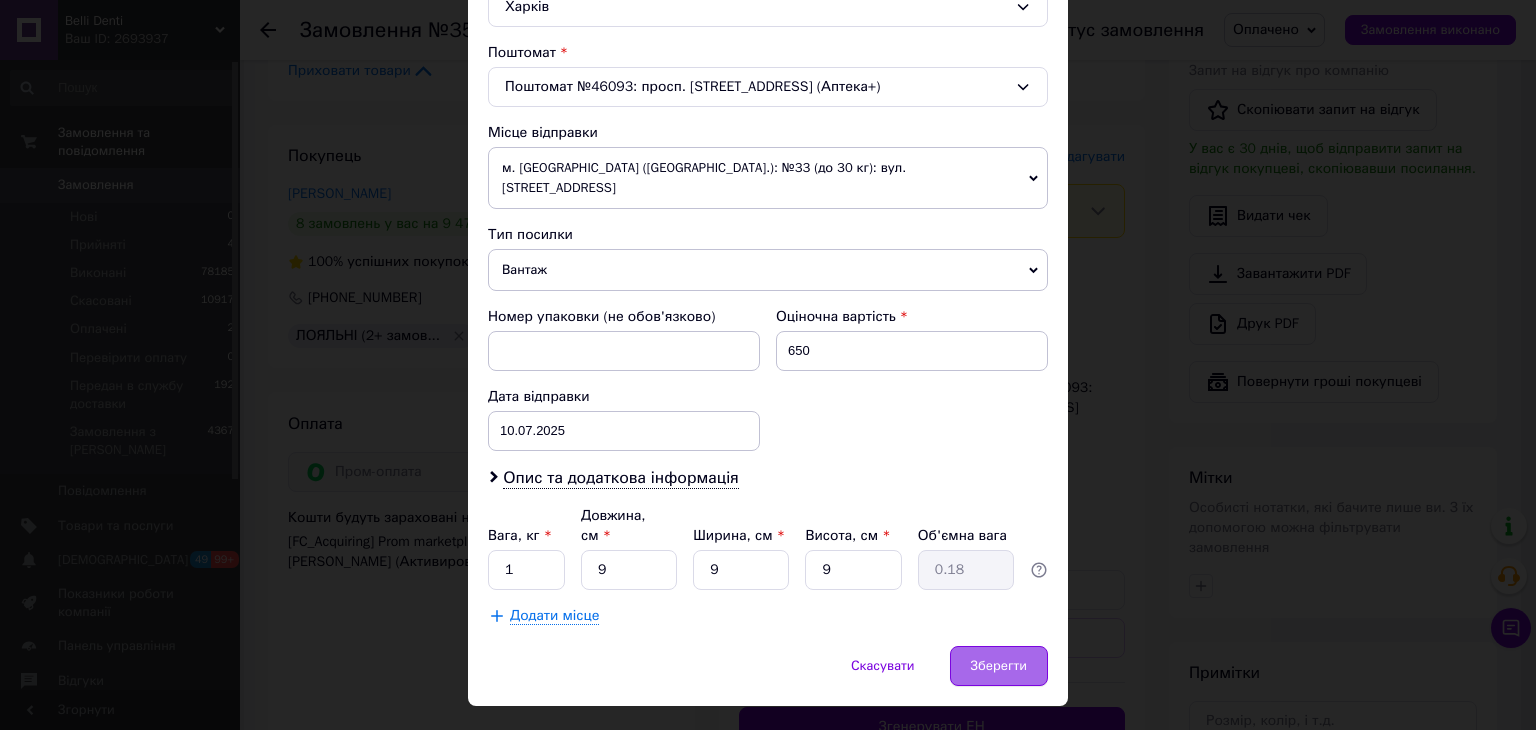 click on "Зберегти" at bounding box center [999, 666] 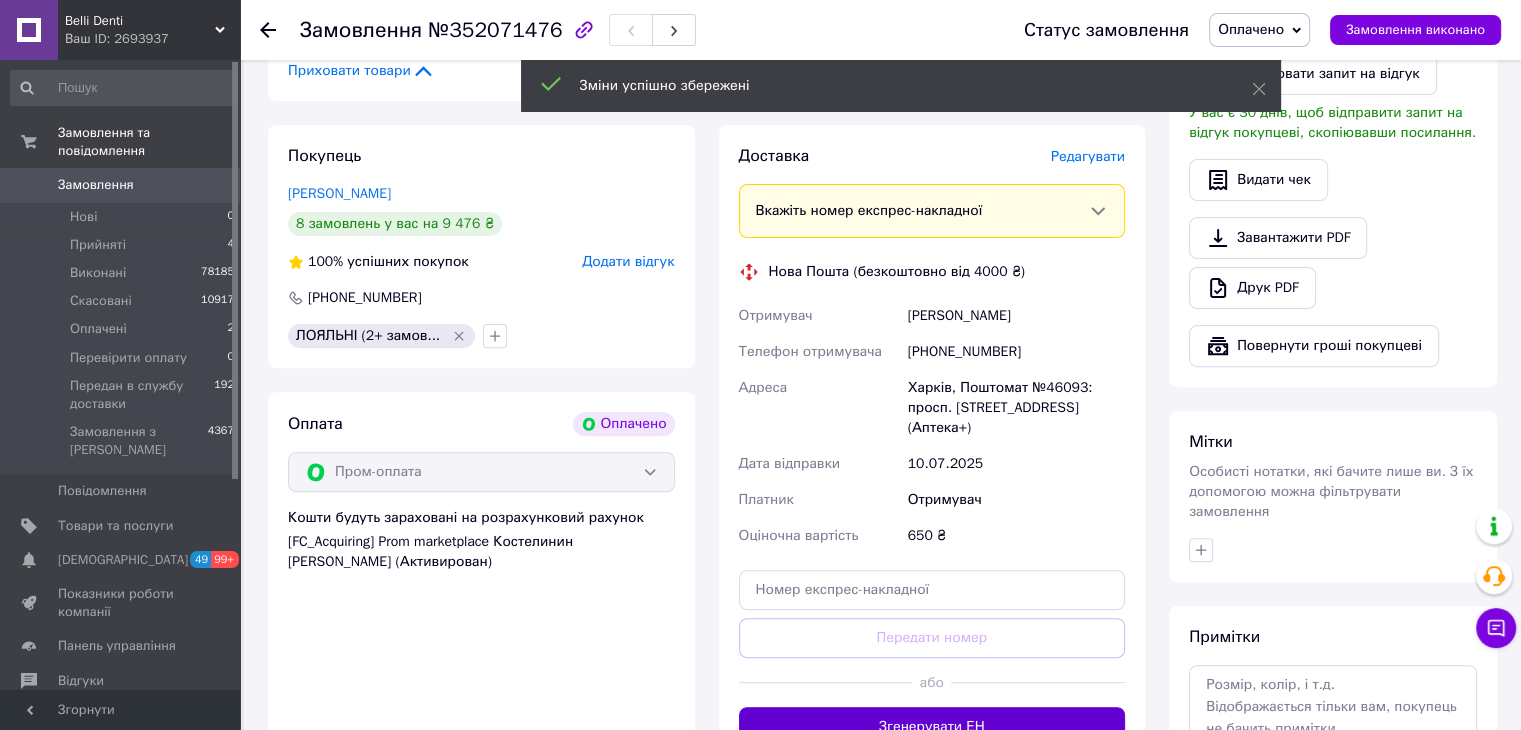 click on "Згенерувати ЕН" at bounding box center [932, 727] 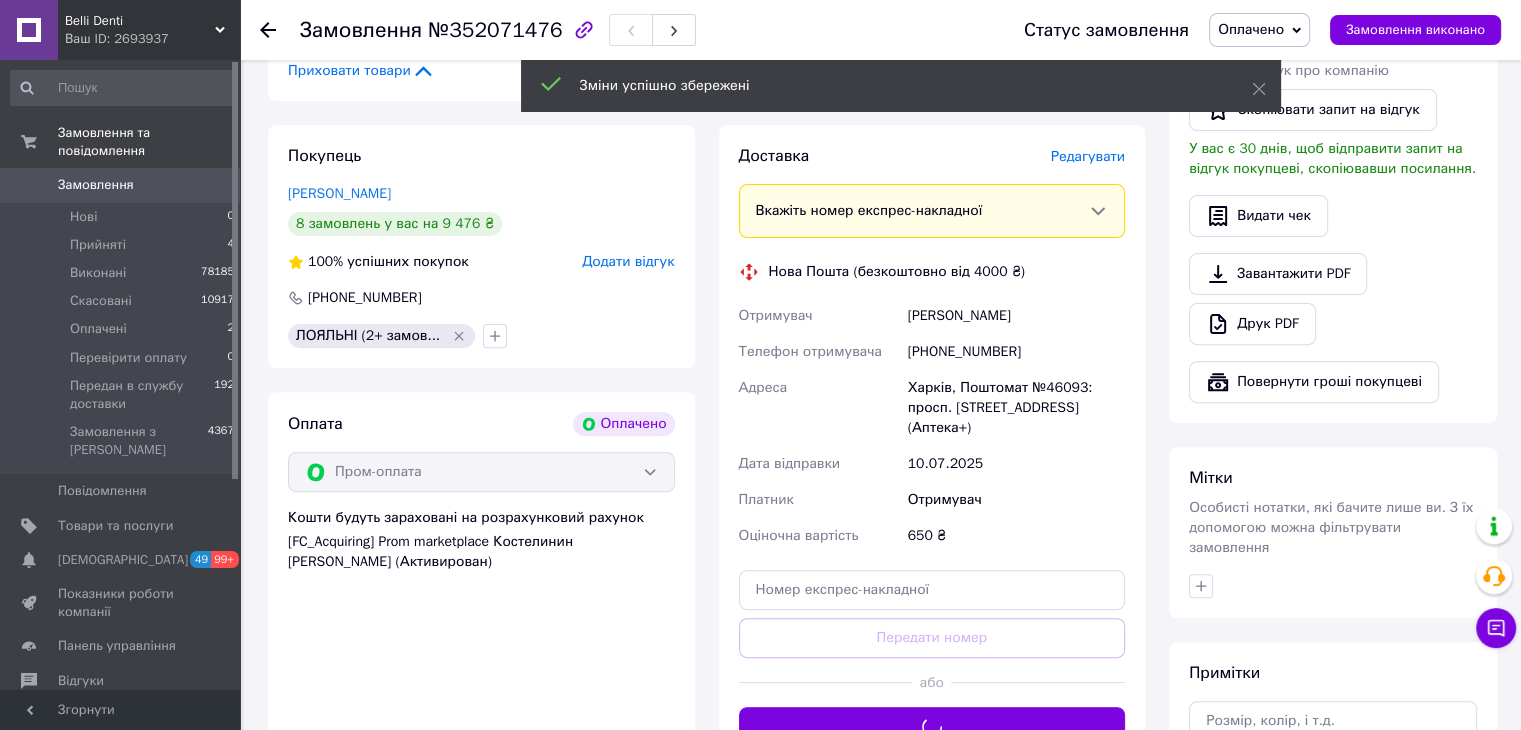 click on "Оплачено" at bounding box center (1259, 30) 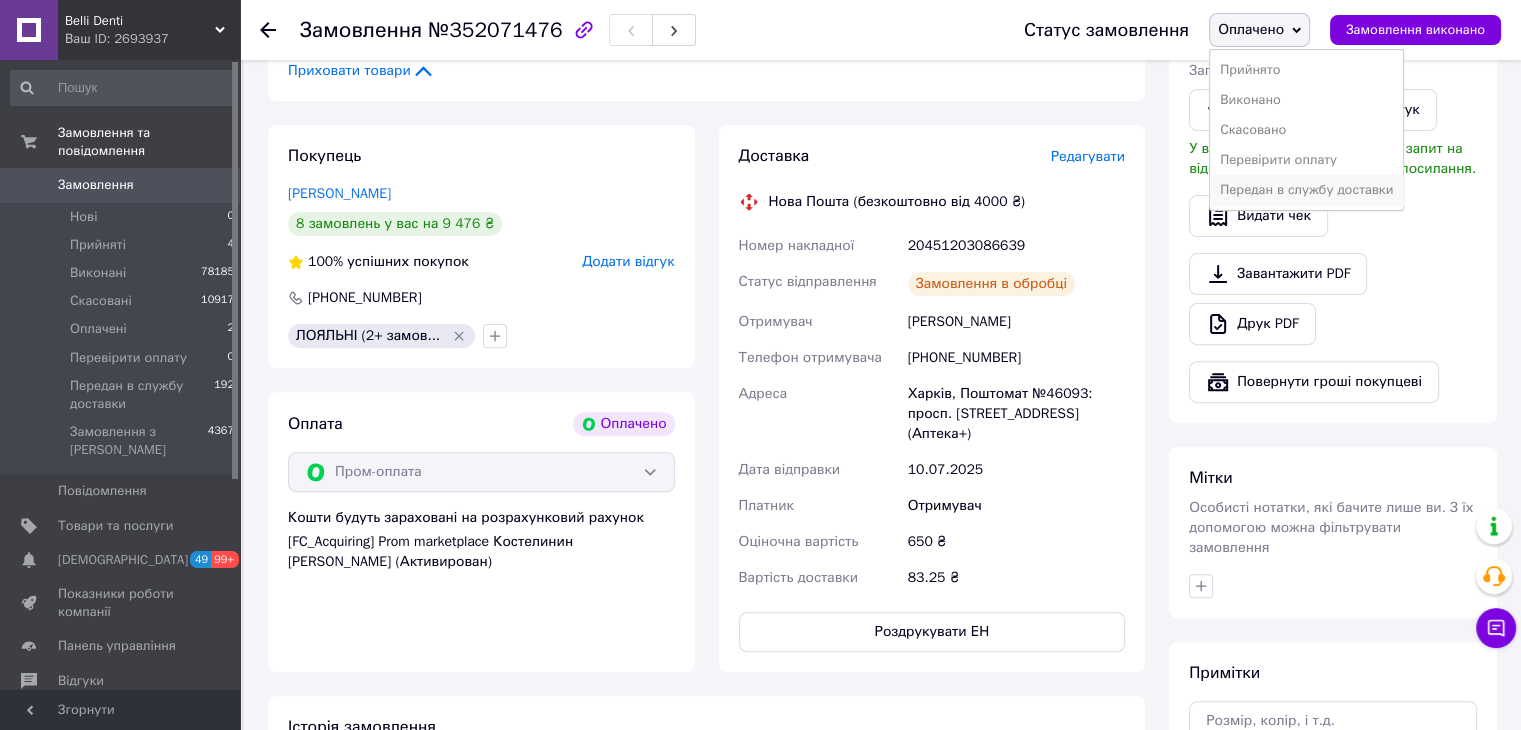 click on "Передан в службу доставки" at bounding box center (1306, 190) 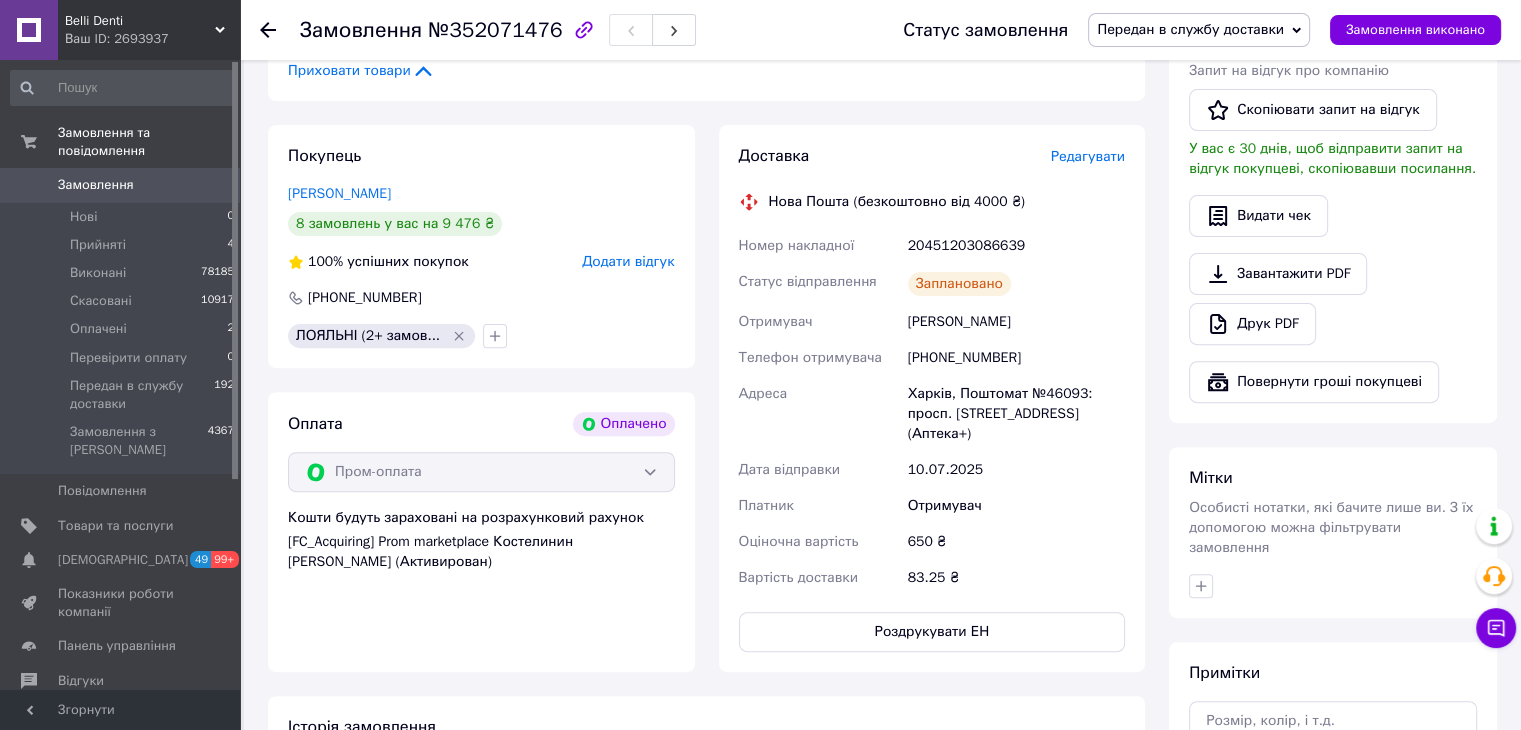 click 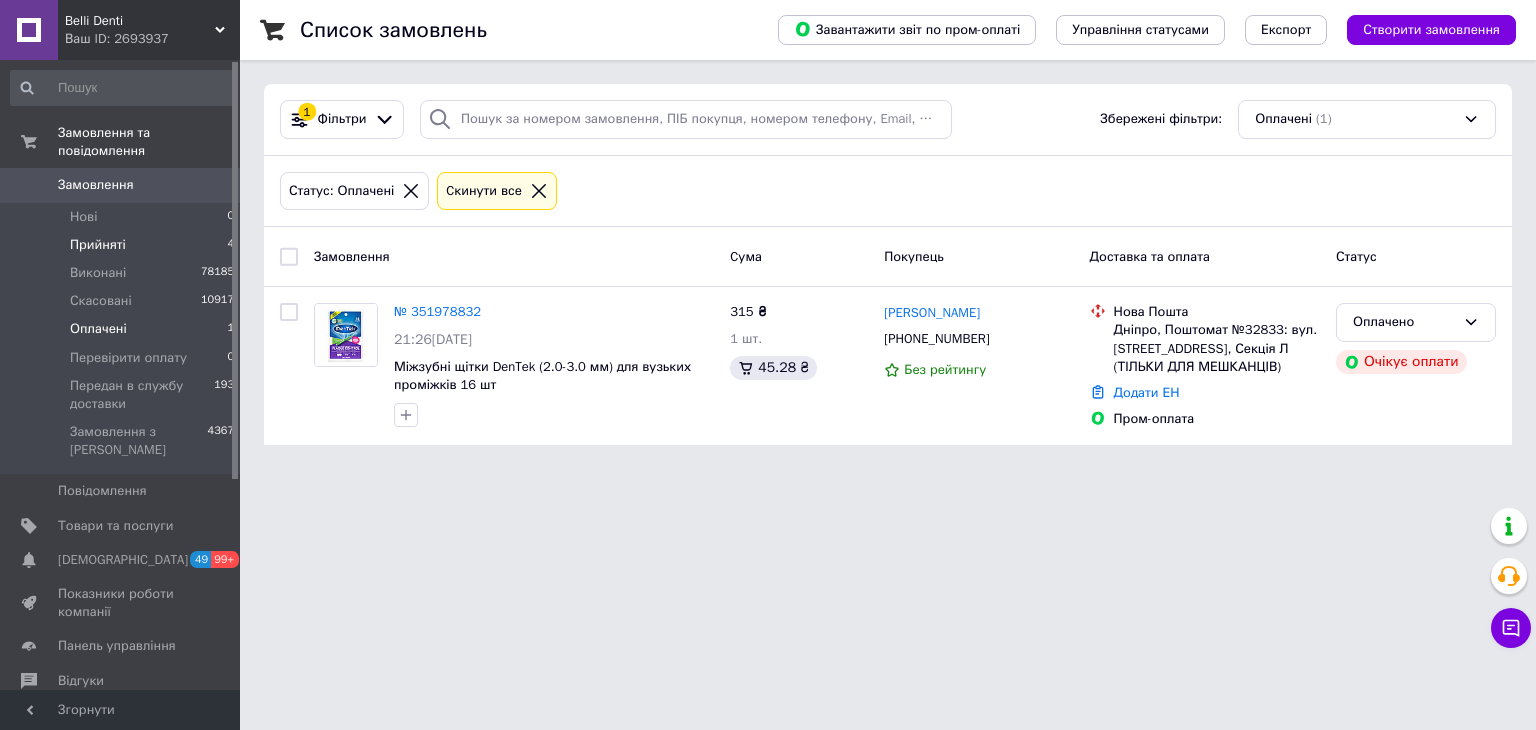 click on "Прийняті 4" at bounding box center (123, 245) 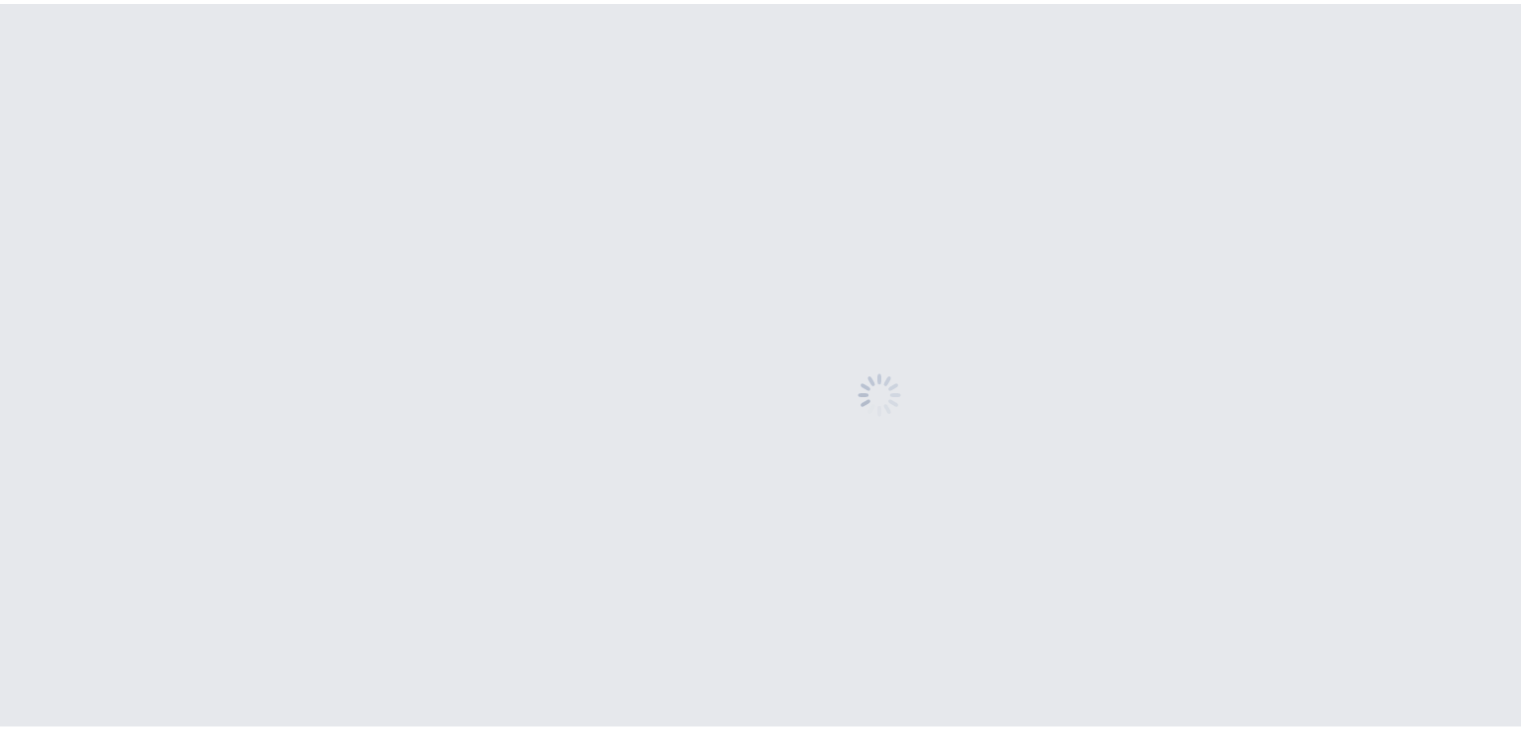 scroll, scrollTop: 0, scrollLeft: 0, axis: both 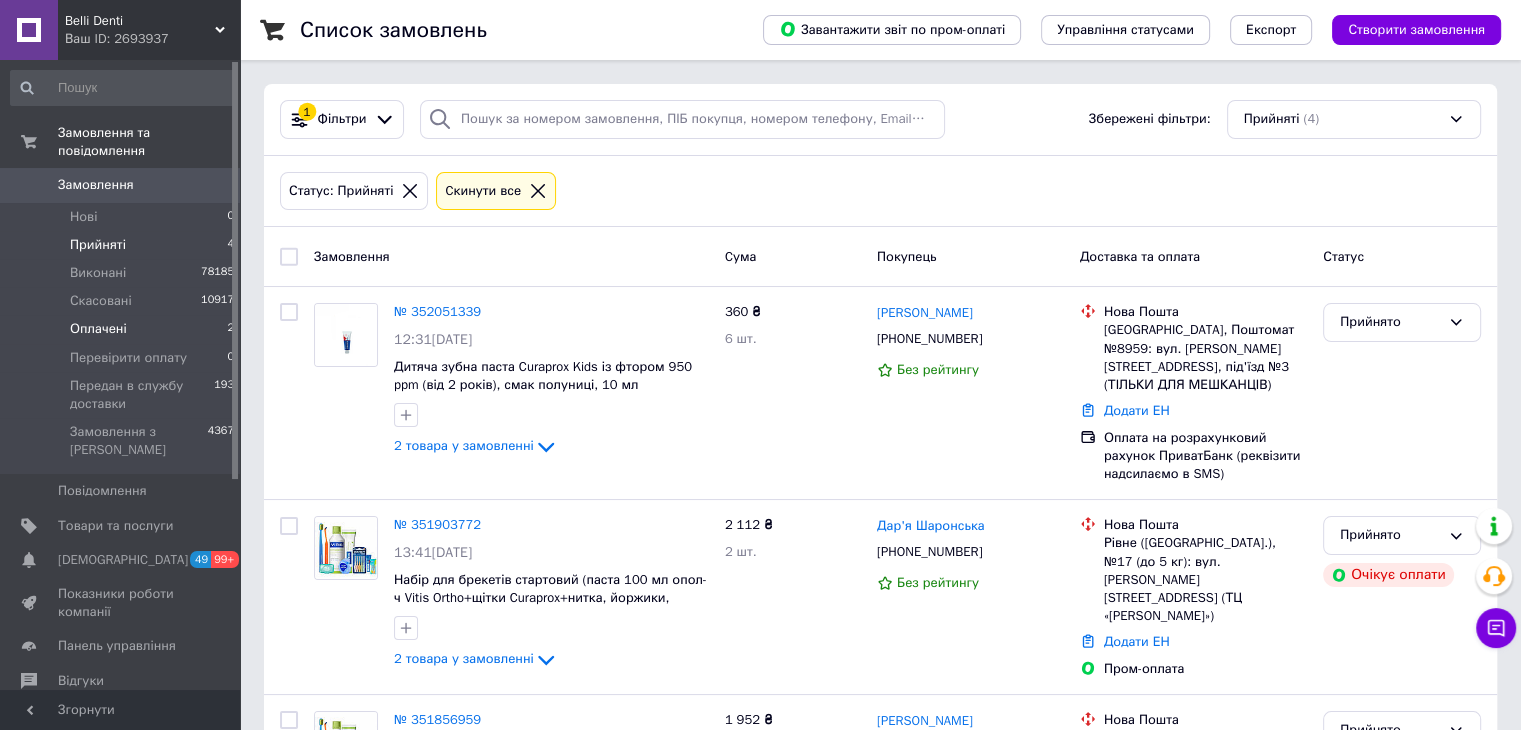 click on "Оплачені 2" at bounding box center [123, 329] 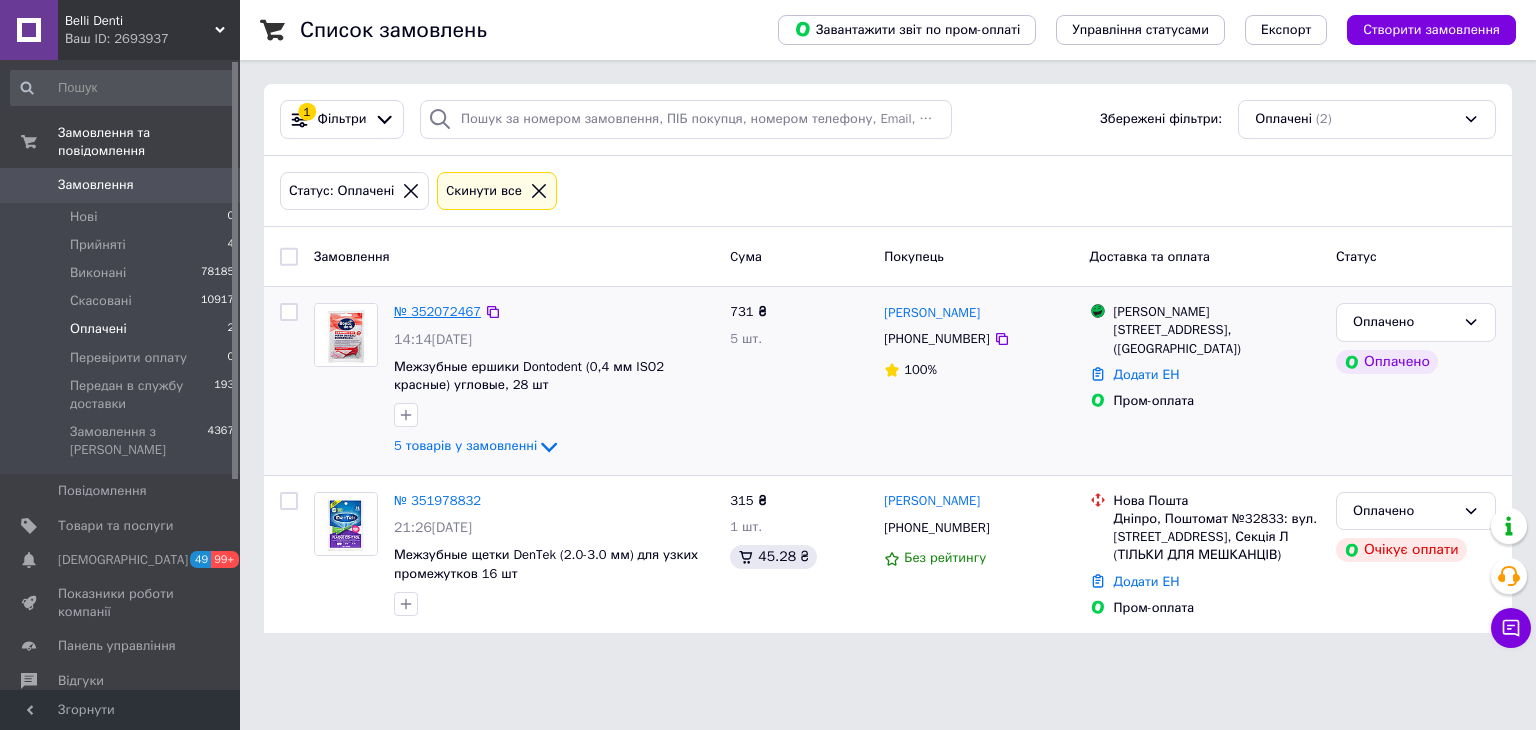 click on "№ 352072467" at bounding box center (437, 311) 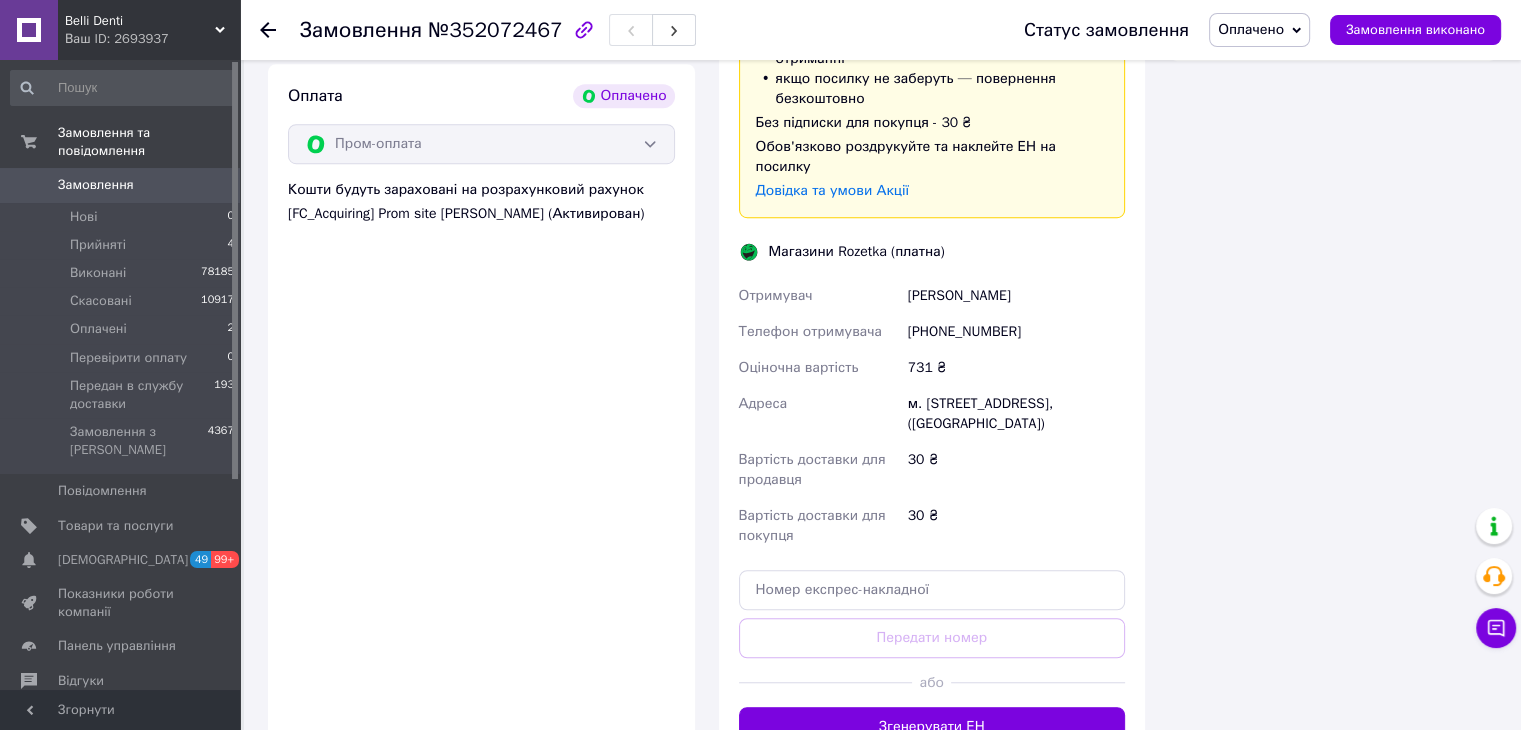 scroll, scrollTop: 1236, scrollLeft: 0, axis: vertical 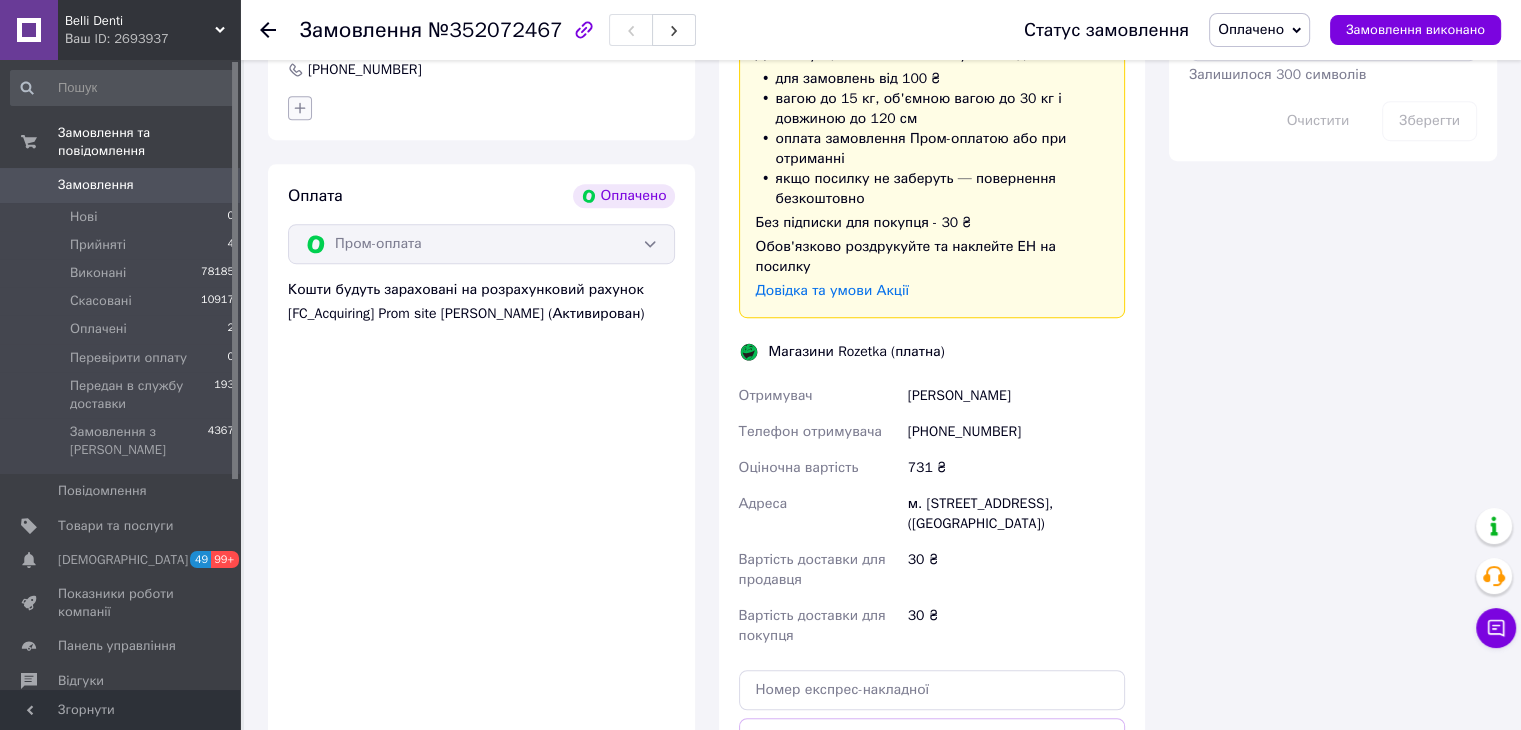 click at bounding box center [300, 108] 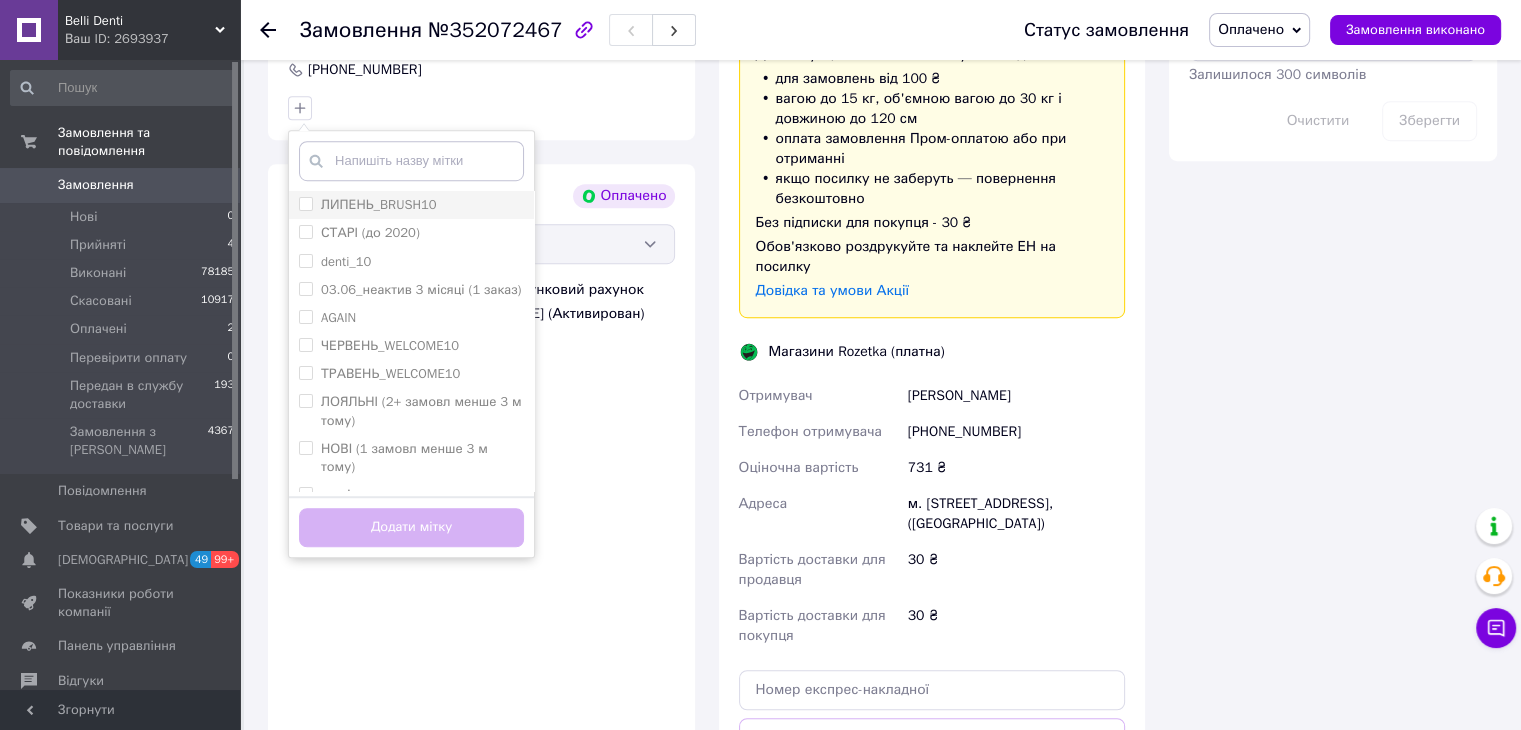 click on "ЛИПЕНЬ_BRUSH10" at bounding box center (379, 204) 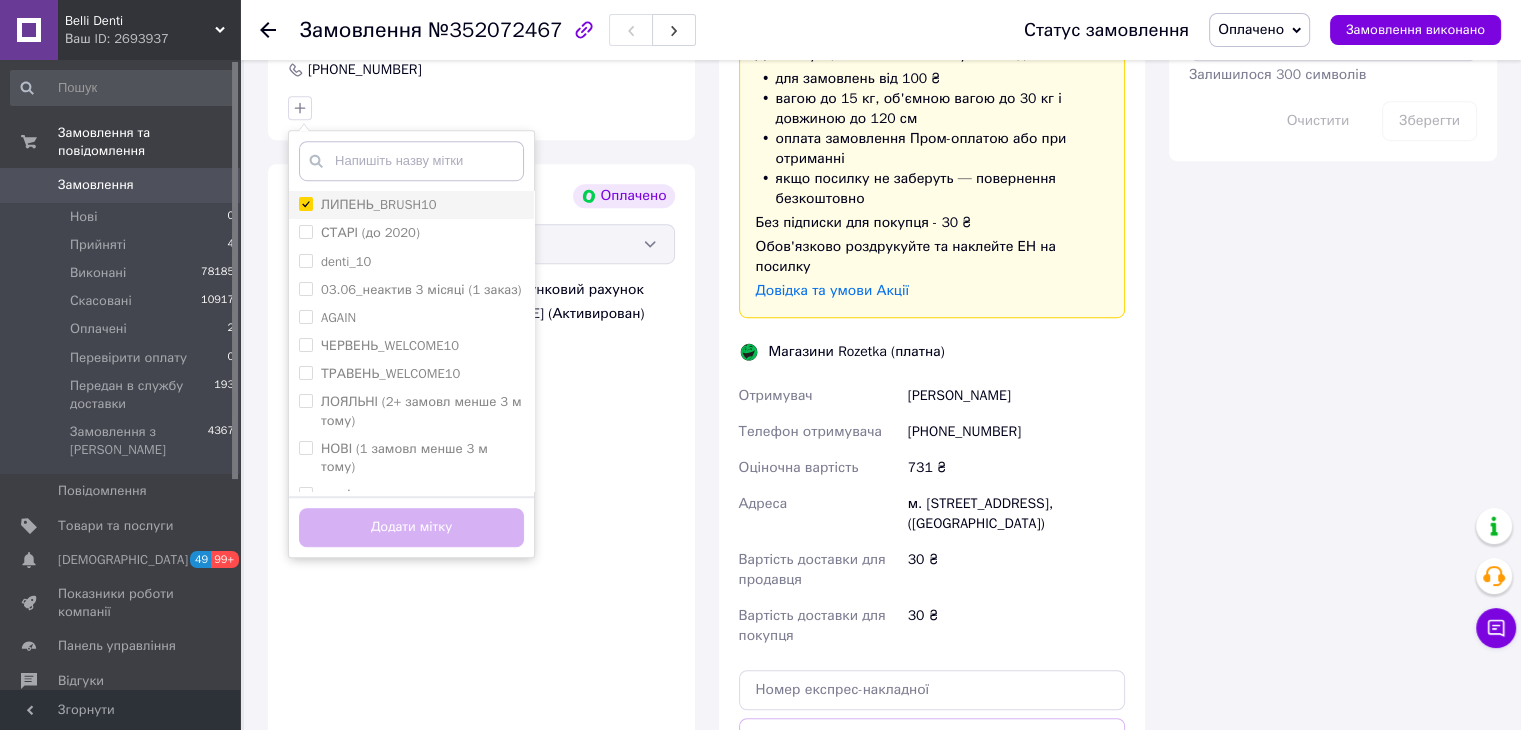checkbox on "true" 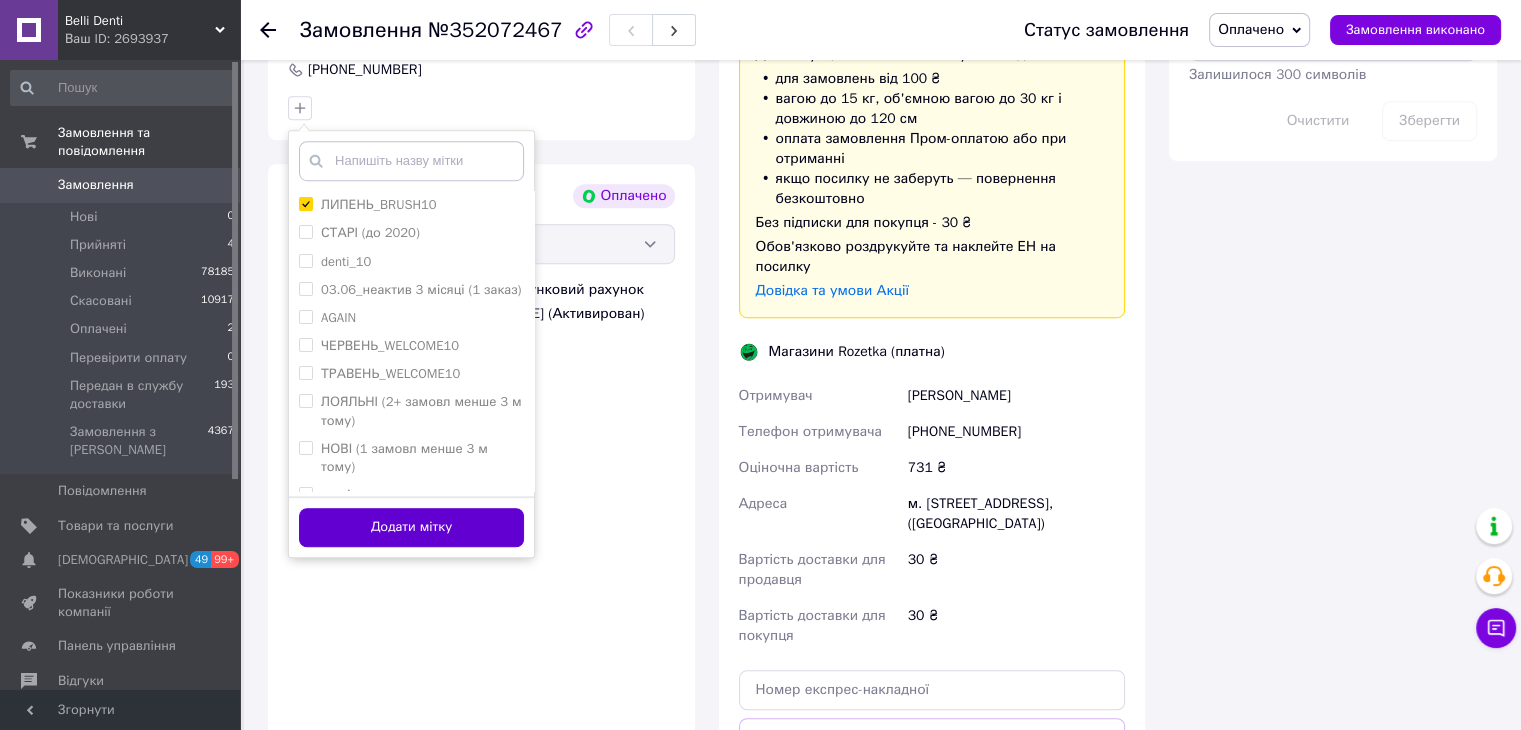 click on "Додати мітку" at bounding box center (411, 527) 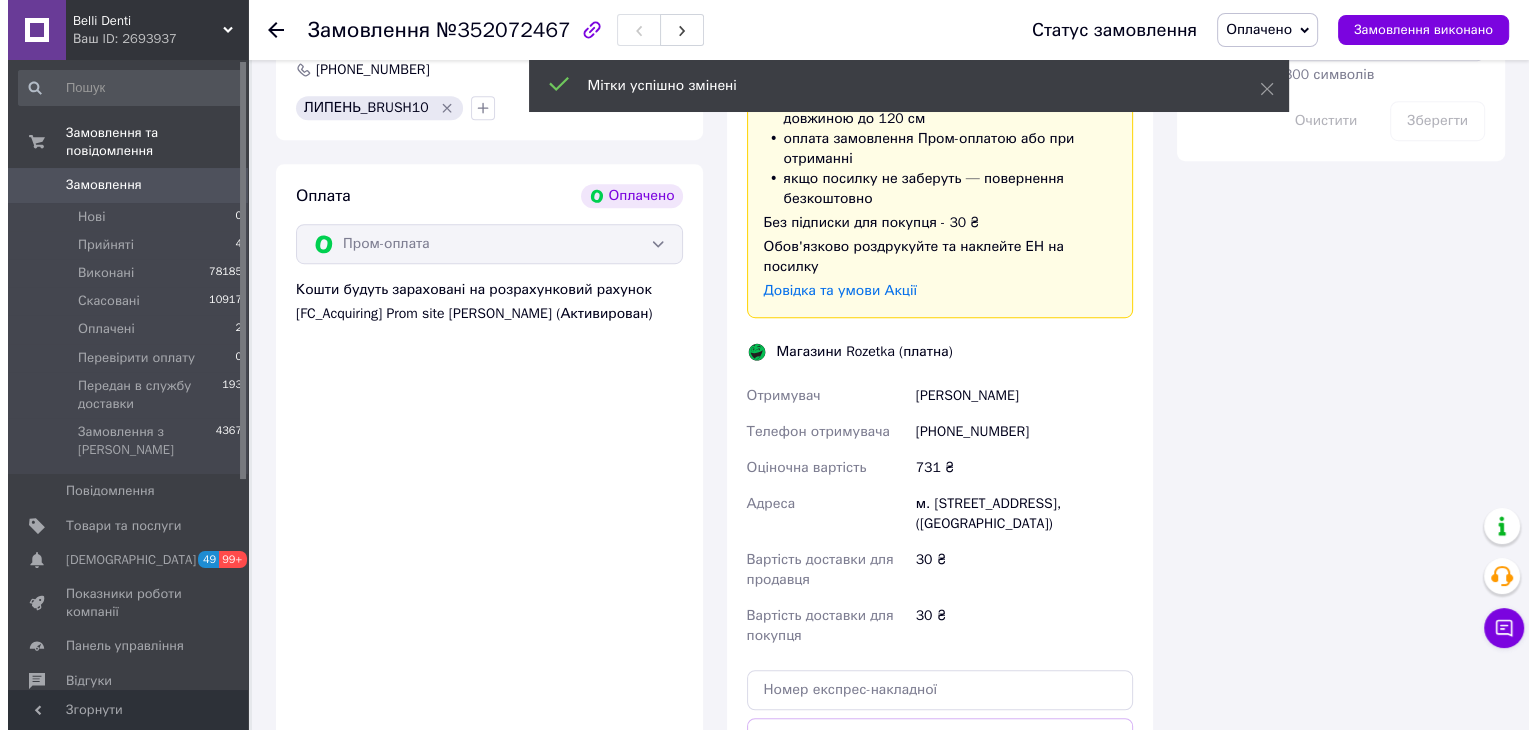 scroll, scrollTop: 1036, scrollLeft: 0, axis: vertical 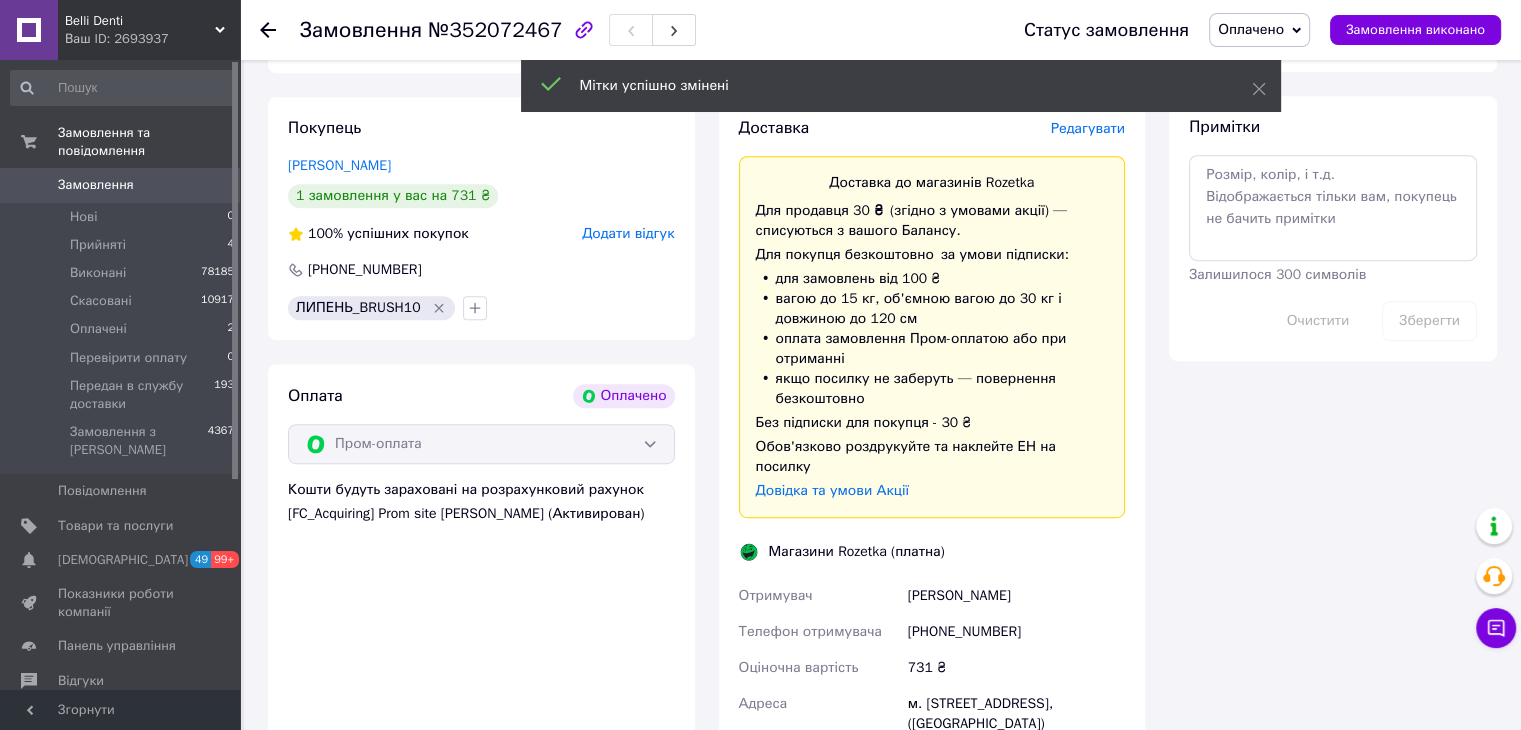 click on "Редагувати" at bounding box center (1088, 128) 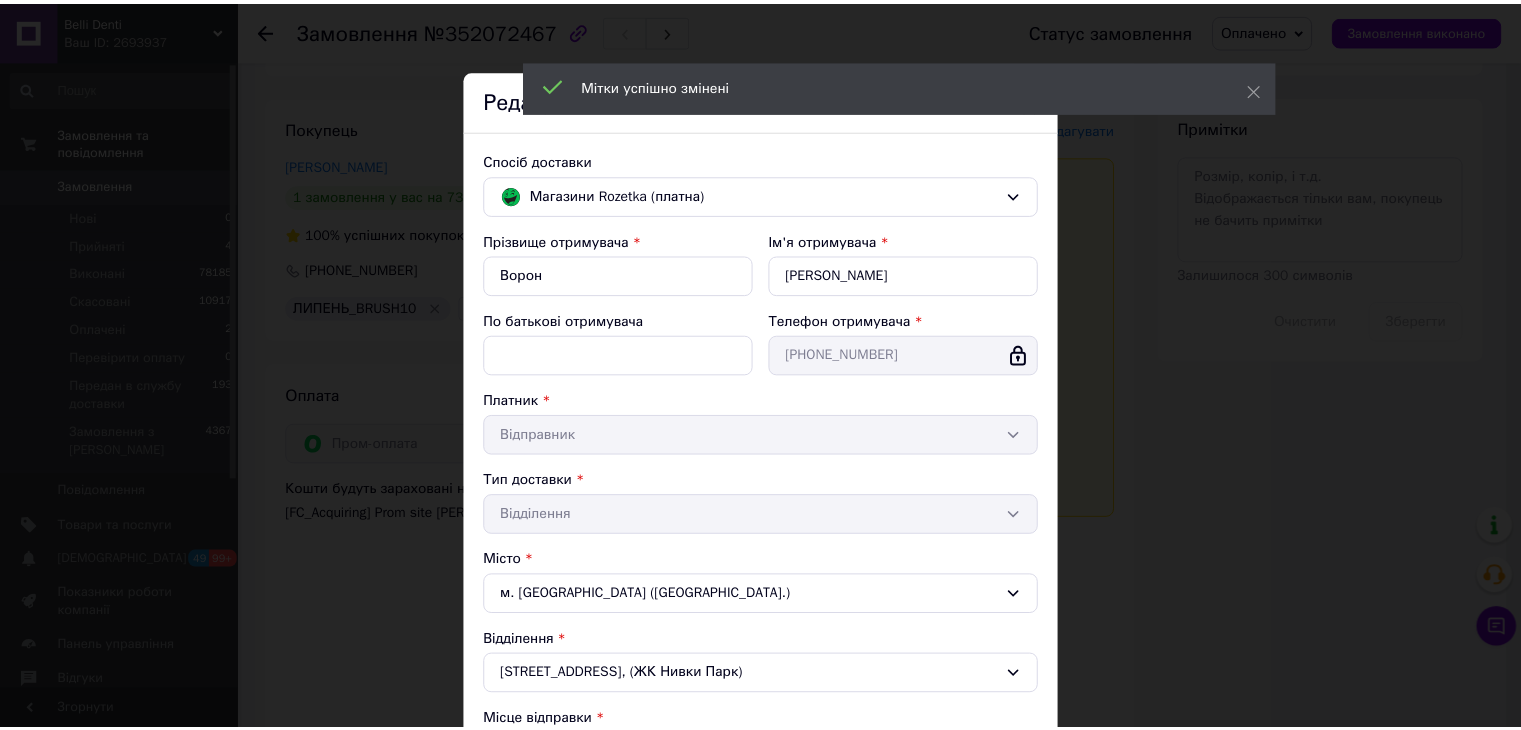 scroll, scrollTop: 389, scrollLeft: 0, axis: vertical 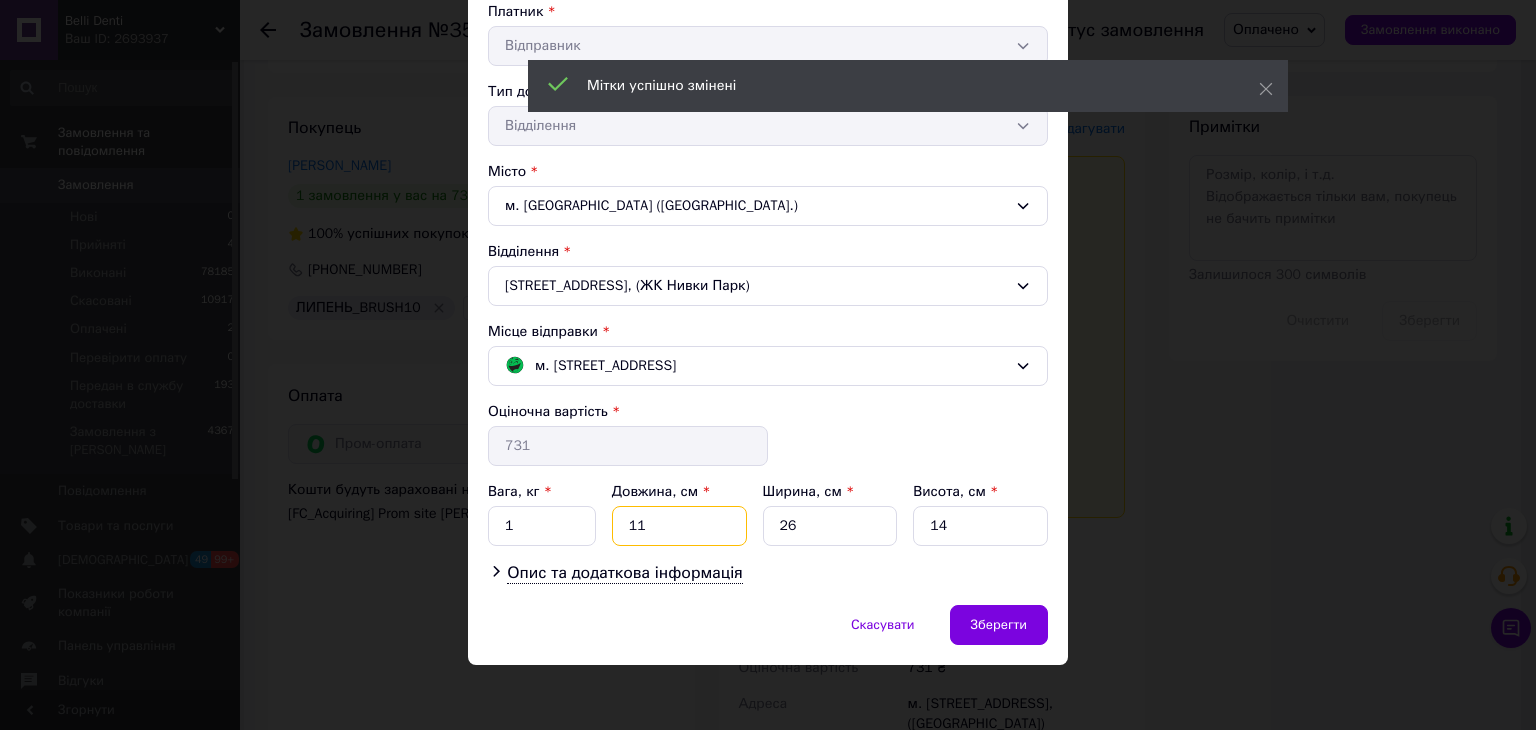 click on "Прізвище отримувача   * Ворон Ім'я отримувача   * [PERSON_NAME] батькові отримувача Телефон отримувача   * [PHONE_NUMBER] Платник   * Відправник Тип доставки   * Відділення Місто м. [GEOGRAPHIC_DATA] ([GEOGRAPHIC_DATA].) [STREET_ADDRESS], (ЖК Нивки Парк) Місце відправки   * м. [GEOGRAPHIC_DATA] ([STREET_ADDRESS] Оціночна вартість   * 731 Вага, кг   * 1 Довжина, см   * 11 Ширина, см   * 26 Висота, см   * 14   Опис та додаткова інформація" at bounding box center [768, 213] 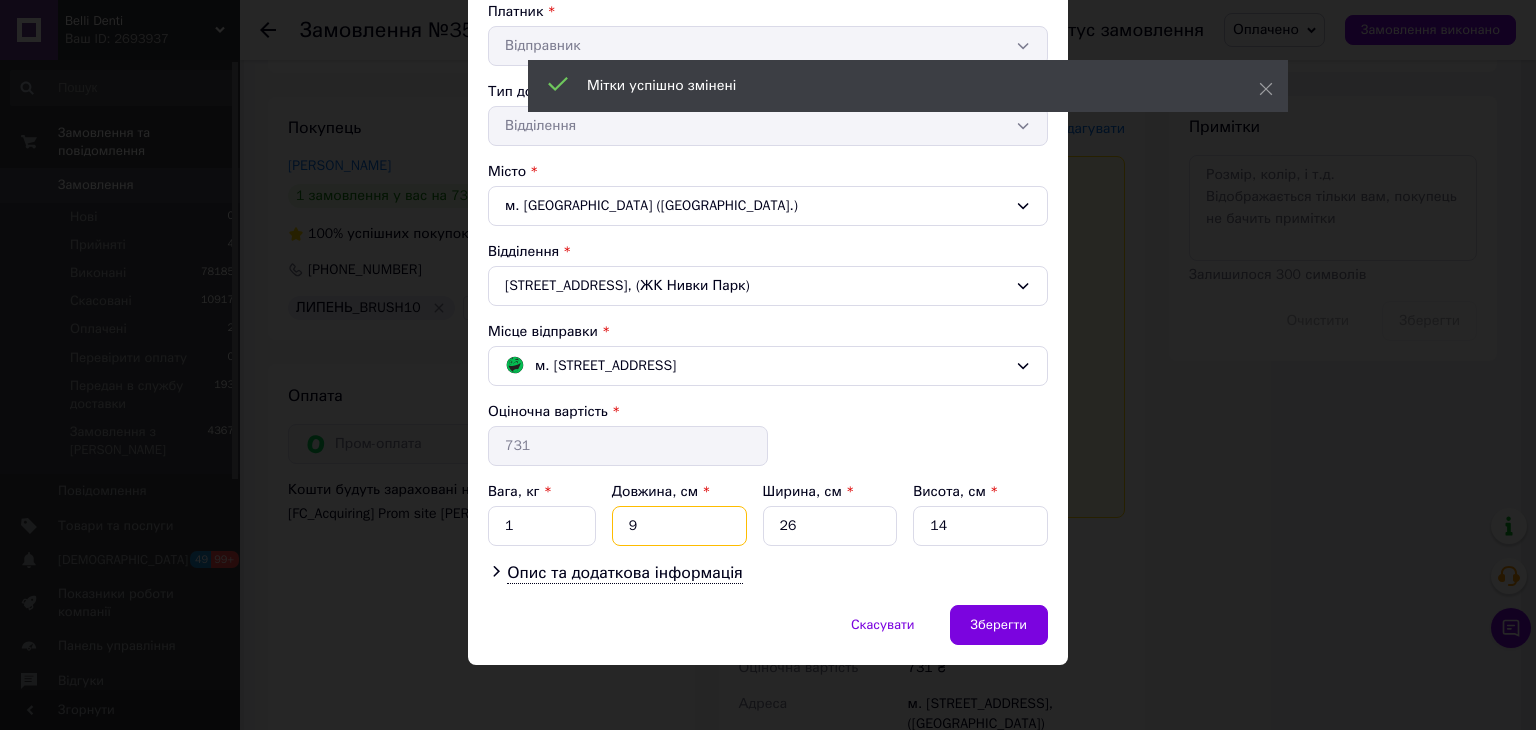 type on "9" 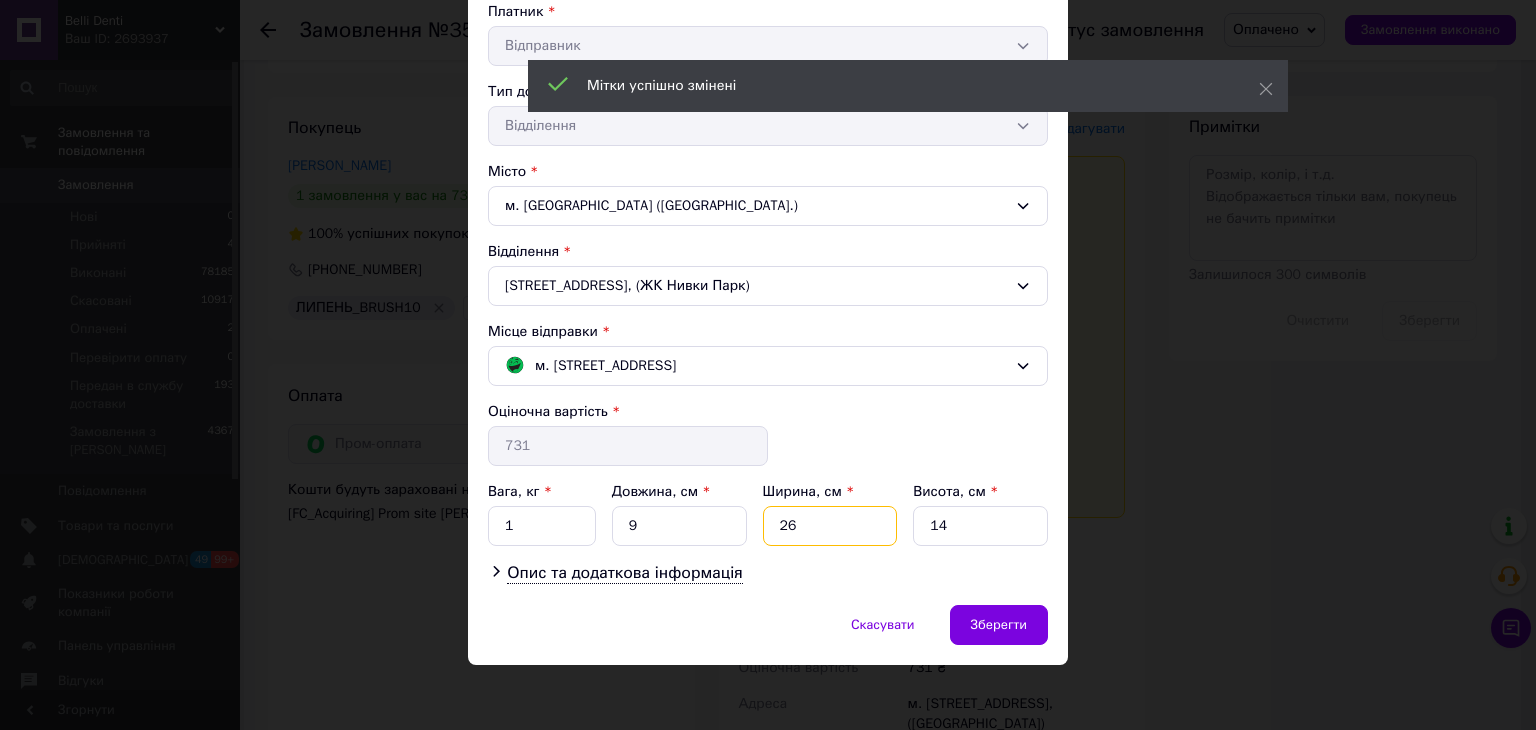 drag, startPoint x: 794, startPoint y: 533, endPoint x: 760, endPoint y: 552, distance: 38.948685 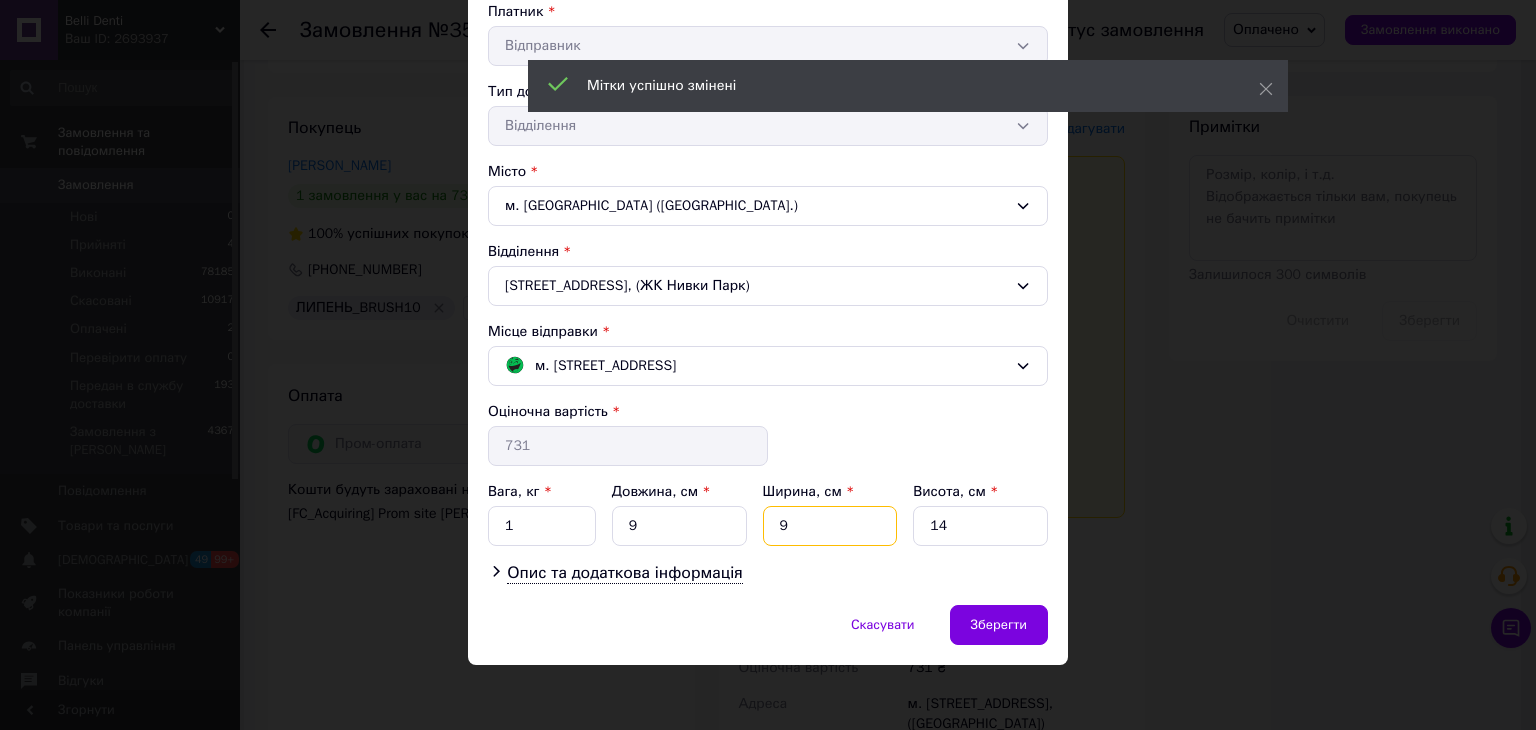 type on "9" 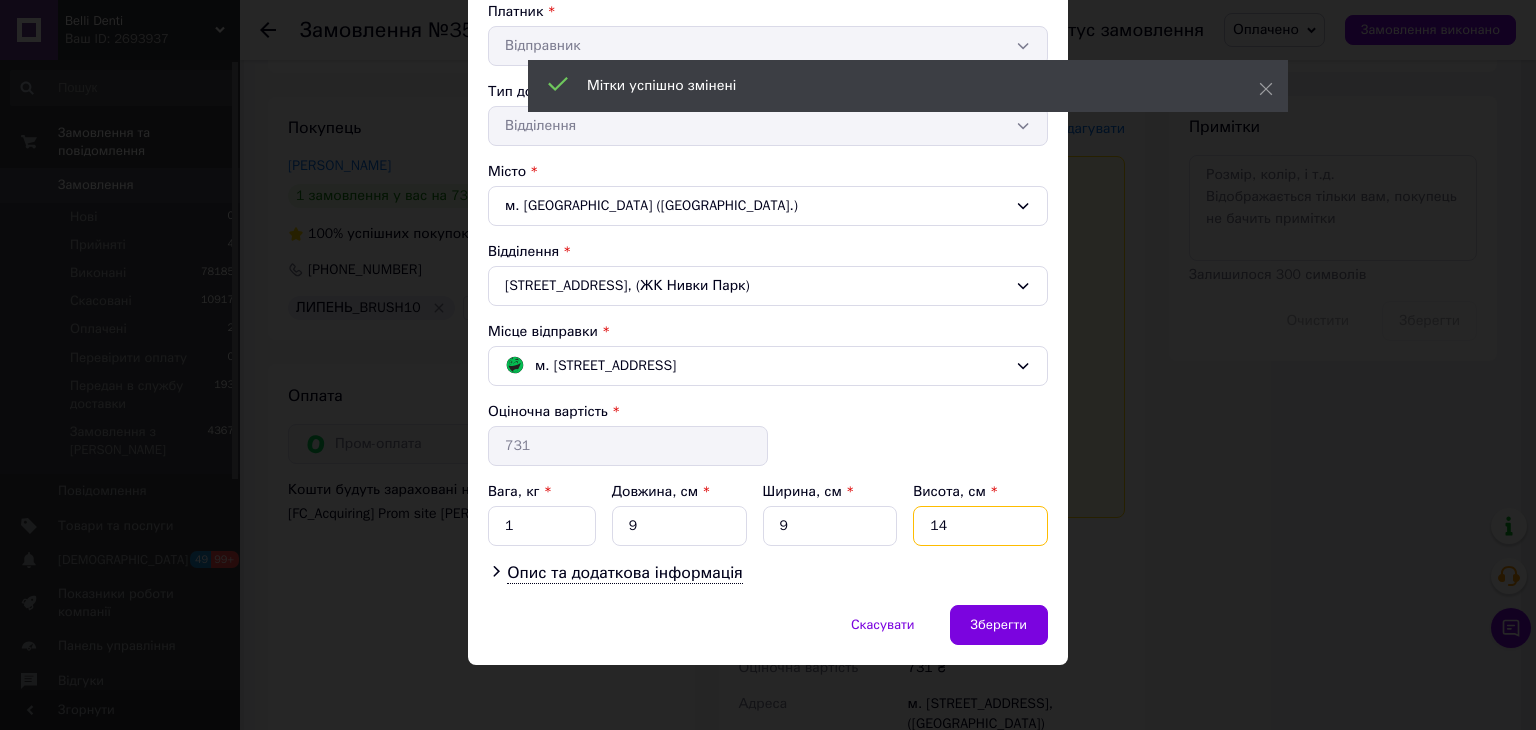 drag, startPoint x: 949, startPoint y: 513, endPoint x: 906, endPoint y: 551, distance: 57.384666 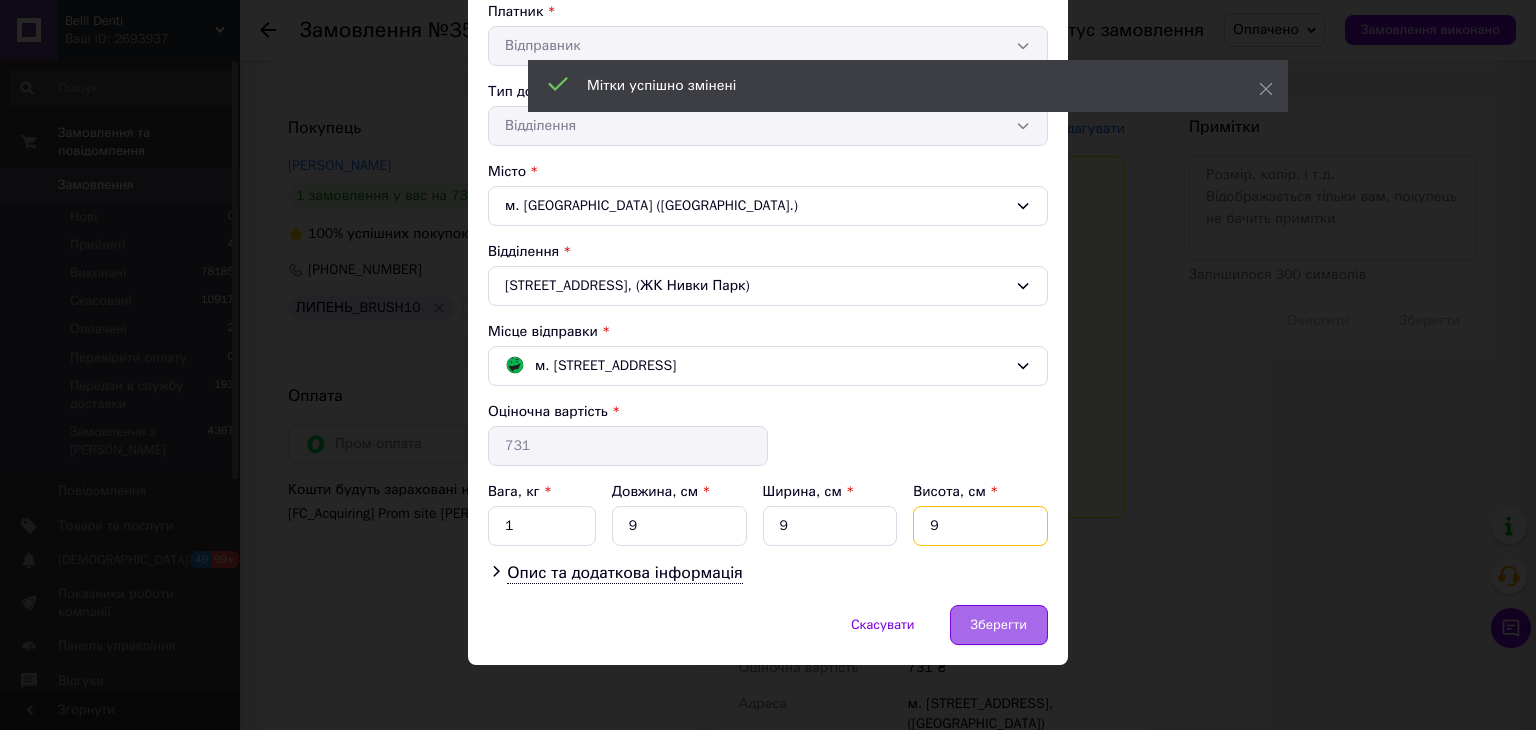 type on "9" 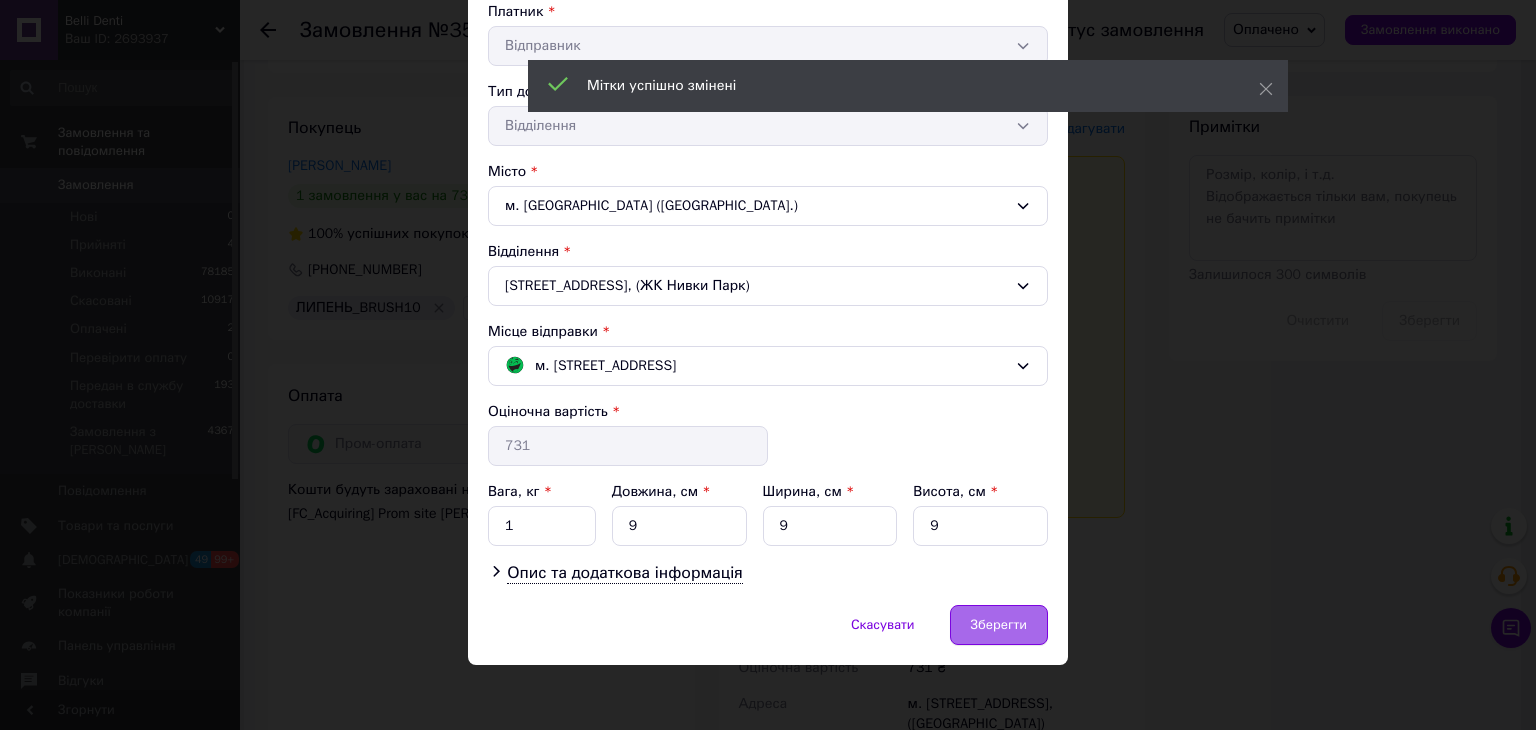 click on "Зберегти" at bounding box center (999, 625) 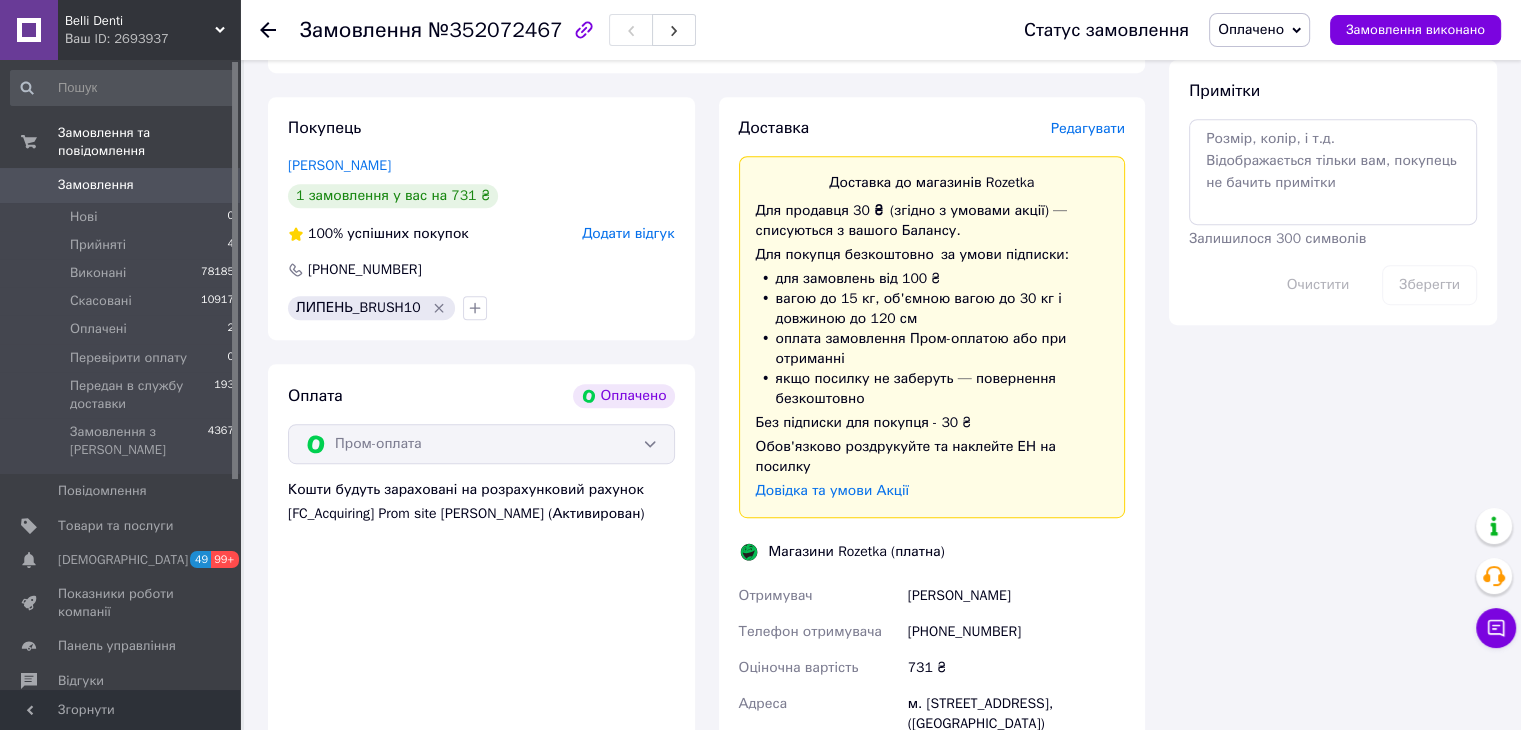 scroll, scrollTop: 1336, scrollLeft: 0, axis: vertical 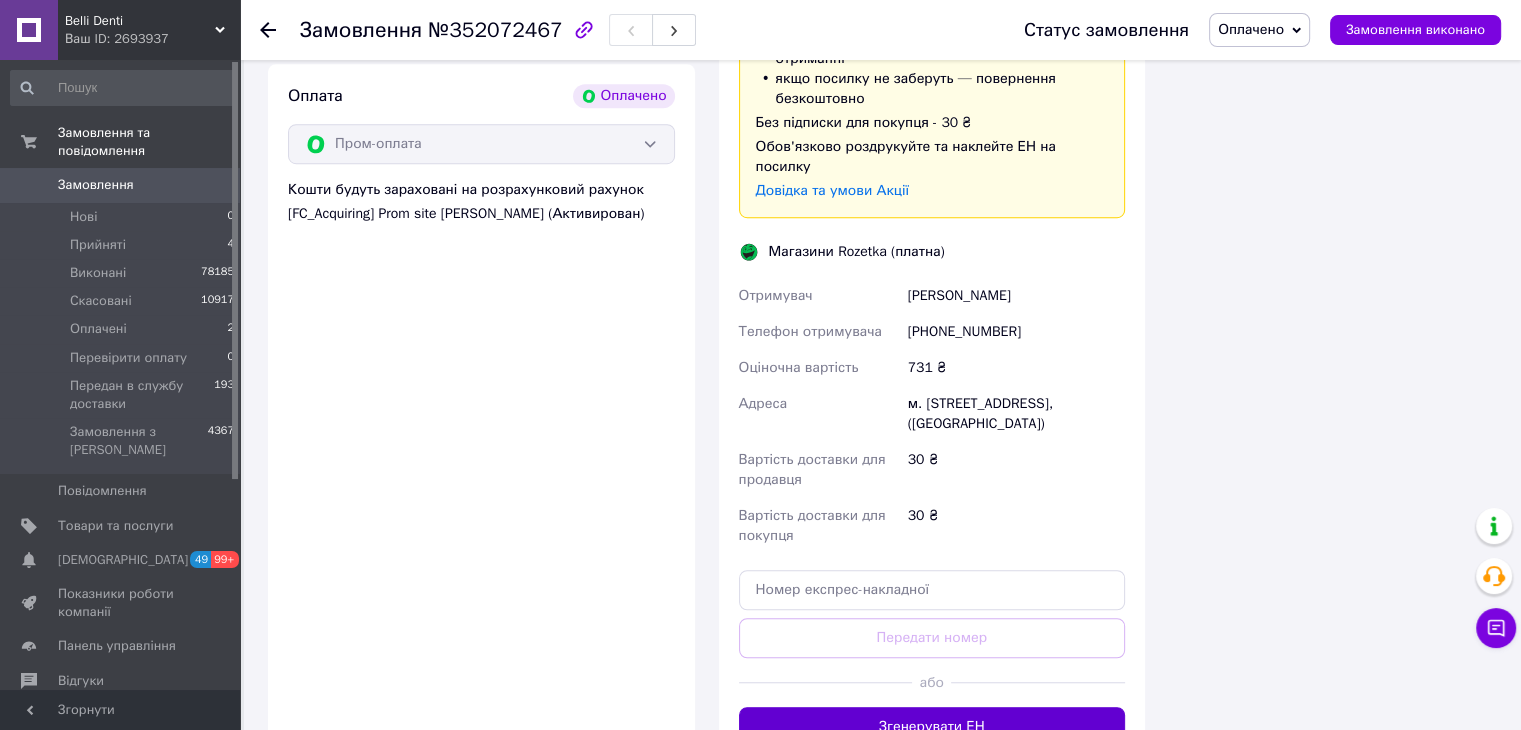 click on "Згенерувати ЕН" at bounding box center (932, 727) 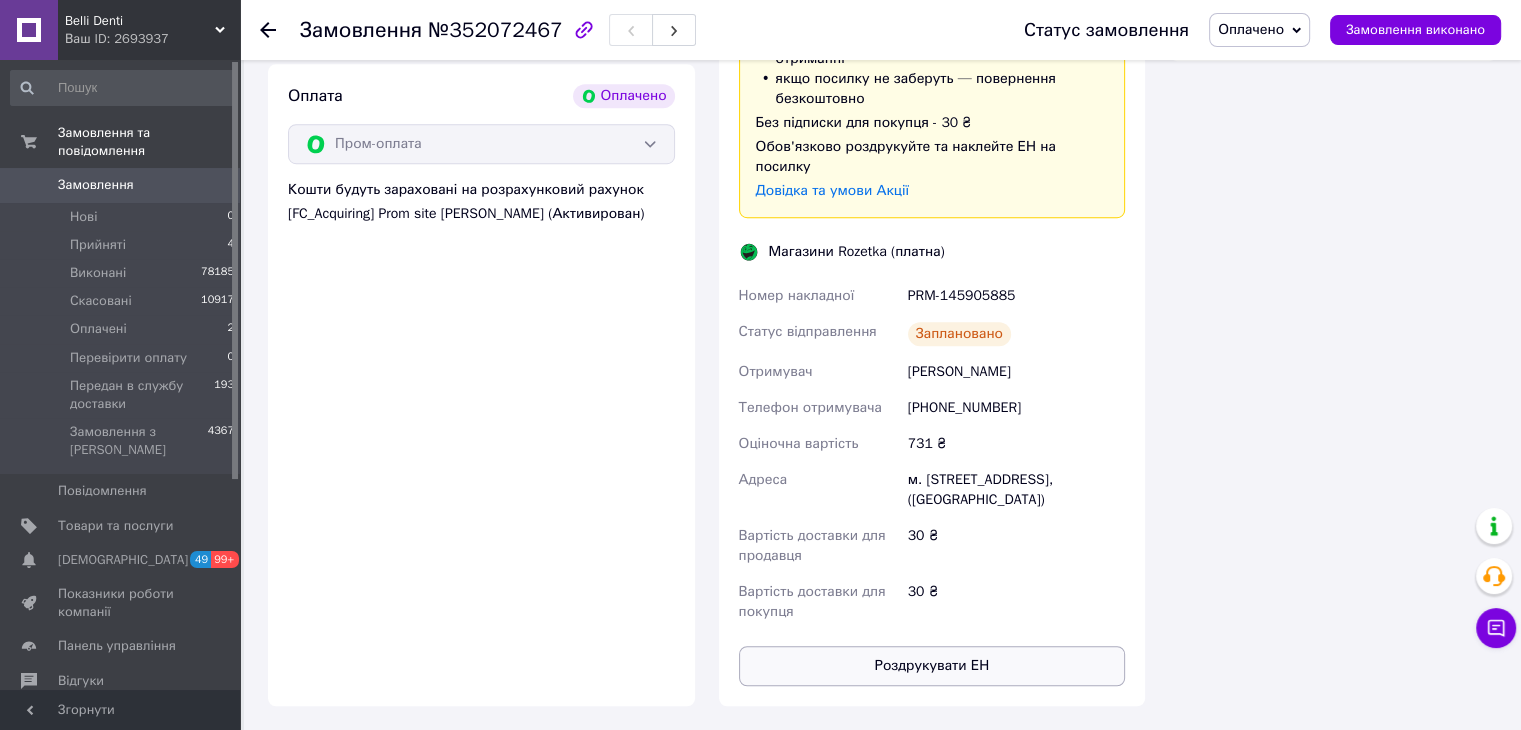 click on "Роздрукувати ЕН" at bounding box center (932, 666) 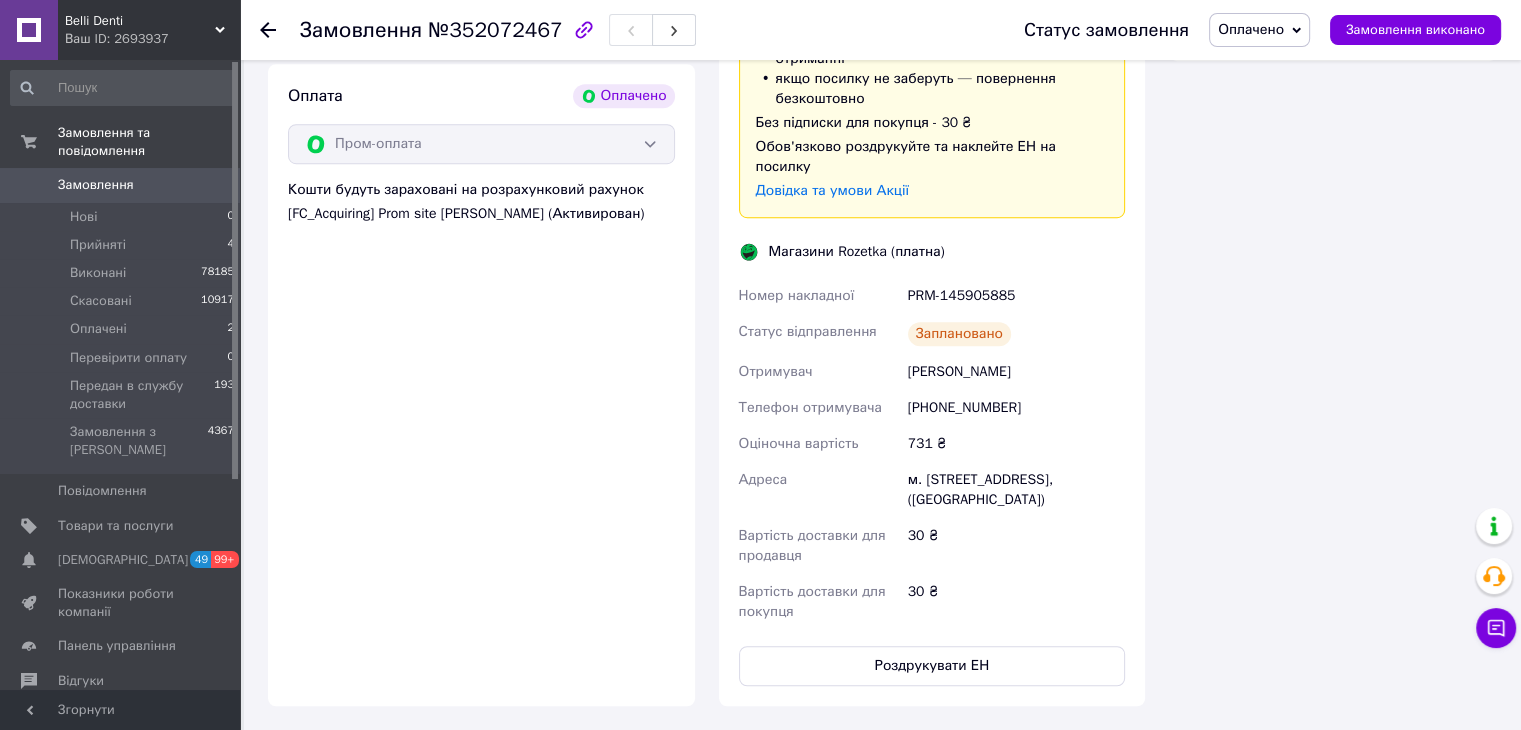 click on "Оплачено" at bounding box center (1251, 29) 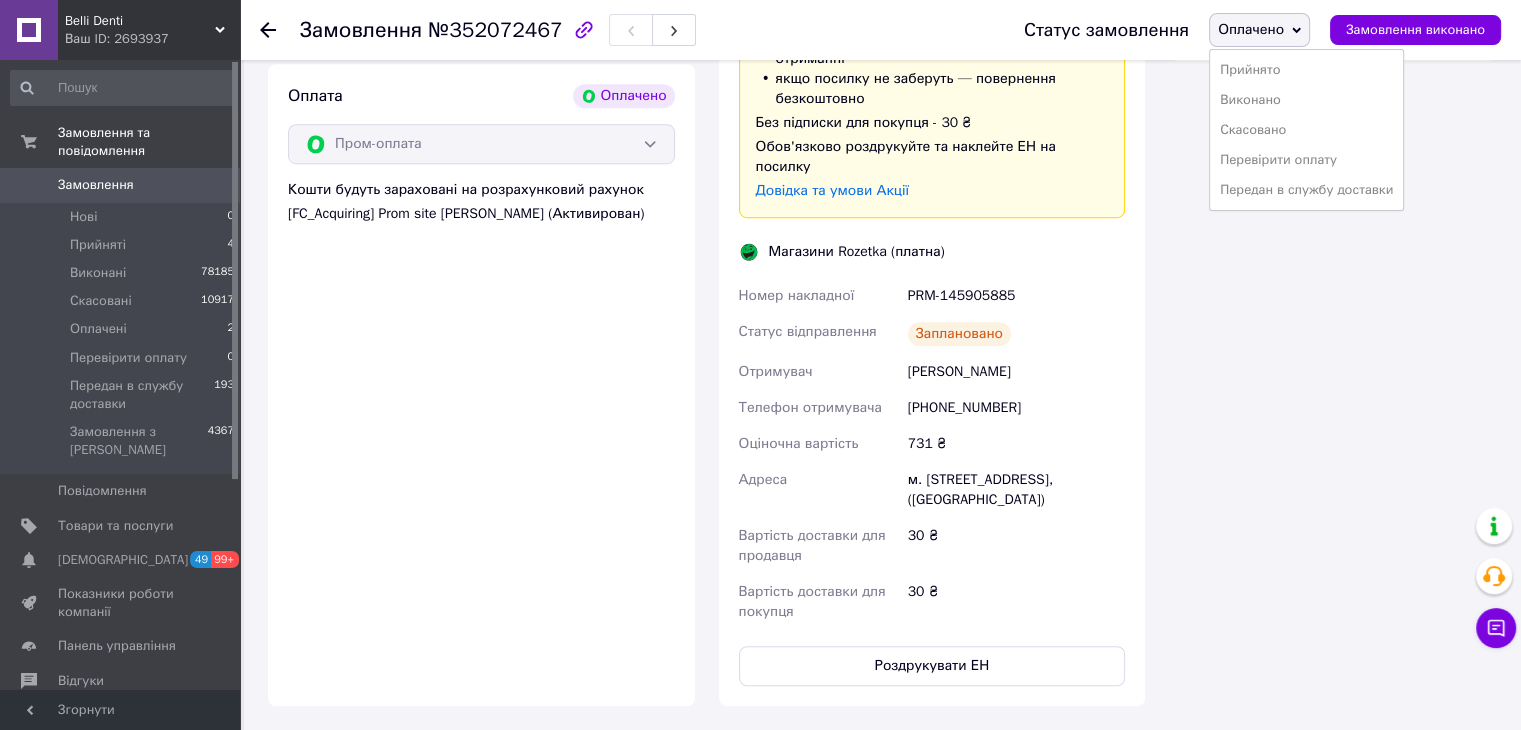 drag, startPoint x: 1267, startPoint y: 197, endPoint x: 1086, endPoint y: 305, distance: 210.77238 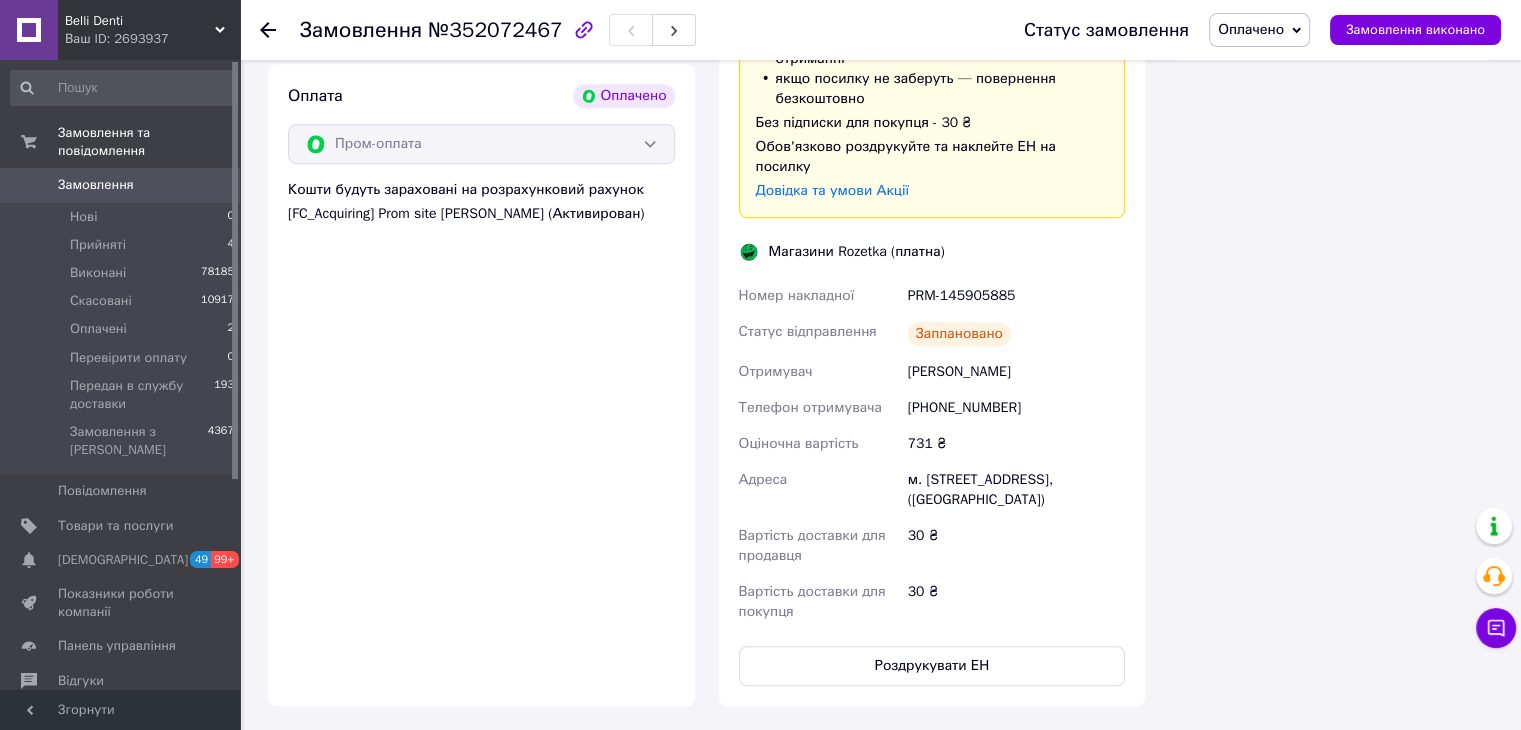 drag, startPoint x: 1304, startPoint y: 41, endPoint x: 1276, endPoint y: 98, distance: 63.505905 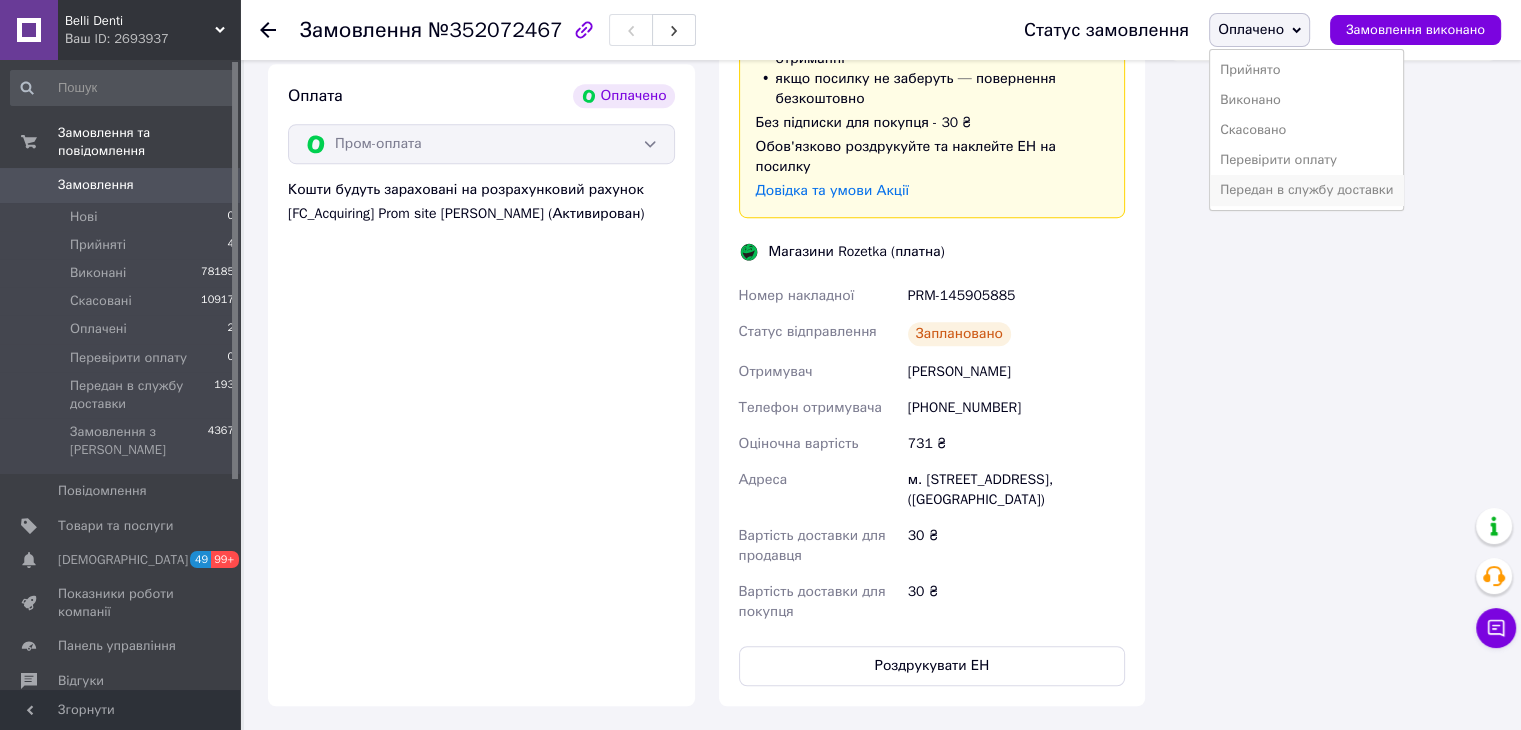 click on "Передан в службу доставки" at bounding box center (1306, 190) 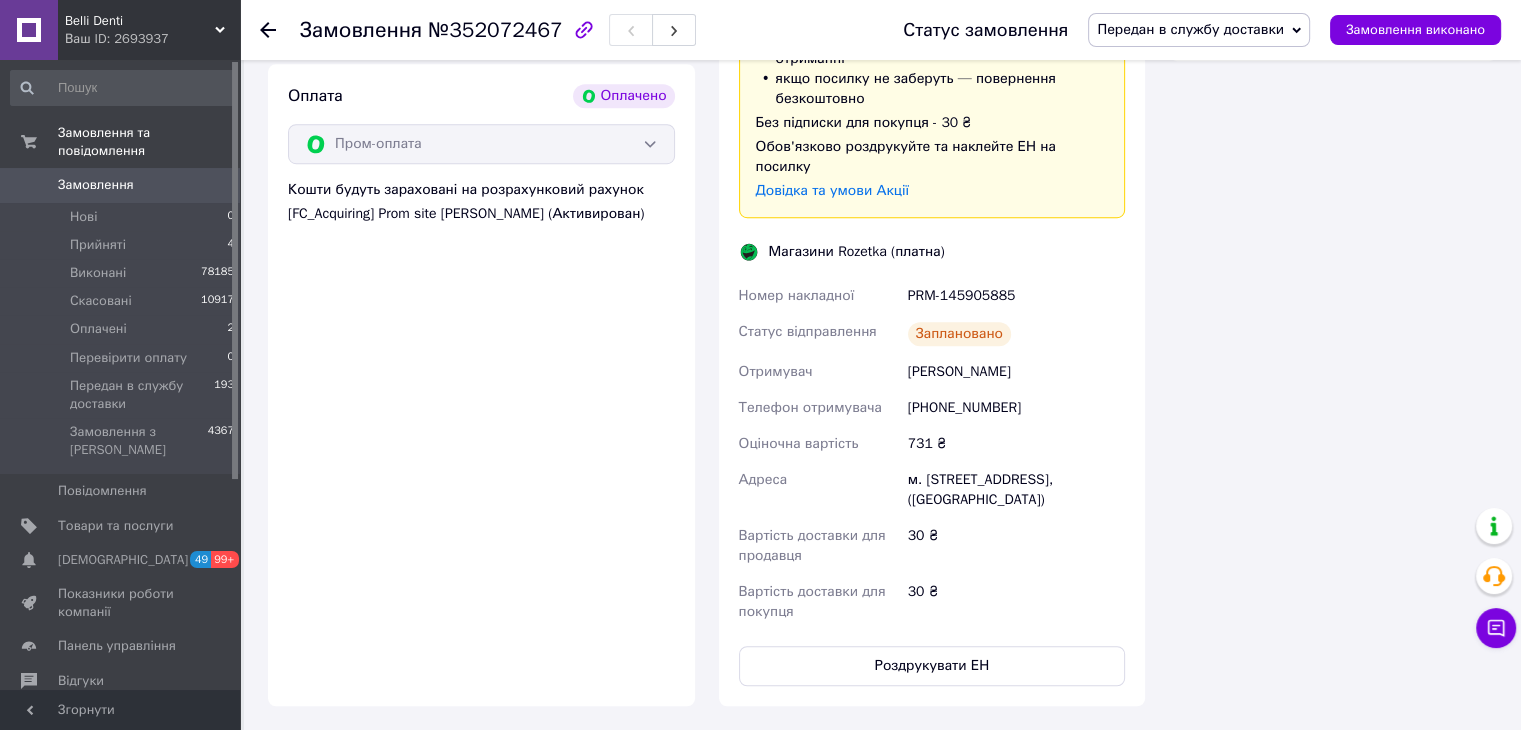 click 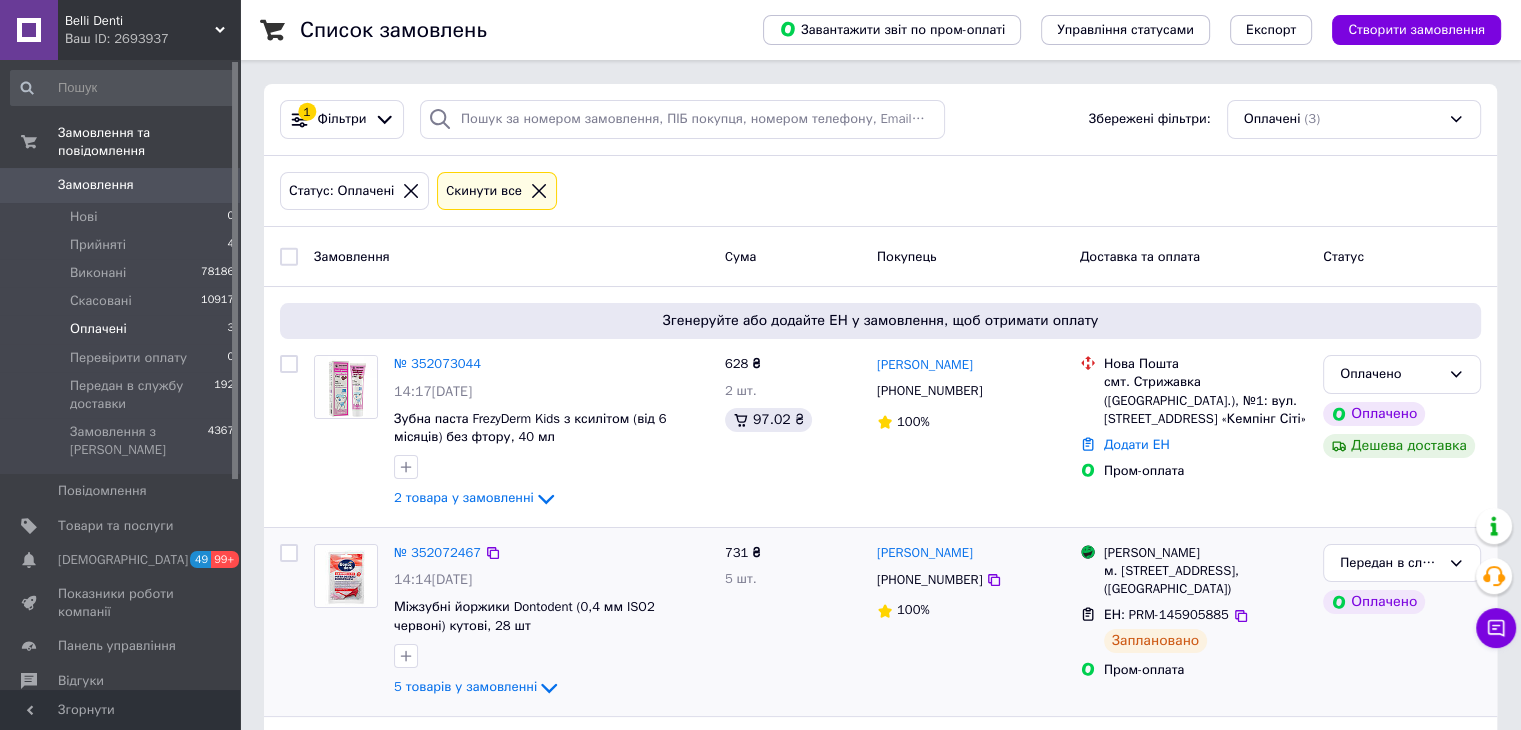 scroll, scrollTop: 169, scrollLeft: 0, axis: vertical 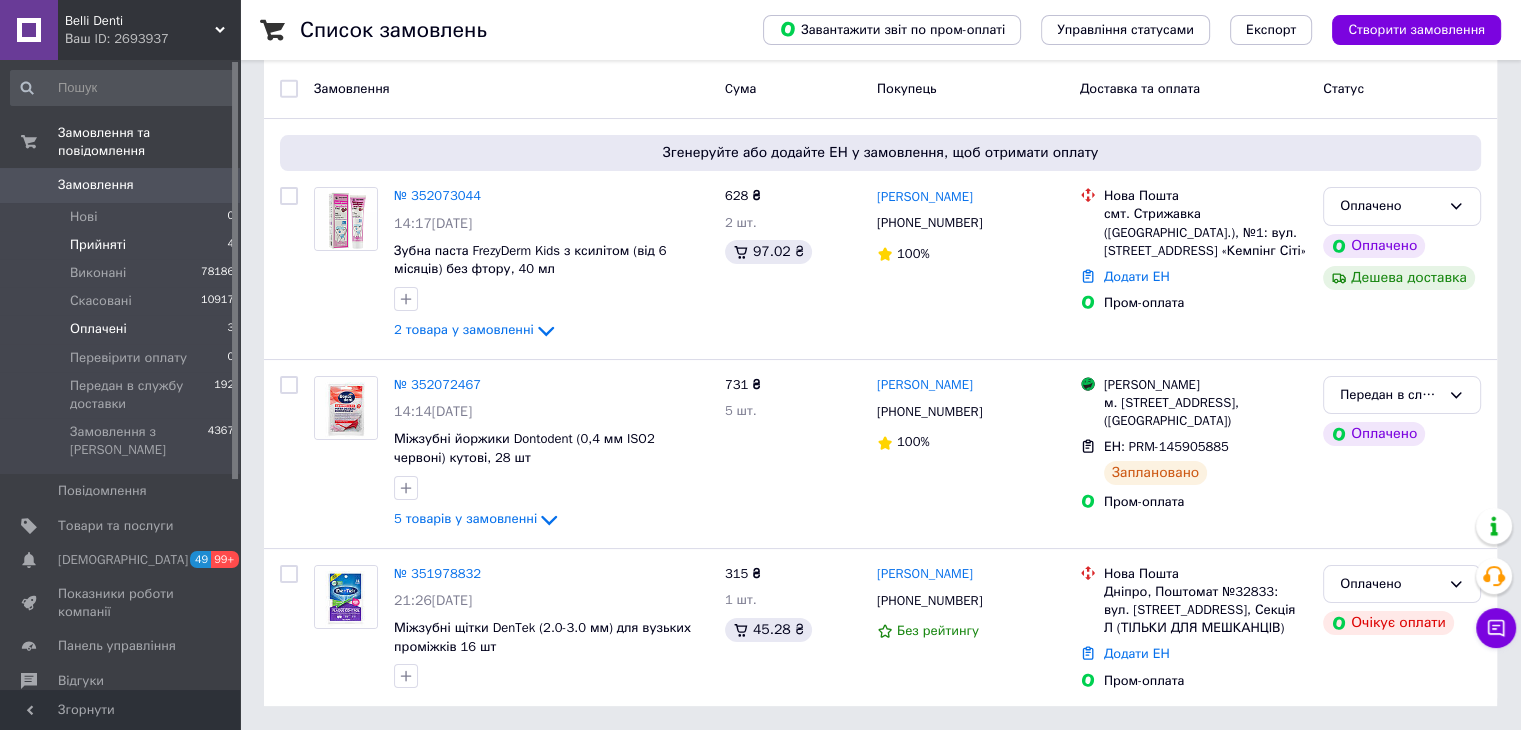 click on "Прийняті 4" at bounding box center [123, 245] 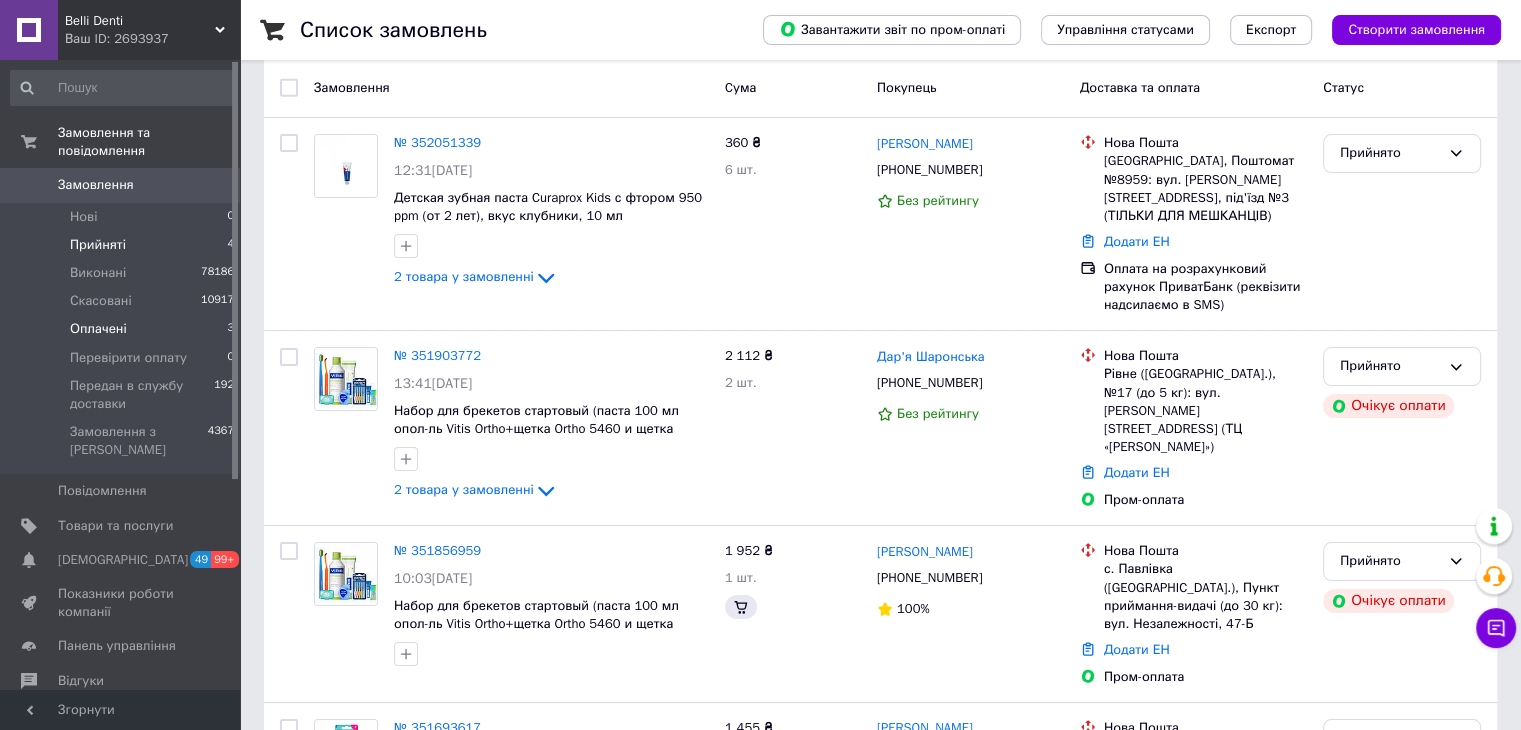 scroll, scrollTop: 0, scrollLeft: 0, axis: both 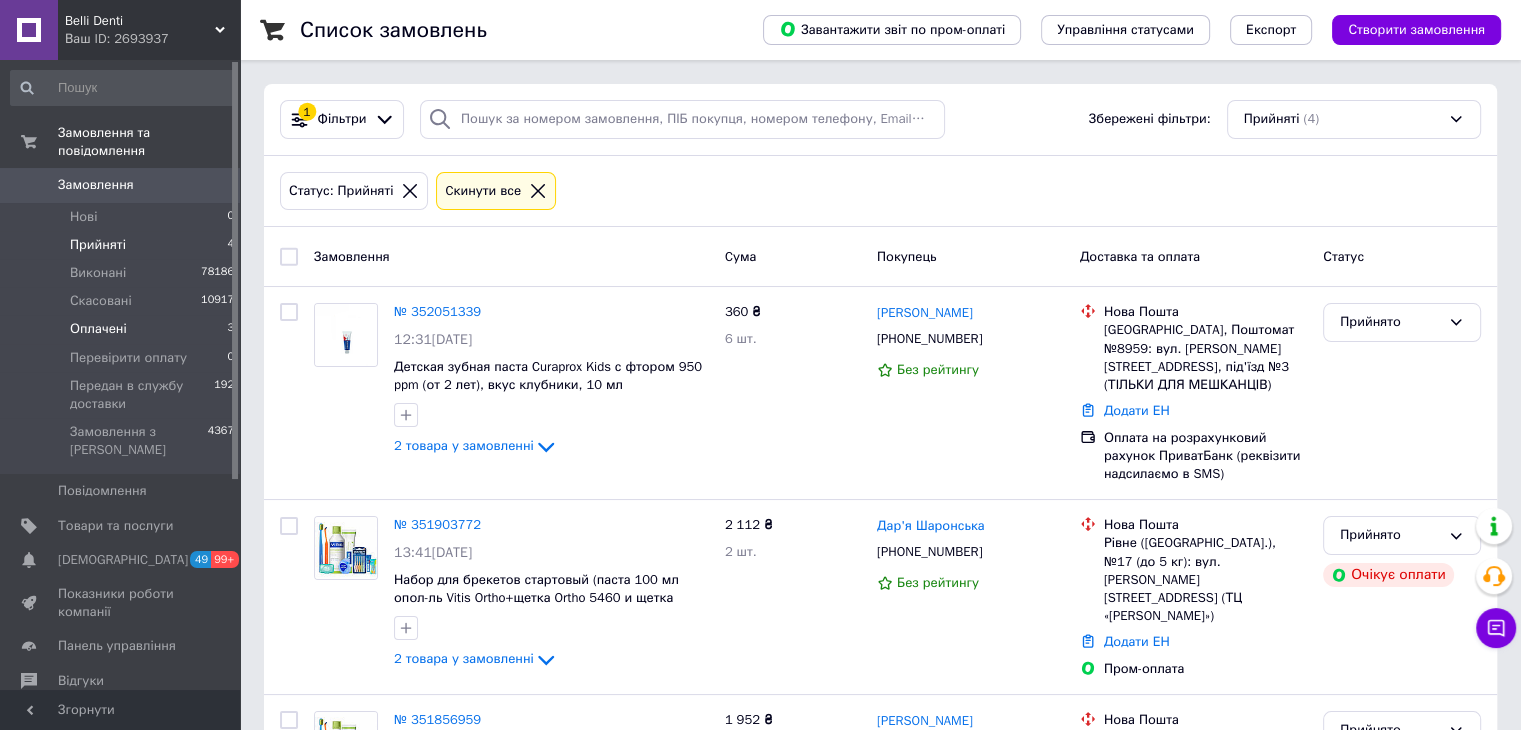 click on "Оплачені 3" at bounding box center (123, 329) 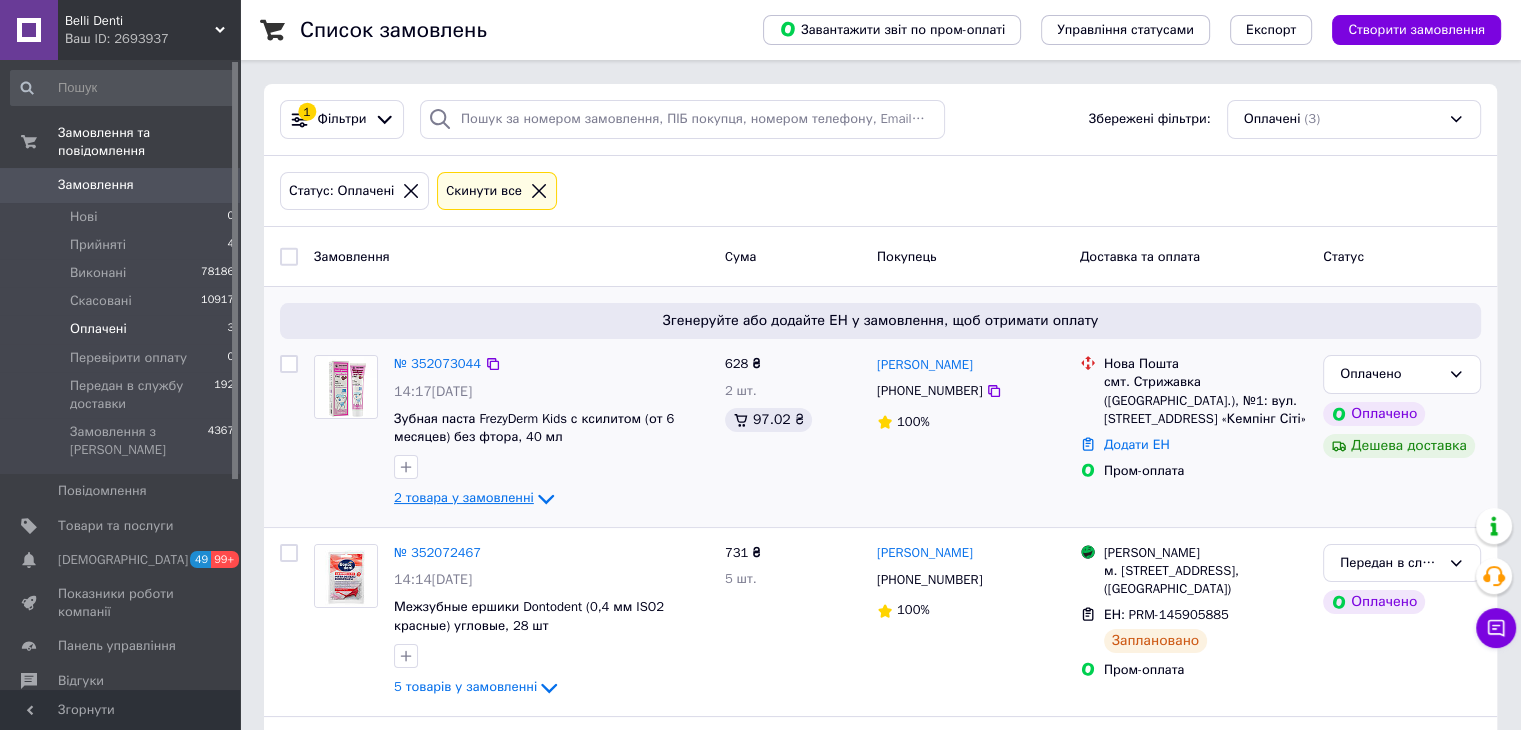 click on "2 товара у замовленні" at bounding box center [464, 498] 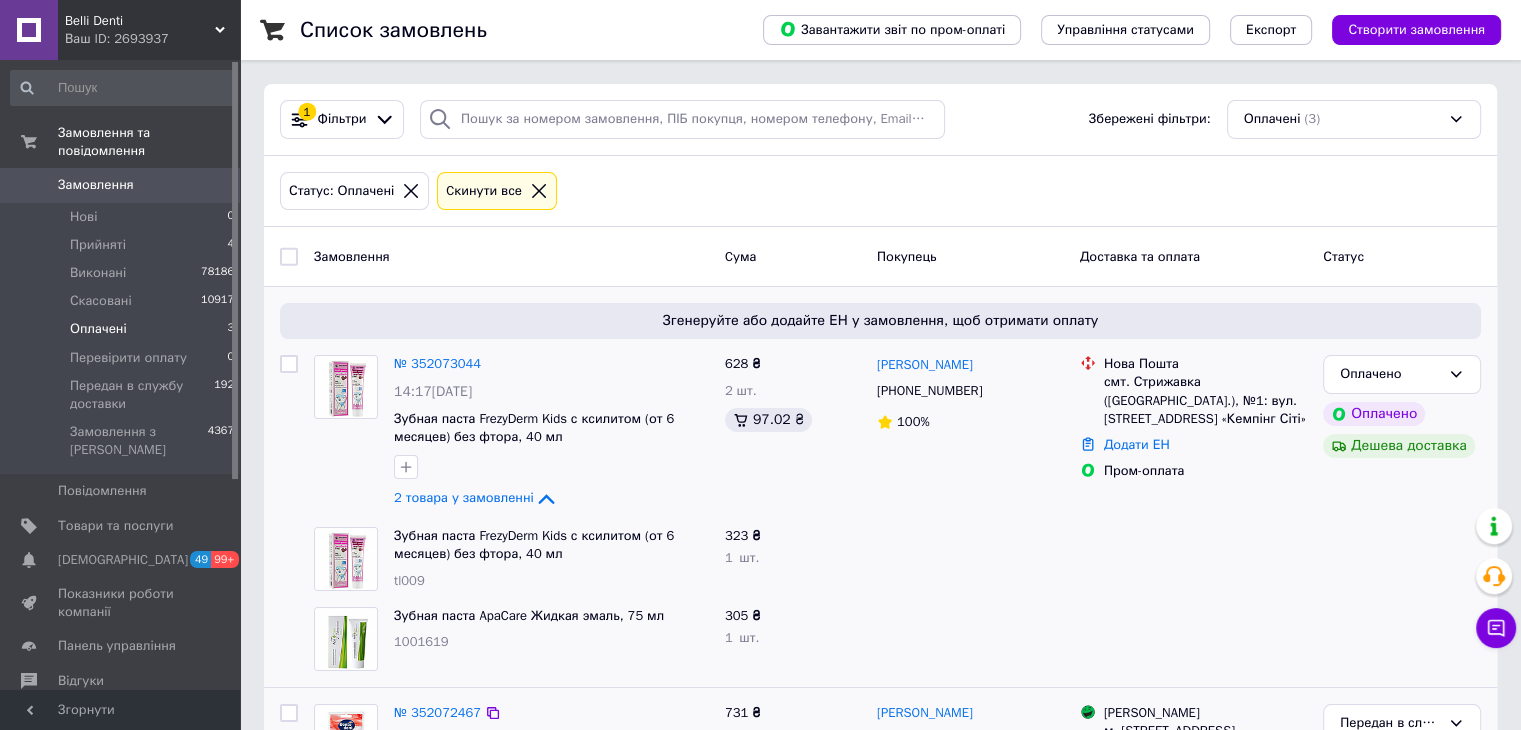 scroll, scrollTop: 200, scrollLeft: 0, axis: vertical 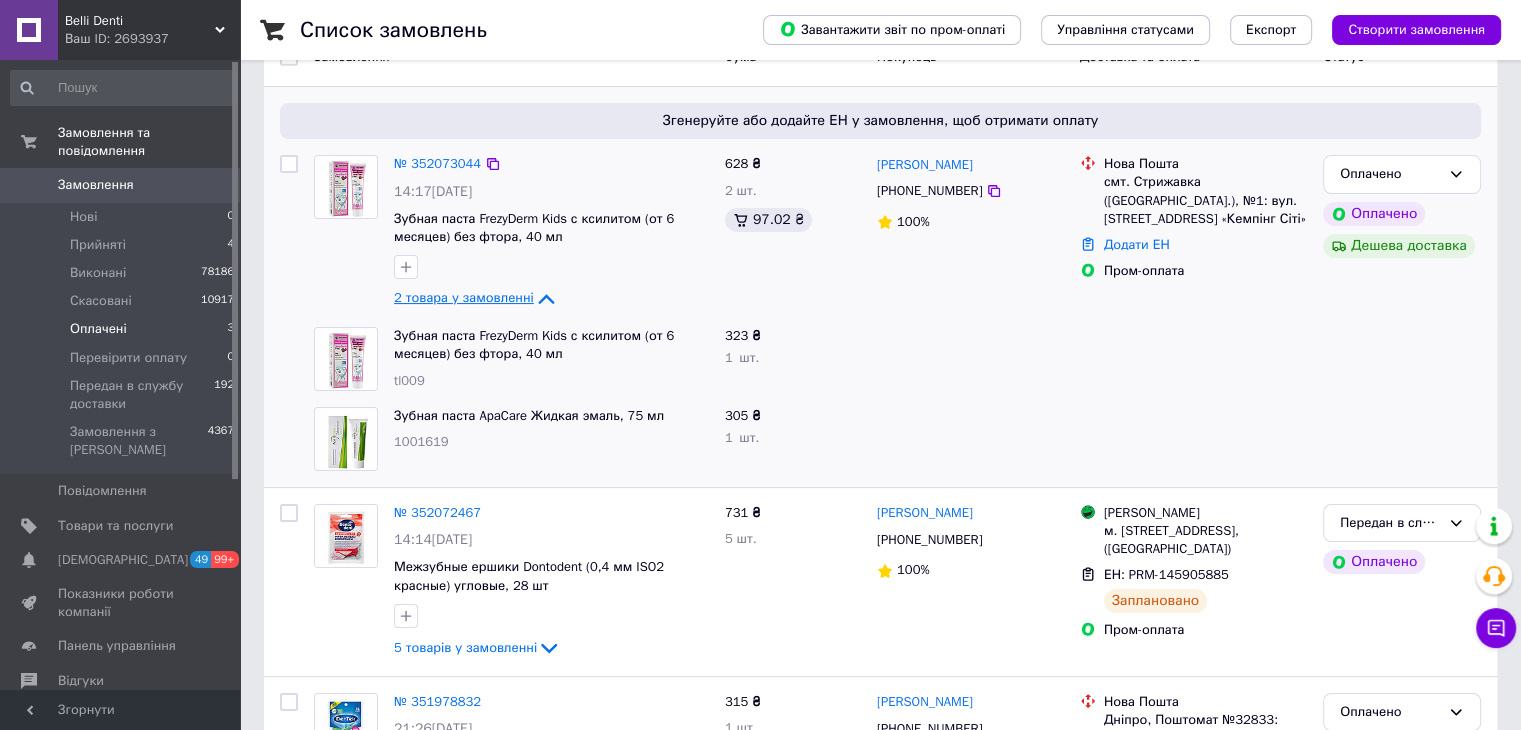 click on "2 товара у замовленні" at bounding box center (464, 298) 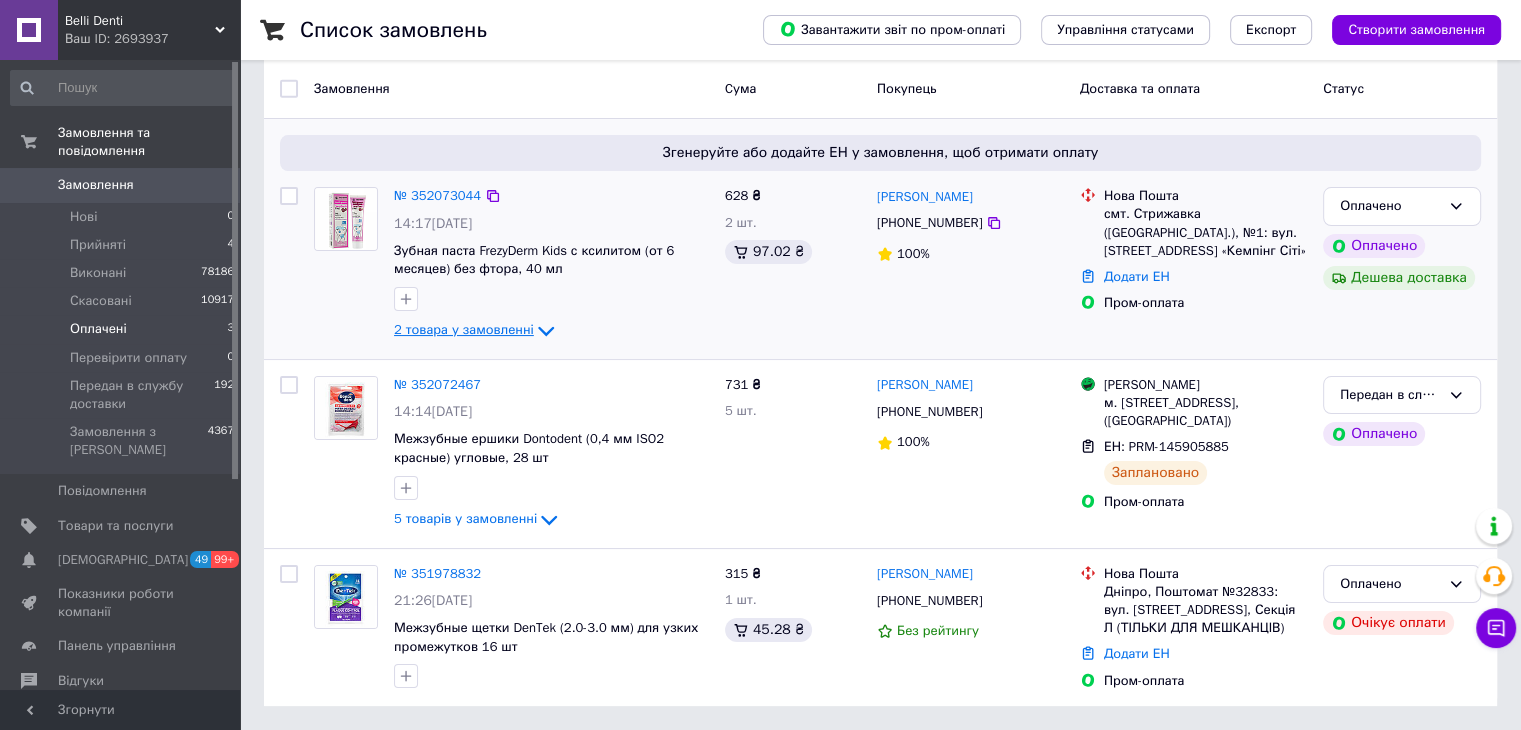 scroll, scrollTop: 169, scrollLeft: 0, axis: vertical 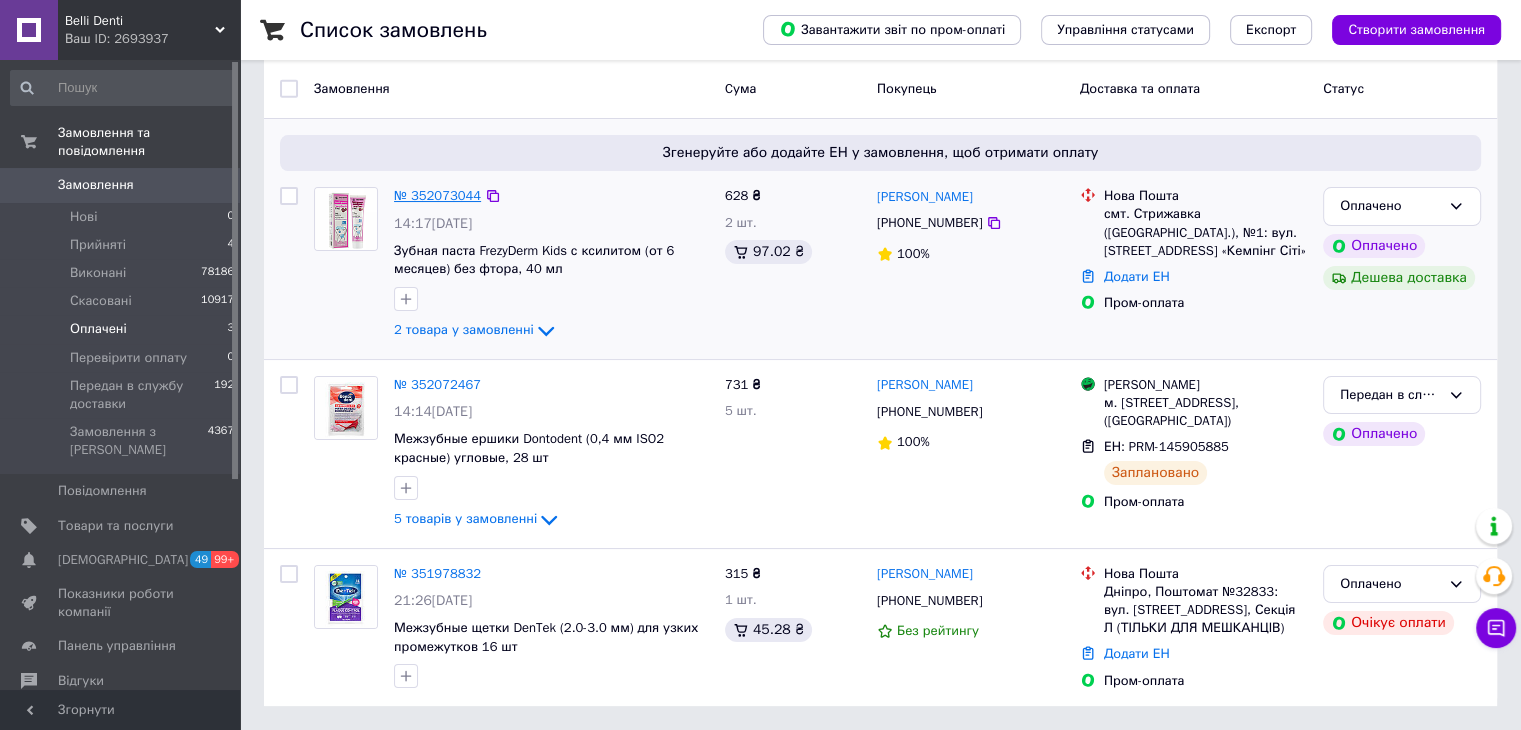 click on "№ 352073044" at bounding box center [437, 195] 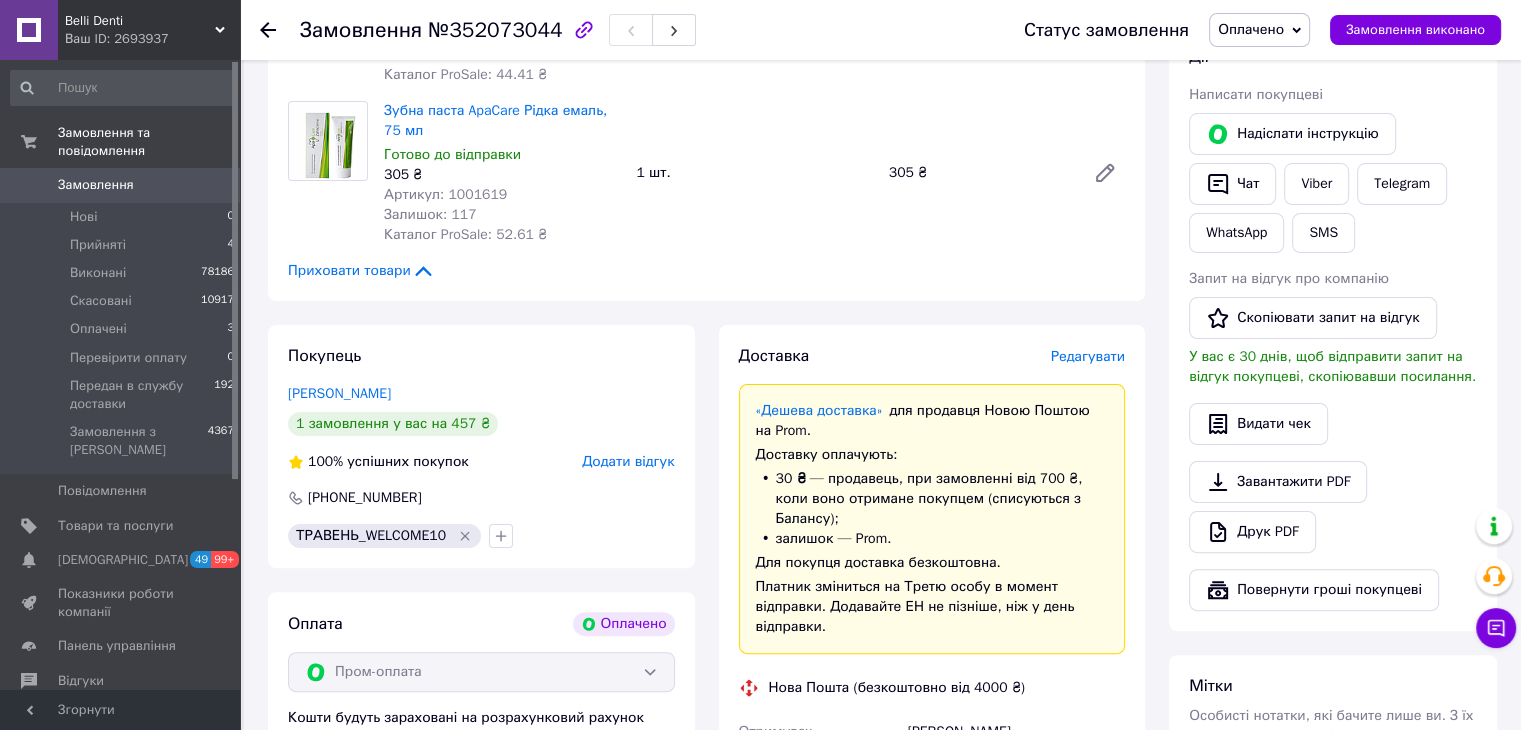 scroll, scrollTop: 700, scrollLeft: 0, axis: vertical 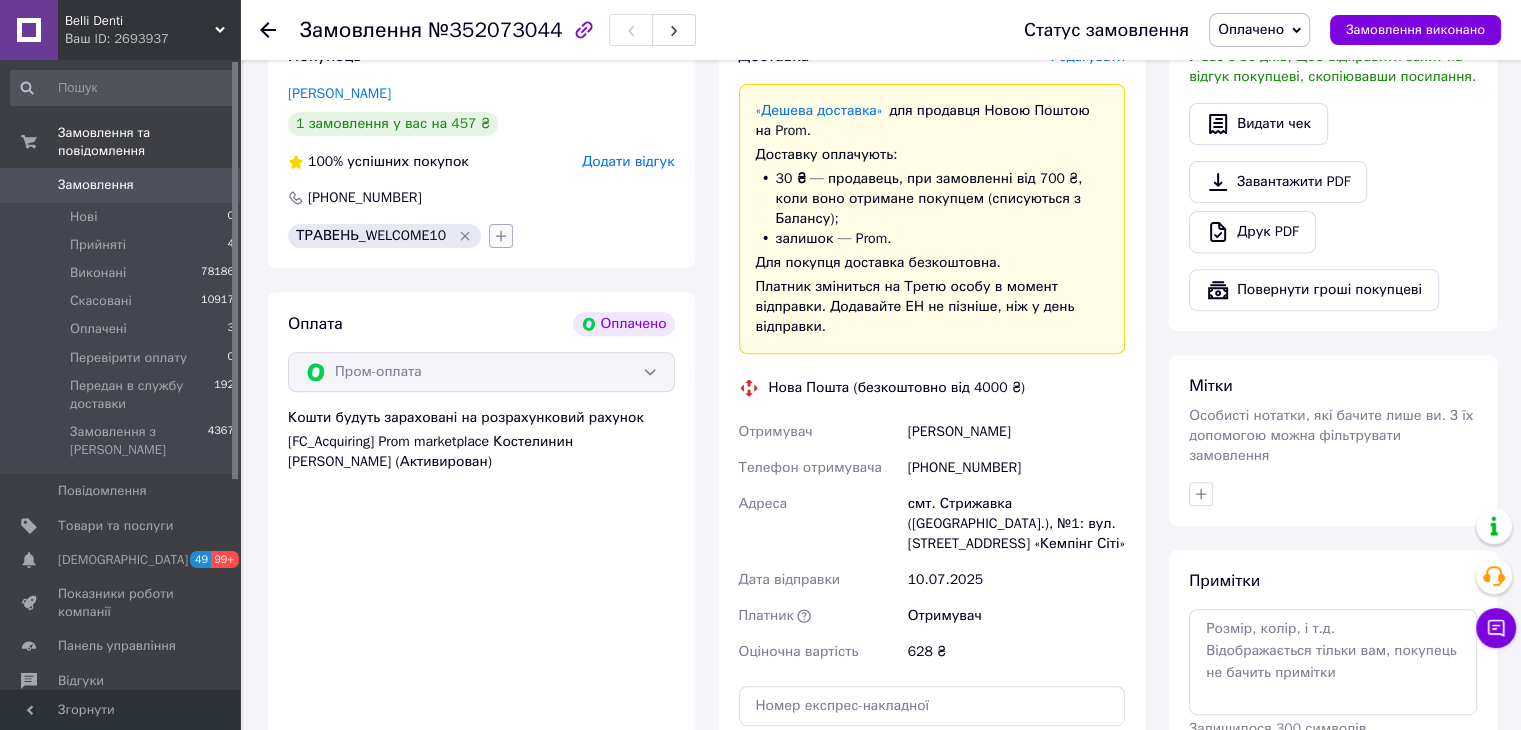 click 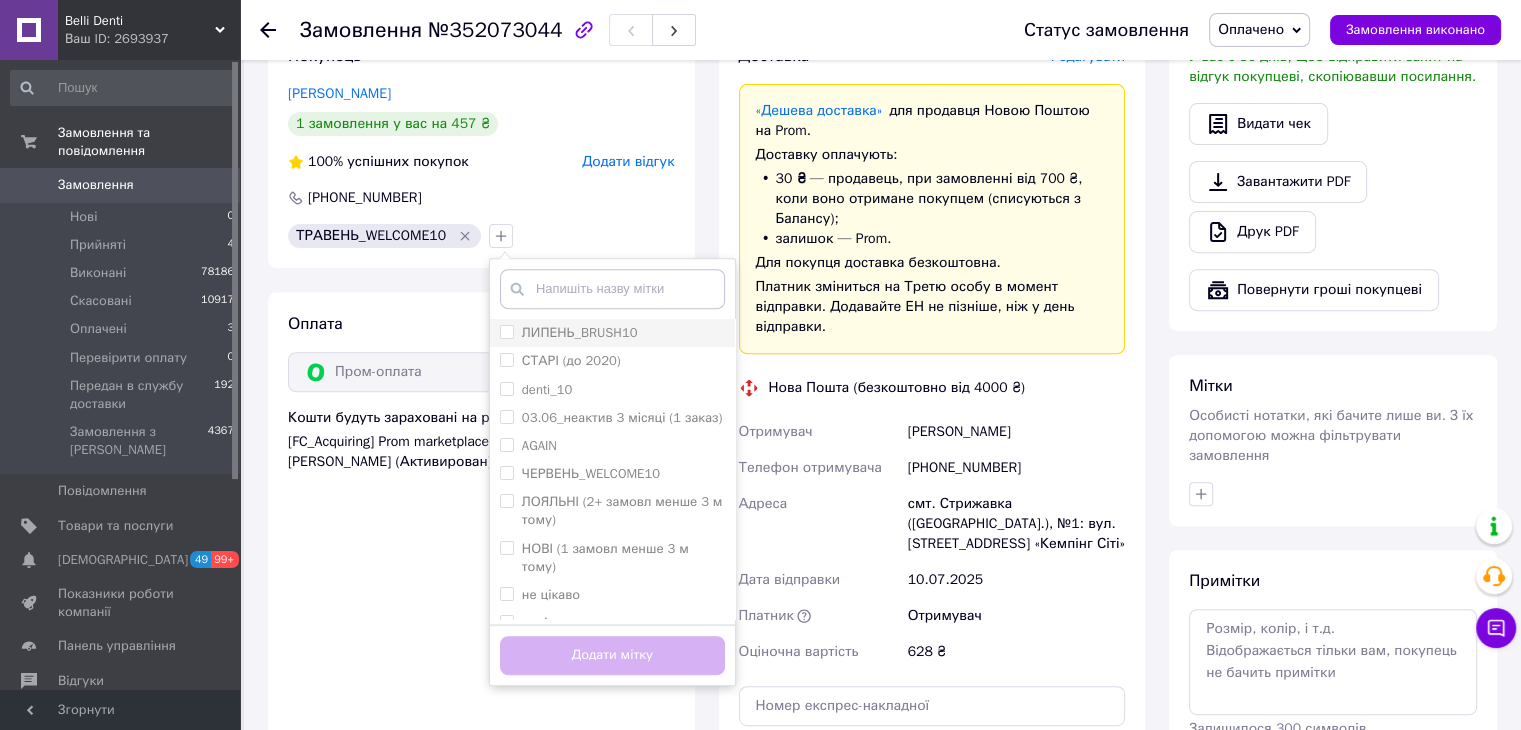 click on "ЛИПЕНЬ_BRUSH10" at bounding box center (580, 332) 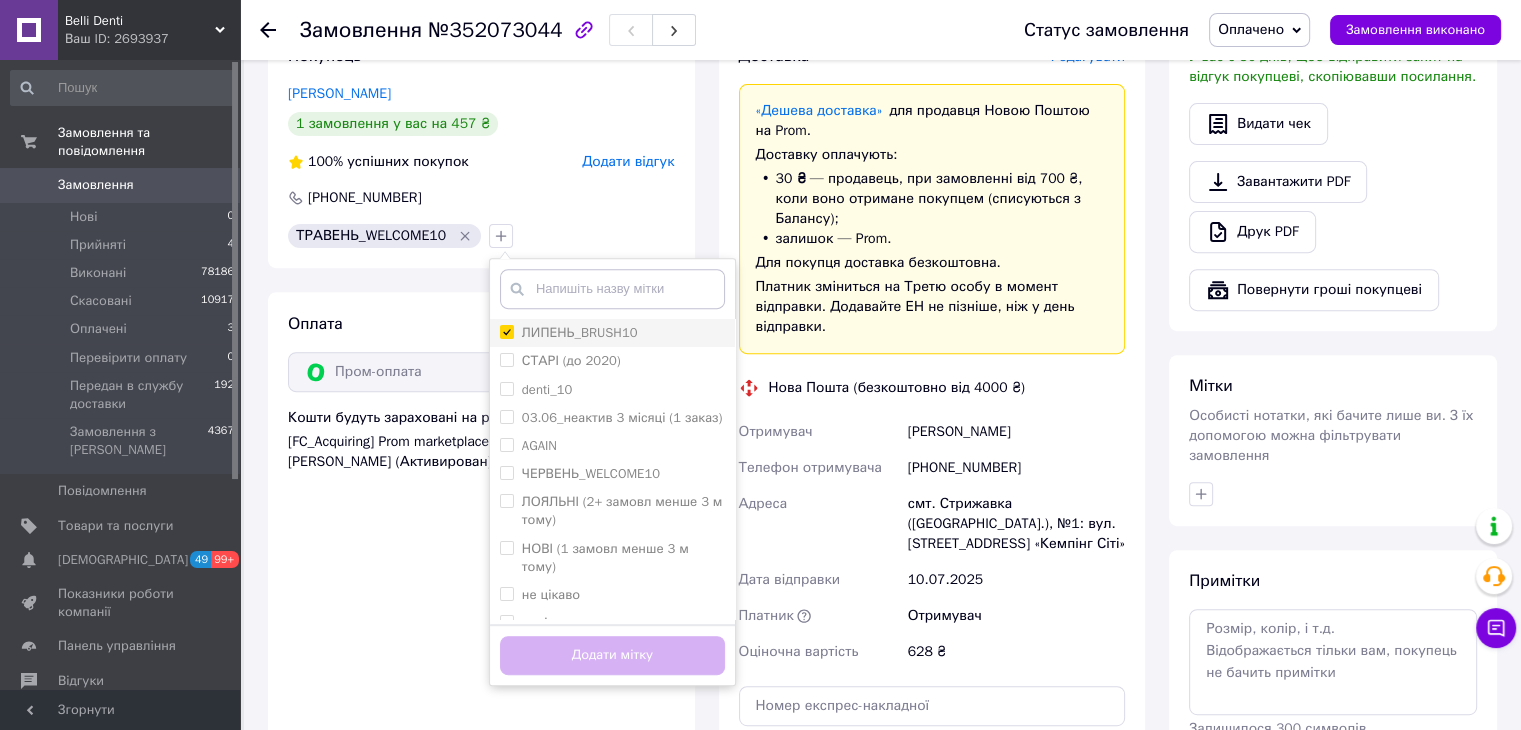 checkbox on "true" 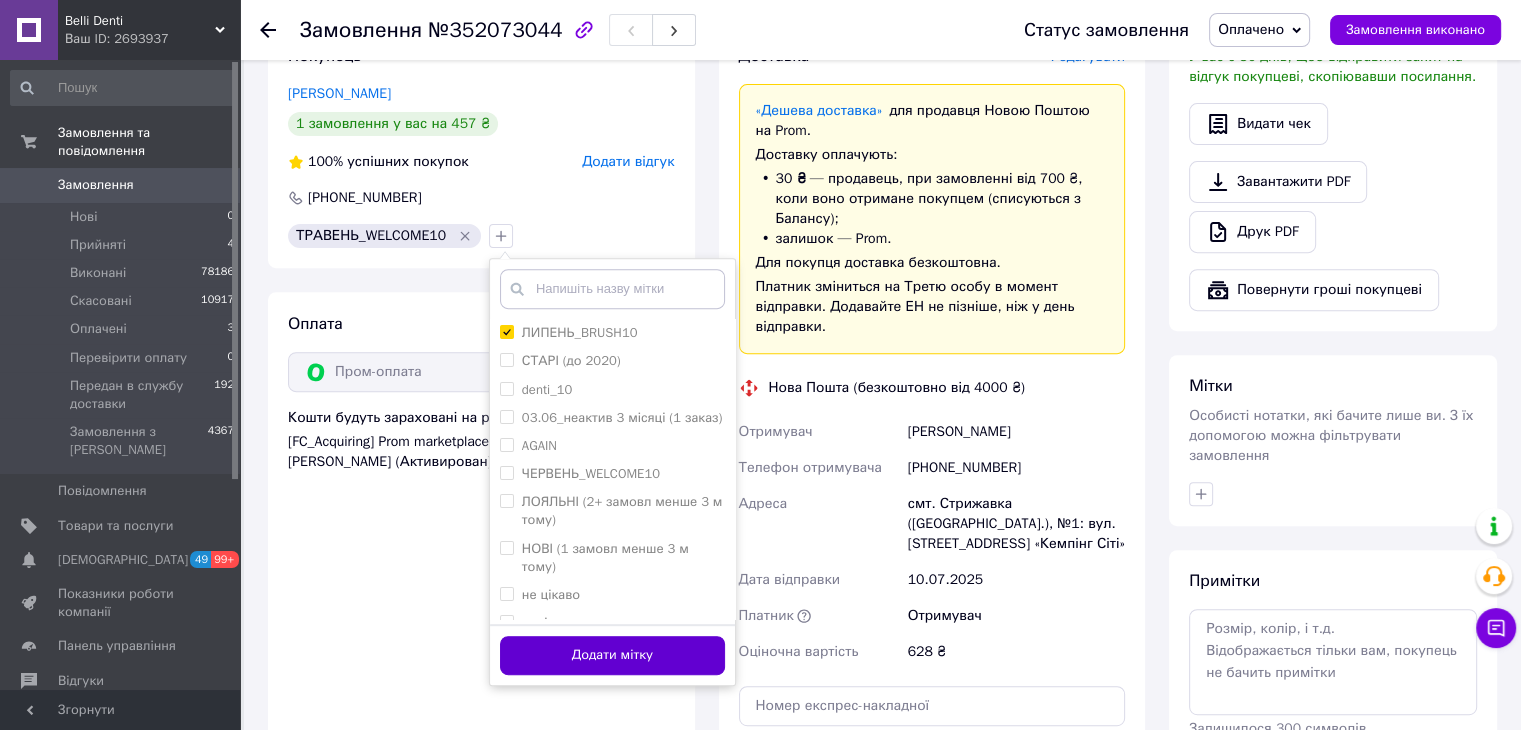 click on "Додати мітку" at bounding box center (612, 655) 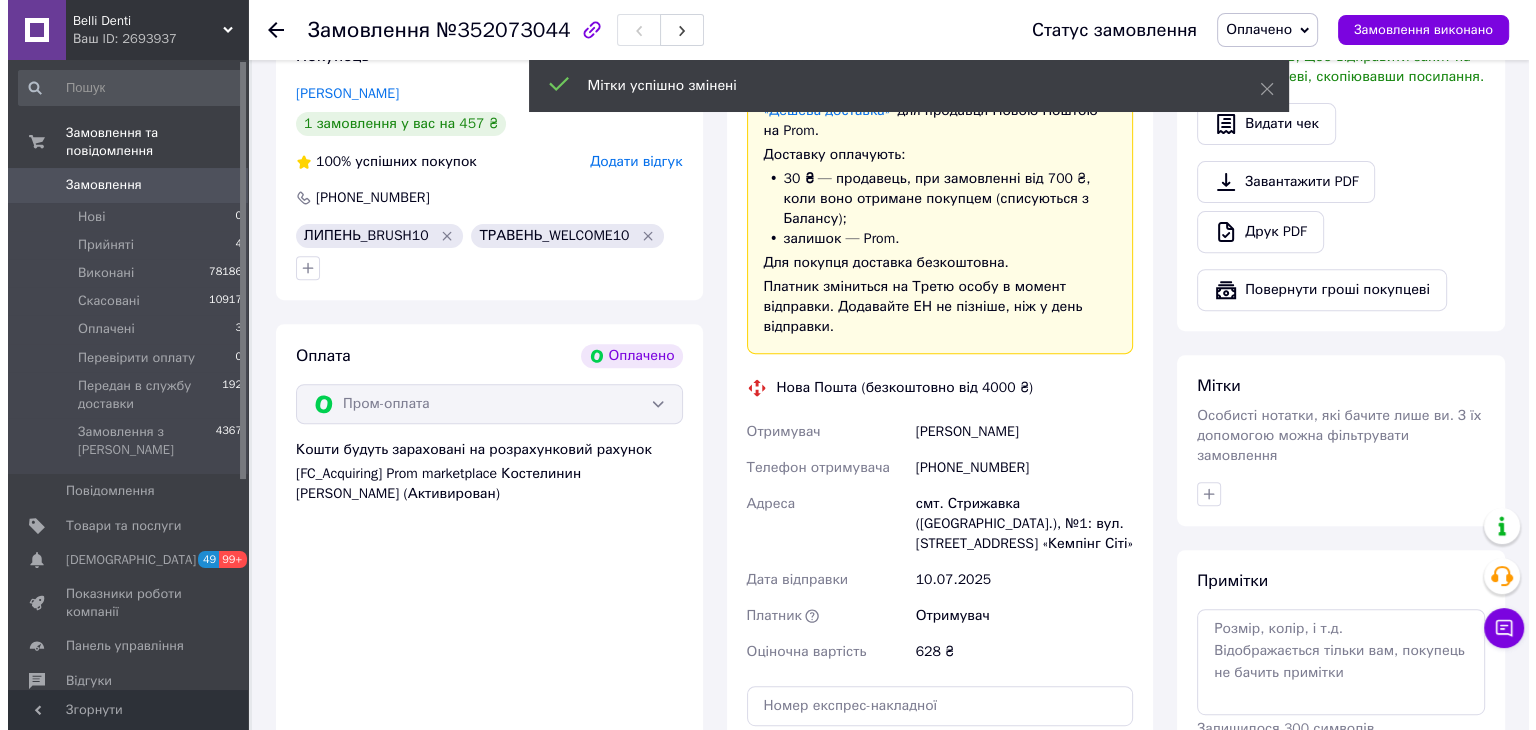 scroll, scrollTop: 600, scrollLeft: 0, axis: vertical 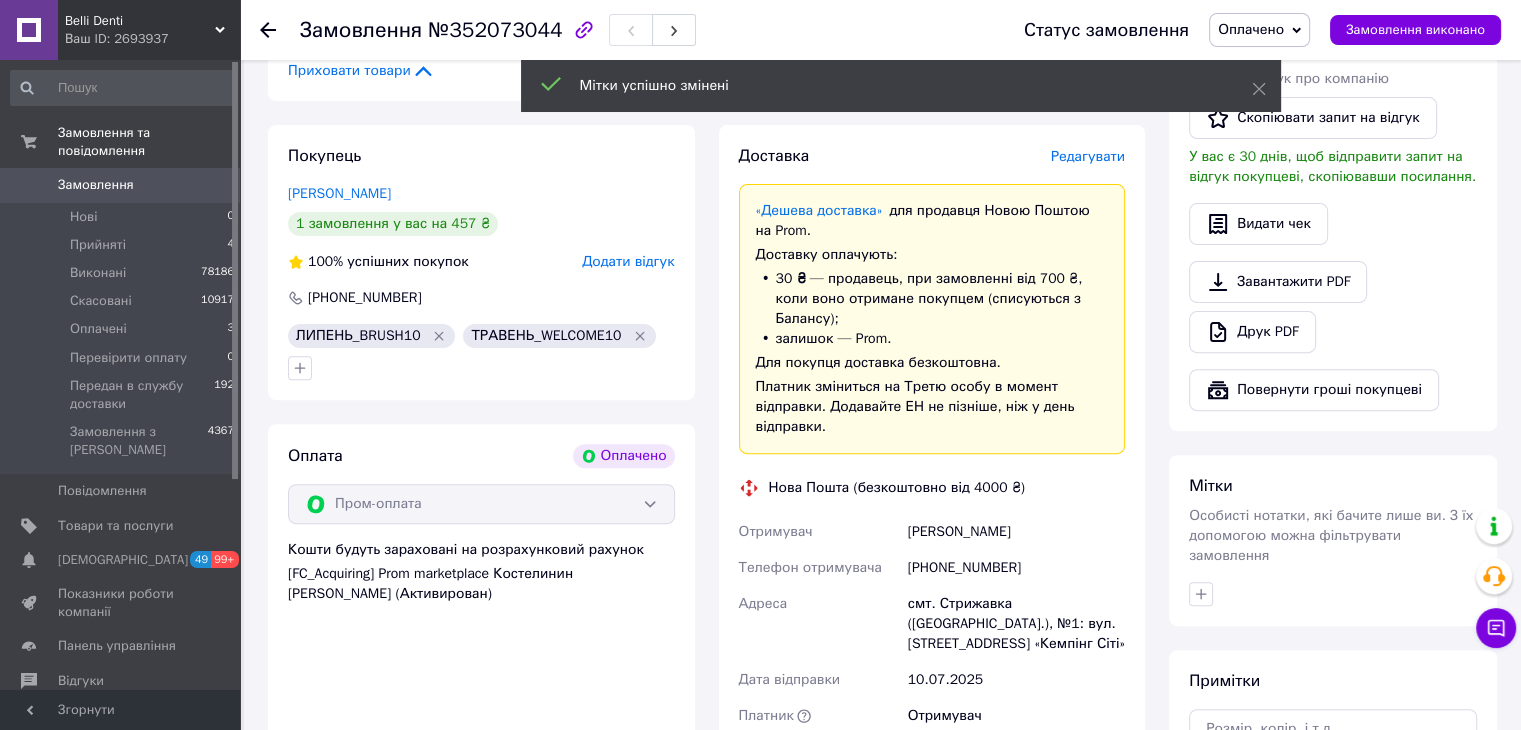 click on "Редагувати" at bounding box center (1088, 156) 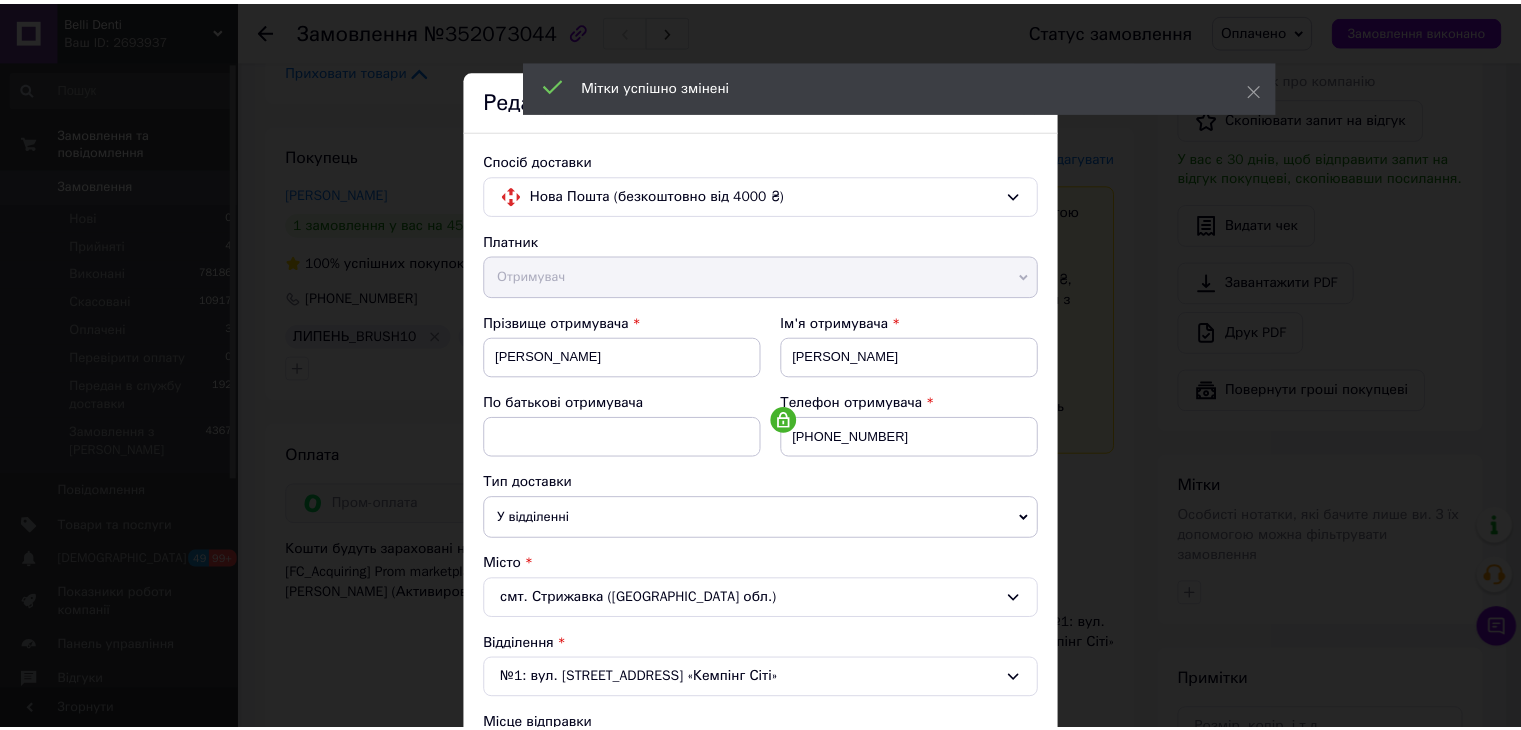 scroll, scrollTop: 592, scrollLeft: 0, axis: vertical 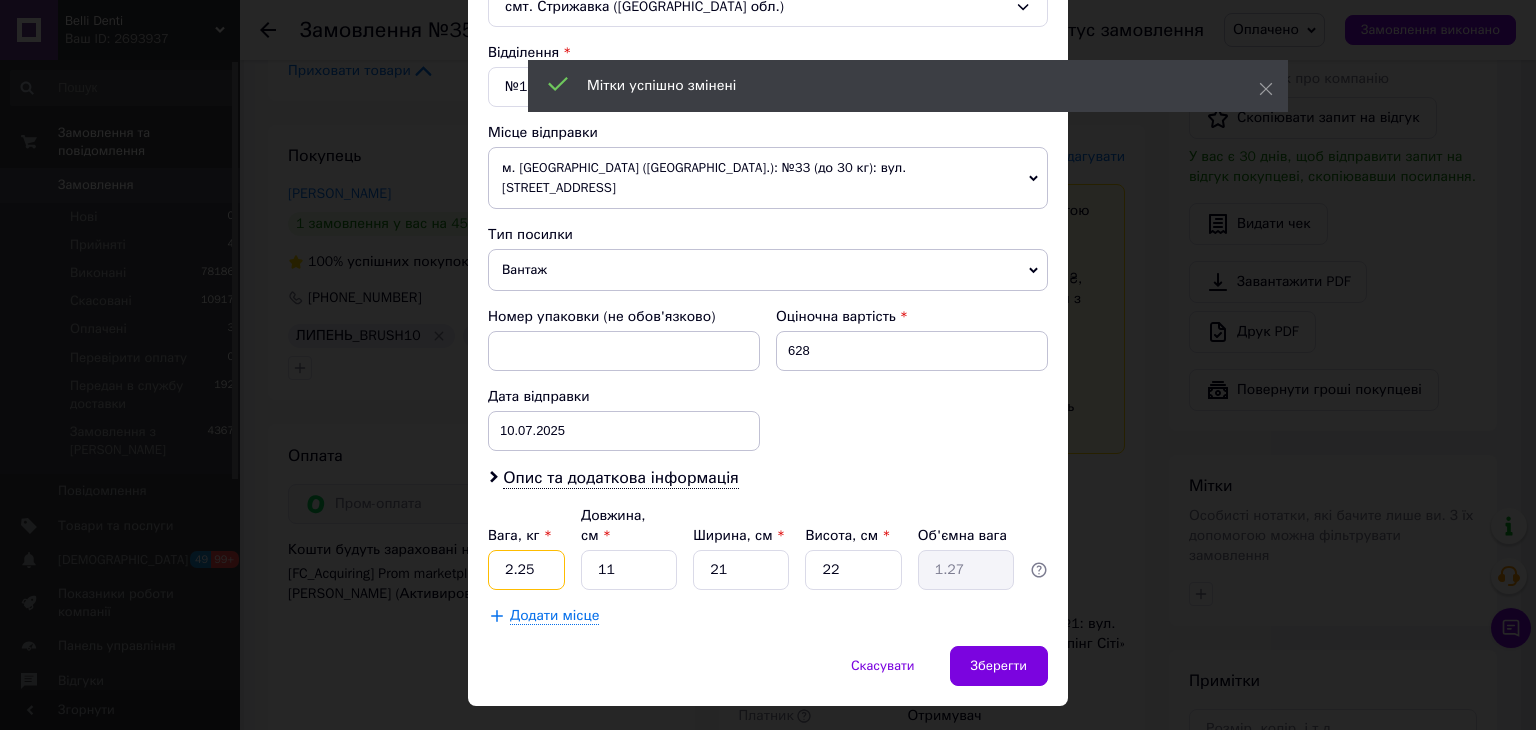 click on "2.25" at bounding box center (526, 570) 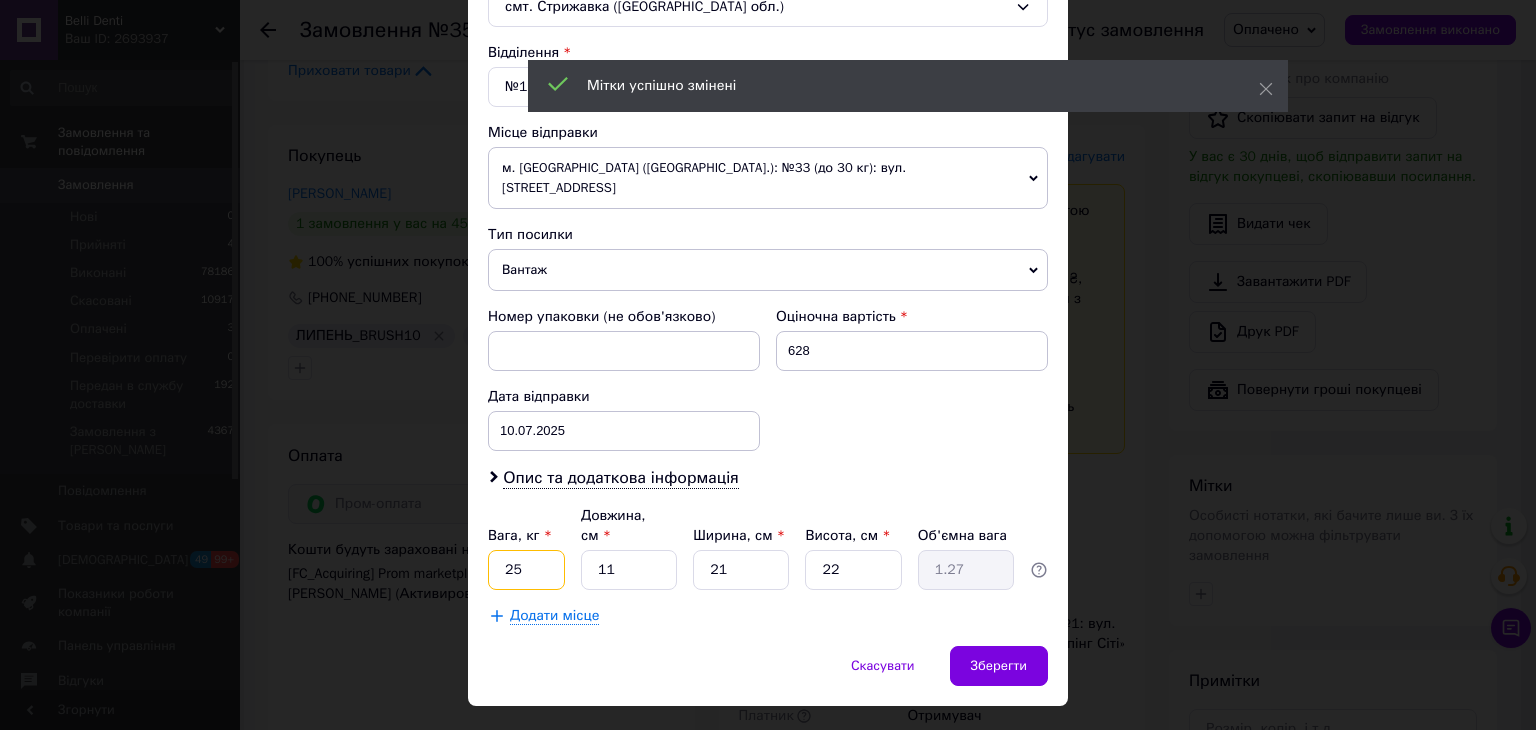 type on "5" 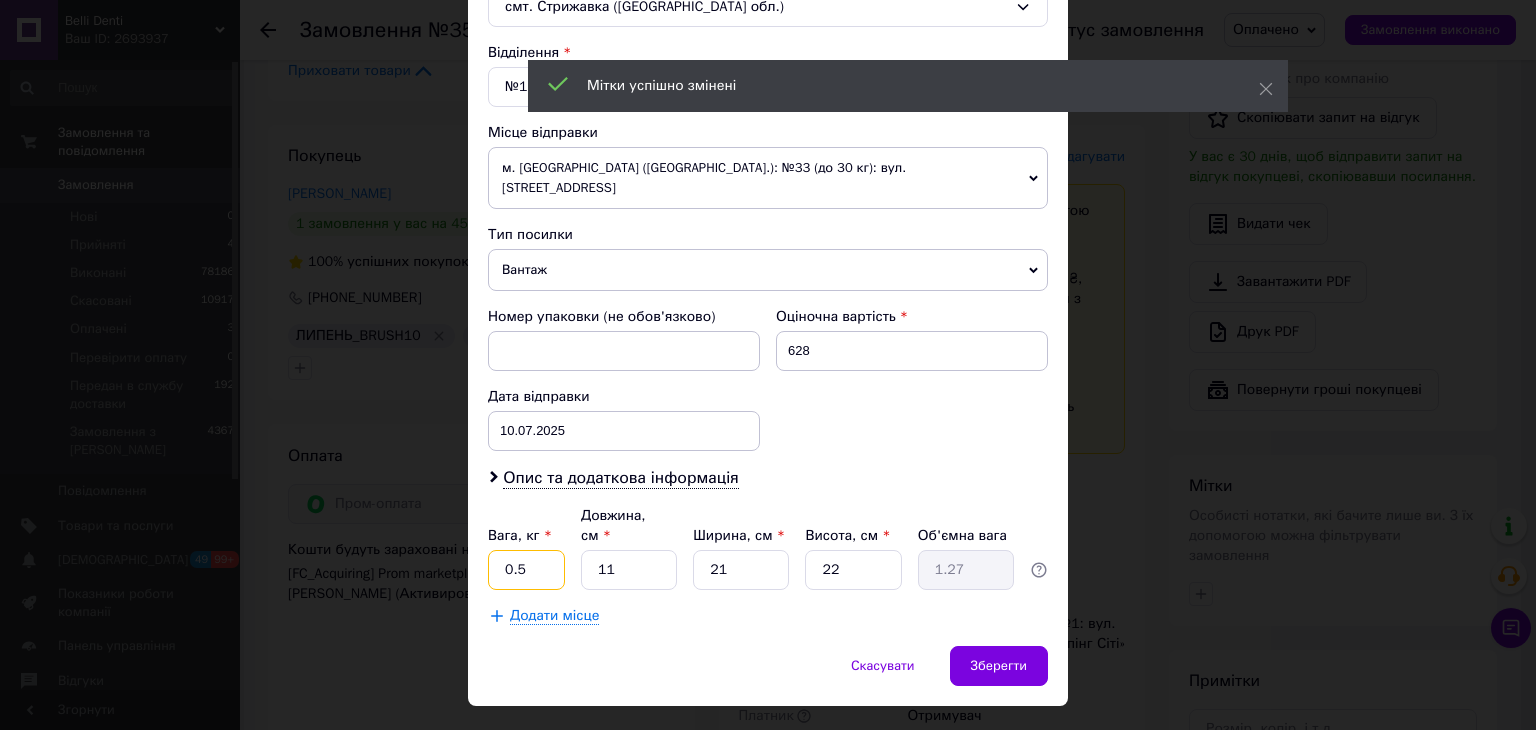 type on "0.5" 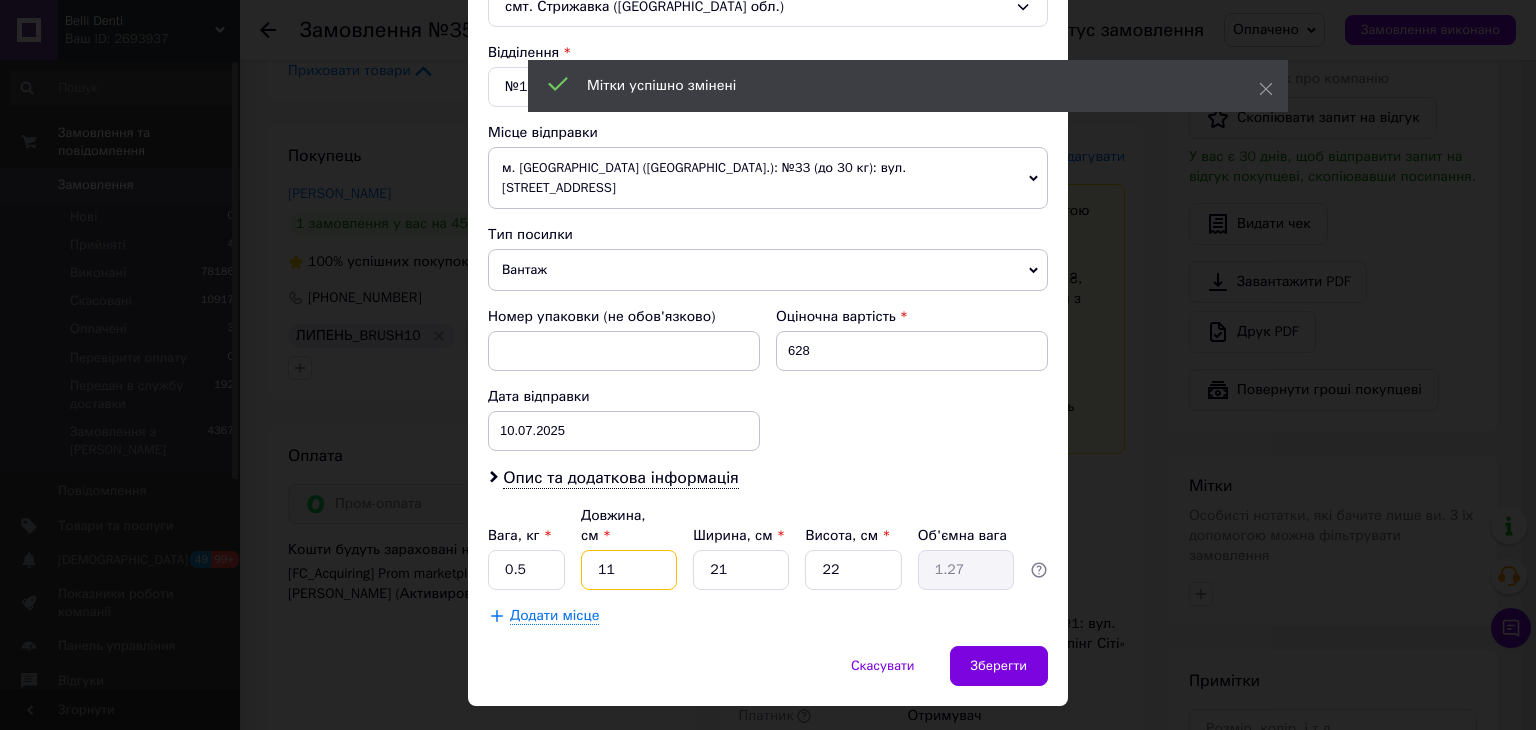 drag, startPoint x: 580, startPoint y: 555, endPoint x: 544, endPoint y: 583, distance: 45.607018 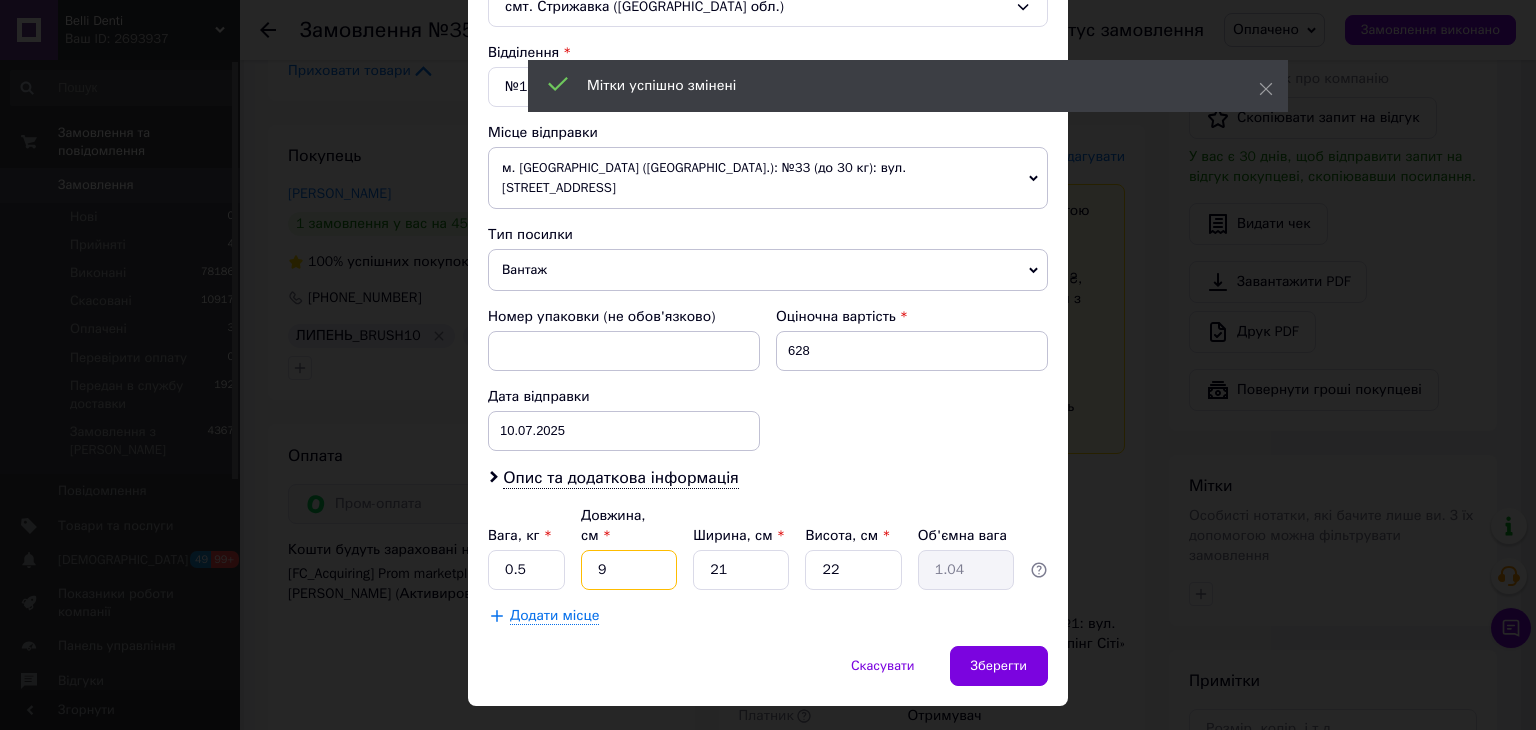type on "9" 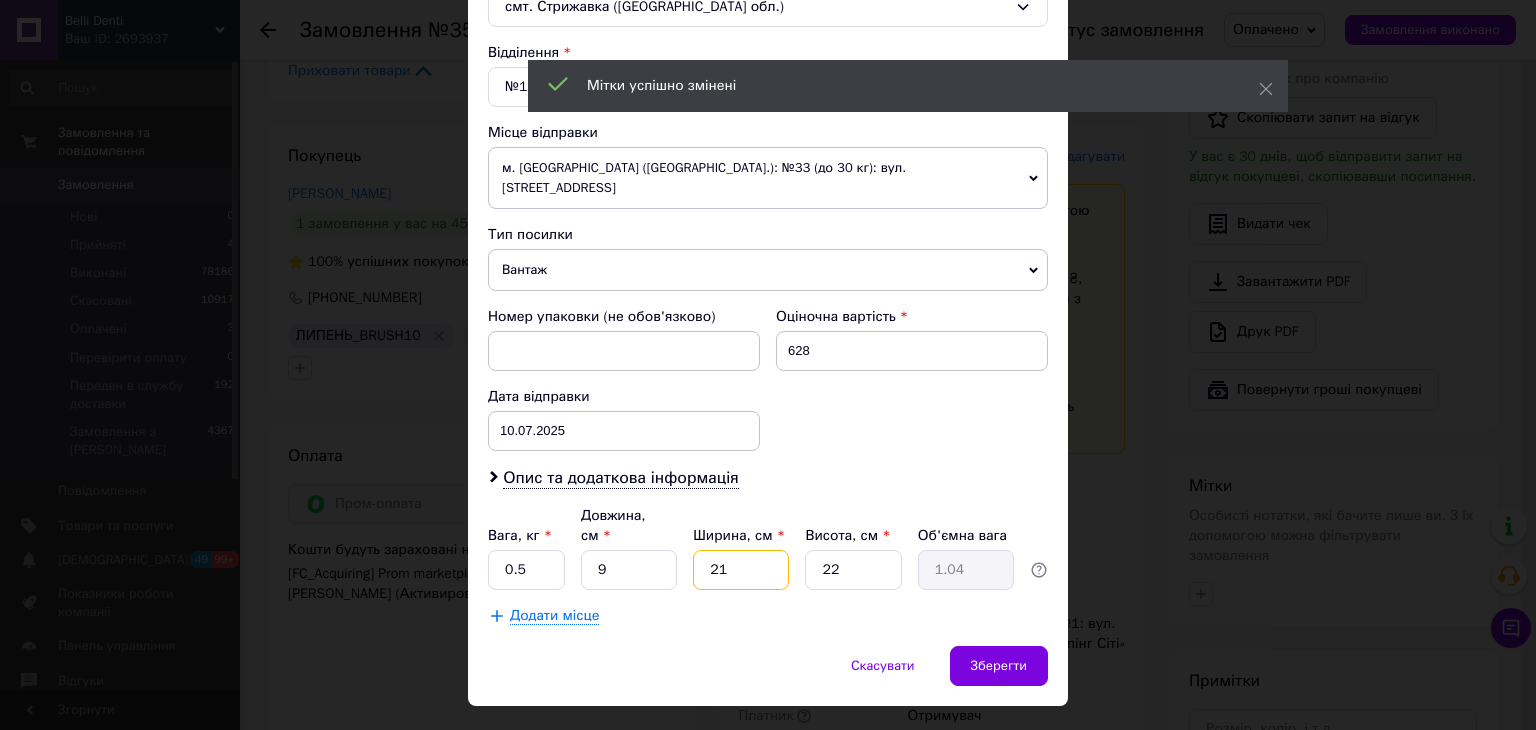 drag, startPoint x: 679, startPoint y: 553, endPoint x: 733, endPoint y: 553, distance: 54 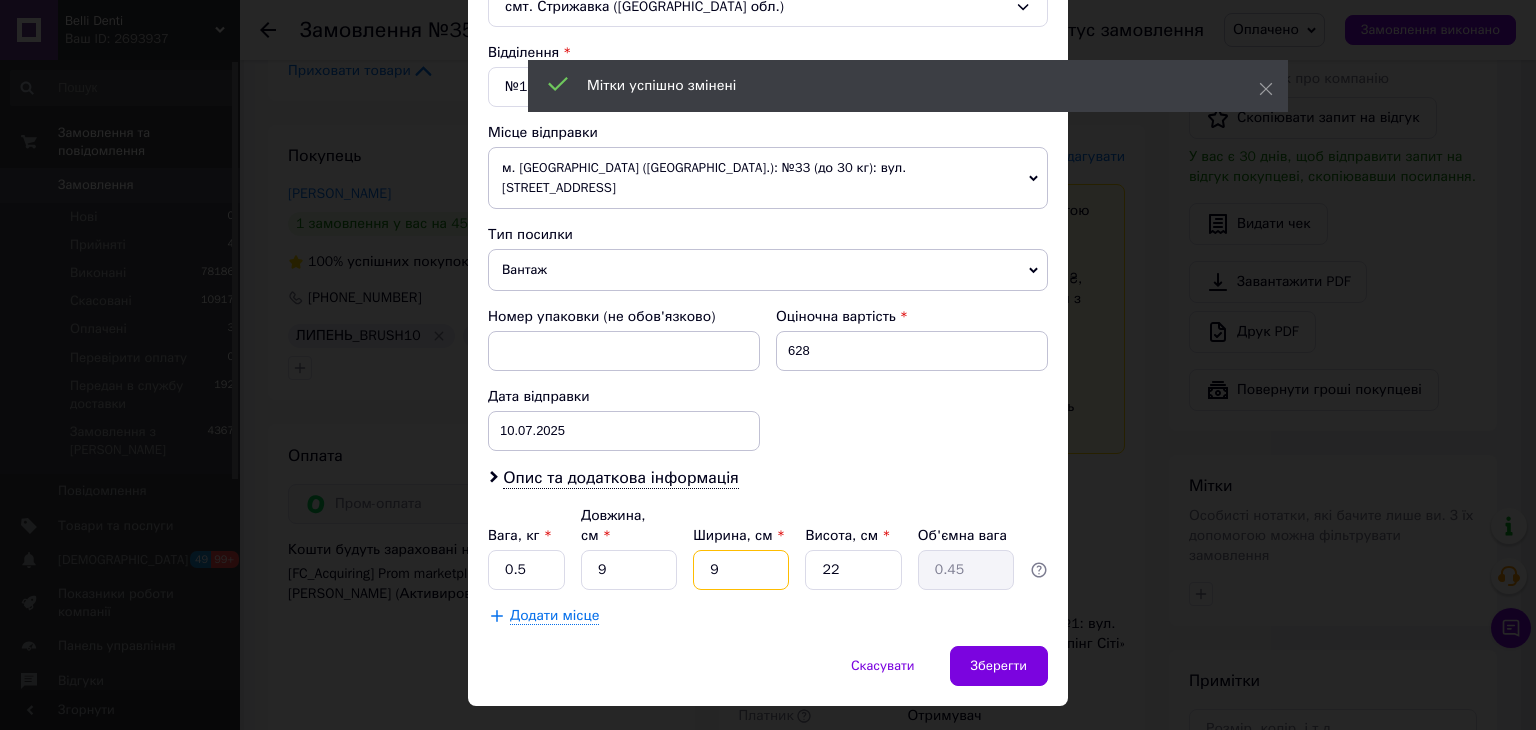 type on "9" 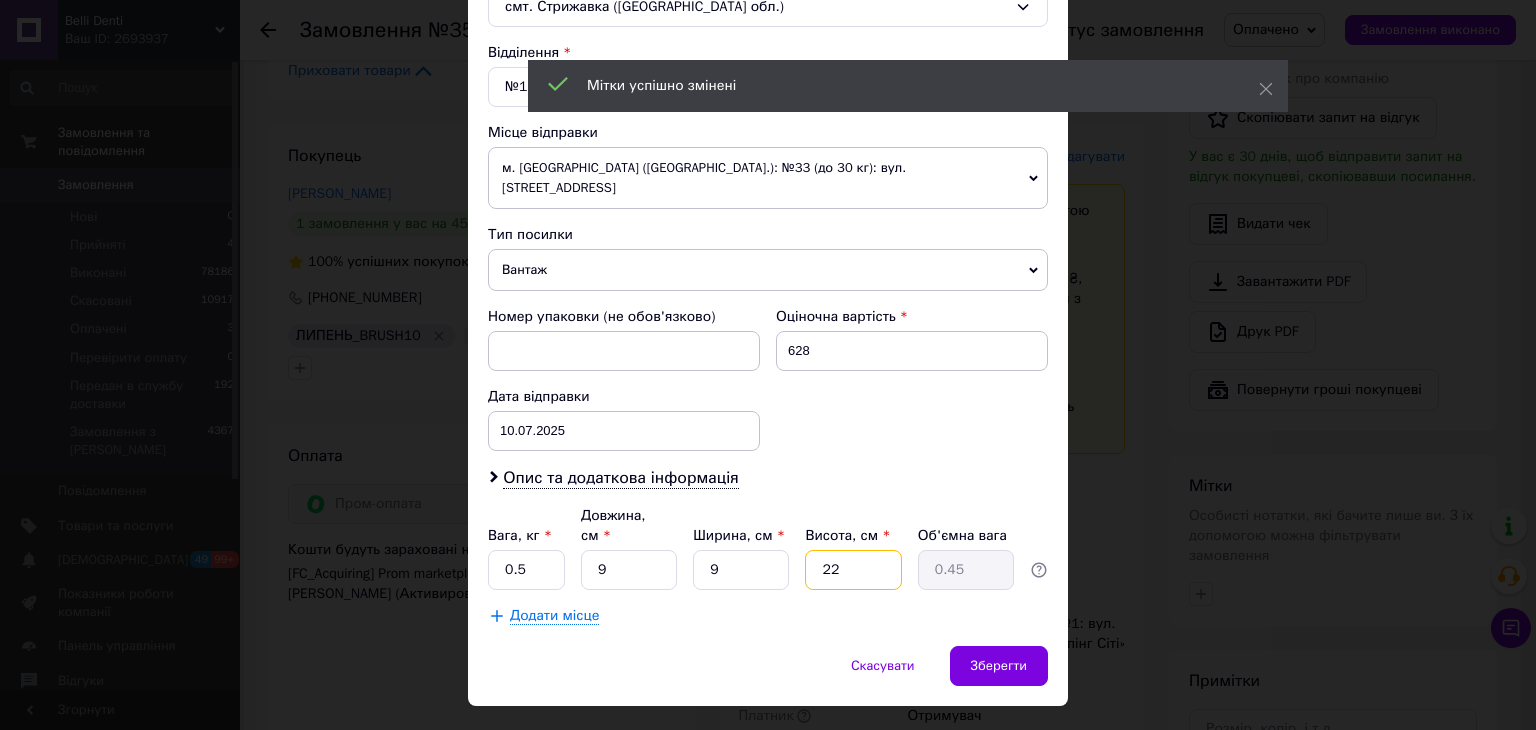 drag, startPoint x: 836, startPoint y: 534, endPoint x: 826, endPoint y: 581, distance: 48.052055 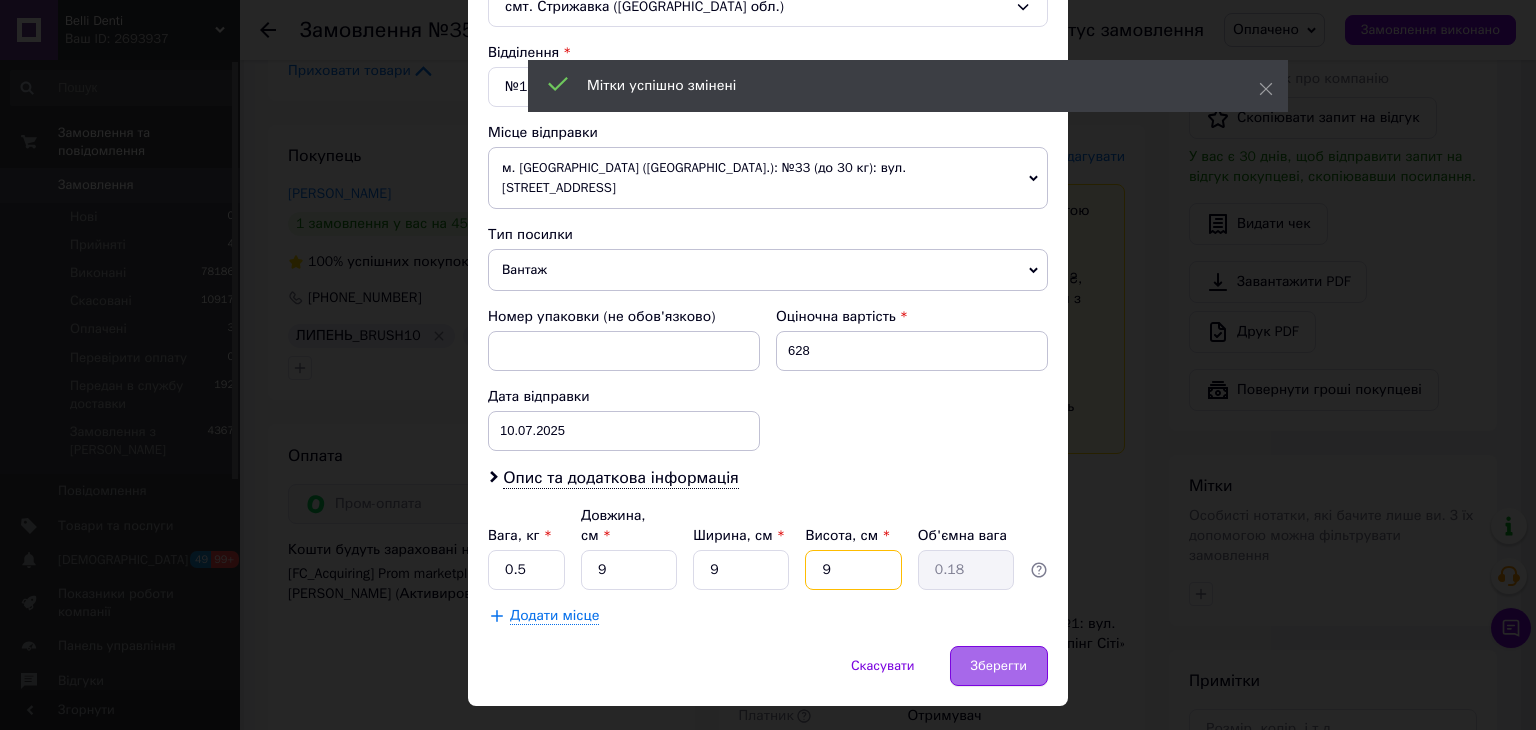 type on "9" 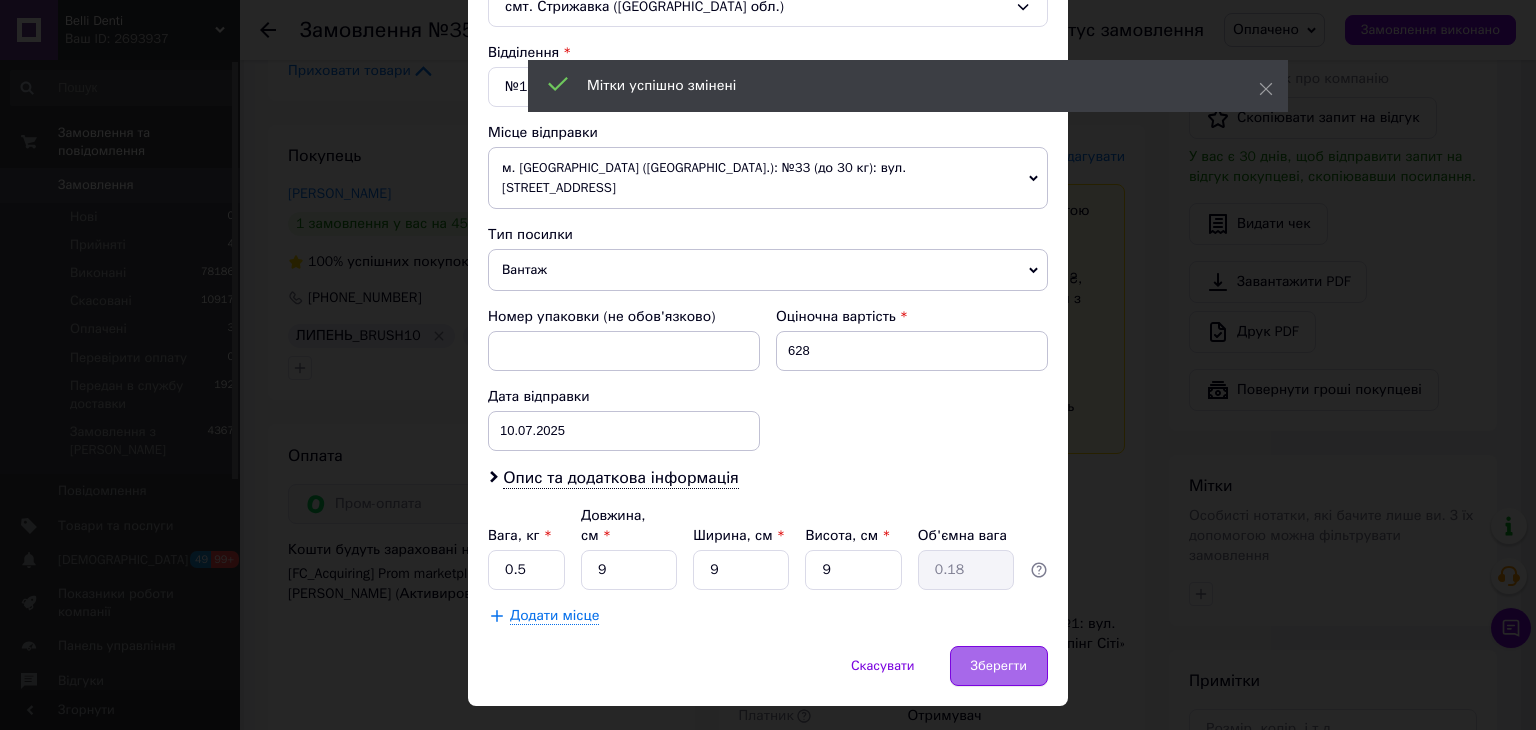 click on "Зберегти" at bounding box center [999, 666] 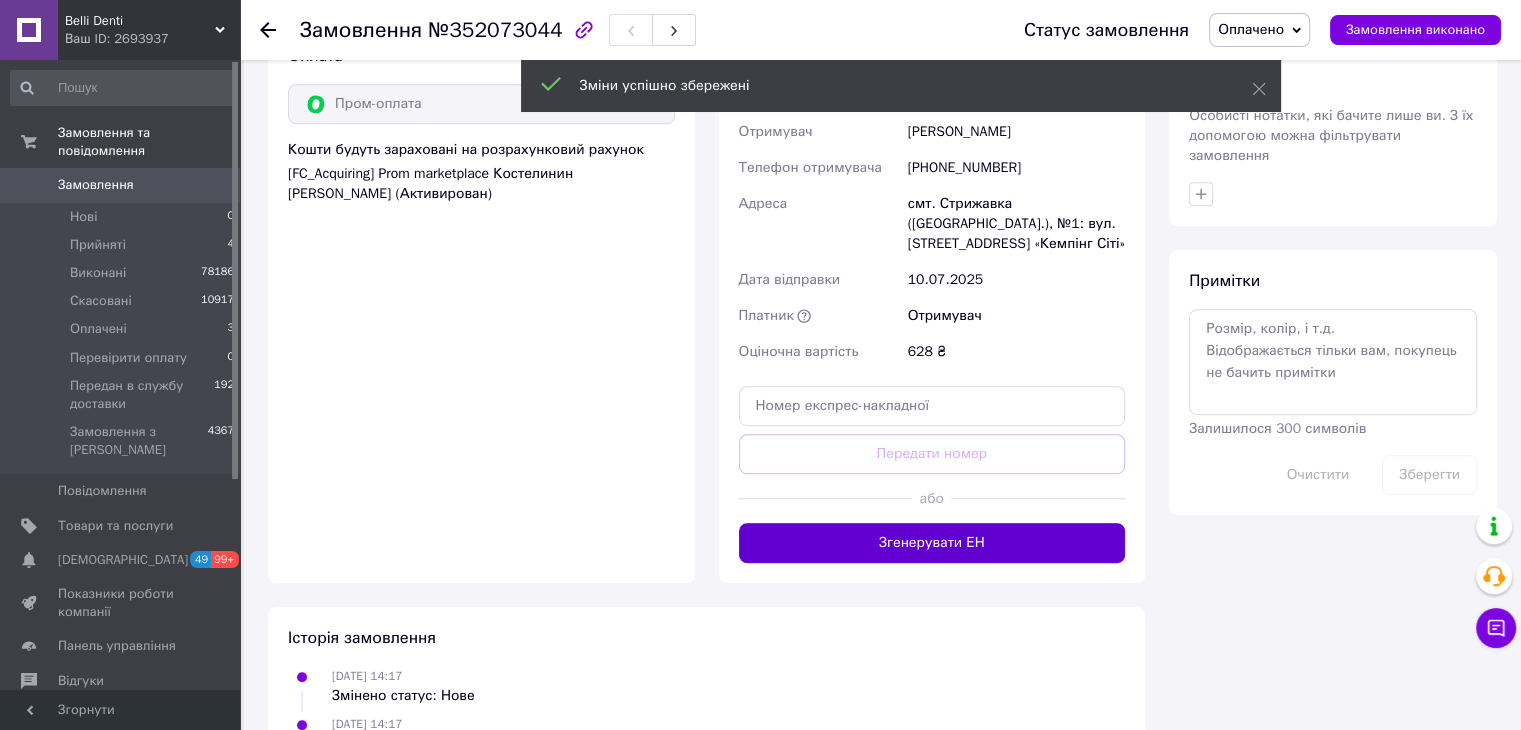 click on "Згенерувати ЕН" at bounding box center (932, 543) 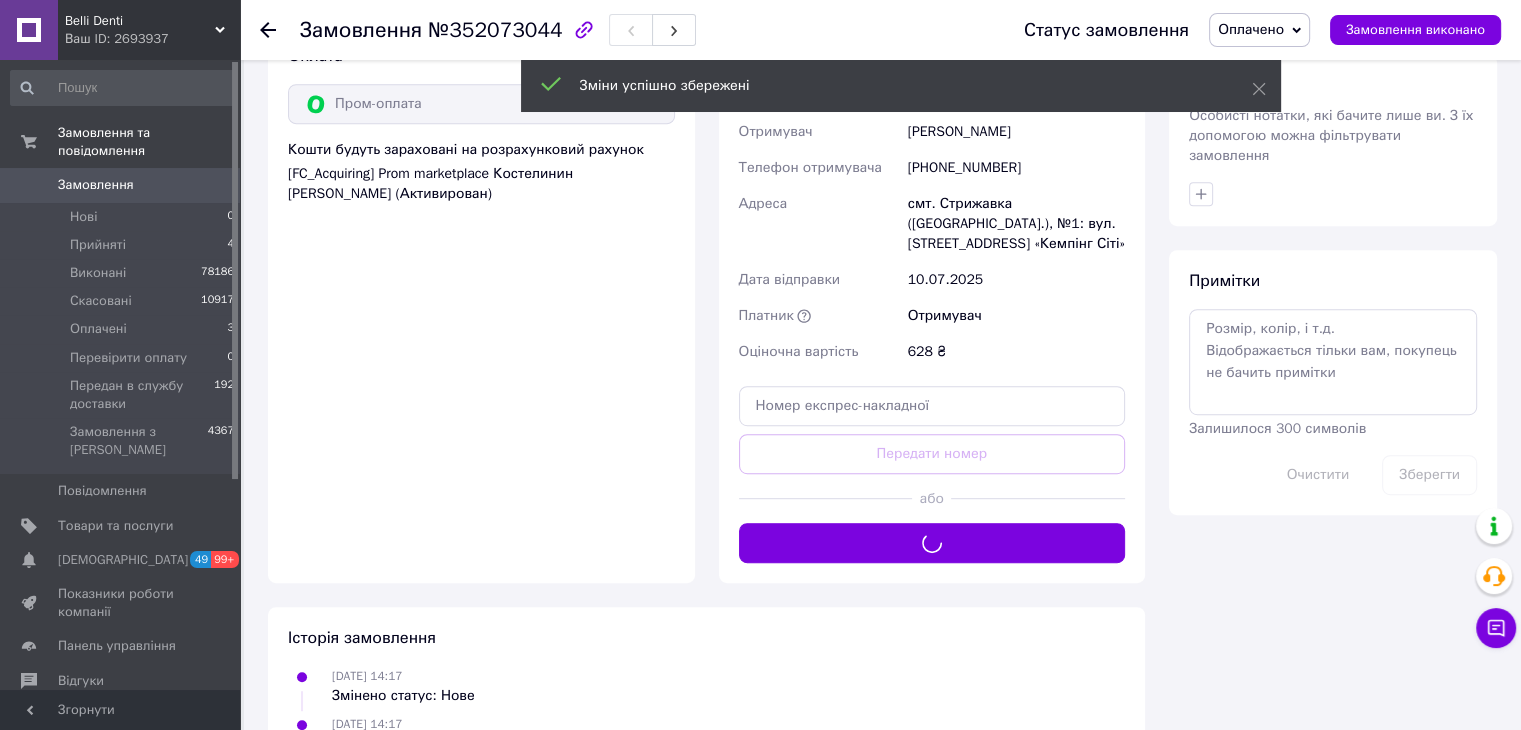 scroll, scrollTop: 800, scrollLeft: 0, axis: vertical 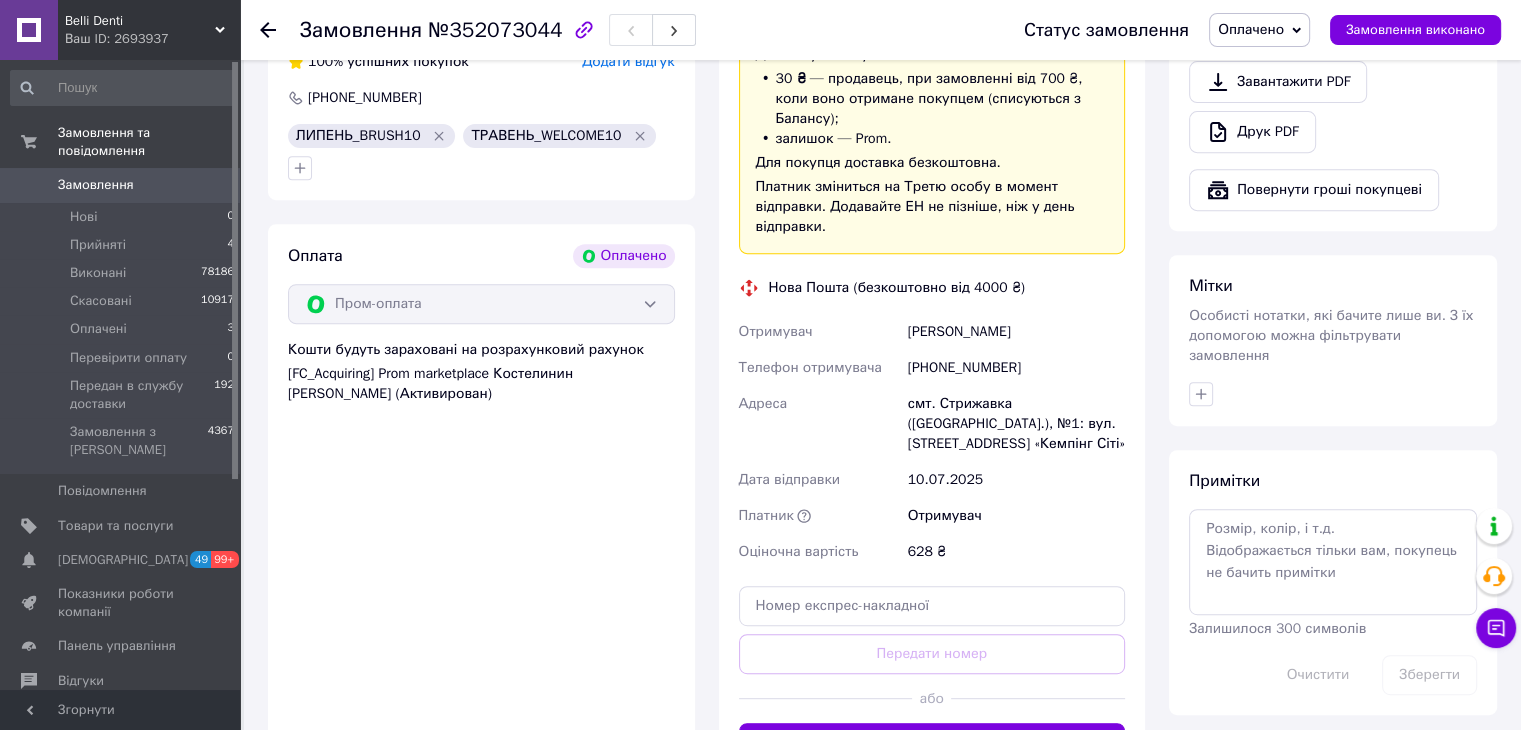 click on "Оплачено" at bounding box center (1251, 29) 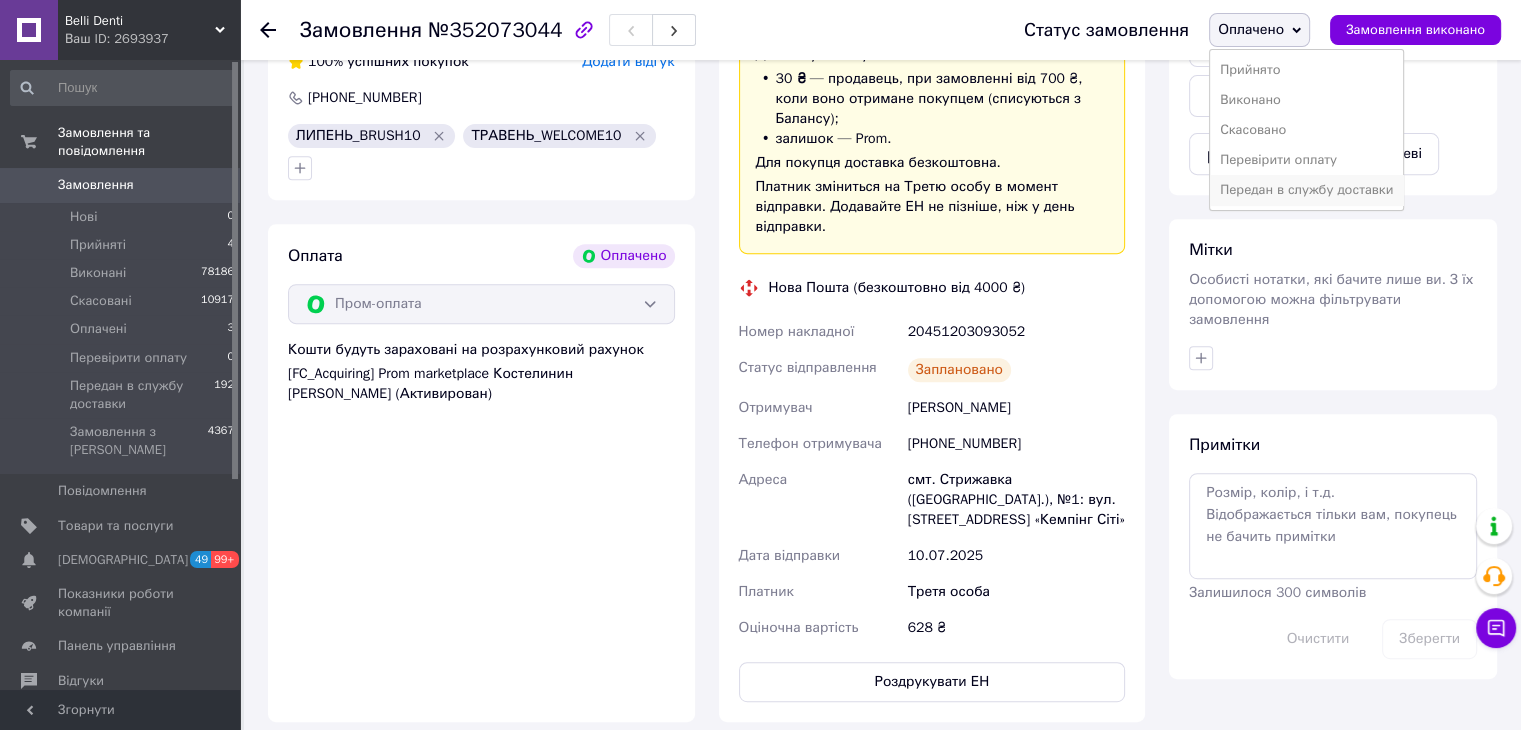 click on "Передан в службу доставки" at bounding box center (1306, 190) 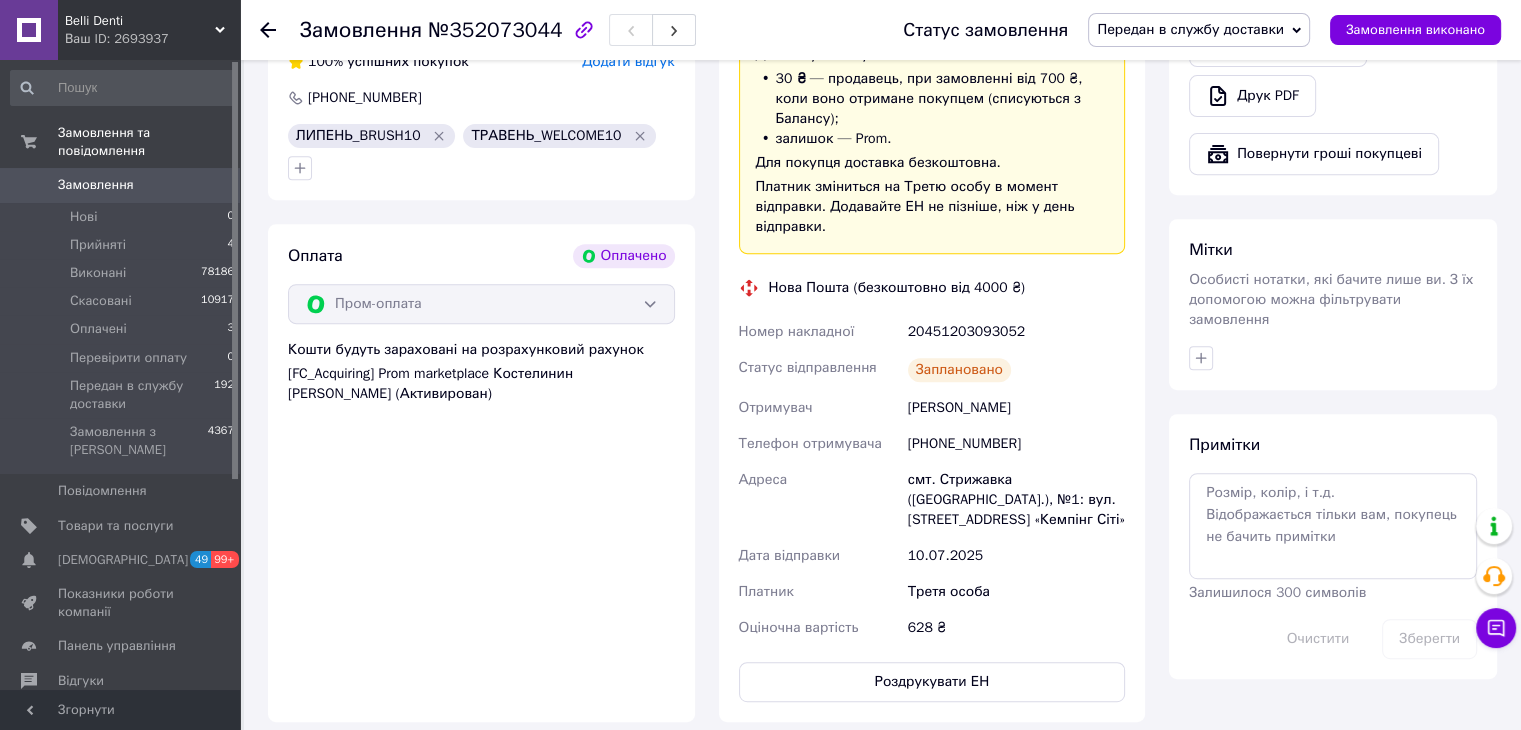 click 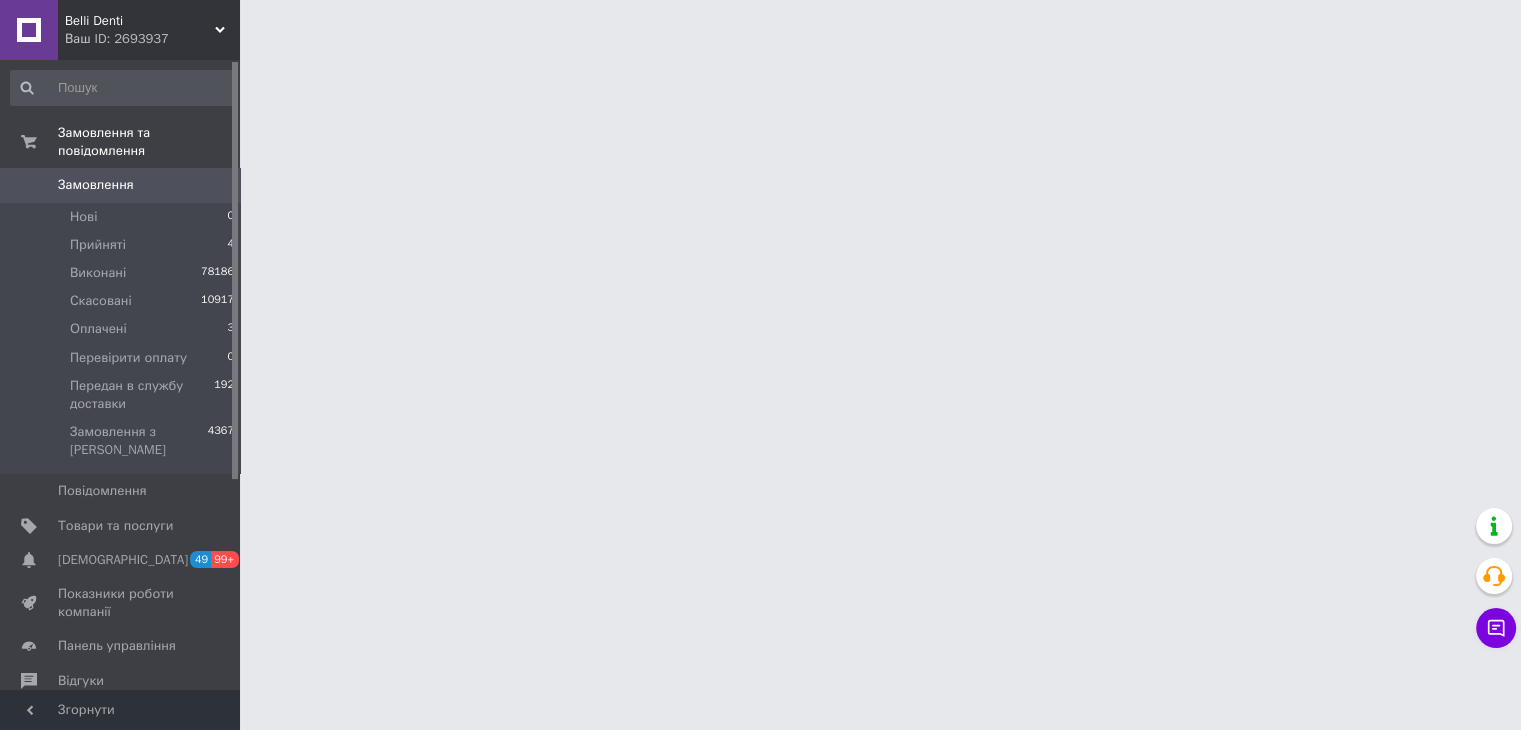 scroll, scrollTop: 0, scrollLeft: 0, axis: both 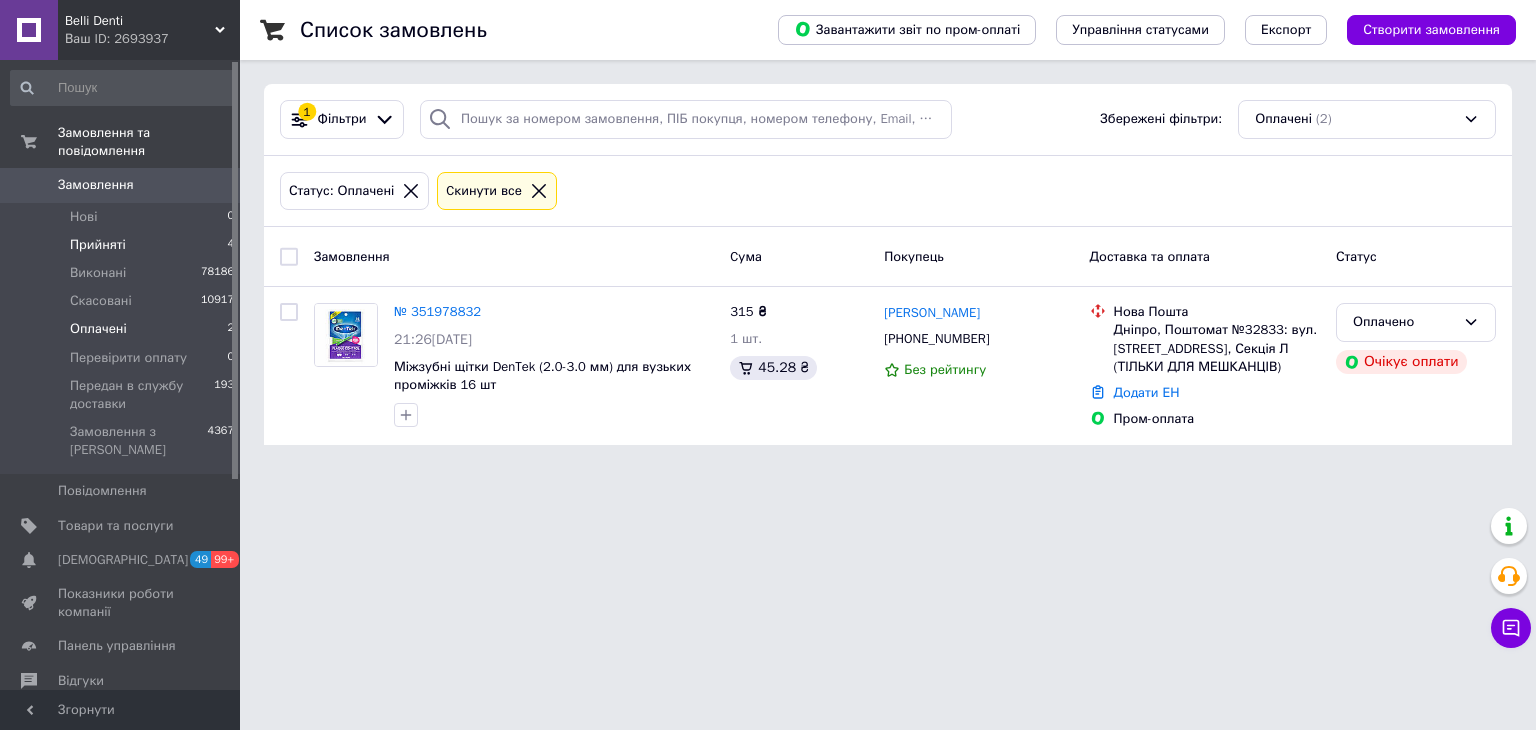 click on "Прийняті 4" at bounding box center [123, 245] 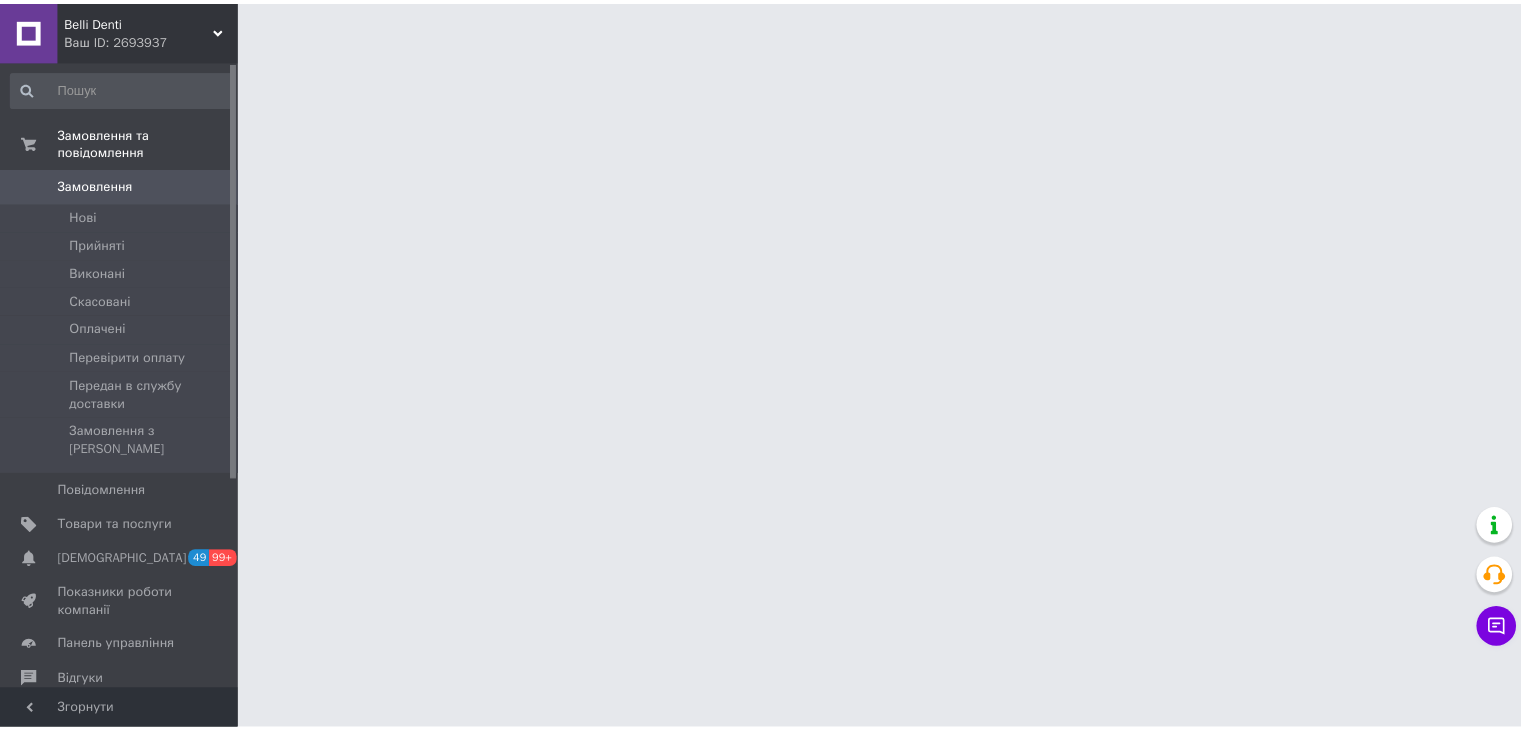 scroll, scrollTop: 0, scrollLeft: 0, axis: both 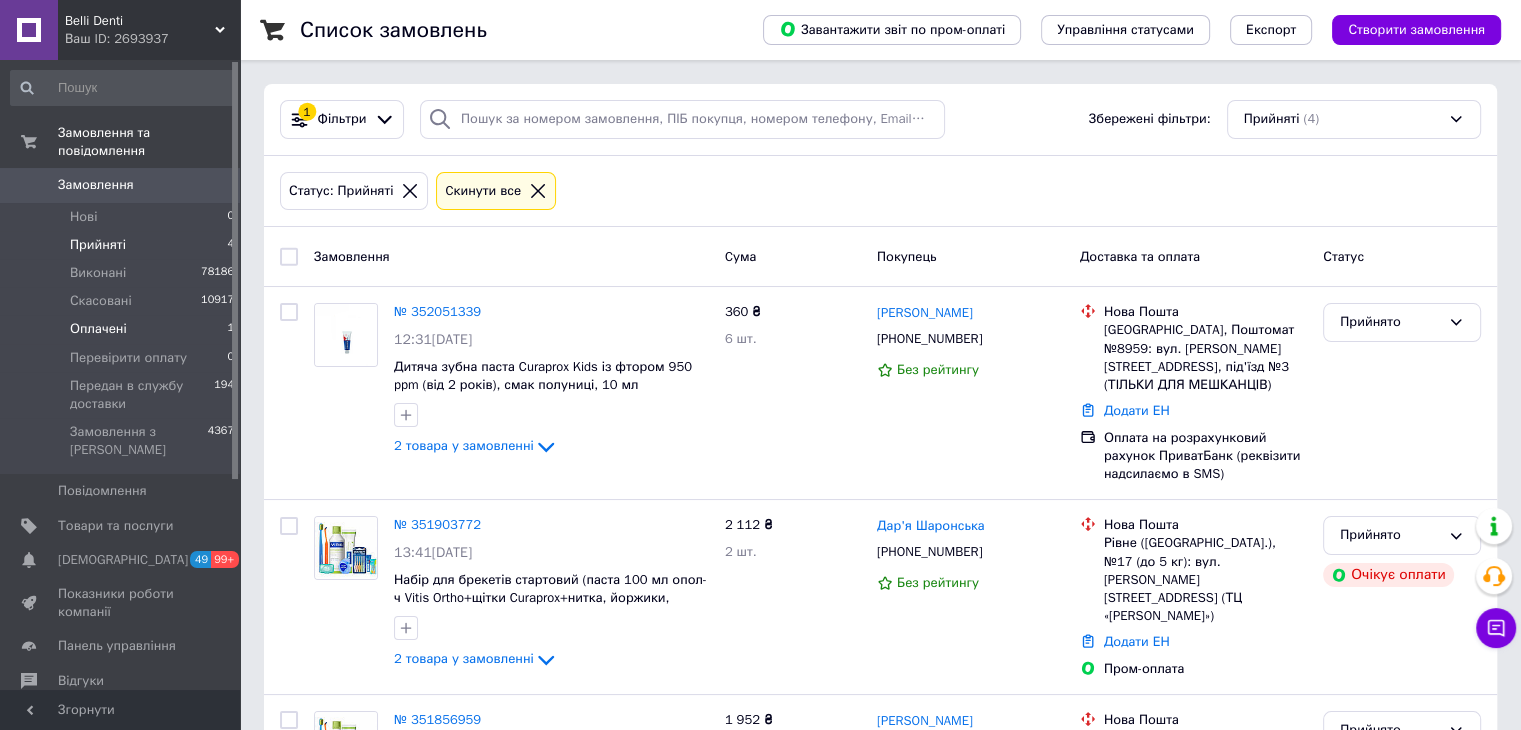 click on "Оплачені" at bounding box center (98, 329) 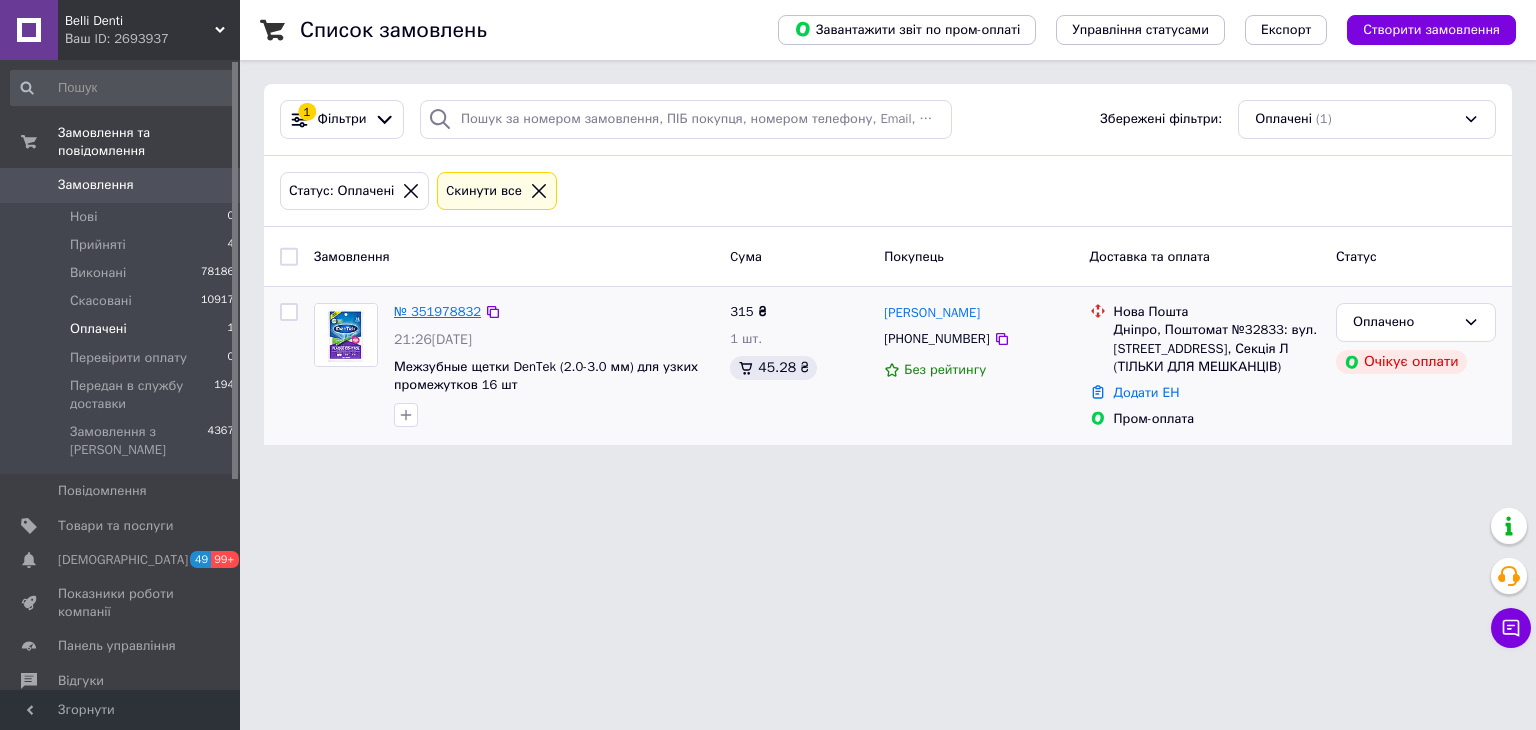 click on "№ 351978832" at bounding box center [437, 311] 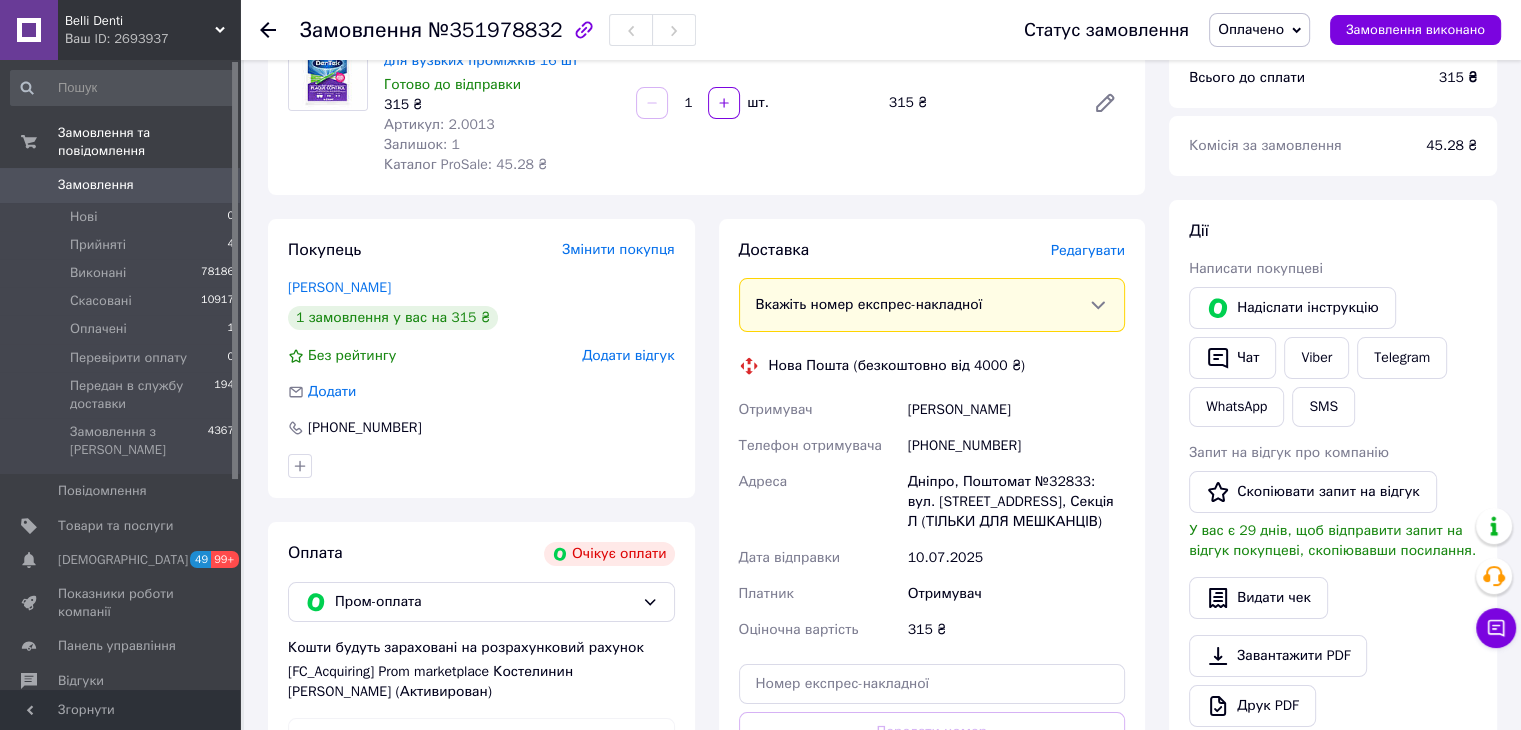 scroll, scrollTop: 0, scrollLeft: 0, axis: both 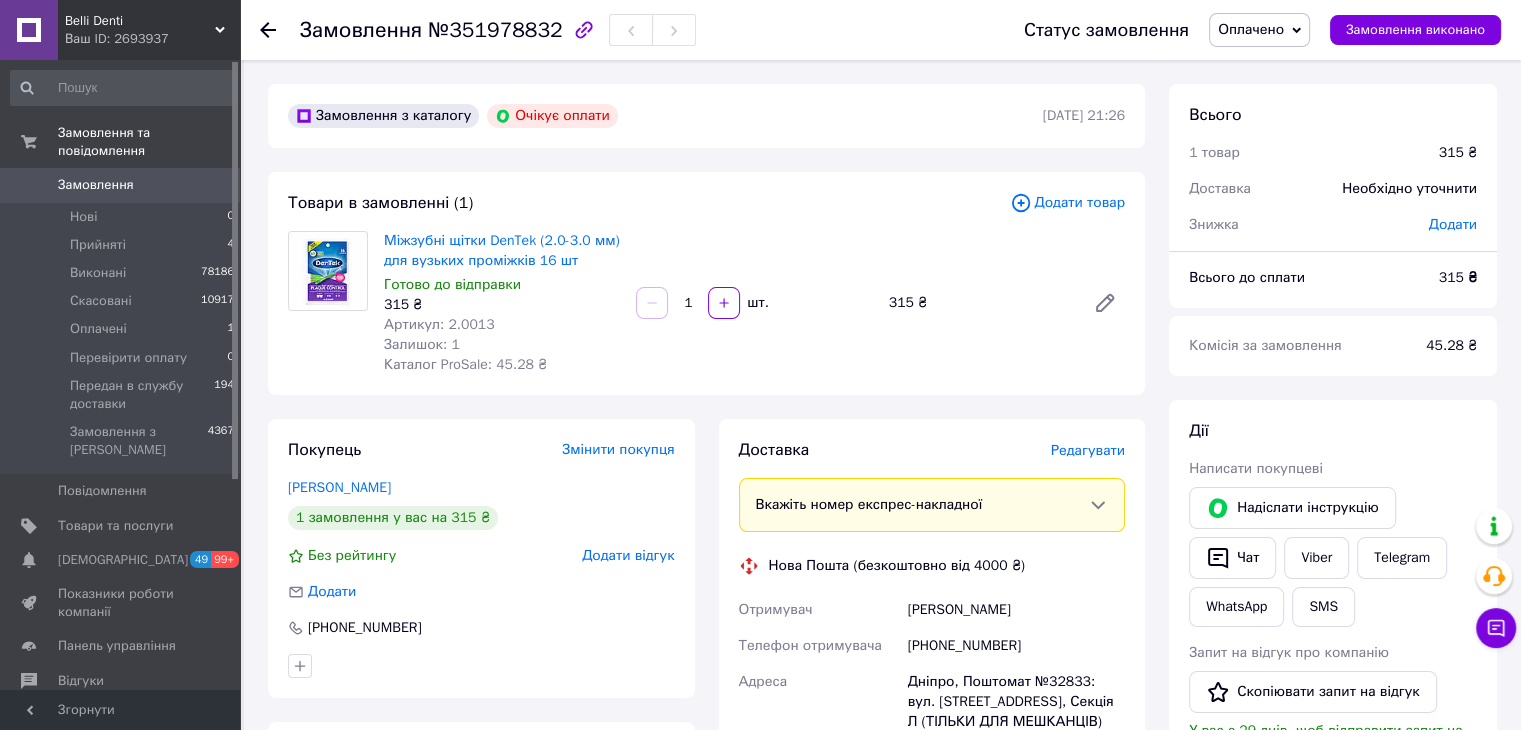 click at bounding box center [280, 30] 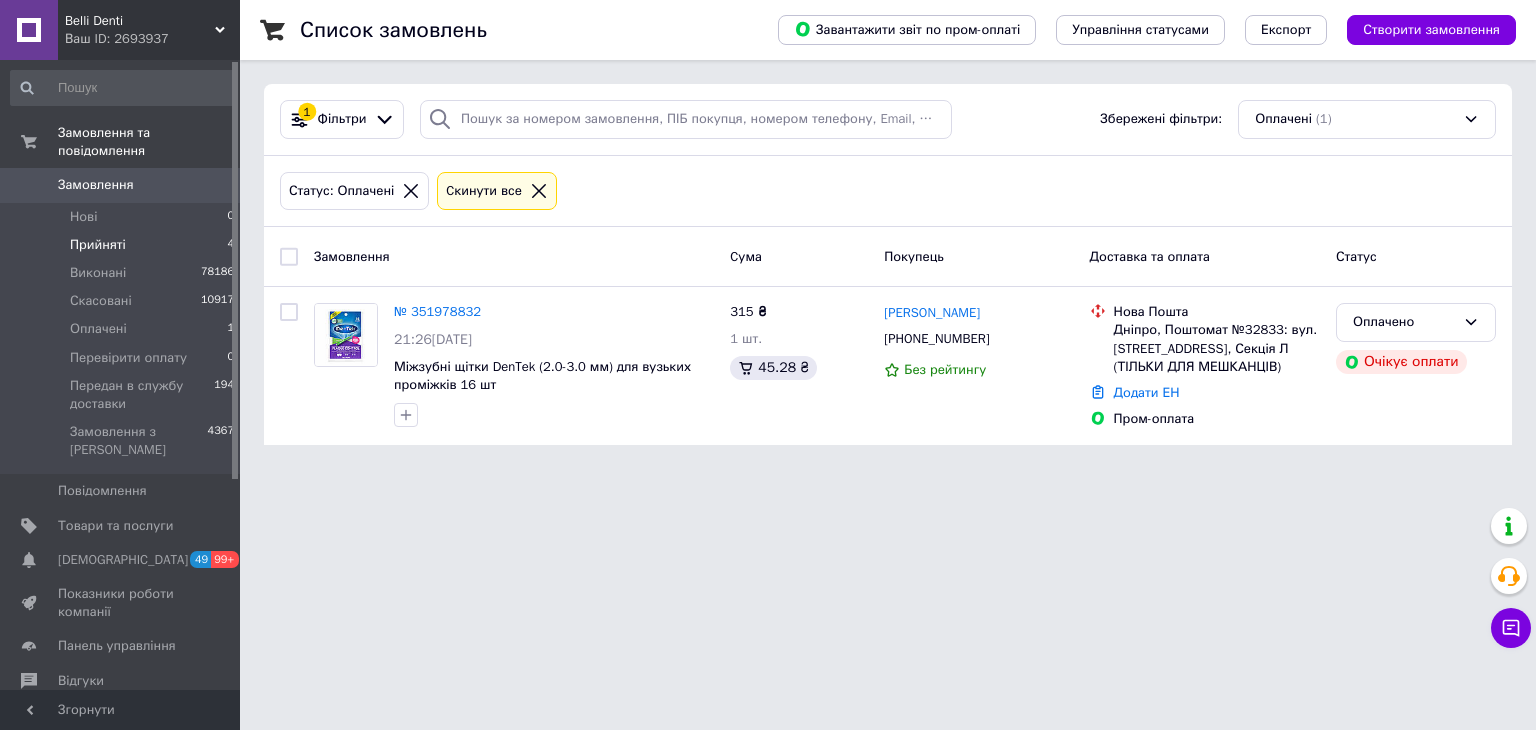 click on "Прийняті 4" at bounding box center (123, 245) 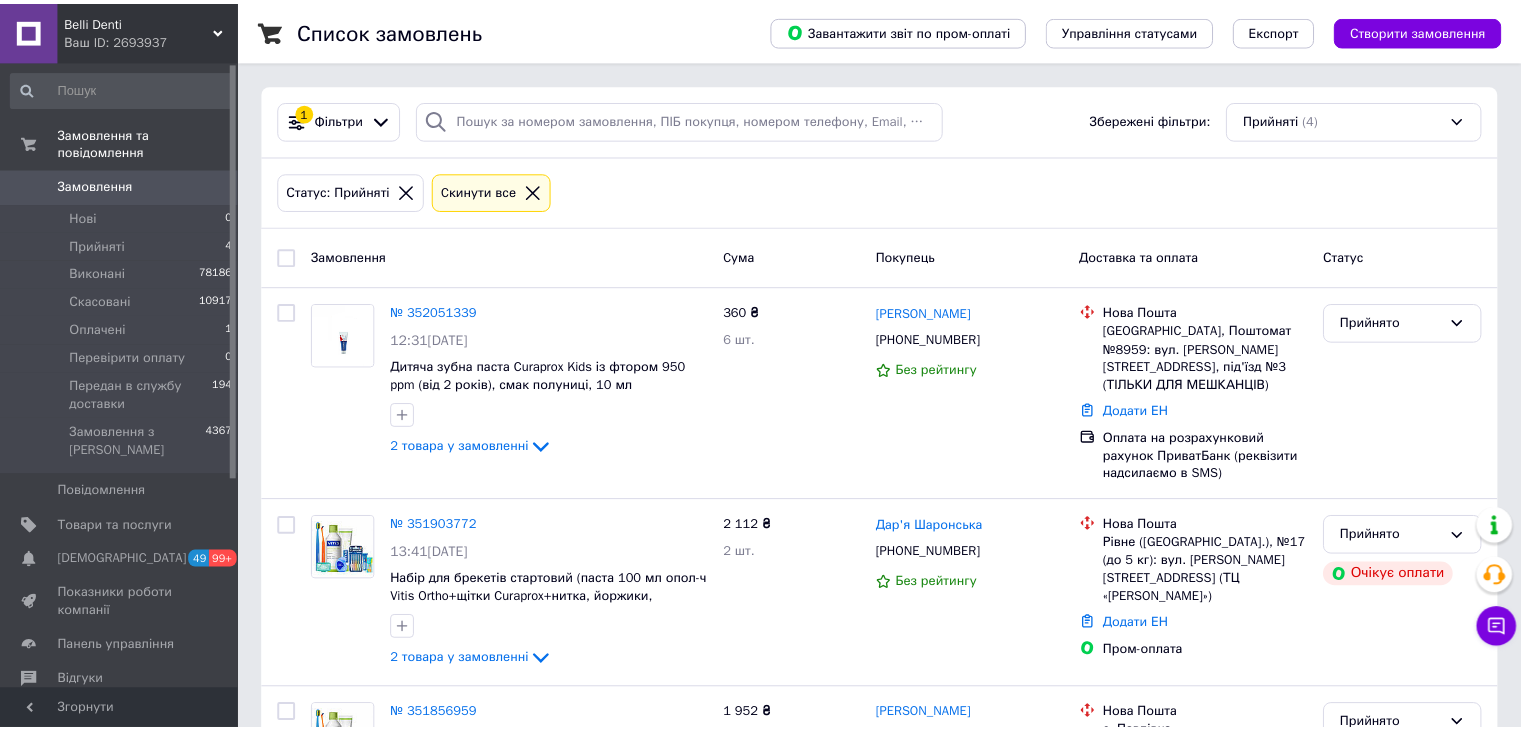 scroll, scrollTop: 0, scrollLeft: 0, axis: both 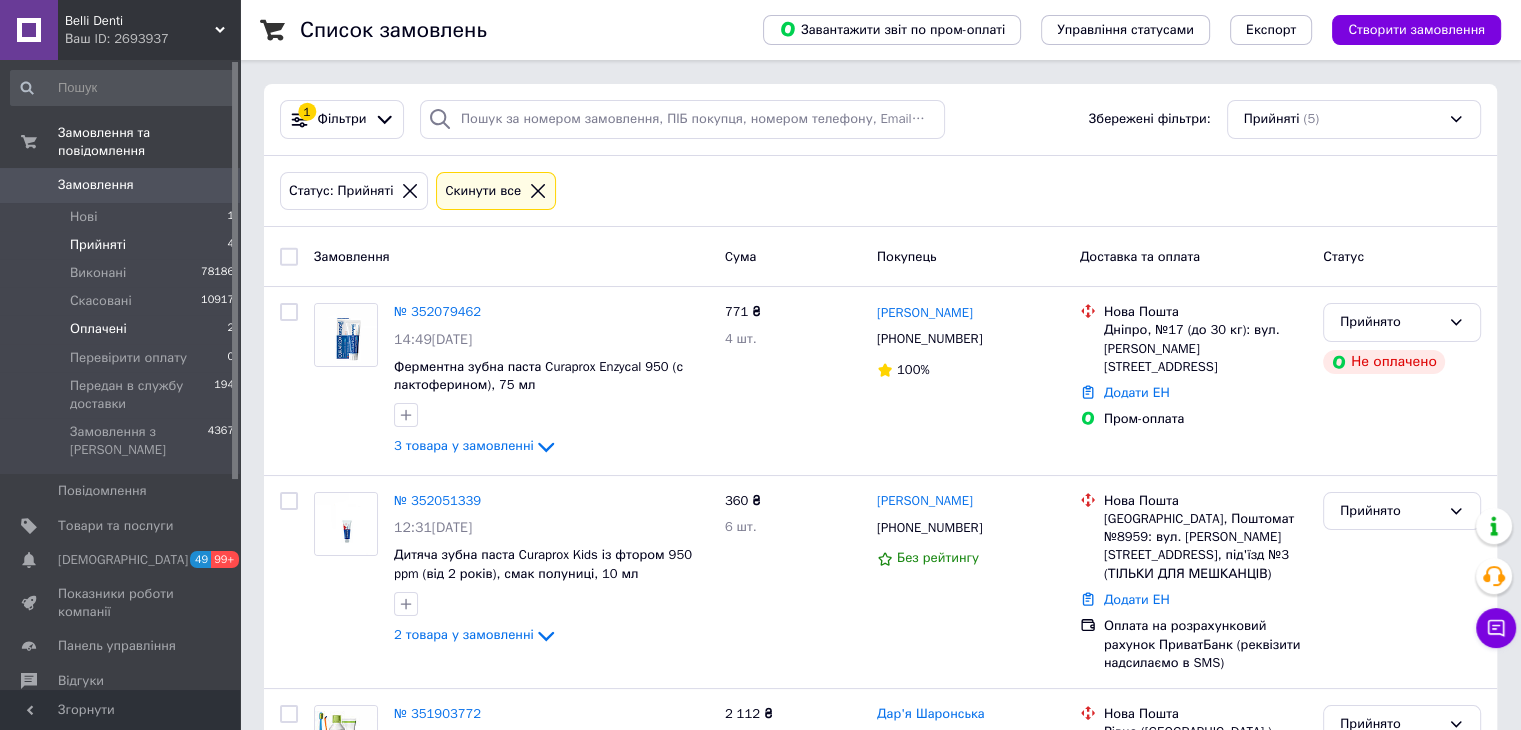 drag, startPoint x: 212, startPoint y: 313, endPoint x: 227, endPoint y: 323, distance: 18.027756 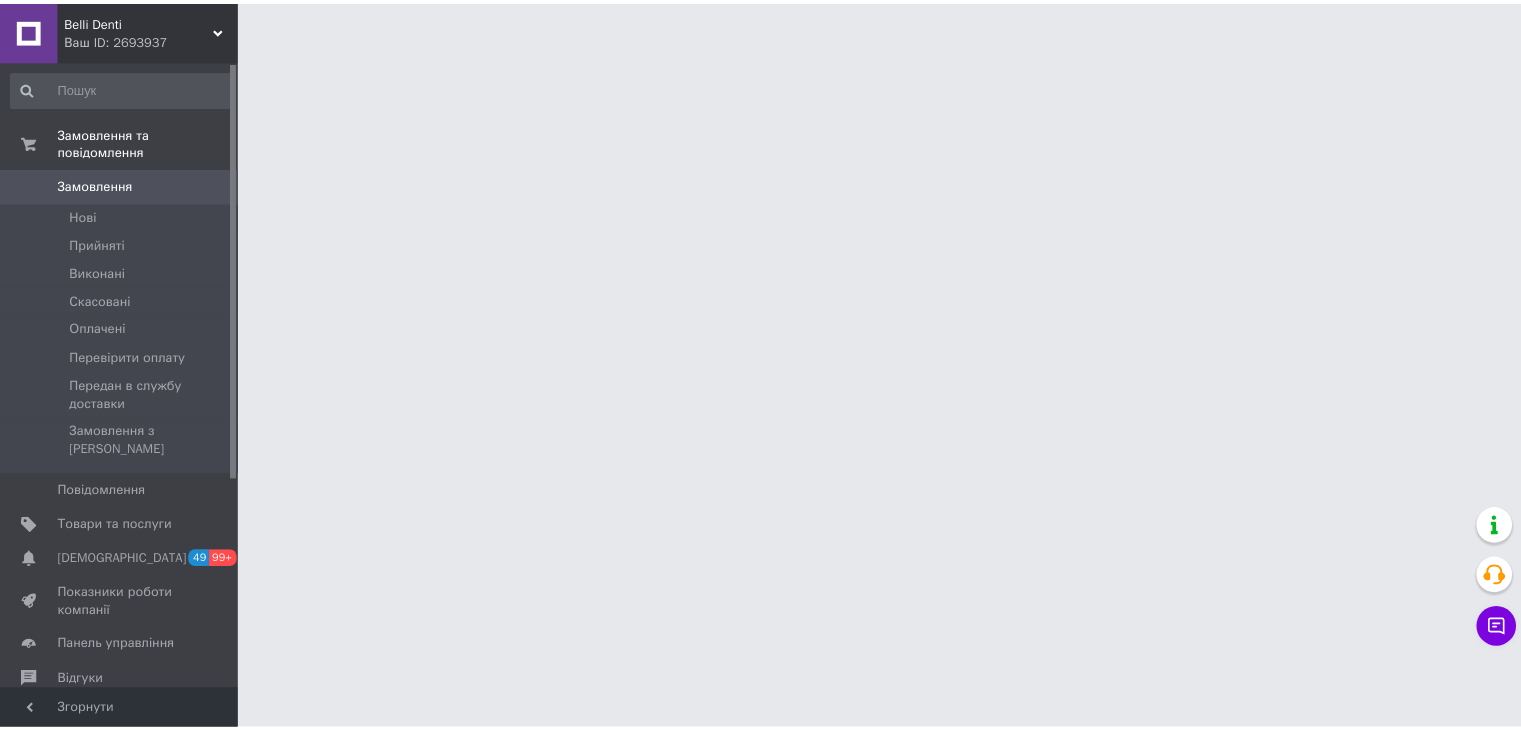 scroll, scrollTop: 0, scrollLeft: 0, axis: both 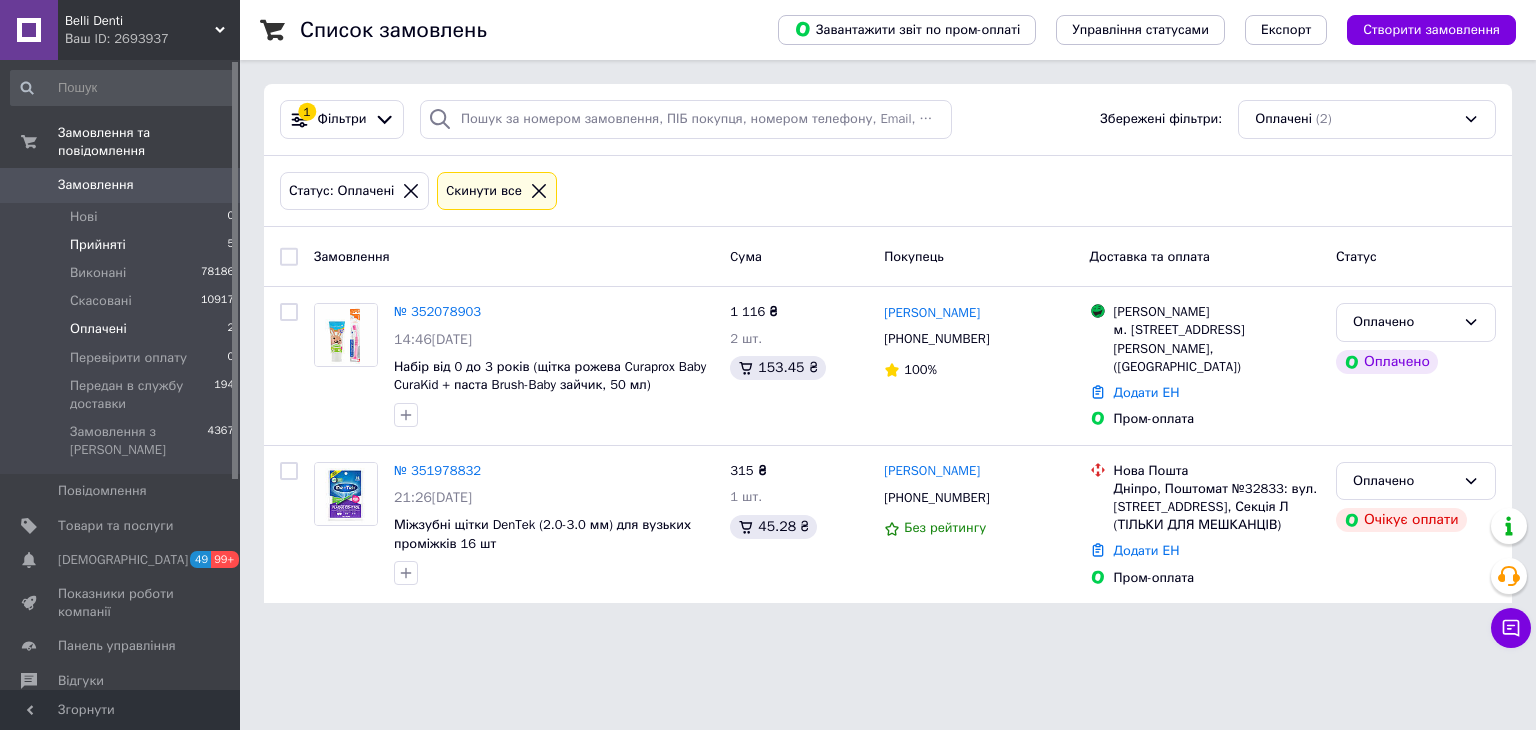 click on "Прийняті 5" at bounding box center (123, 245) 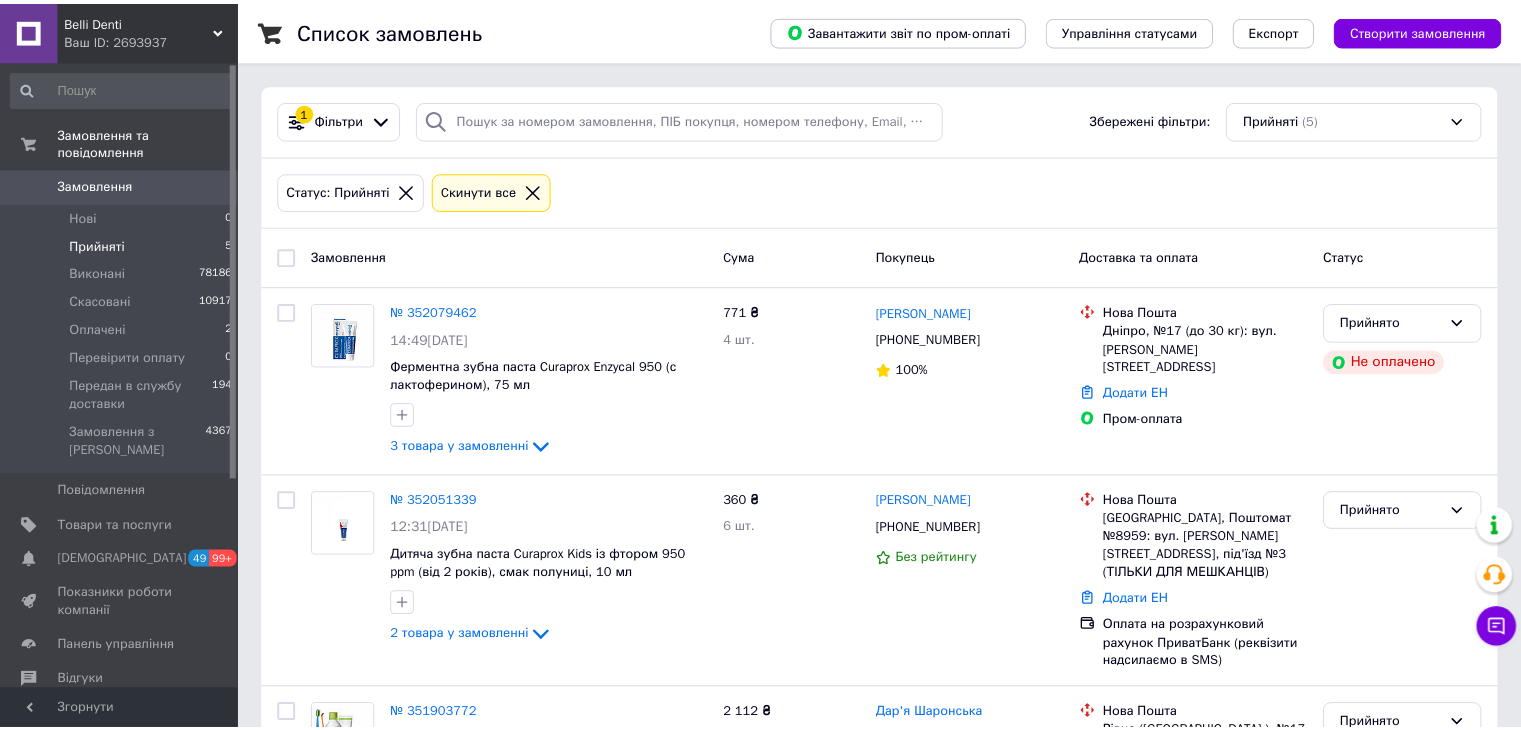 scroll, scrollTop: 0, scrollLeft: 0, axis: both 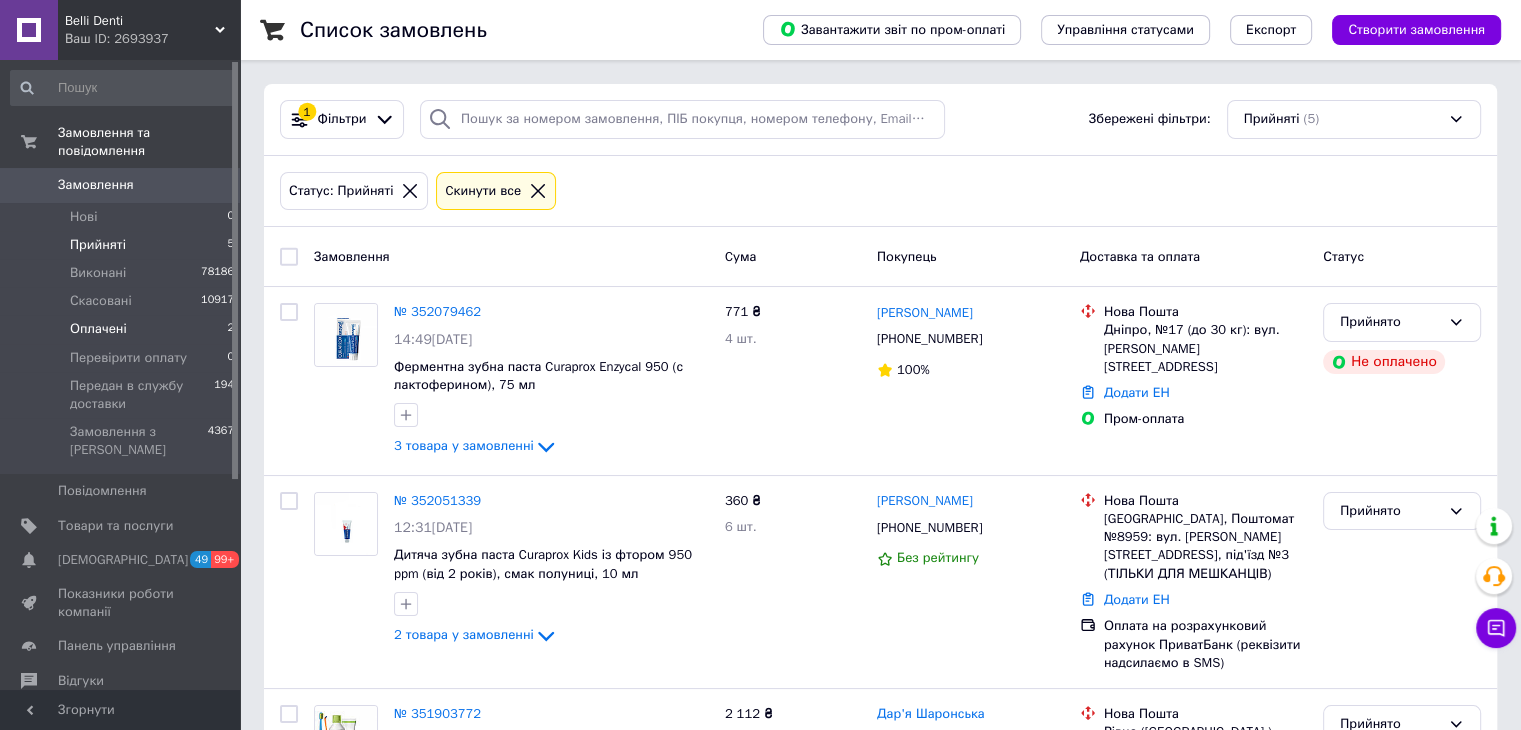 click on "Оплачені 2" at bounding box center [123, 329] 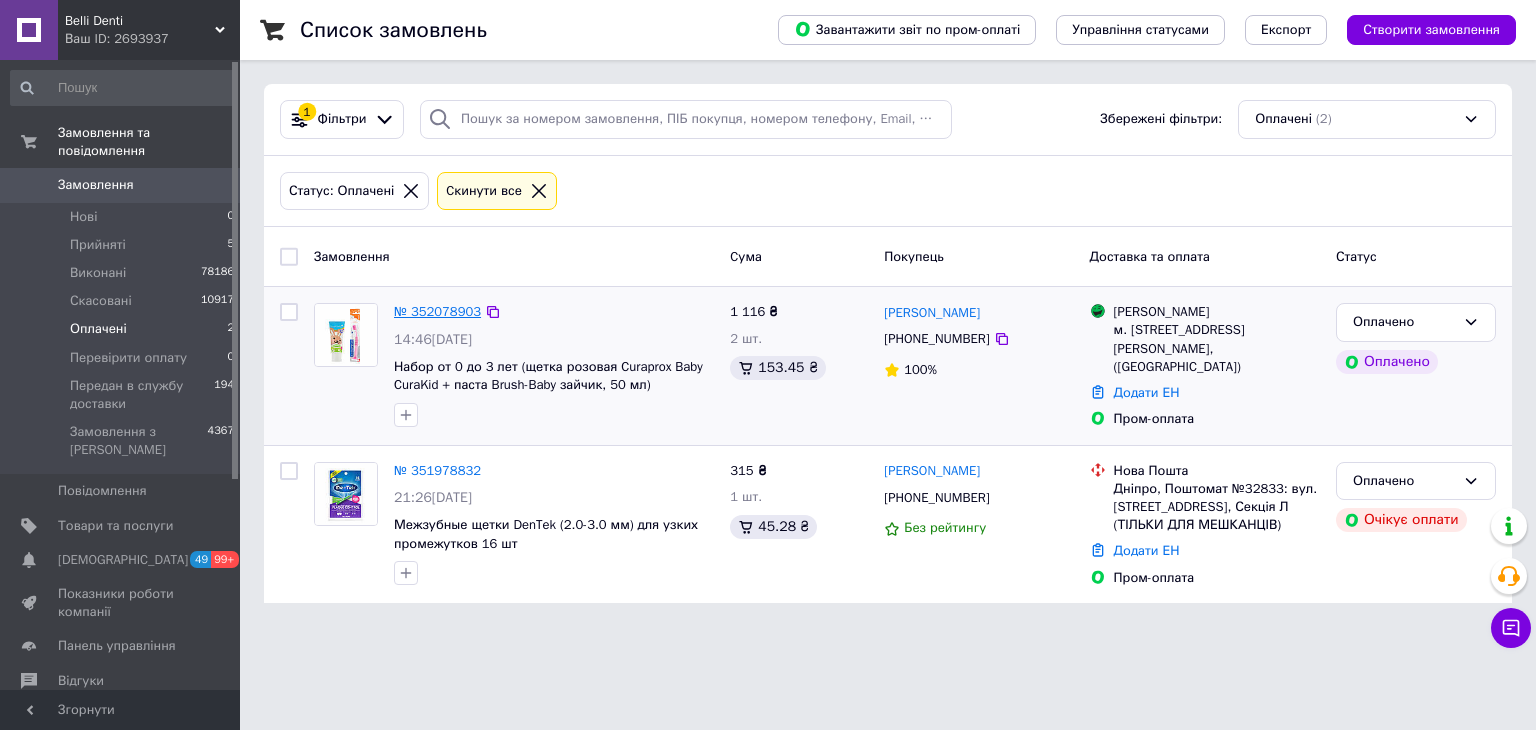 click on "№ 352078903" at bounding box center (437, 311) 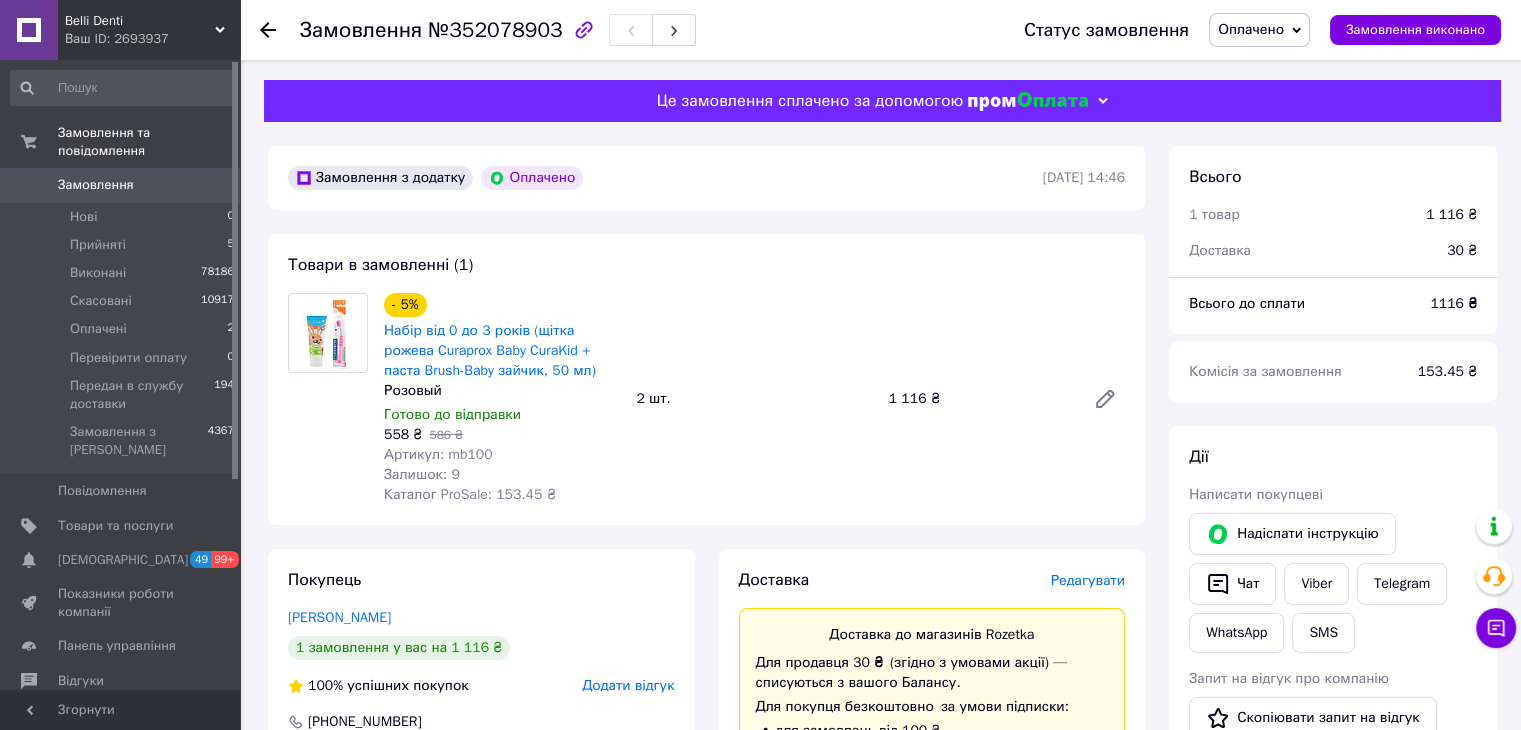 scroll, scrollTop: 500, scrollLeft: 0, axis: vertical 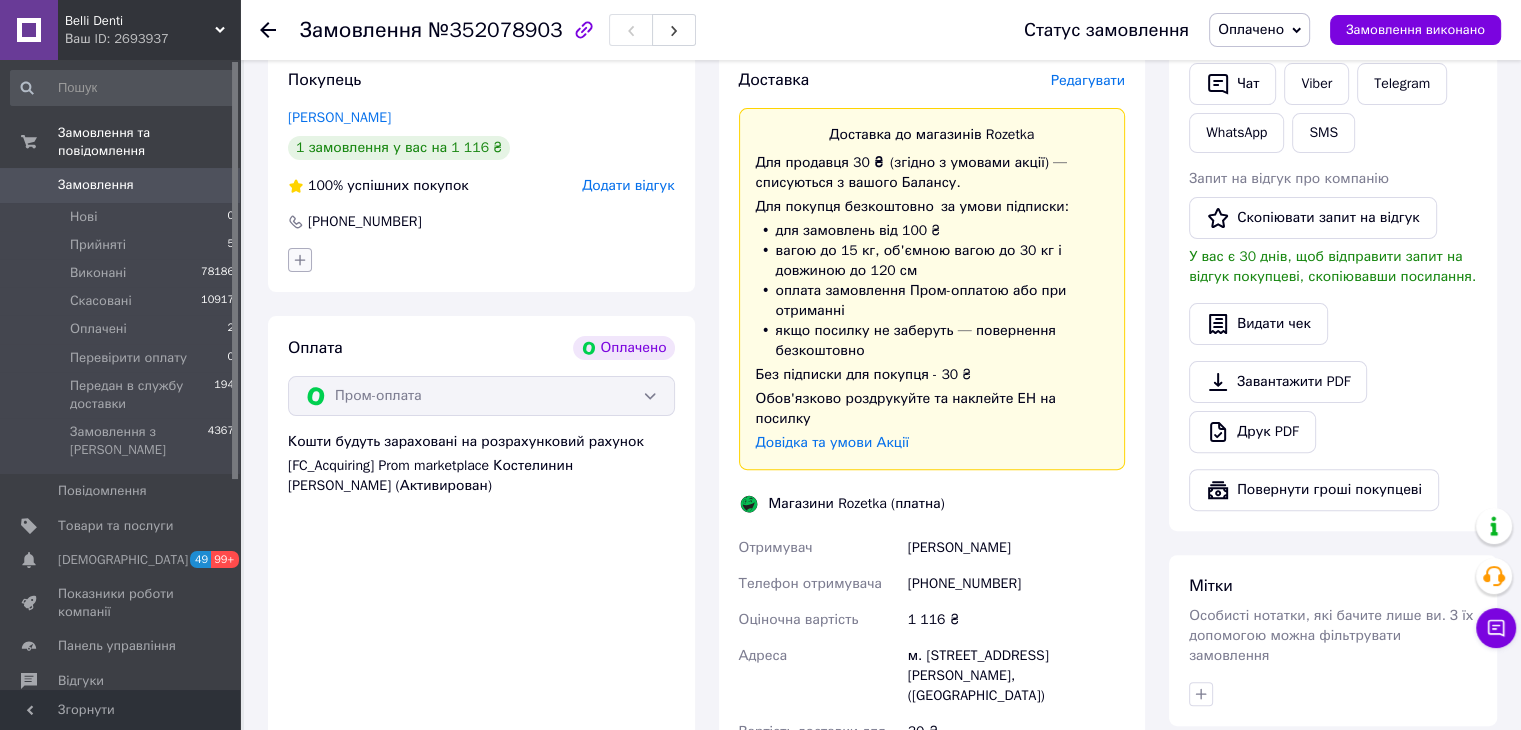click 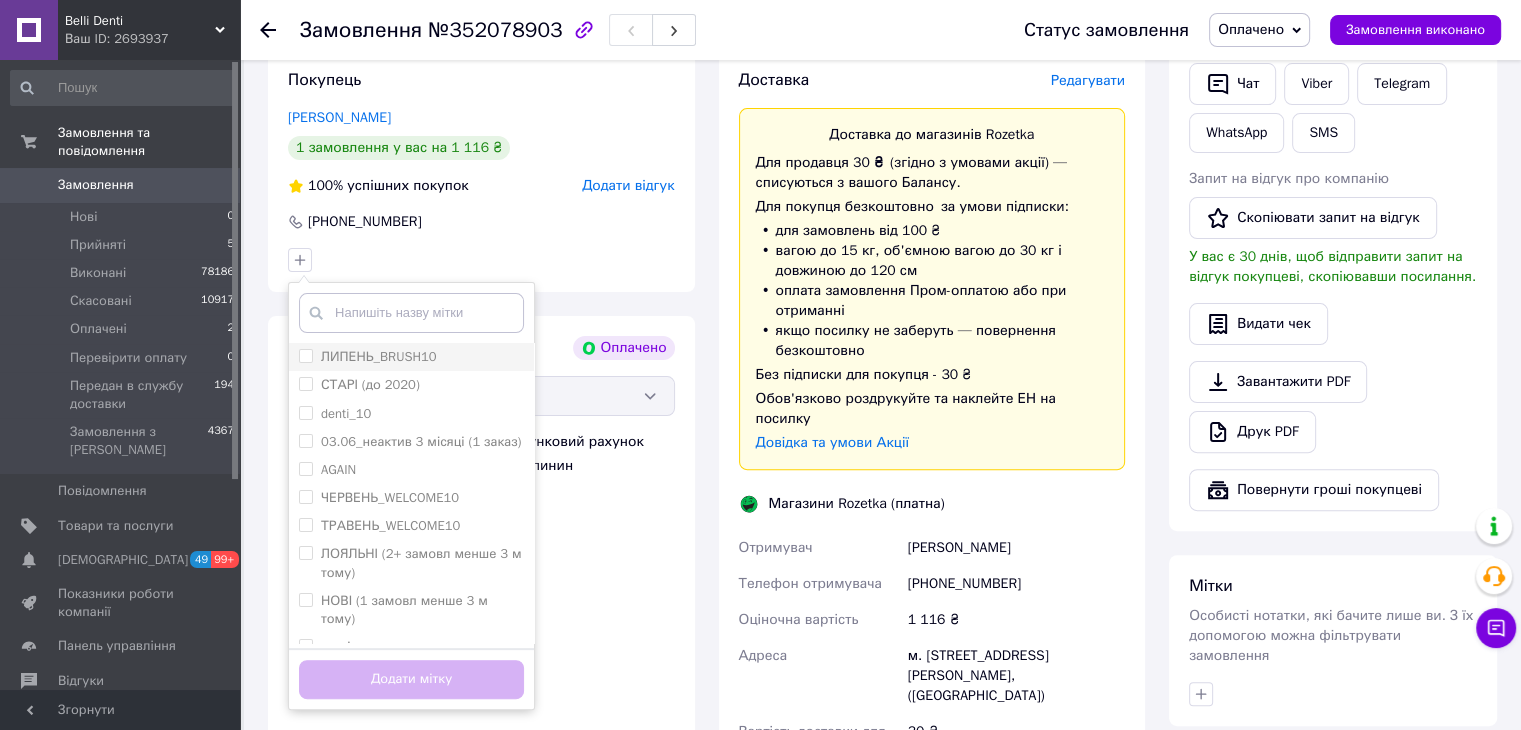 click on "ЛИПЕНЬ_BRUSH10" at bounding box center (379, 356) 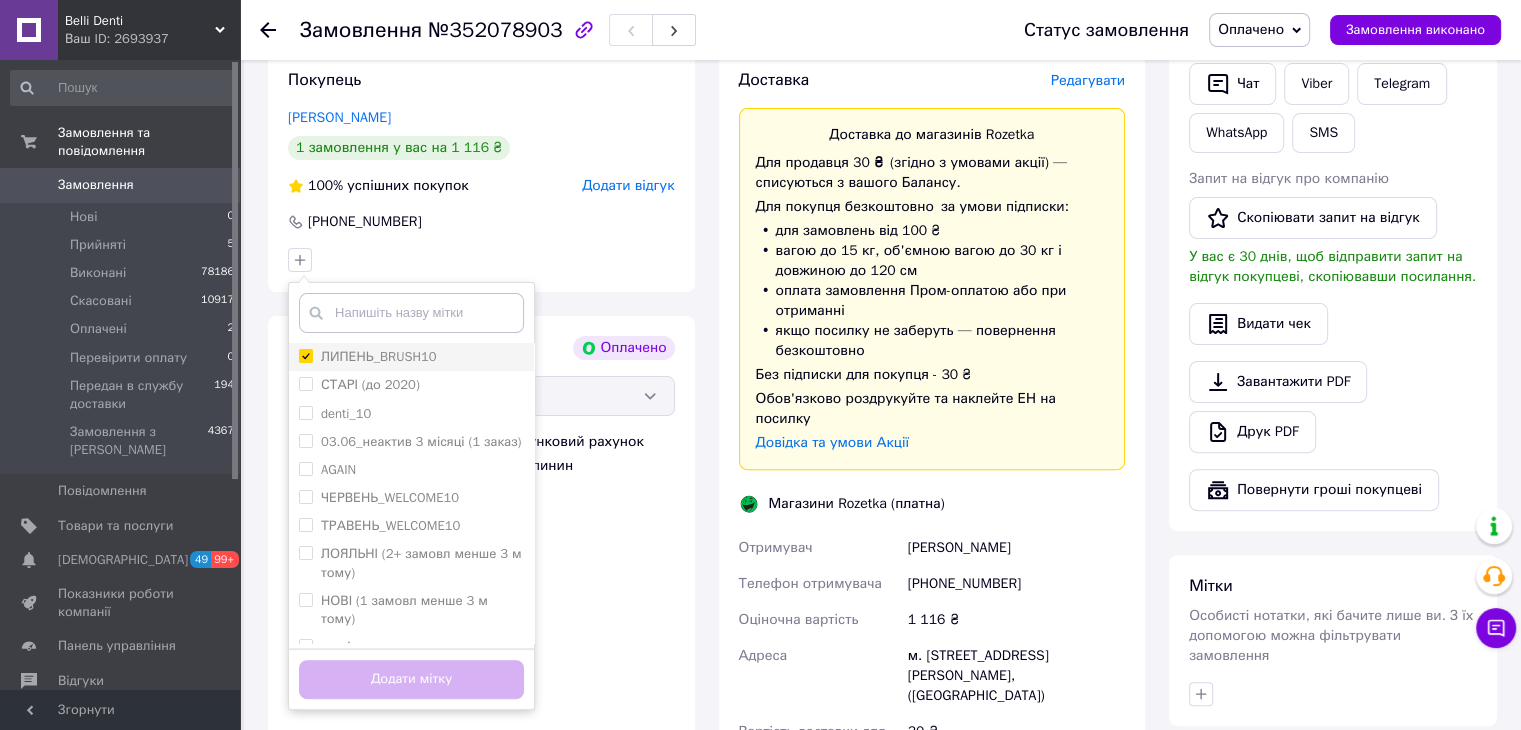 checkbox on "true" 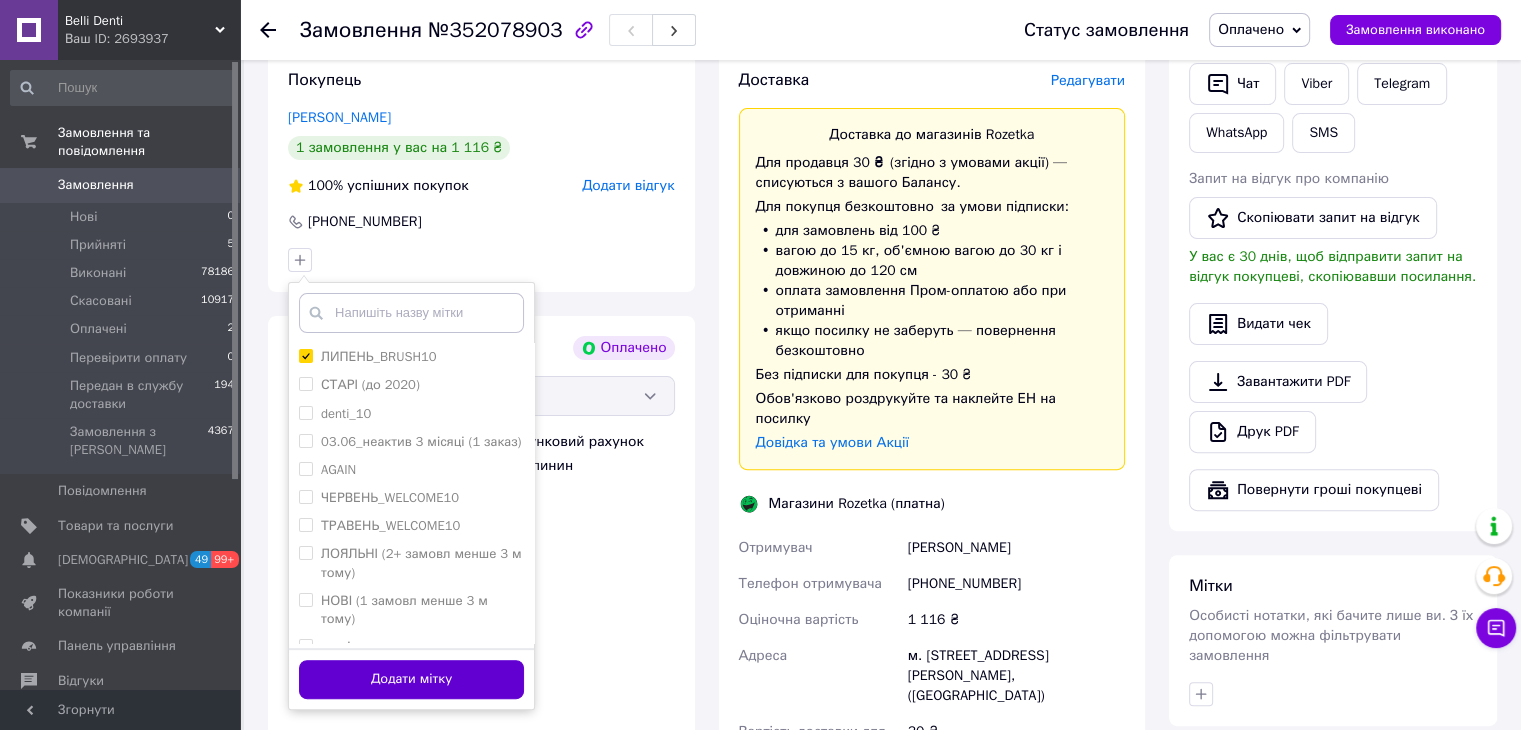 click on "Додати мітку" at bounding box center [411, 679] 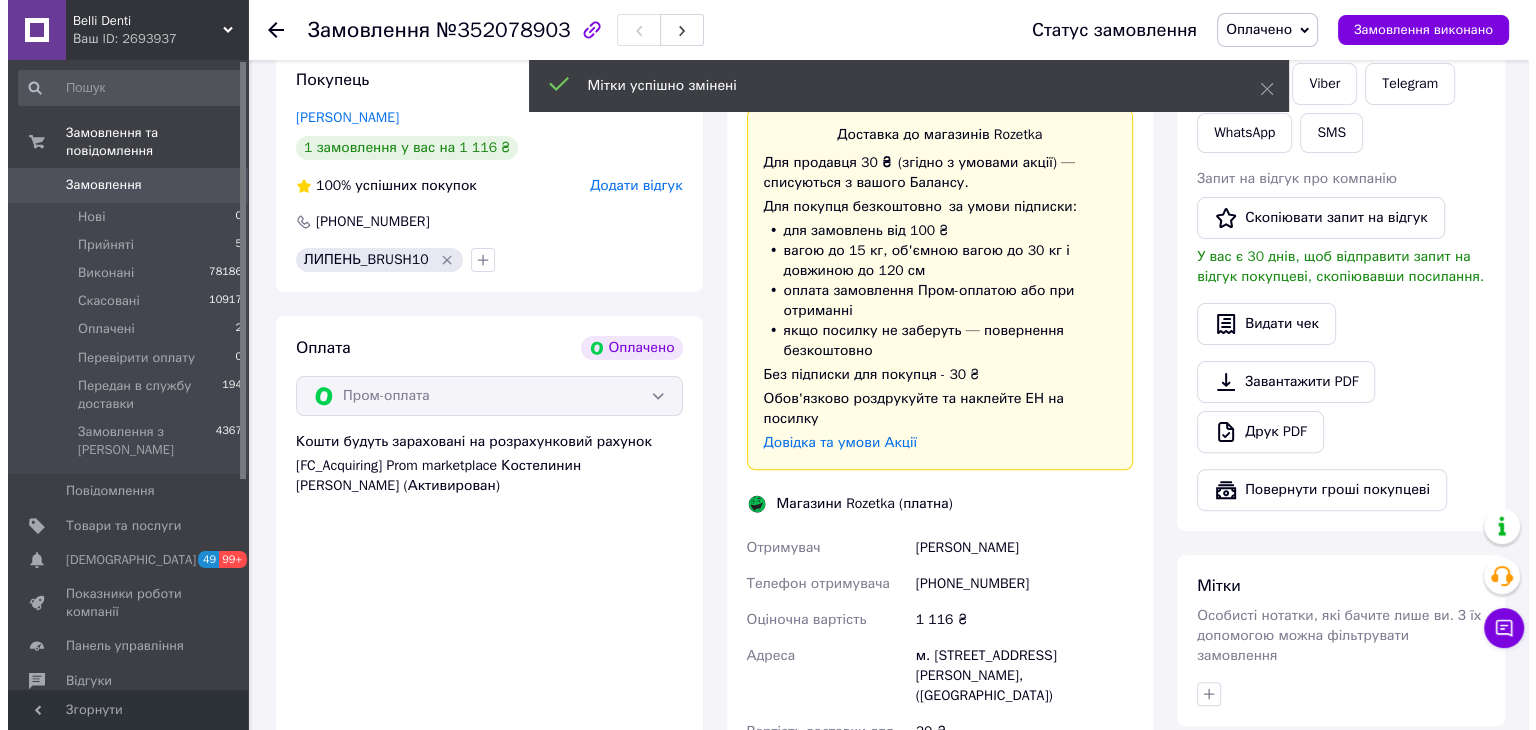 scroll, scrollTop: 400, scrollLeft: 0, axis: vertical 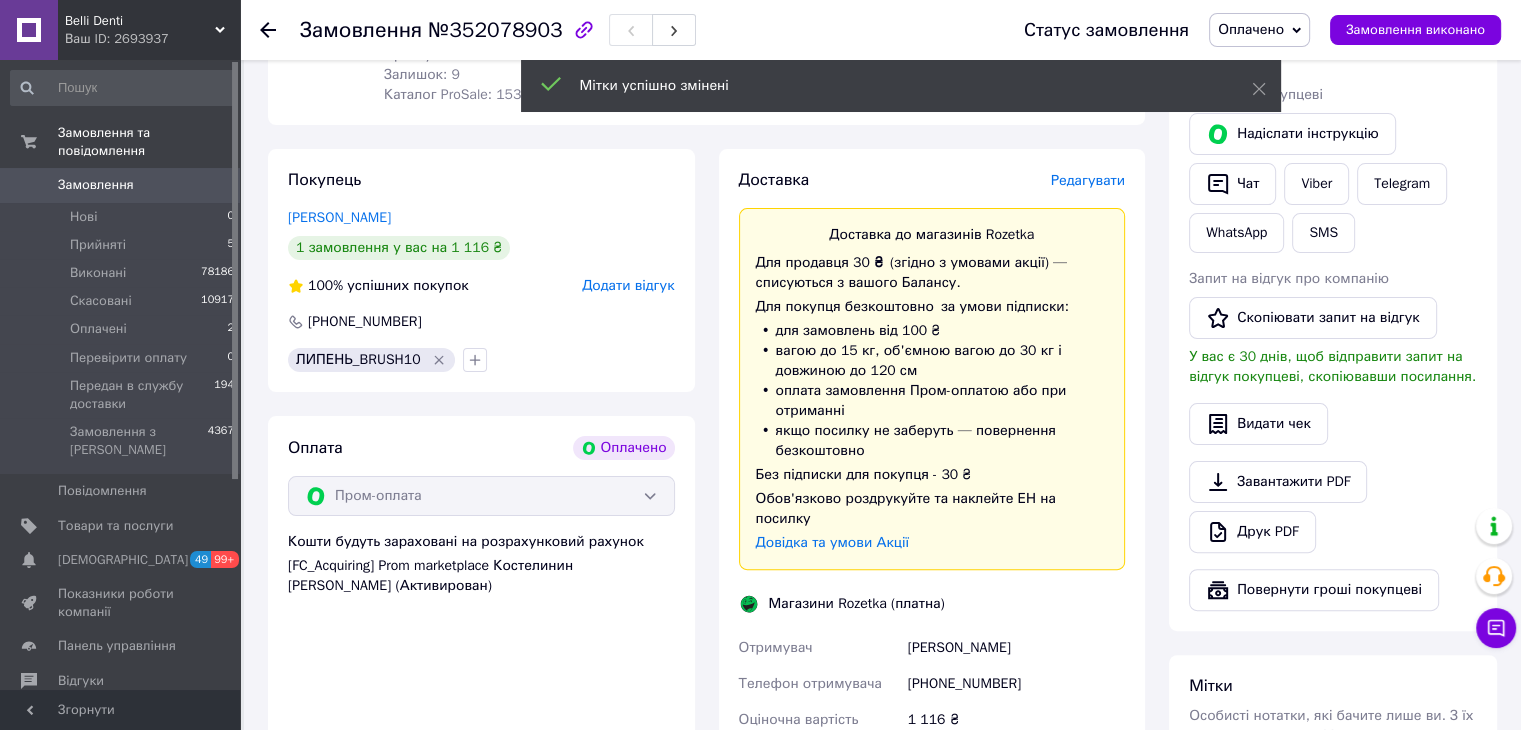 click on "Редагувати" at bounding box center (1088, 180) 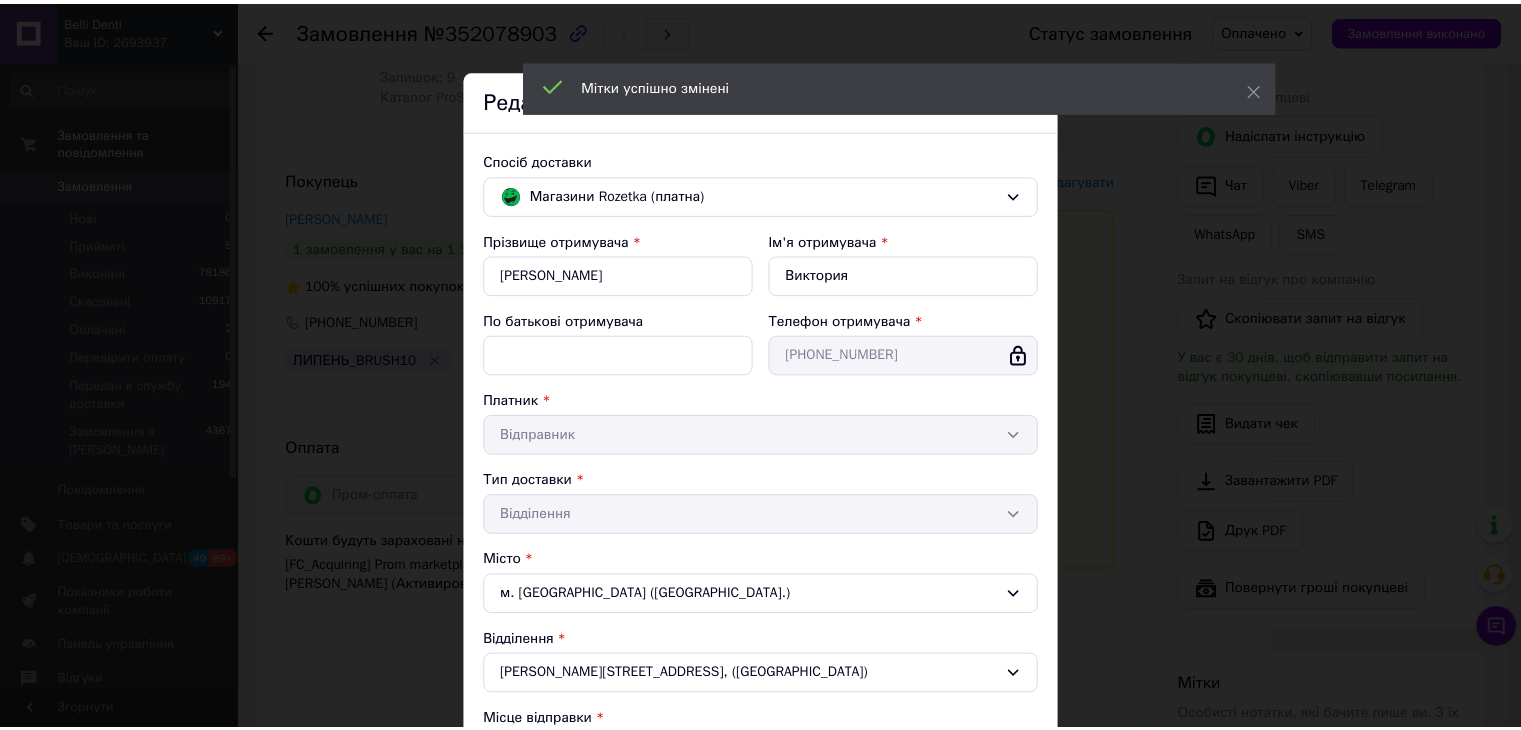 scroll, scrollTop: 389, scrollLeft: 0, axis: vertical 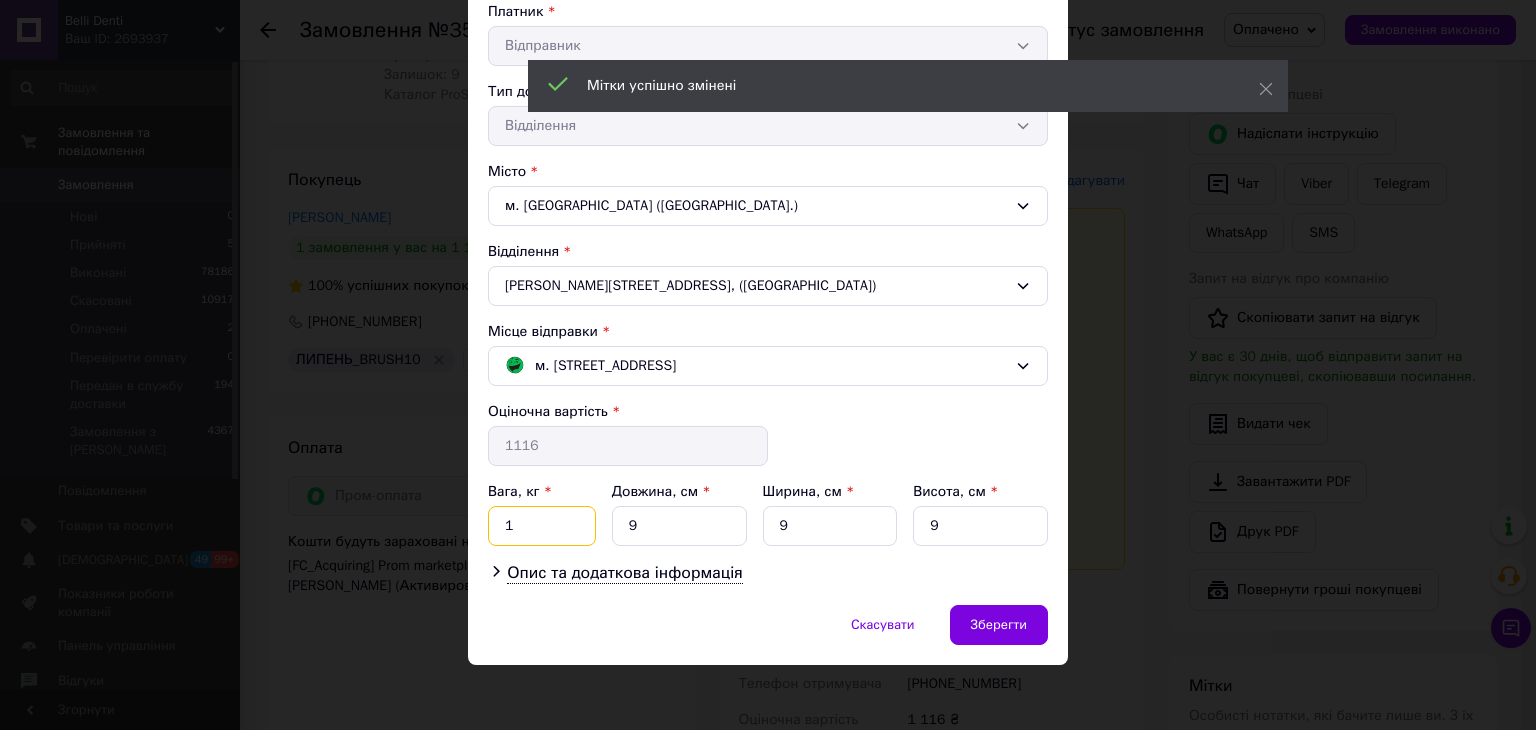 click on "1" at bounding box center (542, 526) 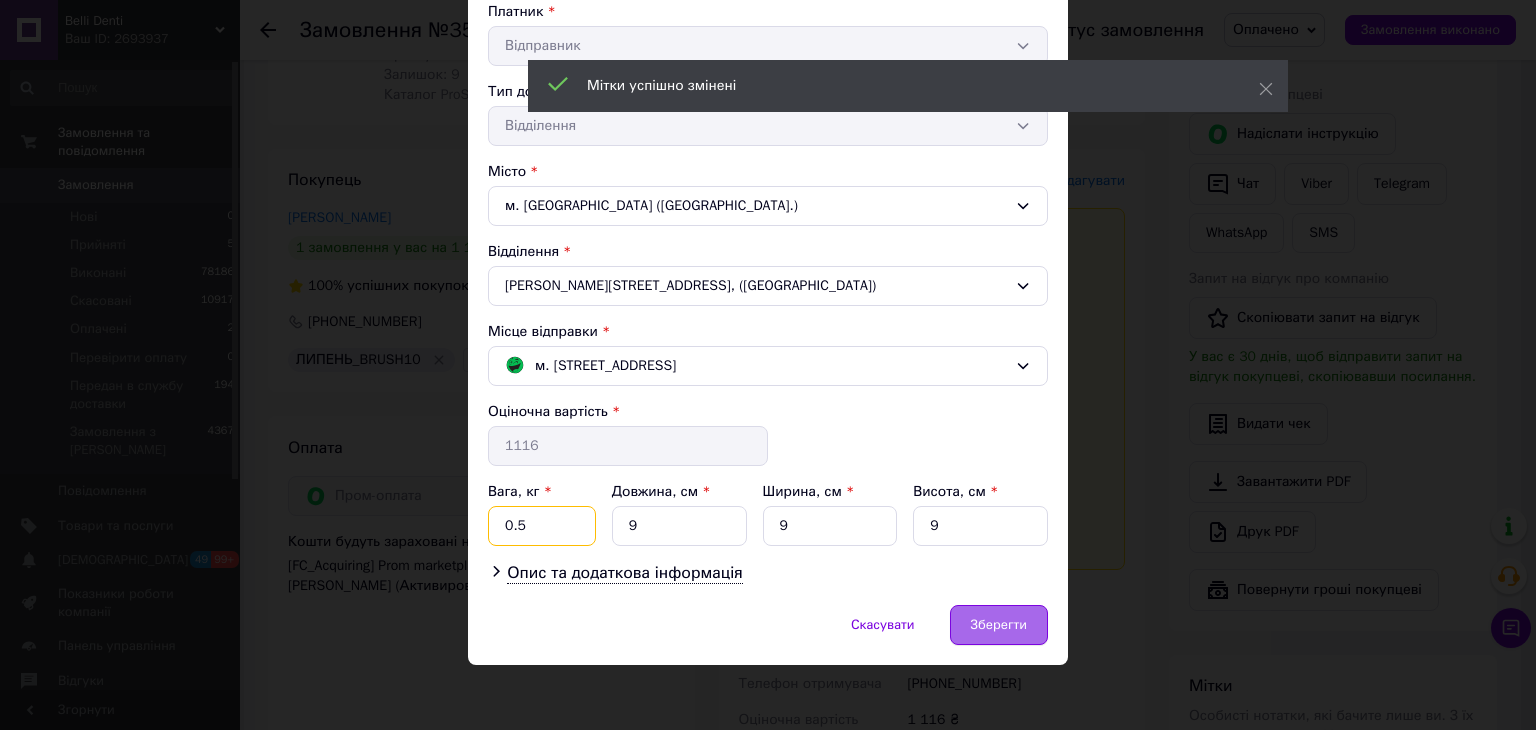 type on "0.5" 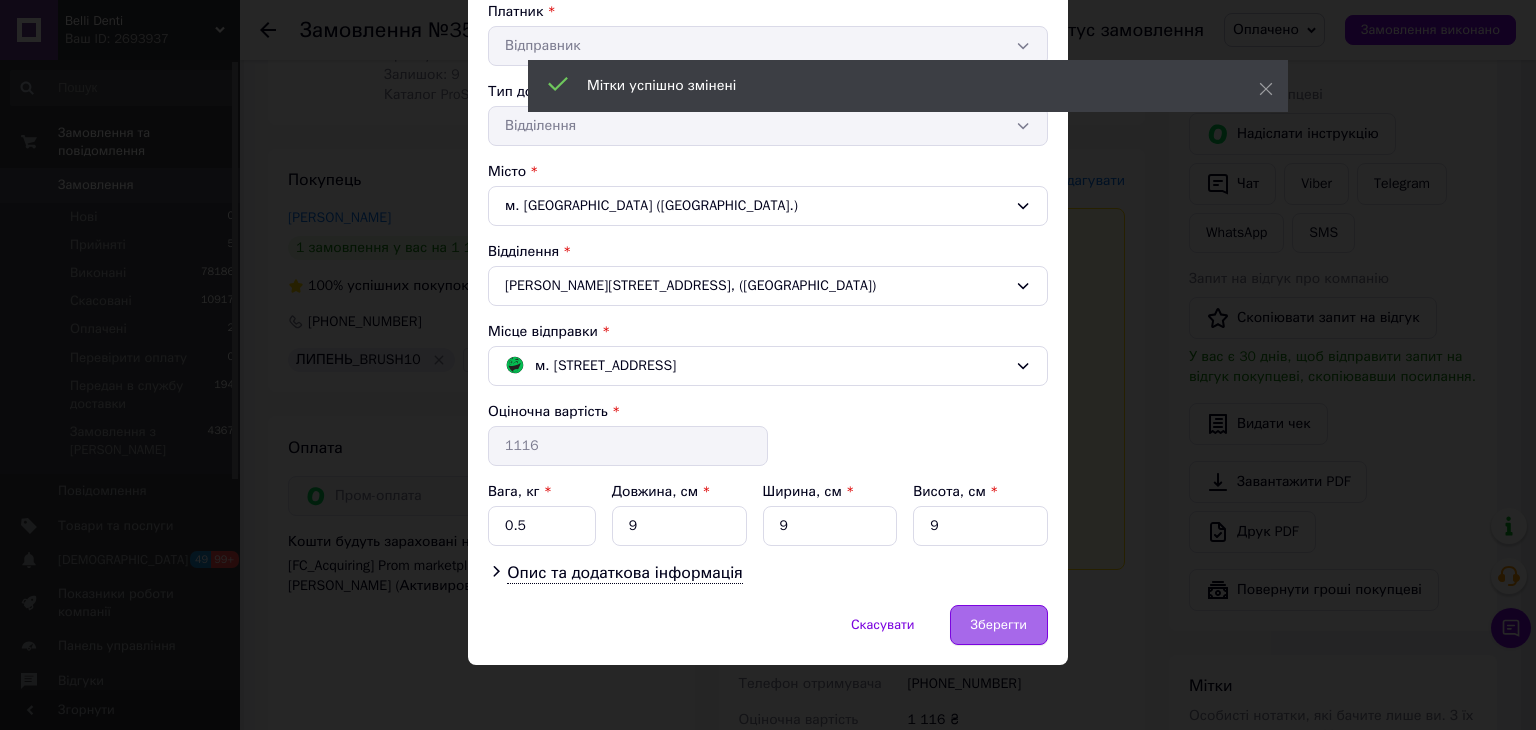 click on "Зберегти" at bounding box center [999, 625] 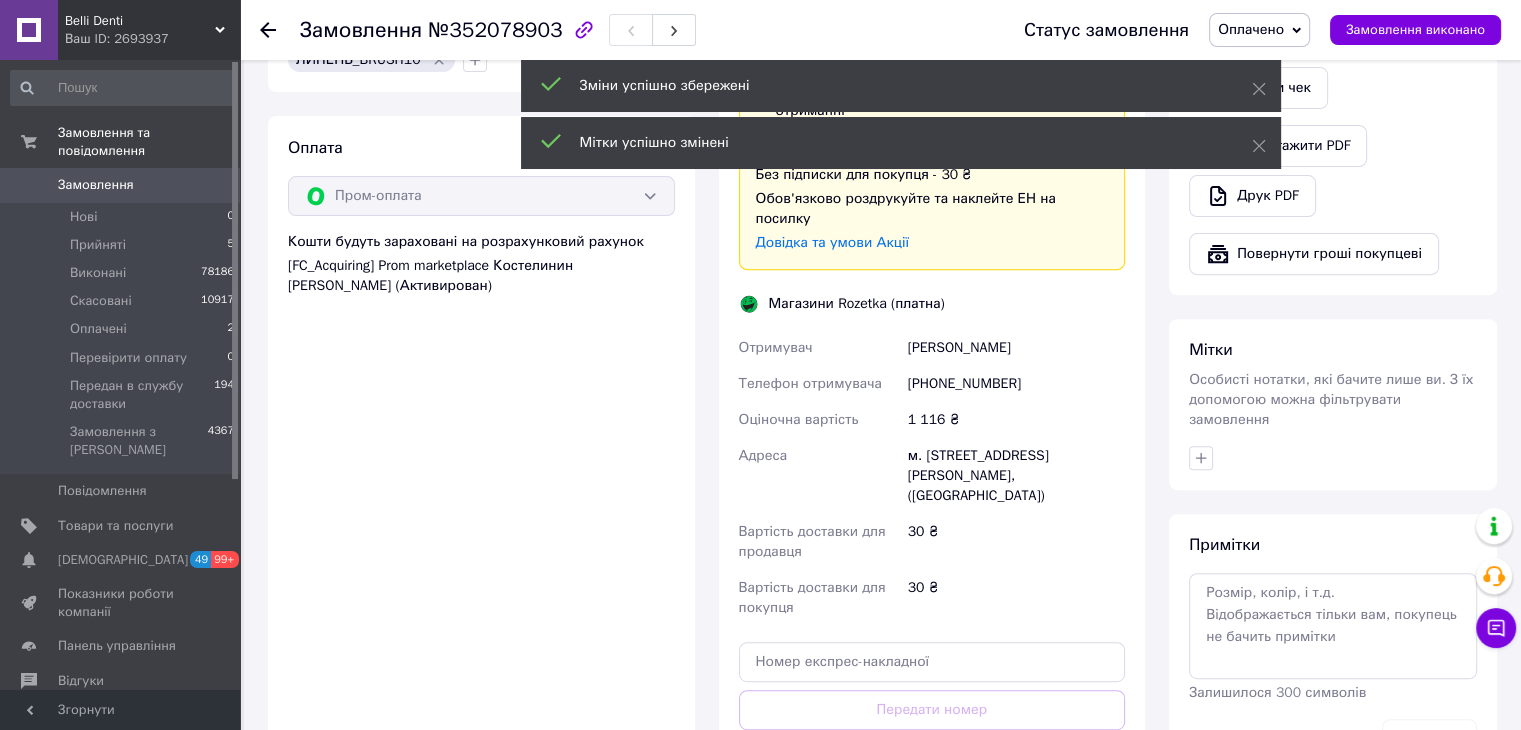 scroll, scrollTop: 800, scrollLeft: 0, axis: vertical 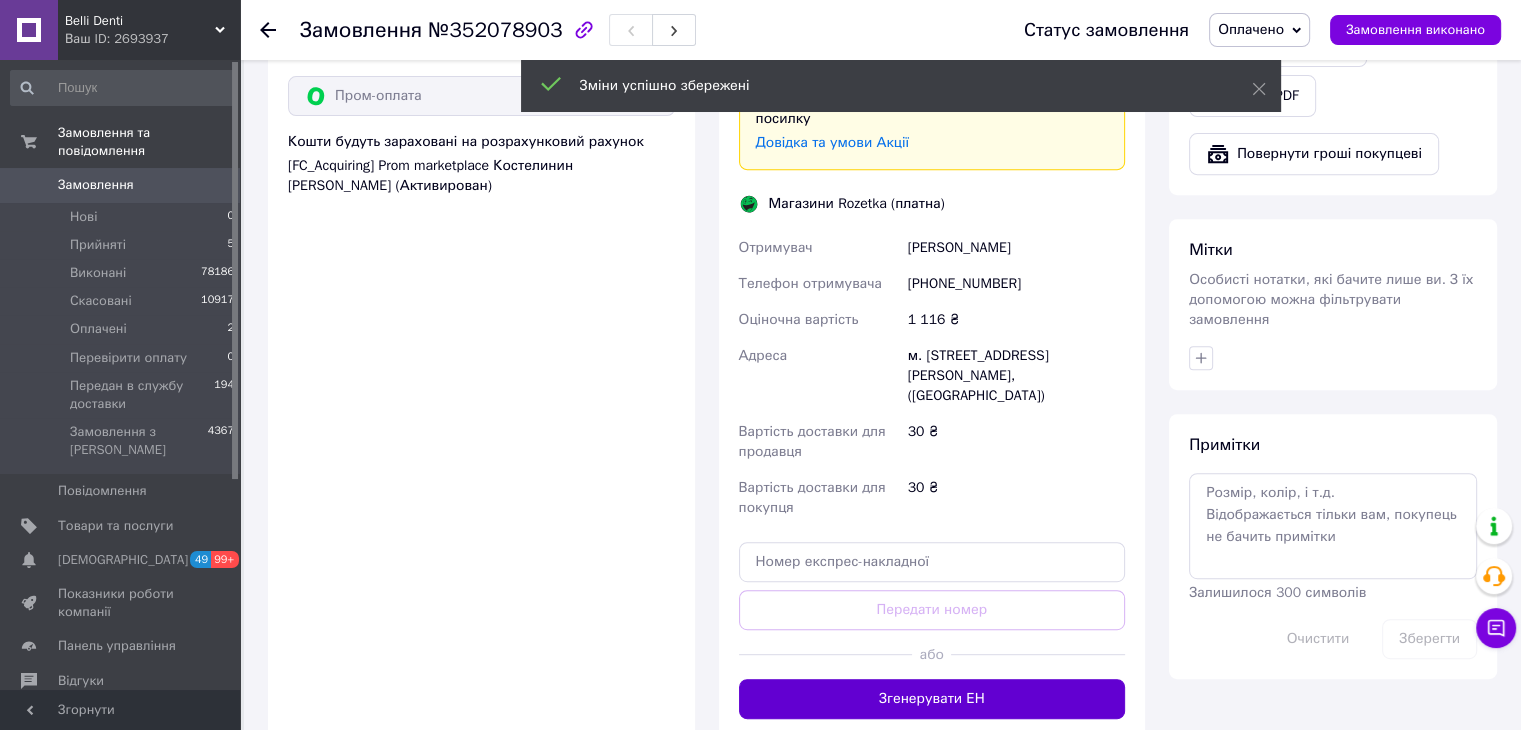 click on "Згенерувати ЕН" at bounding box center (932, 699) 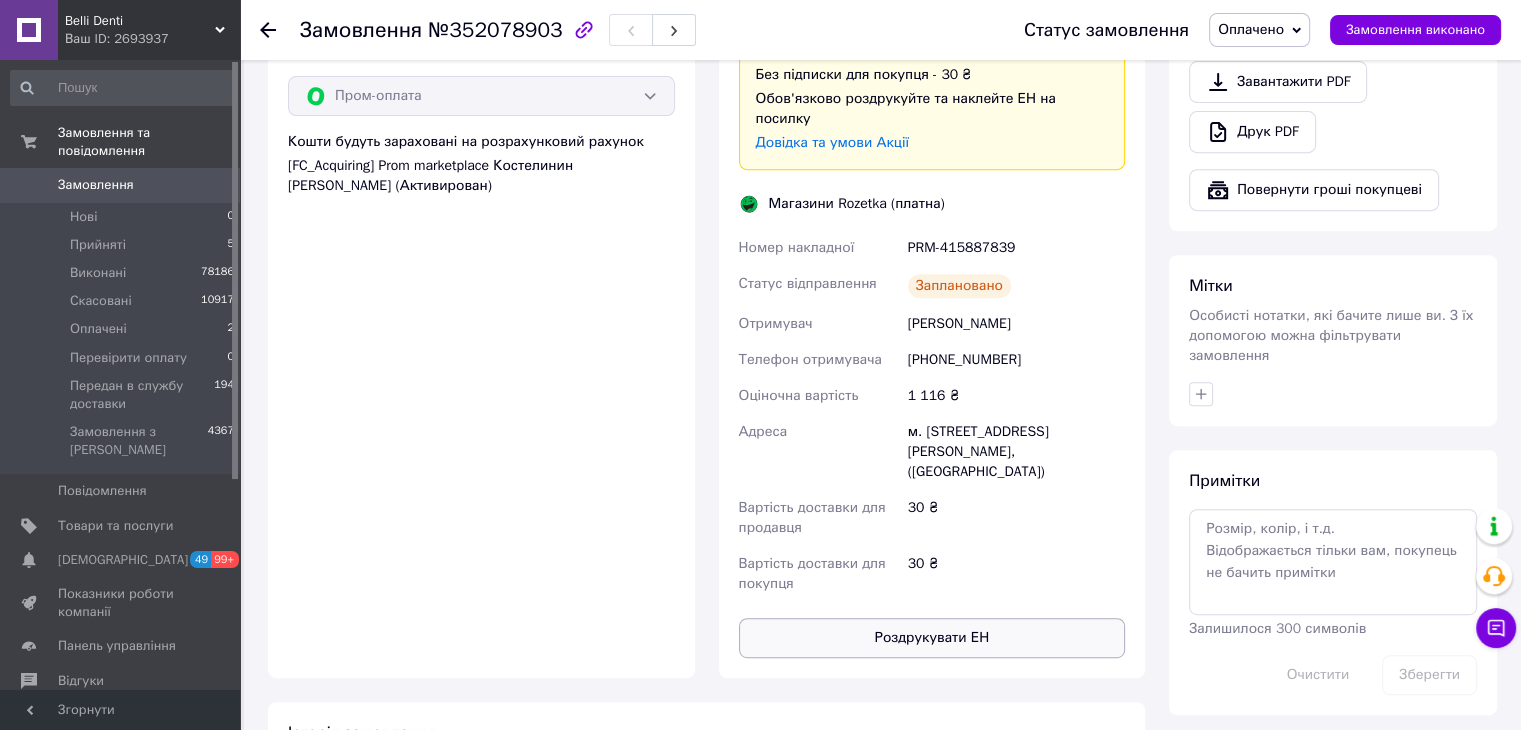 click on "Роздрукувати ЕН" at bounding box center (932, 638) 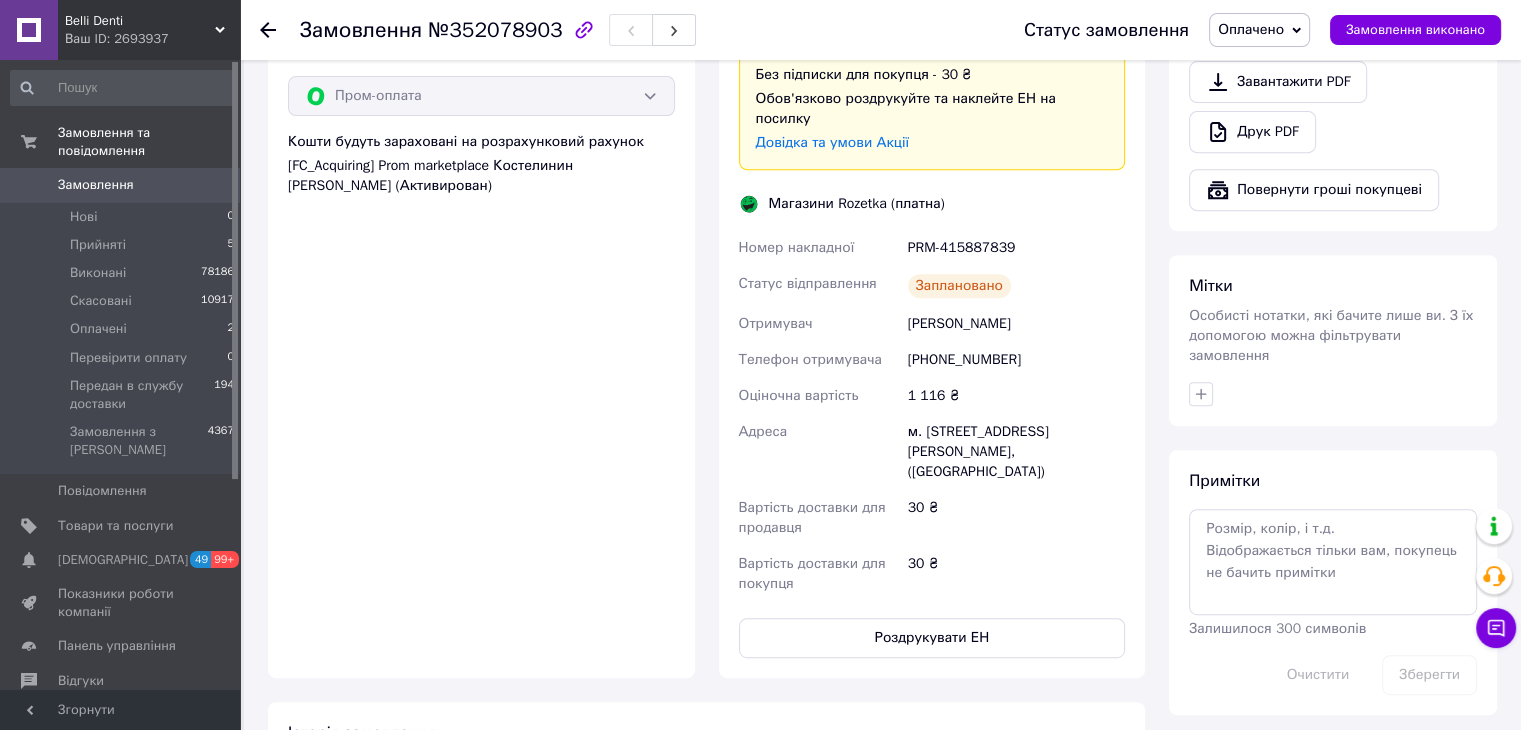 click on "Оплачено" at bounding box center (1251, 29) 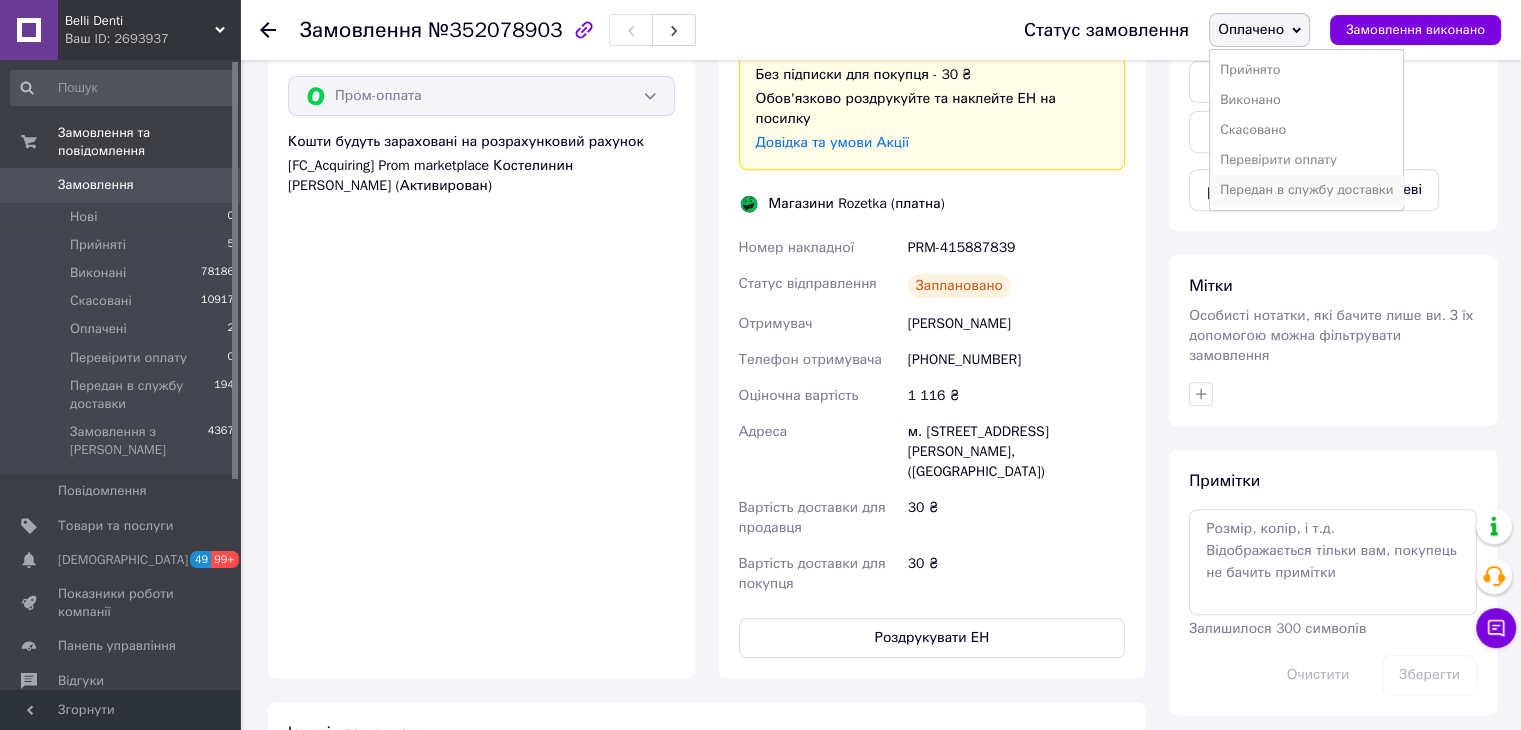 click on "Передан в службу доставки" at bounding box center (1306, 190) 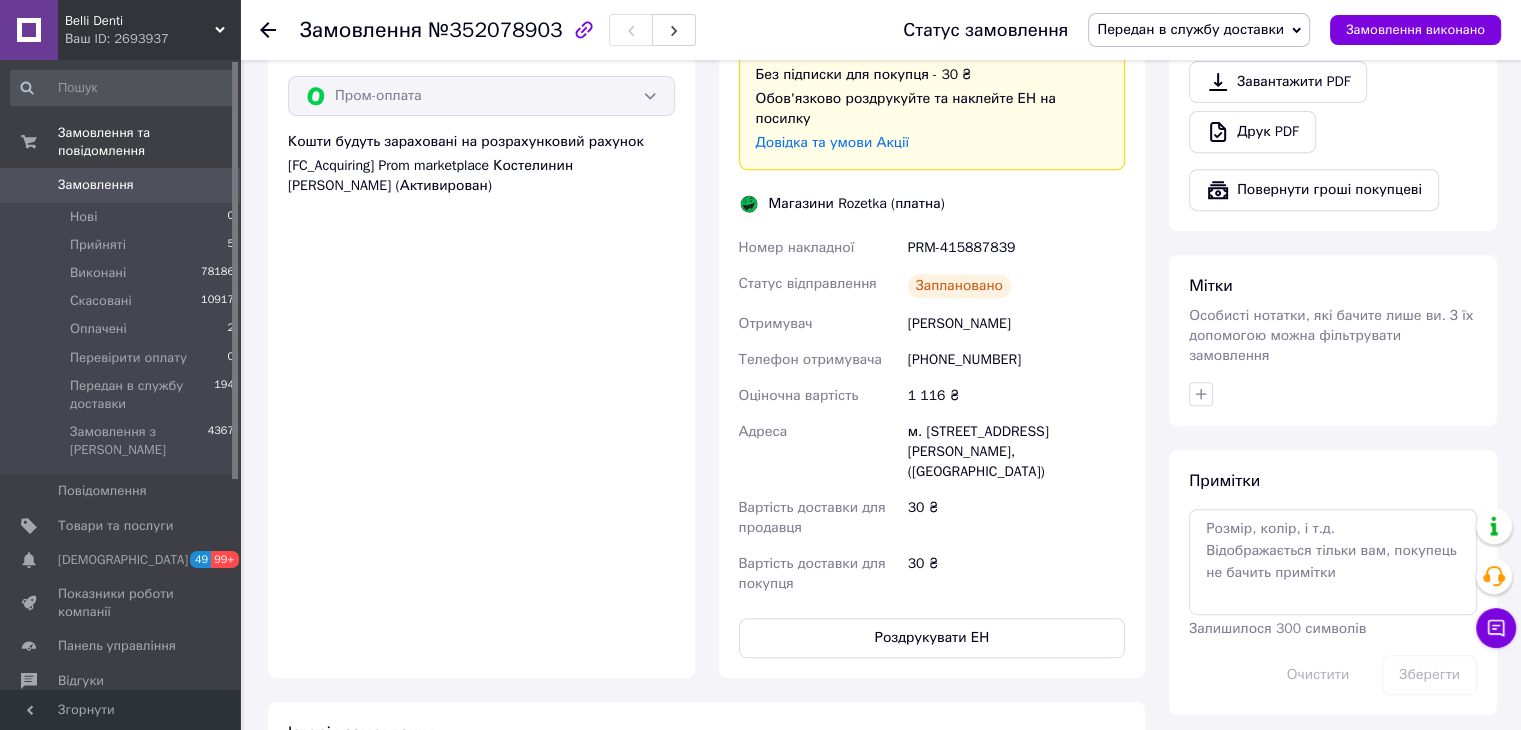 click 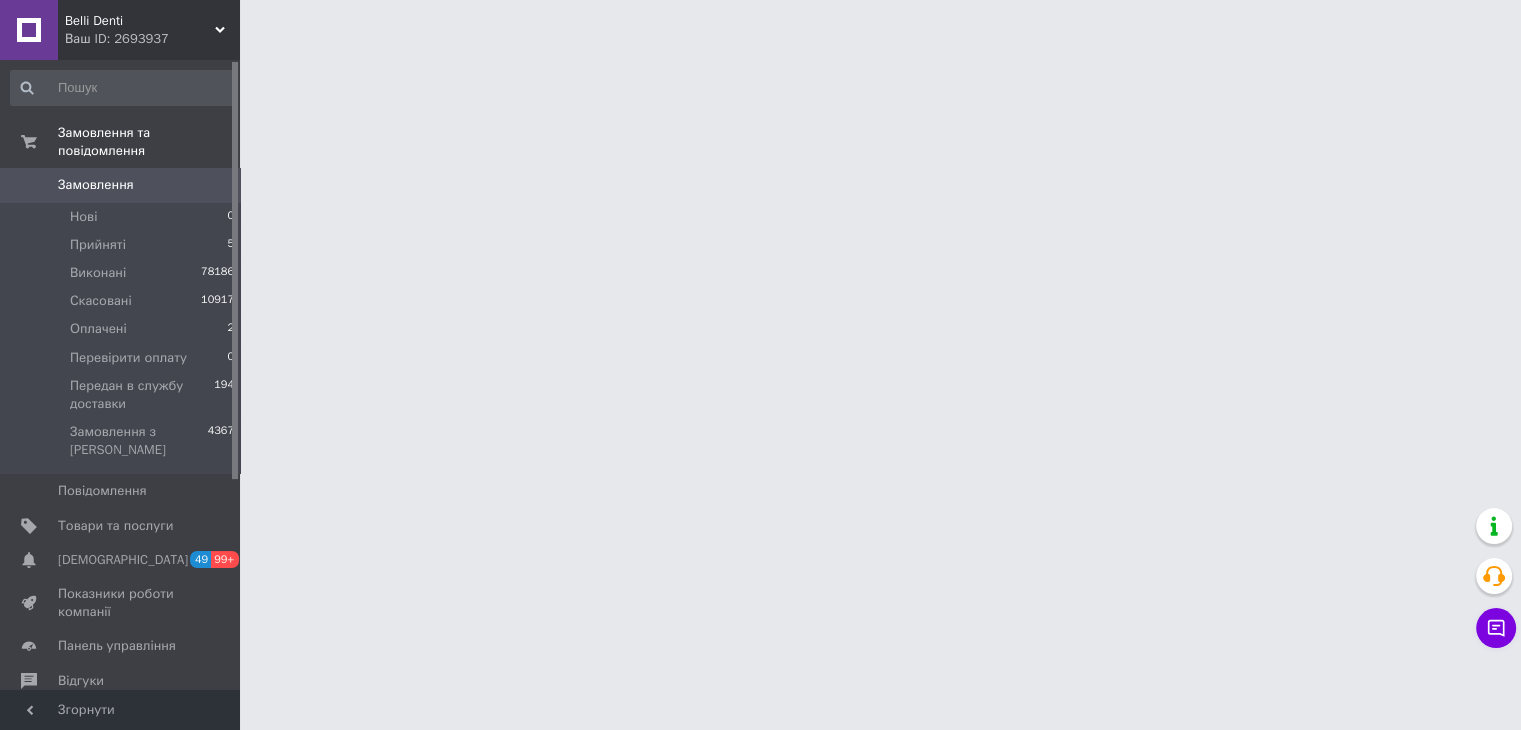 scroll, scrollTop: 0, scrollLeft: 0, axis: both 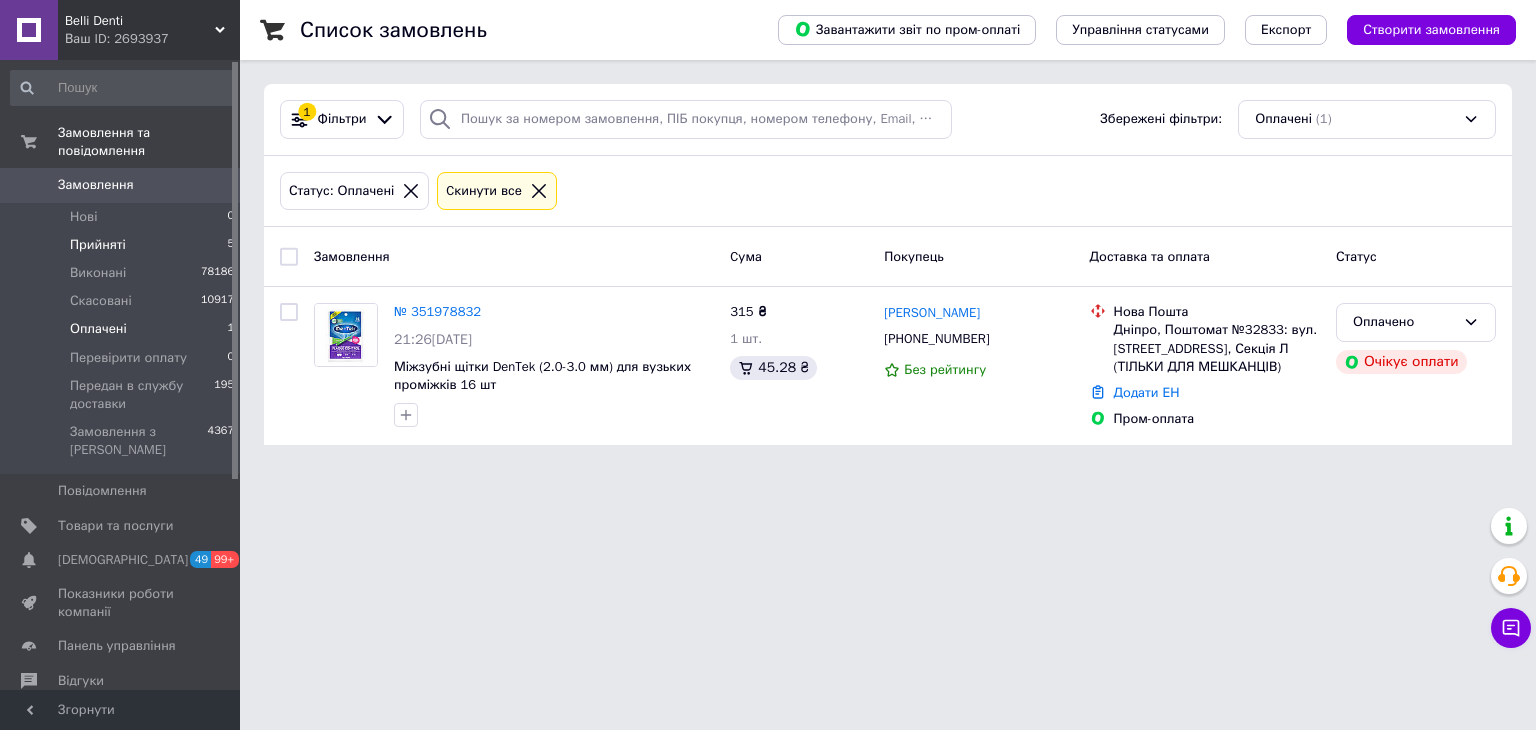 click on "Прийняті 5" at bounding box center [123, 245] 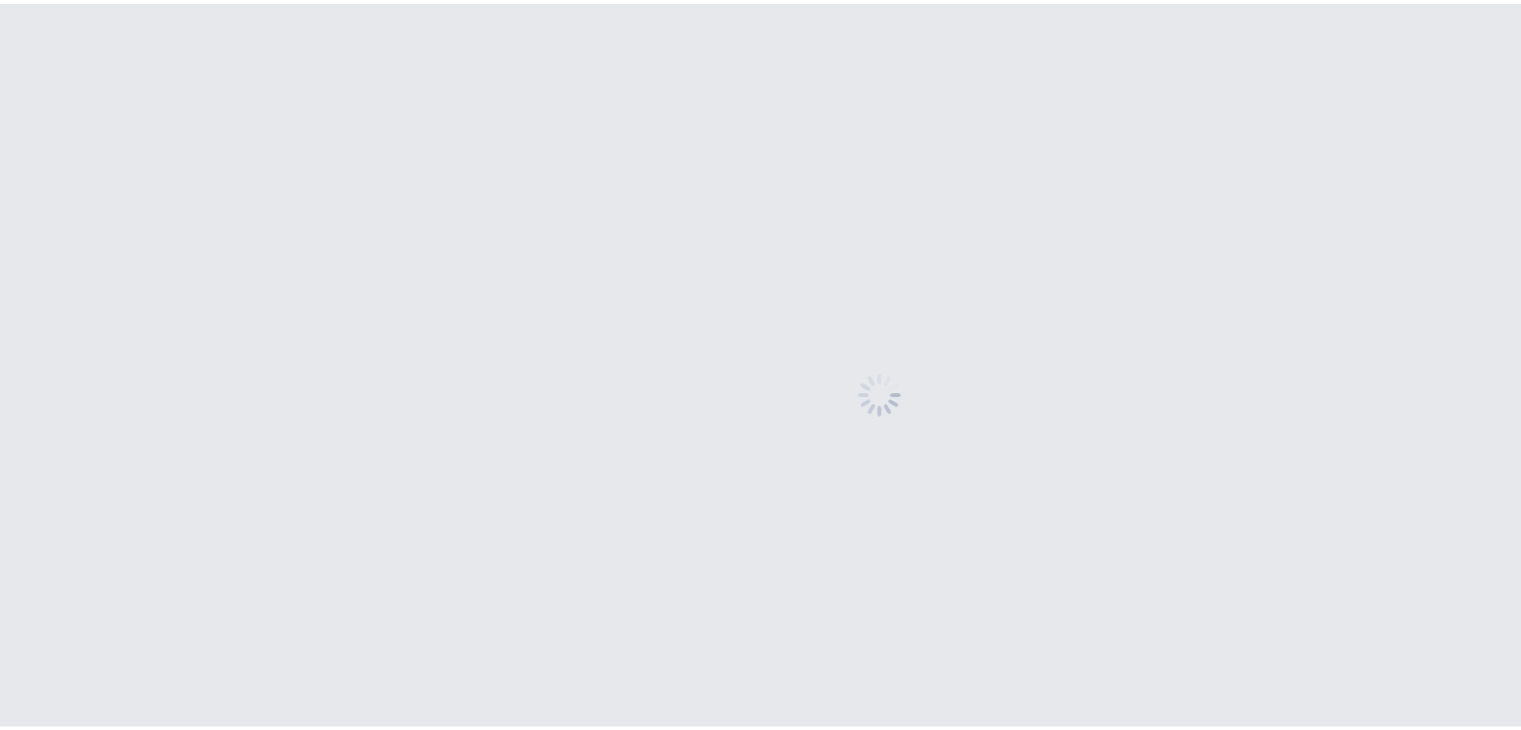 scroll, scrollTop: 0, scrollLeft: 0, axis: both 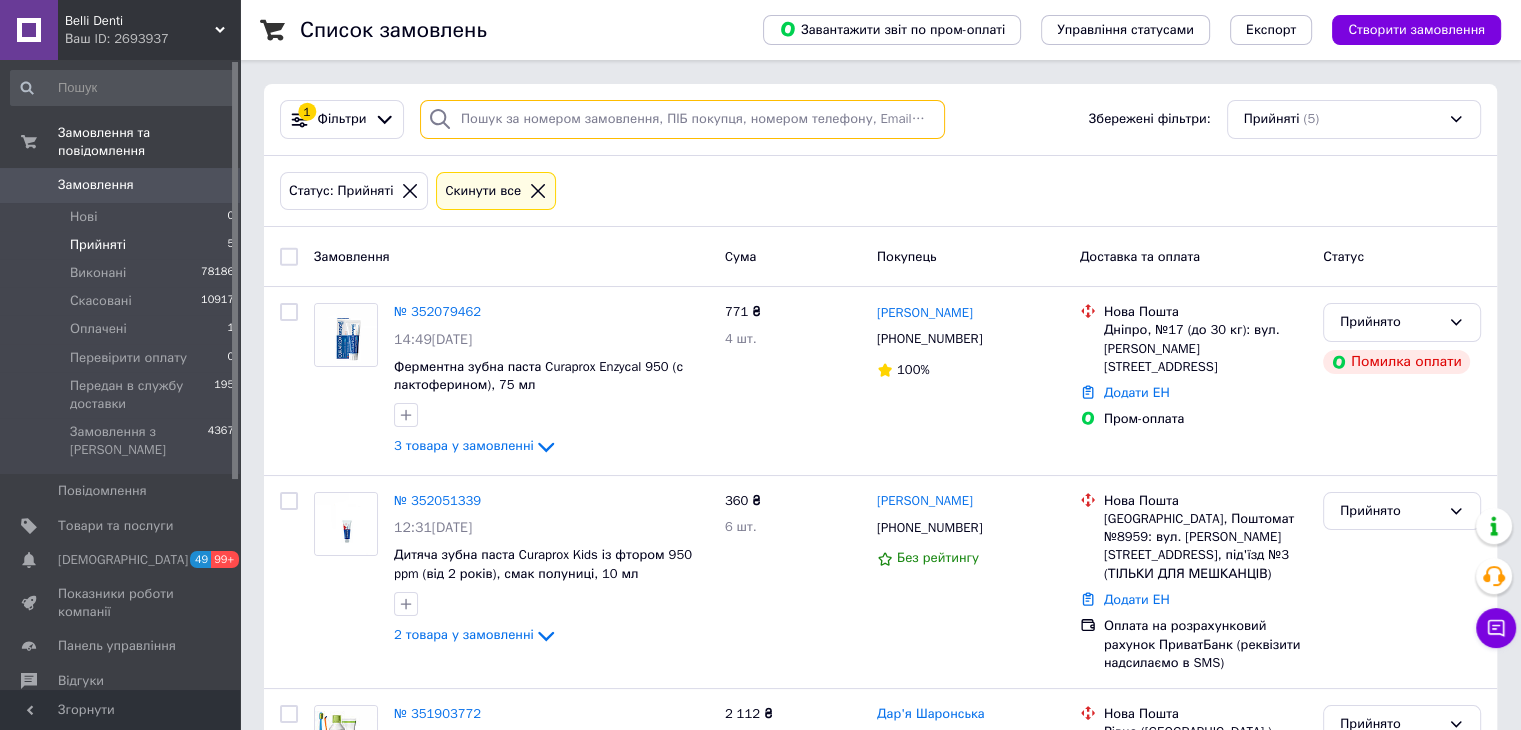 click at bounding box center [682, 119] 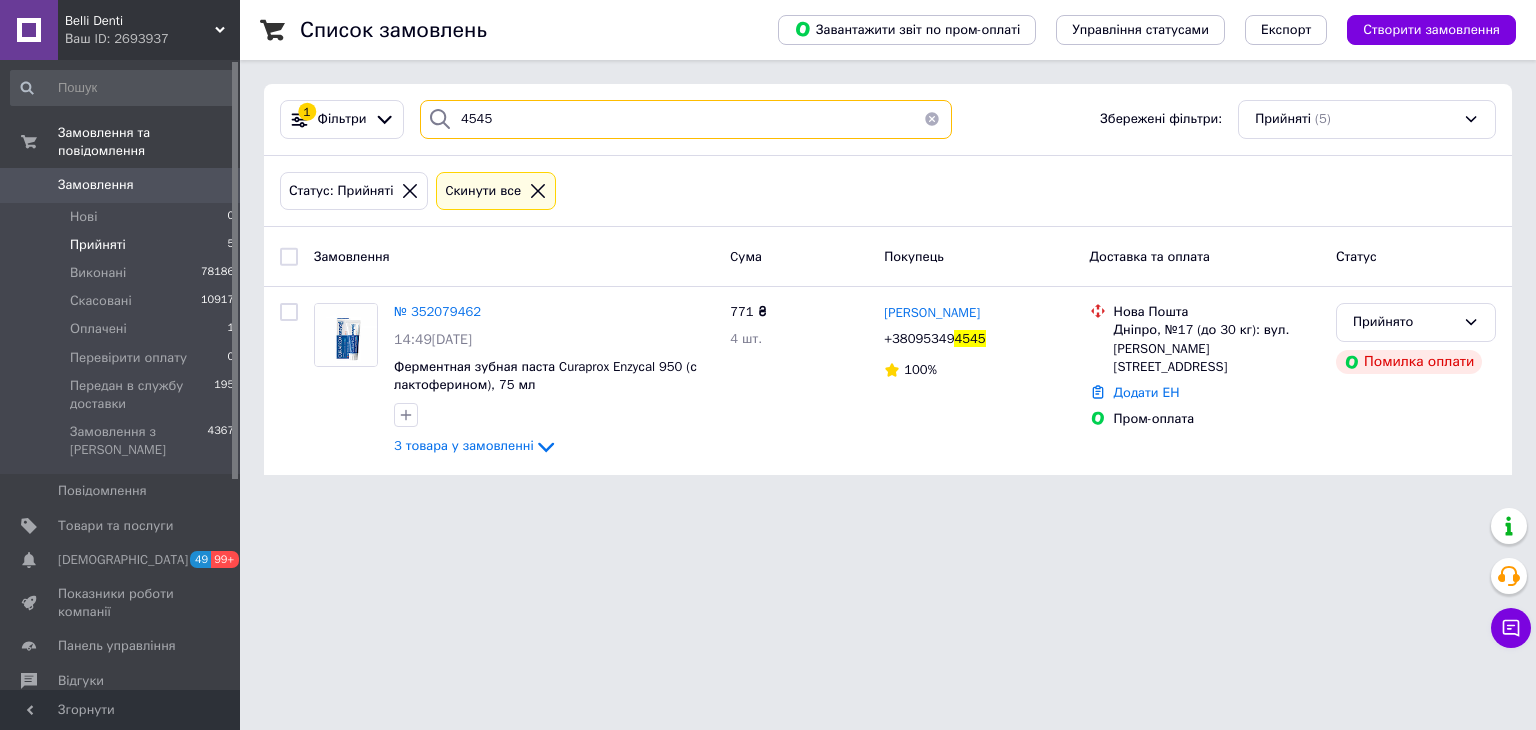 type on "4545" 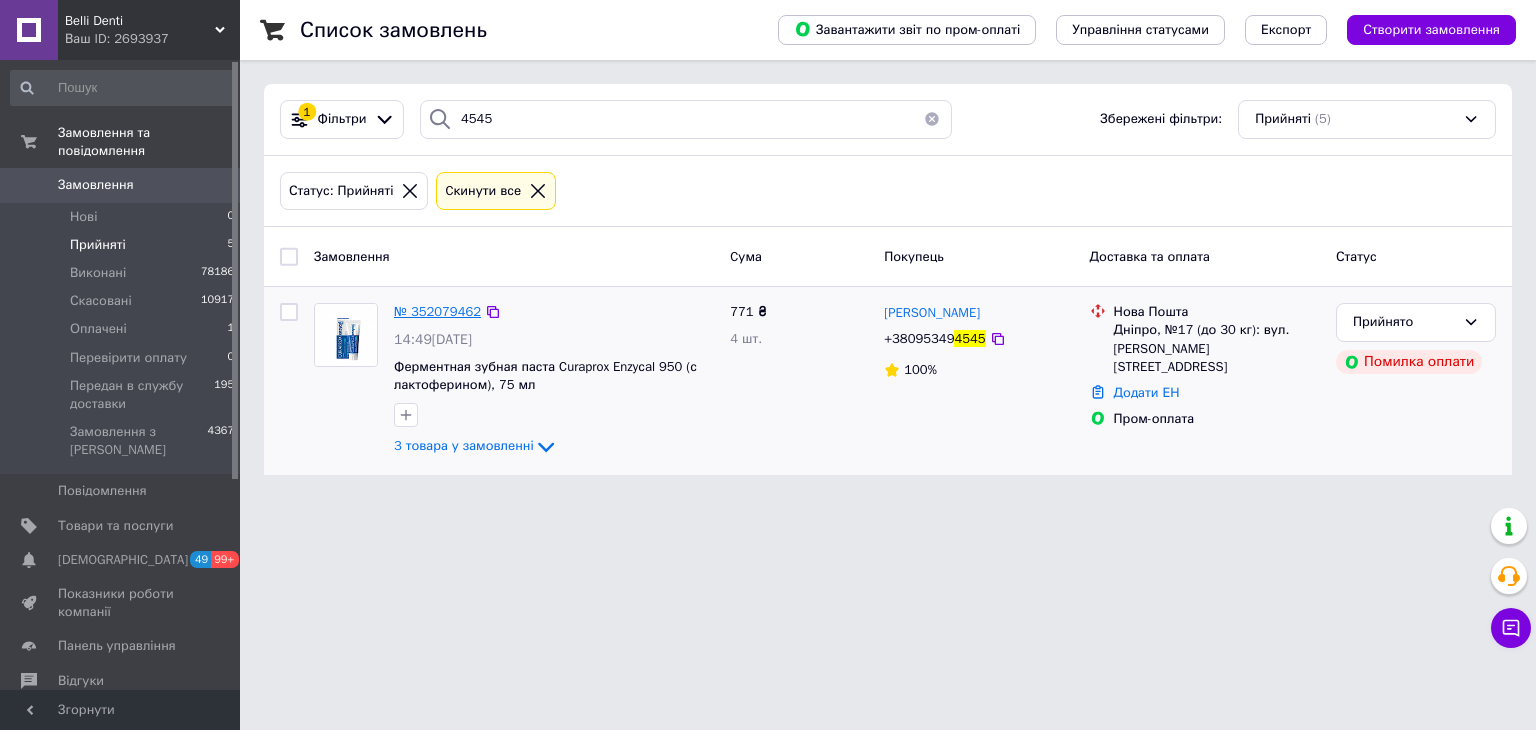 click on "№ 352079462" at bounding box center (437, 311) 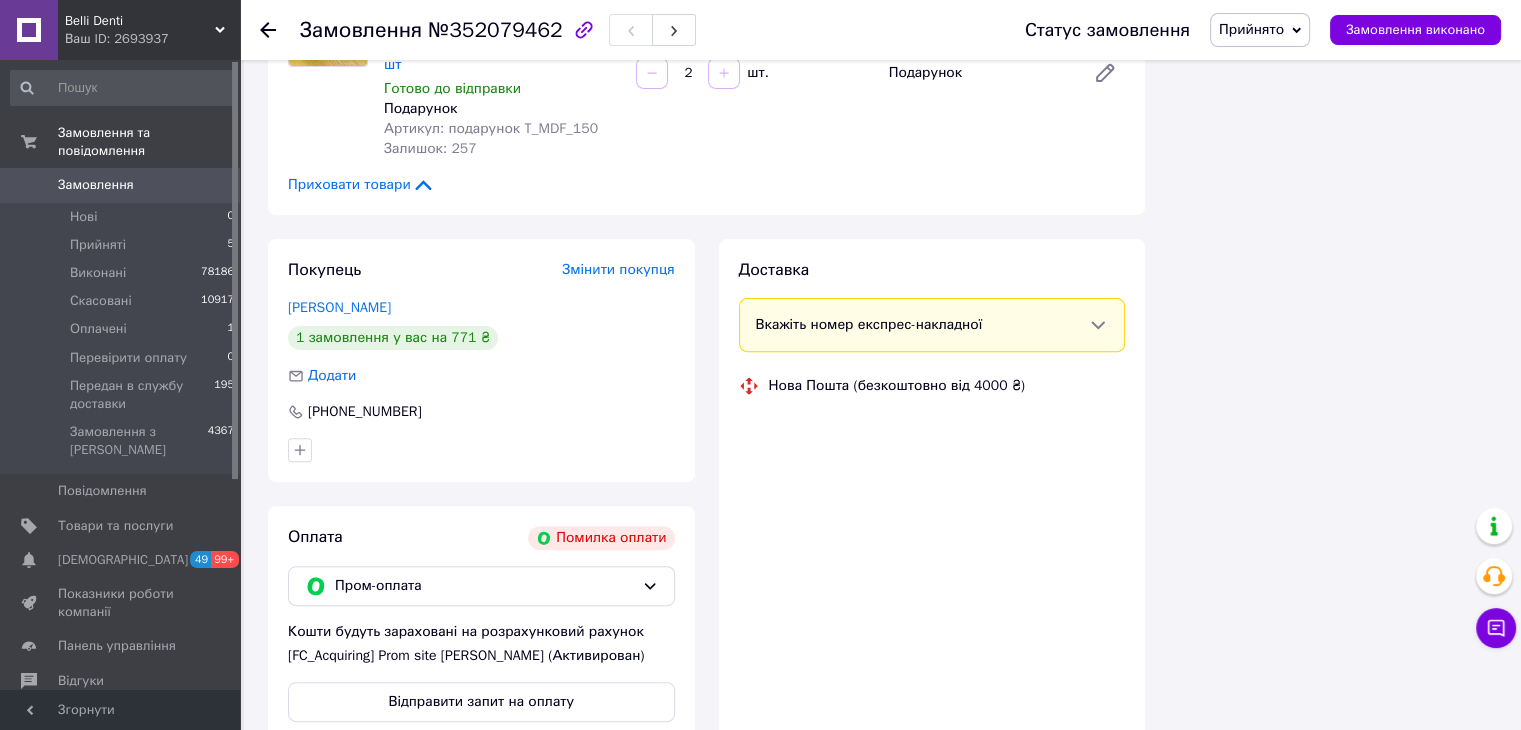 scroll, scrollTop: 700, scrollLeft: 0, axis: vertical 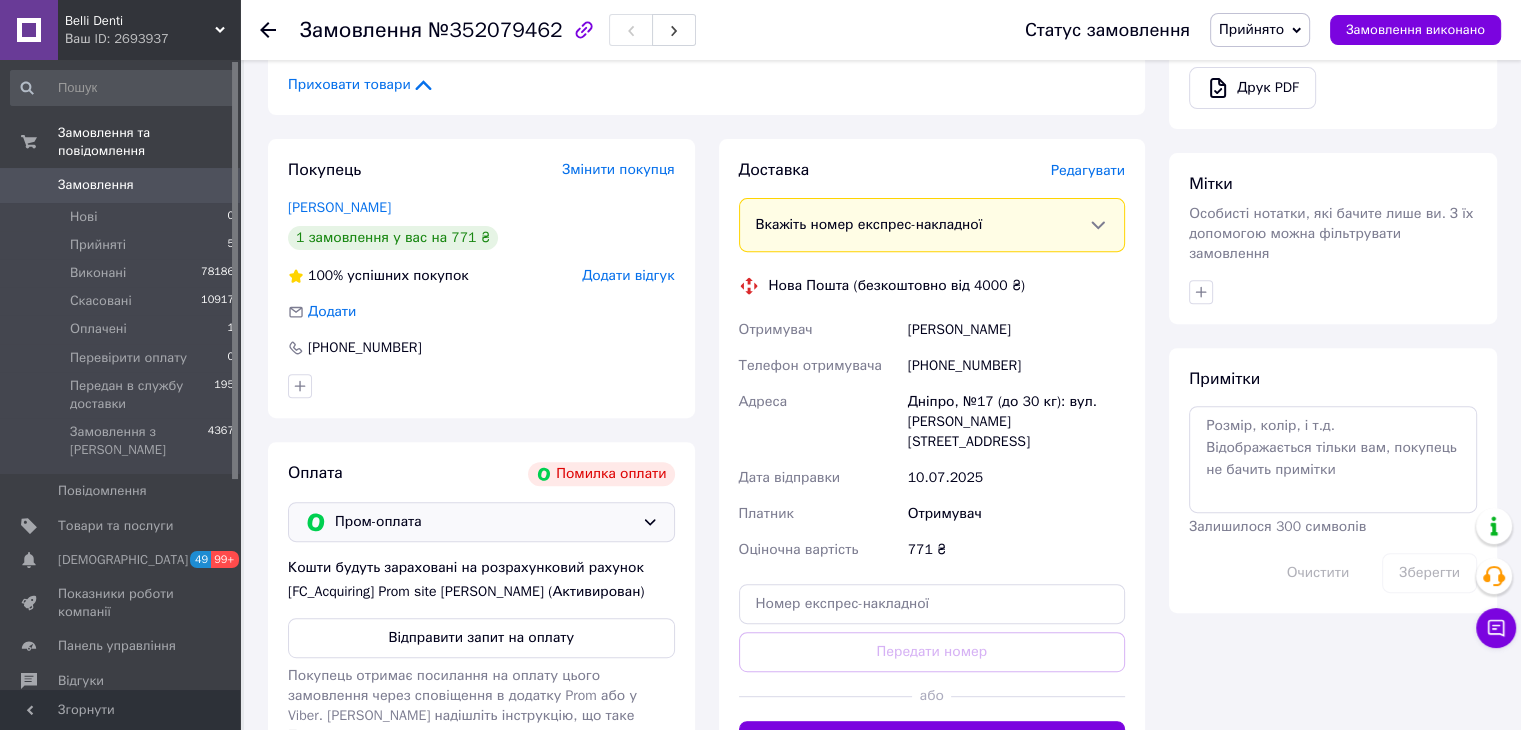 click on "Пром-оплата" at bounding box center (484, 522) 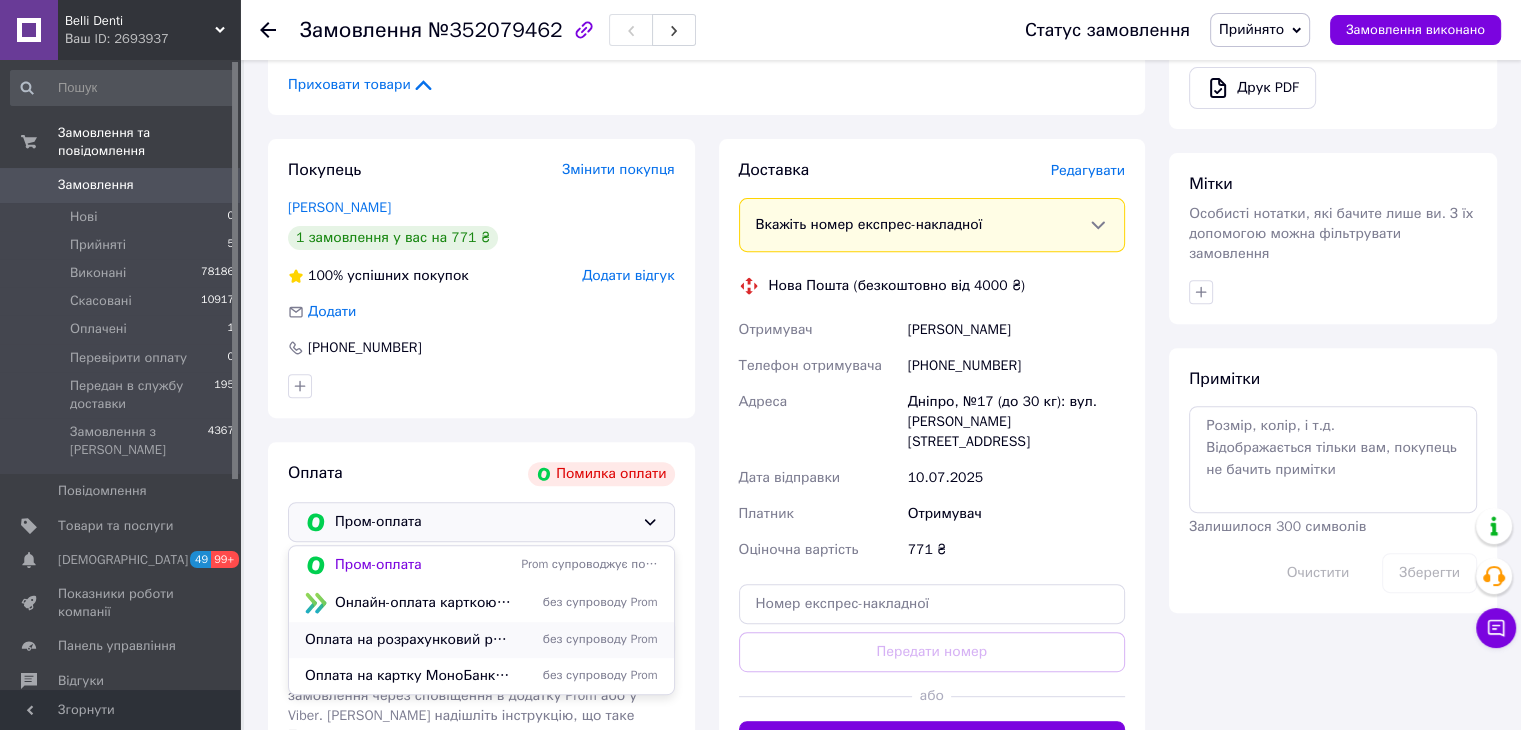 click on "Оплата на розрахунковий рахунок ПриватБанк (реквізити надсилаємо в SMS)" at bounding box center [409, 640] 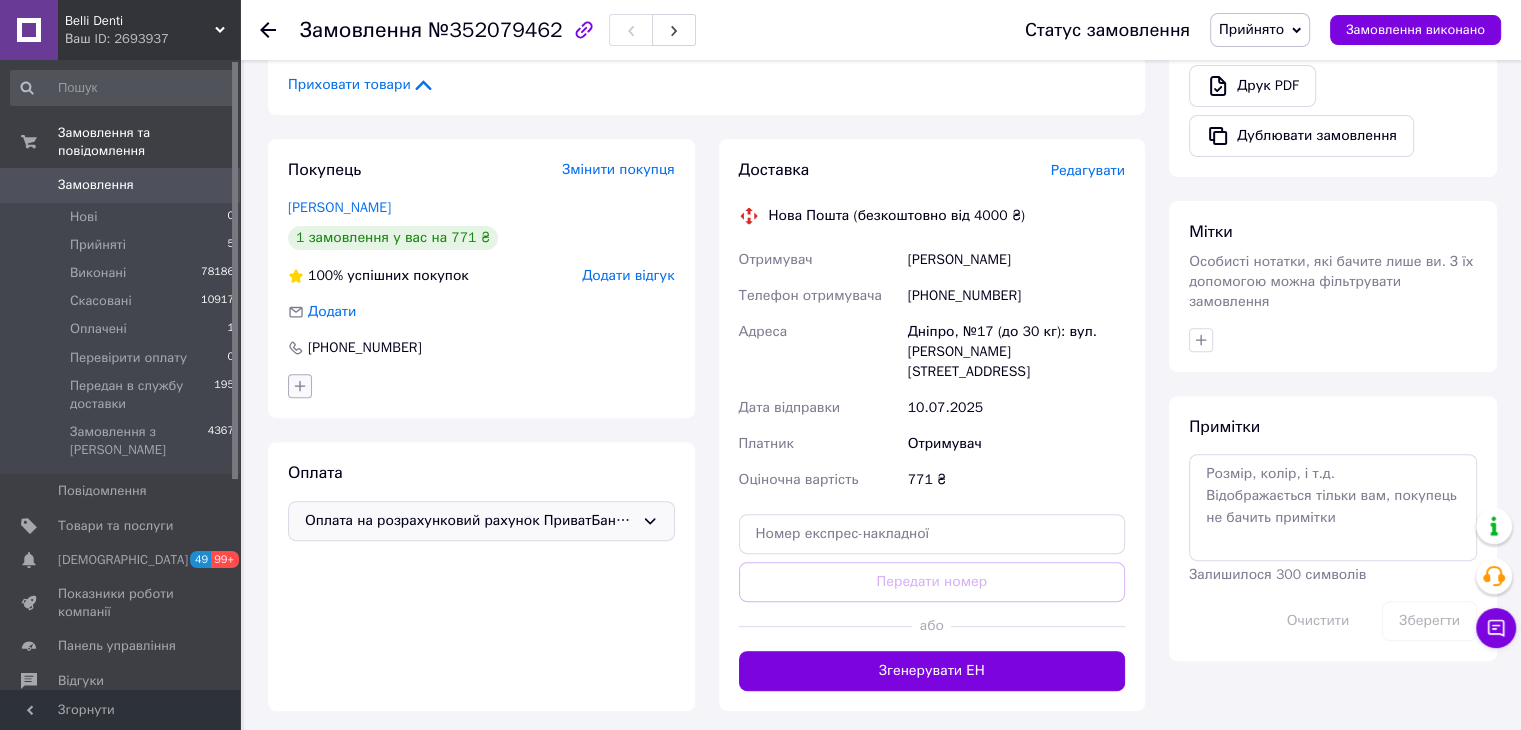 click 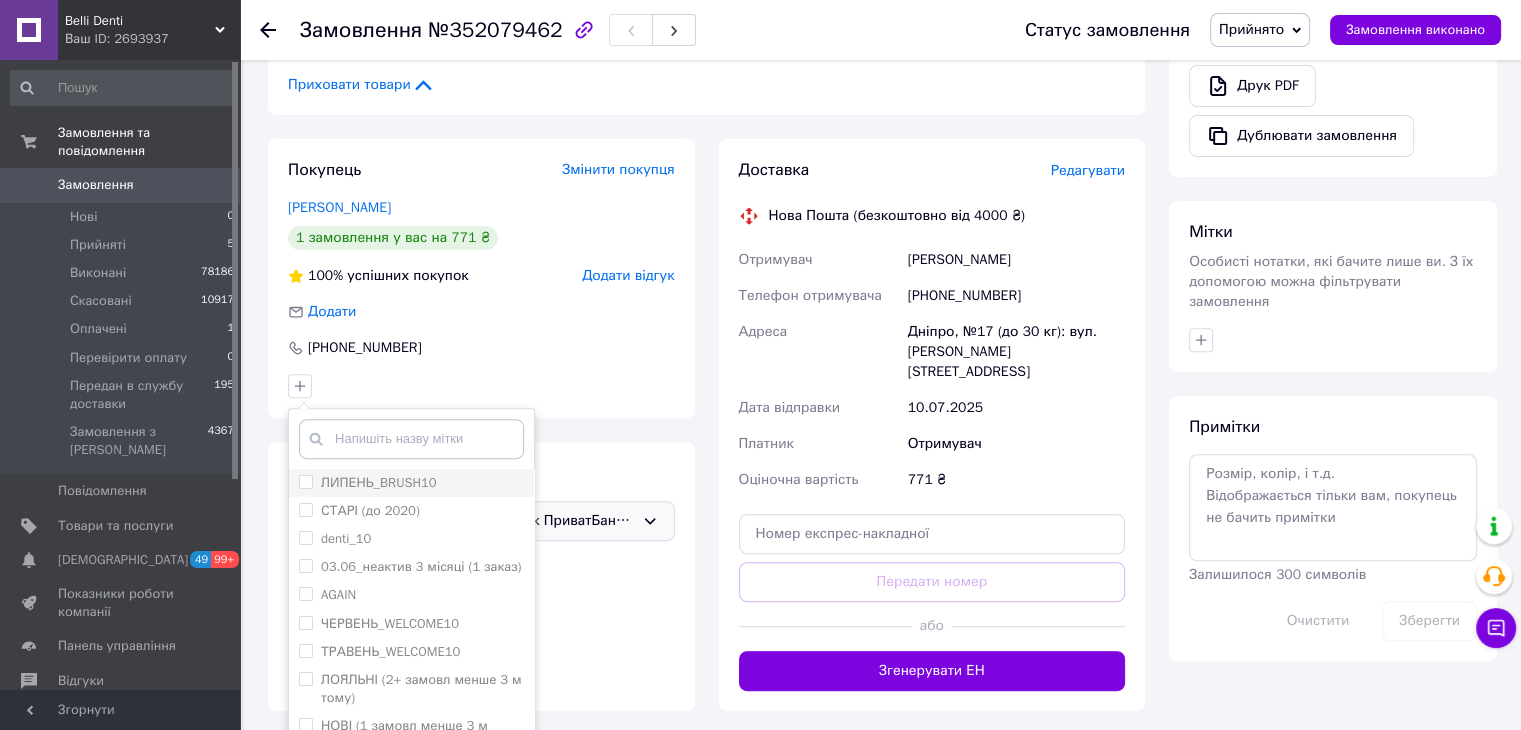 click on "ЛИПЕНЬ_BRUSH10" at bounding box center [379, 482] 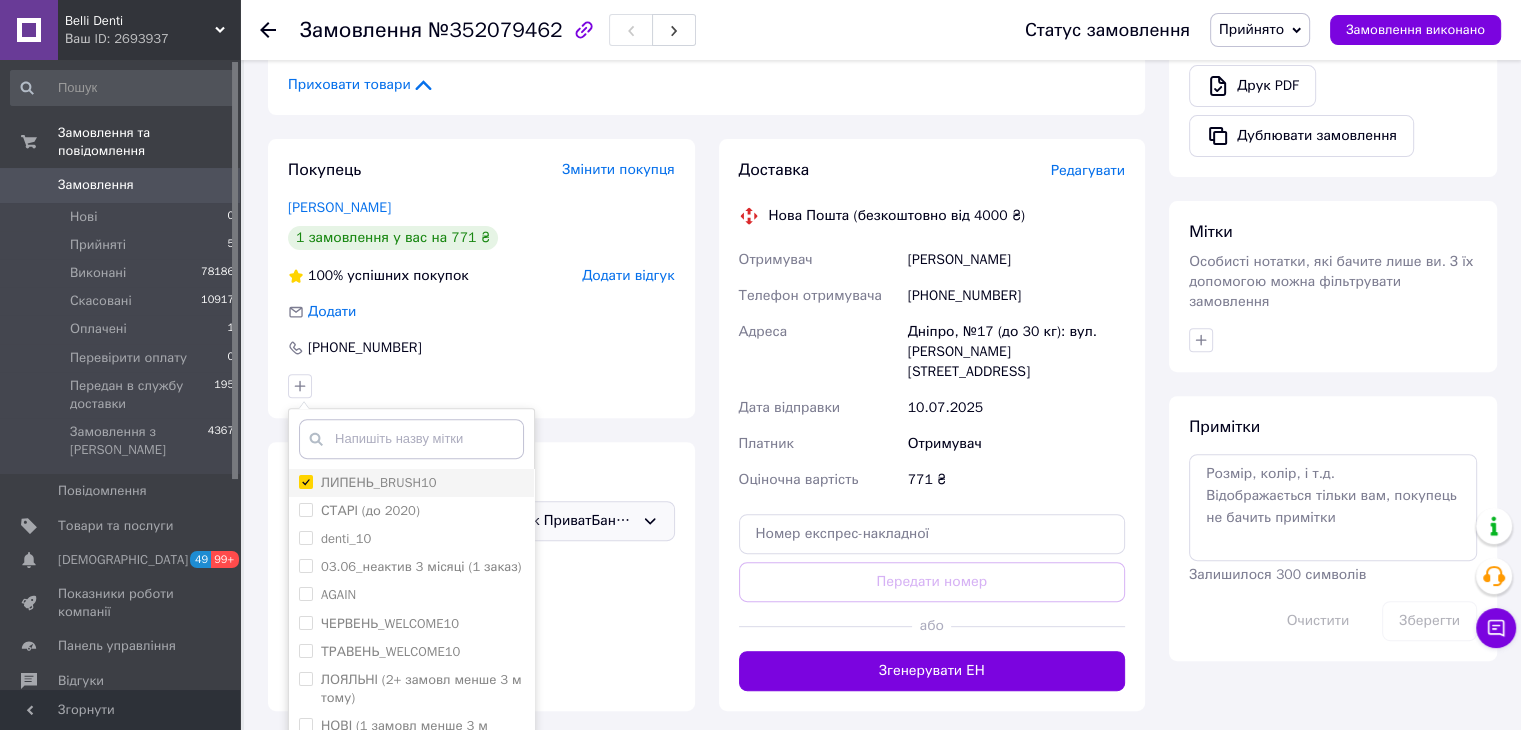 checkbox on "true" 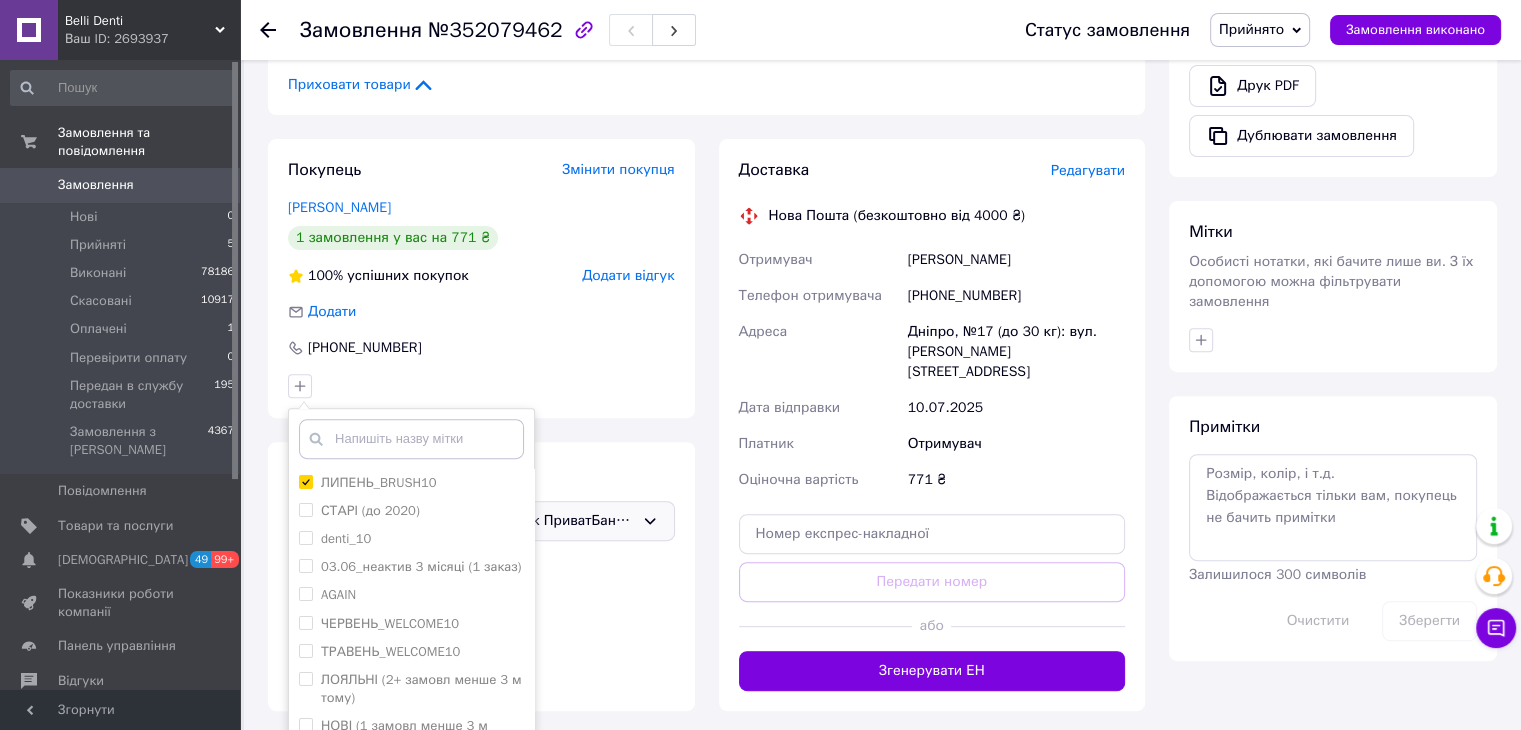 scroll, scrollTop: 972, scrollLeft: 0, axis: vertical 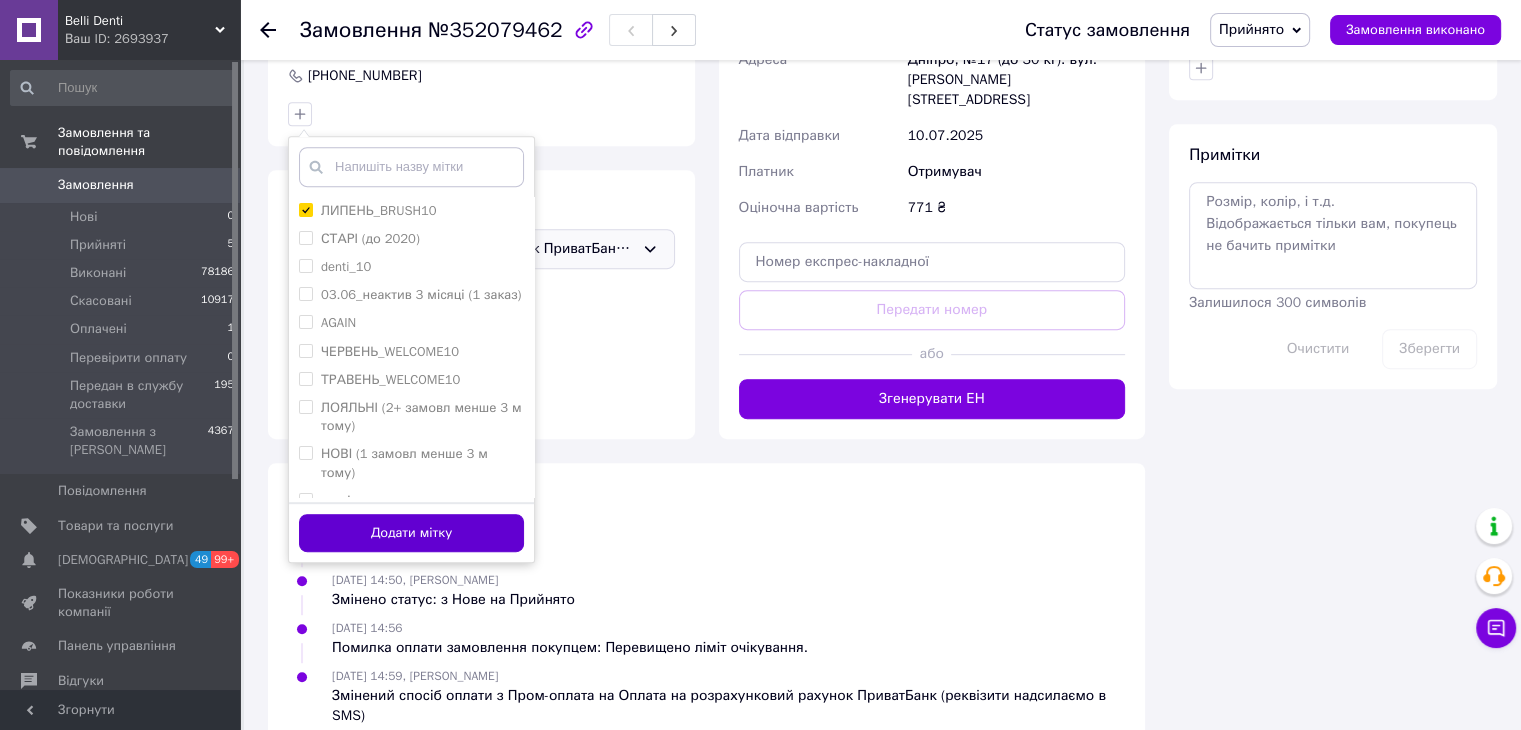 click on "Додати мітку" at bounding box center (411, 533) 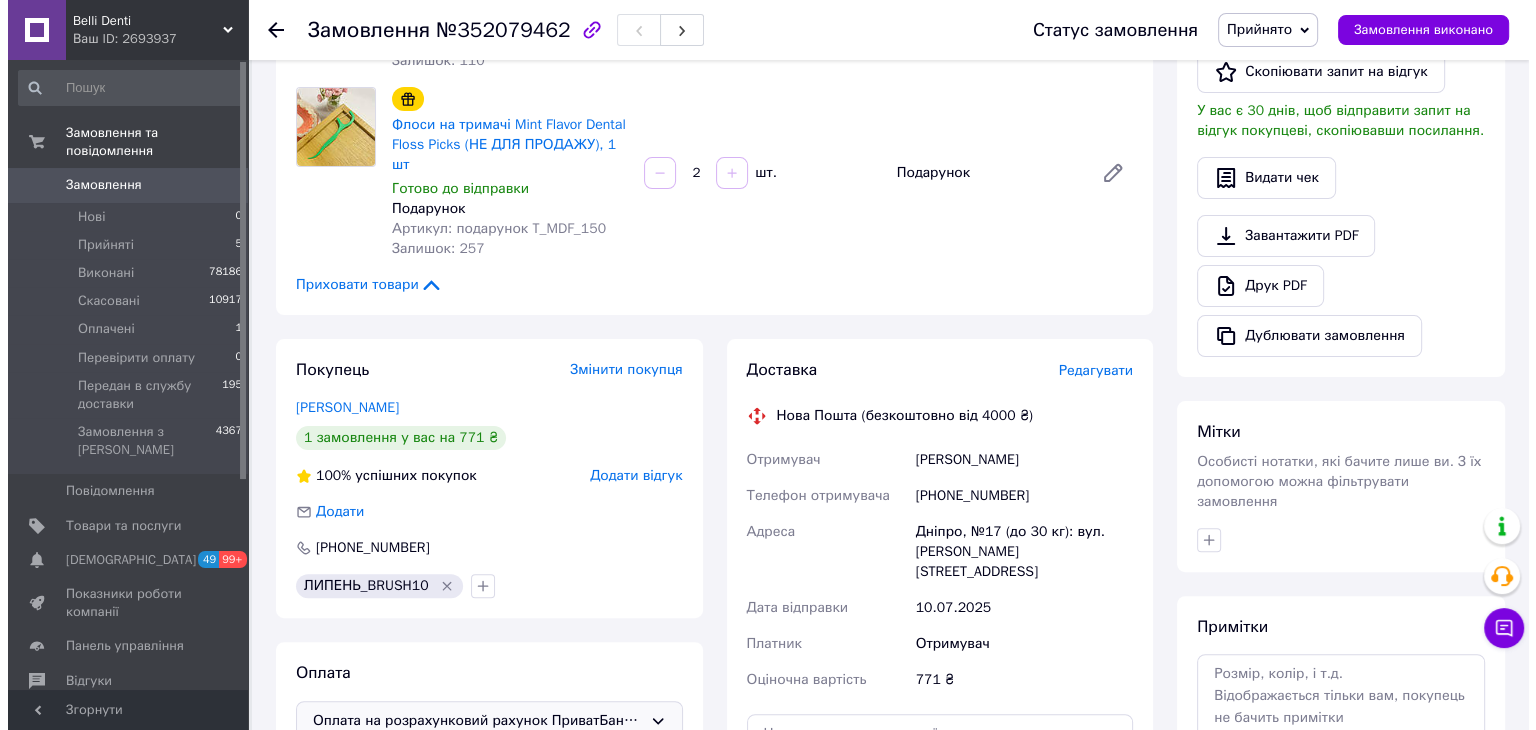 scroll, scrollTop: 700, scrollLeft: 0, axis: vertical 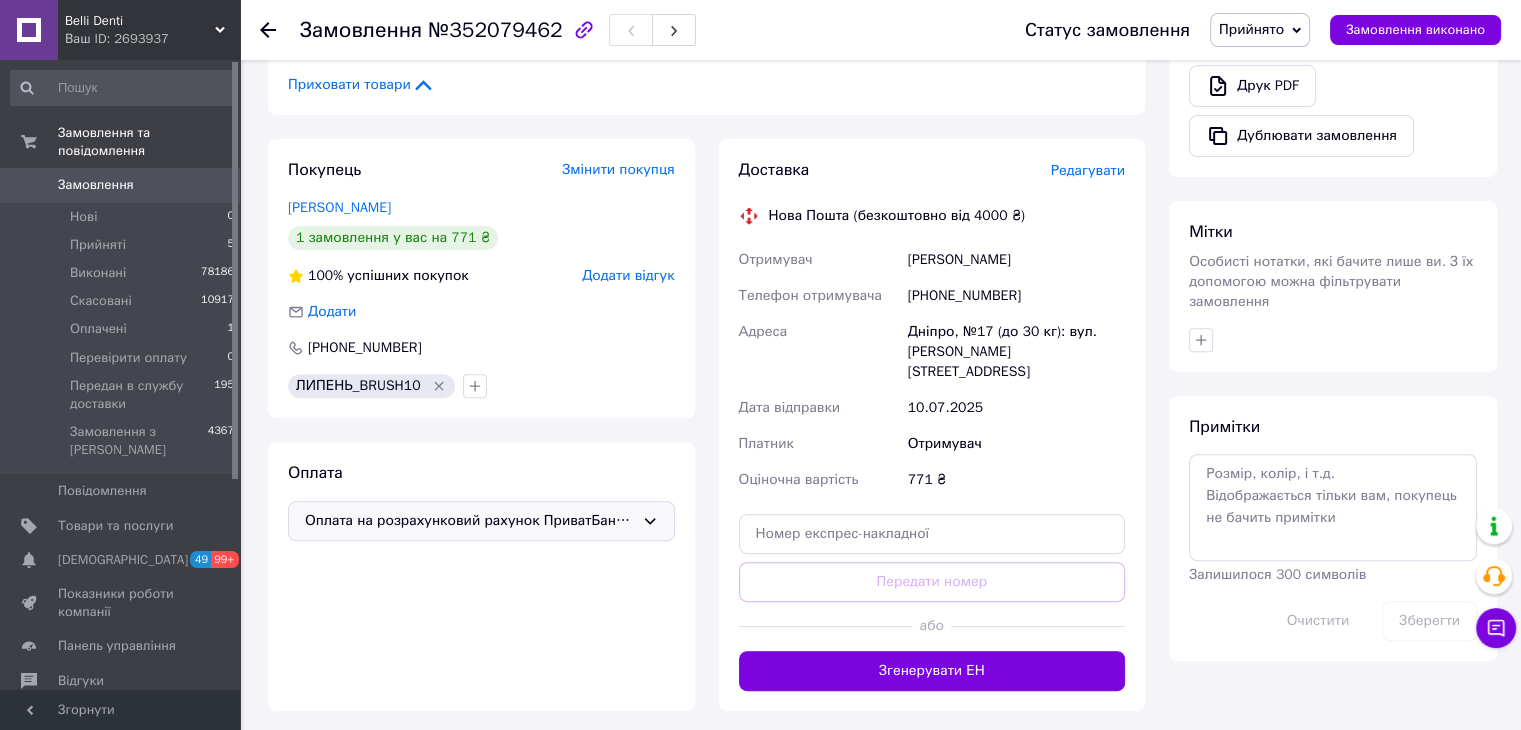 click on "Редагувати" at bounding box center (1088, 170) 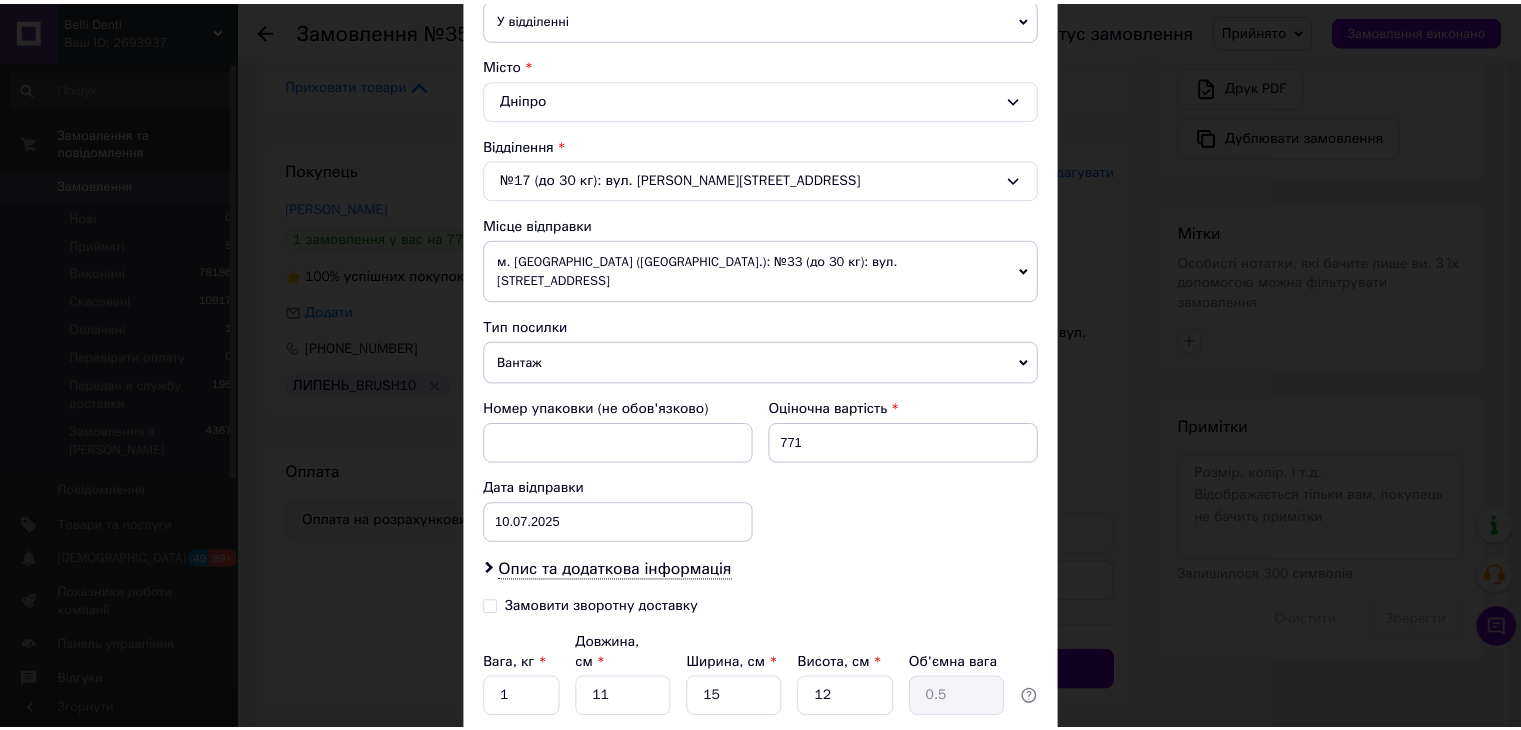 scroll, scrollTop: 628, scrollLeft: 0, axis: vertical 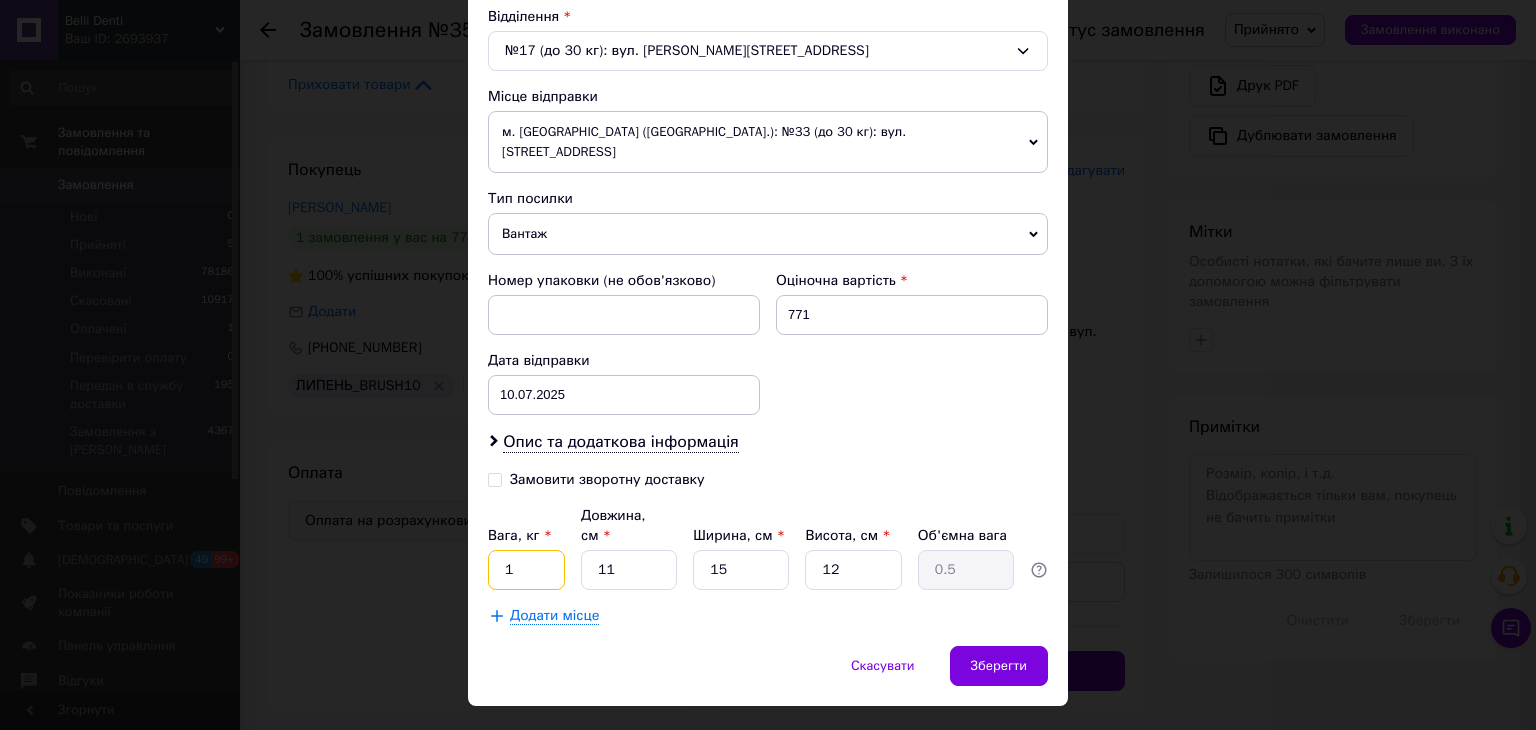 click on "1" at bounding box center [526, 570] 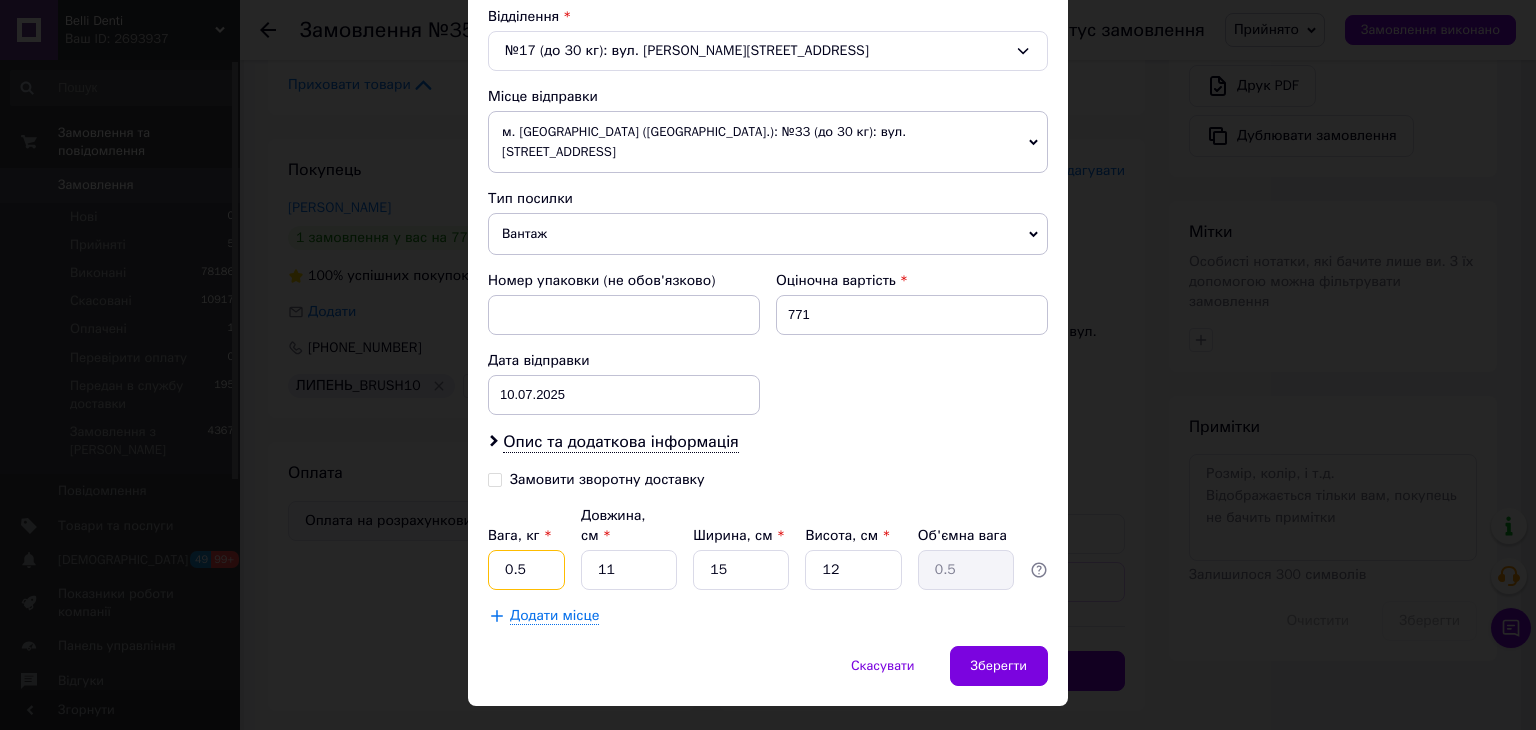 type on "0.5" 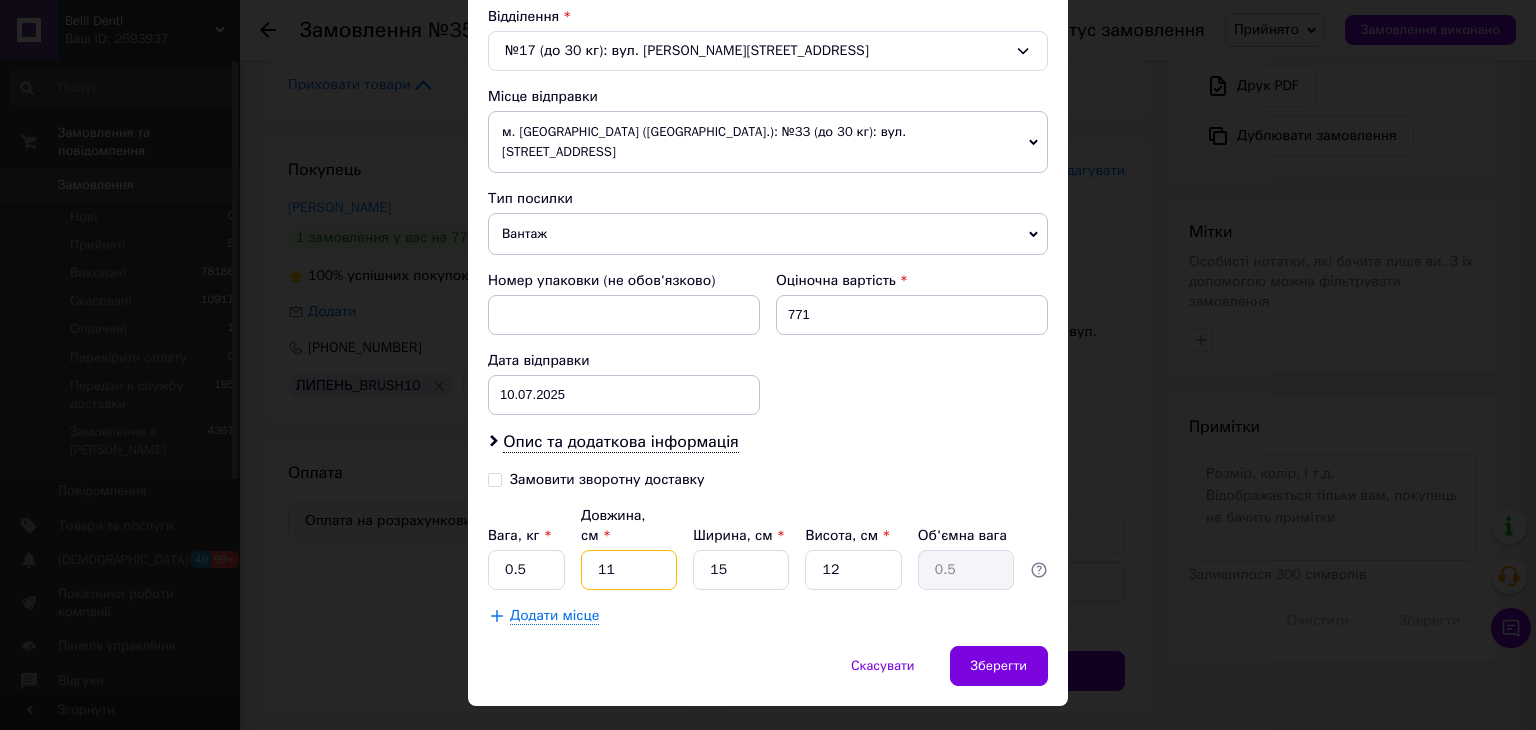 drag, startPoint x: 610, startPoint y: 533, endPoint x: 527, endPoint y: 575, distance: 93.0215 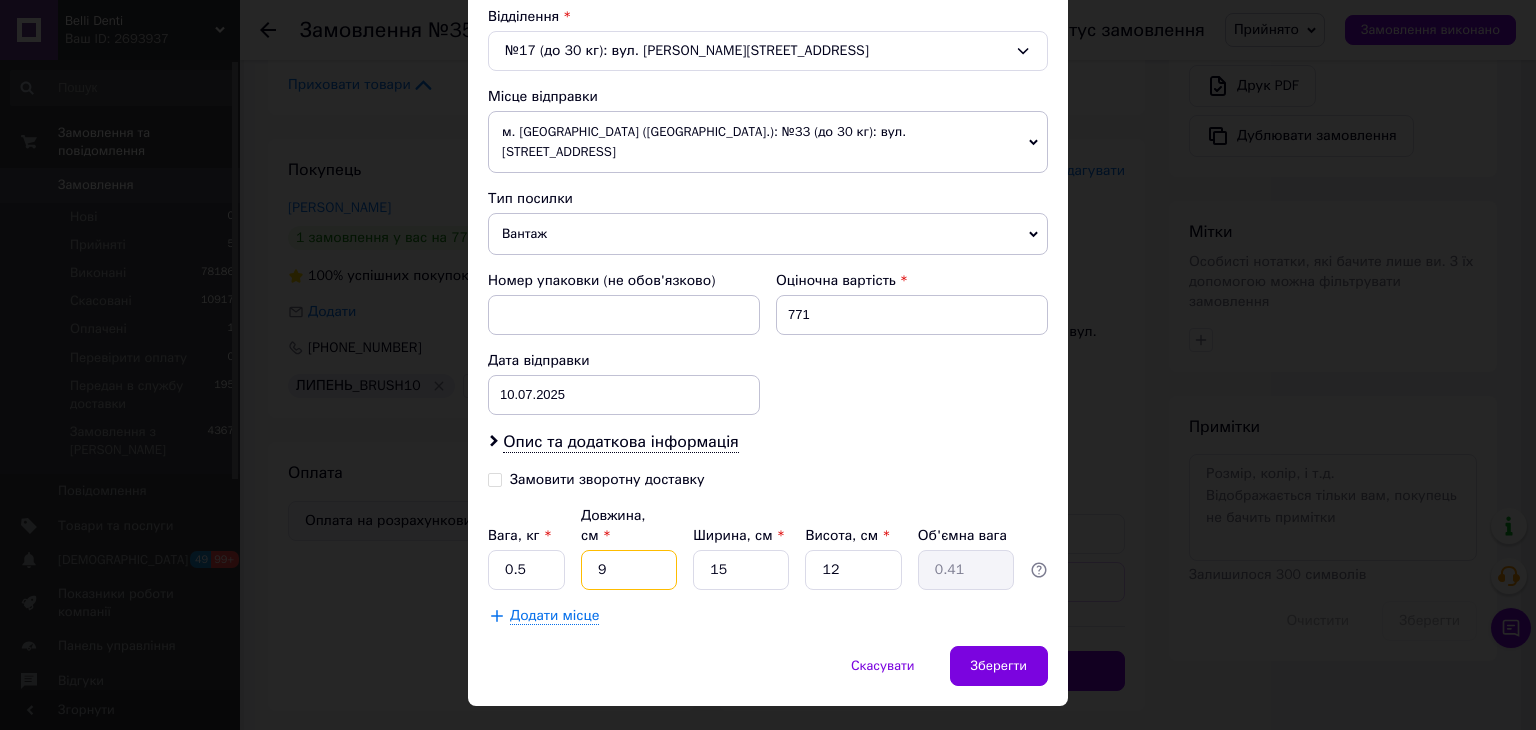type on "9" 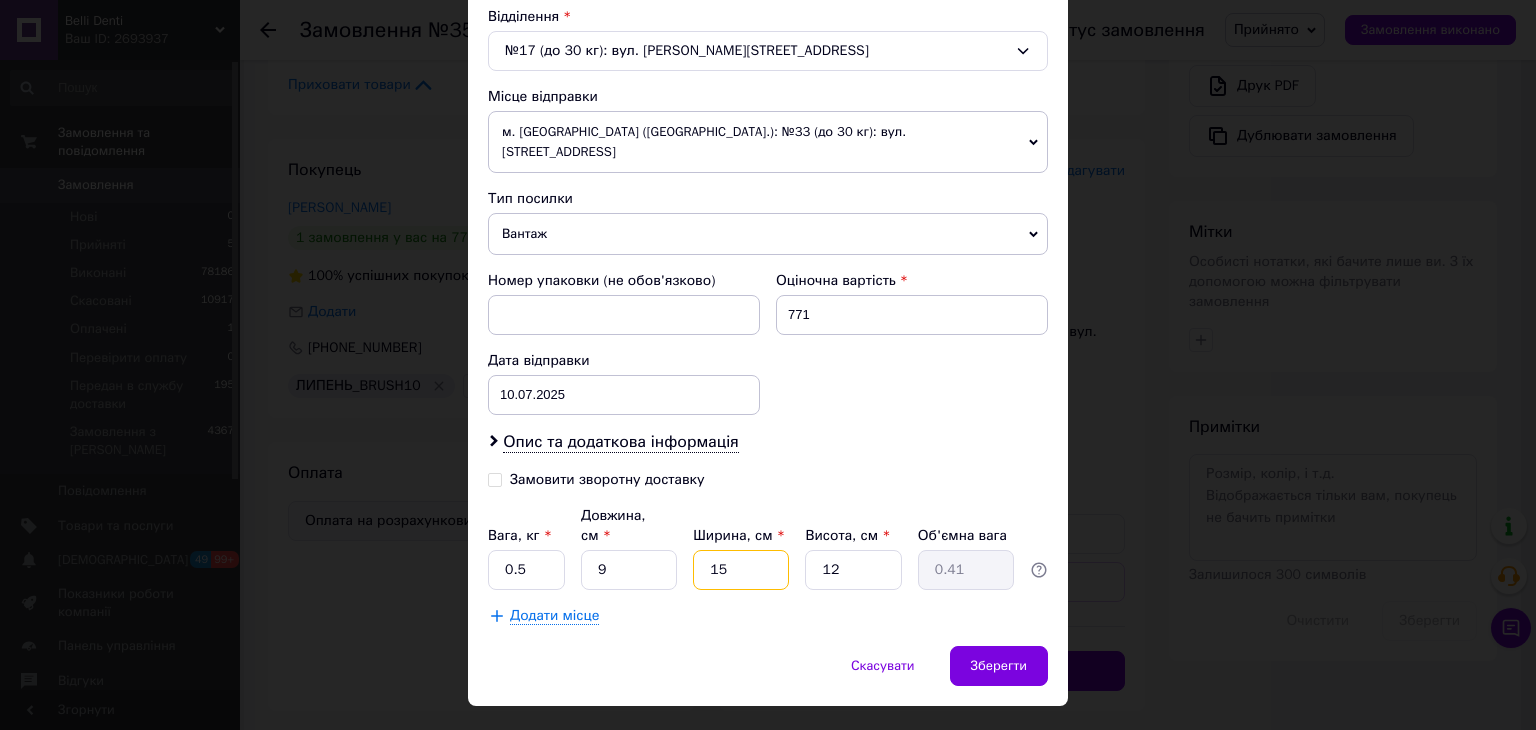 click on "Платник Отримувач Відправник Прізвище отримувача Ярошевська Ім'я отримувача Анастасія По батькові отримувача Телефон отримувача +380953494545 Тип доставки У відділенні Кур'єром В поштоматі Місто Дніпро Відділення №17 (до 30 кг): вул. Вадима Жукова, 8А Місце відправки м. Львів (Львівська обл.): №33 (до 30 кг): вул. Кульпарківська, 59 Немає збігів. Спробуйте змінити умови пошуку Додати ще місце відправки Тип посилки Вантаж Документи Номер упаковки (не обов'язково) Оціночна вартість 771 Дата відправки 10.07.2025 < 2025 > < Июль > Пн Вт Ср Чт Пт Сб Вс 30 1 2 3 4 5 6 7 8 9 10 11 12 13 14 15 16 17 18 19 20 21 22 23" at bounding box center [768, 114] 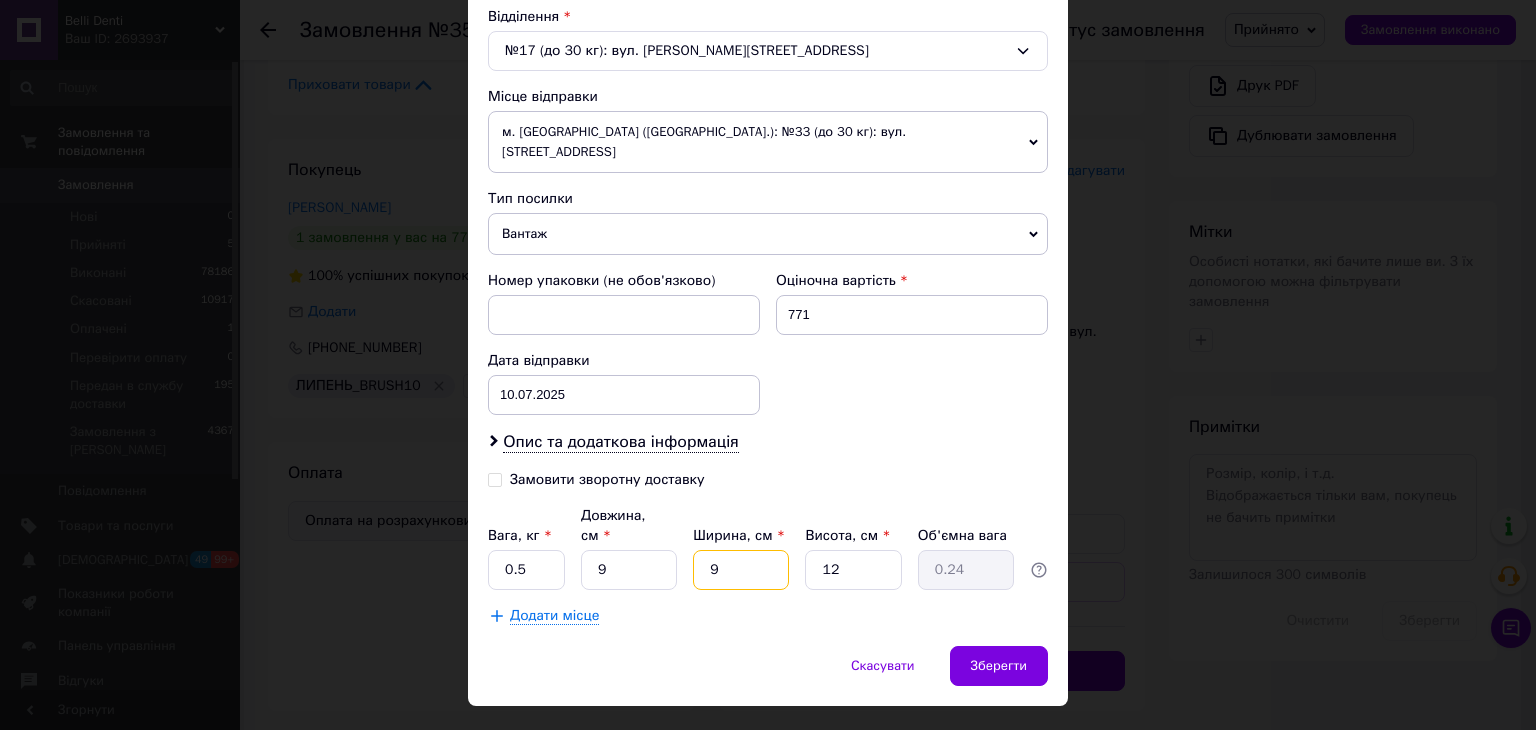 type on "9" 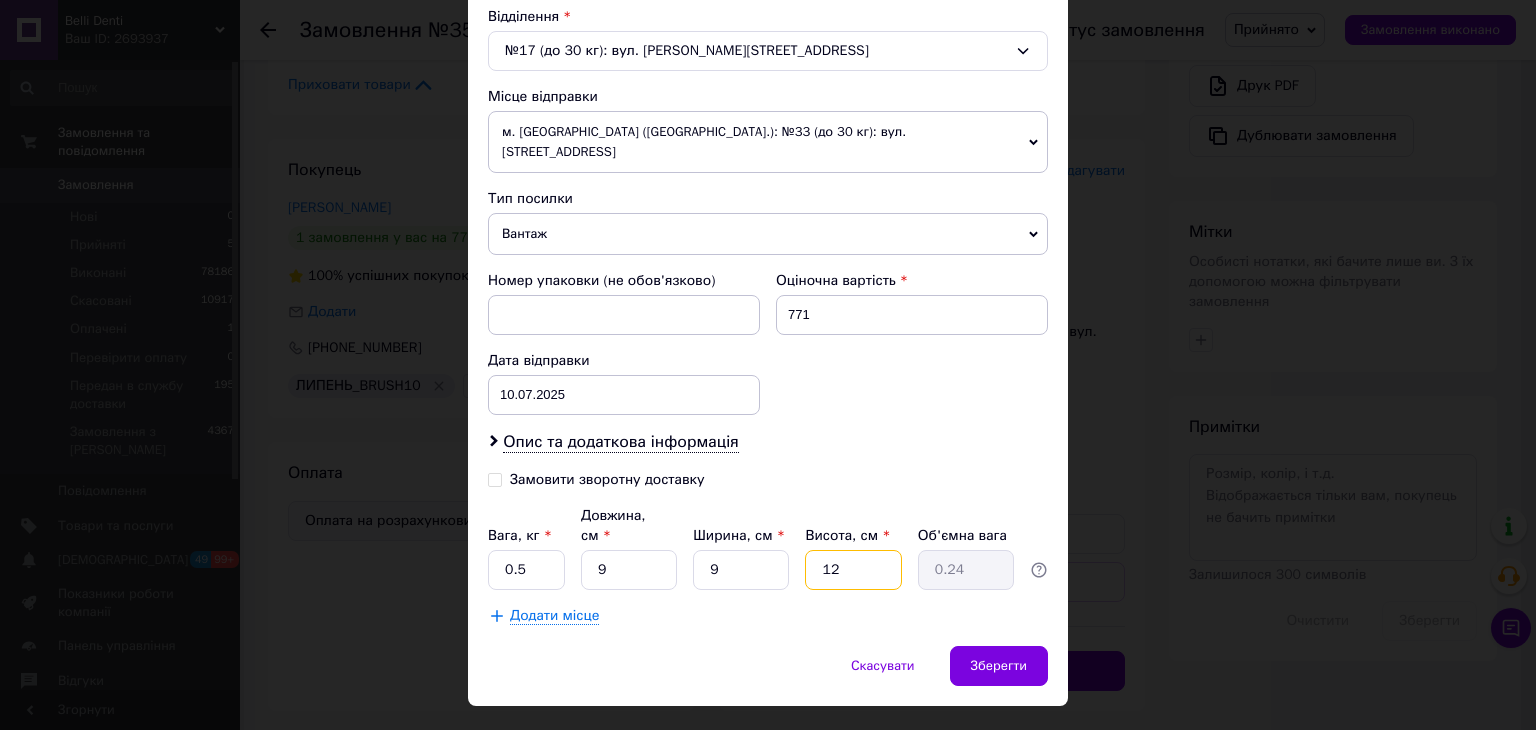 drag, startPoint x: 820, startPoint y: 548, endPoint x: 811, endPoint y: 561, distance: 15.811388 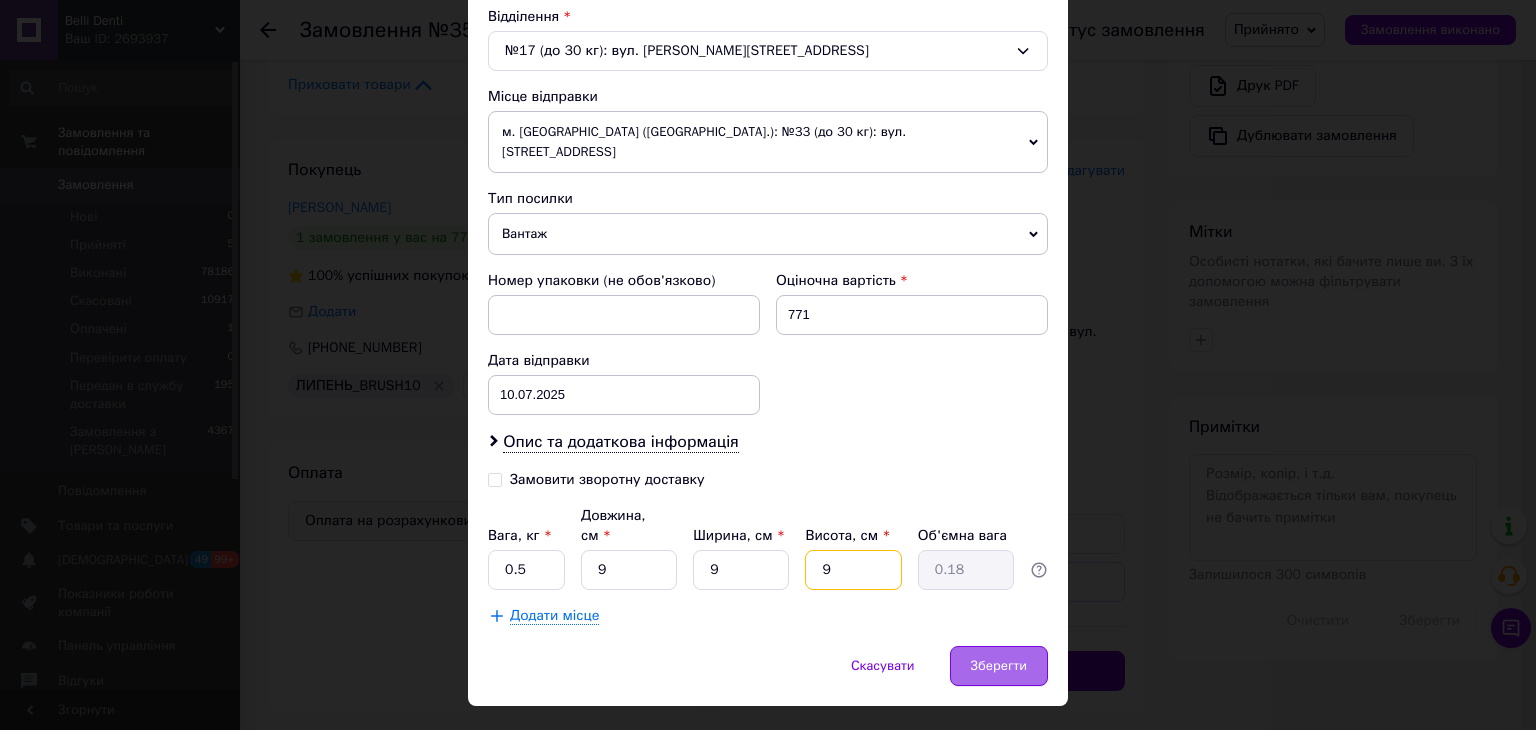 type on "9" 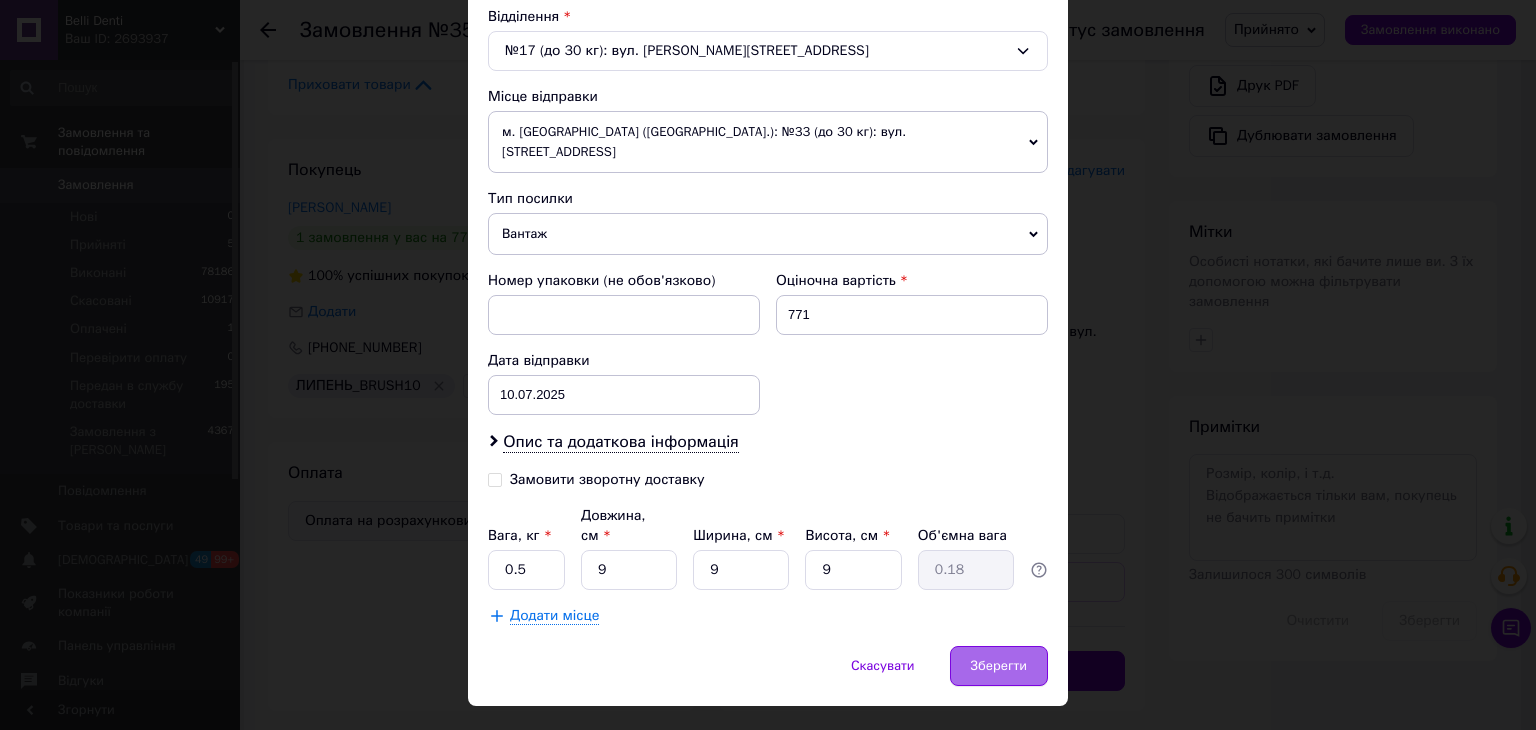 click on "Зберегти" at bounding box center [999, 666] 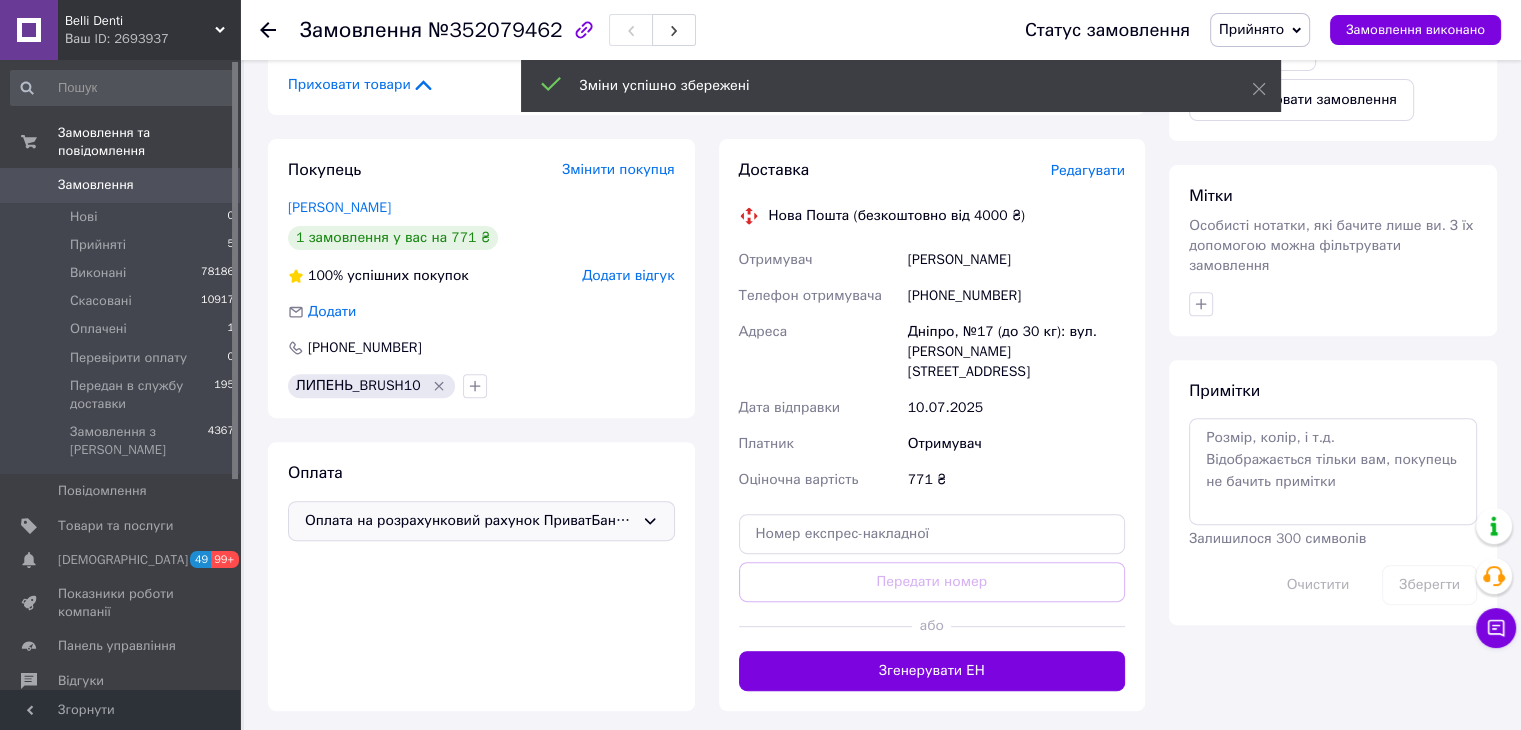 click on "Згенерувати ЕН" at bounding box center [932, 671] 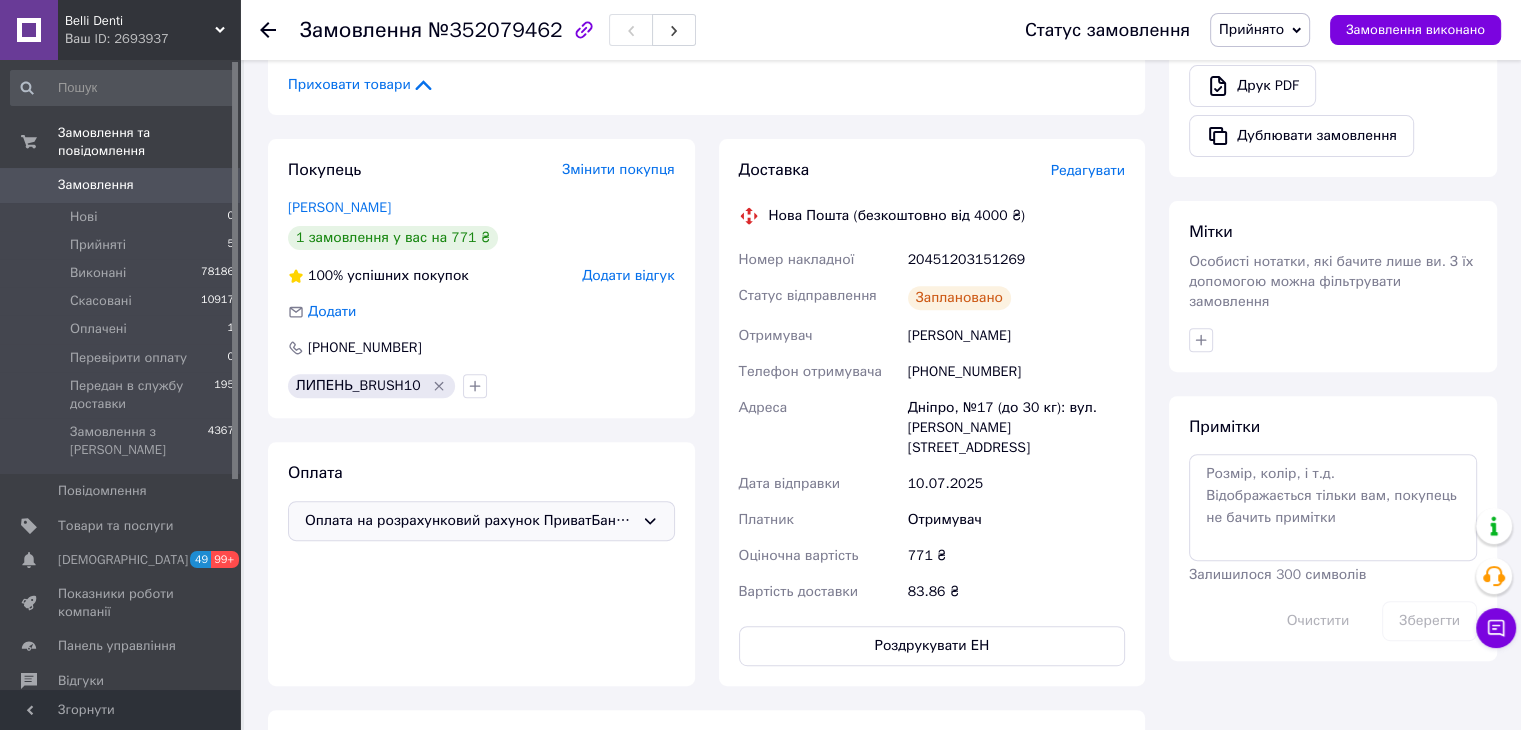 click on "Прийнято" at bounding box center (1260, 30) 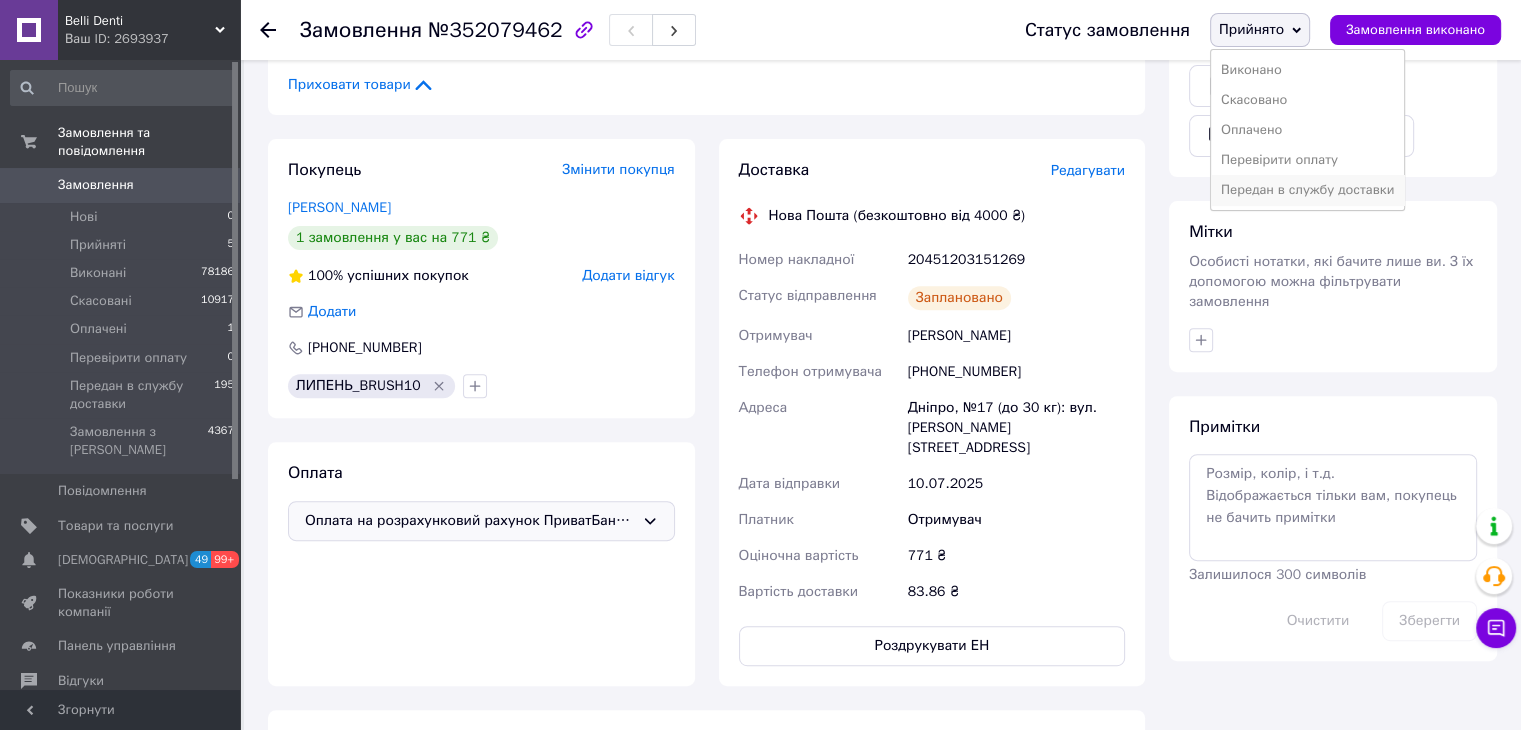 click on "Передан в службу доставки" at bounding box center [1307, 190] 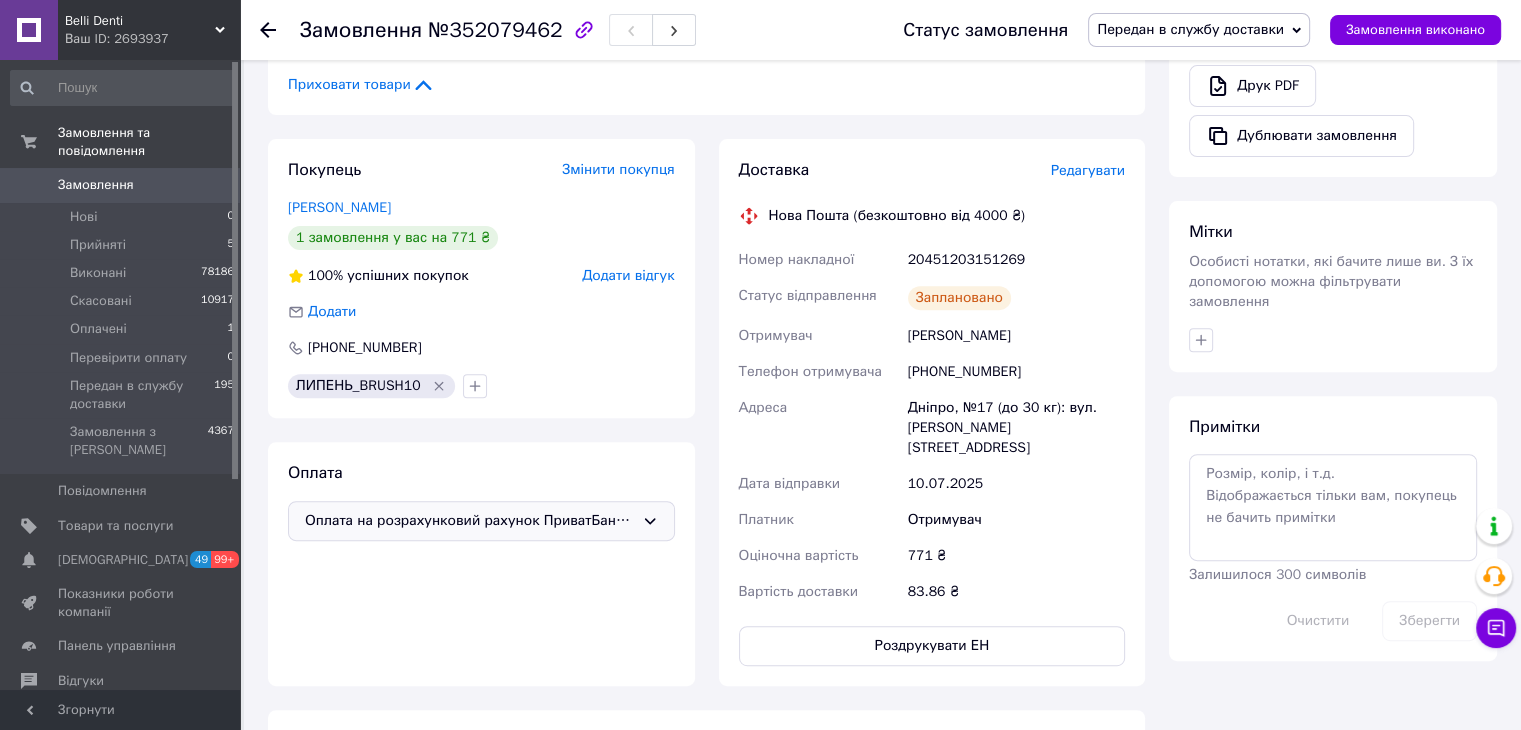 click on "20451203151269" at bounding box center [1016, 260] 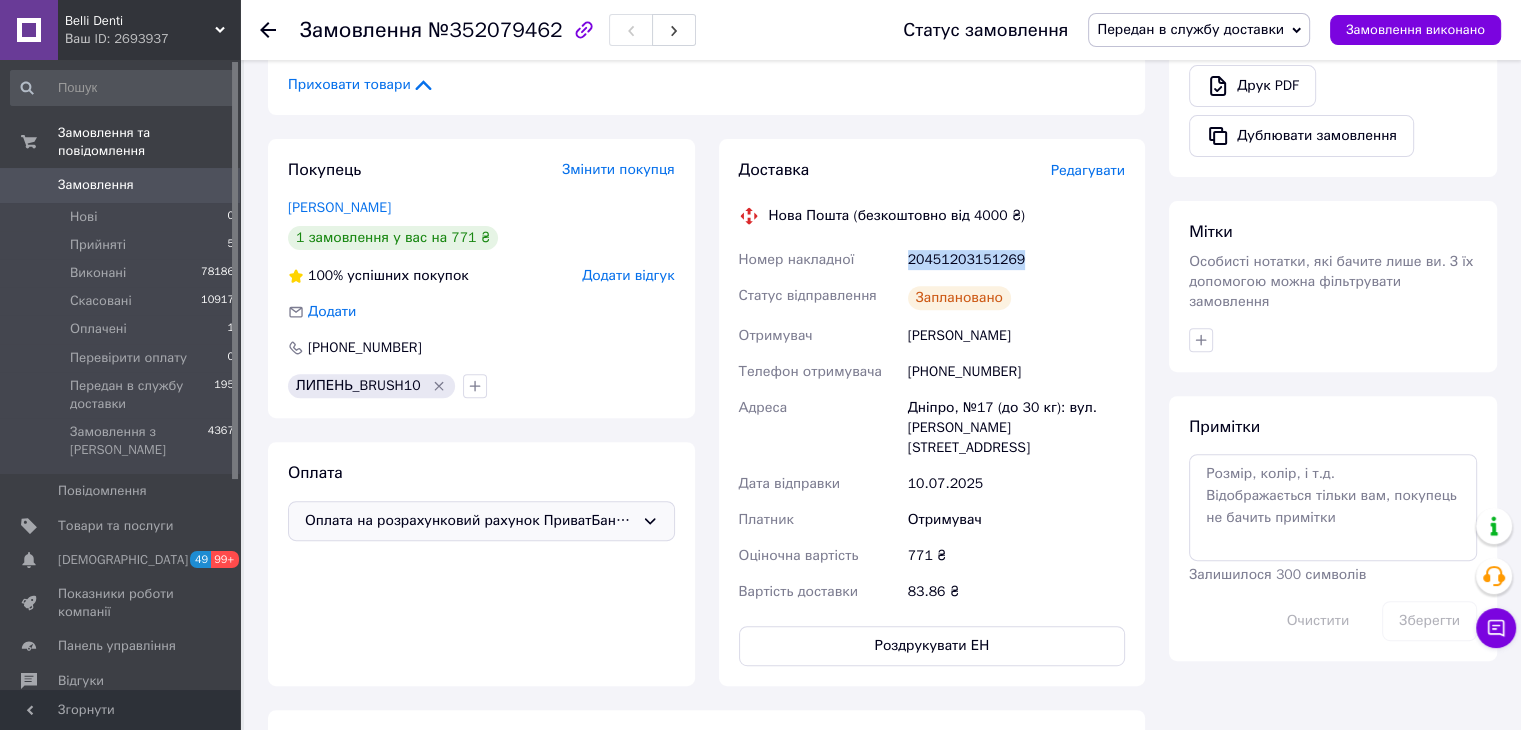 click on "20451203151269" at bounding box center (1016, 260) 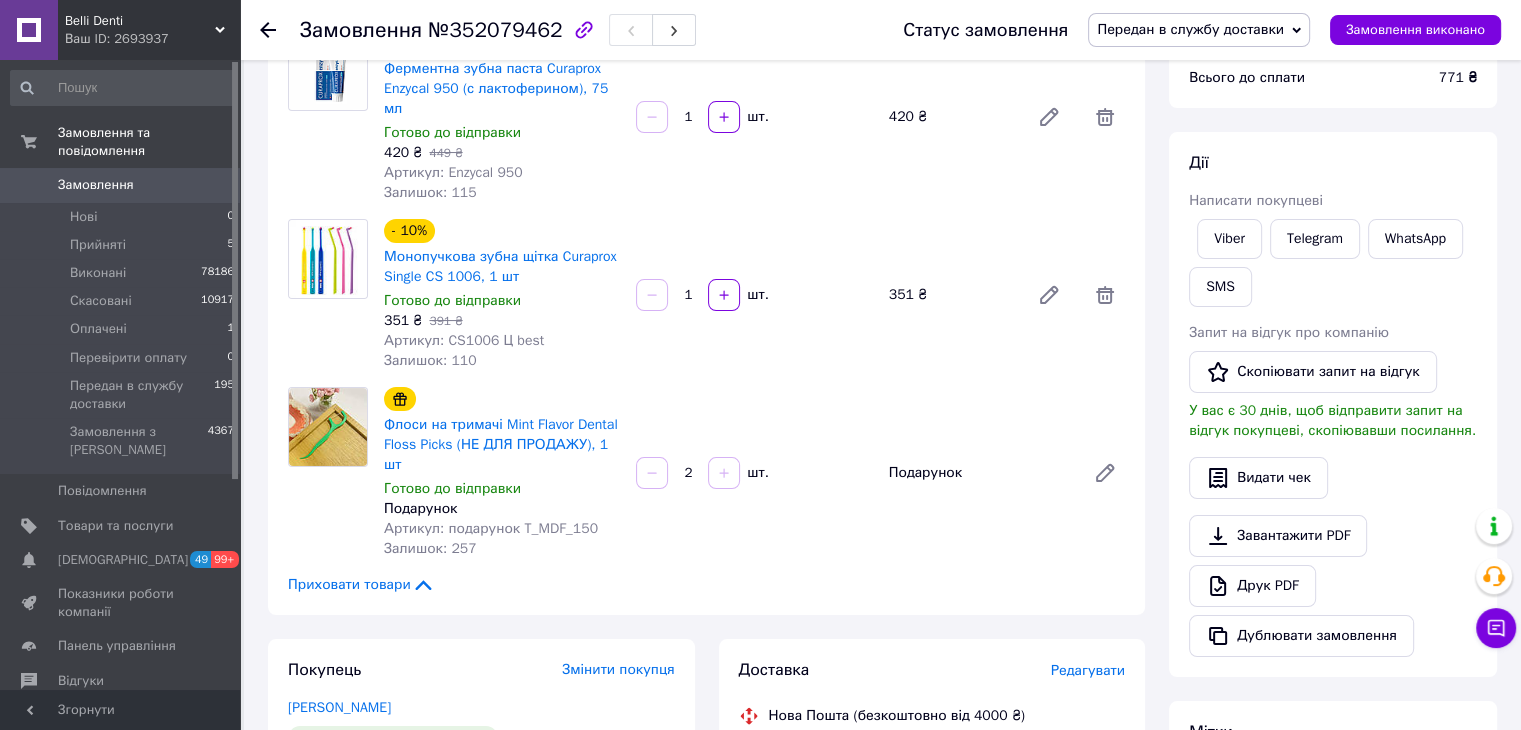 scroll, scrollTop: 100, scrollLeft: 0, axis: vertical 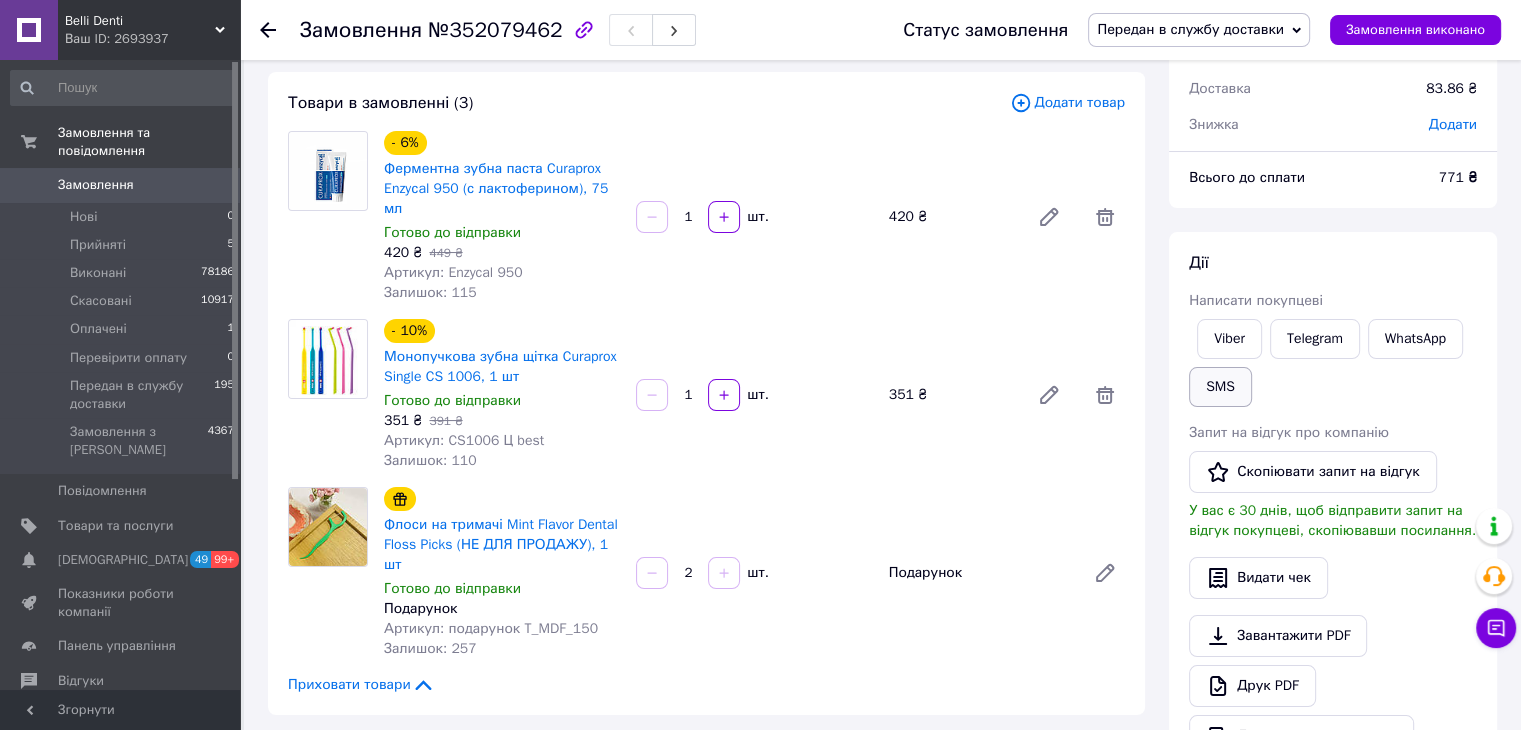 click on "SMS" at bounding box center (1220, 387) 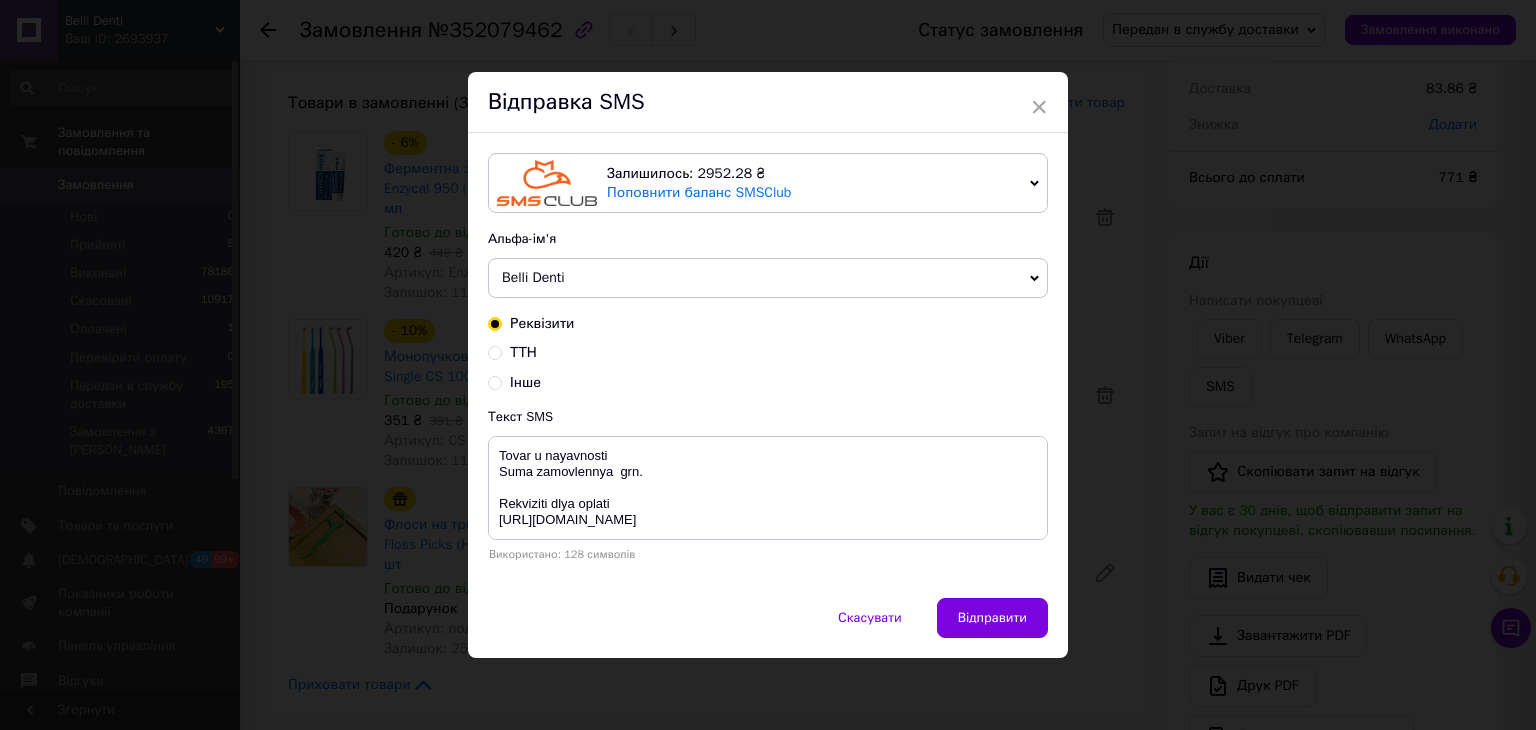 click on "ТТН" at bounding box center (523, 352) 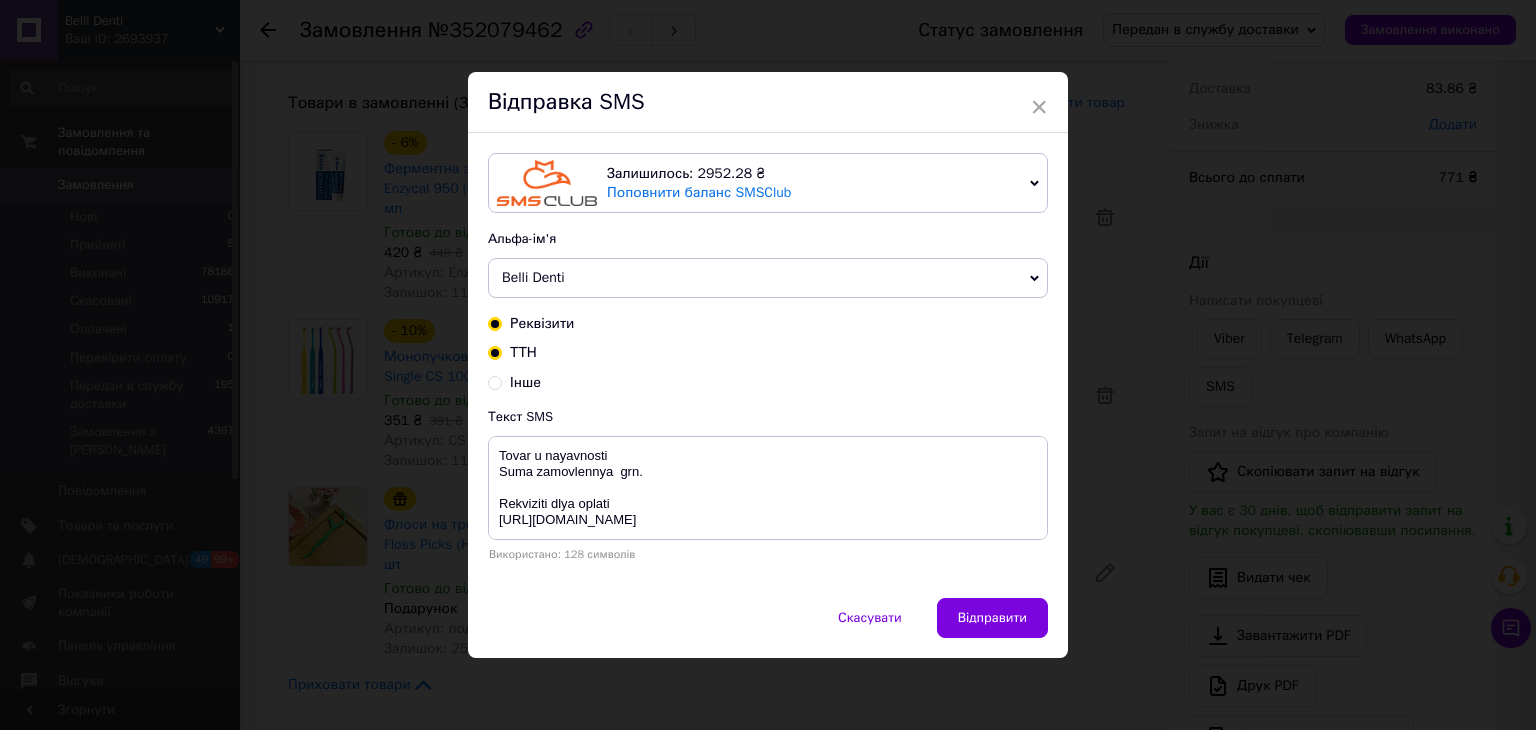 radio on "true" 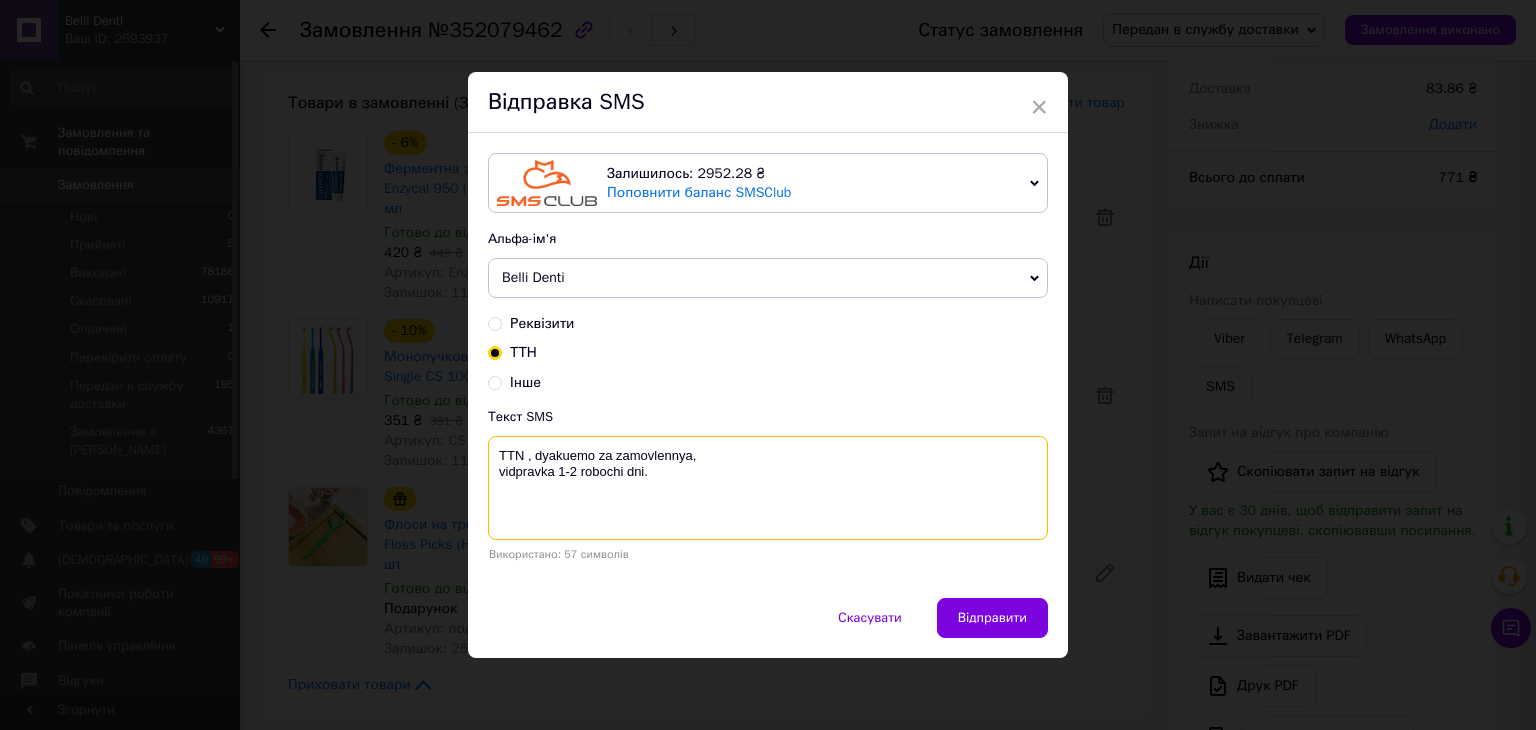 click on "TTN , dyakuemo za zamovlennya,
vidpravka 1-2 robochi dni." at bounding box center (768, 488) 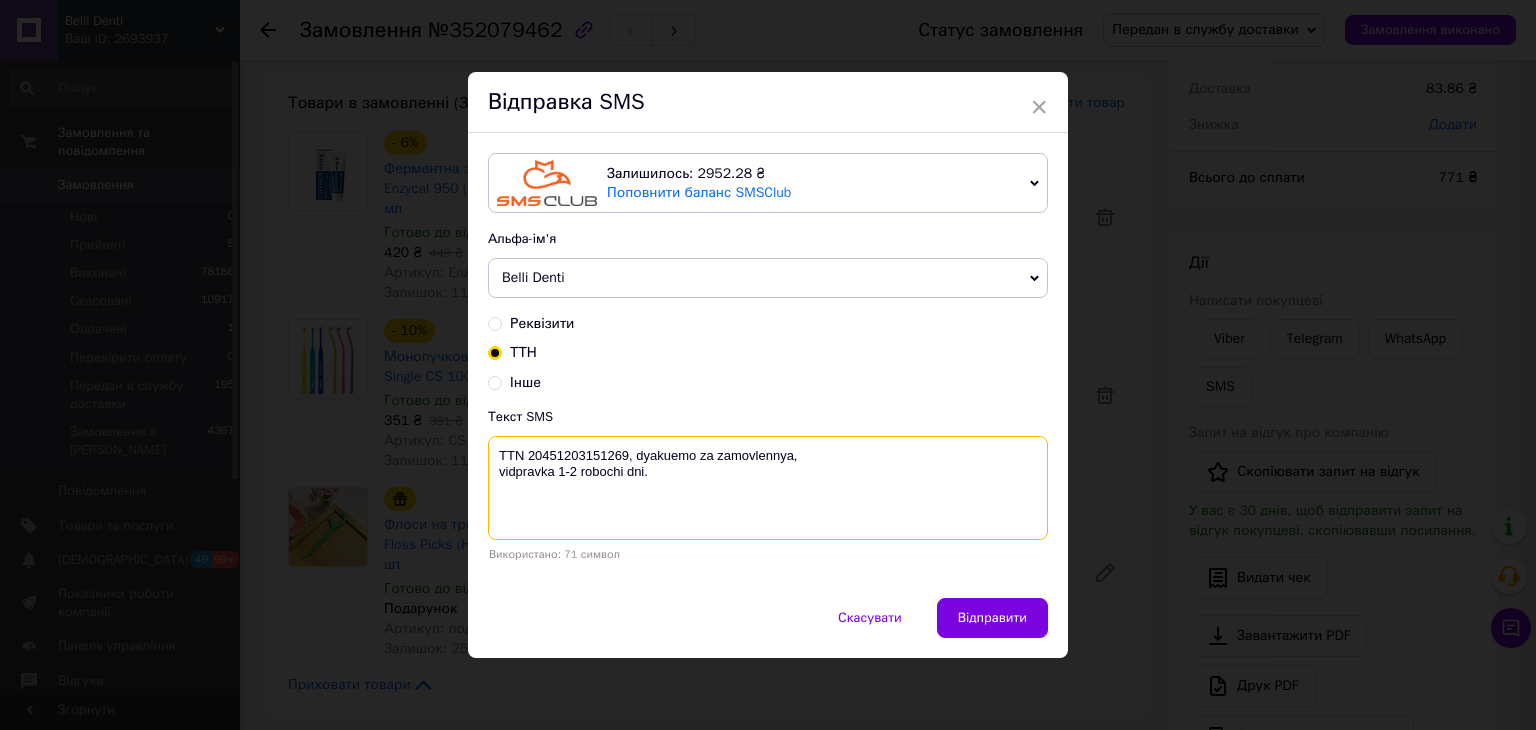 type on "TTN 20451203151269, dyakuemo za zamovlennya,
vidpravka 1-2 robochi dni." 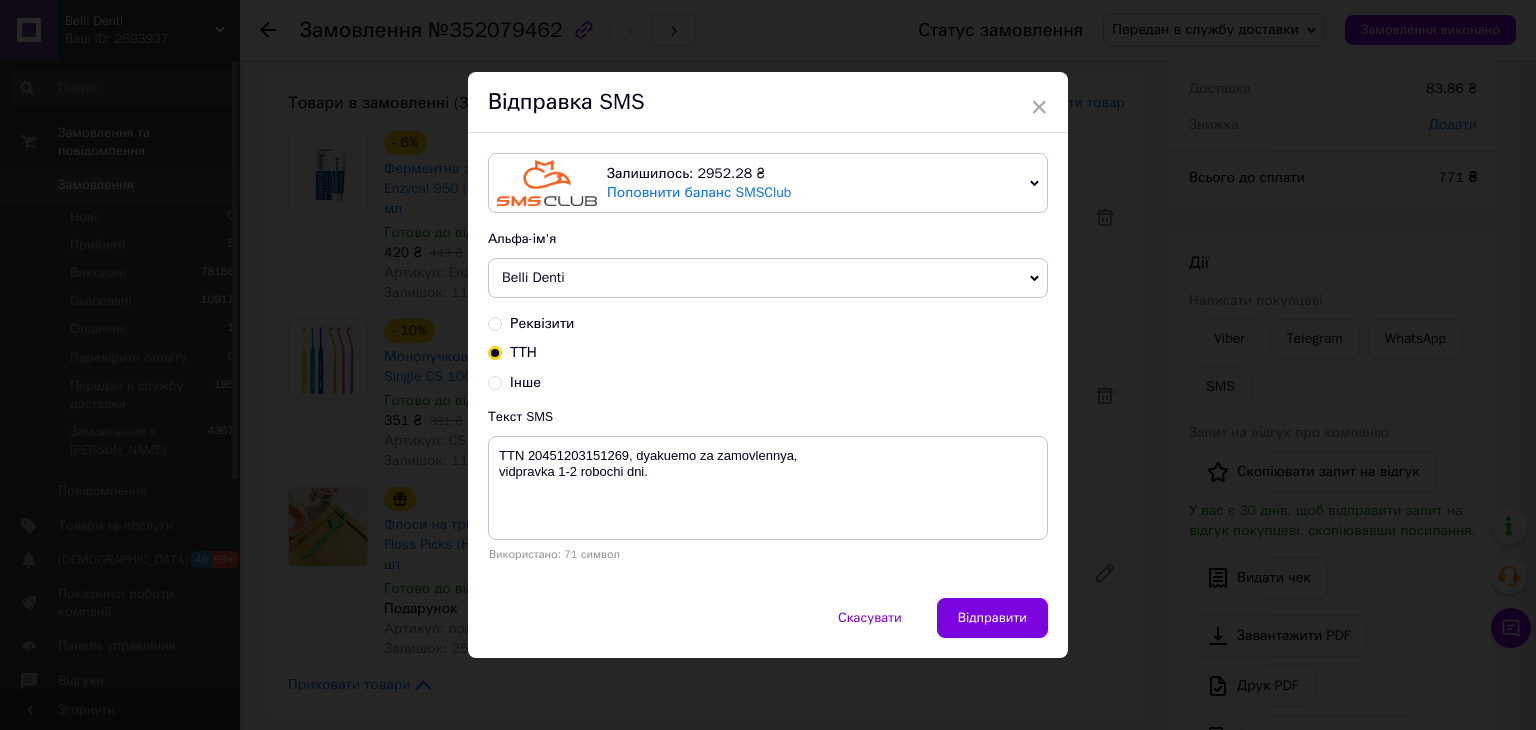click on "Відправити" at bounding box center [992, 618] 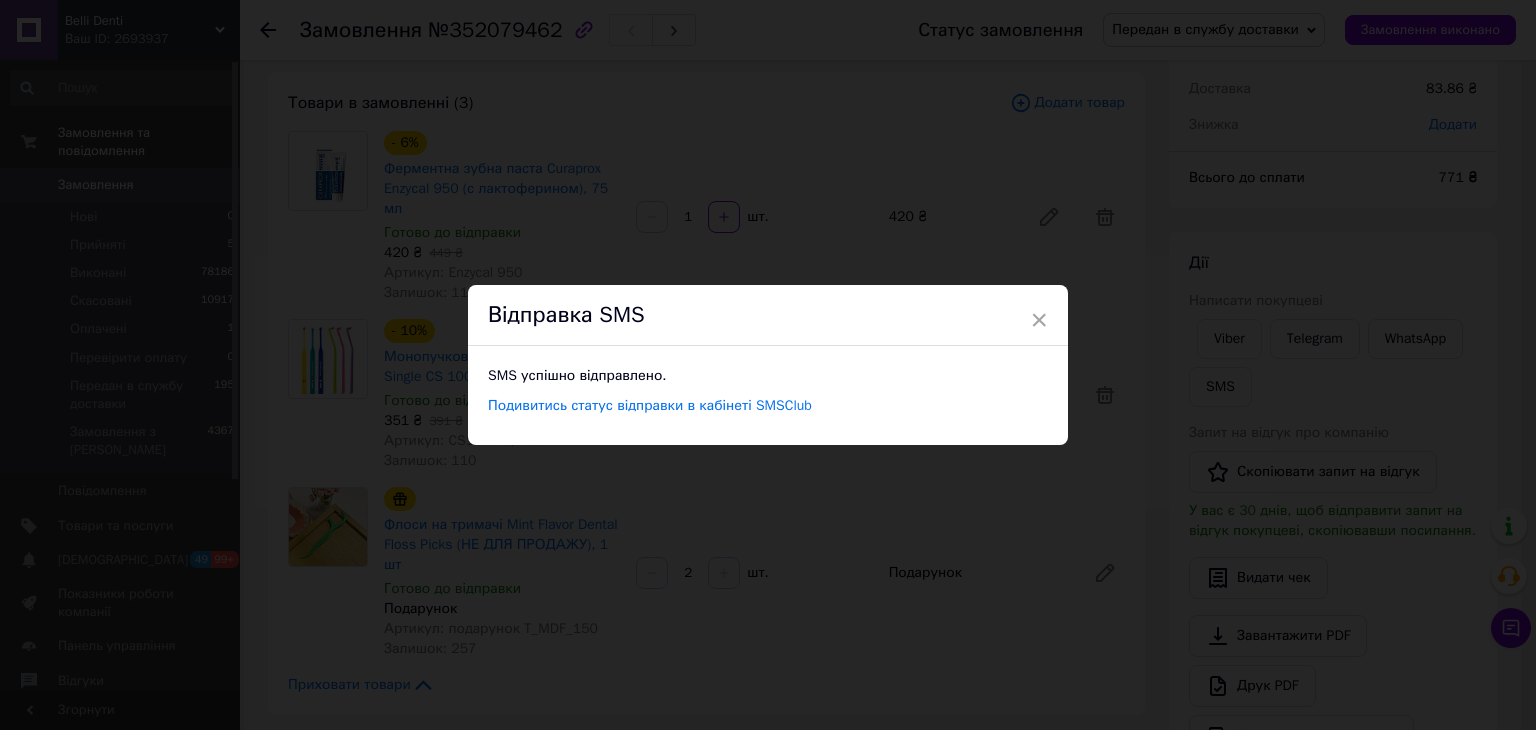 drag, startPoint x: 1046, startPoint y: 314, endPoint x: 1020, endPoint y: 321, distance: 26.925823 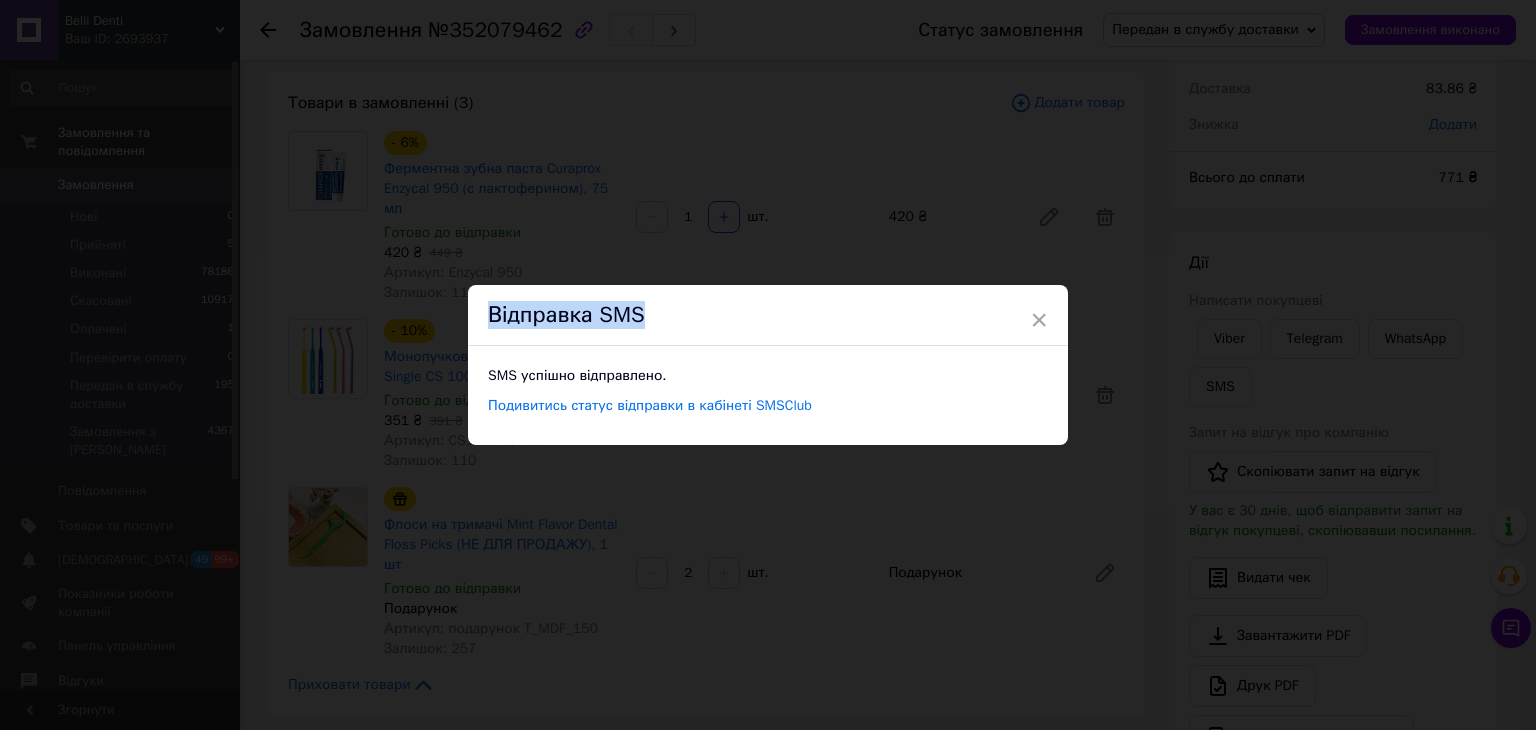 click on "Відправка SMS" at bounding box center (768, 315) 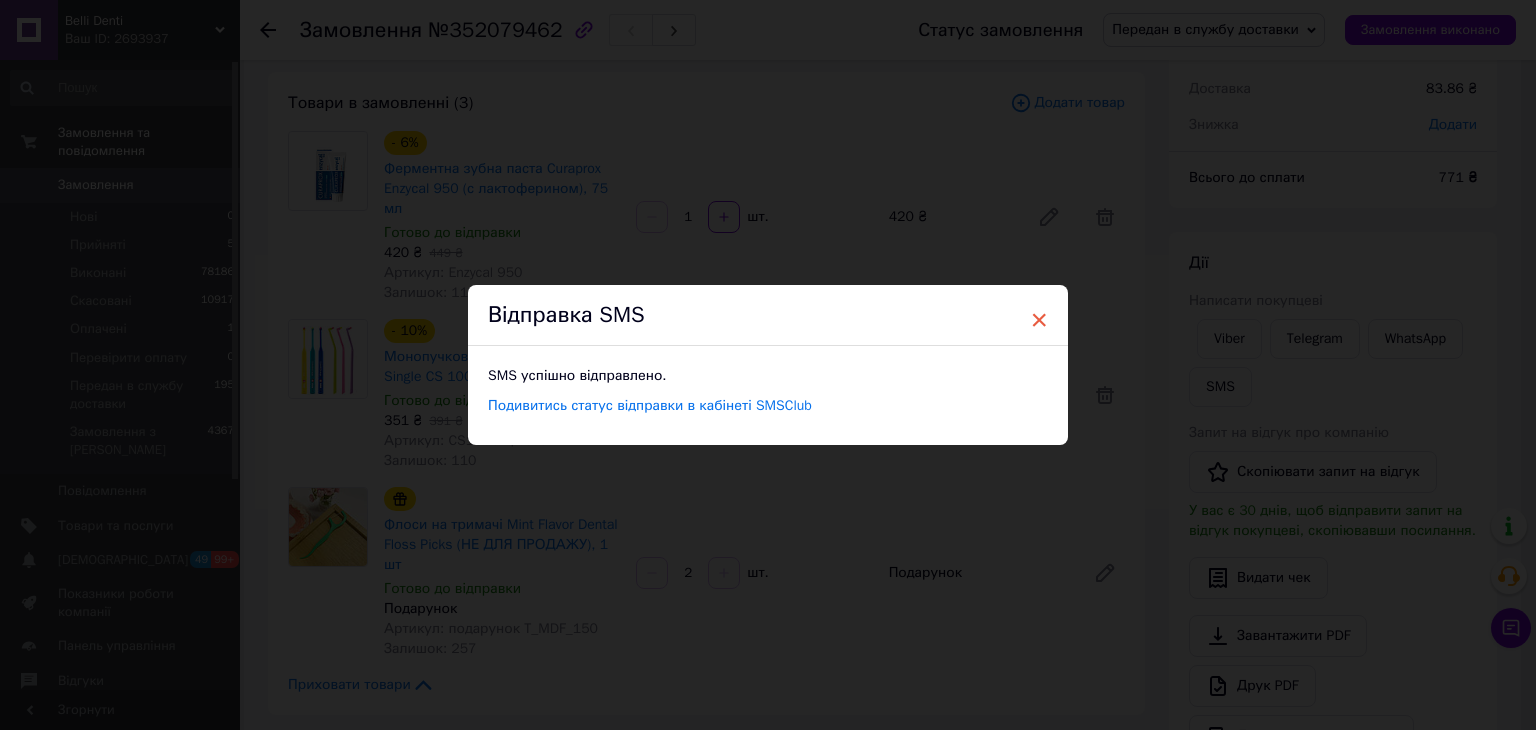 click on "×" at bounding box center (1039, 320) 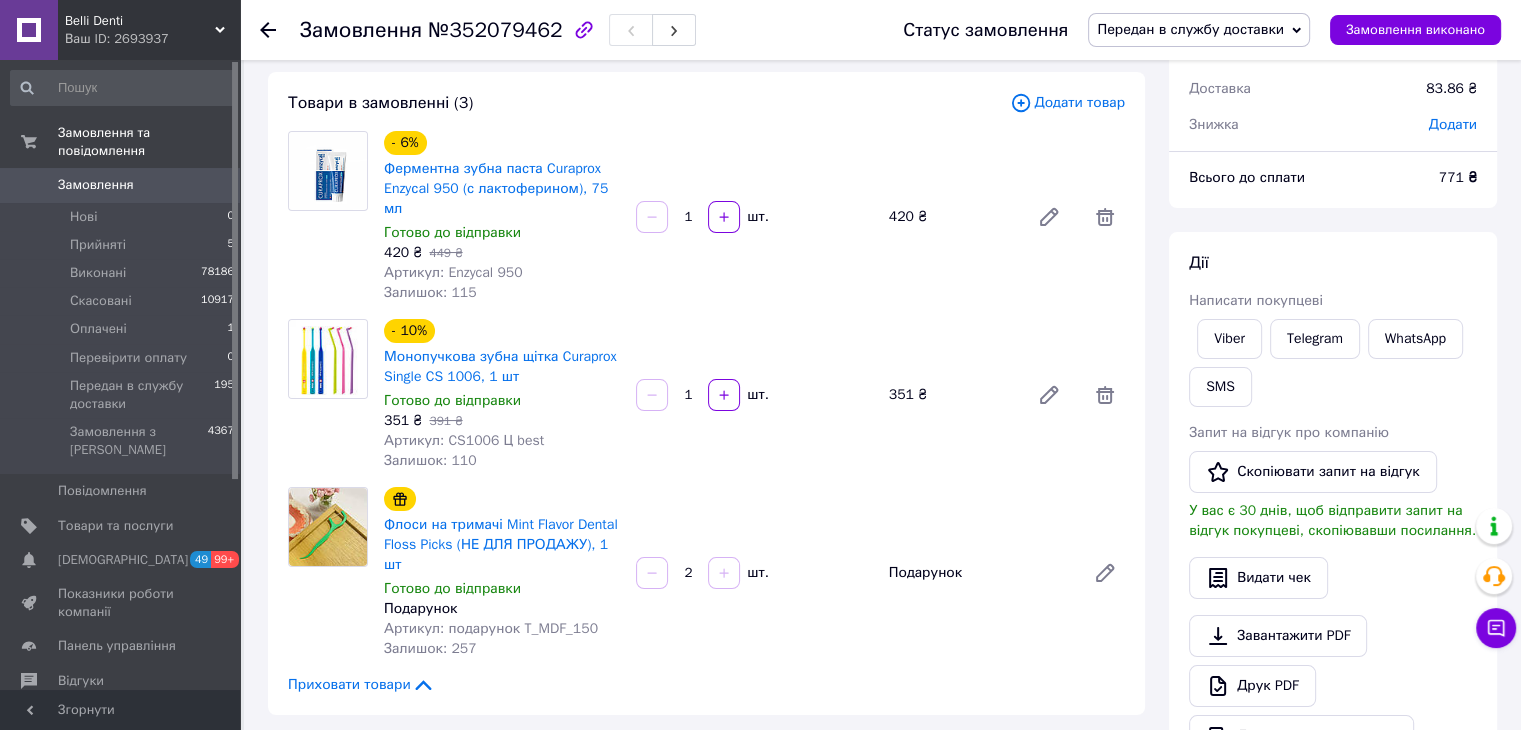 scroll, scrollTop: 700, scrollLeft: 0, axis: vertical 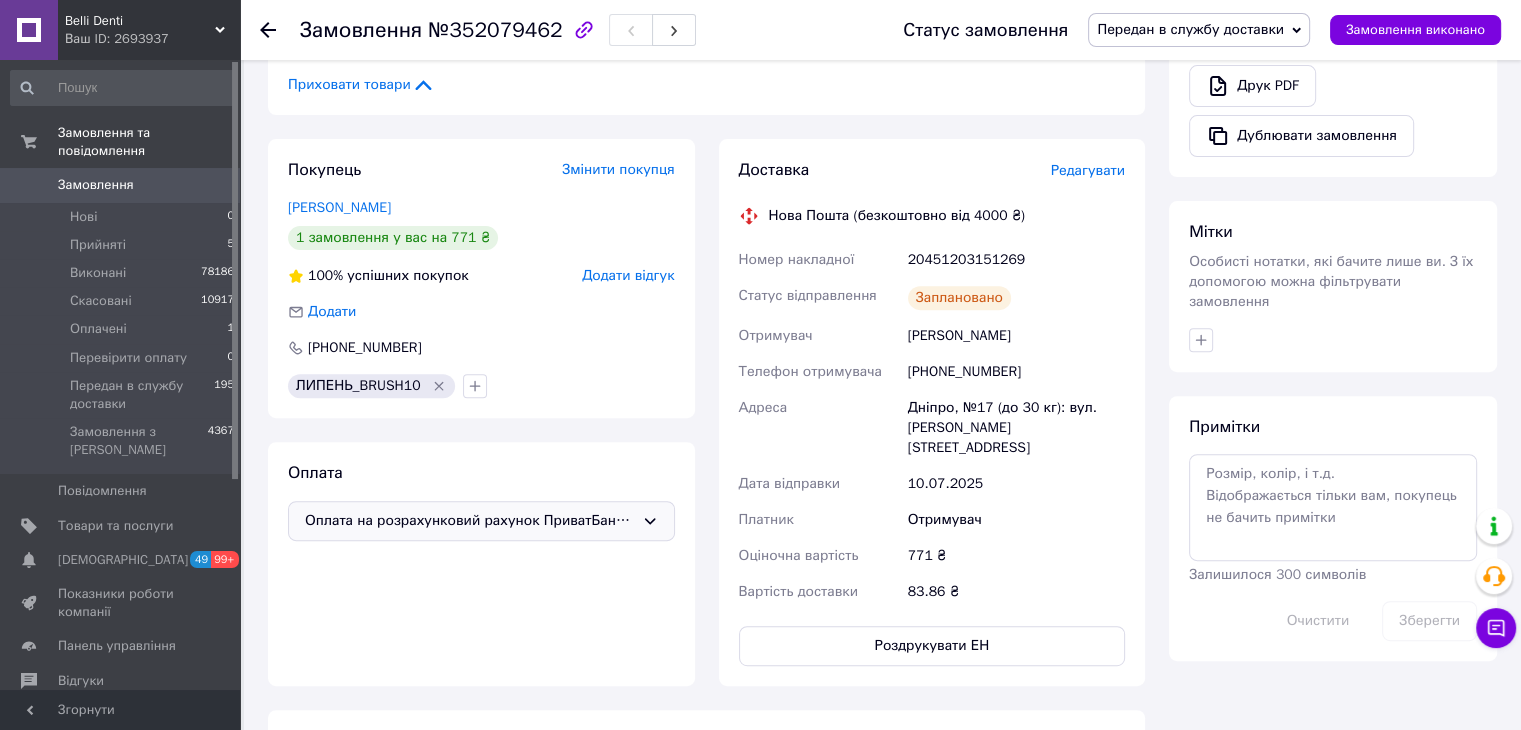 click on "20451203151269" at bounding box center (1016, 260) 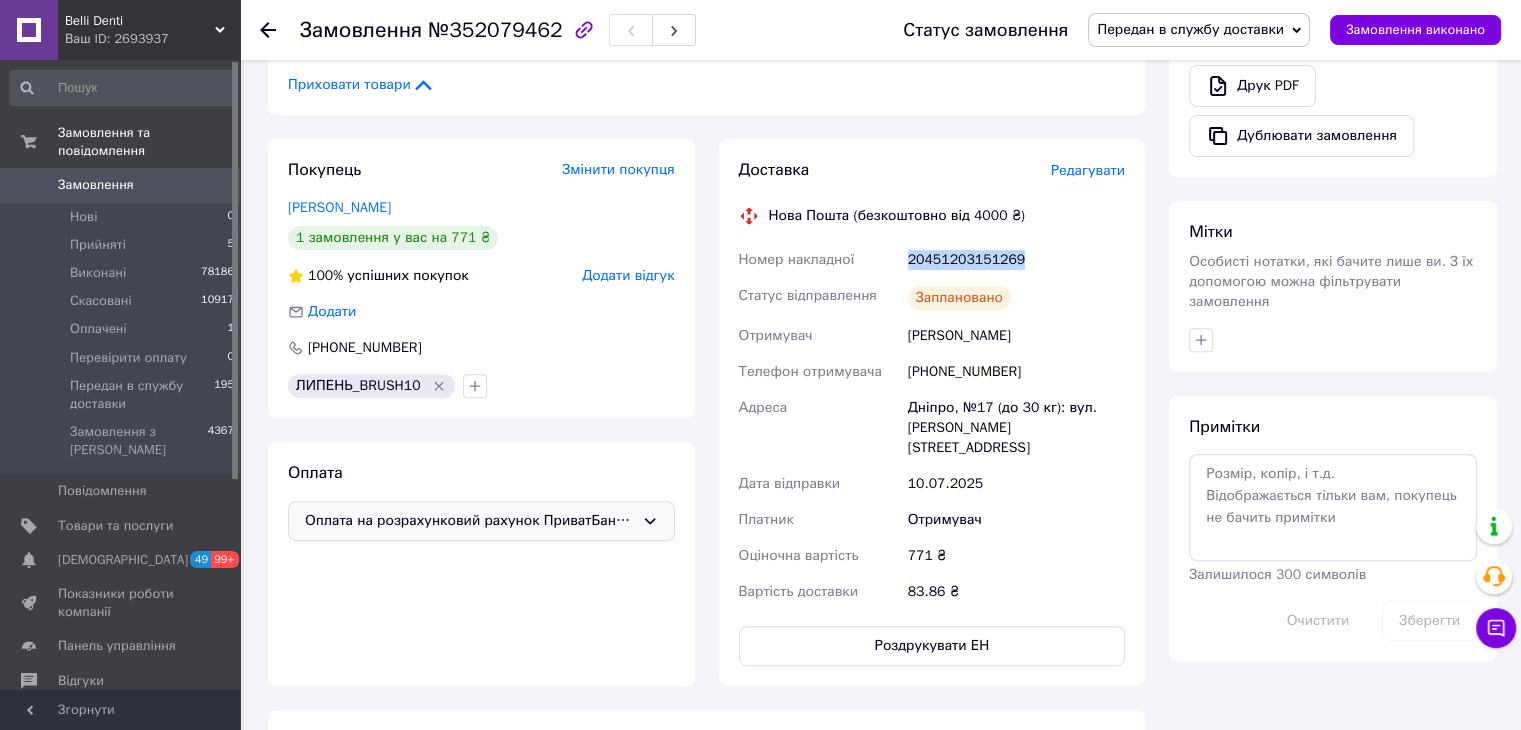 click on "20451203151269" at bounding box center (1016, 260) 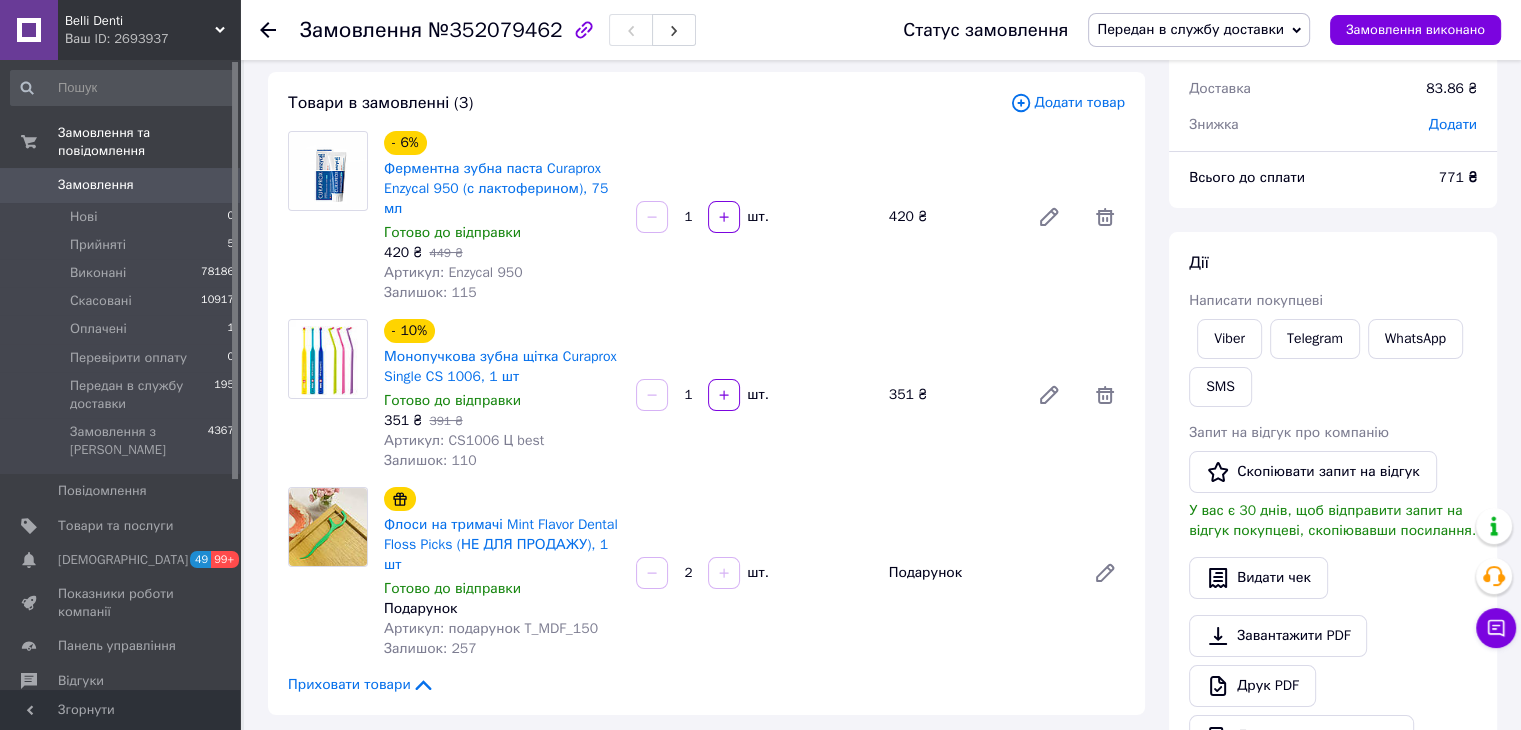 click on "Дії Написати покупцеві Viber Telegram WhatsApp SMS Запит на відгук про компанію   Скопіювати запит на відгук У вас є 30 днів, щоб відправити запит на відгук покупцеві, скопіювавши посилання.   Видати чек   Завантажити PDF   Друк PDF   Дублювати замовлення" at bounding box center (1333, 504) 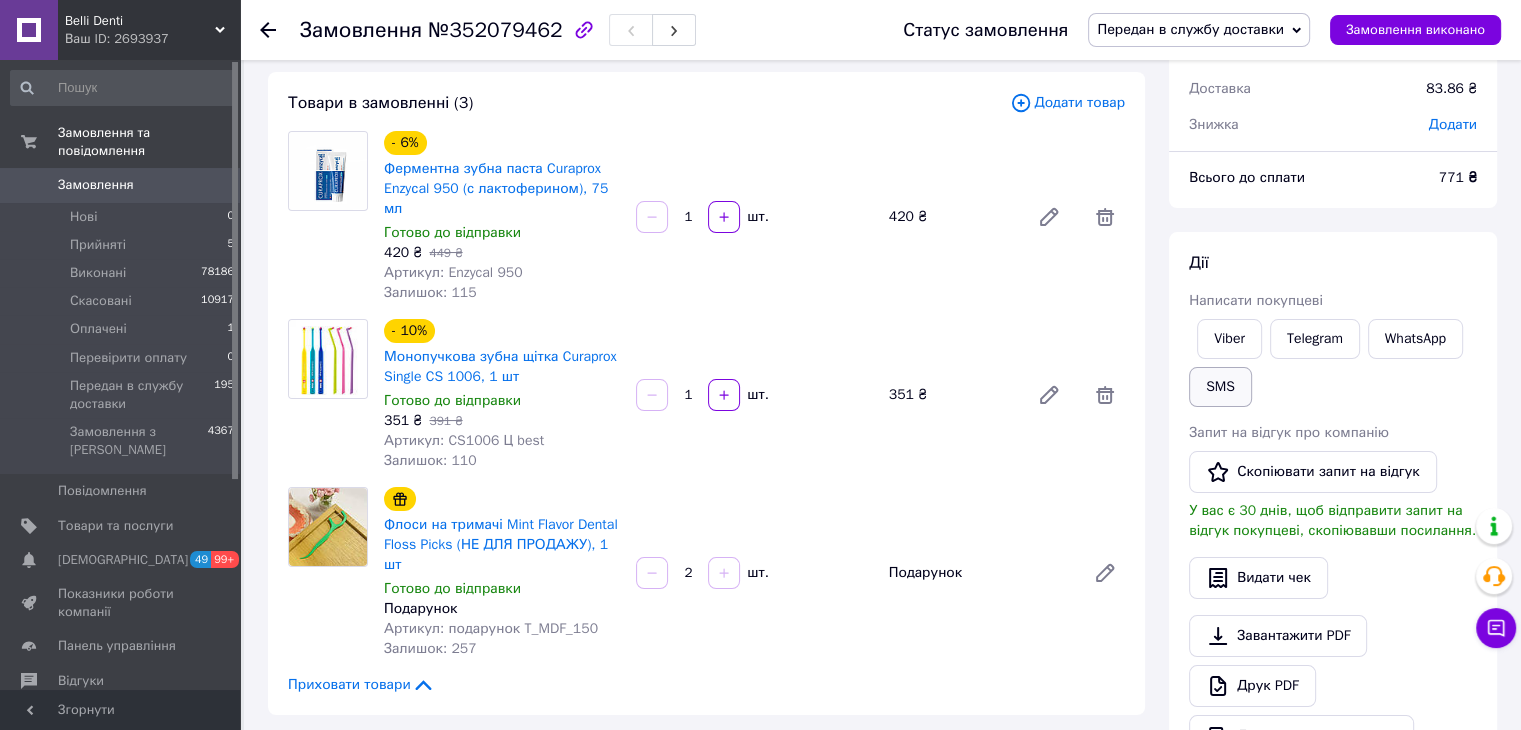 click on "SMS" at bounding box center (1220, 387) 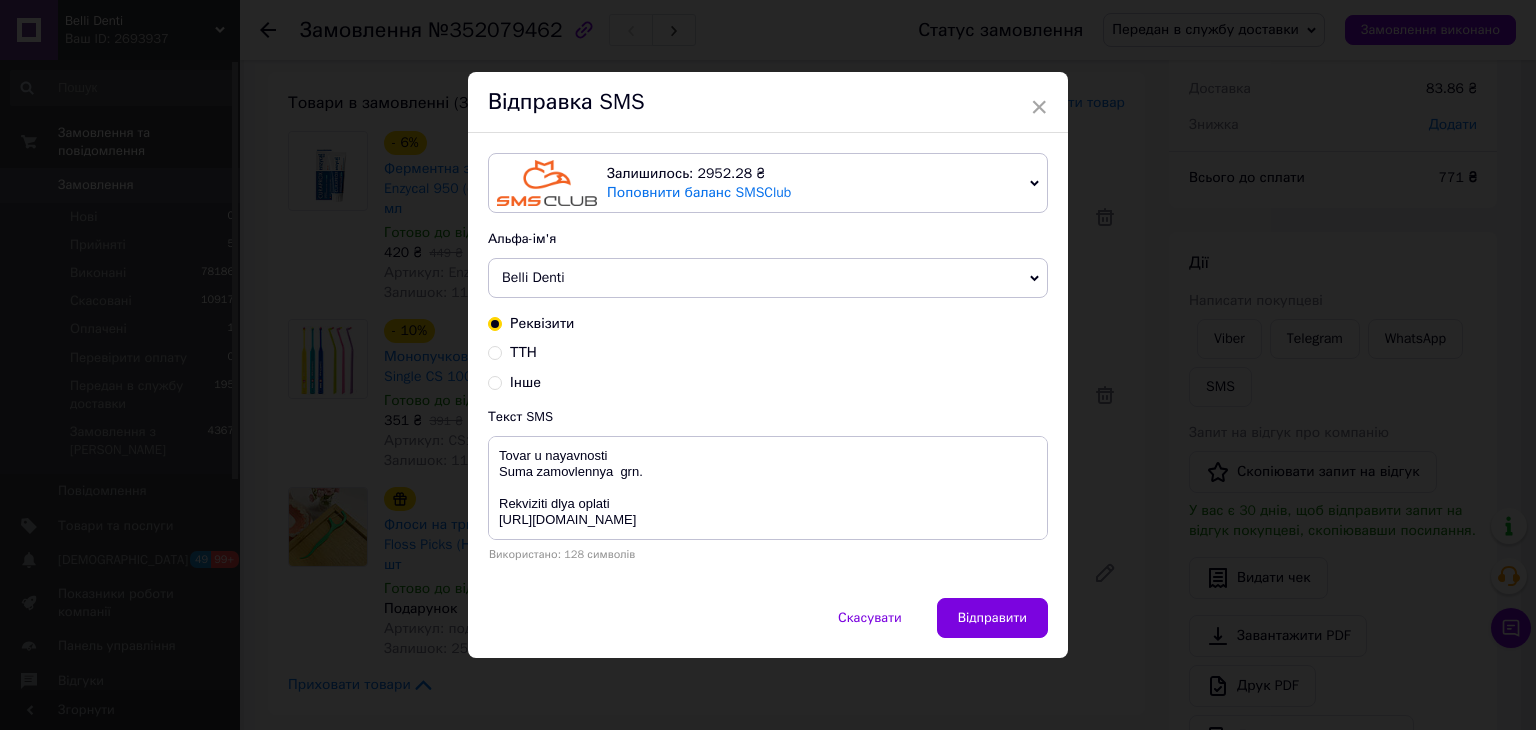 click on "ТТН" at bounding box center (523, 352) 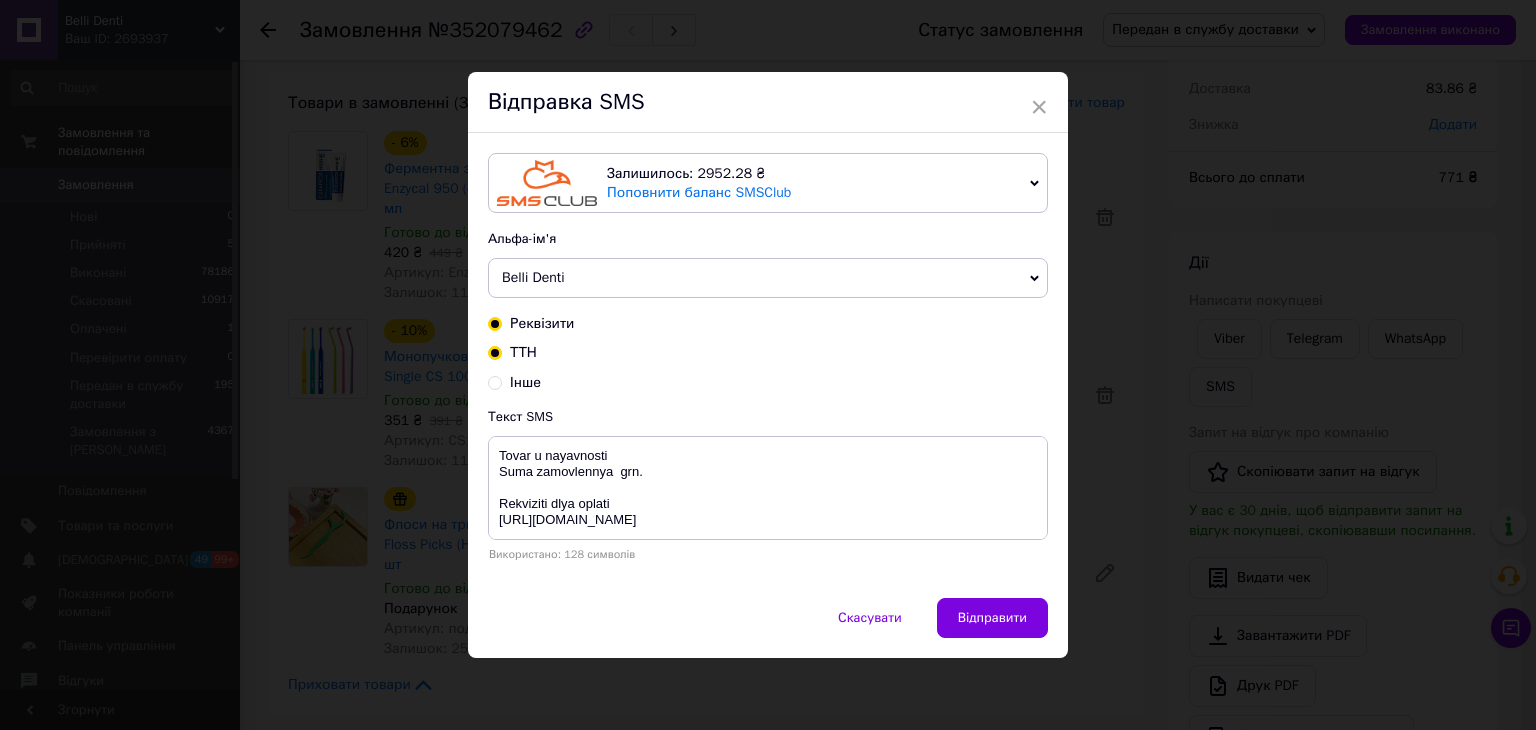 radio on "true" 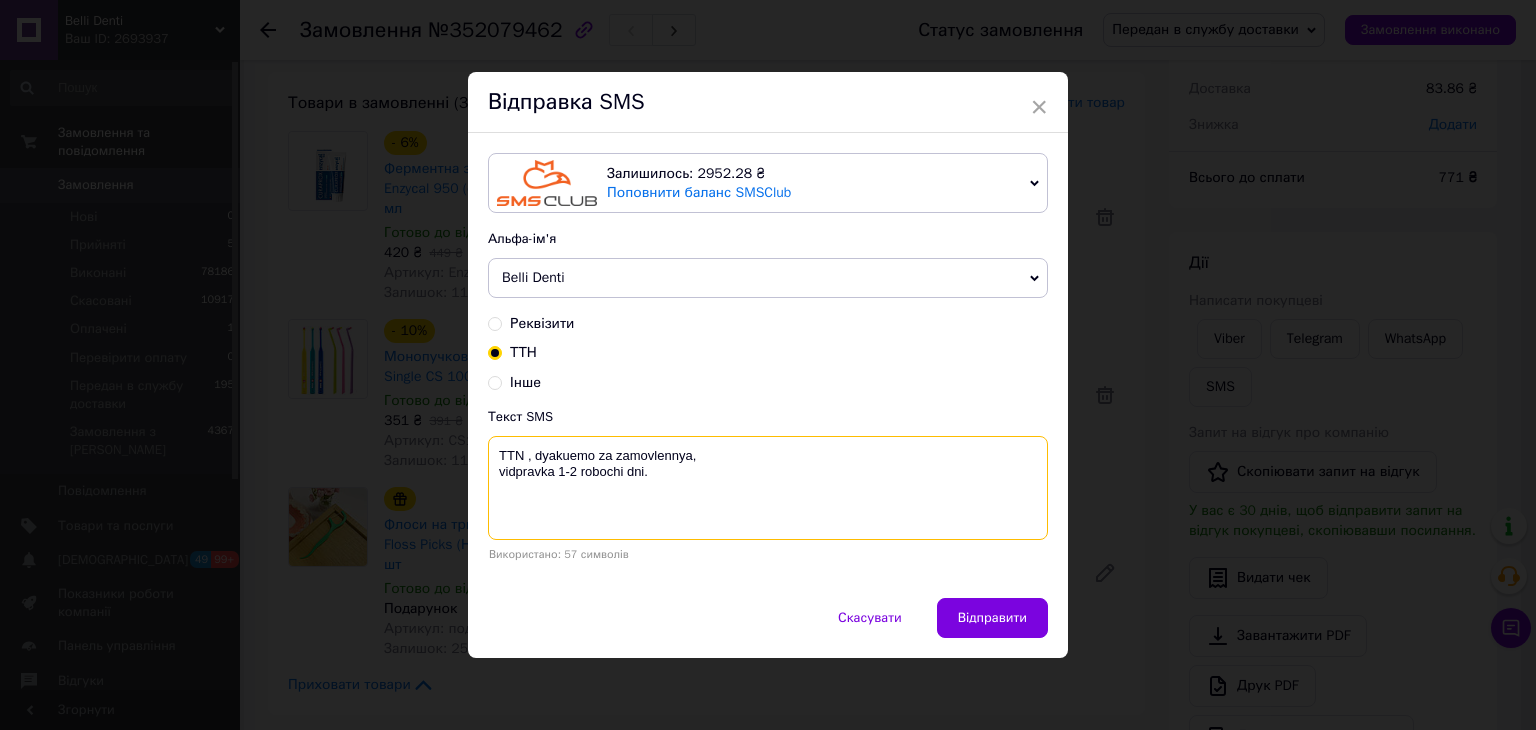 click on "TTN , dyakuemo za zamovlennya,
vidpravka 1-2 robochi dni." at bounding box center [768, 488] 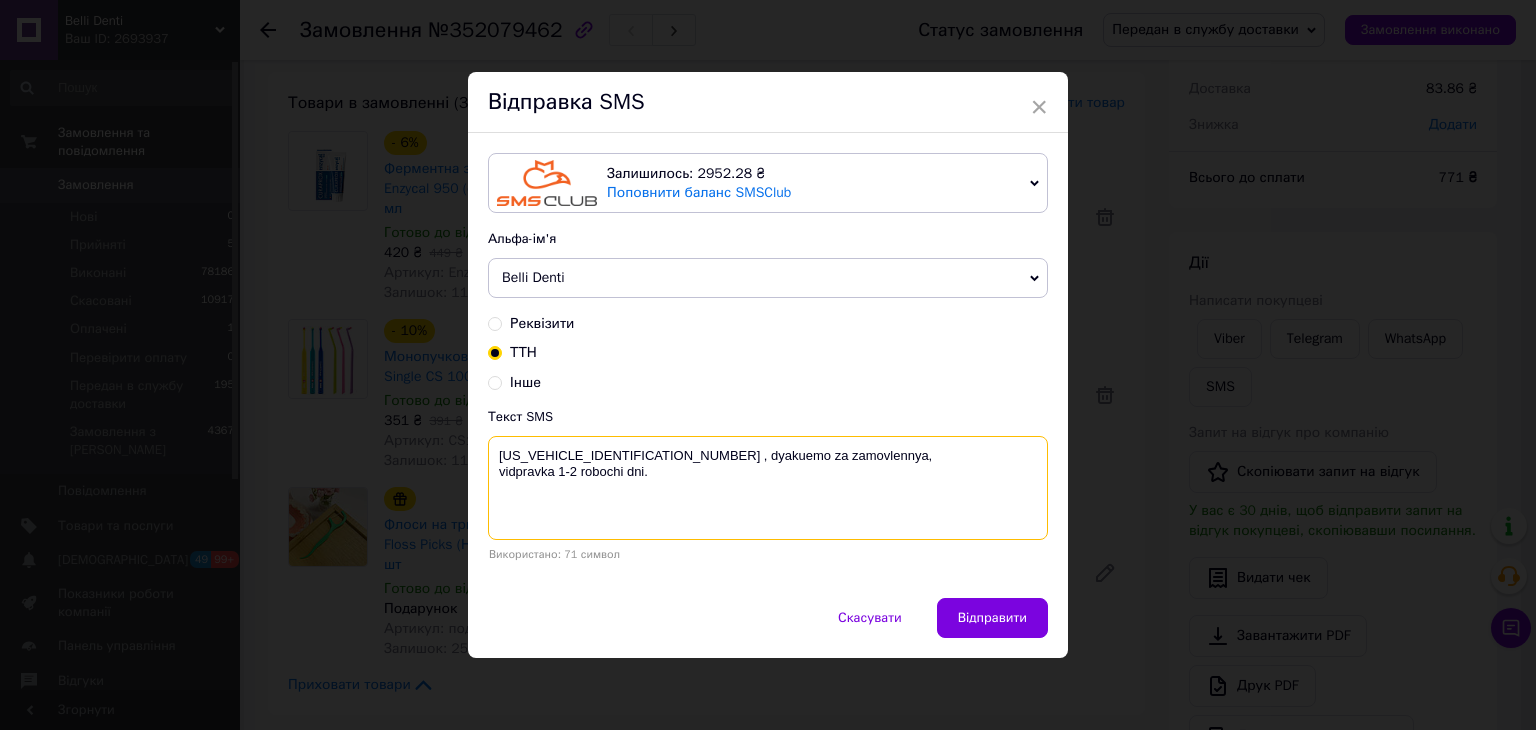 type on "TTN20451203151269 , dyakuemo za zamovlennya,
vidpravka 1-2 robochi dni." 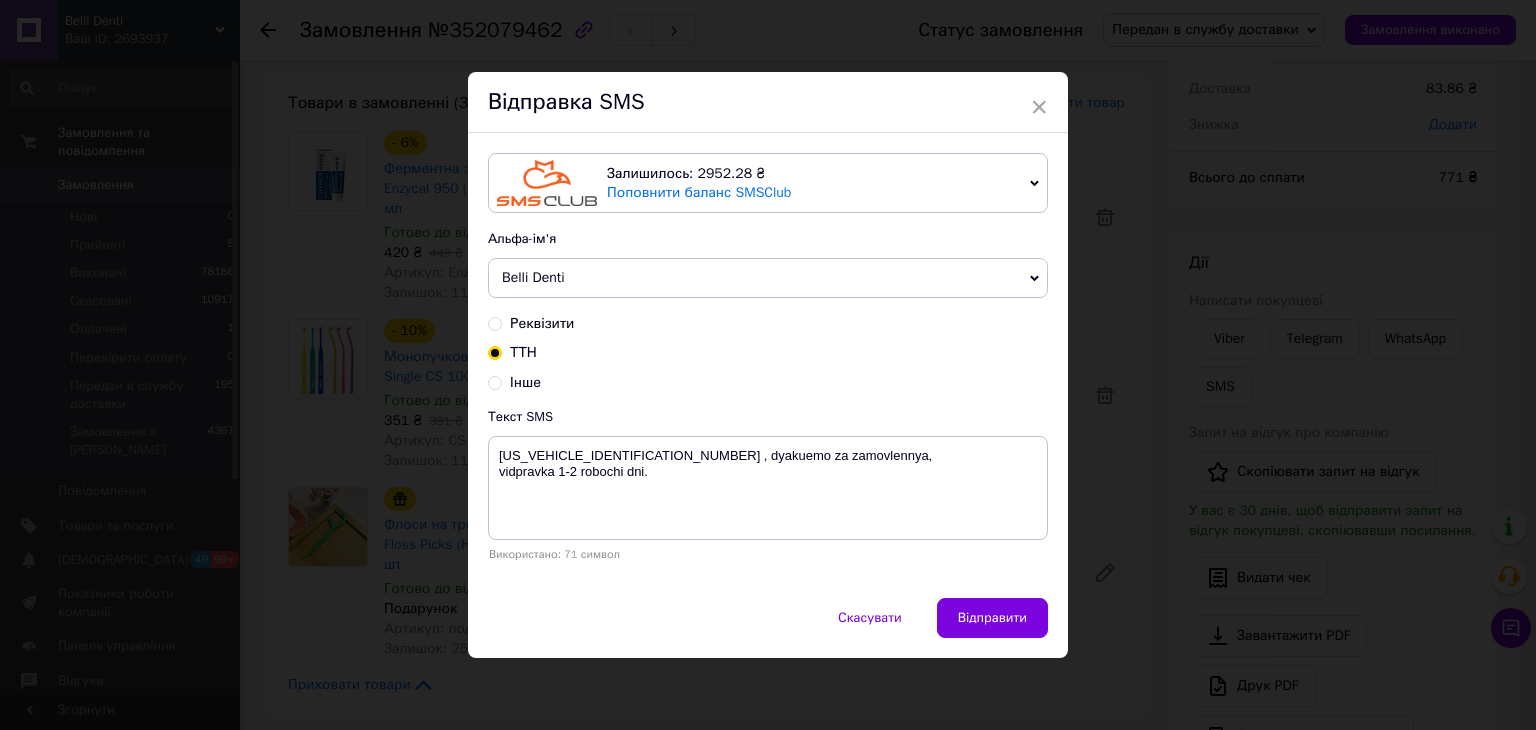 click on "Відправити" at bounding box center [992, 618] 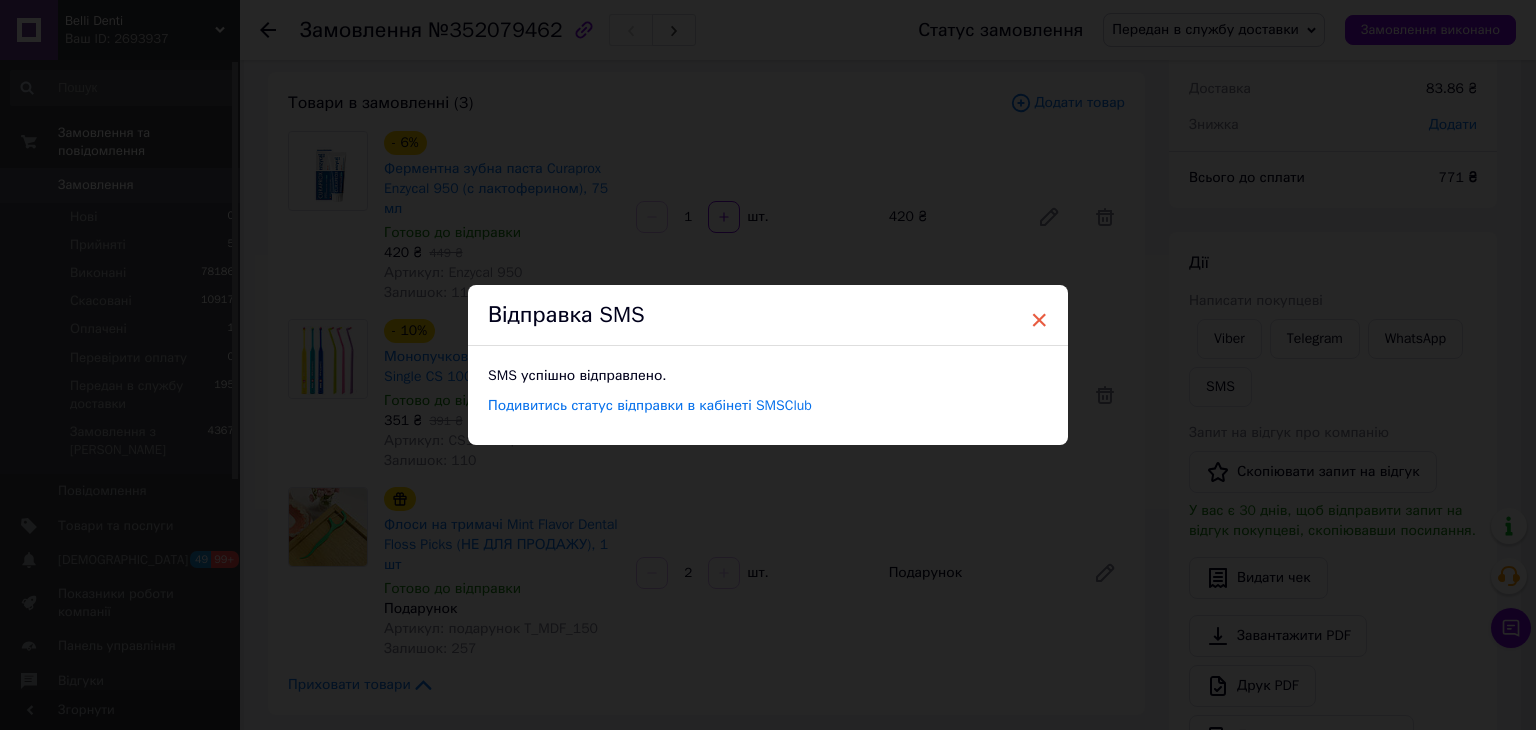 click on "×" at bounding box center [1039, 320] 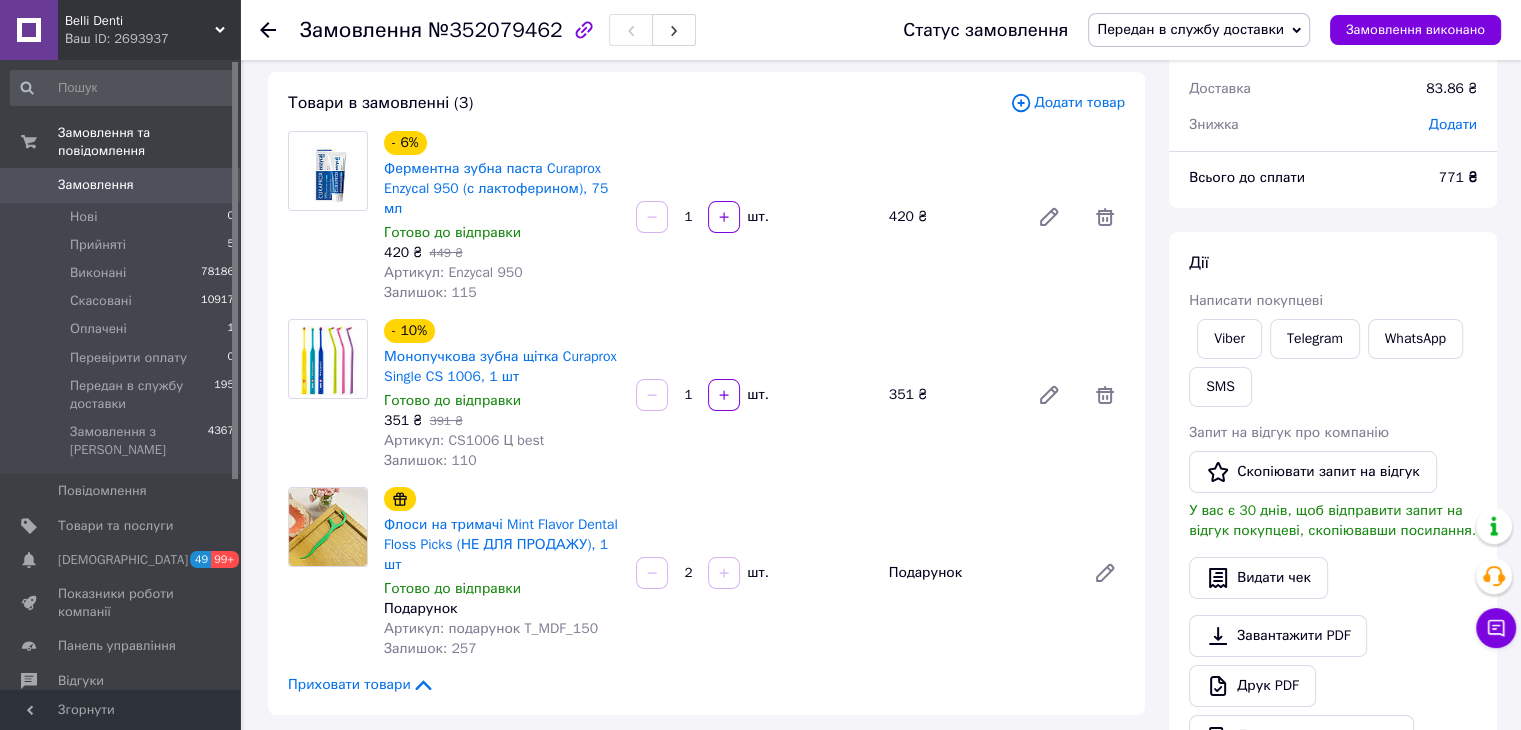 click 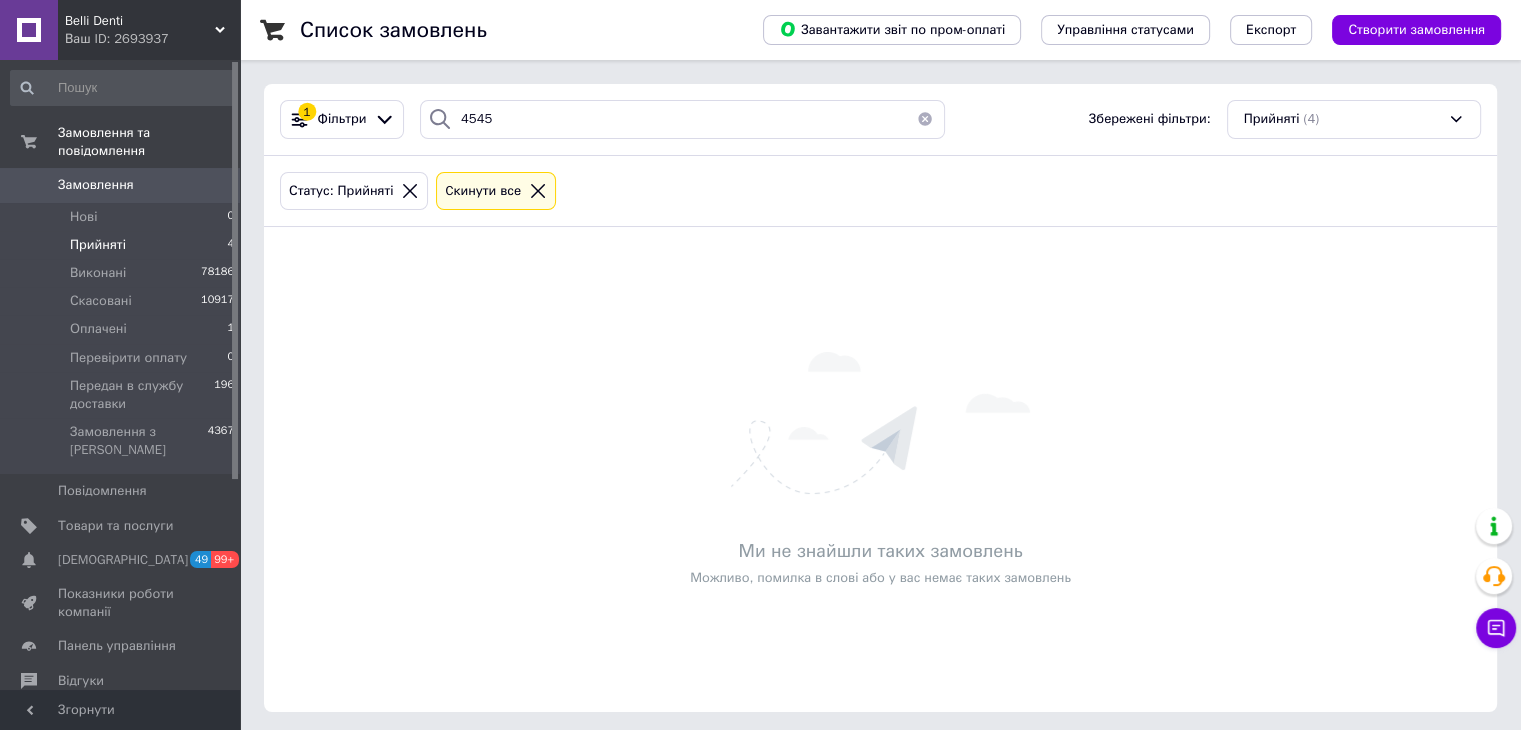 click on "1 Фільтри 4545 Збережені фільтри: Прийняті (4) Статус: Прийняті Cкинути все Ми не знайшли таких замовлень Можливо, помилка в слові або у вас немає таких замовлень" at bounding box center [880, 398] 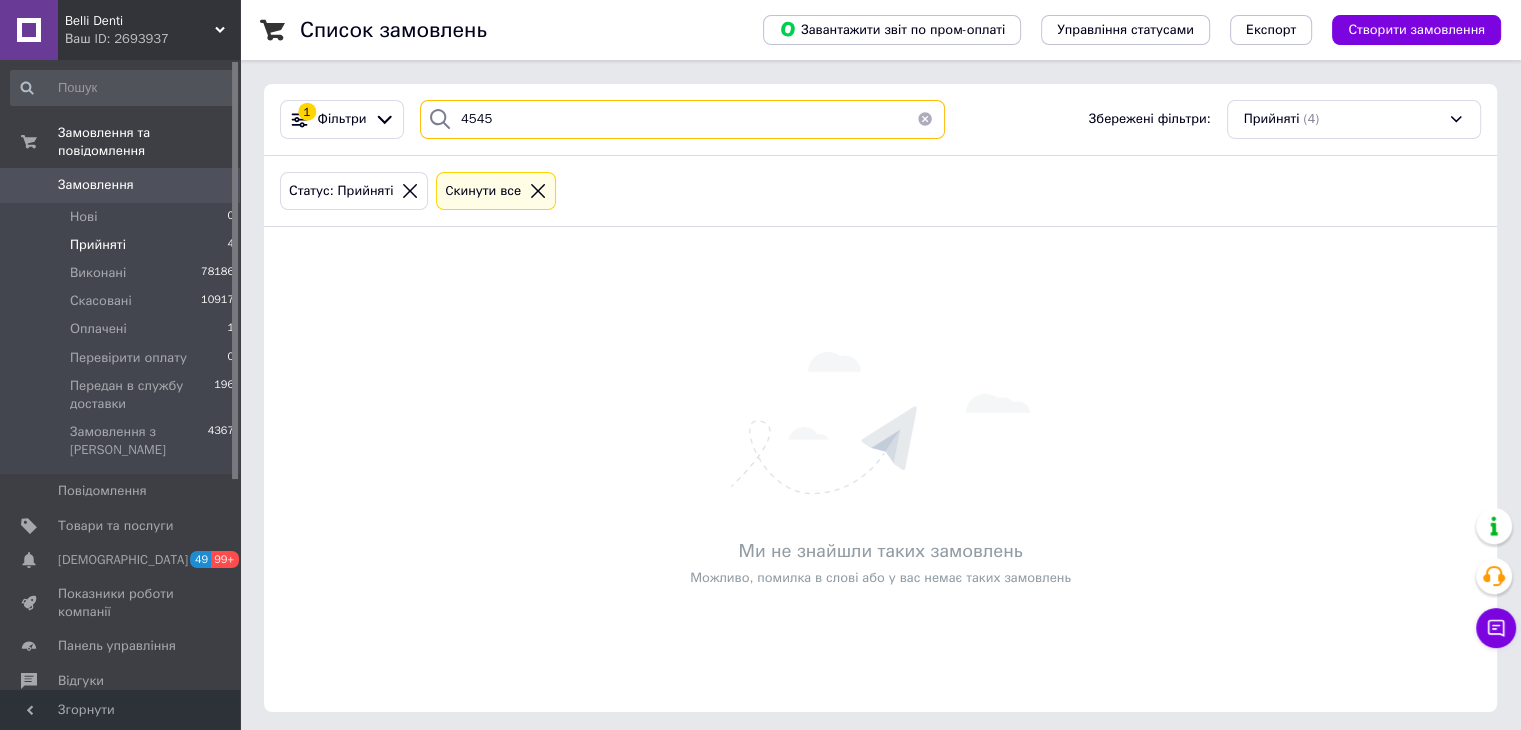 click on "1 Фільтри 4545 Збережені фільтри: Прийняті (4)" at bounding box center [880, 120] 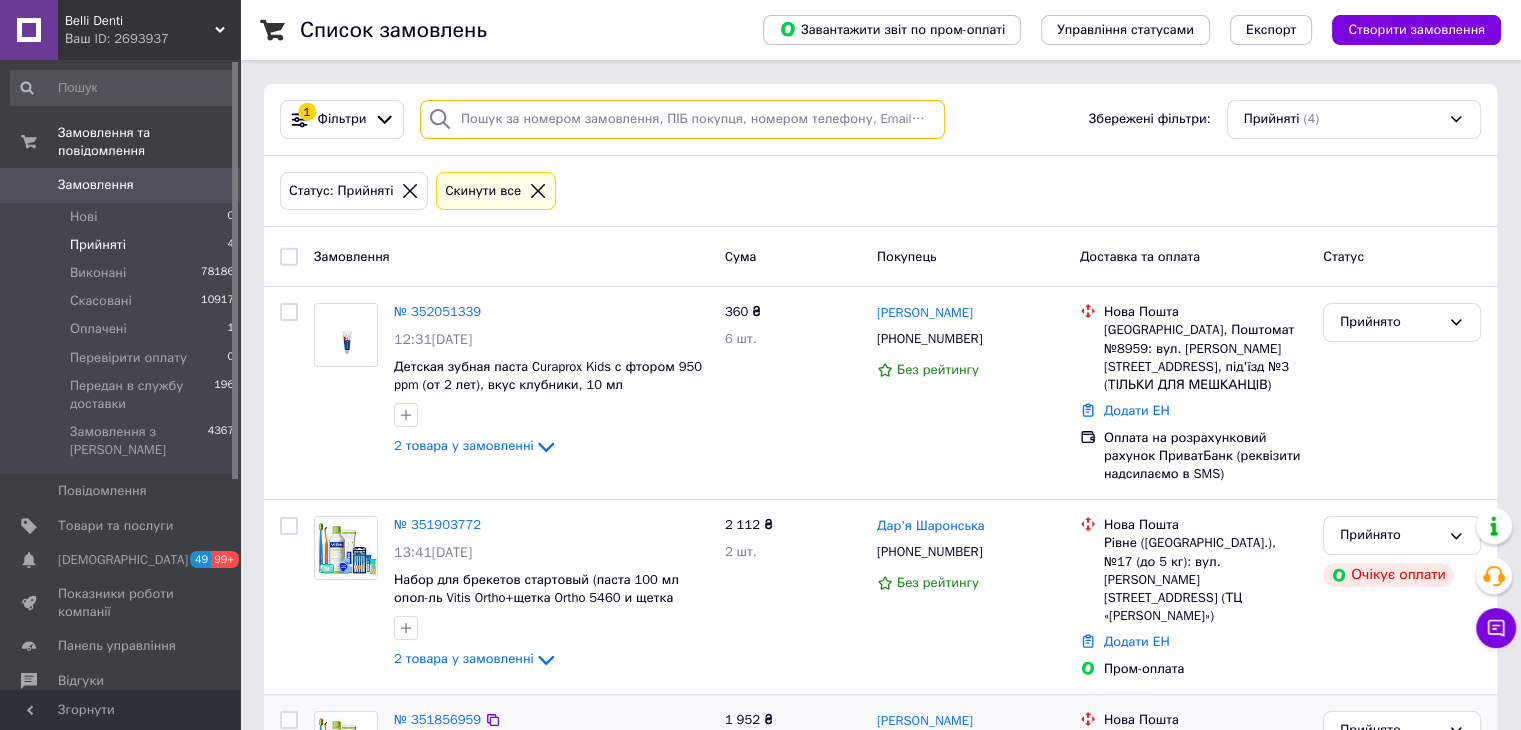 type 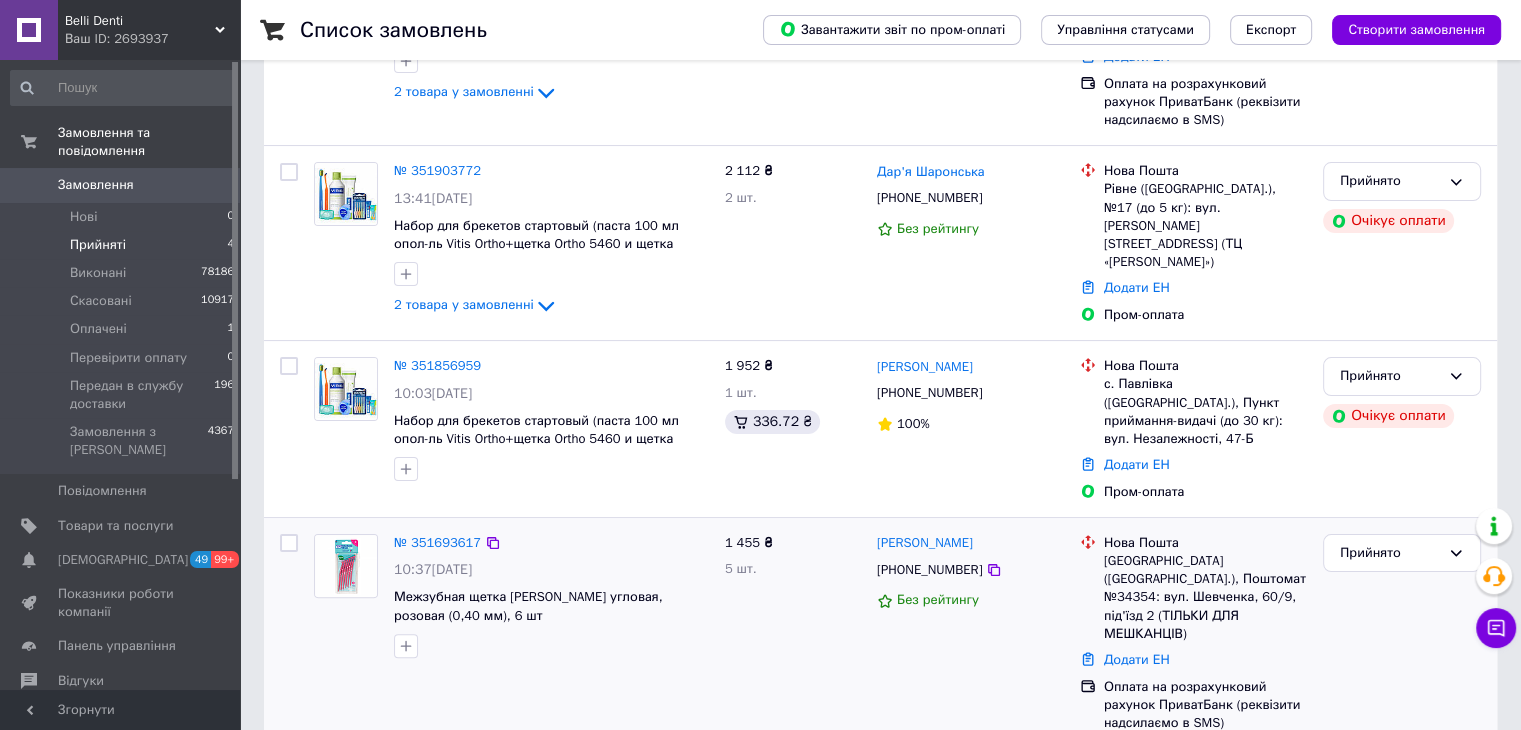 scroll, scrollTop: 254, scrollLeft: 0, axis: vertical 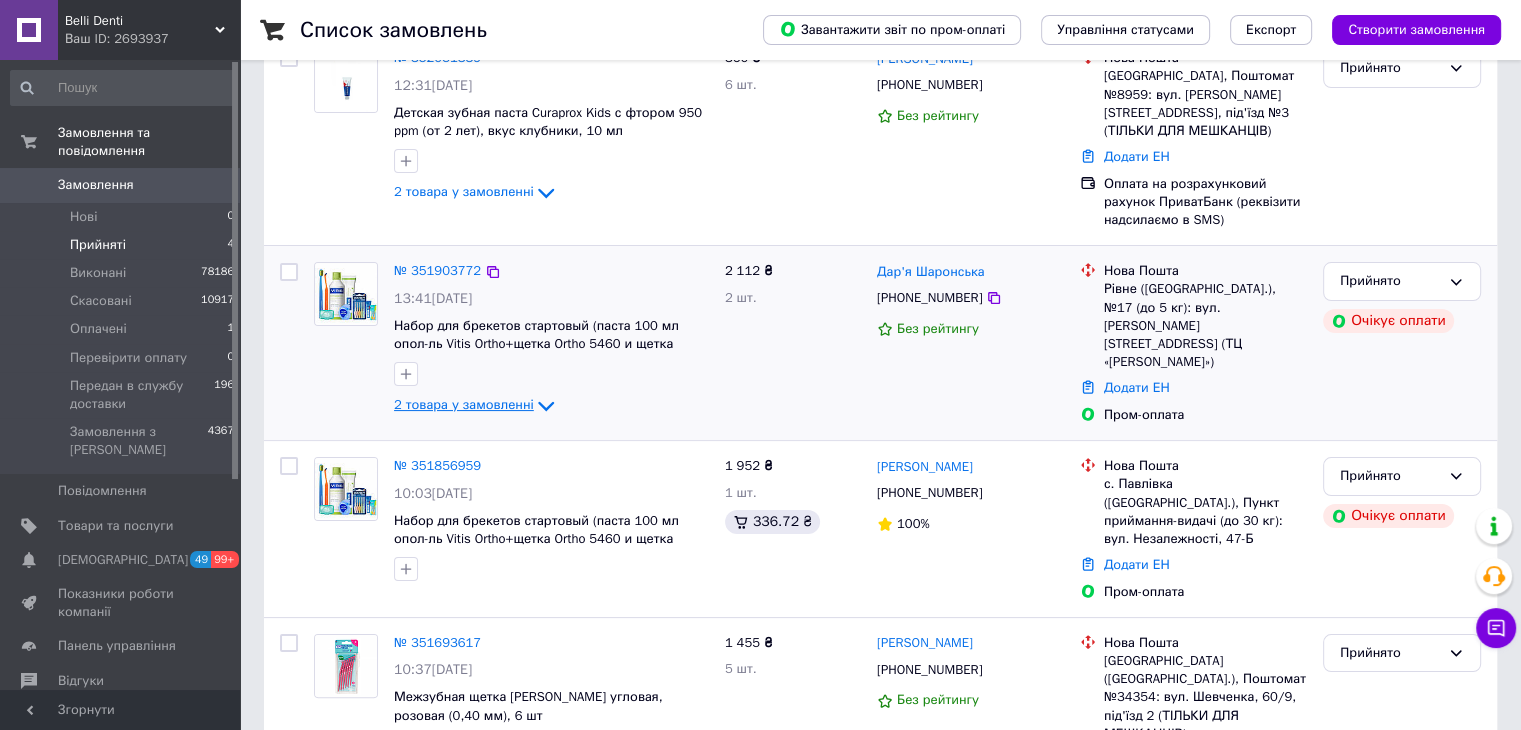 click 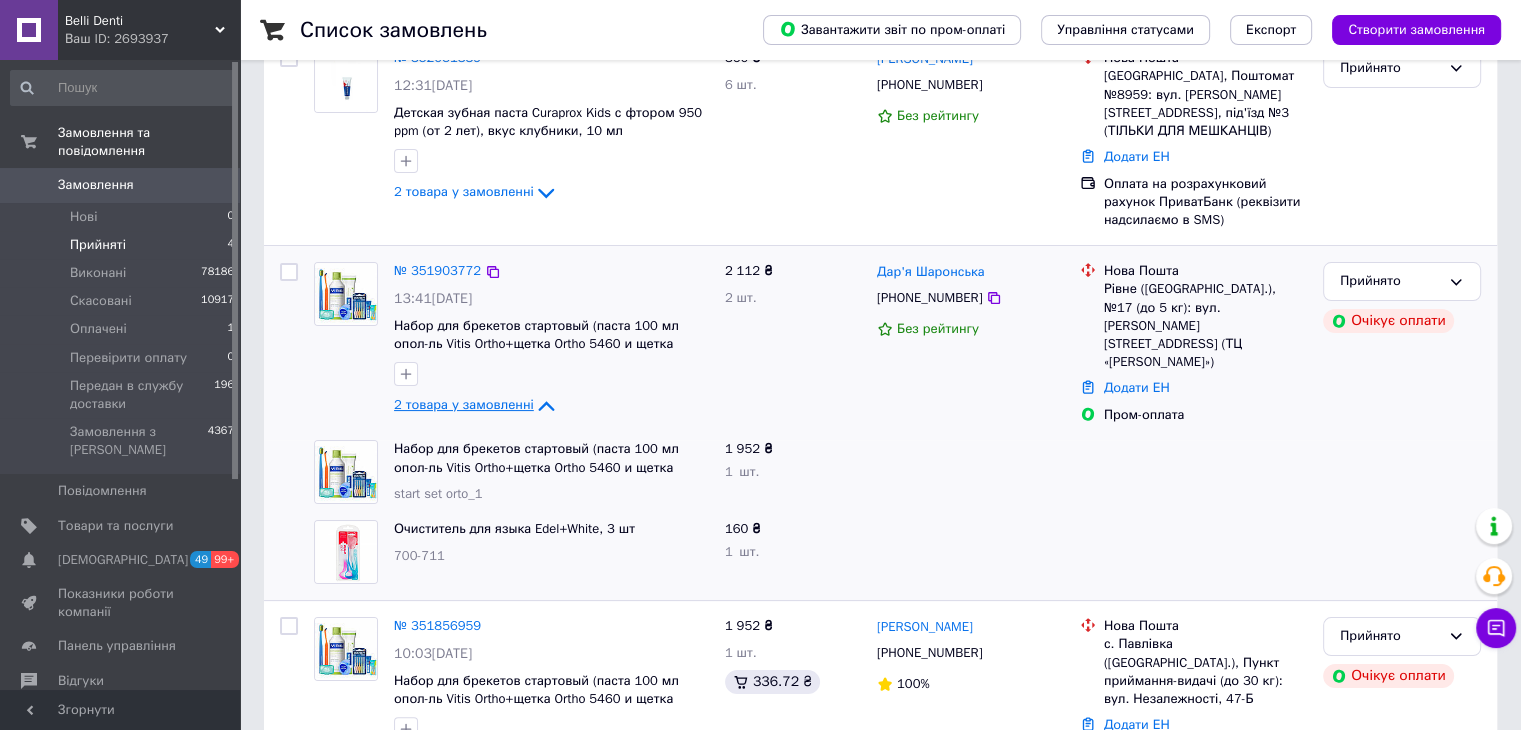 click 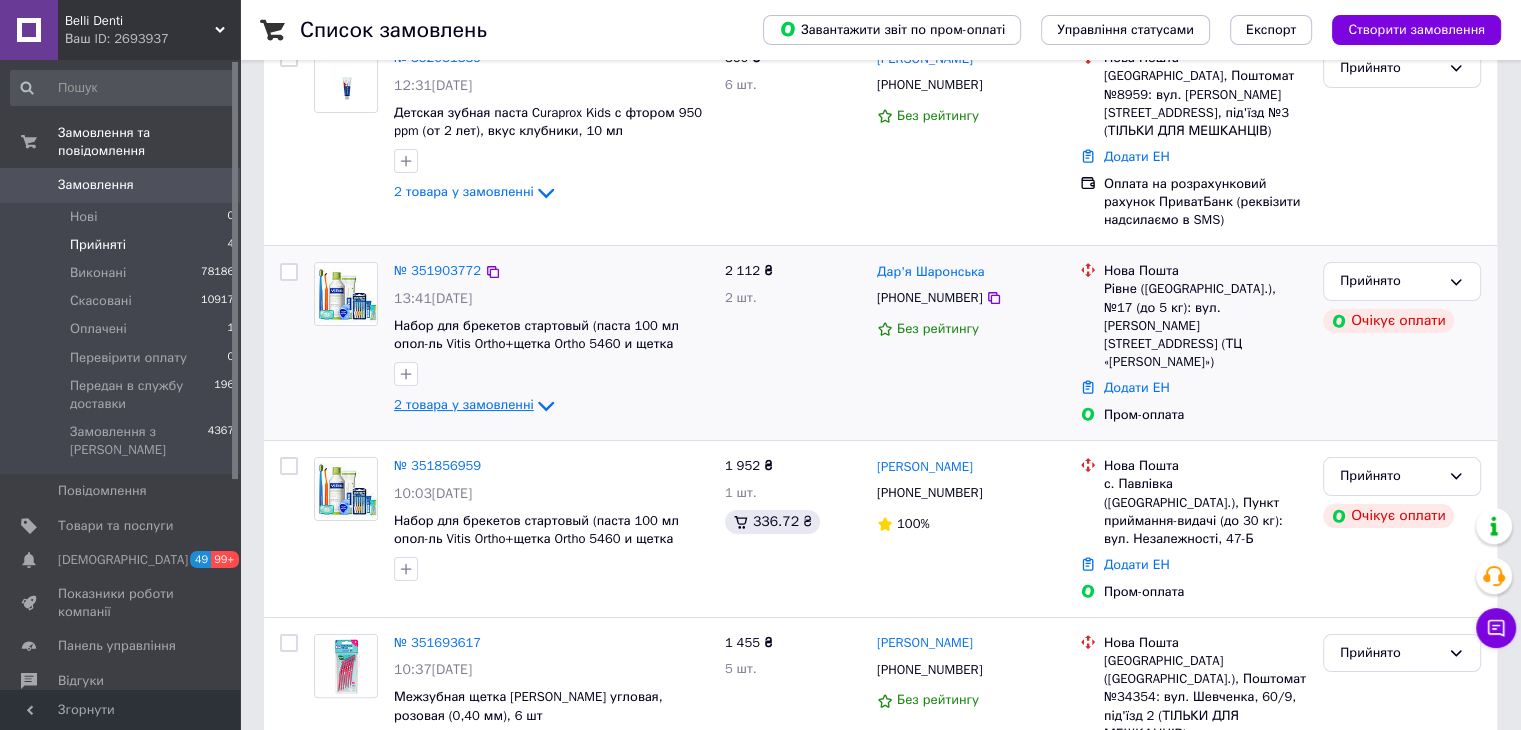 scroll, scrollTop: 0, scrollLeft: 0, axis: both 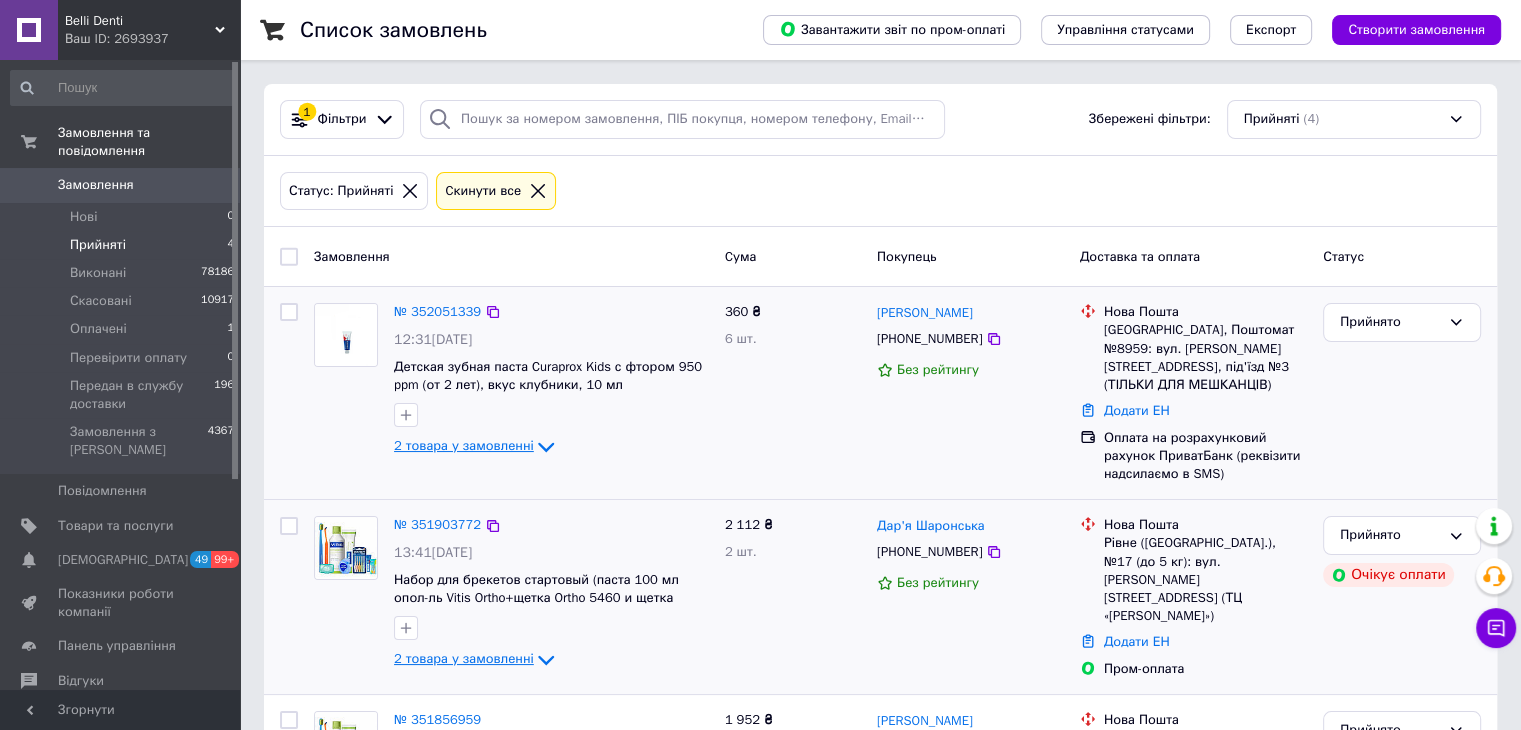 click 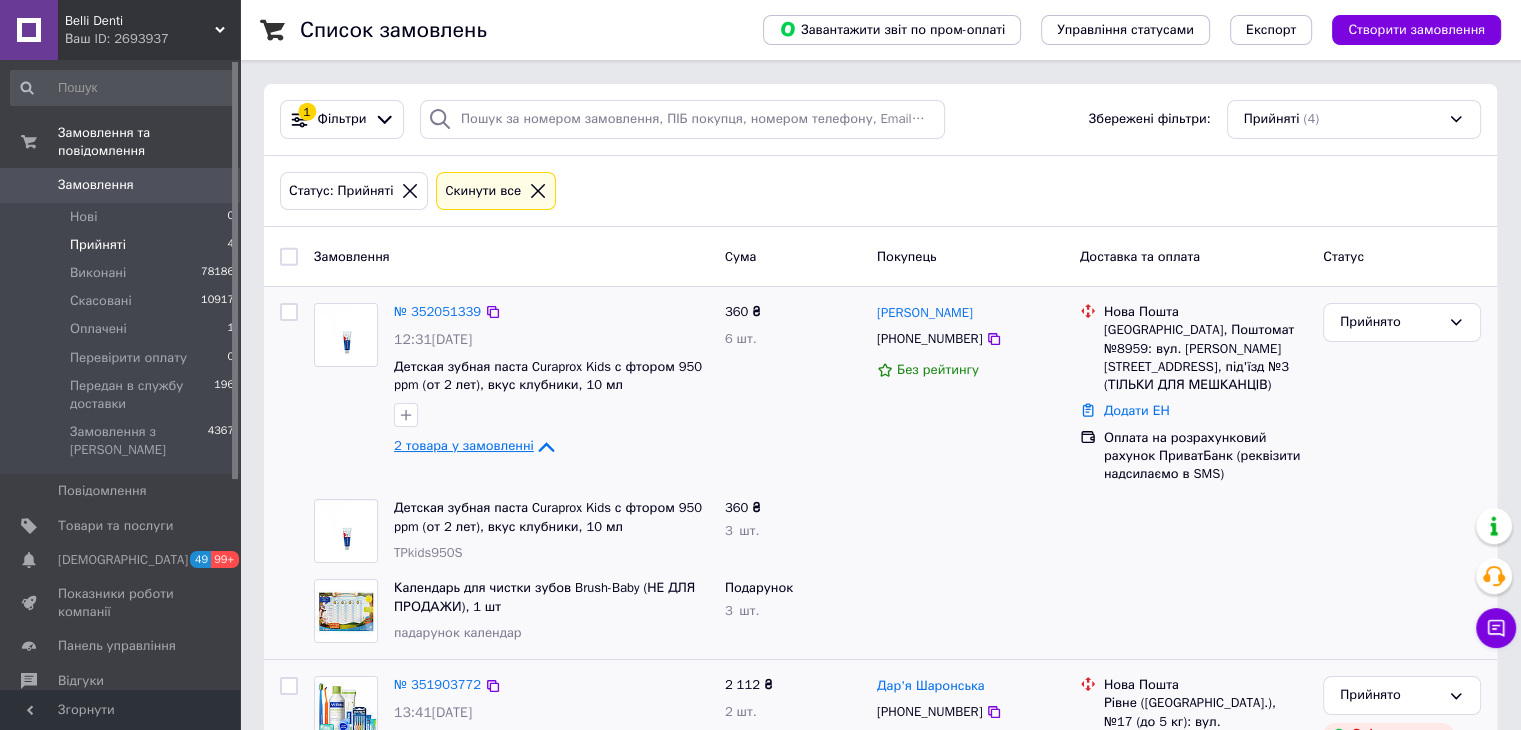 click 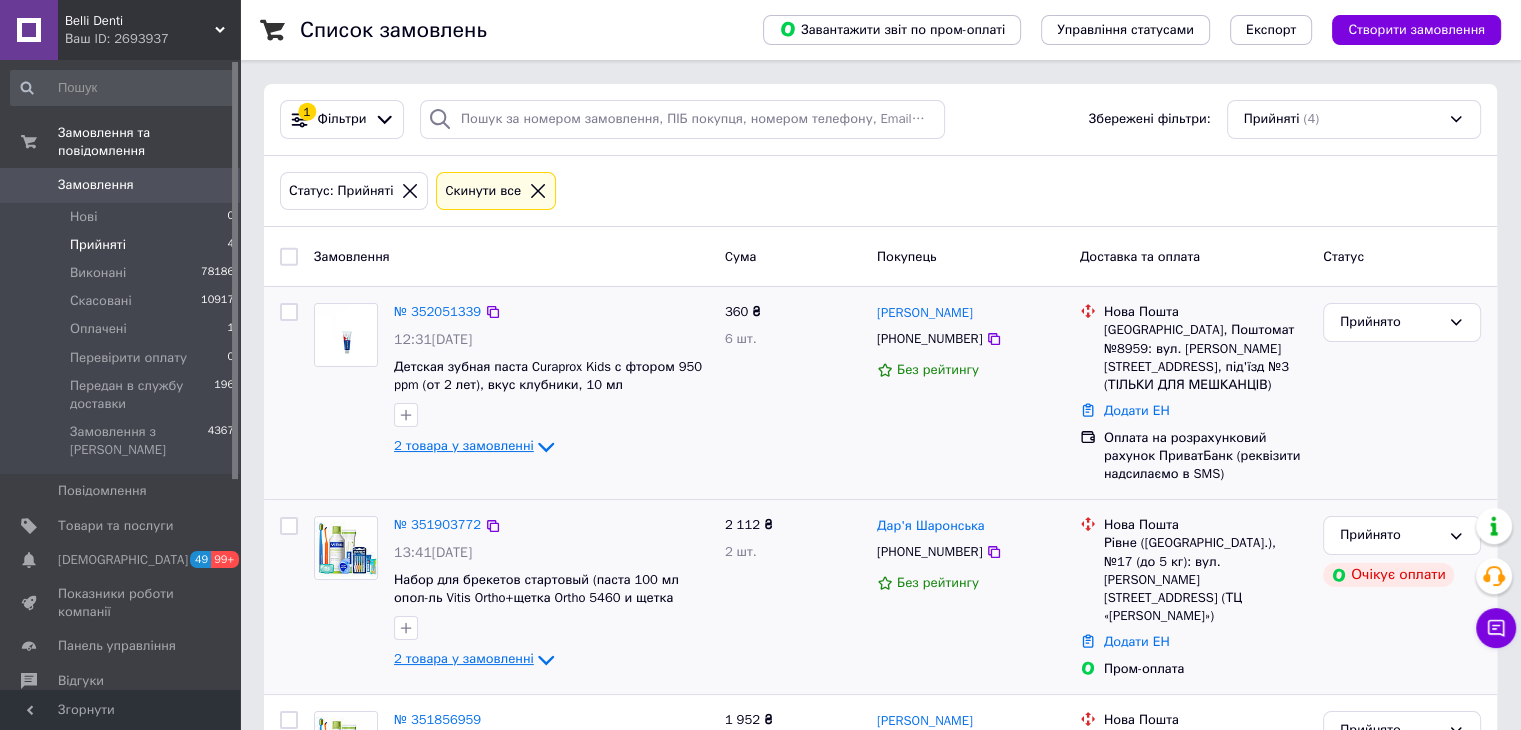 click on "Ваш ID: 2693937" at bounding box center (152, 39) 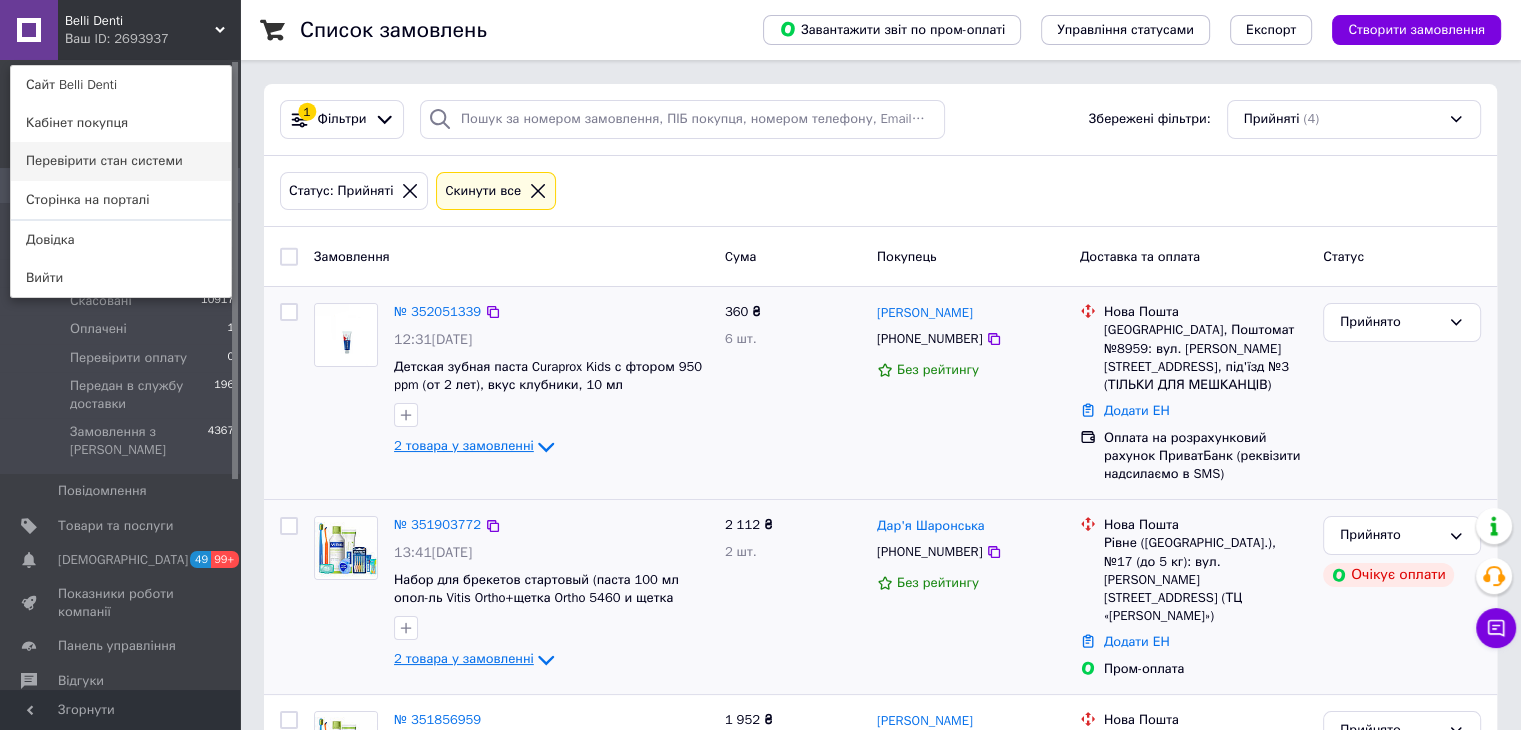 click on "Перевірити стан системи" at bounding box center [121, 161] 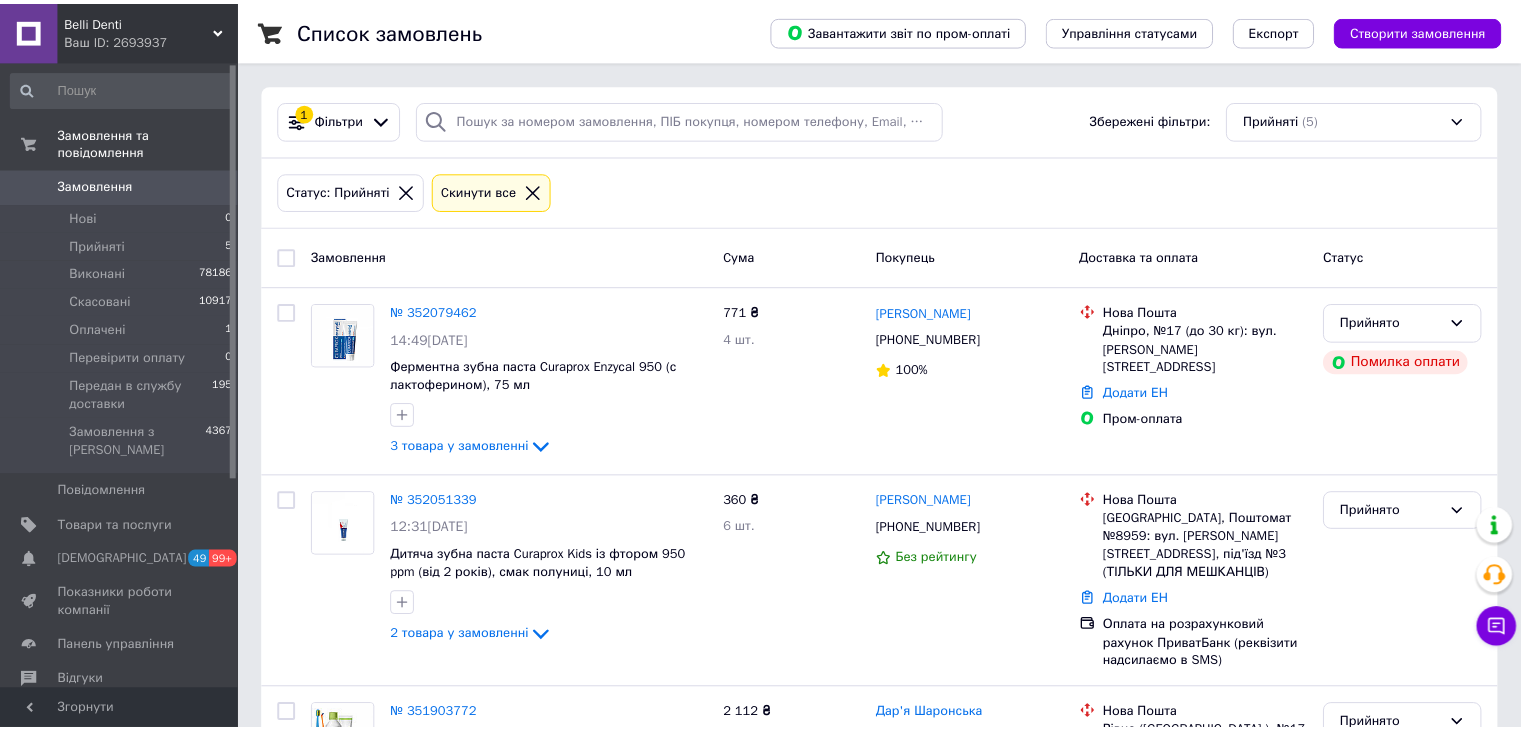 scroll, scrollTop: 0, scrollLeft: 0, axis: both 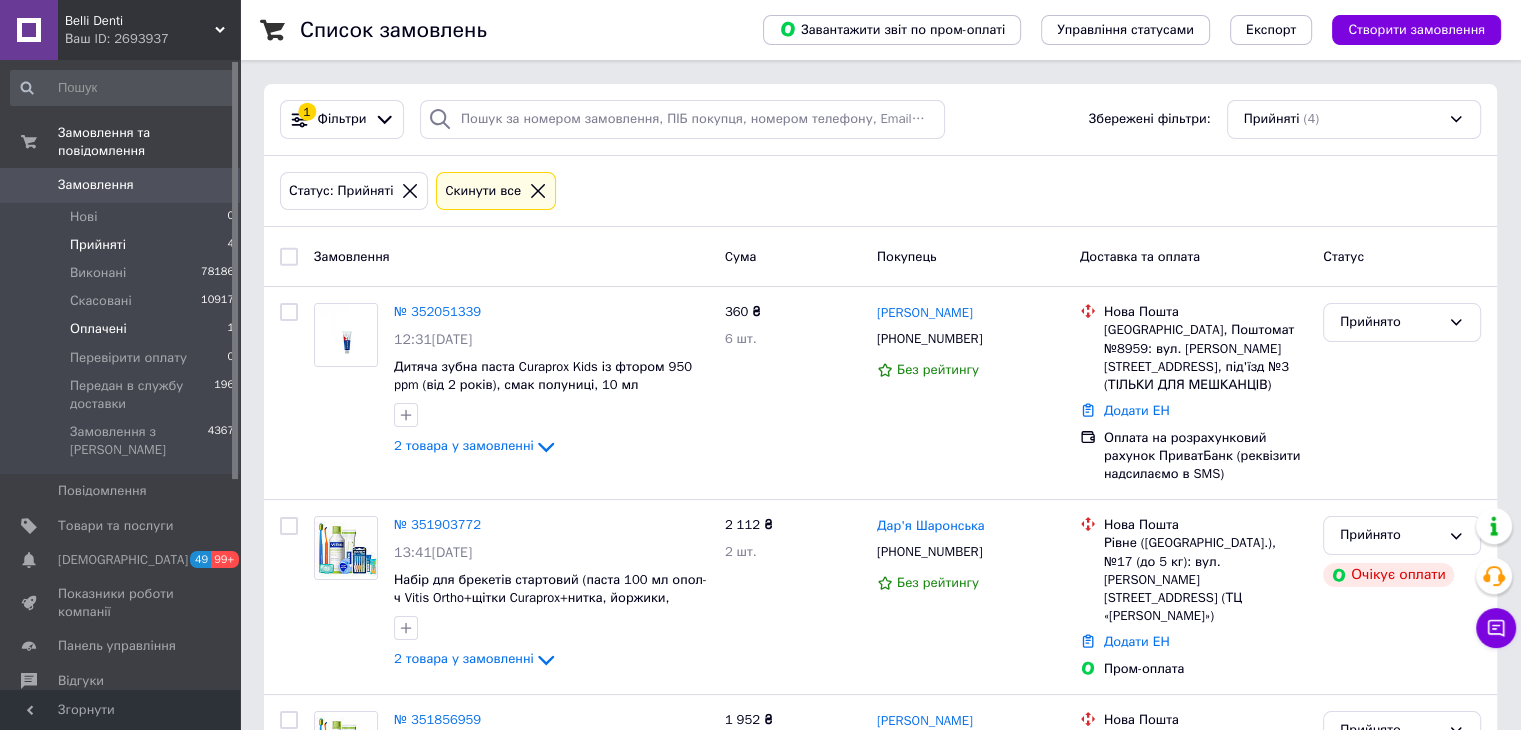 click on "1" at bounding box center [230, 329] 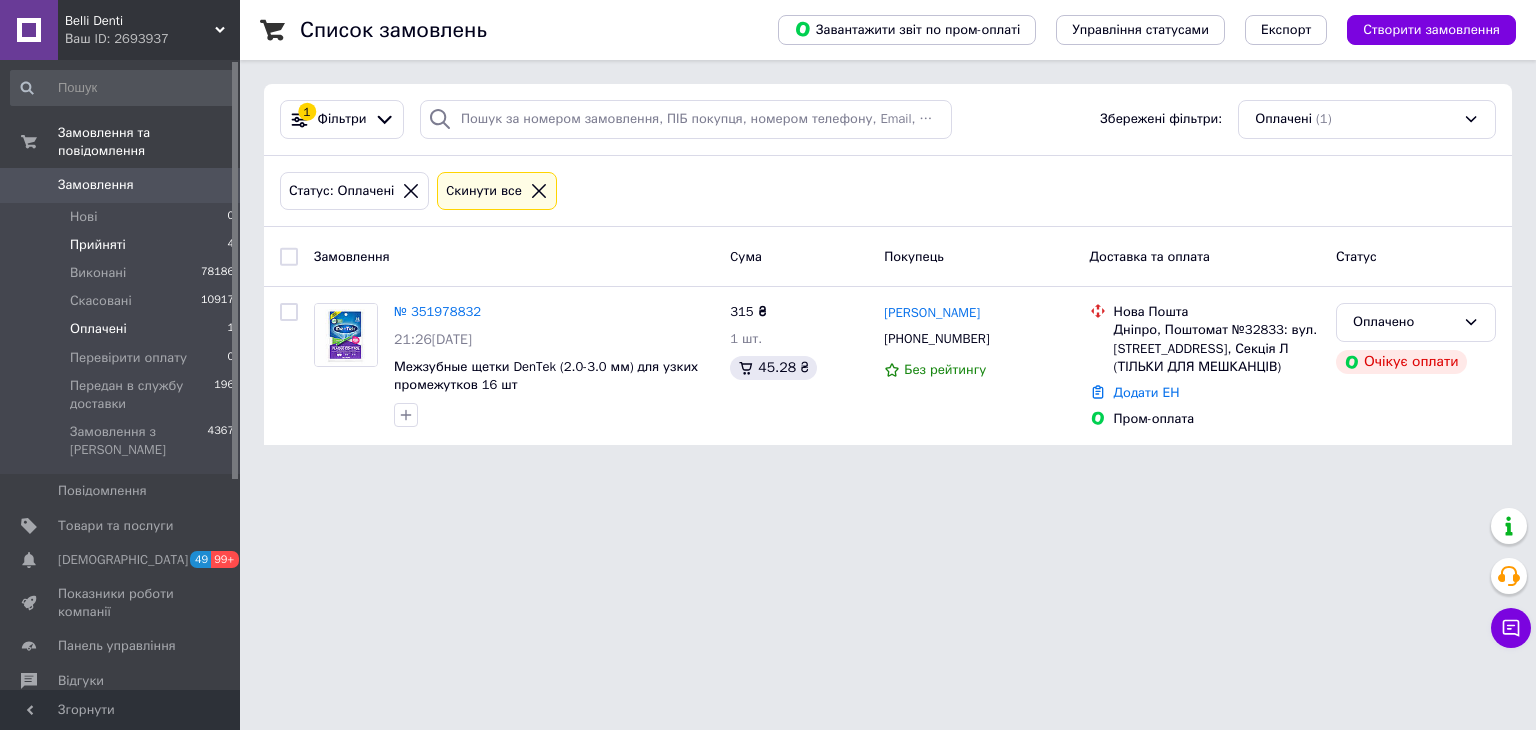 click on "Прийняті 4" at bounding box center [123, 245] 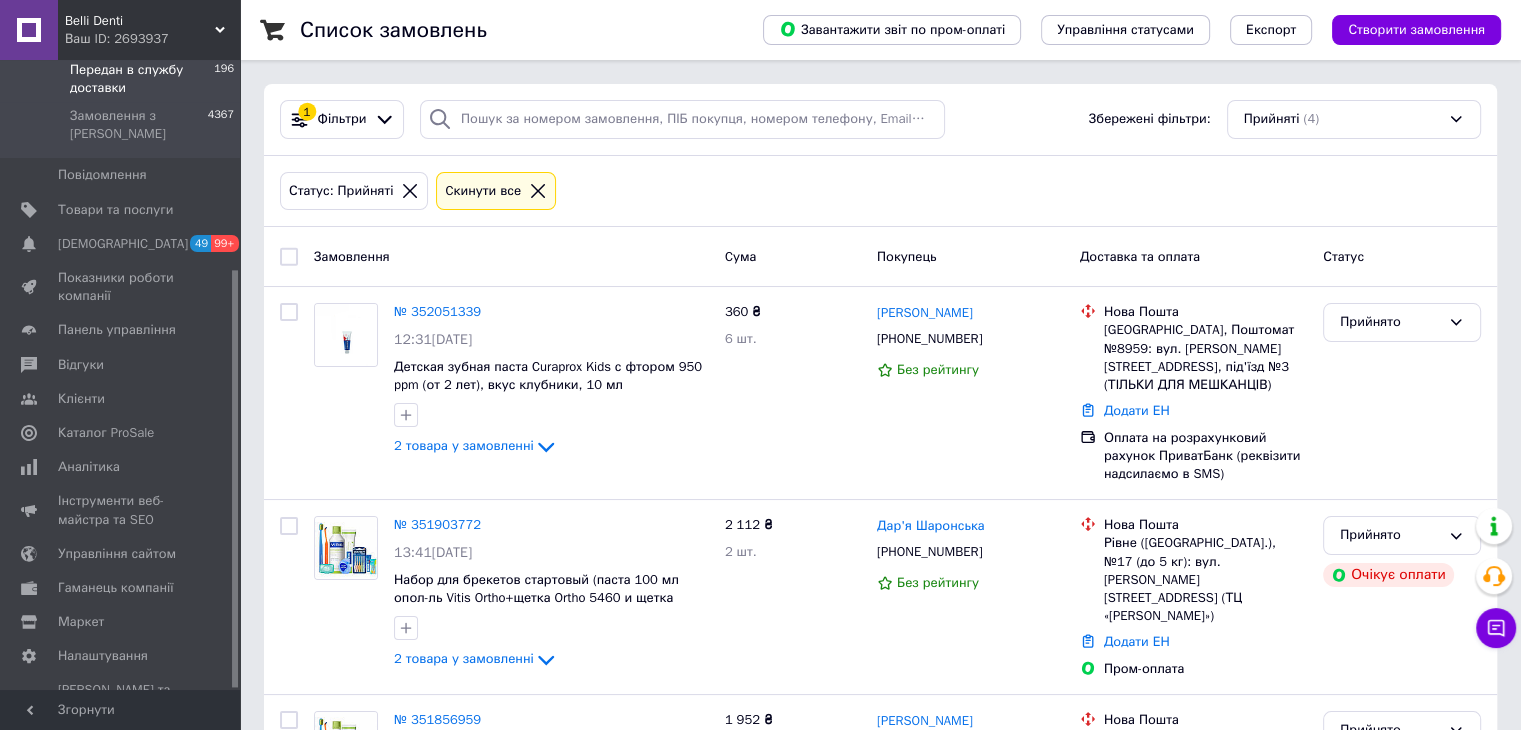 scroll, scrollTop: 0, scrollLeft: 0, axis: both 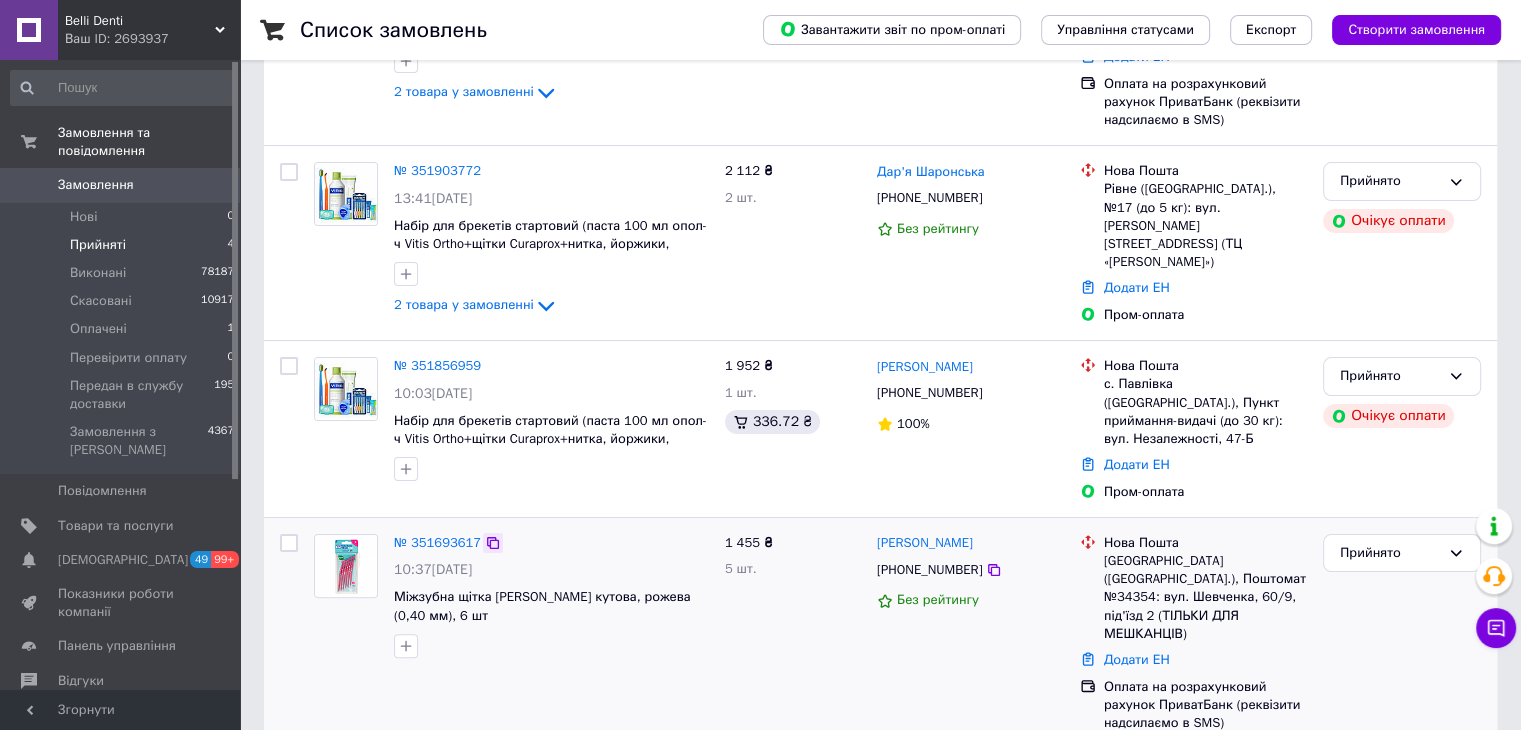 click 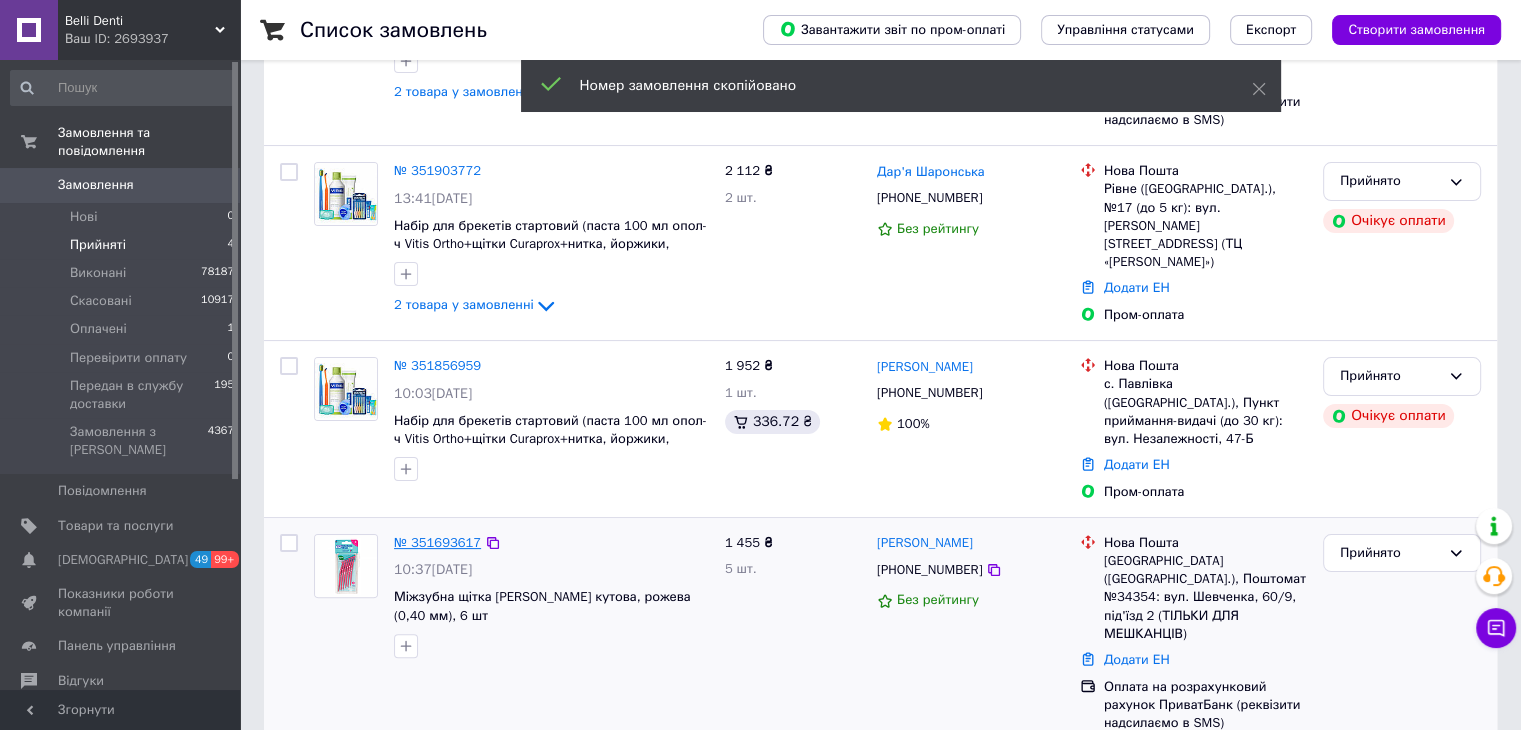 click on "№ 351693617" at bounding box center (437, 542) 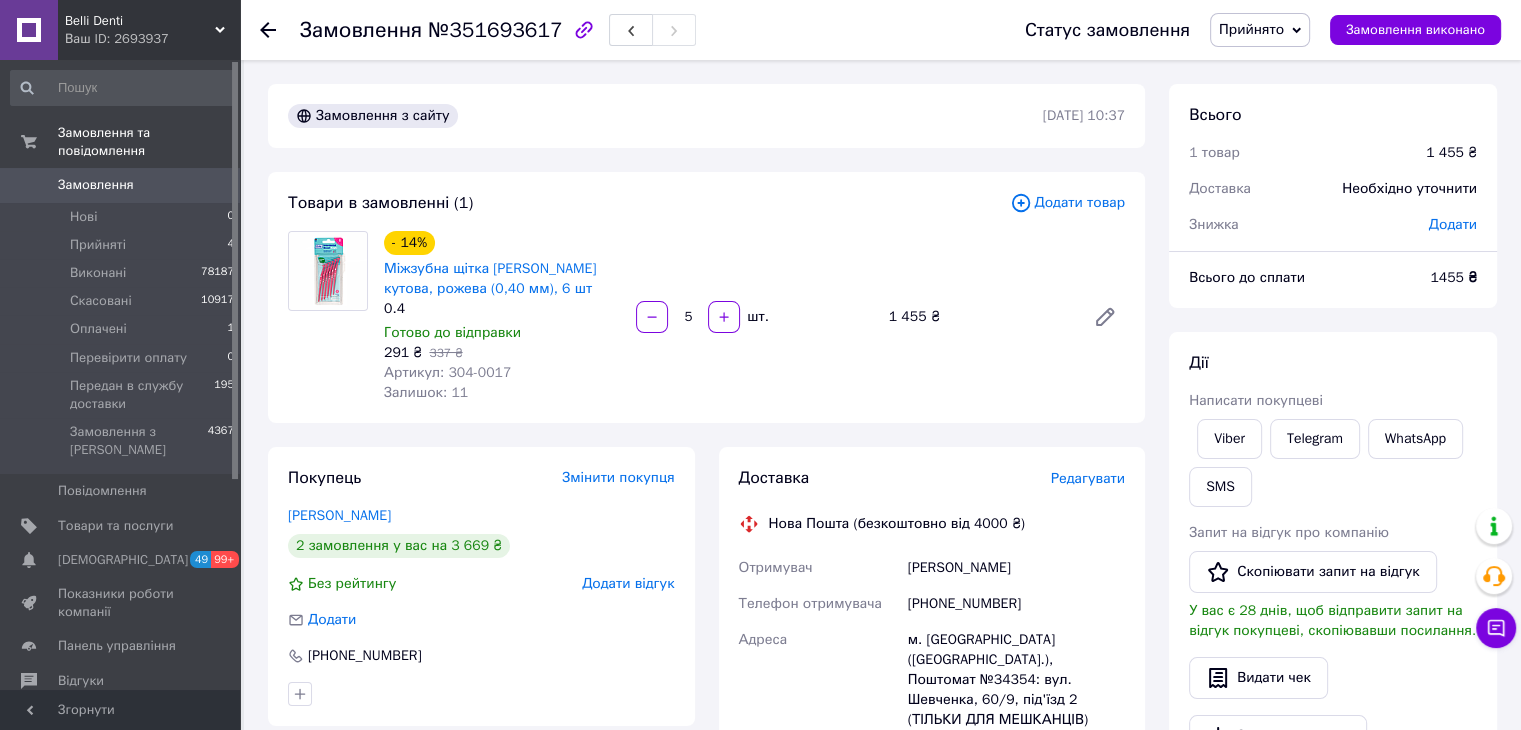 click 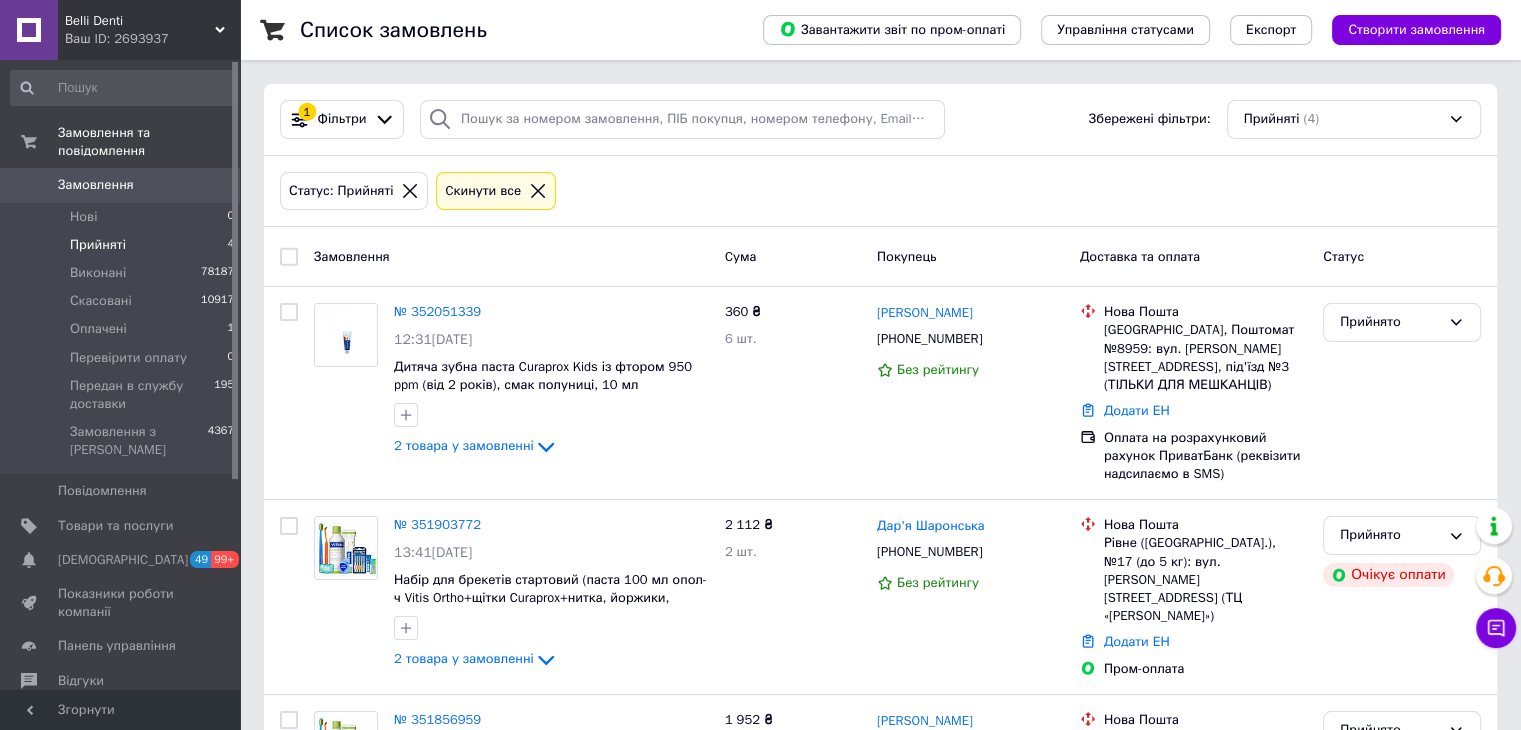 click 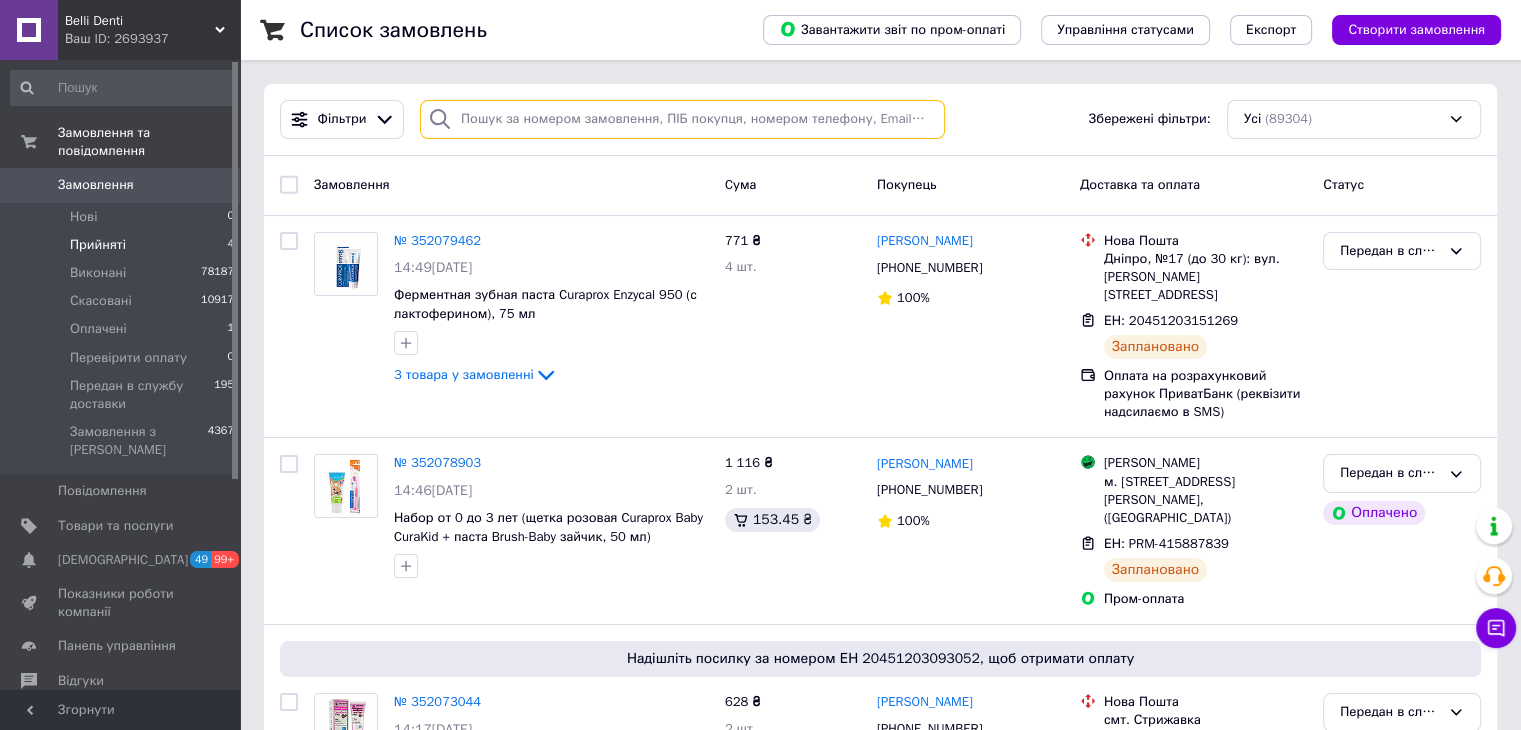 click at bounding box center [682, 119] 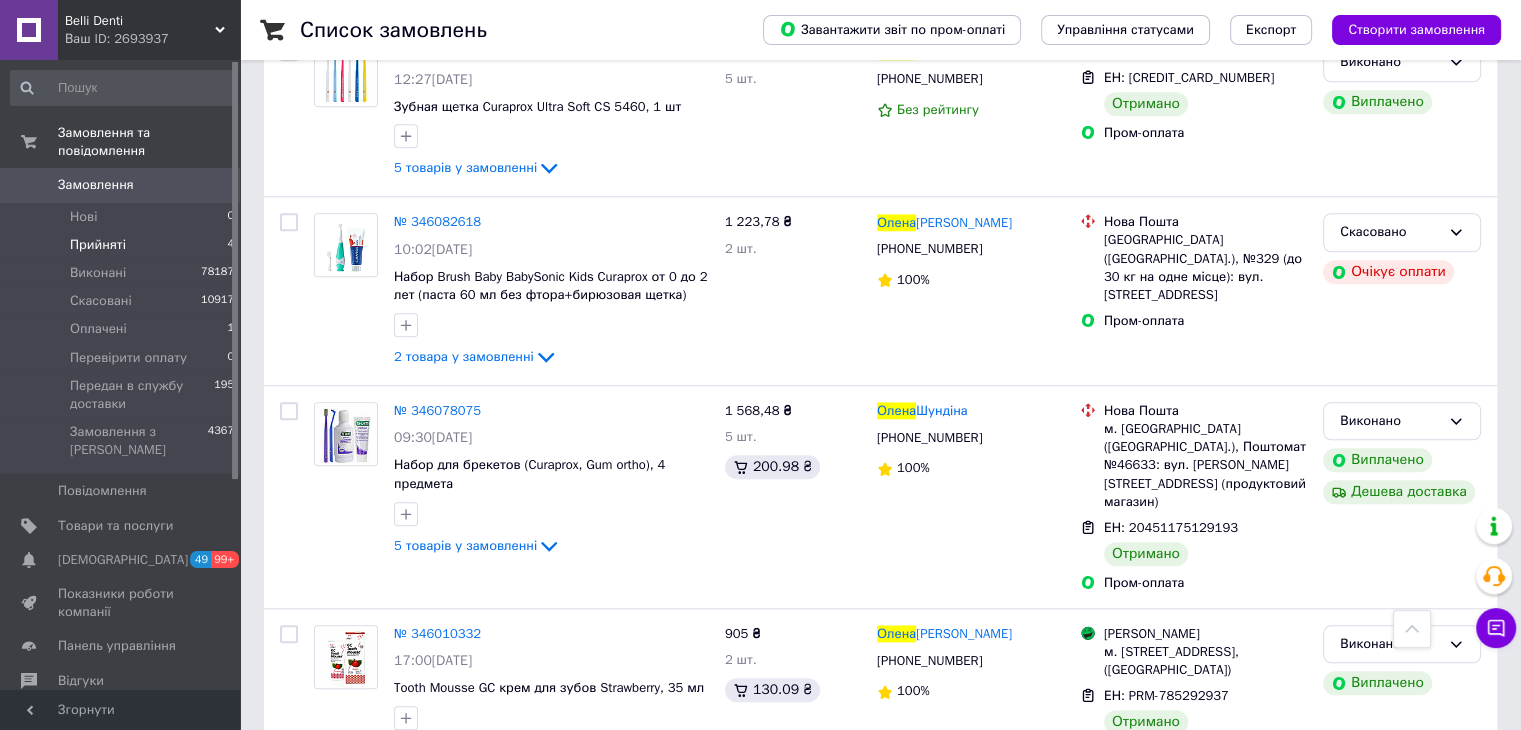 scroll, scrollTop: 17500, scrollLeft: 0, axis: vertical 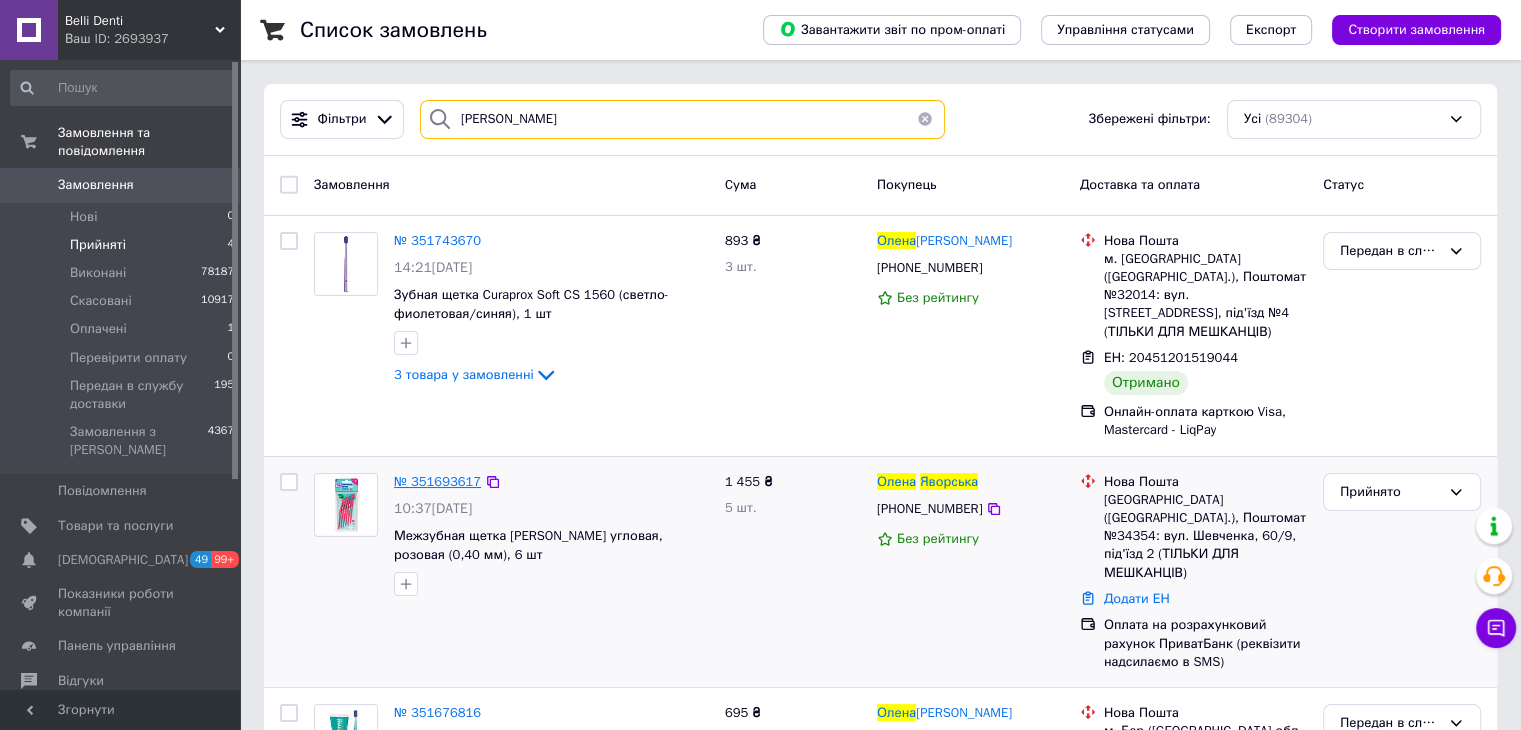 type on "Яворська Олена" 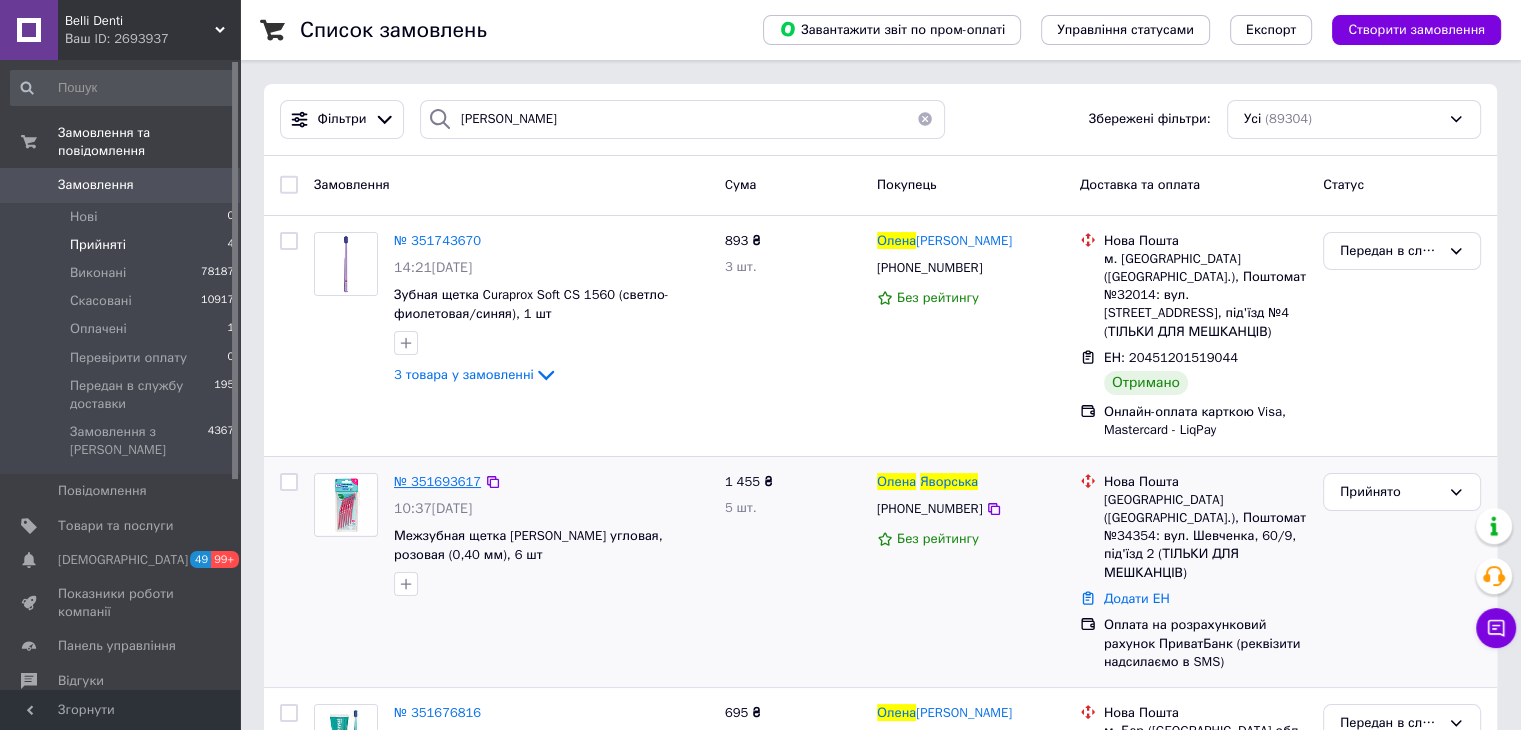 click on "№ 351693617" at bounding box center (437, 481) 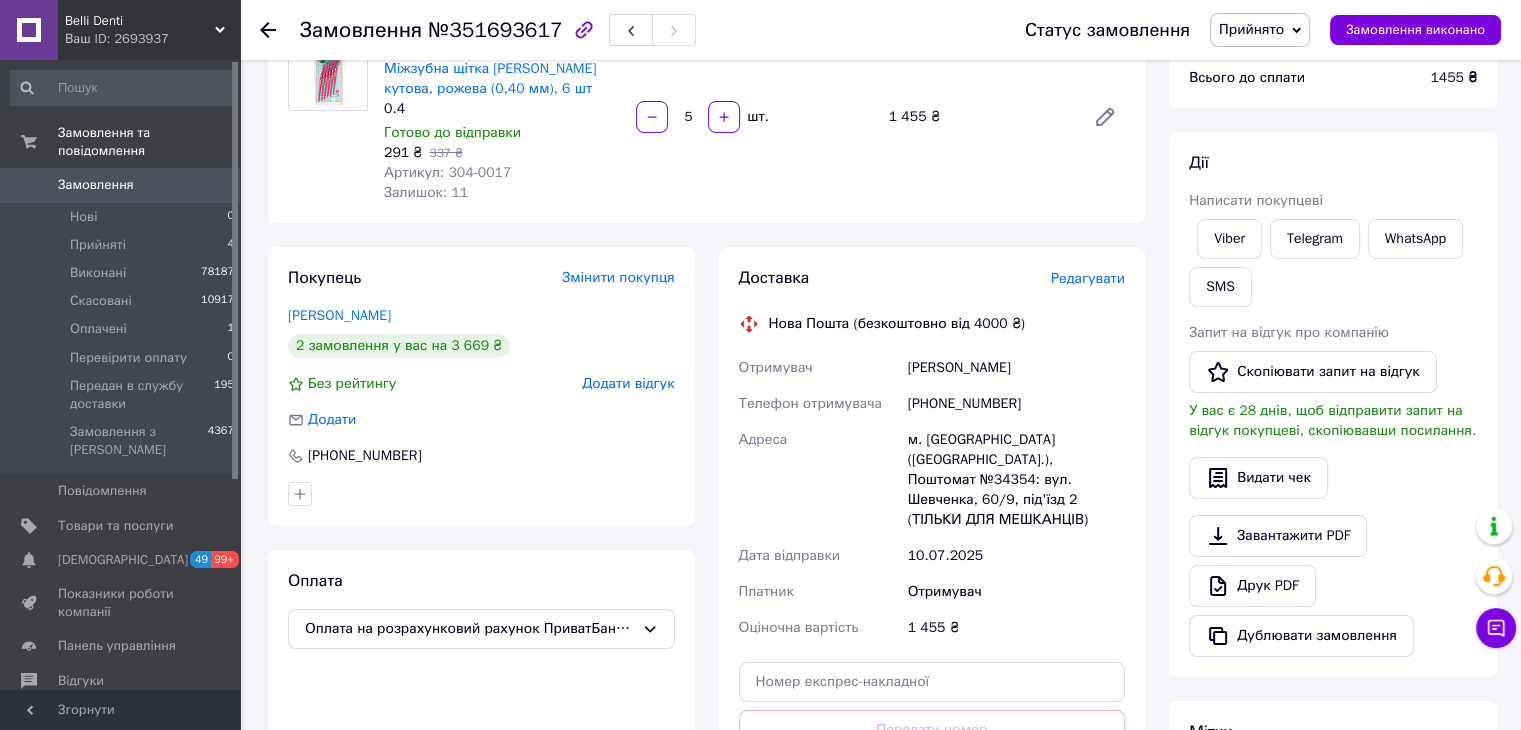 scroll, scrollTop: 0, scrollLeft: 0, axis: both 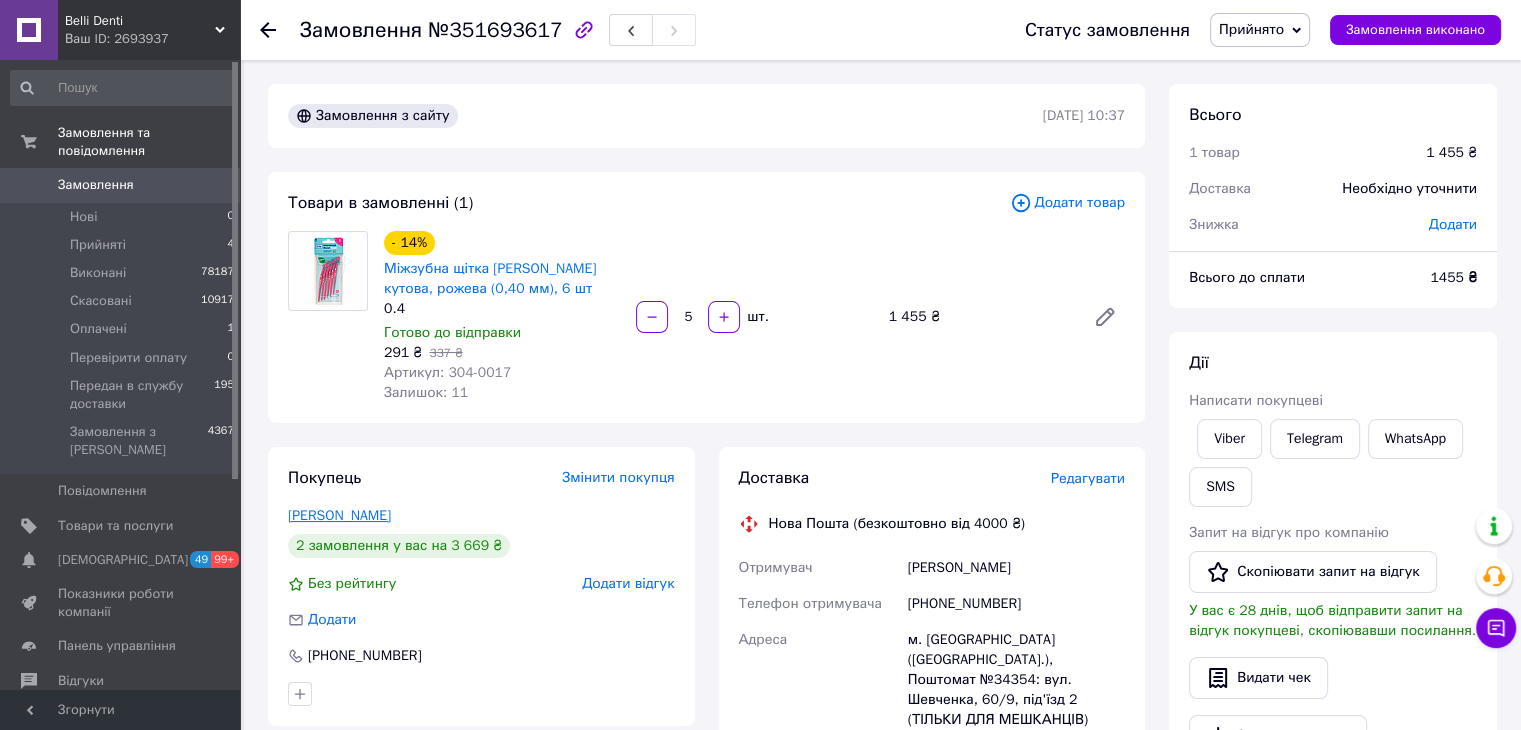 click on "Яворська Олена" at bounding box center (339, 515) 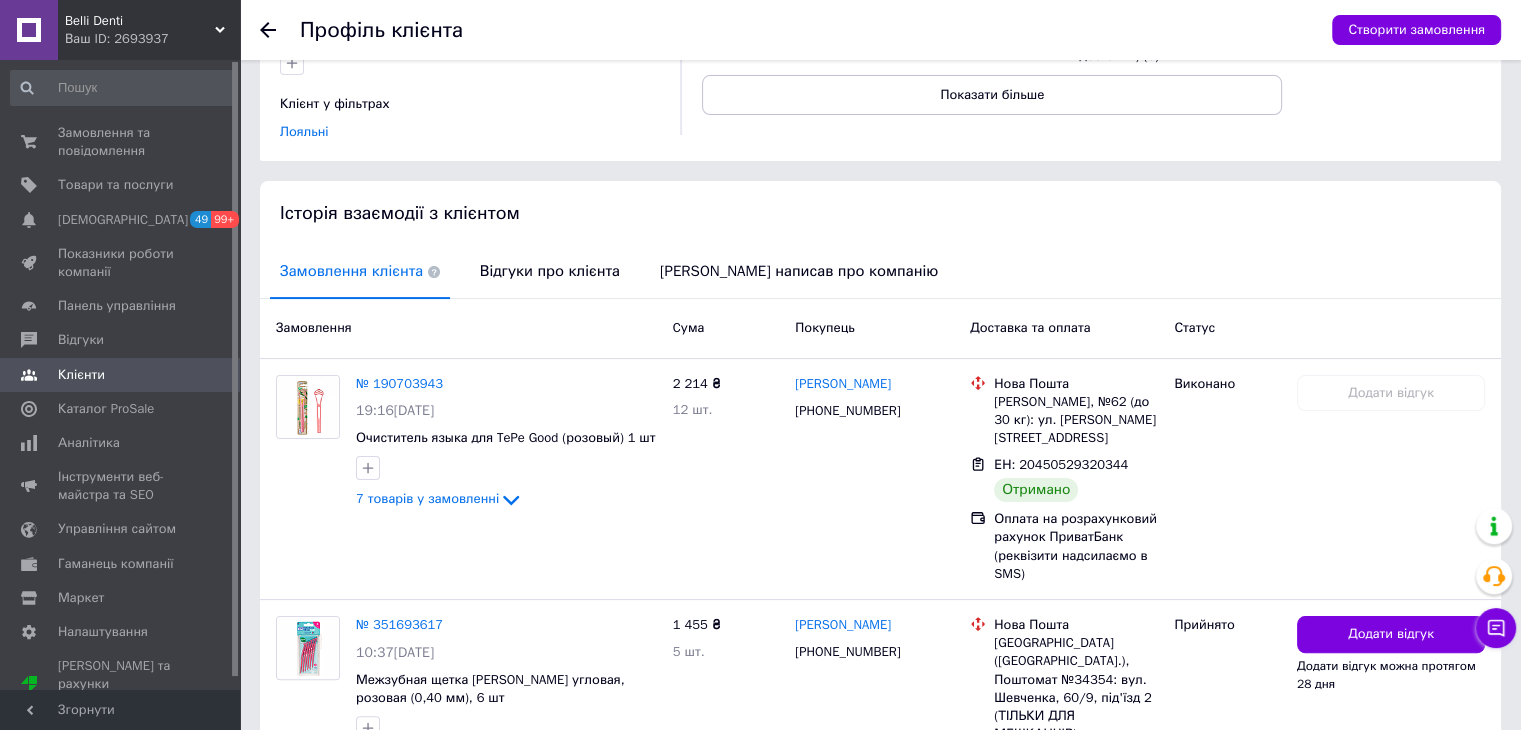 scroll, scrollTop: 400, scrollLeft: 0, axis: vertical 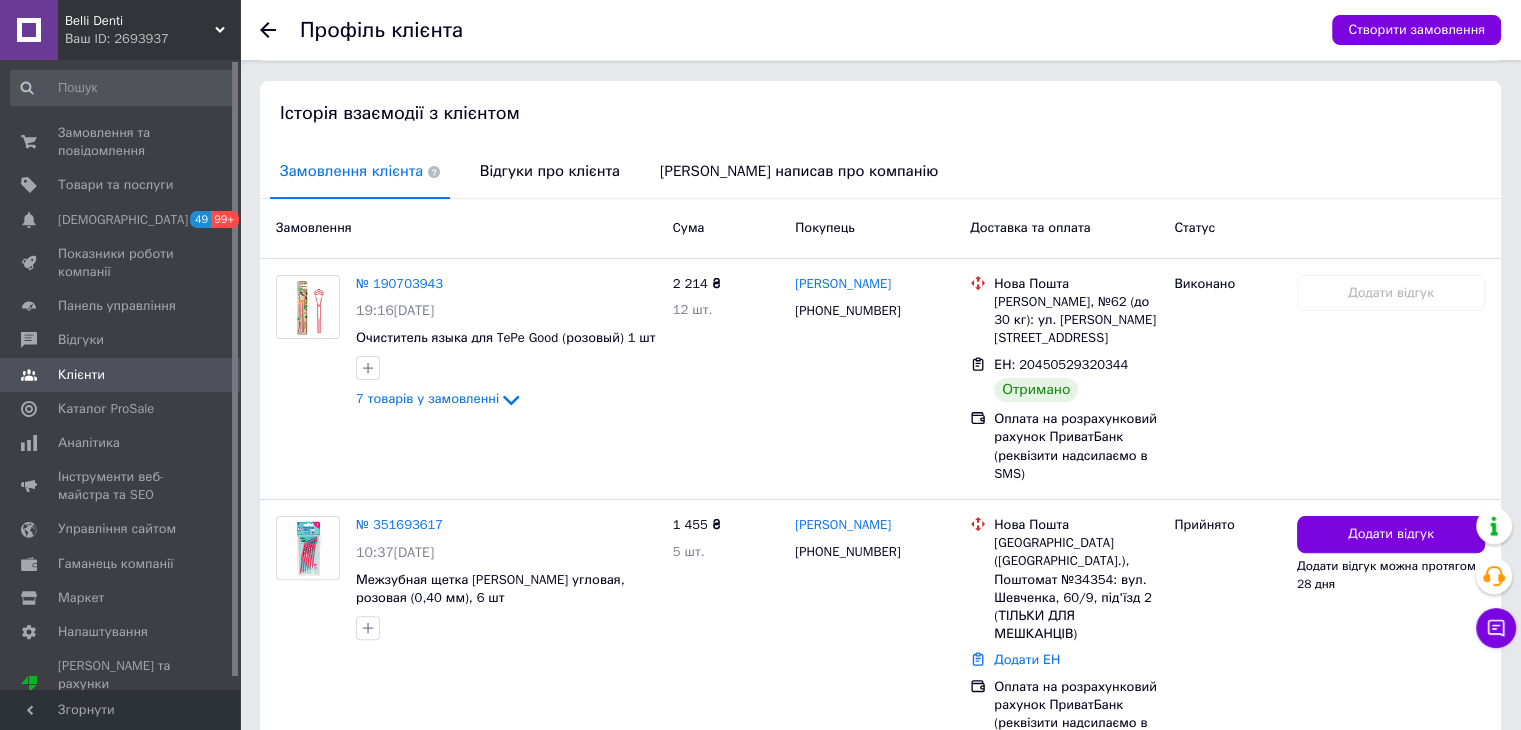 click 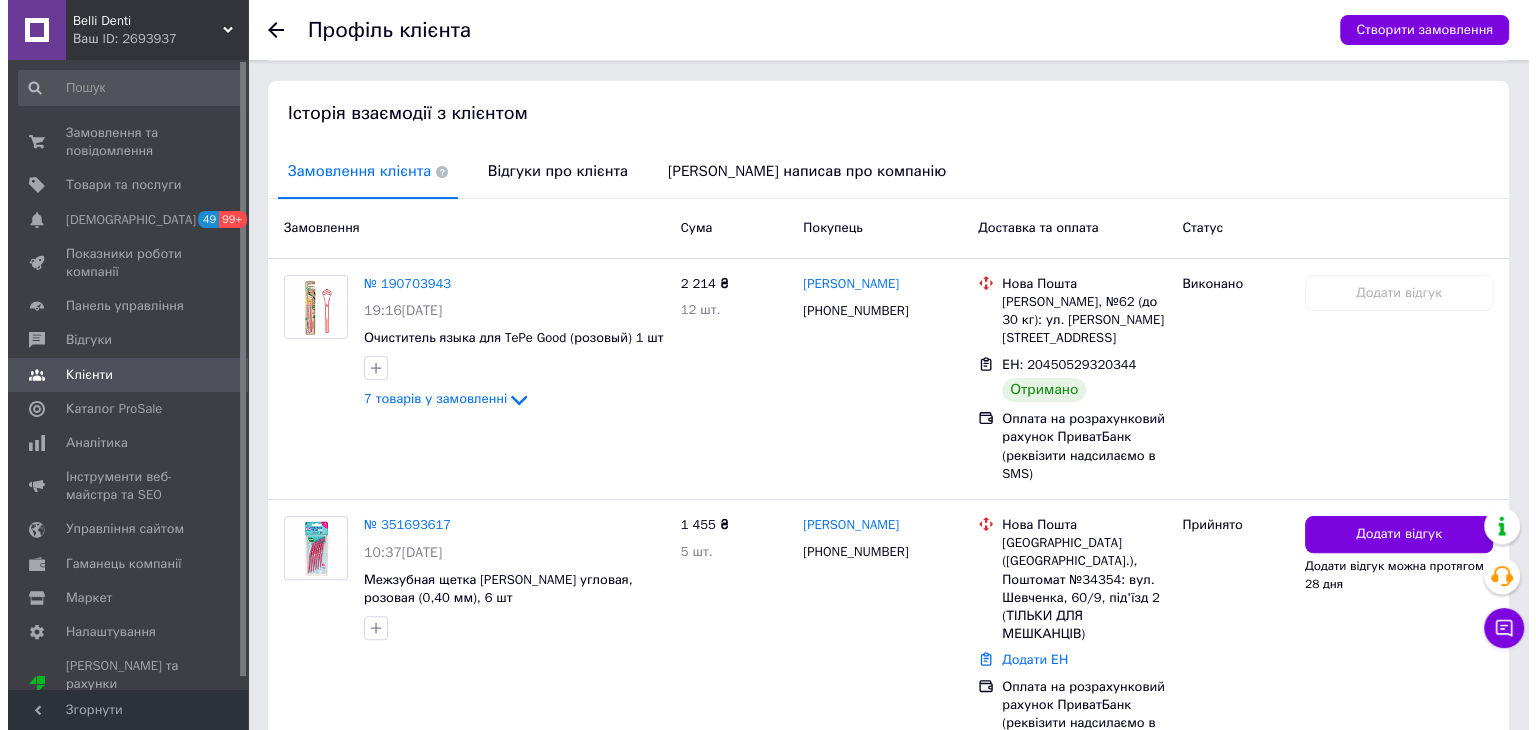 scroll, scrollTop: 0, scrollLeft: 0, axis: both 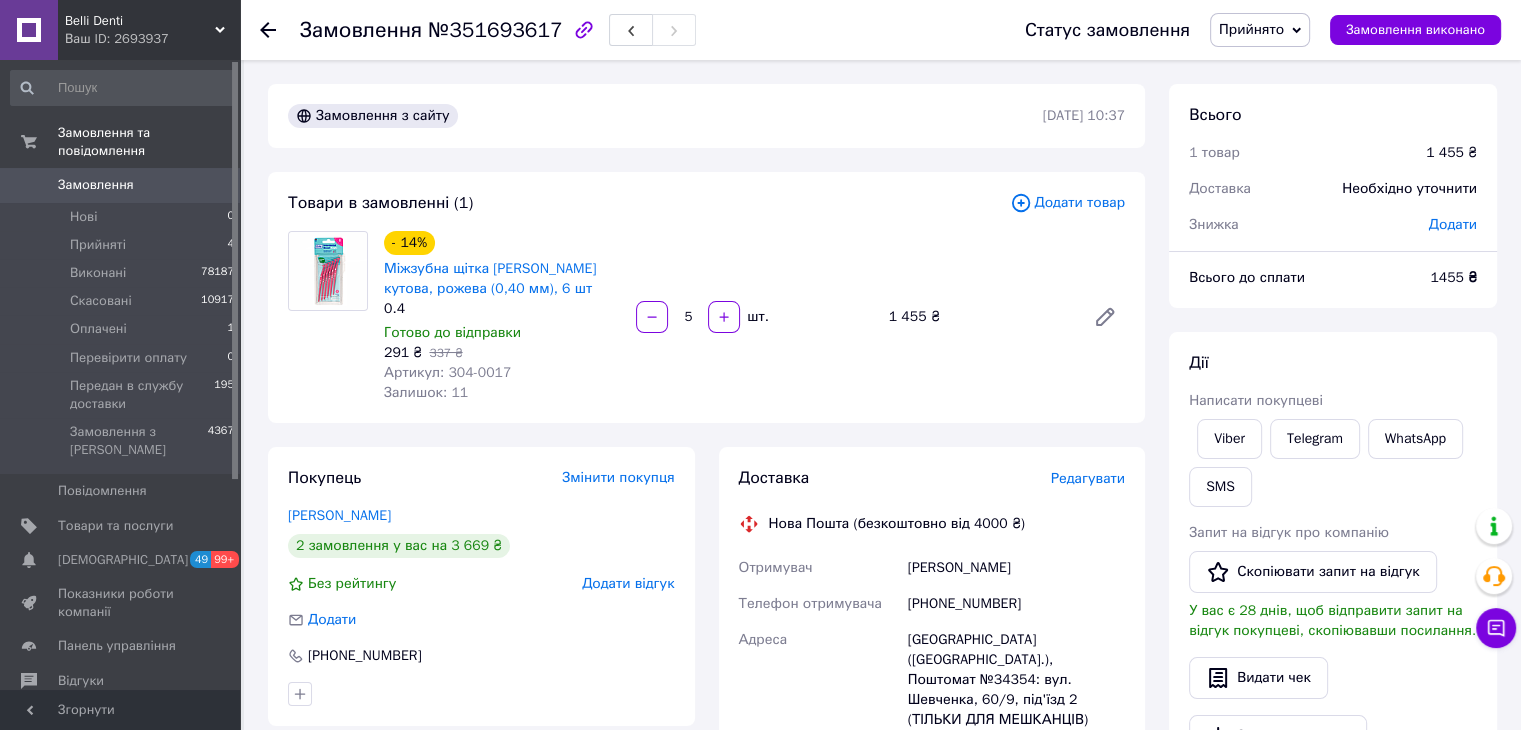 click on "Прийнято" at bounding box center (1251, 29) 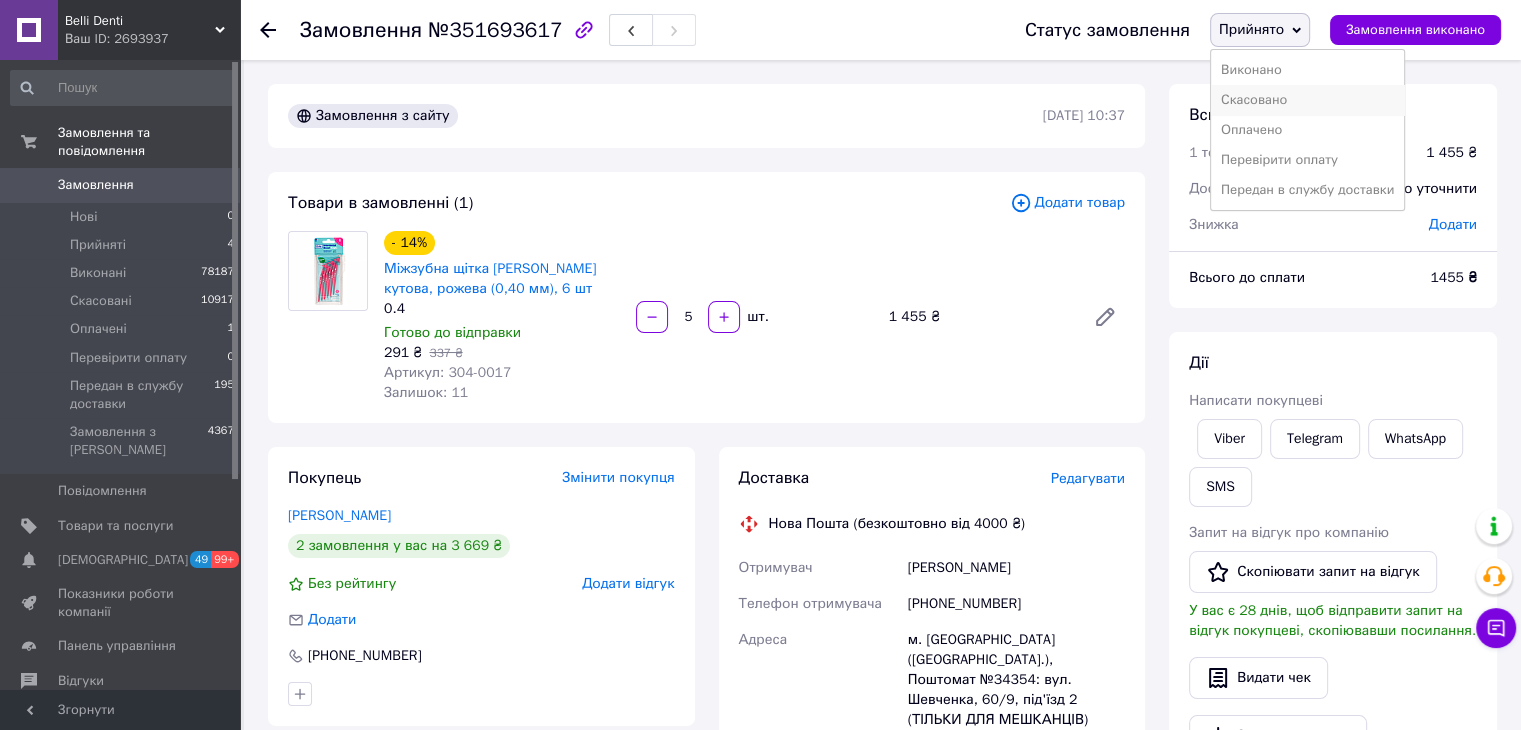 click on "Скасовано" at bounding box center (1307, 100) 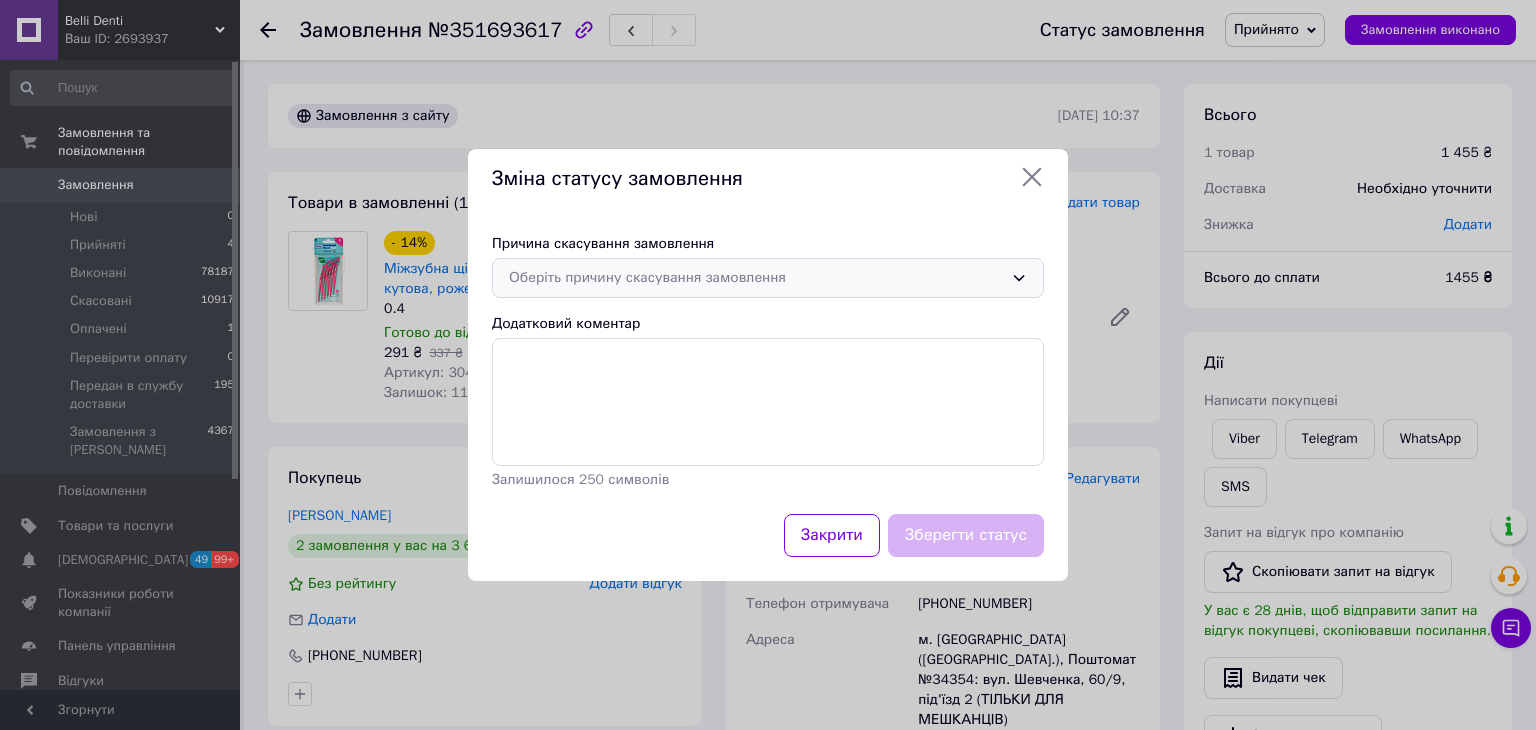click on "Оберіть причину скасування замовлення" at bounding box center [756, 278] 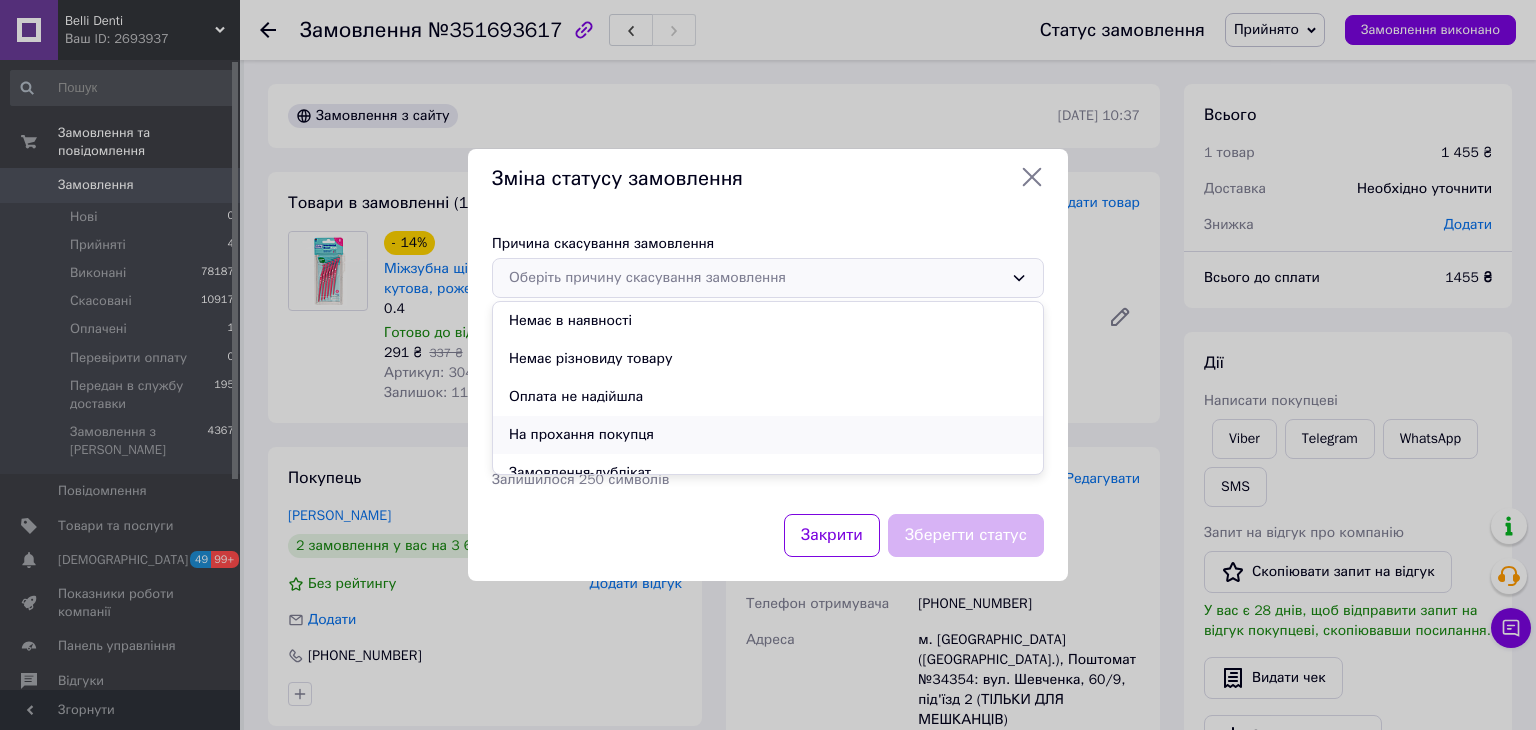 click on "На прохання покупця" at bounding box center [768, 435] 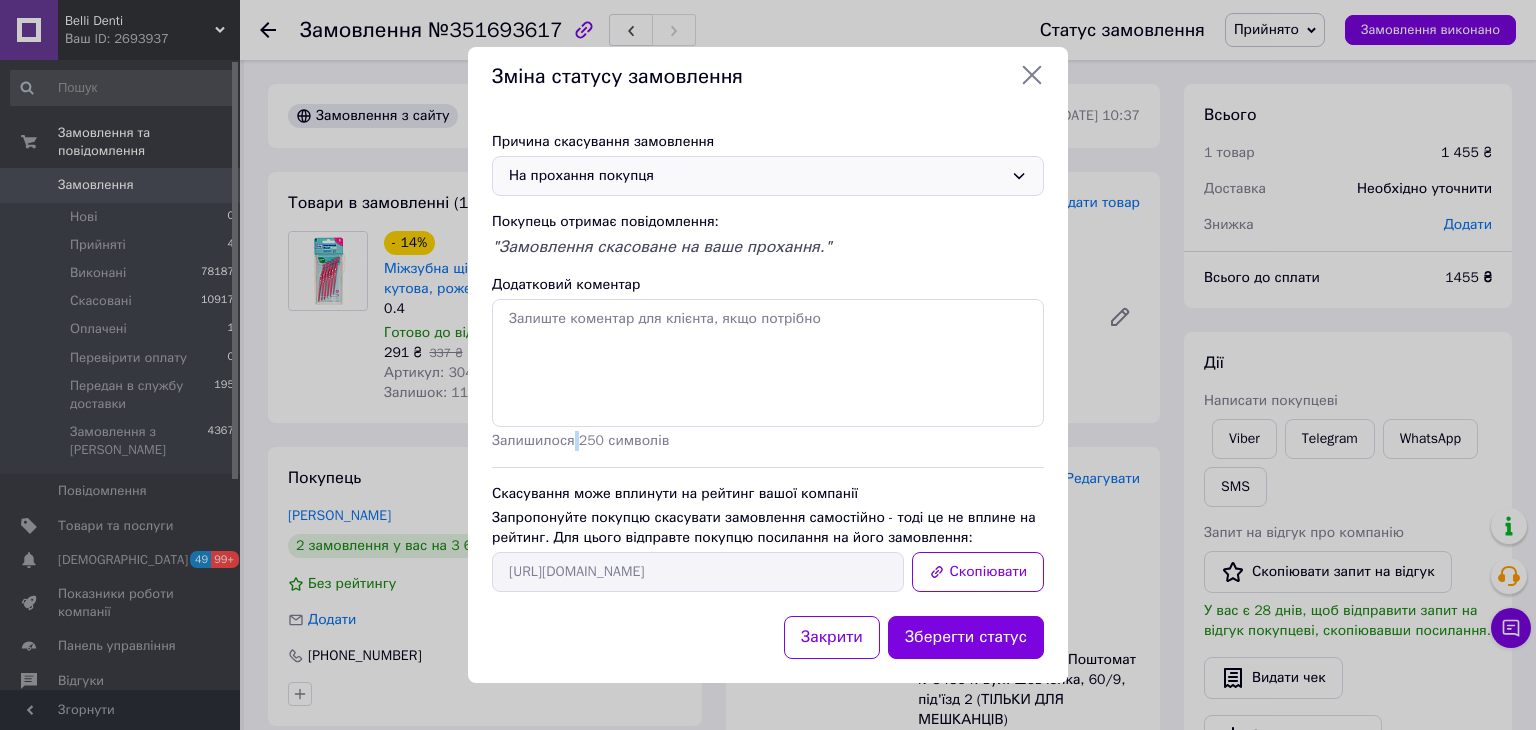 click on "Залишилося 250 символів" at bounding box center (580, 440) 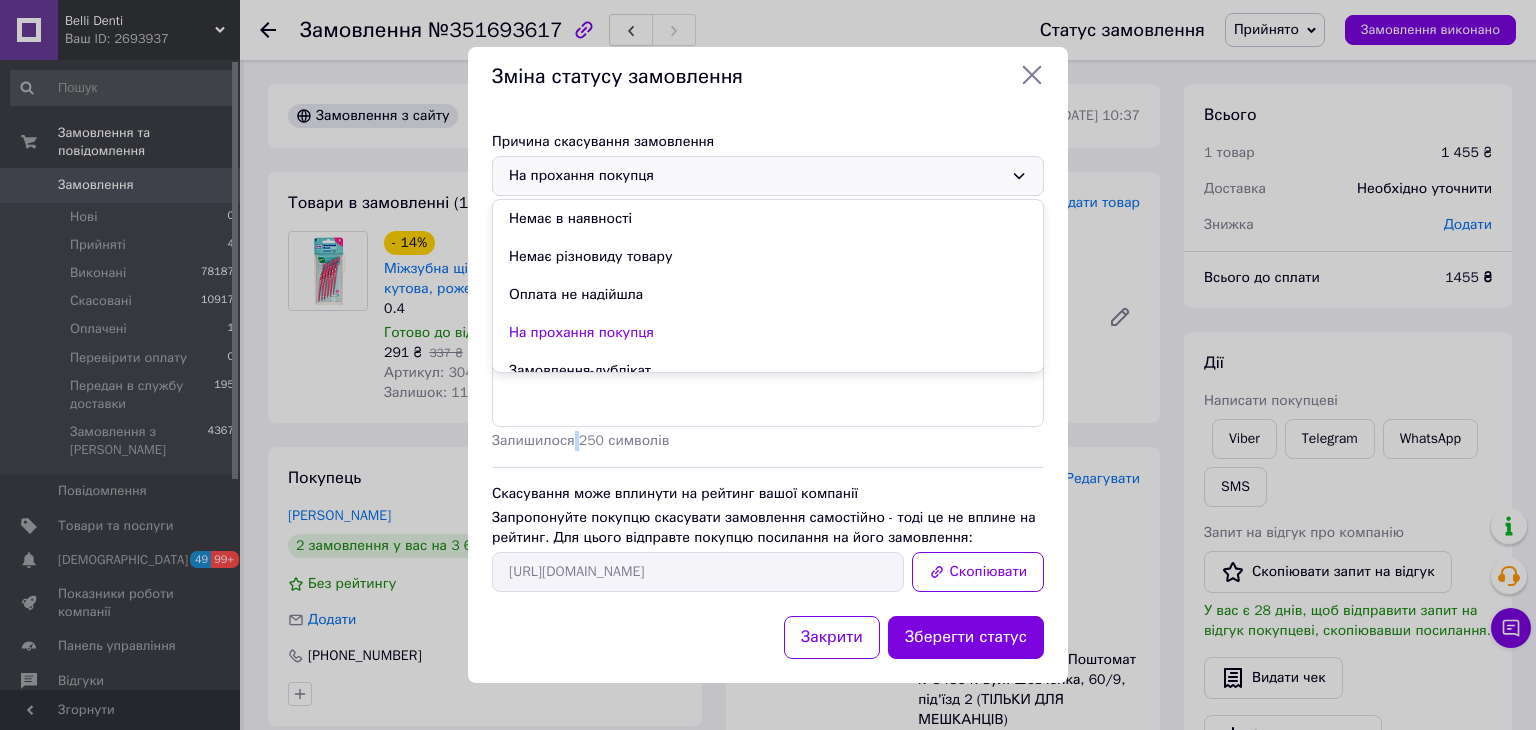 scroll, scrollTop: 94, scrollLeft: 0, axis: vertical 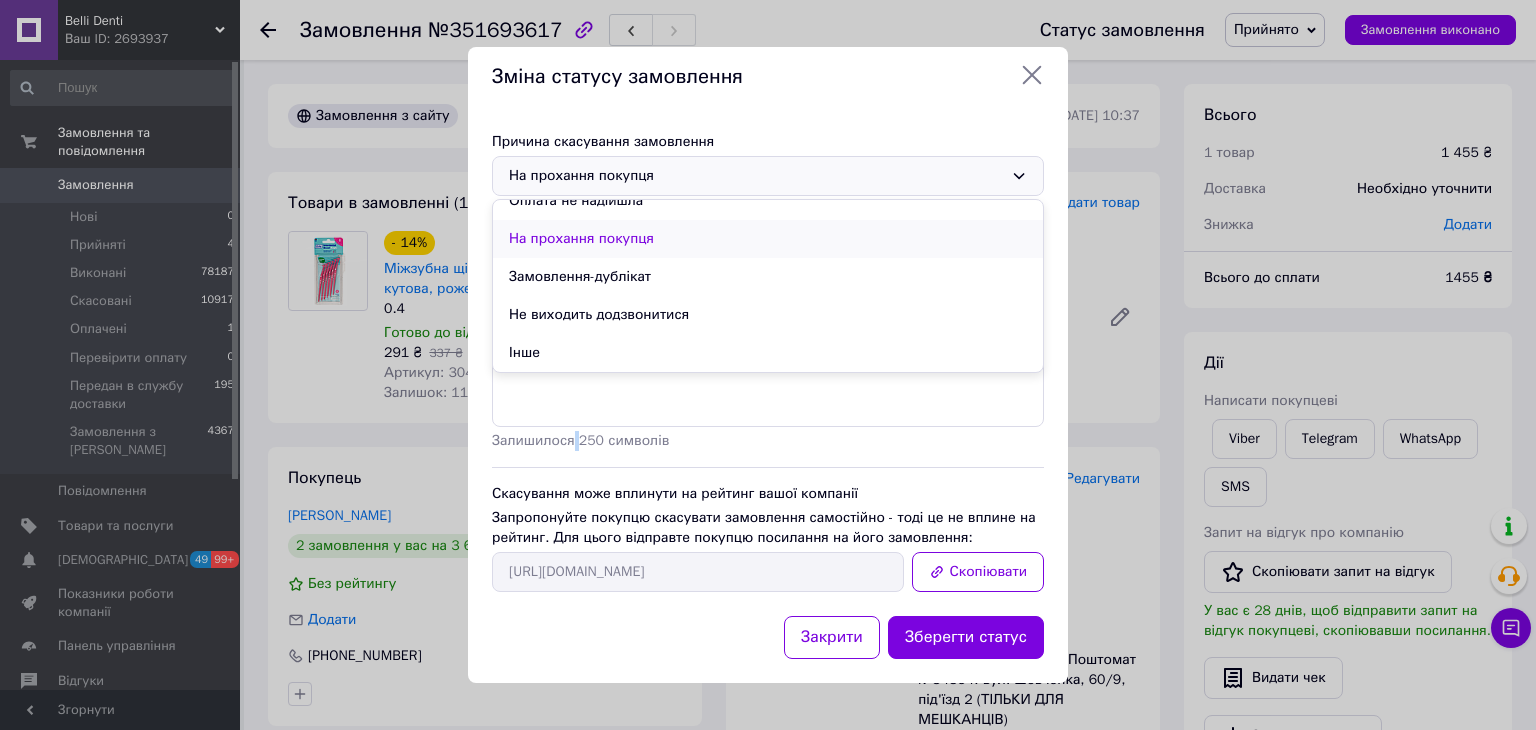 click on "На прохання покупця" at bounding box center [768, 239] 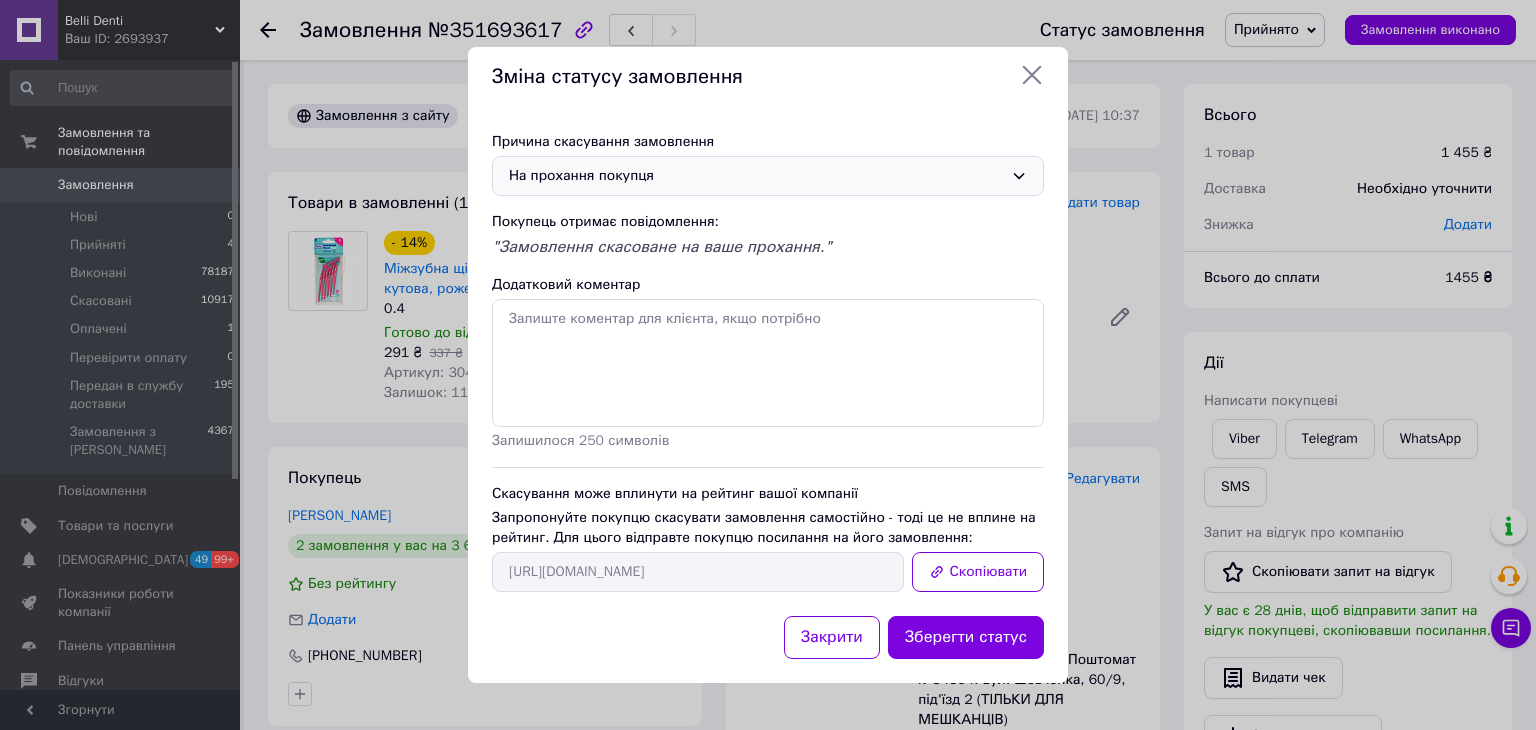 click on "Причина скасування замовлення На прохання покупця Покупець отримає повідомлення: "Замовлення скасоване на ваше прохання." Додатковий коментар Залишилося 250 символів Скасування може вплинути на рейтинг вашої компанії Запропонуйте покупцю скасувати замовлення самостійно - тоді це не вплине на рейтинг. Для цього відправте покупцю посилання на його замовлення: https://my.prom.ua/cabinet/user/orders/351693617   Скопіювати" at bounding box center [768, 362] 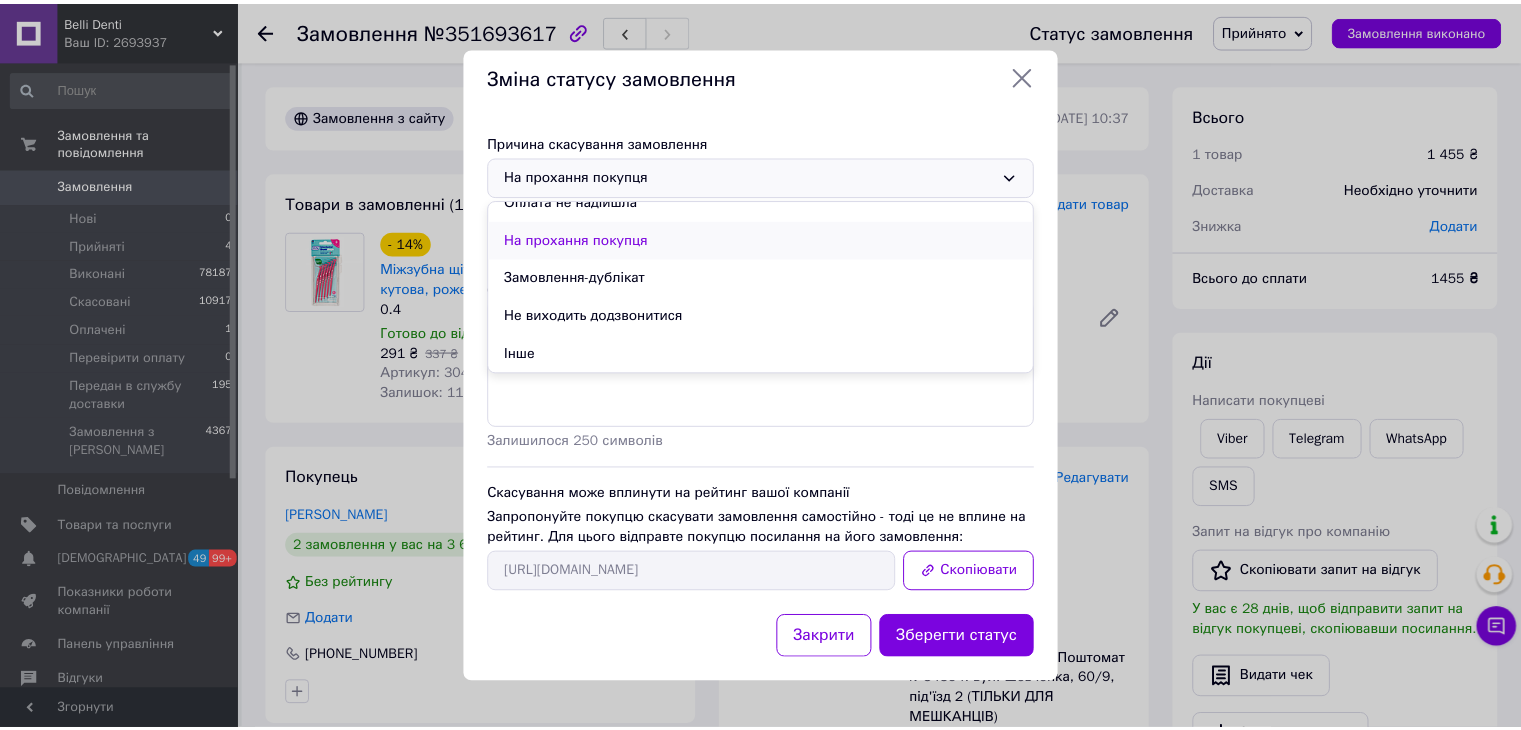 scroll, scrollTop: 0, scrollLeft: 0, axis: both 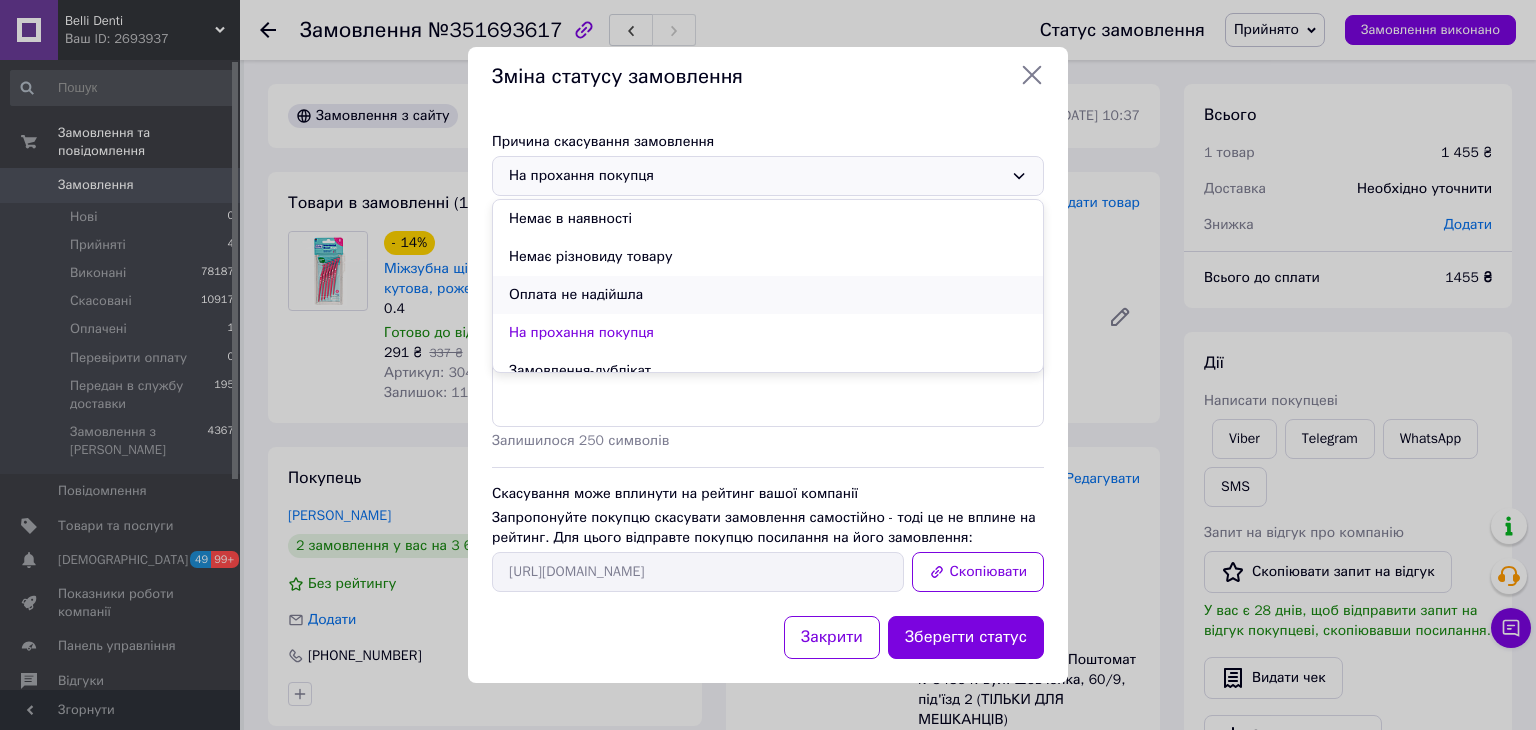click on "Оплата не надійшла" at bounding box center (768, 295) 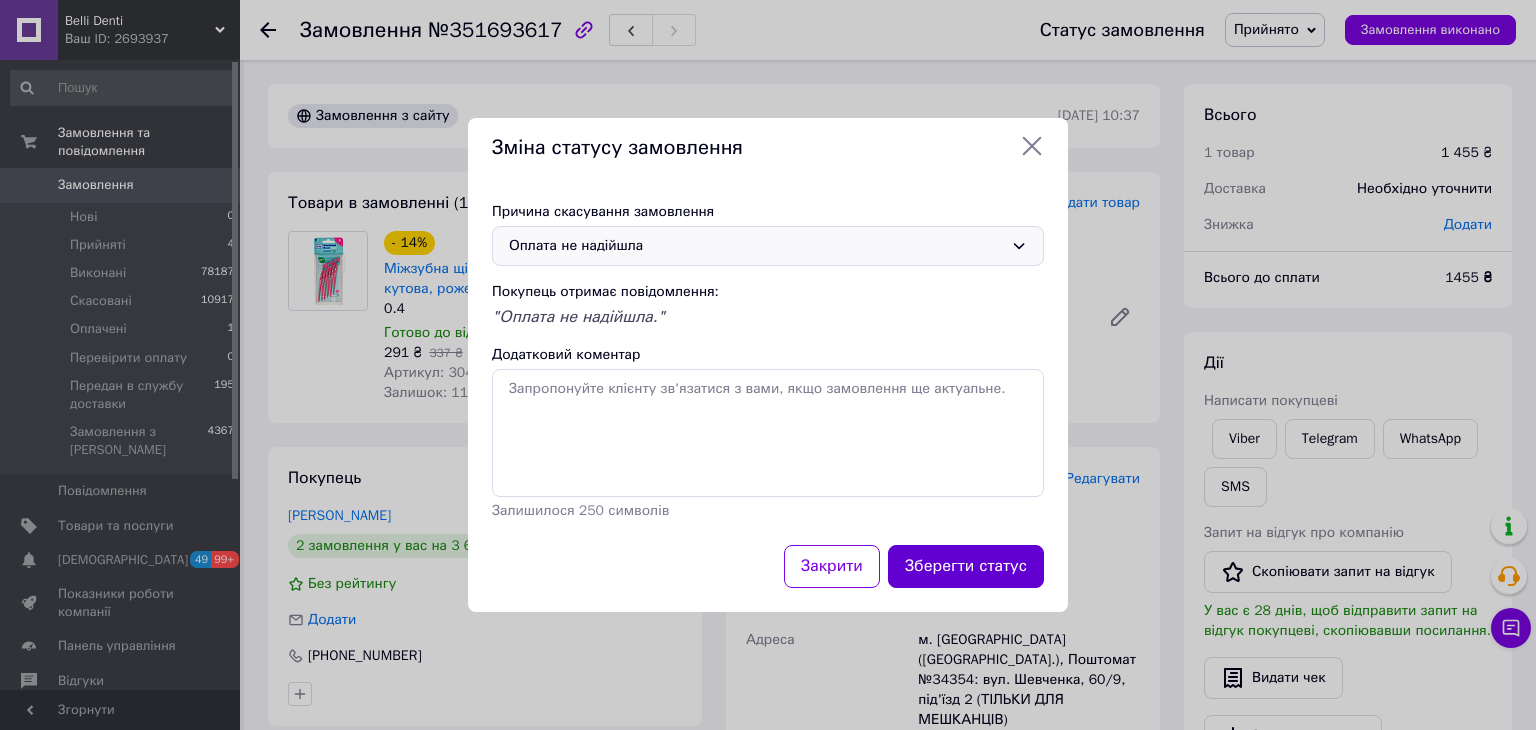 click on "Зберегти статус" at bounding box center (966, 566) 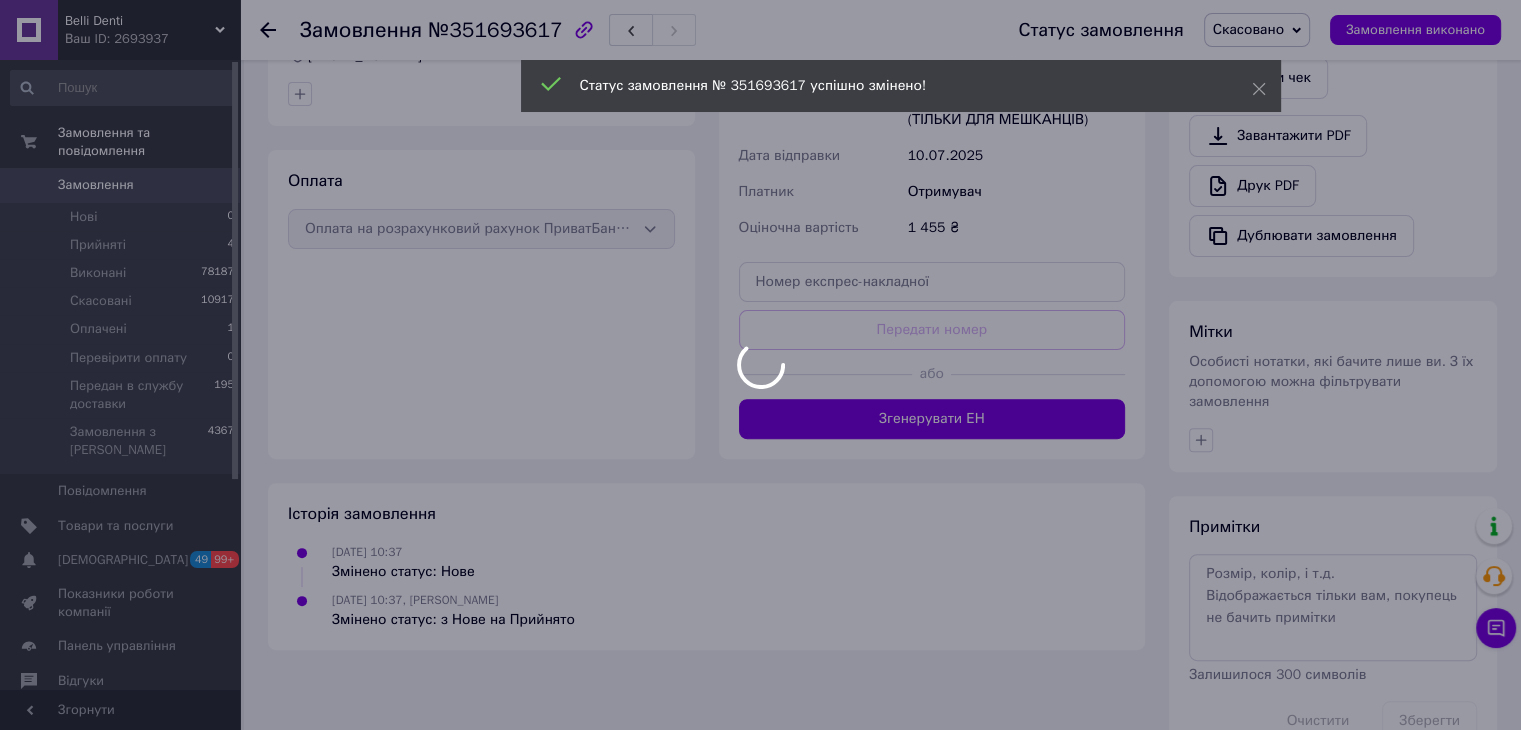 click at bounding box center (760, 365) 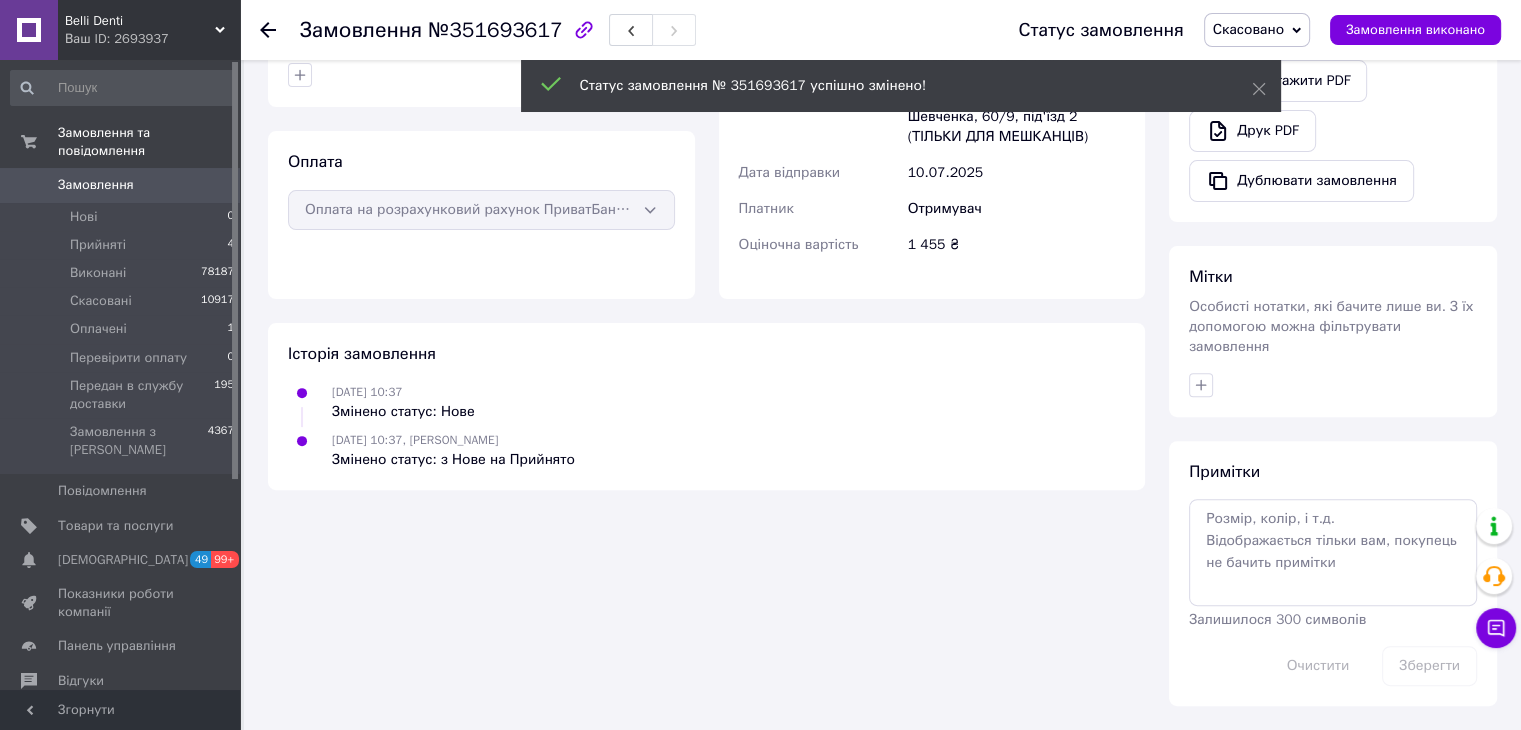 scroll, scrollTop: 564, scrollLeft: 0, axis: vertical 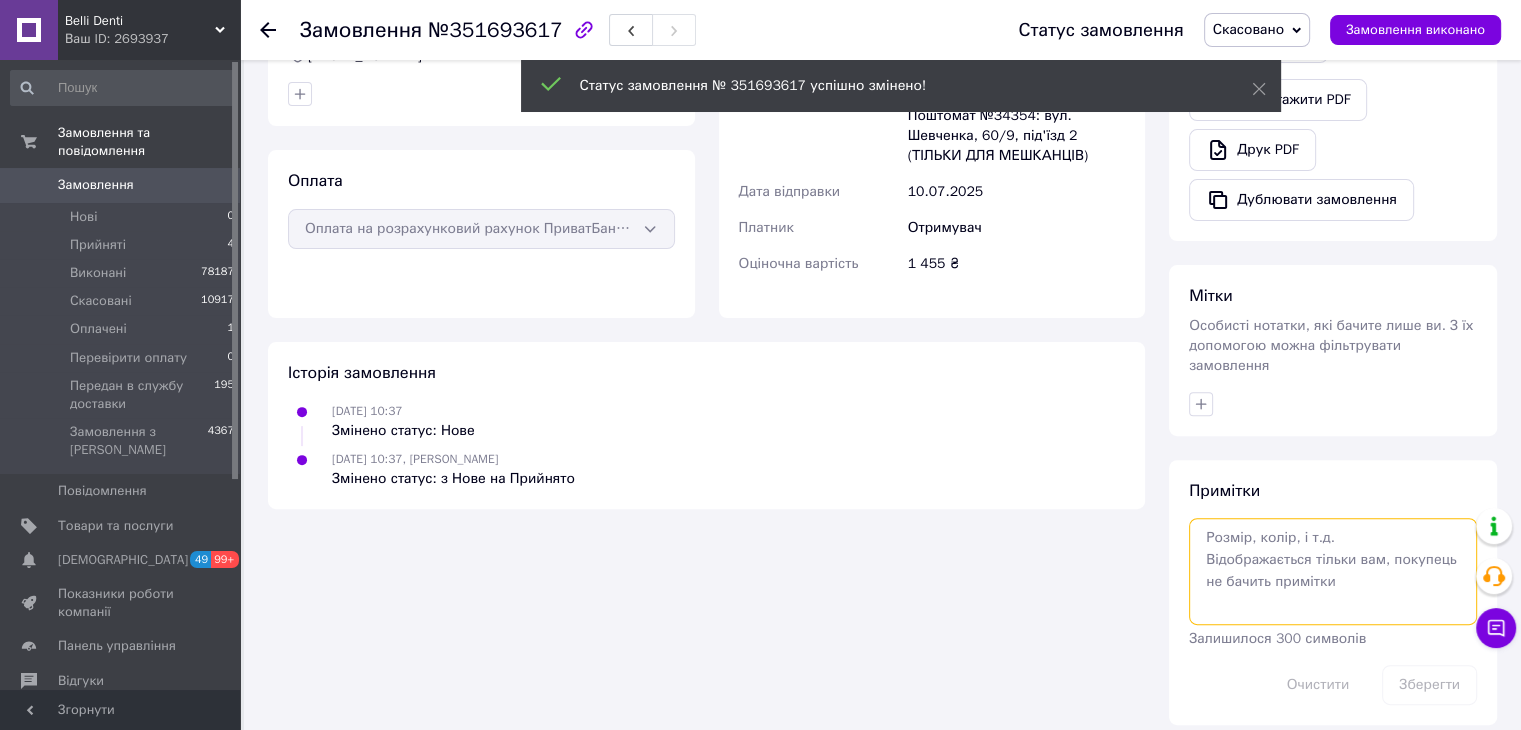 click at bounding box center (1333, 571) 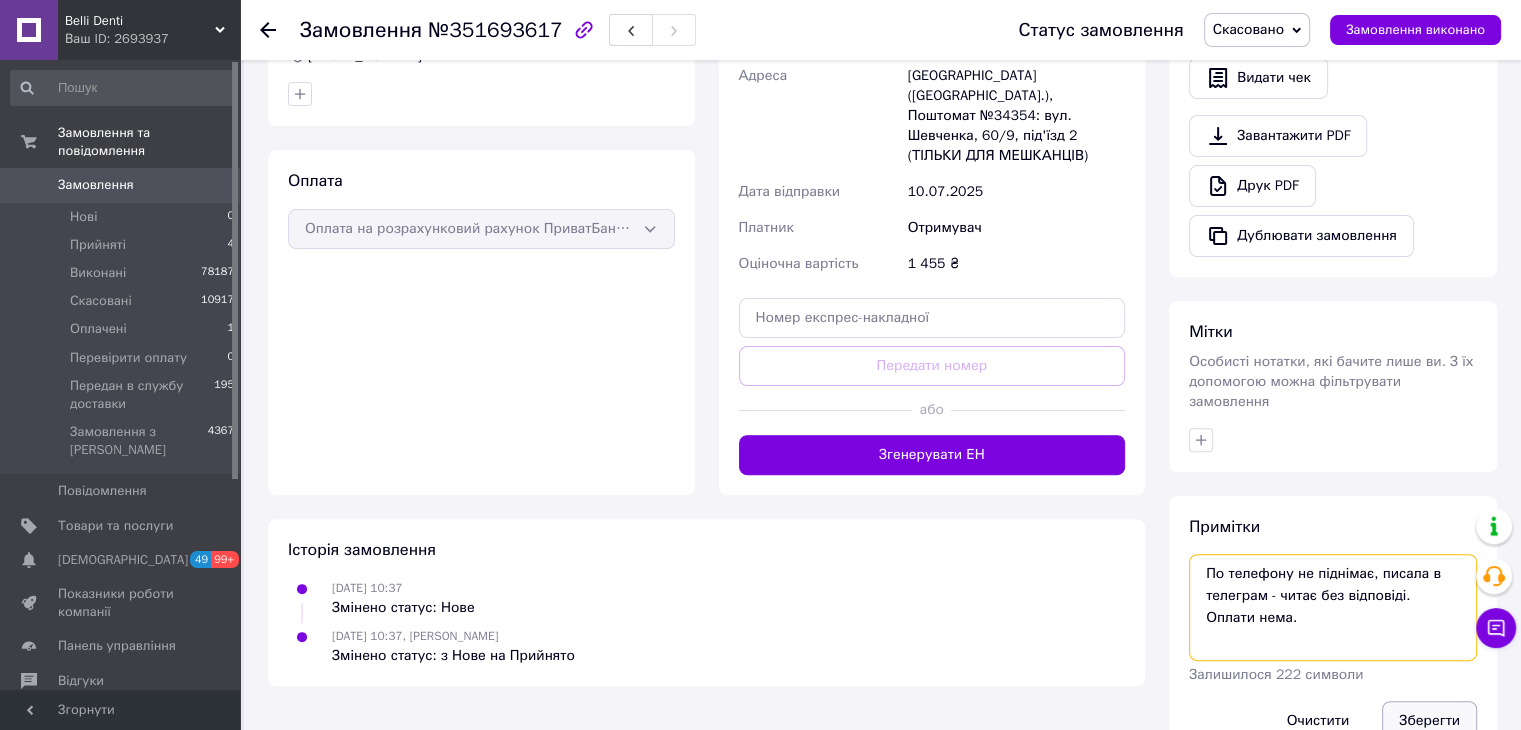 type on "По телефону не піднімає, писала в телеграм - читає без відповіді.
Оплати нема." 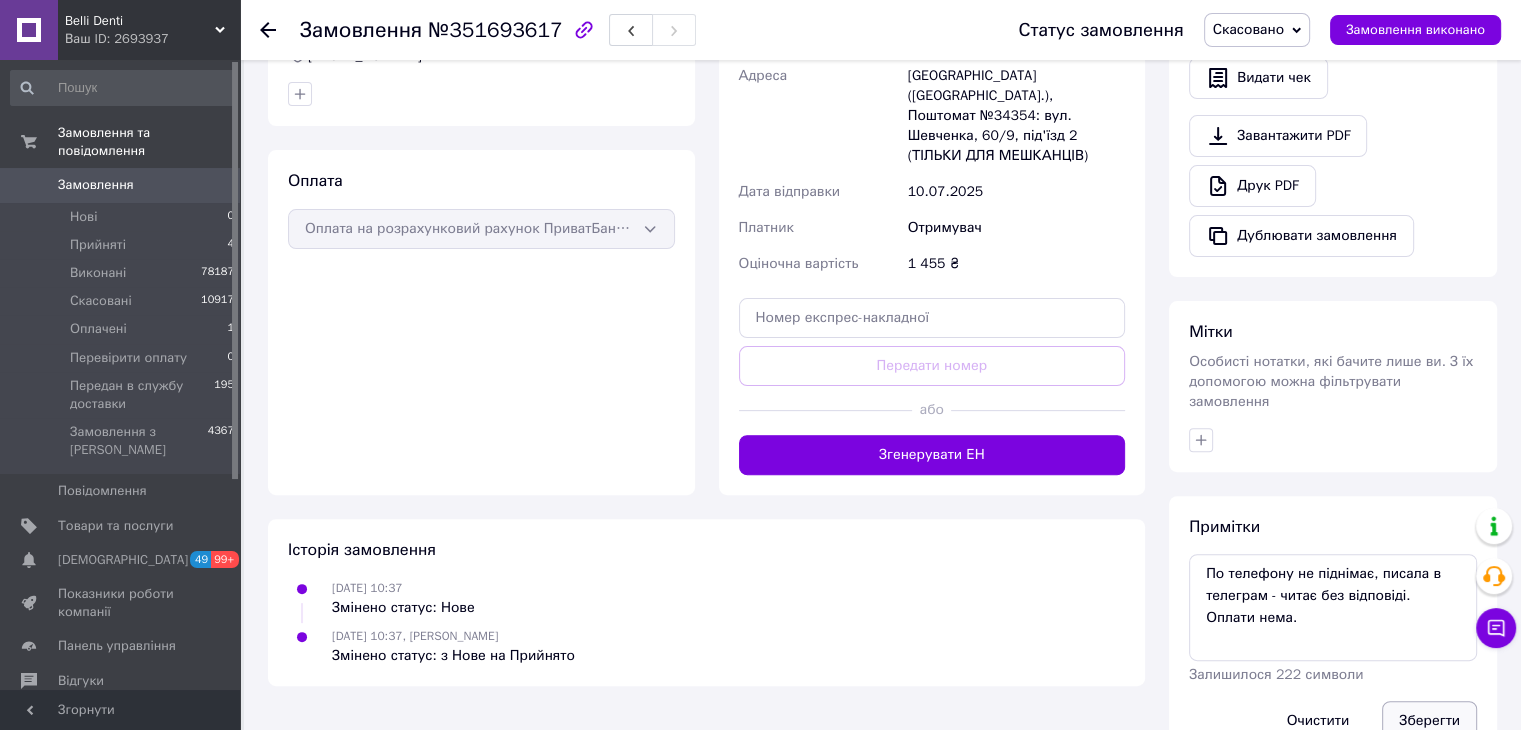 click on "Зберегти" at bounding box center [1429, 721] 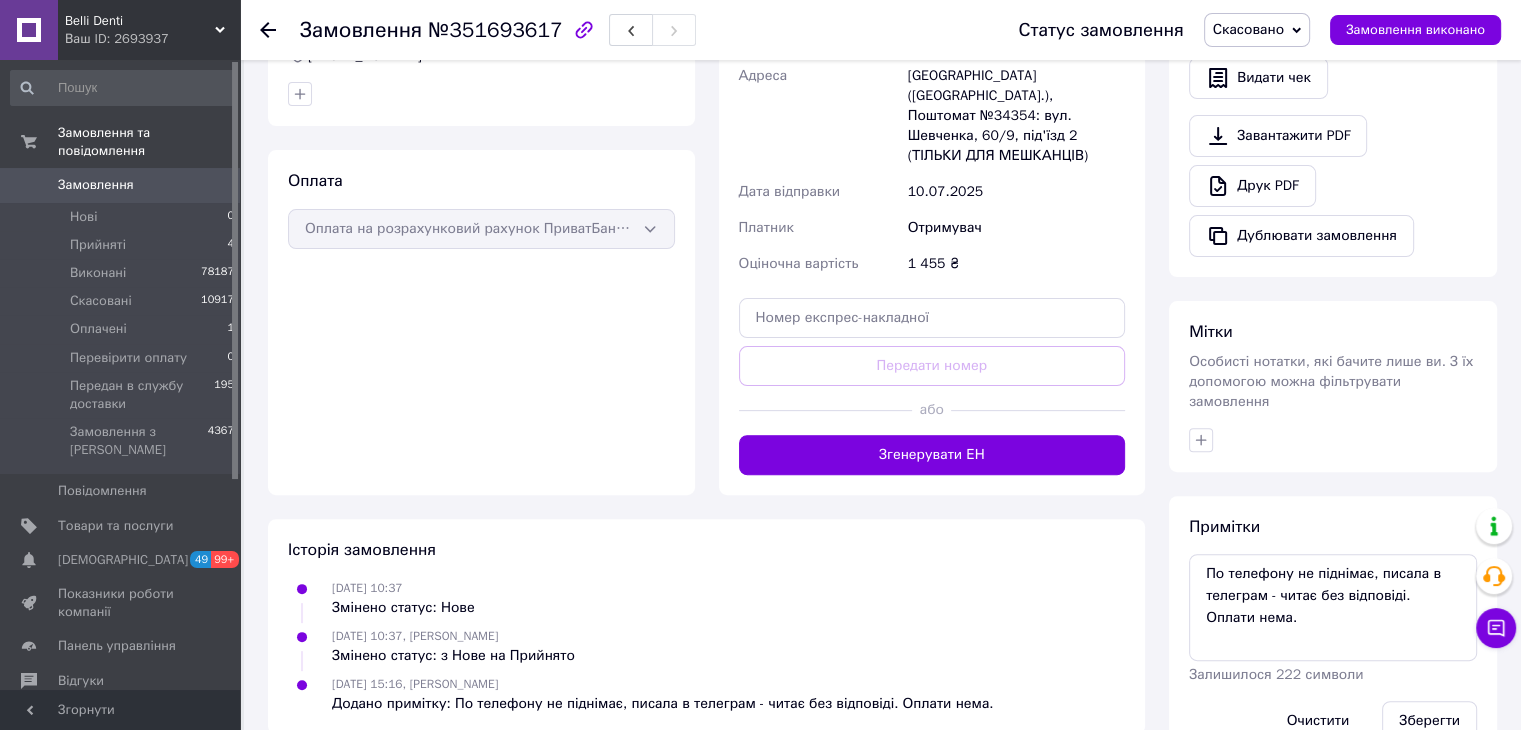 click 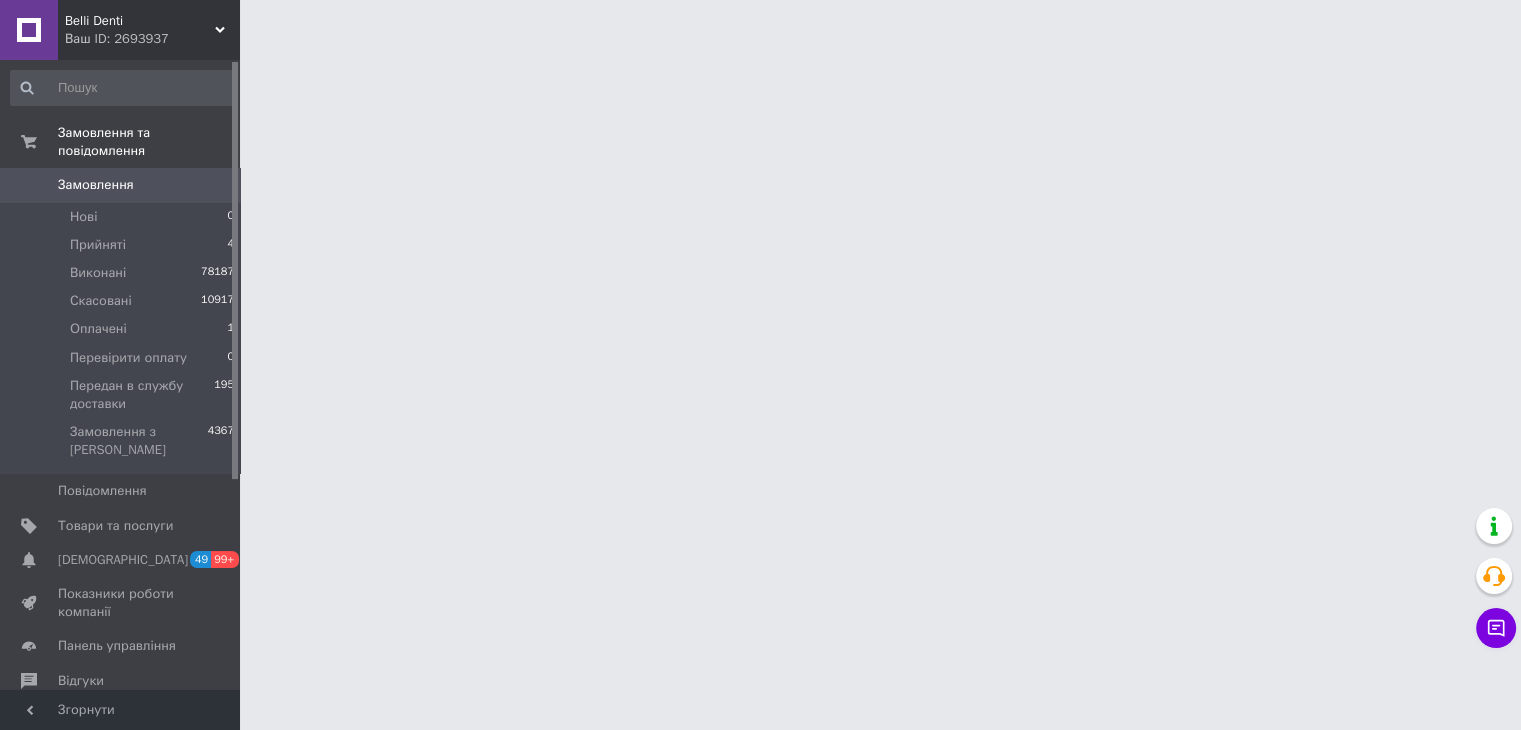scroll, scrollTop: 0, scrollLeft: 0, axis: both 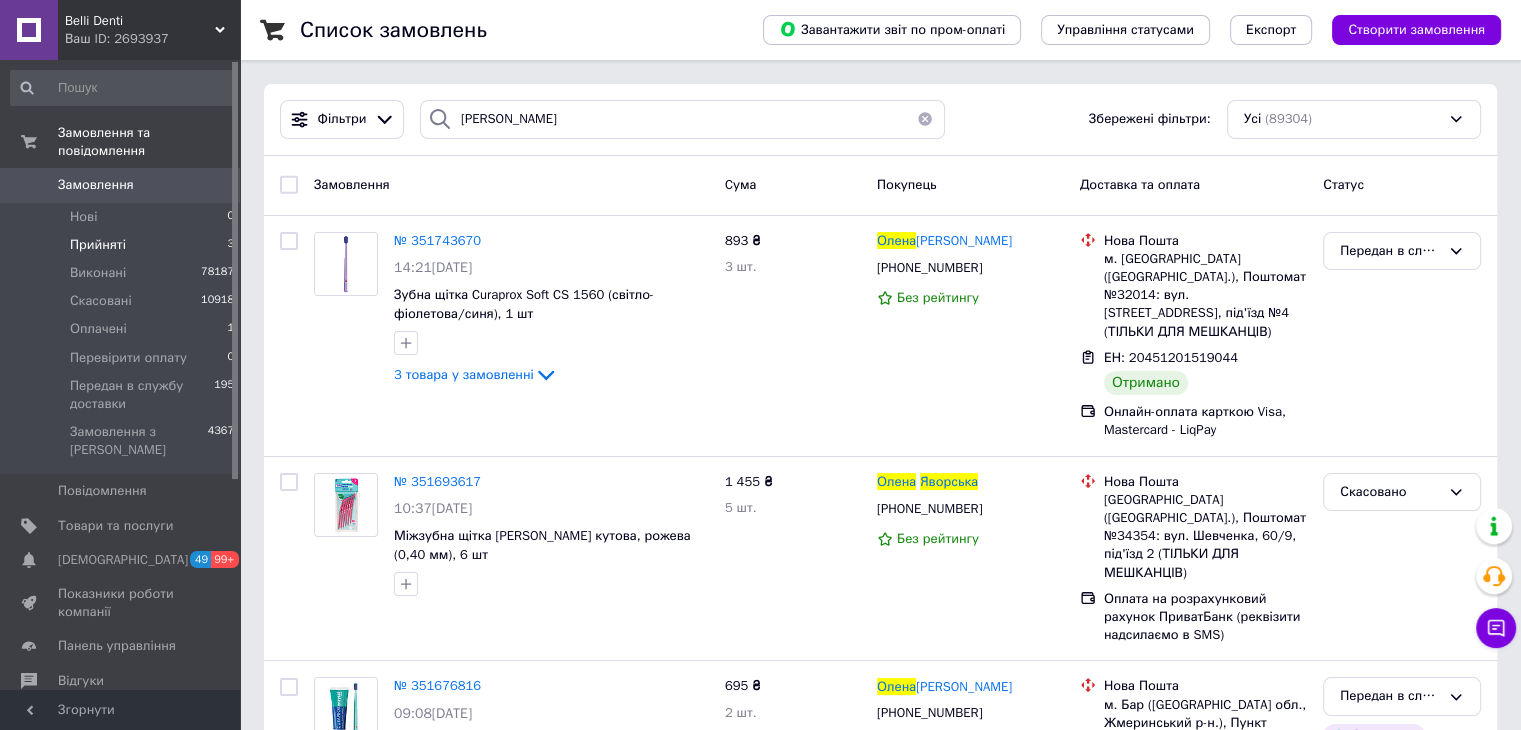 click on "Прийняті 3" at bounding box center [123, 245] 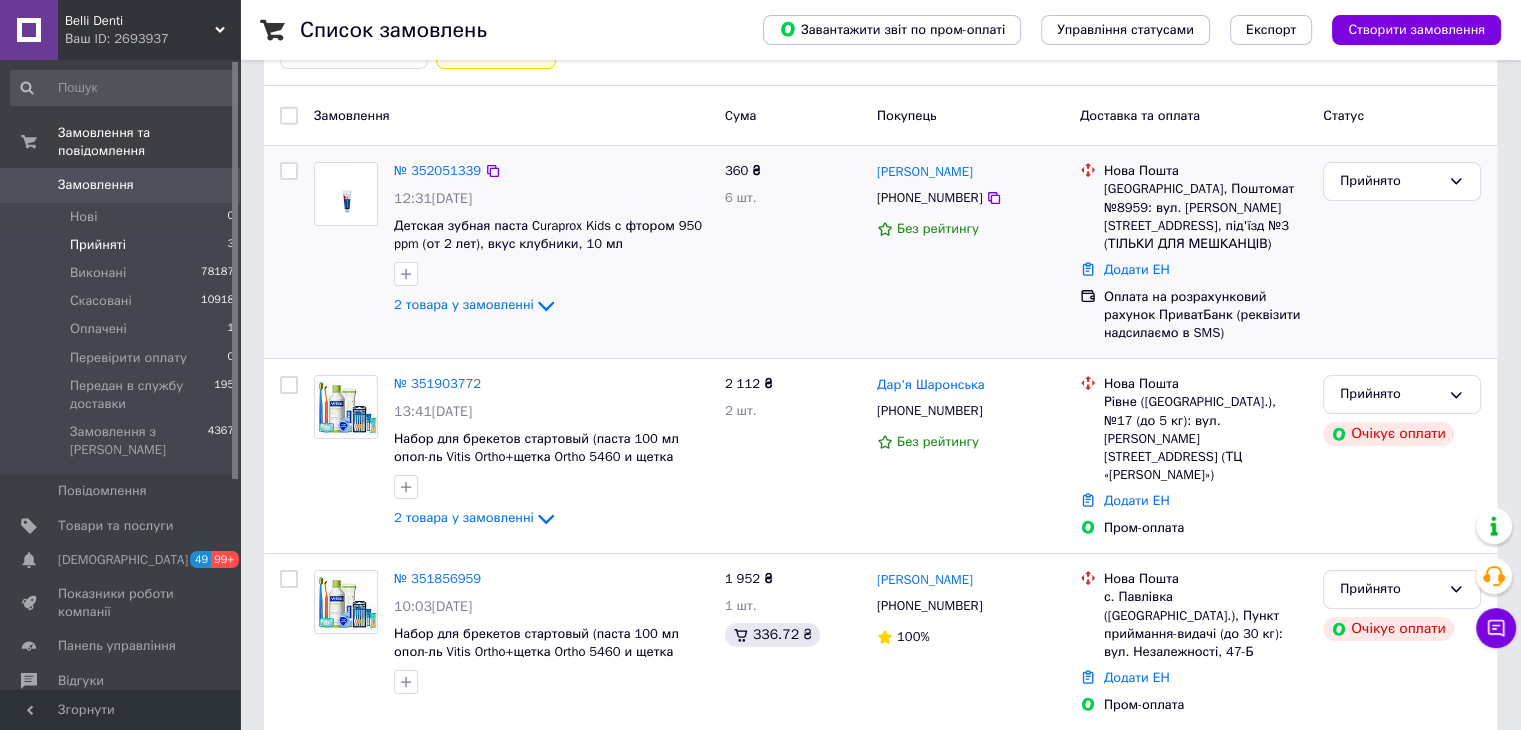 scroll, scrollTop: 0, scrollLeft: 0, axis: both 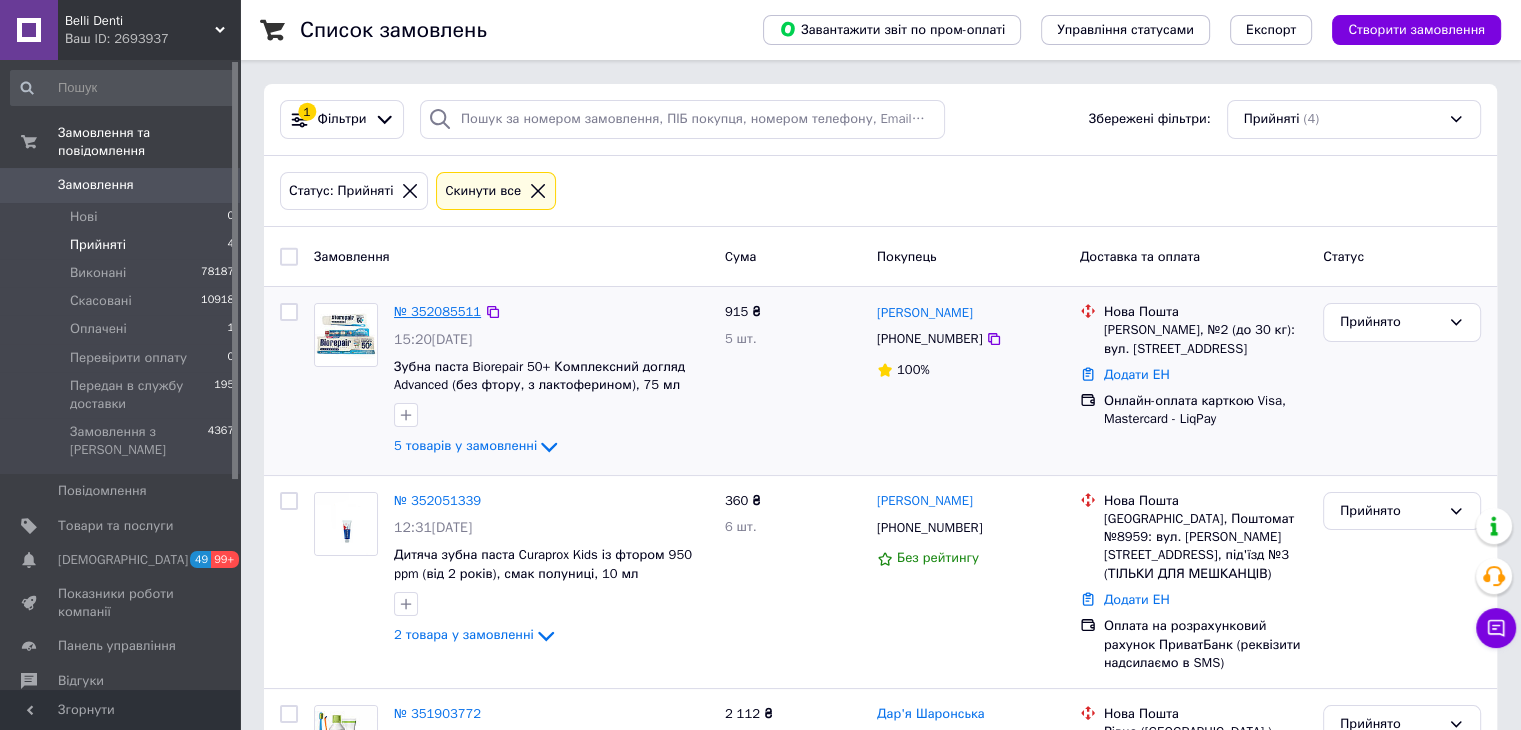 click on "№ 352085511" at bounding box center [437, 311] 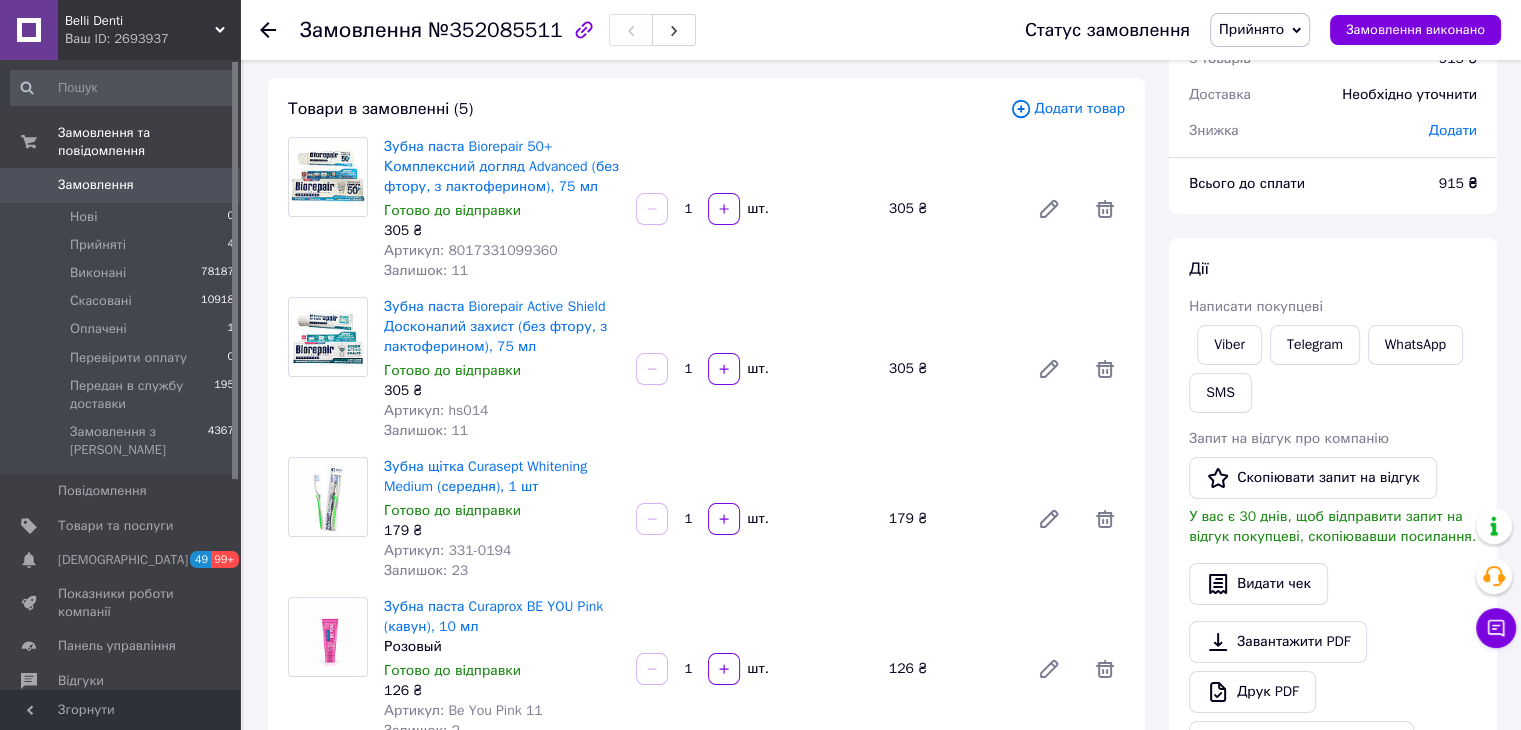 scroll, scrollTop: 0, scrollLeft: 0, axis: both 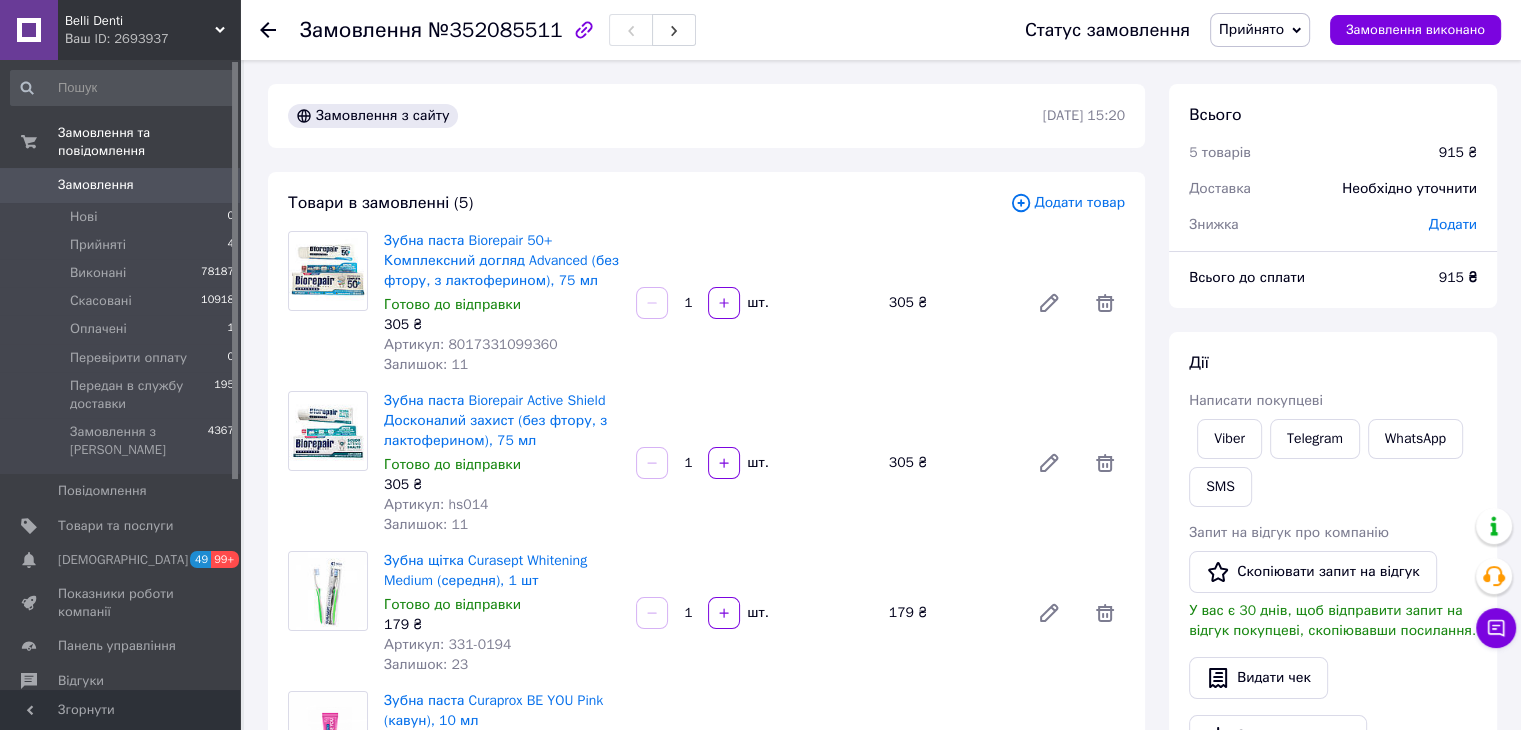 click 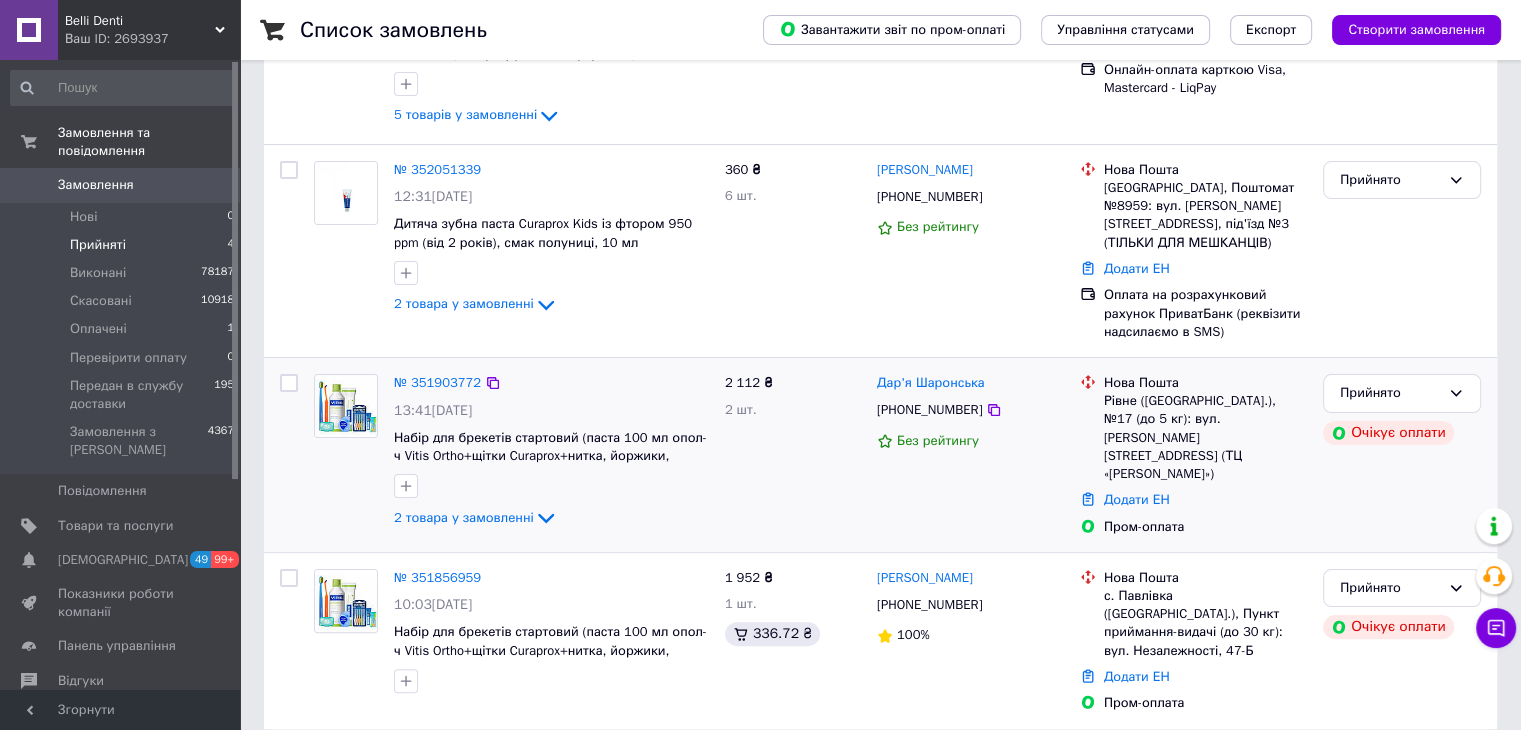 scroll, scrollTop: 0, scrollLeft: 0, axis: both 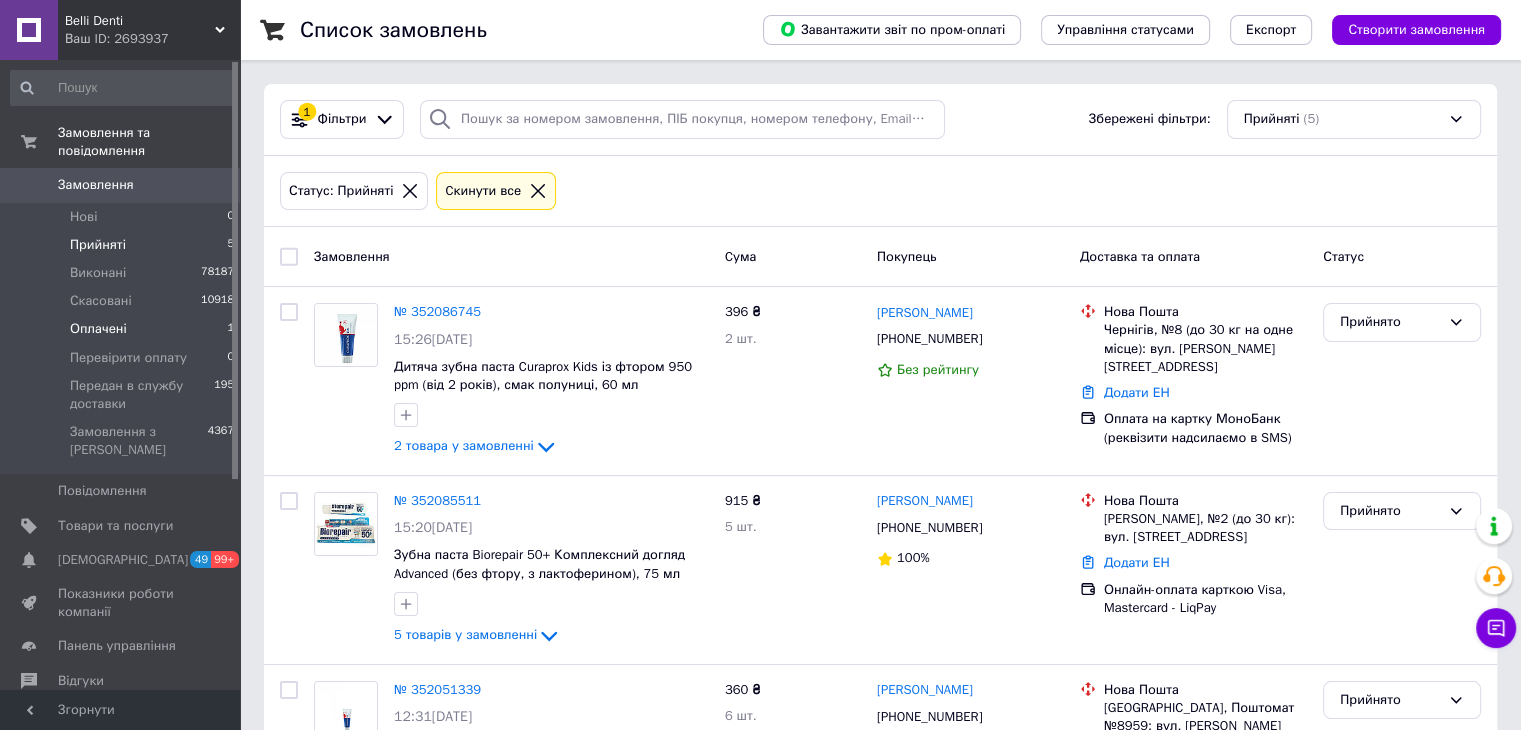 click on "Оплачені 1" at bounding box center [123, 329] 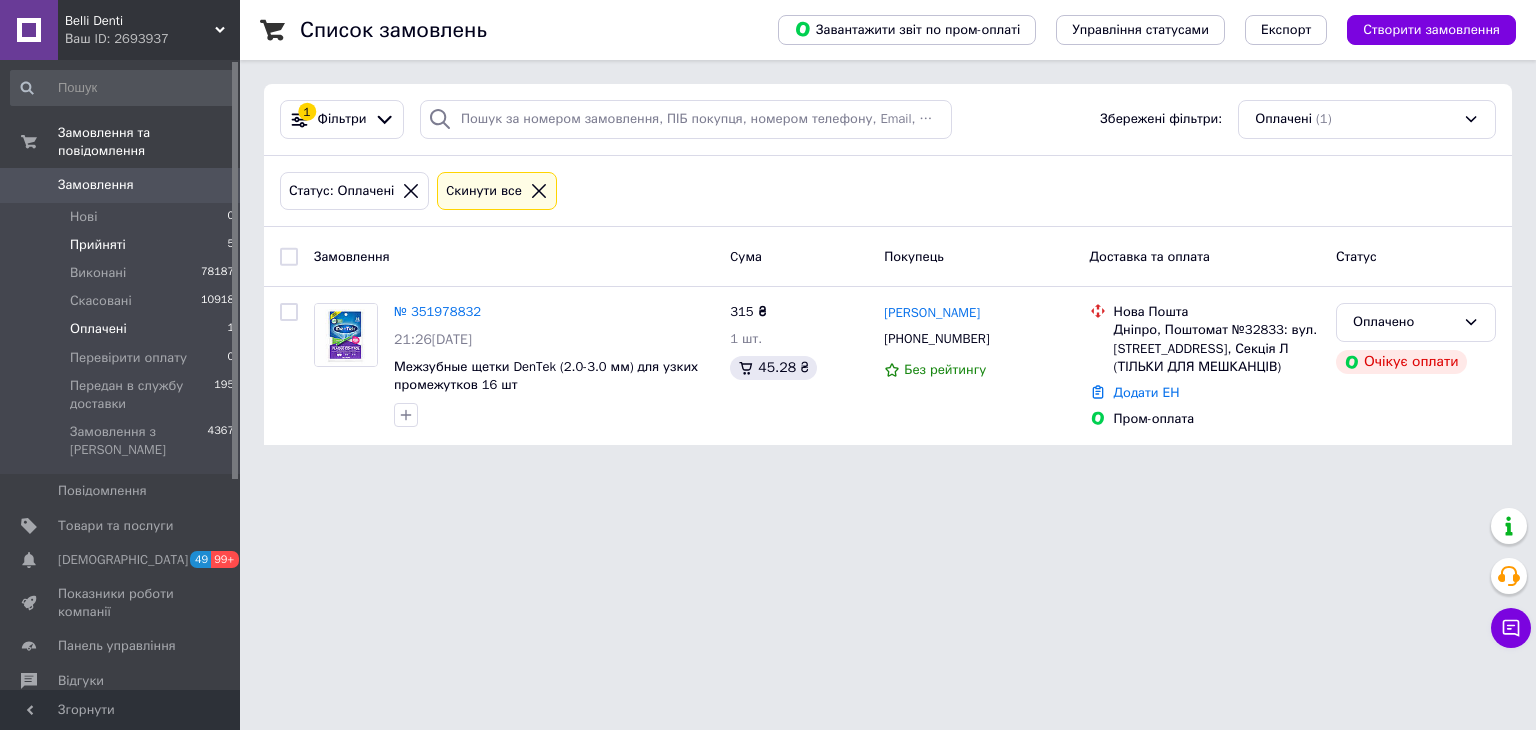 click on "Прийняті 5" at bounding box center [123, 245] 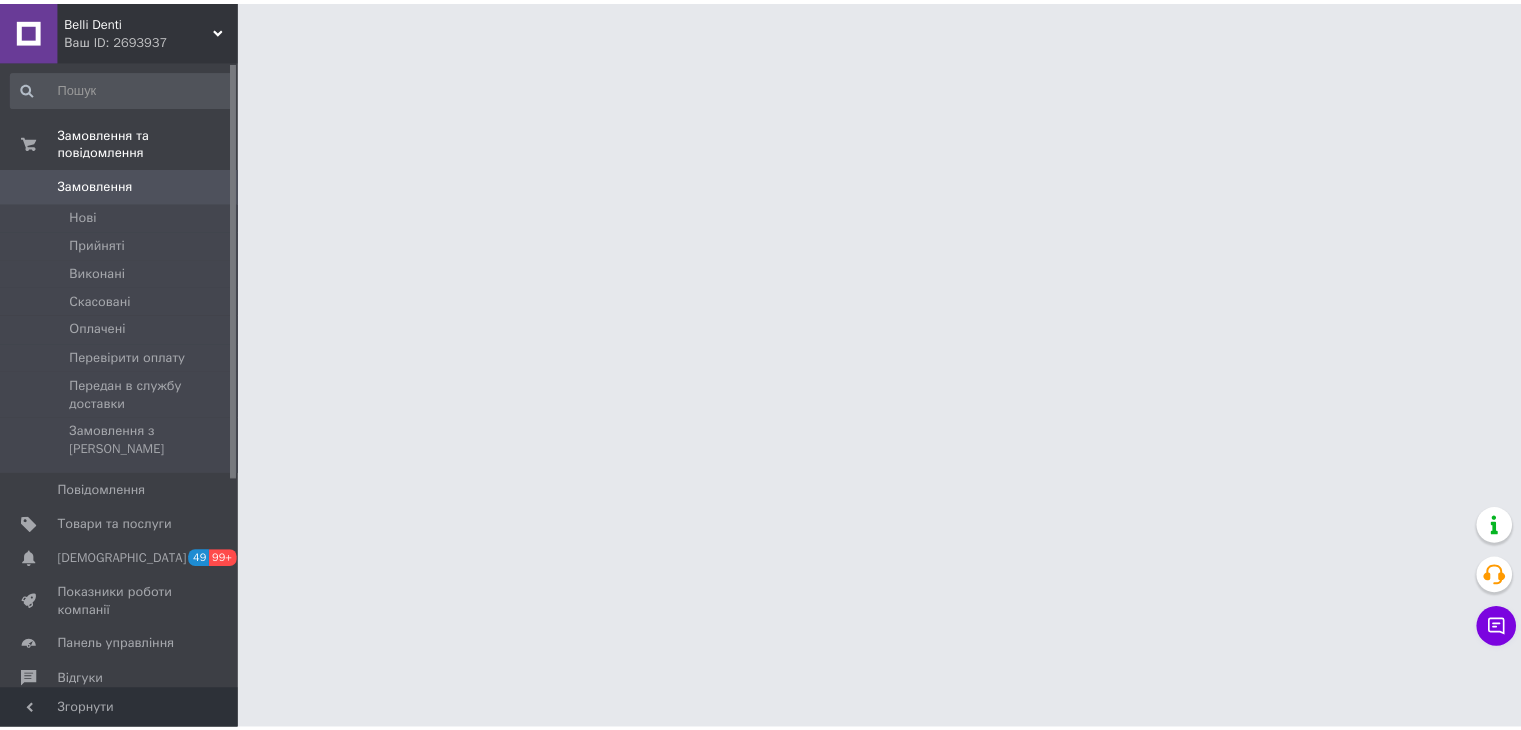 scroll, scrollTop: 0, scrollLeft: 0, axis: both 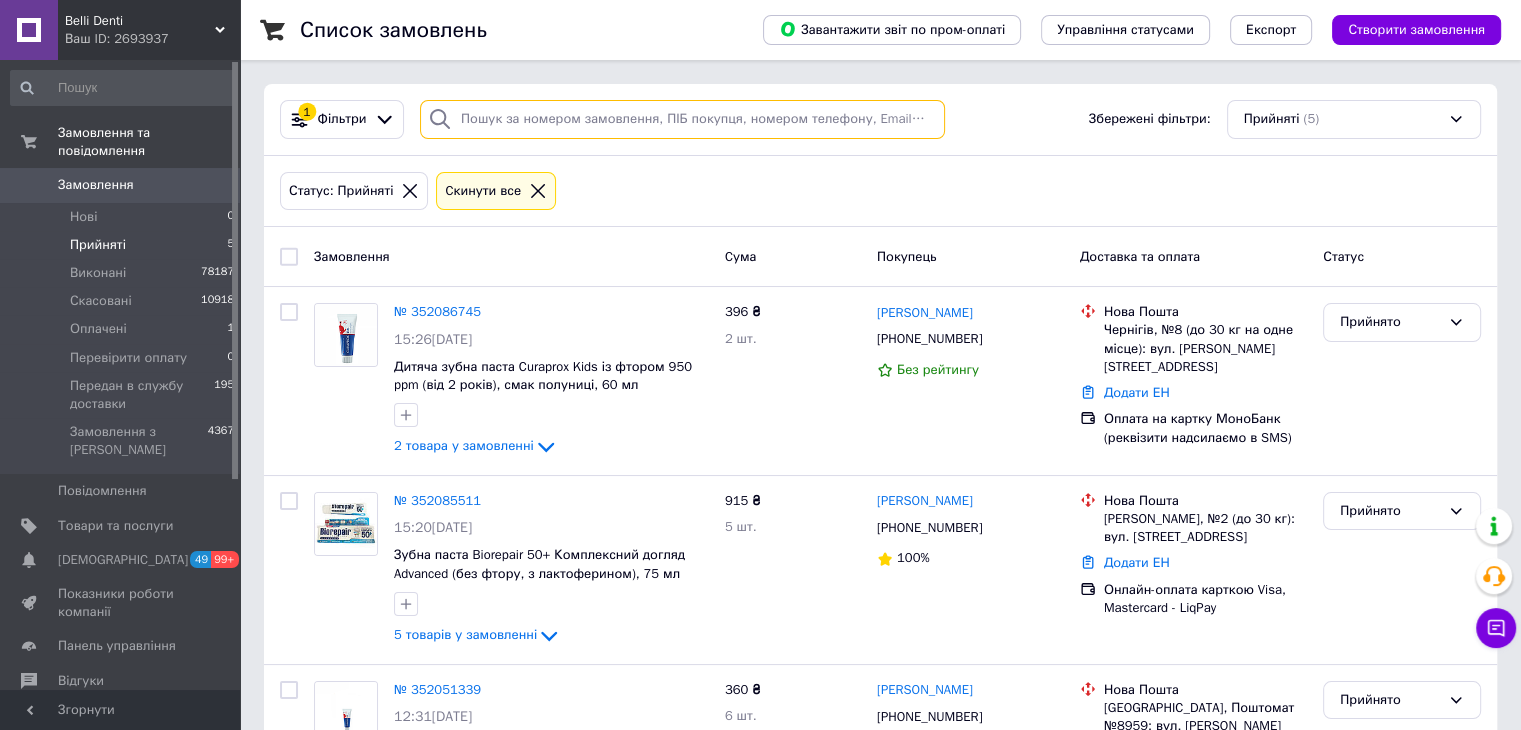 click at bounding box center (682, 119) 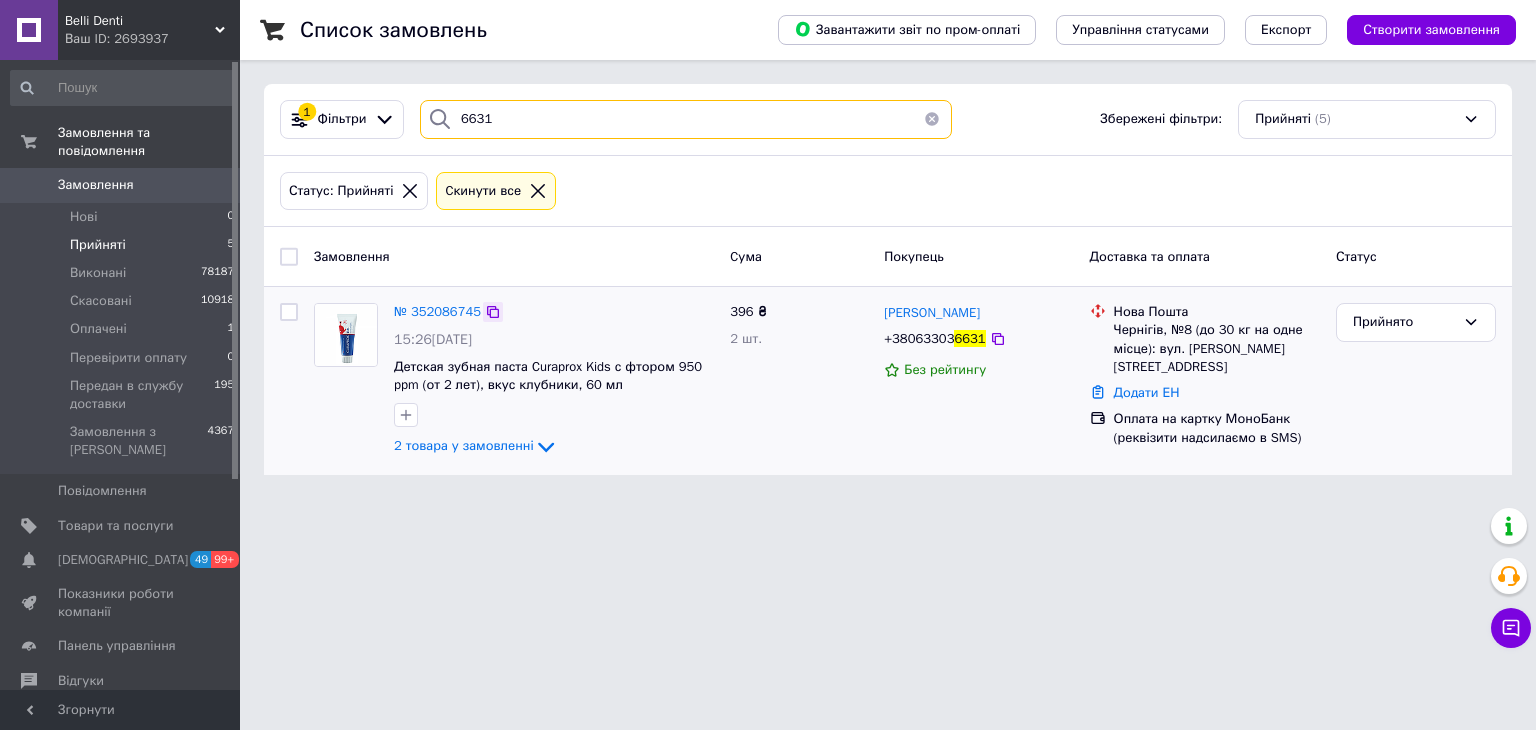 type on "6631" 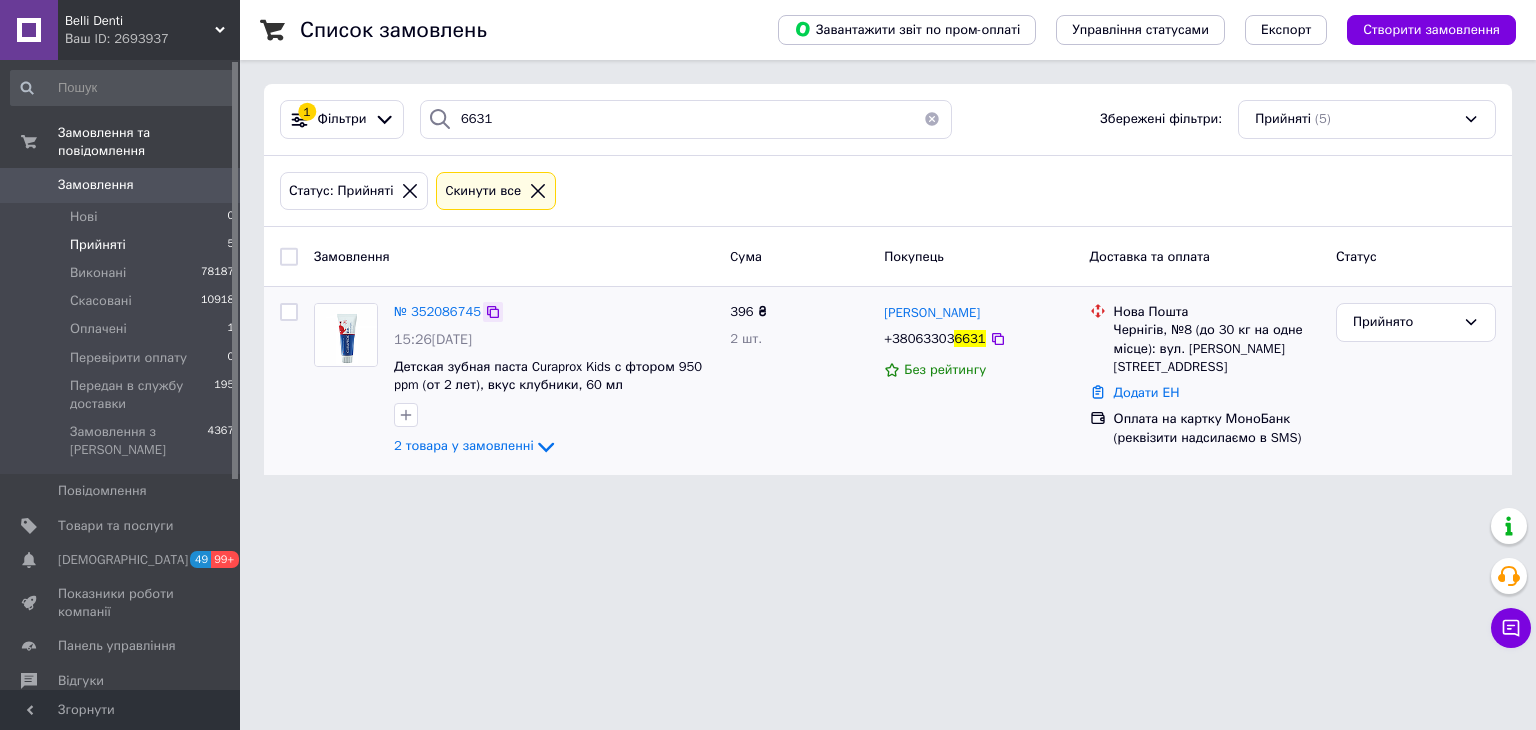 click 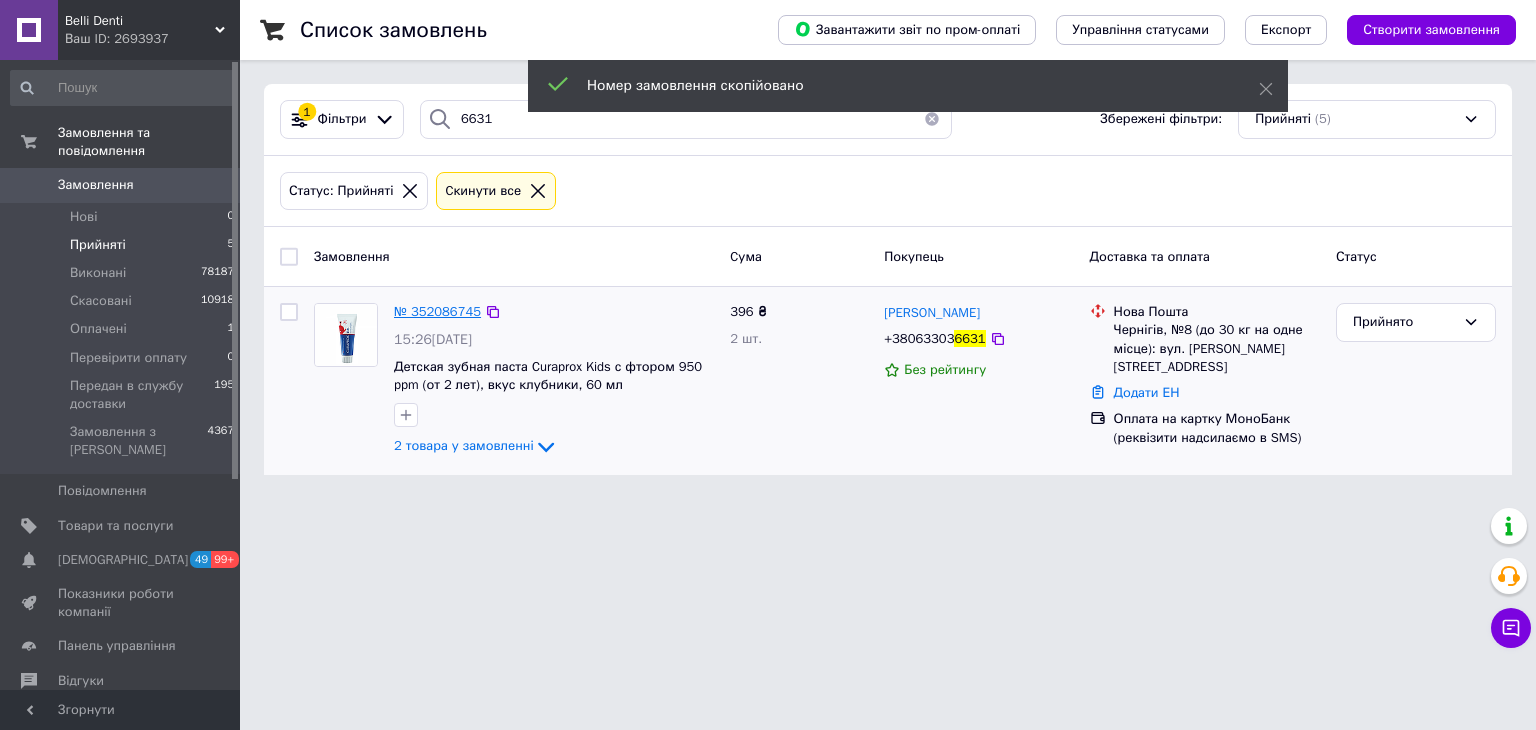 click on "№ 352086745" at bounding box center [437, 311] 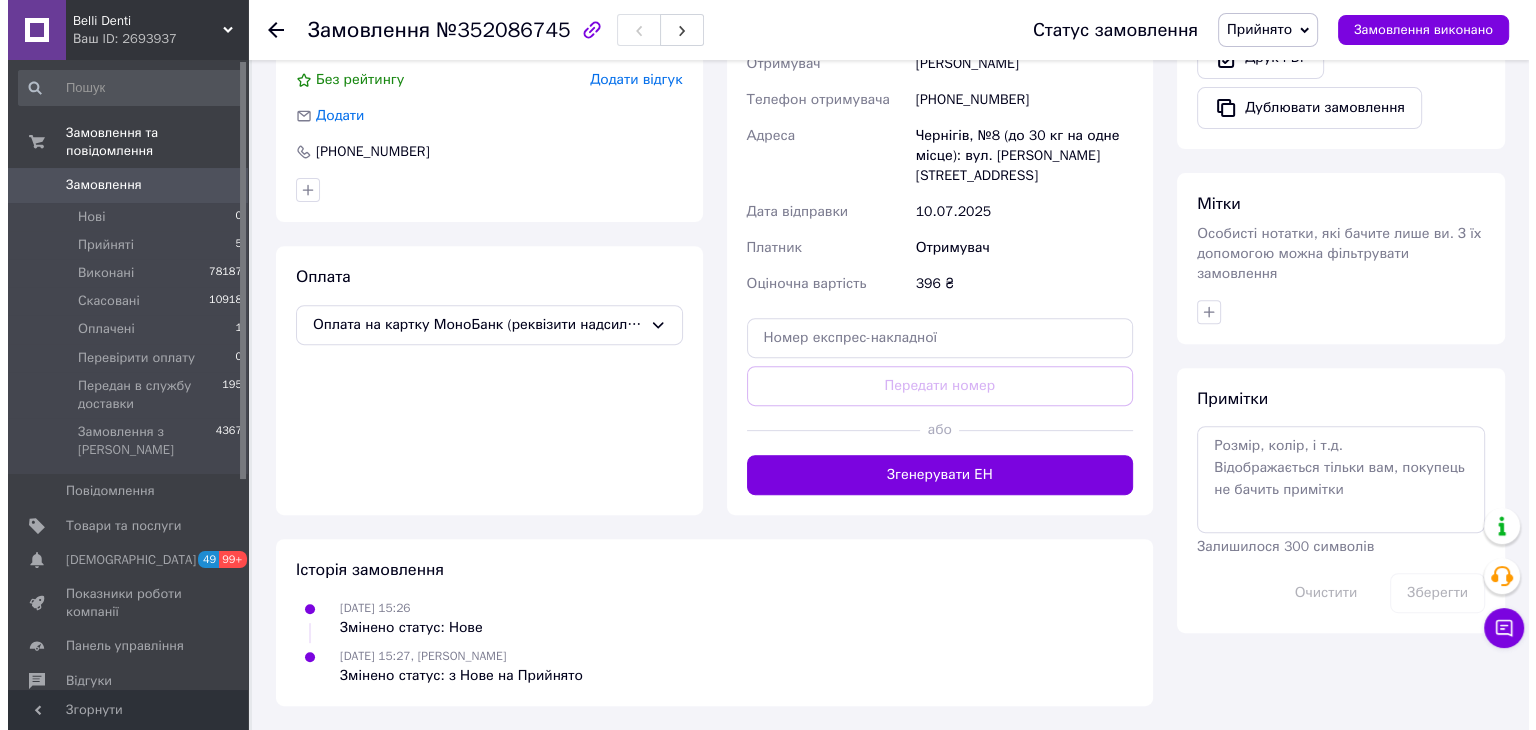 scroll, scrollTop: 528, scrollLeft: 0, axis: vertical 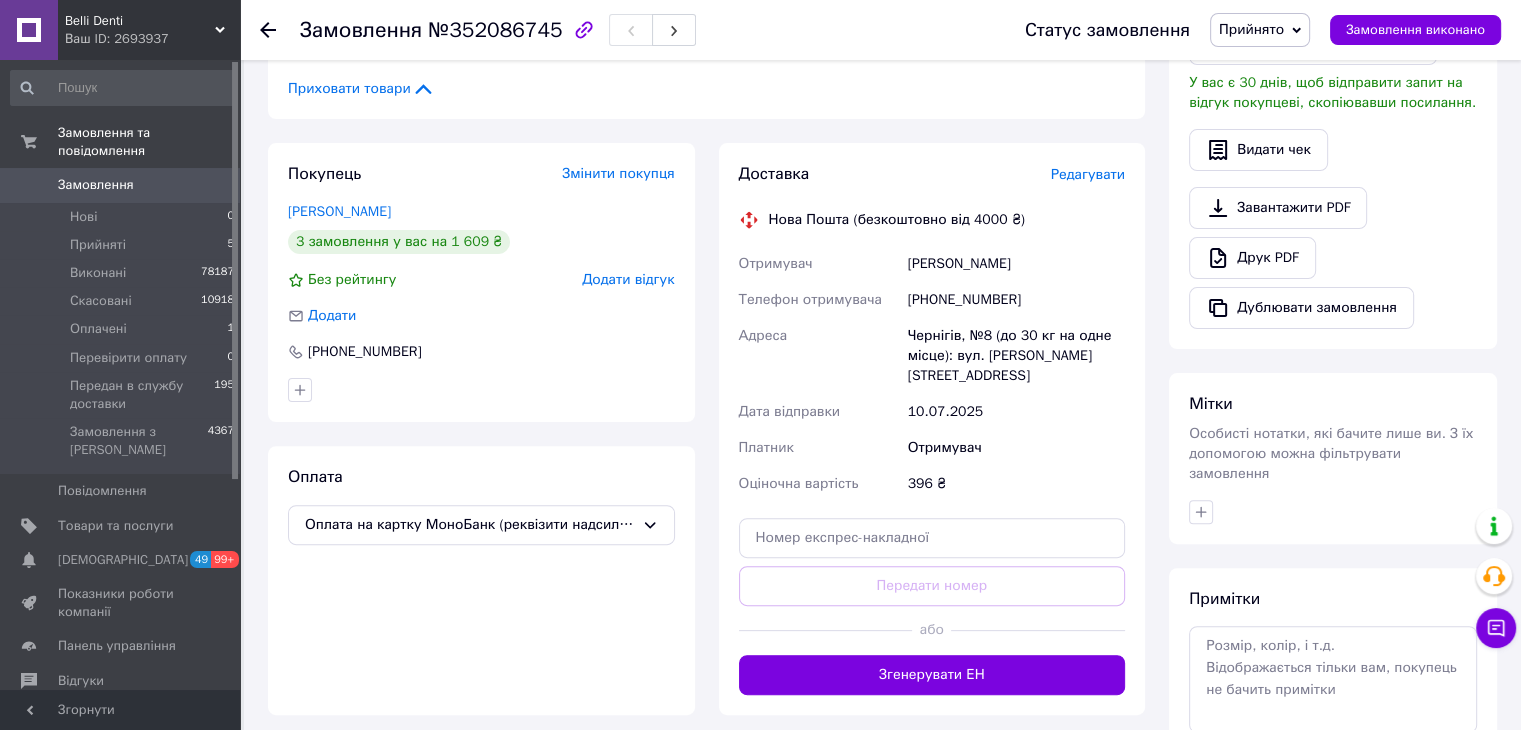 click on "Доставка Редагувати" at bounding box center [932, 174] 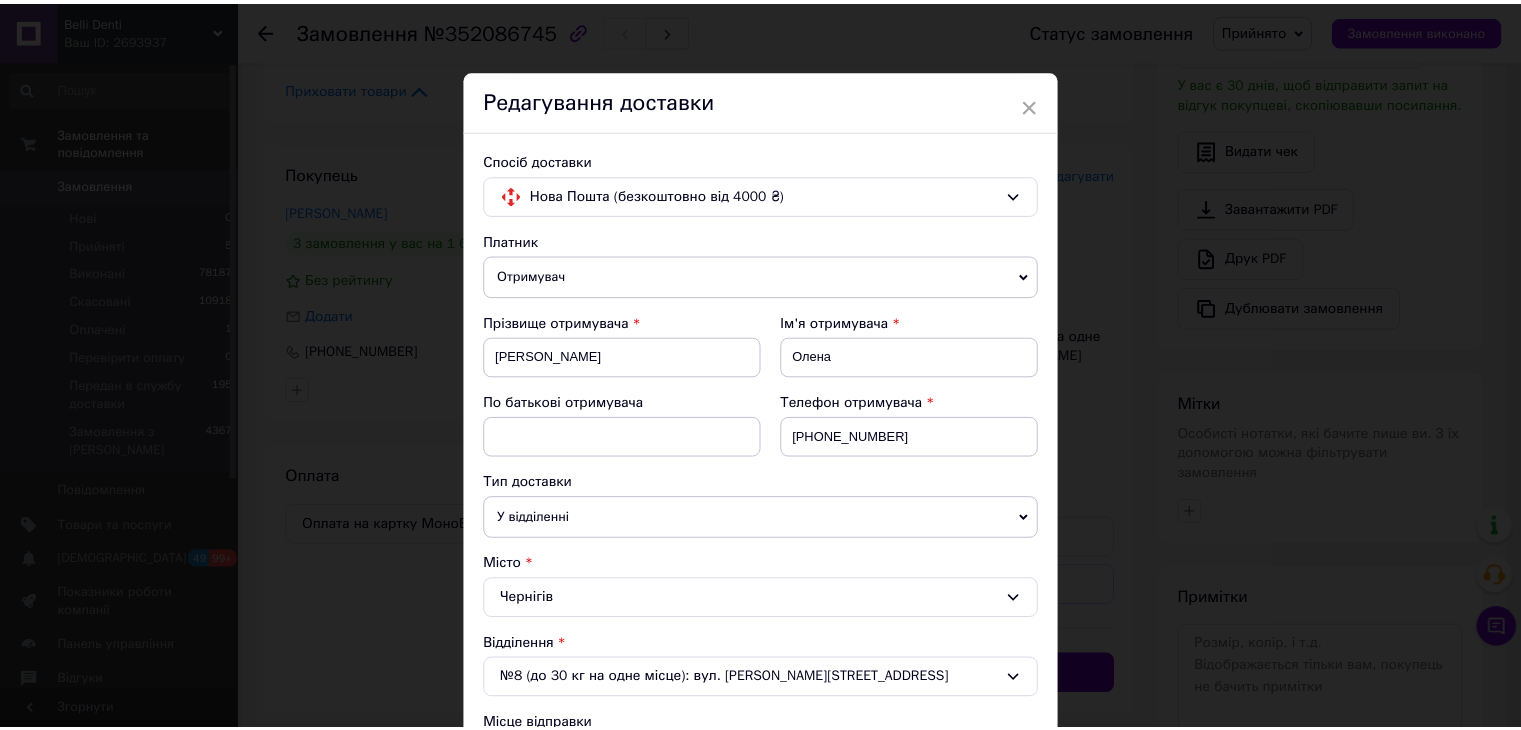 scroll, scrollTop: 628, scrollLeft: 0, axis: vertical 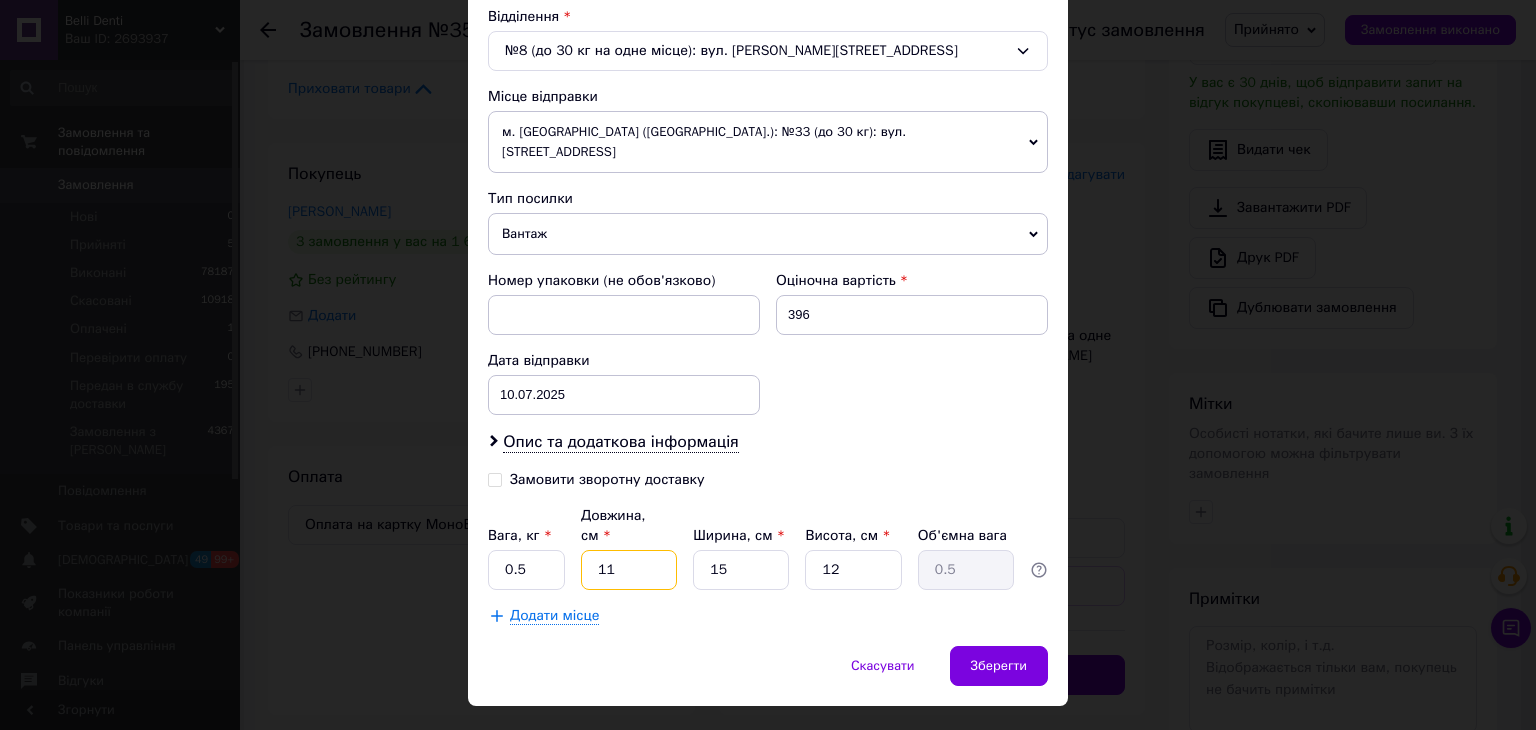 drag, startPoint x: 596, startPoint y: 543, endPoint x: 557, endPoint y: 564, distance: 44.294468 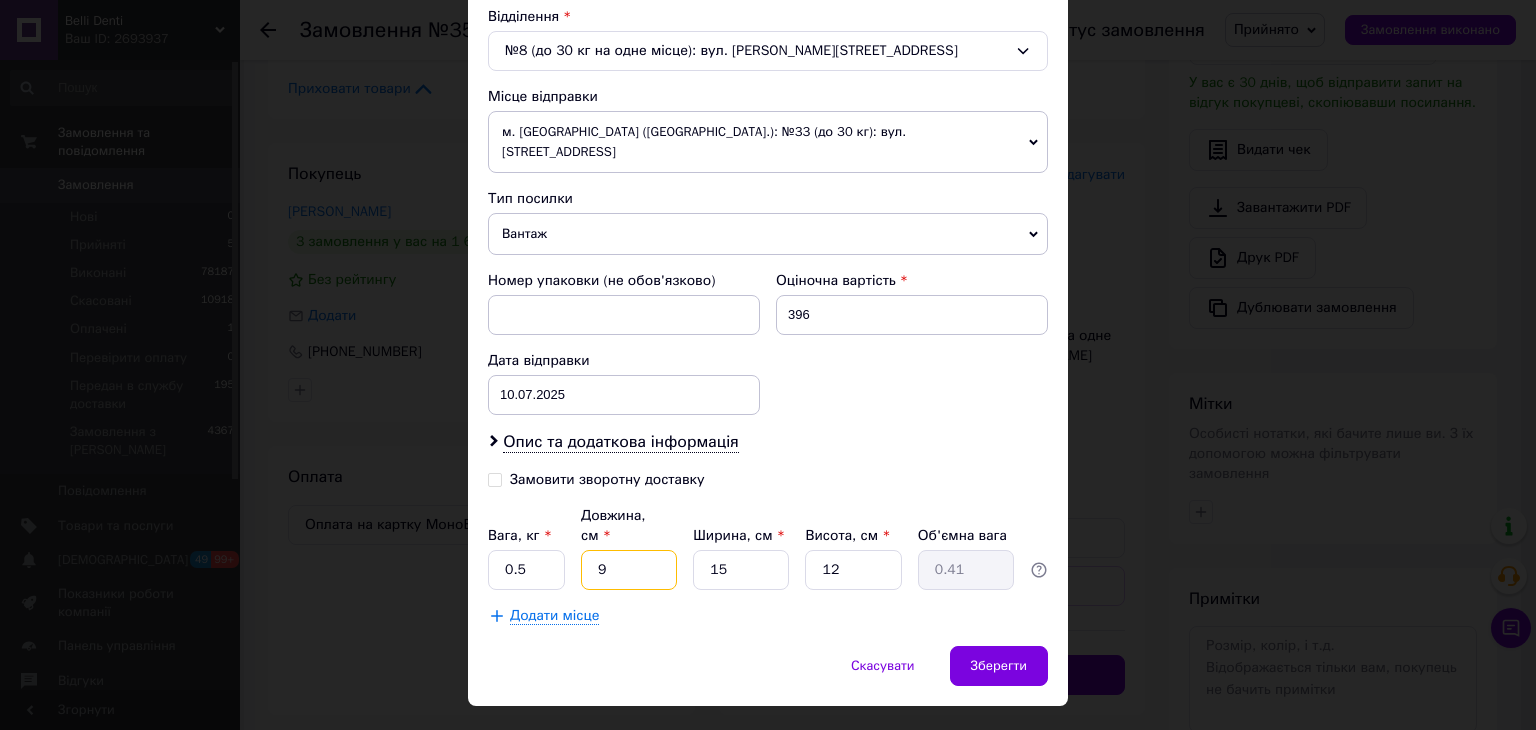 type on "9" 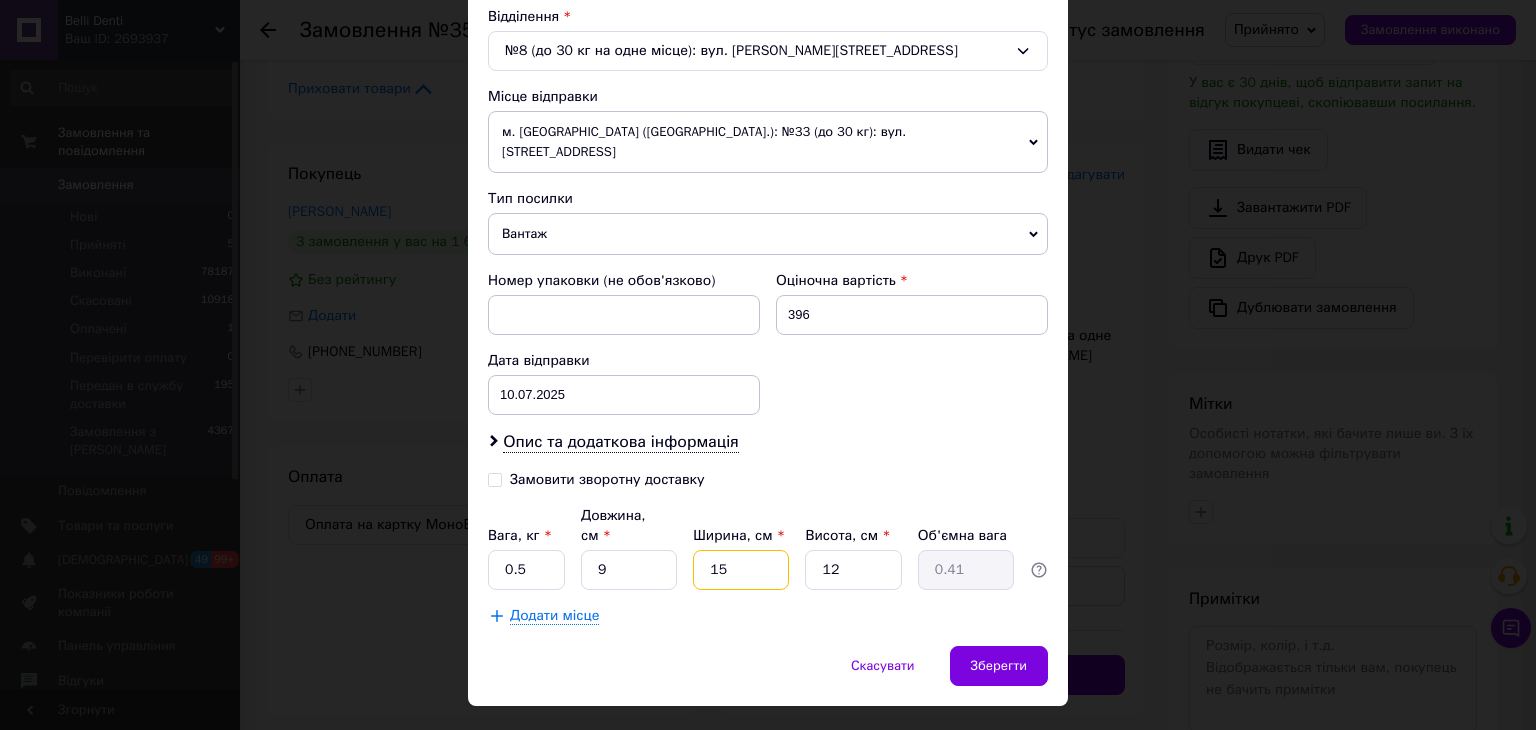 drag, startPoint x: 720, startPoint y: 530, endPoint x: 736, endPoint y: 553, distance: 28.01785 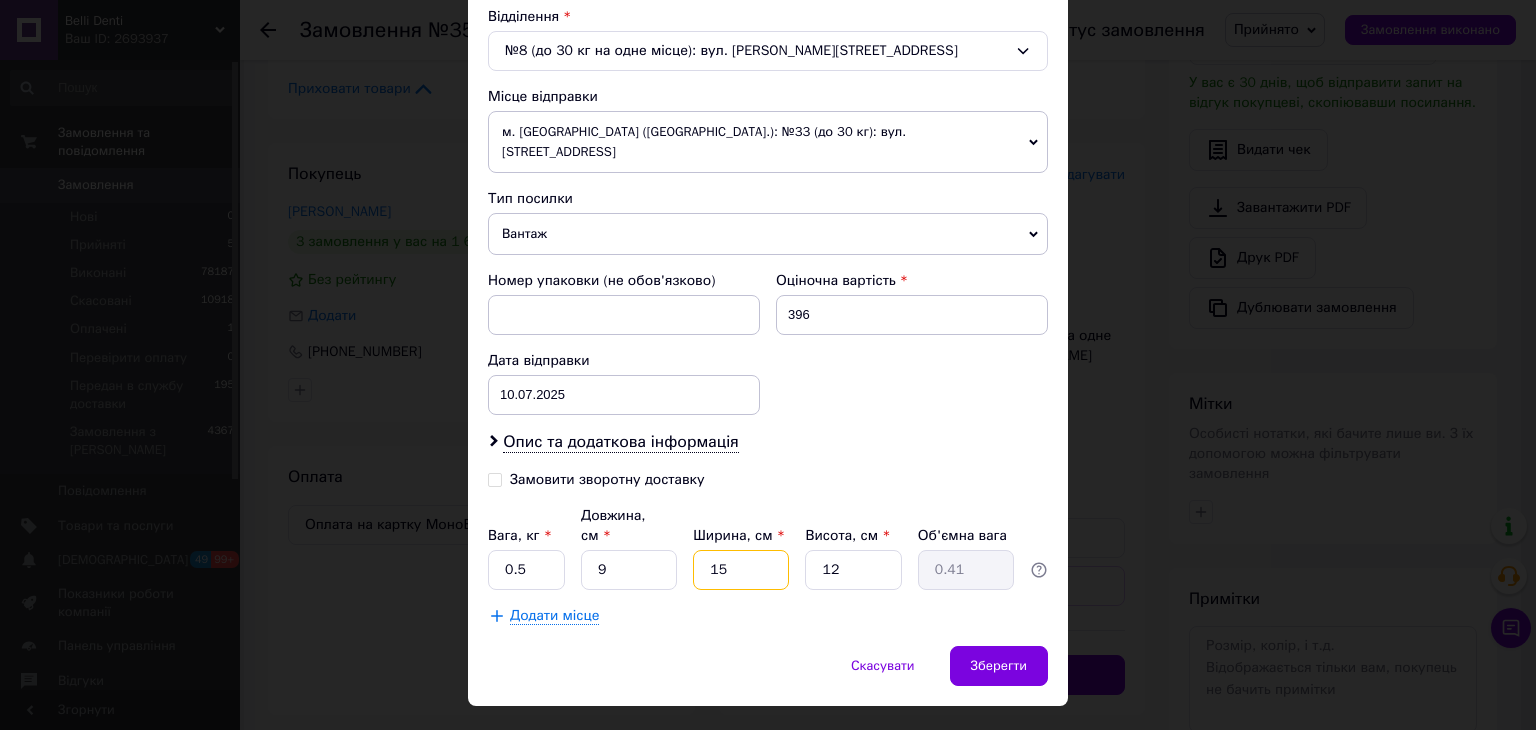 click on "Платник Отримувач Відправник Прізвище отримувача [PERSON_NAME] Ім'я отримувача [PERSON_NAME] батькові отримувача Телефон отримувача [PHONE_NUMBER] Тип доставки У відділенні Кур'єром В поштоматі Місто Чернігів Відділення №8 (до 30 кг на одне місце): вул. [PERSON_NAME], 142 Місце відправки м. [GEOGRAPHIC_DATA] ([GEOGRAPHIC_DATA].): №33 (до 30 кг): вул. [STREET_ADDRESS] Немає збігів. Спробуйте змінити умови пошуку Додати ще місце відправки Тип посилки Вантаж Документи Номер упаковки (не обов'язково) Оціночна вартість 396 Дата відправки [DATE] < 2025 > < Июль > Пн Вт Ср Чт Пт Сб Вс 30 1 2 3 4 5 6 7 8 9 10 11 12" at bounding box center (768, 114) 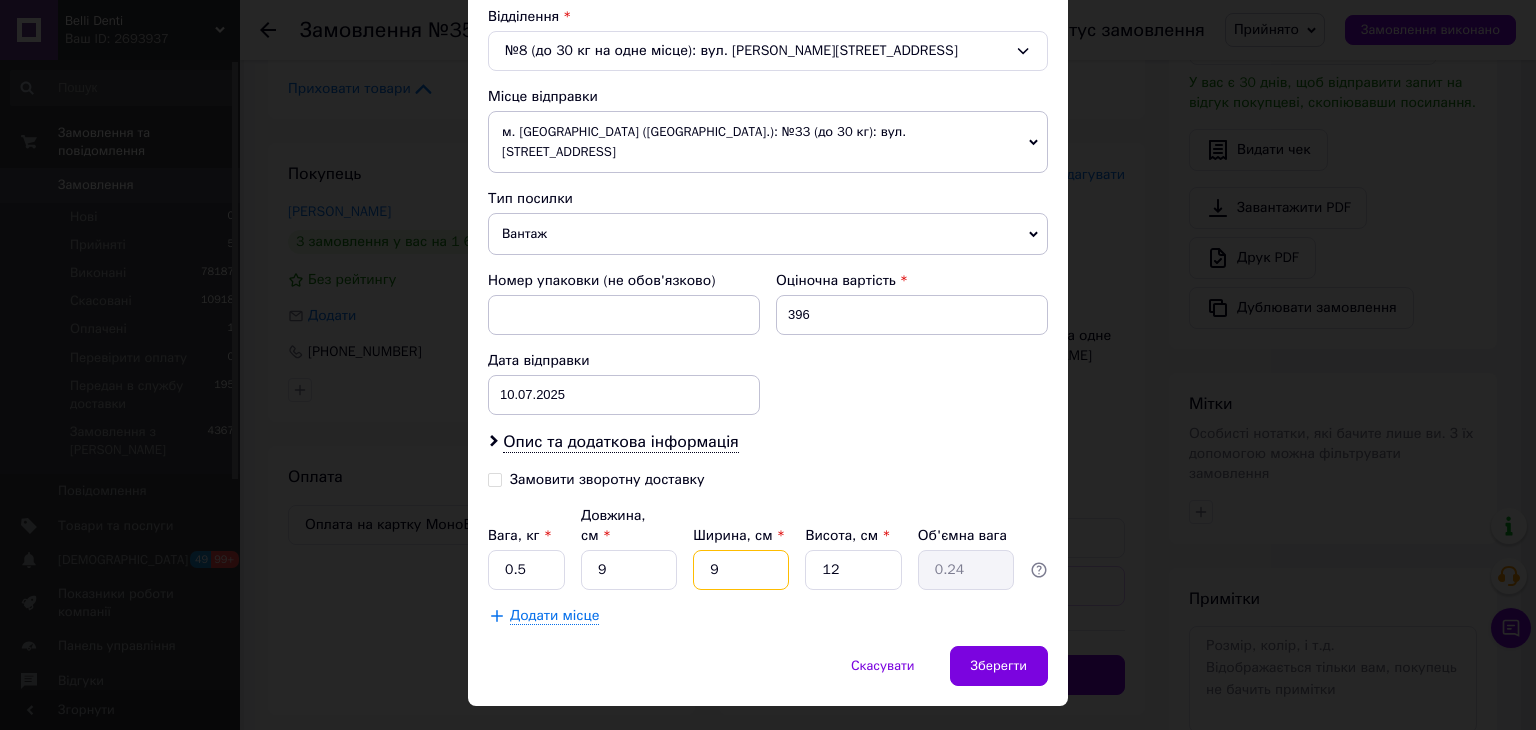 type on "9" 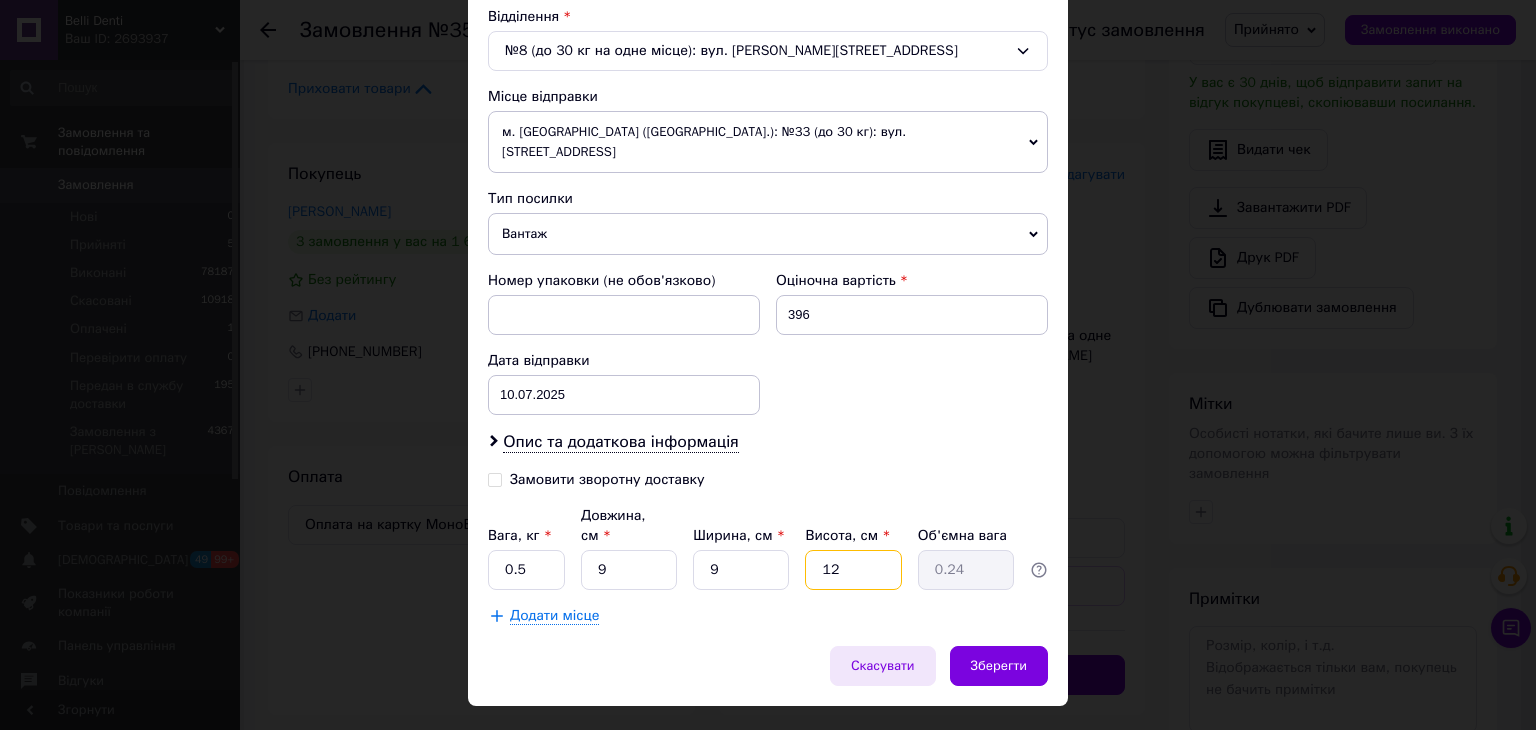 drag, startPoint x: 836, startPoint y: 524, endPoint x: 921, endPoint y: 601, distance: 114.69089 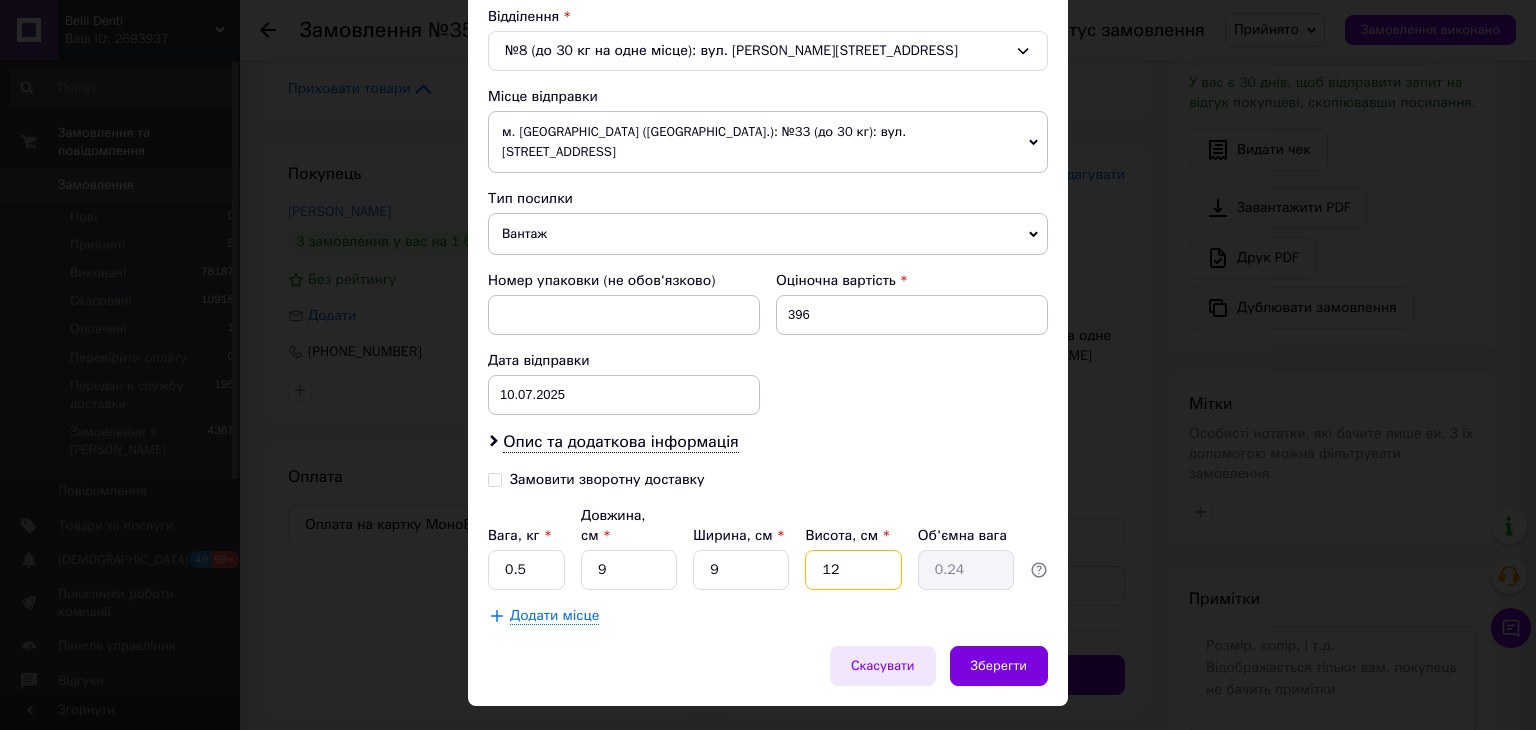 click on "Платник Отримувач Відправник Прізвище отримувача [PERSON_NAME] Ім'я отримувача [PERSON_NAME] батькові отримувача Телефон отримувача [PHONE_NUMBER] Тип доставки У відділенні Кур'єром В поштоматі Місто Чернігів Відділення №8 (до 30 кг на одне місце): вул. [PERSON_NAME], 142 Місце відправки м. [GEOGRAPHIC_DATA] ([GEOGRAPHIC_DATA].): №33 (до 30 кг): вул. [STREET_ADDRESS] Немає збігів. Спробуйте змінити умови пошуку Додати ще місце відправки Тип посилки Вантаж Документи Номер упаковки (не обов'язково) Оціночна вартість 396 Дата відправки [DATE] < 2025 > < Июль > Пн Вт Ср Чт Пт Сб Вс 30 1 2 3 4 5 6 7 8 9 10 11 12" at bounding box center (768, 114) 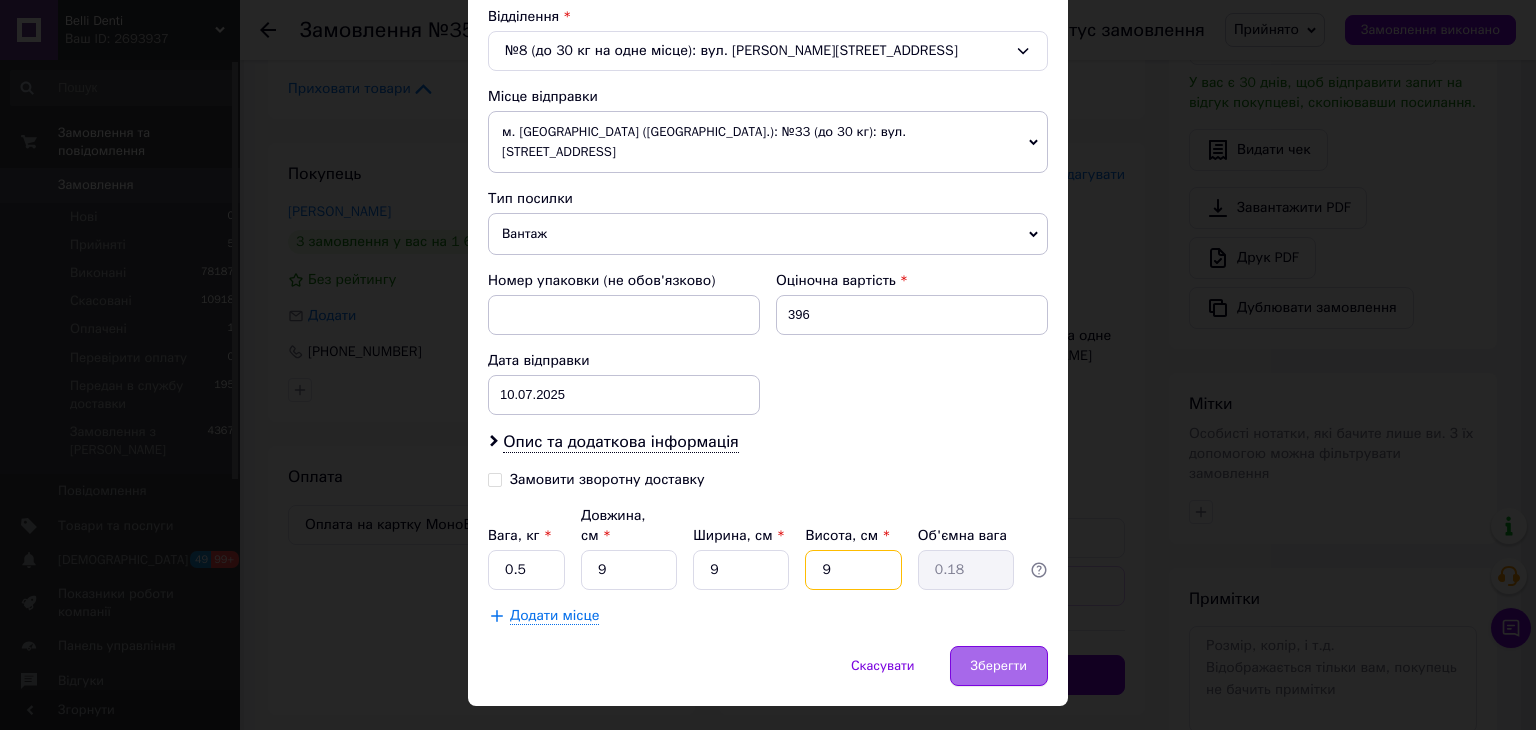 type on "9" 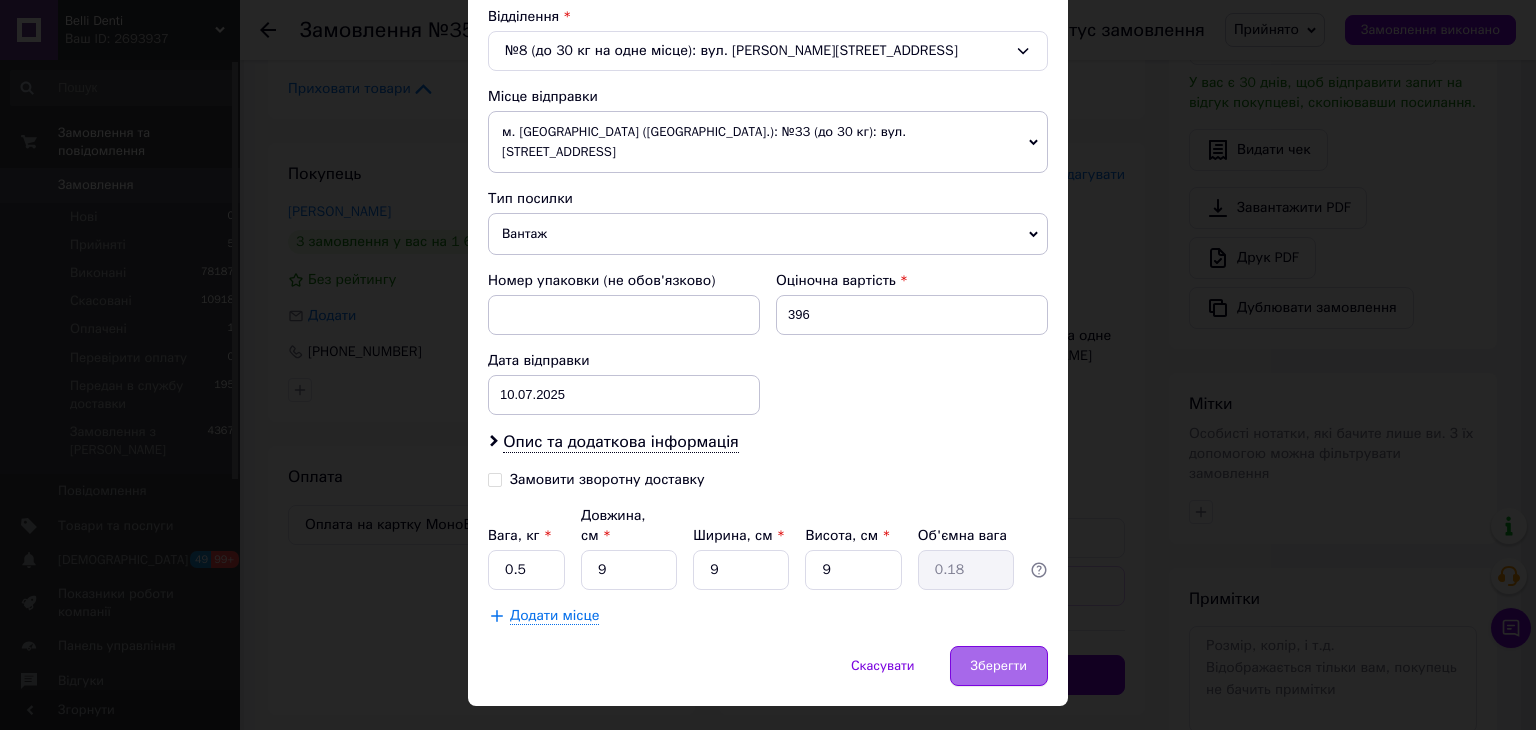 click on "Зберегти" at bounding box center [999, 666] 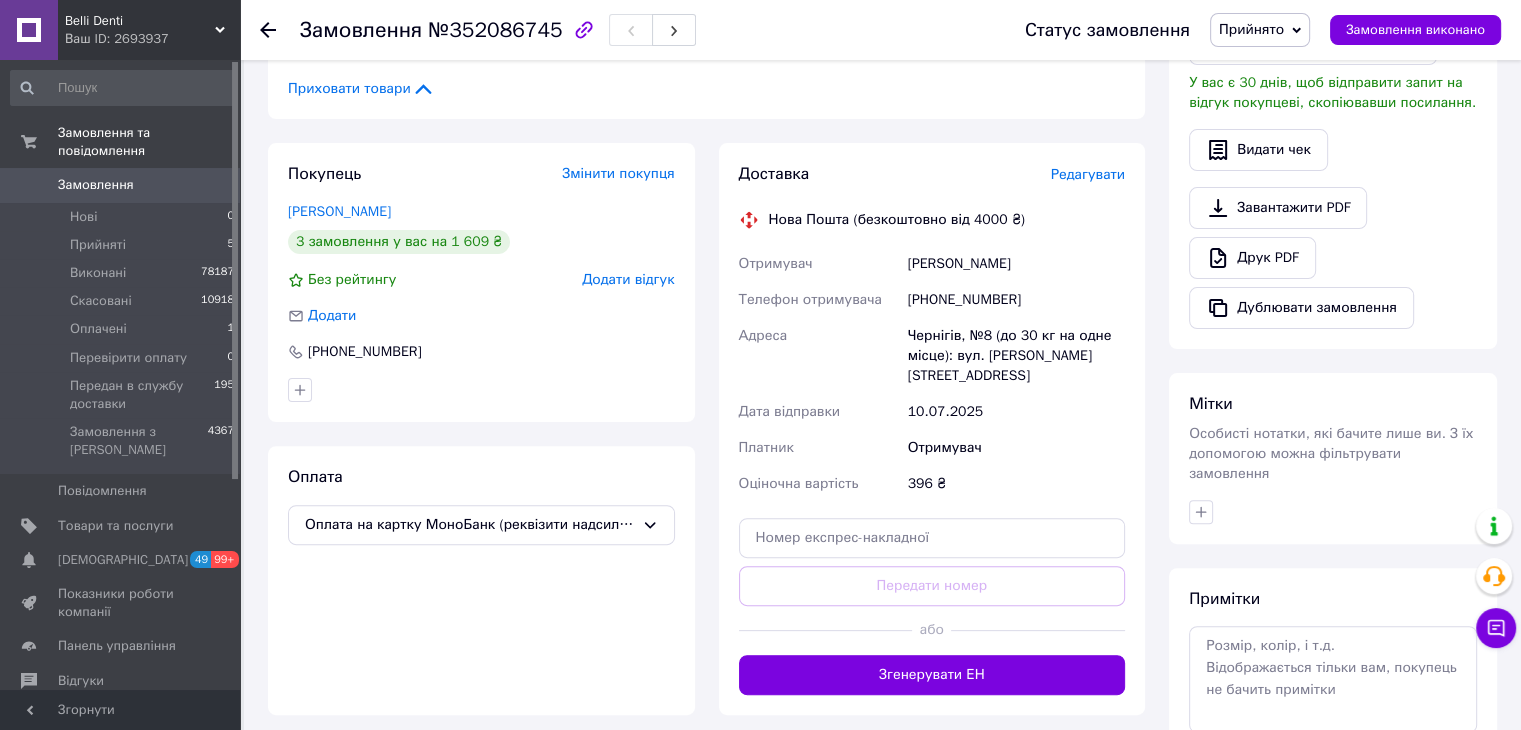 click on "Згенерувати ЕН" at bounding box center [932, 675] 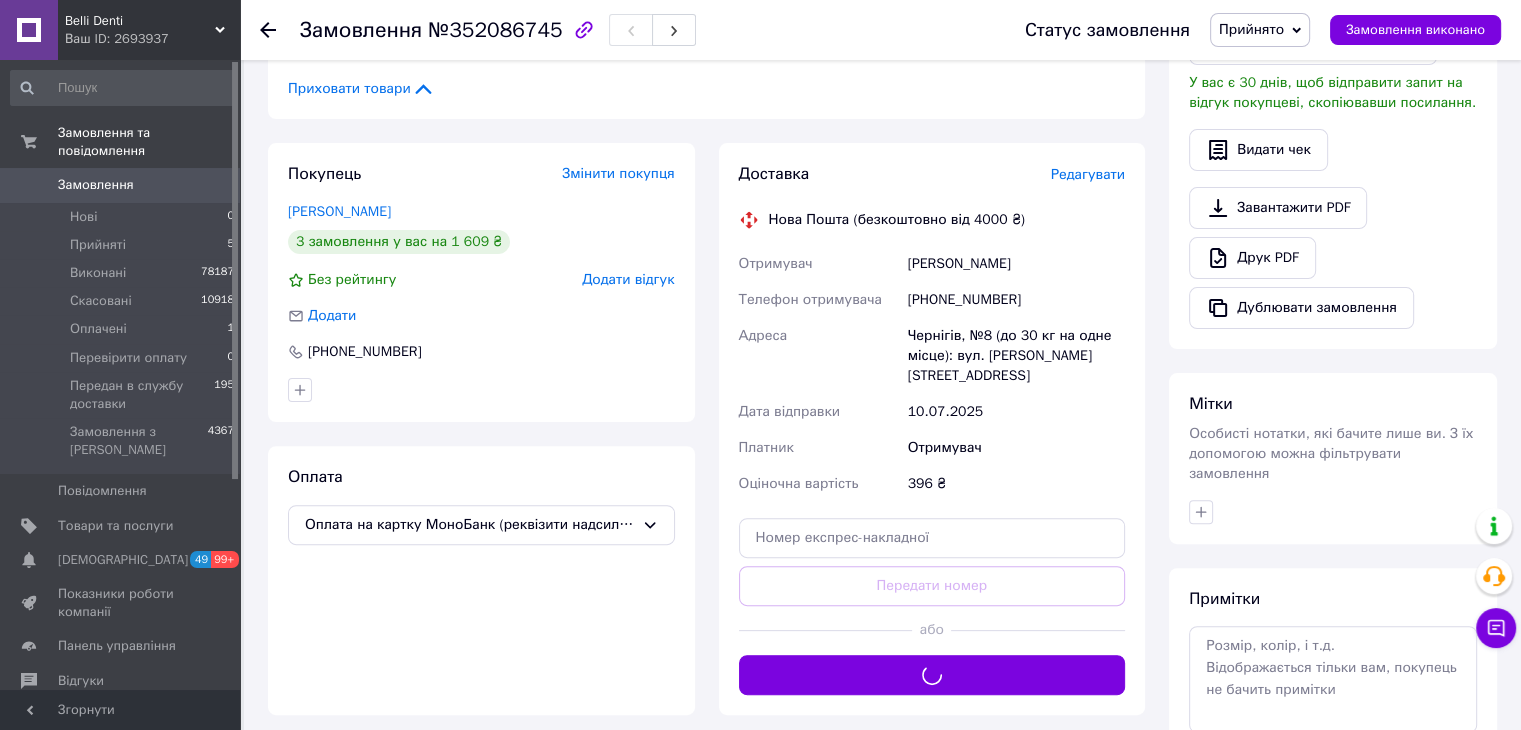 click on "Прийнято" at bounding box center (1260, 30) 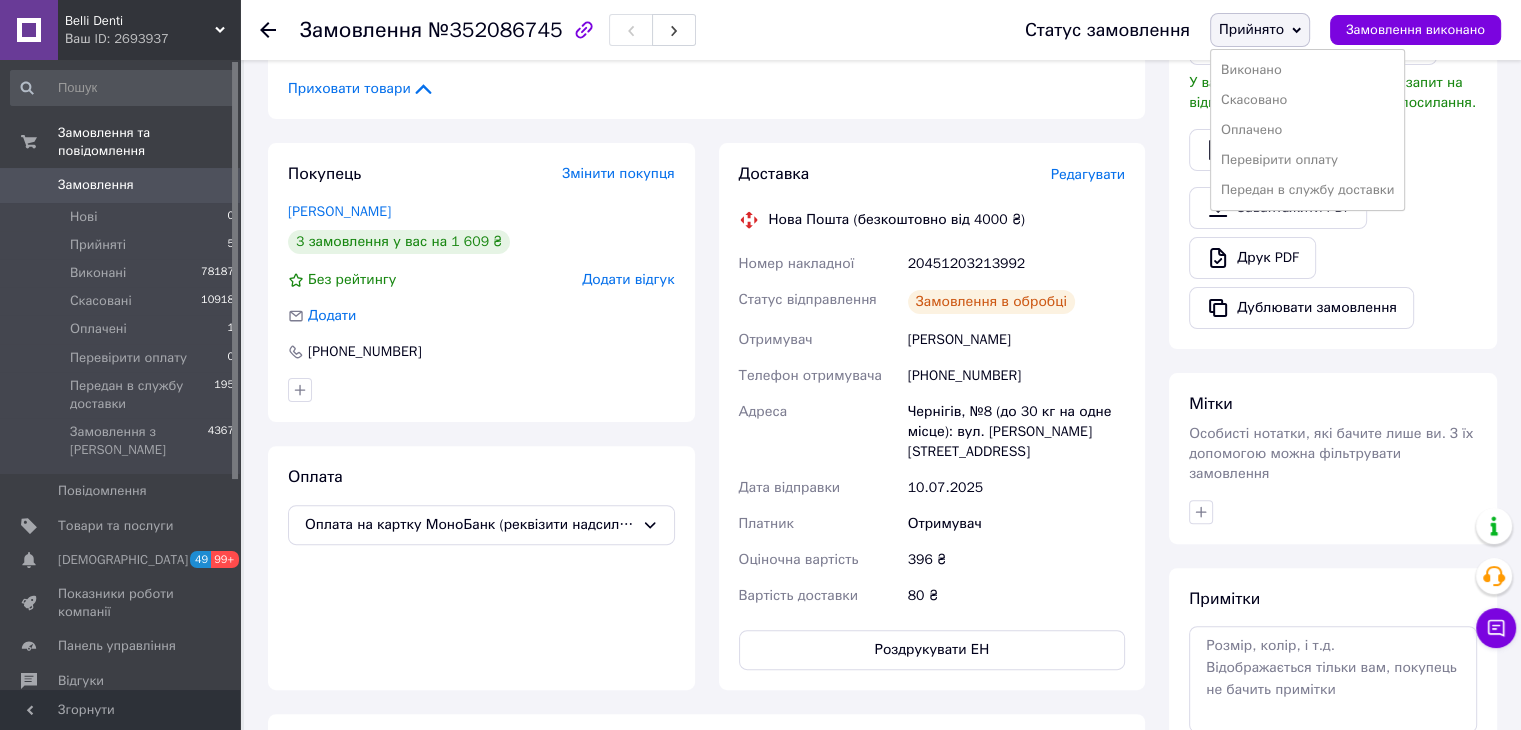 click on "Передан в службу доставки" at bounding box center (1307, 190) 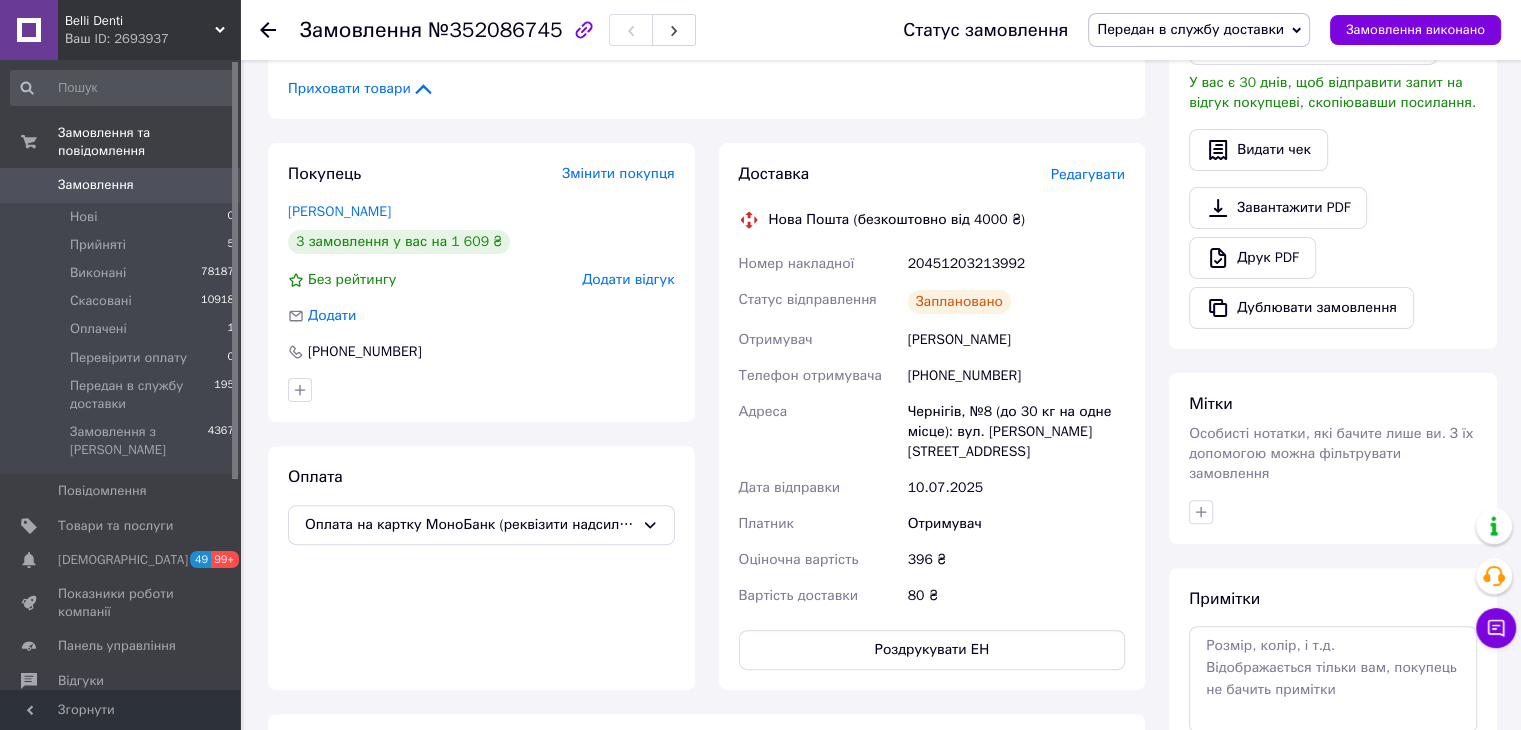 click on "20451203213992" at bounding box center [1016, 264] 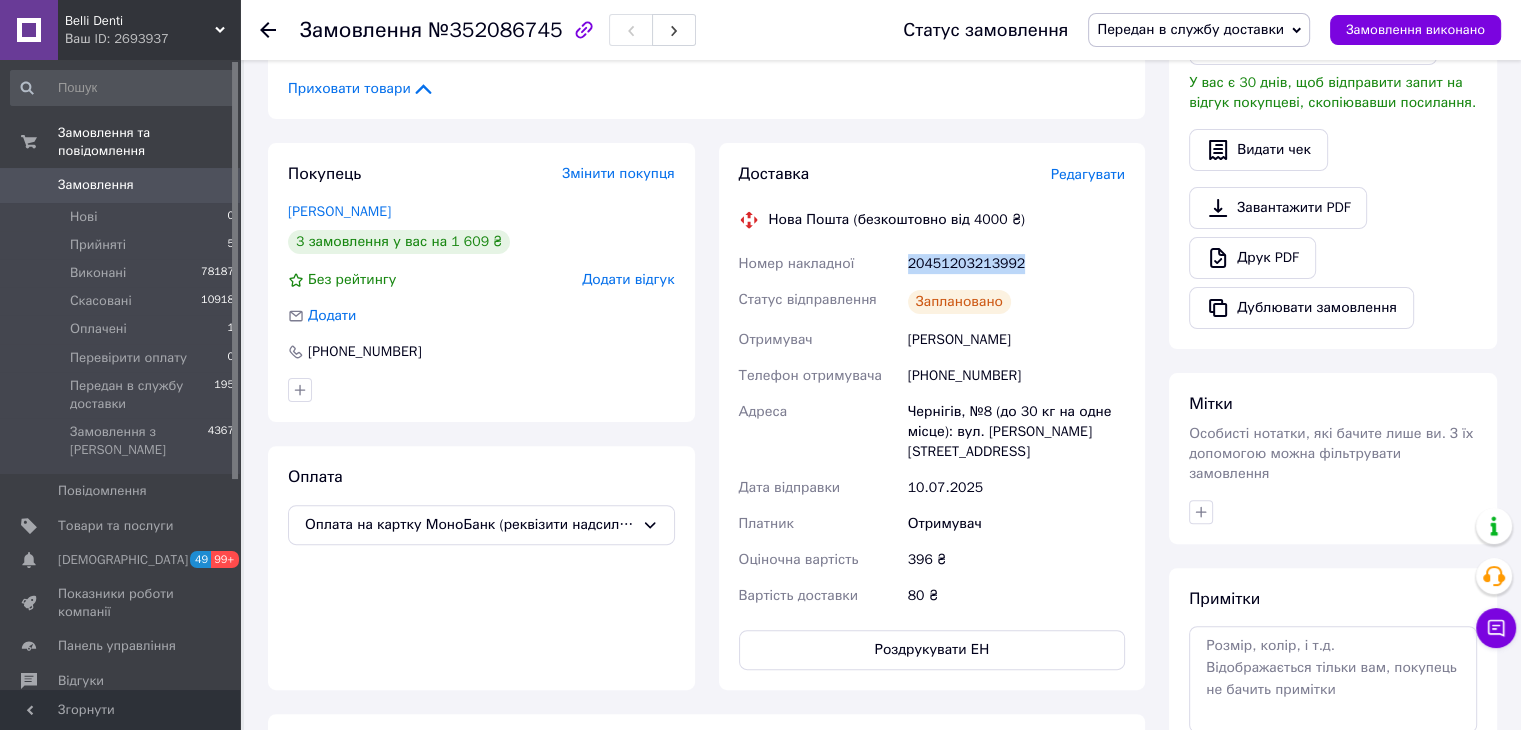click on "20451203213992" at bounding box center [1016, 264] 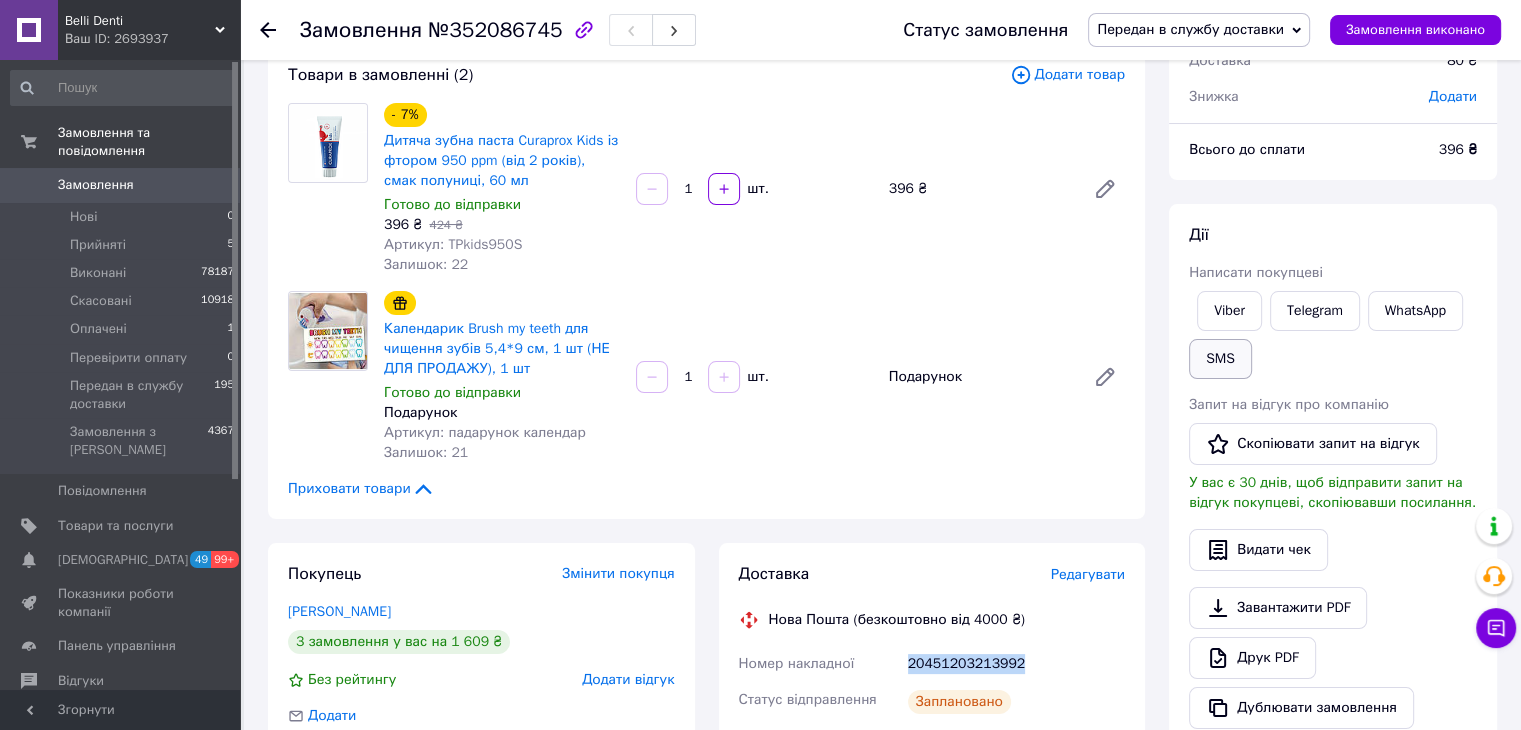 click on "SMS" at bounding box center (1220, 359) 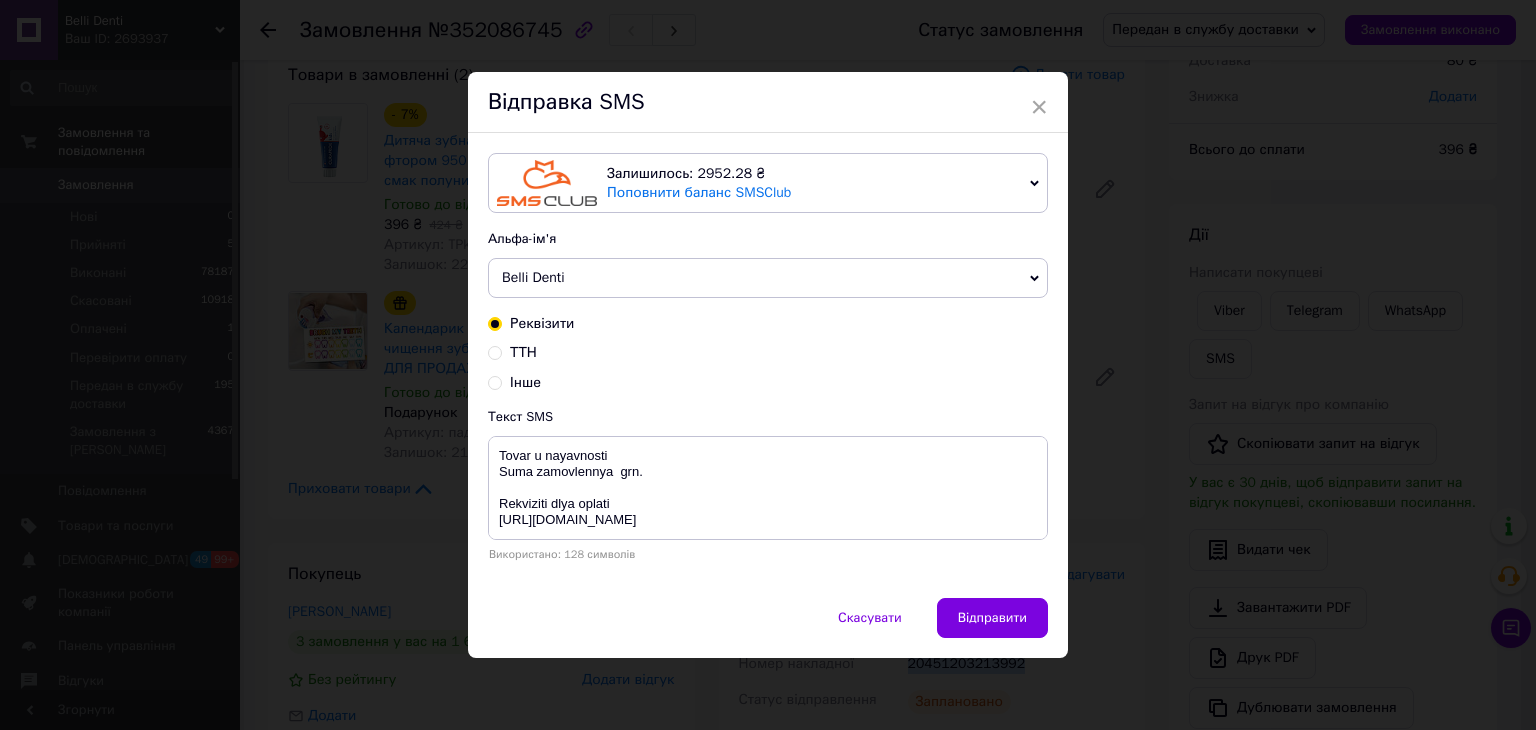 click on "ТТН" at bounding box center (523, 352) 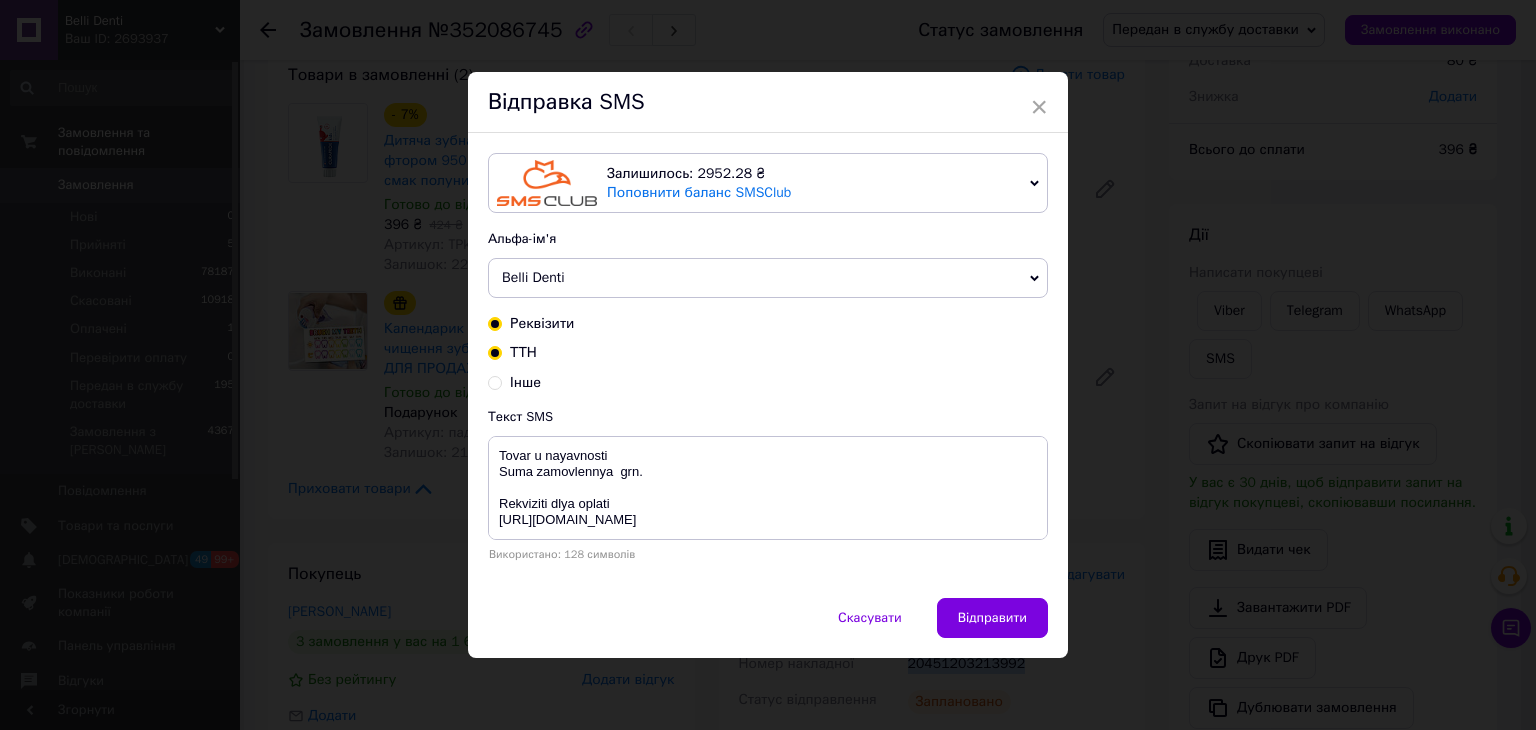 radio on "false" 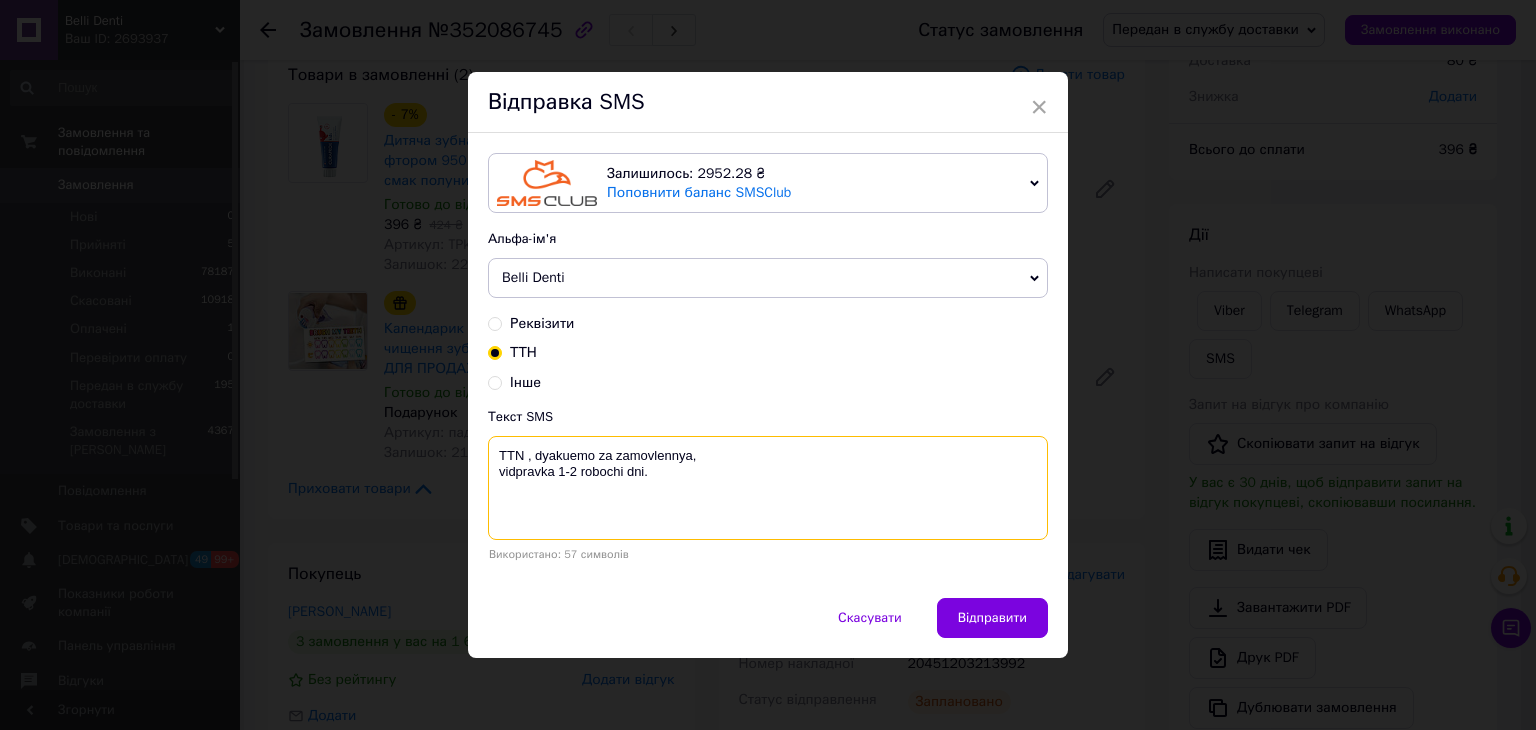 click on "TTN , dyakuemo za zamovlennya,
vidpravka 1-2 robochi dni." at bounding box center [768, 488] 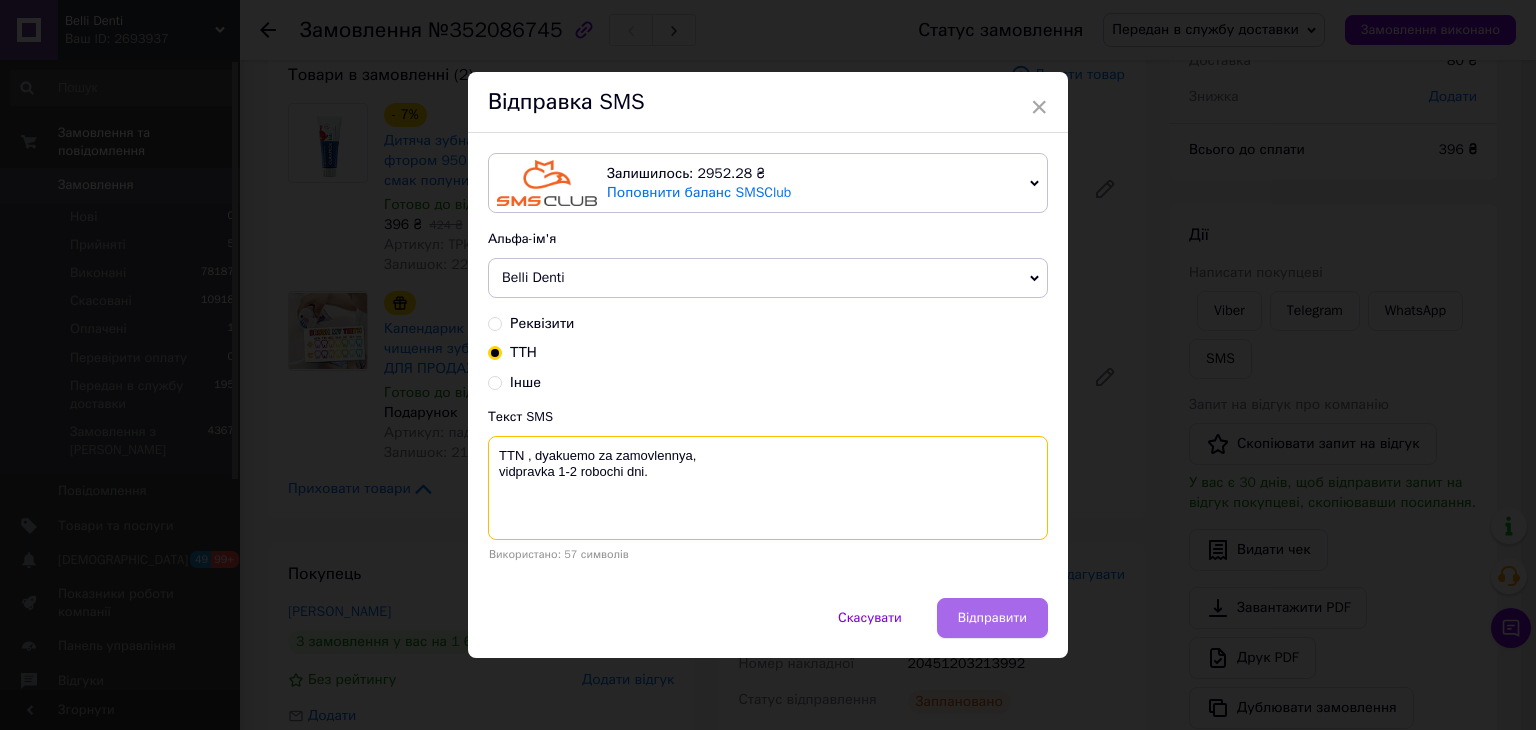 paste on "20451203213992" 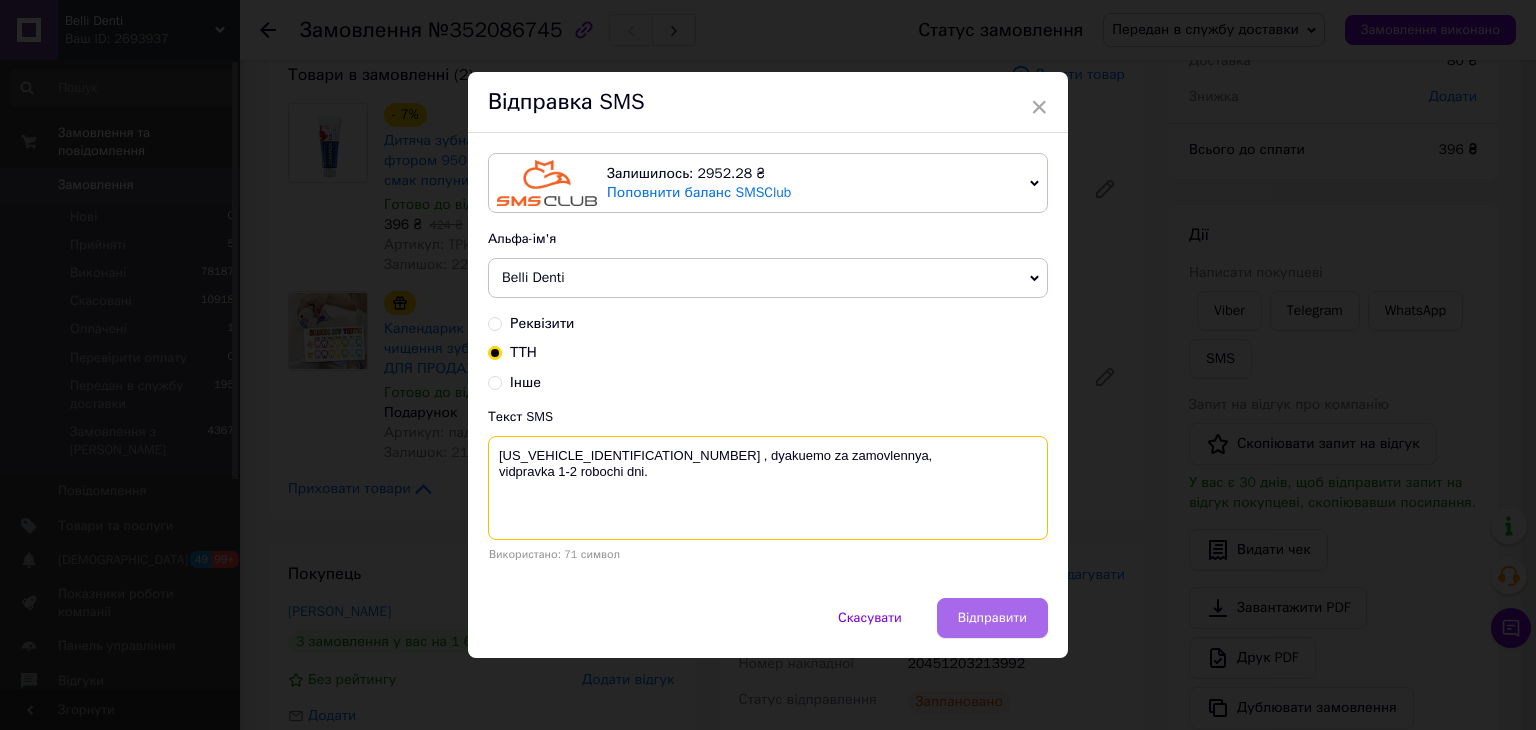 type on "TTN20451203213992 , dyakuemo za zamovlennya,
vidpravka 1-2 robochi dni." 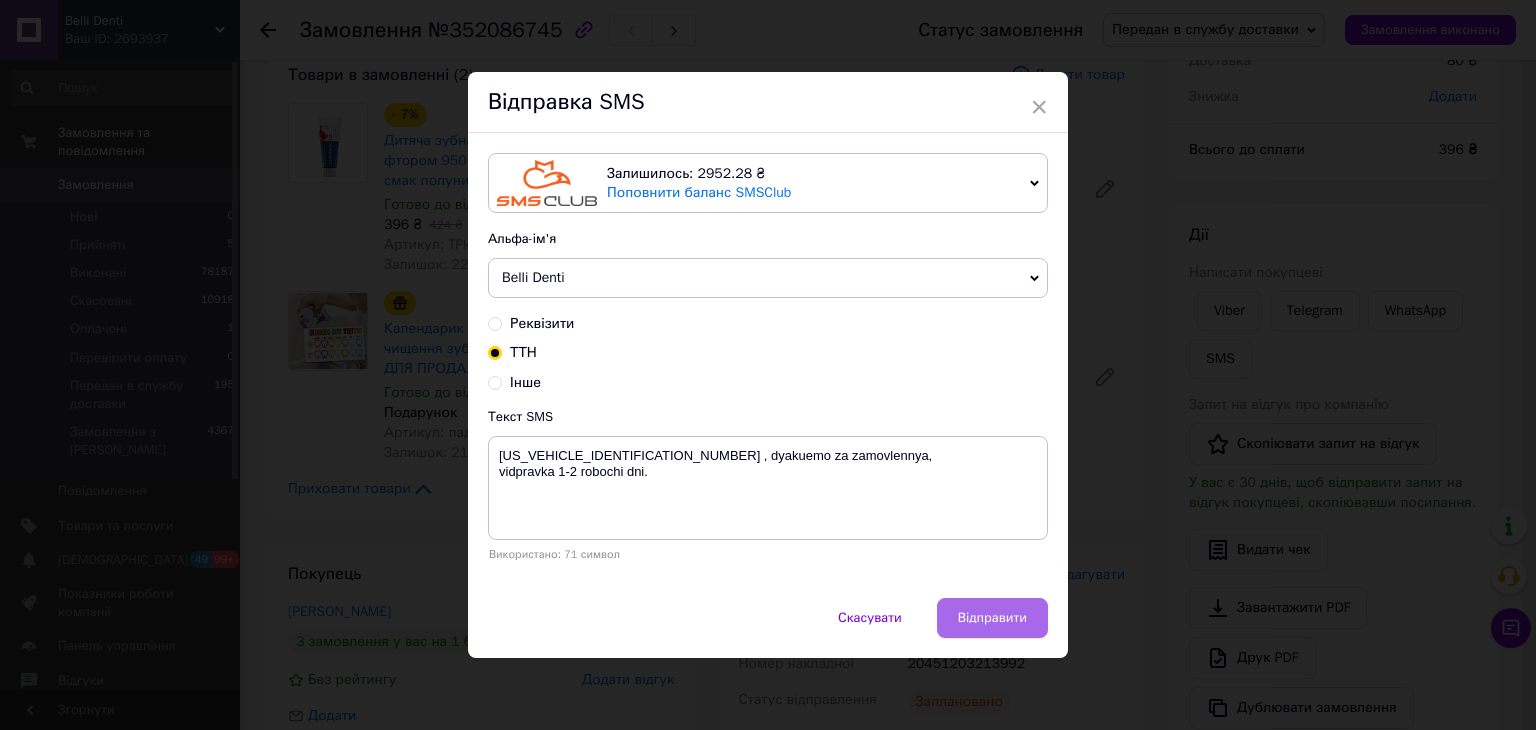 click on "Відправити" at bounding box center (992, 618) 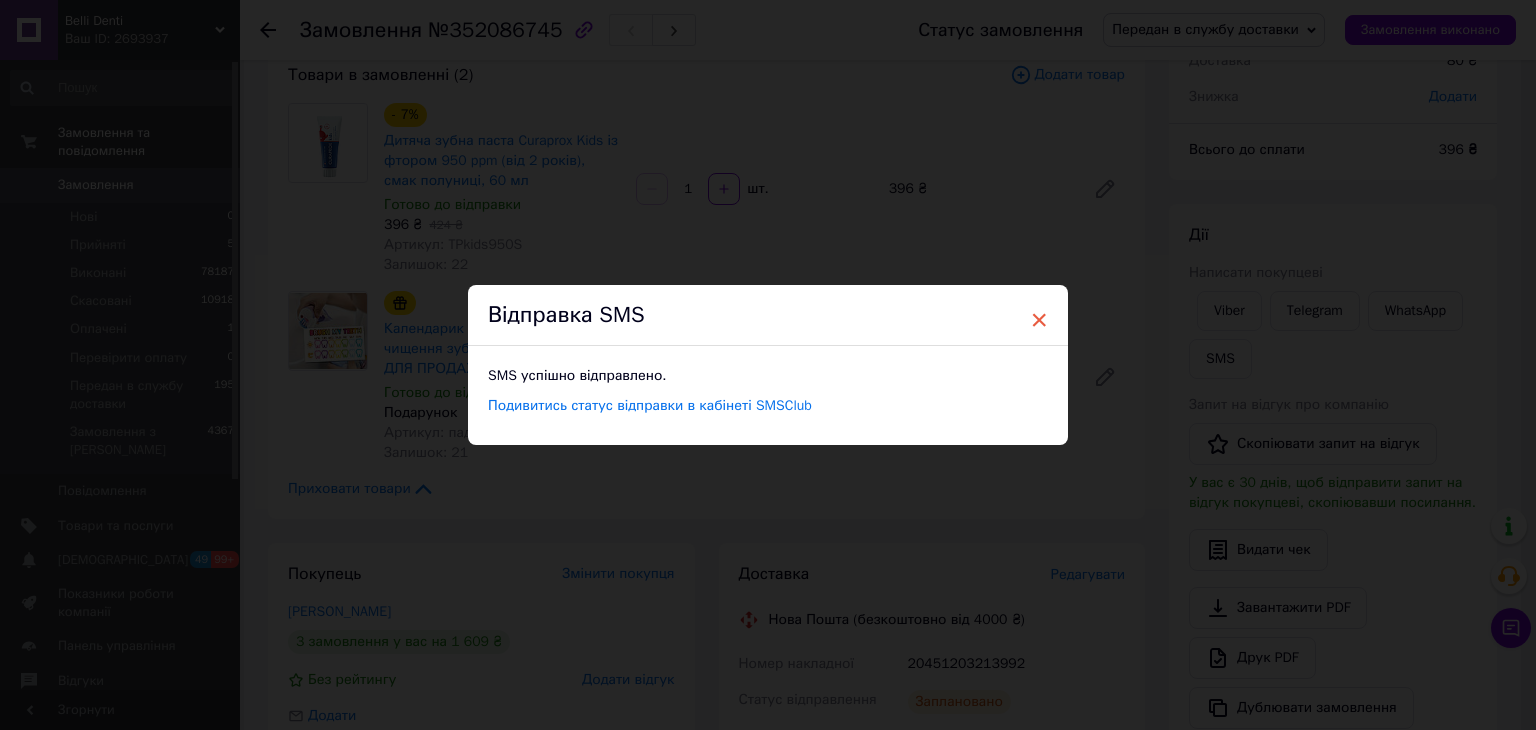 click on "×" at bounding box center (1039, 320) 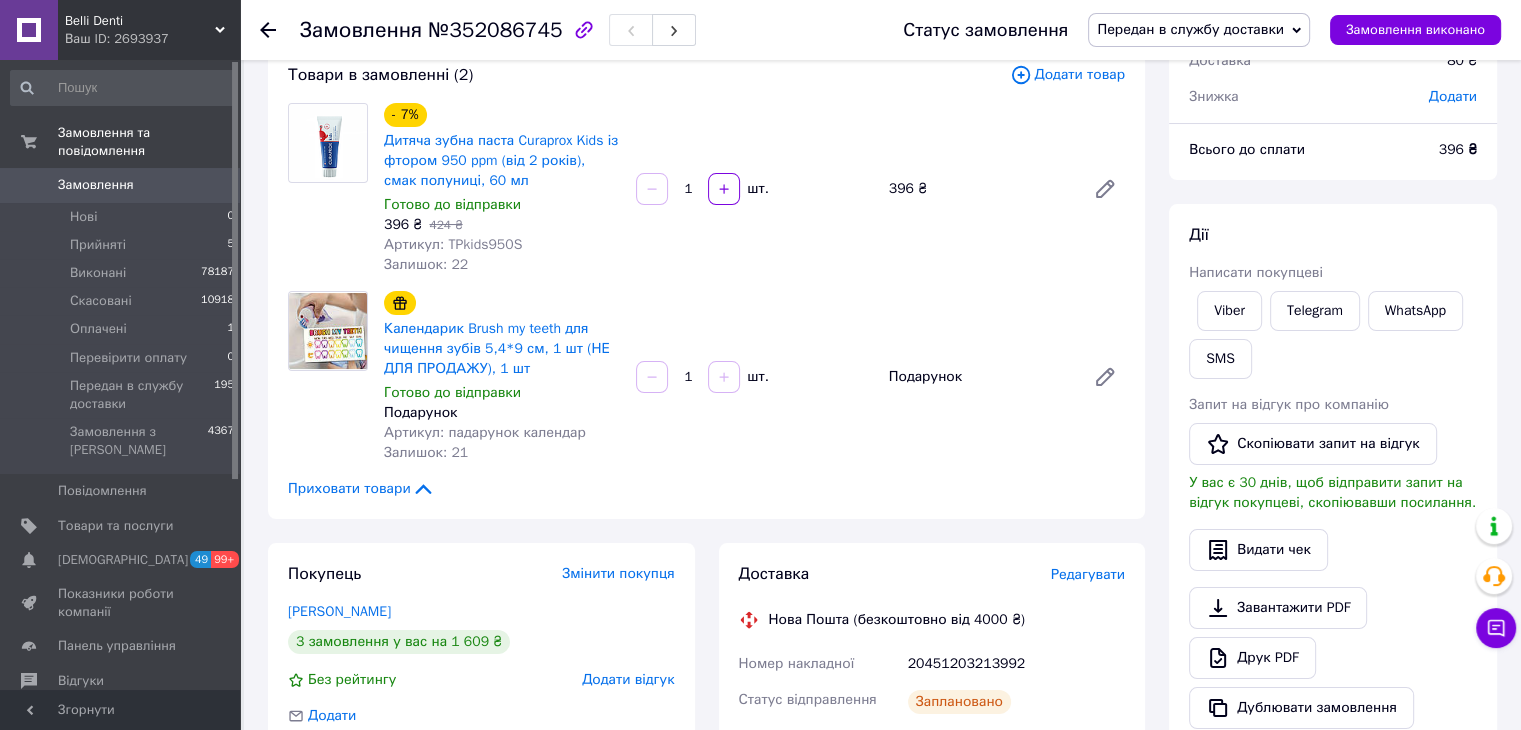 click 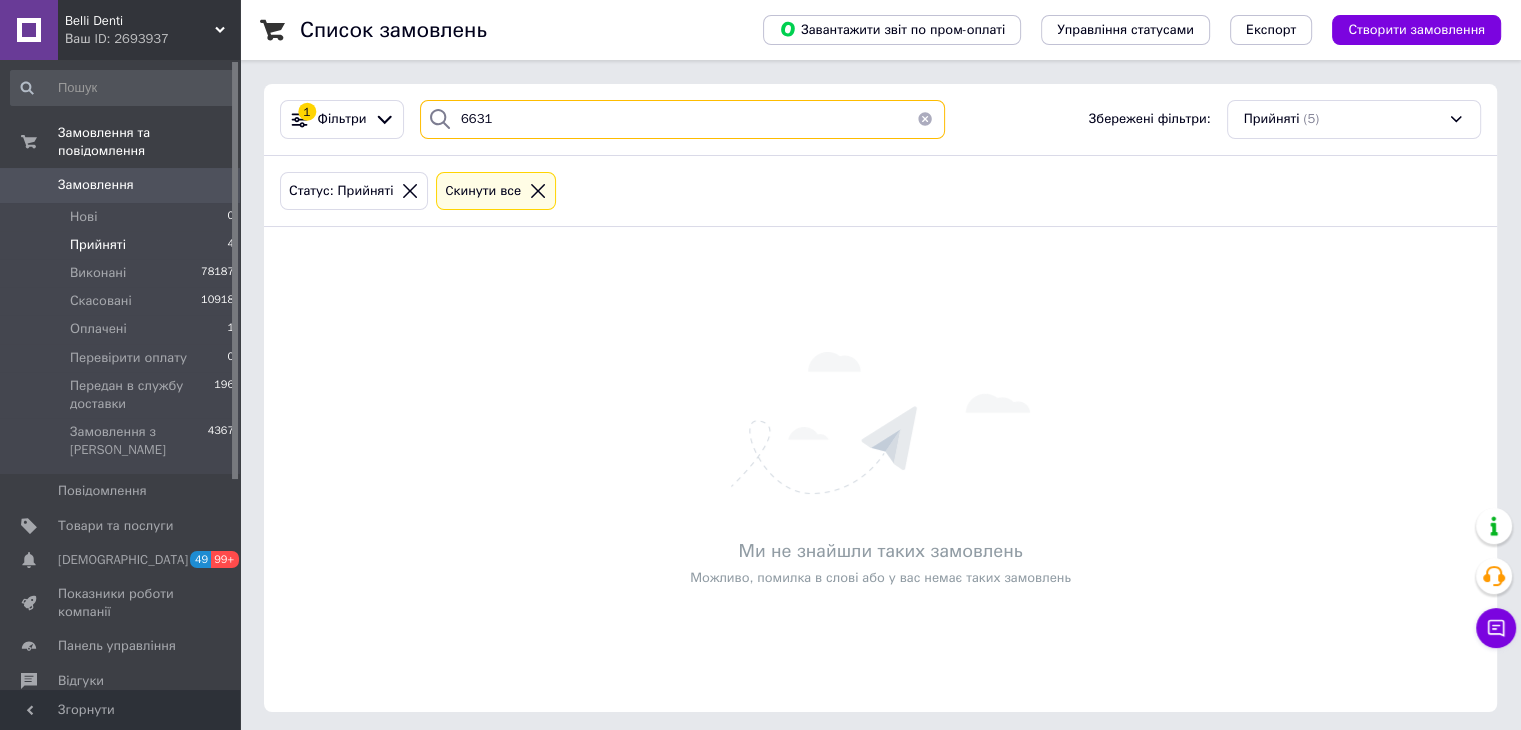 drag, startPoint x: 456, startPoint y: 163, endPoint x: 390, endPoint y: 178, distance: 67.68308 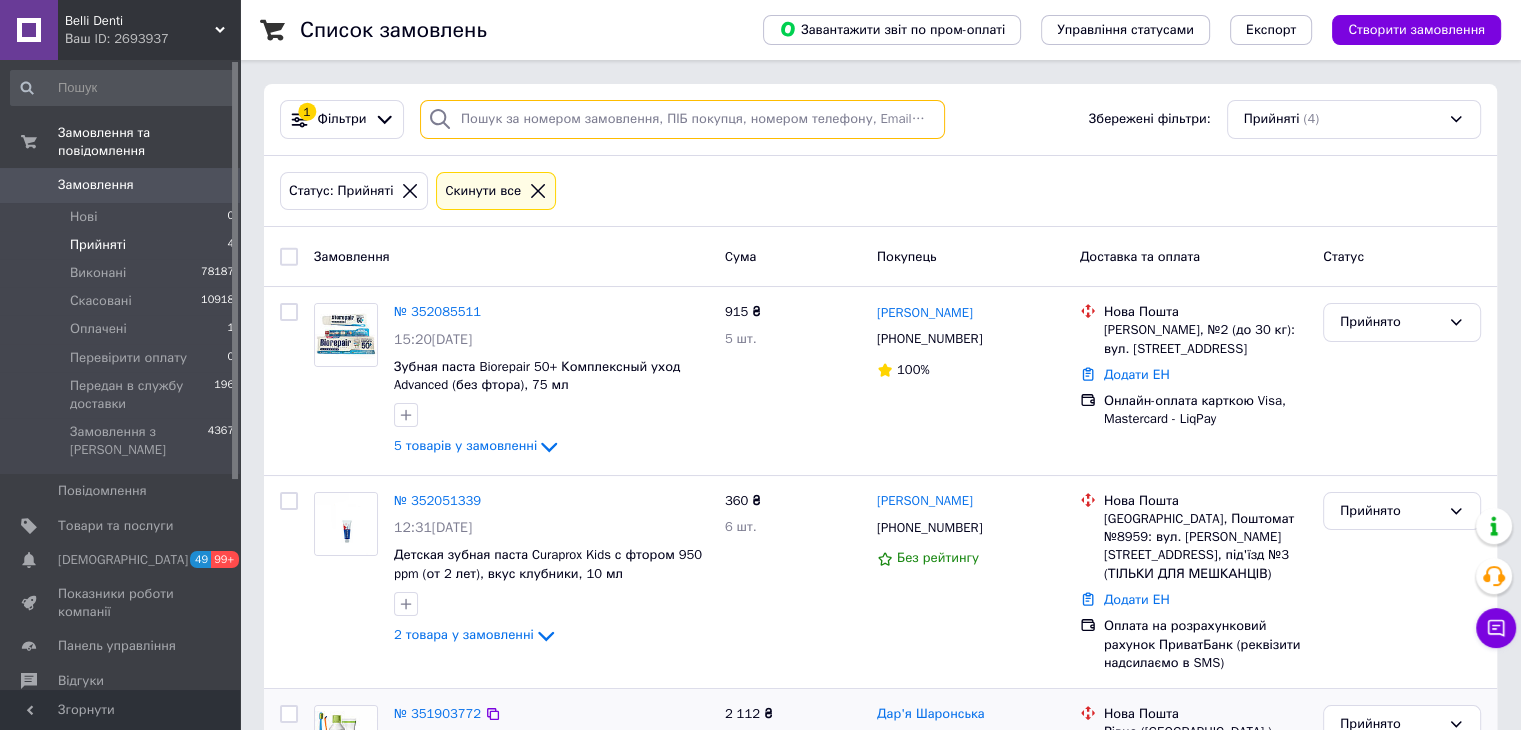 type 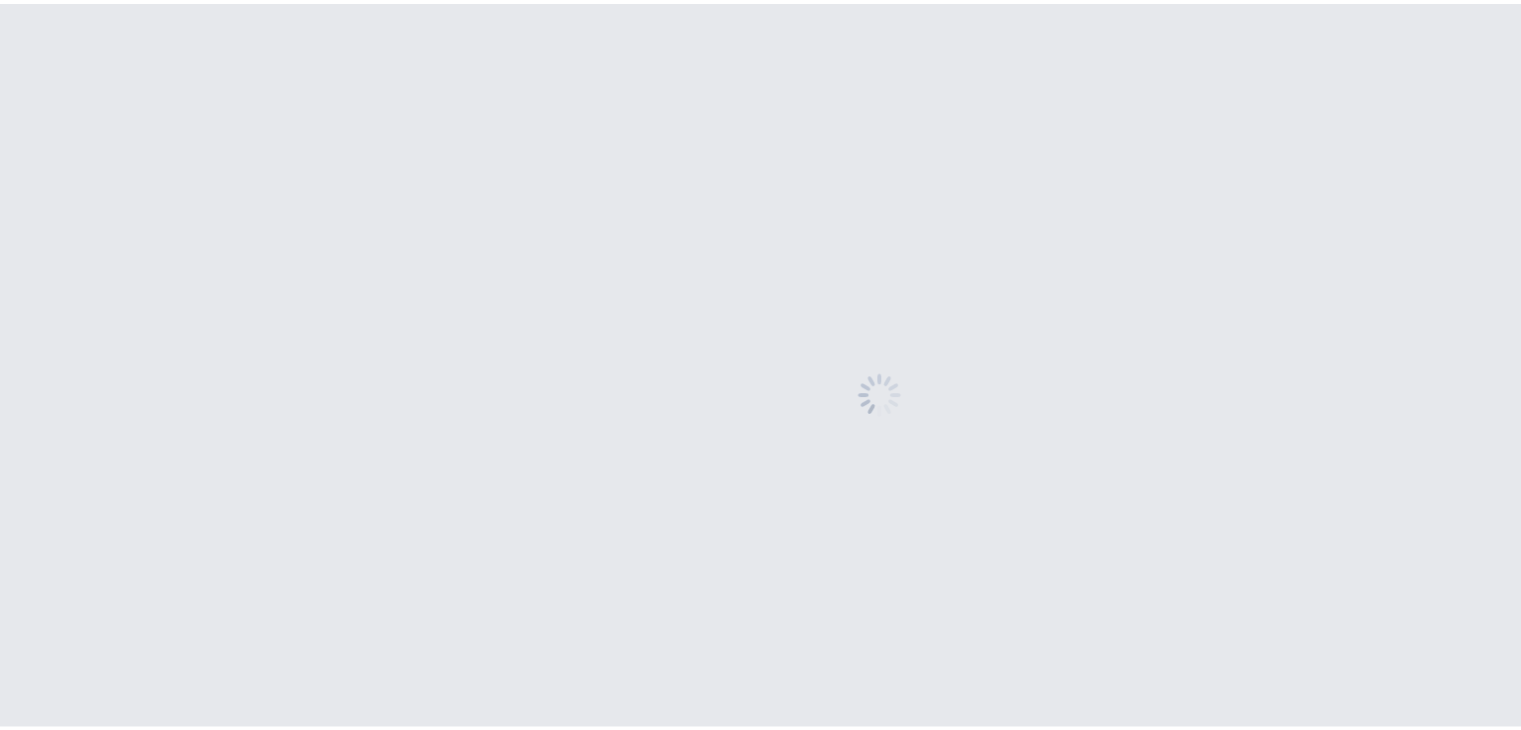 scroll, scrollTop: 0, scrollLeft: 0, axis: both 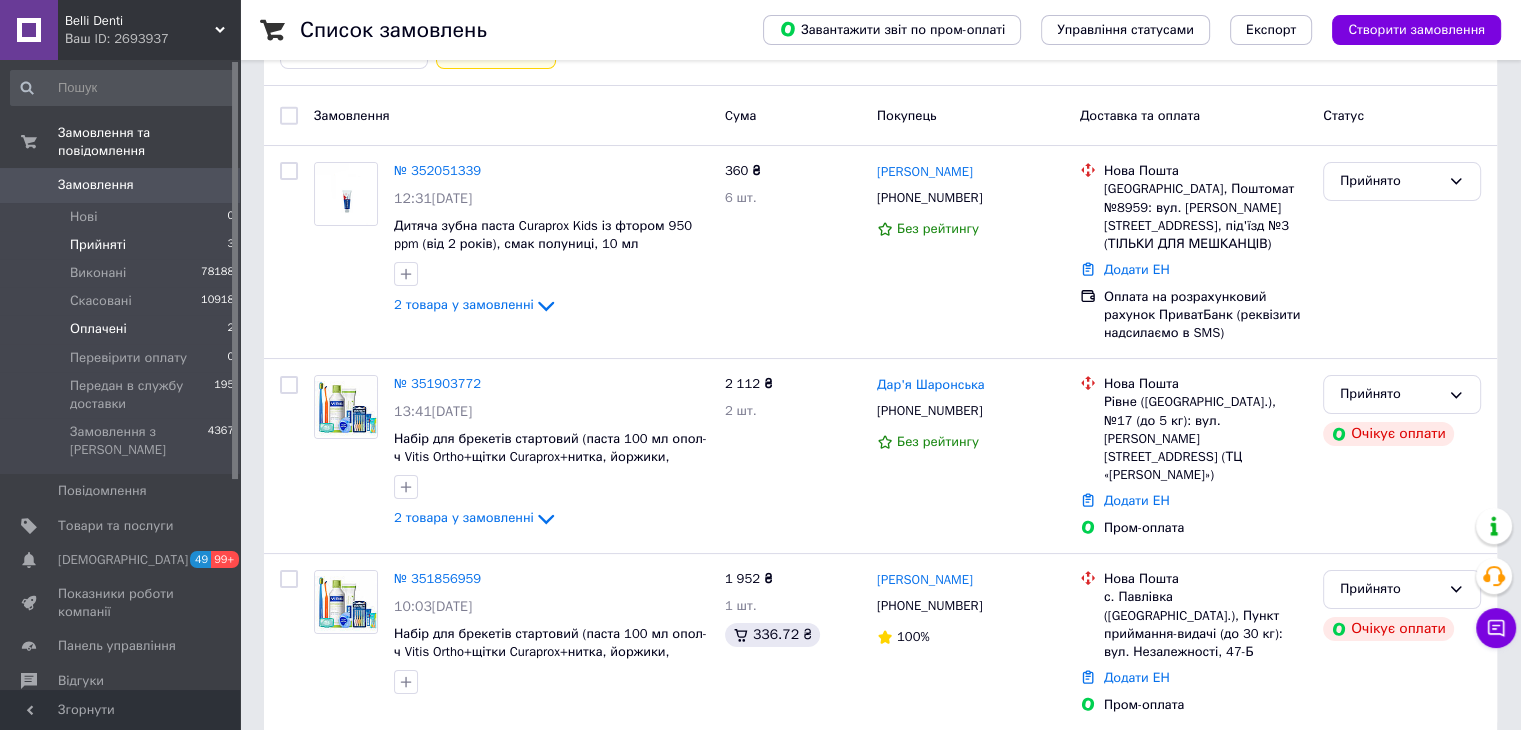 click on "Оплачені 2" at bounding box center [123, 329] 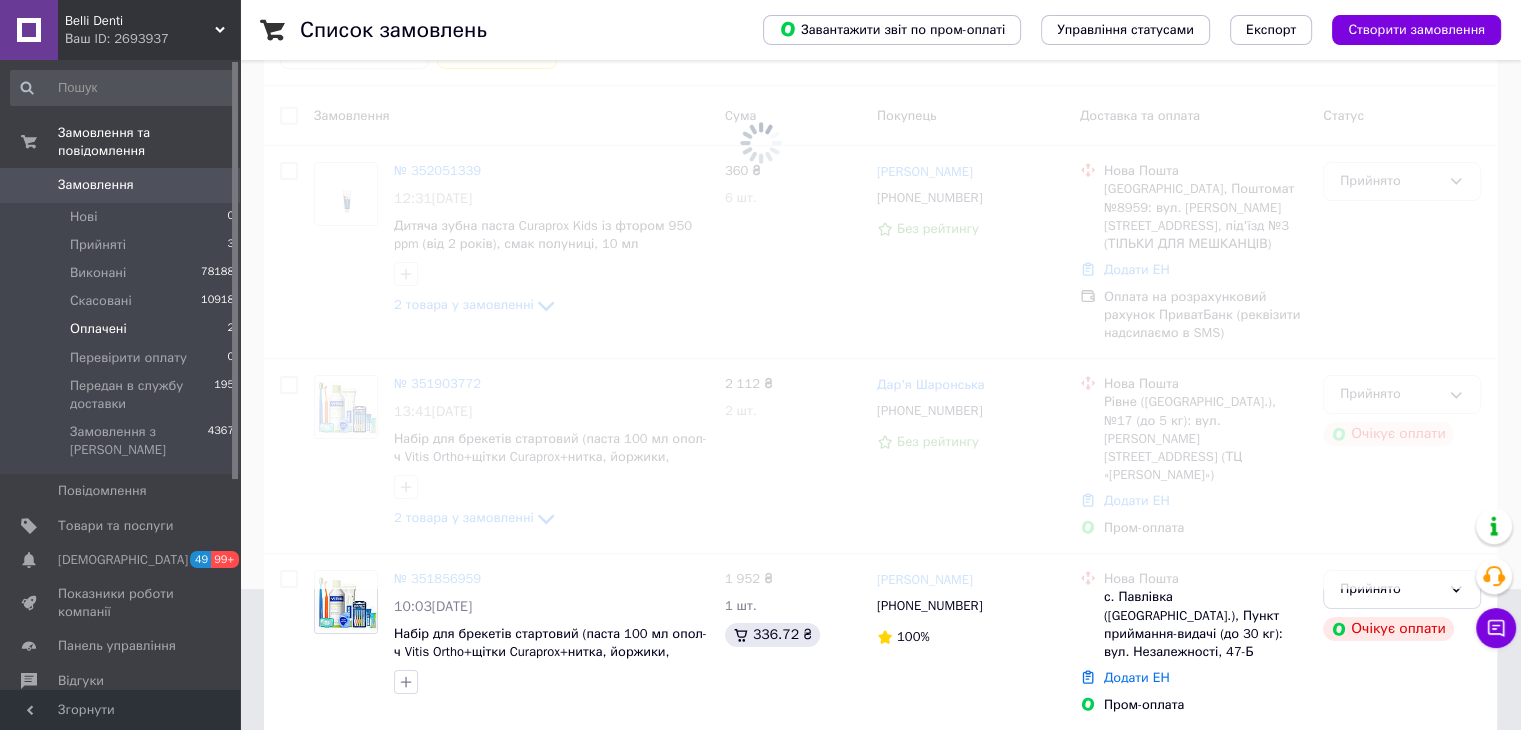 scroll, scrollTop: 0, scrollLeft: 0, axis: both 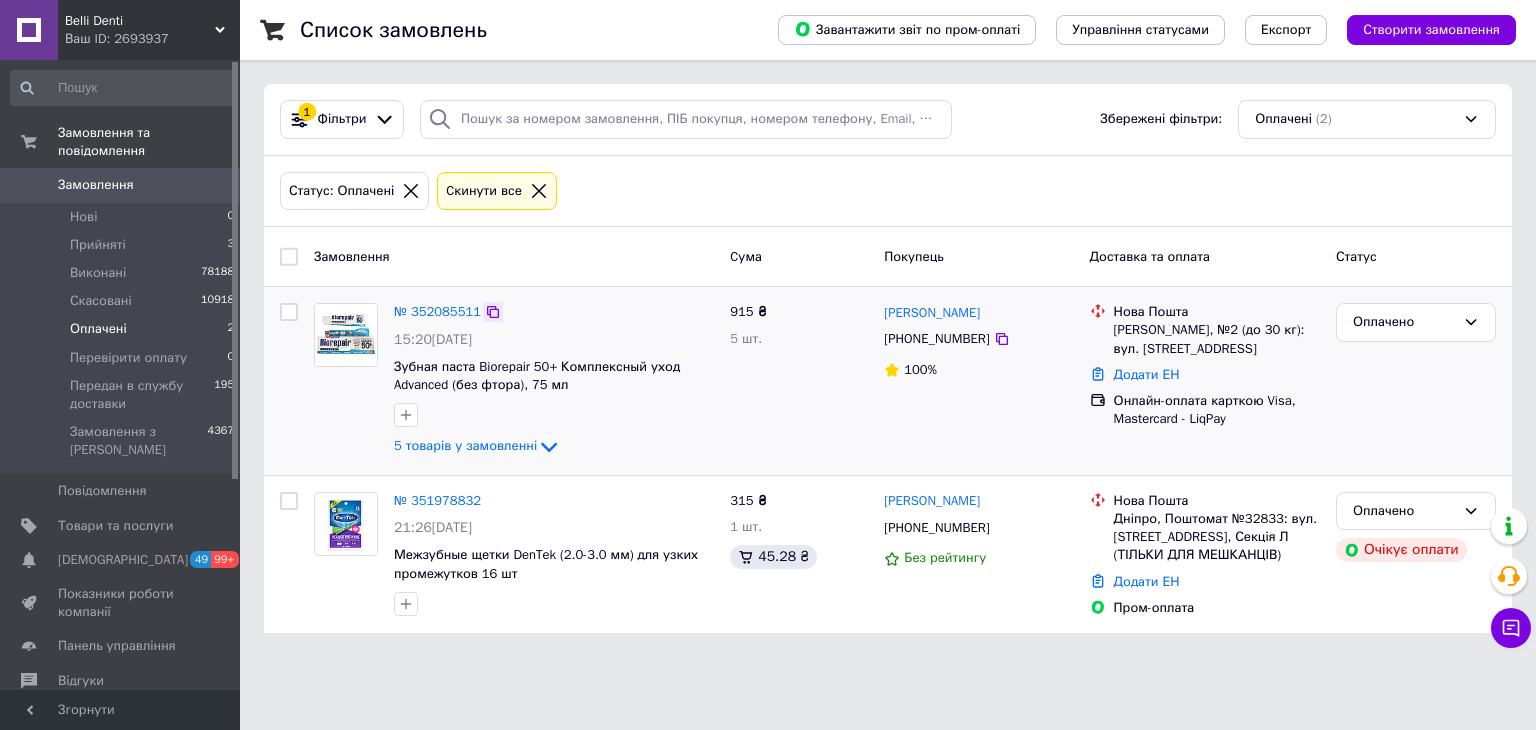 click 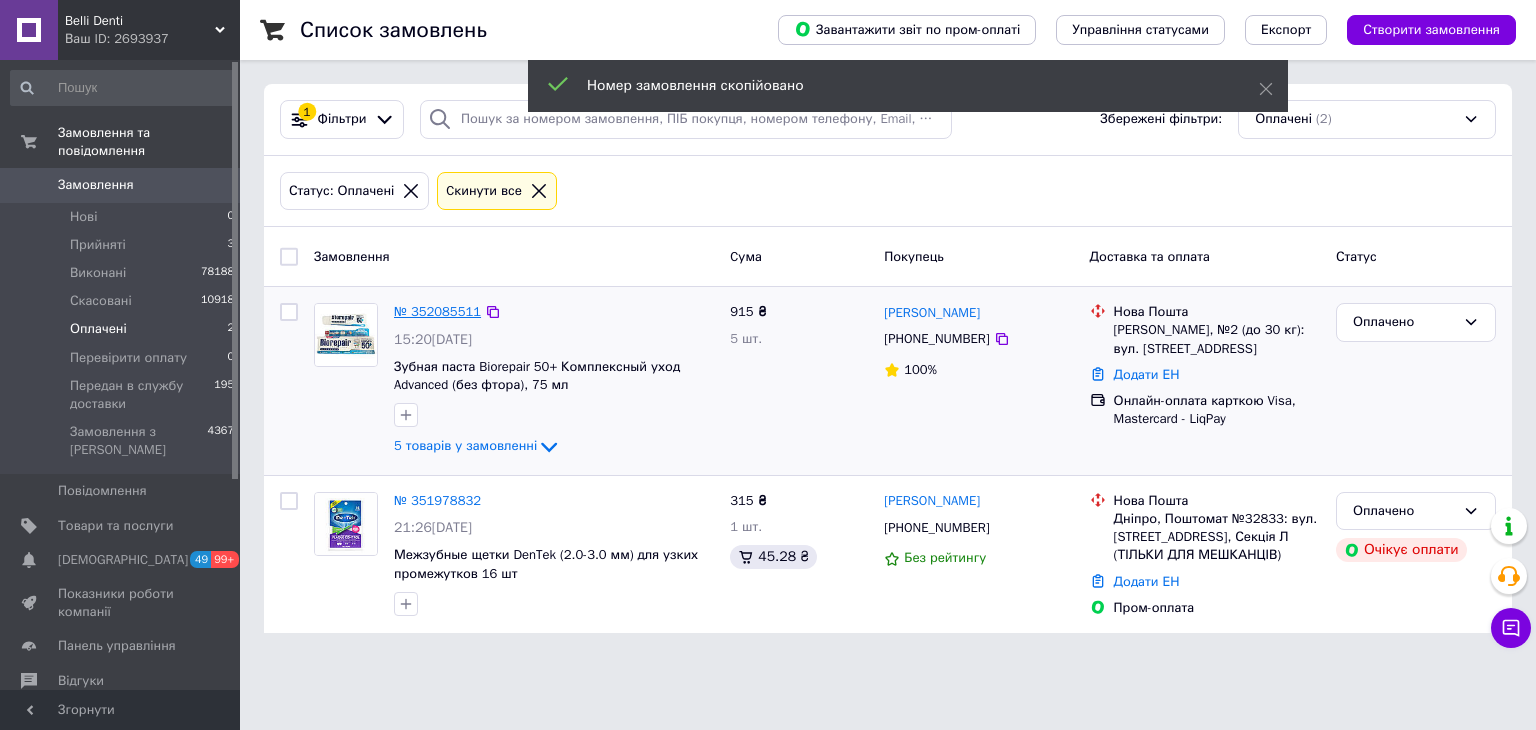 click on "№ 352085511" at bounding box center [437, 311] 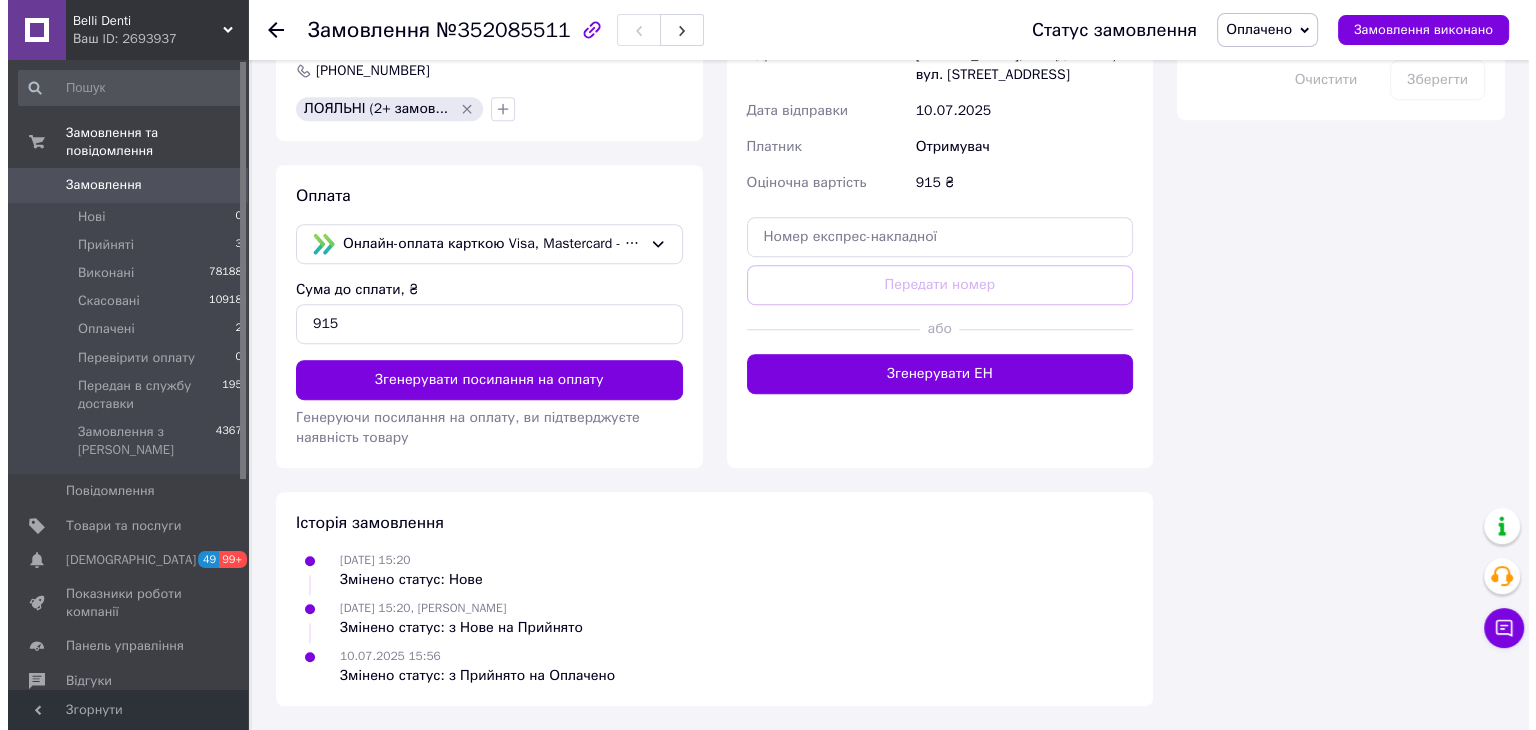 scroll, scrollTop: 942, scrollLeft: 0, axis: vertical 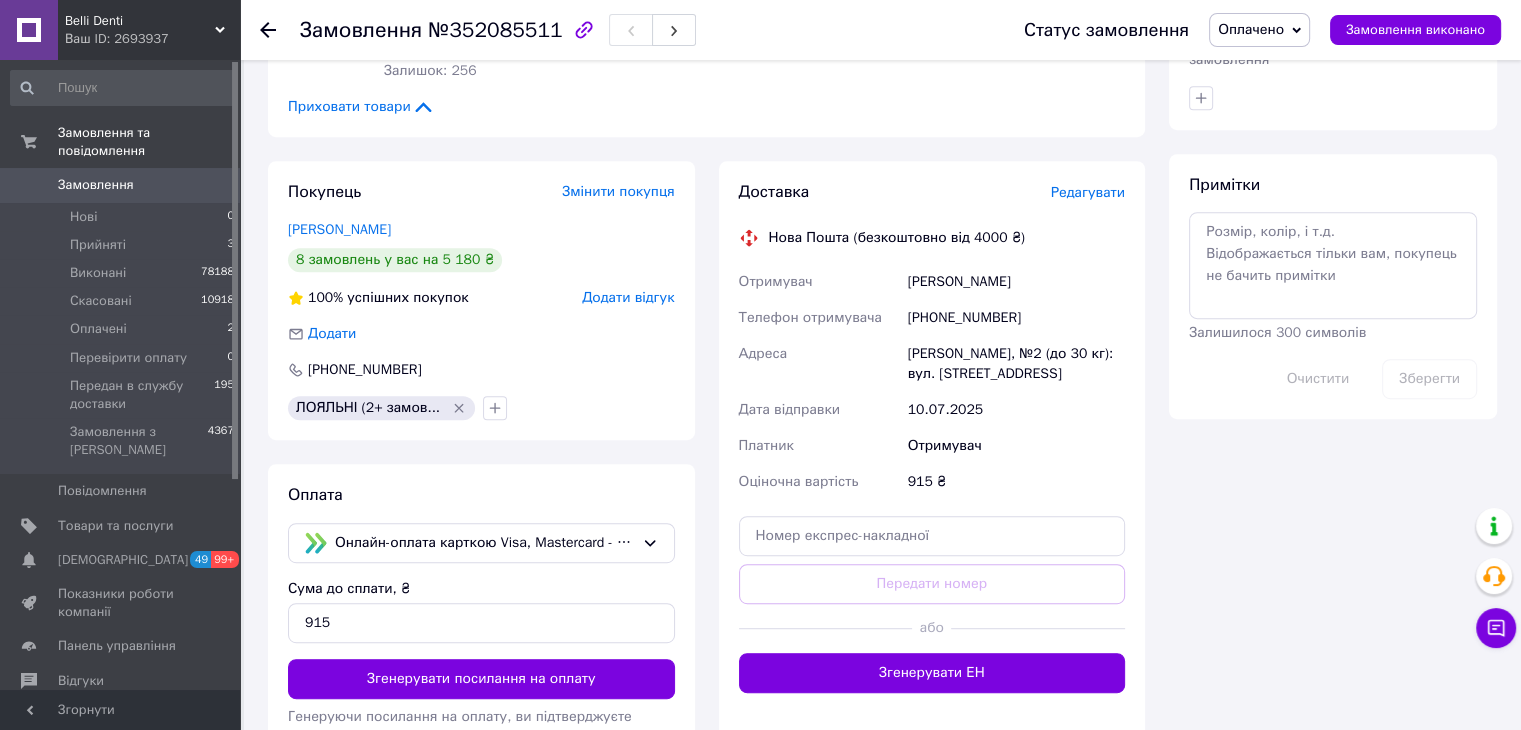 click on "Редагувати" at bounding box center [1088, 192] 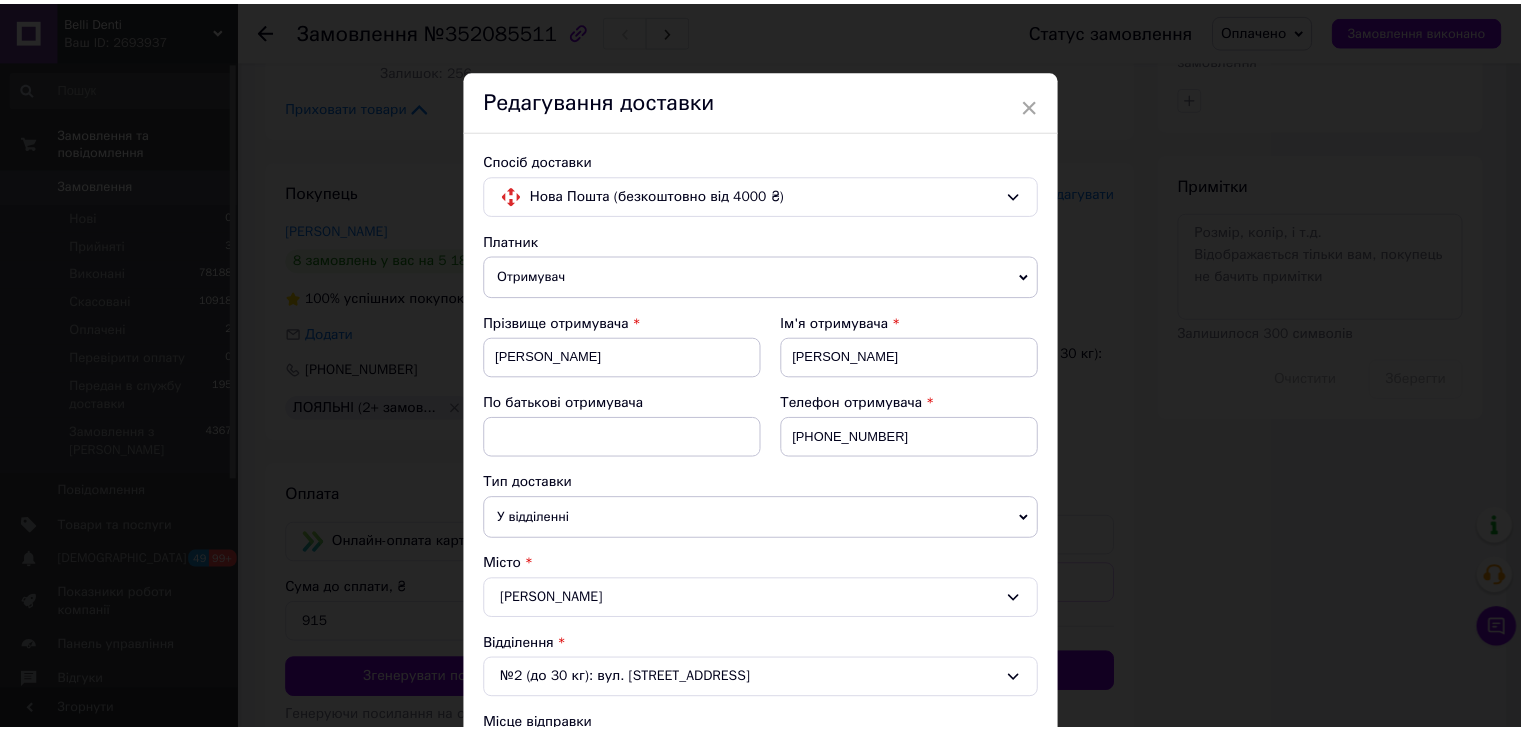 scroll, scrollTop: 628, scrollLeft: 0, axis: vertical 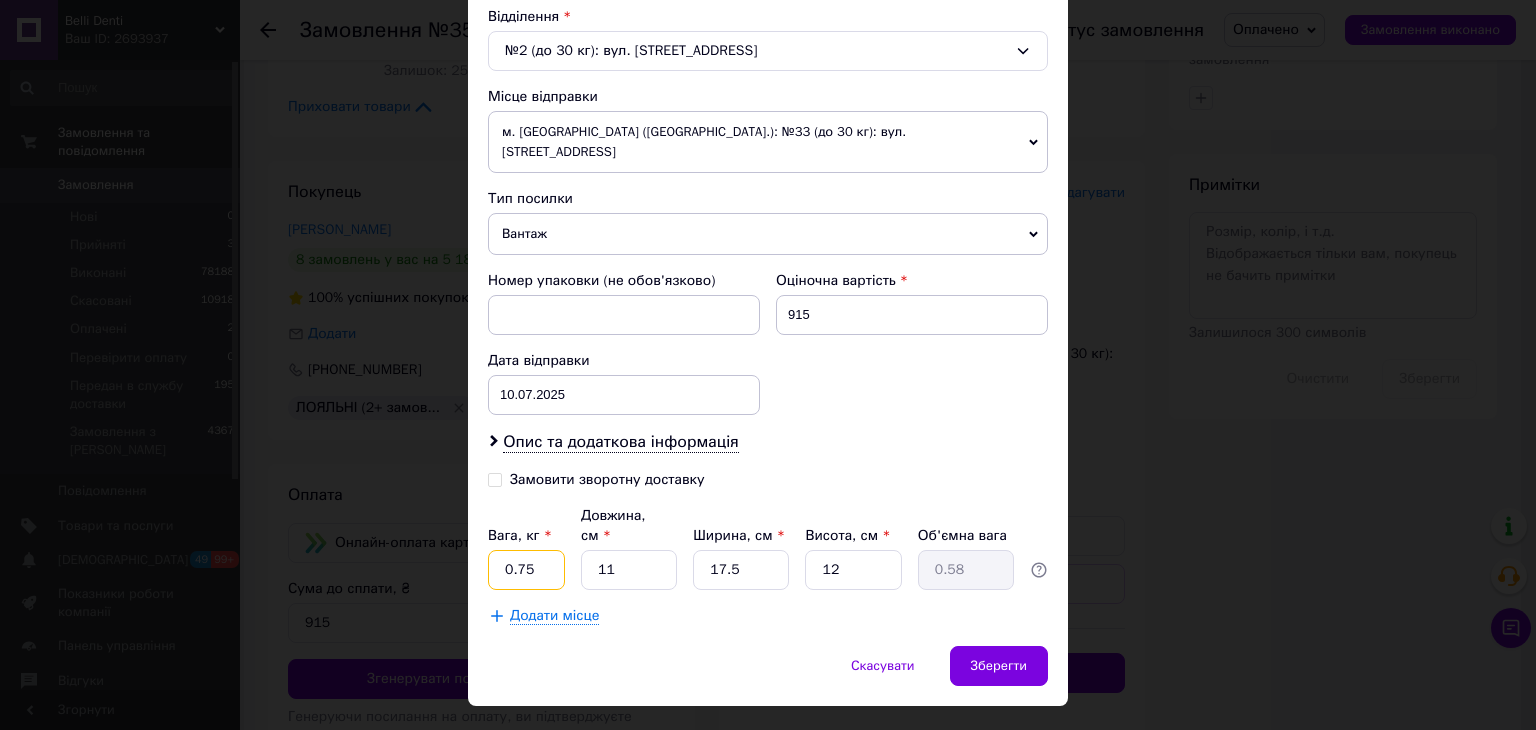 click on "0.75" at bounding box center (526, 570) 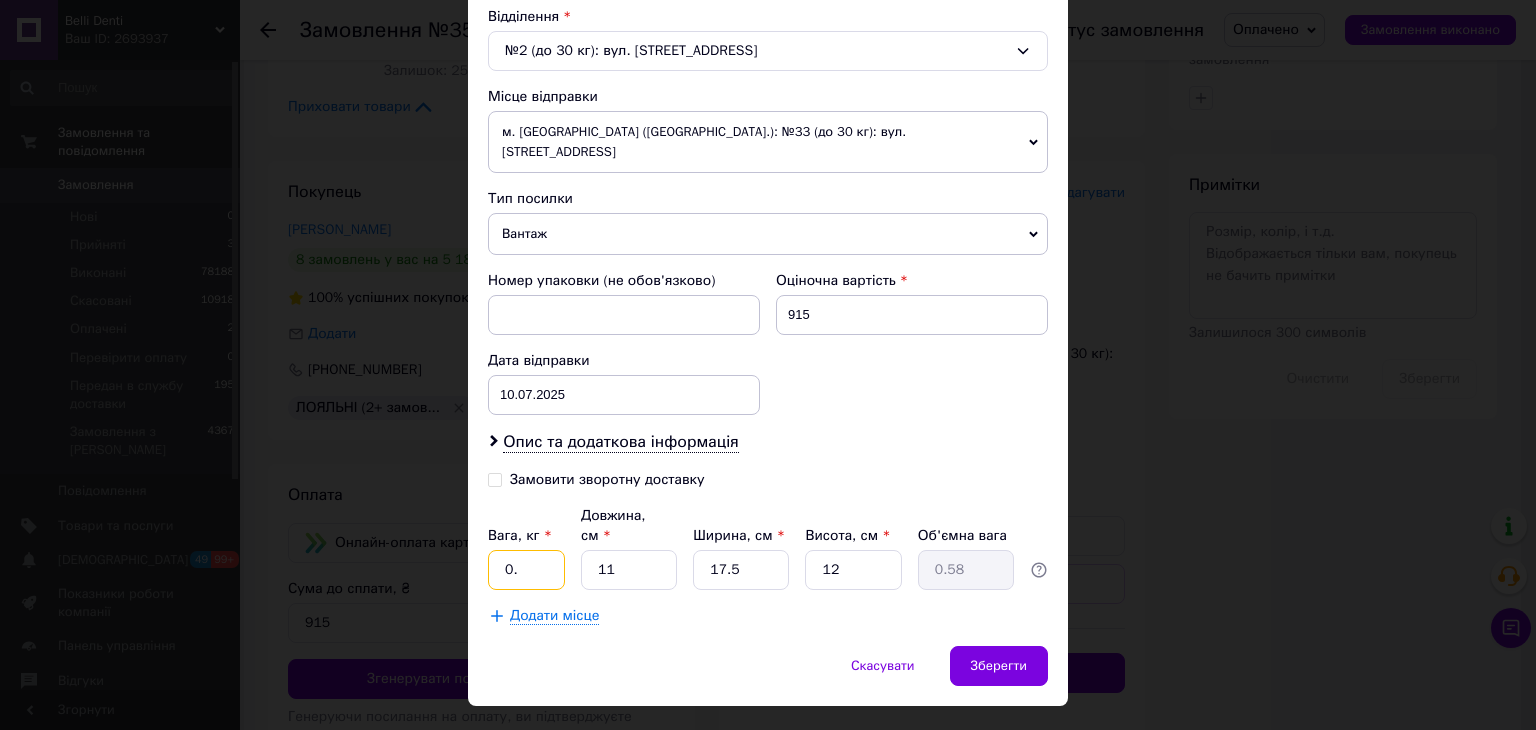 type on "0" 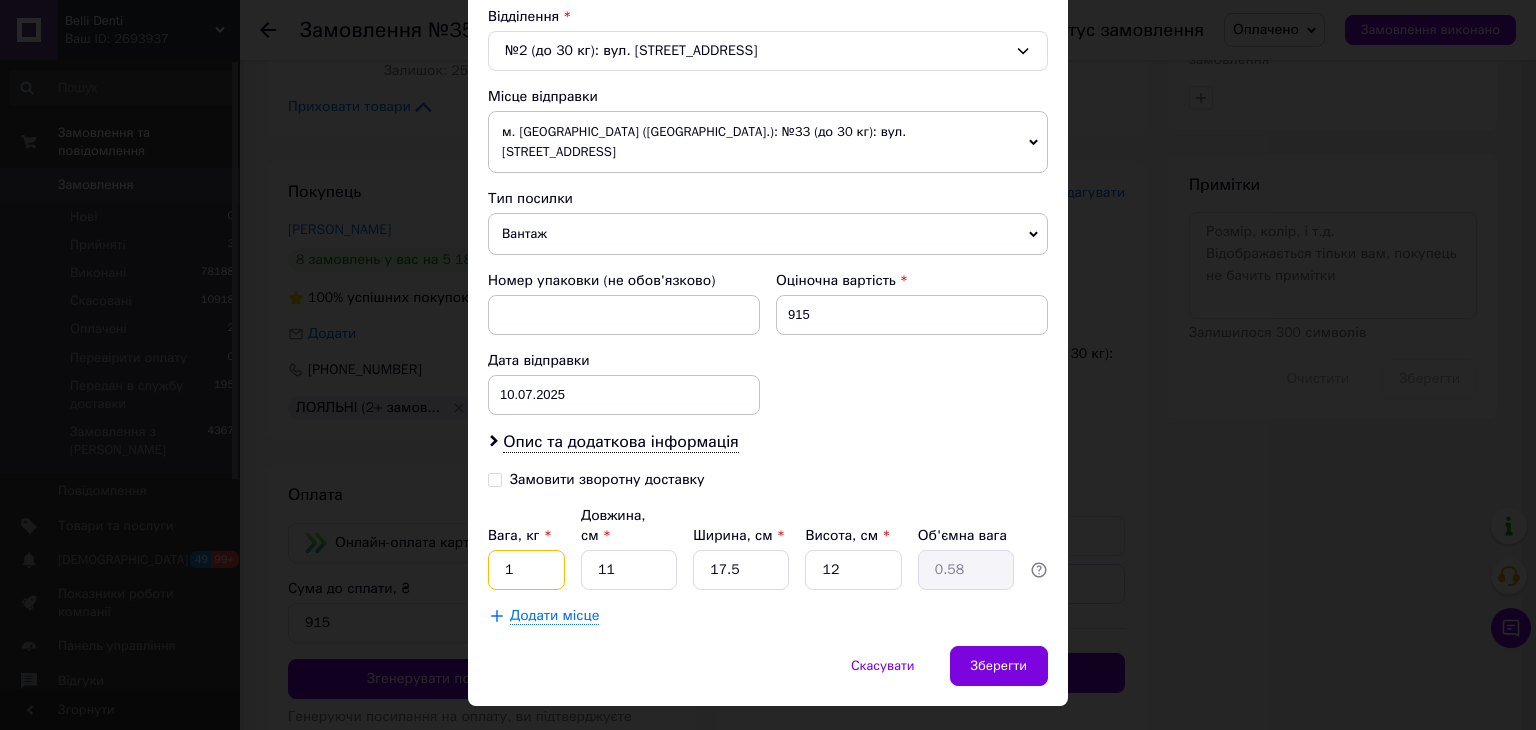 type on "1" 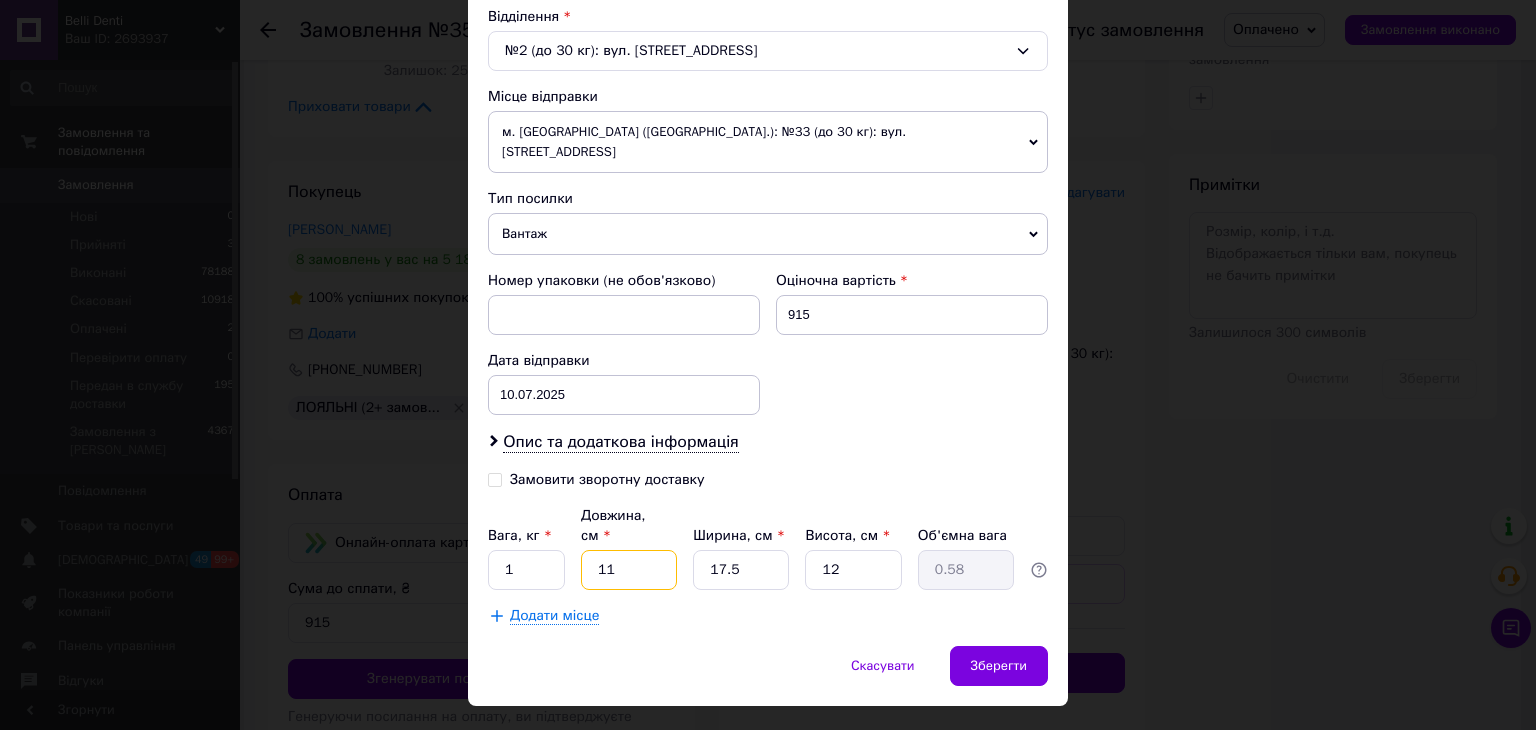 click on "Платник Отримувач Відправник Прізвище отримувача [PERSON_NAME] Ім'я отримувача [PERSON_NAME] батькові отримувача Телефон отримувача [PHONE_NUMBER] Тип доставки У відділенні Кур'єром В поштоматі Місто [PERSON_NAME] Відділення №2 (до 30 кг): вул. [STREET_ADDRESS] Місце відправки м. [GEOGRAPHIC_DATA] ([GEOGRAPHIC_DATA].): №33 (до 30 кг): вул. [STREET_ADDRESS] Немає збігів. Спробуйте змінити умови пошуку Додати ще місце відправки Тип посилки Вантаж Документи Номер упаковки (не обов'язково) Оціночна вартість 915 Дата відправки [DATE] < 2025 > < Июль > Пн Вт Ср Чт Пт Сб Вс 30 1 2 3 4 5 6 7 8 9 10 11 12 13 14 15 16 17 18 19 20 21 22 23 24 25 26 27 28" at bounding box center [768, 114] 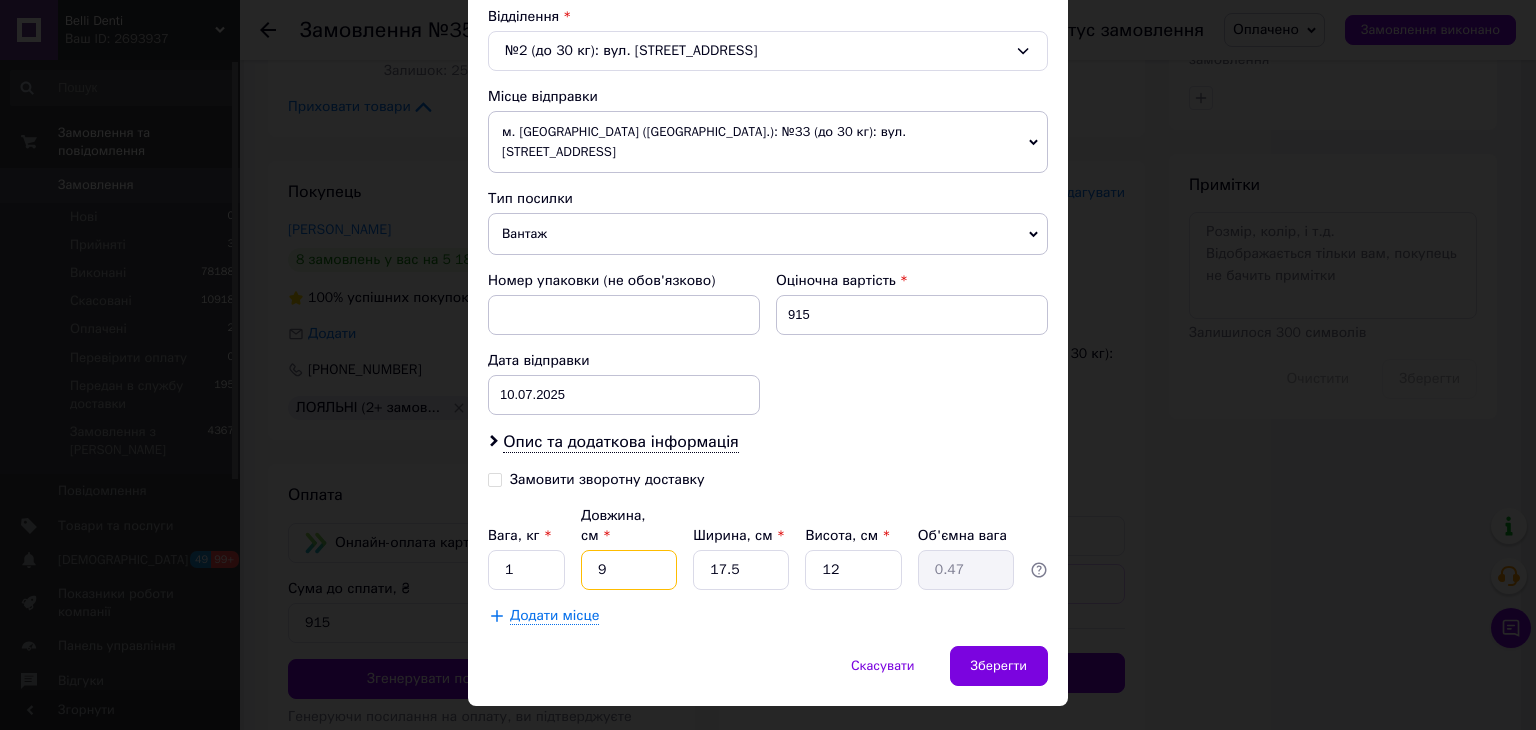 type on "9" 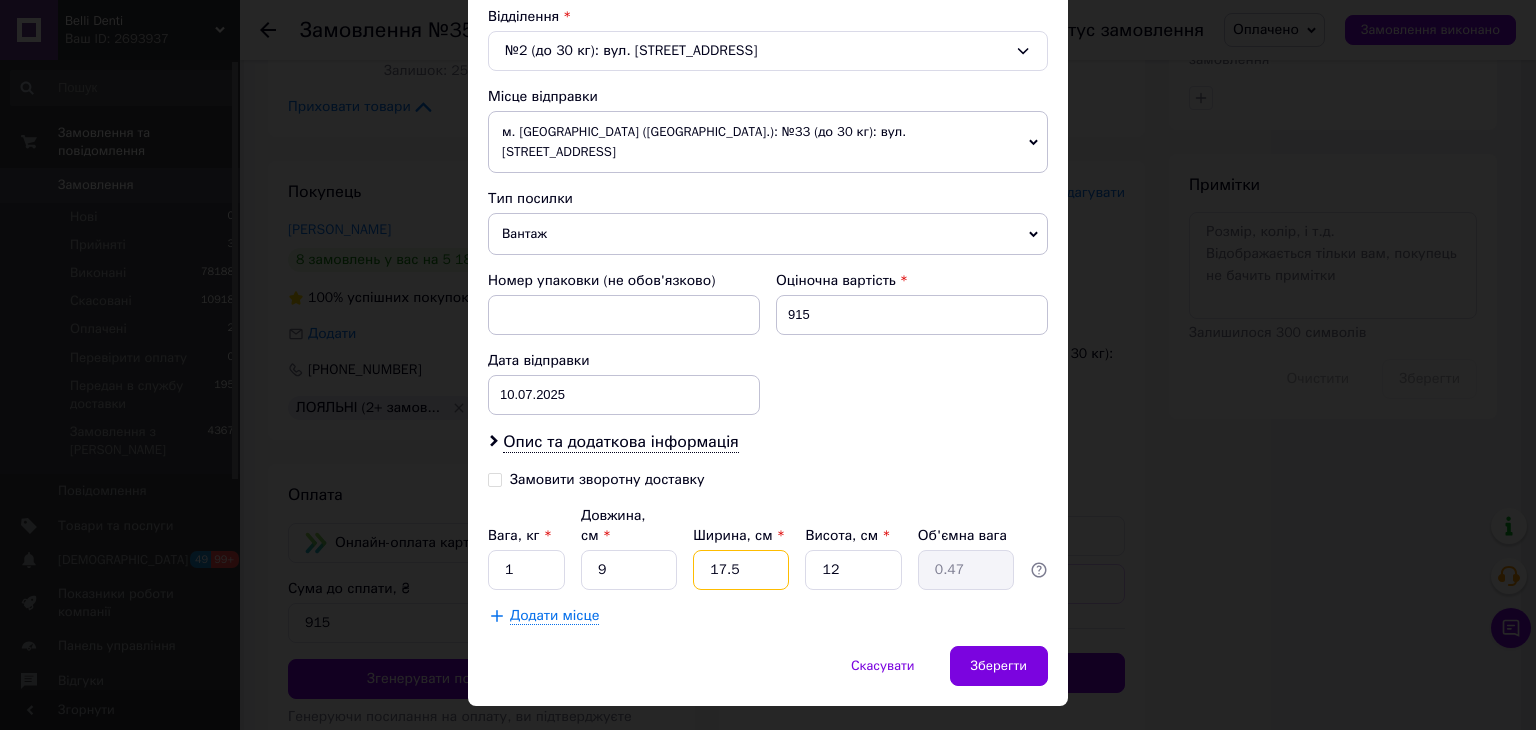 drag, startPoint x: 674, startPoint y: 555, endPoint x: 690, endPoint y: 558, distance: 16.27882 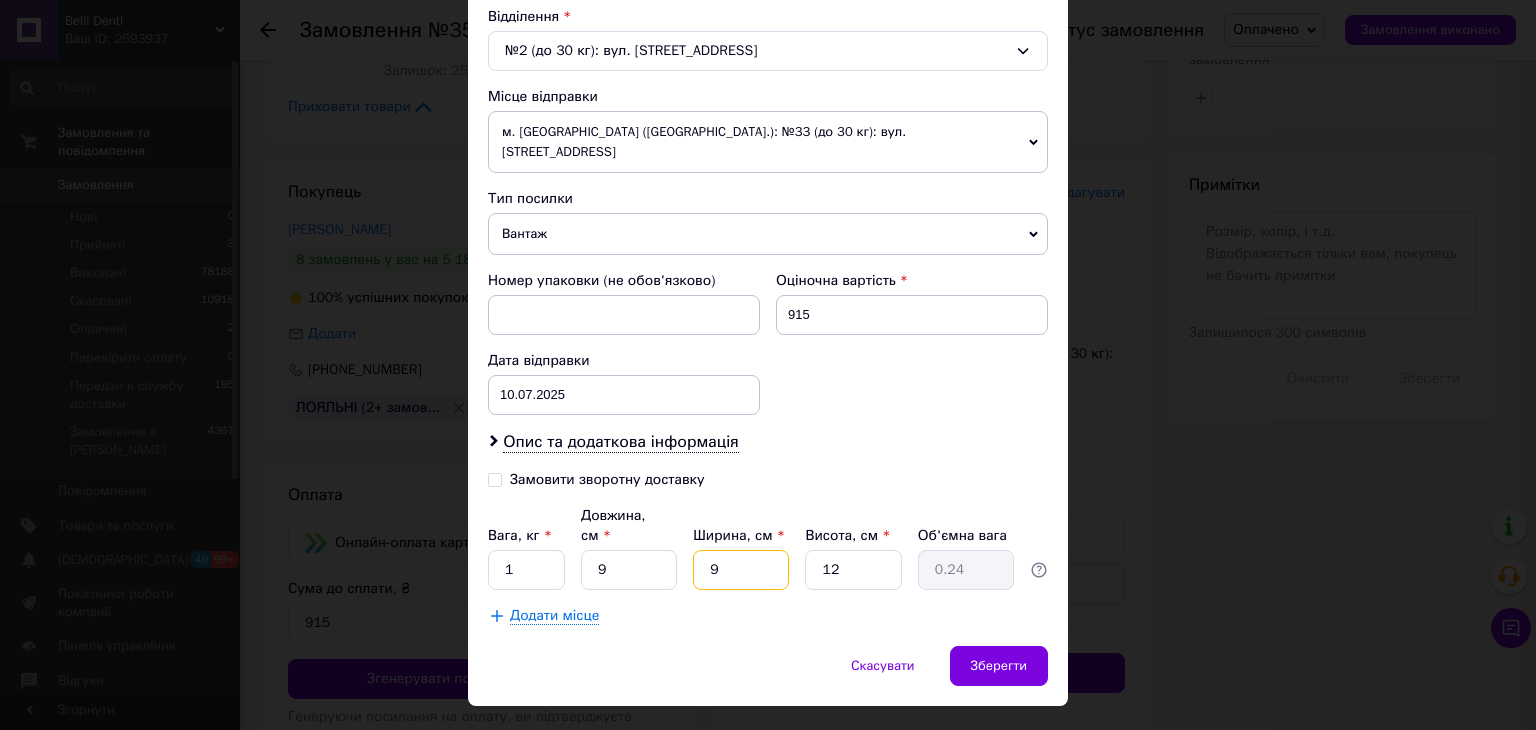 type on "9" 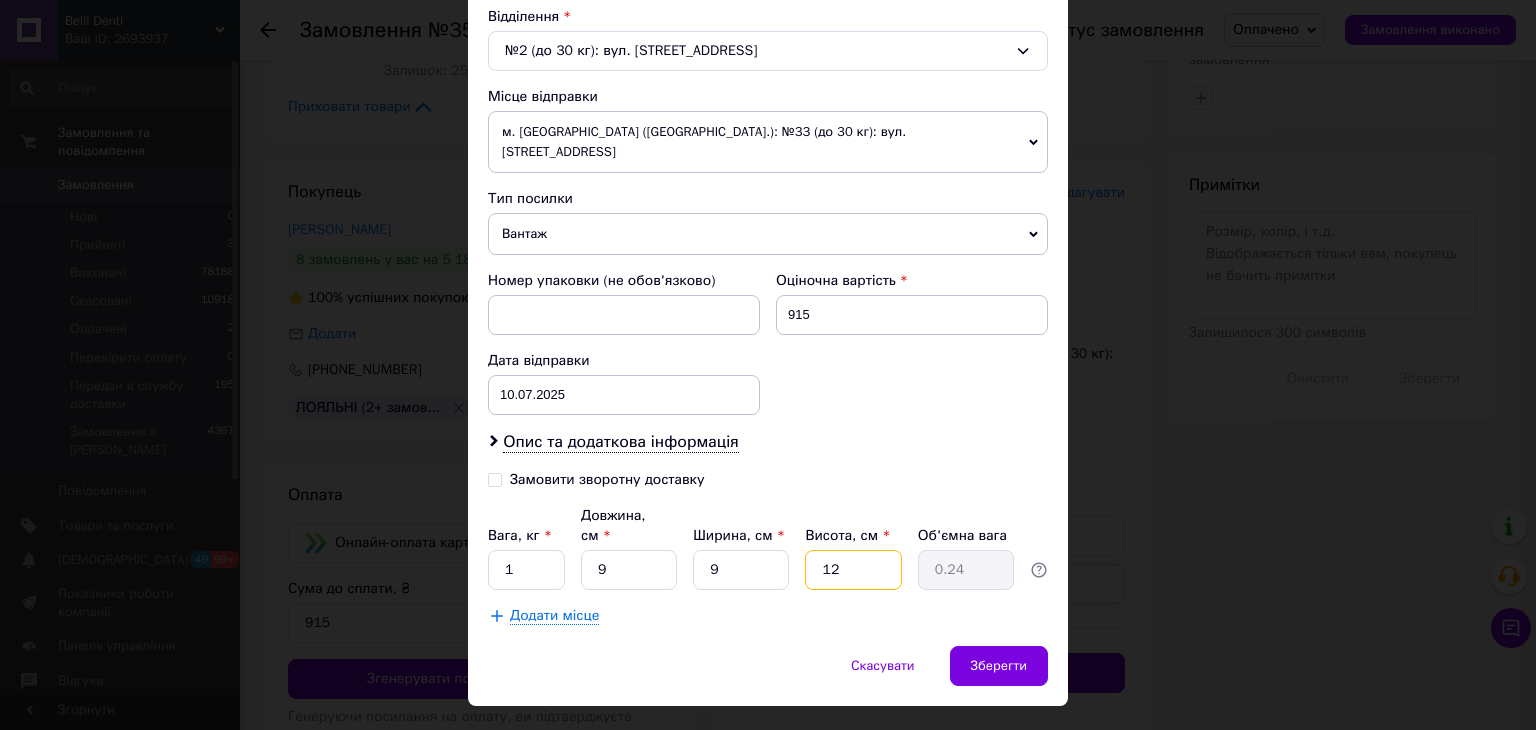 drag, startPoint x: 785, startPoint y: 557, endPoint x: 846, endPoint y: 579, distance: 64.84597 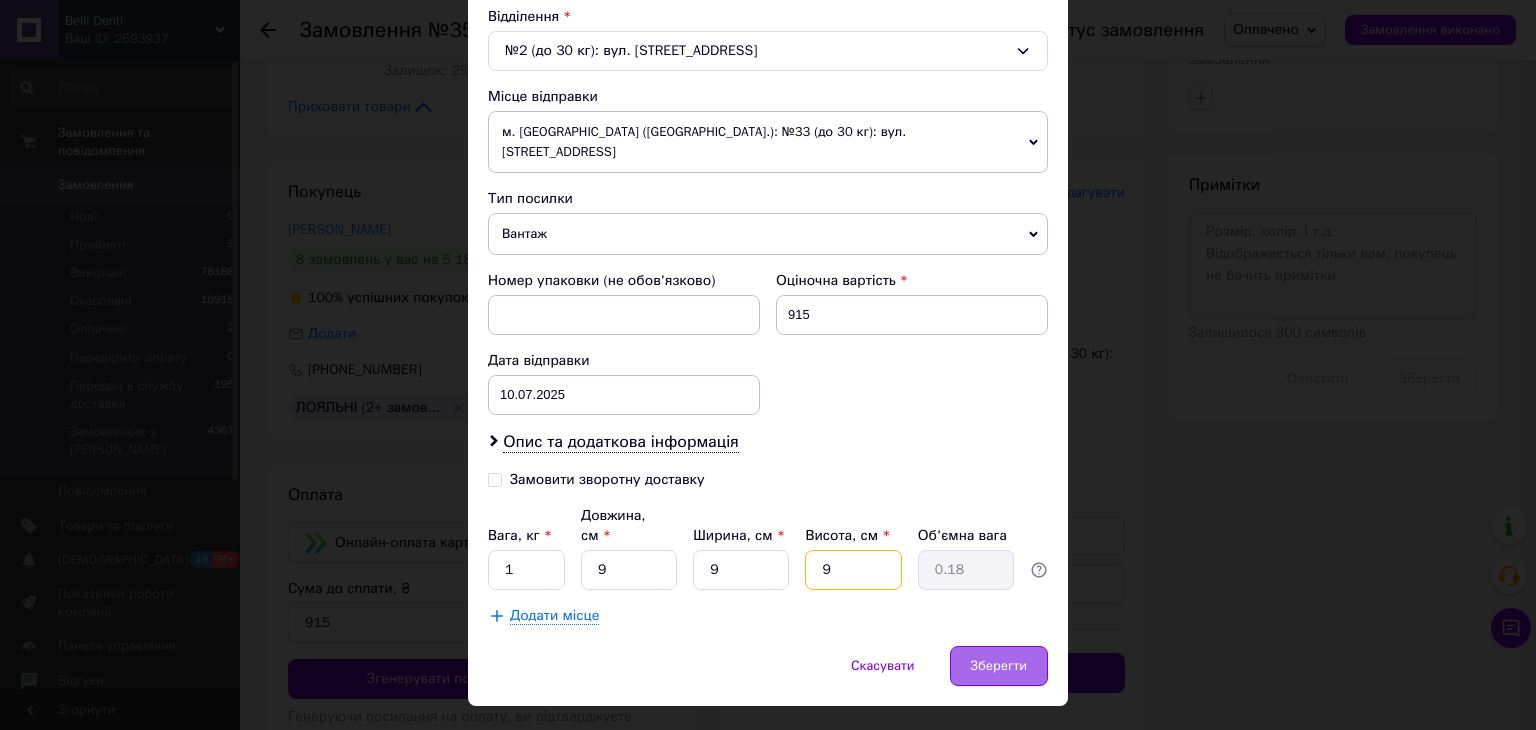 type on "9" 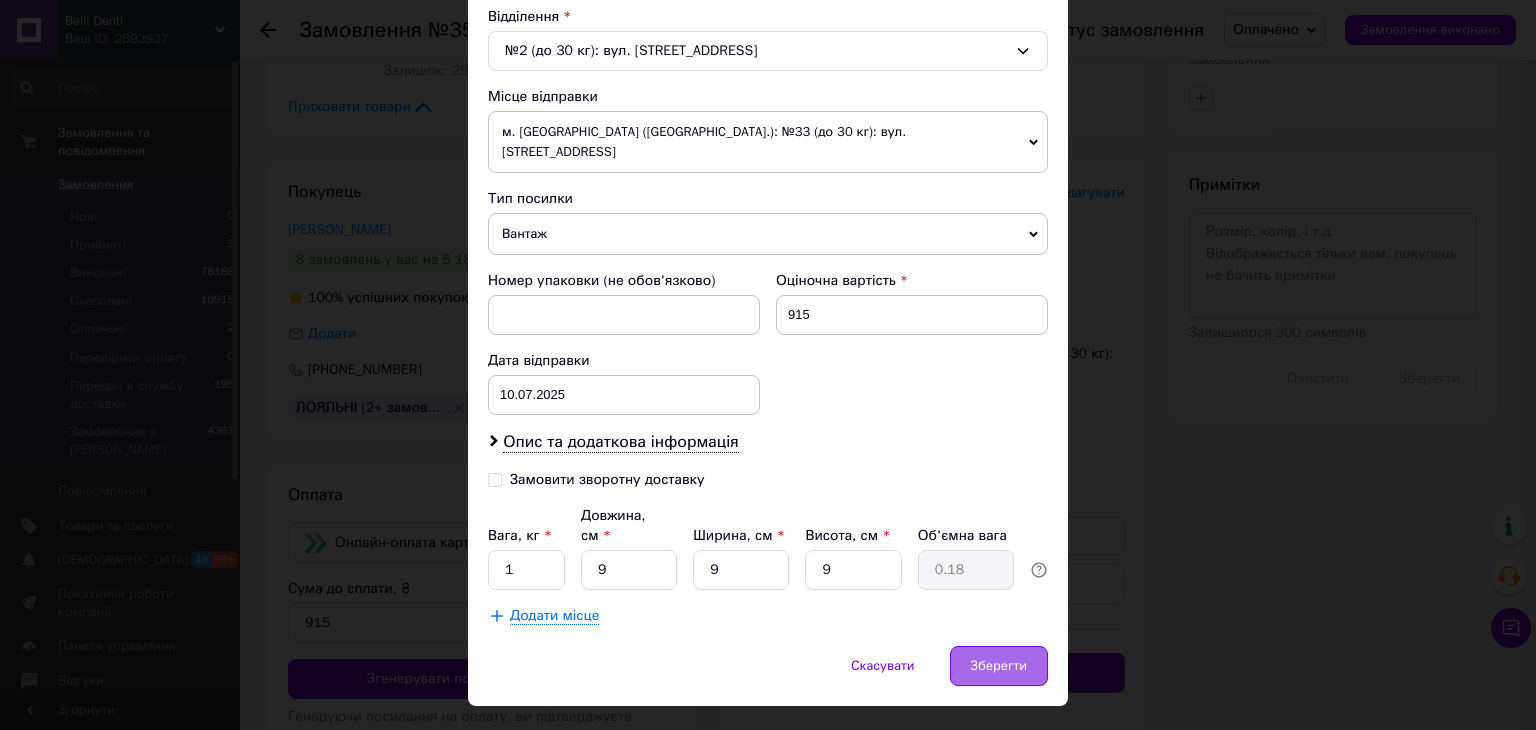 click on "Зберегти" at bounding box center (999, 666) 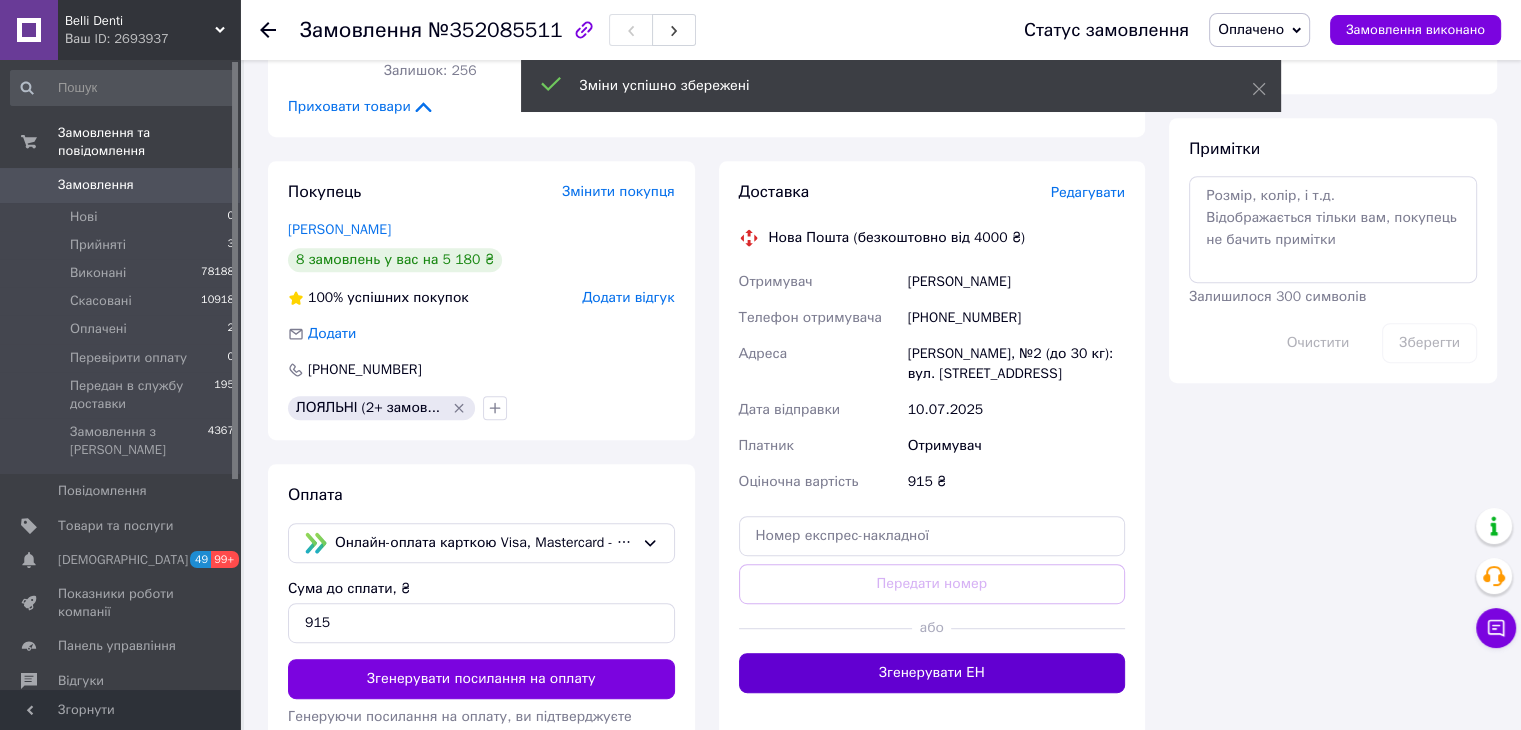 click on "Згенерувати ЕН" at bounding box center [932, 673] 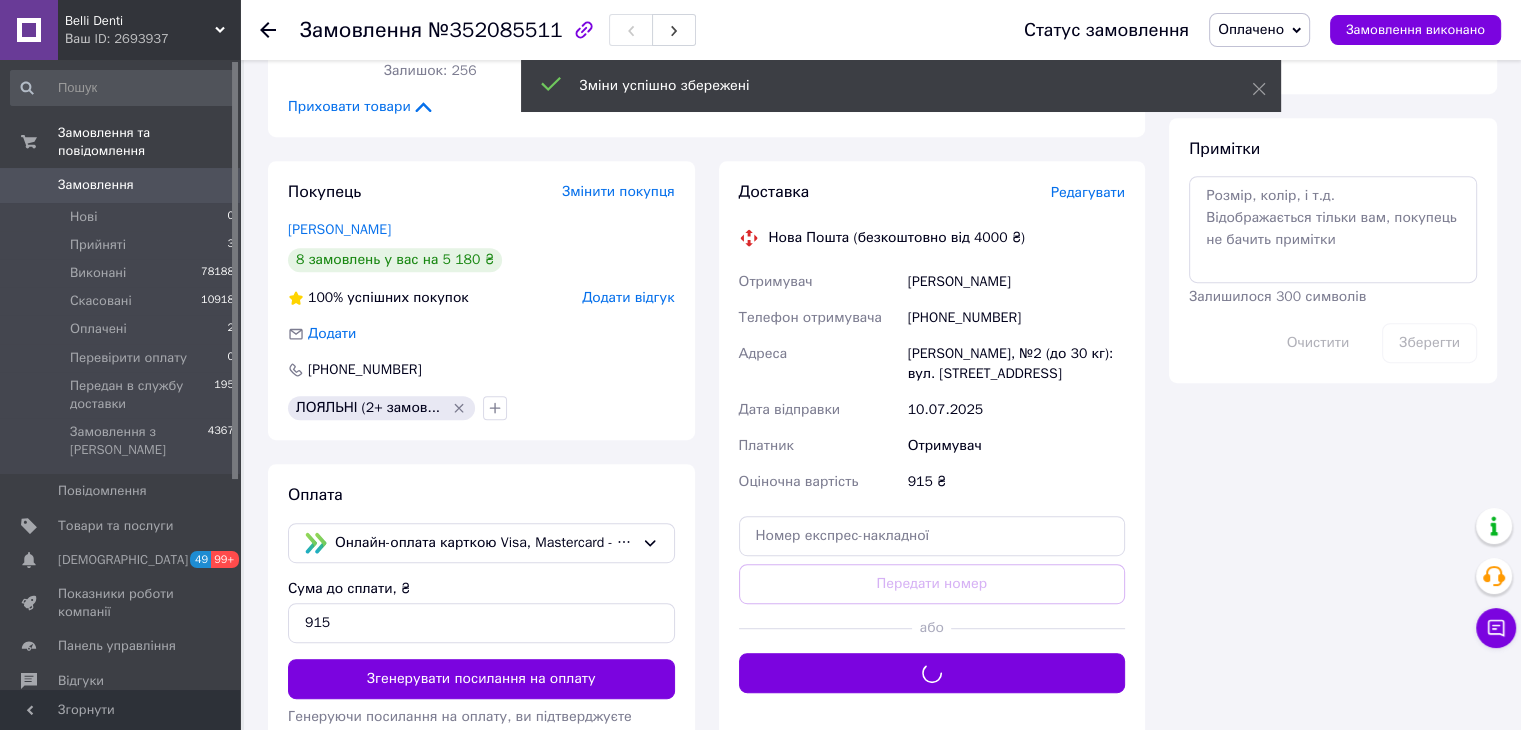 click on "Оплачено" at bounding box center (1251, 29) 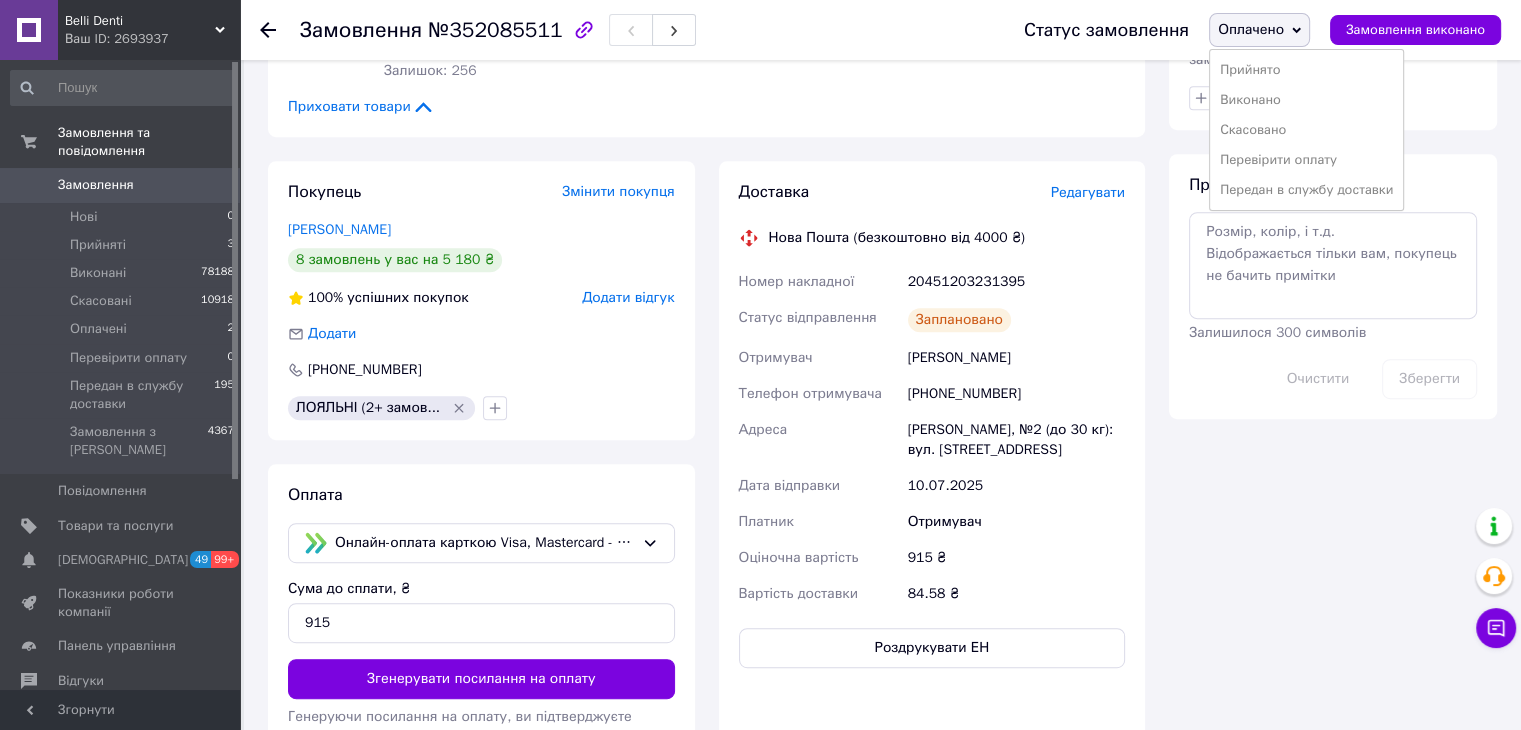 drag, startPoint x: 1292, startPoint y: 181, endPoint x: 1255, endPoint y: 138, distance: 56.727417 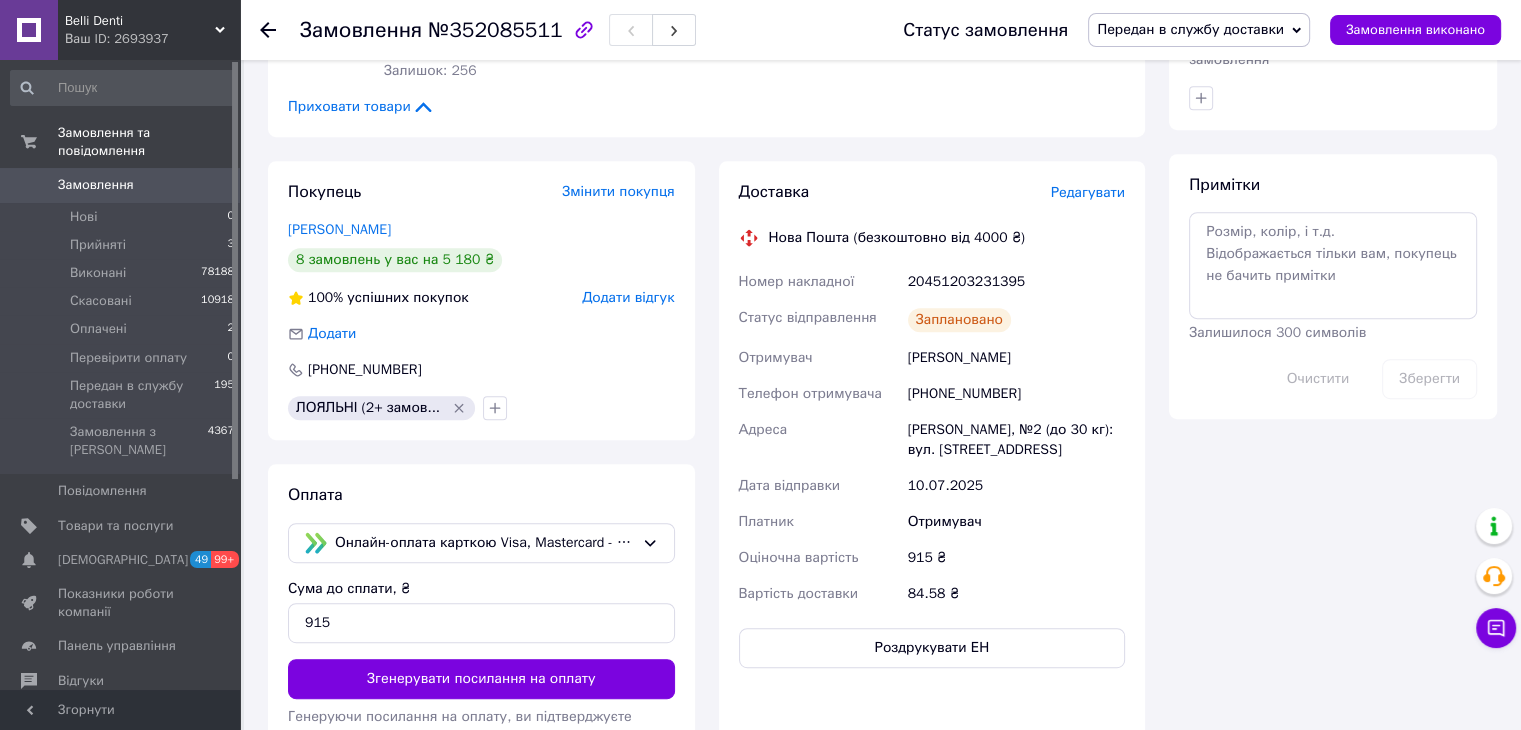 click 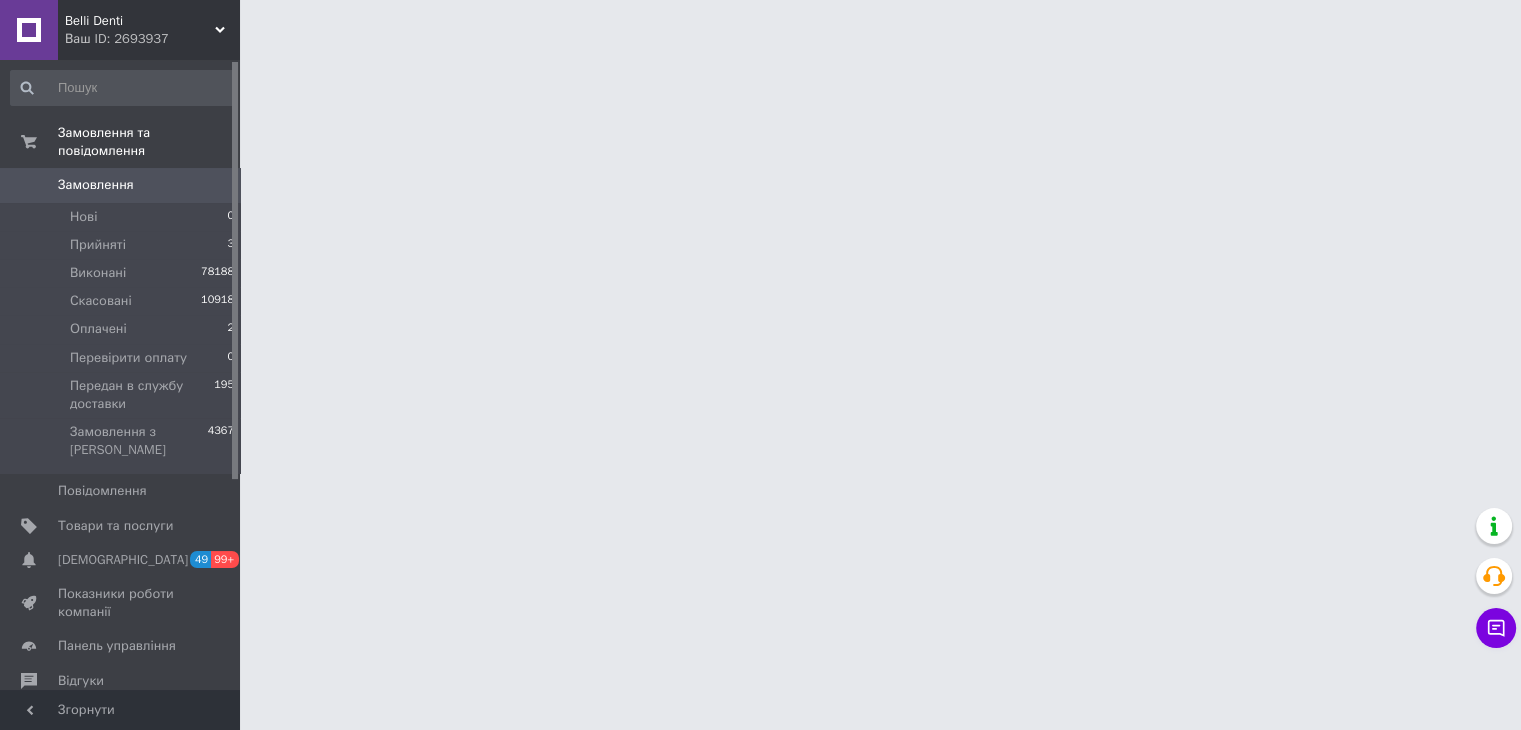 scroll, scrollTop: 0, scrollLeft: 0, axis: both 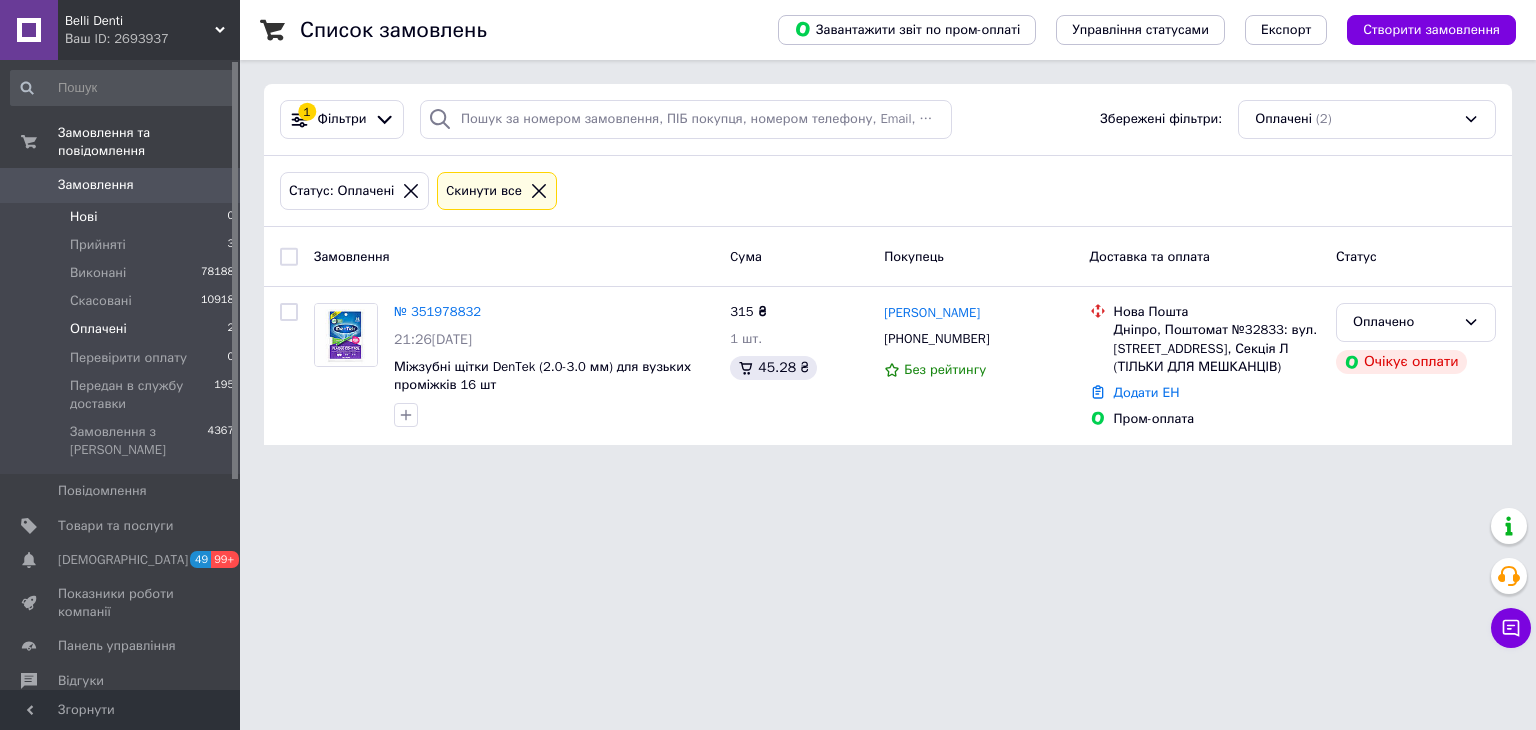 click on "Нові 0" at bounding box center [123, 217] 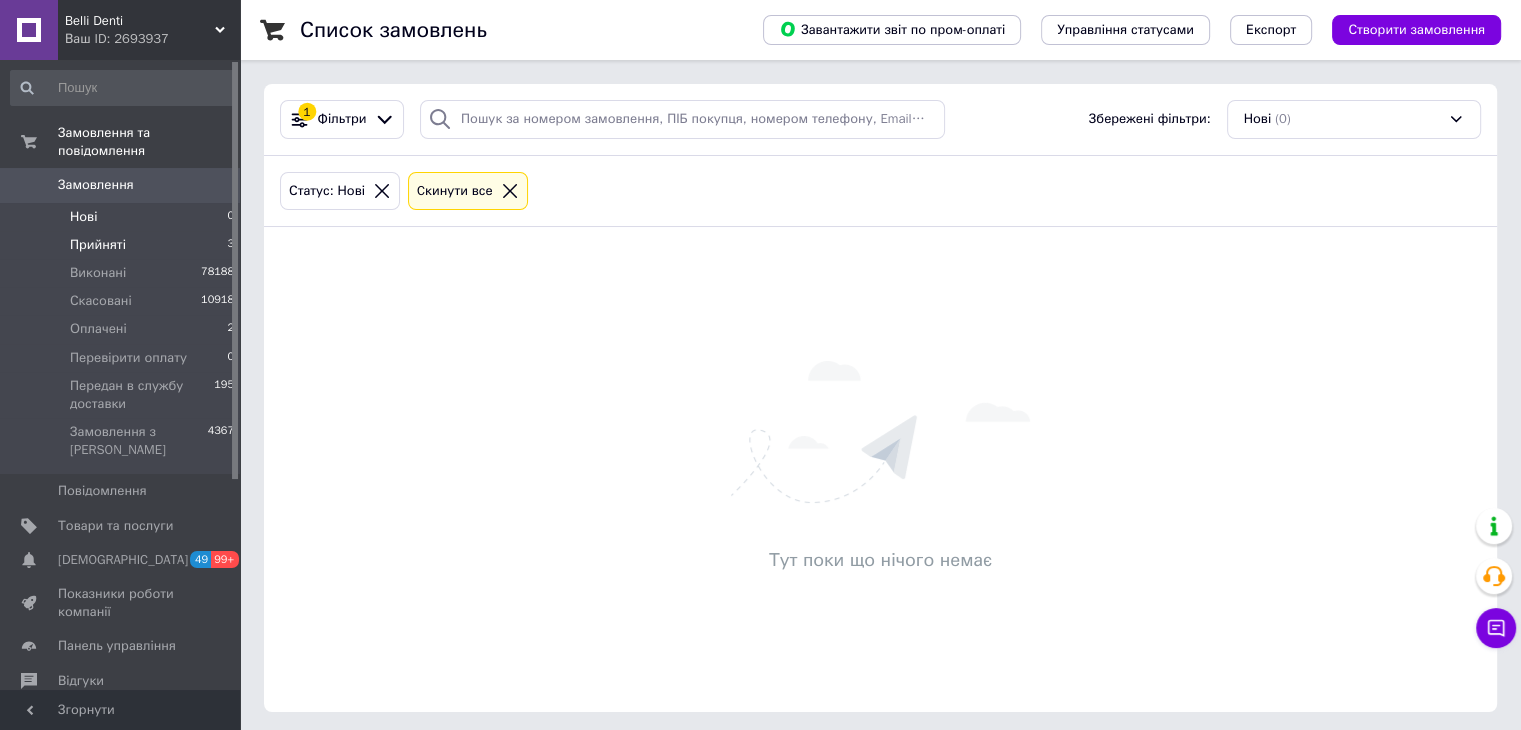 click on "Прийняті 3" at bounding box center (123, 245) 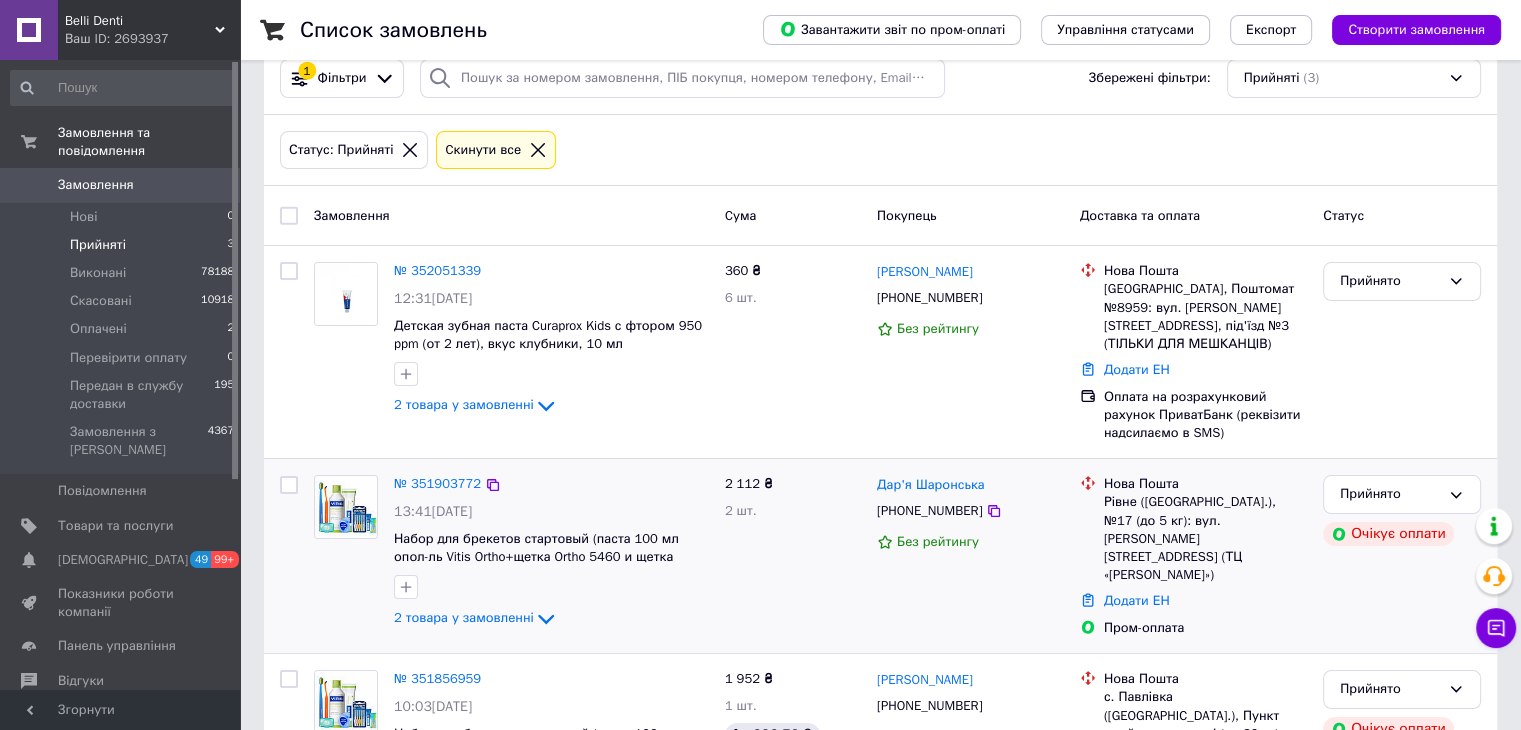 scroll, scrollTop: 0, scrollLeft: 0, axis: both 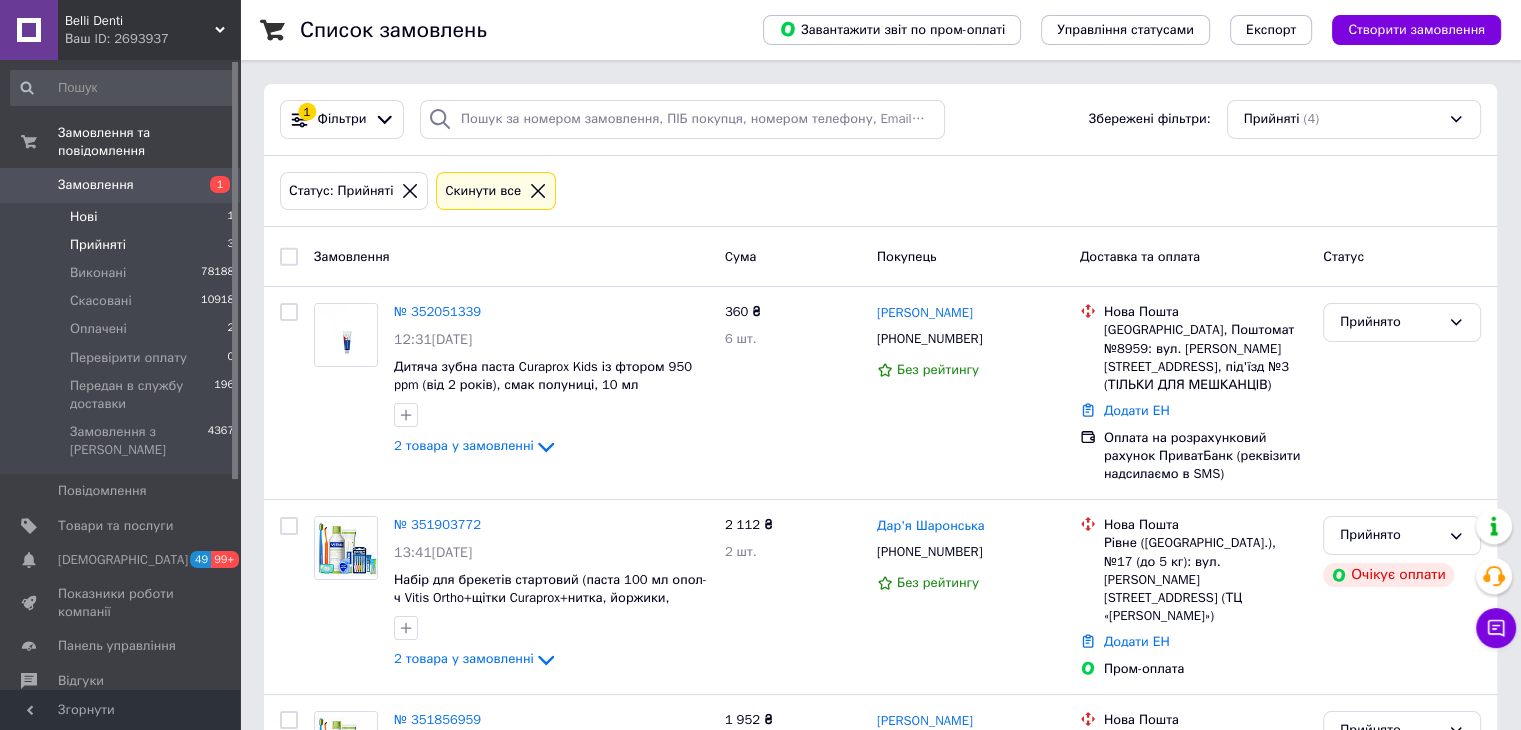 click on "Нові 1" at bounding box center (123, 217) 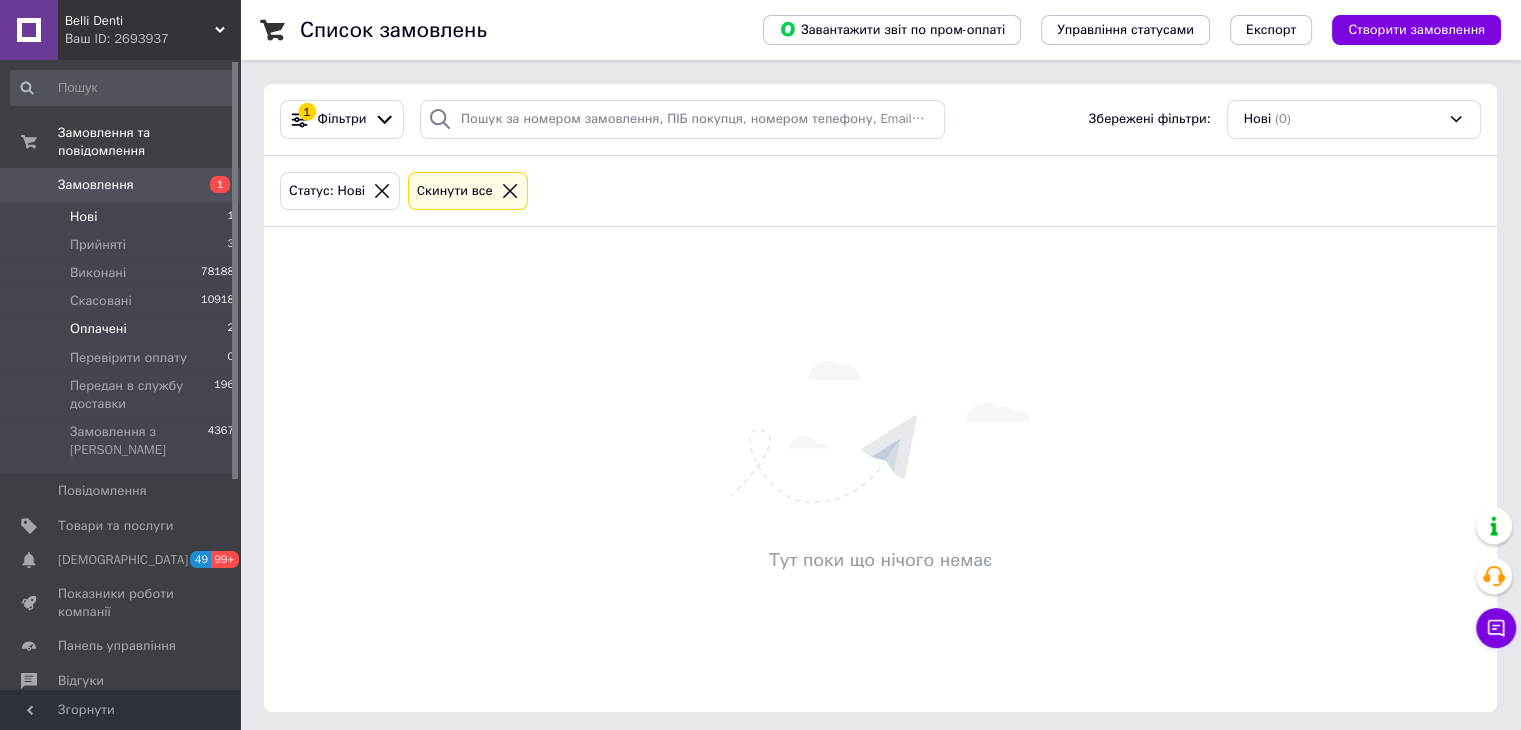 click on "Оплачені 2" at bounding box center (123, 329) 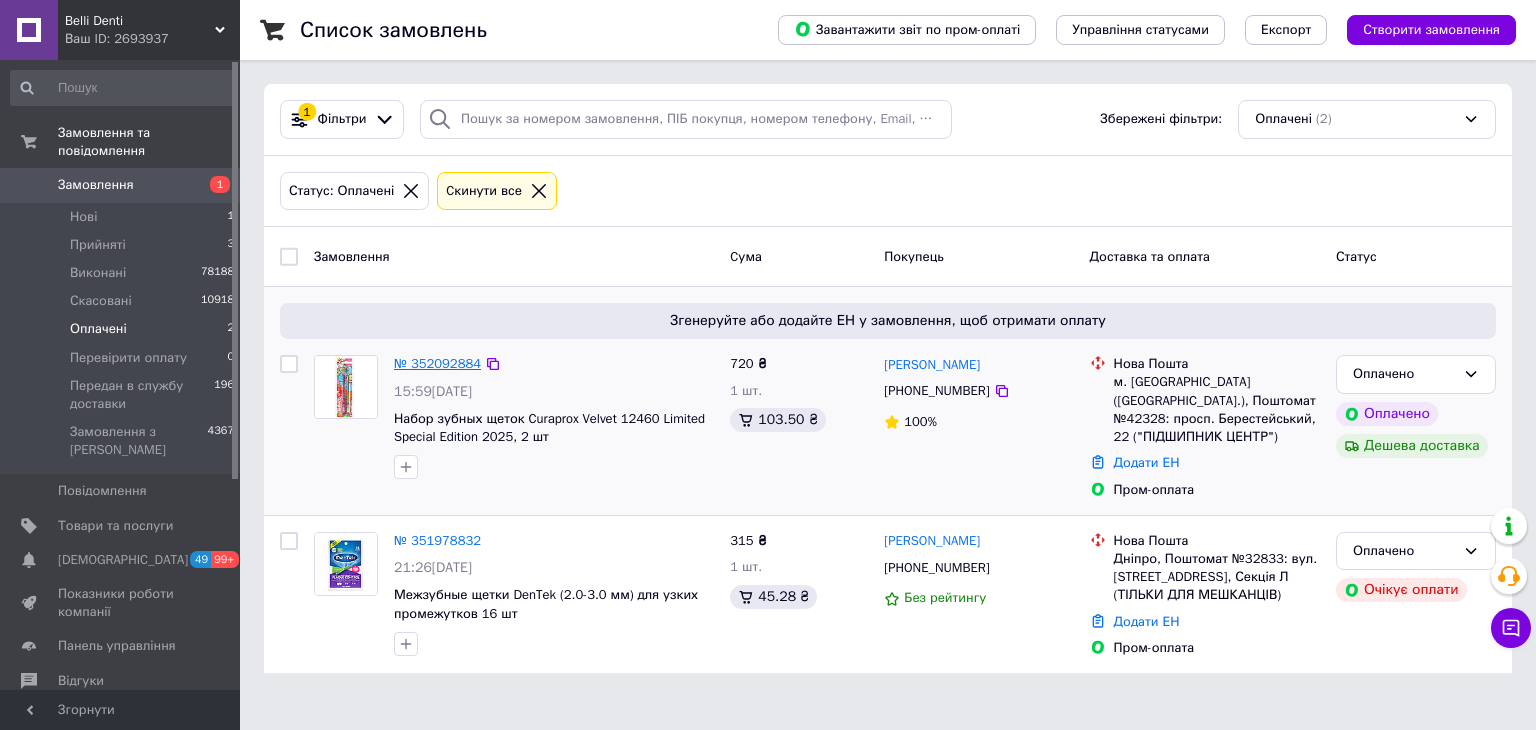 click on "№ 352092884" at bounding box center [437, 363] 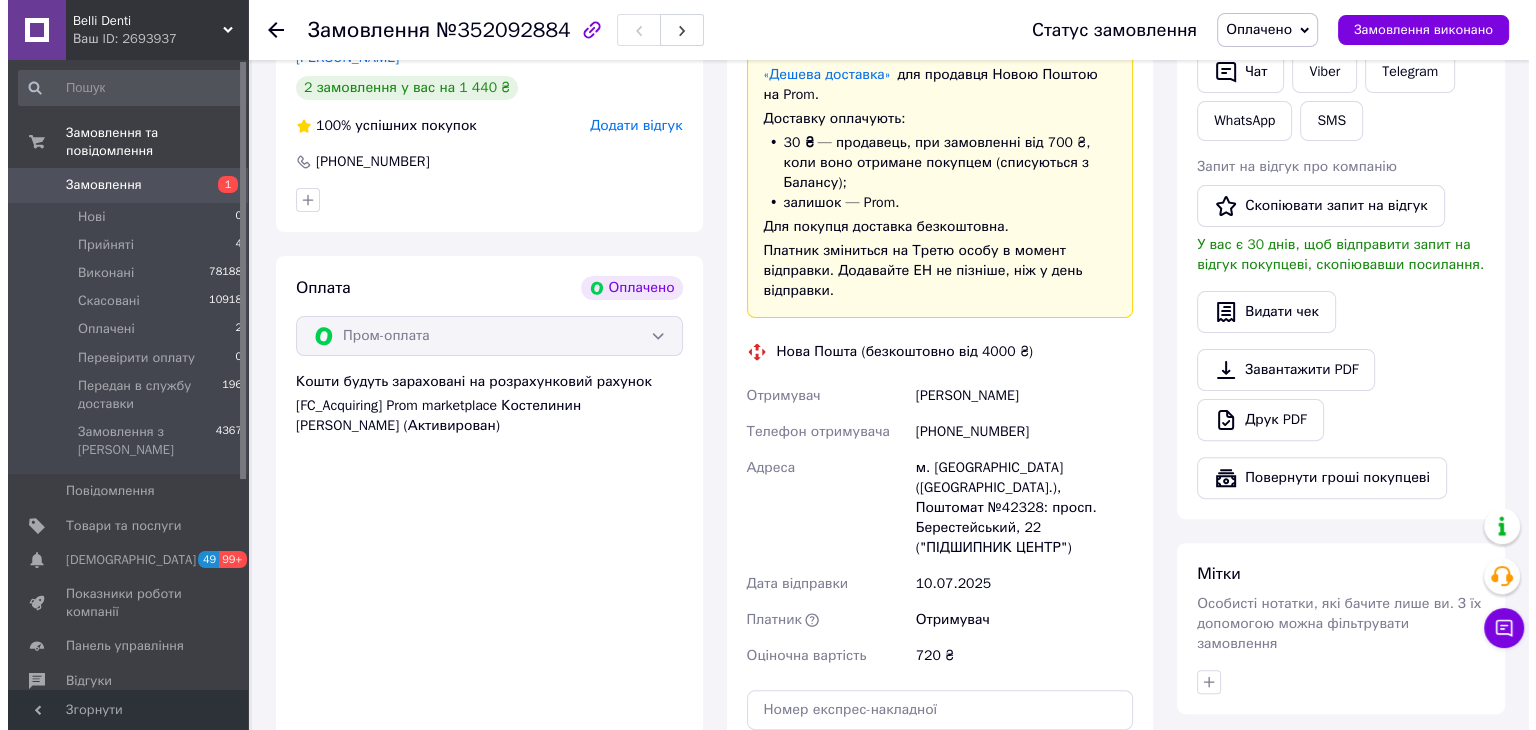 scroll, scrollTop: 412, scrollLeft: 0, axis: vertical 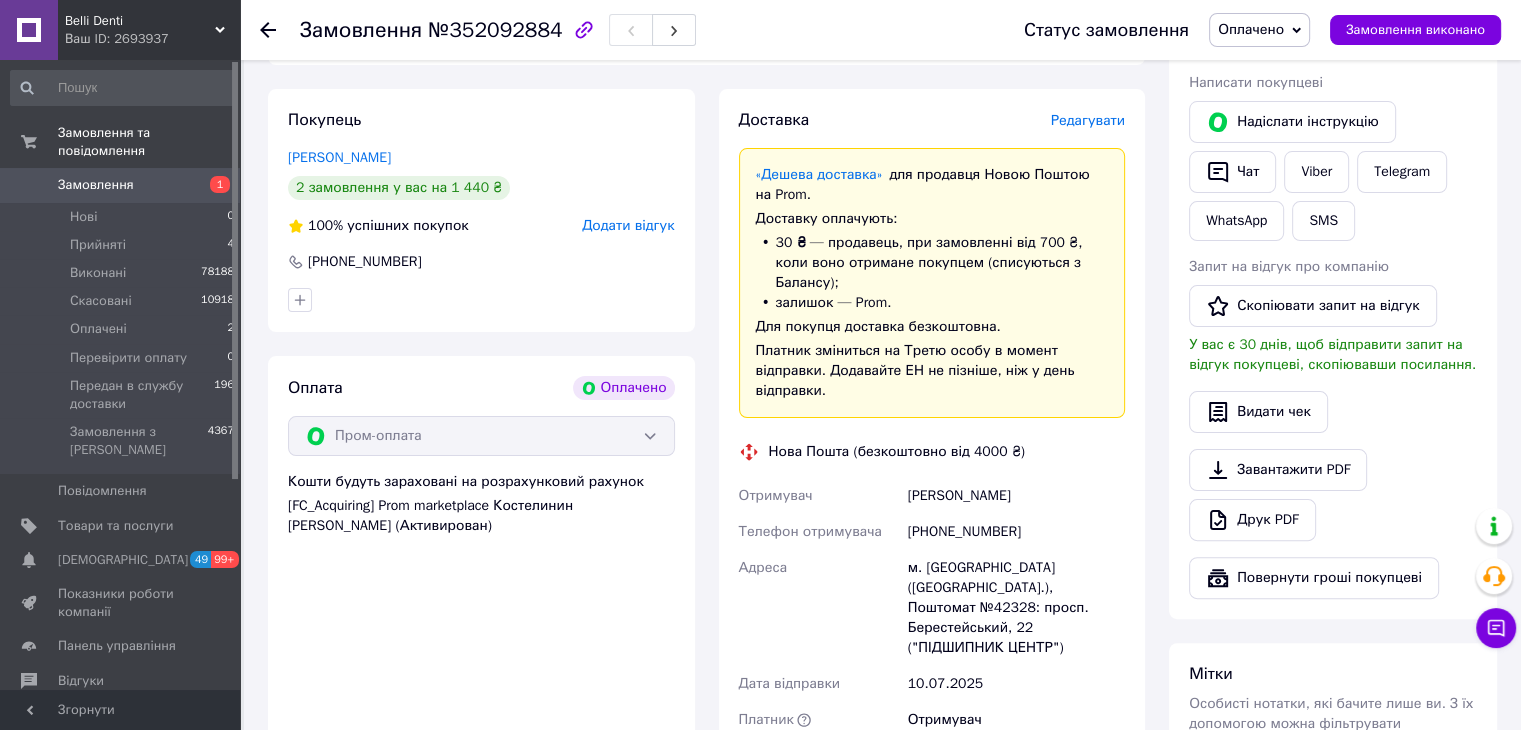 click on "Редагувати" at bounding box center (1088, 120) 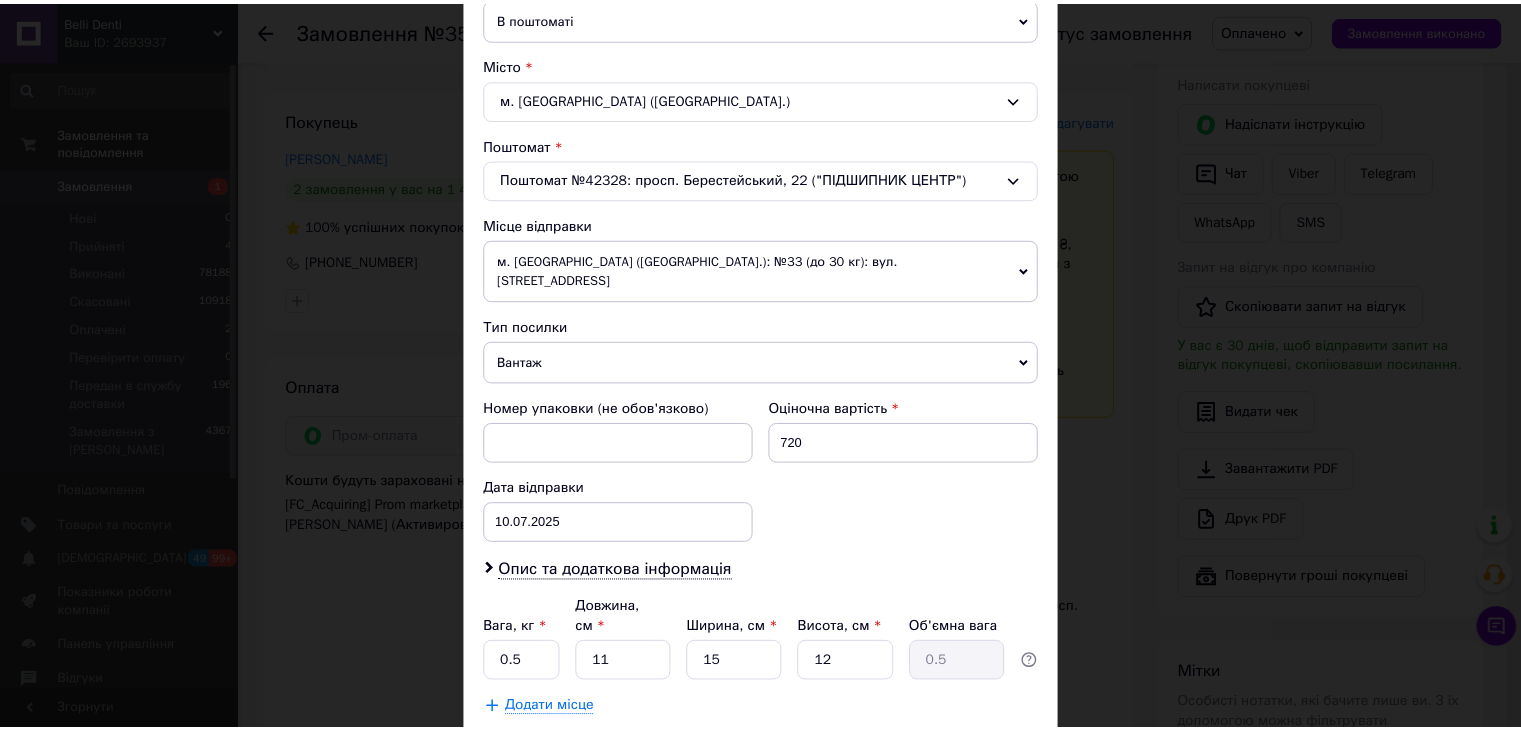 scroll, scrollTop: 592, scrollLeft: 0, axis: vertical 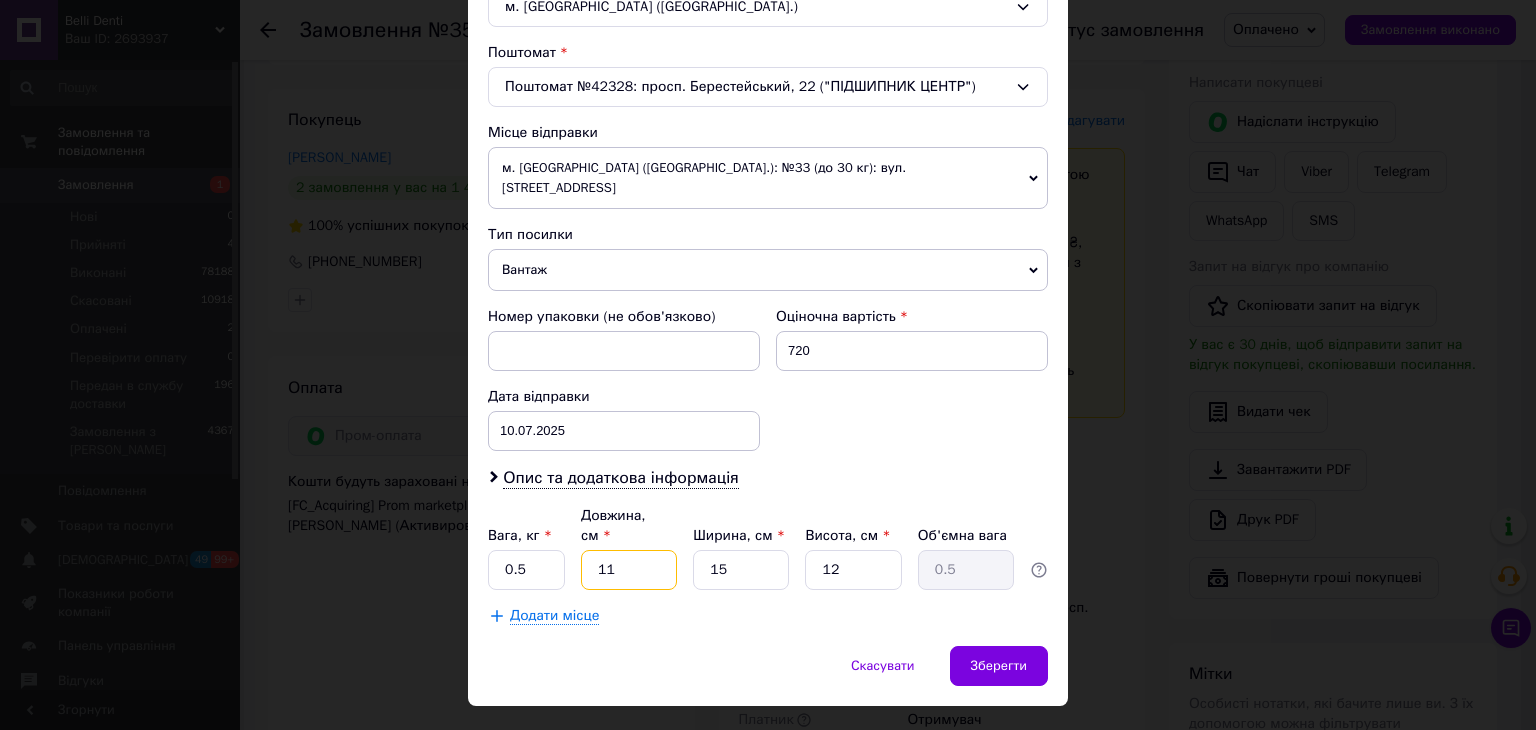 drag, startPoint x: 614, startPoint y: 537, endPoint x: 570, endPoint y: 557, distance: 48.332184 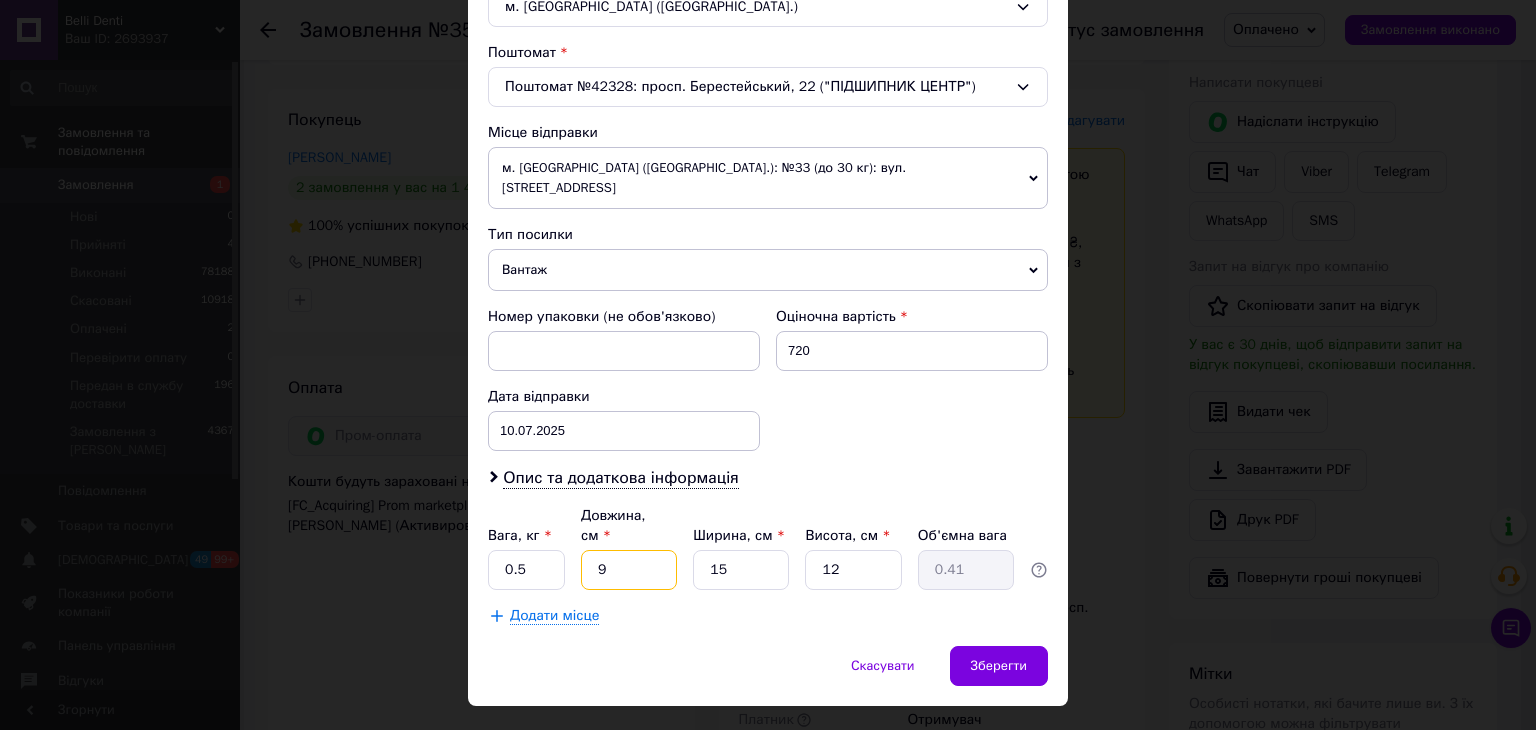 type on "9" 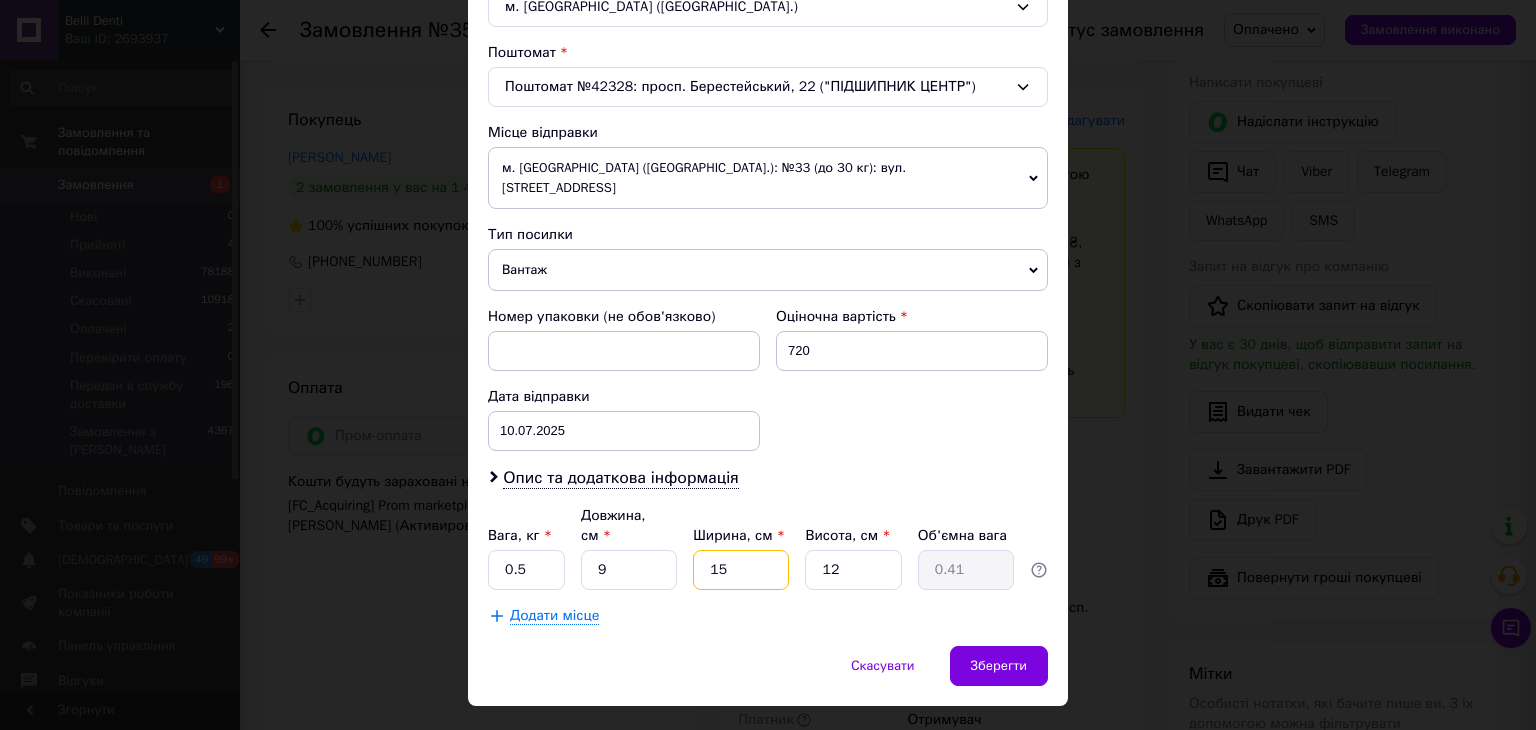 drag, startPoint x: 723, startPoint y: 526, endPoint x: 695, endPoint y: 560, distance: 44.04543 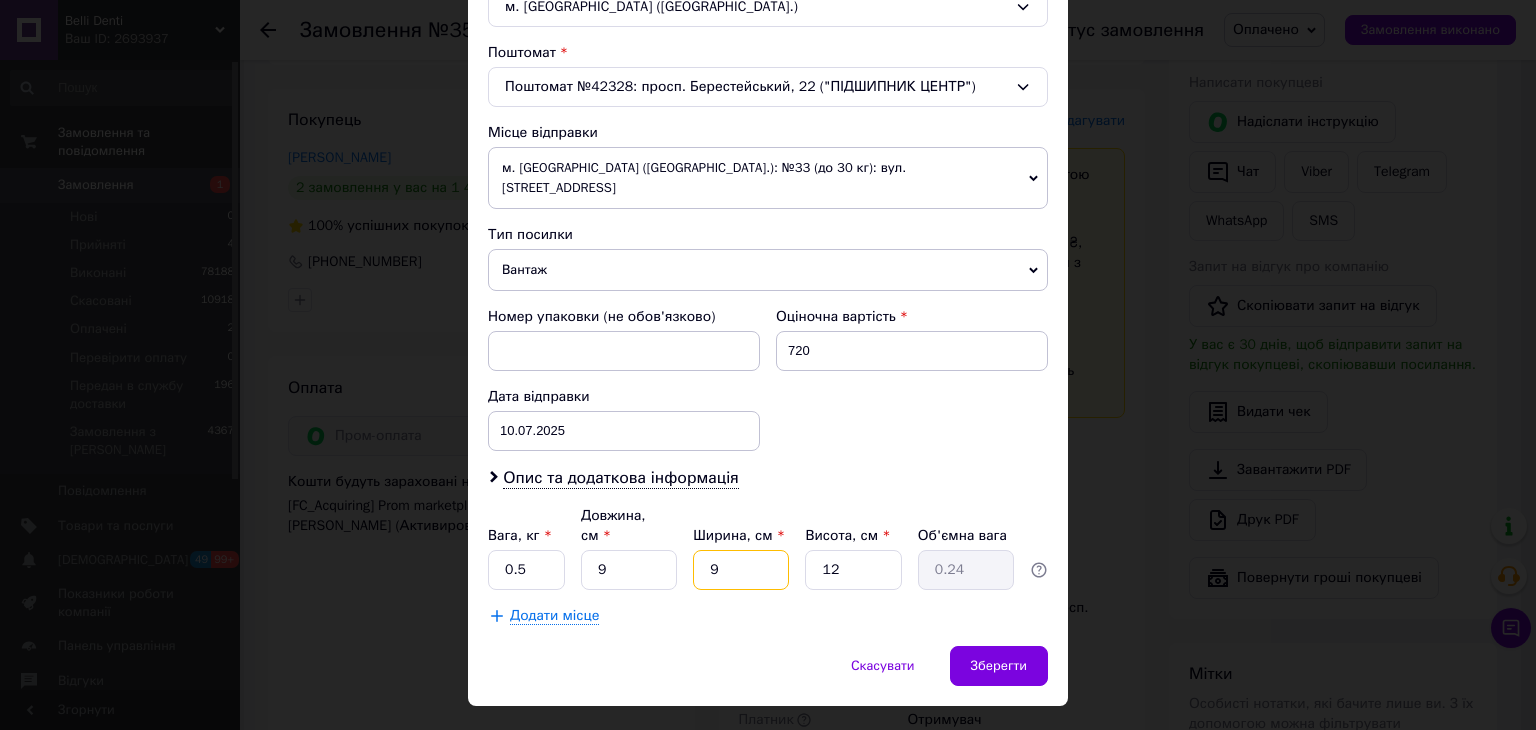 type on "9" 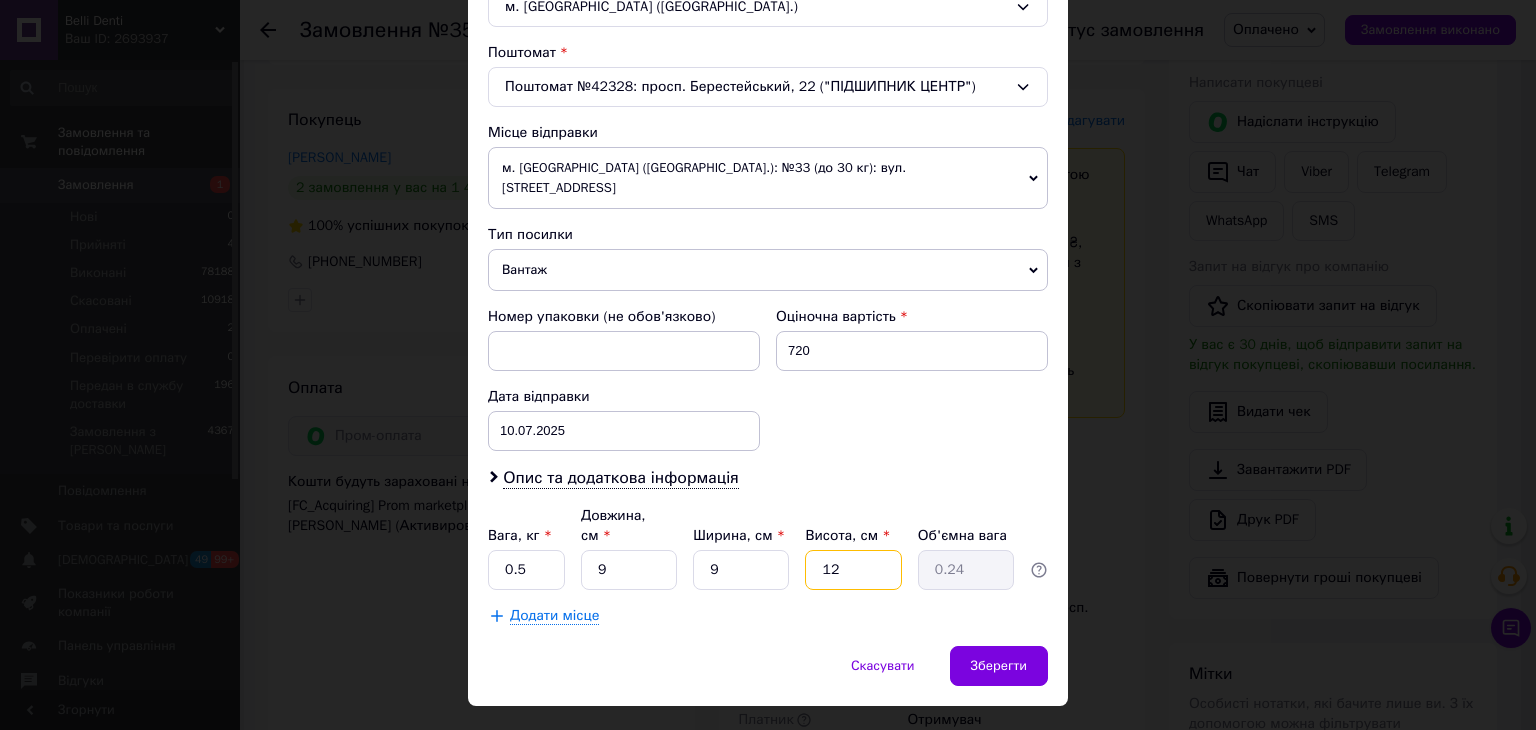 click on "Платник Отримувач Відправник Прізвище отримувача Вітюк Ім'я отримувача Віра По батькові отримувача Телефон отримувача +380671686798 Тип доставки В поштоматі У відділенні Кур'єром Місто м. Київ (Київська обл.) Поштомат Поштомат №42328: просп. Берестейський, 22 ("ПІДШИПНИК ЦЕНТР") Місце відправки м. Львів (Львівська обл.): №33 (до 30 кг): вул. Кульпарківська, 59 Немає збігів. Спробуйте змінити умови пошуку Додати ще місце відправки Тип посилки Вантаж Документи Номер упаковки (не обов'язково) Оціночна вартість 720 Дата відправки 10.07.2025 < 2025 > < Июль > Пн Вт Ср Чт Пт Сб Вс 30 1 2 3 4 5 6 7" at bounding box center (768, 132) 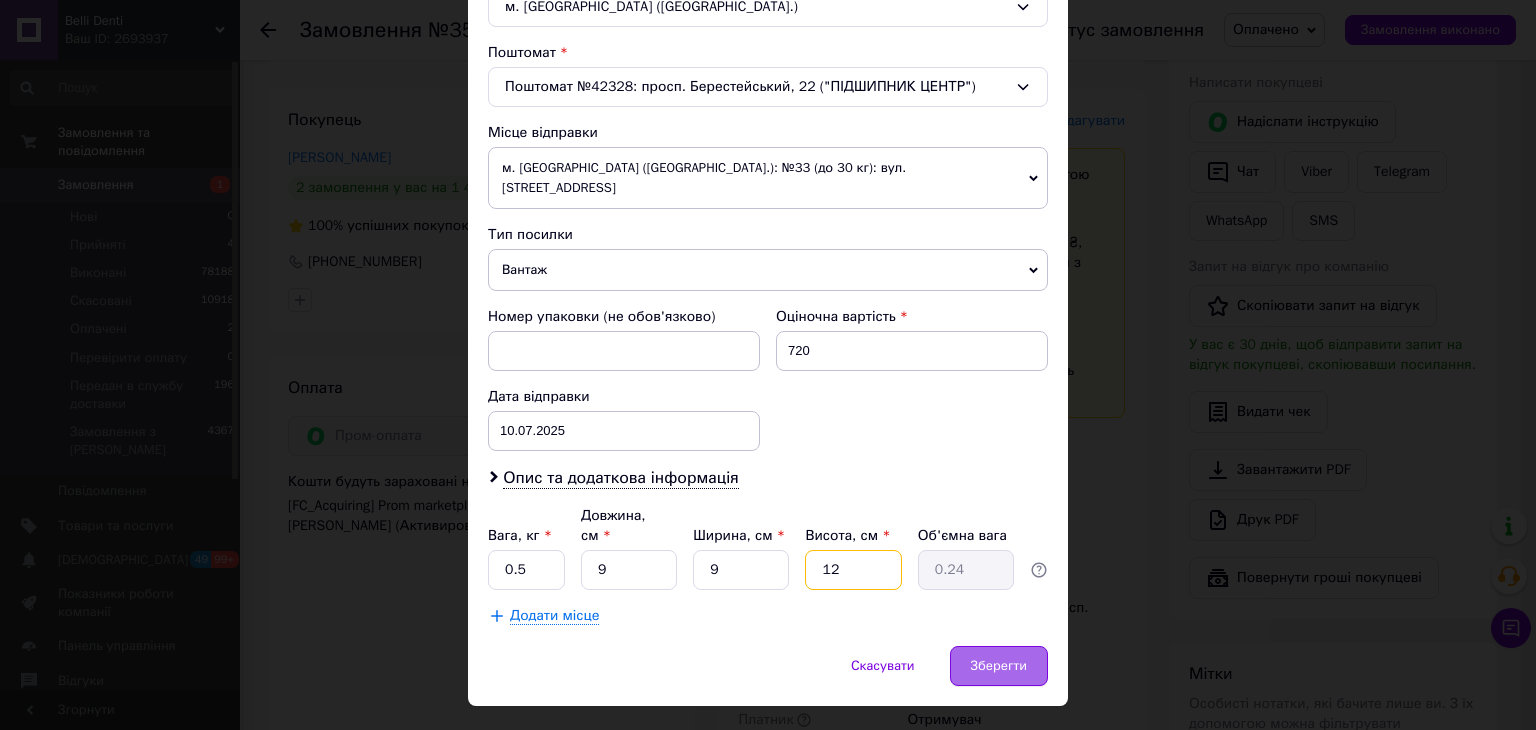 type on "9" 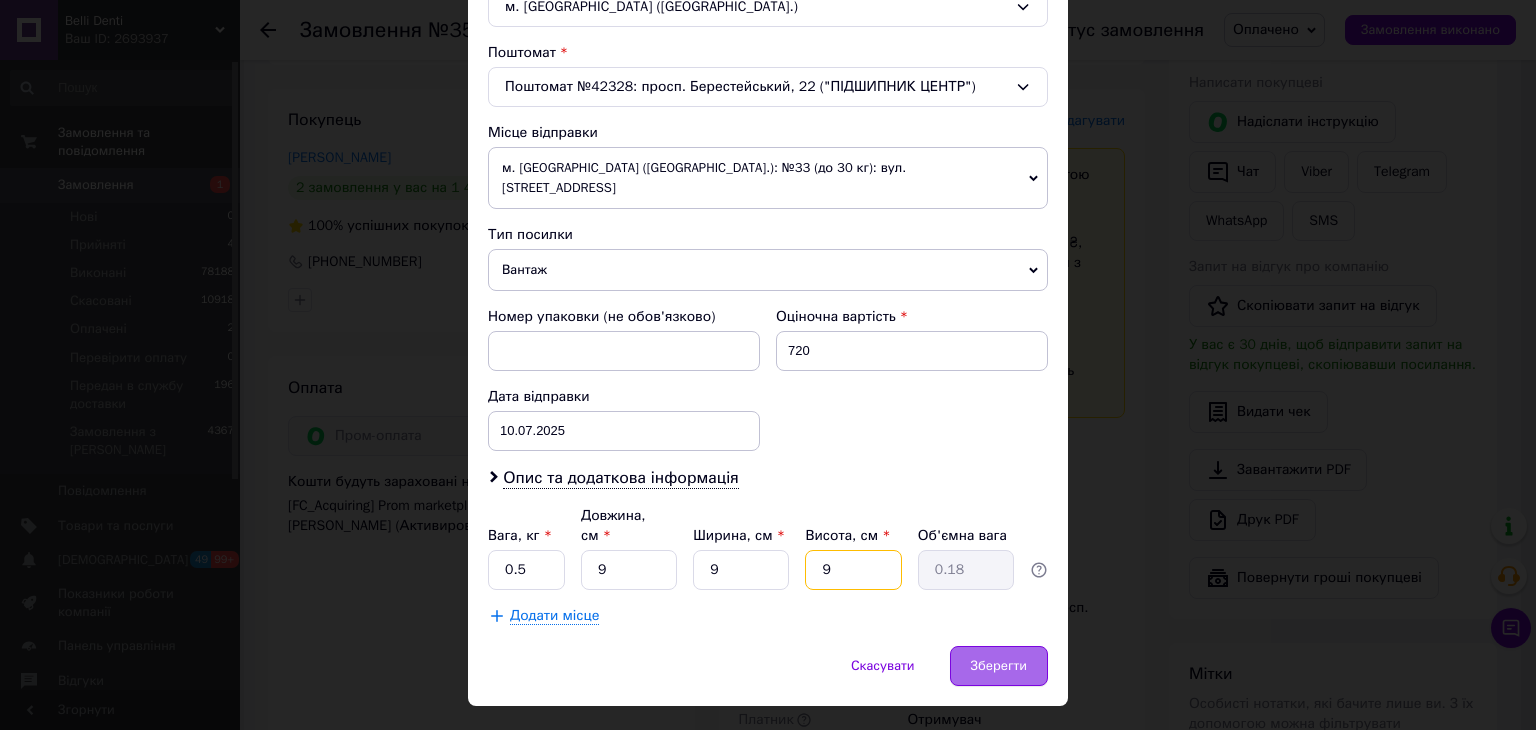 type on "9" 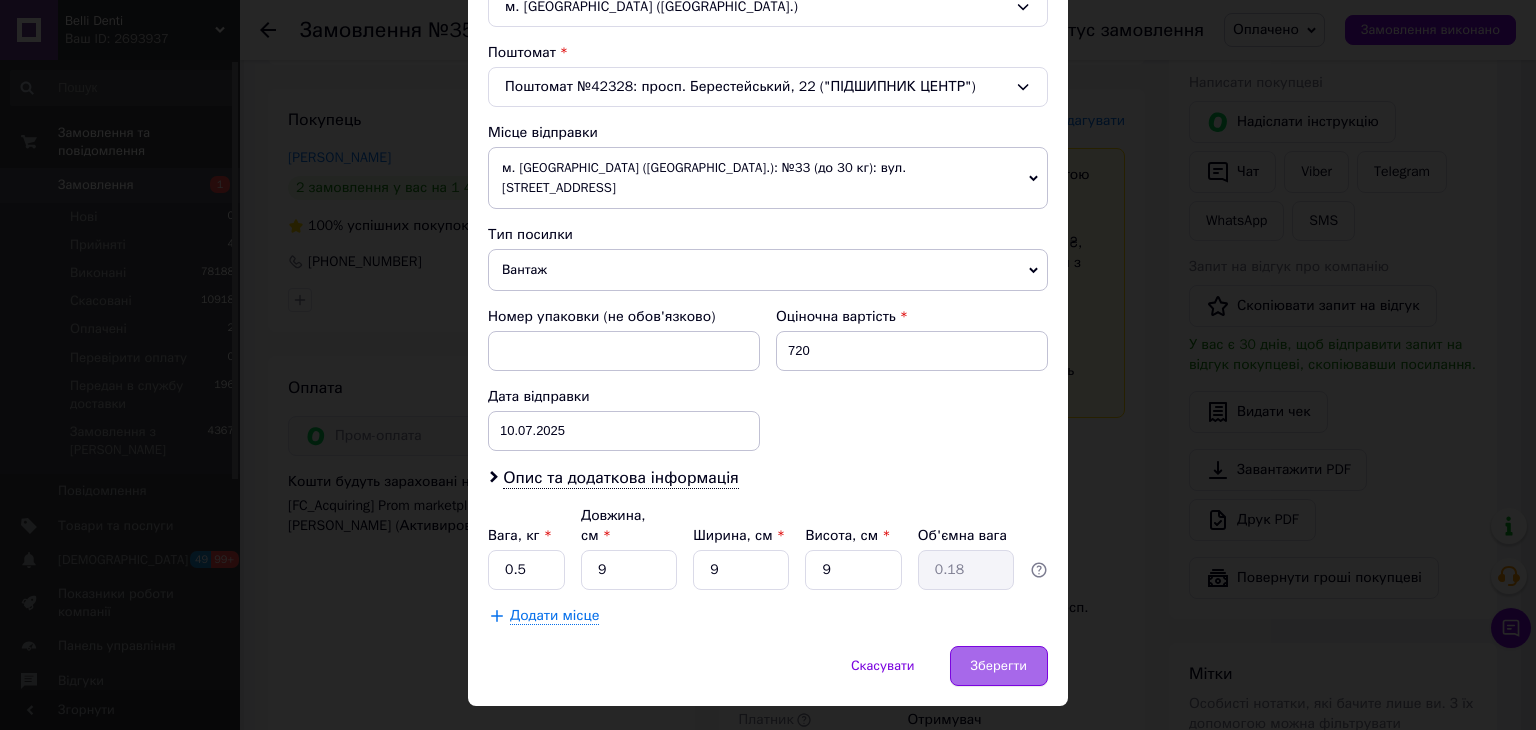 click on "Зберегти" at bounding box center [999, 666] 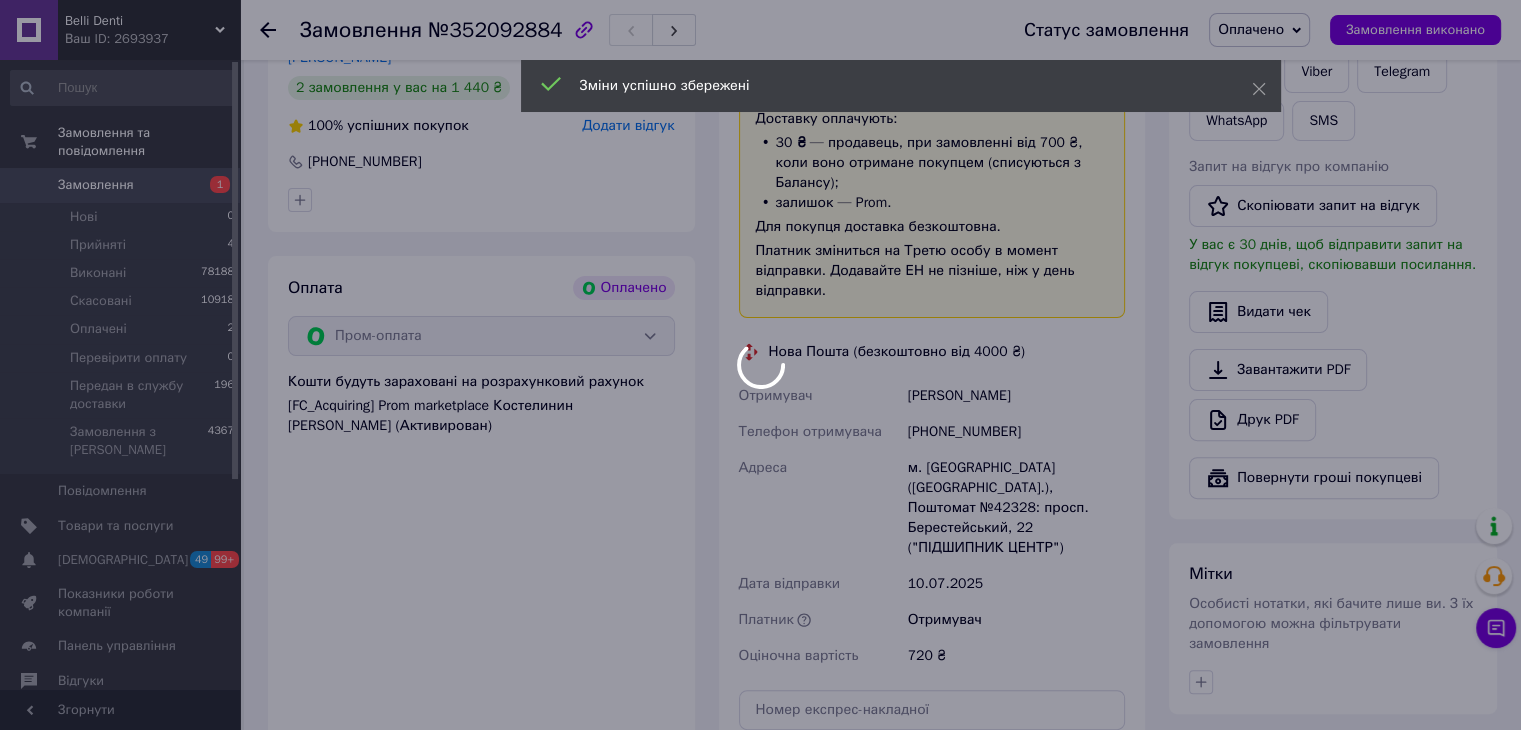 scroll, scrollTop: 712, scrollLeft: 0, axis: vertical 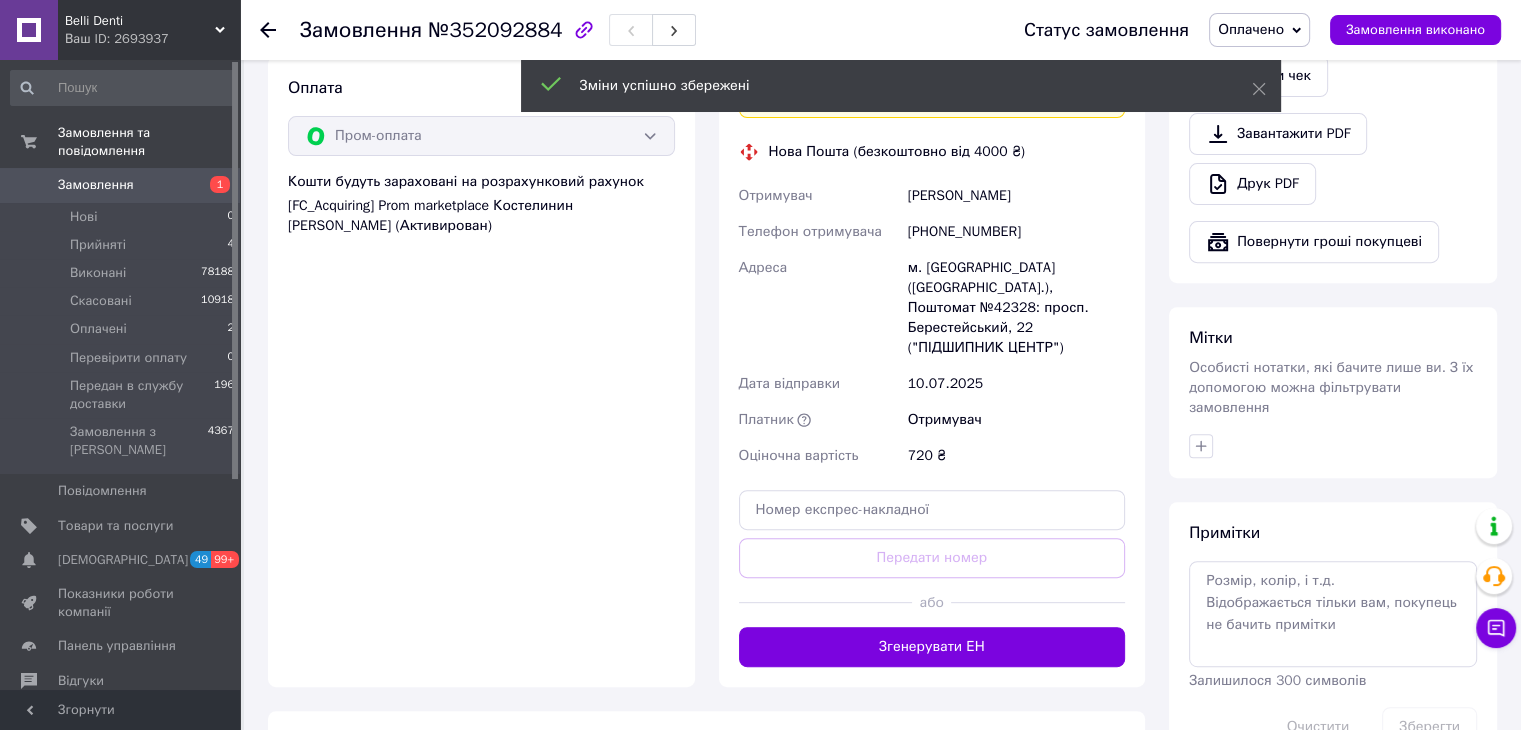 click on "Згенерувати ЕН" at bounding box center (932, 647) 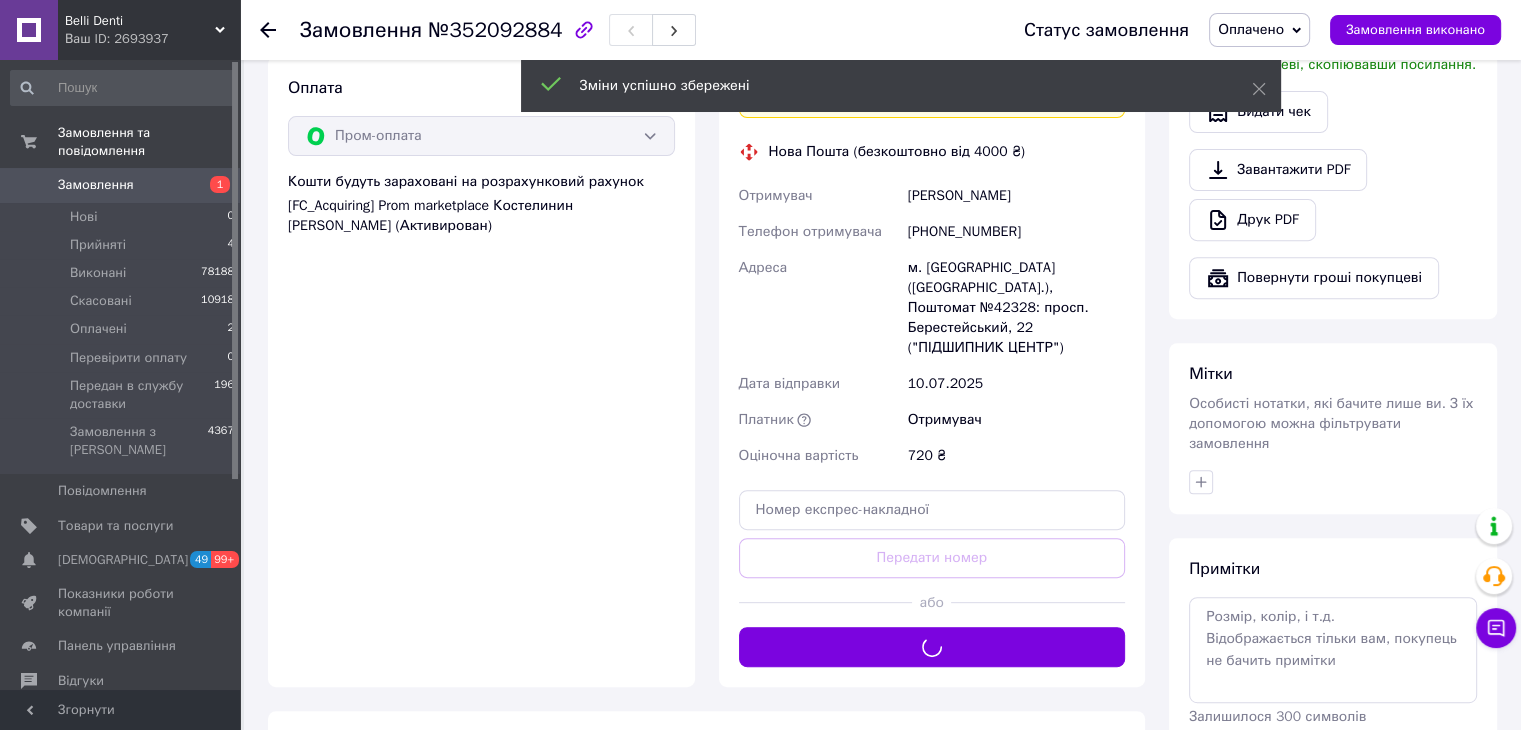 click on "Оплачено" at bounding box center (1251, 29) 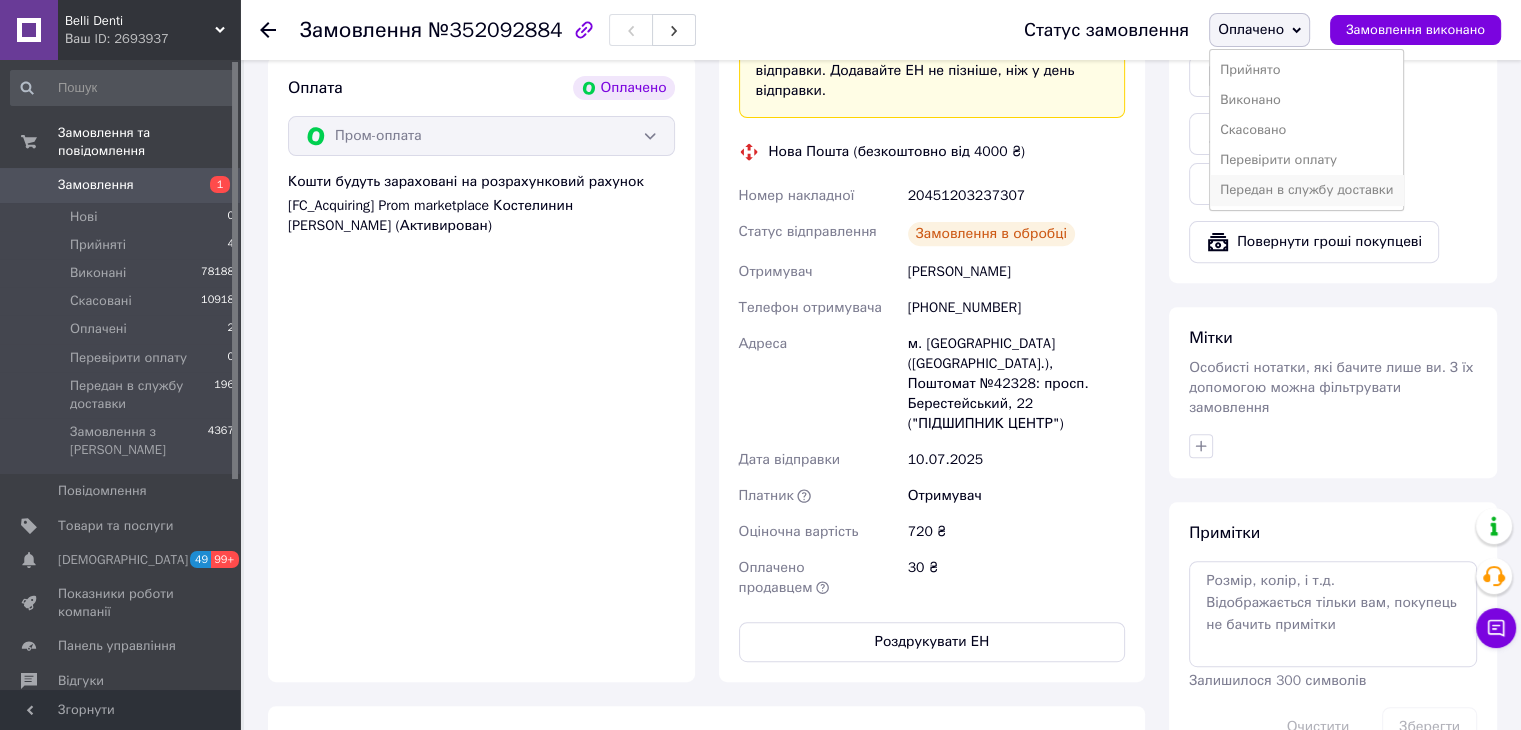 click on "Передан в службу доставки" at bounding box center [1306, 190] 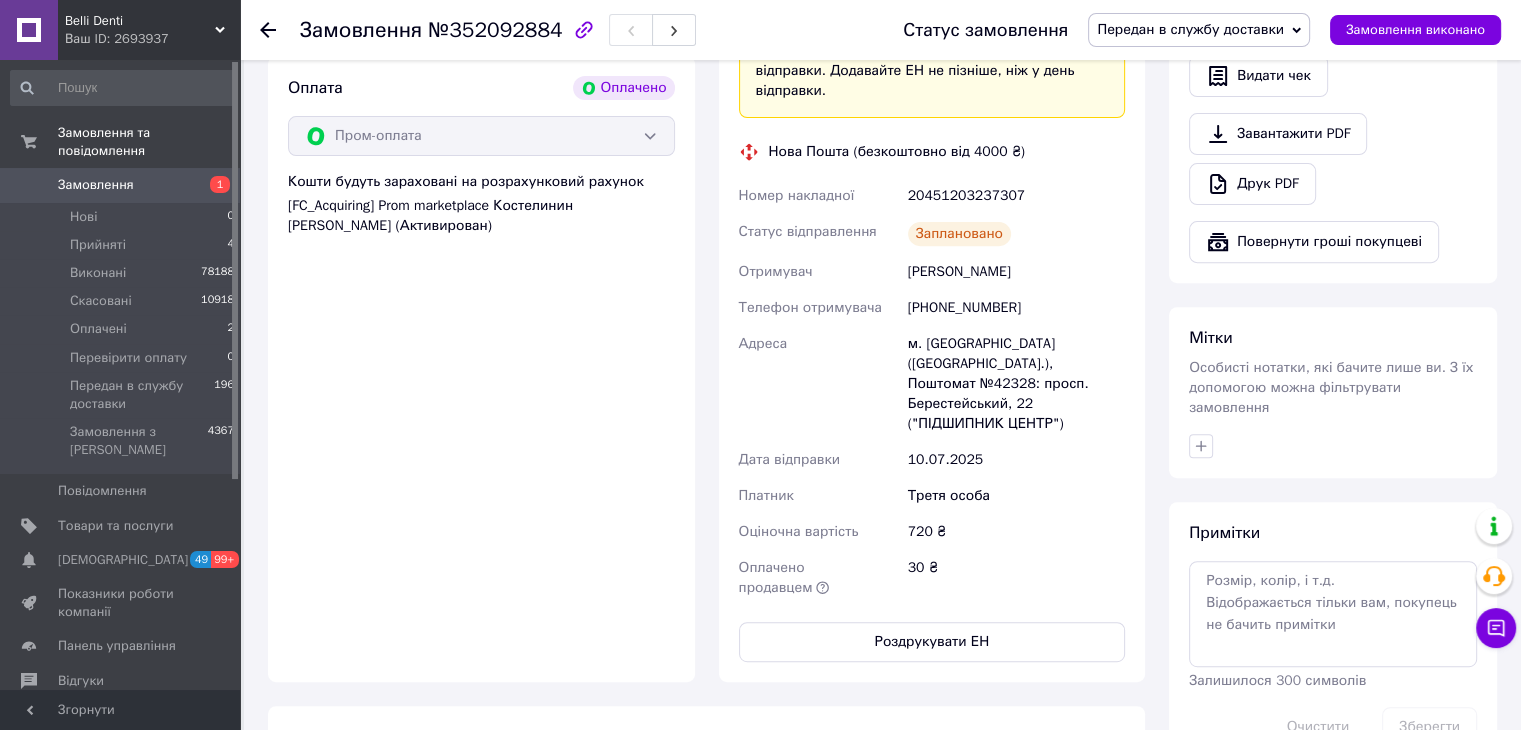 click 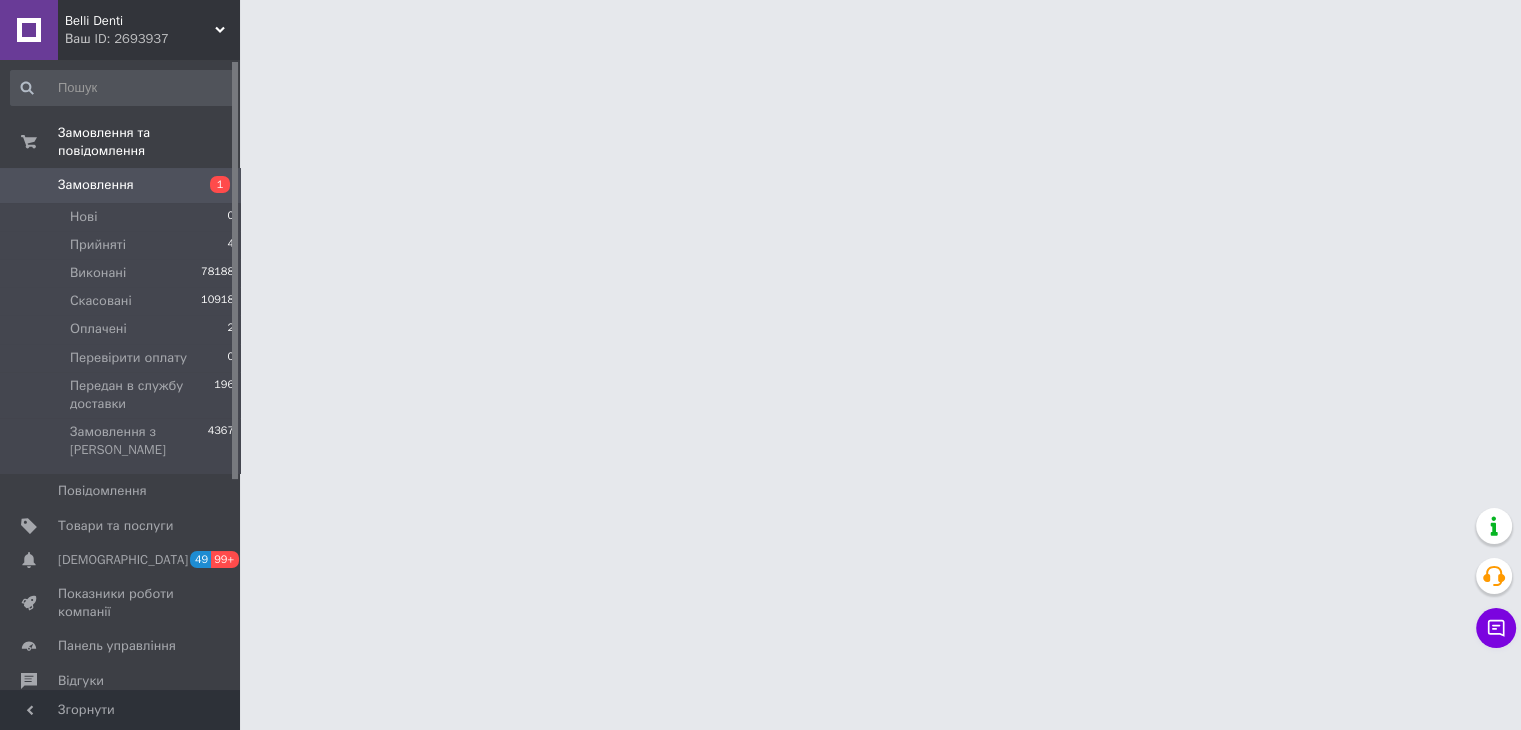 scroll, scrollTop: 0, scrollLeft: 0, axis: both 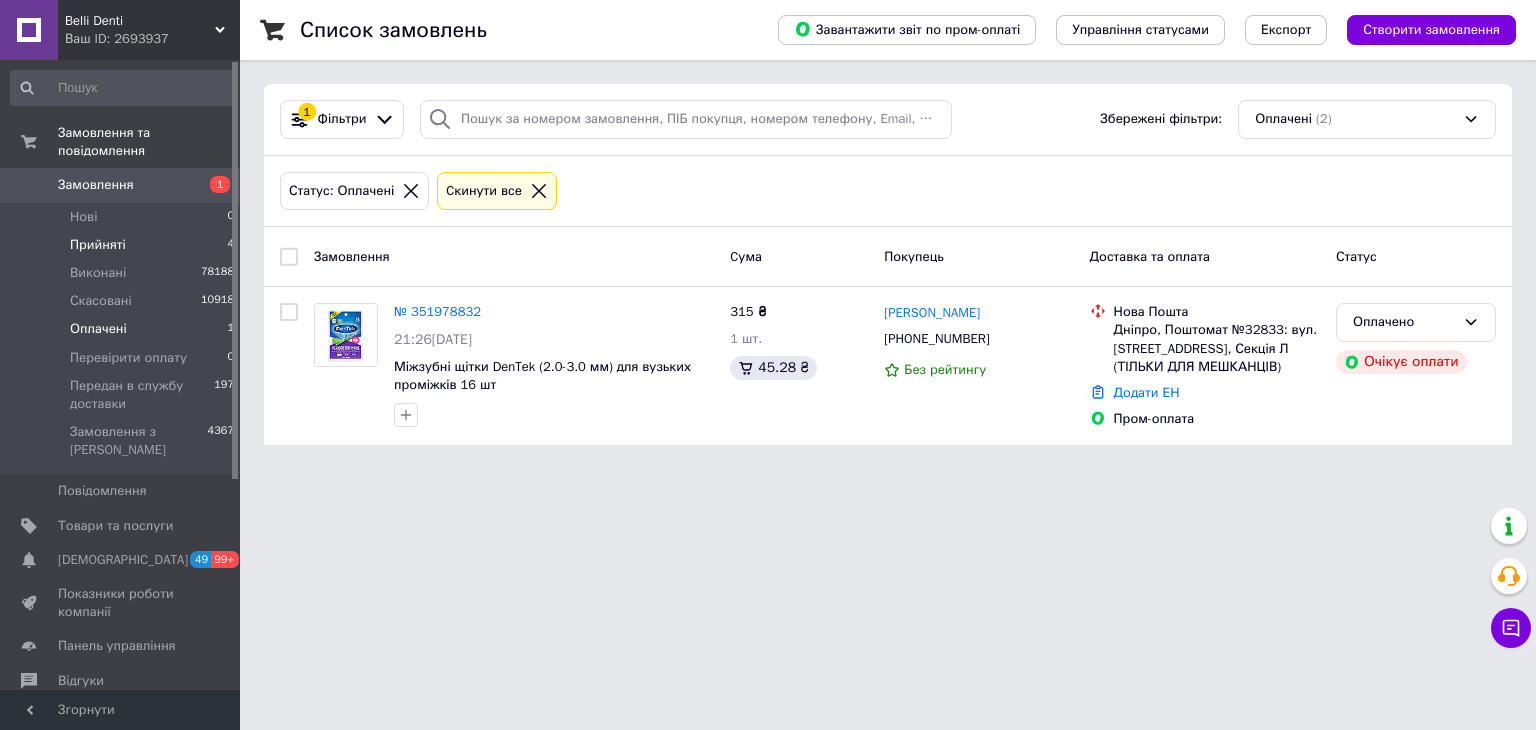 click on "Прийняті 4" at bounding box center [123, 245] 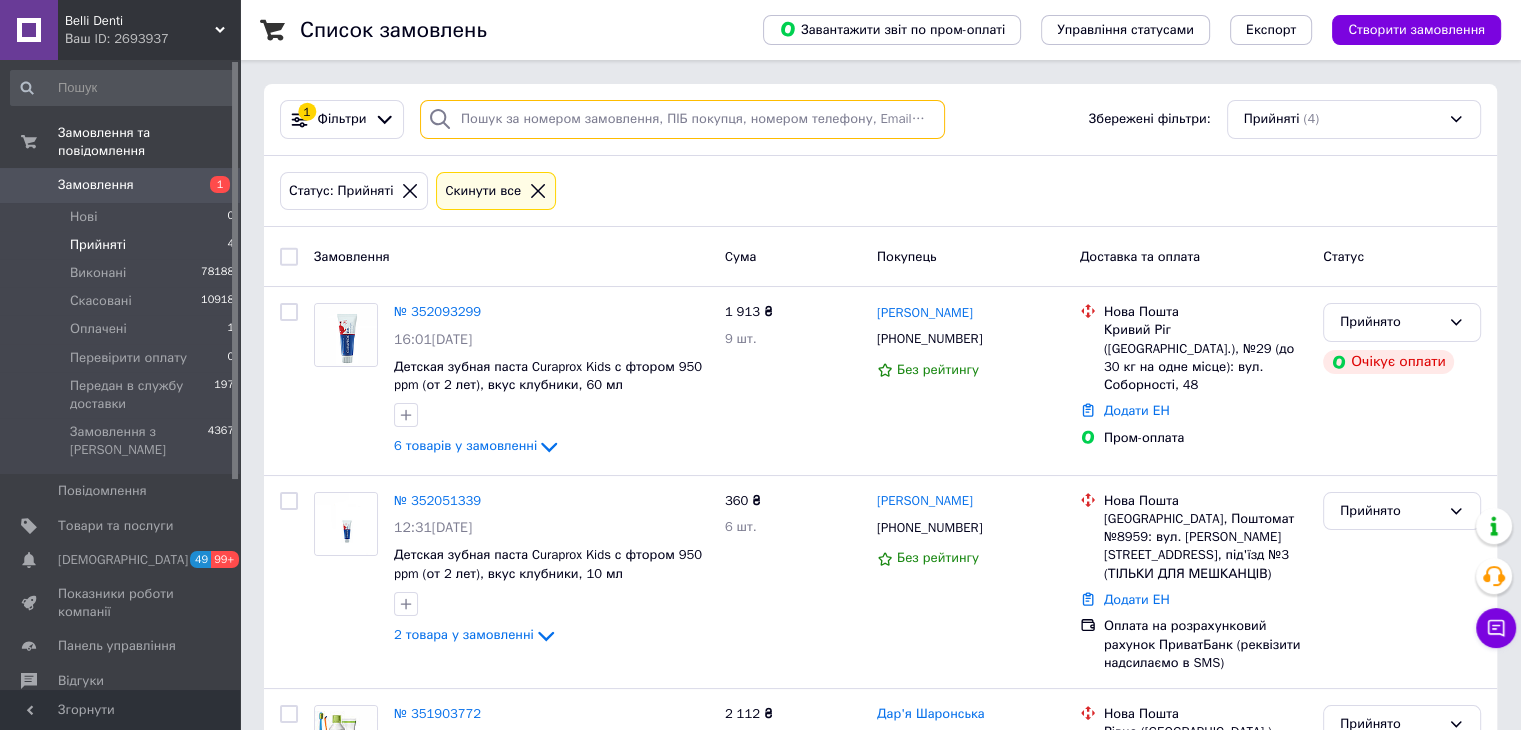 click at bounding box center [682, 119] 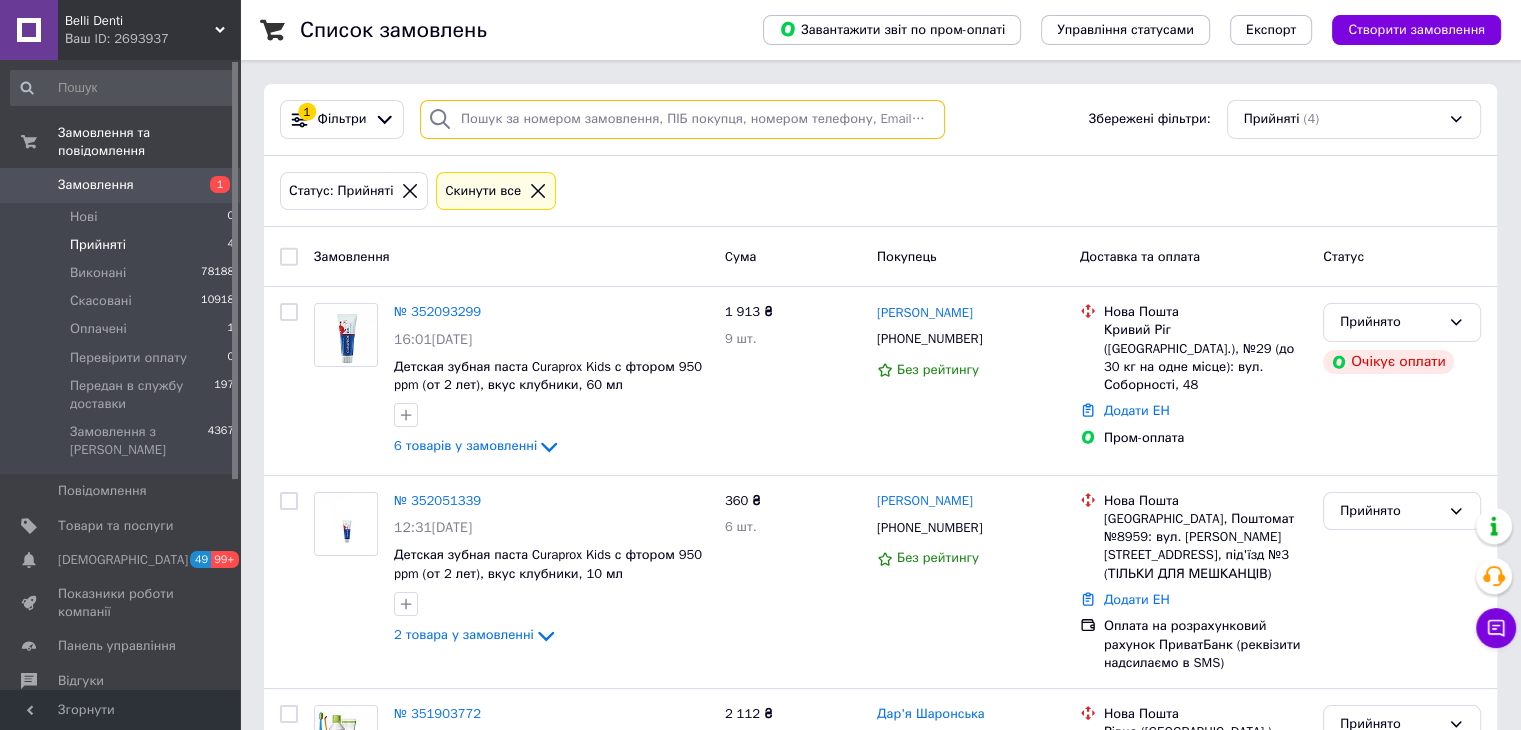 click at bounding box center [682, 119] 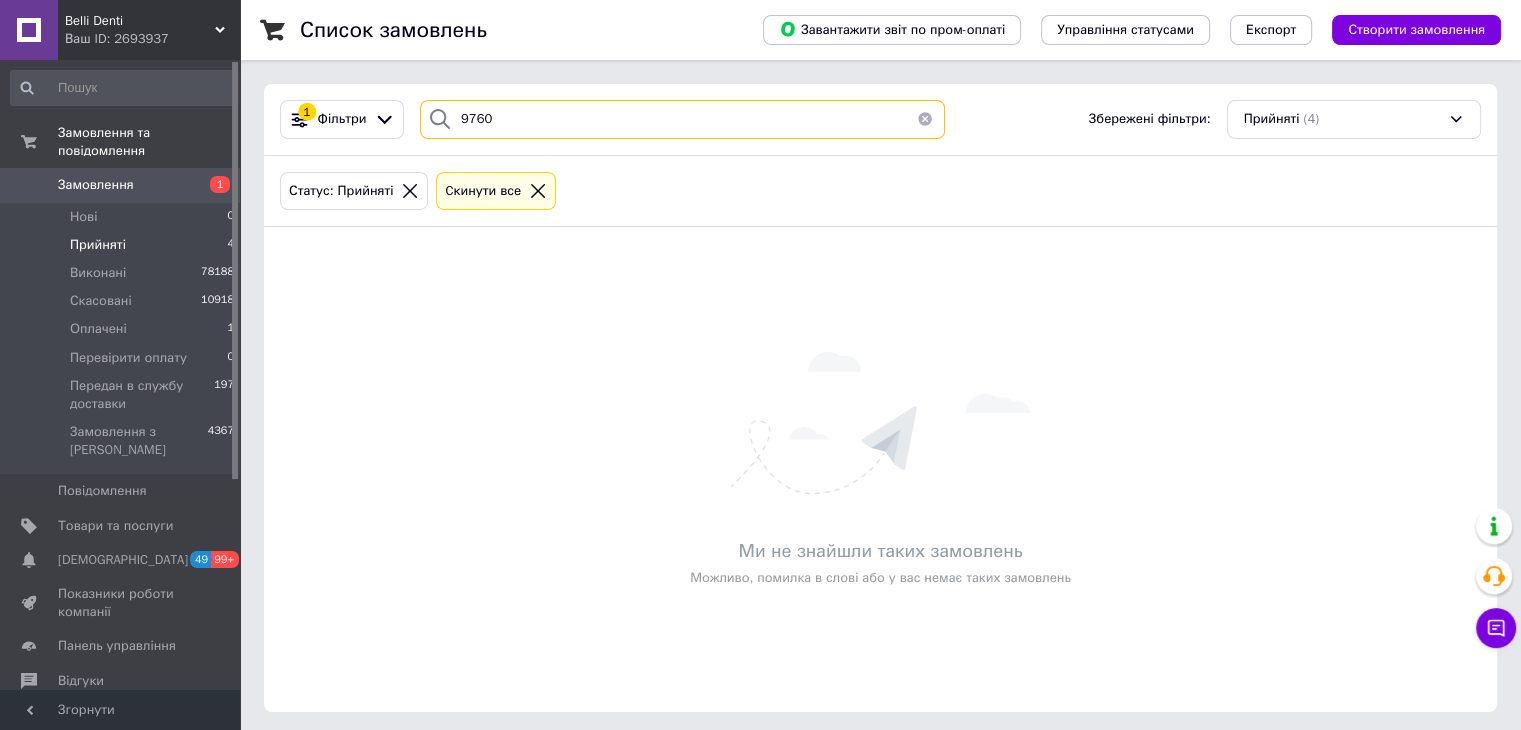 type on "9760" 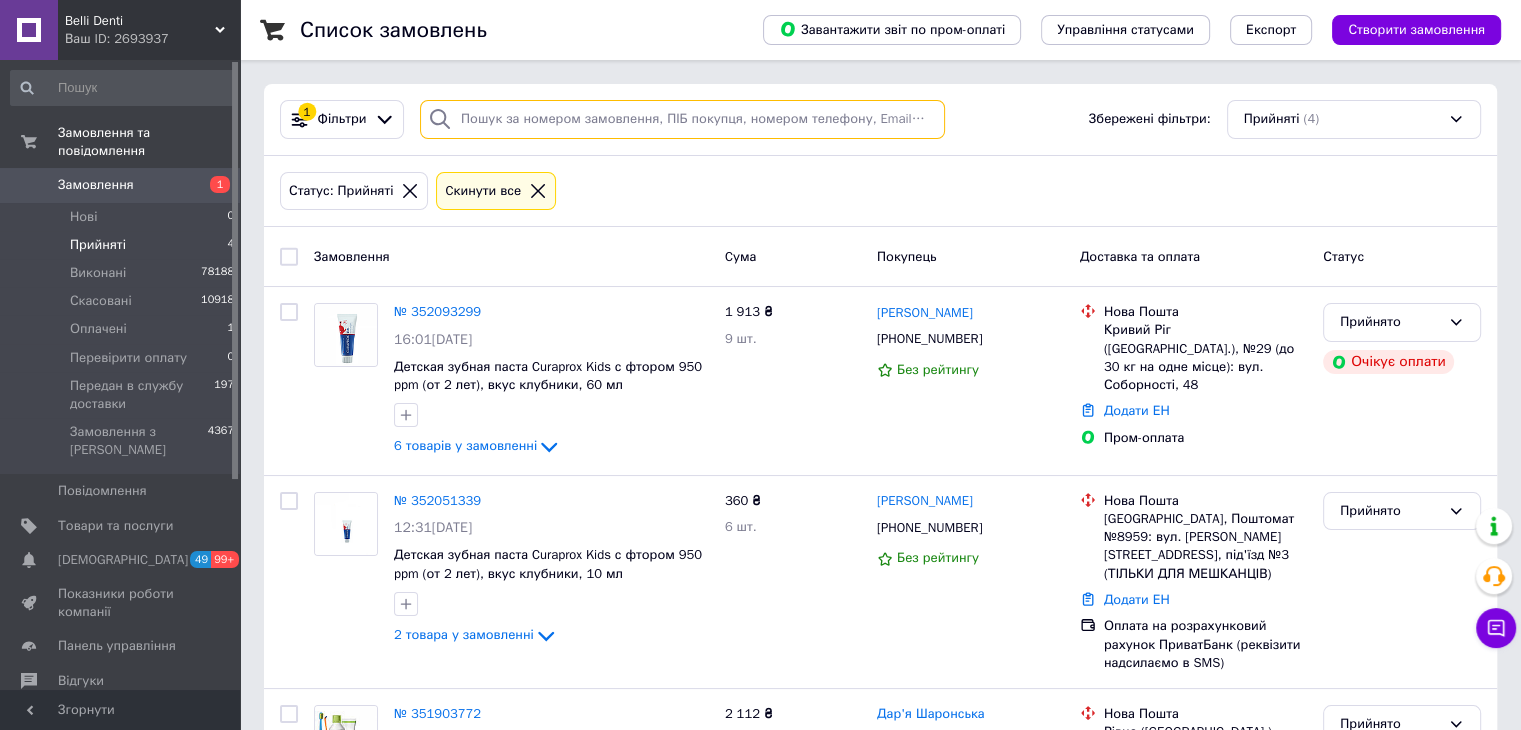 type 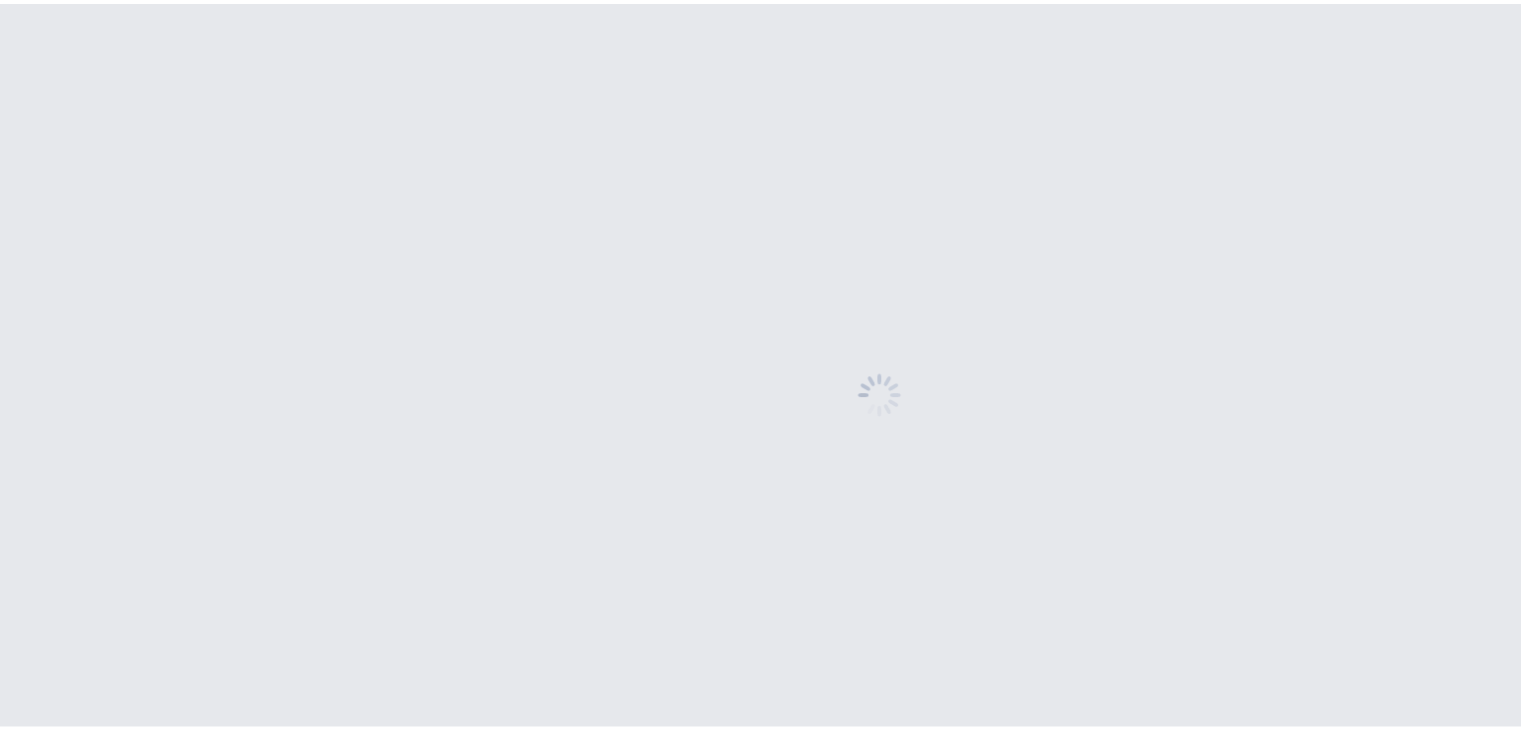 scroll, scrollTop: 0, scrollLeft: 0, axis: both 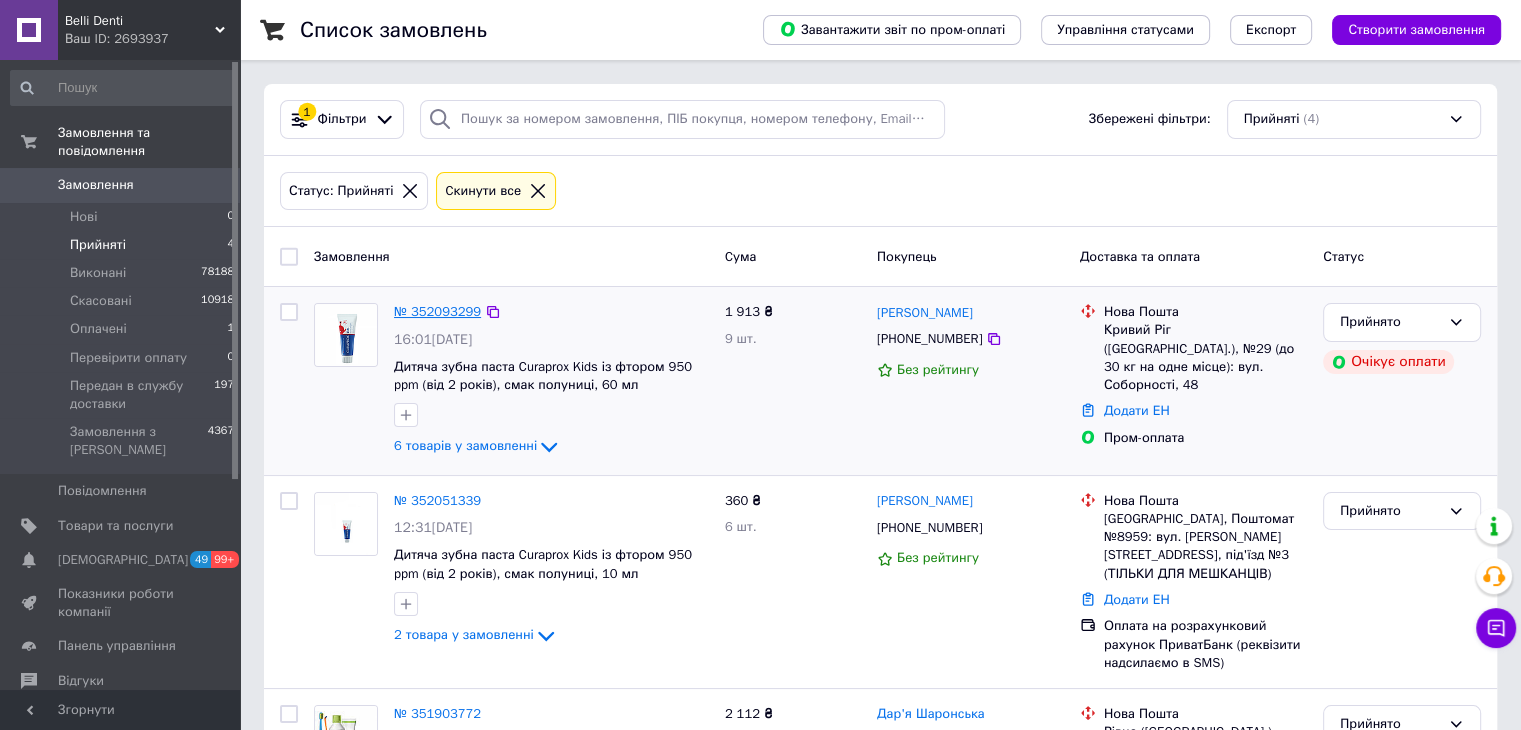 click on "№ 352093299" at bounding box center (437, 311) 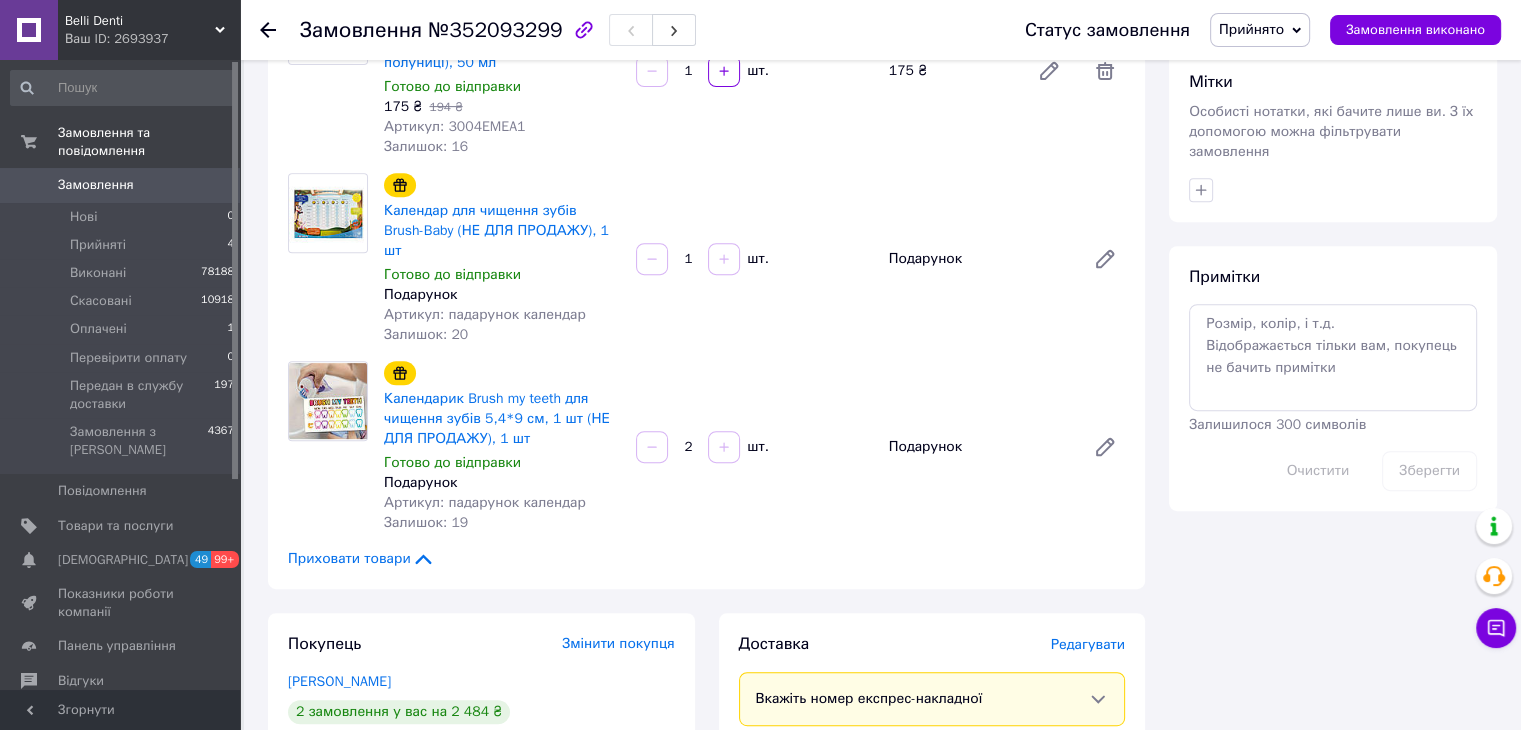 scroll, scrollTop: 702, scrollLeft: 0, axis: vertical 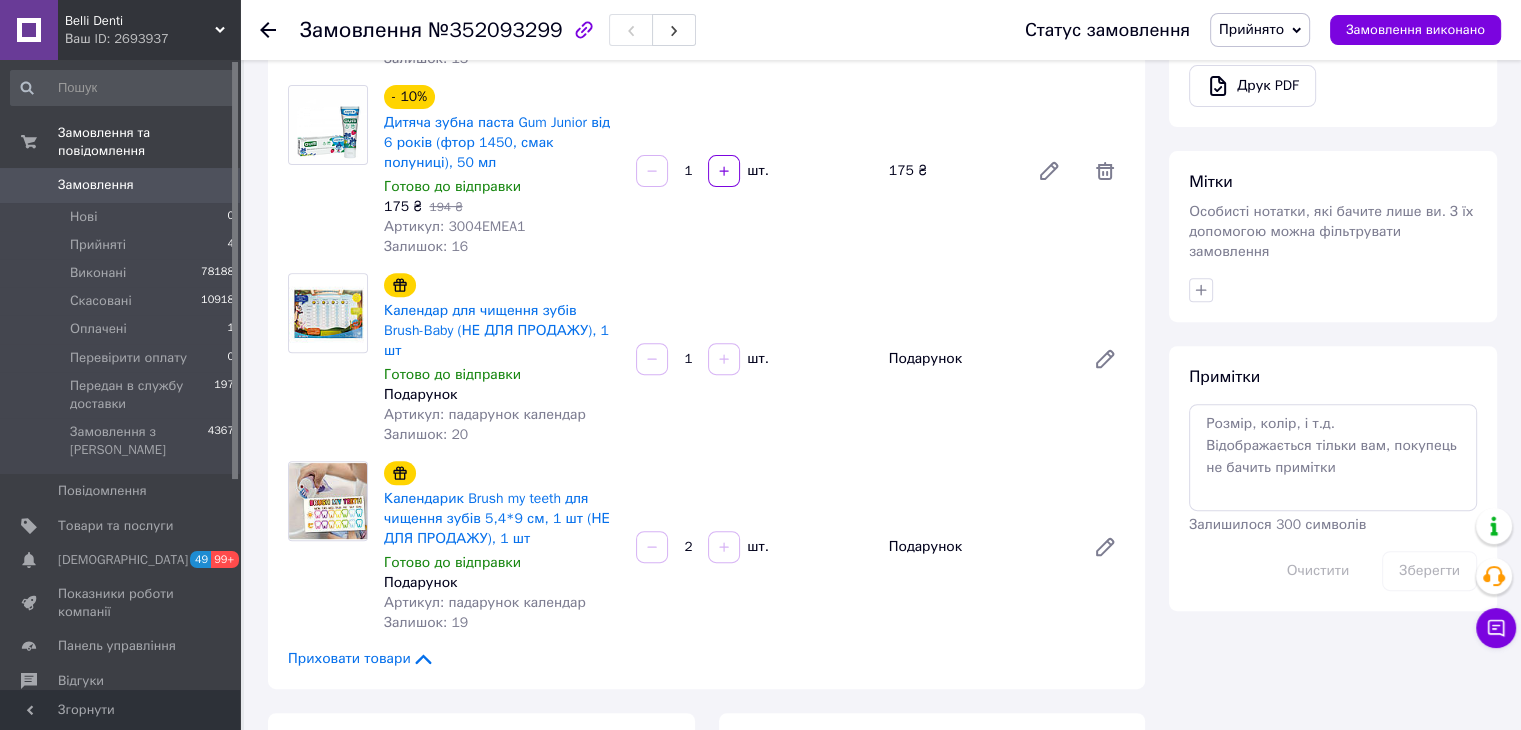 click 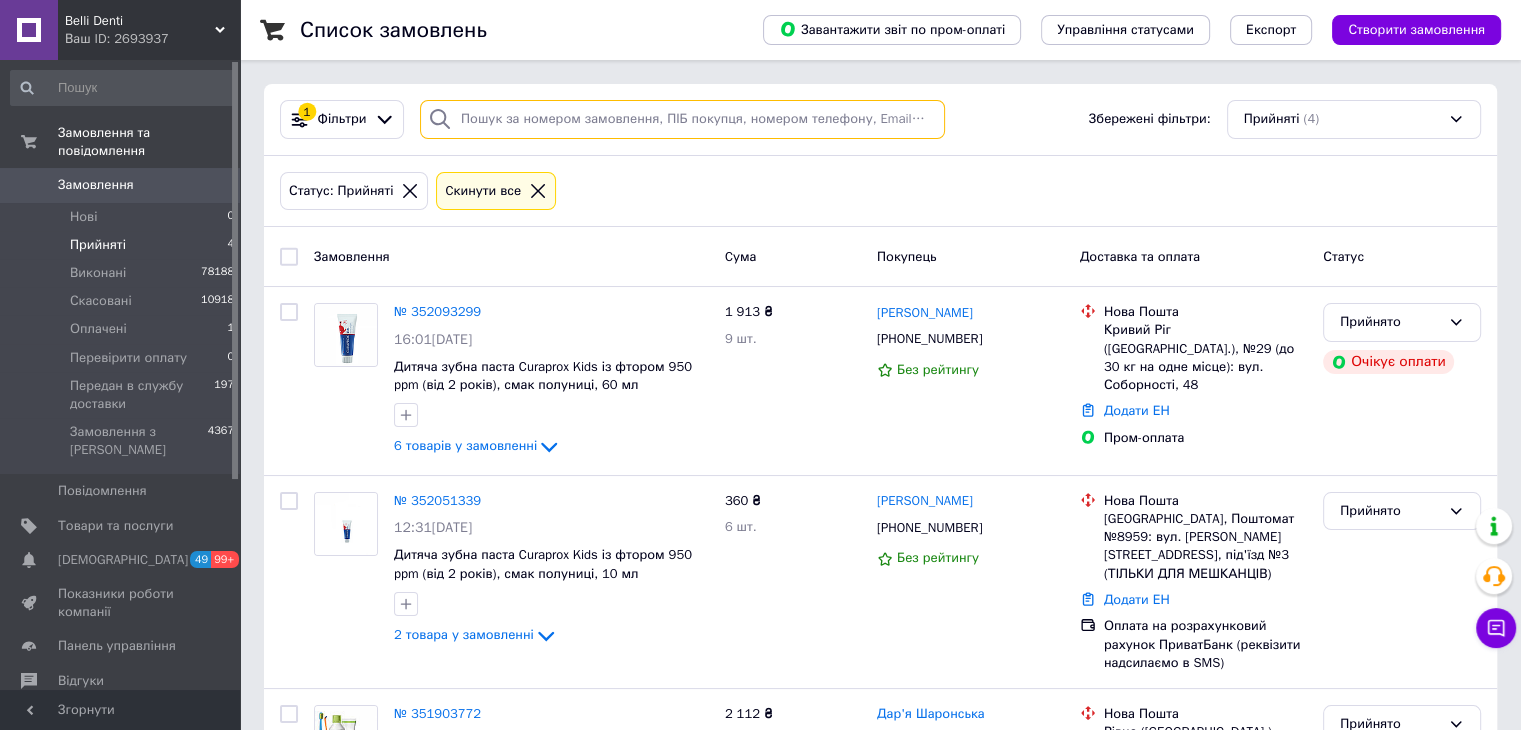 click at bounding box center (682, 119) 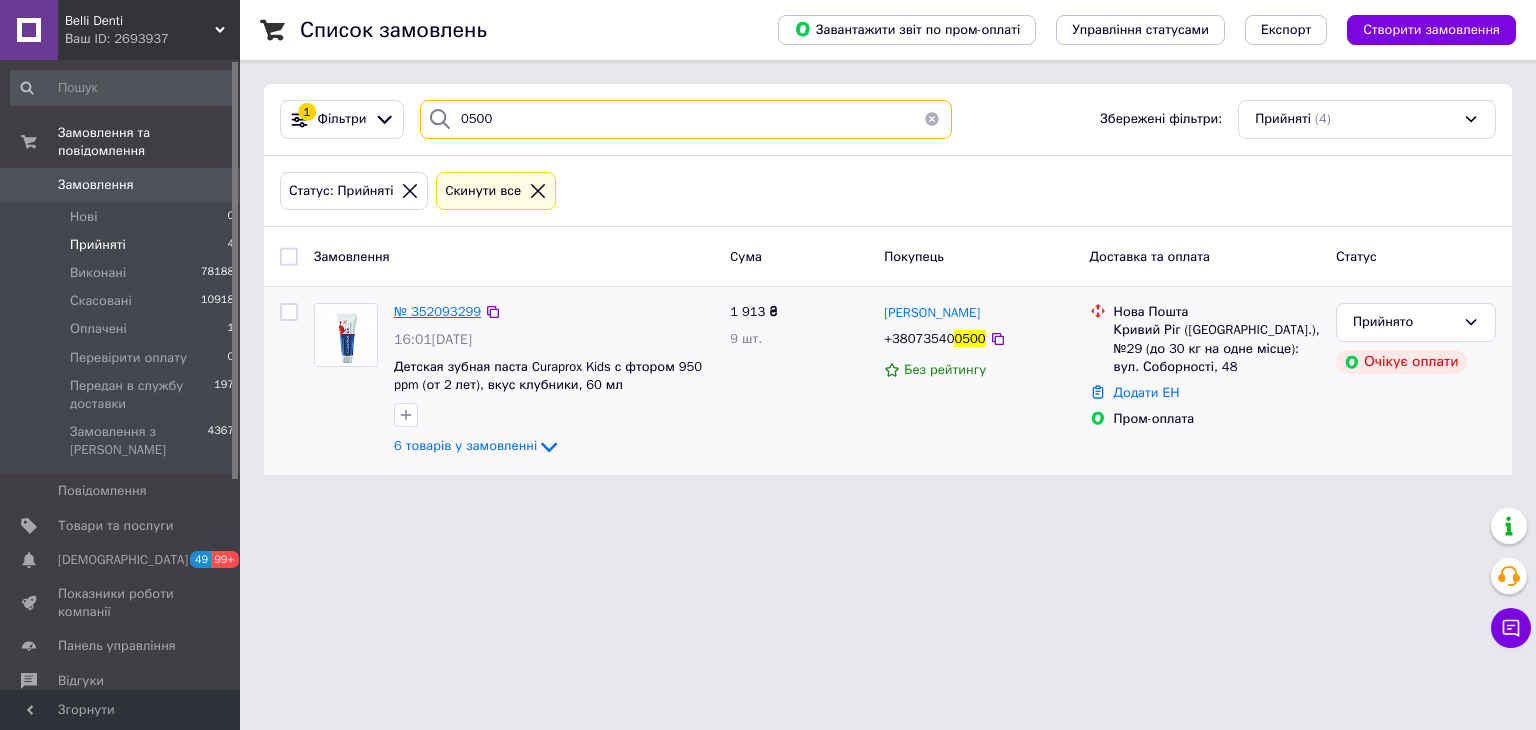type on "0500" 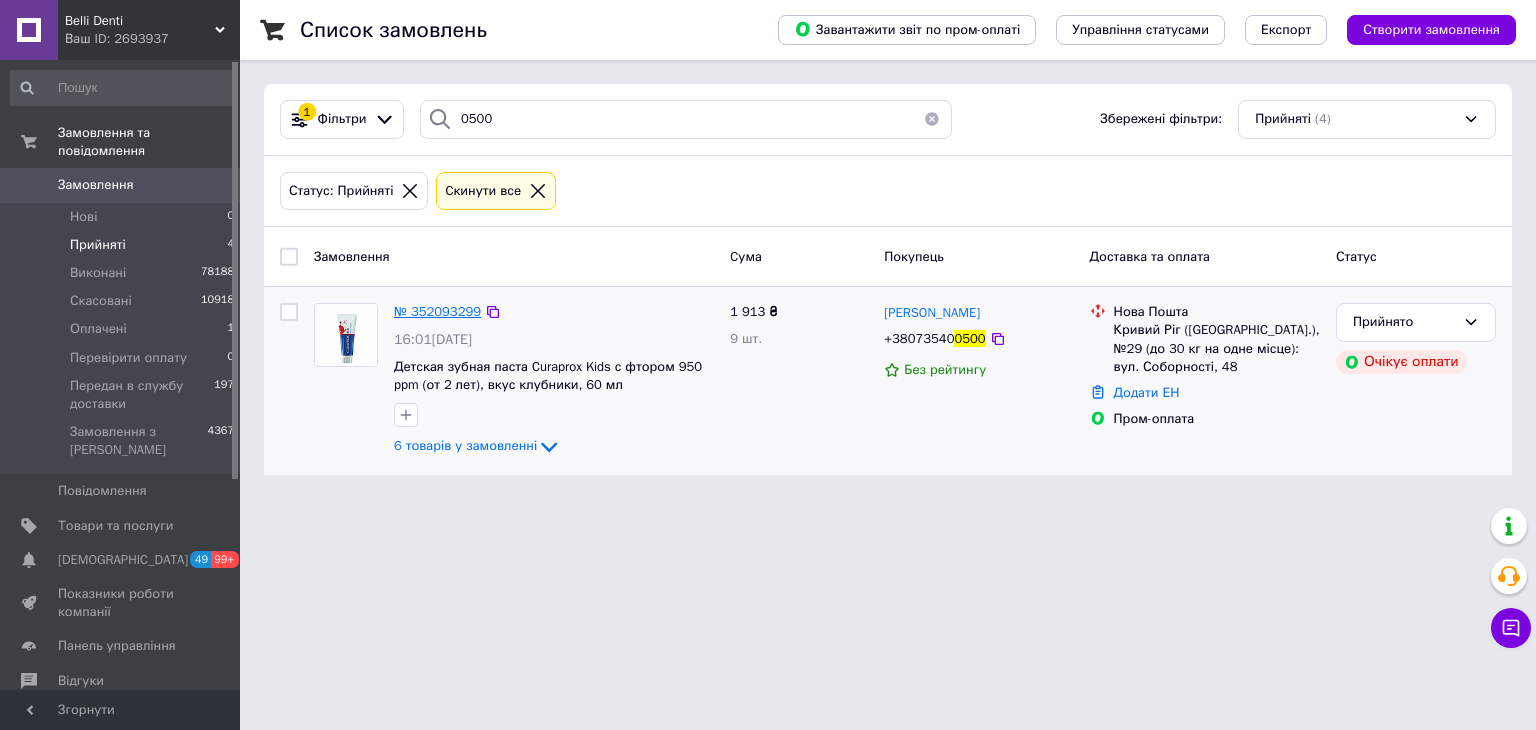 click on "№ 352093299" at bounding box center [437, 311] 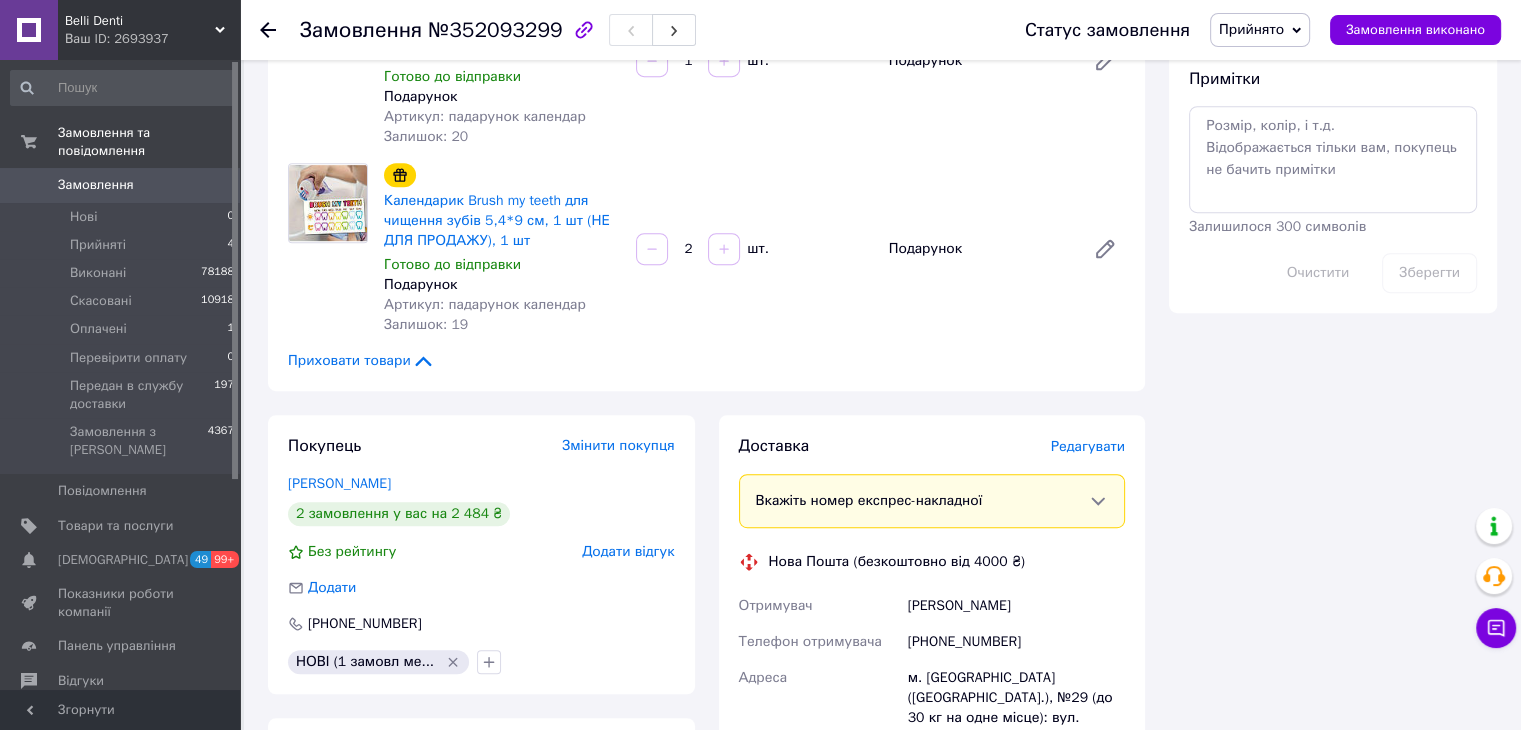 scroll, scrollTop: 1200, scrollLeft: 0, axis: vertical 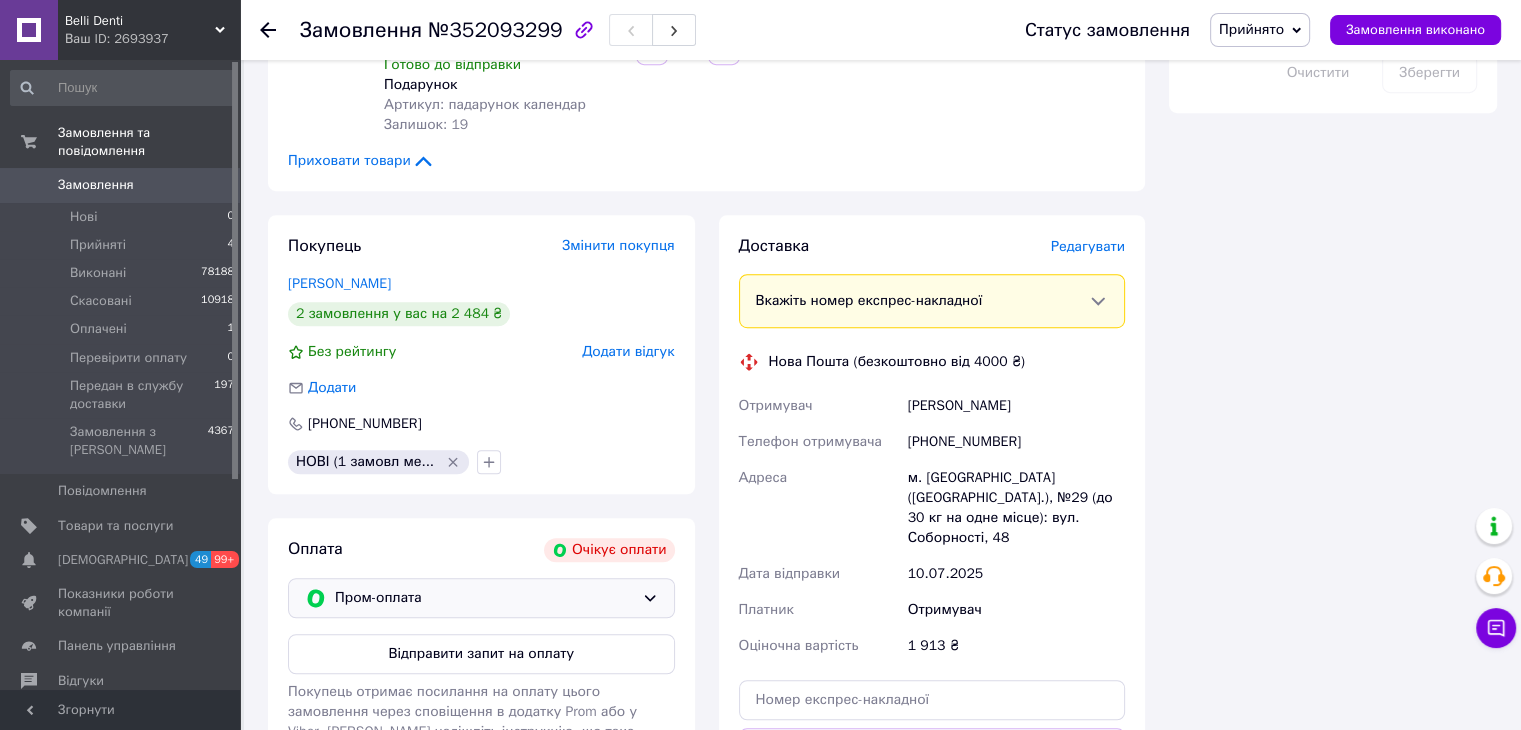 click on "Пром-оплата" at bounding box center (481, 598) 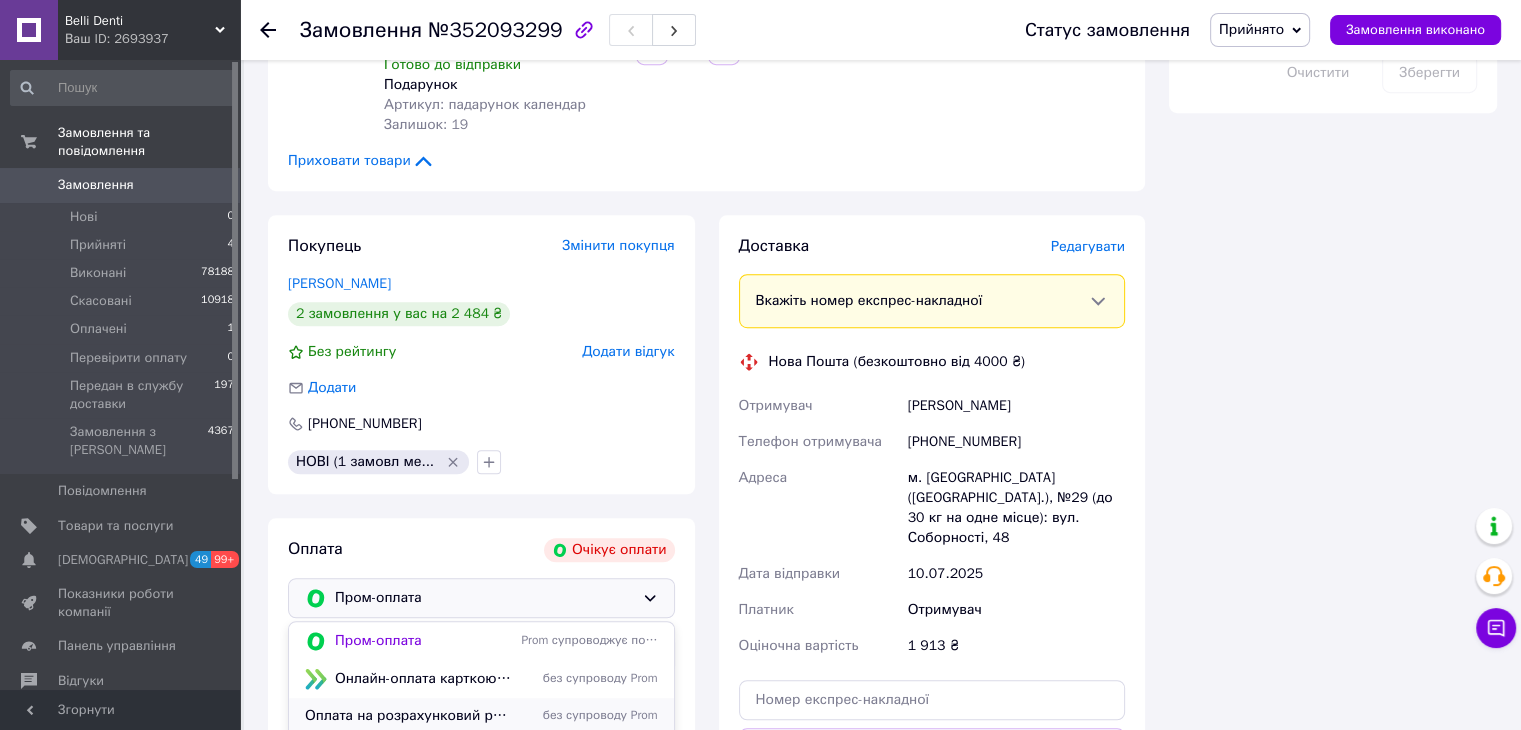 click on "Оплата на розрахунковий рахунок ПриватБанк (реквізити надсилаємо в SMS)" at bounding box center (409, 716) 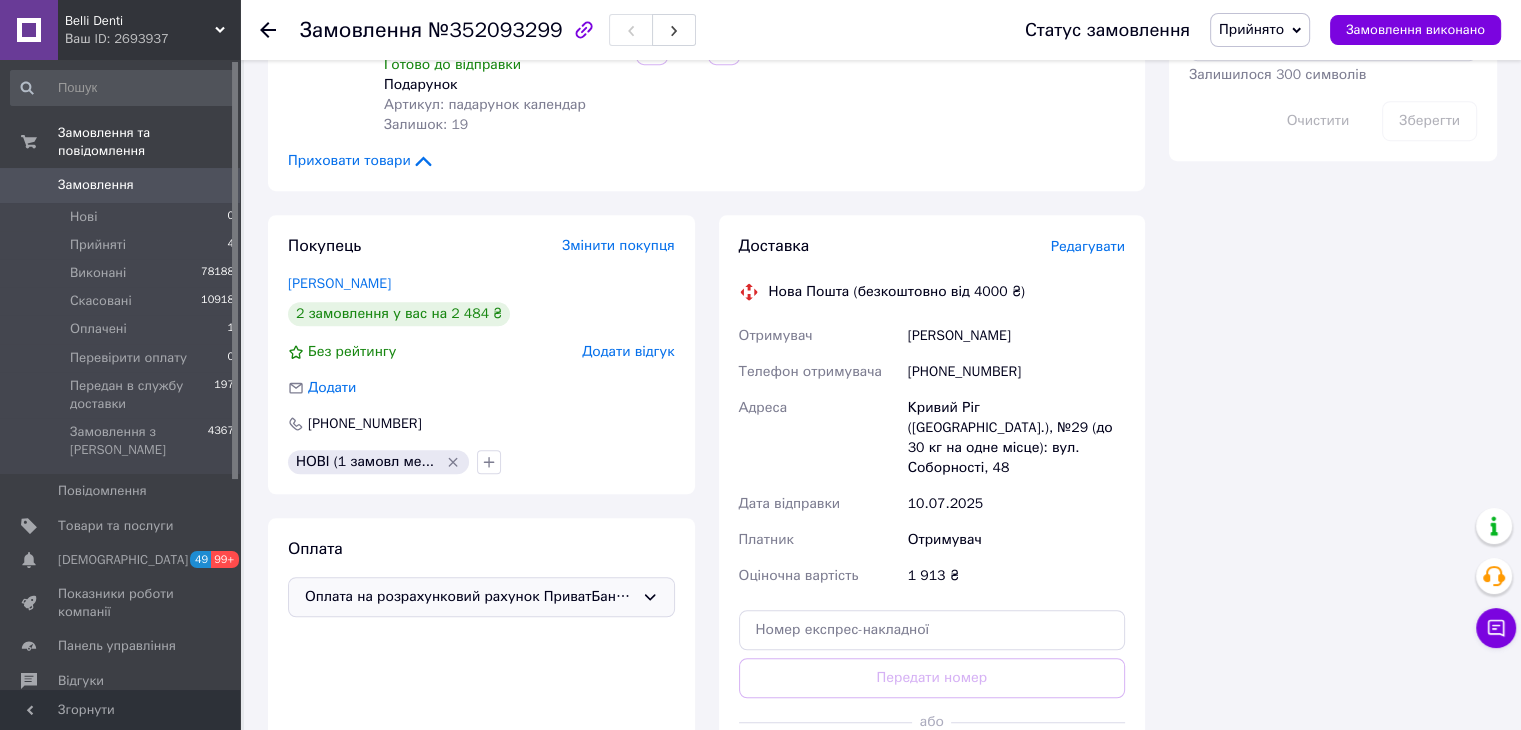 click on "Прийнято" at bounding box center [1251, 29] 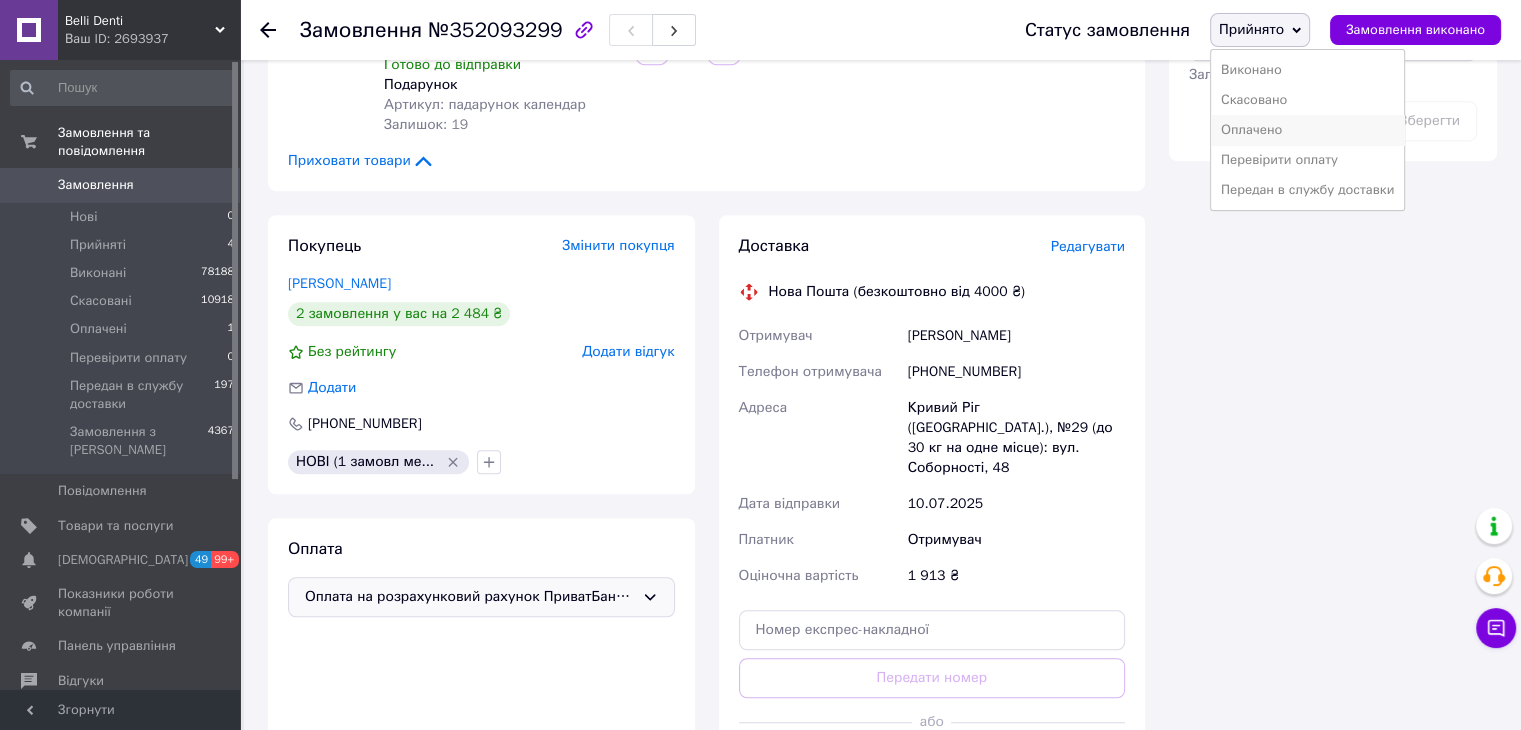 click on "Оплачено" at bounding box center [1307, 130] 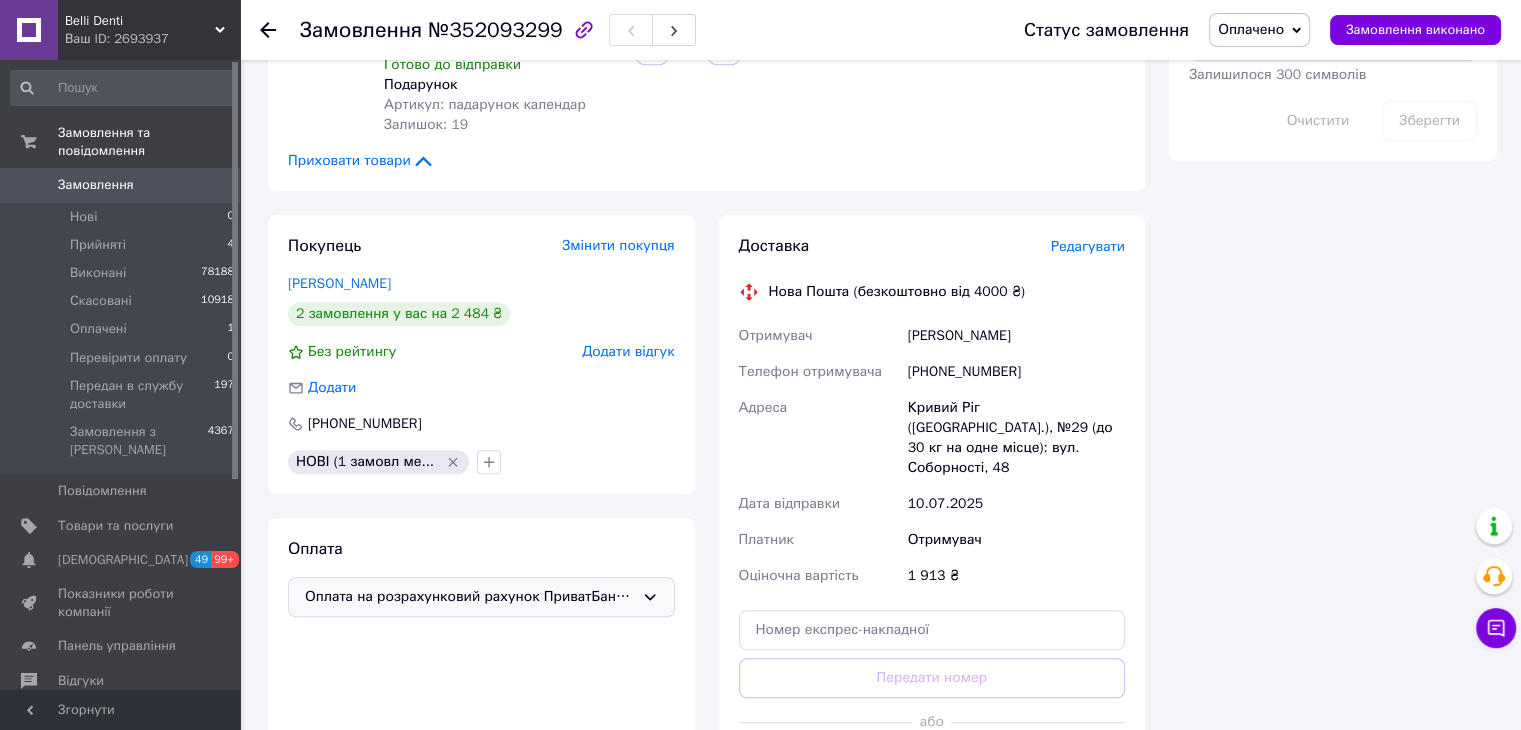 click 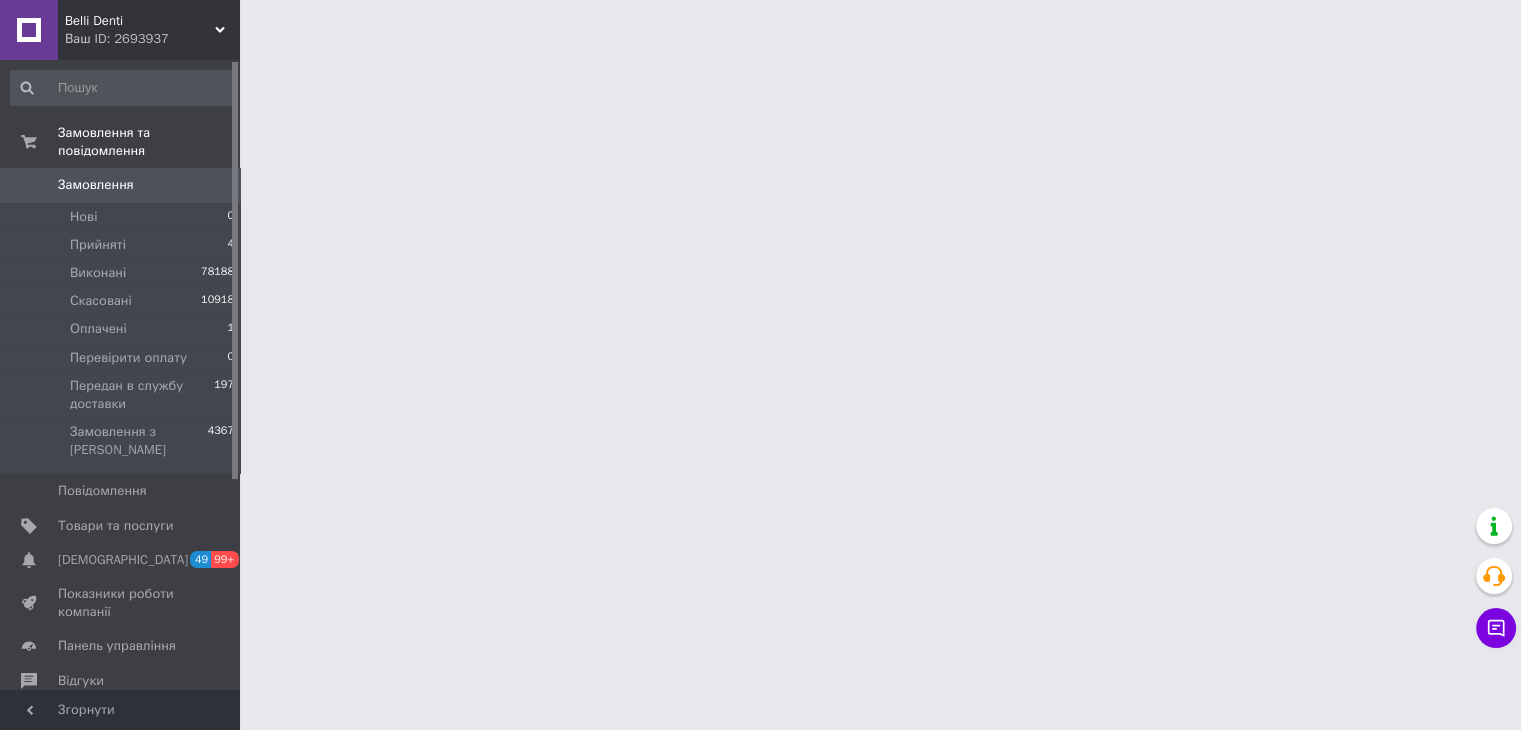 scroll, scrollTop: 0, scrollLeft: 0, axis: both 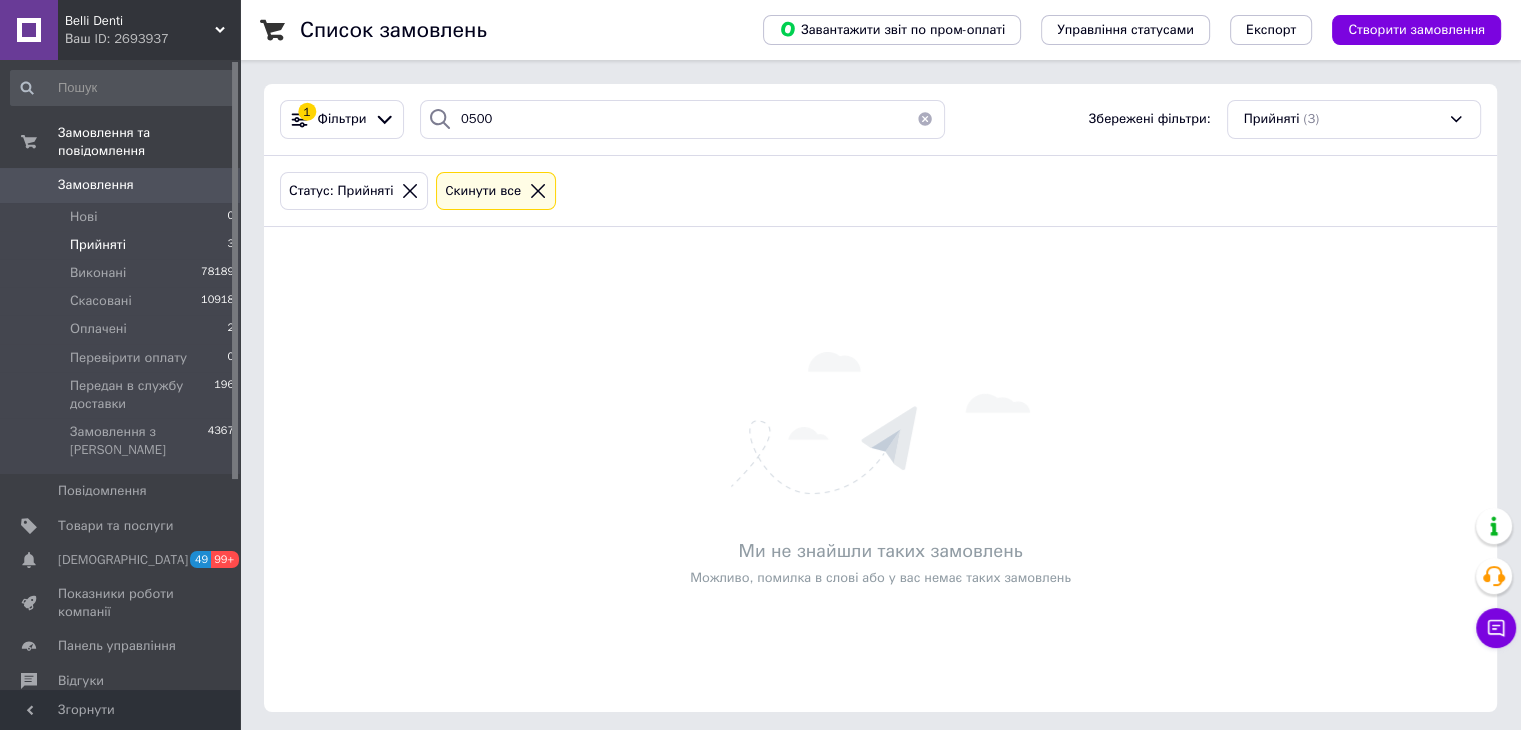 click on "Прийняті 3" at bounding box center (123, 245) 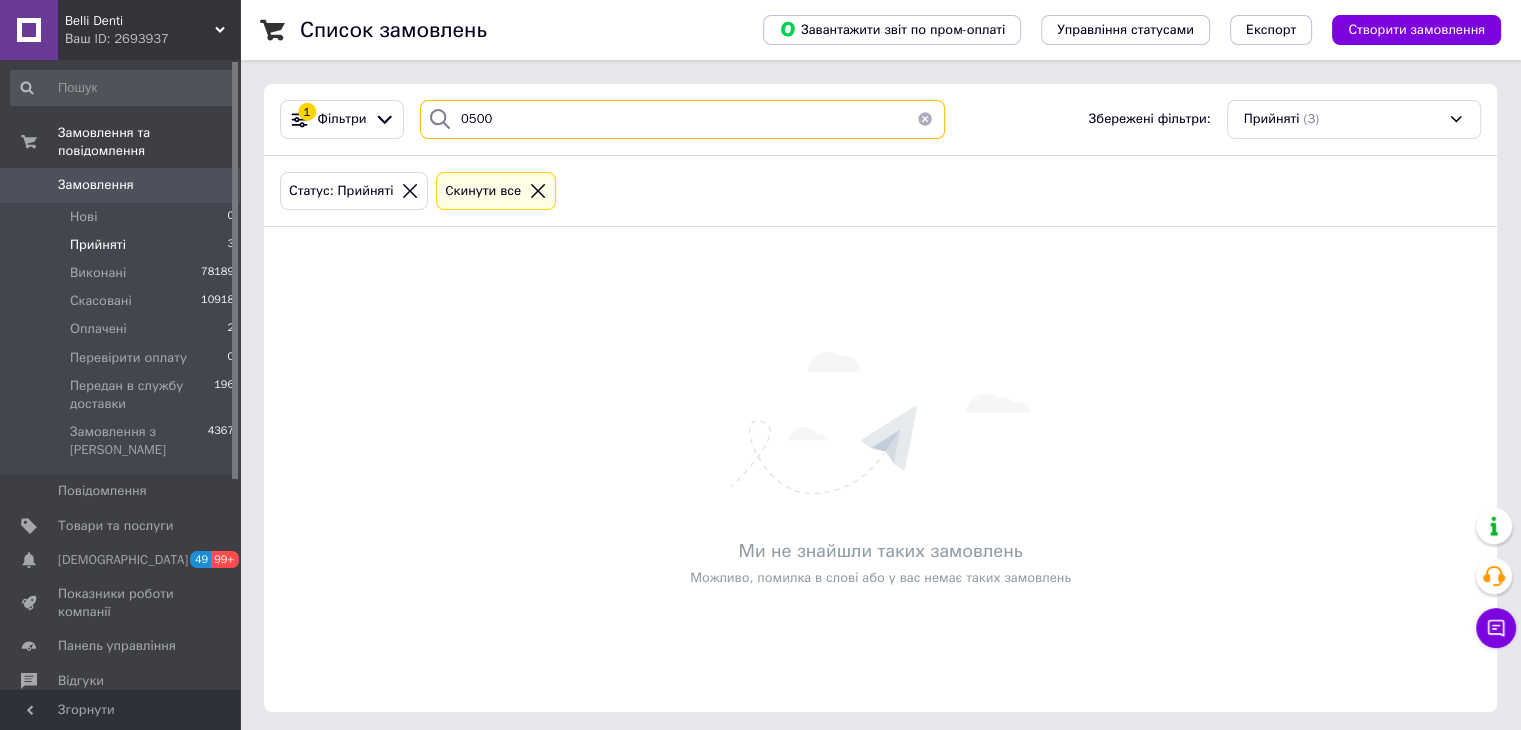 click on "0500" at bounding box center (682, 119) 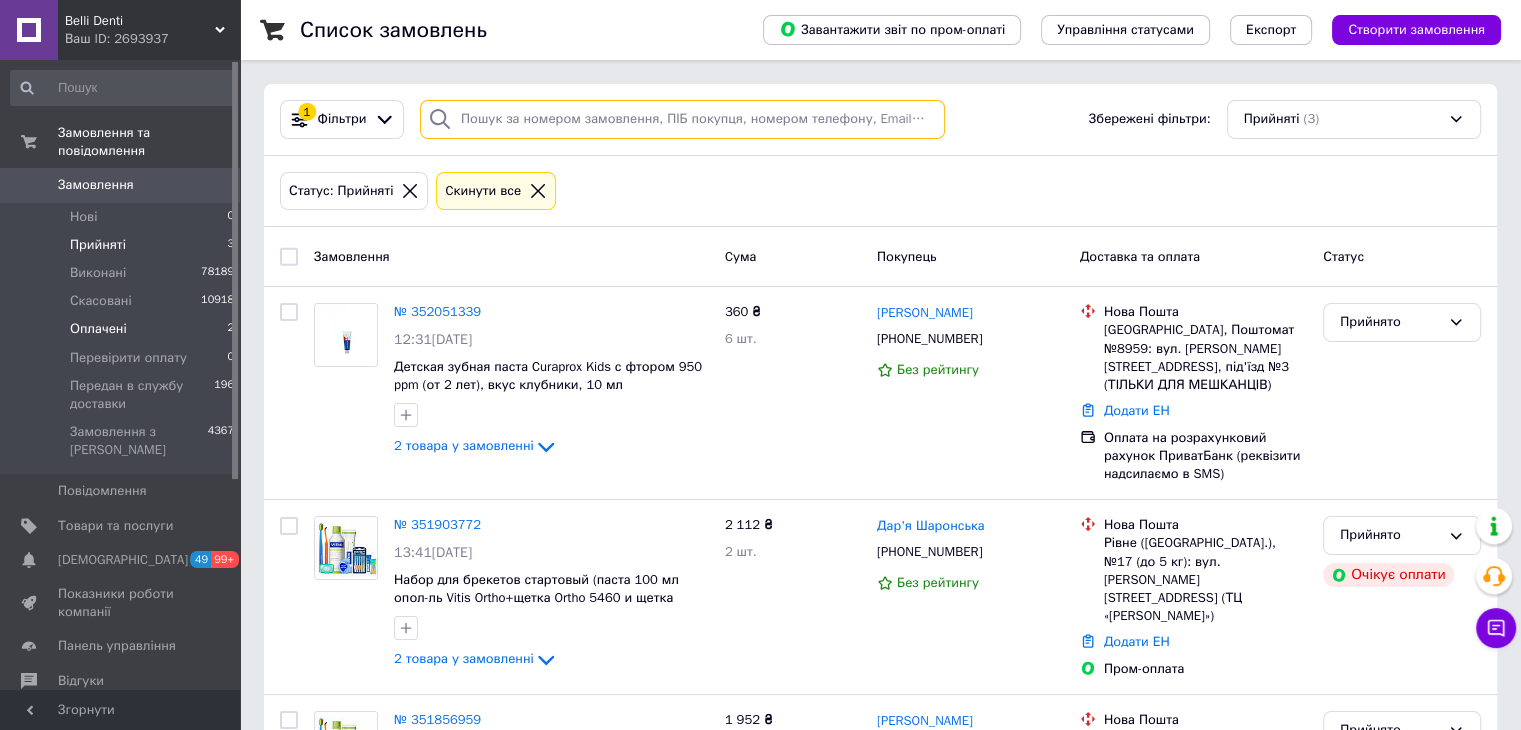 type 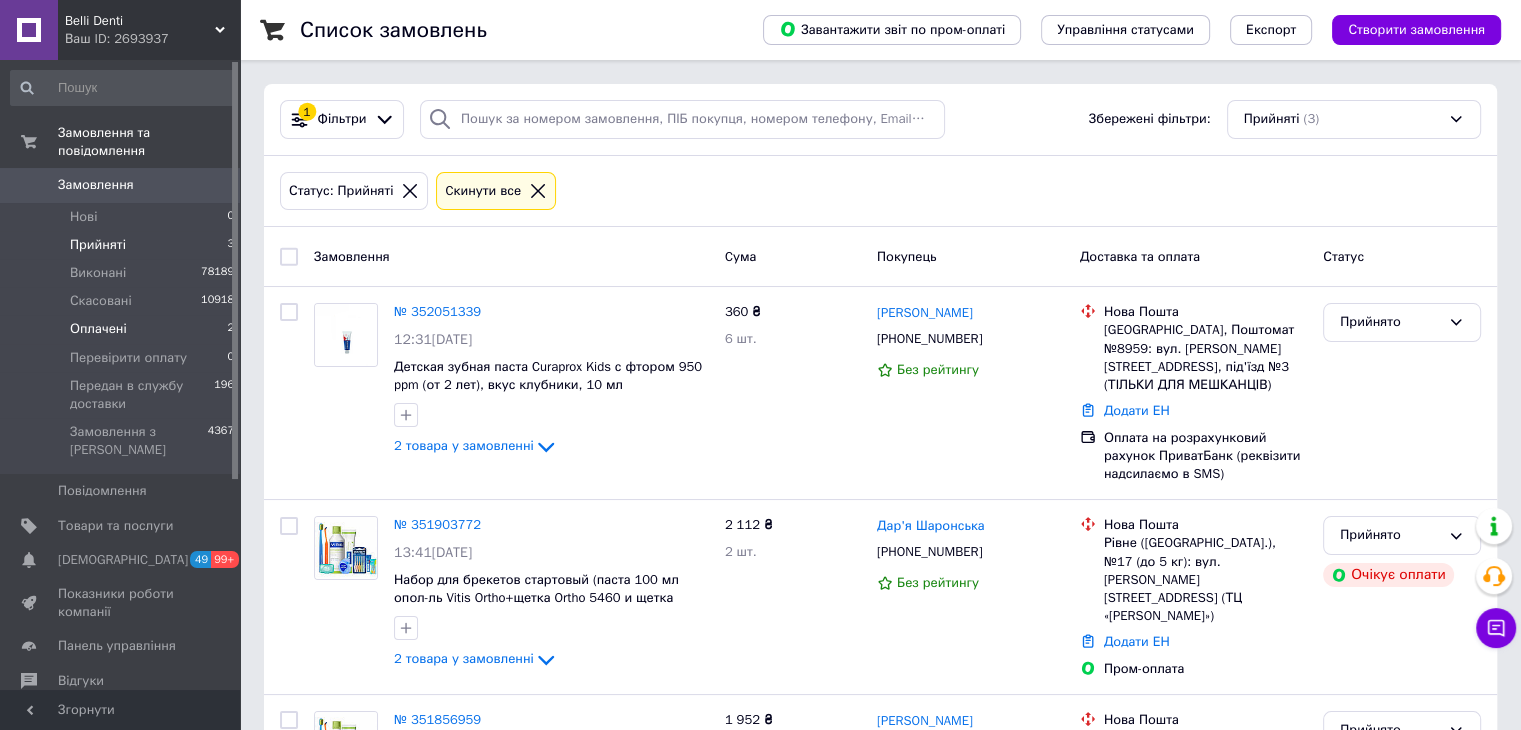 click on "Оплачені 2" at bounding box center (123, 329) 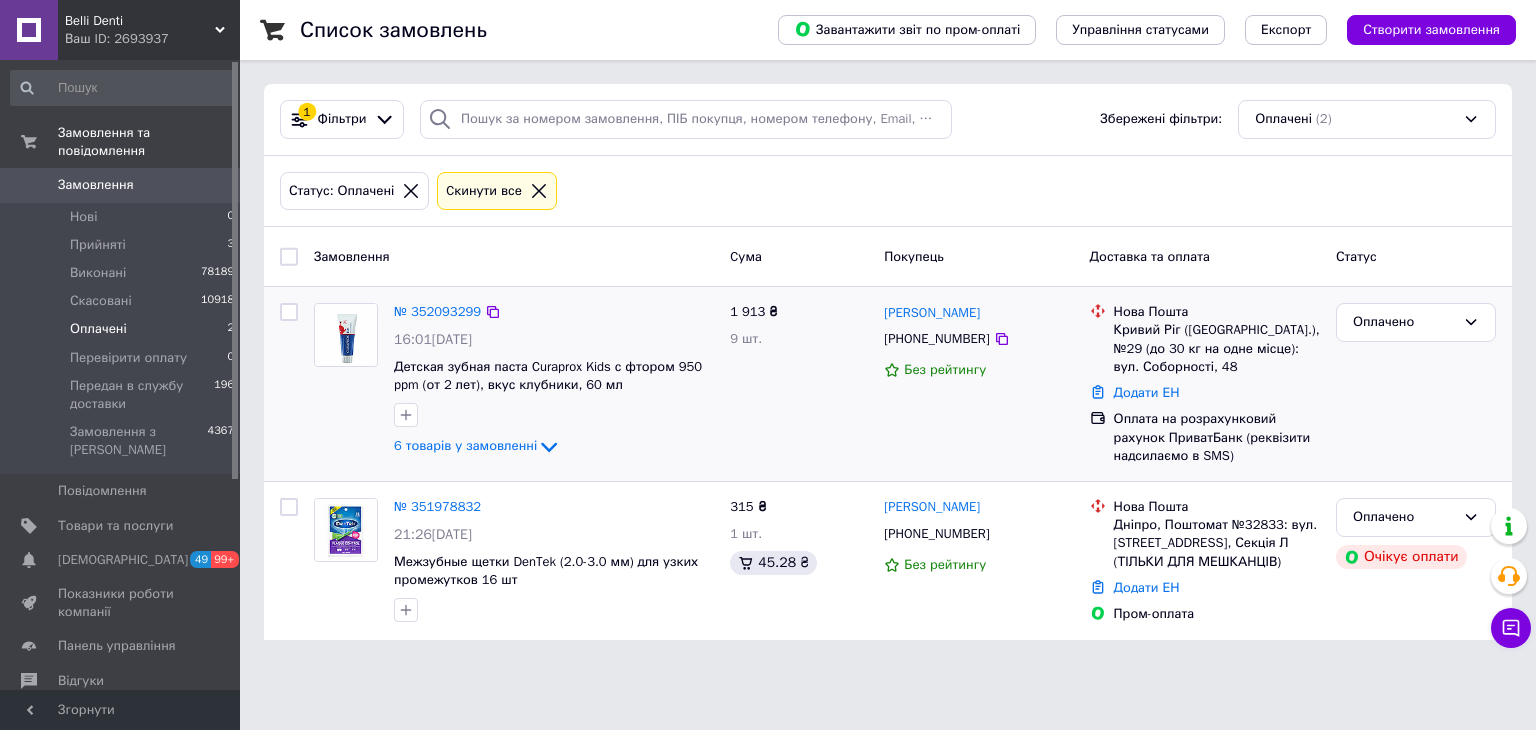 click on "№ 352093299 16:01, 10.07.2025 Детская зубная паста Curaprox Kids с фтором 950 ppm (от 2 лет), вкус клубники, 60 мл 6 товарів у замовленні" at bounding box center [554, 381] 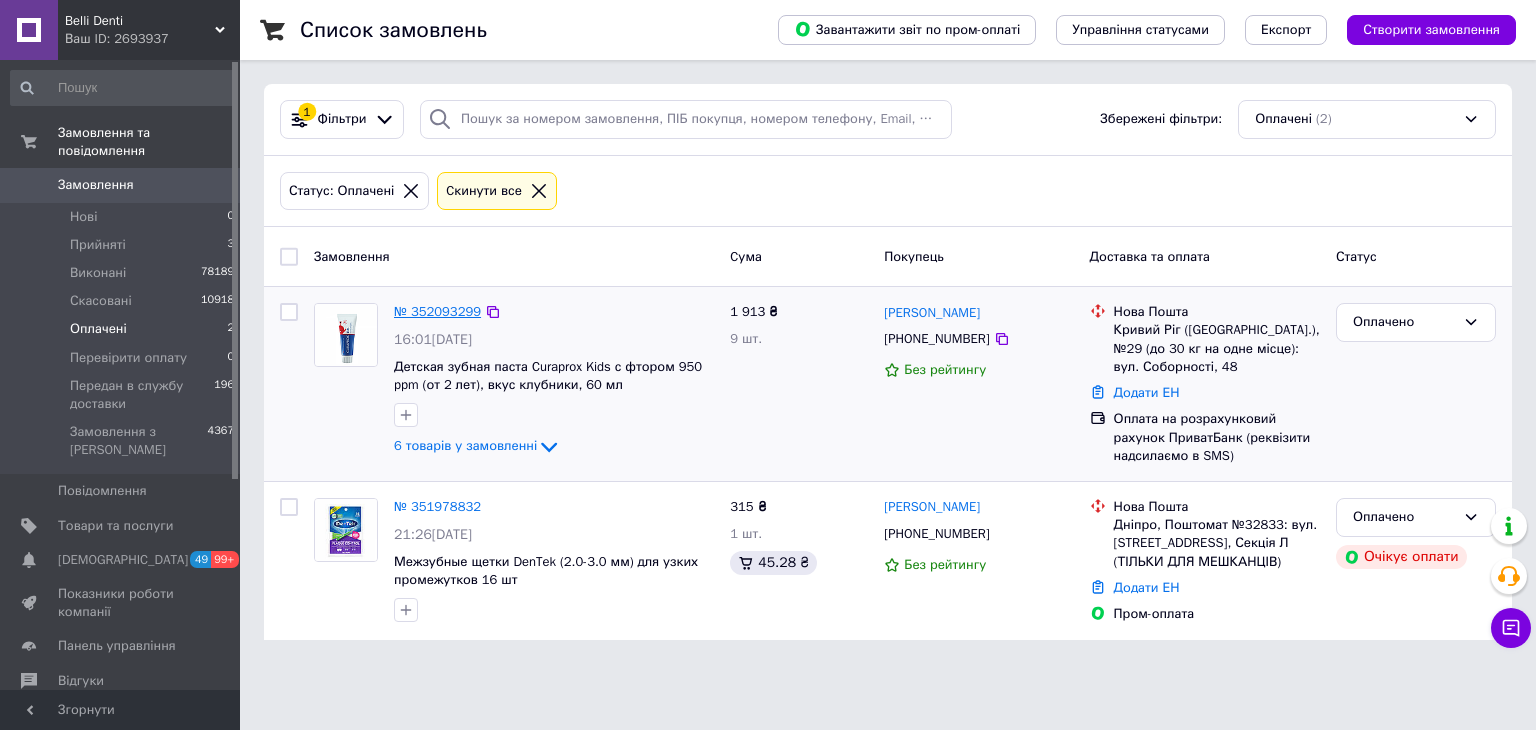 click on "№ 352093299" at bounding box center [437, 311] 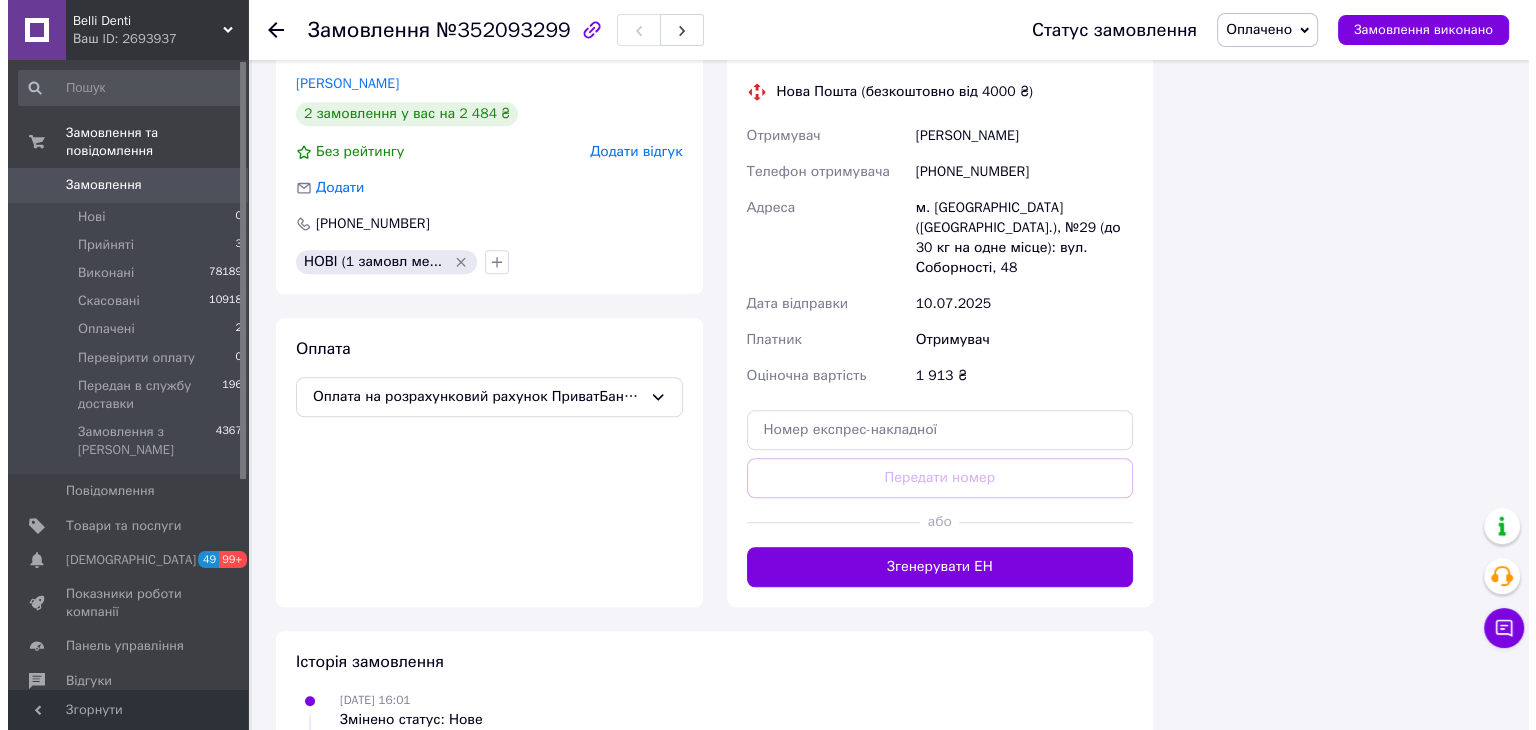 scroll, scrollTop: 1300, scrollLeft: 0, axis: vertical 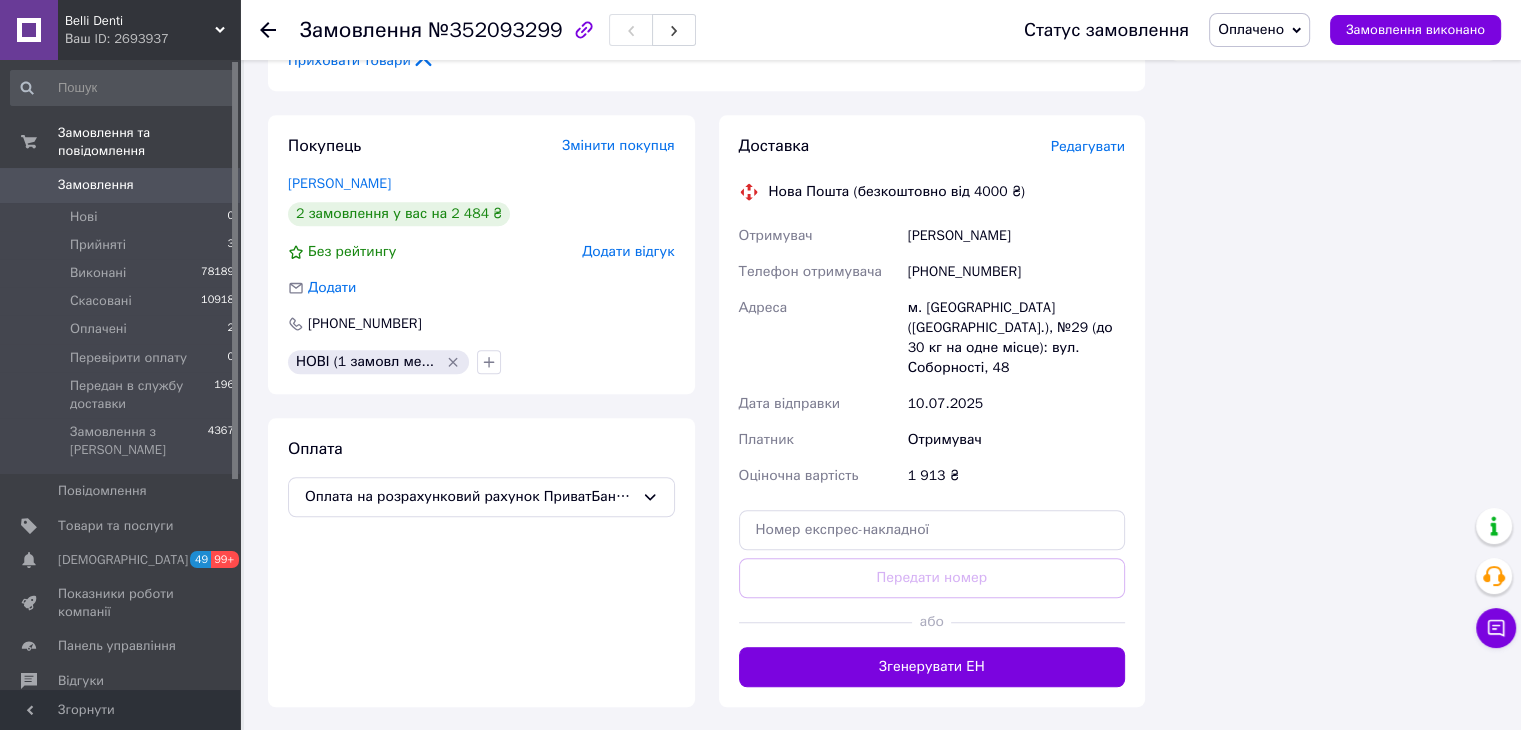 click on "Редагувати" at bounding box center [1088, 146] 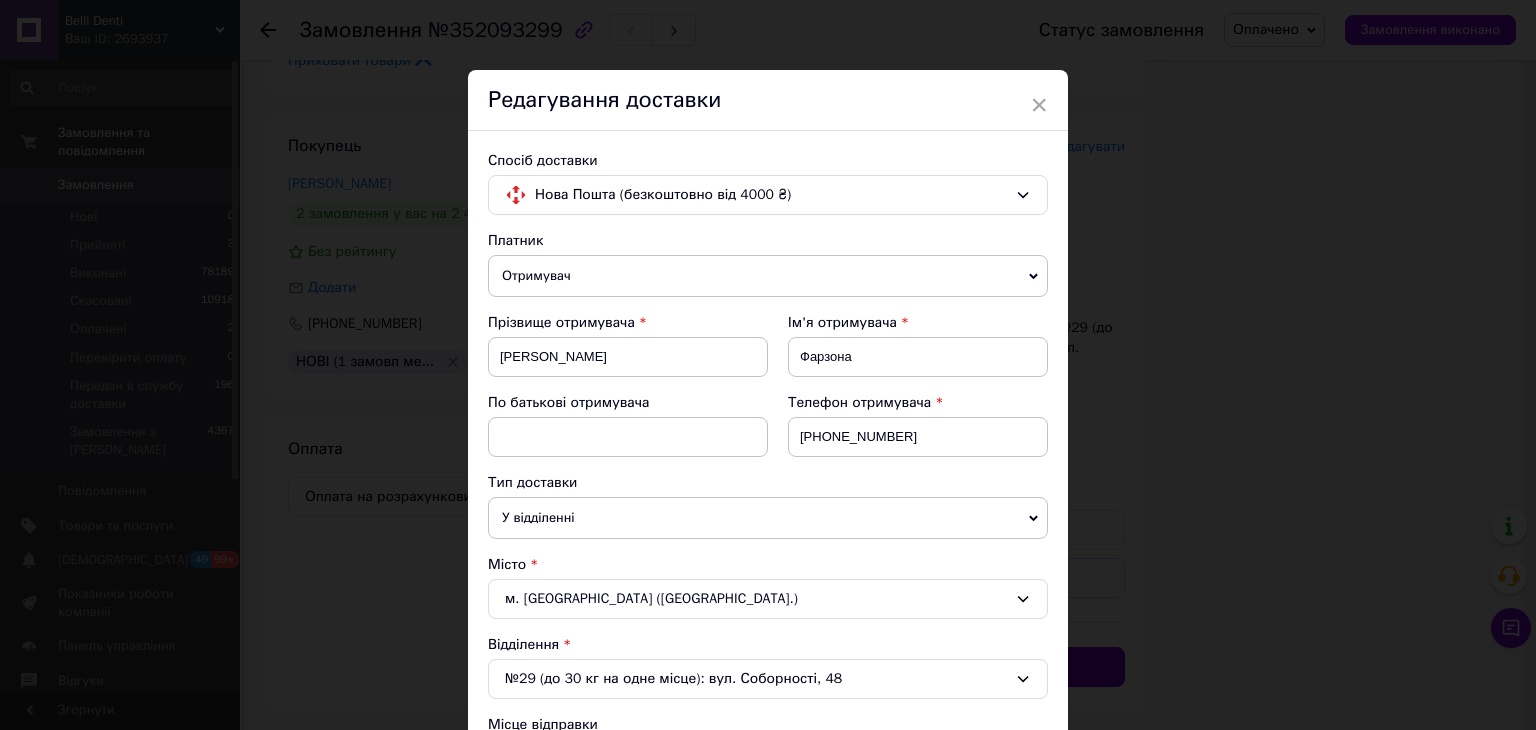 scroll, scrollTop: 300, scrollLeft: 0, axis: vertical 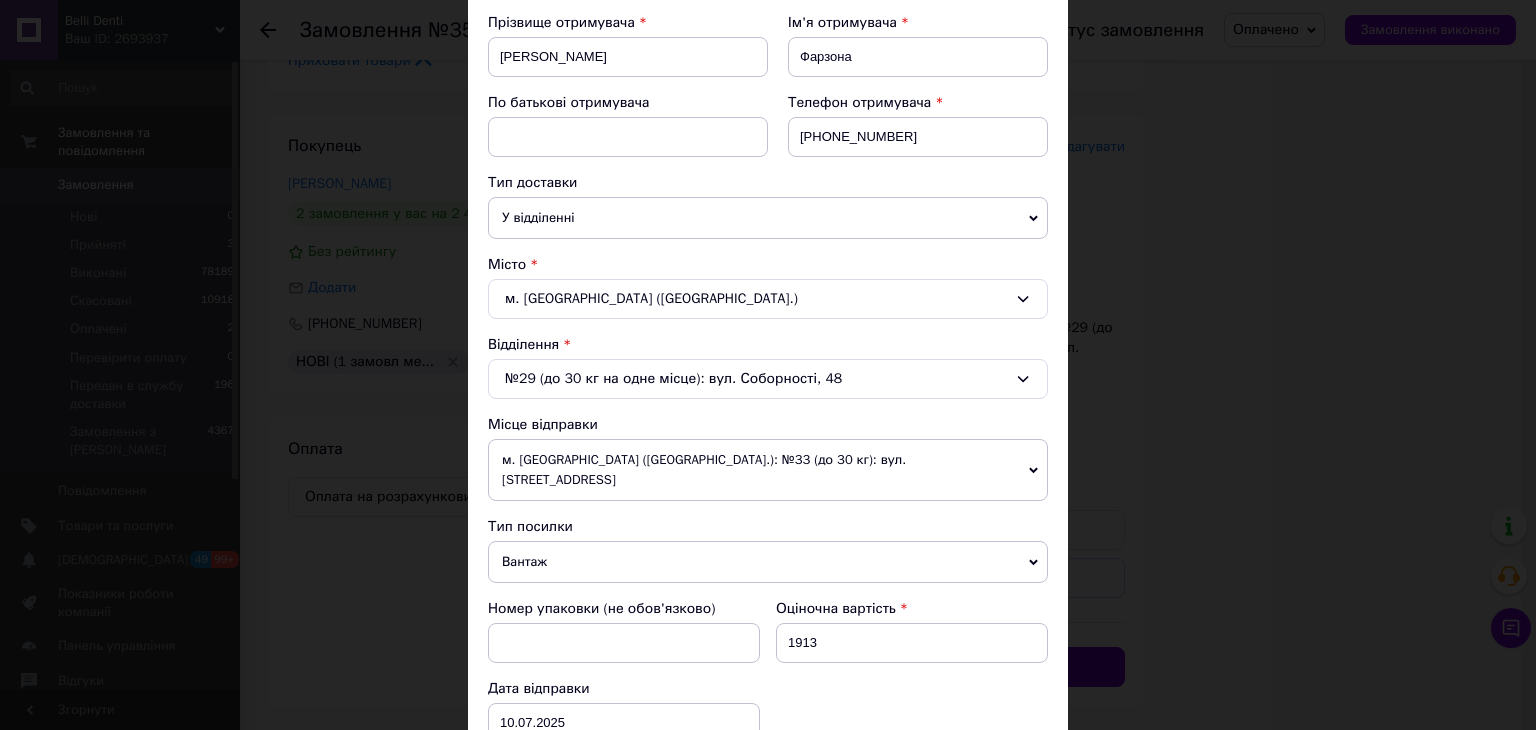 click on "× Редагування доставки Спосіб доставки Нова Пошта (безкоштовно від 4000 ₴) Платник Отримувач Відправник Прізвище отримувача Лутфиллозода Ім'я отримувача Фарзона По батькові отримувача Телефон отримувача +380735400500 Тип доставки У відділенні Кур'єром В поштоматі Місто м. Кривий Ріг (Дніпропетровська обл.) Відділення №29 (до 30 кг на одне місце): вул. Соборності, 48 Місце відправки м. Львів (Львівська обл.): №33 (до 30 кг): вул. Кульпарківська, 59 Немає збігів. Спробуйте змінити умови пошуку Додати ще місце відправки Тип посилки Вантаж Документи Оціночна вартість 1913 < 2025 >" at bounding box center (768, 365) 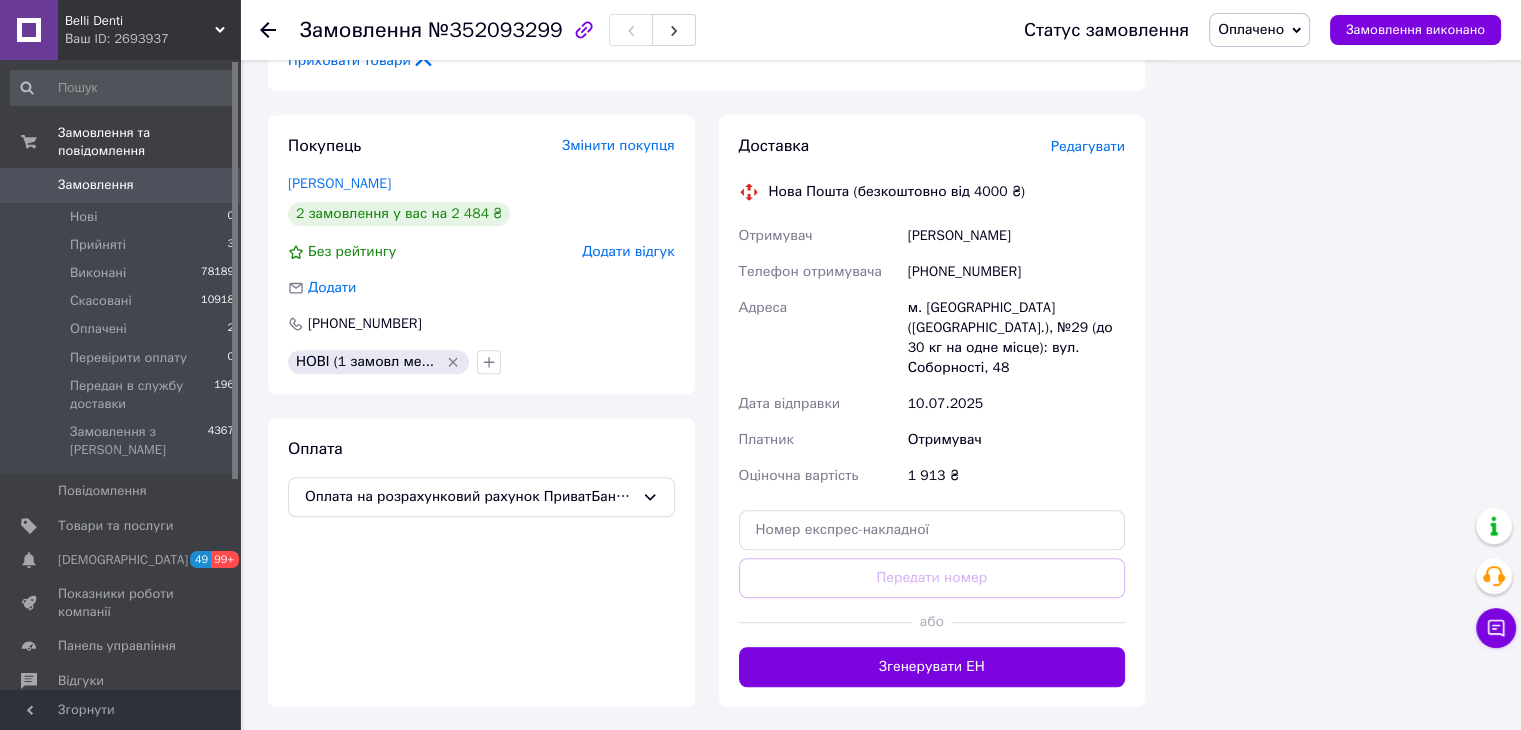 click on "Редагувати" at bounding box center (1088, 146) 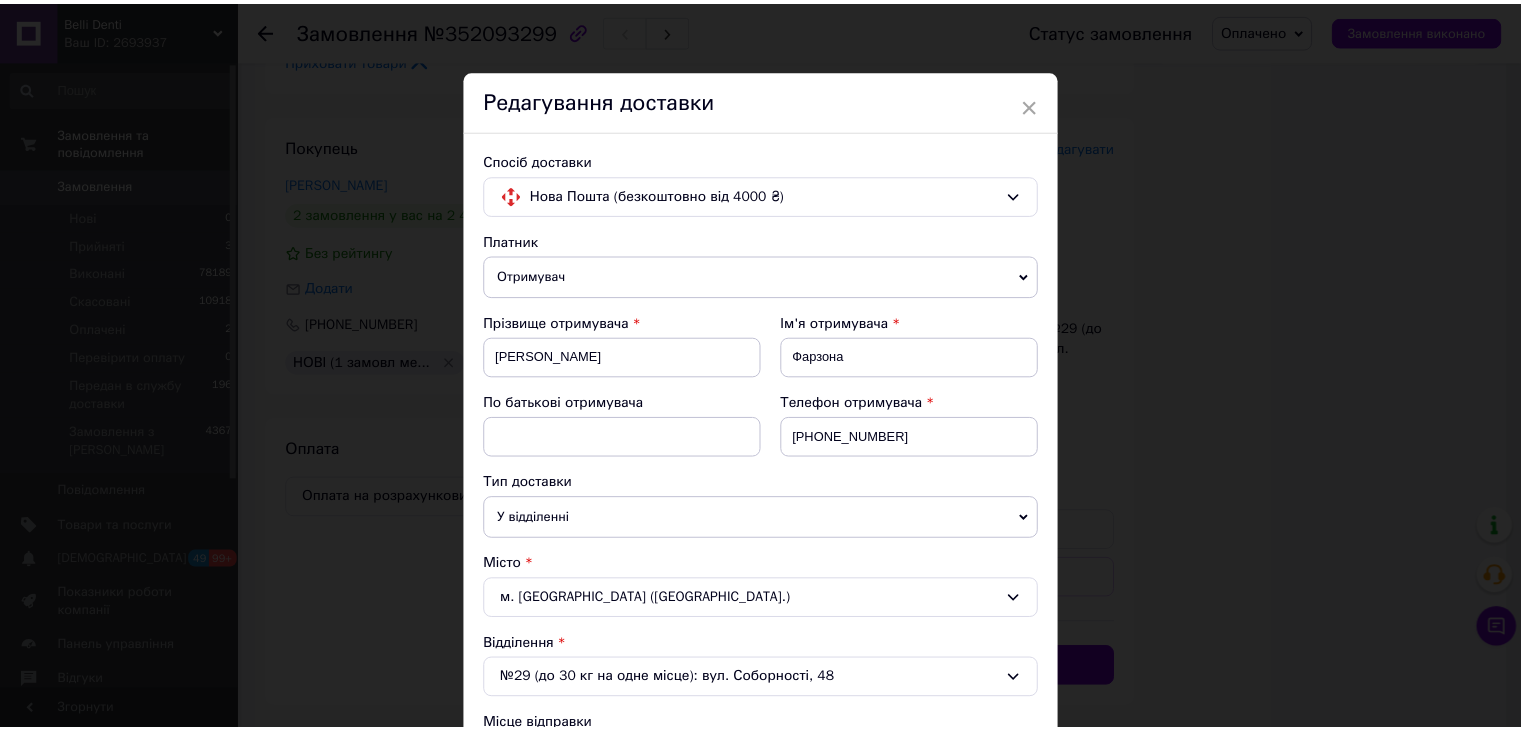 scroll, scrollTop: 628, scrollLeft: 0, axis: vertical 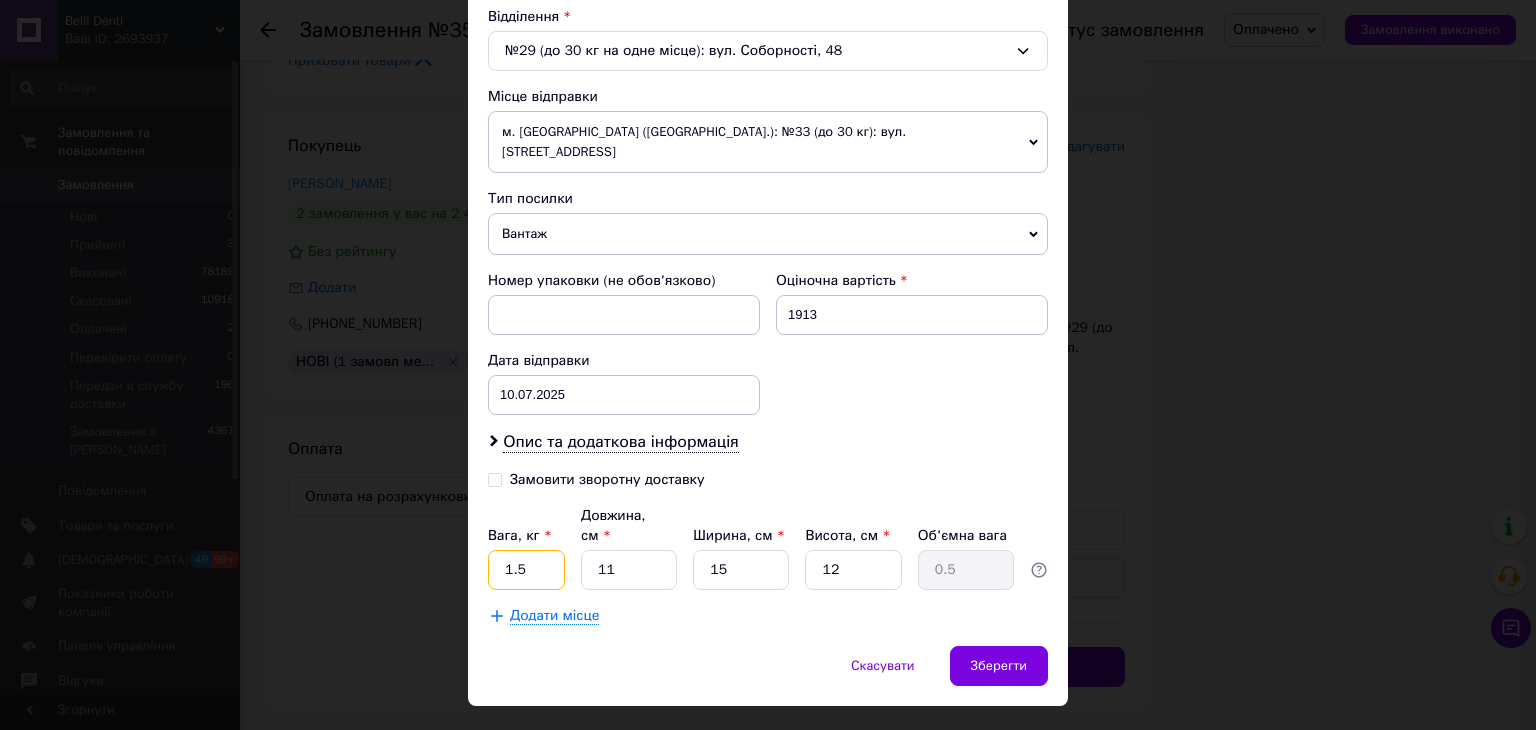 click on "1.5" at bounding box center [526, 570] 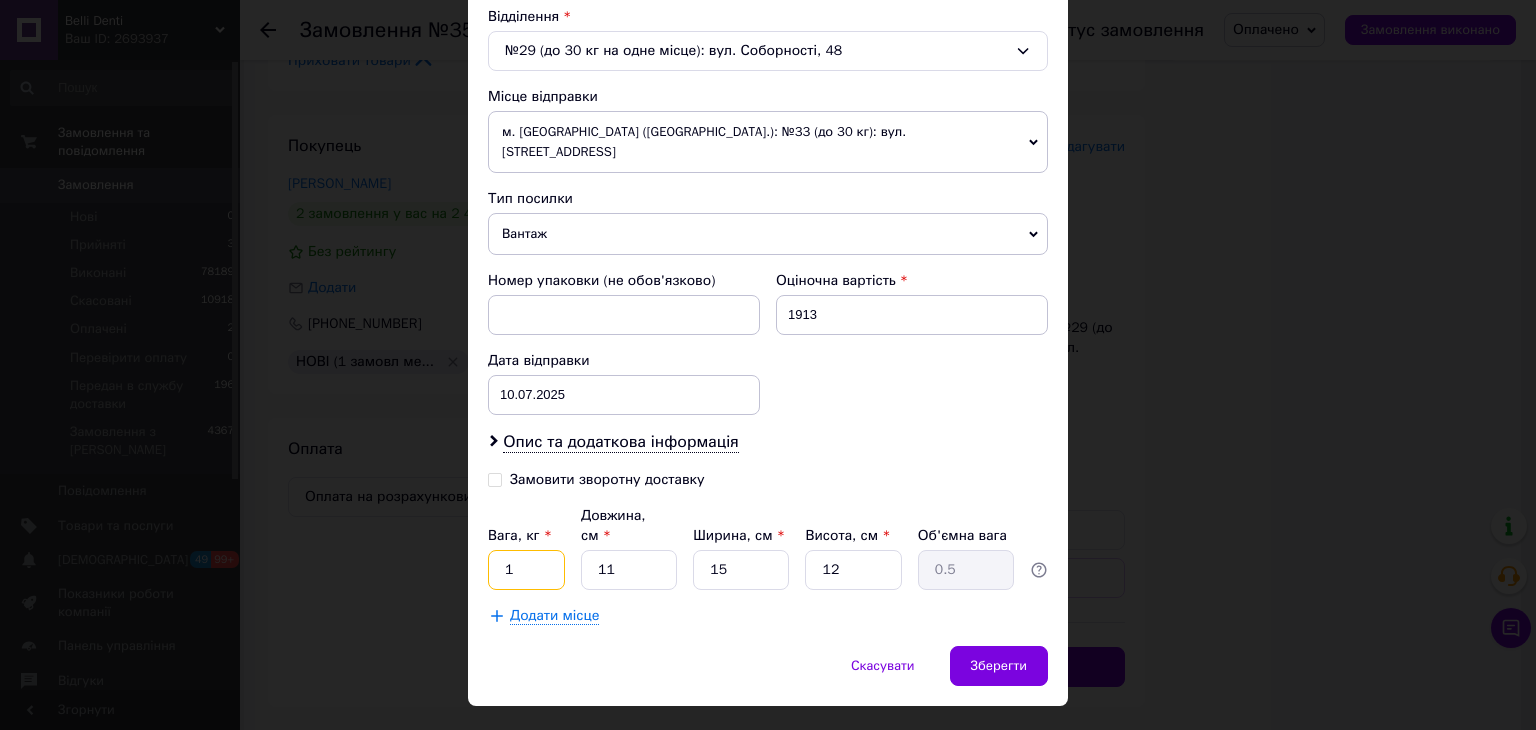 type on "1" 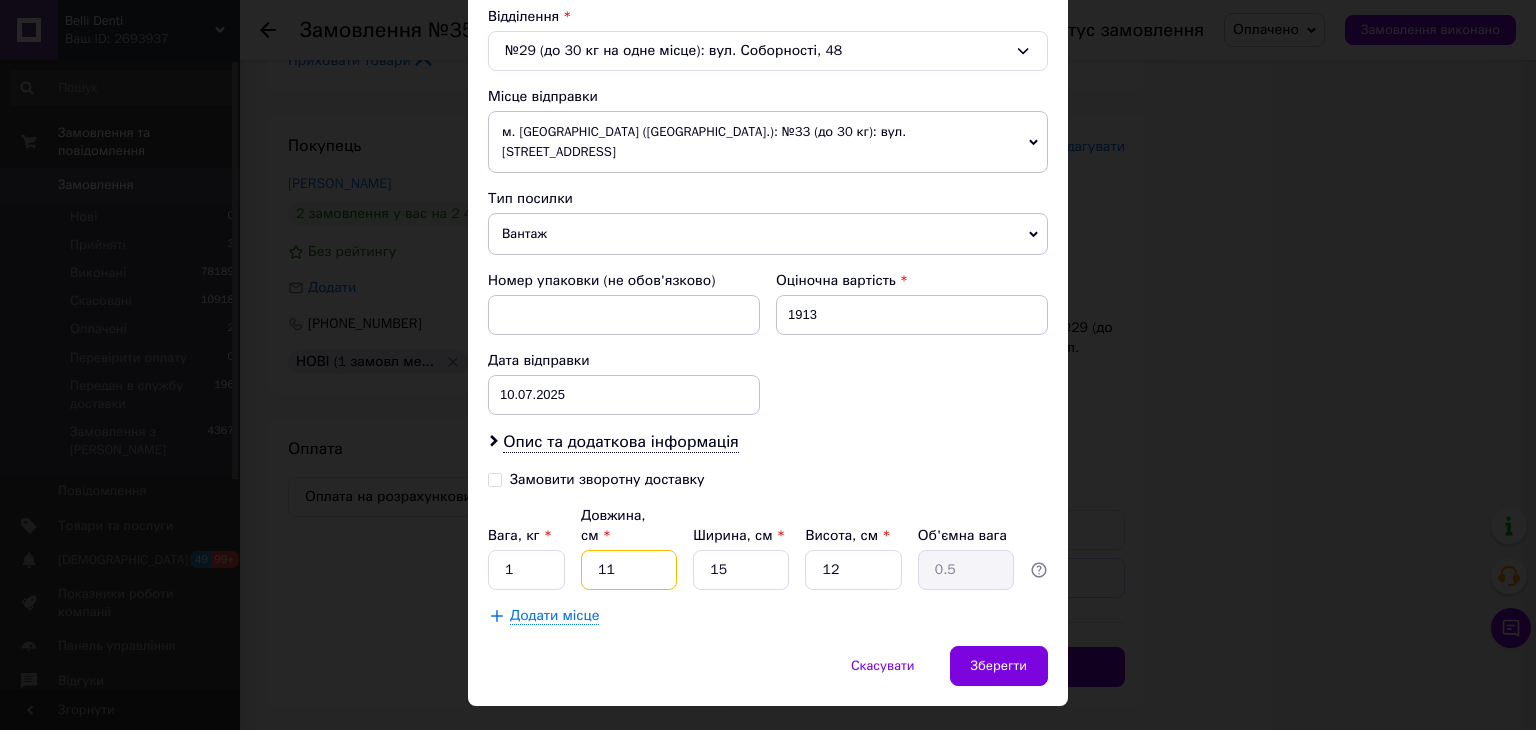 click on "Платник Отримувач Відправник Прізвище отримувача Лутфиллозода Ім'я отримувача Фарзона По батькові отримувача Телефон отримувача +380735400500 Тип доставки У відділенні Кур'єром В поштоматі Місто м. Кривий Ріг (Дніпропетровська обл.) Відділення №29 (до 30 кг на одне місце): вул. Соборності, 48 Місце відправки м. Львів (Львівська обл.): №33 (до 30 кг): вул. Кульпарківська, 59 Немає збігів. Спробуйте змінити умови пошуку Додати ще місце відправки Тип посилки Вантаж Документи Номер упаковки (не обов'язково) Оціночна вартість 1913 Дата відправки 10.07.2025 < 2025 > < Июль > Пн Вт Ср Чт Пт" at bounding box center [768, 114] 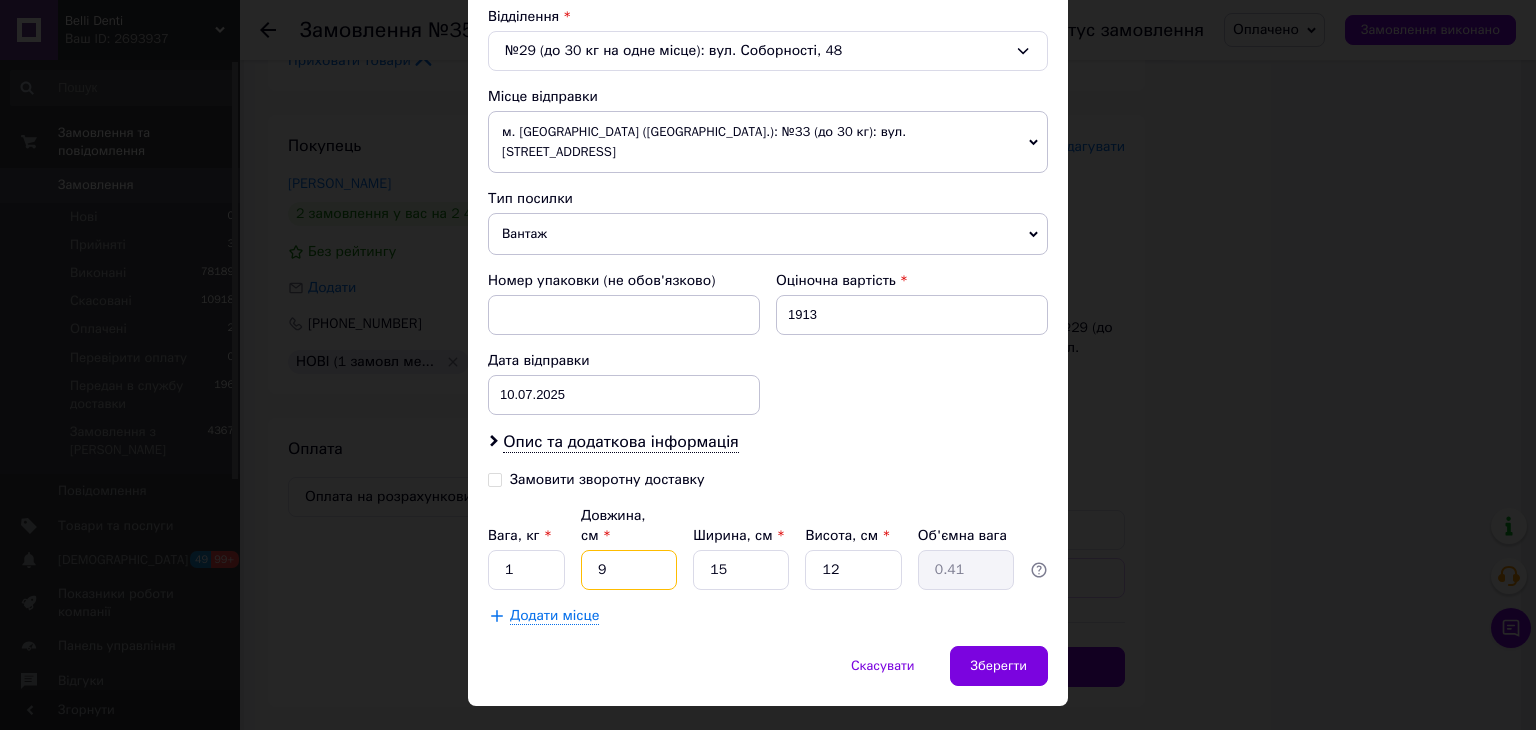 type on "9" 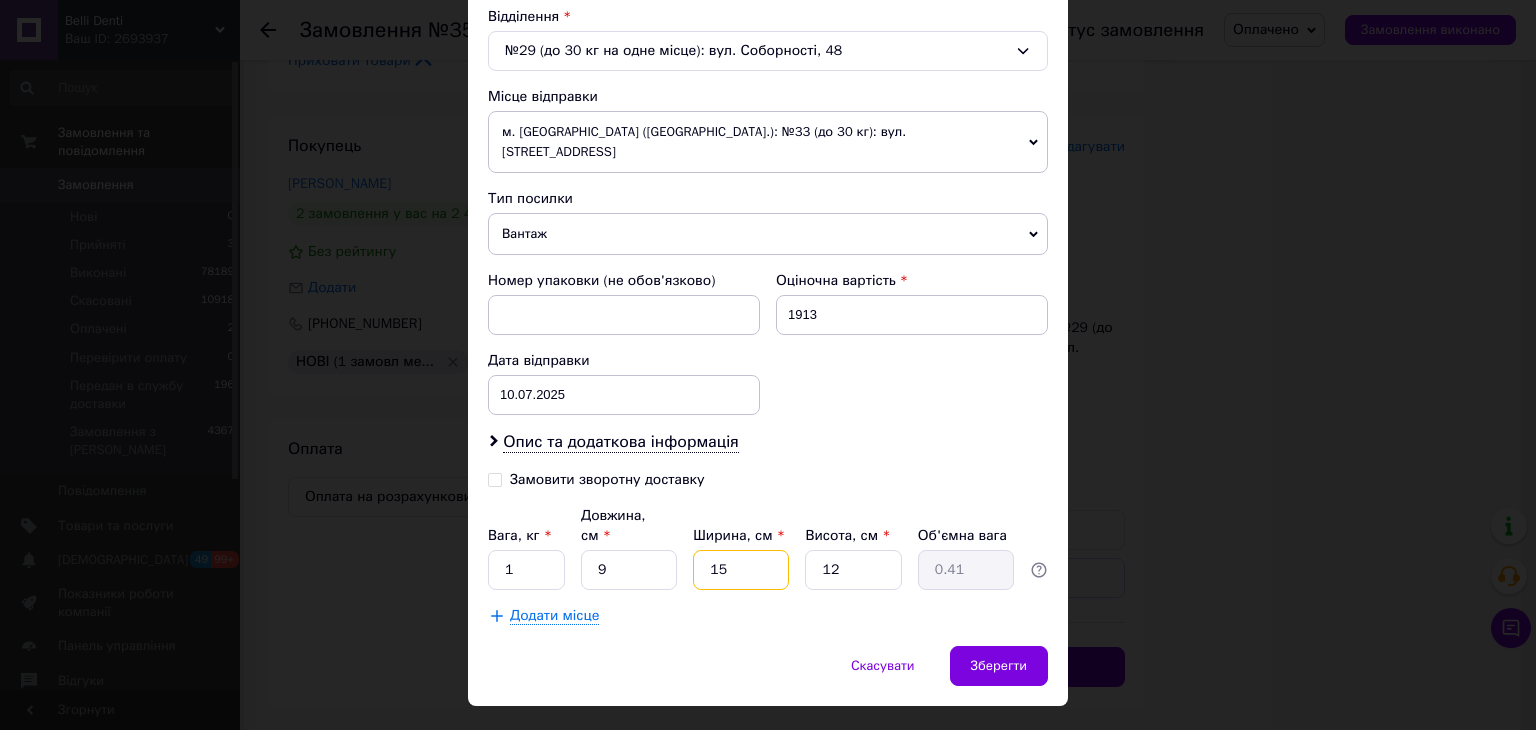 drag, startPoint x: 710, startPoint y: 544, endPoint x: 674, endPoint y: 571, distance: 45 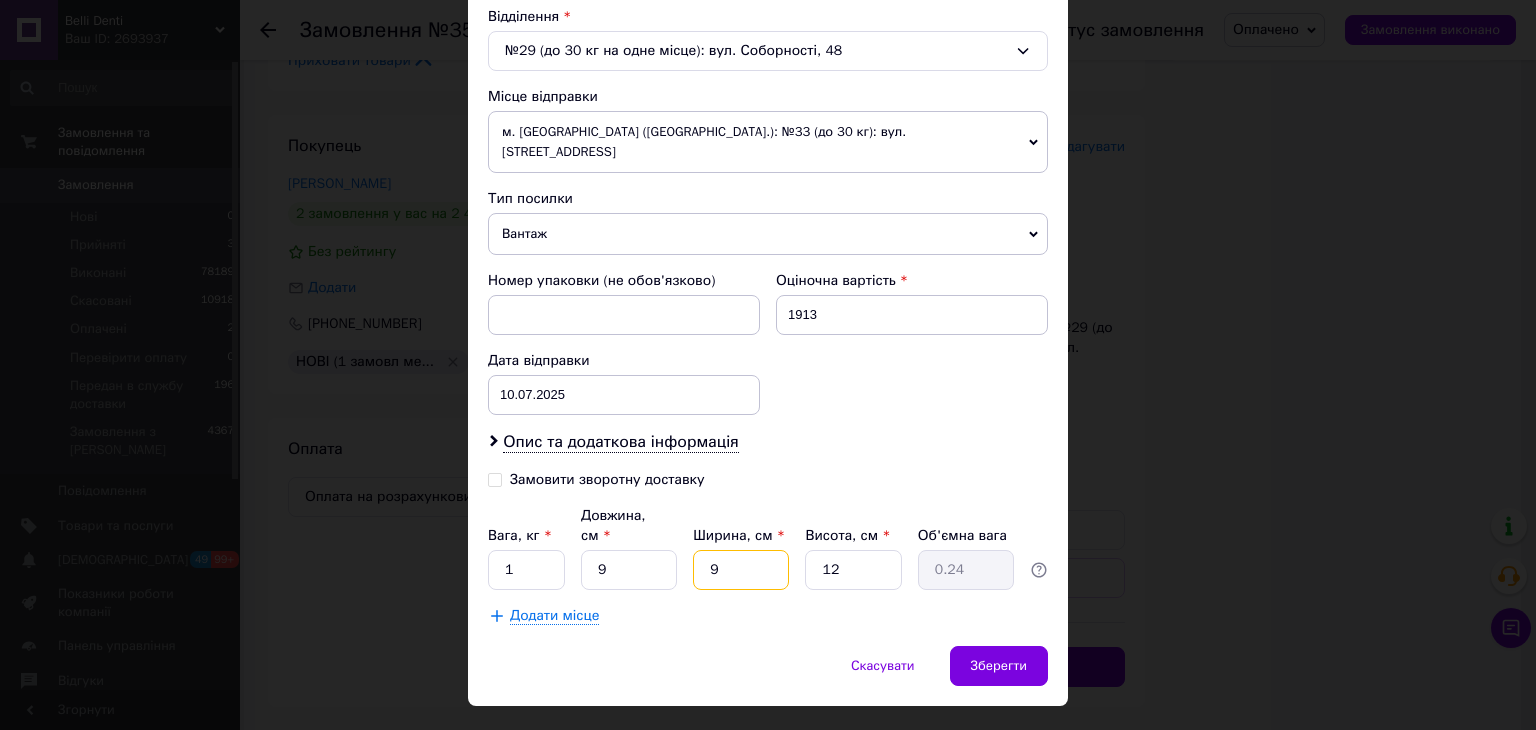 type on "9" 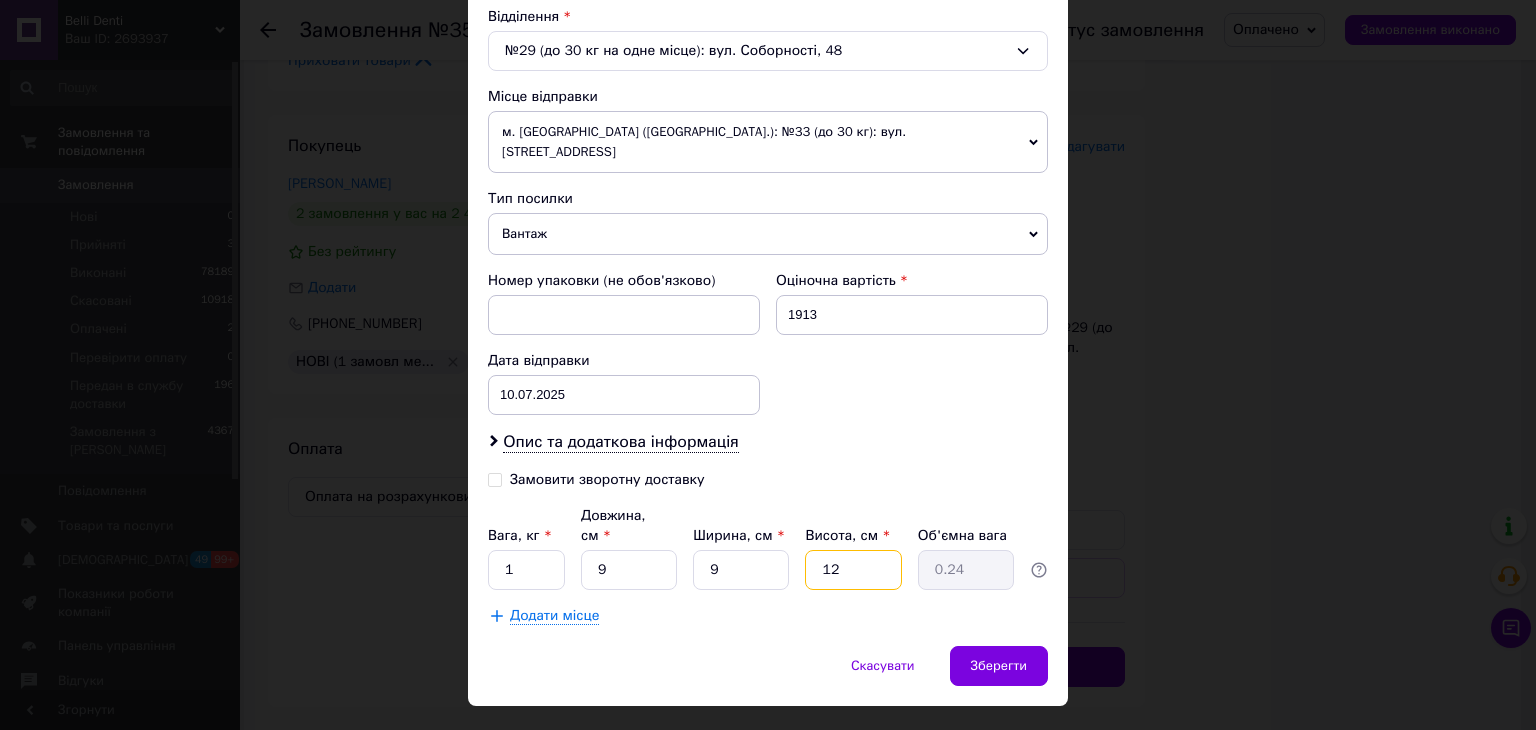 drag, startPoint x: 846, startPoint y: 529, endPoint x: 800, endPoint y: 577, distance: 66.48308 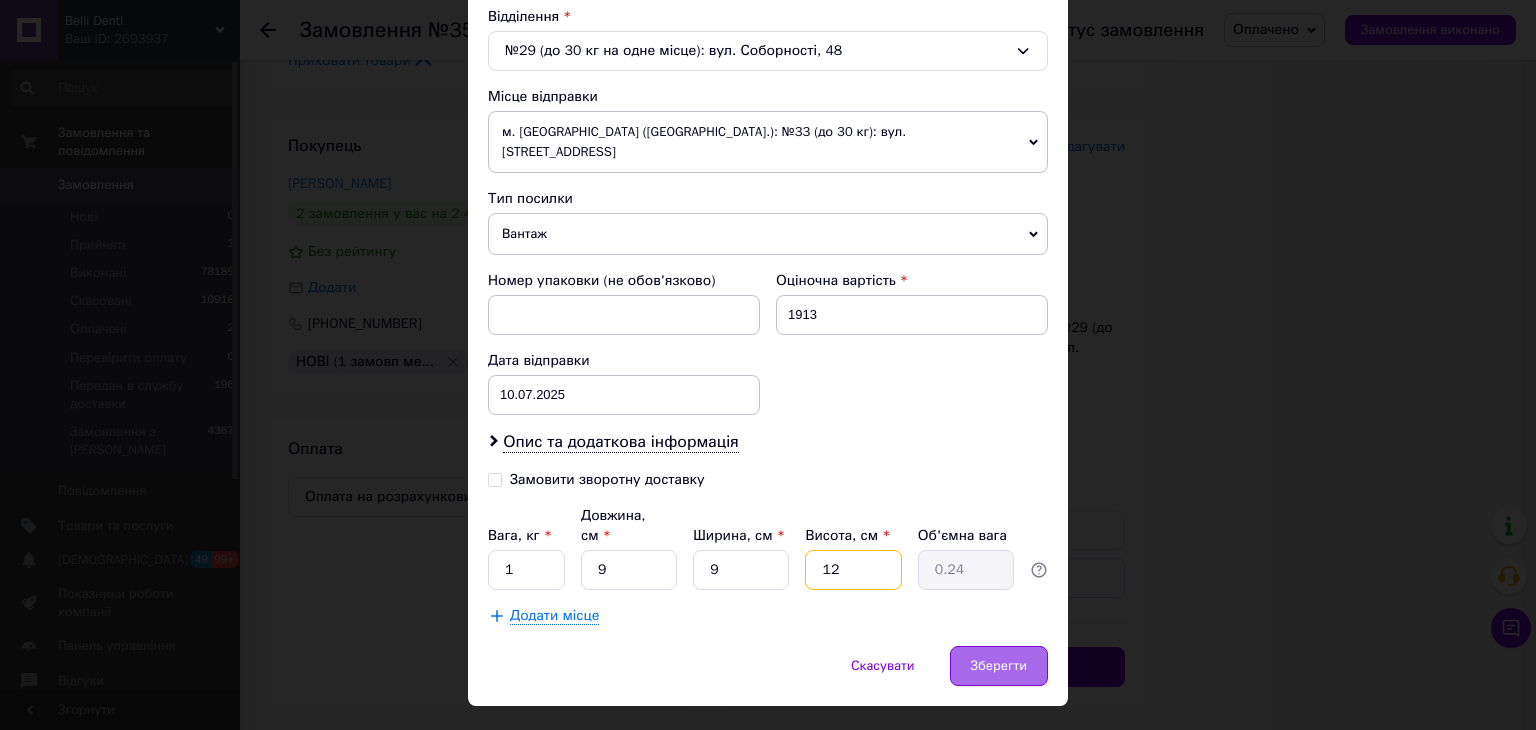 type on "9" 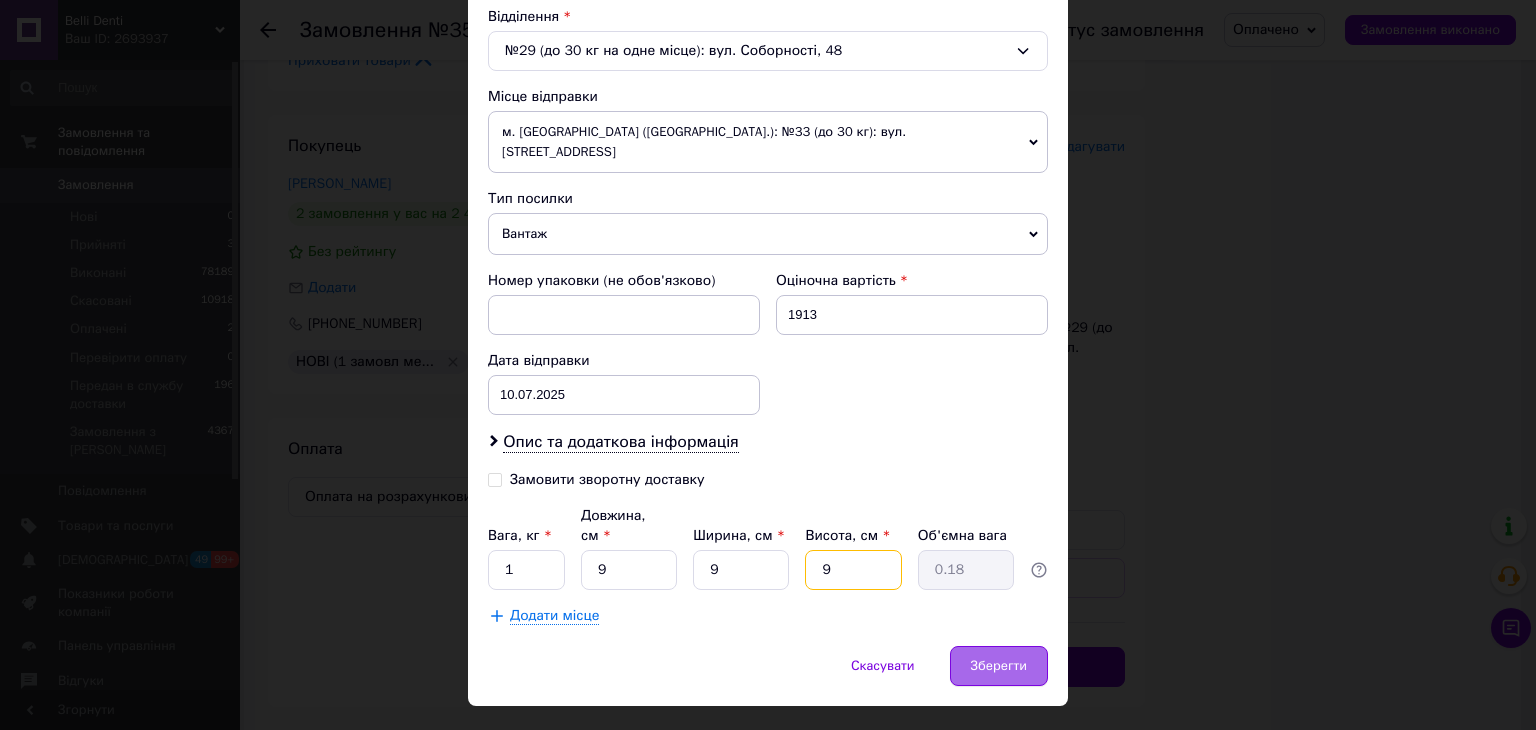 type on "9" 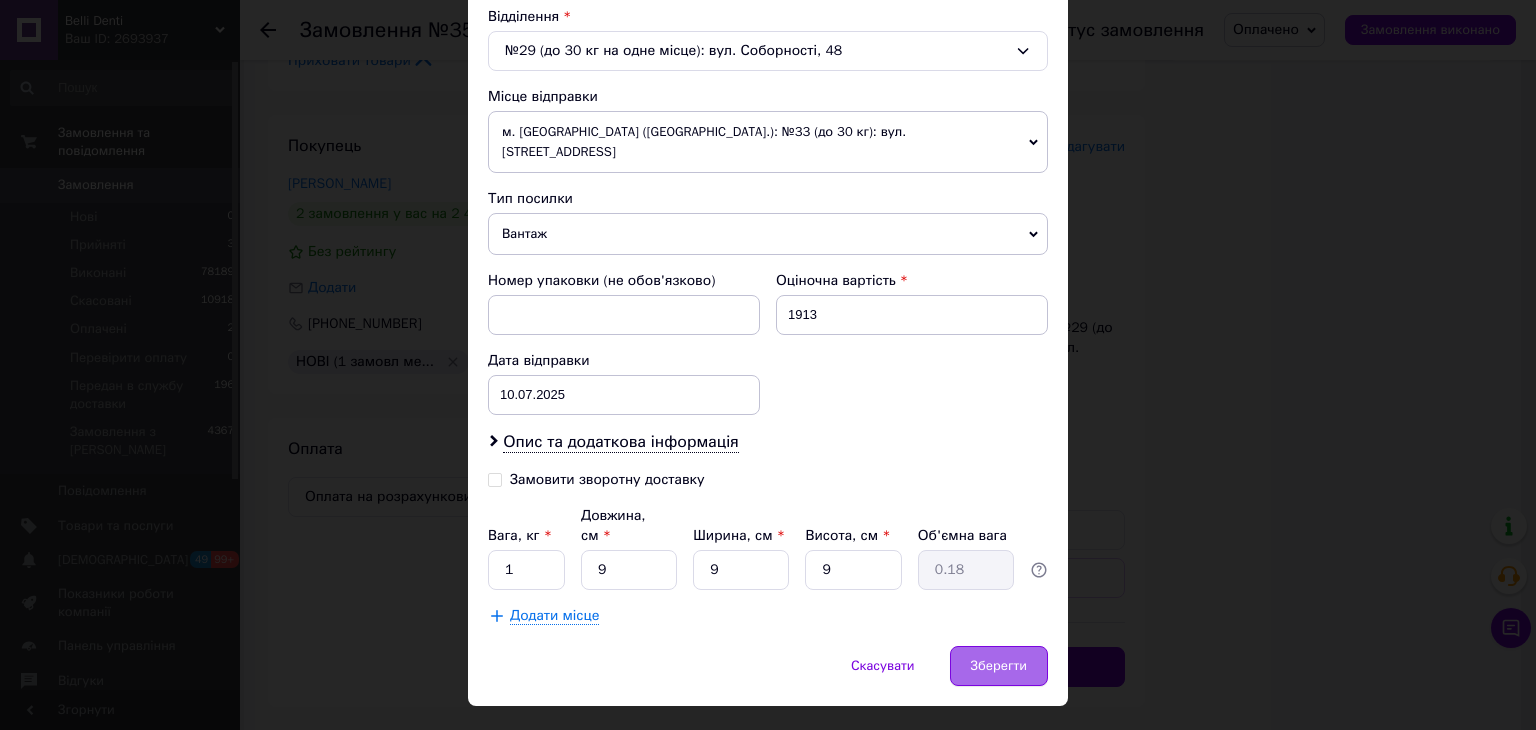 click on "Зберегти" at bounding box center [999, 666] 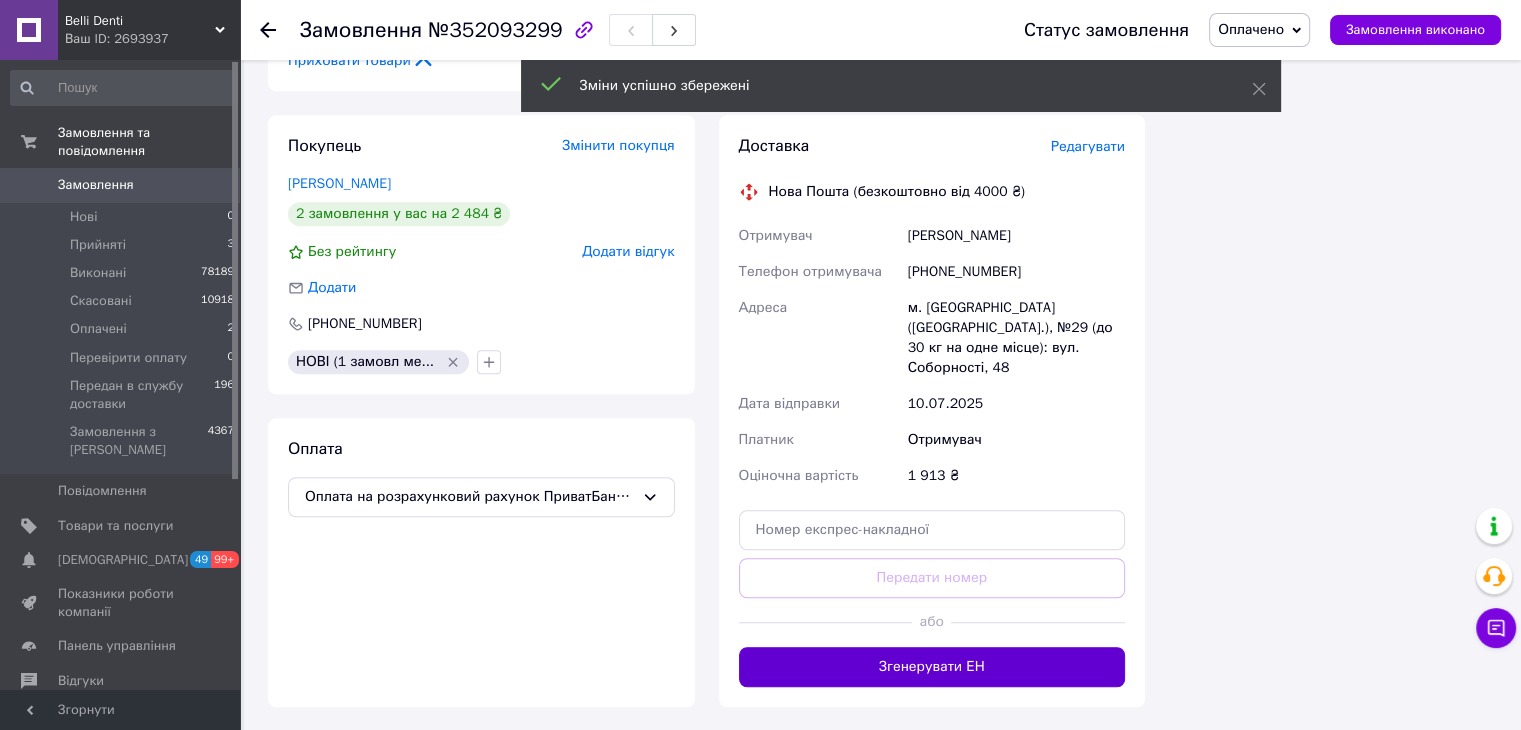 click on "Згенерувати ЕН" at bounding box center (932, 667) 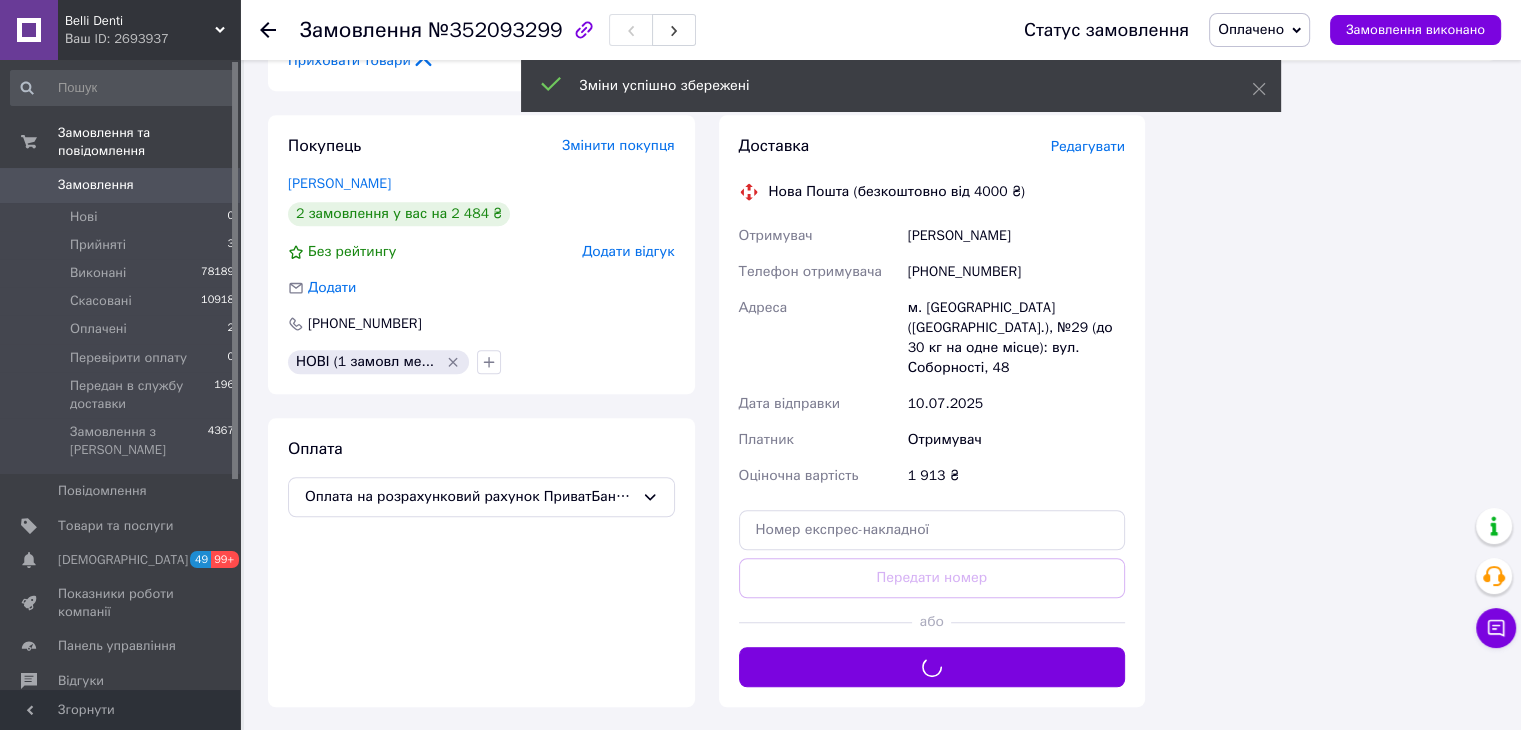 click on "Оплачено" at bounding box center (1251, 29) 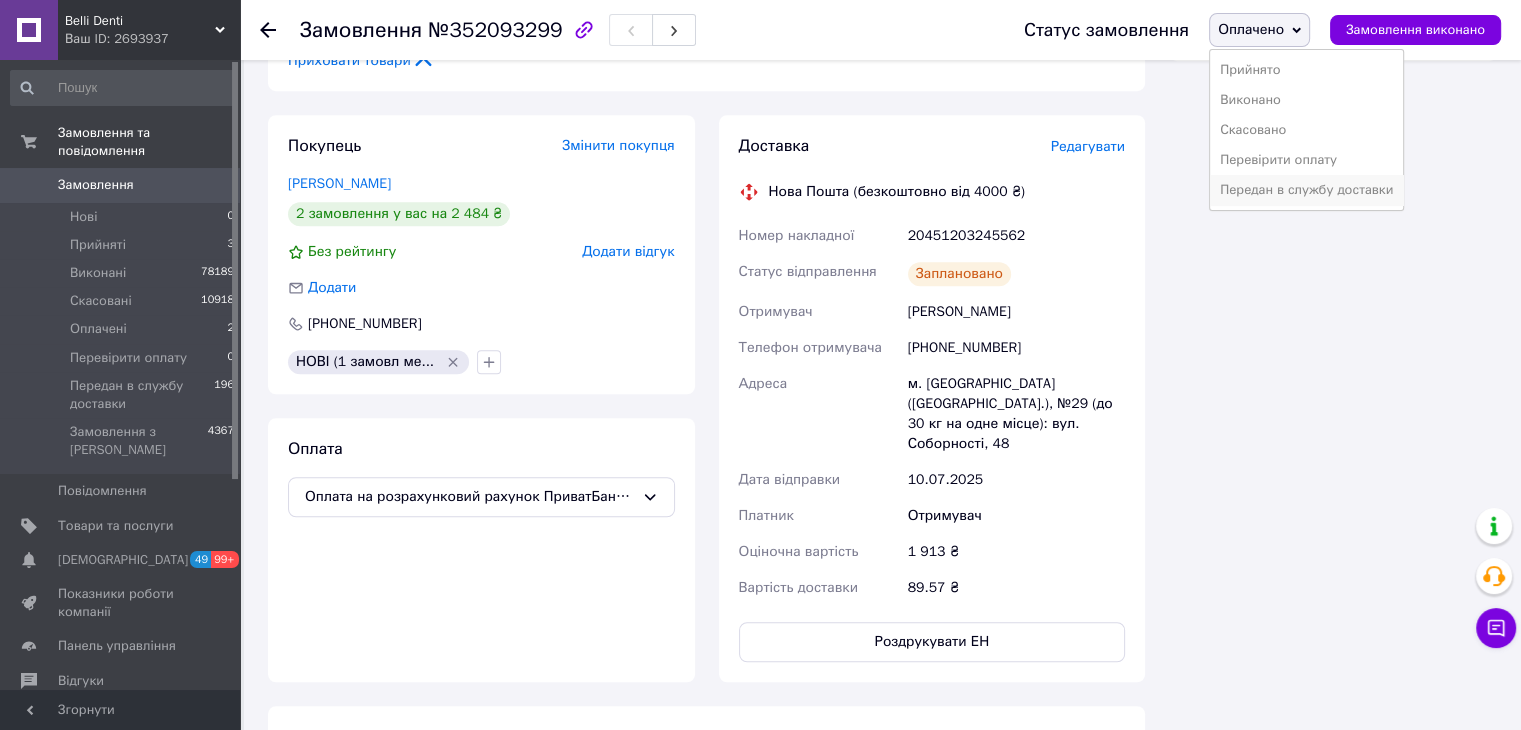 click on "Передан в службу доставки" at bounding box center (1306, 190) 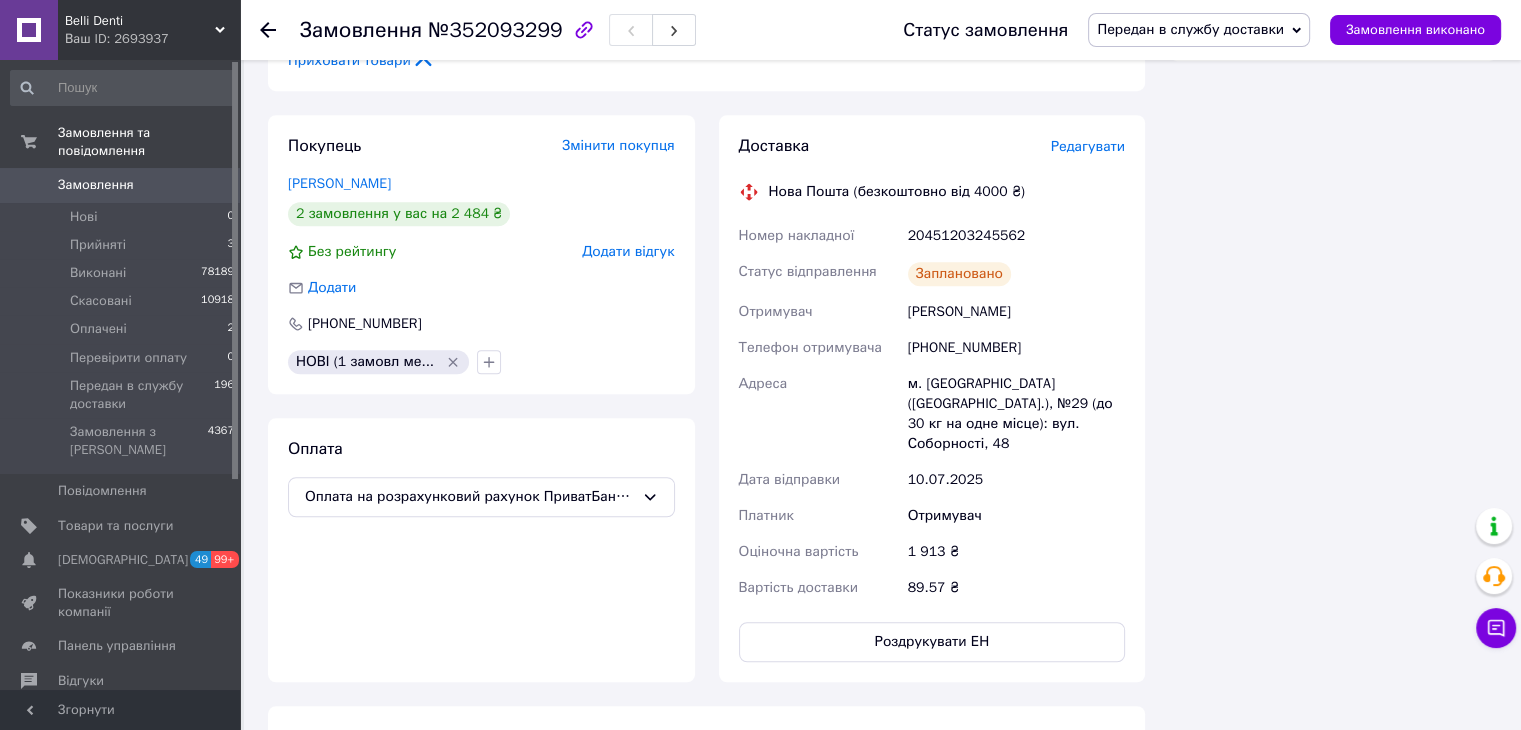 click 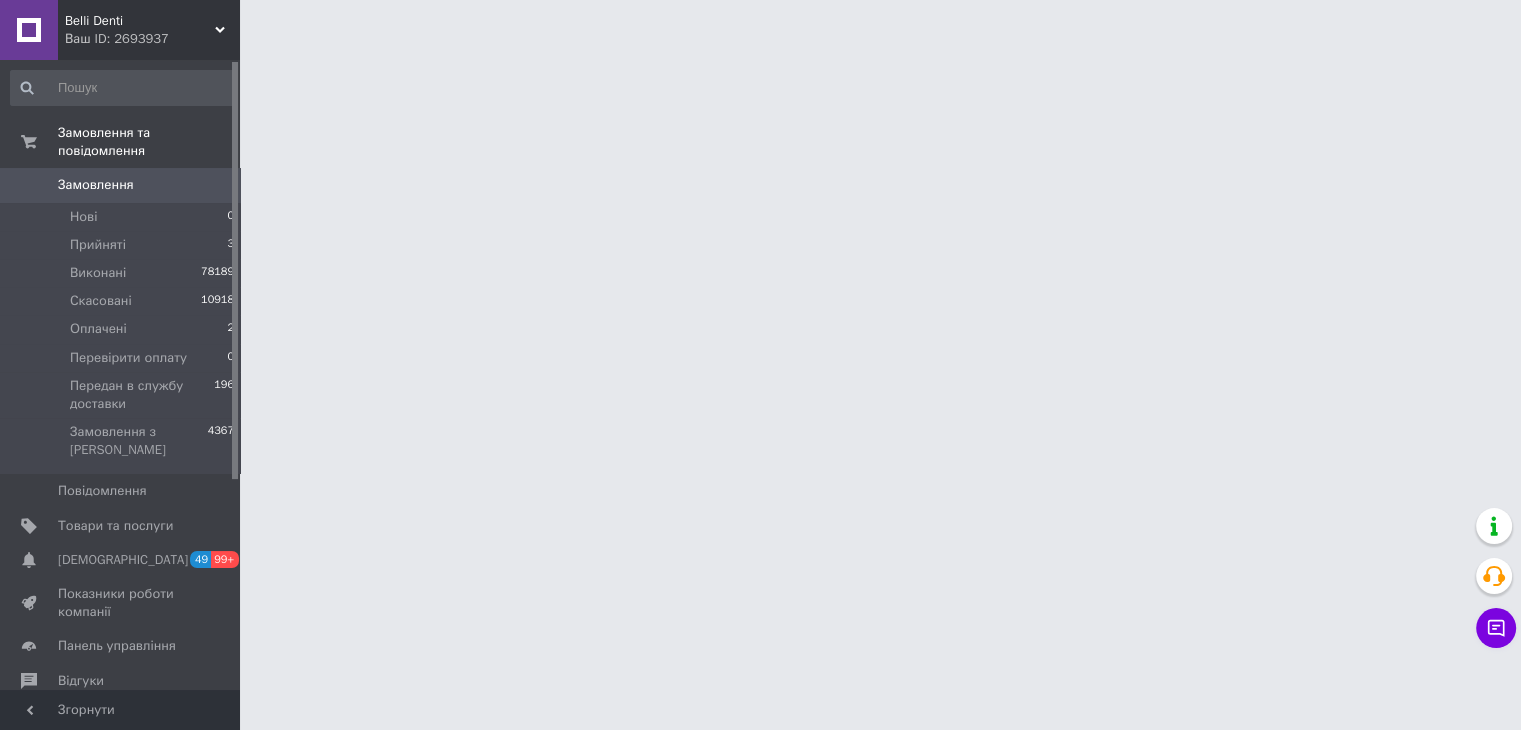 scroll, scrollTop: 0, scrollLeft: 0, axis: both 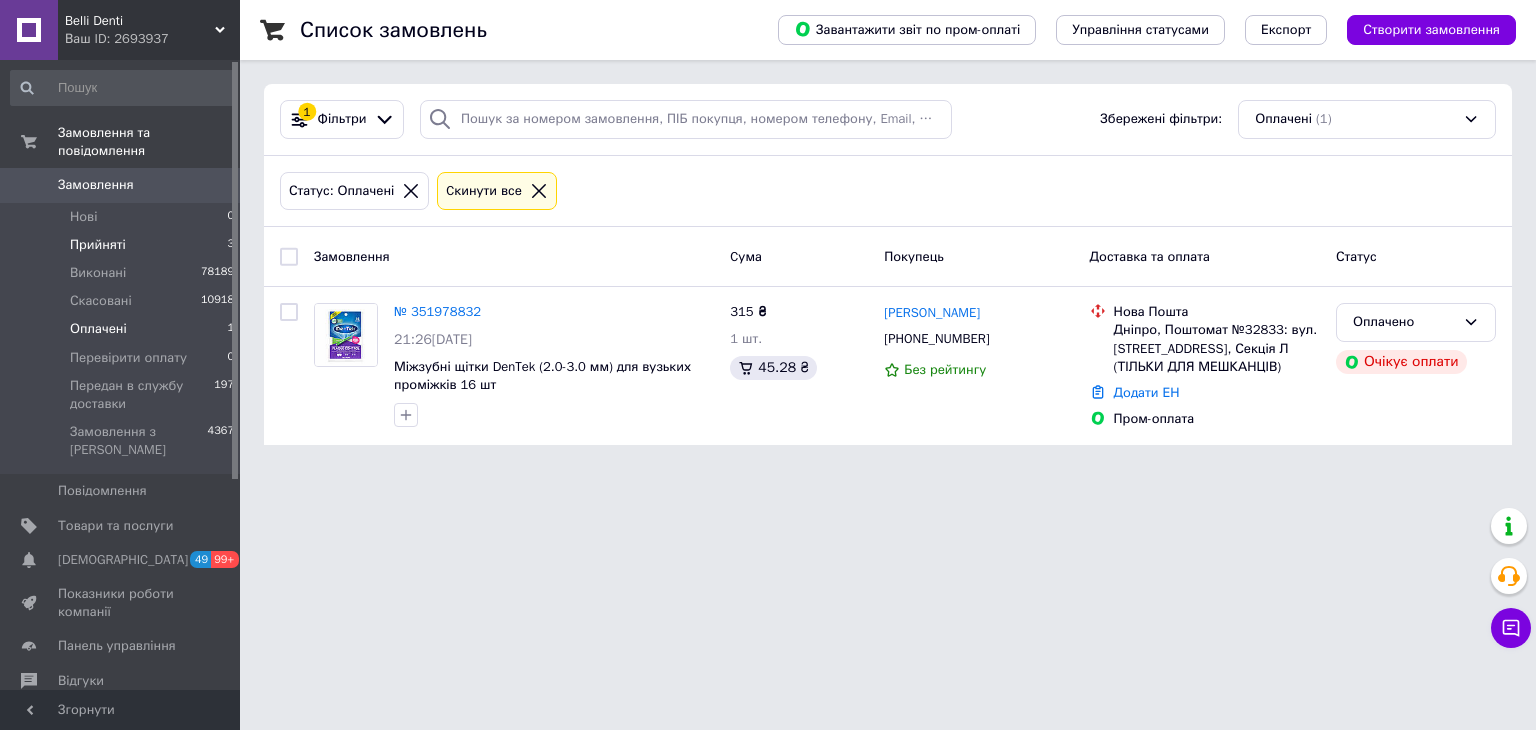 click on "Прийняті 3" at bounding box center [123, 245] 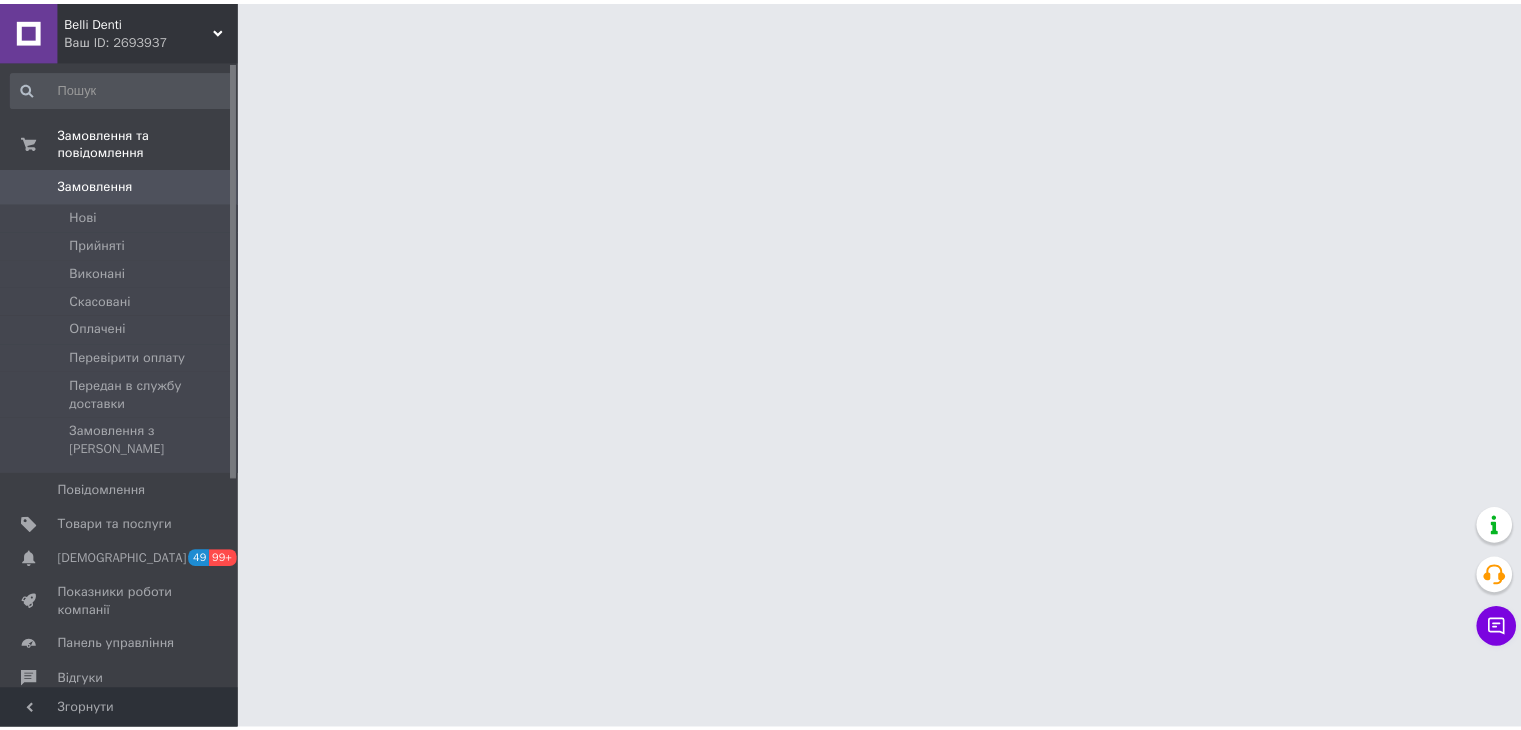 scroll, scrollTop: 0, scrollLeft: 0, axis: both 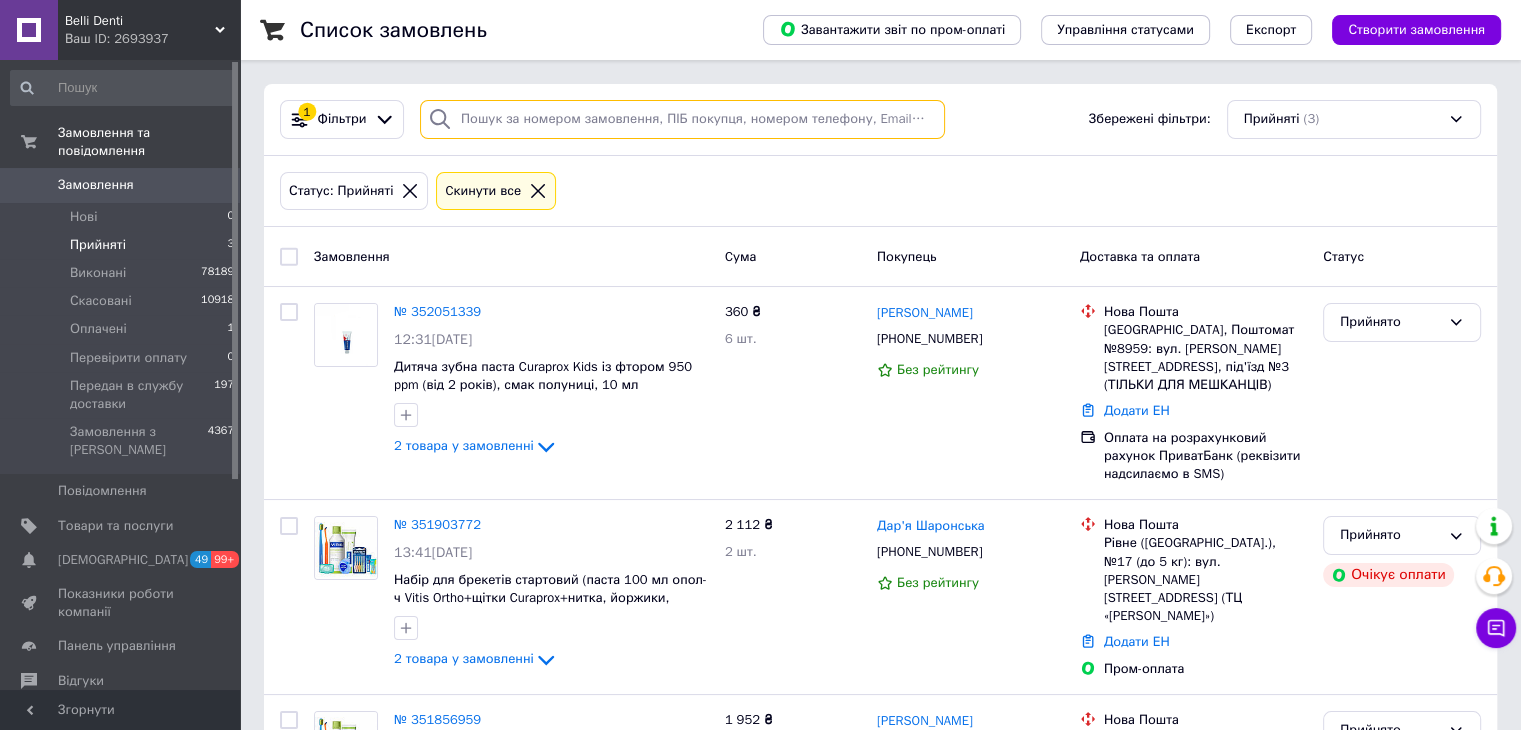 click at bounding box center (682, 119) 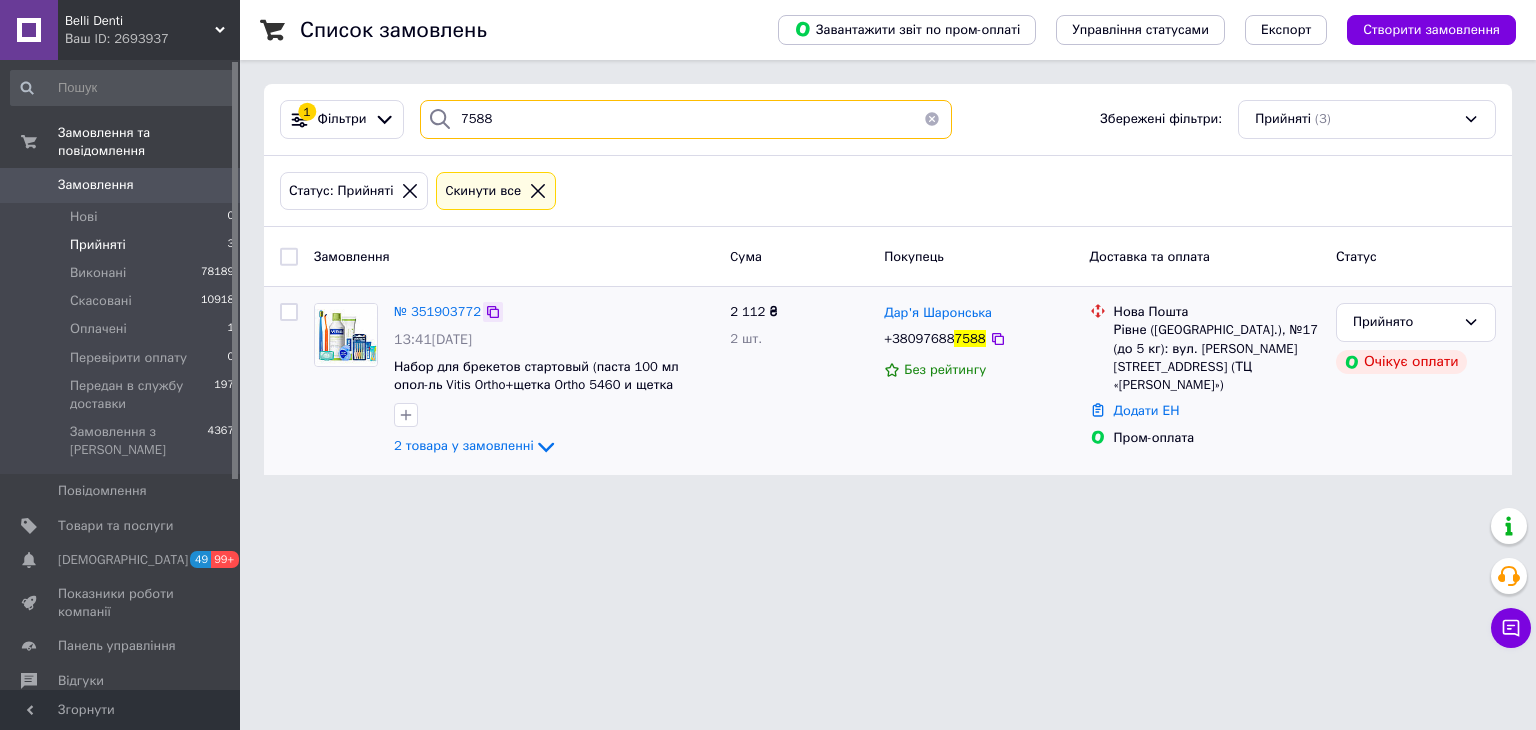 type on "7588" 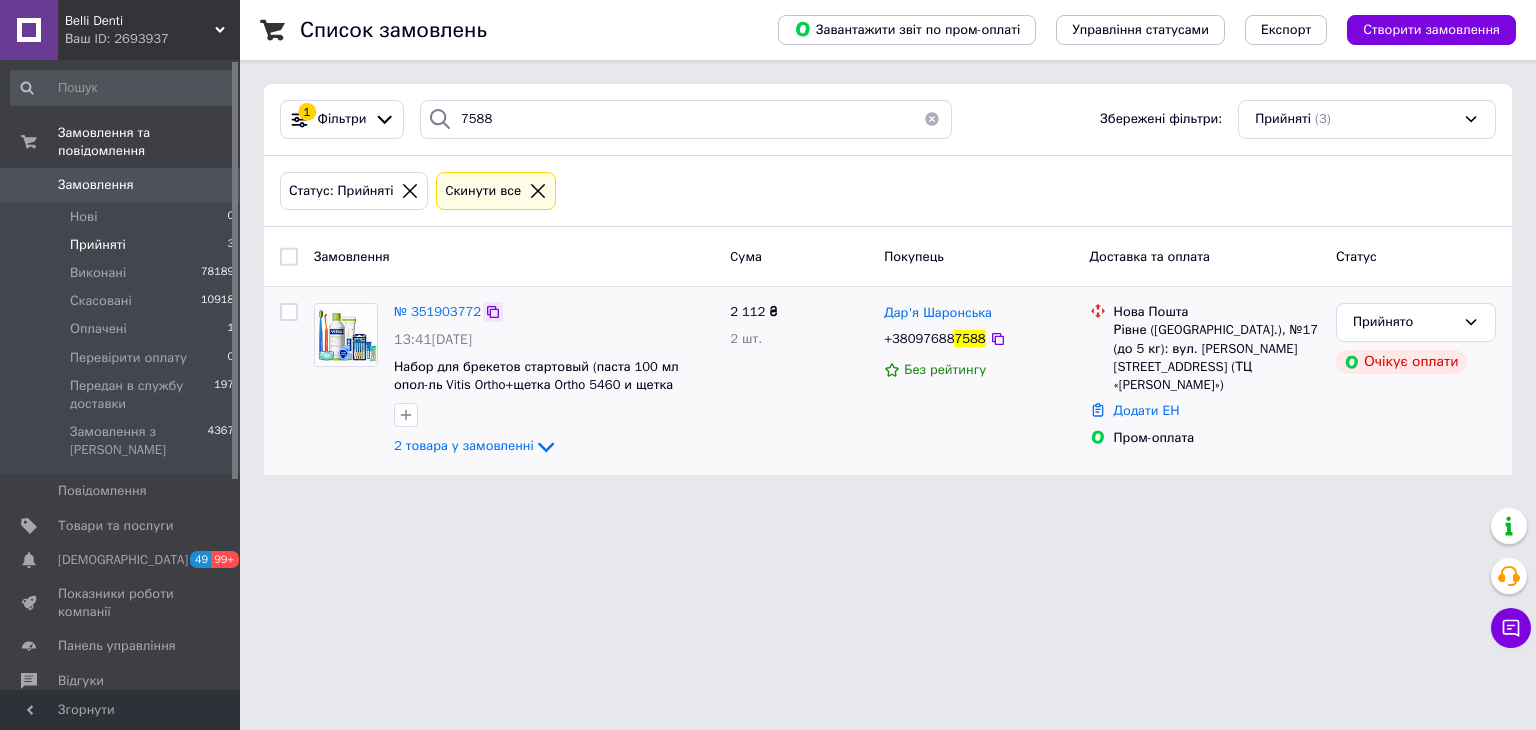 click 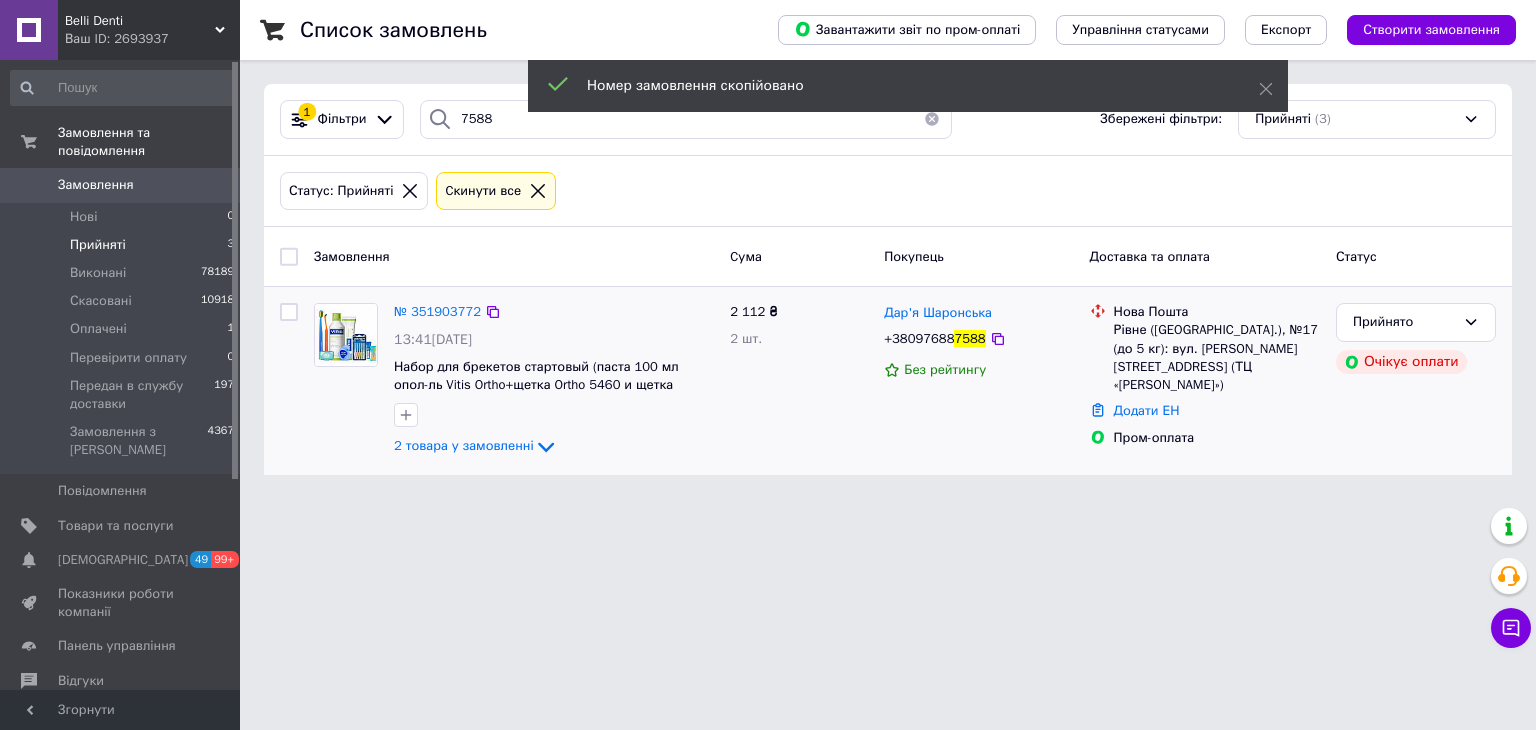 click on "№ 351903772" at bounding box center (437, 312) 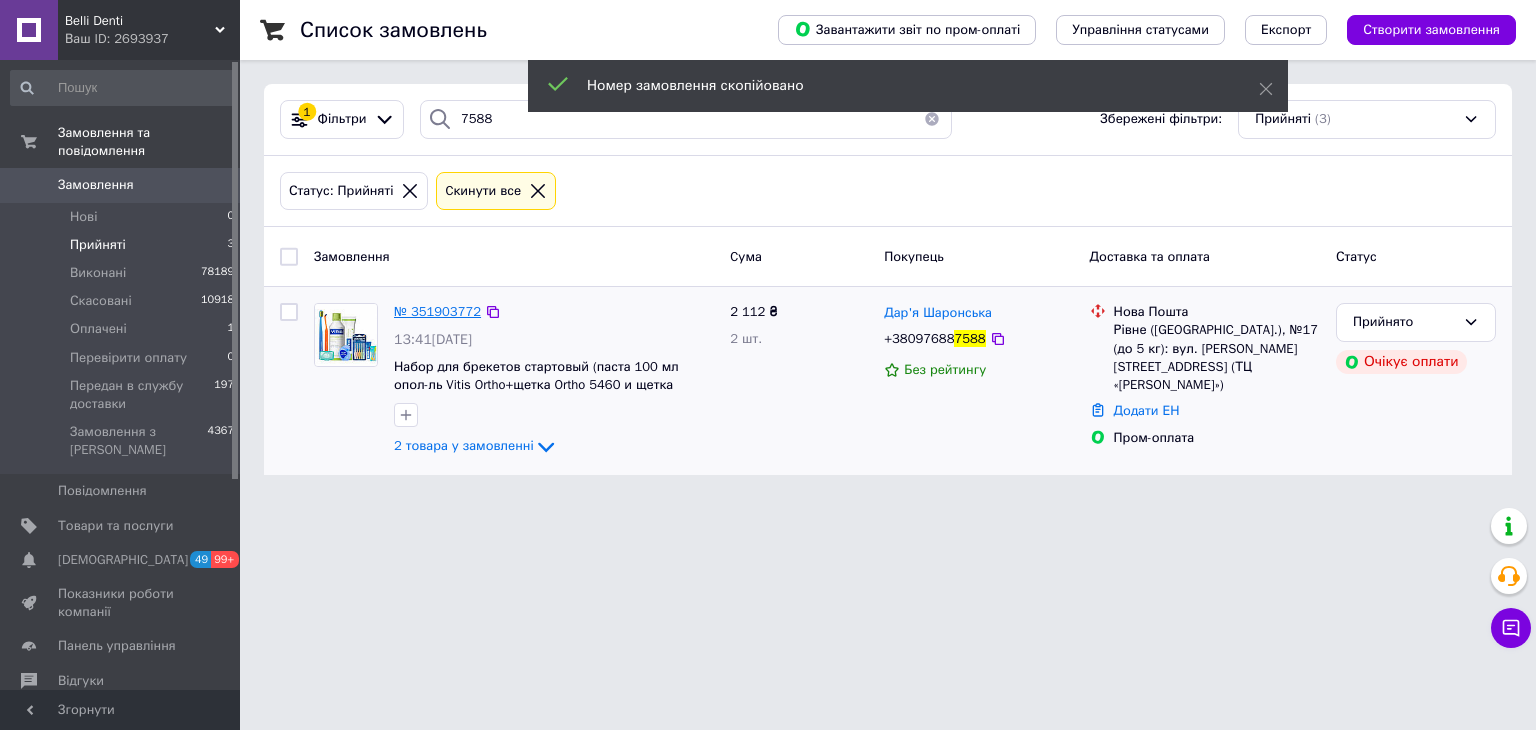 click on "№ 351903772" at bounding box center [437, 311] 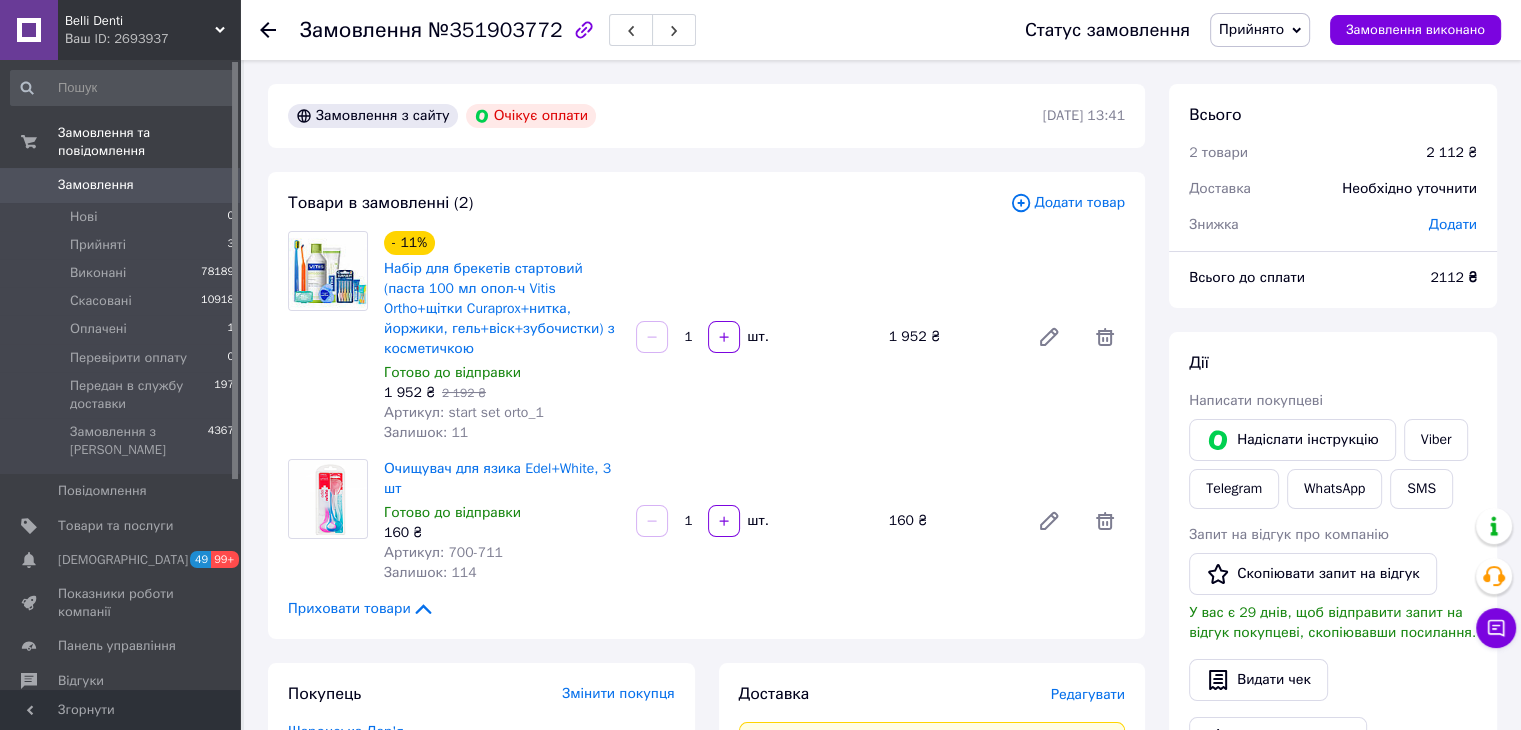 click on "Прийнято" at bounding box center [1251, 29] 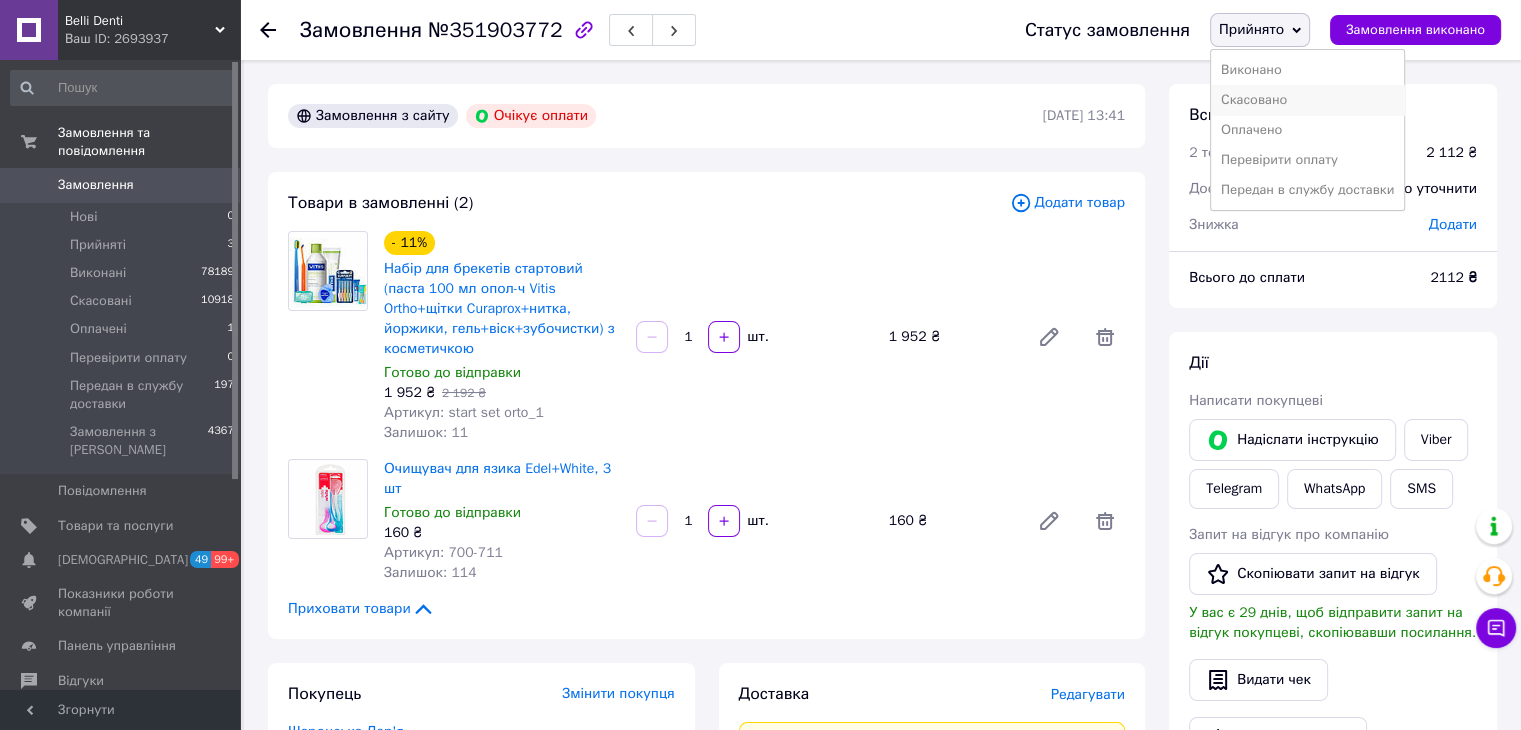 click on "Скасовано" at bounding box center (1307, 100) 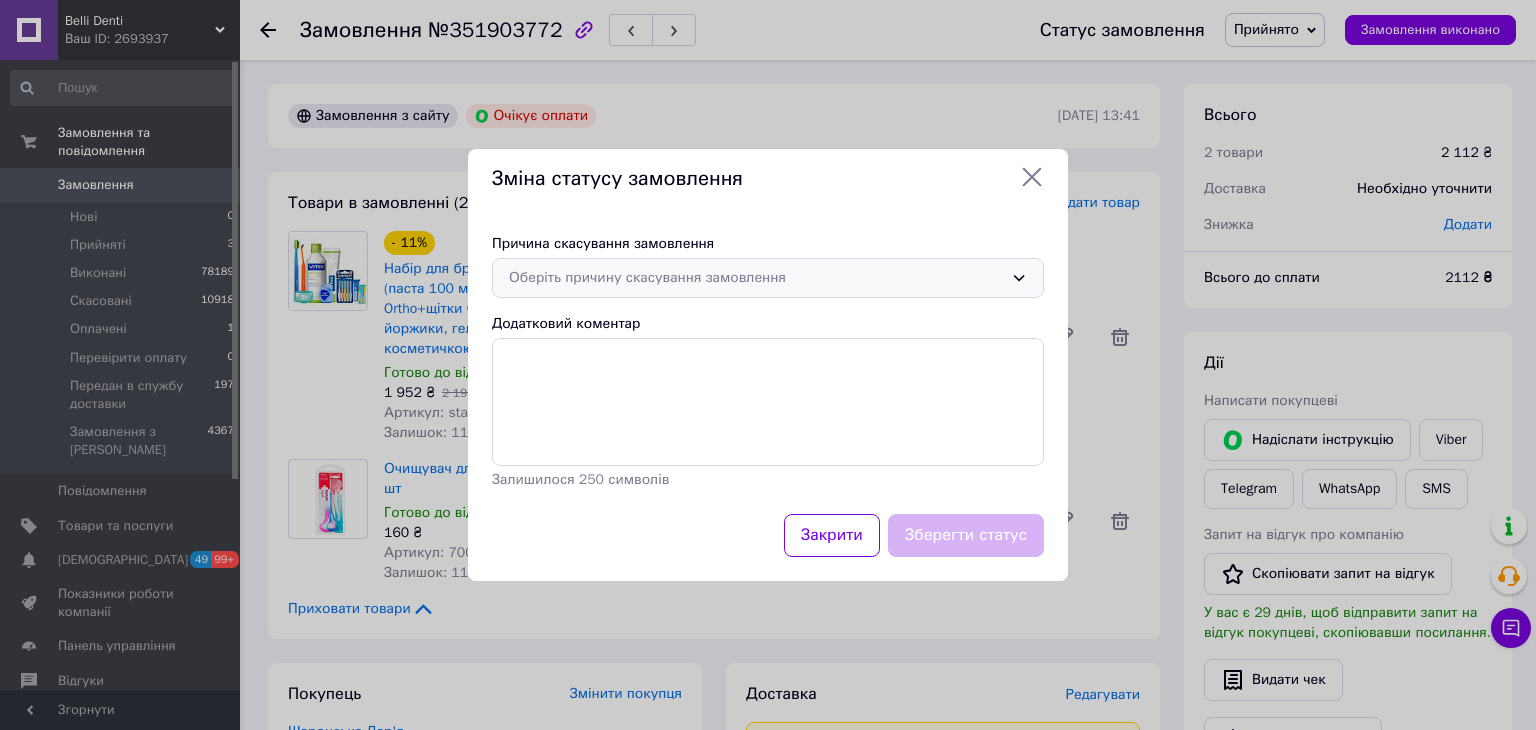 click on "Оберіть причину скасування замовлення" at bounding box center [756, 278] 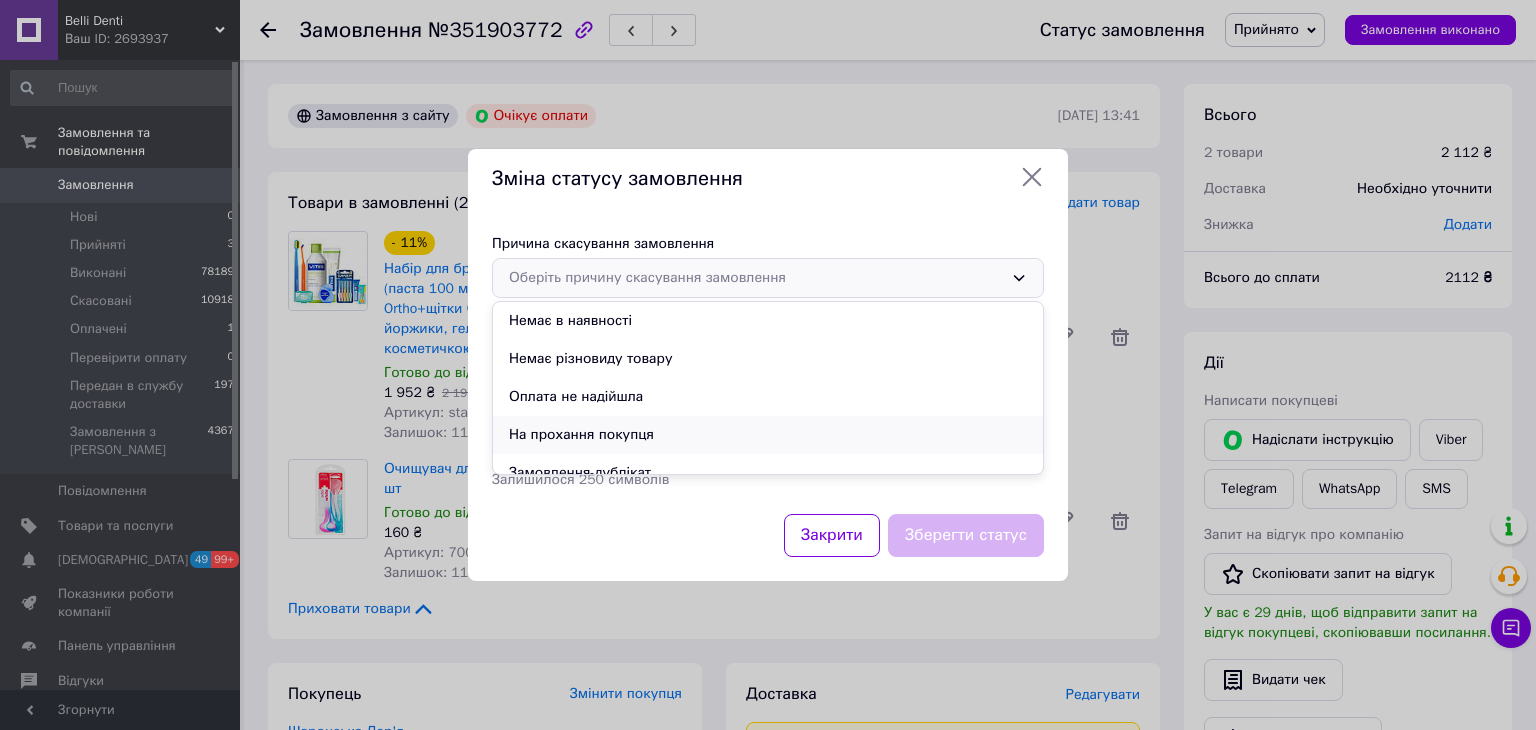 click on "На прохання покупця" at bounding box center (768, 435) 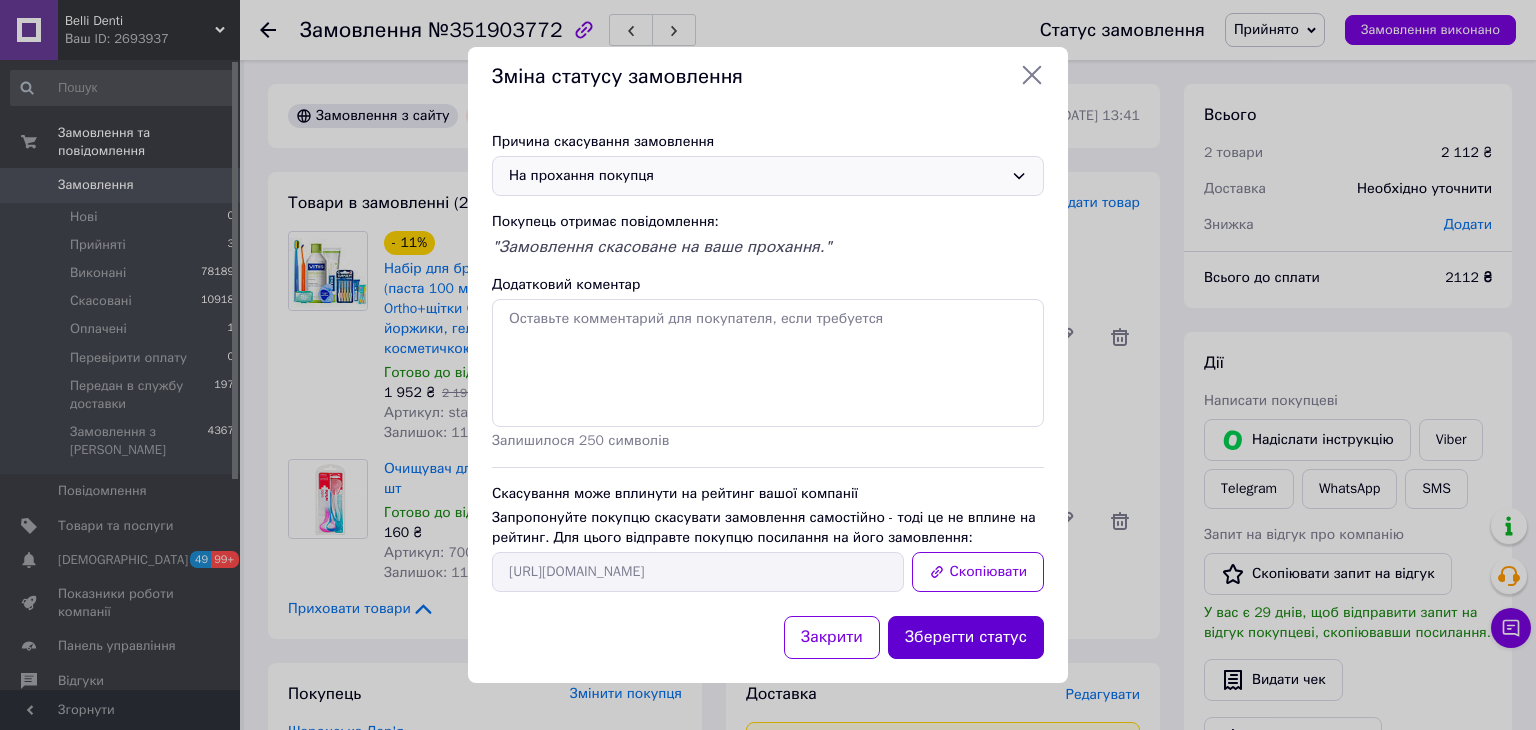 click on "Зберегти статус" at bounding box center [966, 637] 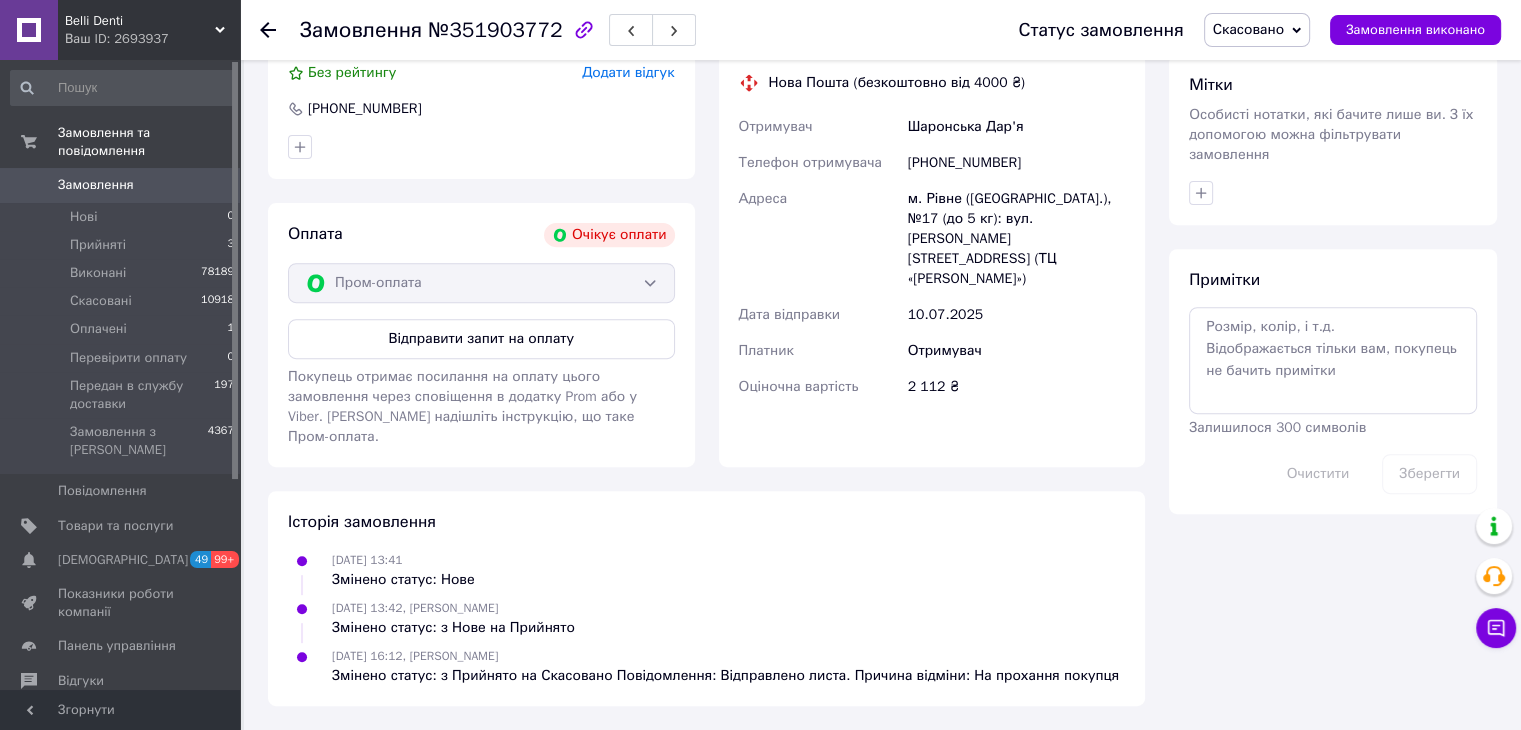 scroll, scrollTop: 708, scrollLeft: 0, axis: vertical 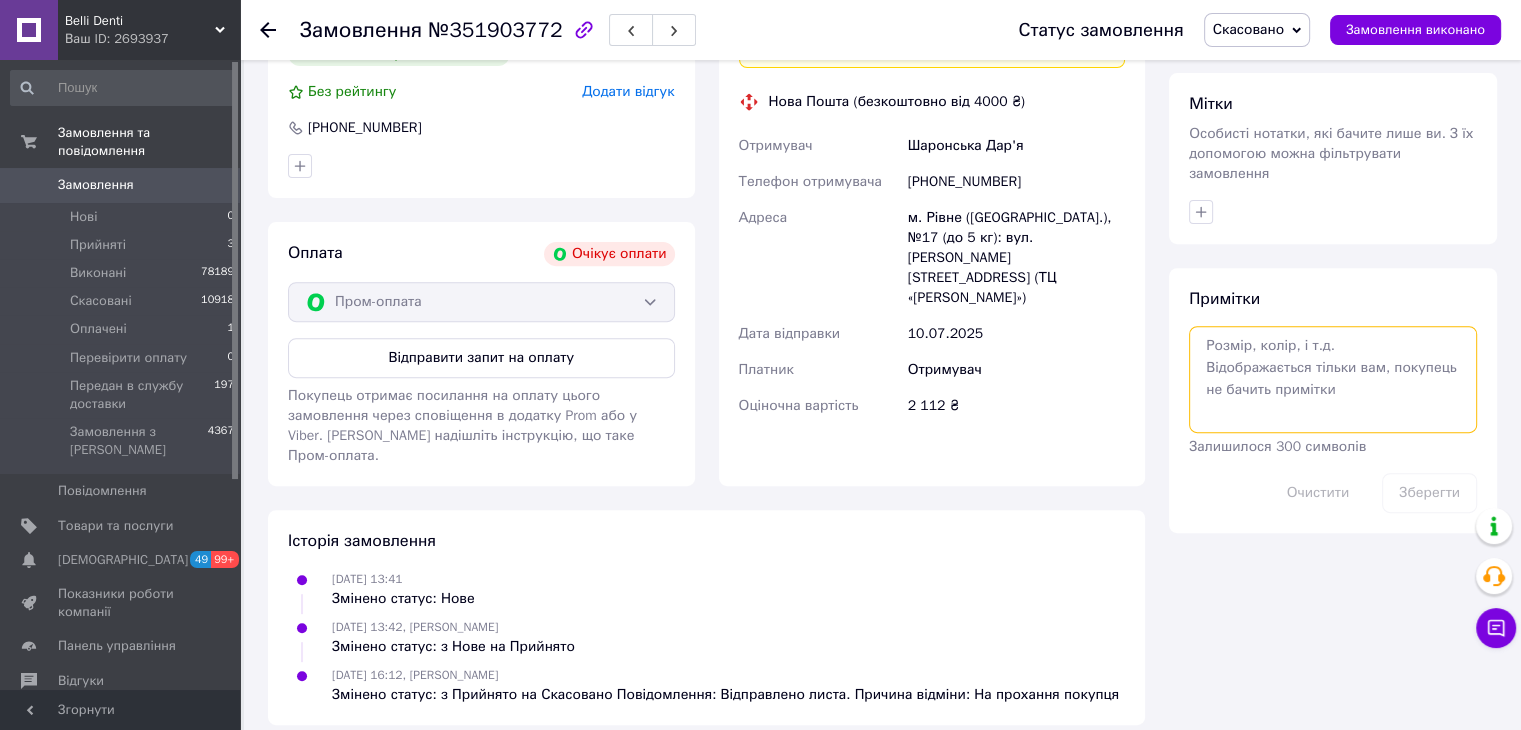 click at bounding box center (1333, 379) 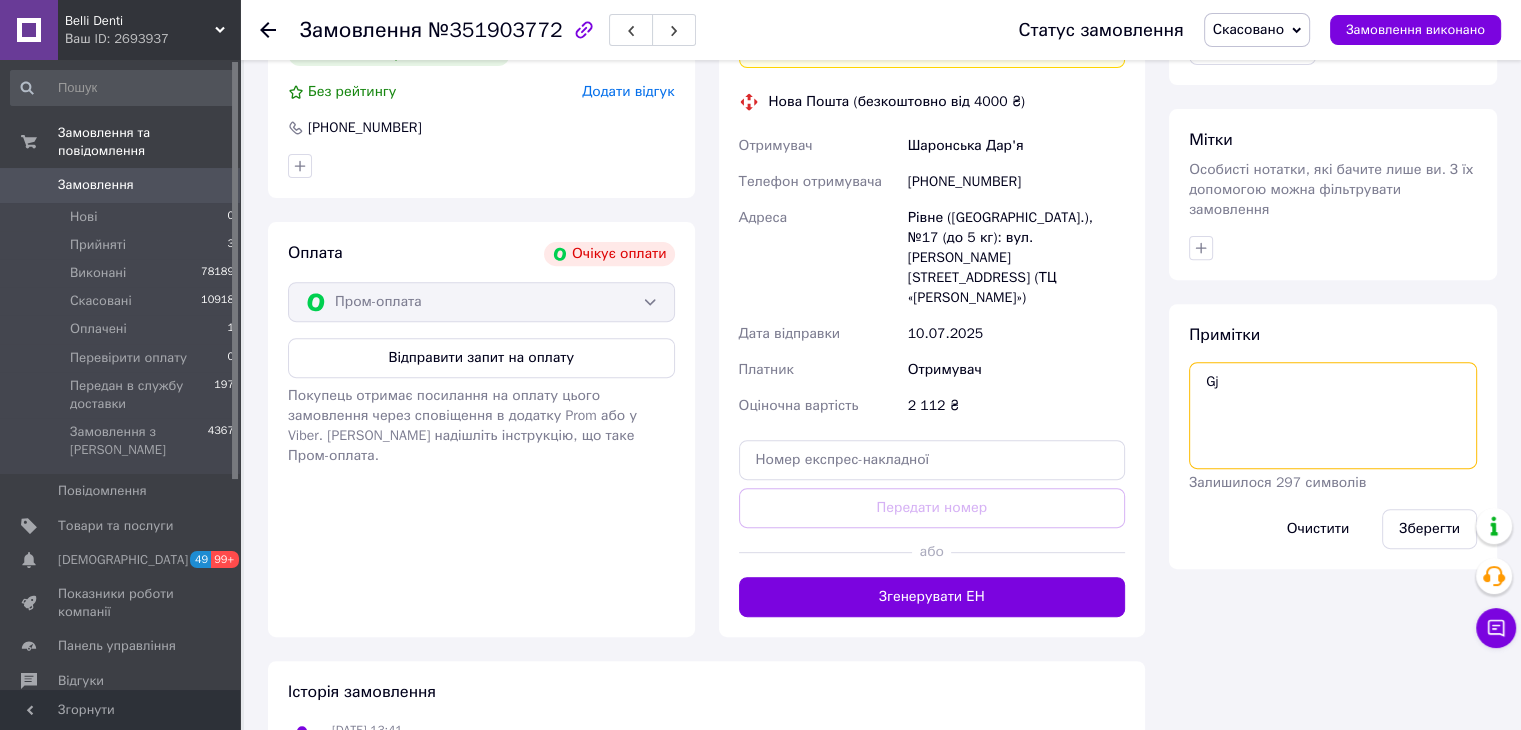 type on "G" 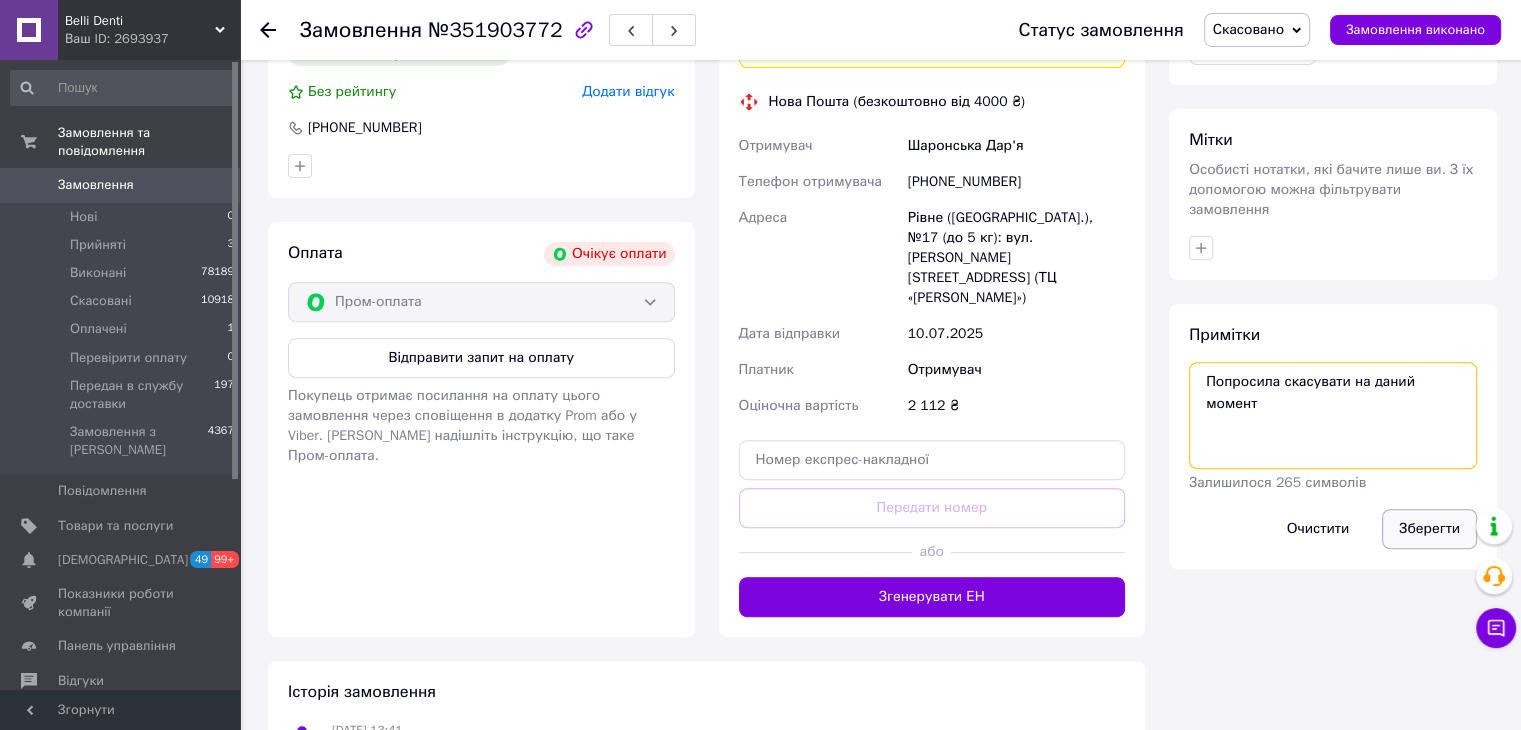 type on "Попросила скасувати на даний момент" 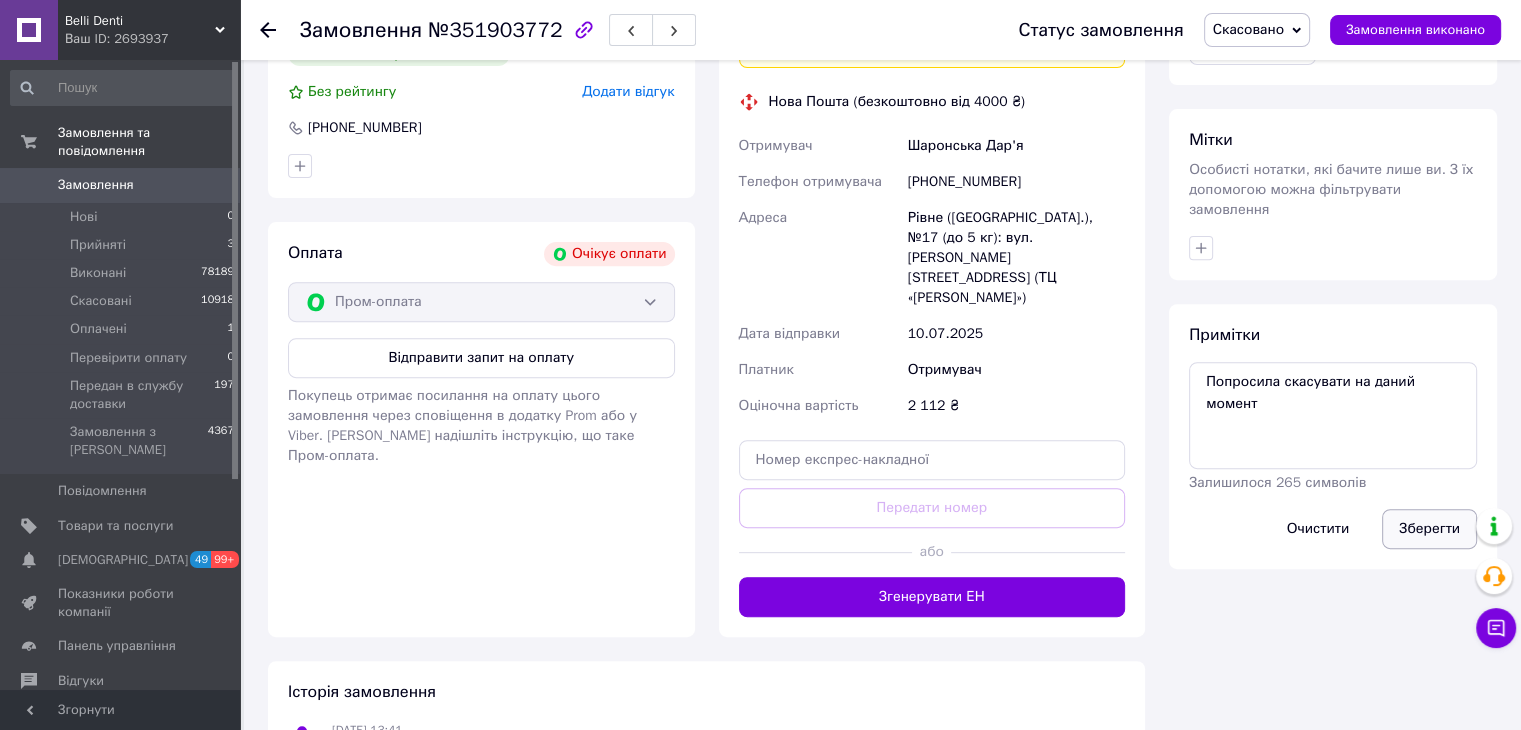 click on "Зберегти" at bounding box center (1429, 529) 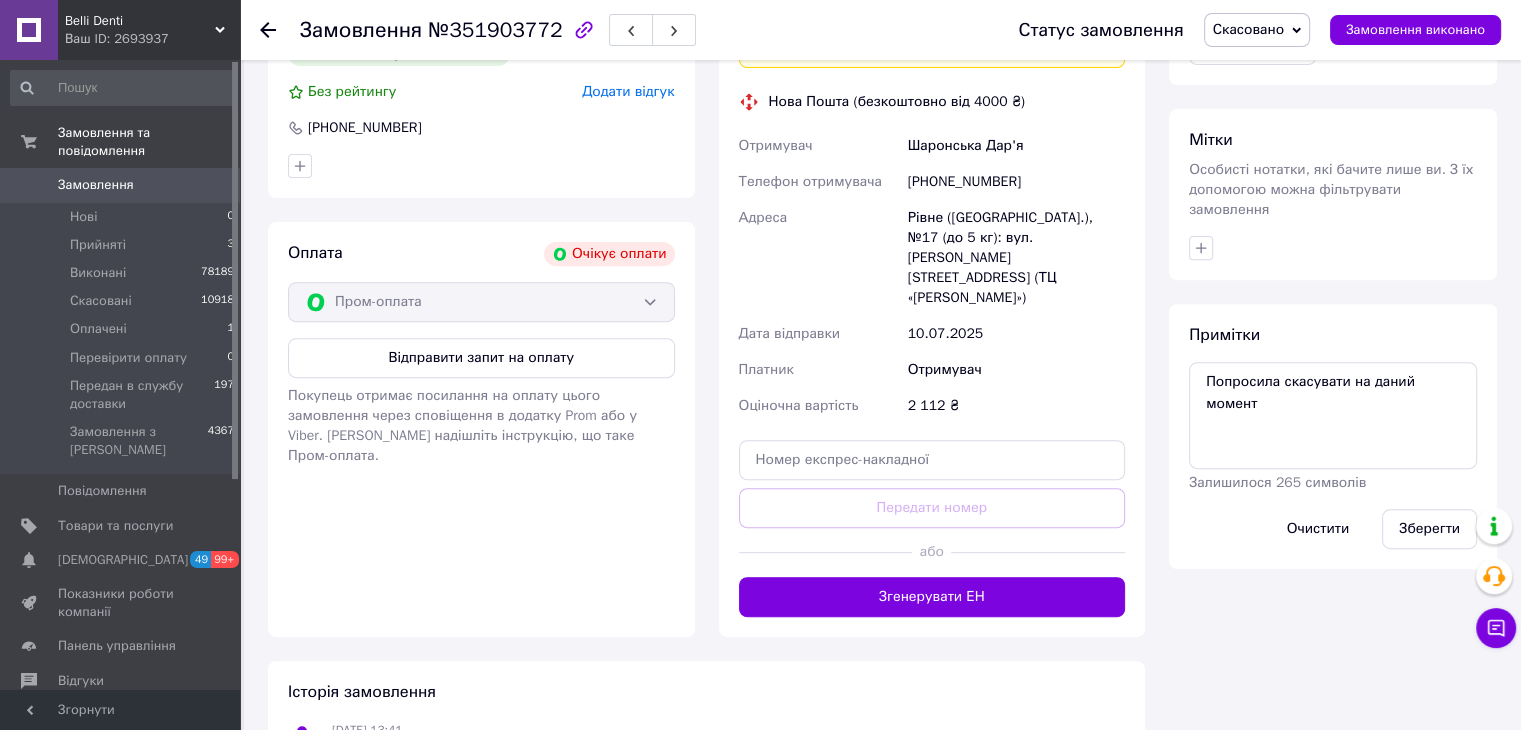 click 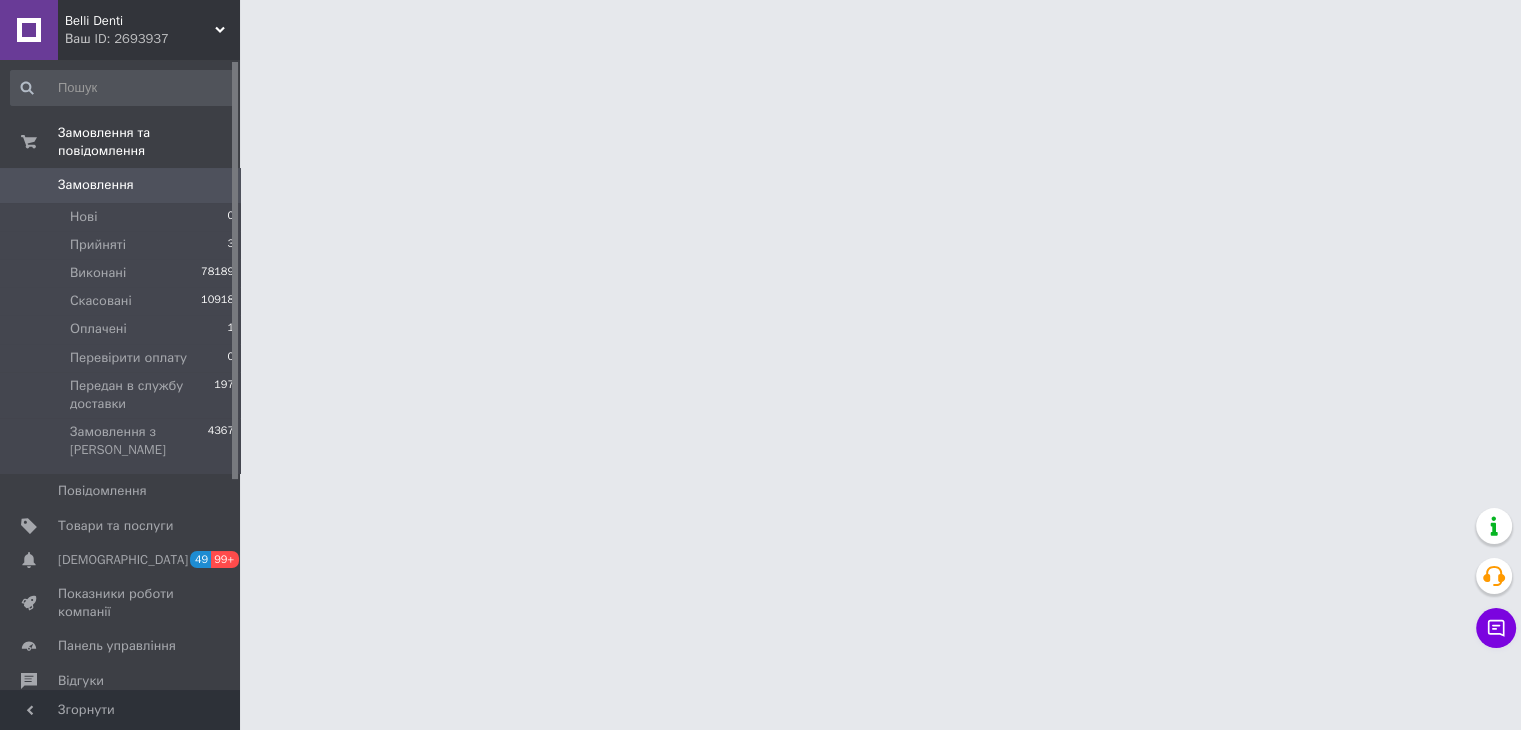 scroll, scrollTop: 0, scrollLeft: 0, axis: both 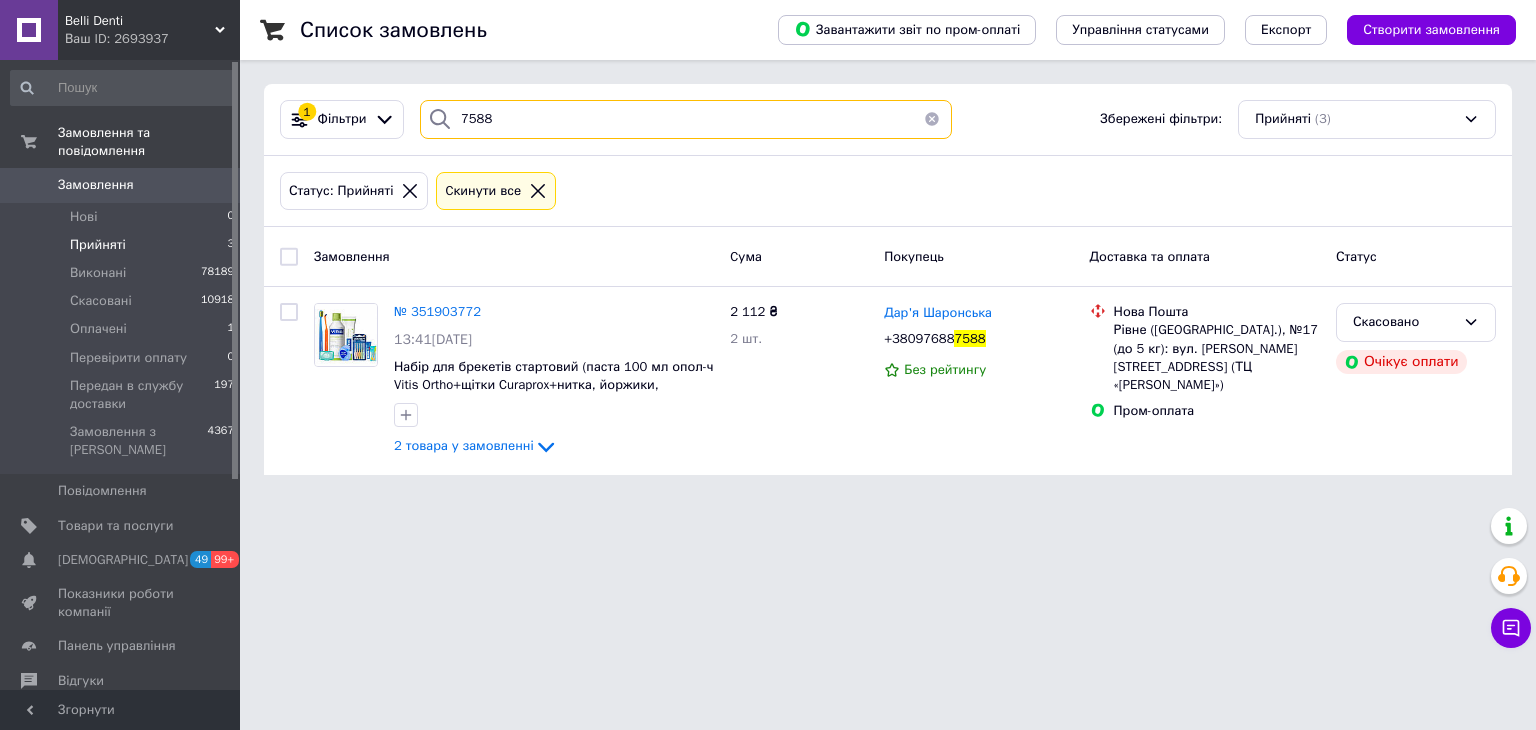 drag, startPoint x: 449, startPoint y: 131, endPoint x: 415, endPoint y: 139, distance: 34.928497 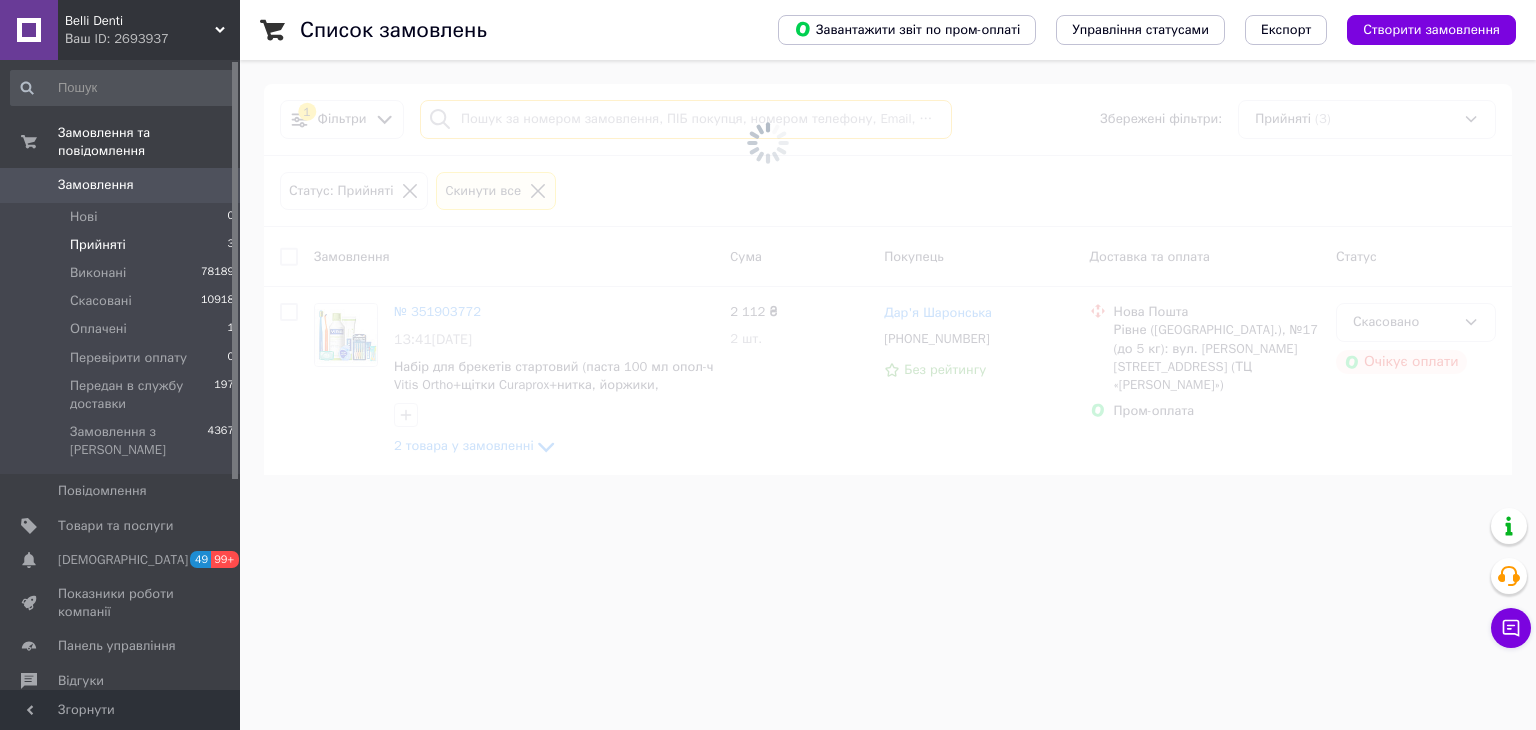 type 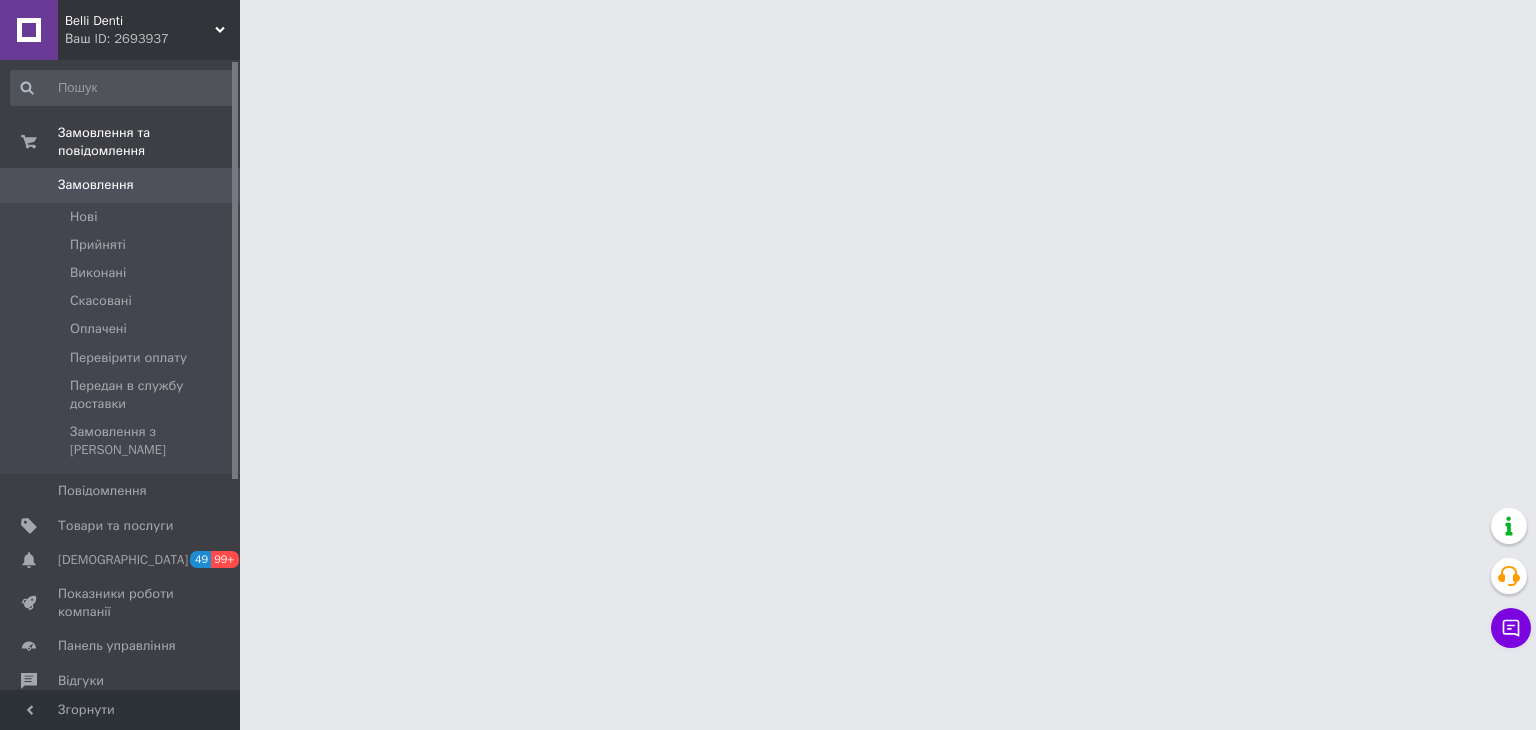 scroll, scrollTop: 0, scrollLeft: 0, axis: both 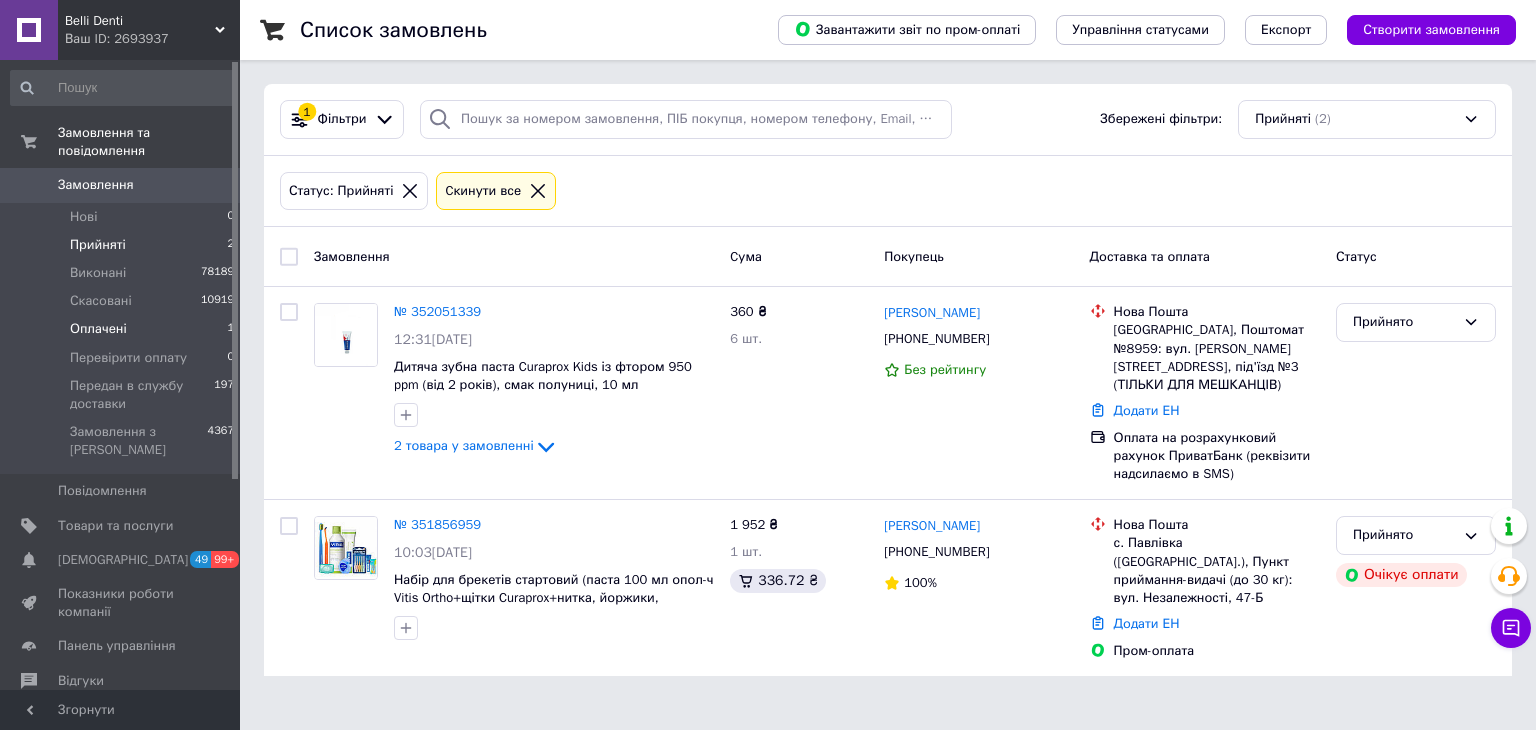 click on "1" at bounding box center [230, 329] 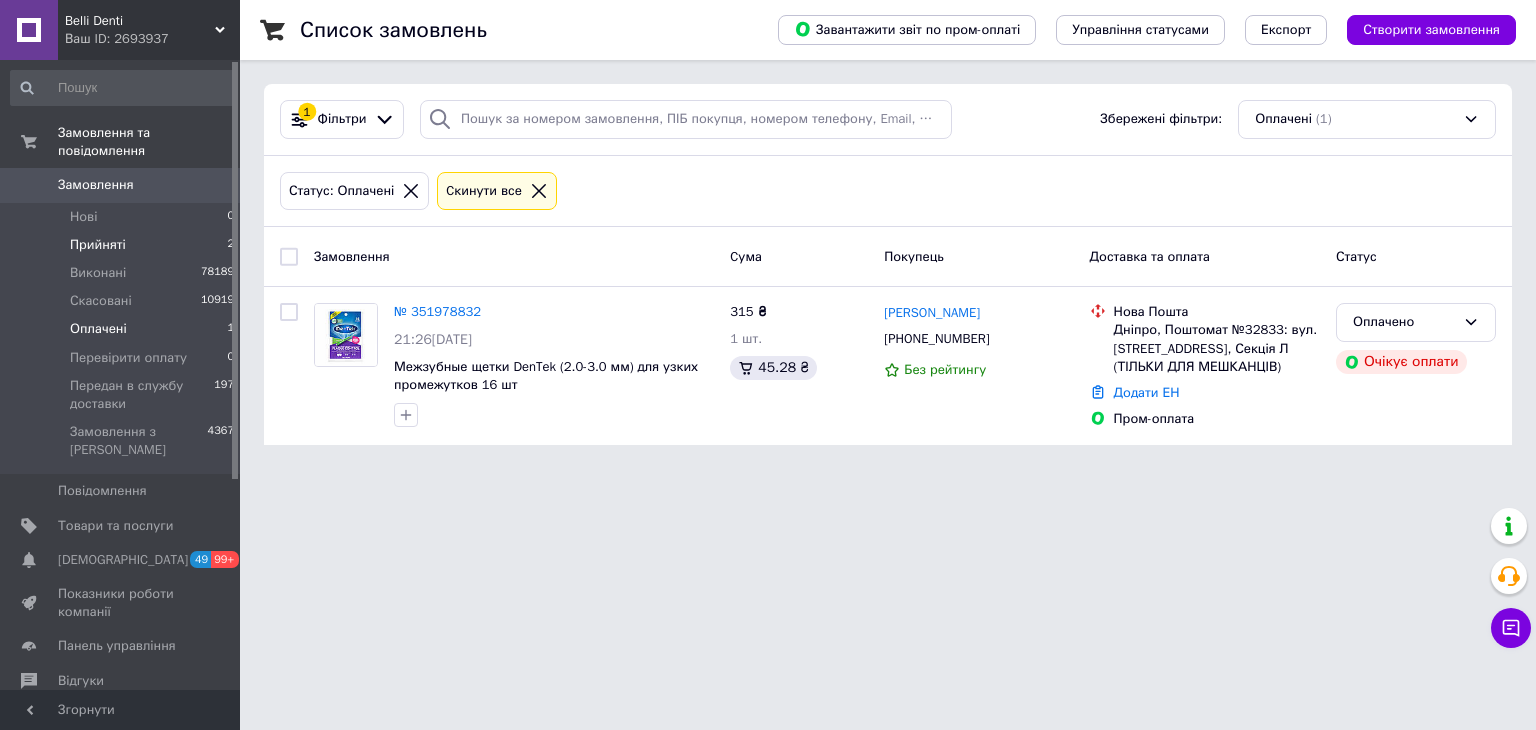 click on "Прийняті" at bounding box center [98, 245] 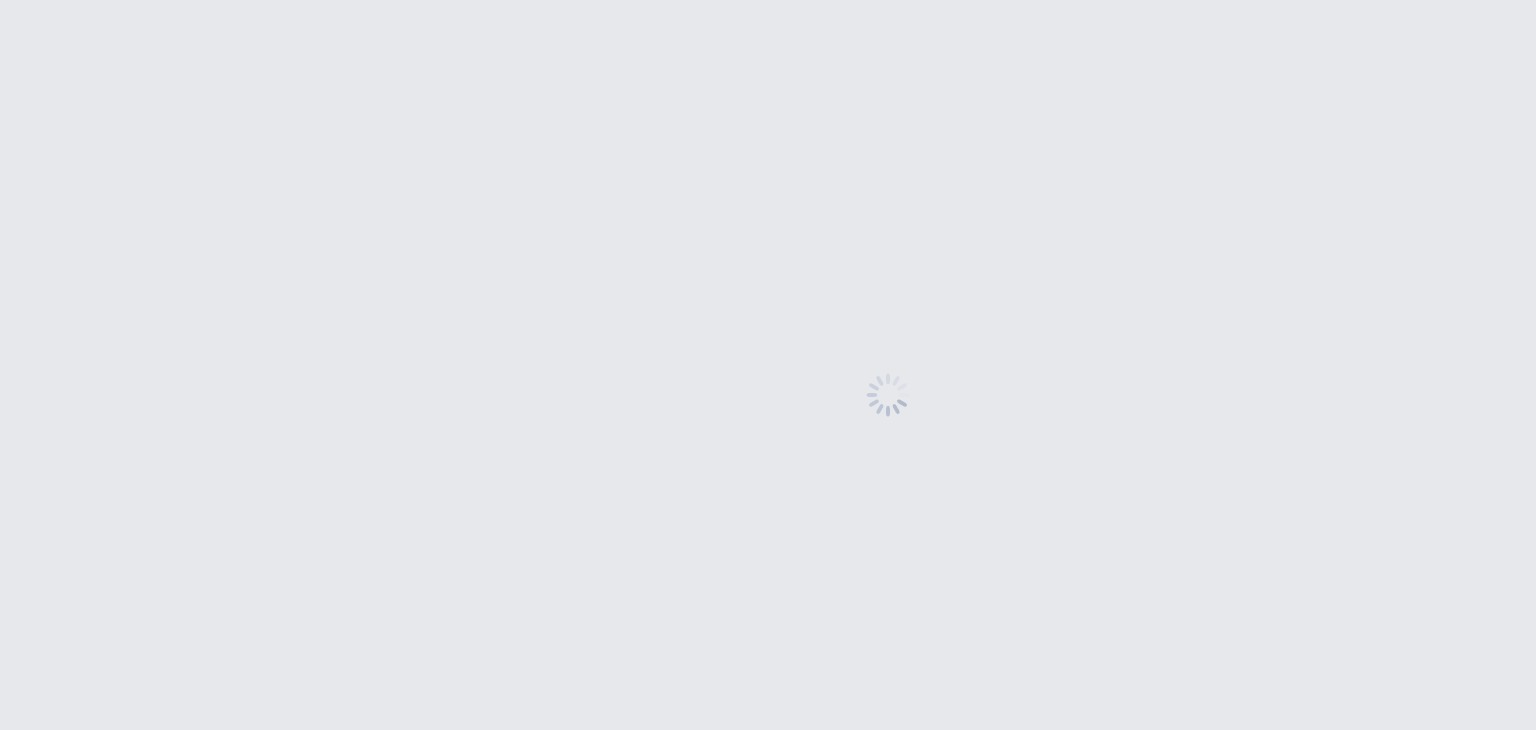 scroll, scrollTop: 0, scrollLeft: 0, axis: both 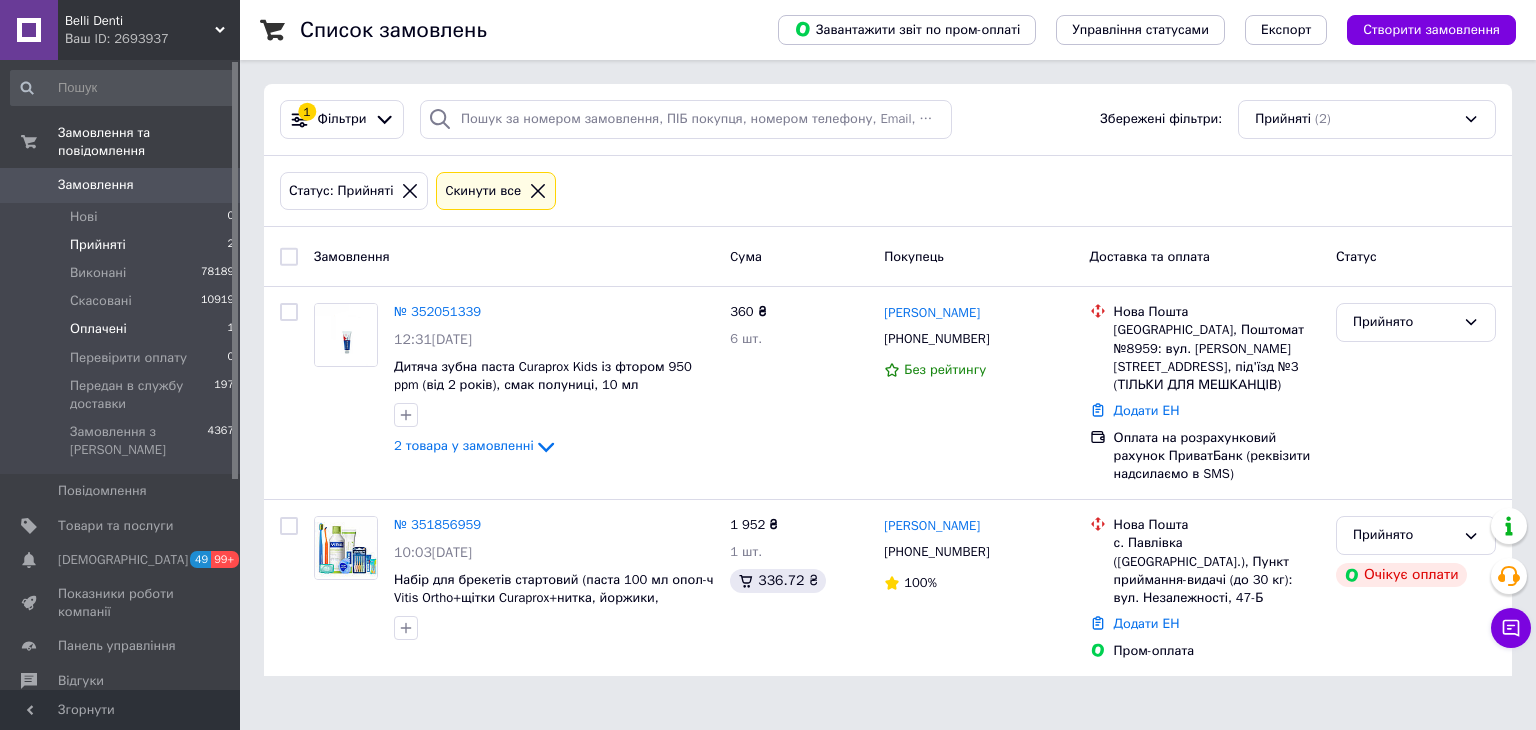click on "Оплачені 1" at bounding box center (123, 329) 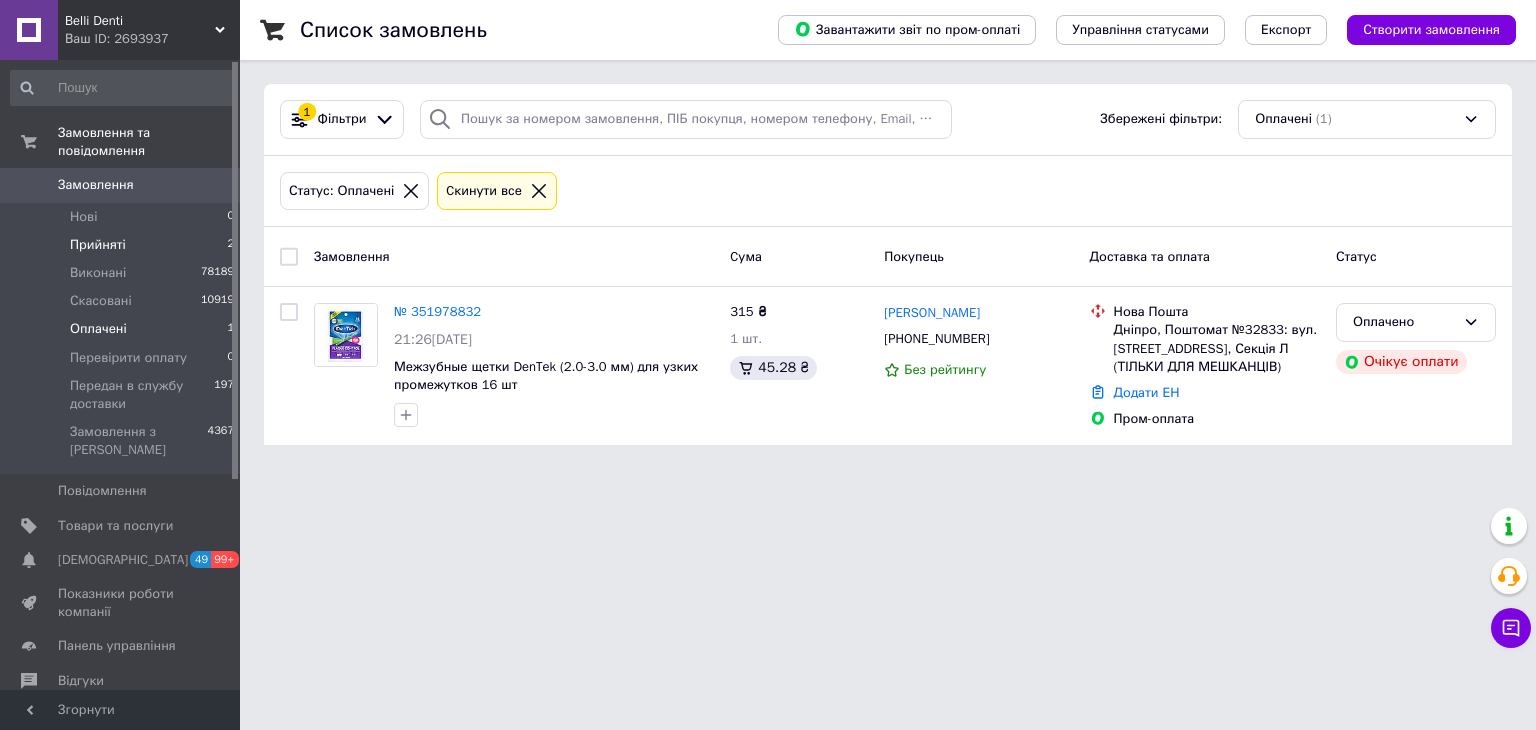 click on "Прийняті 2" at bounding box center (123, 245) 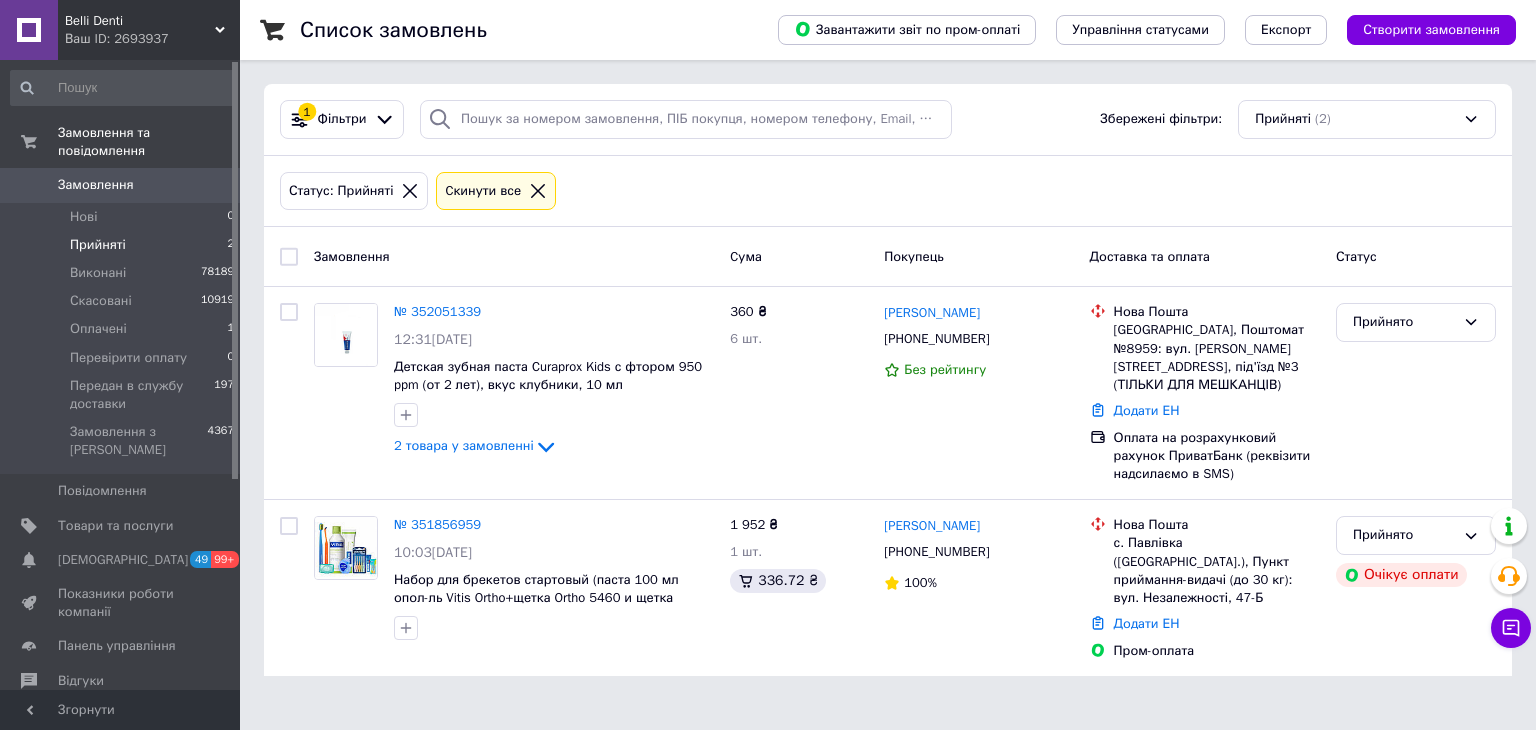 click at bounding box center [538, 191] 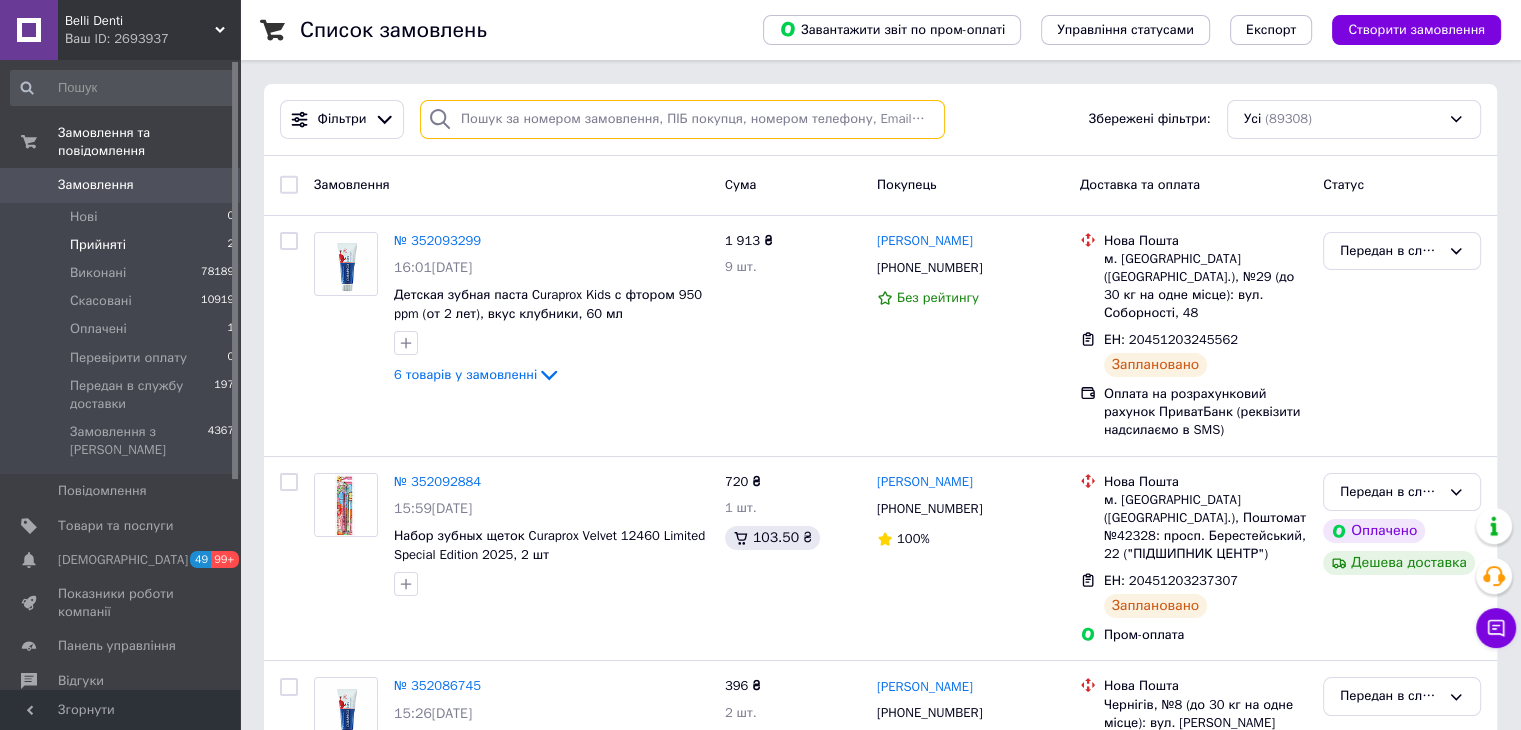 click at bounding box center (682, 119) 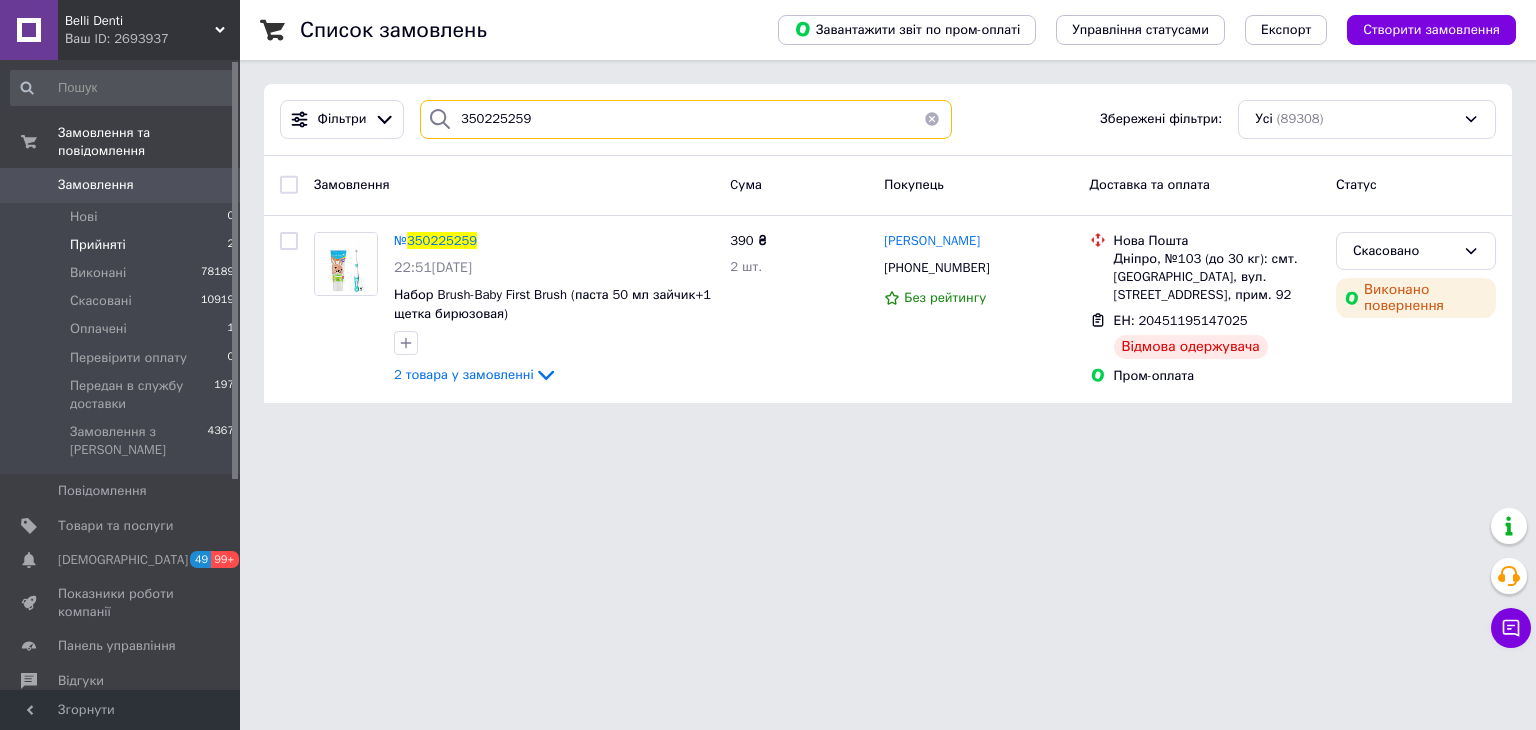drag, startPoint x: 471, startPoint y: 142, endPoint x: 319, endPoint y: 168, distance: 154.20766 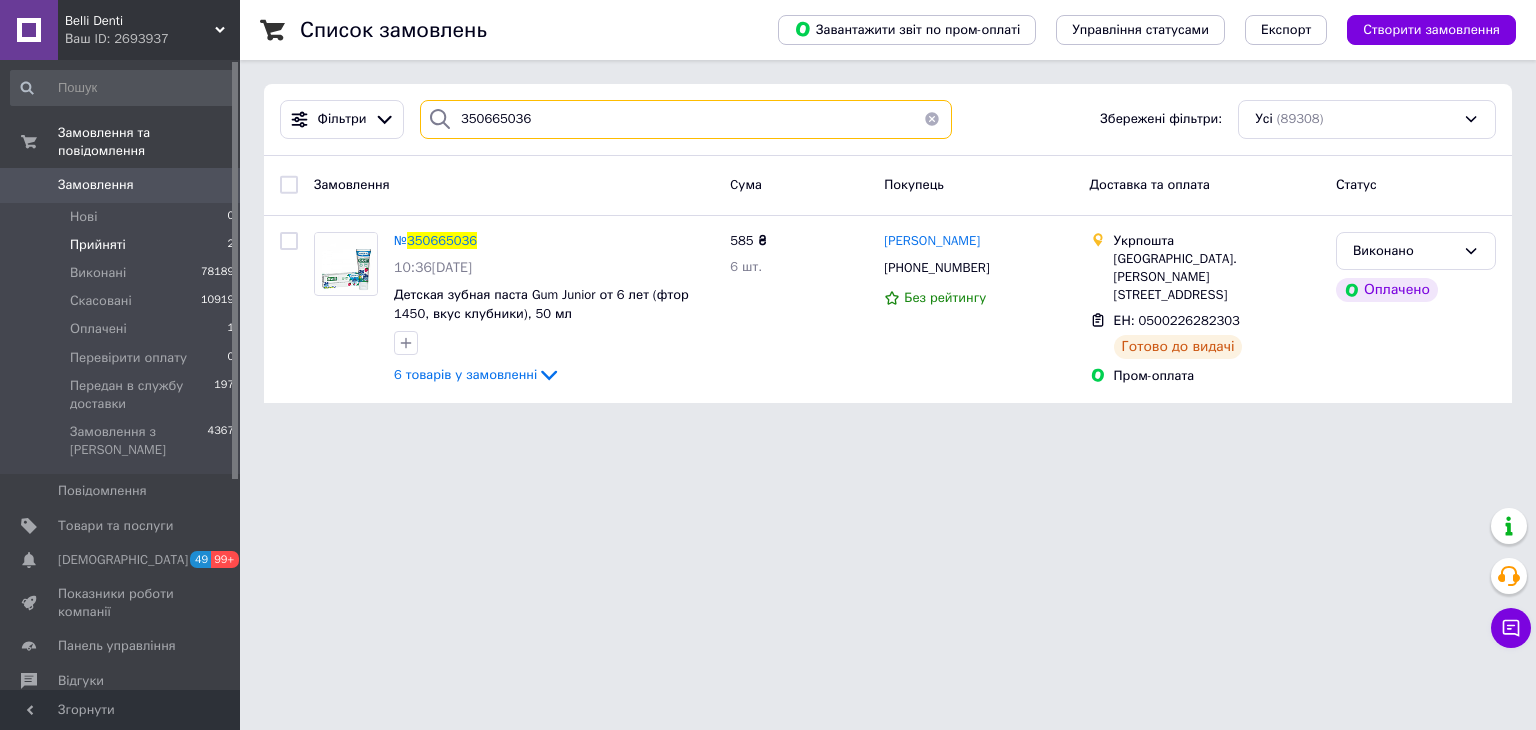 drag, startPoint x: 602, startPoint y: 129, endPoint x: 243, endPoint y: 194, distance: 364.83694 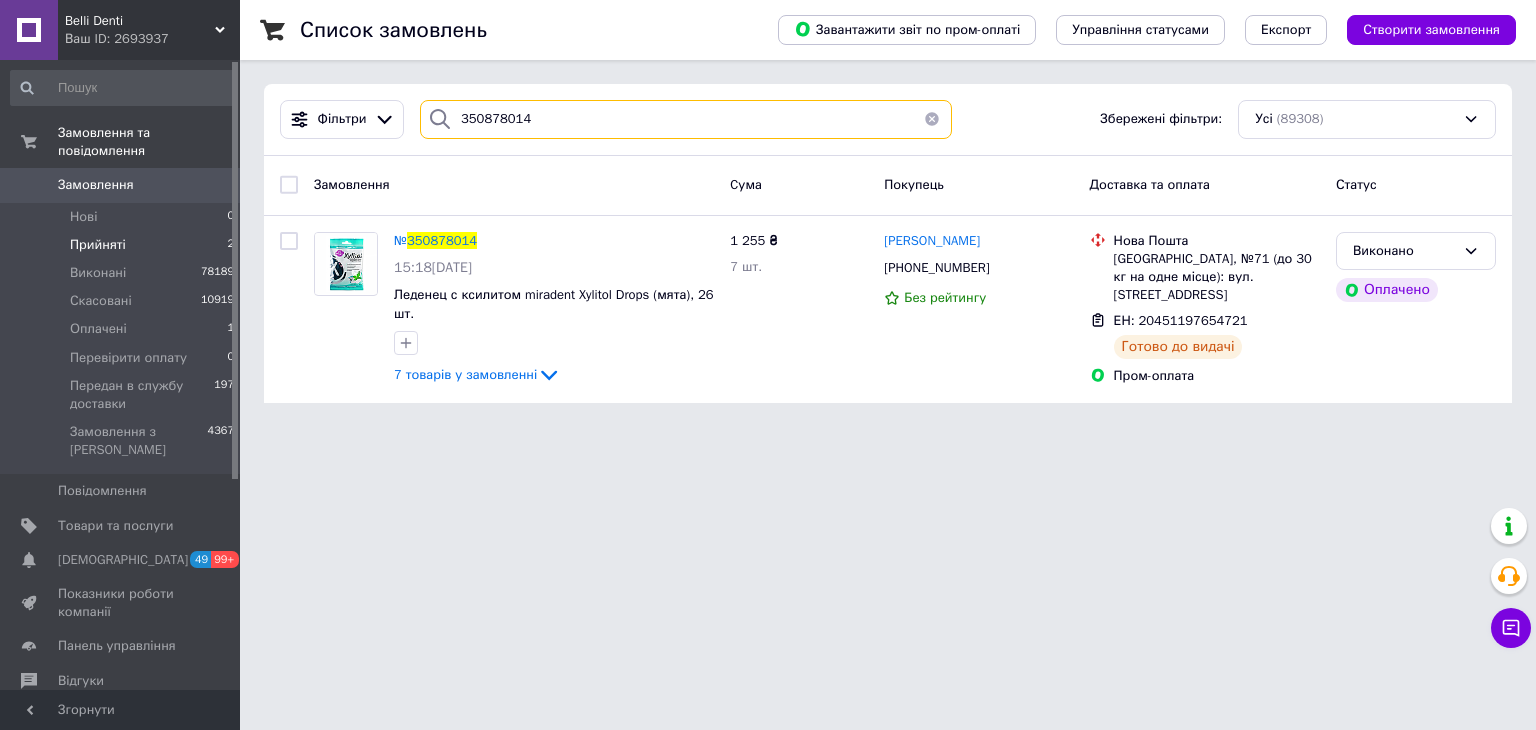 drag, startPoint x: 548, startPoint y: 123, endPoint x: 371, endPoint y: 176, distance: 184.76471 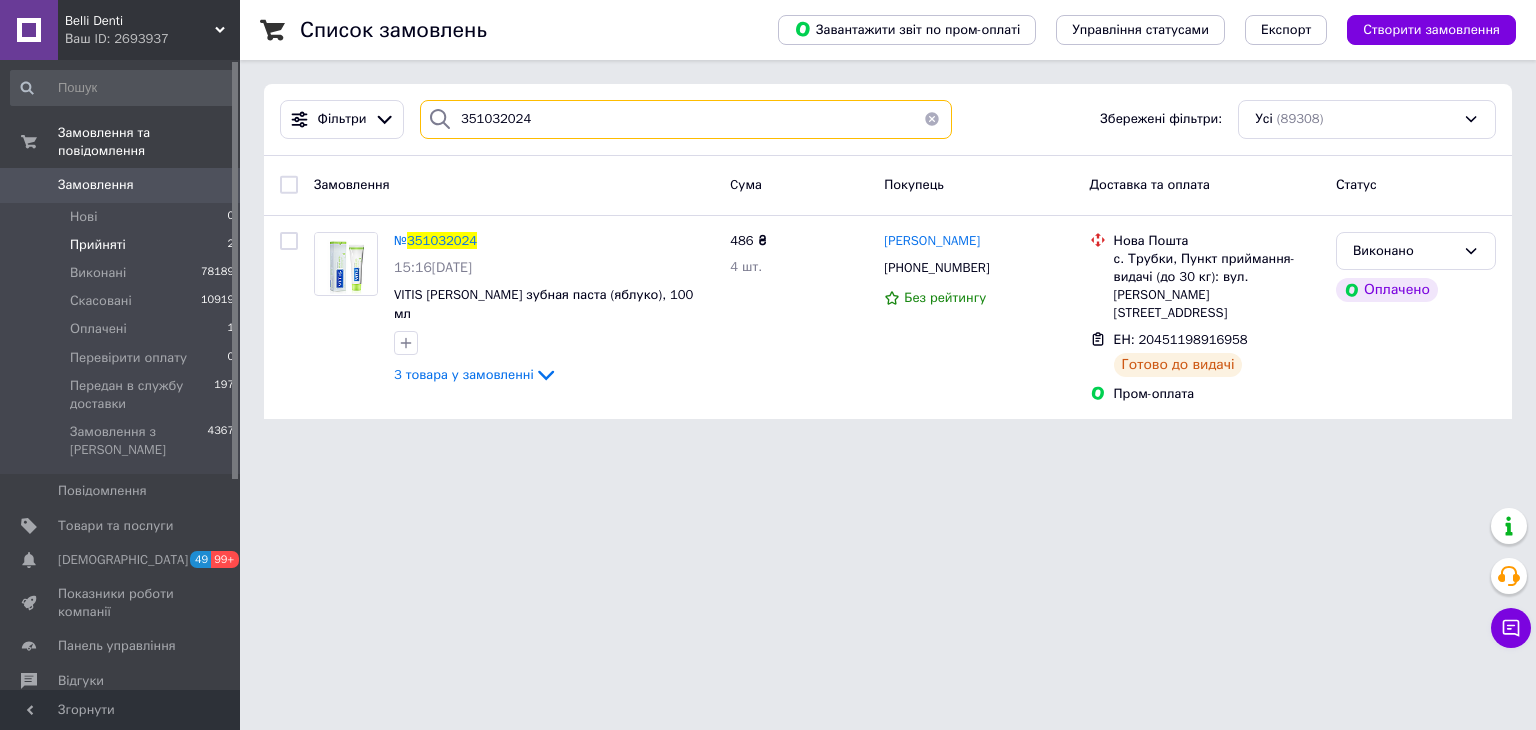 drag, startPoint x: 319, startPoint y: 161, endPoint x: 308, endPoint y: 161, distance: 11 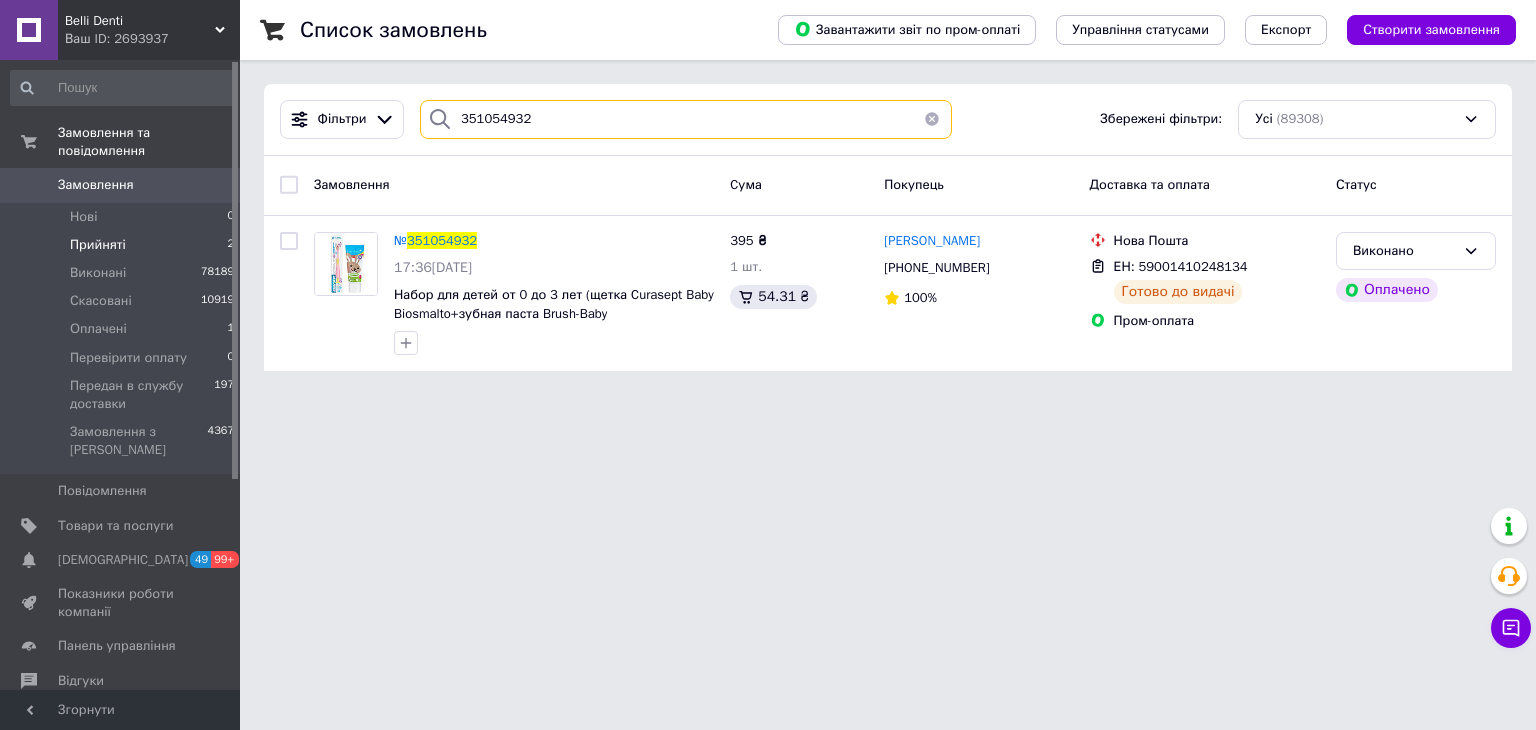 drag, startPoint x: 550, startPoint y: 114, endPoint x: 148, endPoint y: 219, distance: 415.48645 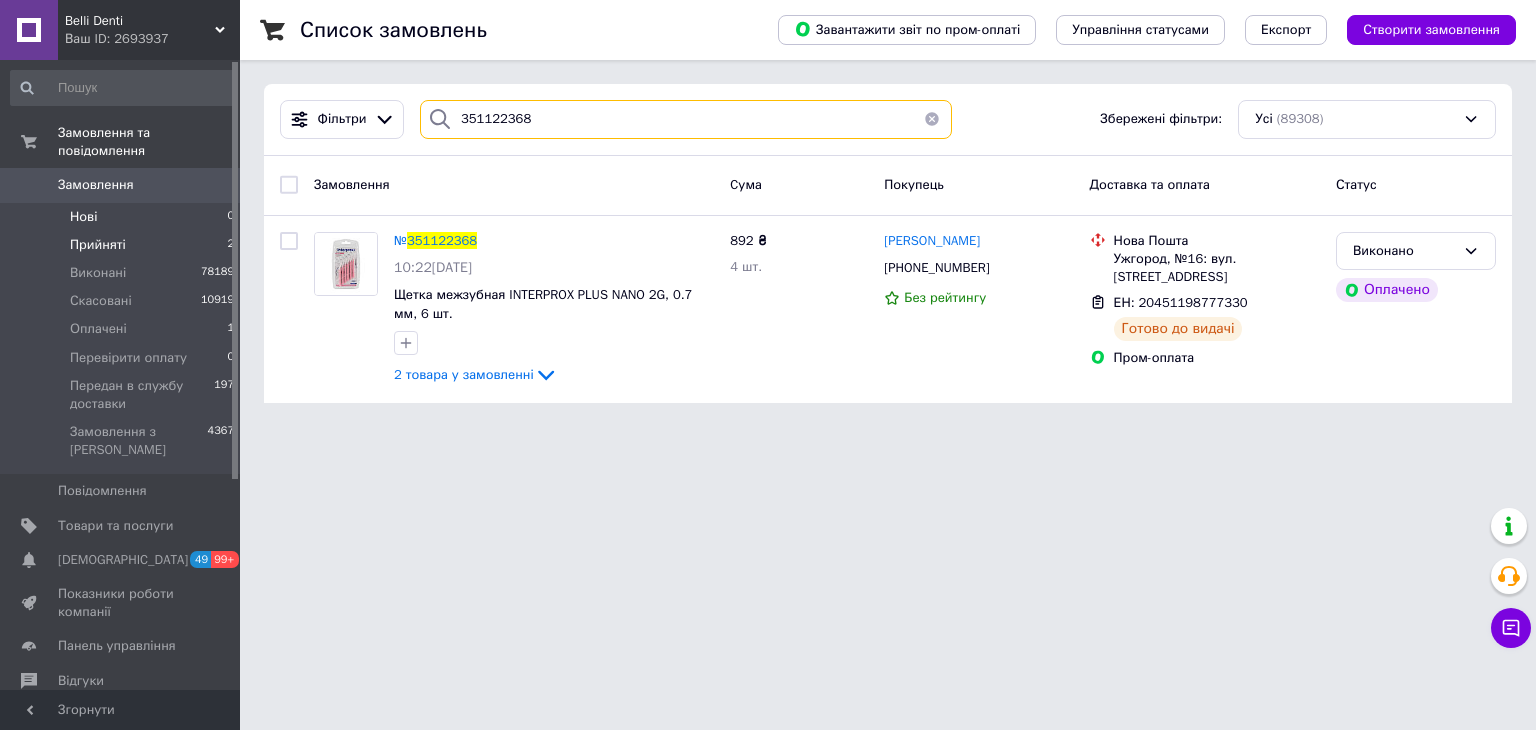 drag, startPoint x: 232, startPoint y: 176, endPoint x: 158, endPoint y: 198, distance: 77.201035 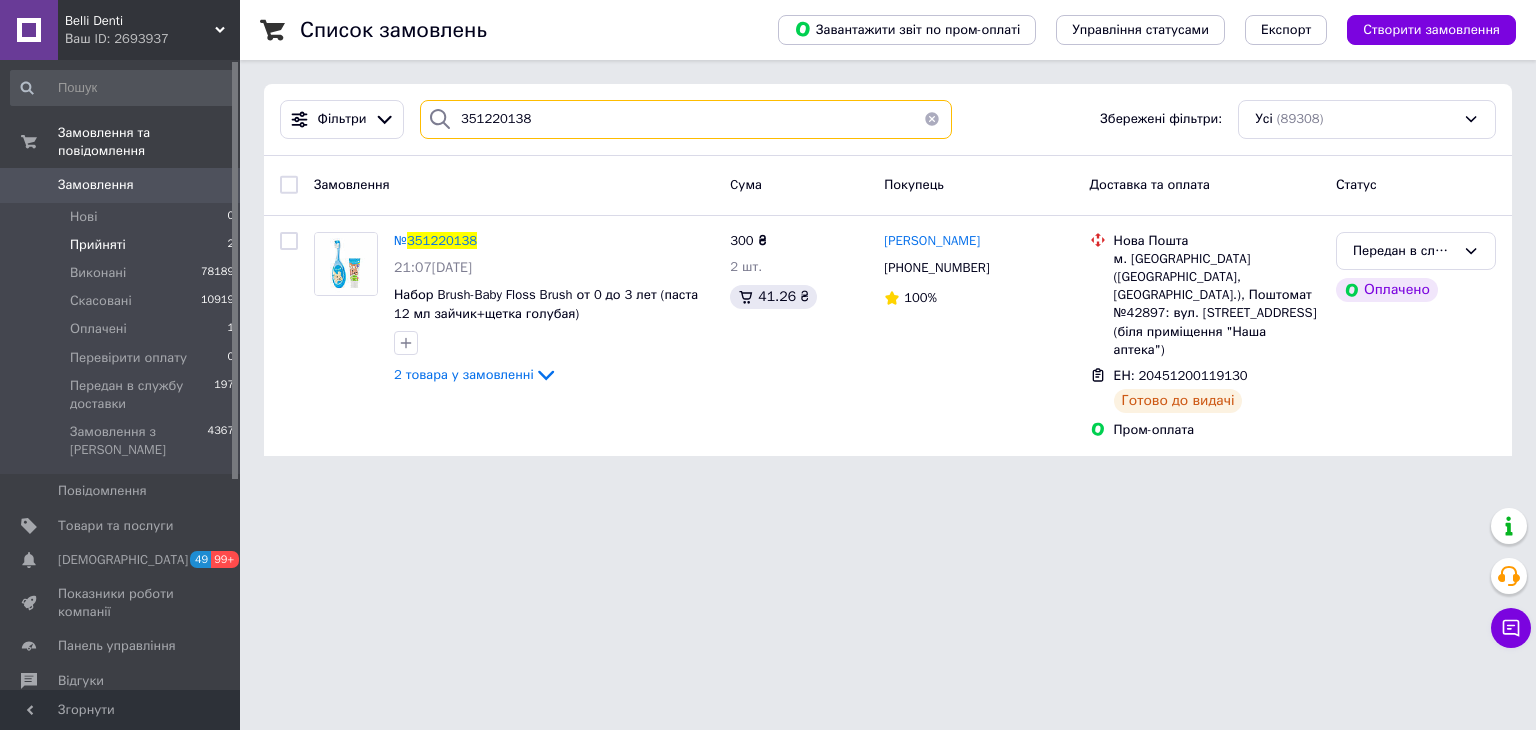 drag, startPoint x: 568, startPoint y: 107, endPoint x: 240, endPoint y: 184, distance: 336.9169 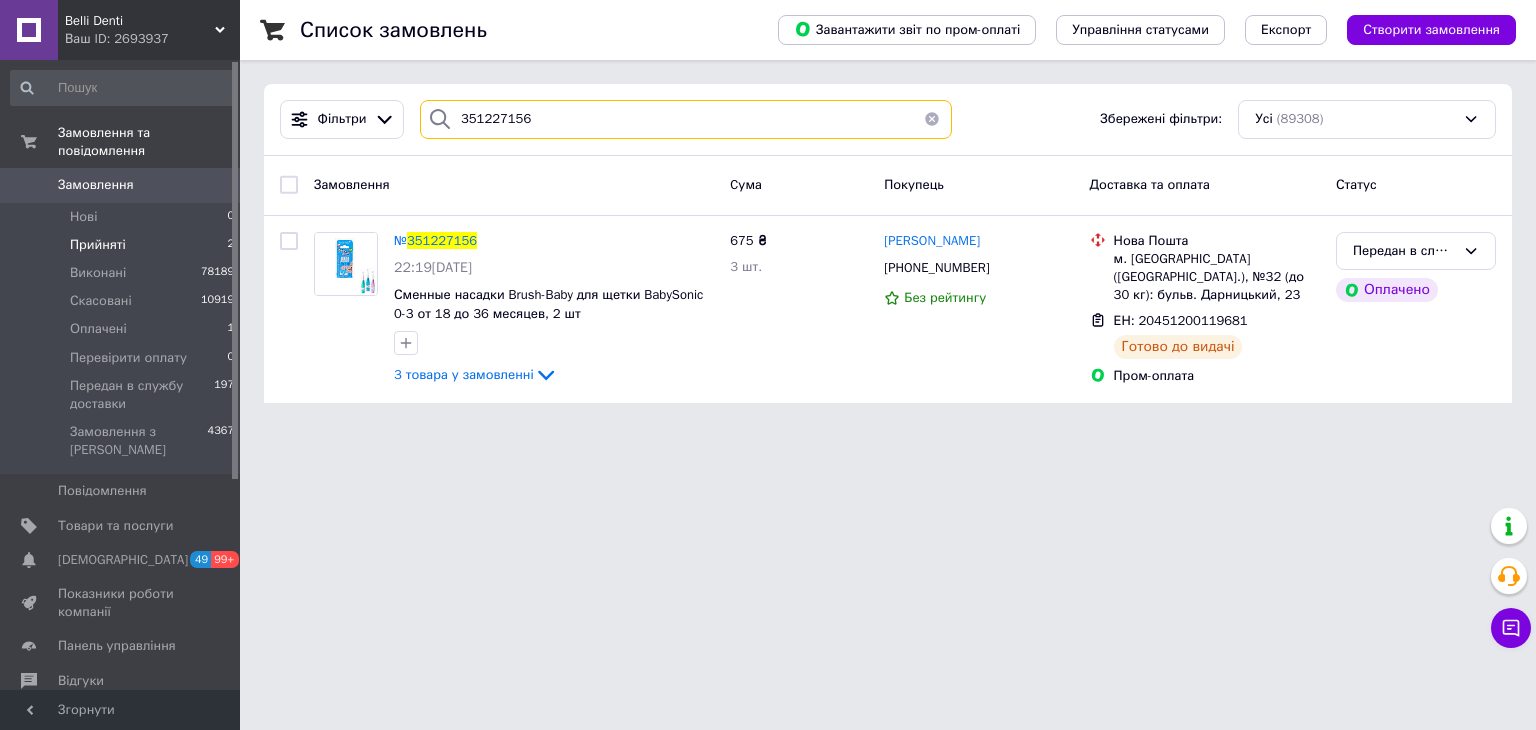 drag, startPoint x: 552, startPoint y: 114, endPoint x: 238, endPoint y: 166, distance: 318.2766 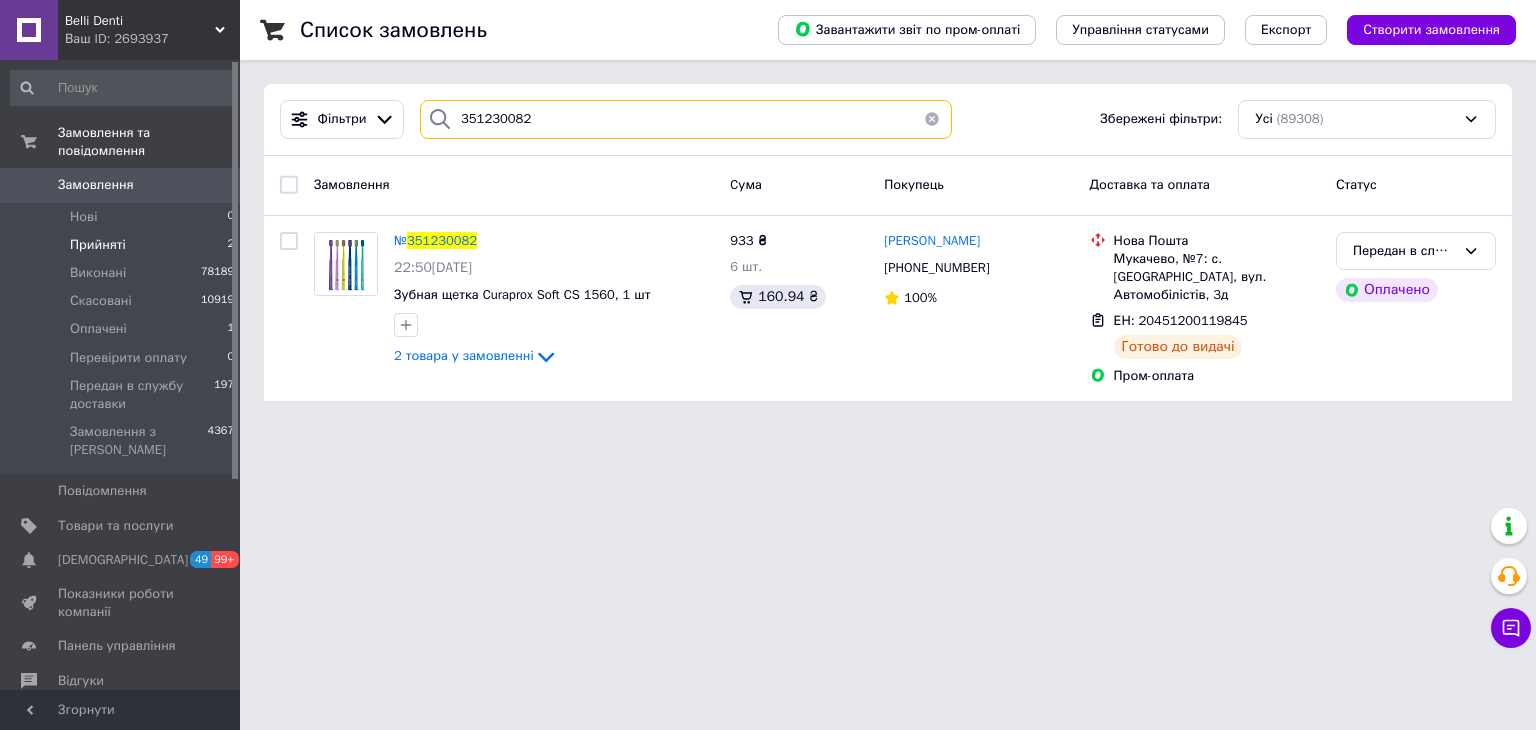 drag, startPoint x: 528, startPoint y: 126, endPoint x: 276, endPoint y: 183, distance: 258.36603 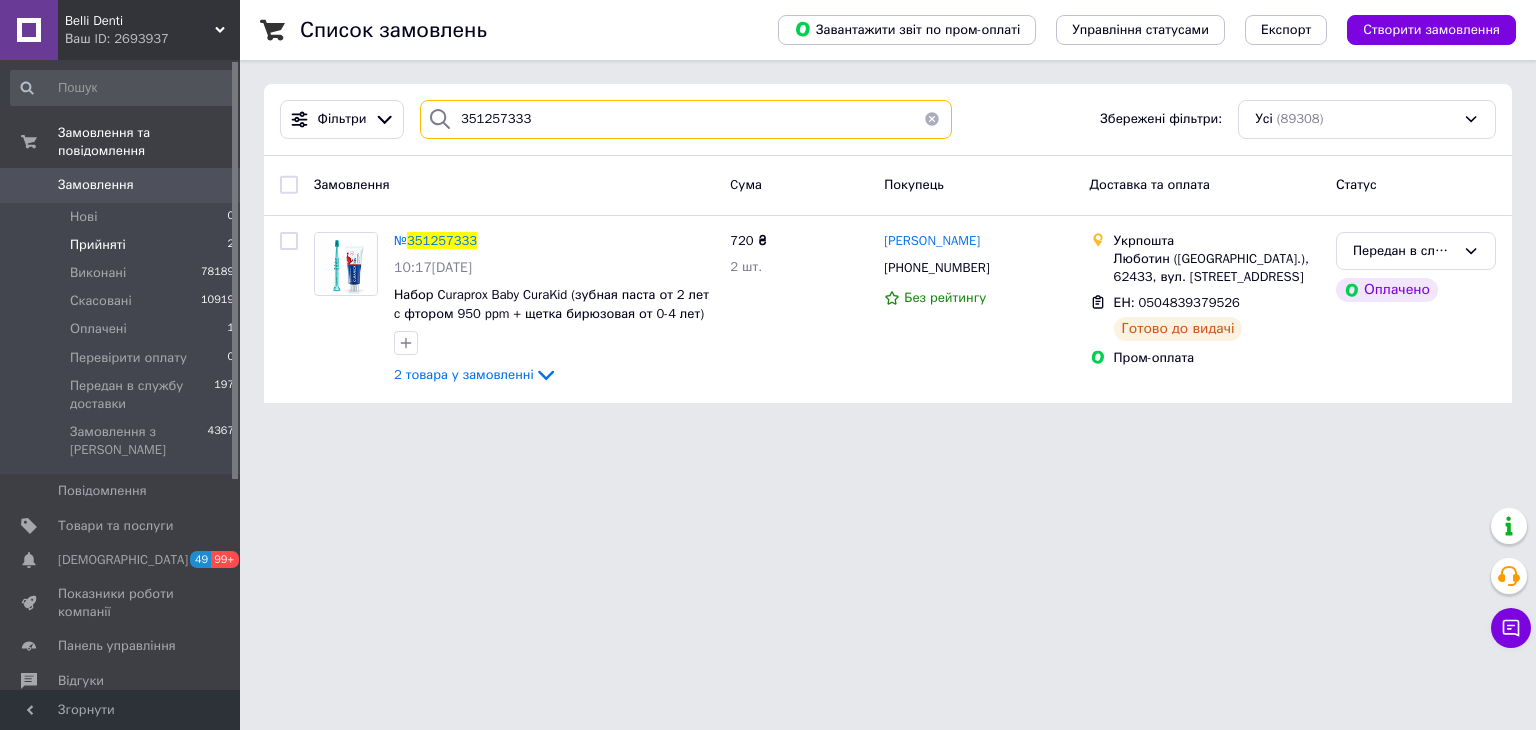 drag, startPoint x: 355, startPoint y: 155, endPoint x: 249, endPoint y: 105, distance: 117.20068 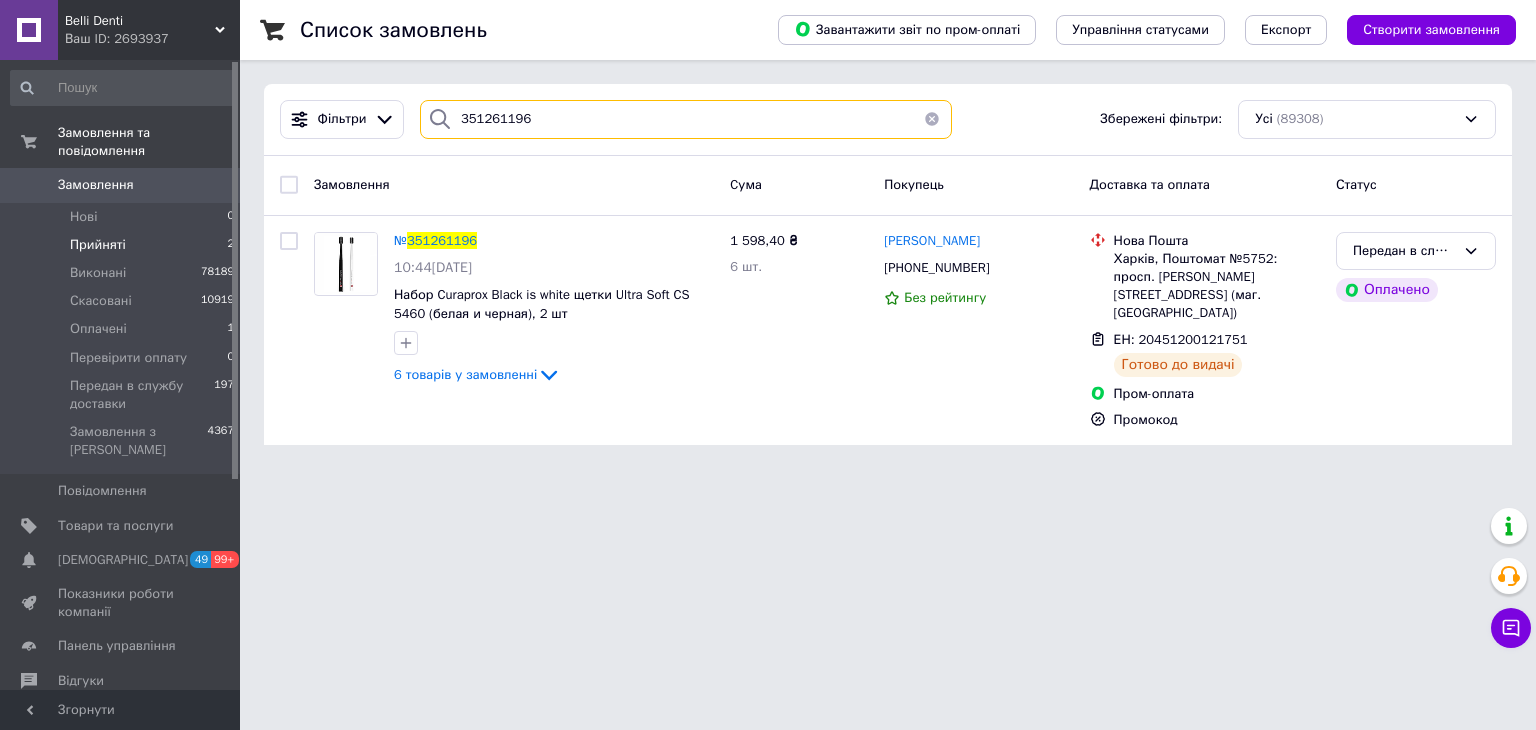 drag, startPoint x: 599, startPoint y: 128, endPoint x: 301, endPoint y: 129, distance: 298.00168 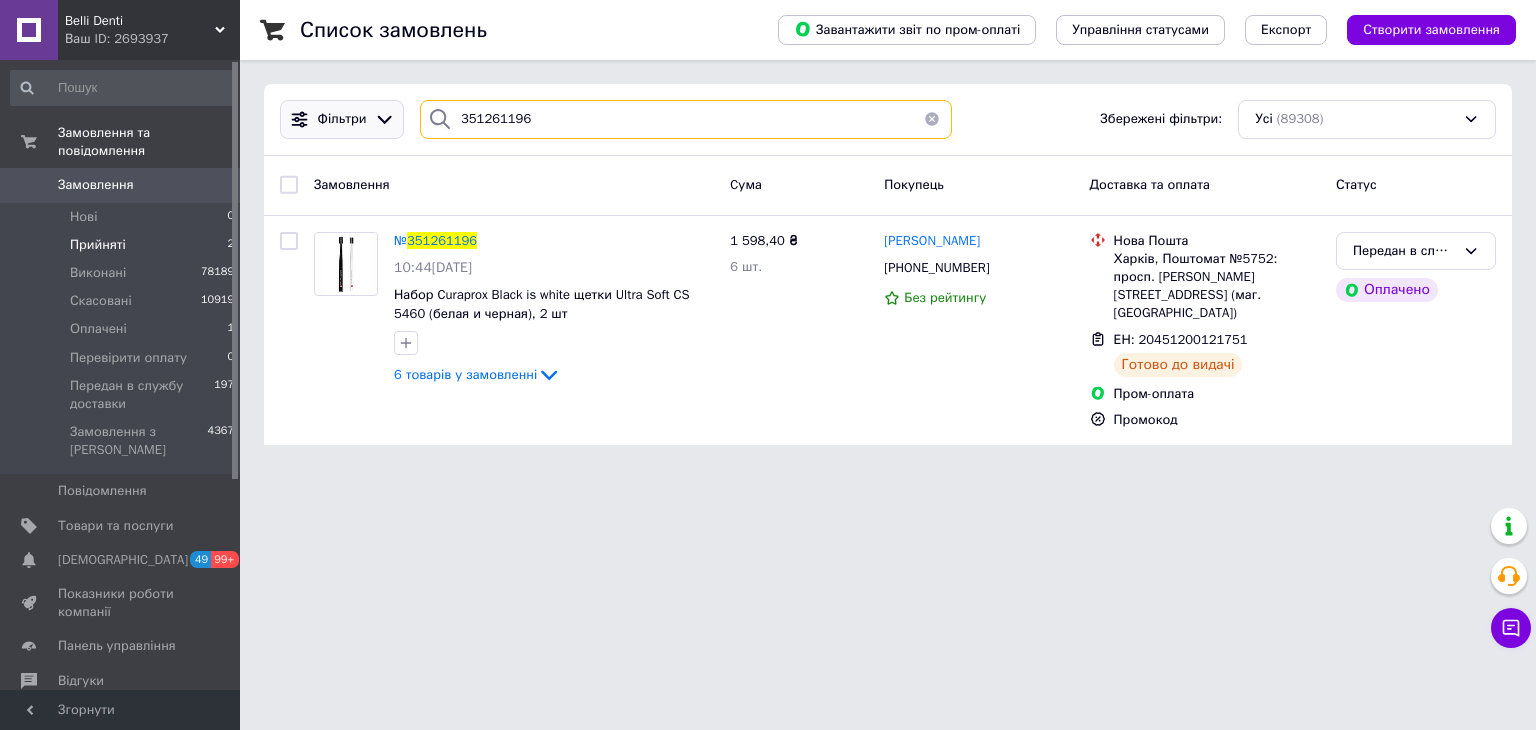 paste on "82952" 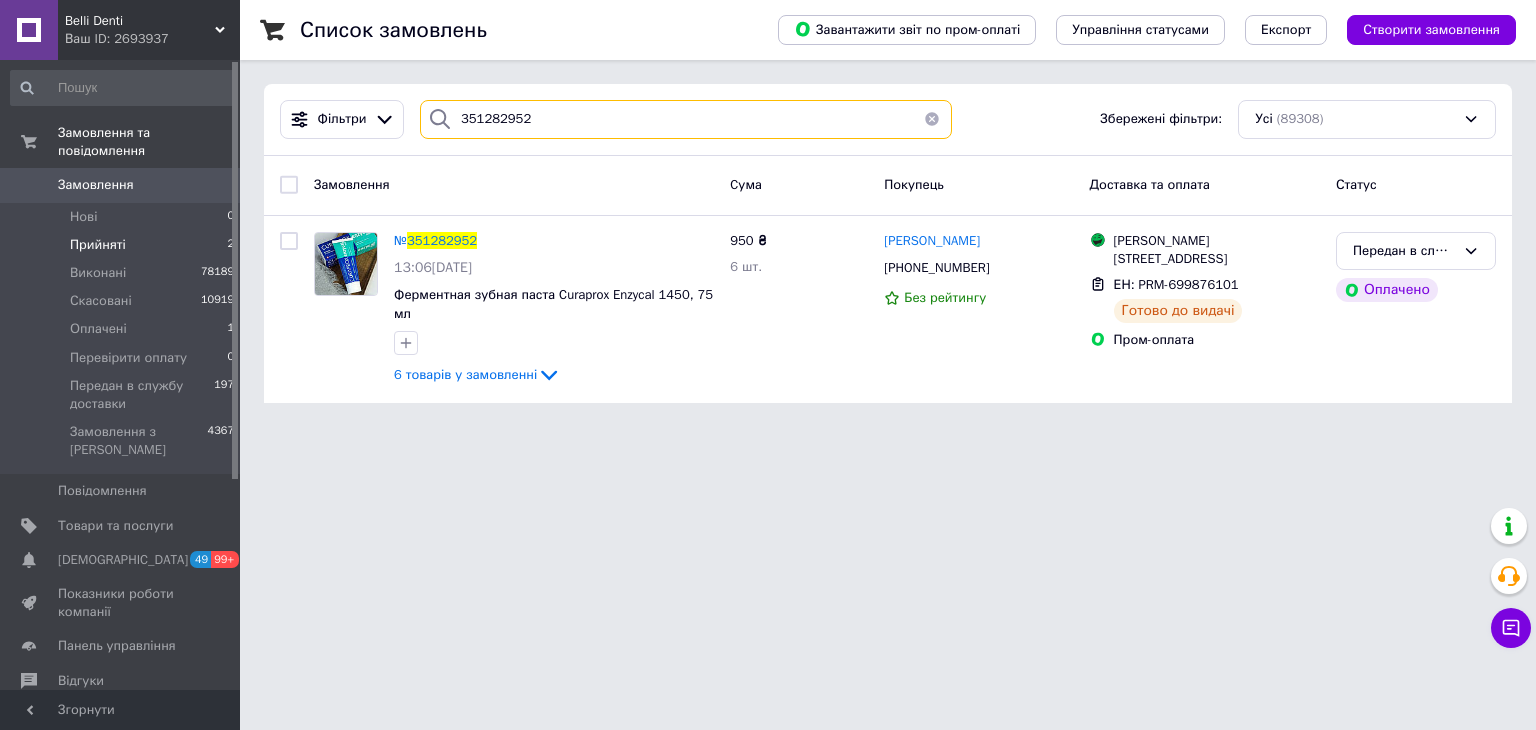 drag, startPoint x: 548, startPoint y: 133, endPoint x: 309, endPoint y: 12, distance: 267.8843 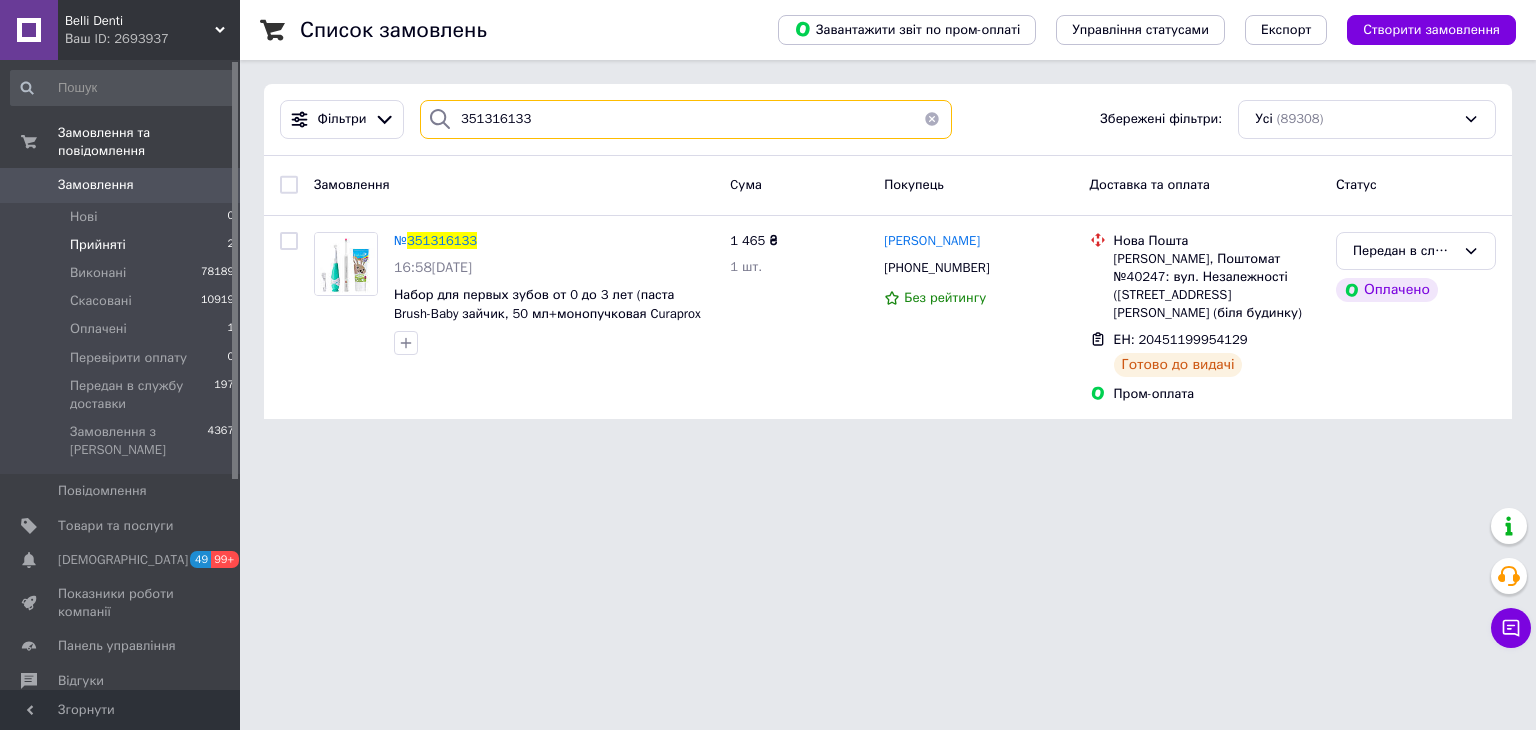 drag, startPoint x: 558, startPoint y: 121, endPoint x: 260, endPoint y: 136, distance: 298.3773 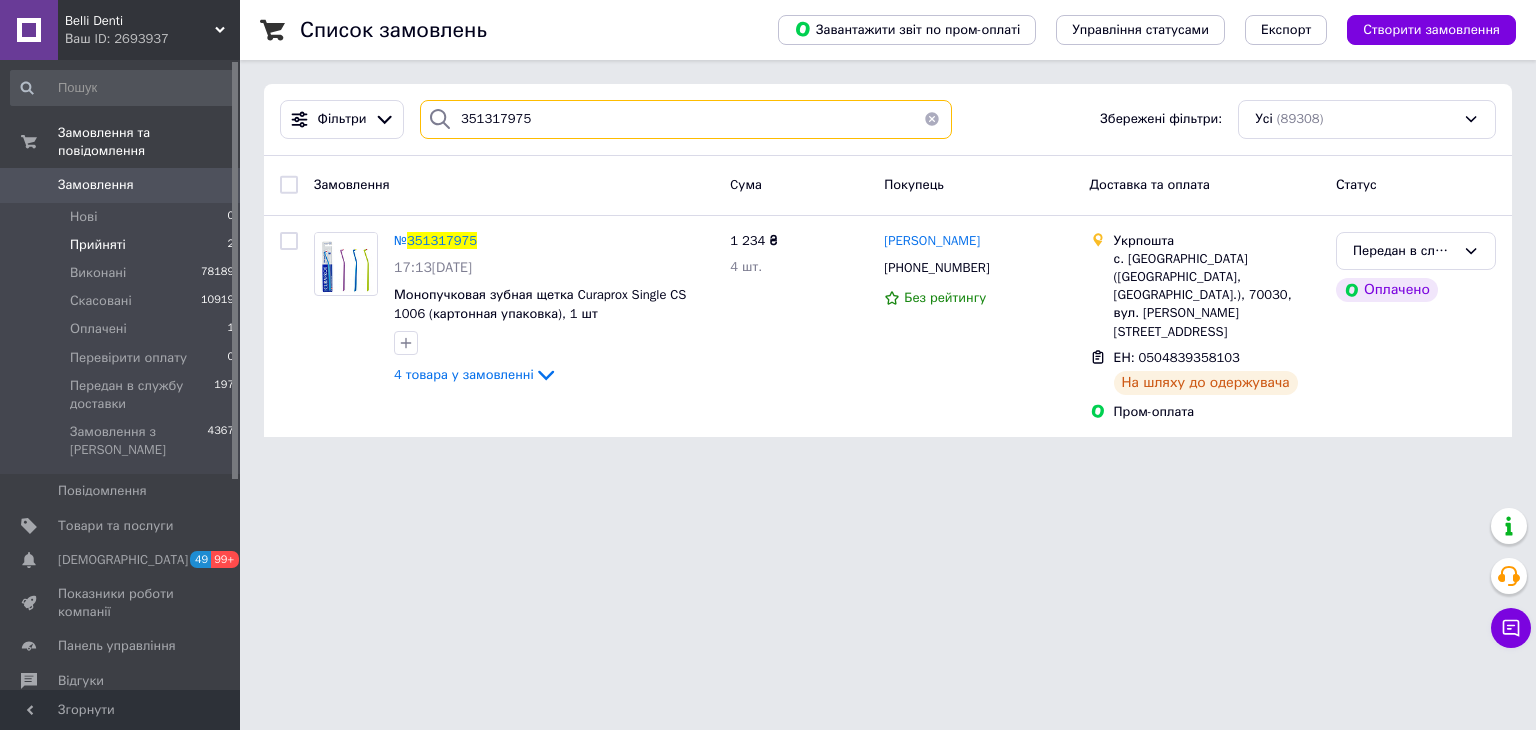 drag, startPoint x: 564, startPoint y: 117, endPoint x: 311, endPoint y: 18, distance: 271.67996 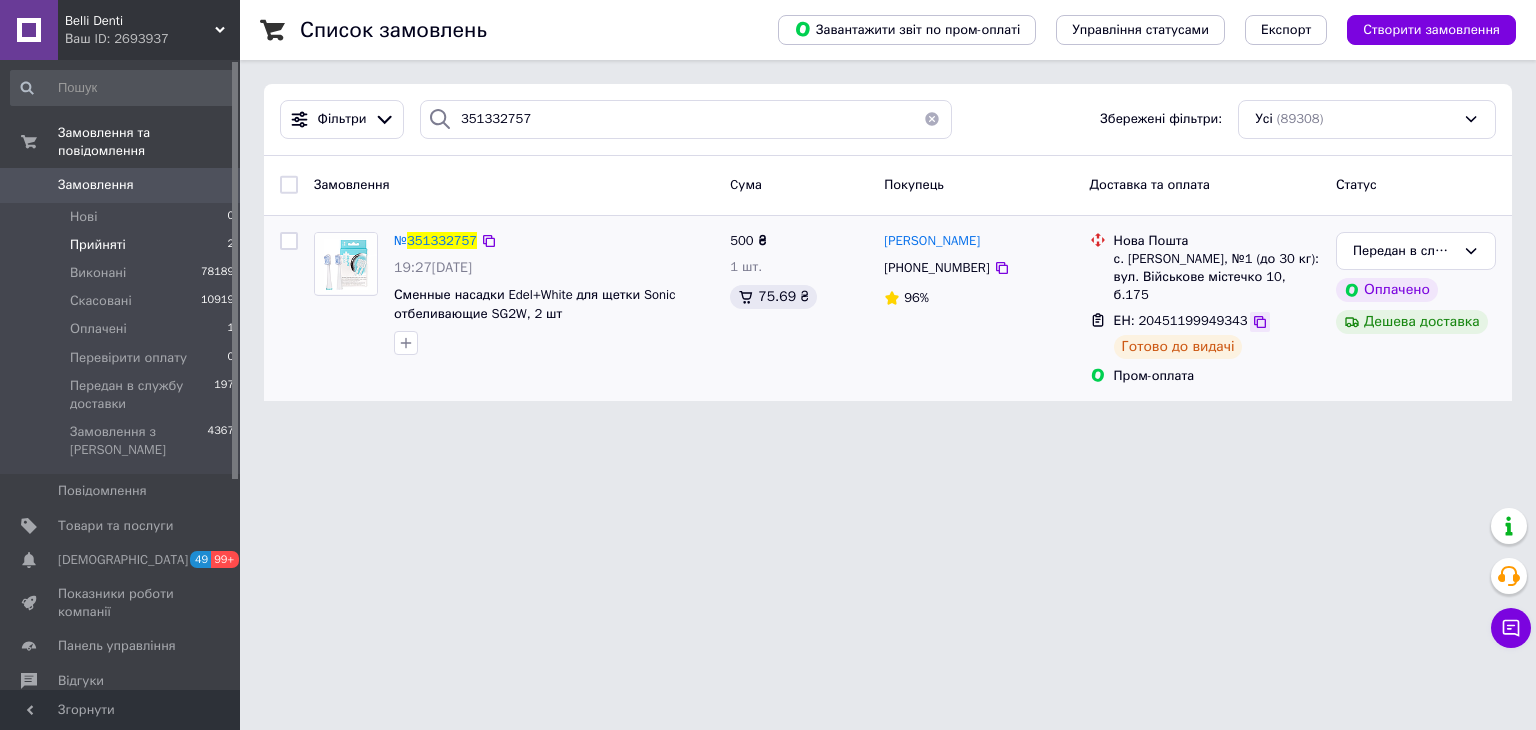 click 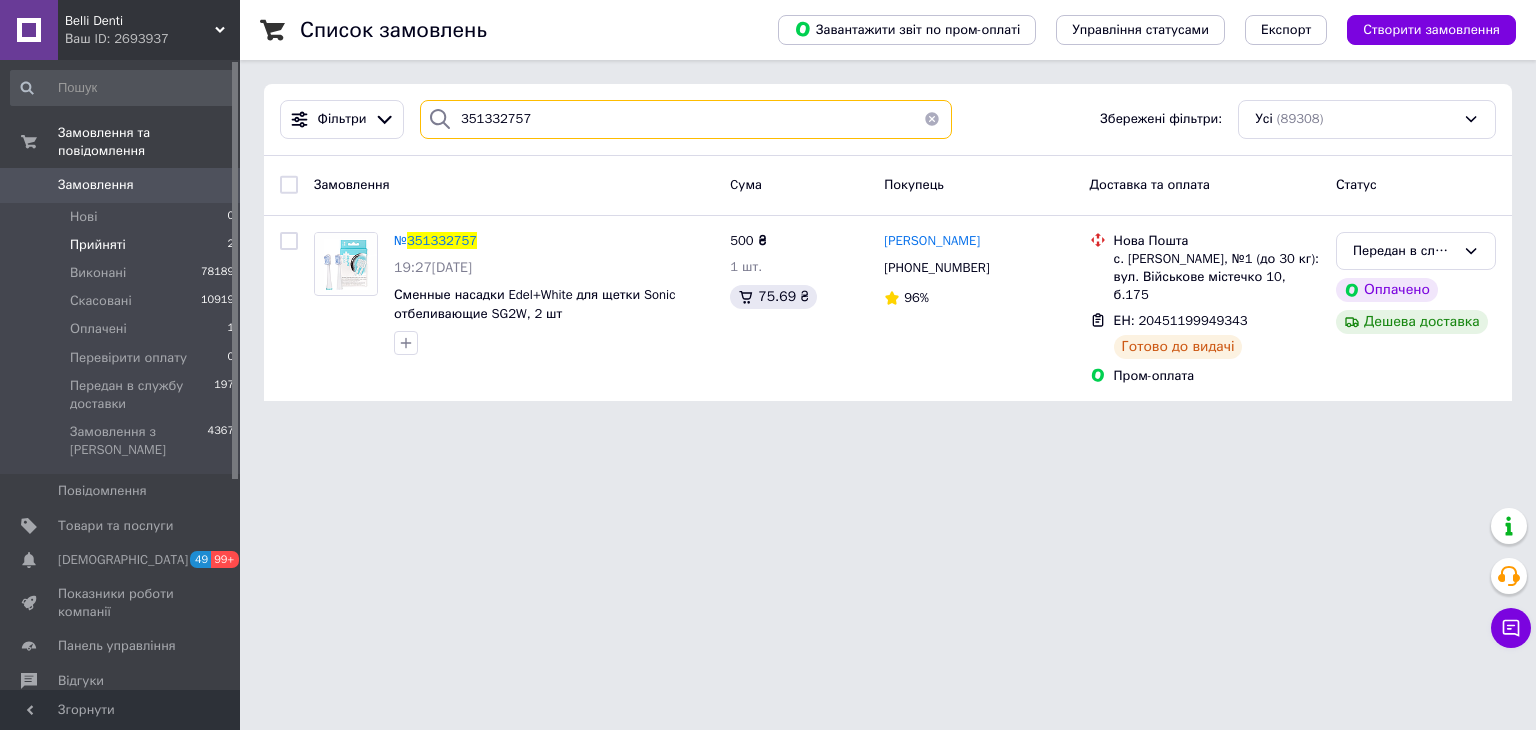 drag, startPoint x: 547, startPoint y: 114, endPoint x: 308, endPoint y: 178, distance: 247.4207 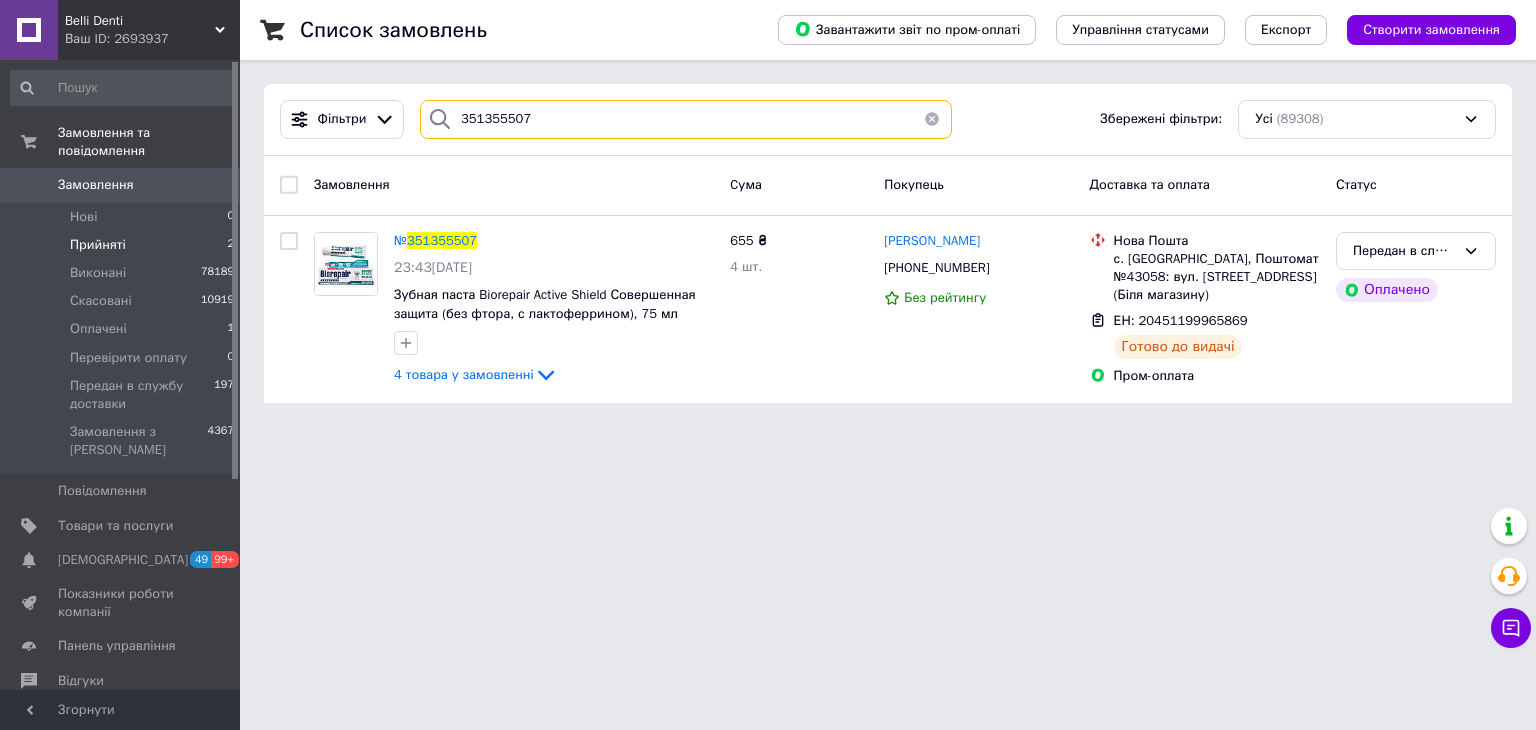 drag, startPoint x: 582, startPoint y: 129, endPoint x: 284, endPoint y: 170, distance: 300.80725 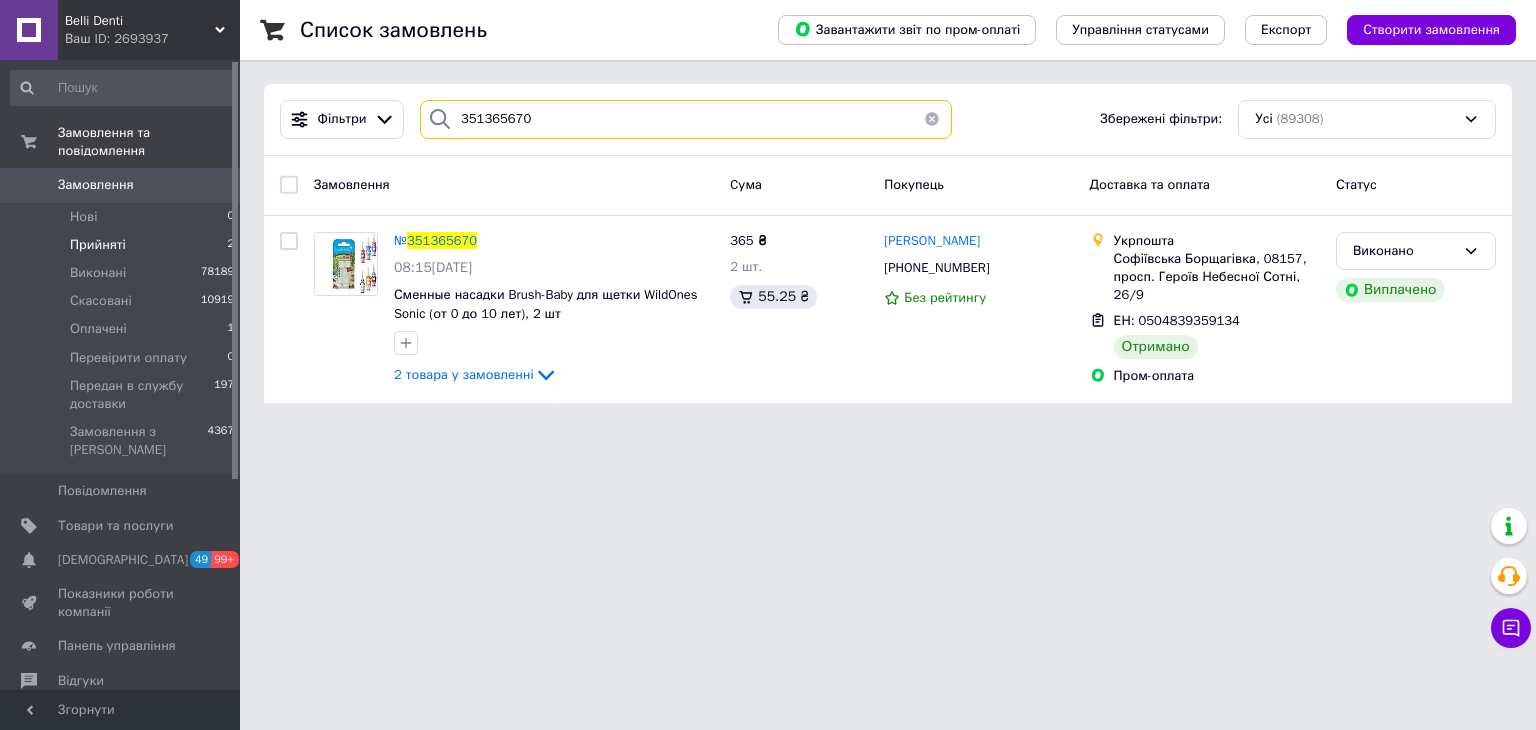 drag, startPoint x: 322, startPoint y: 181, endPoint x: 263, endPoint y: 192, distance: 60.016663 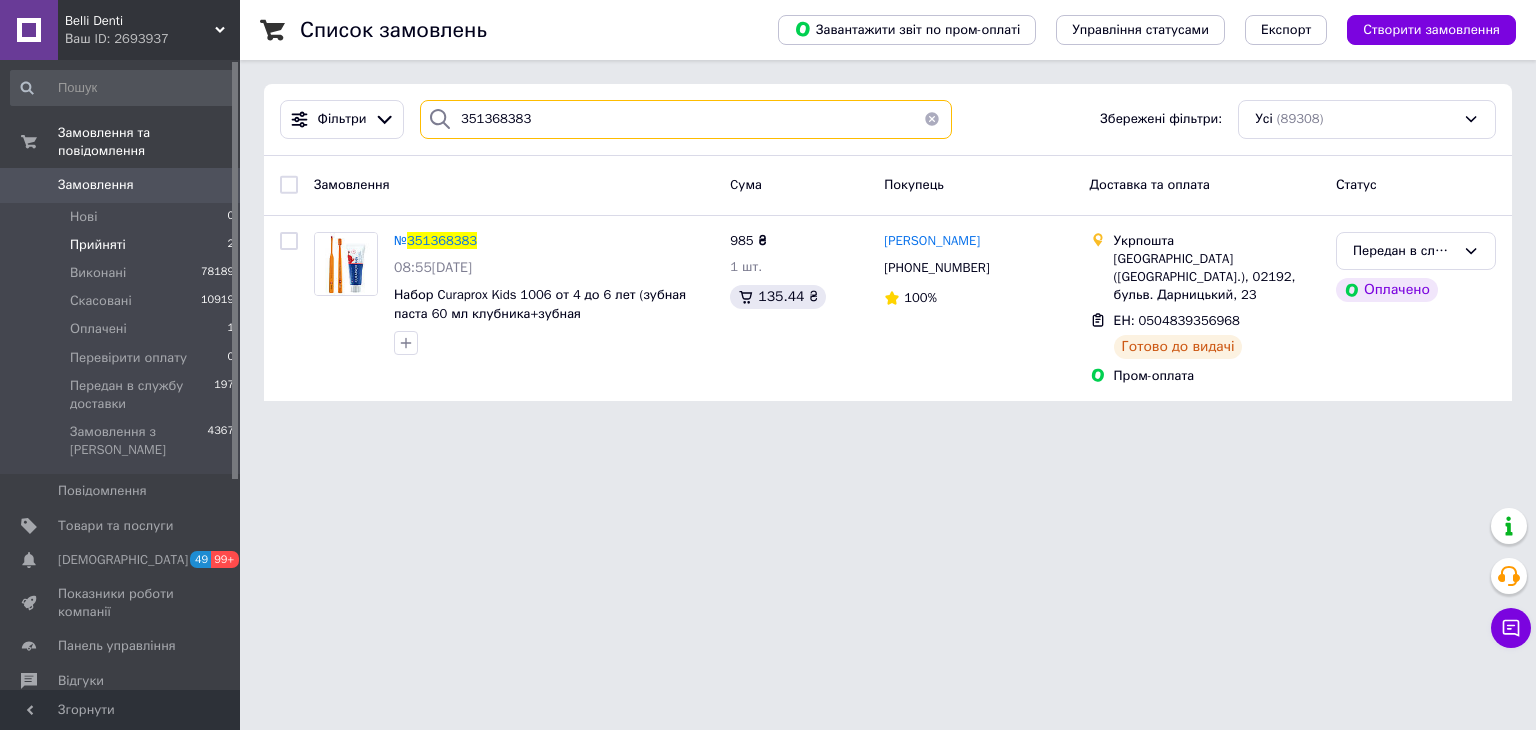 drag, startPoint x: 447, startPoint y: 141, endPoint x: 340, endPoint y: 151, distance: 107.46627 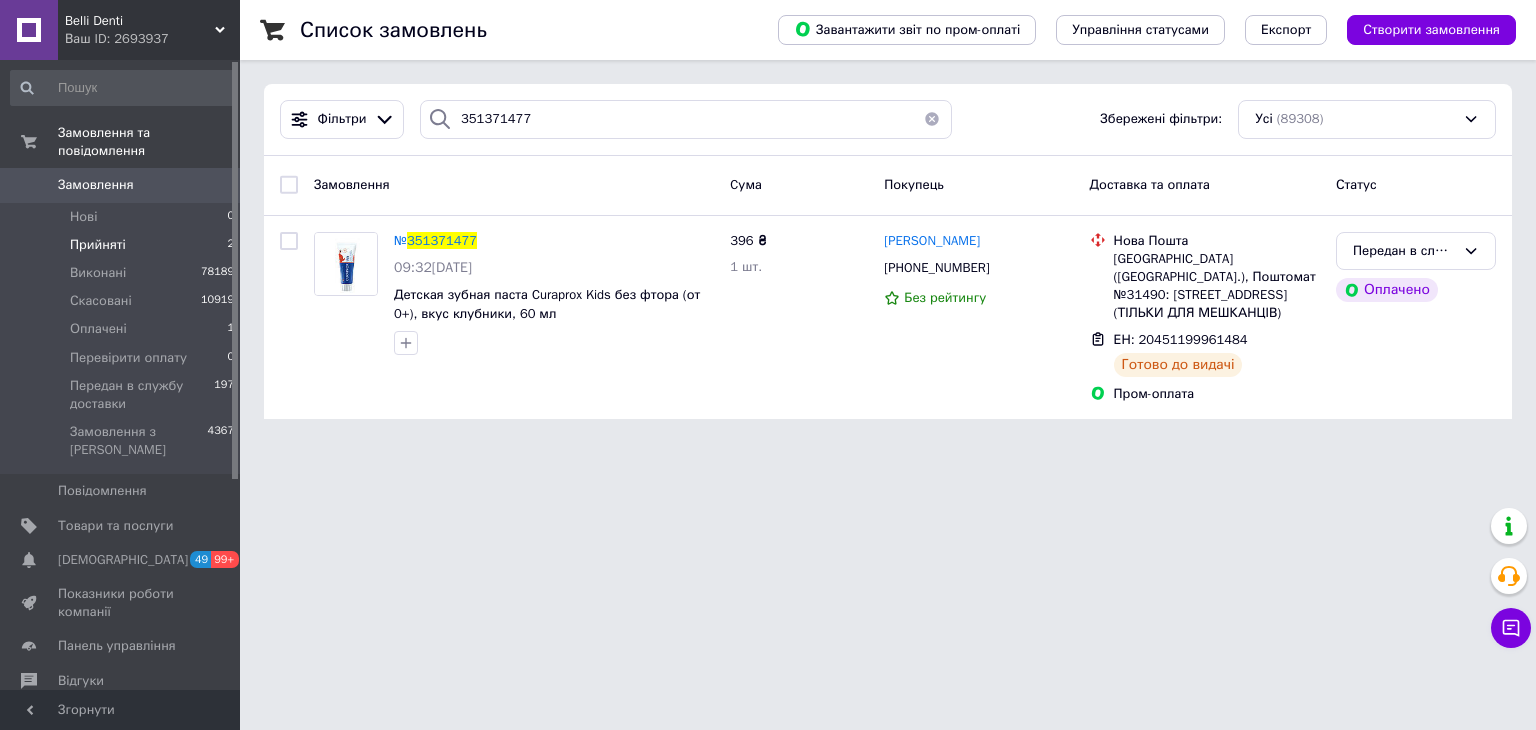 drag, startPoint x: 224, startPoint y: 151, endPoint x: 209, endPoint y: 153, distance: 15.132746 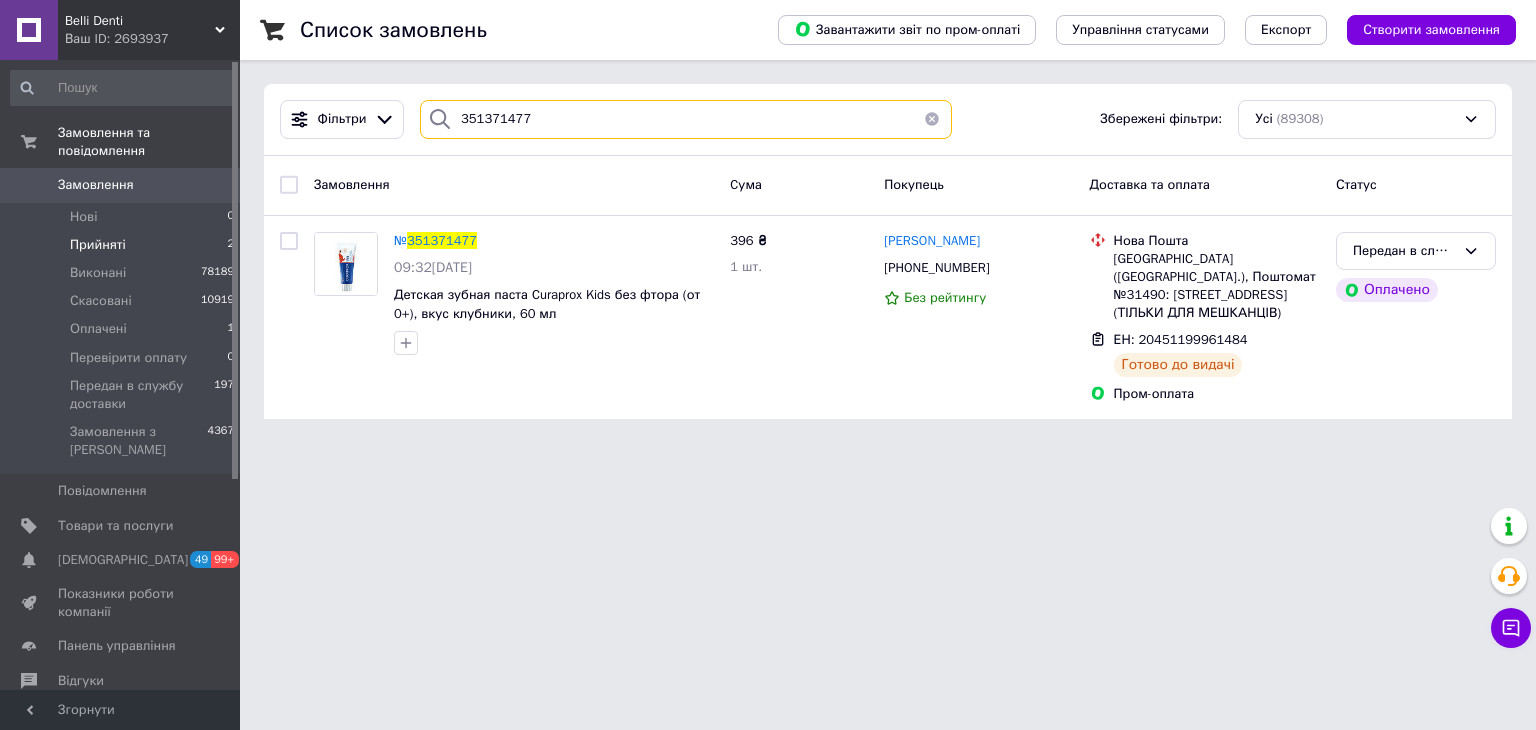drag, startPoint x: 464, startPoint y: 127, endPoint x: 258, endPoint y: 144, distance: 206.70027 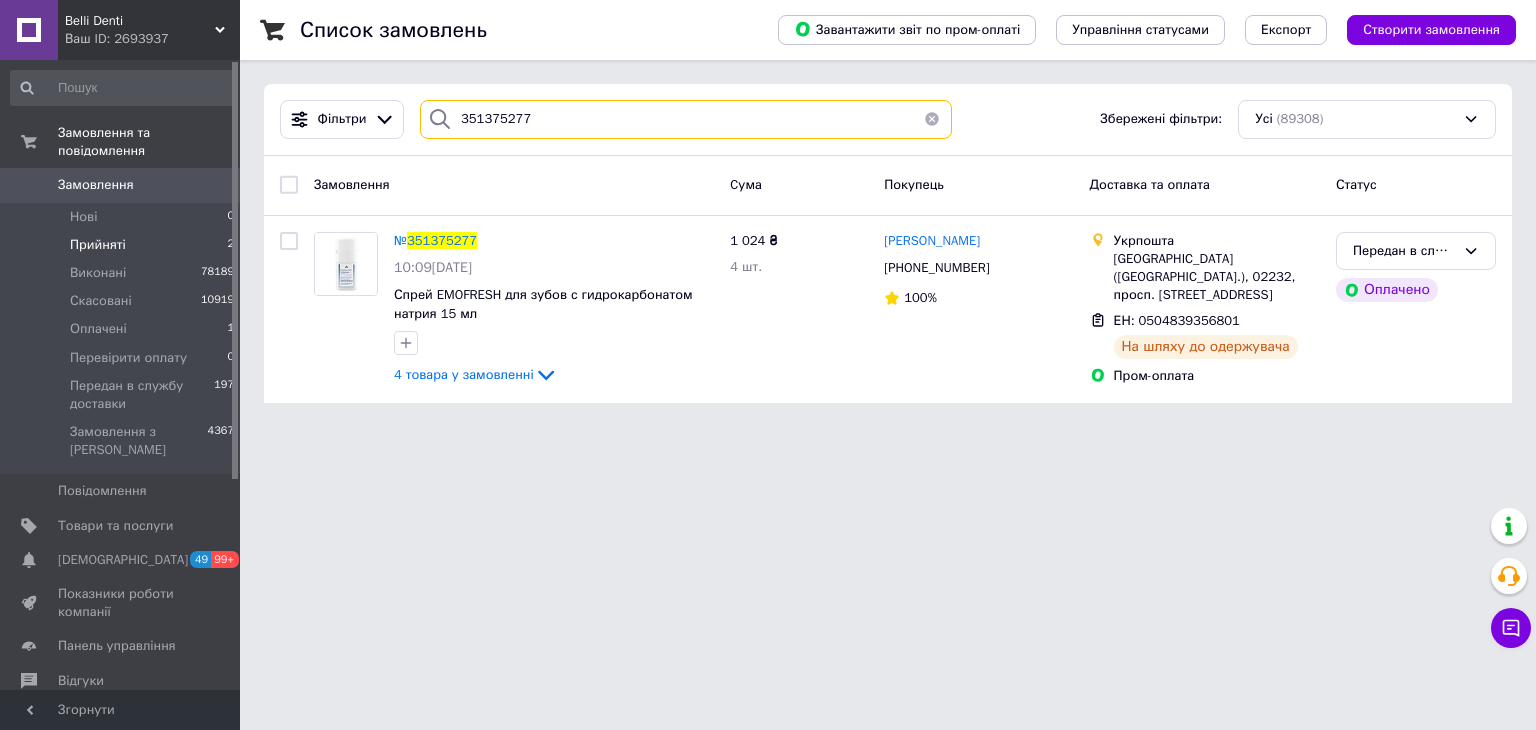 drag, startPoint x: 420, startPoint y: 164, endPoint x: 214, endPoint y: 222, distance: 214.00934 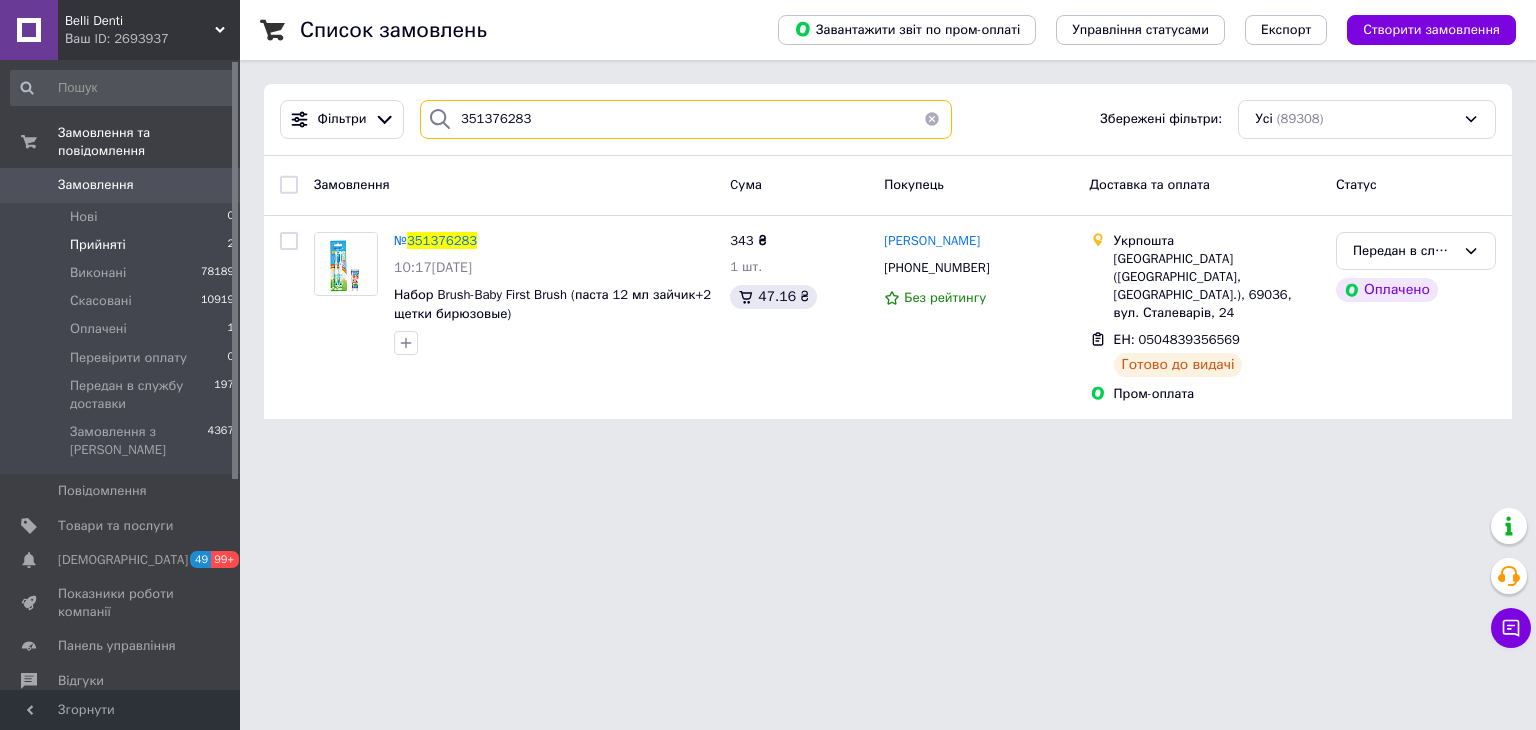 drag, startPoint x: 521, startPoint y: 128, endPoint x: 327, endPoint y: 64, distance: 204.28412 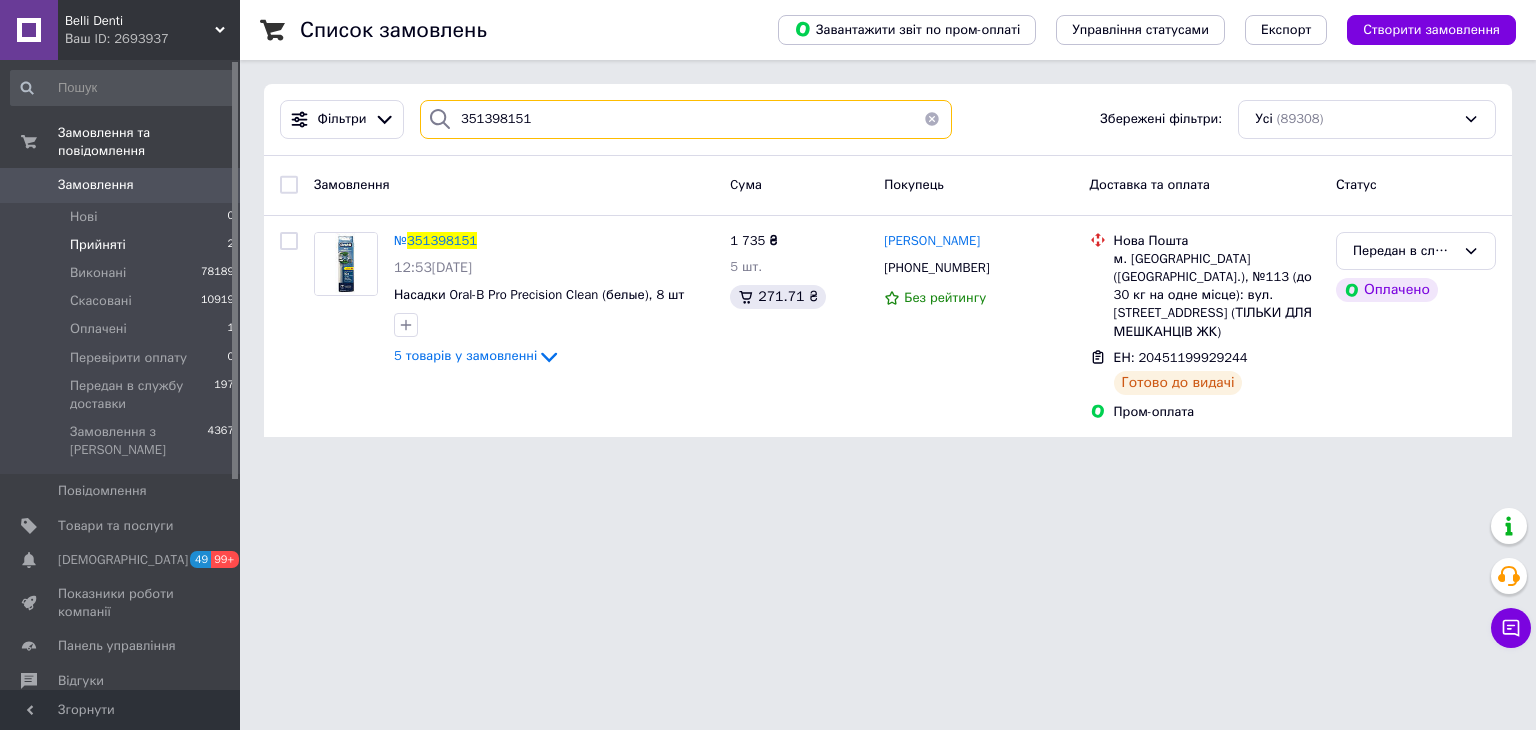 drag, startPoint x: 365, startPoint y: 171, endPoint x: 241, endPoint y: 184, distance: 124.67959 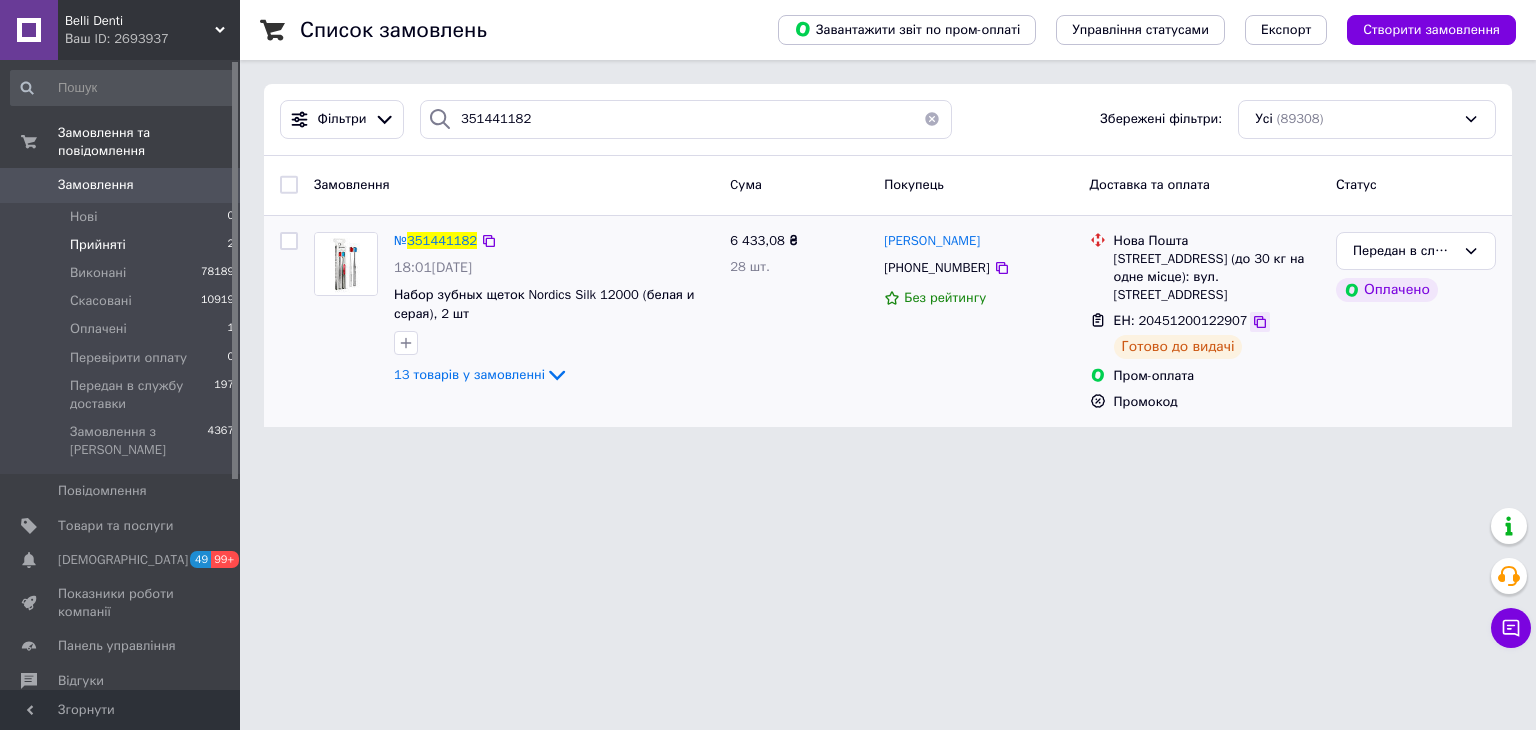 click 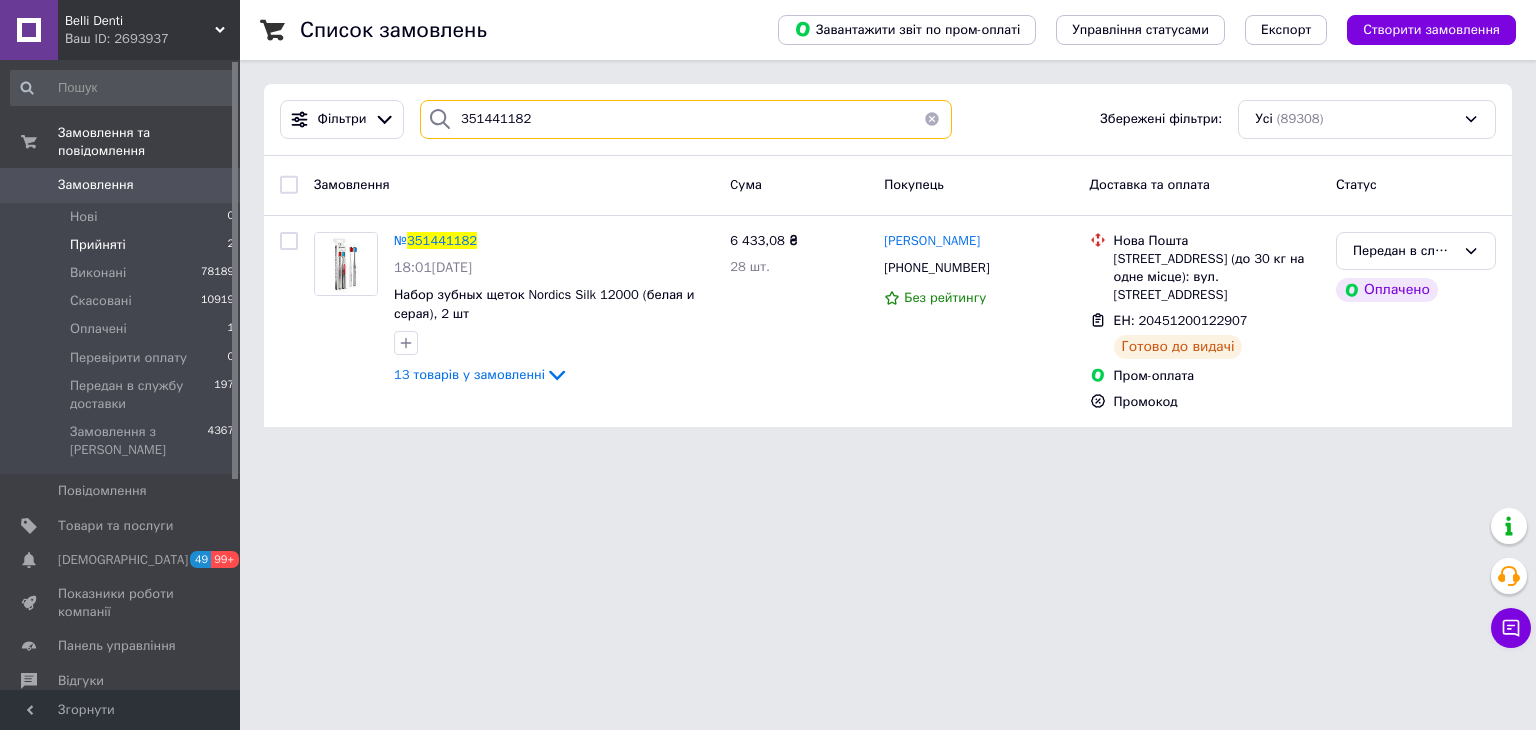 drag, startPoint x: 356, startPoint y: 137, endPoint x: 356, endPoint y: 49, distance: 88 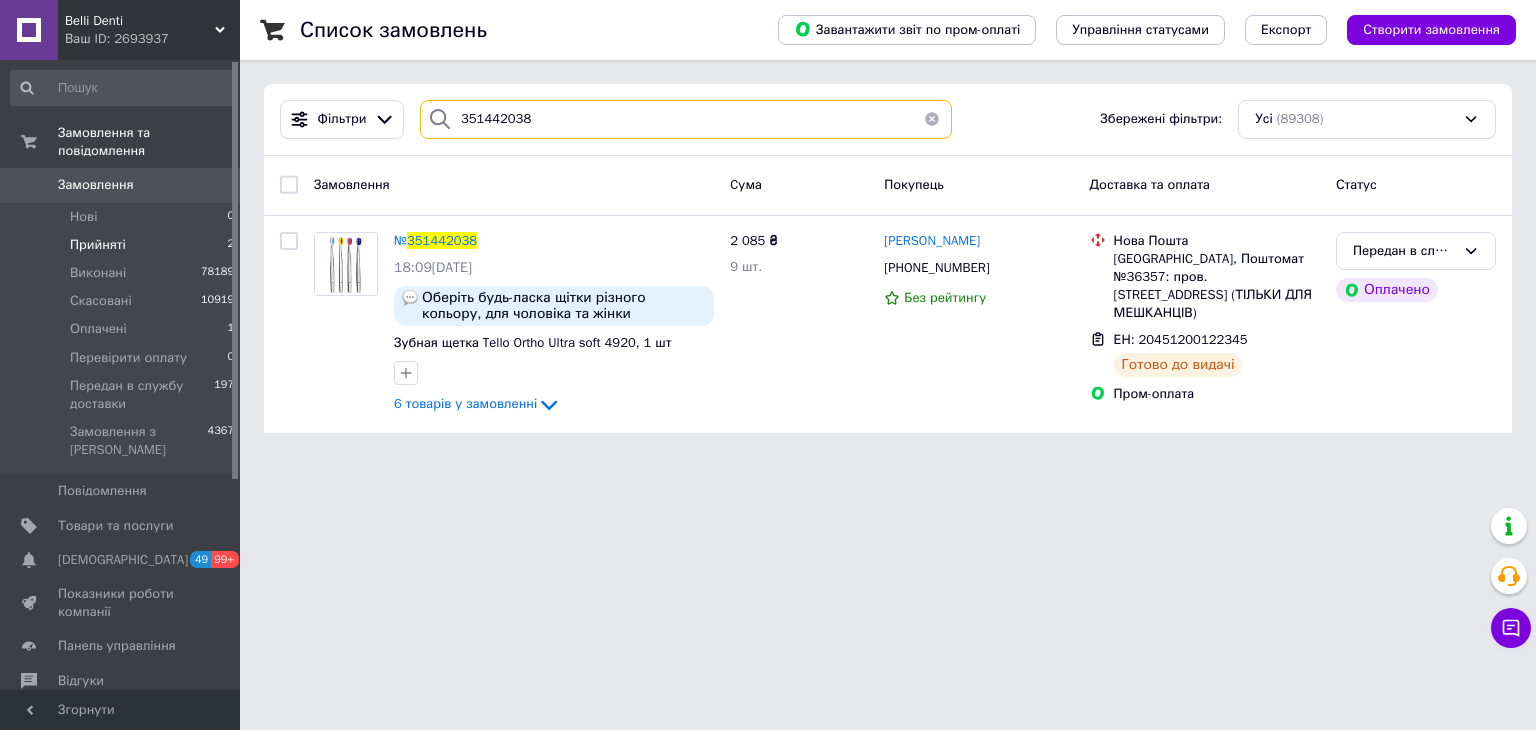 drag, startPoint x: 392, startPoint y: 125, endPoint x: 313, endPoint y: 71, distance: 95.692215 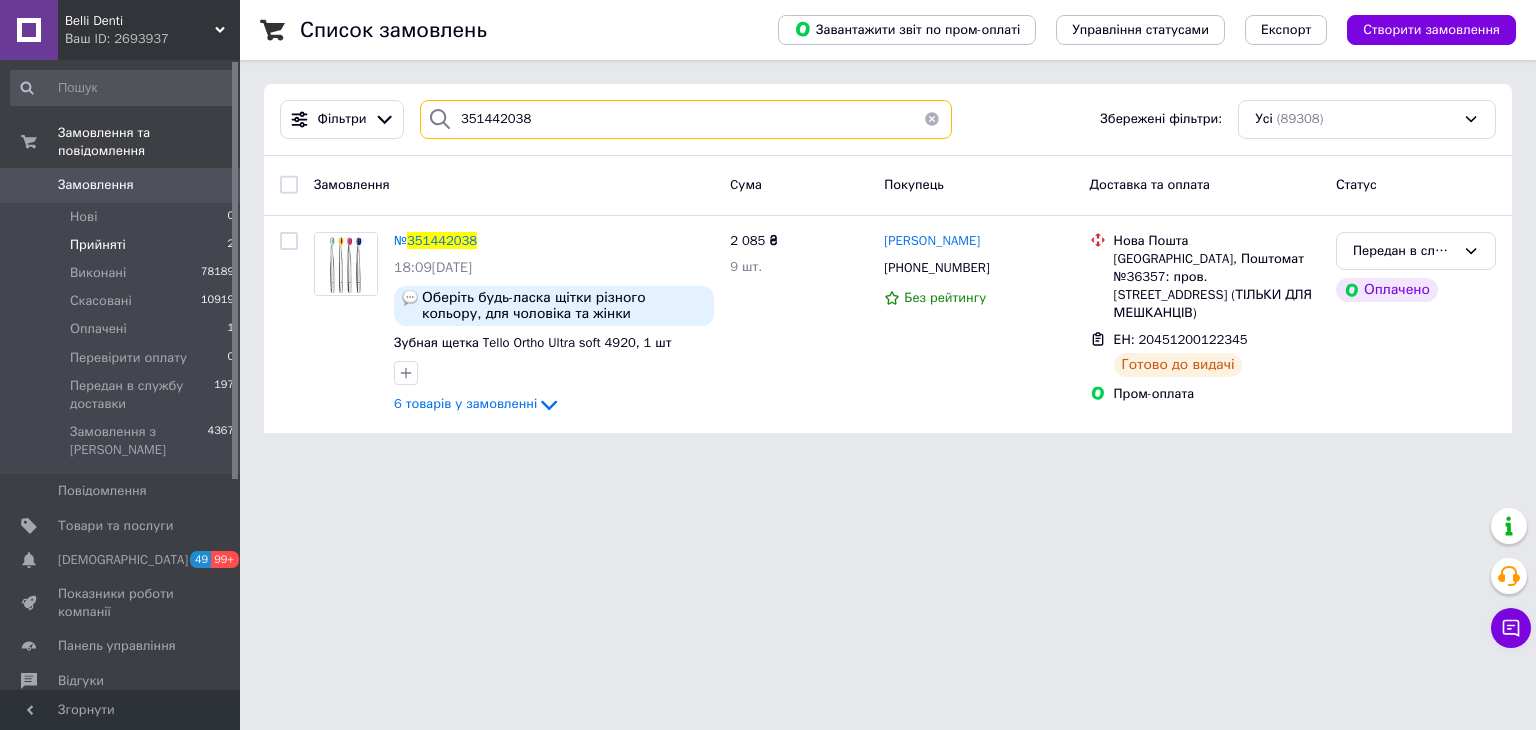 paste on "63396" 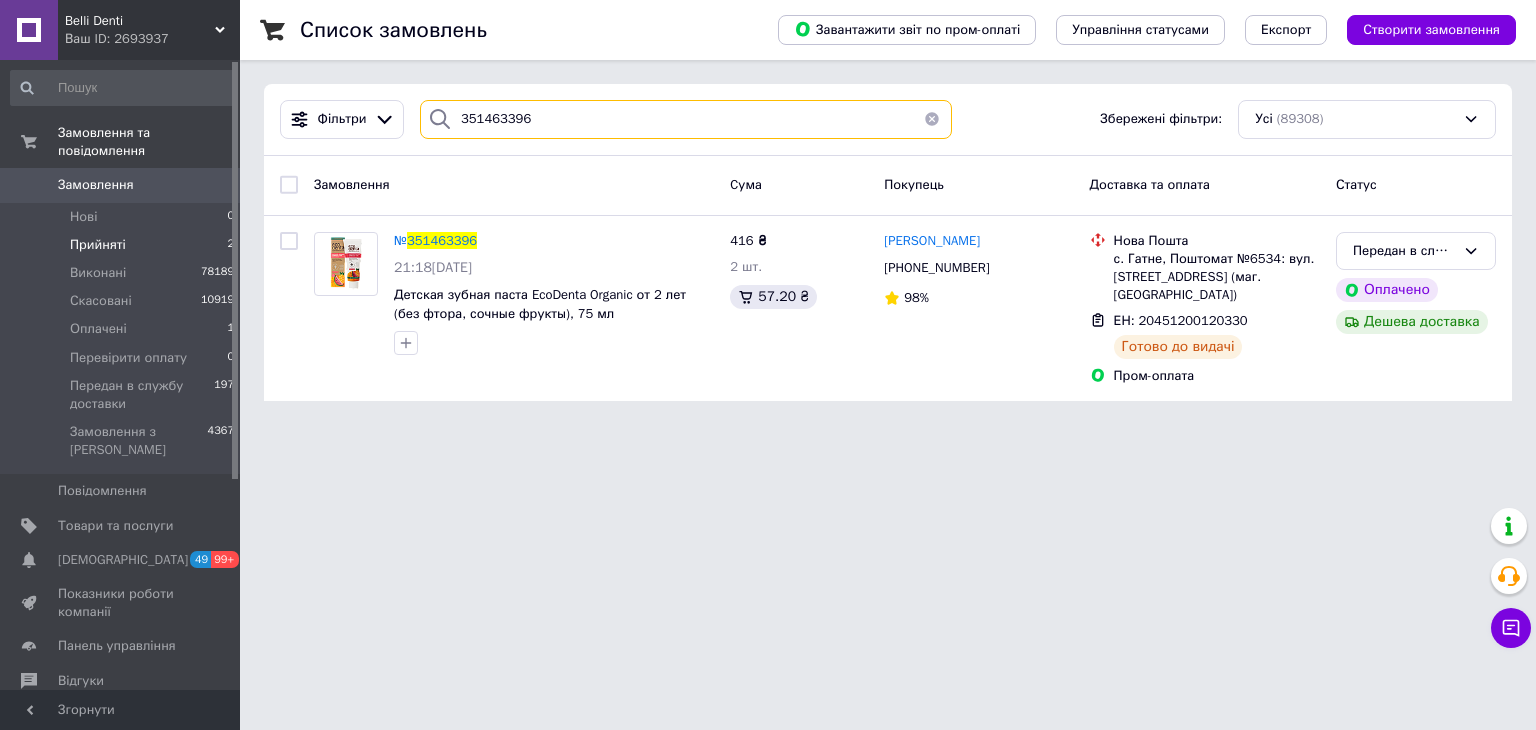 drag, startPoint x: 560, startPoint y: 128, endPoint x: 235, endPoint y: 135, distance: 325.07538 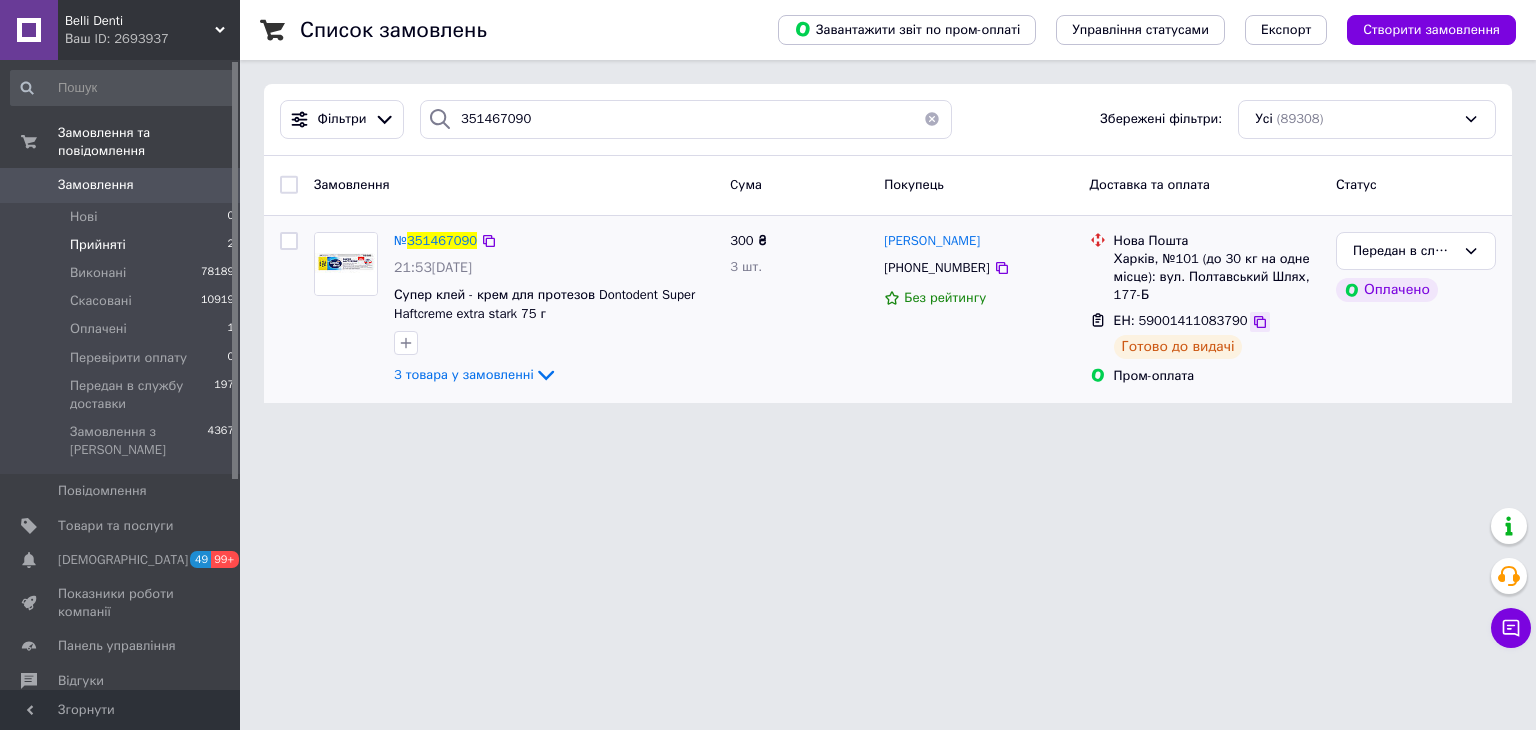 click 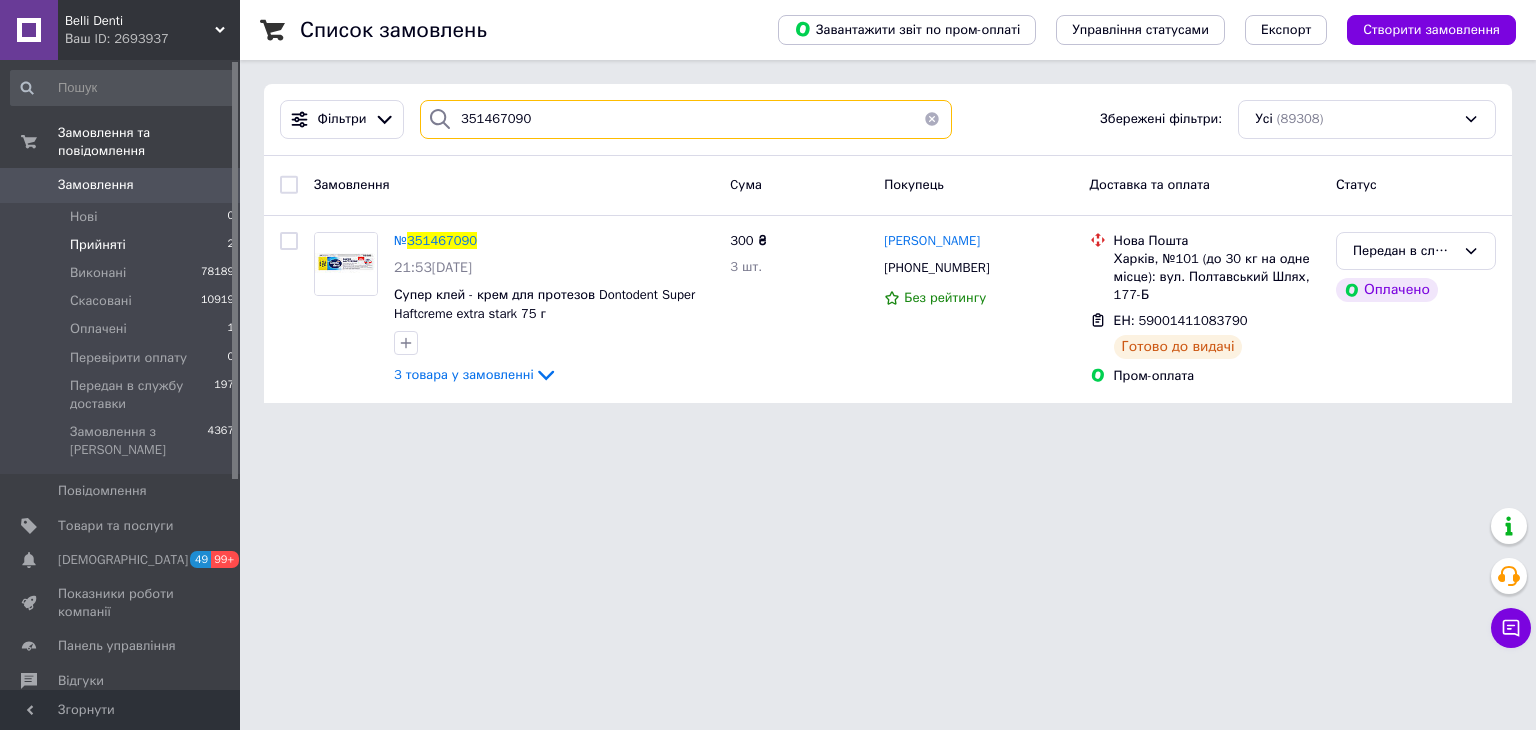 drag, startPoint x: 540, startPoint y: 137, endPoint x: 311, endPoint y: 174, distance: 231.96982 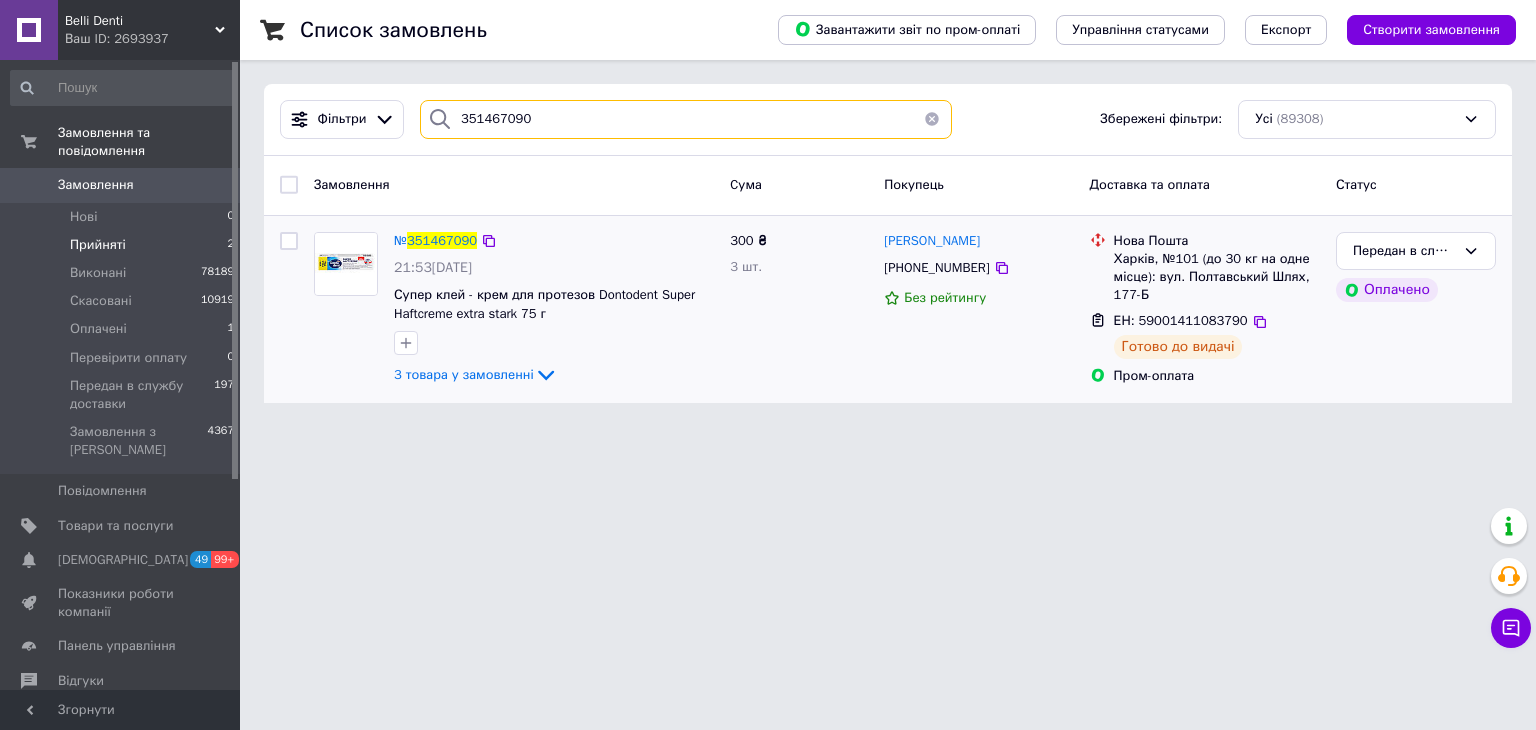 paste on "85937" 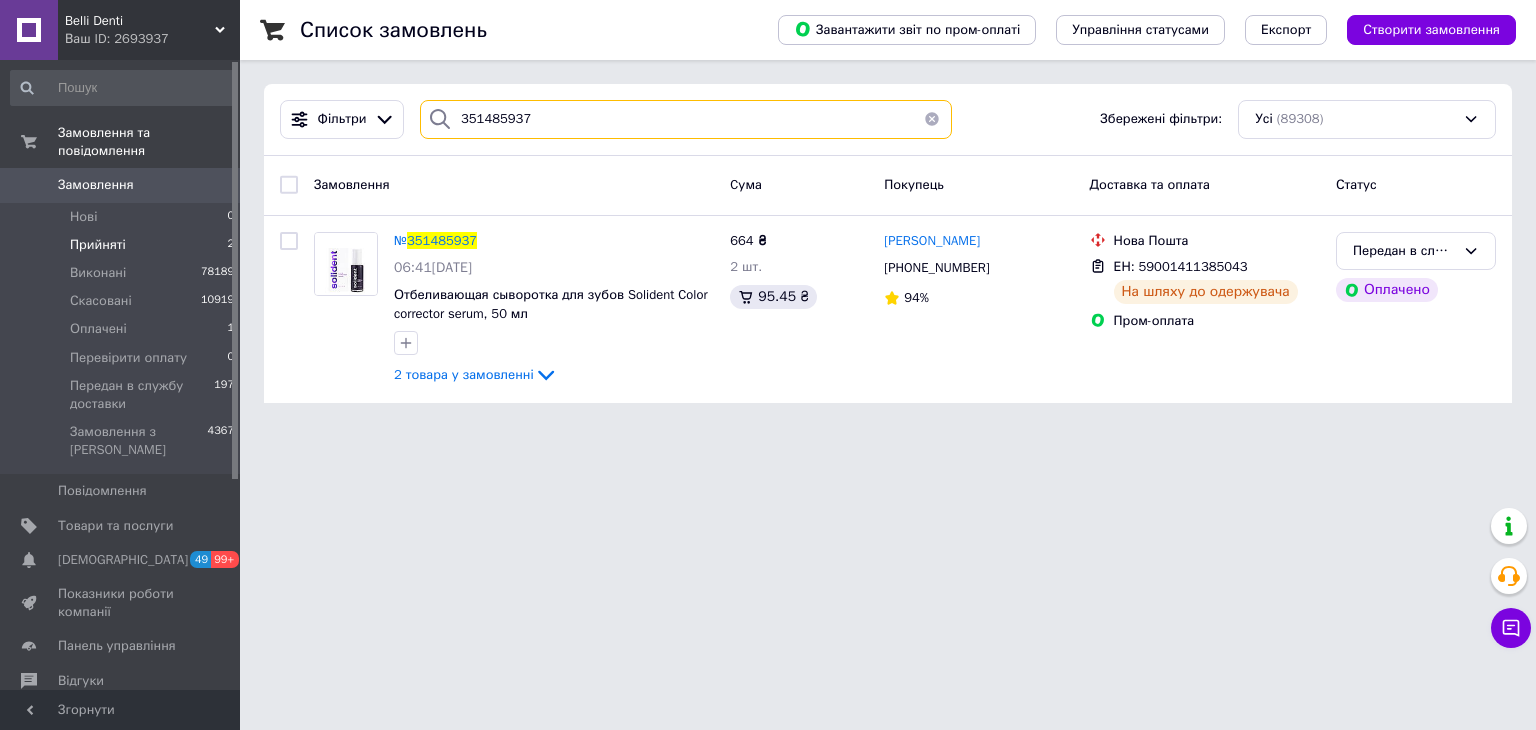 drag, startPoint x: 400, startPoint y: 144, endPoint x: 335, endPoint y: 158, distance: 66.4906 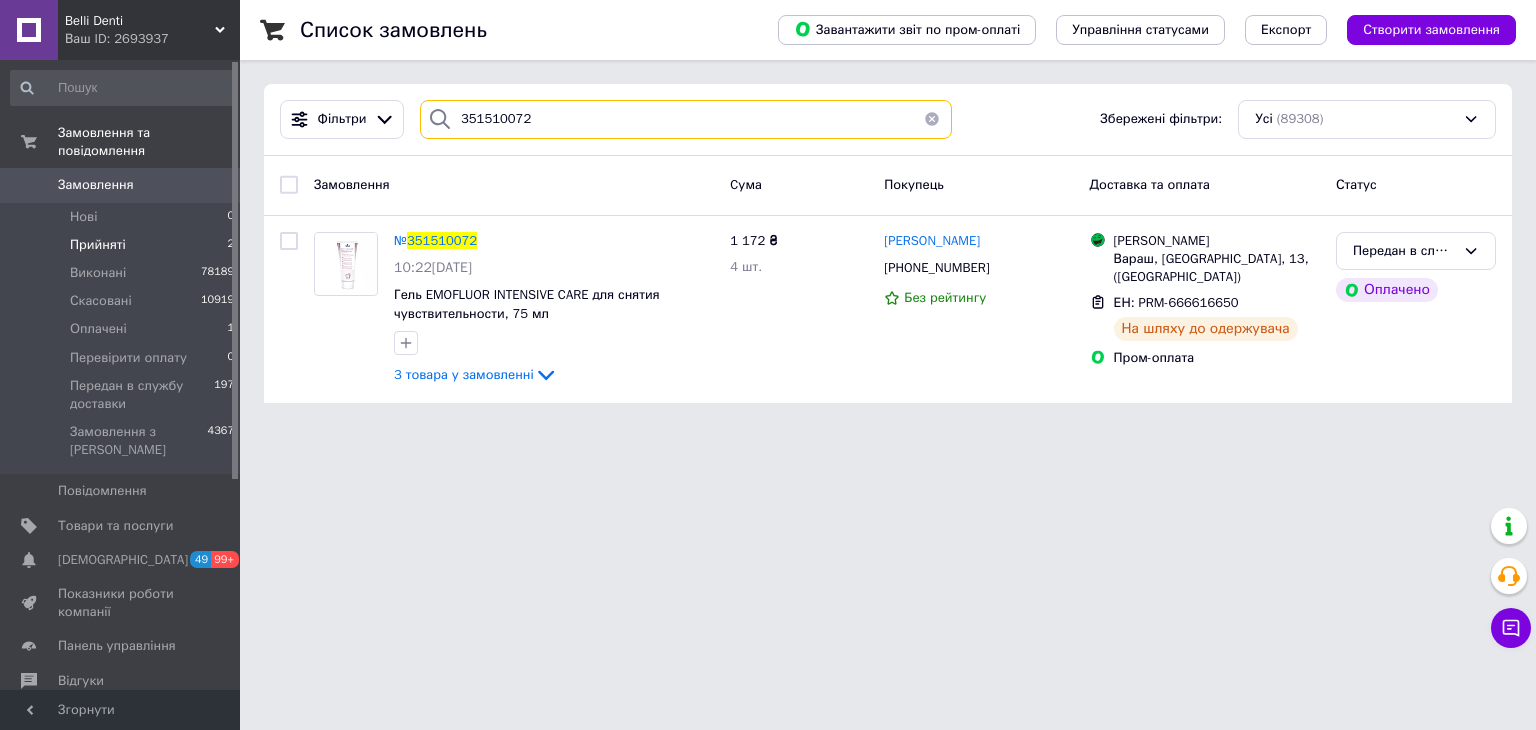 click on "Фільтри 351510072 Збережені фільтри: Усі (89308) Замовлення Cума Покупець Доставка та оплата Статус №  351510072 10:22, 07.07.2025 Гель EMOFLUOR INTENSIVE CARE для снятия чувствительности, 75 мл 3 товара у замовленні 1 172 ₴ 4 шт. Ольга Артемчук +380660109019 Без рейтингу Магазини Rozetka Вараш, майдан Незалежності, 13, (ЖК Orange City) ЕН: PRM-666616650 На шляху до одержувача Пром-оплата Передан в службу доставки Оплачено" at bounding box center [888, 243] 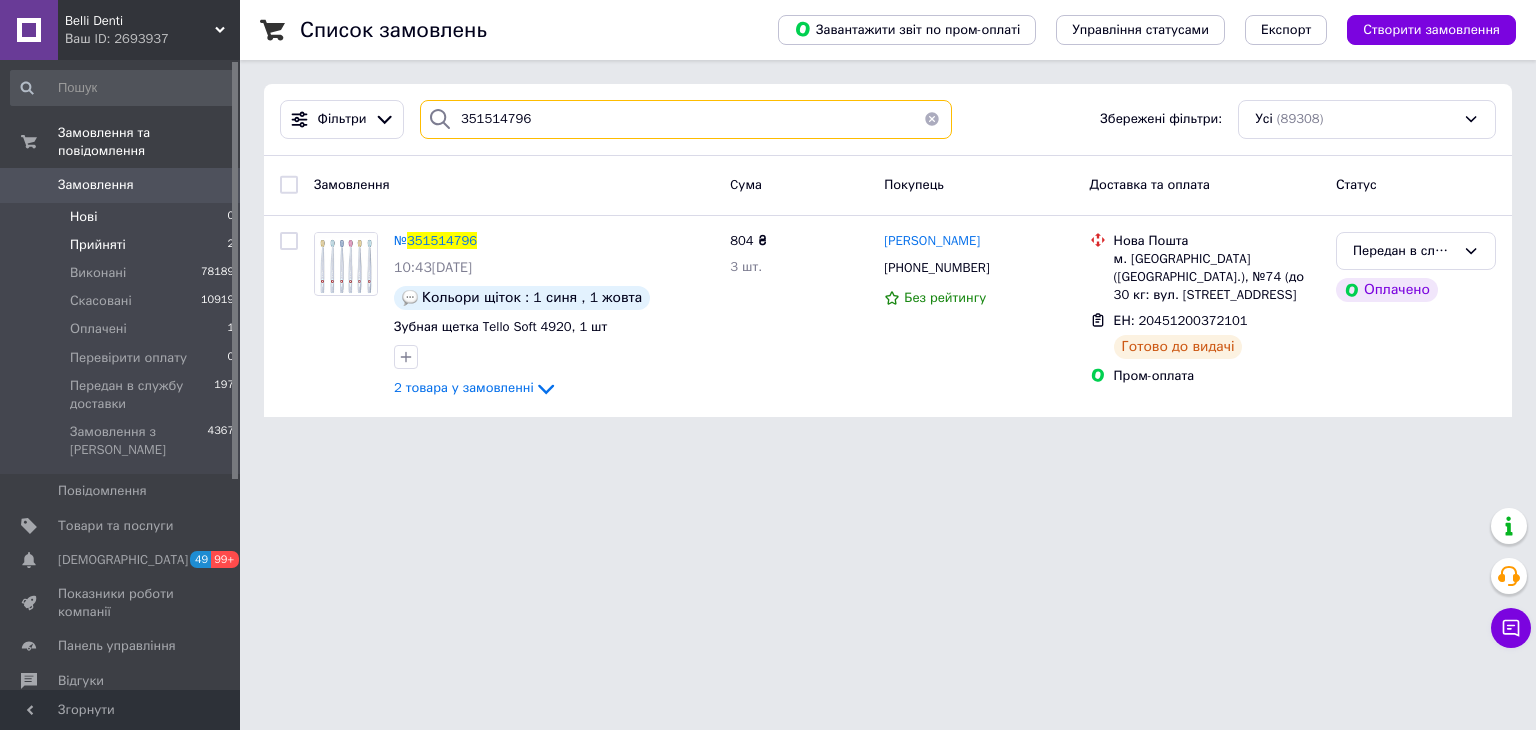 drag, startPoint x: 558, startPoint y: 117, endPoint x: 212, endPoint y: 200, distance: 355.81595 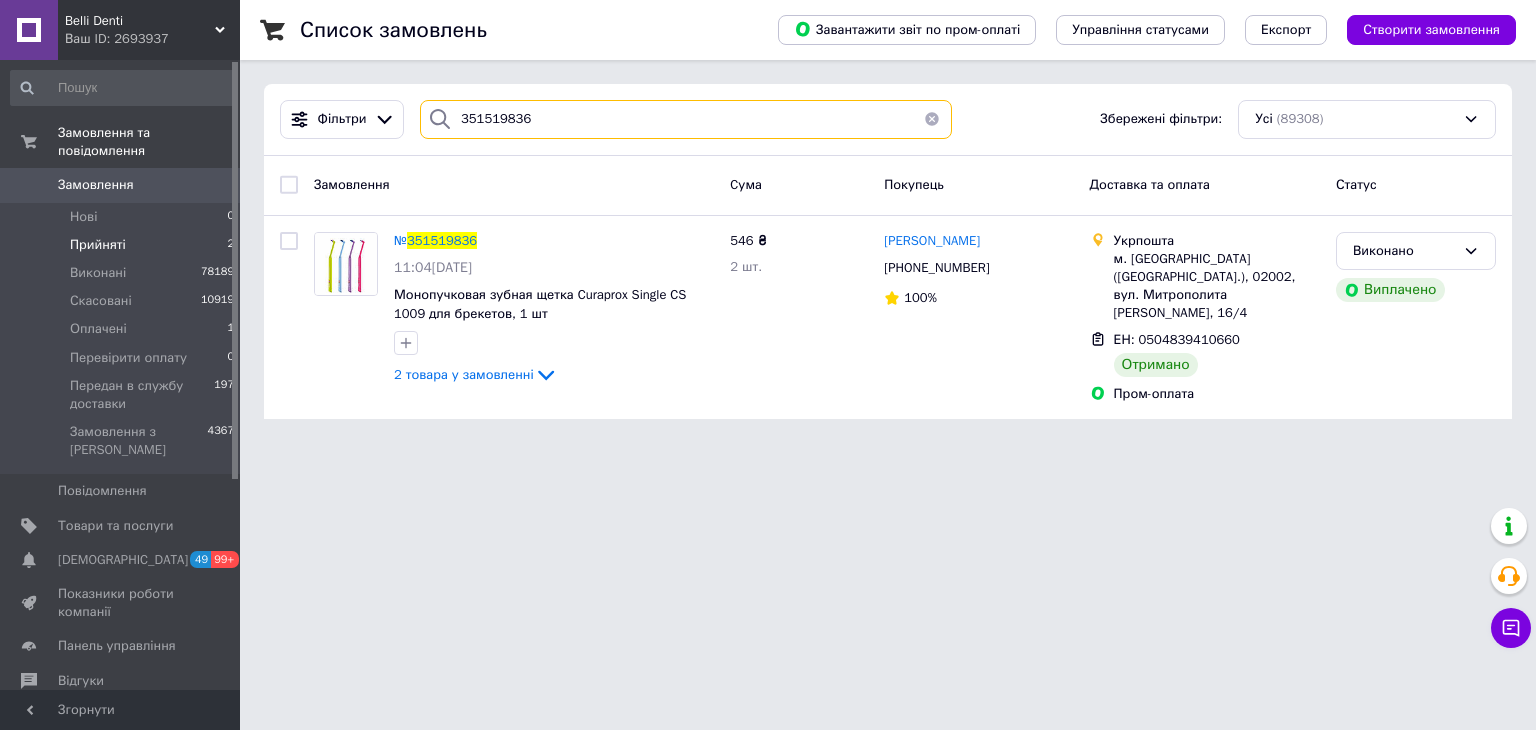 drag, startPoint x: 550, startPoint y: 125, endPoint x: 301, endPoint y: 163, distance: 251.8829 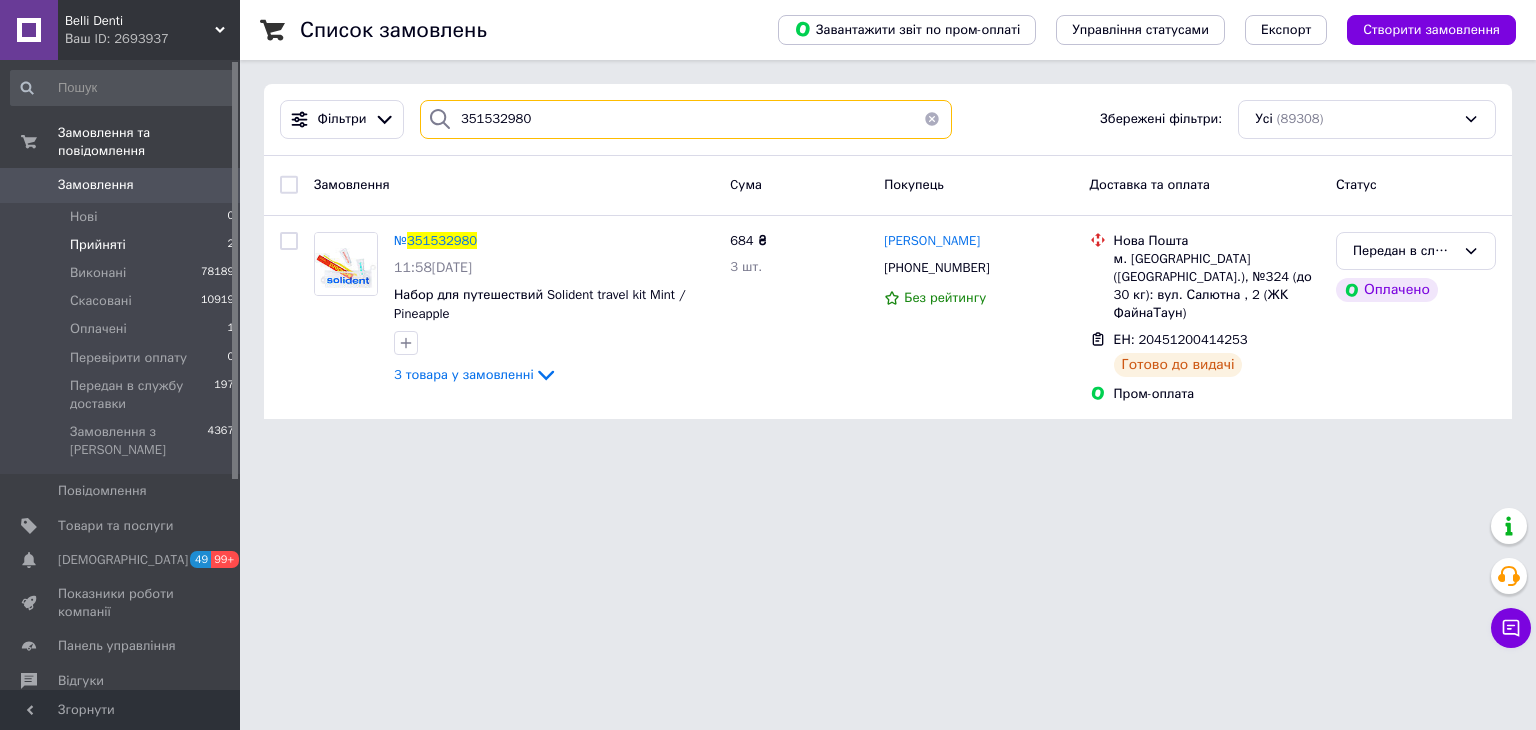 drag, startPoint x: 592, startPoint y: 110, endPoint x: 312, endPoint y: 174, distance: 287.22116 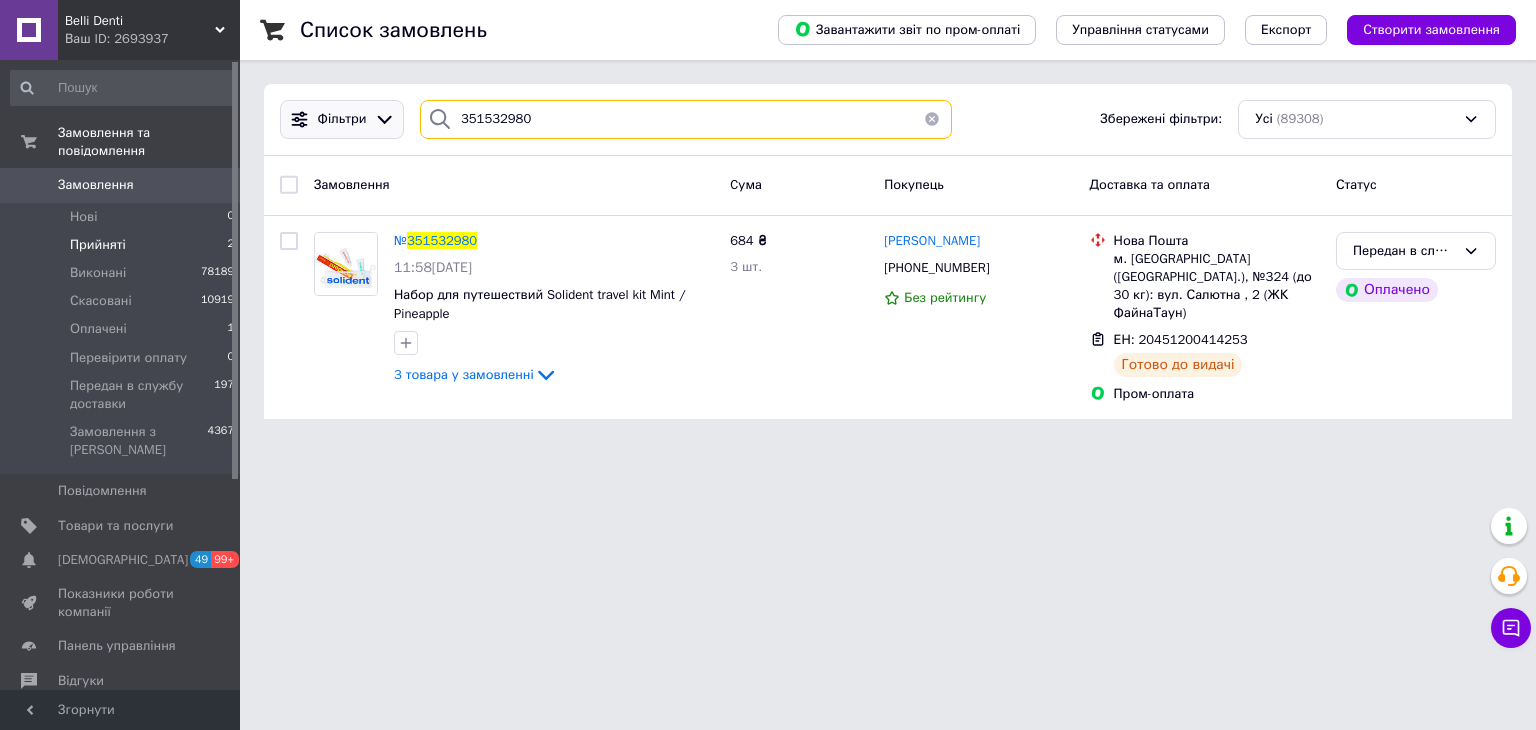 paste on "6866" 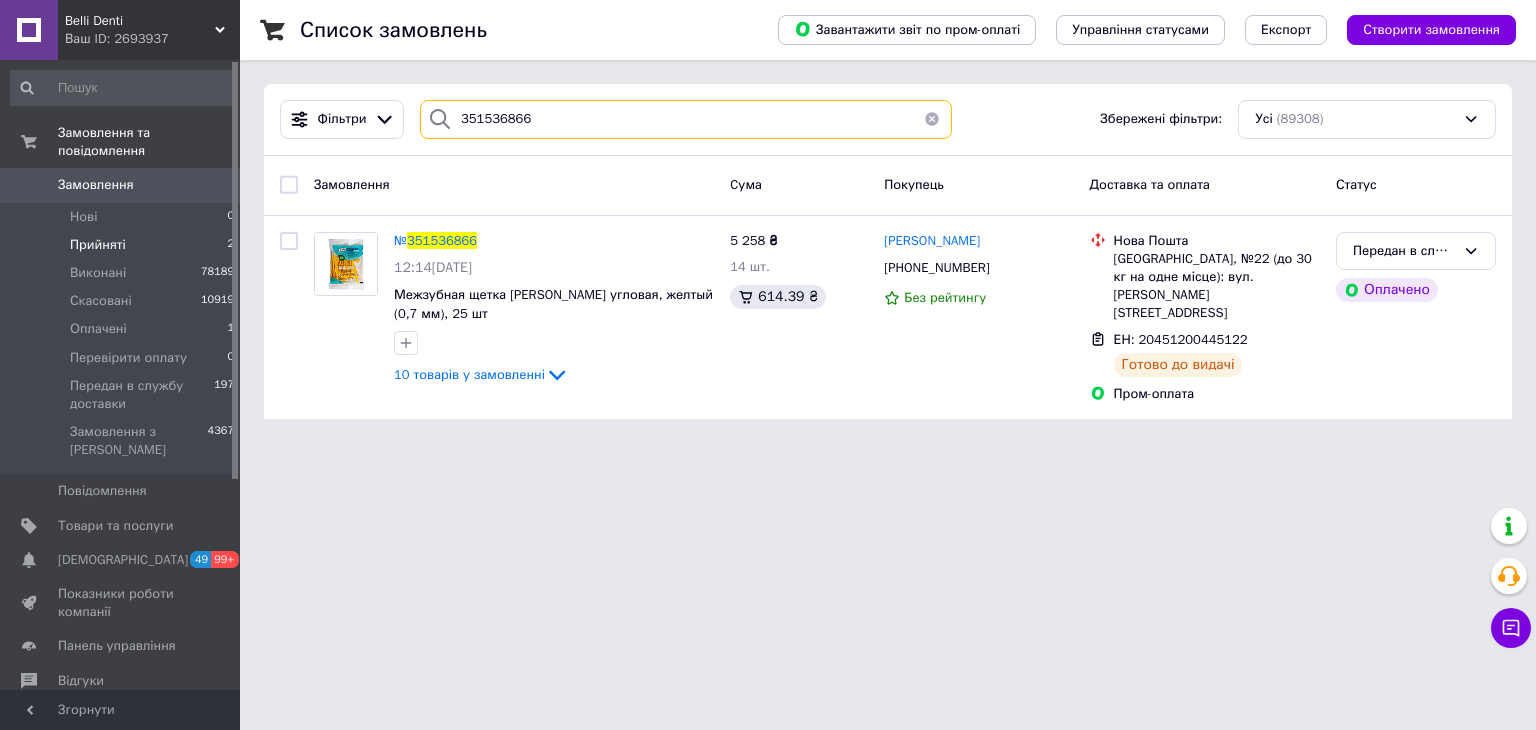 drag, startPoint x: 477, startPoint y: 134, endPoint x: 372, endPoint y: 33, distance: 145.69145 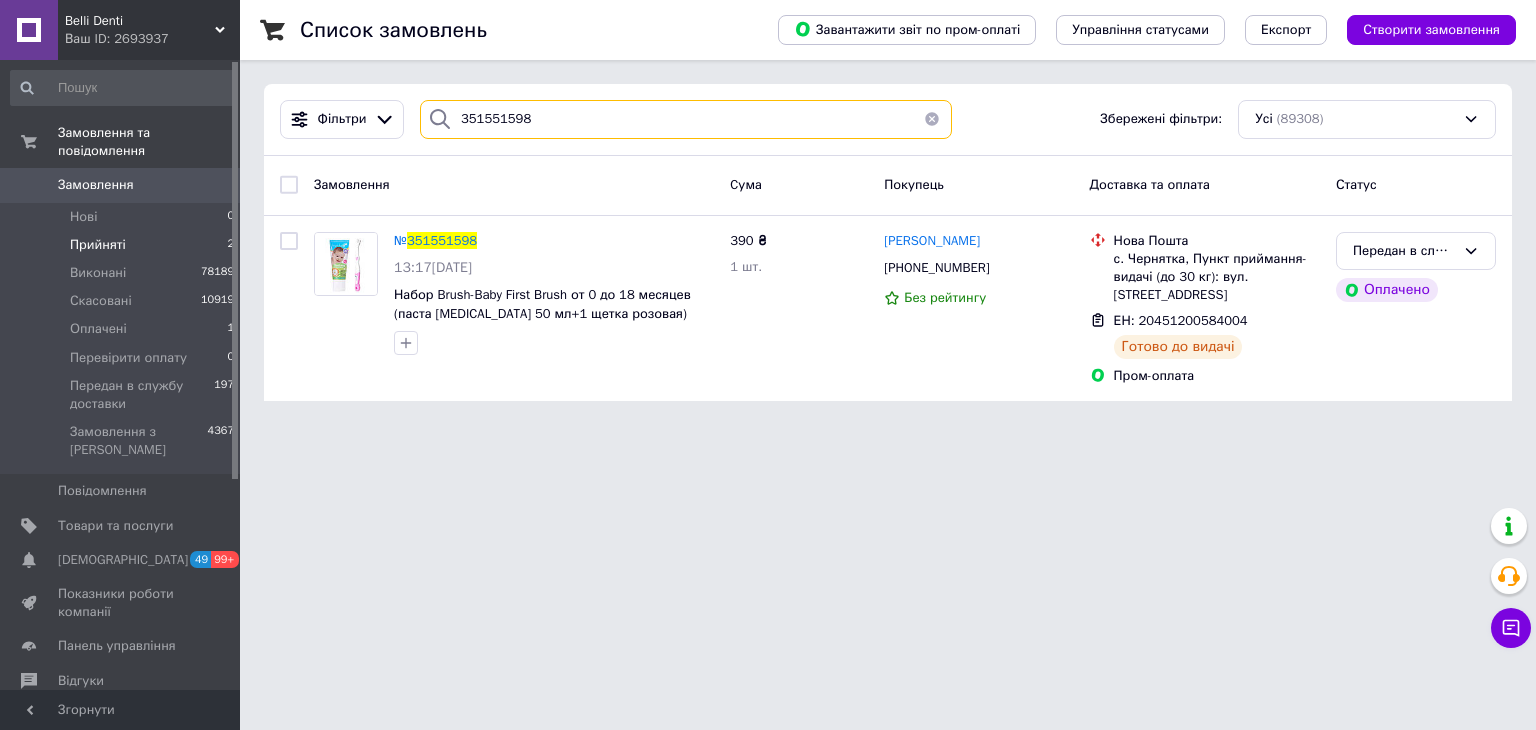 drag, startPoint x: 548, startPoint y: 122, endPoint x: 241, endPoint y: 181, distance: 312.61798 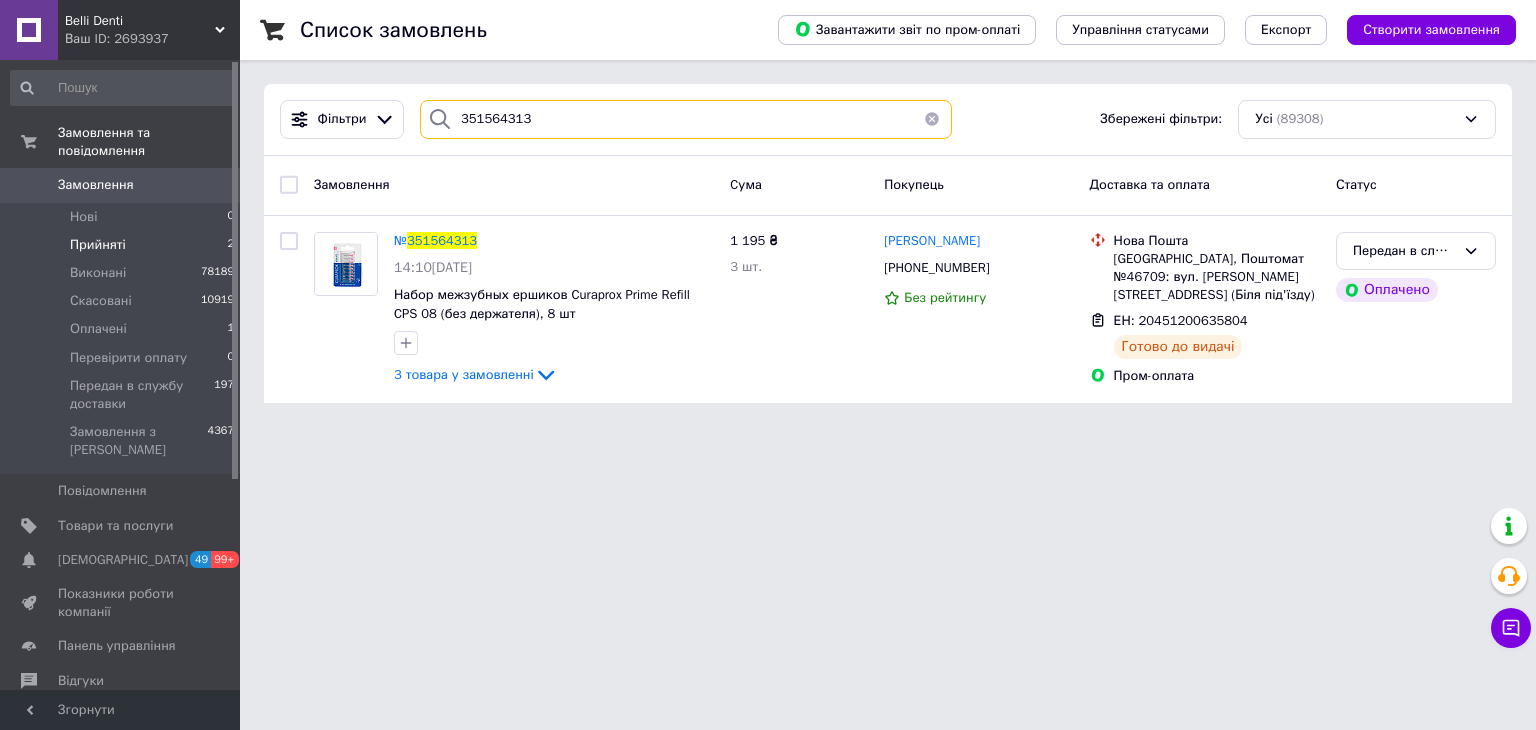 drag, startPoint x: 540, startPoint y: 105, endPoint x: 365, endPoint y: 9, distance: 199.60211 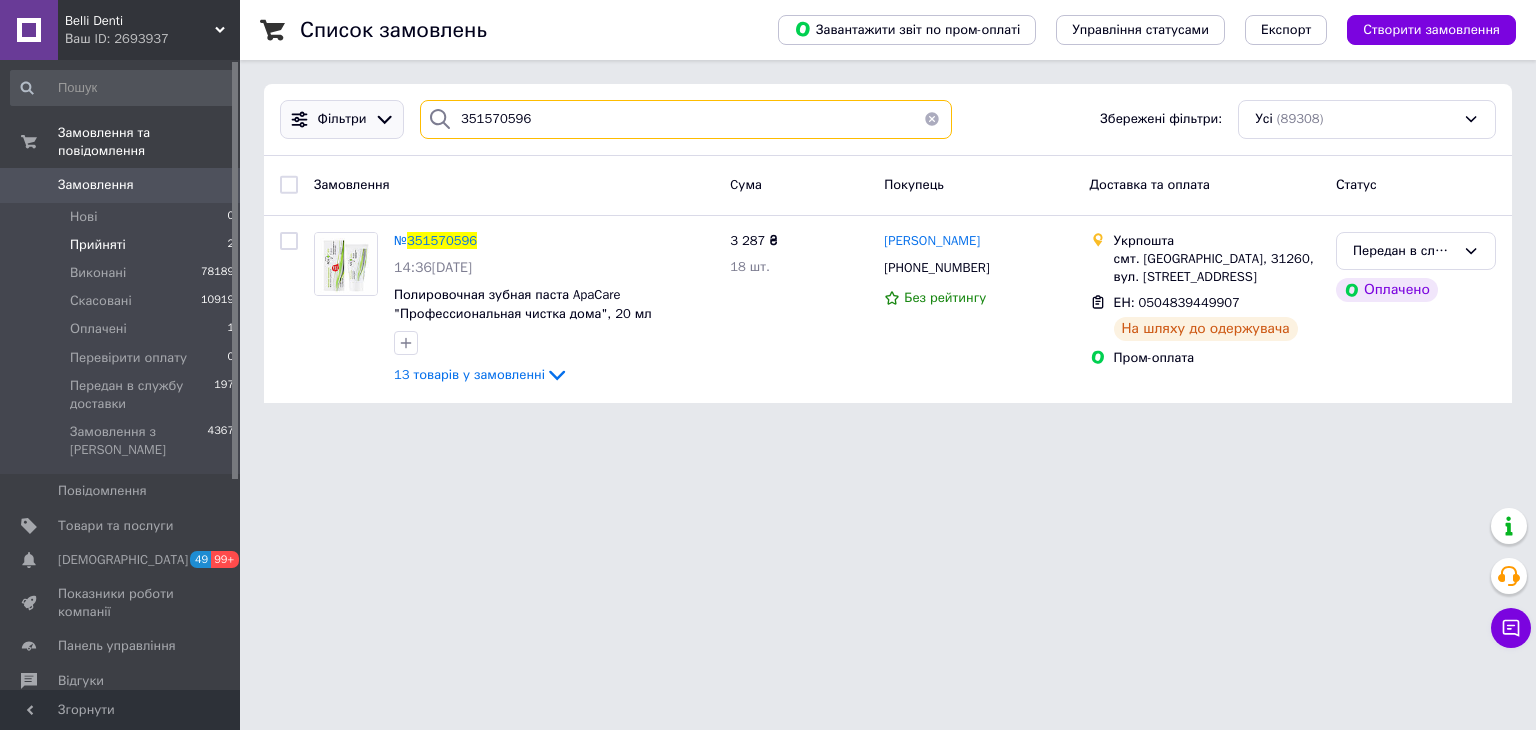 drag, startPoint x: 611, startPoint y: 88, endPoint x: 361, endPoint y: 109, distance: 250.88045 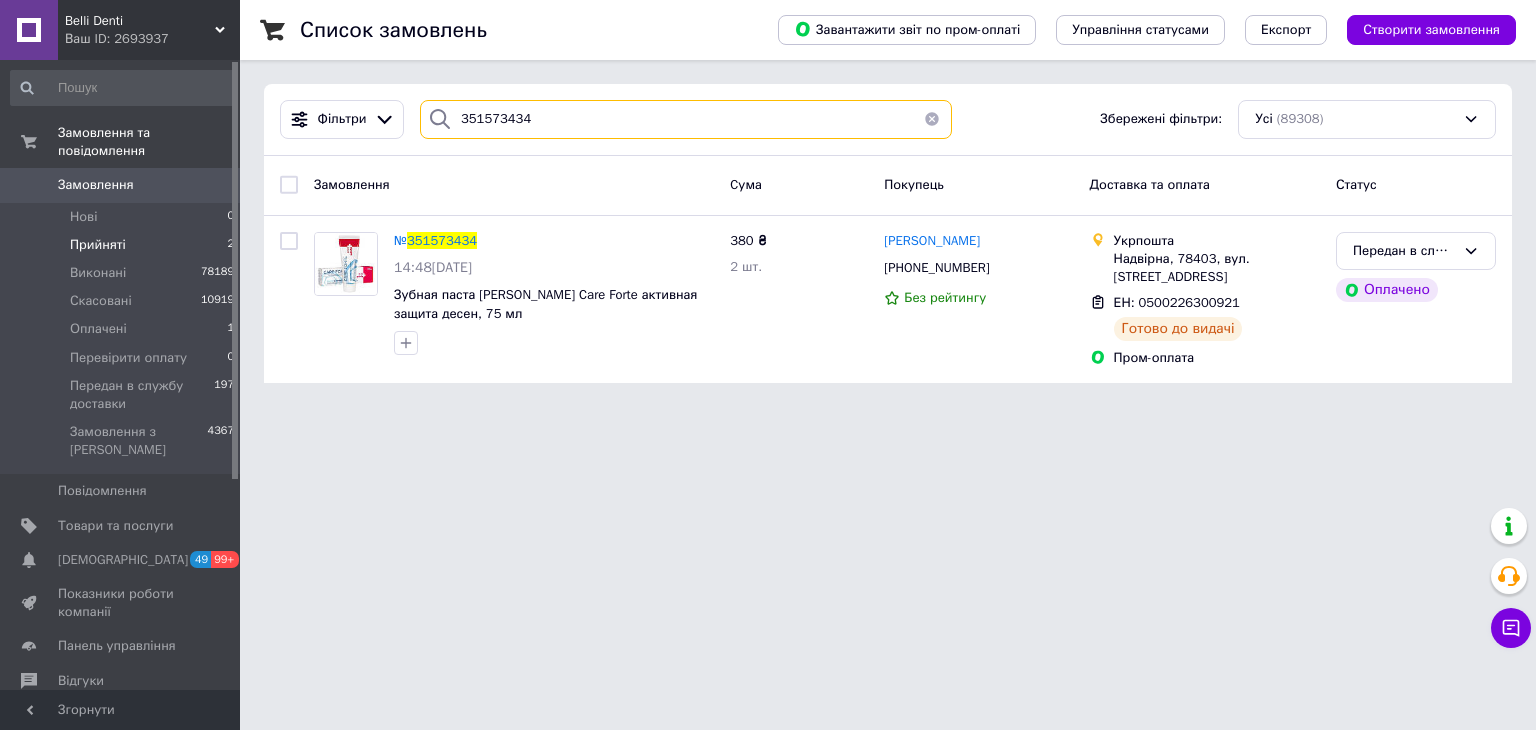 drag, startPoint x: 367, startPoint y: 143, endPoint x: 290, endPoint y: 157, distance: 78.26238 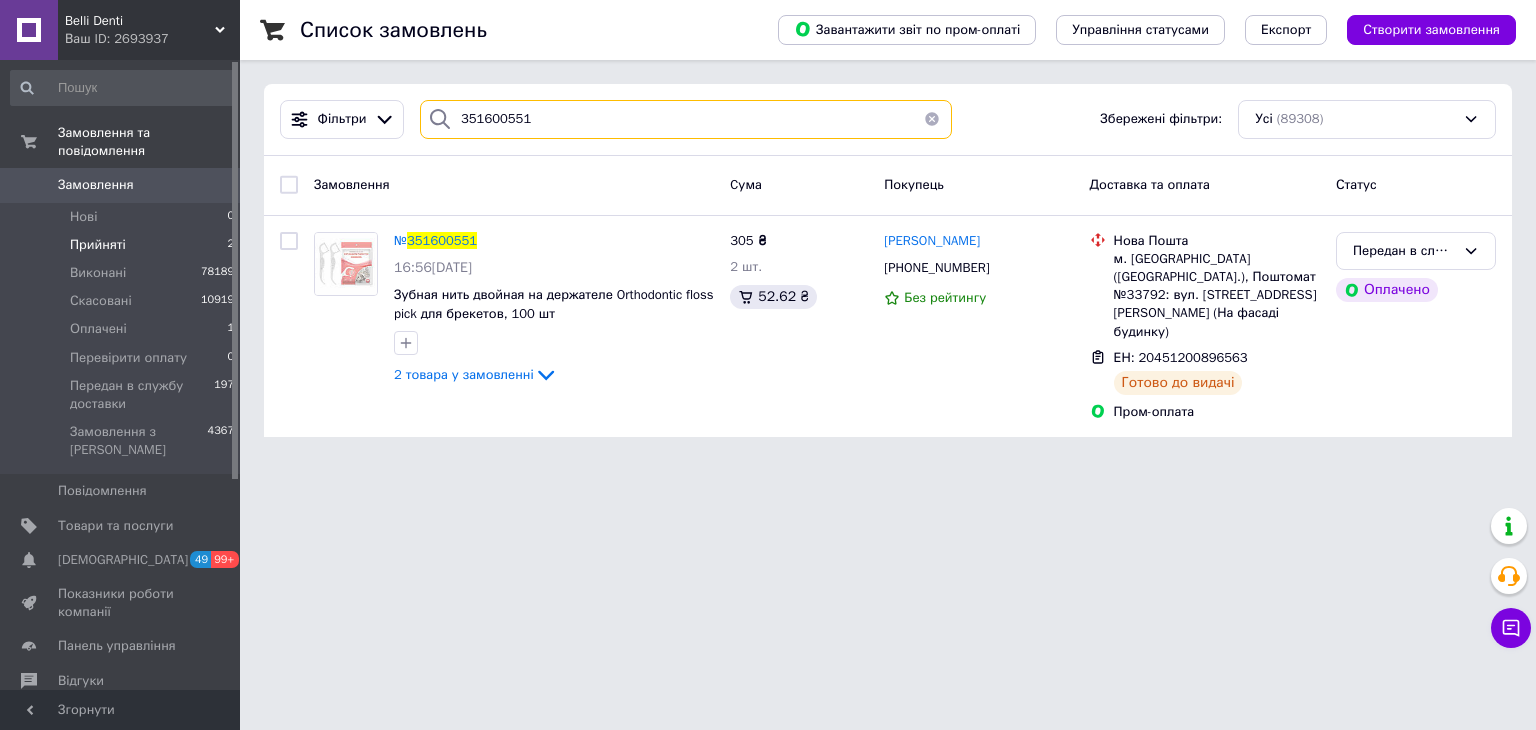 drag, startPoint x: 504, startPoint y: 125, endPoint x: 308, endPoint y: 152, distance: 197.85095 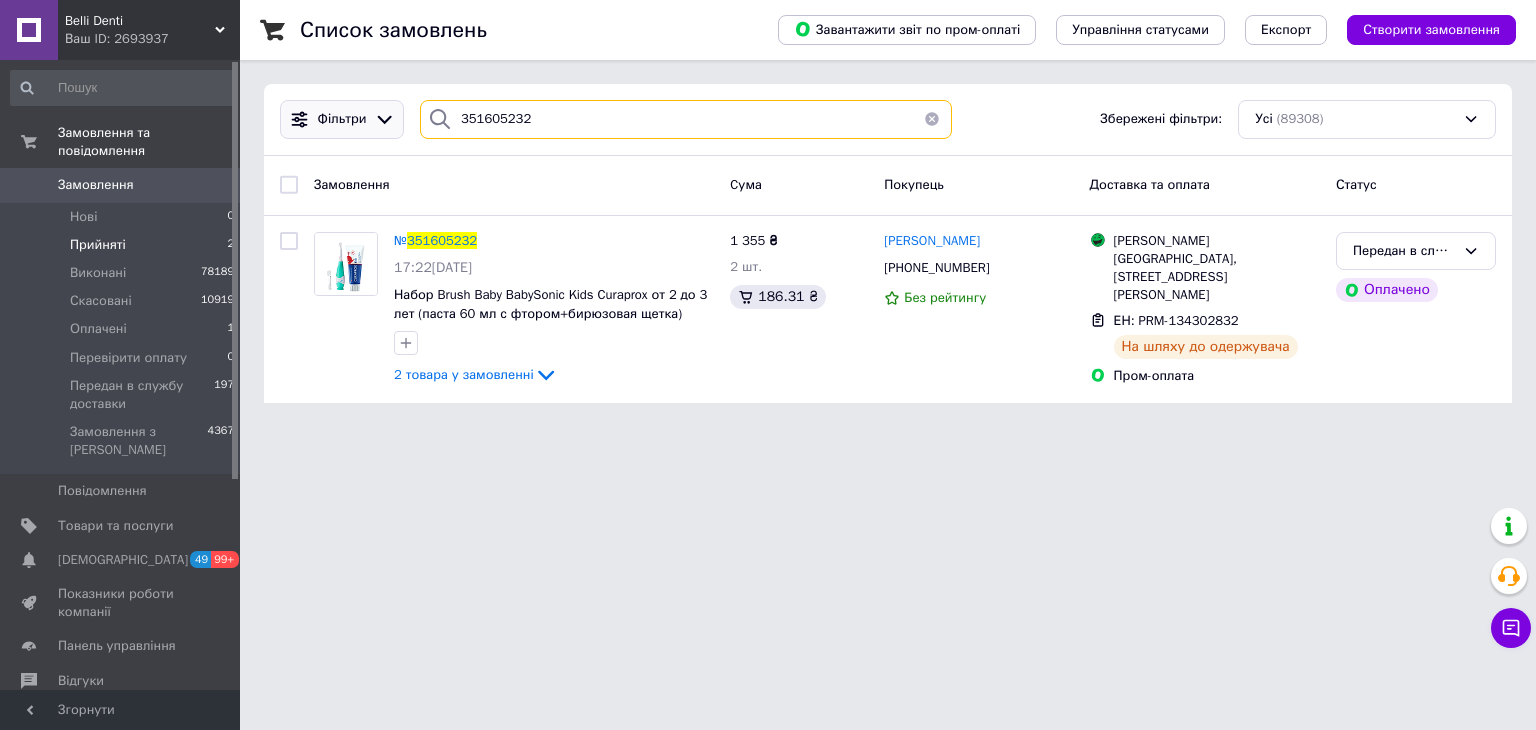 drag, startPoint x: 582, startPoint y: 103, endPoint x: 386, endPoint y: 131, distance: 197.9899 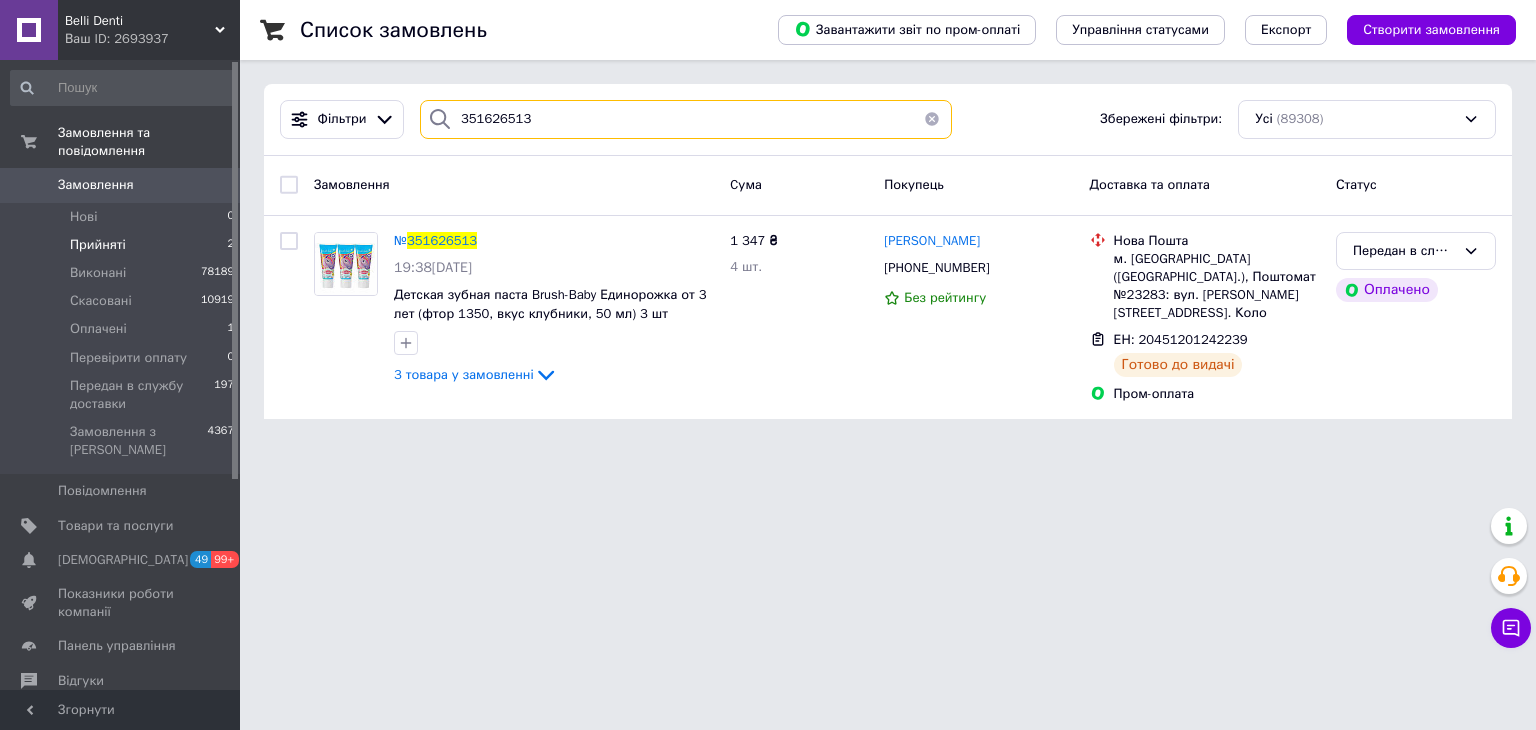 drag, startPoint x: 560, startPoint y: 113, endPoint x: 338, endPoint y: 170, distance: 229.20079 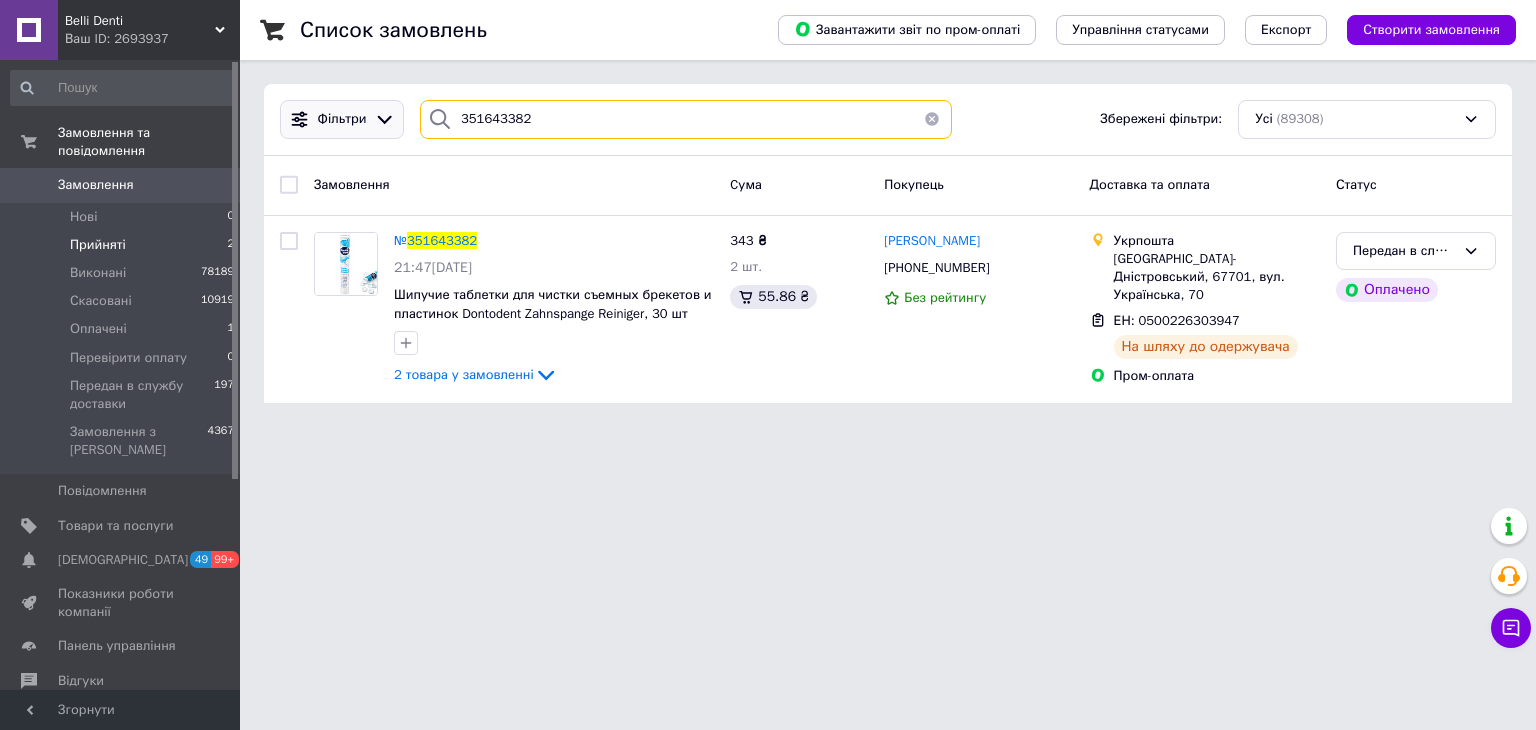 drag, startPoint x: 411, startPoint y: 144, endPoint x: 360, endPoint y: 128, distance: 53.450912 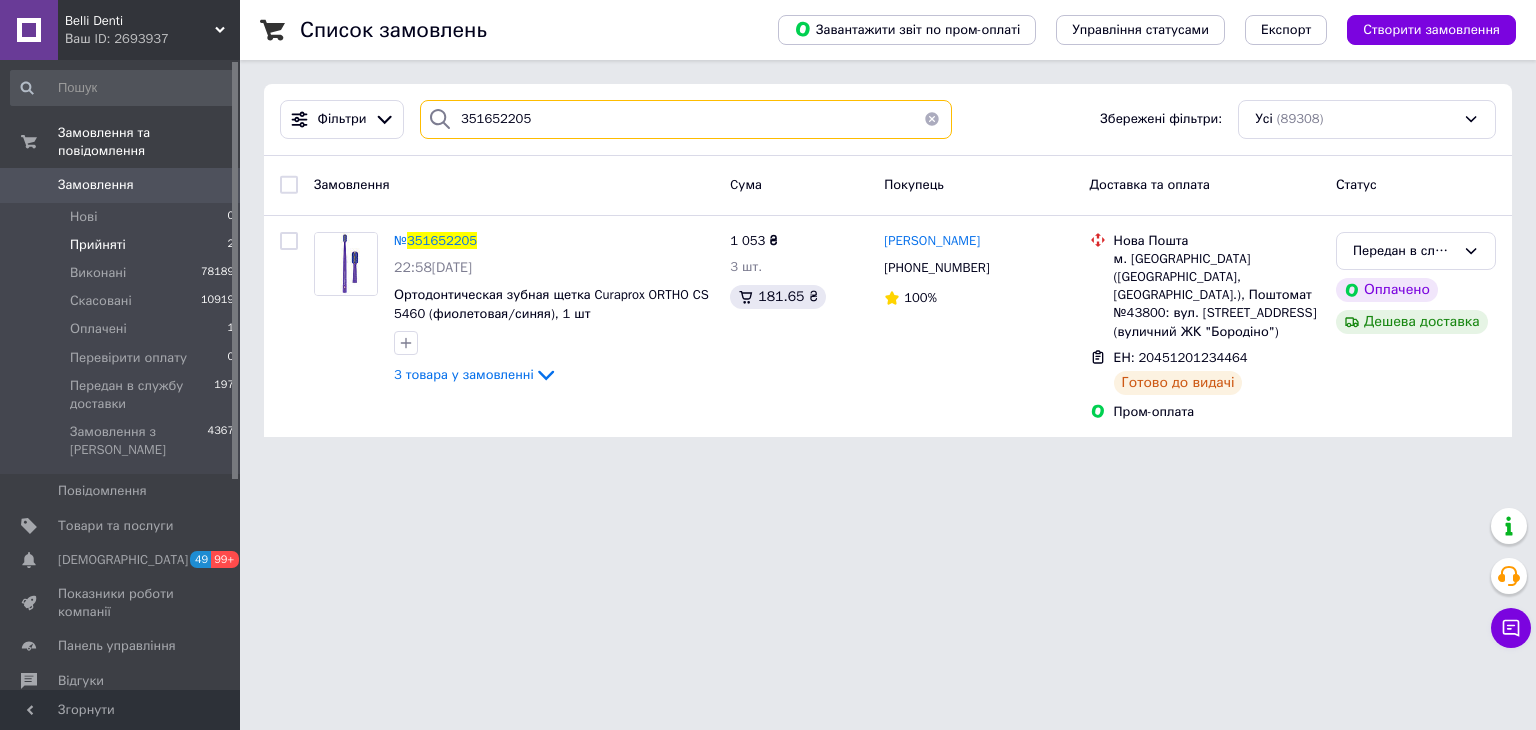 type on "351652205" 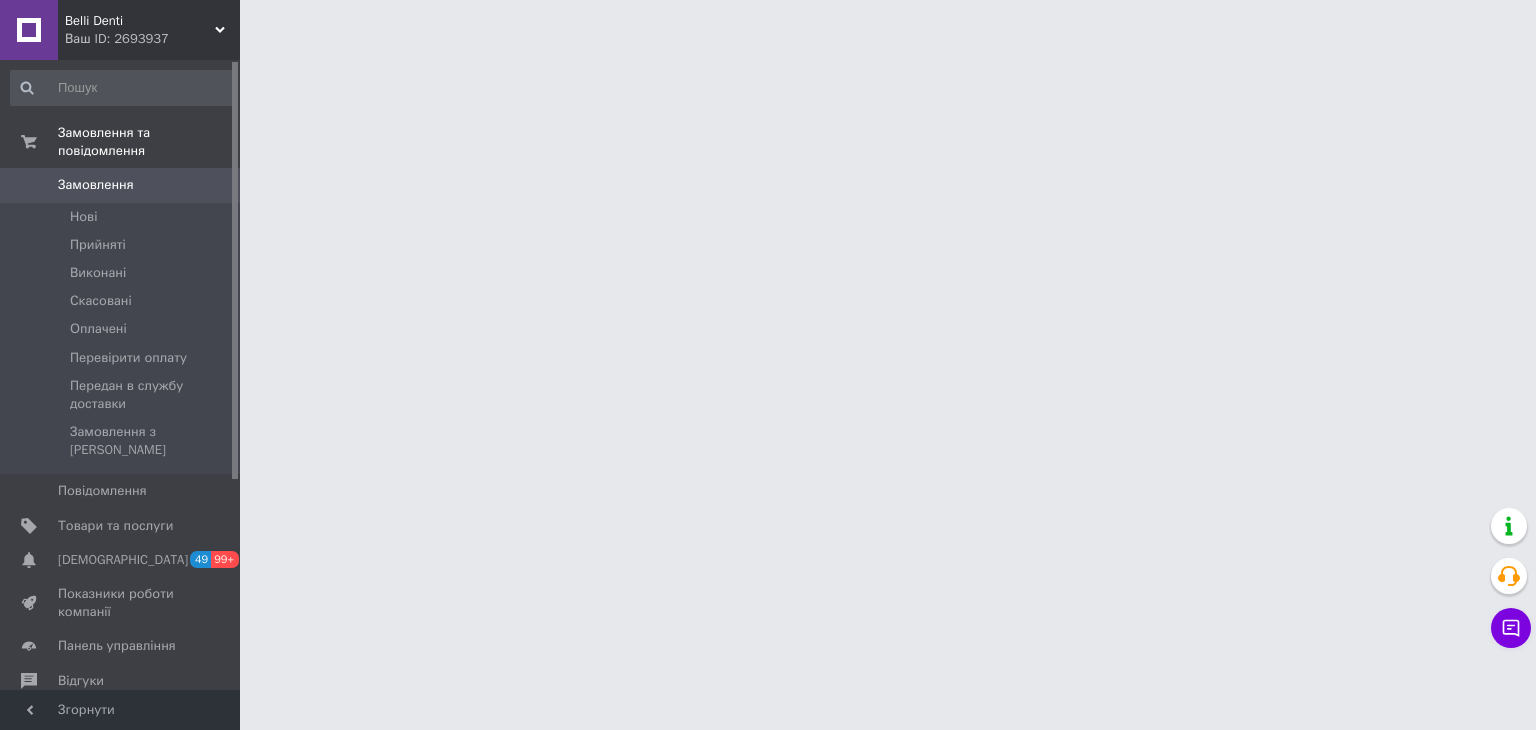 scroll, scrollTop: 0, scrollLeft: 0, axis: both 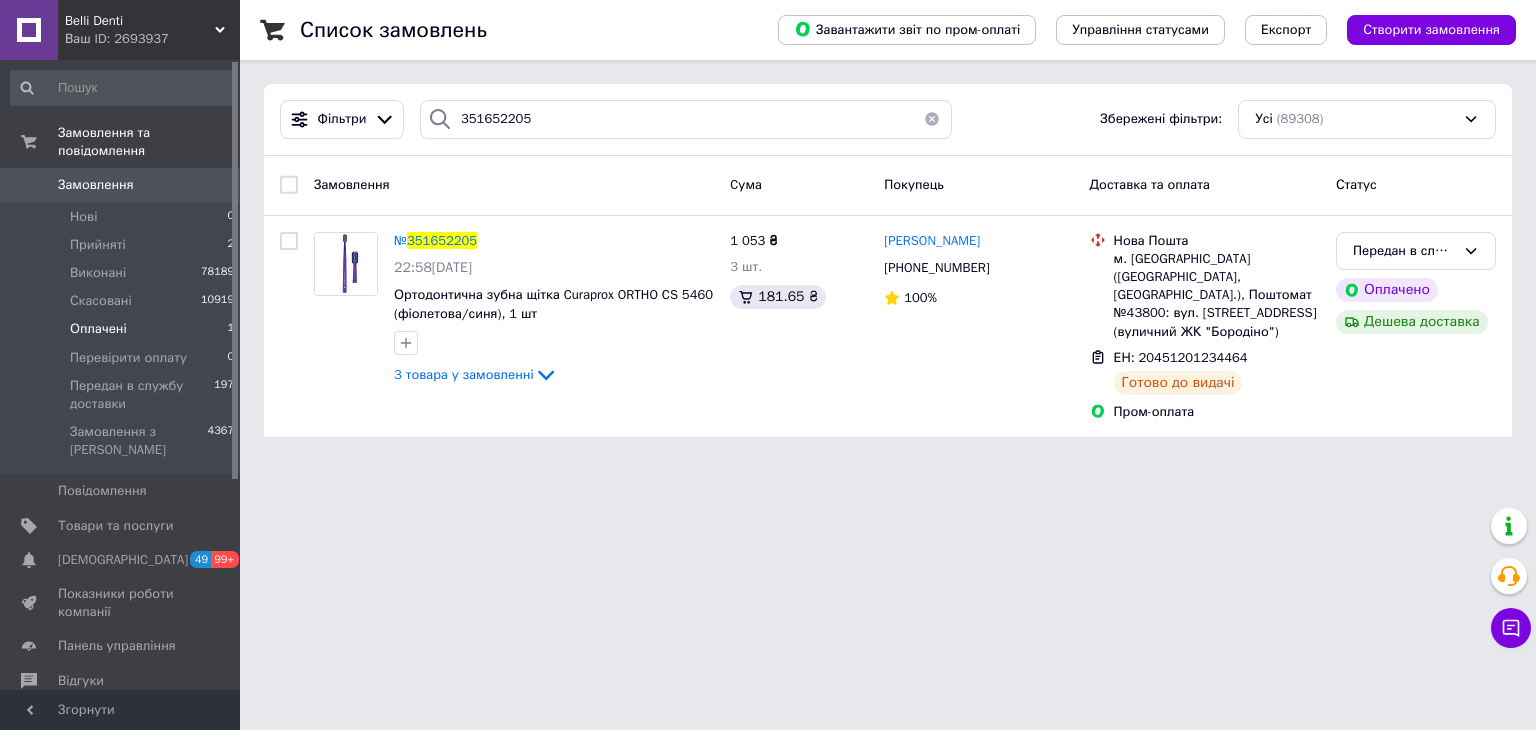 click on "Оплачені 1" at bounding box center [123, 329] 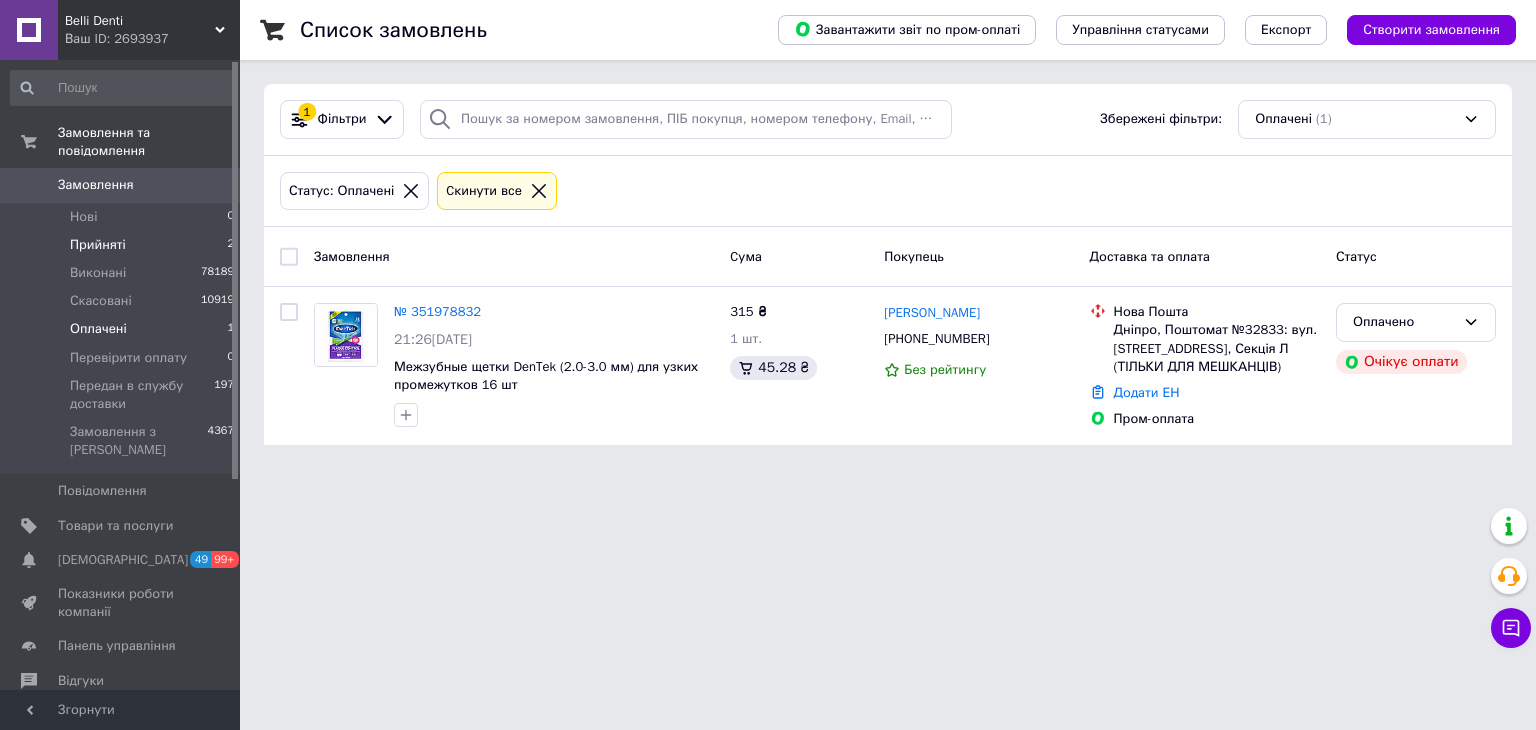 click on "Прийняті 2" at bounding box center [123, 245] 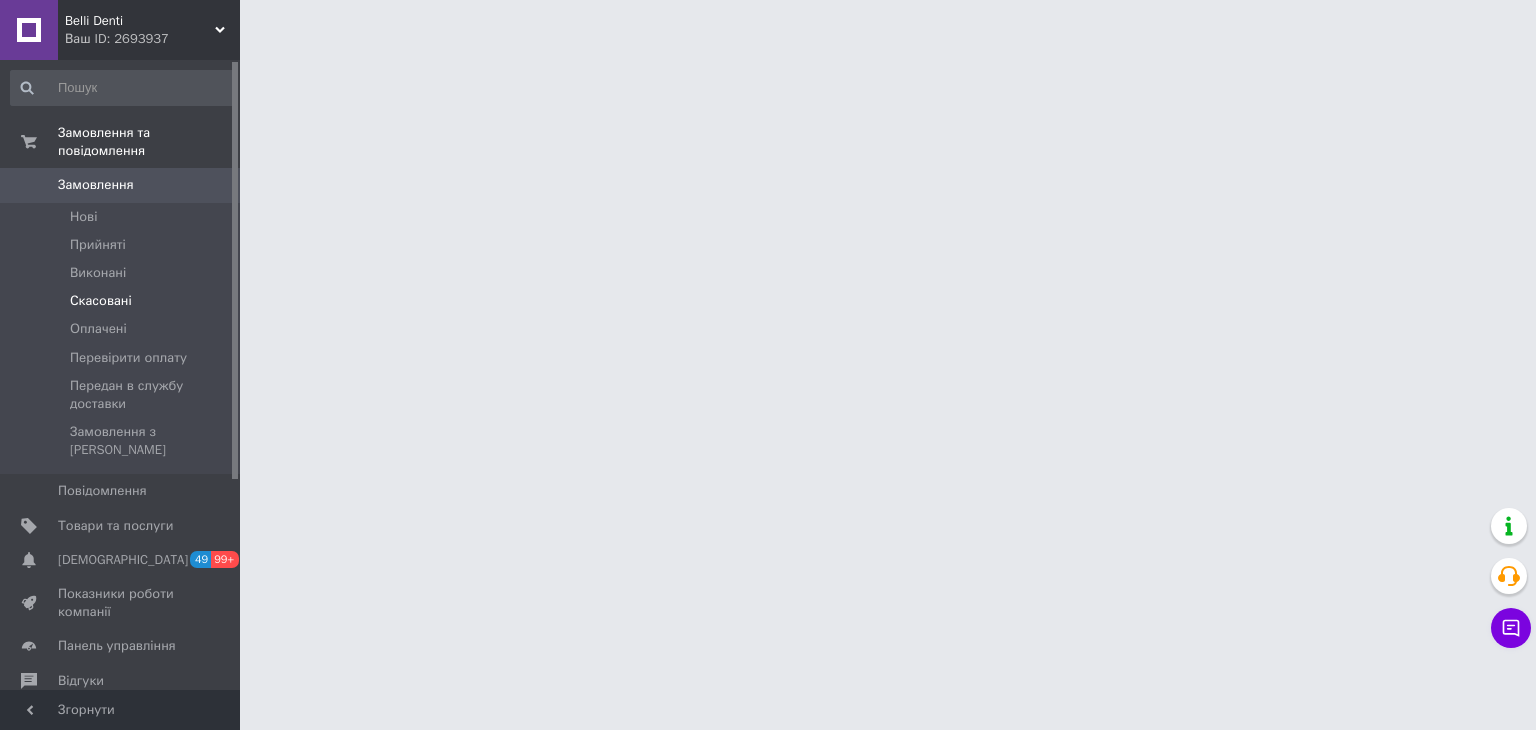 scroll, scrollTop: 0, scrollLeft: 0, axis: both 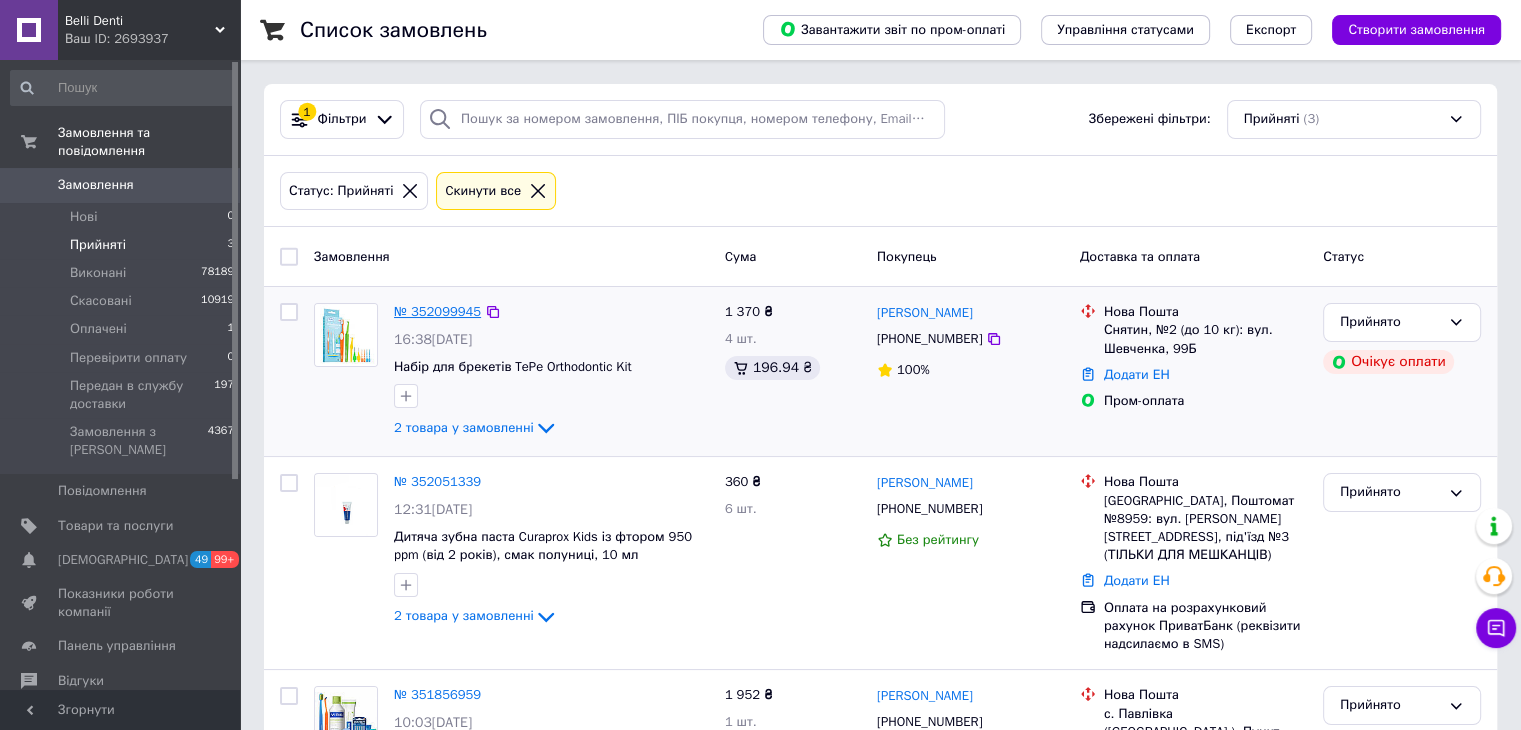 click on "№ 352099945" at bounding box center (437, 311) 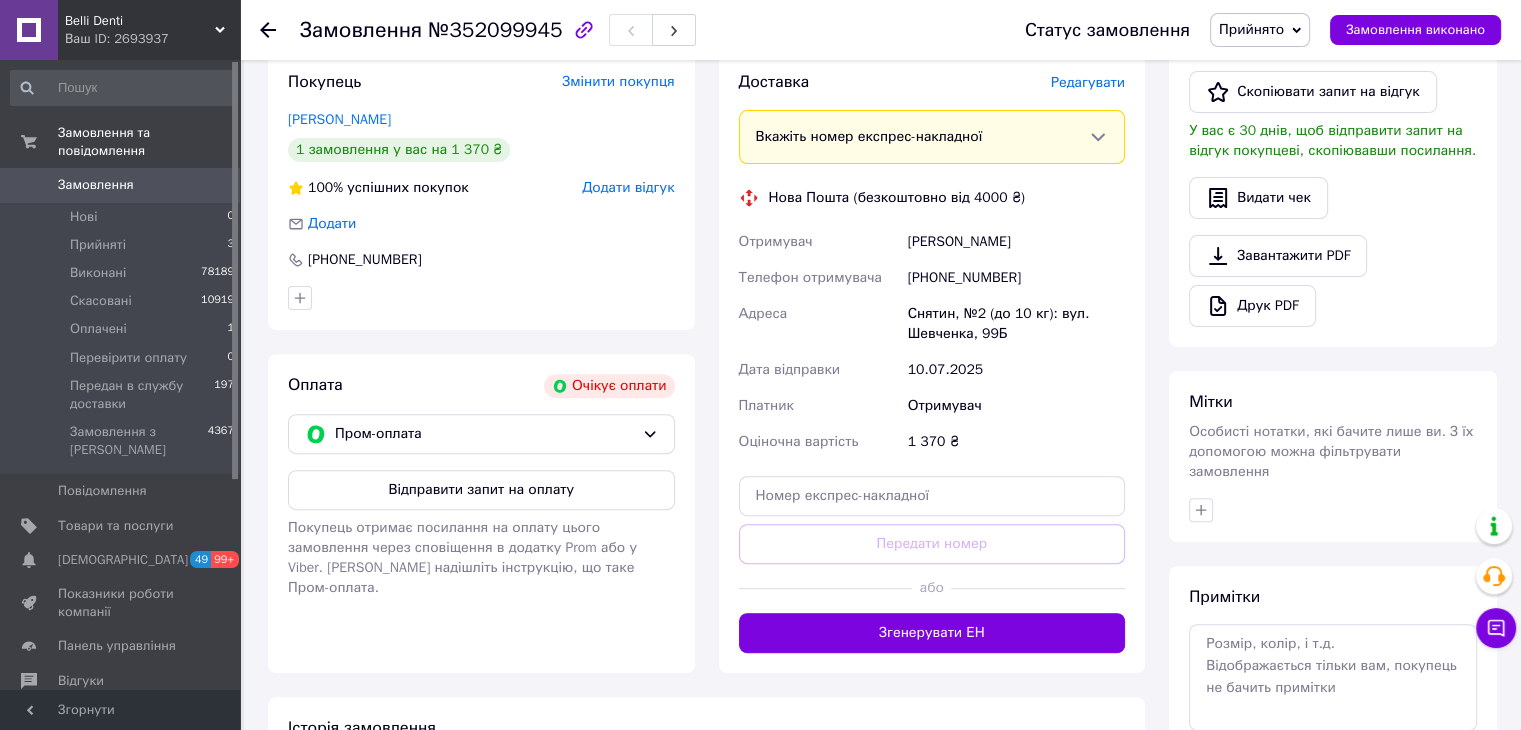 scroll, scrollTop: 757, scrollLeft: 0, axis: vertical 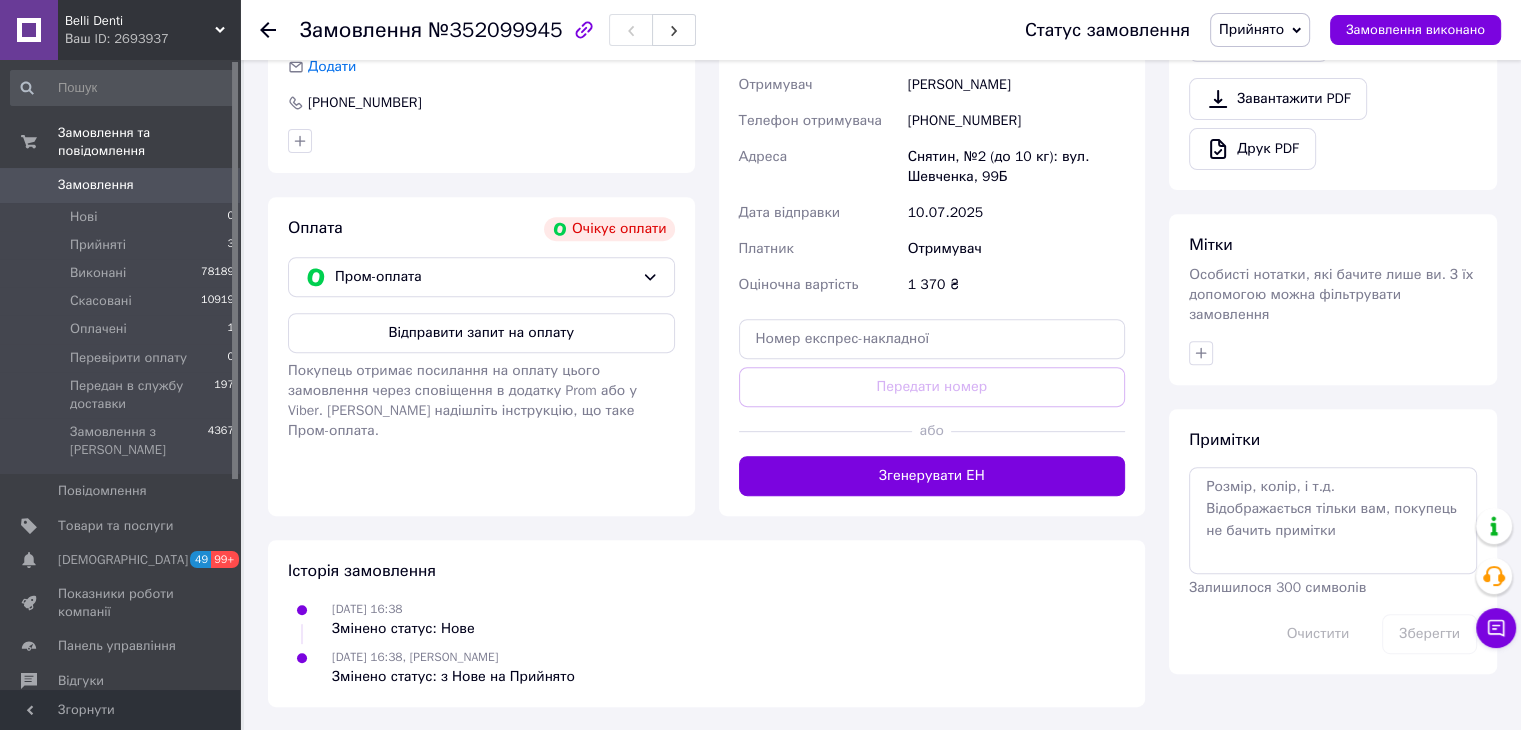 click 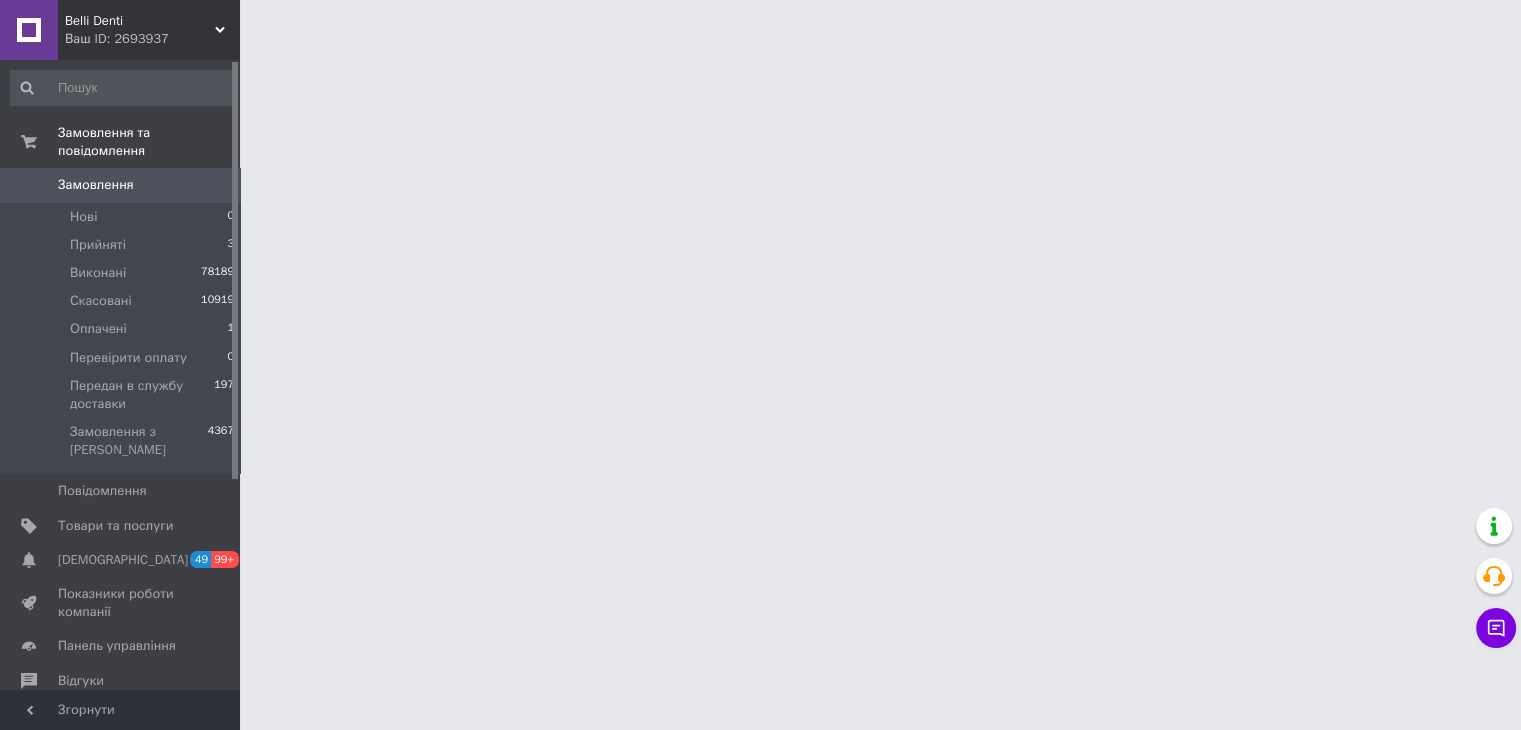 scroll, scrollTop: 0, scrollLeft: 0, axis: both 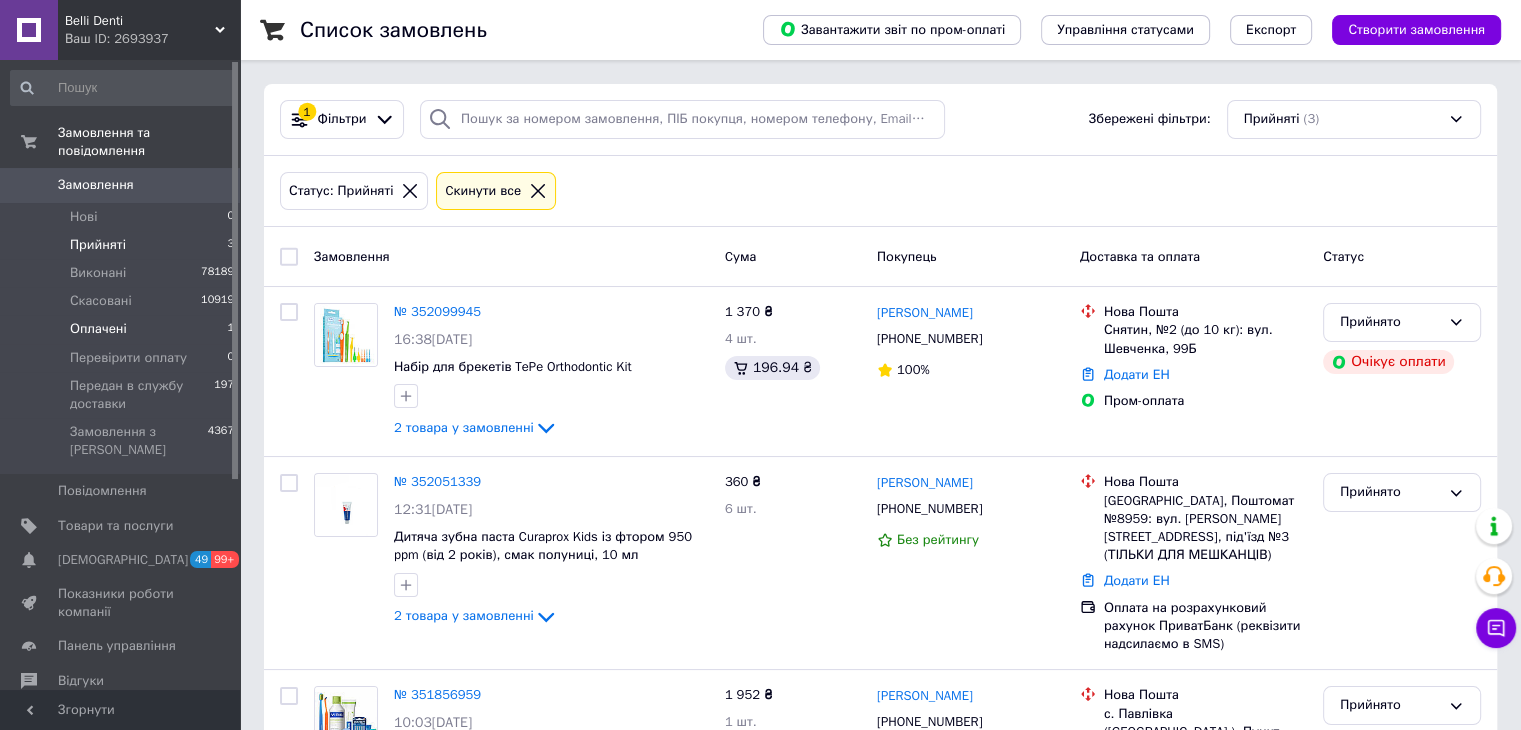 click on "Оплачені 1" at bounding box center (123, 329) 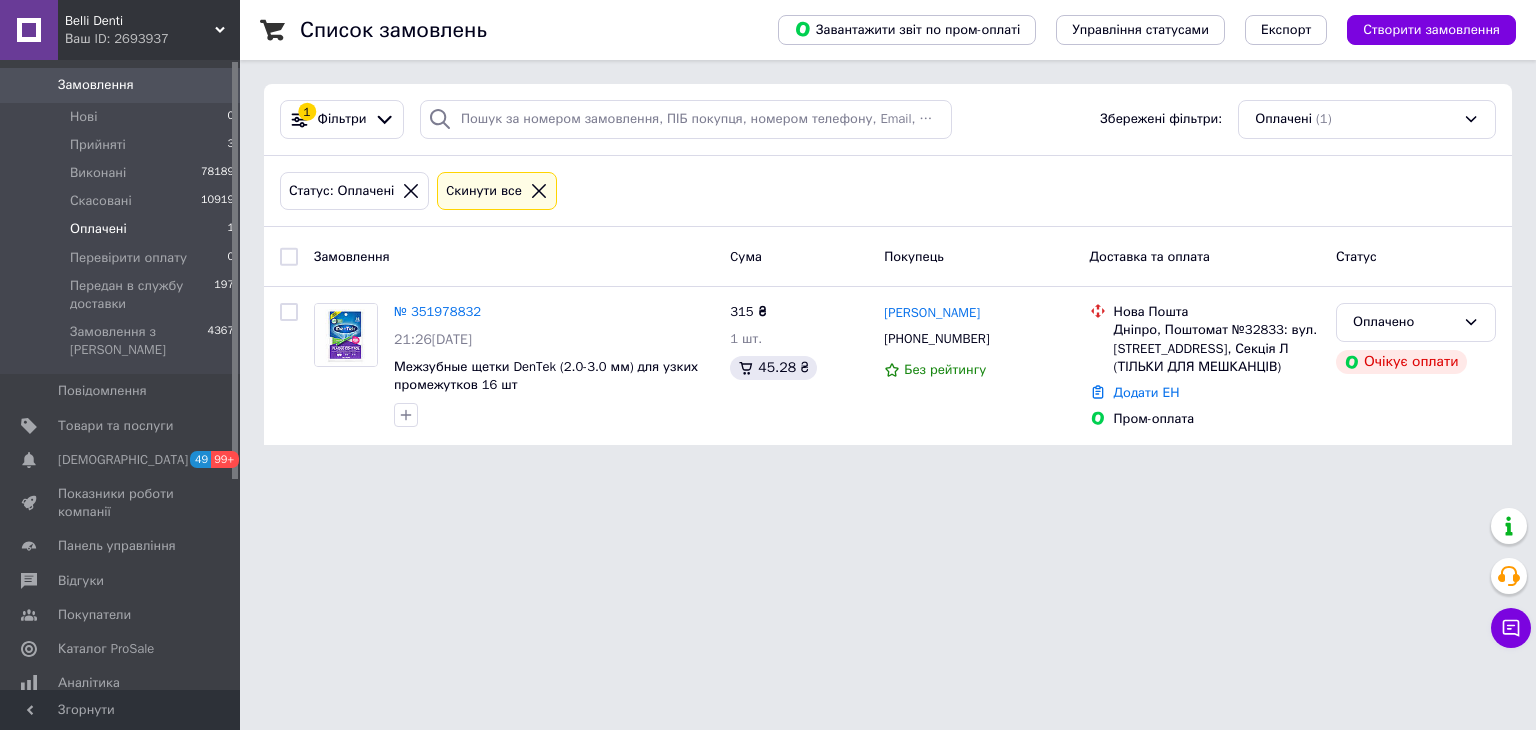 scroll, scrollTop: 0, scrollLeft: 0, axis: both 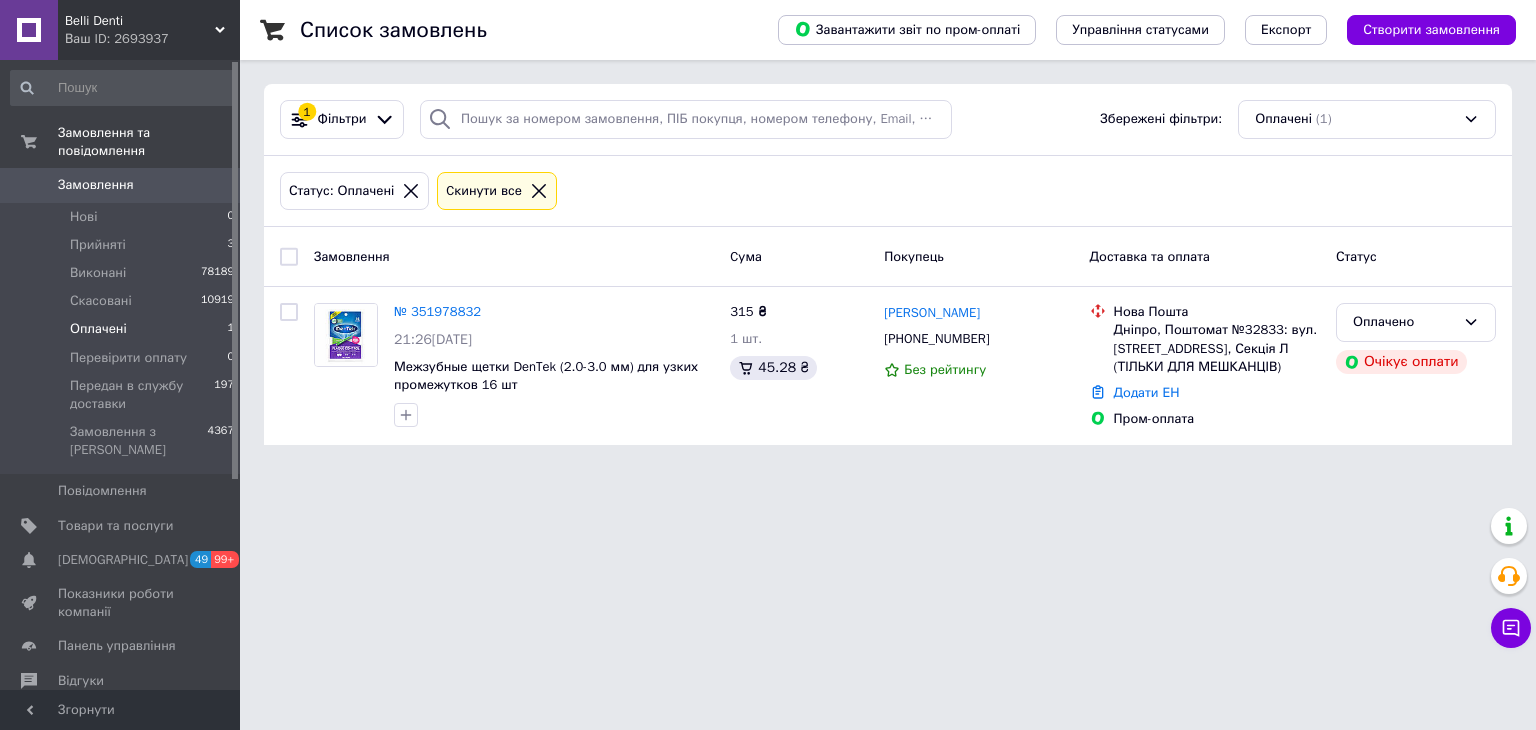 drag, startPoint x: 1493, startPoint y: 575, endPoint x: 1366, endPoint y: 597, distance: 128.89143 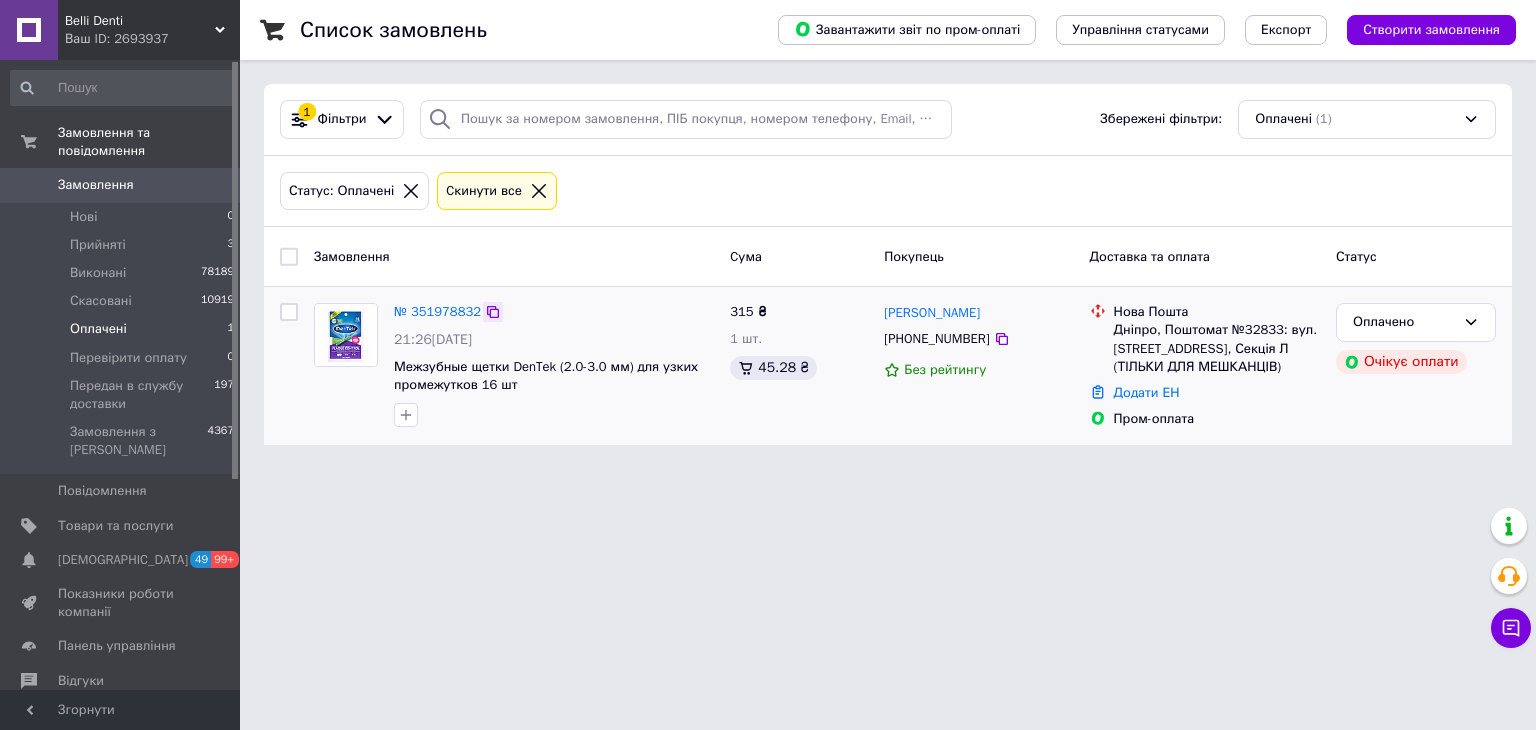 click 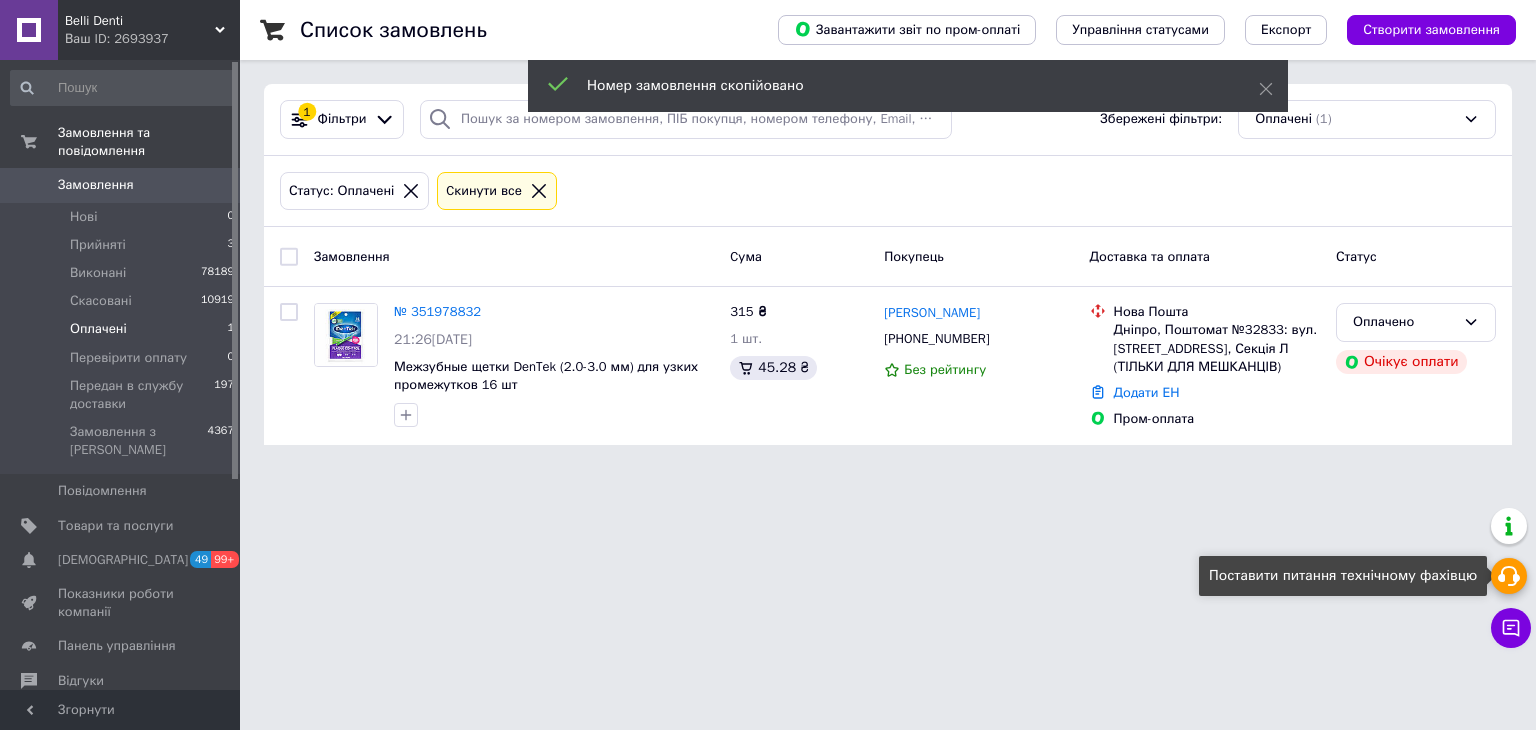 click at bounding box center (1509, 576) 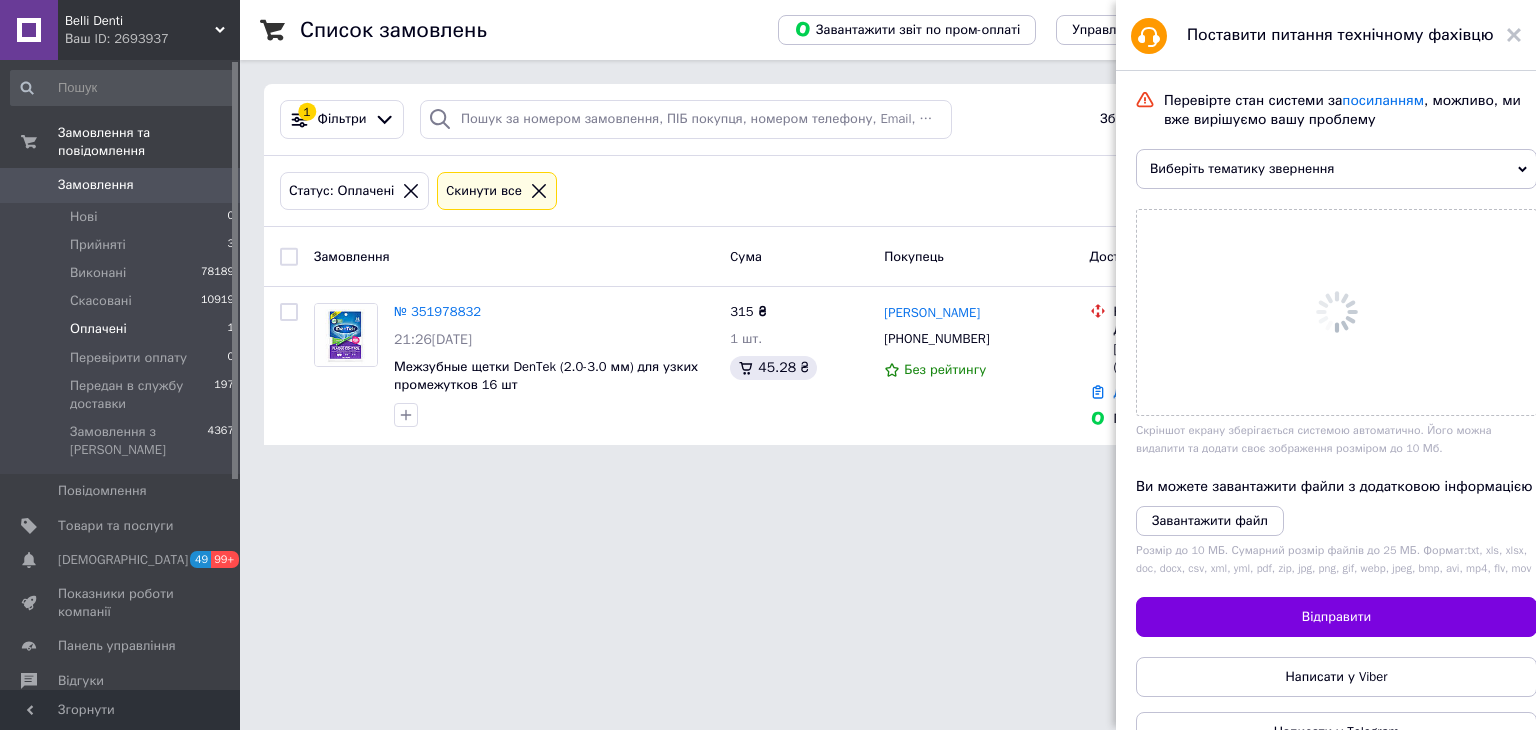 click on "Виберіть тематику звернення" at bounding box center [1336, 169] 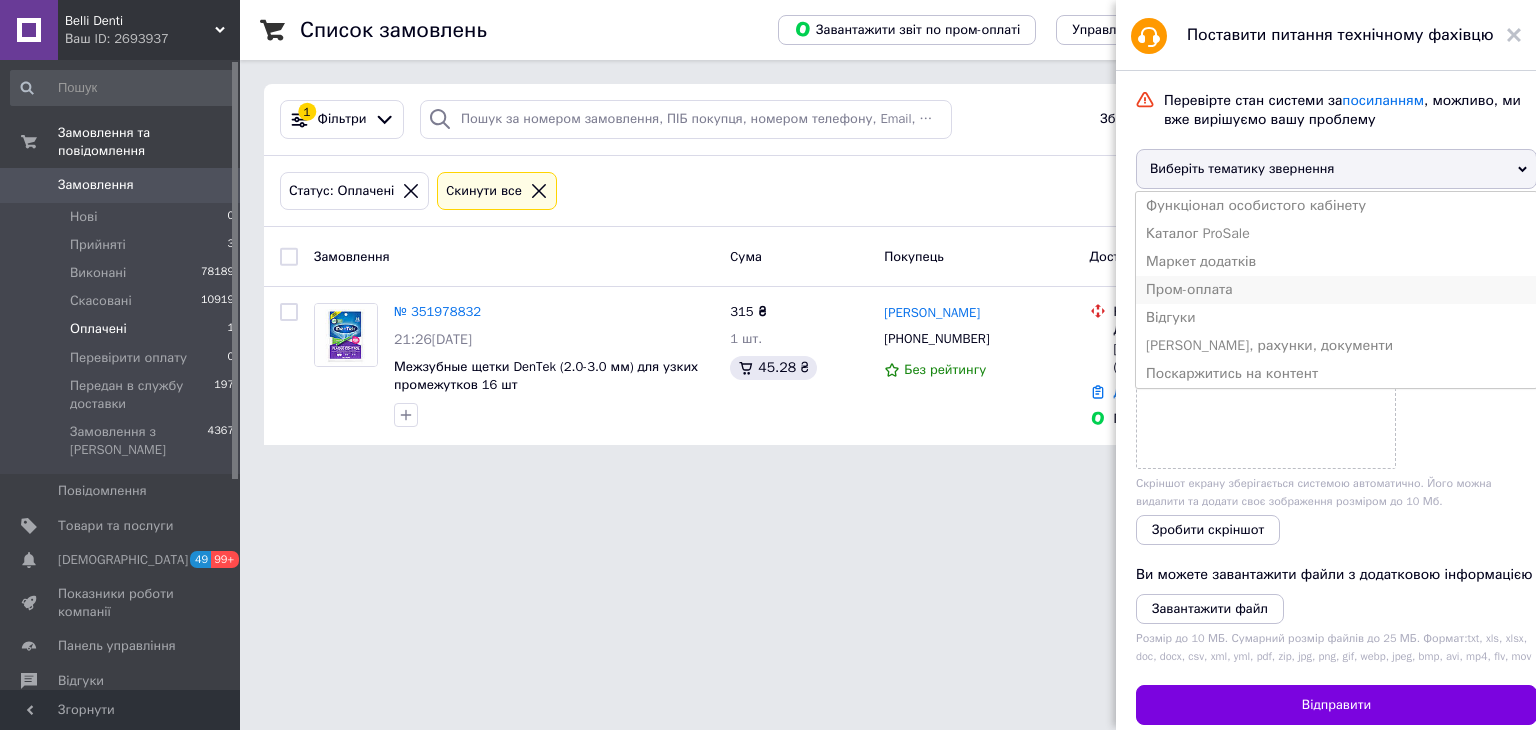 click on "Пром-оплата" at bounding box center (1336, 290) 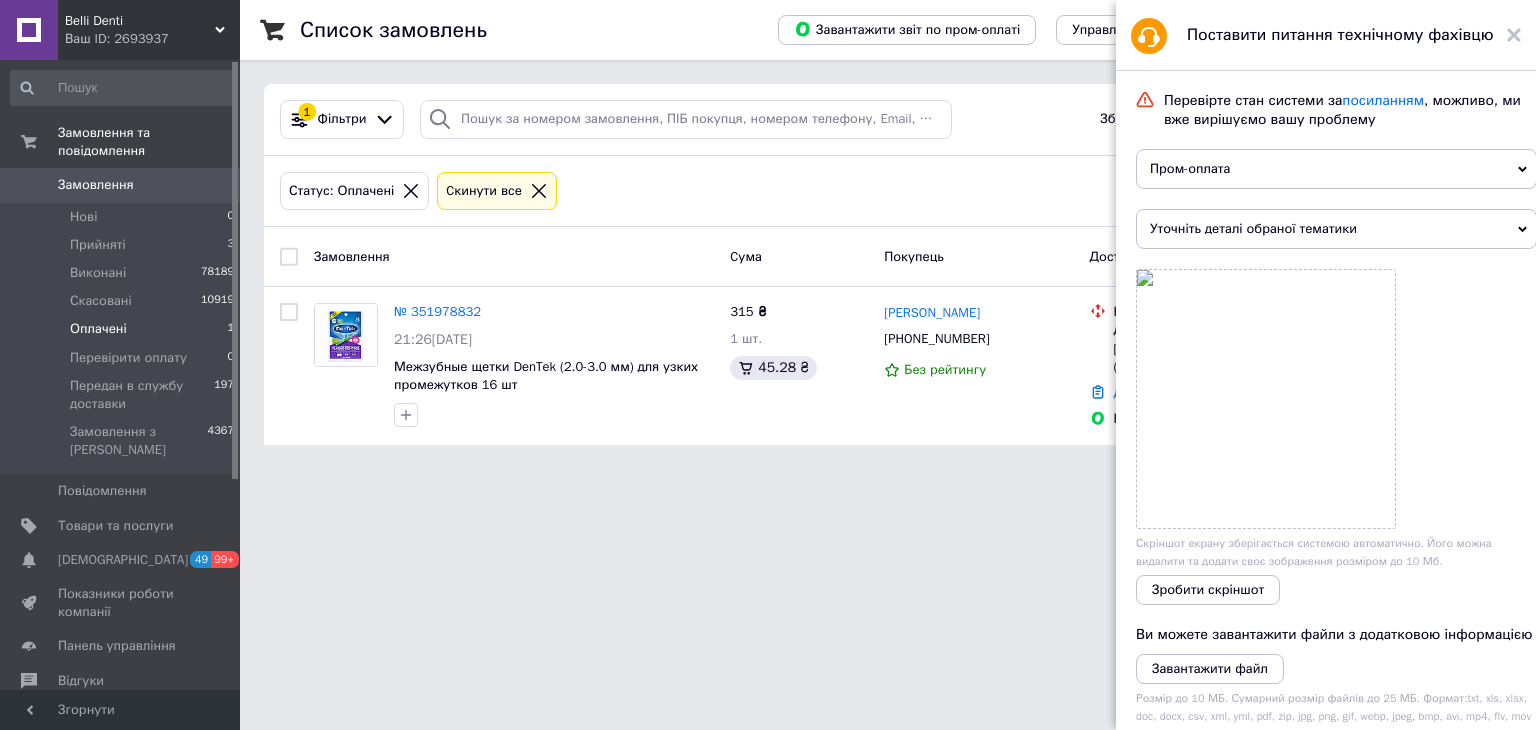 click on "Уточніть деталі обраної тематики" at bounding box center [1336, 229] 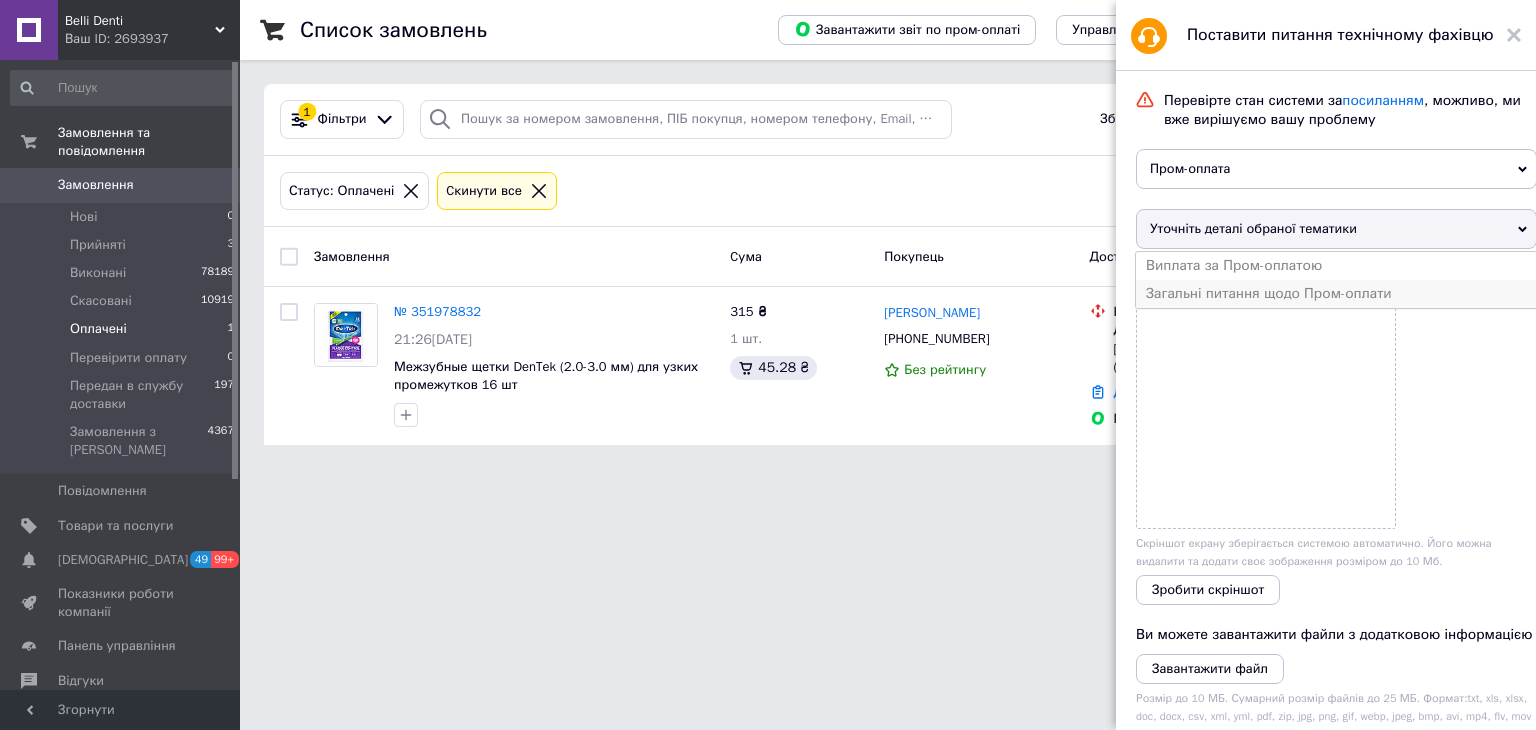 click on "Загальні питання щодо Пром-оплати" at bounding box center (1336, 294) 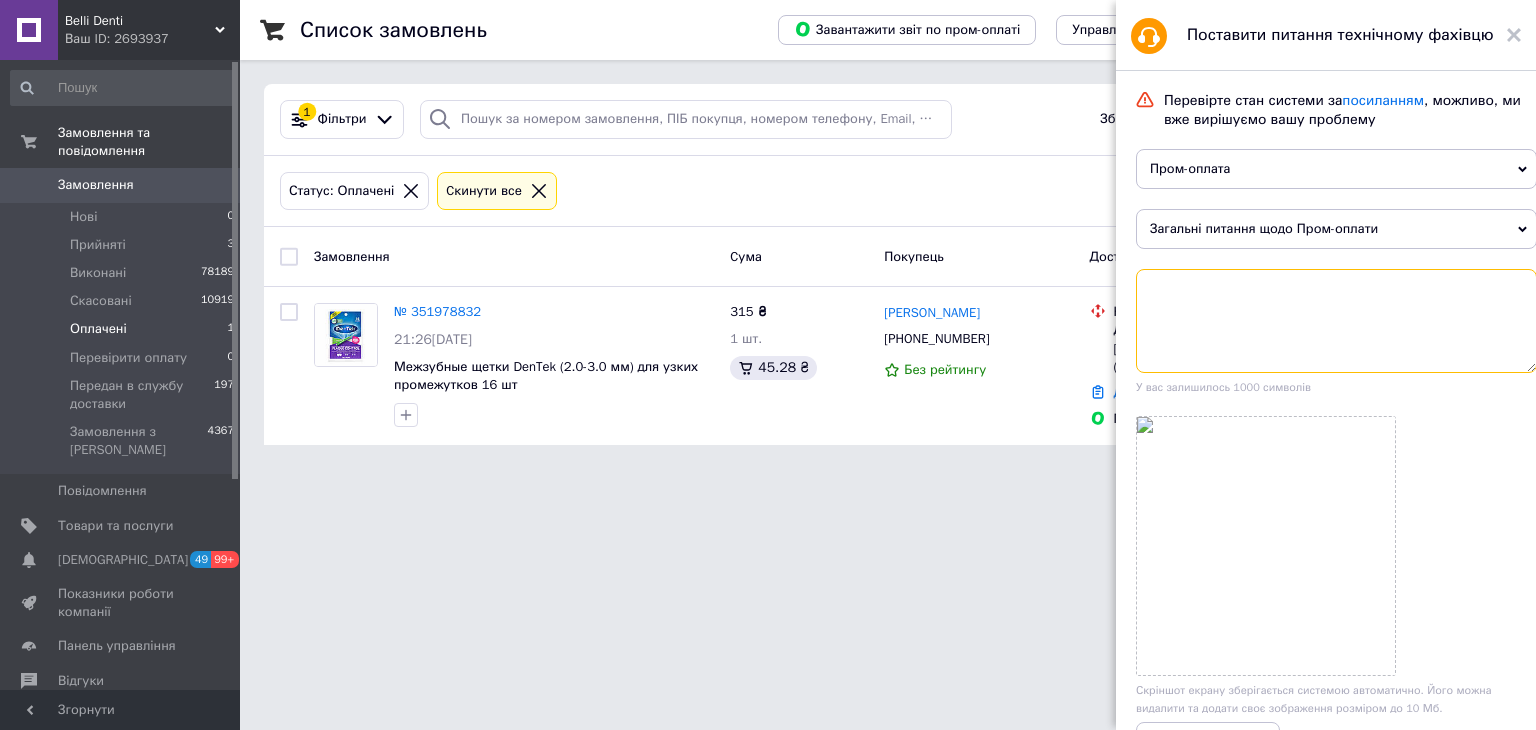 click at bounding box center [1336, 321] 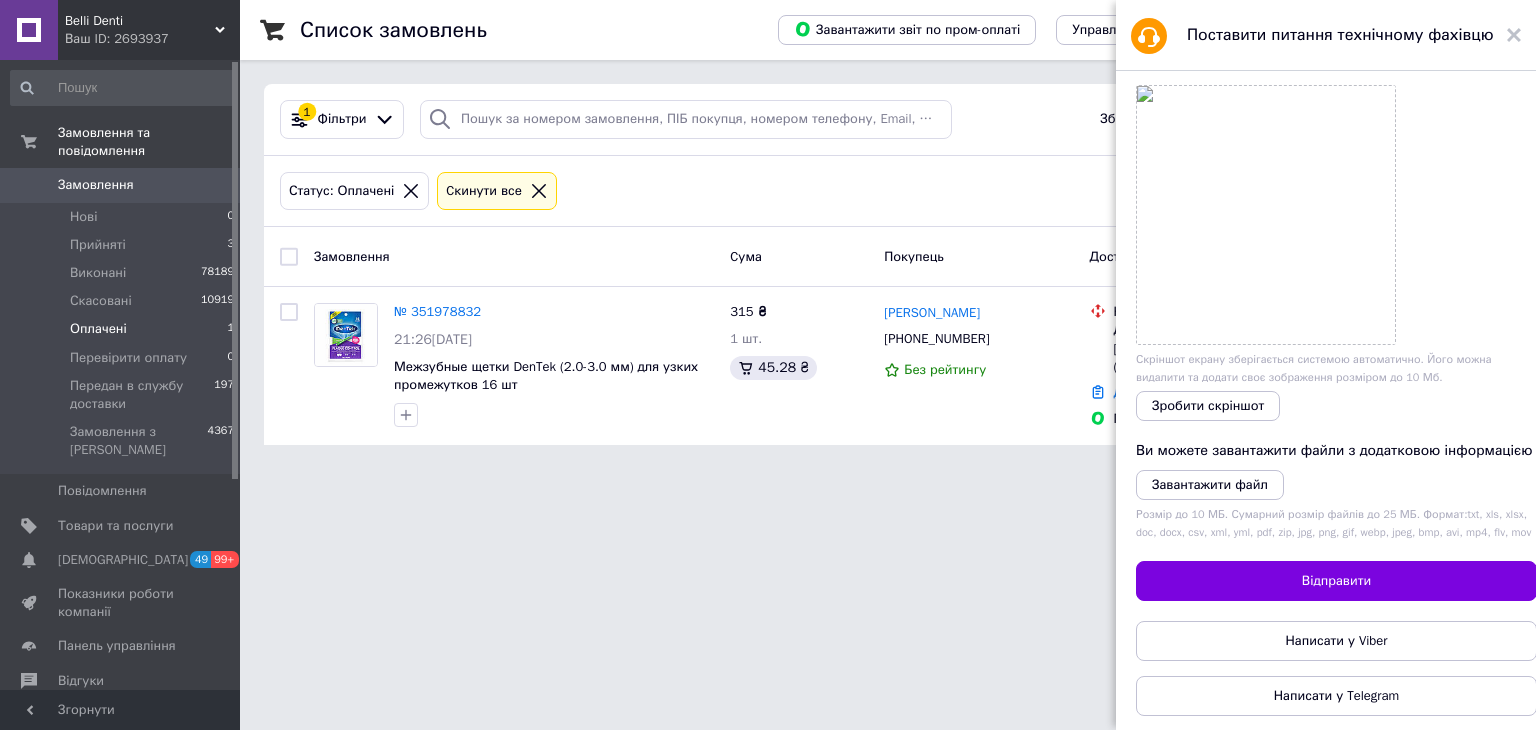 scroll, scrollTop: 209, scrollLeft: 0, axis: vertical 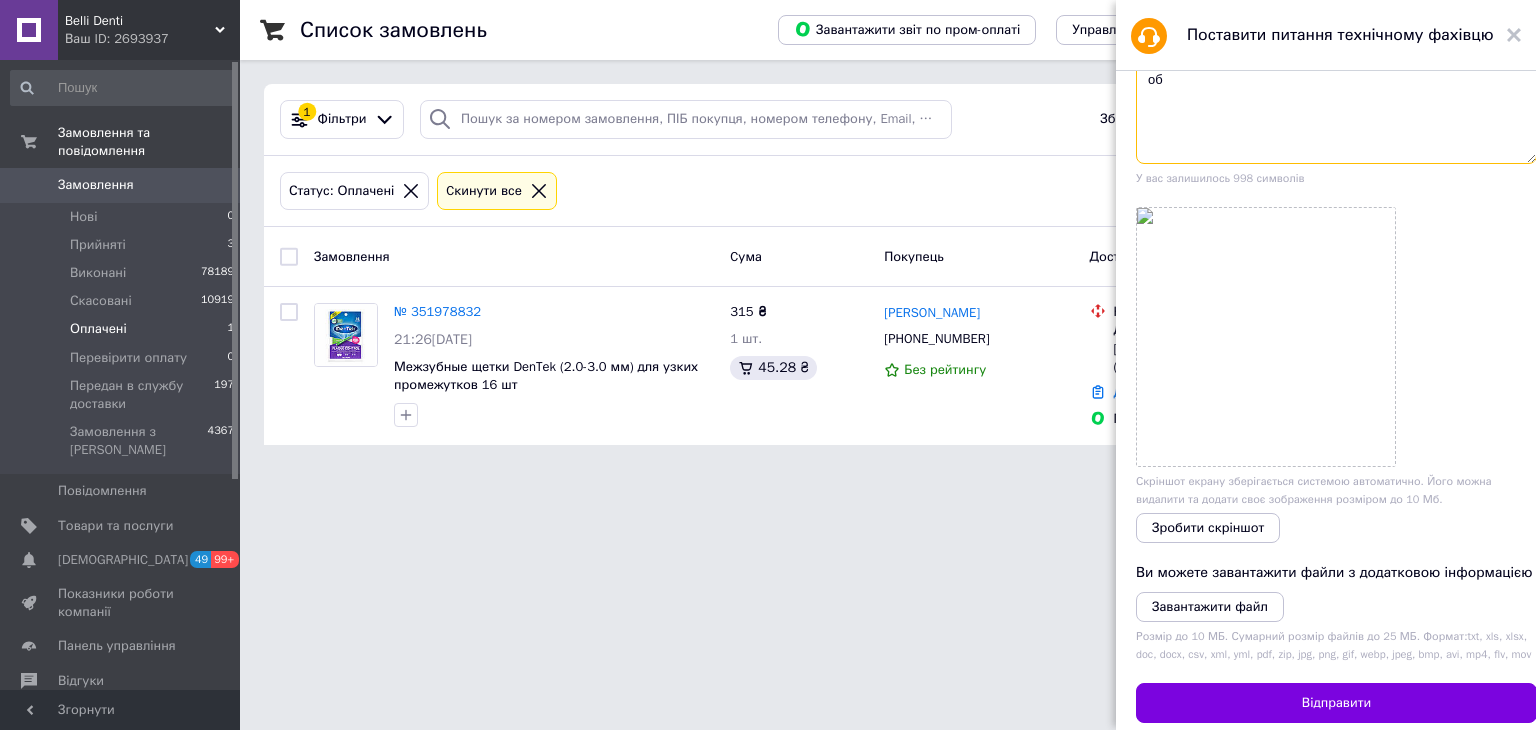 type on "о" 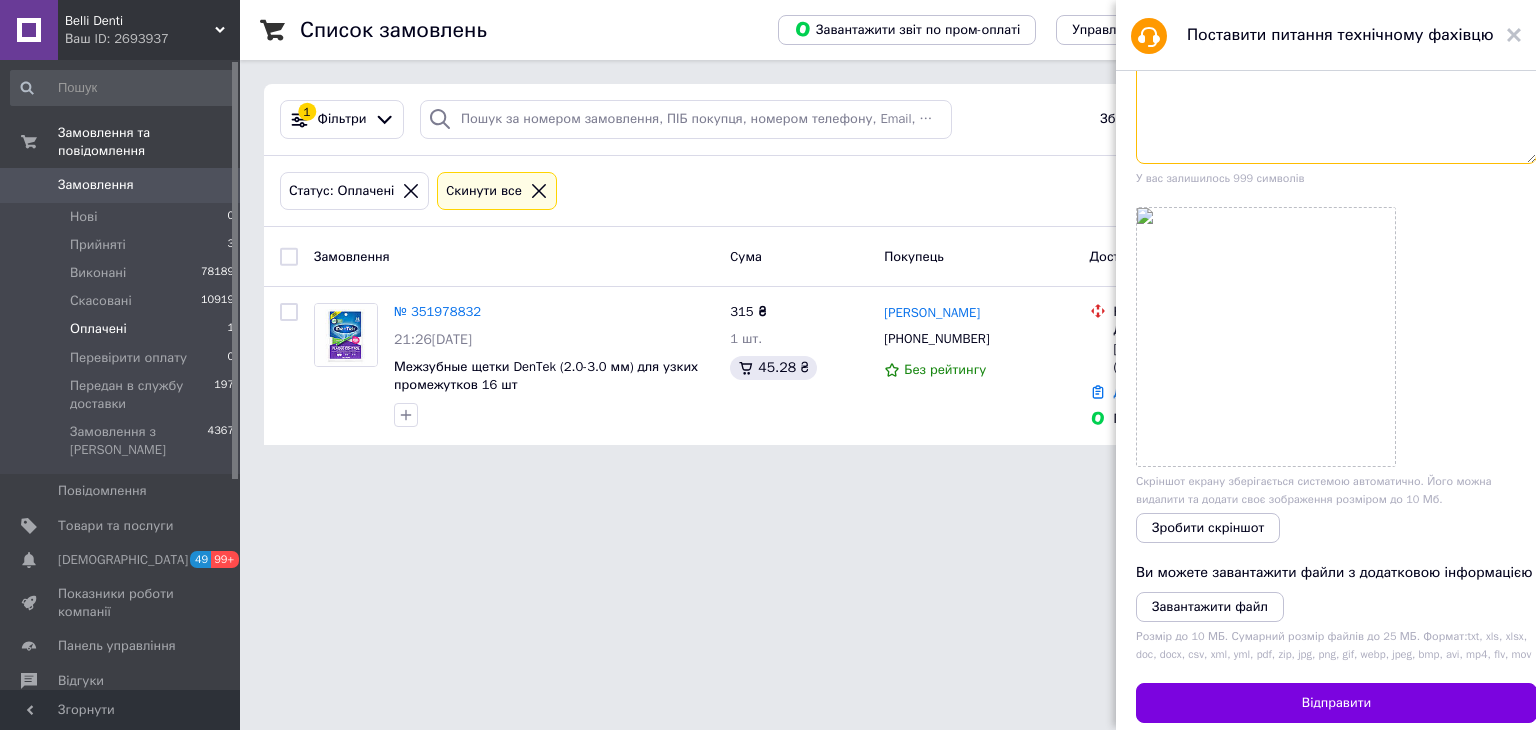 scroll, scrollTop: 208, scrollLeft: 0, axis: vertical 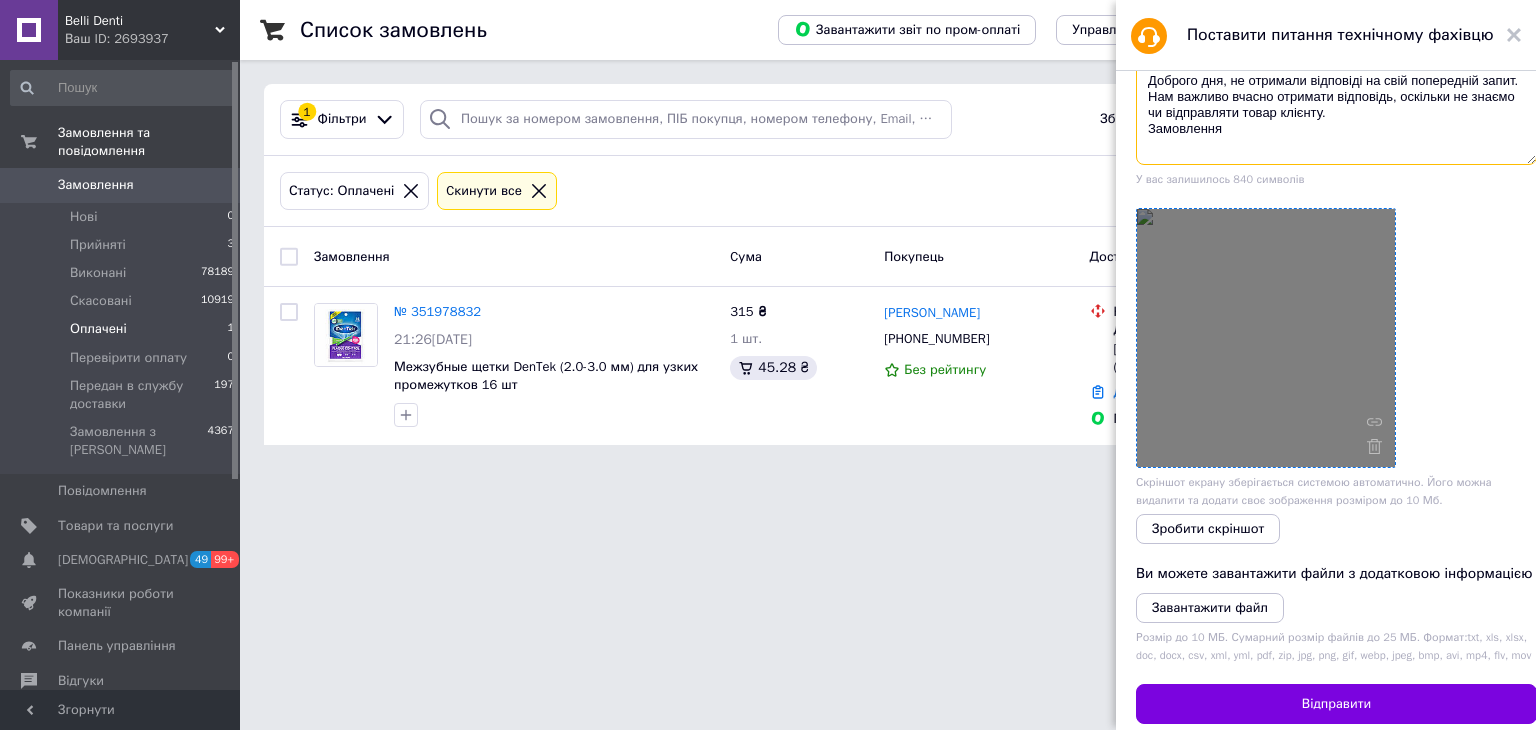 paste on "351978832" 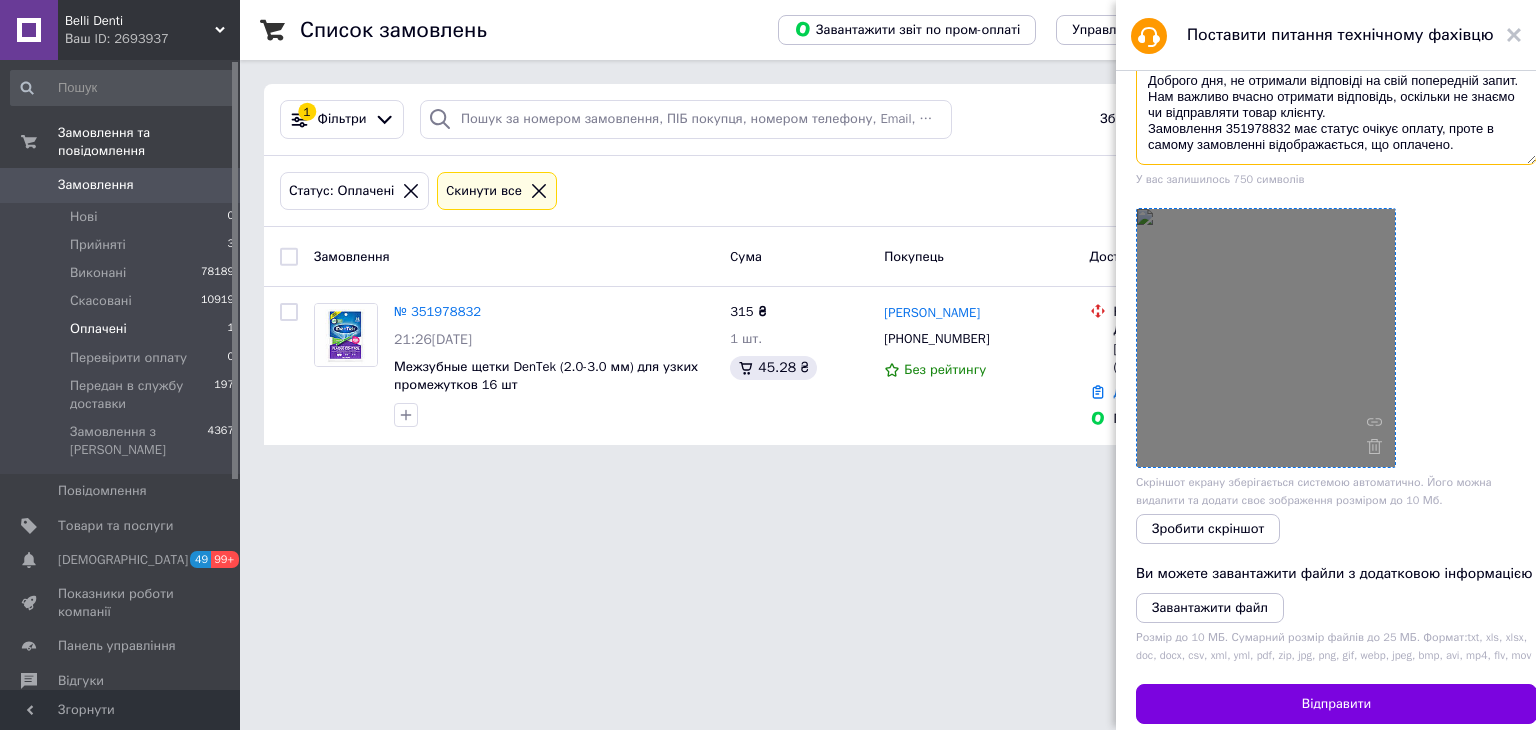 scroll, scrollTop: 20, scrollLeft: 0, axis: vertical 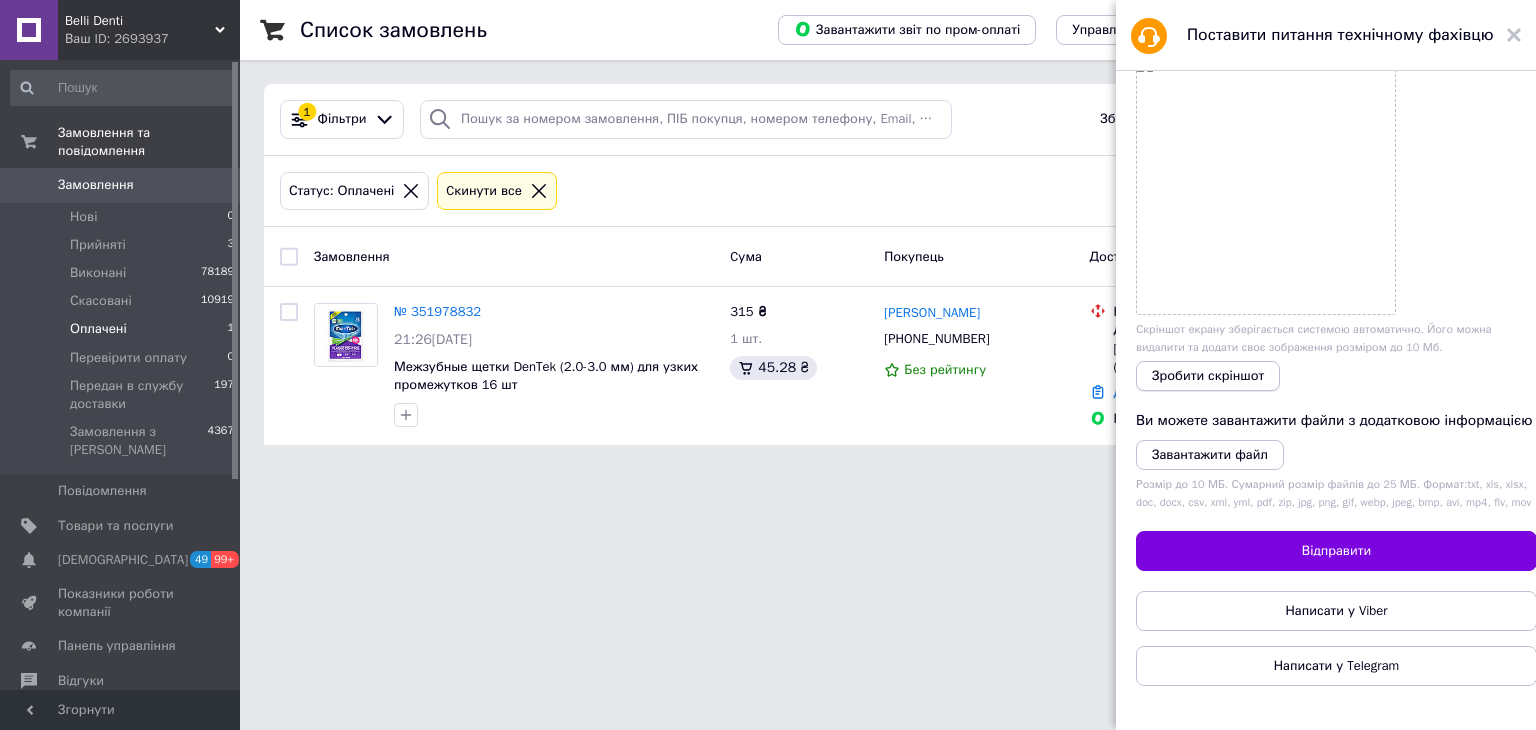 type on "Доброго дня, не отримали відповіді на свій попередній запит.
Нам важливо вчасно отримати відповідь, оскільки не знаємо чи відправляти товар клієнту.
Замовлення 351978832 має статус очікує оплату, проте в самому замовленні відображається, що оплачено.
Чи буде зарахована пром оплата?" 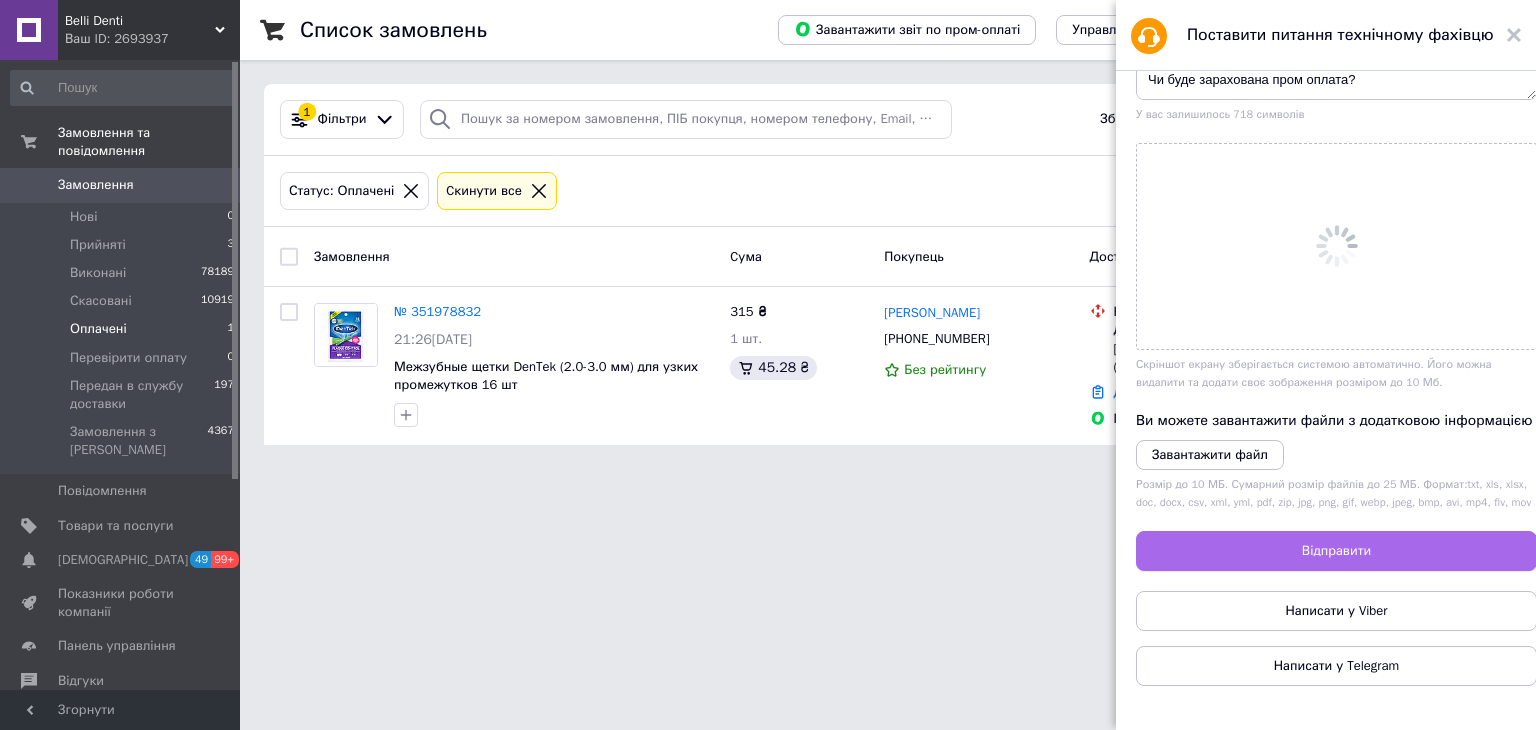 scroll, scrollTop: 299, scrollLeft: 0, axis: vertical 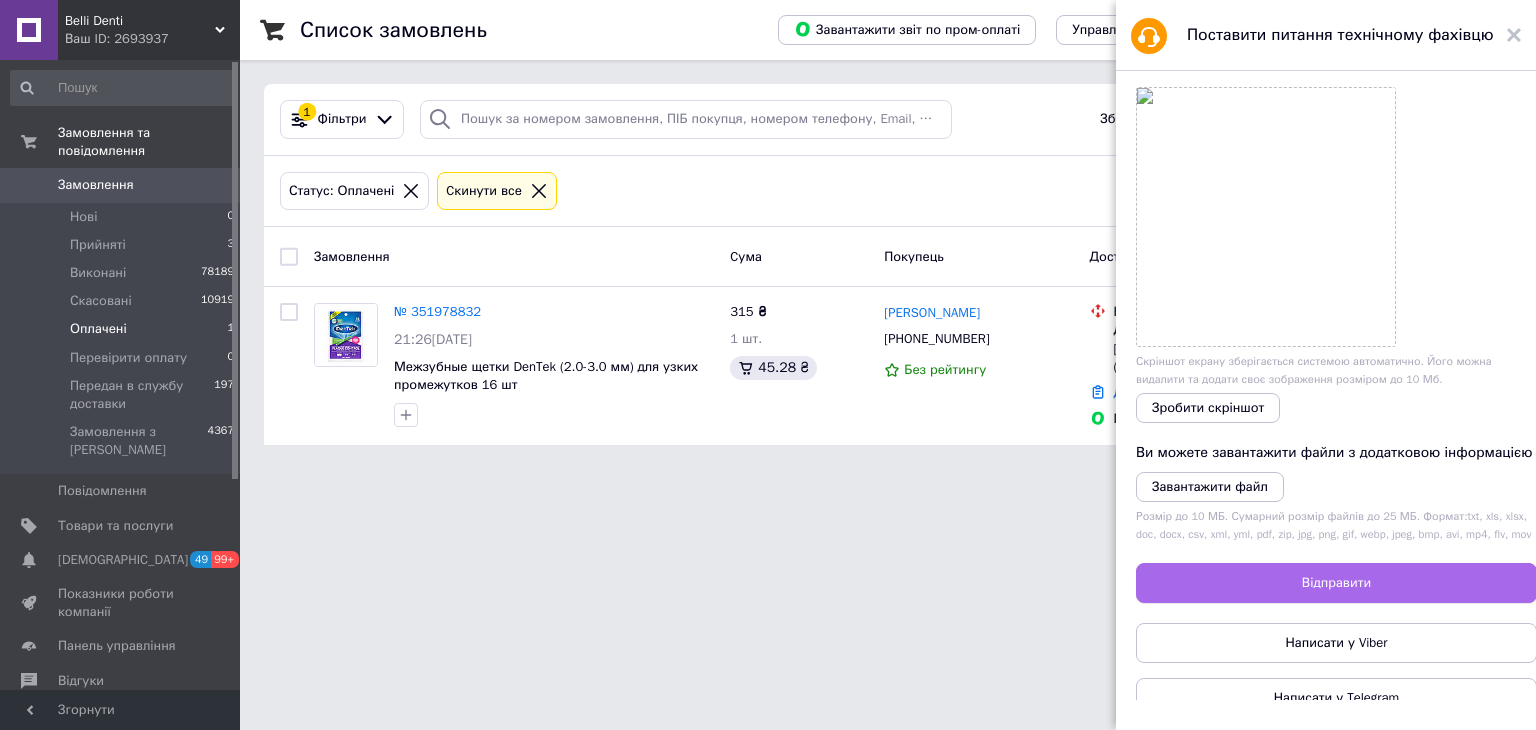 click on "Відправити" at bounding box center (1336, 583) 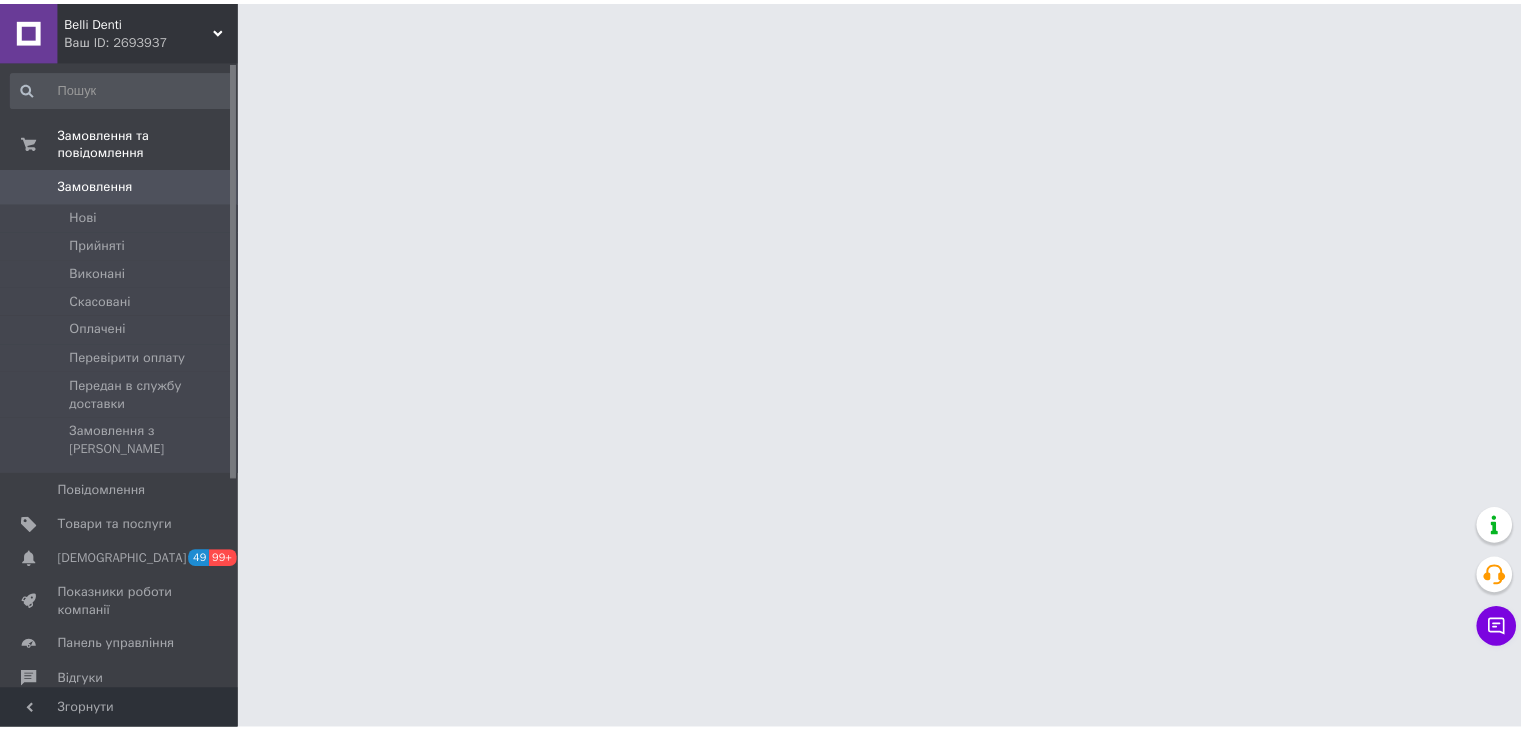 scroll, scrollTop: 0, scrollLeft: 0, axis: both 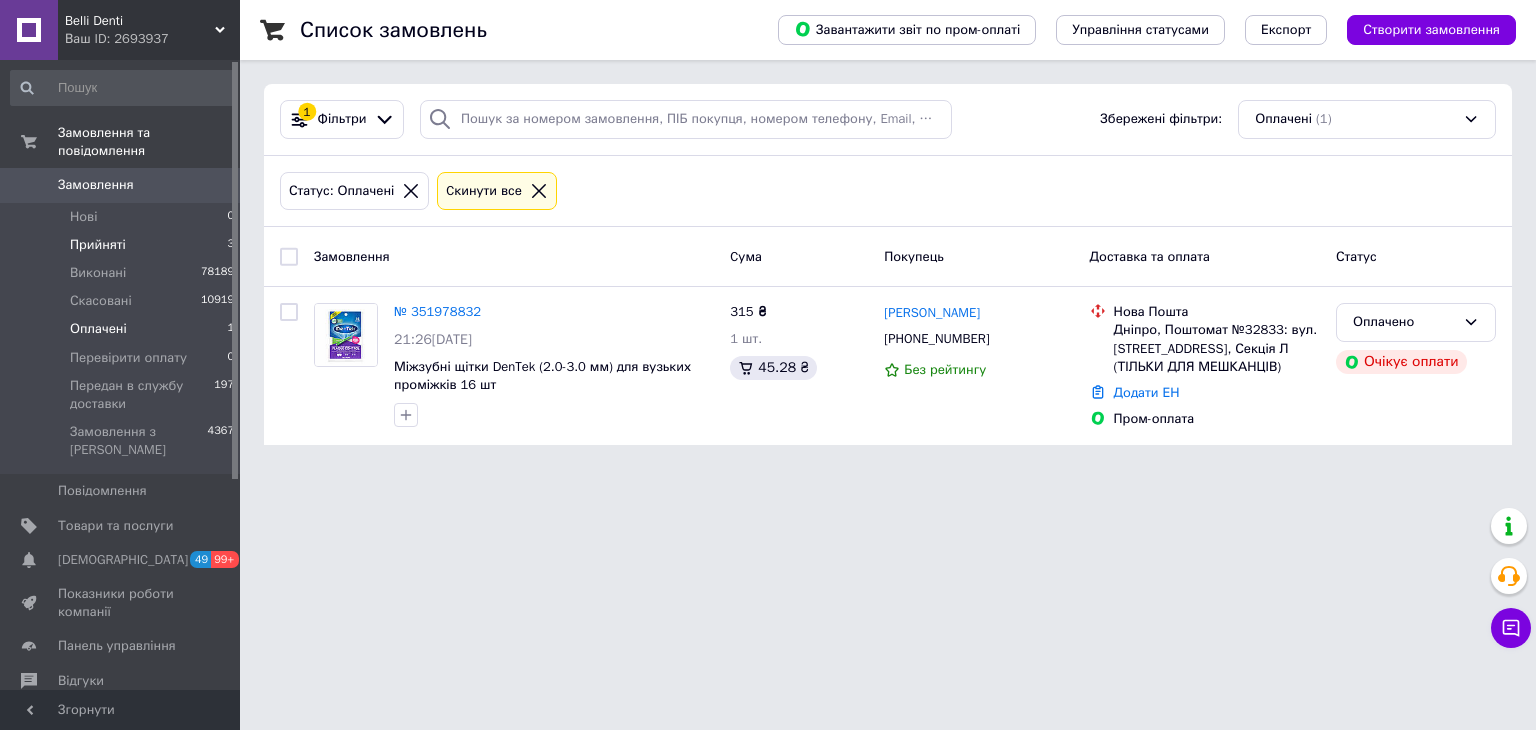 click on "Прийняті 3" at bounding box center [123, 245] 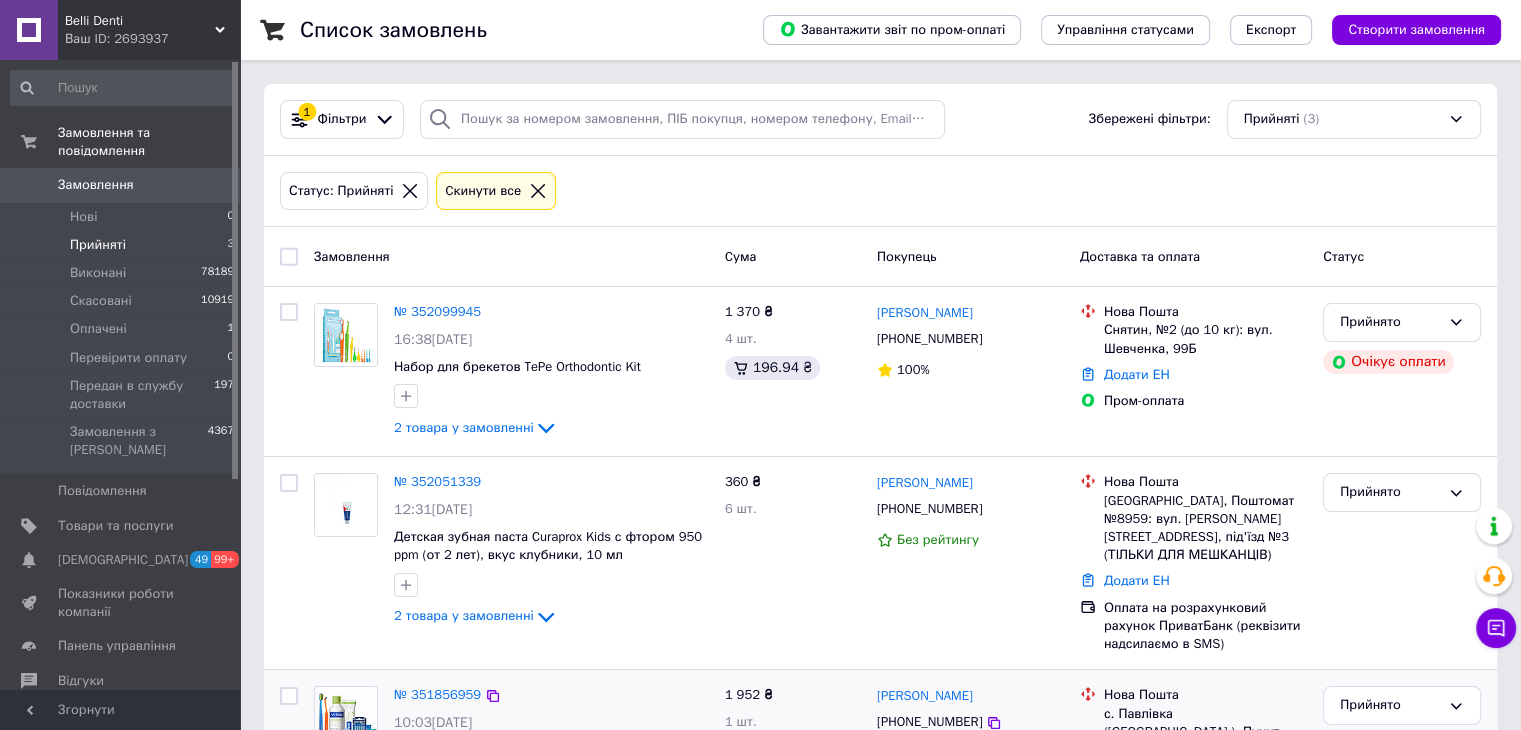 click on "10:03[DATE]" at bounding box center [551, 723] 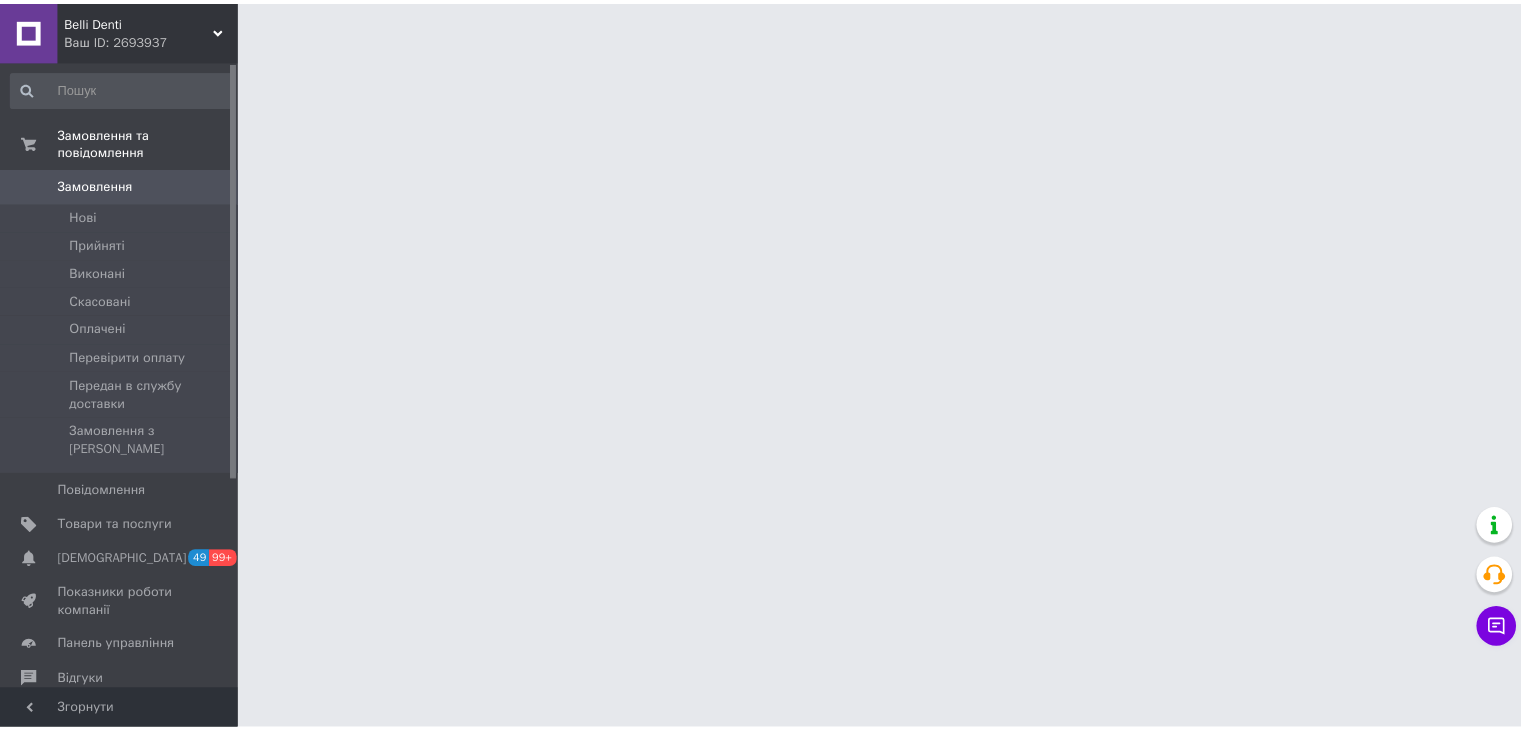 scroll, scrollTop: 0, scrollLeft: 0, axis: both 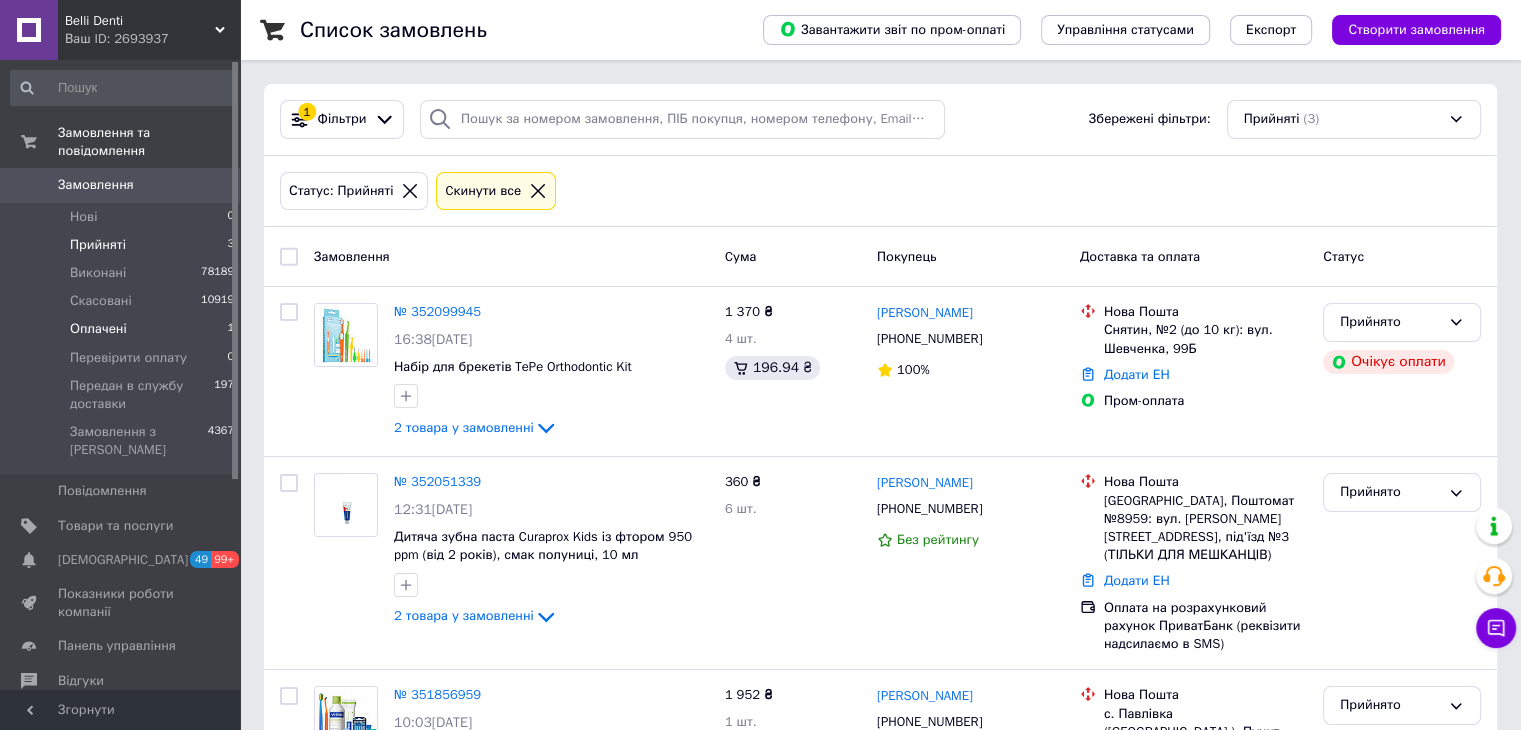 click on "Оплачені 1" at bounding box center [123, 329] 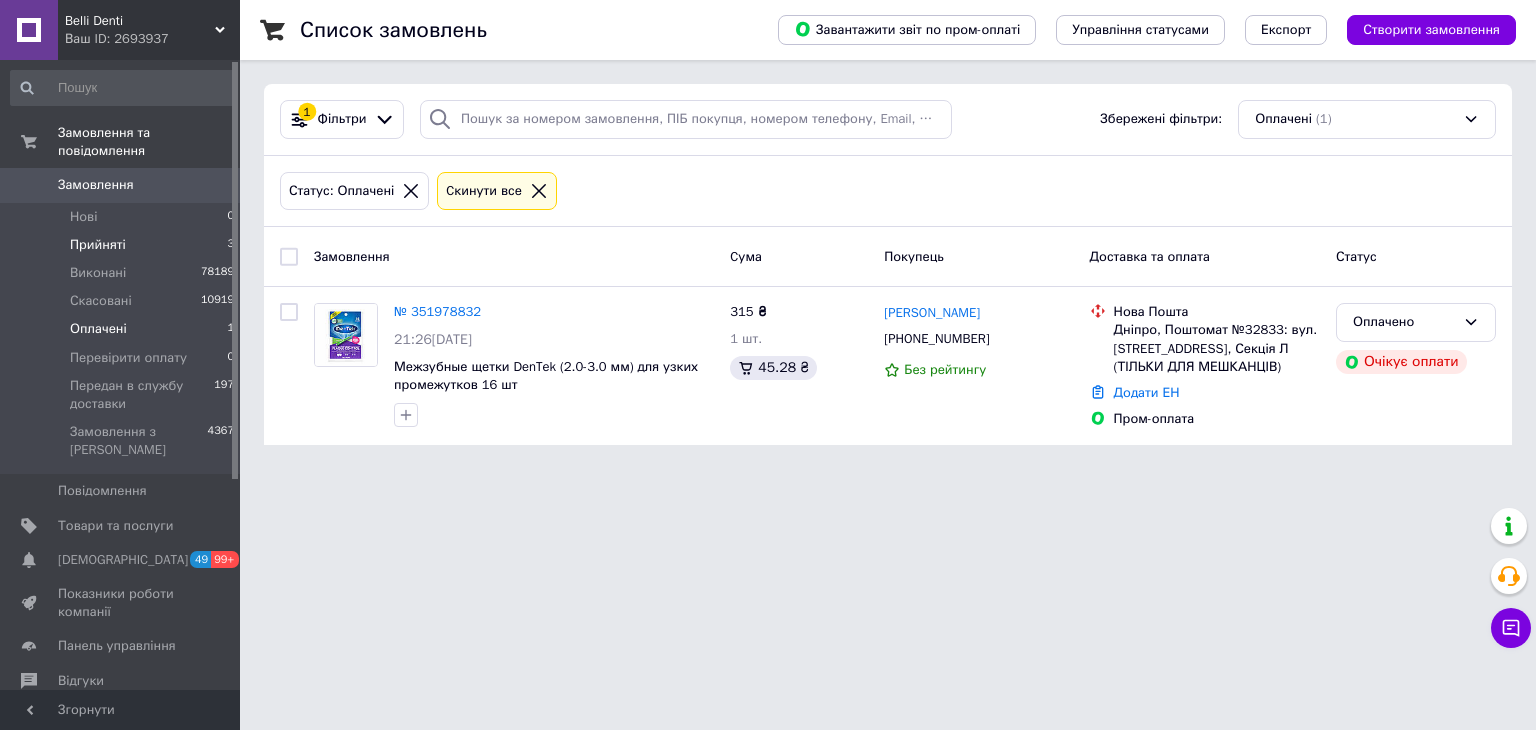 click on "Прийняті 3" at bounding box center (123, 245) 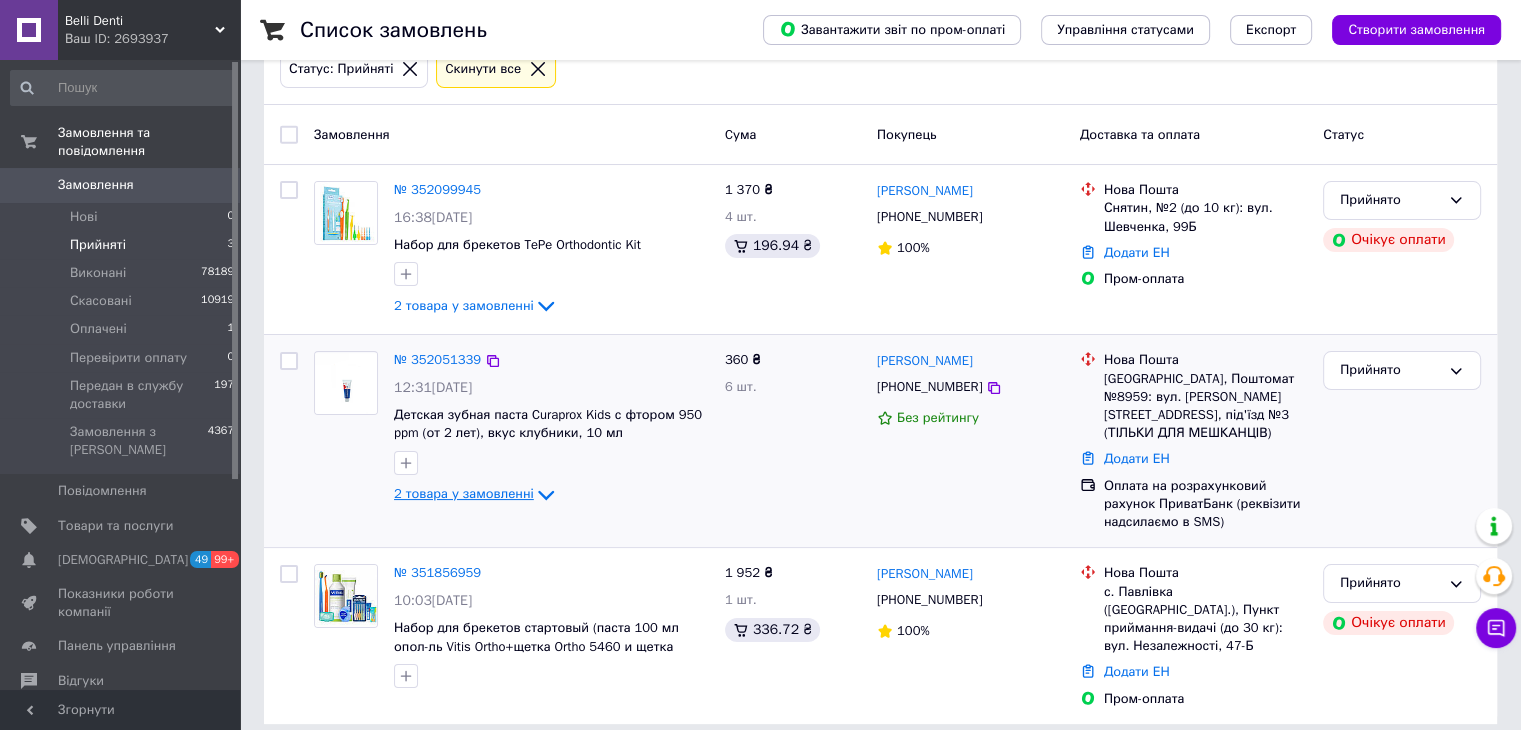 scroll, scrollTop: 0, scrollLeft: 0, axis: both 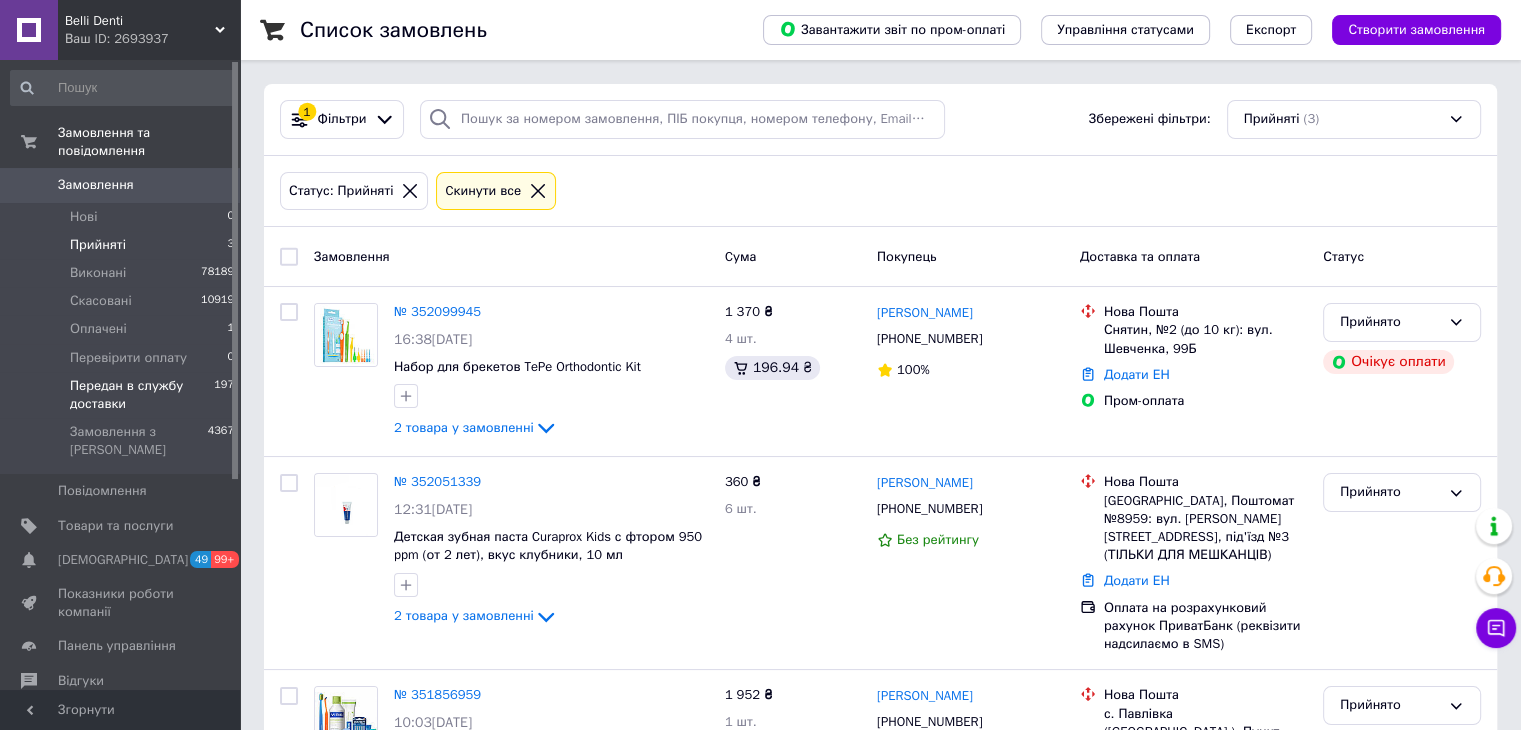 click on "Передан в службу доставки" at bounding box center [142, 395] 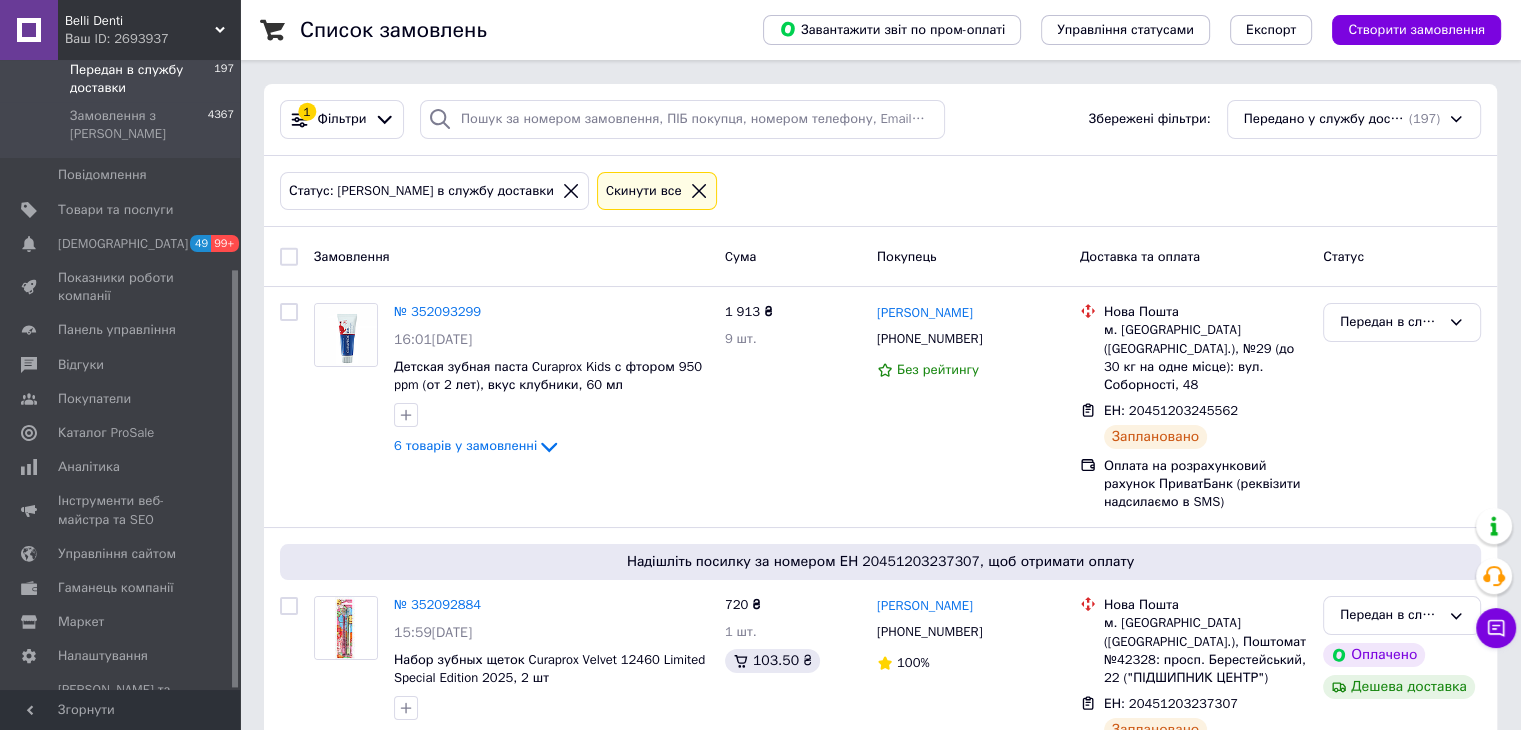 scroll, scrollTop: 0, scrollLeft: 0, axis: both 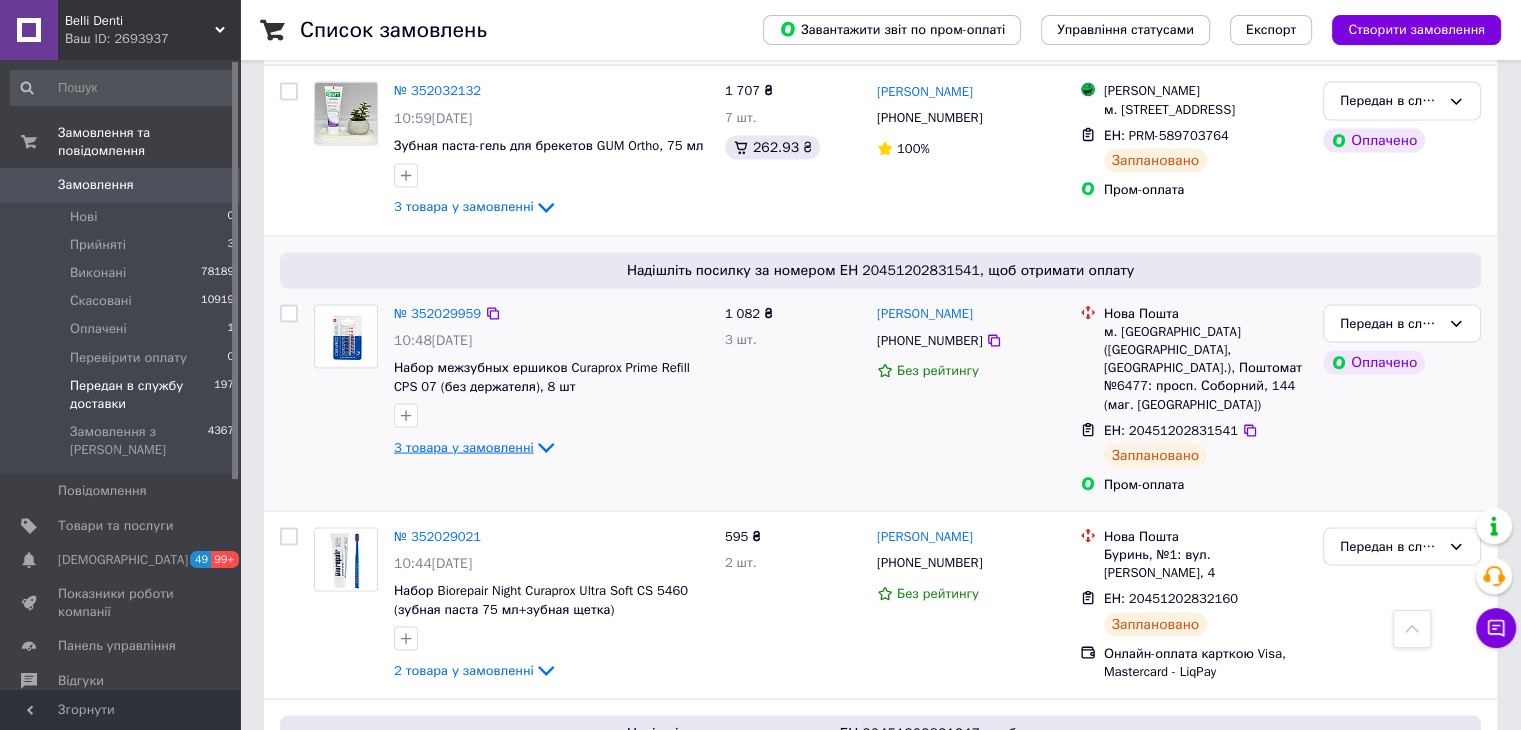 click 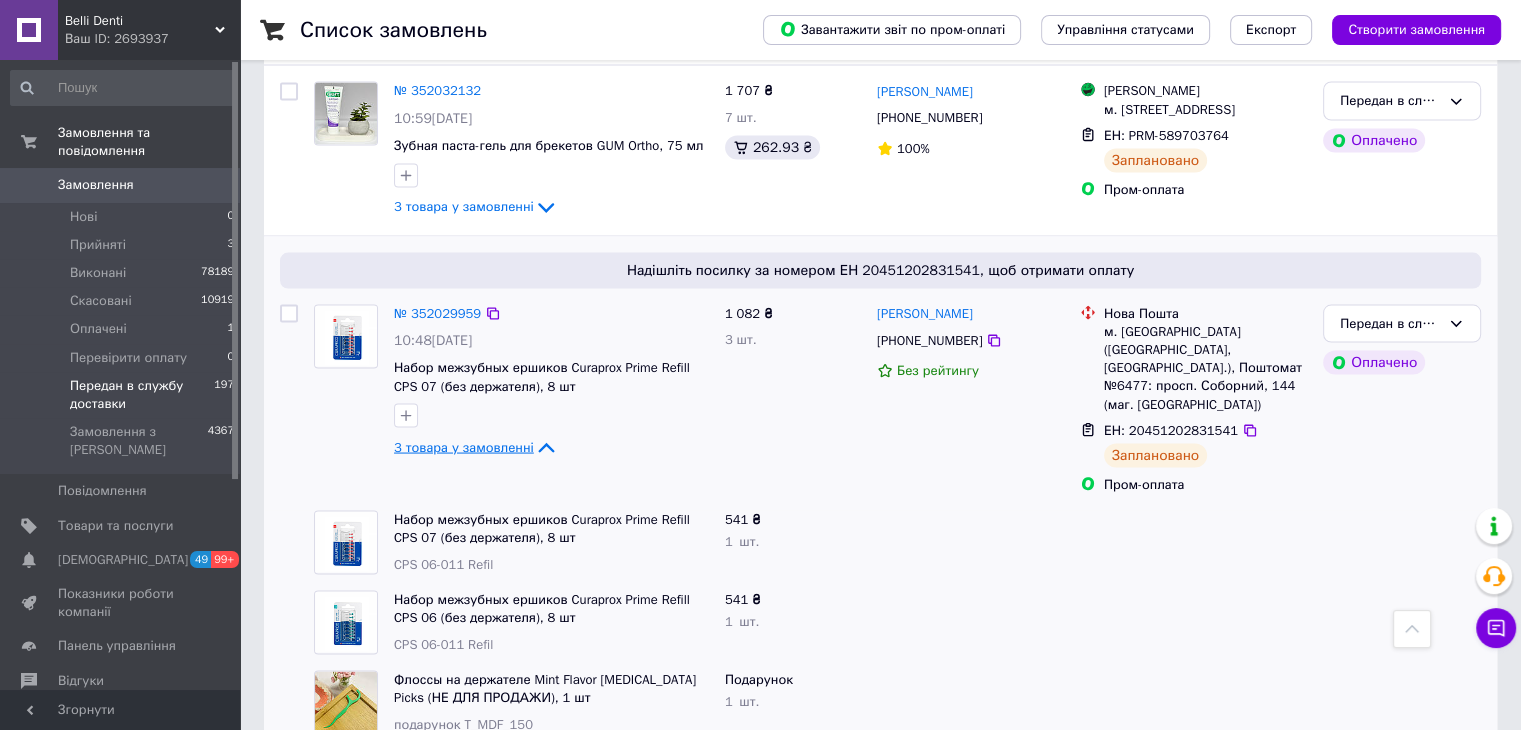 click on "3 товара у замовленні" at bounding box center (464, 446) 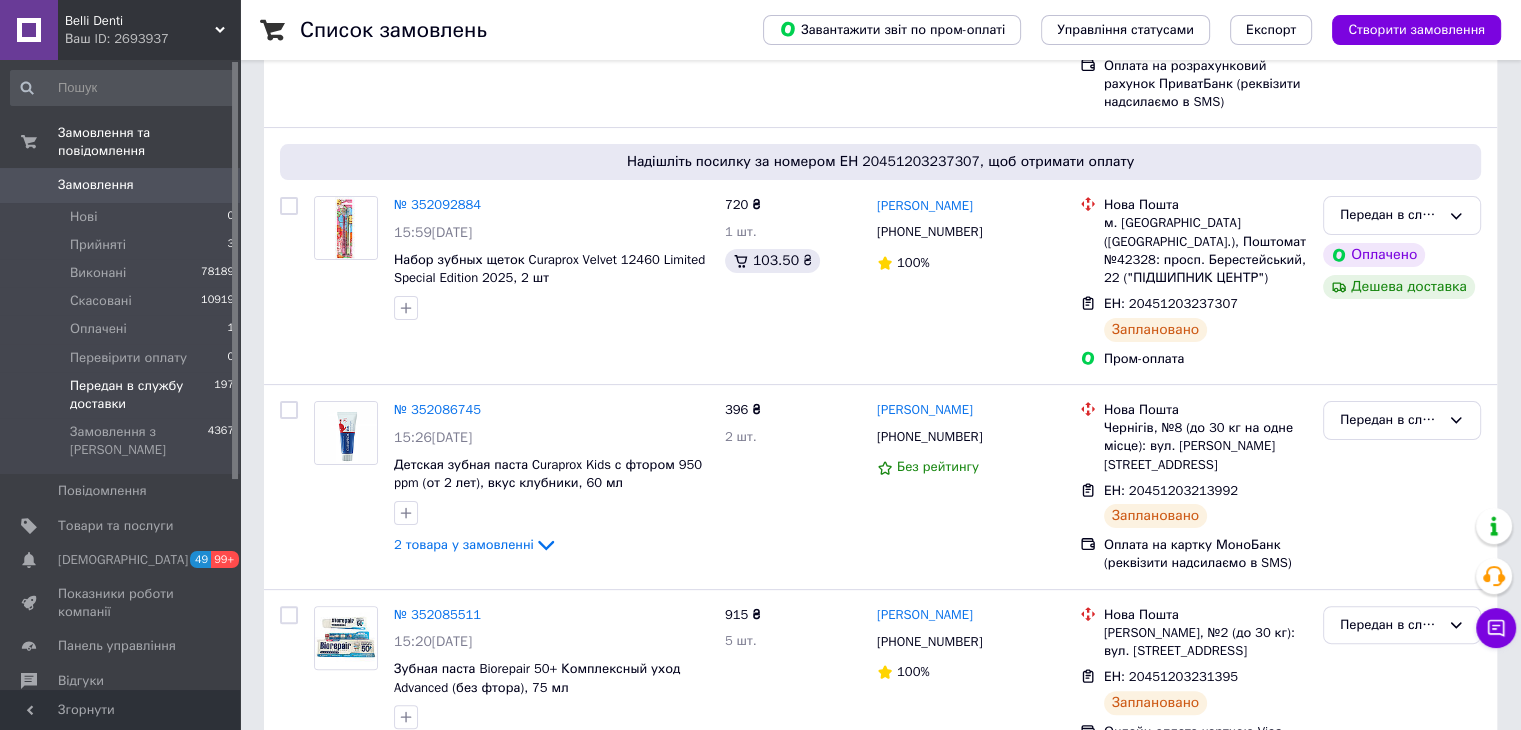 scroll, scrollTop: 0, scrollLeft: 0, axis: both 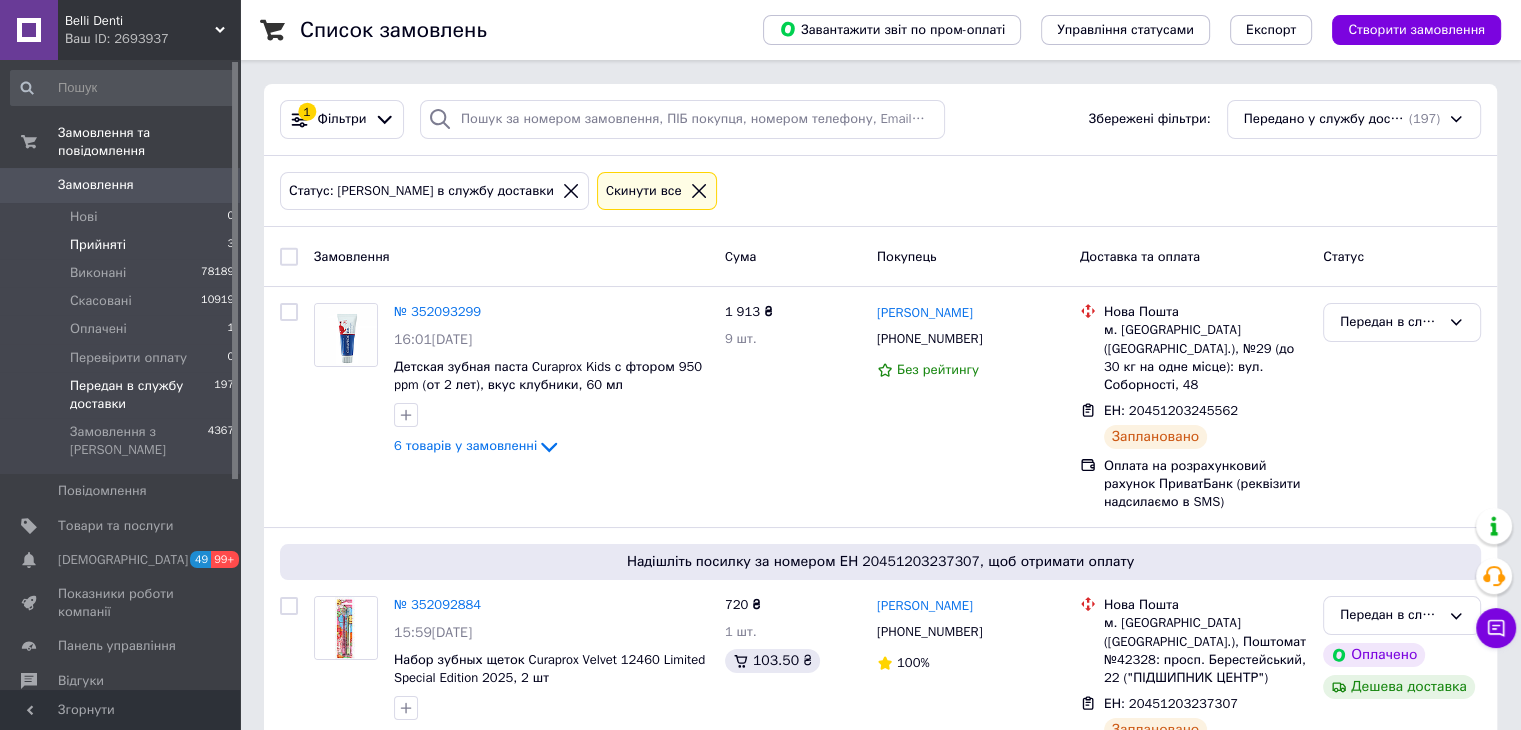 click on "Прийняті 3" at bounding box center [123, 245] 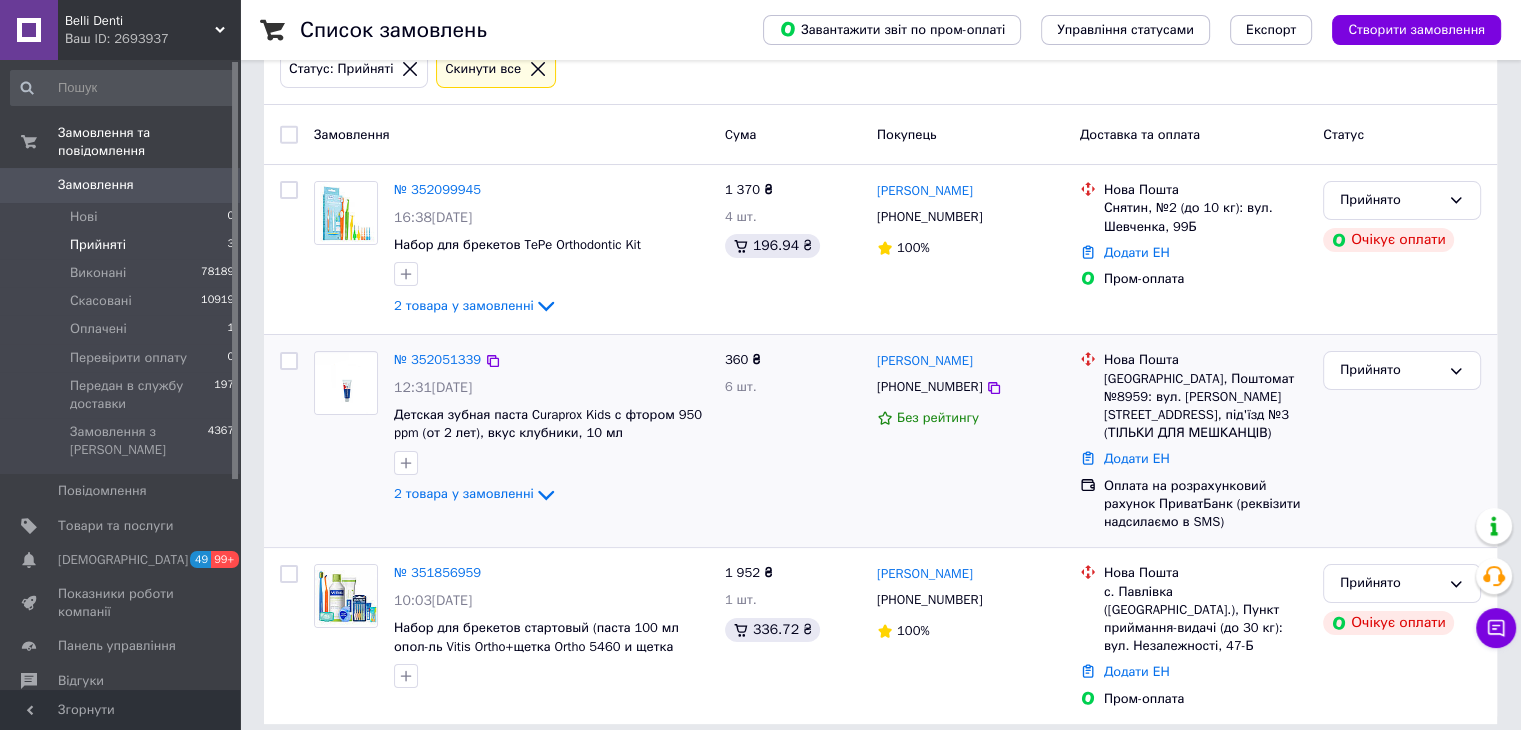 scroll, scrollTop: 0, scrollLeft: 0, axis: both 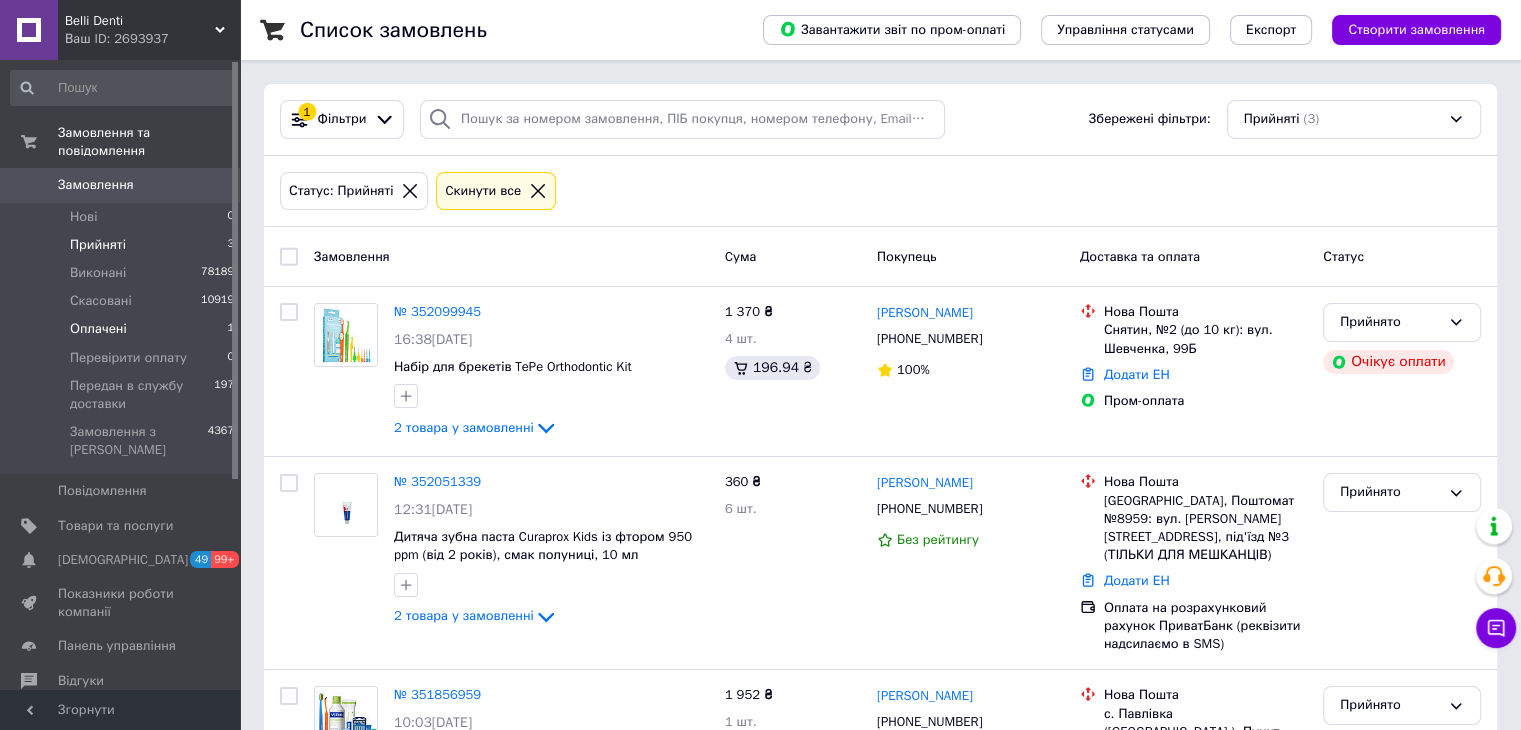 click on "Оплачені 1" at bounding box center (123, 329) 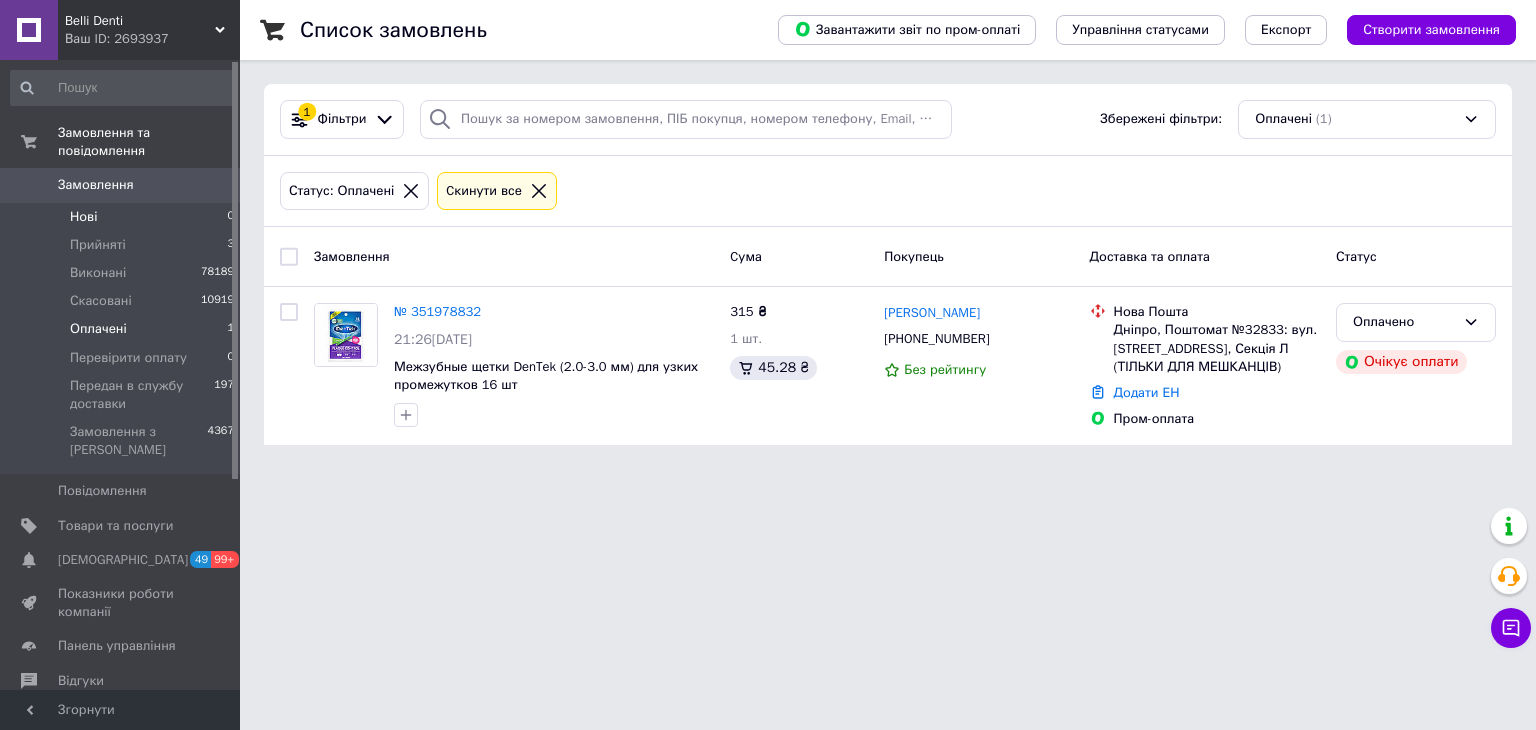 click on "Нові 0" at bounding box center [123, 217] 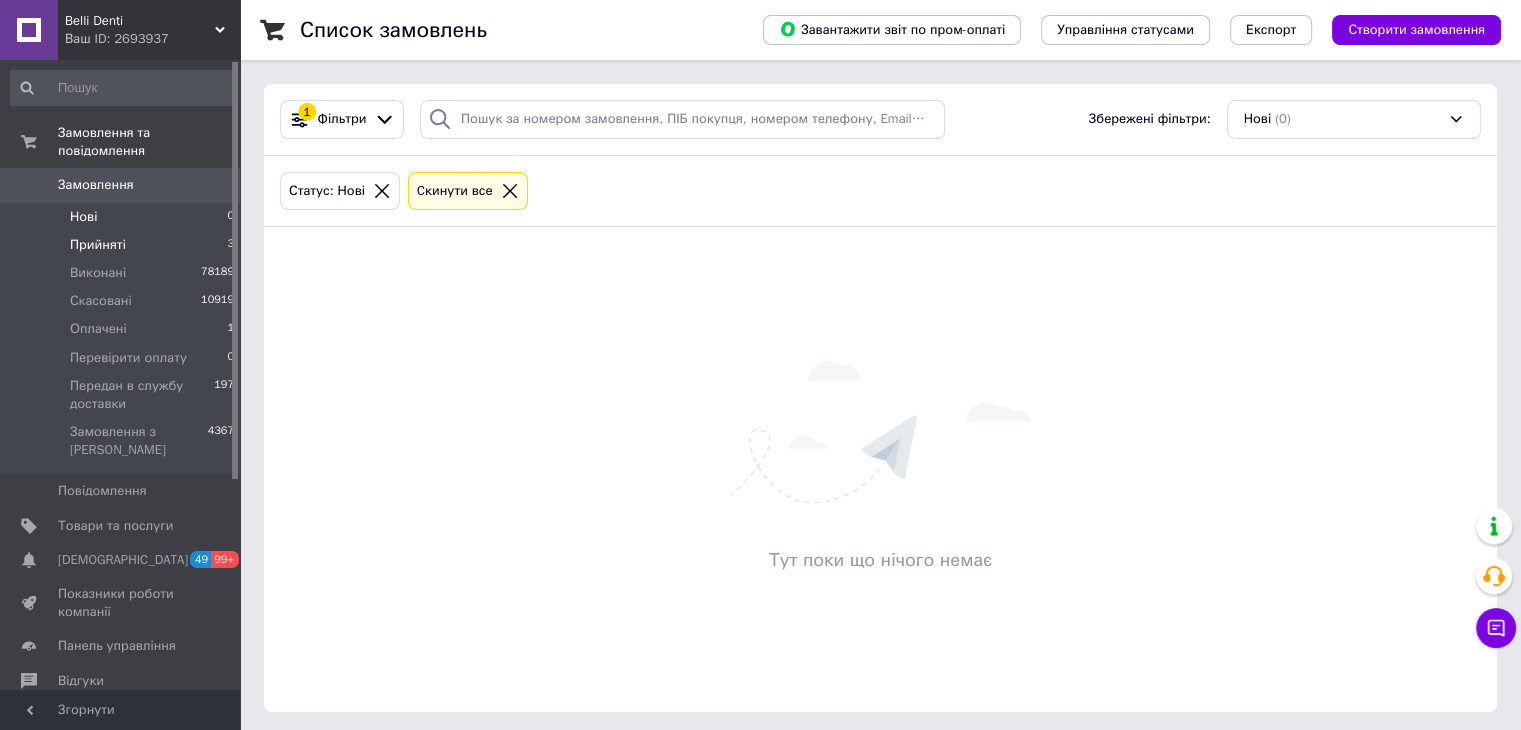 click on "Прийняті 3" at bounding box center (123, 245) 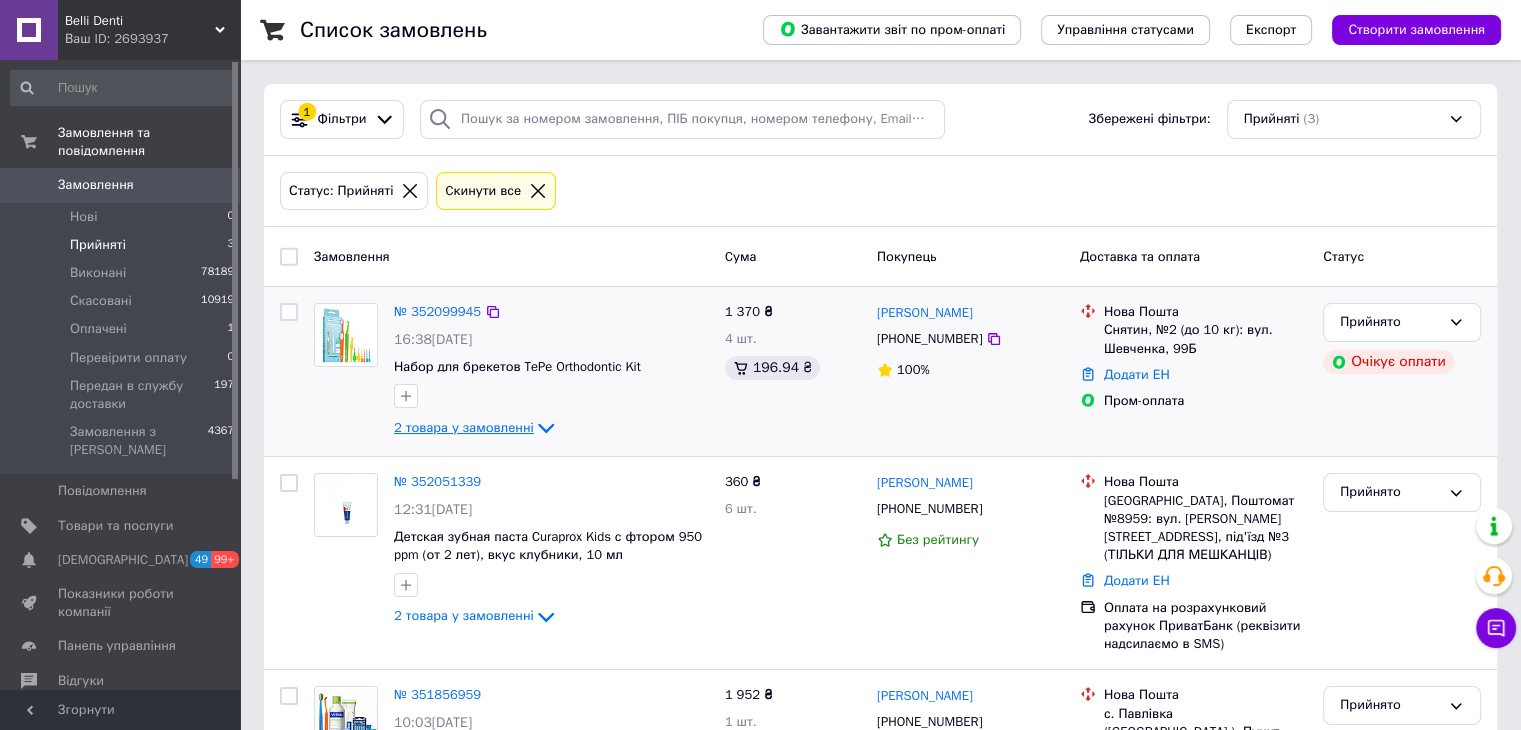 click on "2 товара у замовленні" at bounding box center (464, 427) 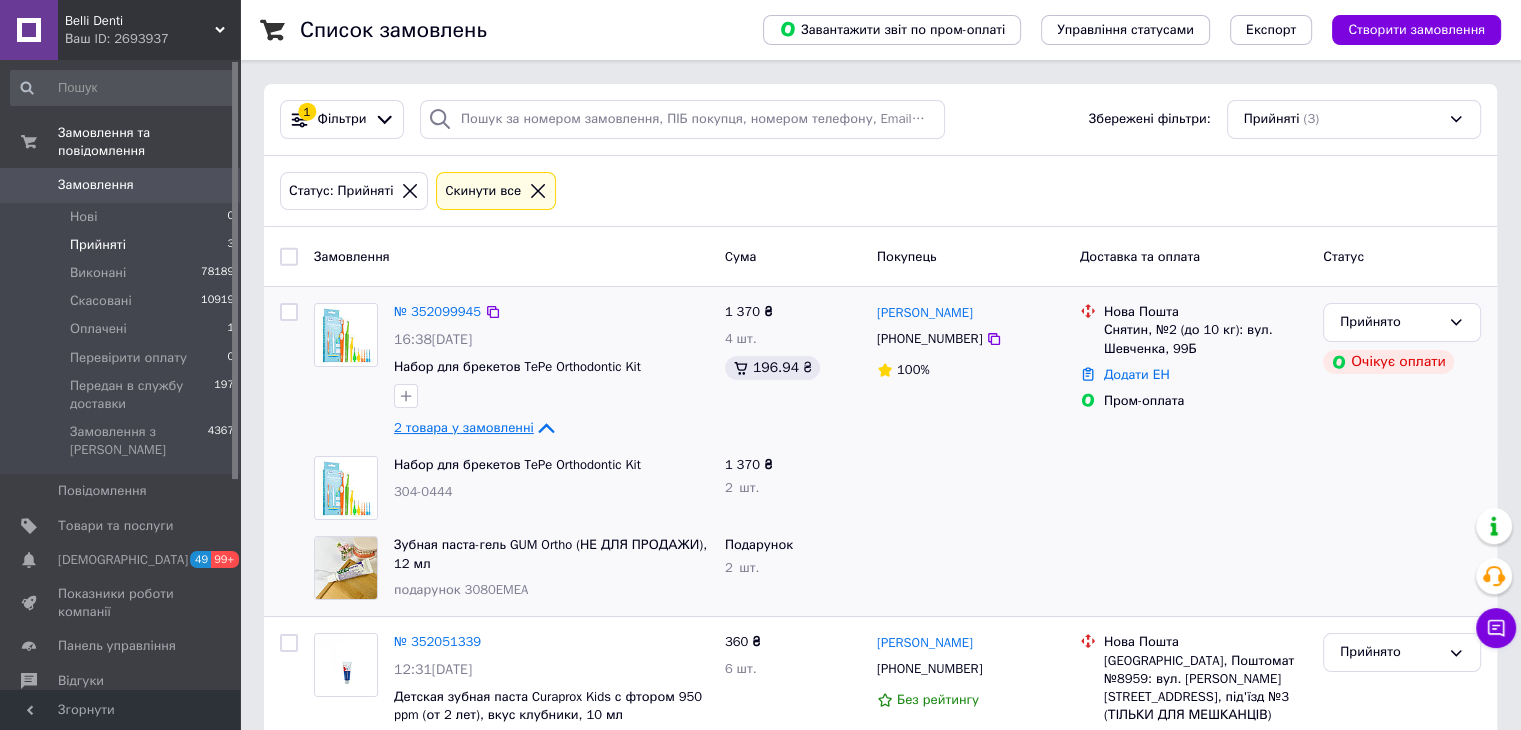click on "2 товара у замовленні" at bounding box center (464, 427) 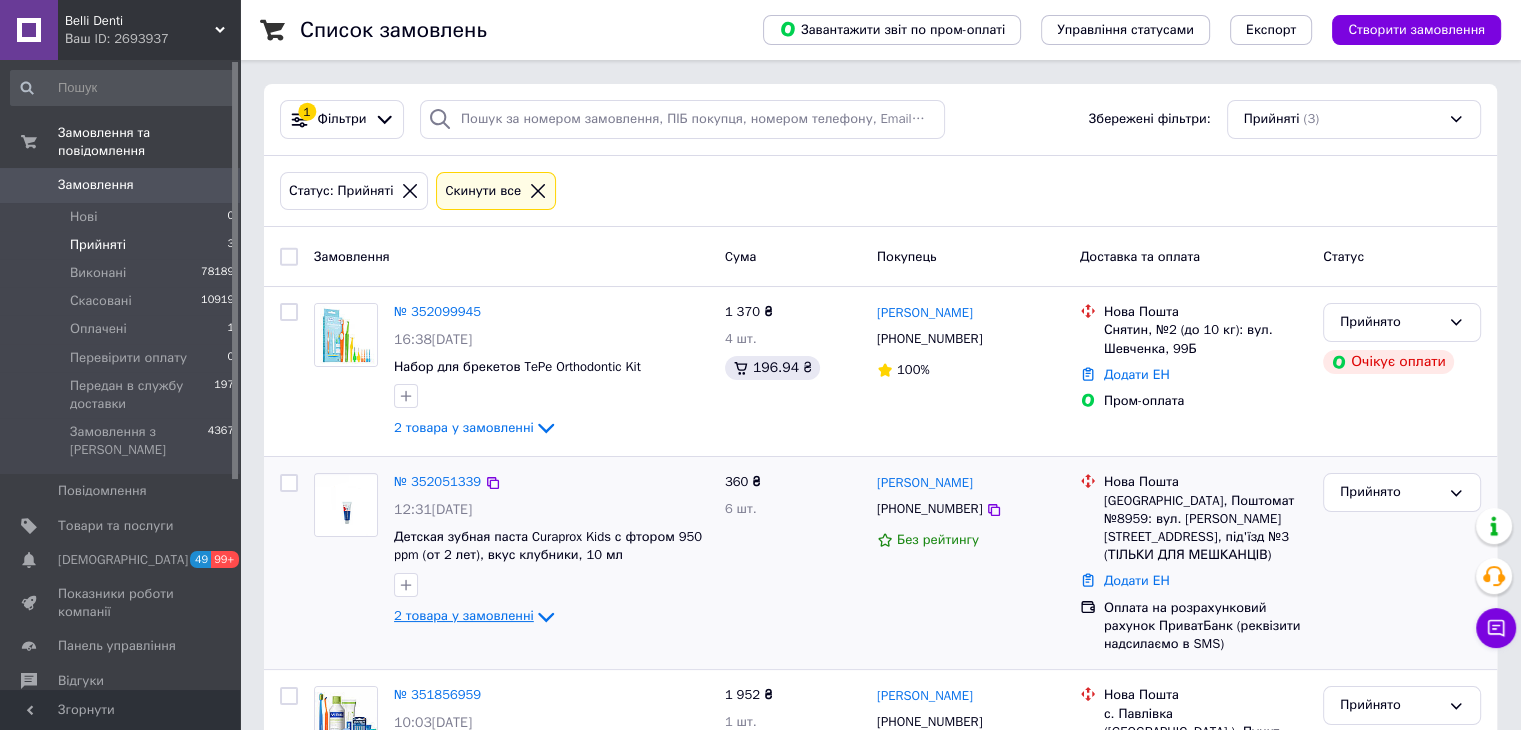 click on "2 товара у замовленні" at bounding box center (464, 616) 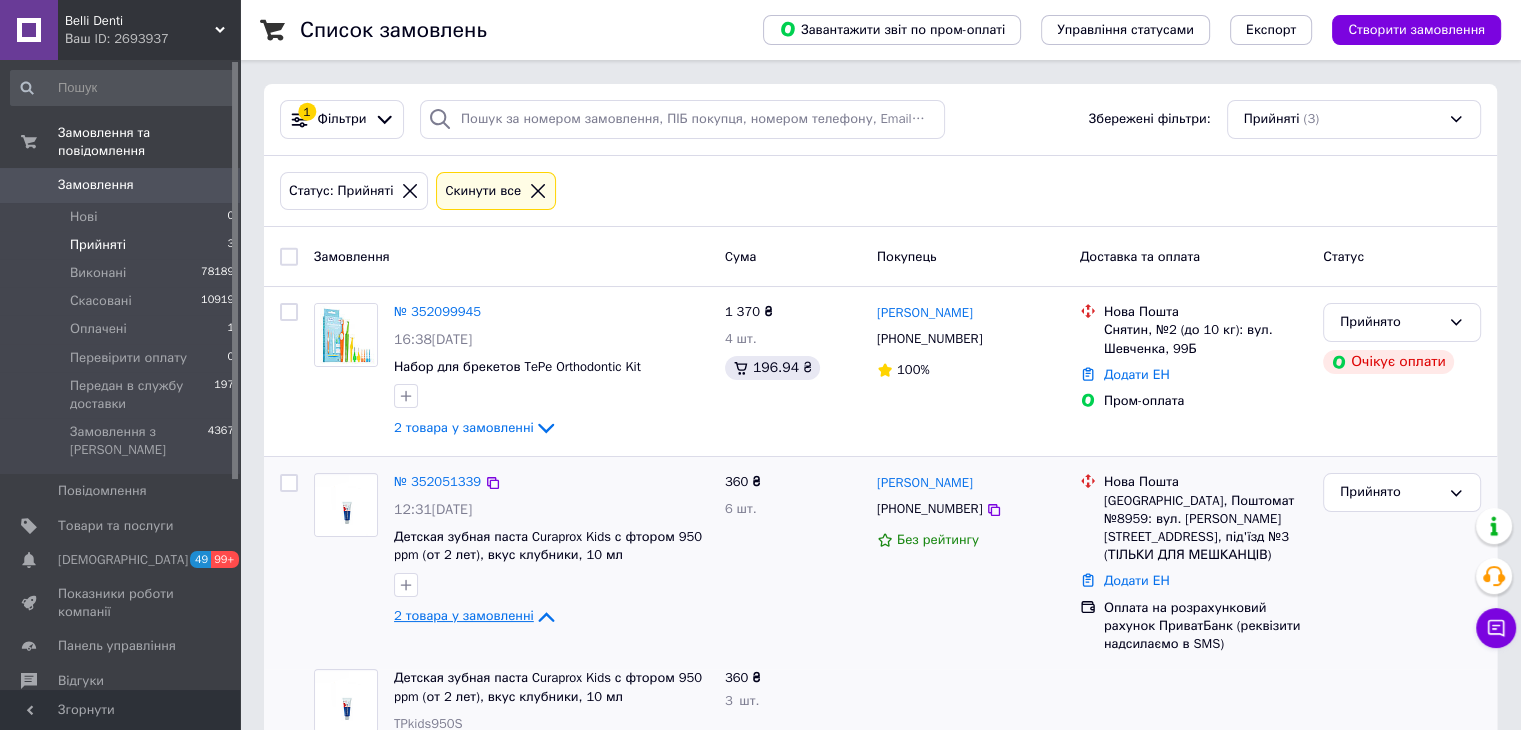 click on "2 товара у замовленні" at bounding box center [464, 616] 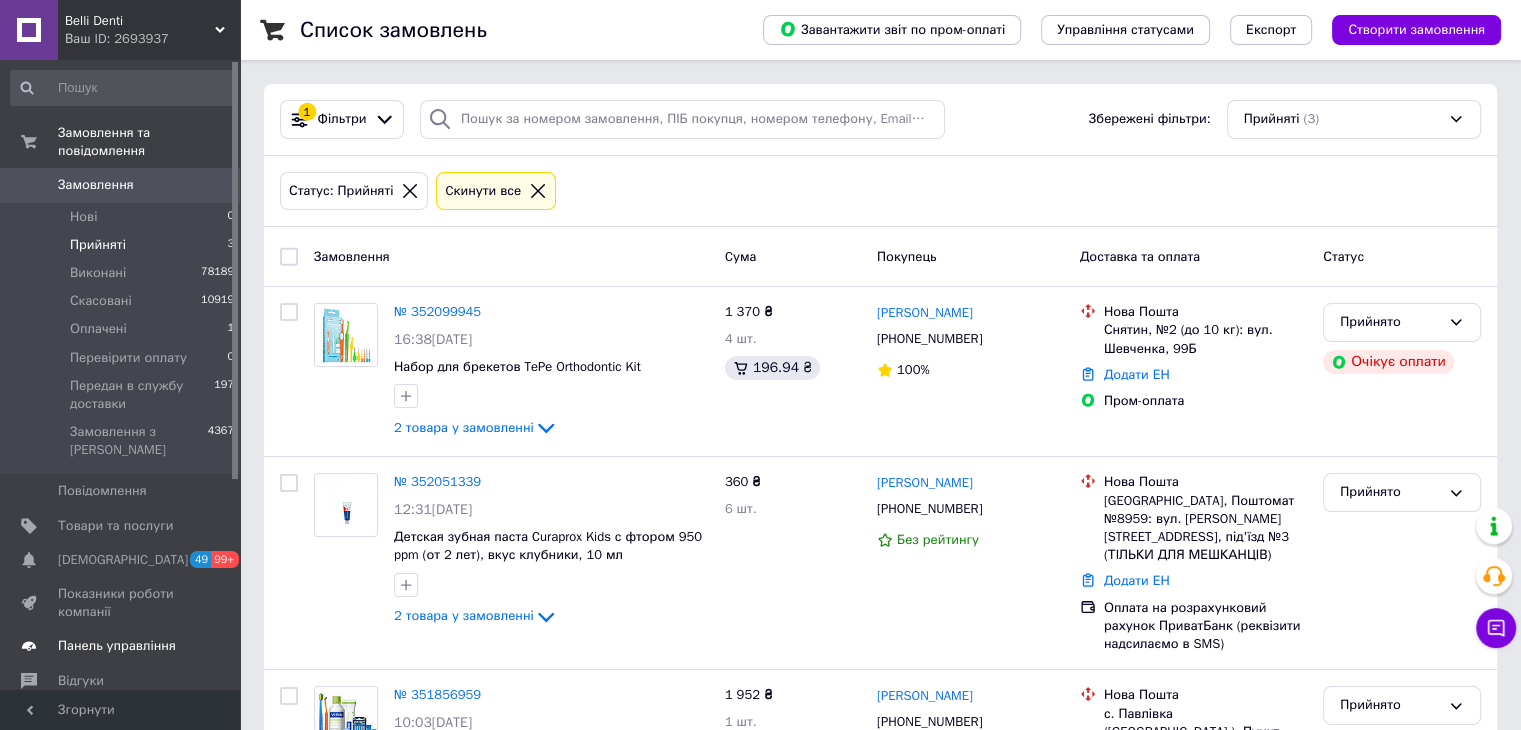 click on "Панель управління" at bounding box center [121, 646] 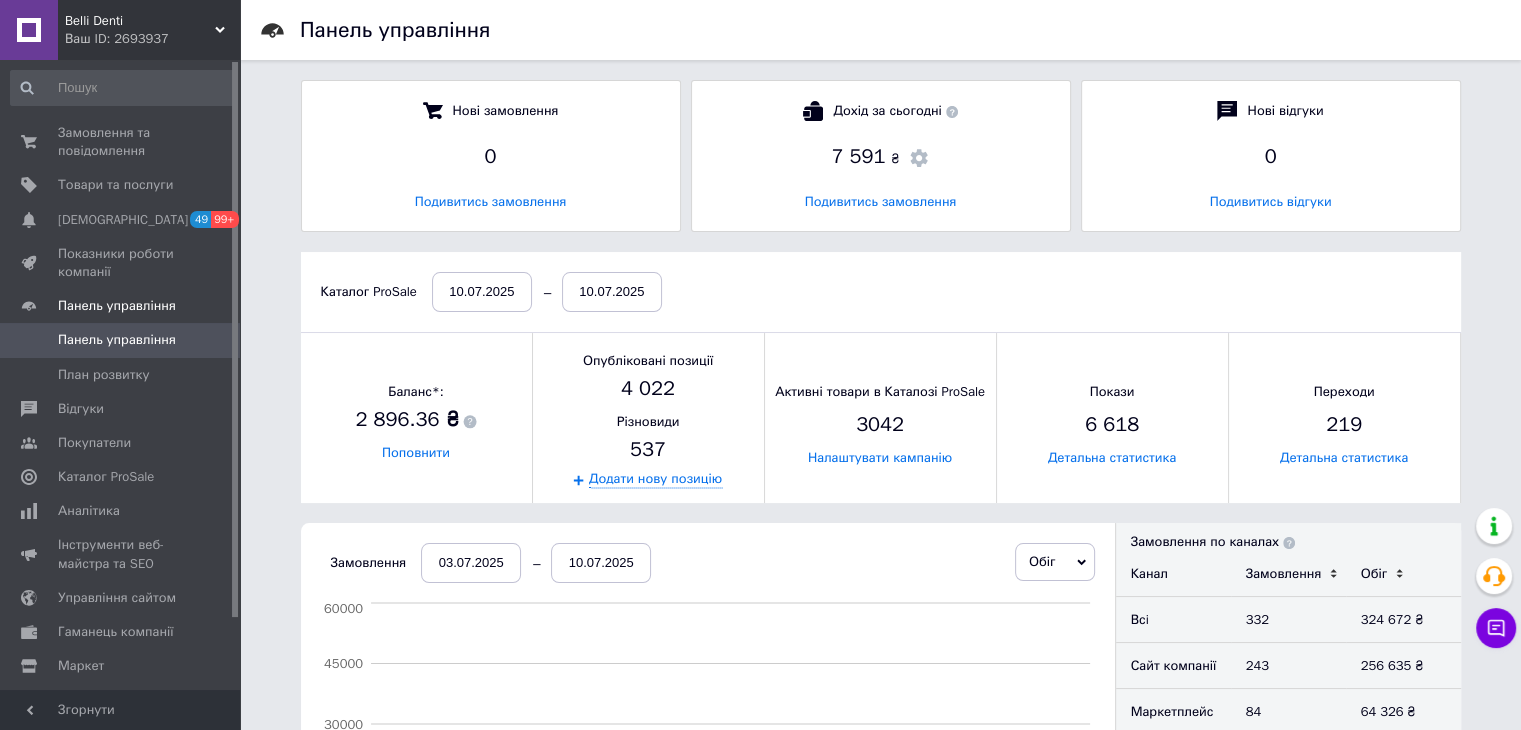 scroll, scrollTop: 10, scrollLeft: 9, axis: both 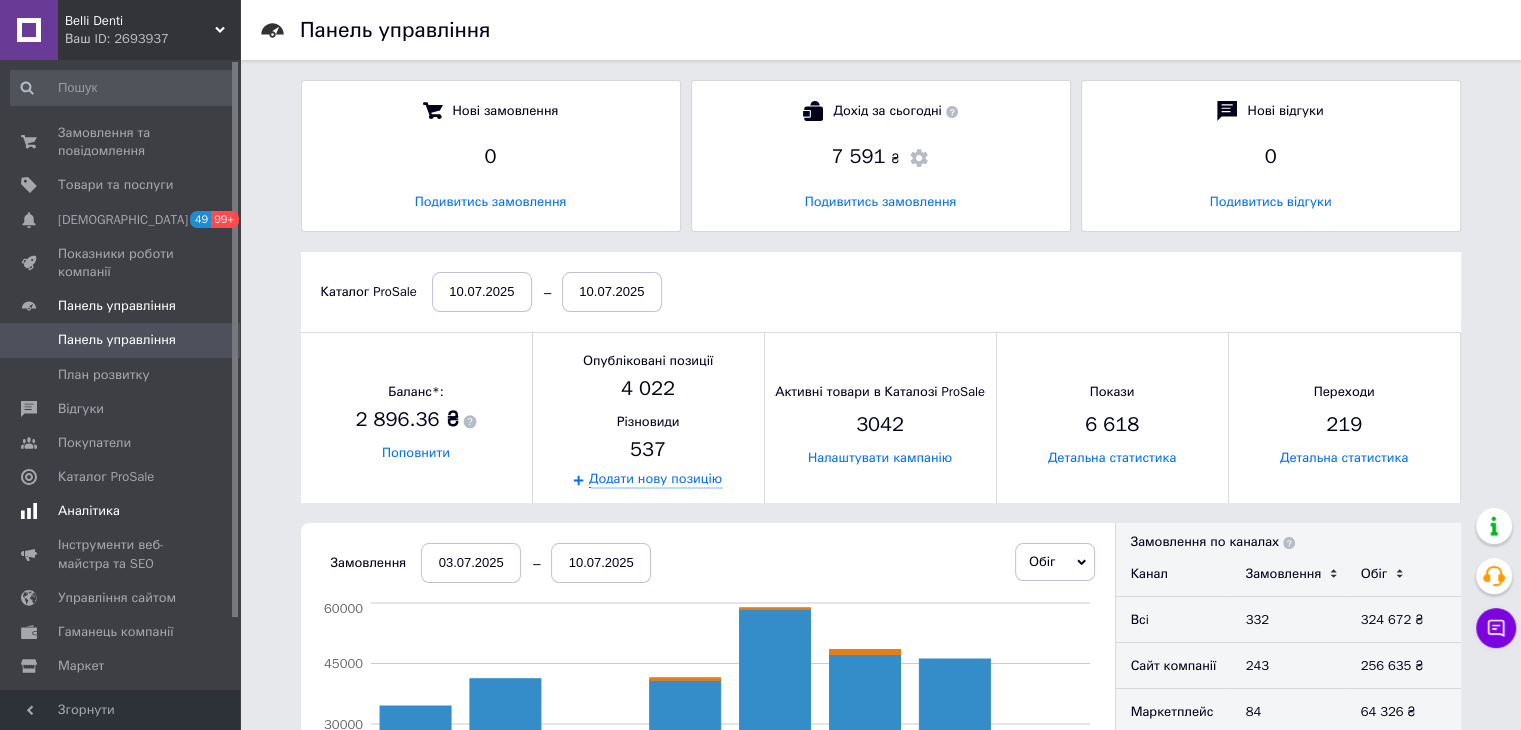 click on "Аналітика" at bounding box center [89, 511] 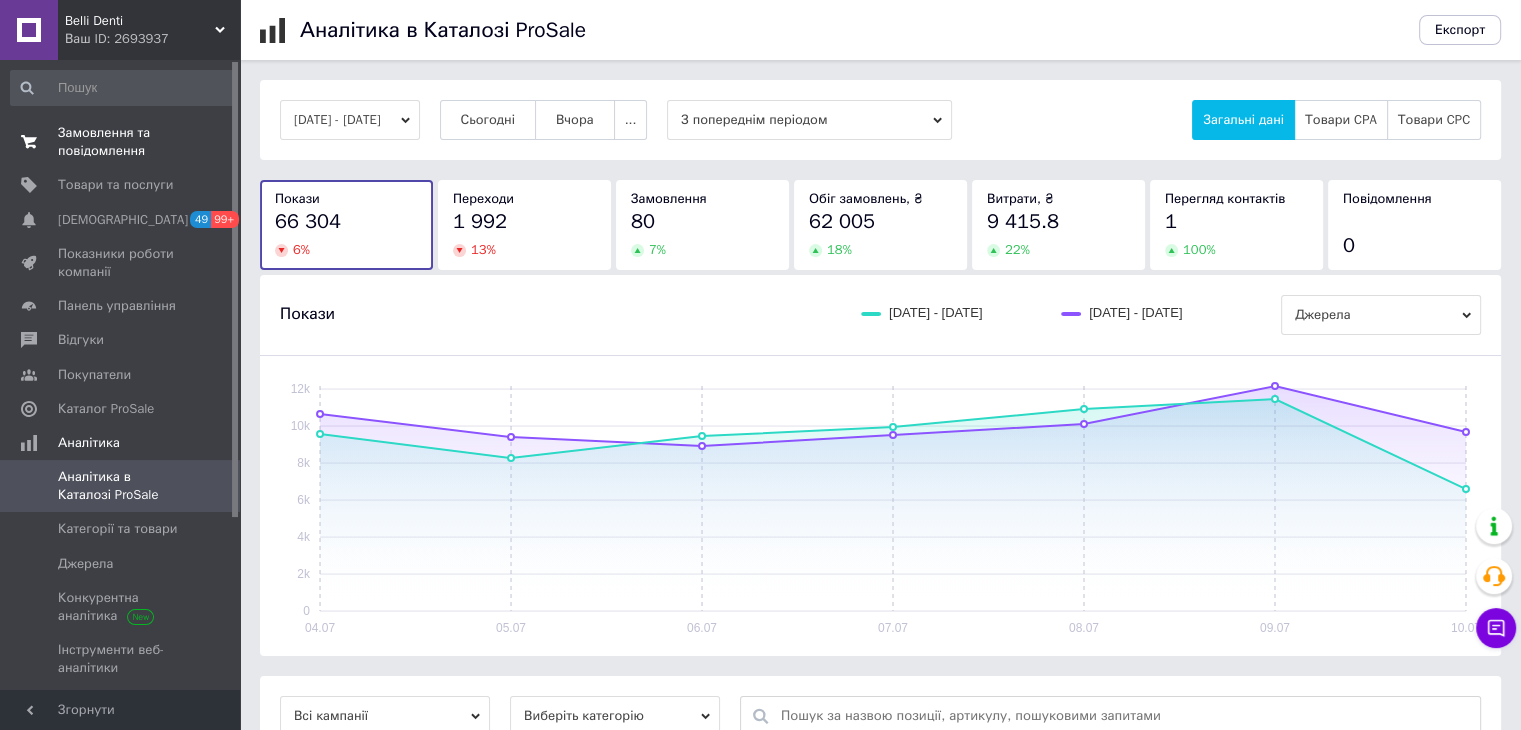 click on "Замовлення та повідомлення" at bounding box center [121, 142] 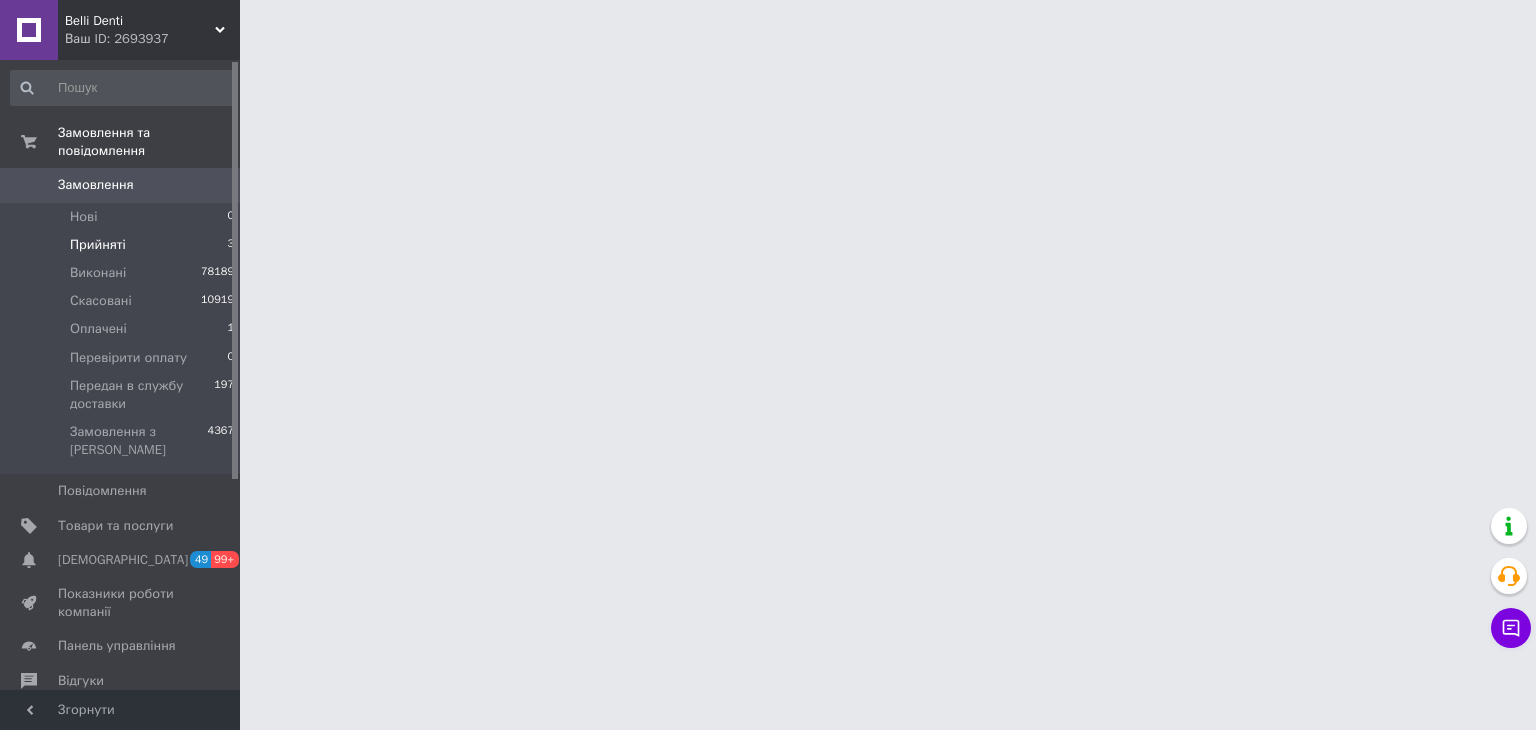 click on "Прийняті" at bounding box center (98, 245) 